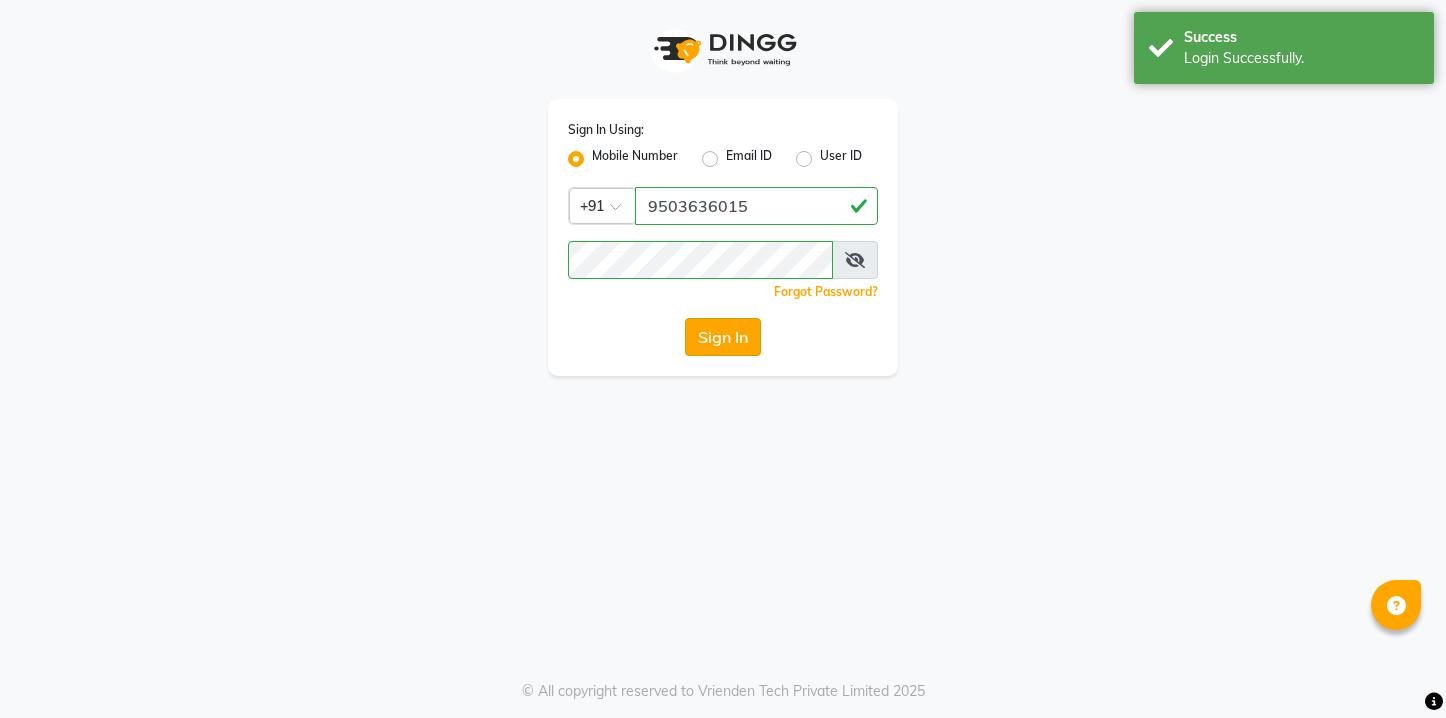 scroll, scrollTop: 0, scrollLeft: 0, axis: both 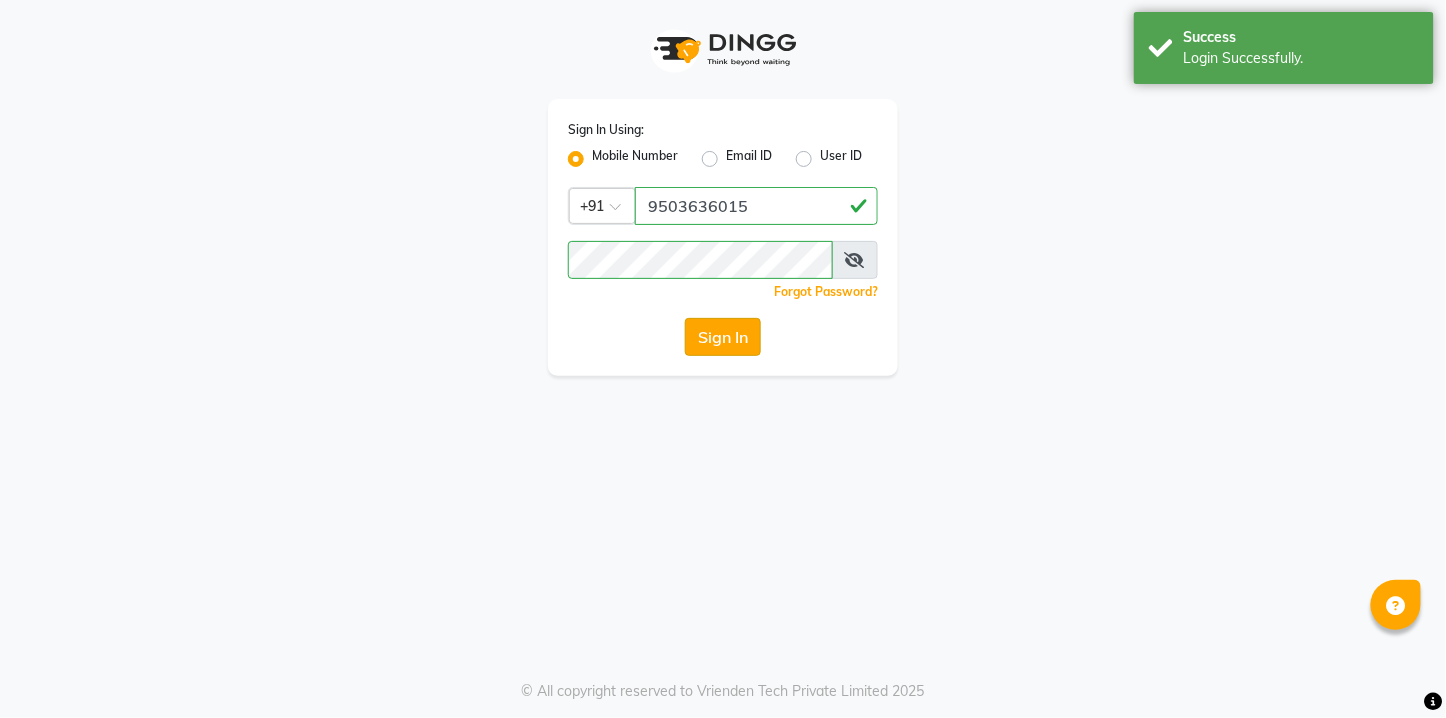 click on "Sign In" 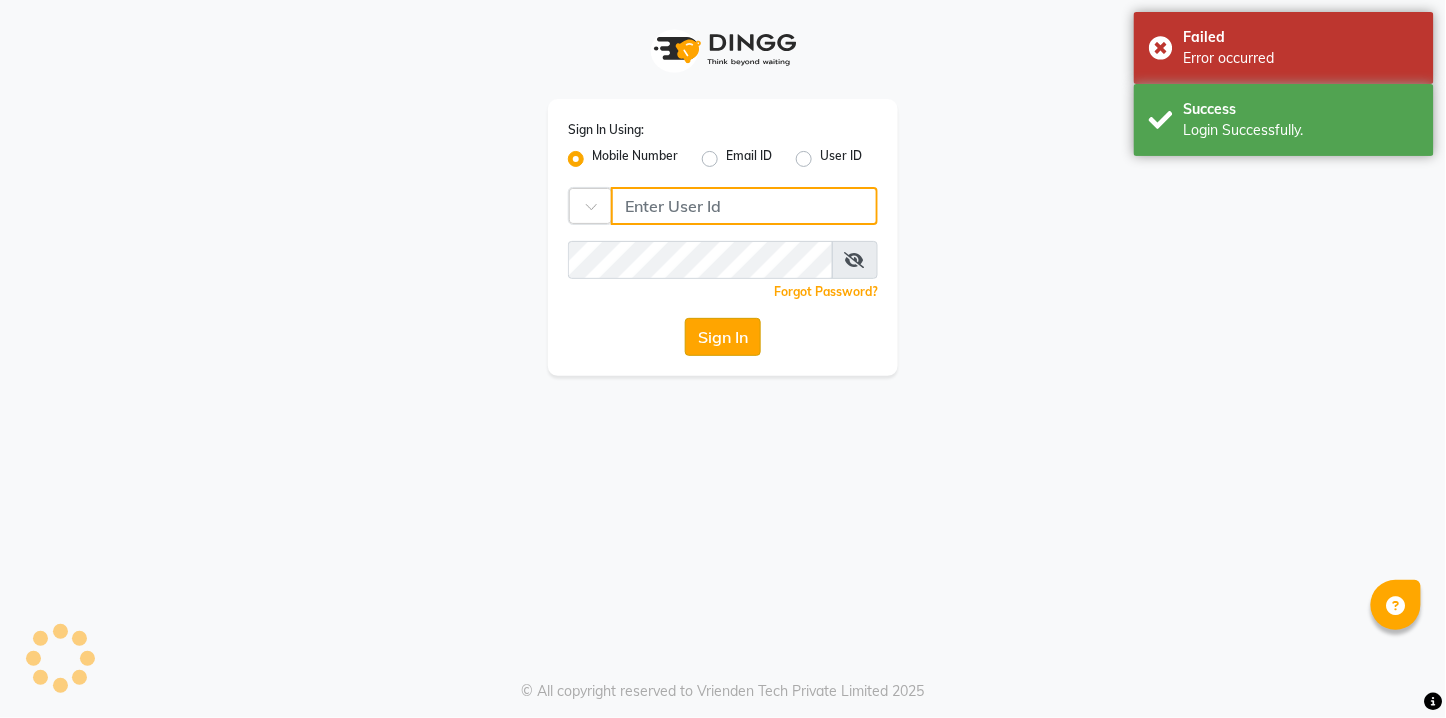 type on "7262839999" 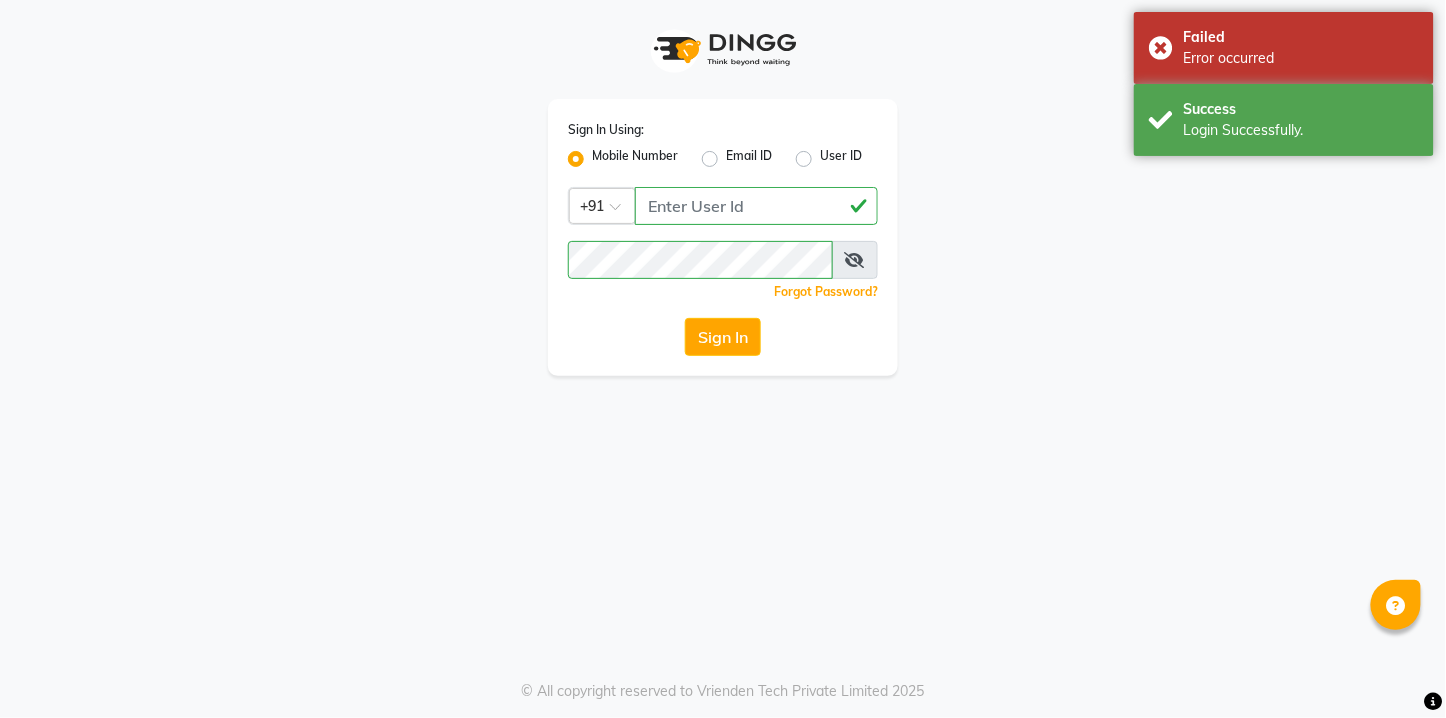click on "Email ID" 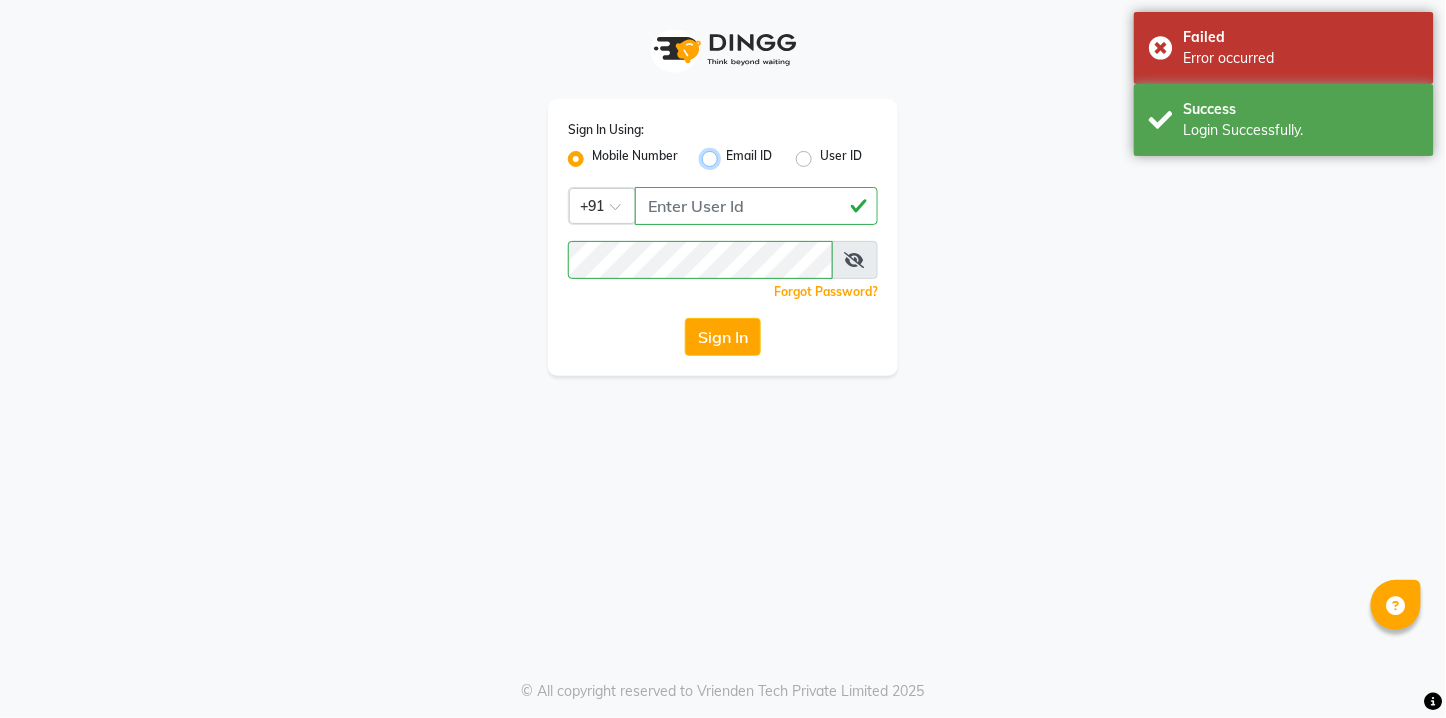click on "Email ID" at bounding box center [732, 153] 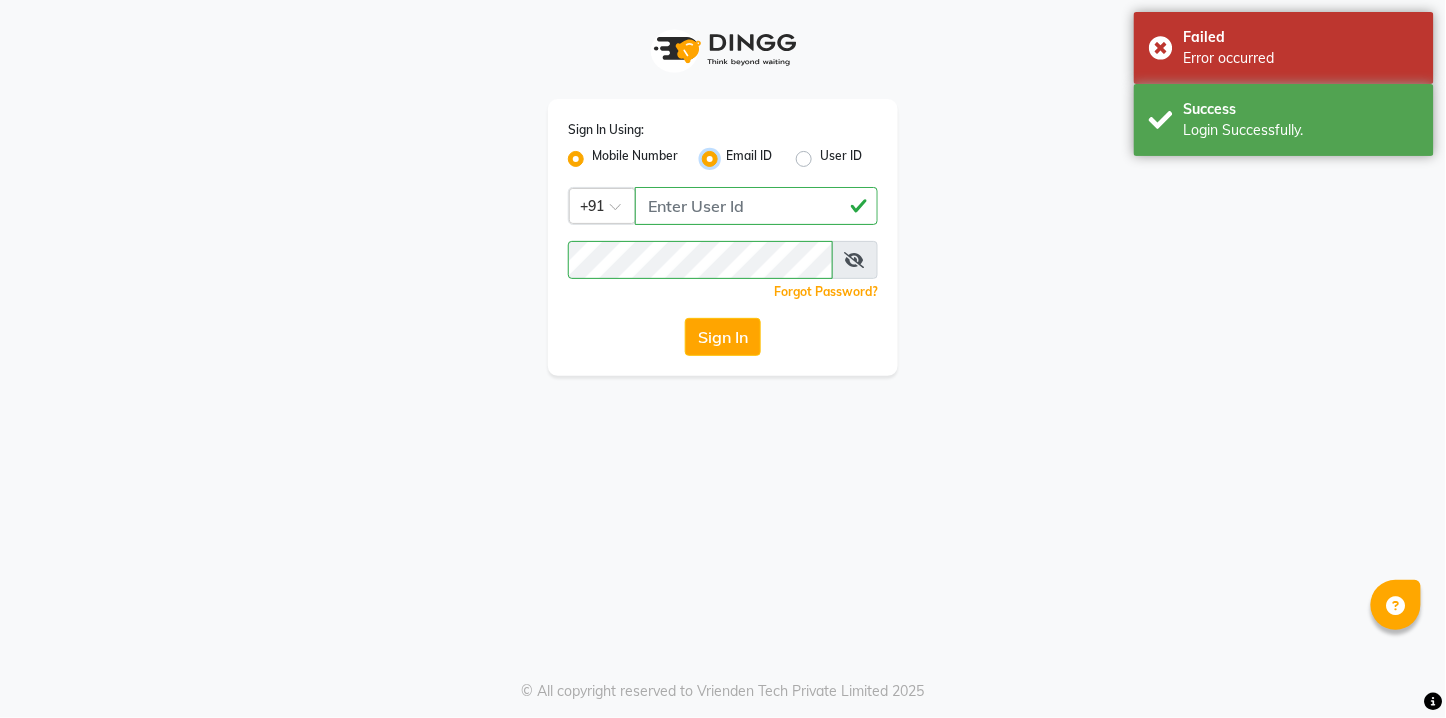 radio on "false" 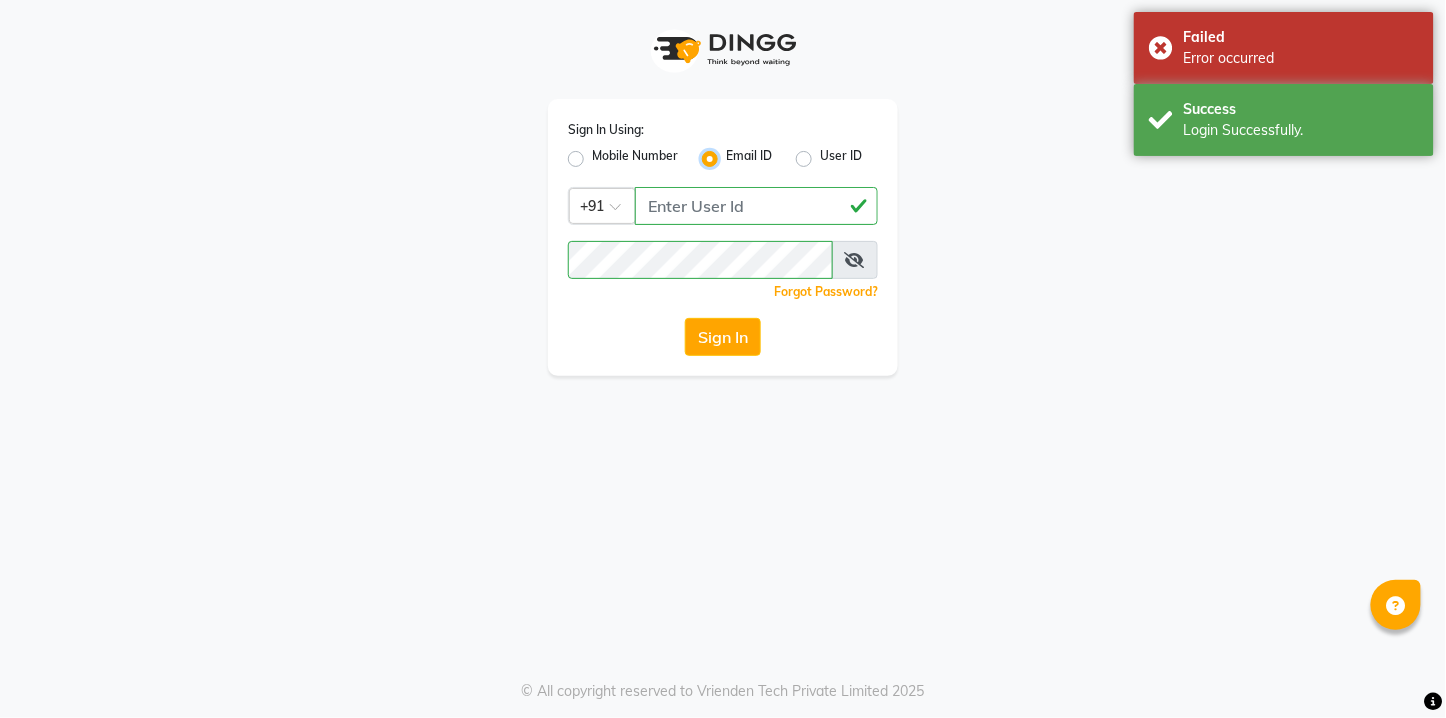 type 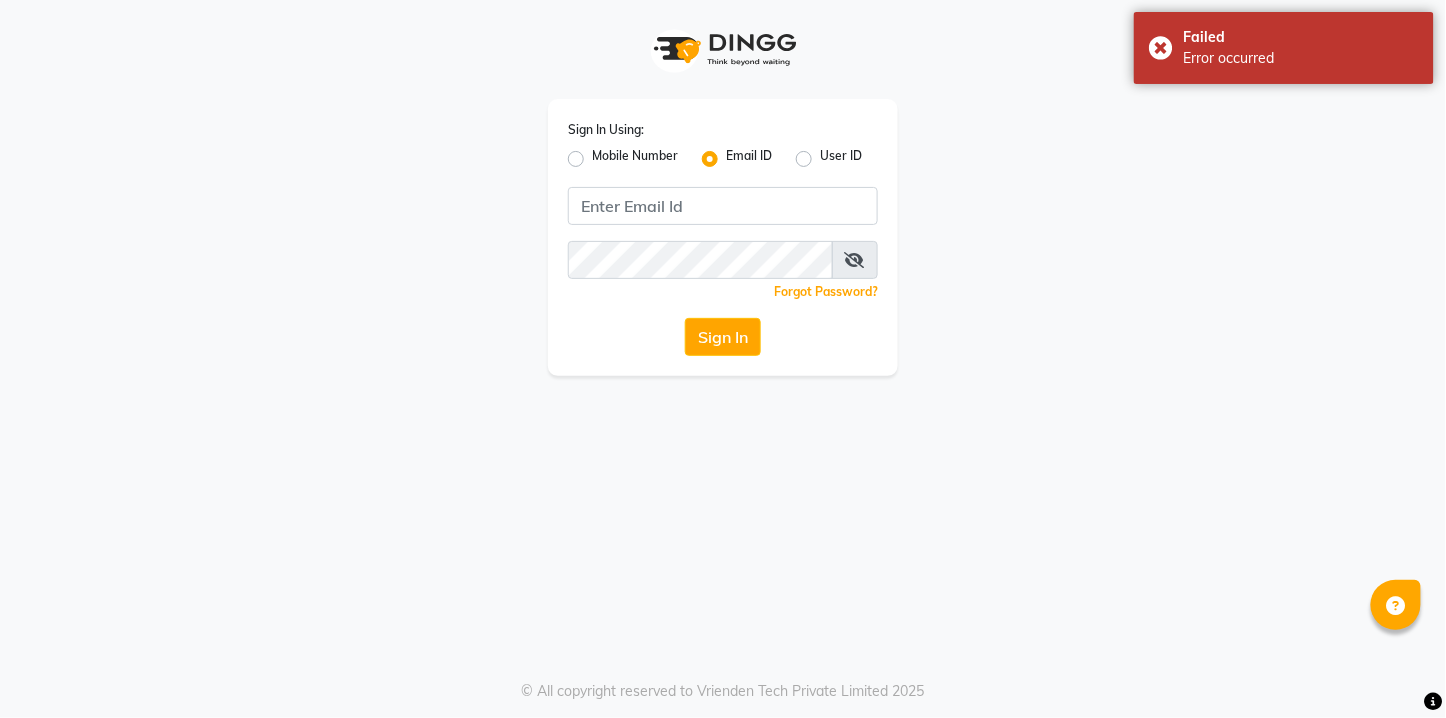 click on "Mobile Number" 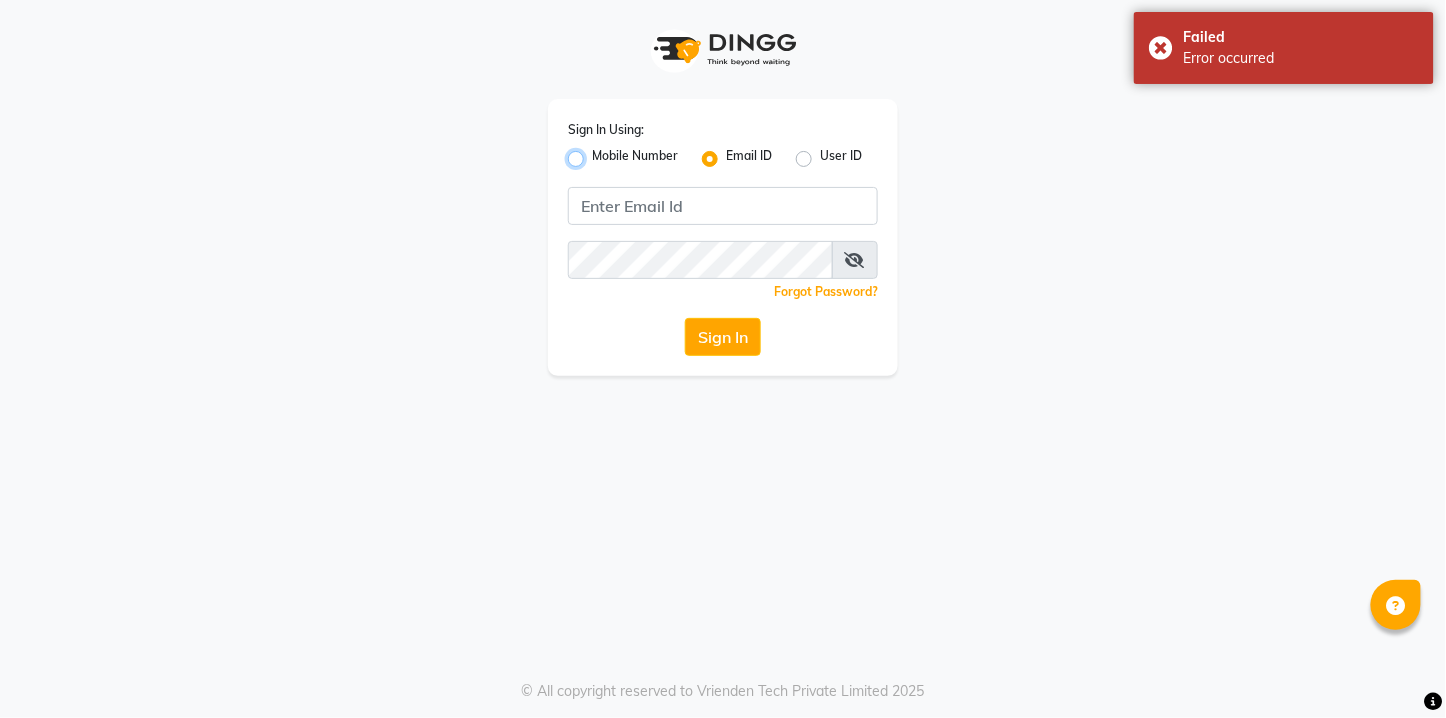 click on "Mobile Number" at bounding box center (598, 153) 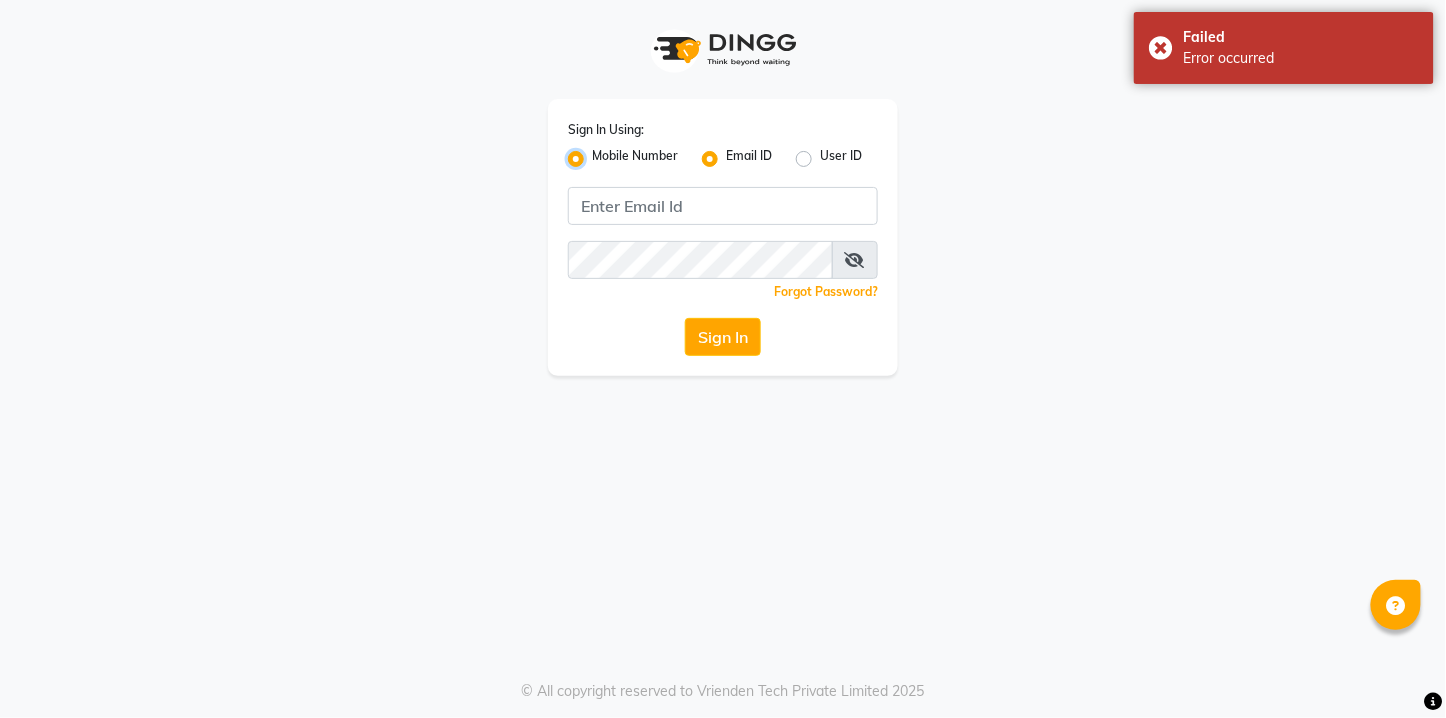 radio on "false" 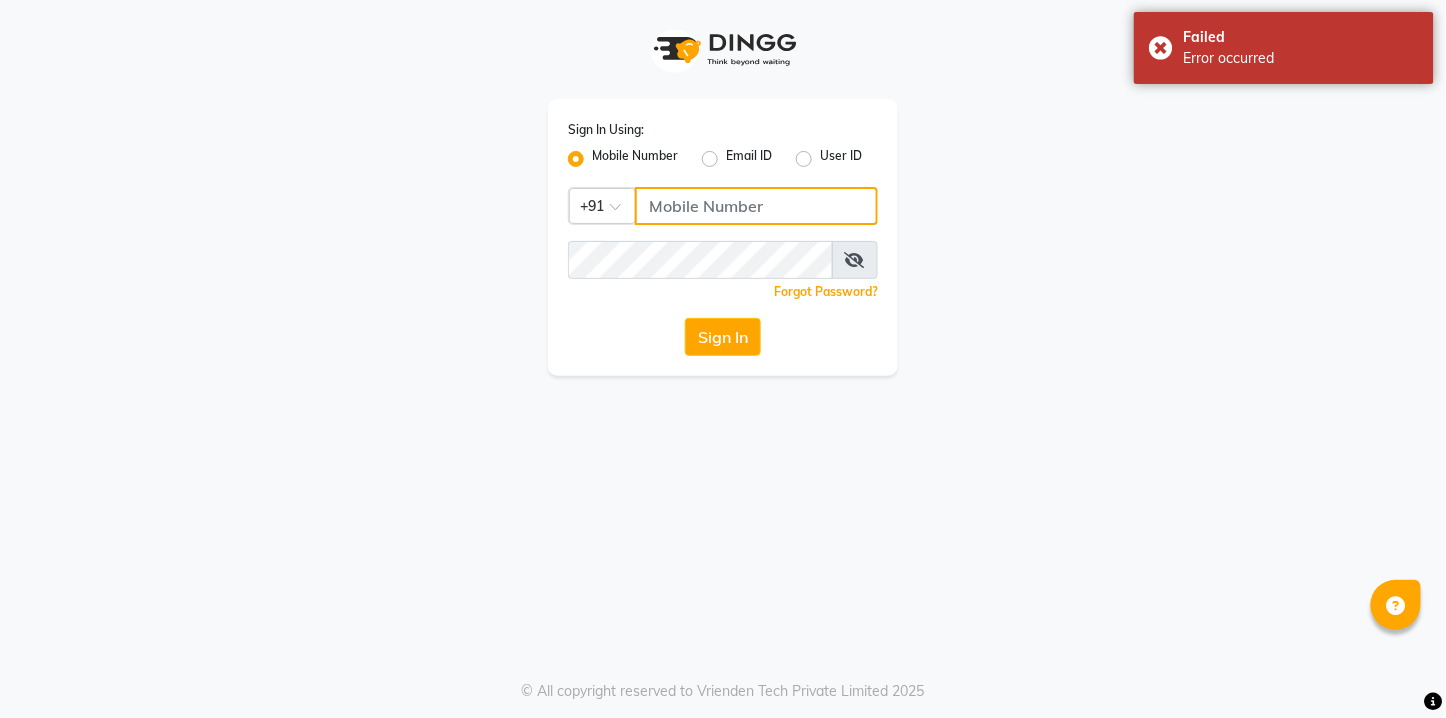 click 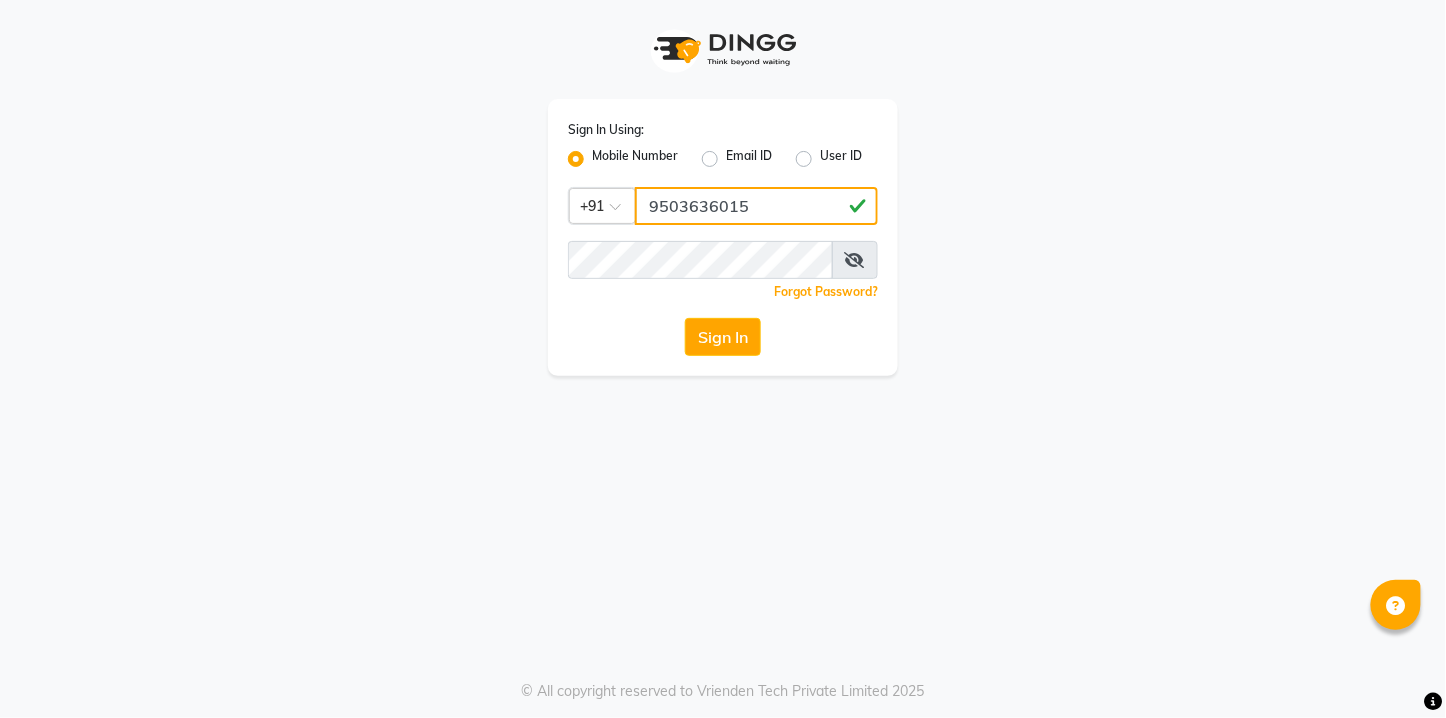 drag, startPoint x: 645, startPoint y: 208, endPoint x: 782, endPoint y: 208, distance: 137 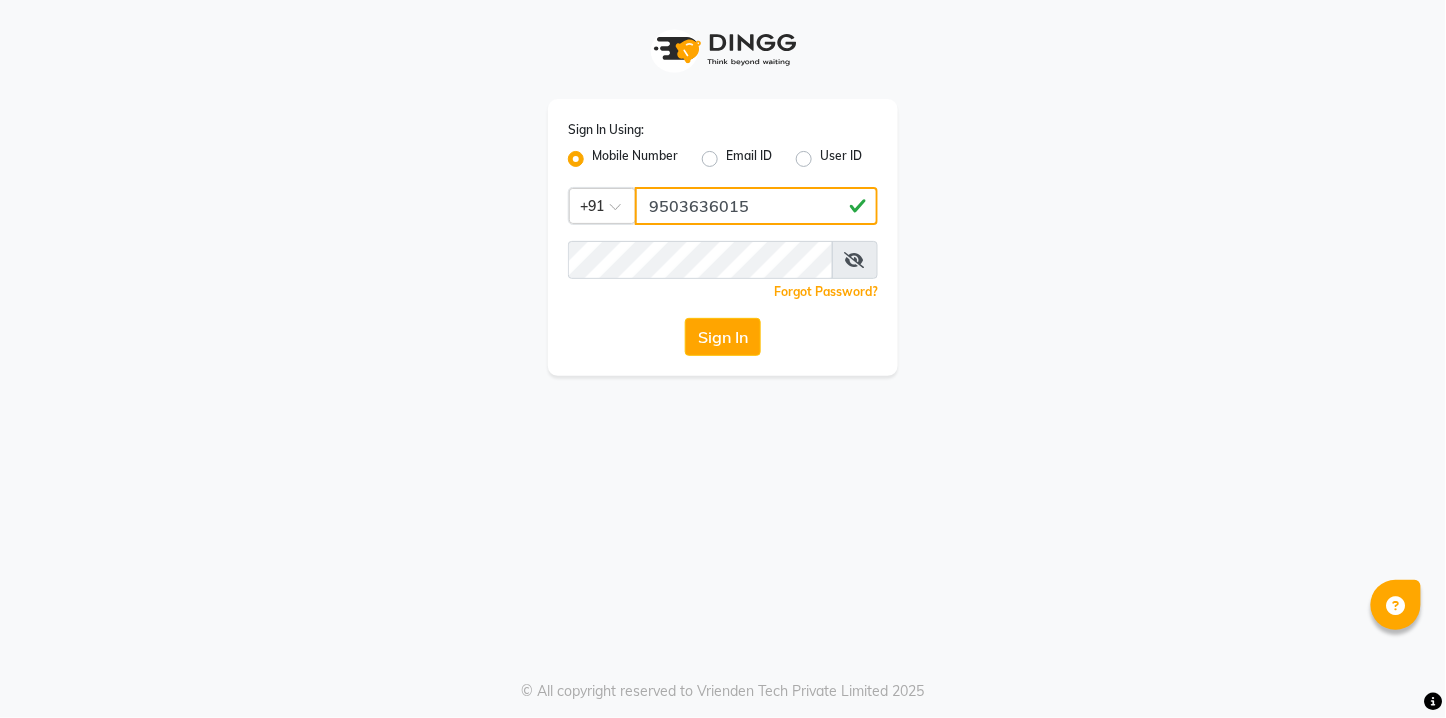 paste 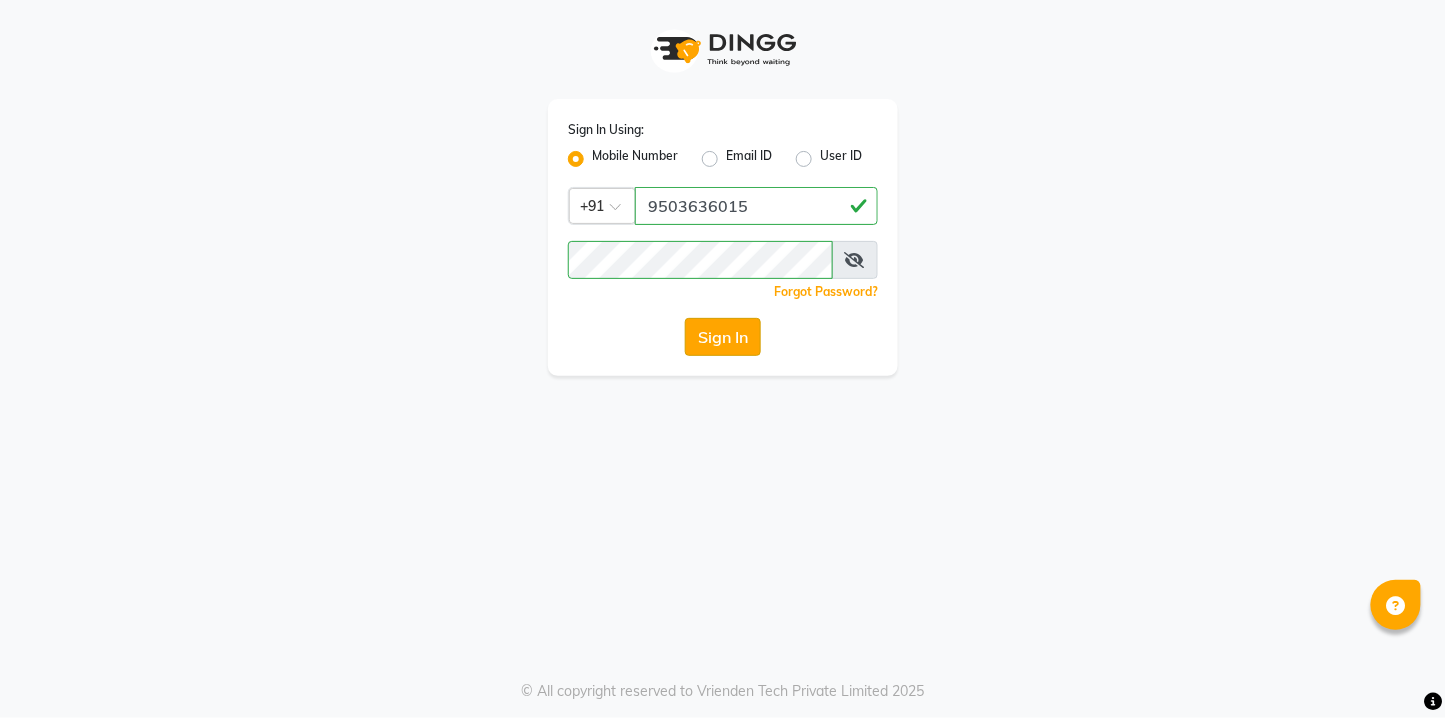 click on "Sign In" 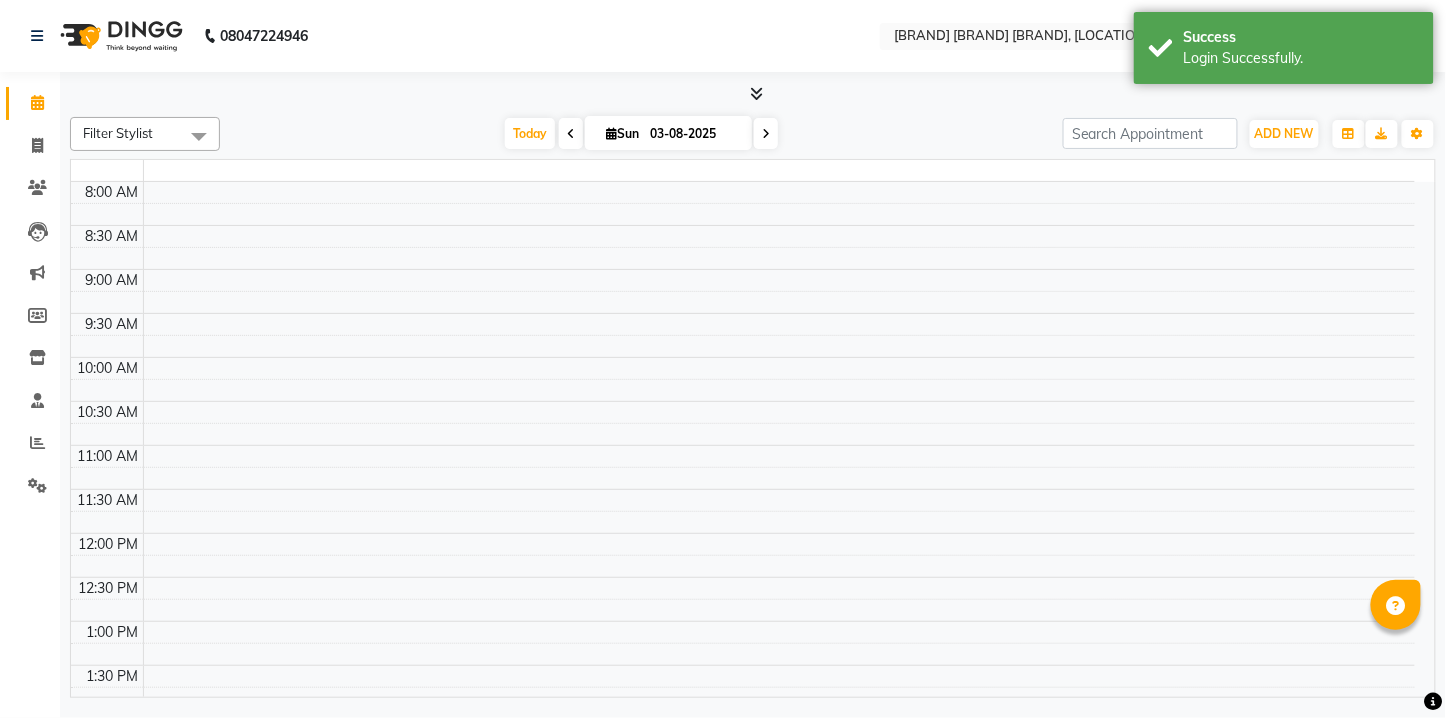 select on "en" 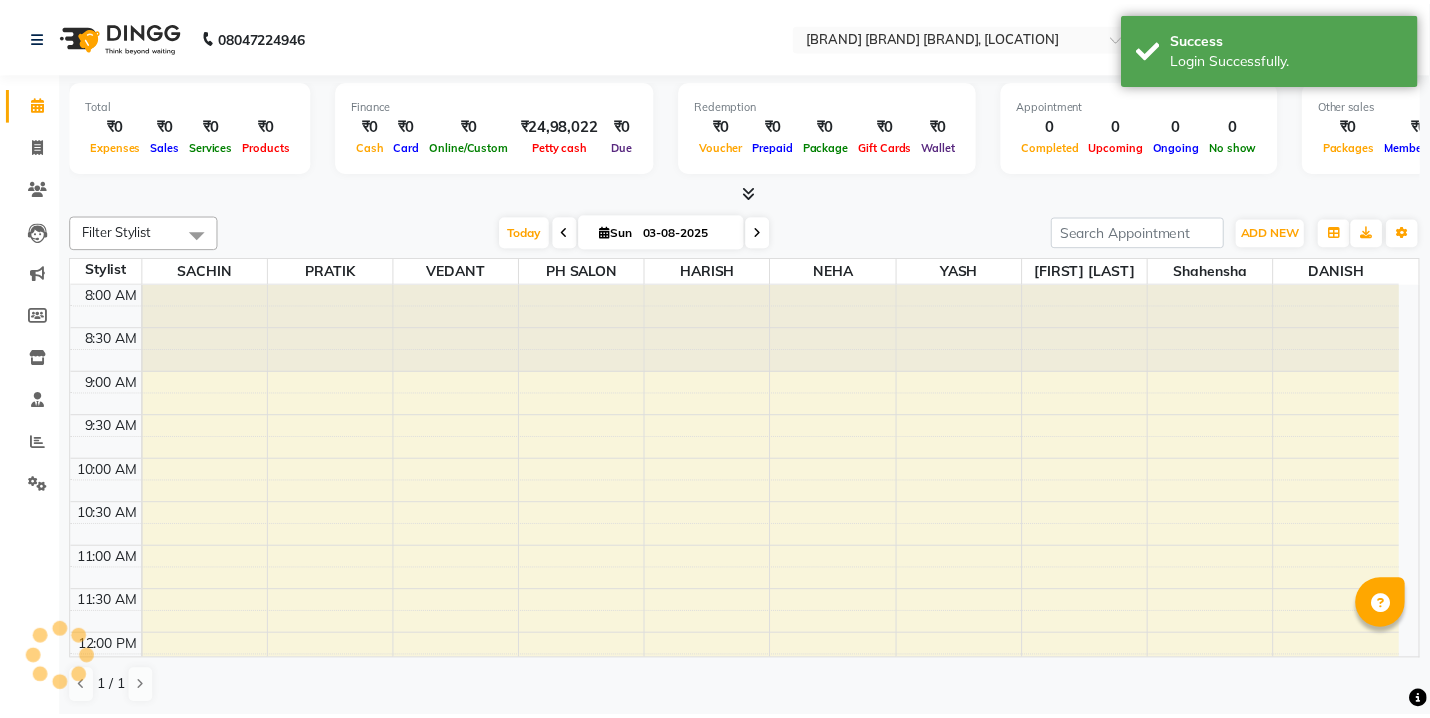 scroll, scrollTop: 0, scrollLeft: 0, axis: both 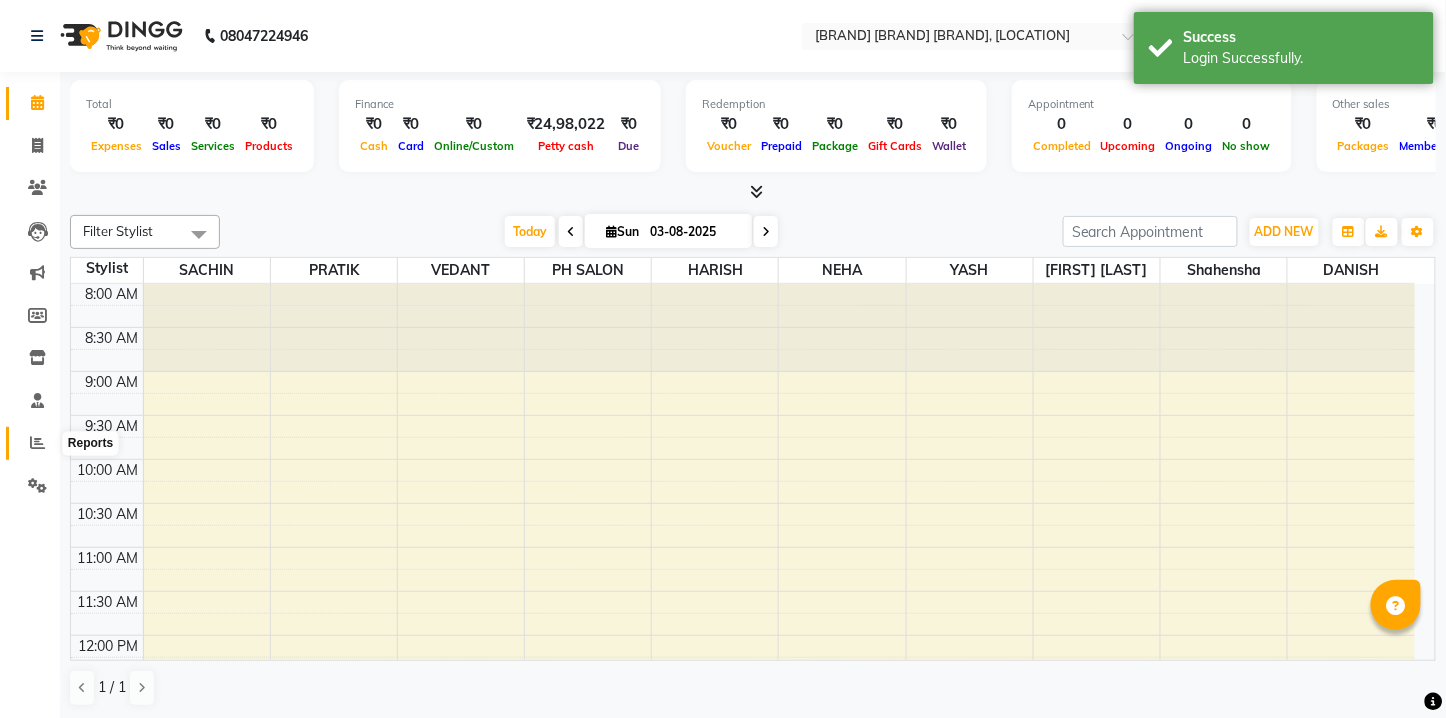 click 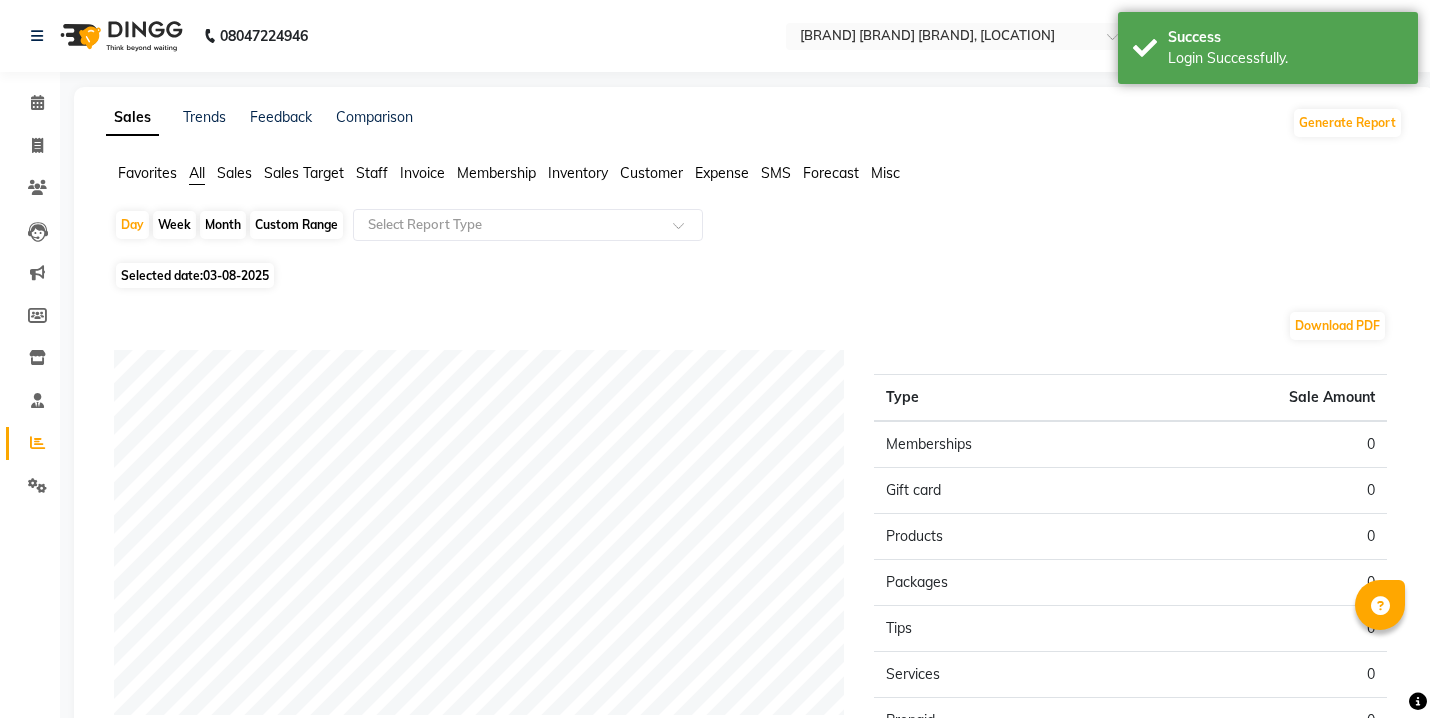 click on "03-08-2025" 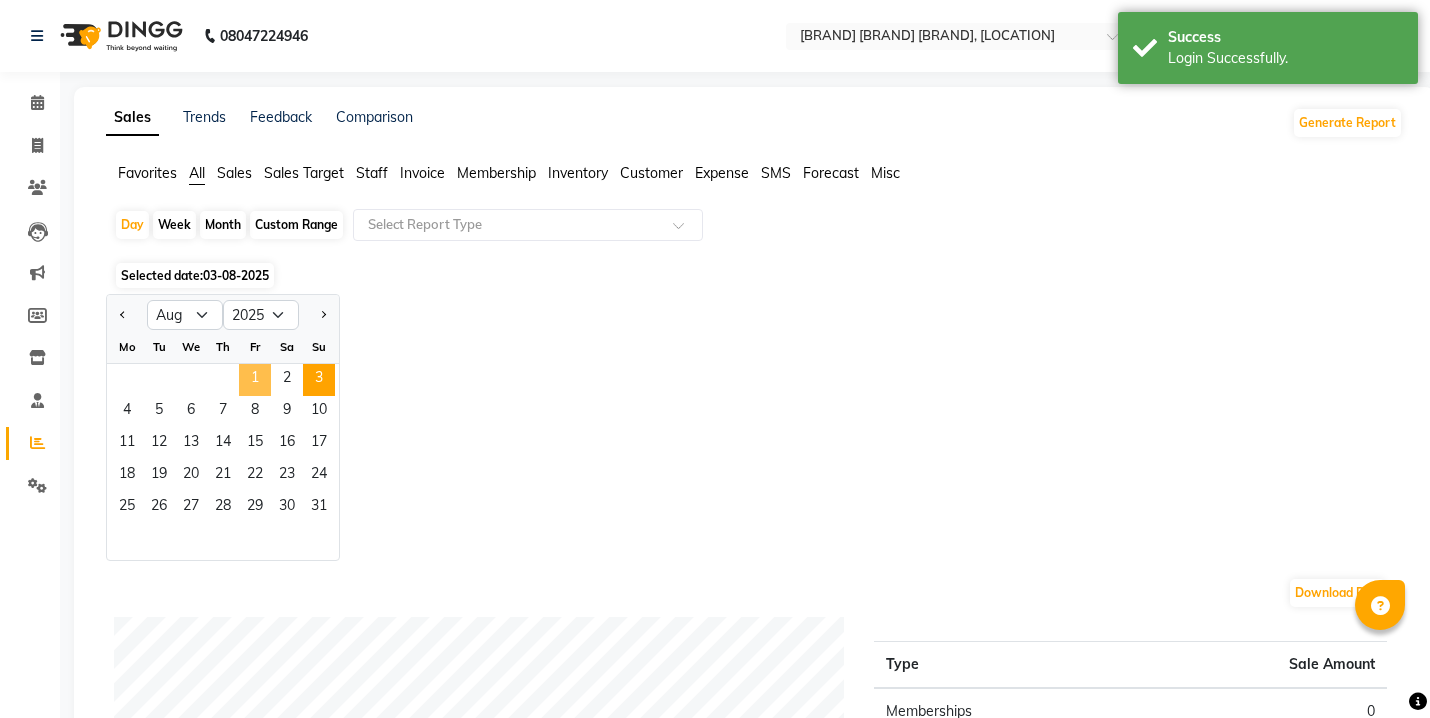click on "1" 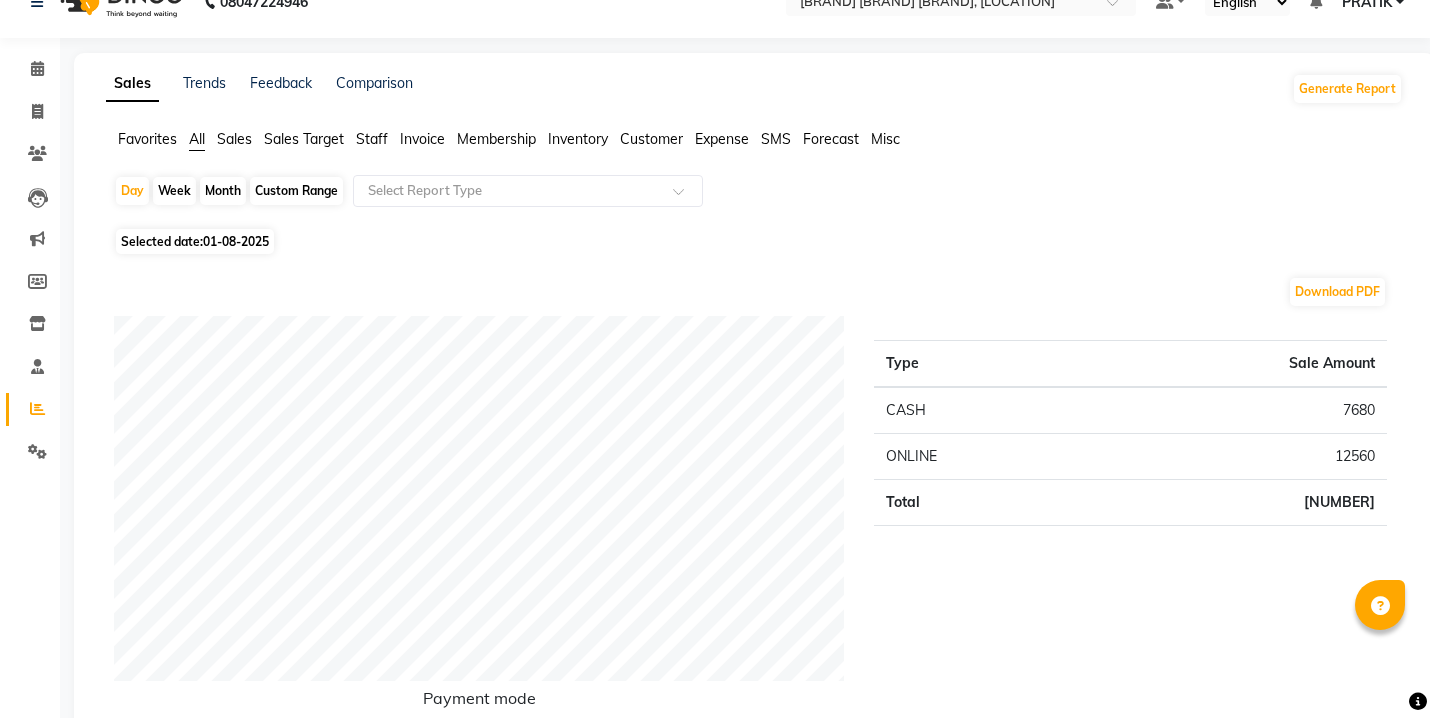 scroll, scrollTop: 0, scrollLeft: 0, axis: both 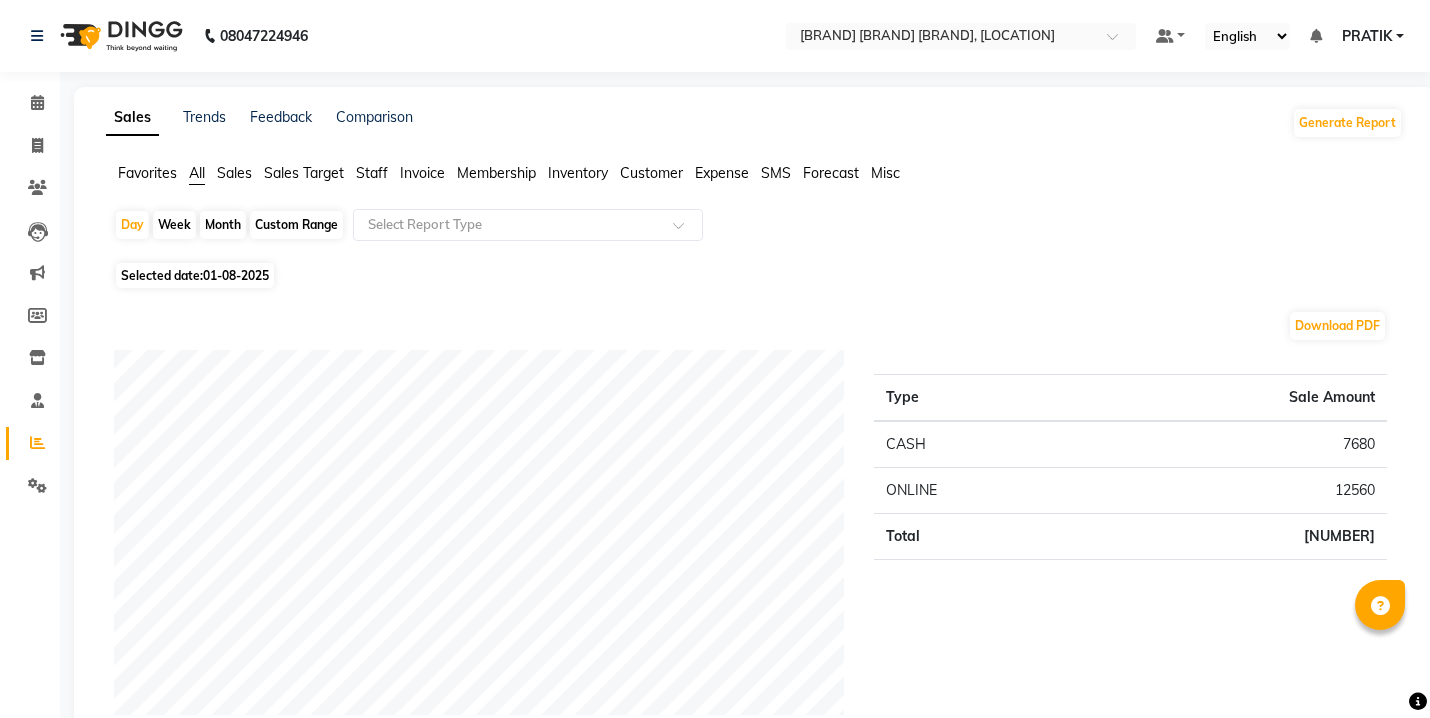 click on "Staff" 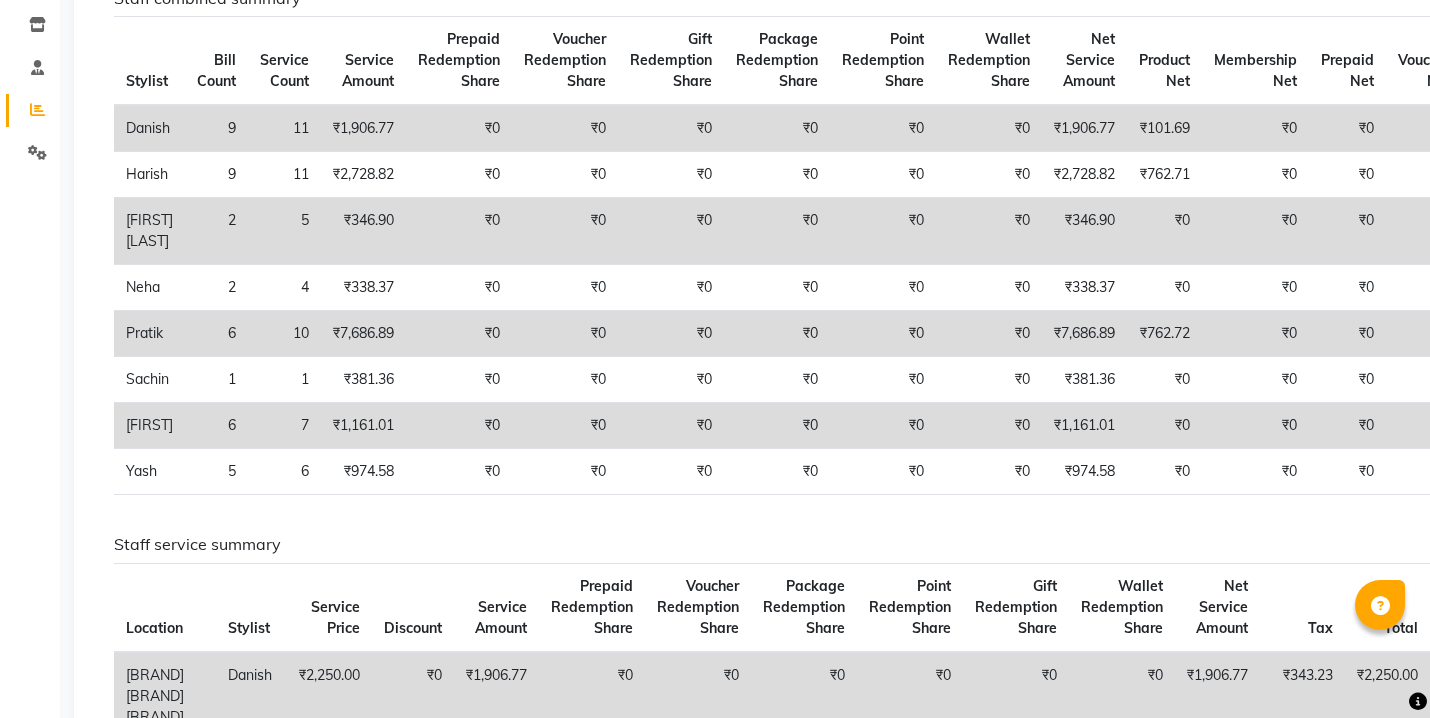 scroll, scrollTop: 0, scrollLeft: 0, axis: both 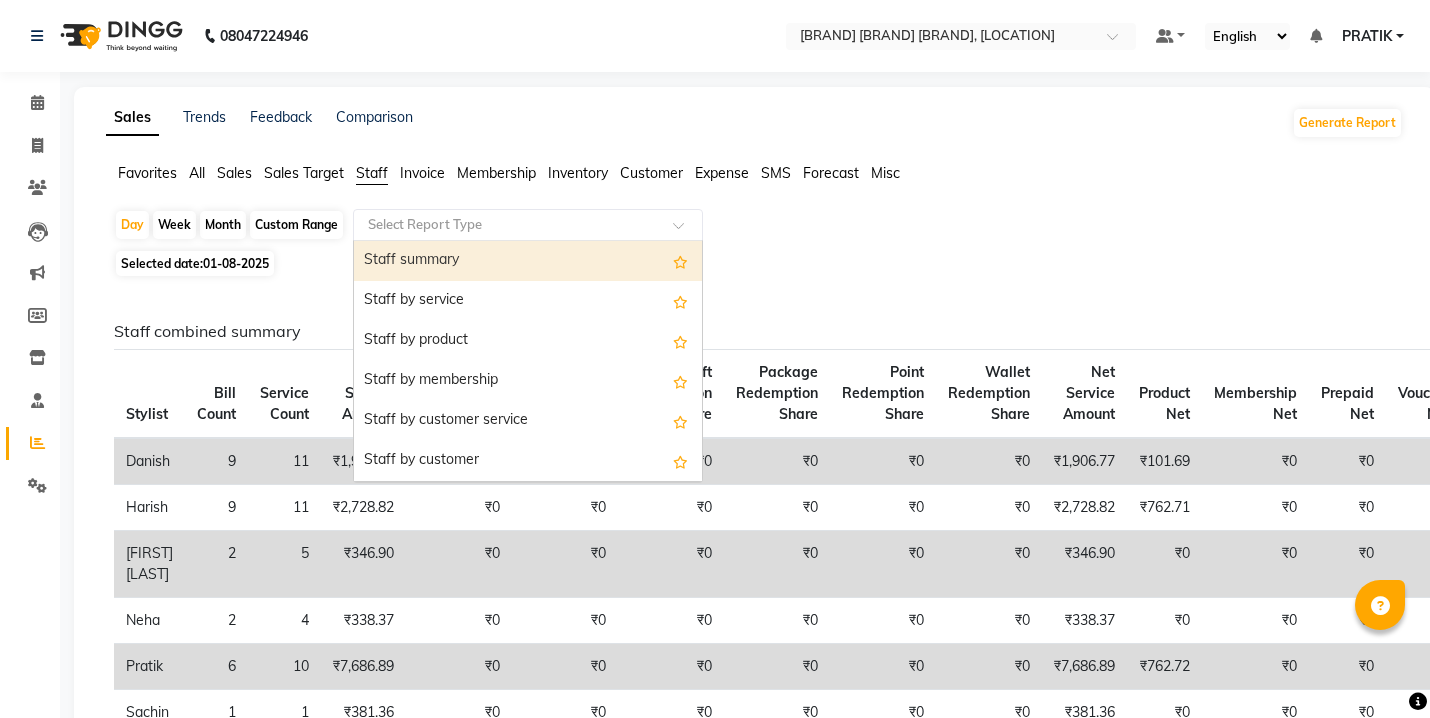 click on "Select Report Type" 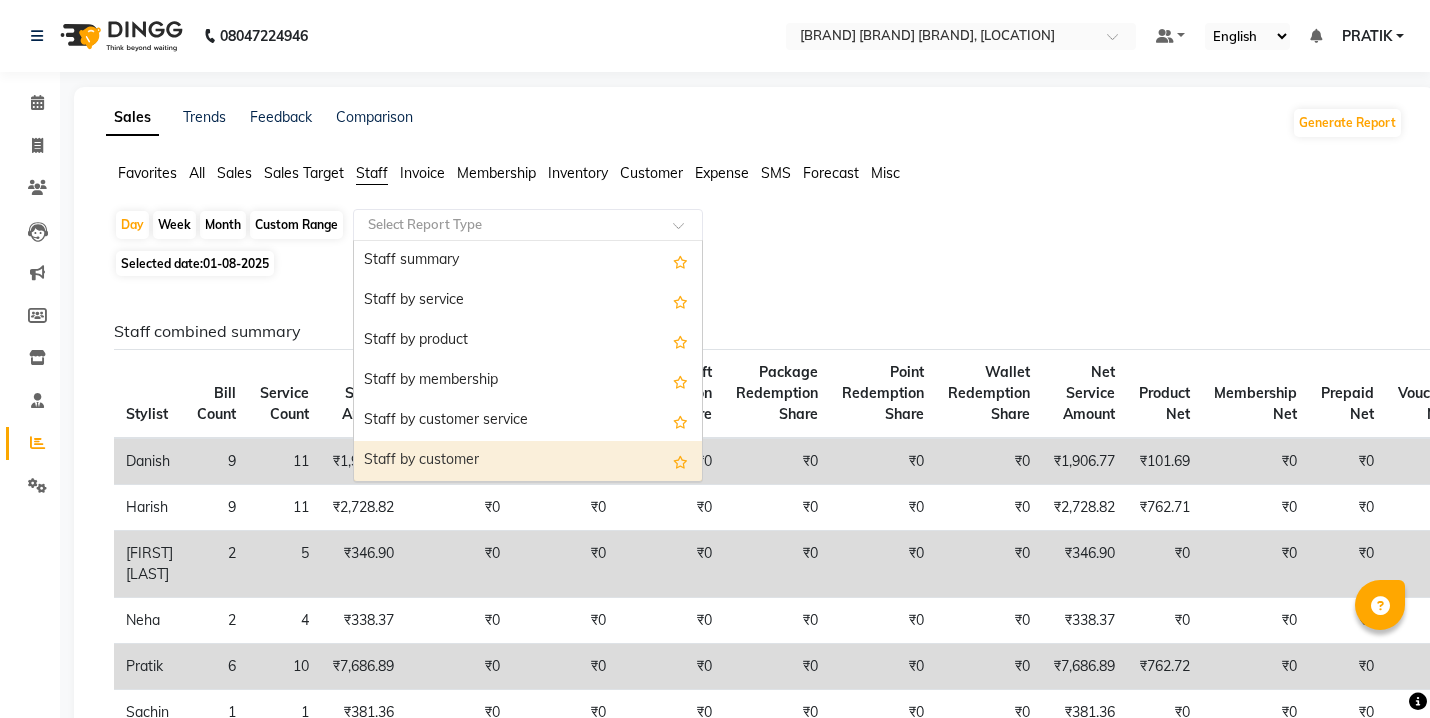 click on "Staff by customer" at bounding box center [528, 461] 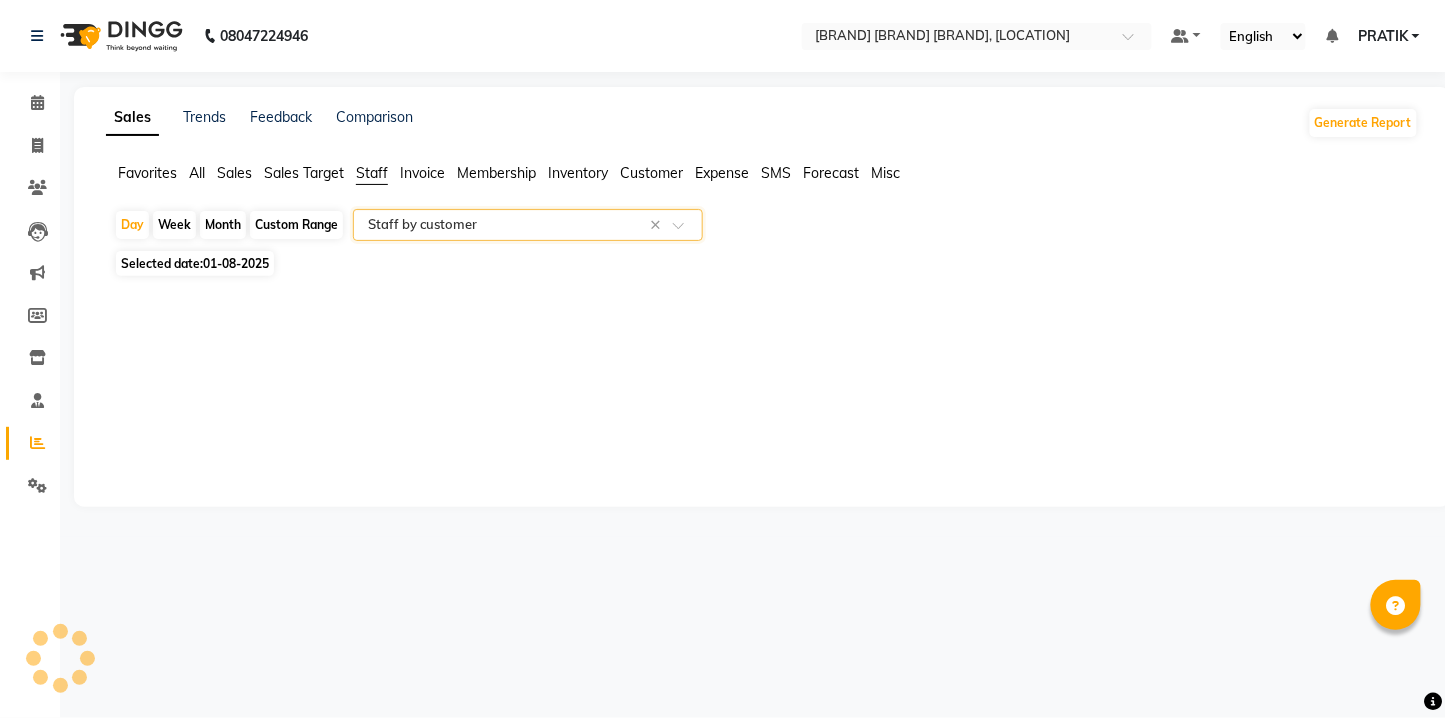 select on "full_report" 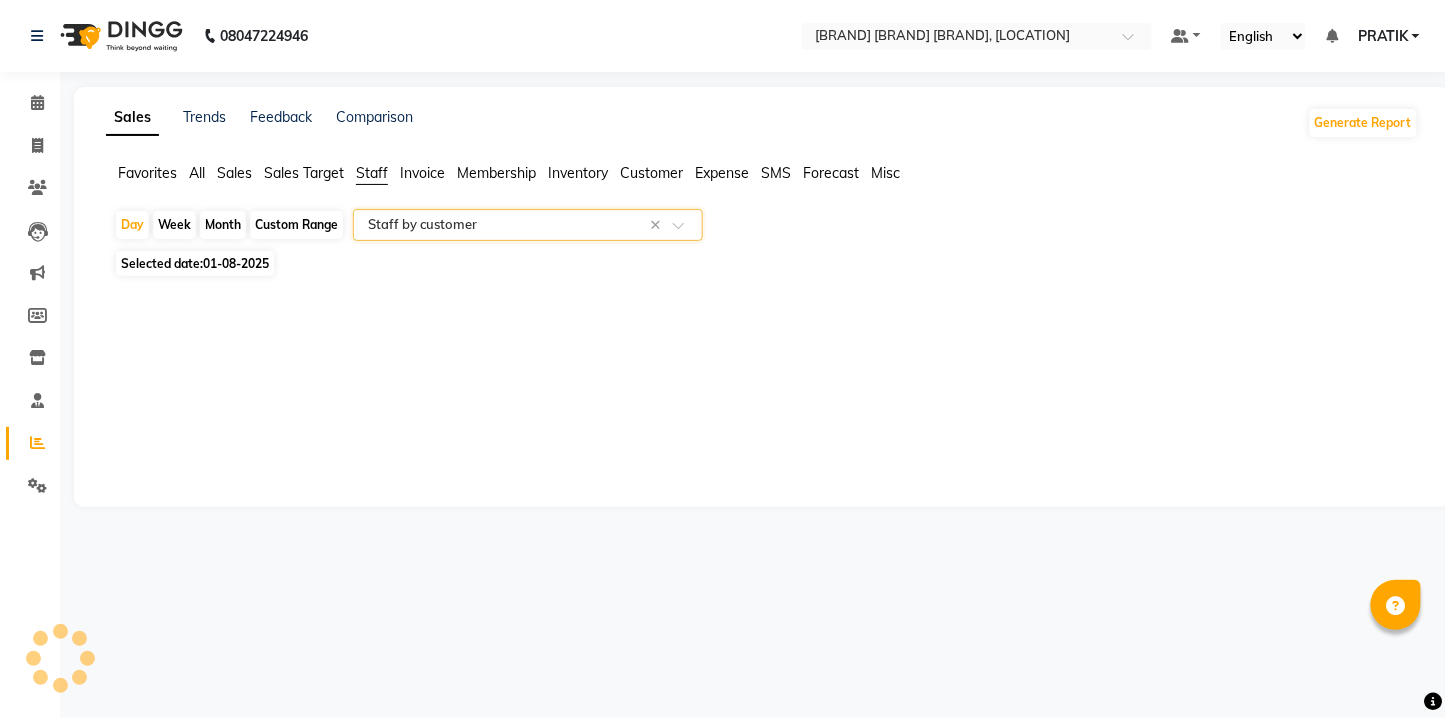 select on "pdf" 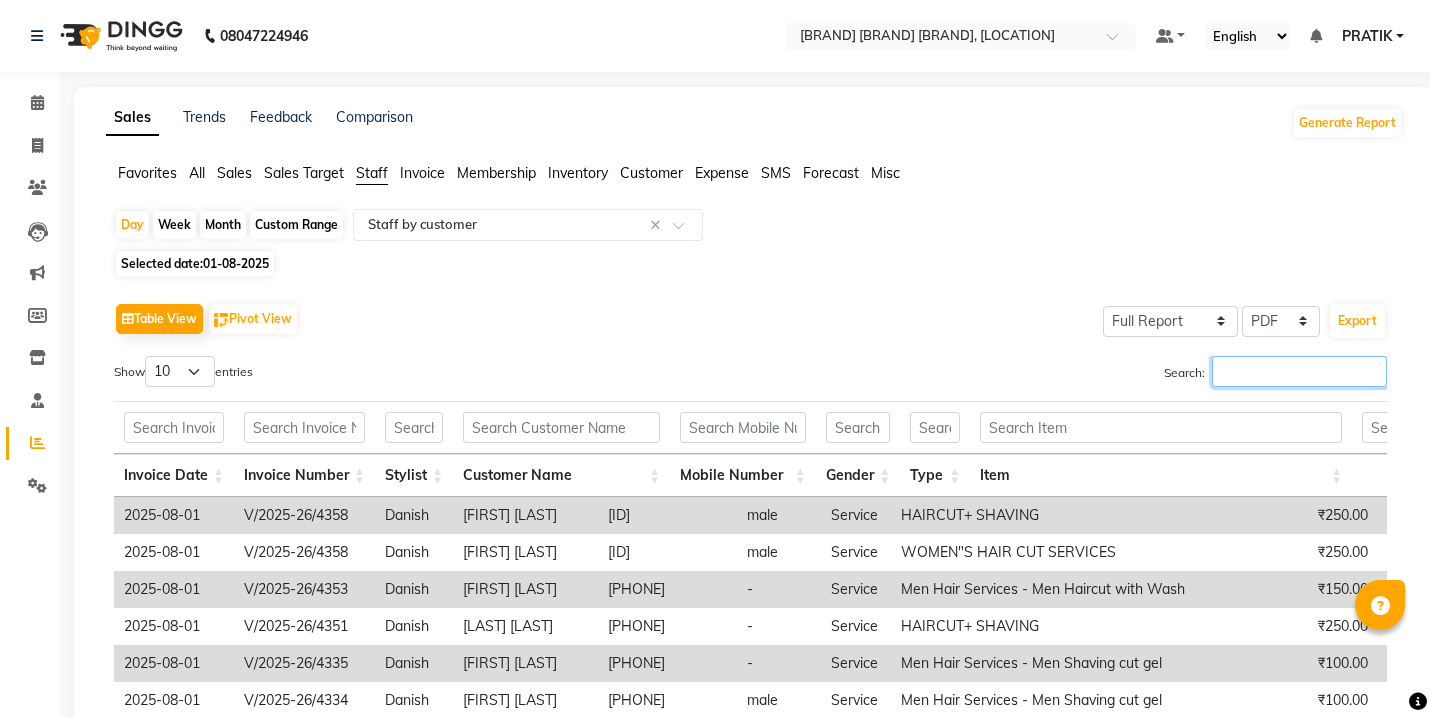 click on "Search:" at bounding box center (1299, 371) 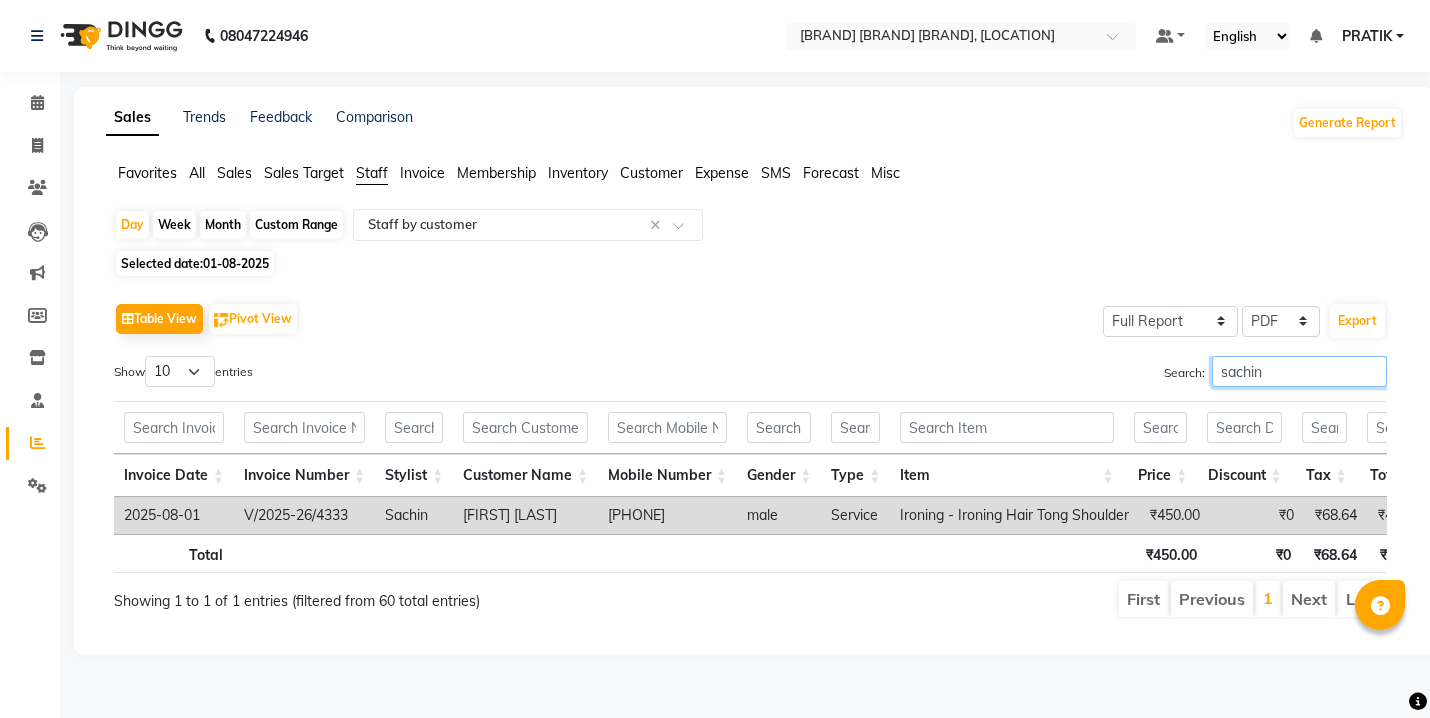 scroll, scrollTop: 1, scrollLeft: 0, axis: vertical 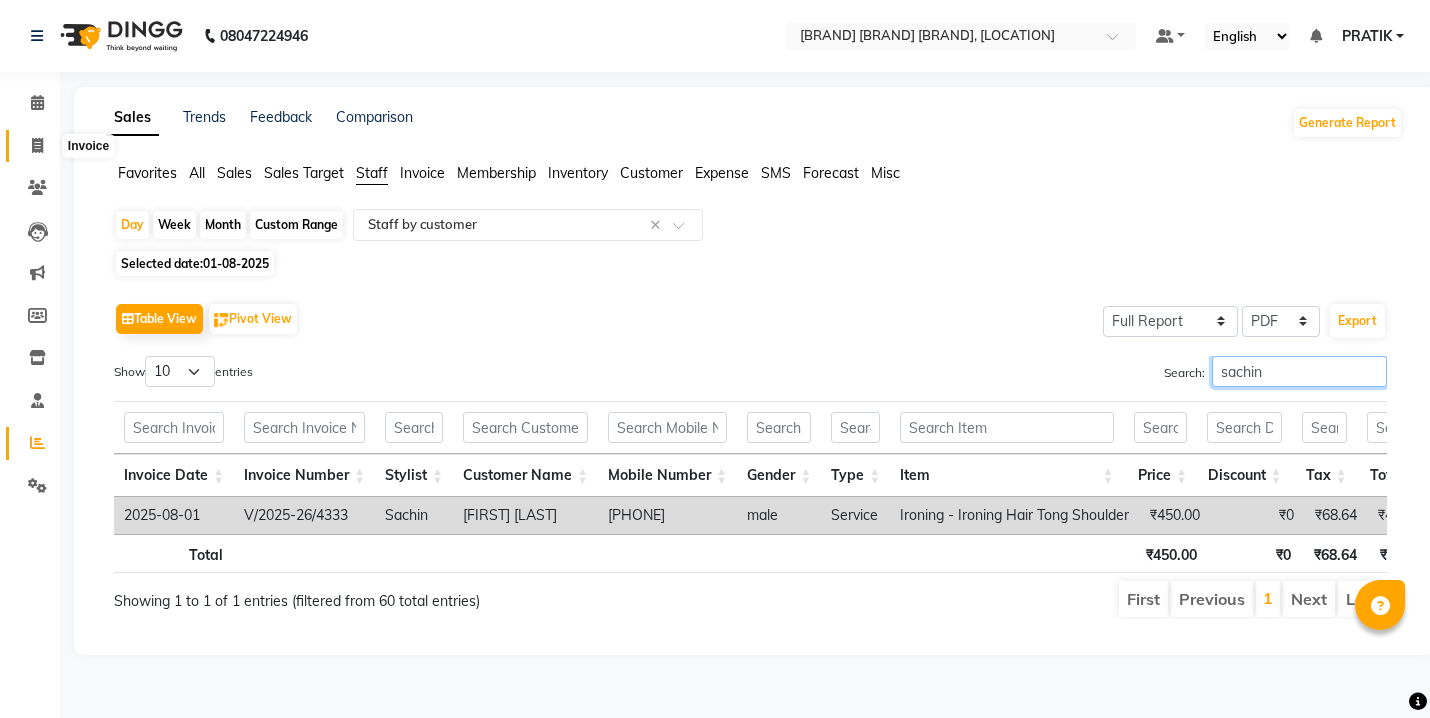 type on "sachin" 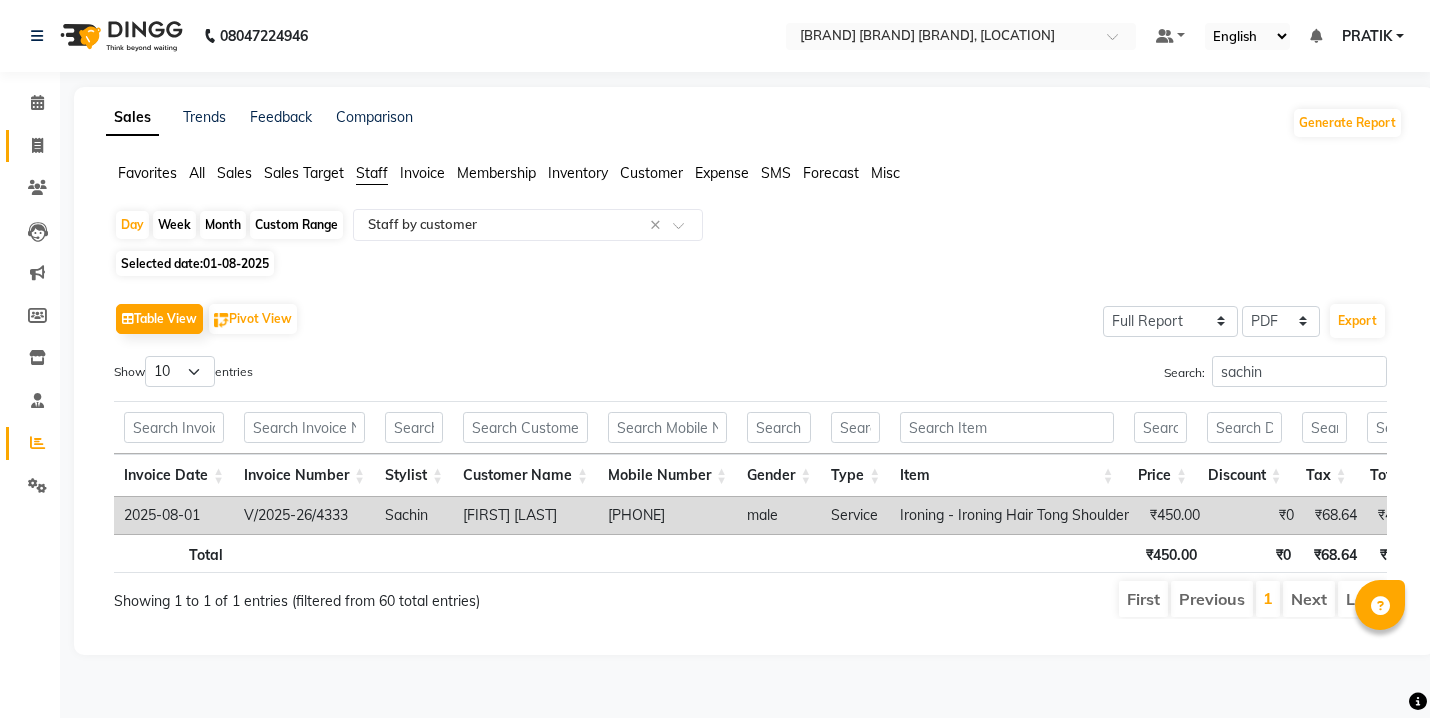 drag, startPoint x: 44, startPoint y: 146, endPoint x: 0, endPoint y: 140, distance: 44.407207 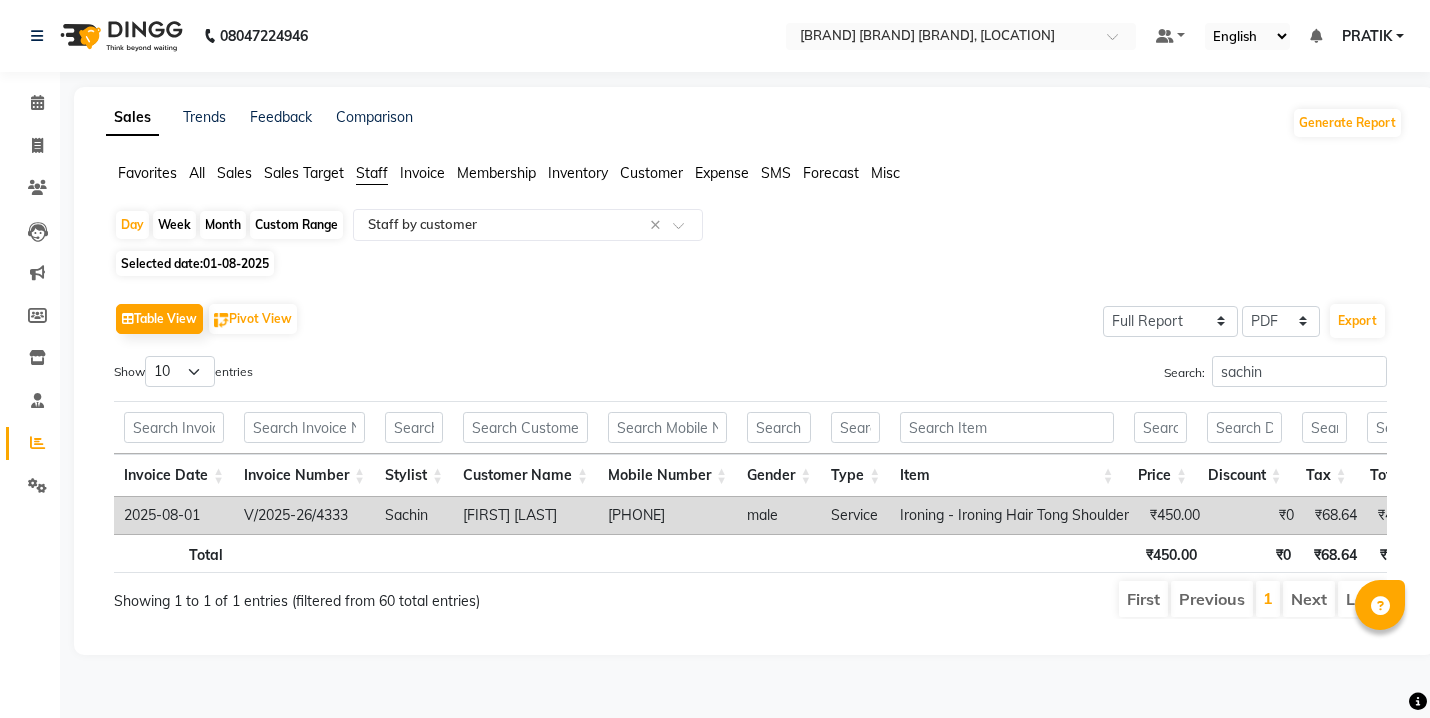 select on "service" 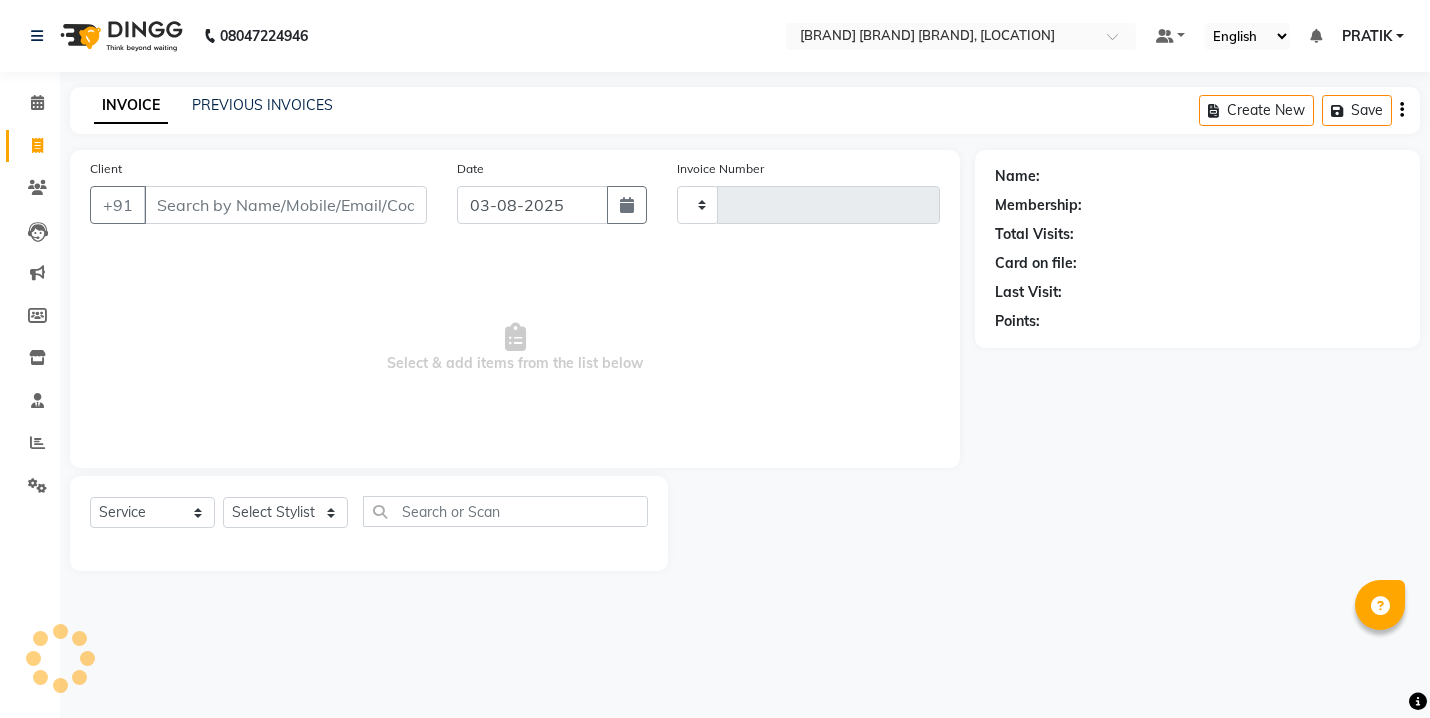 scroll, scrollTop: 0, scrollLeft: 0, axis: both 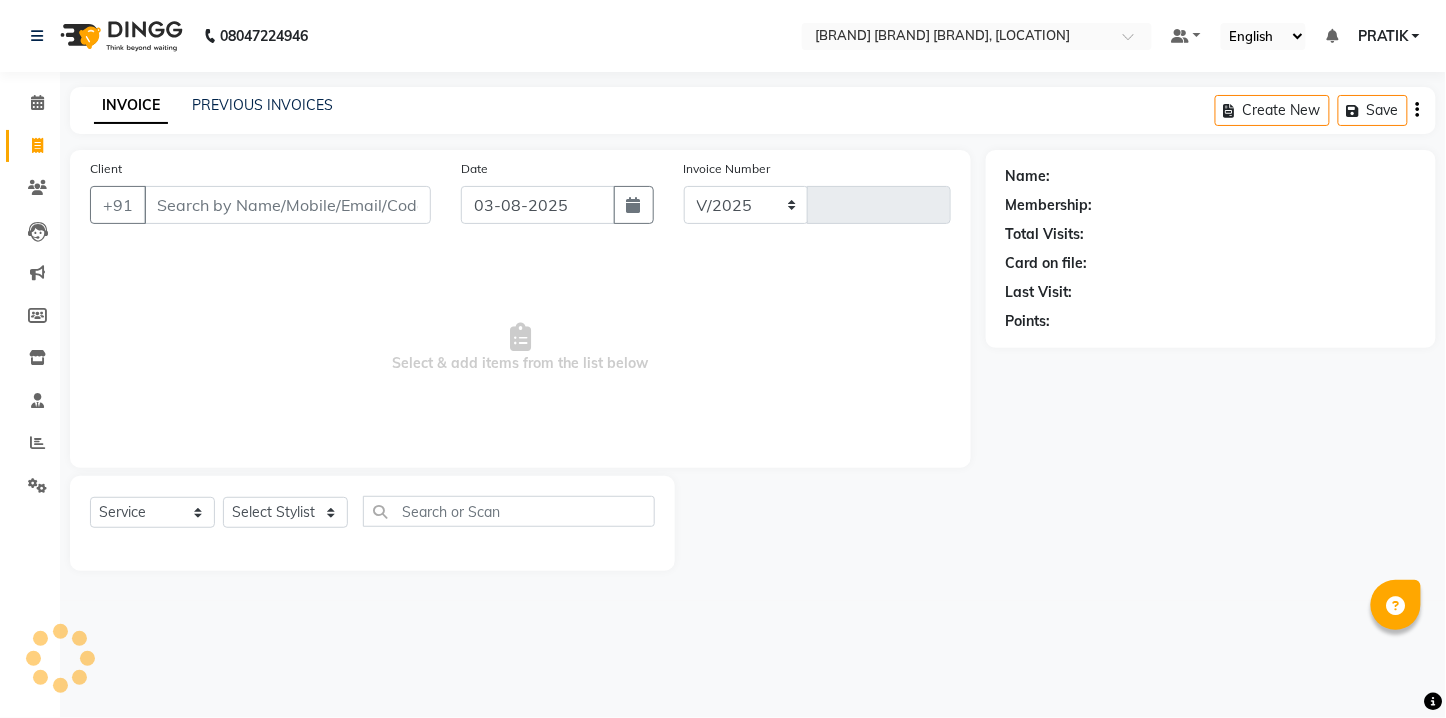 select on "6770" 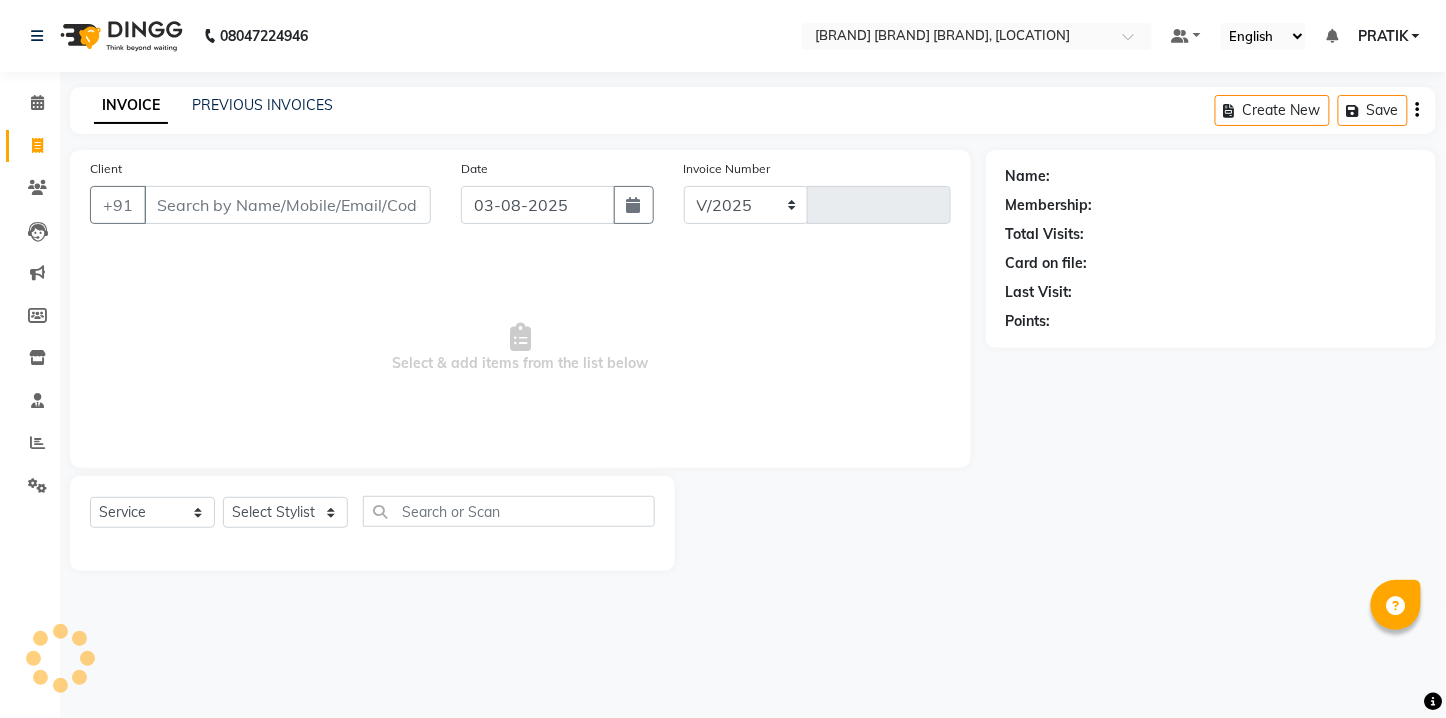 type on "4363" 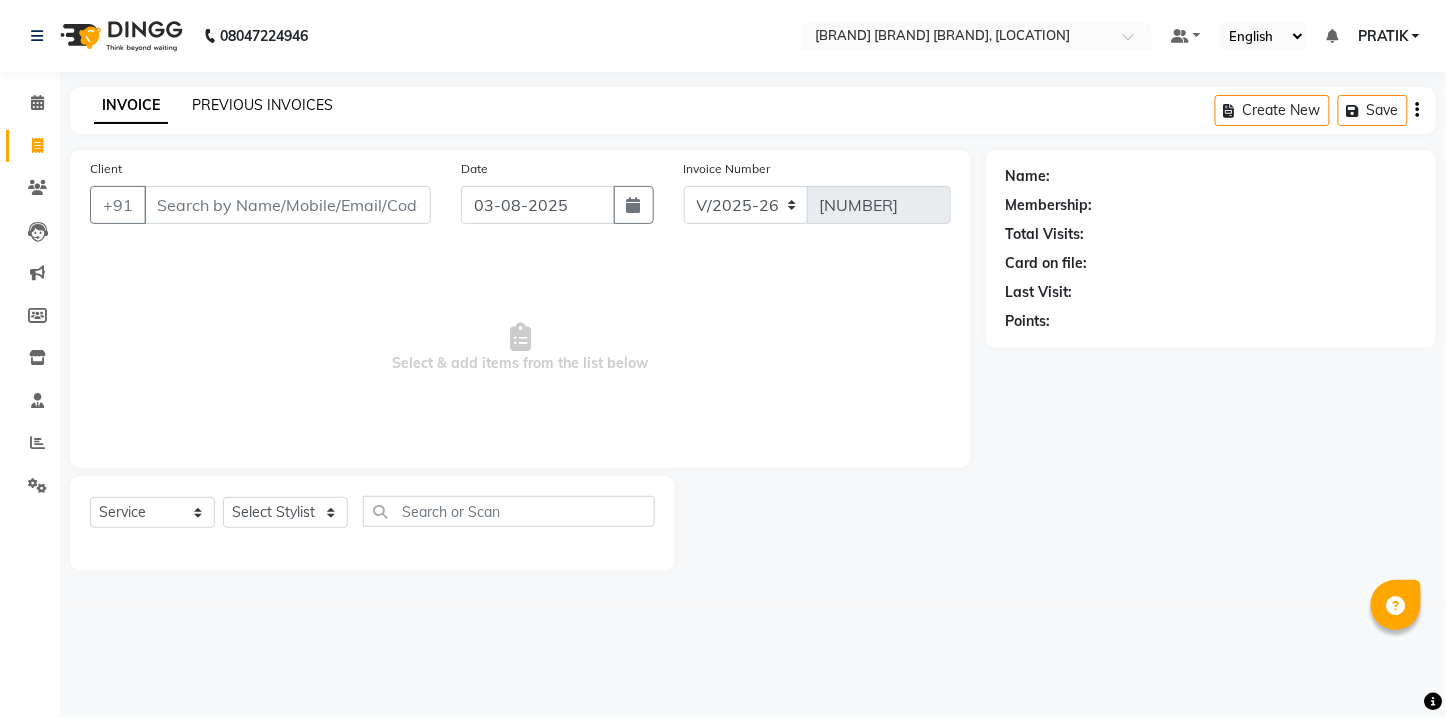 click on "PREVIOUS INVOICES" 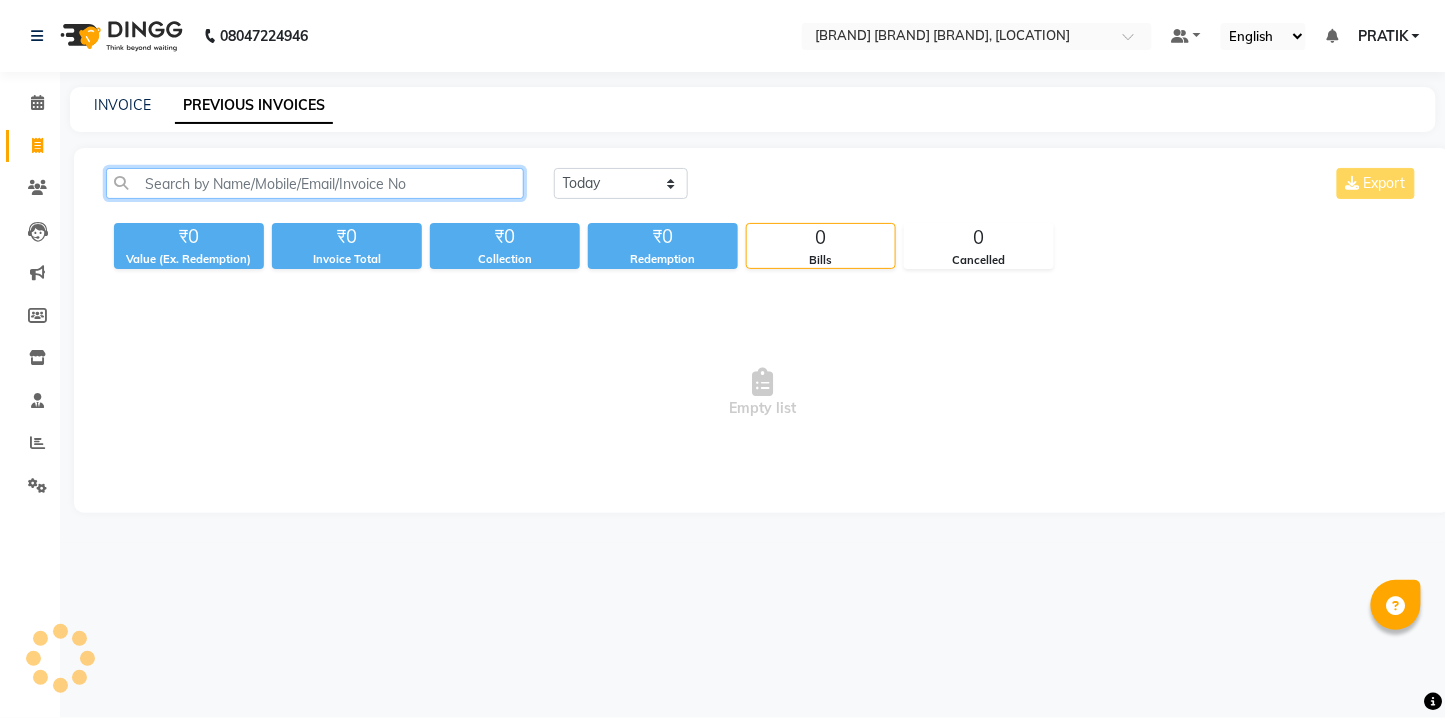 click 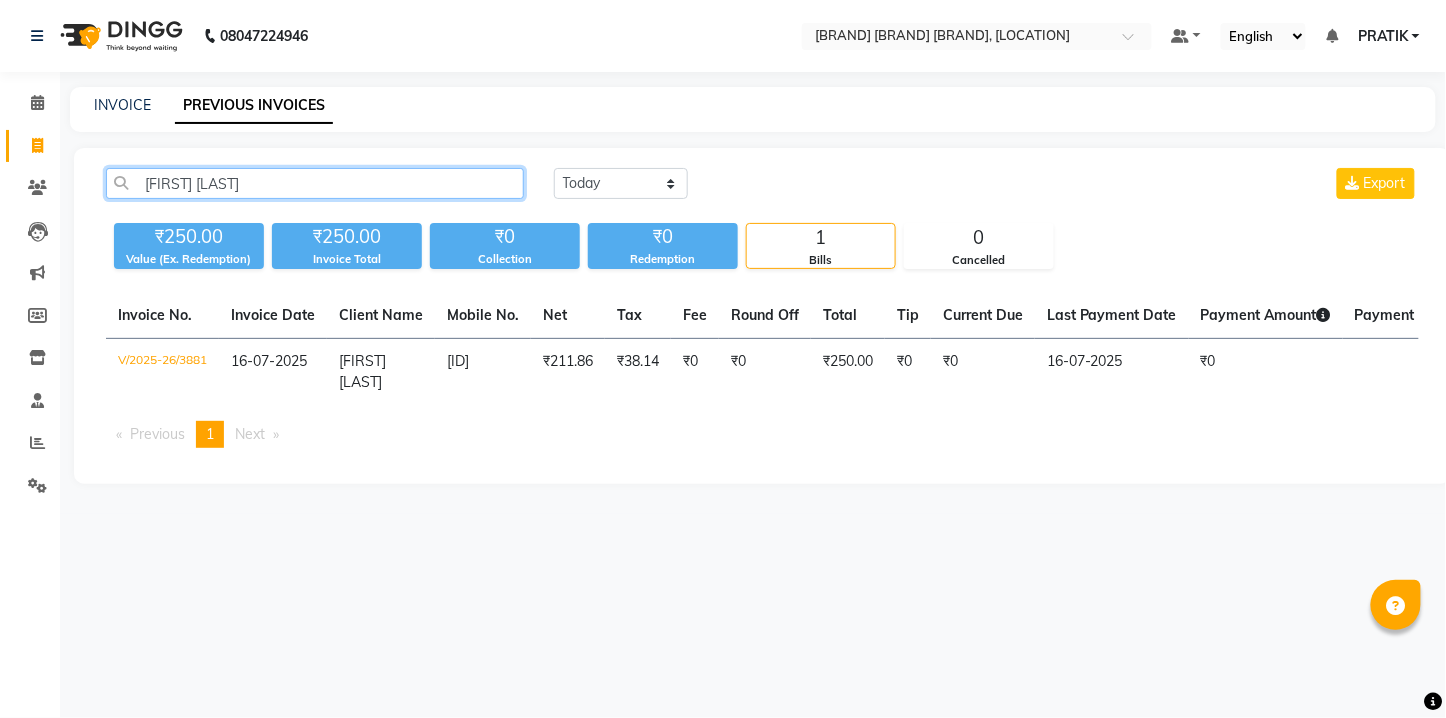 click on "roshan s" 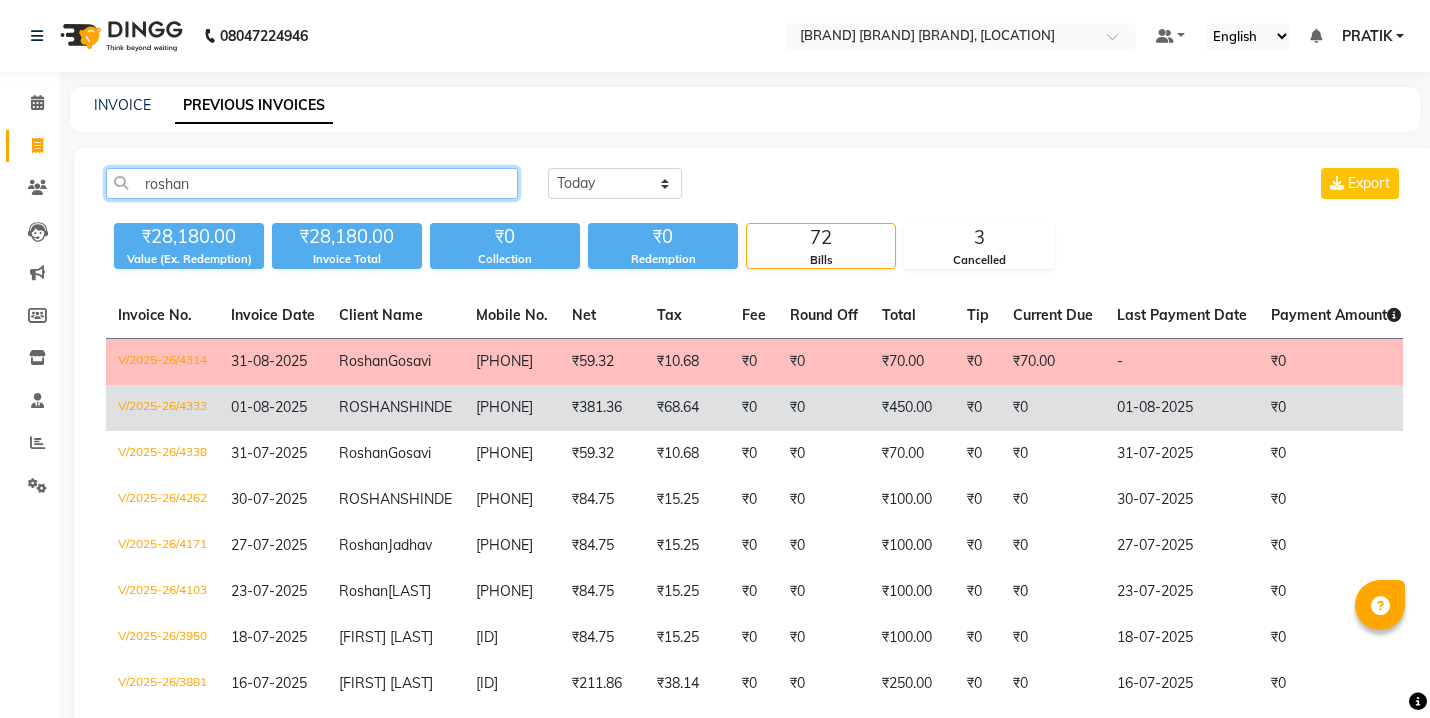 type on "roshan" 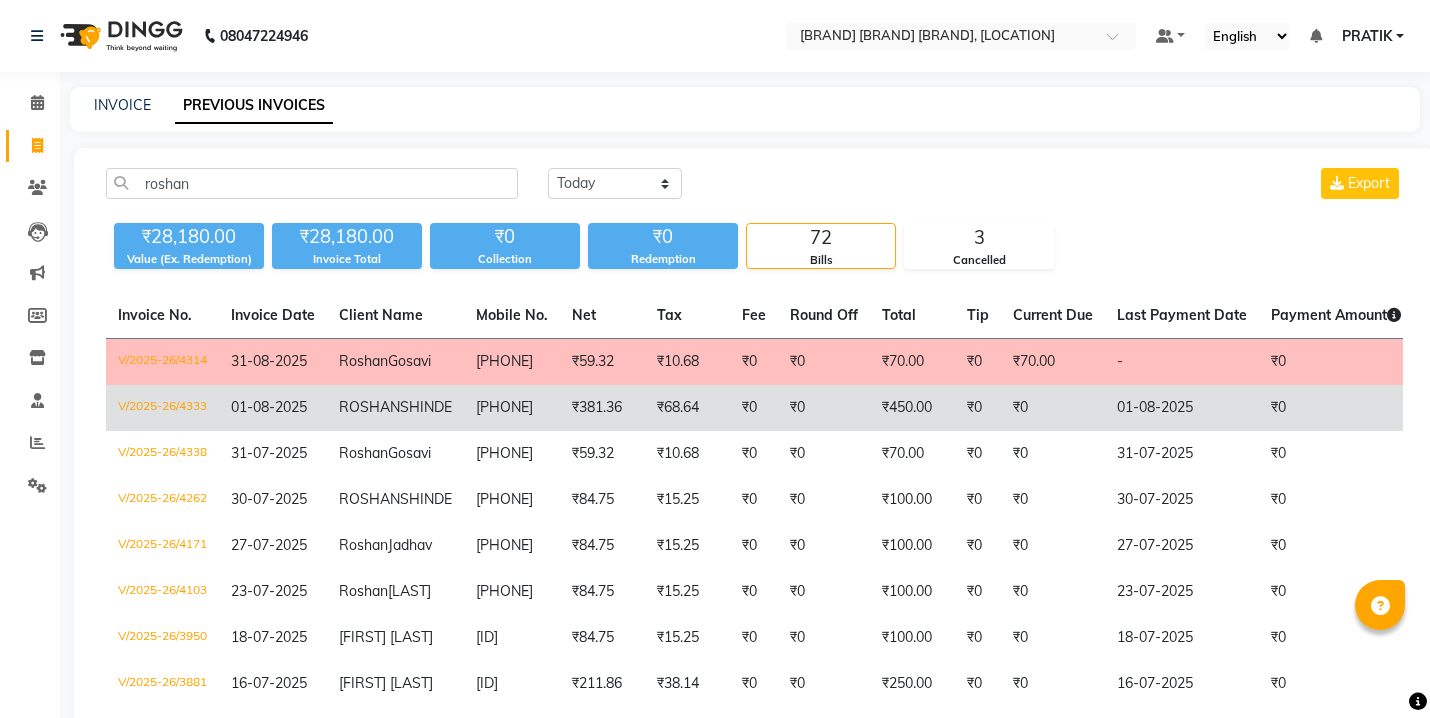 click on "ROSHAN  SHINDE" 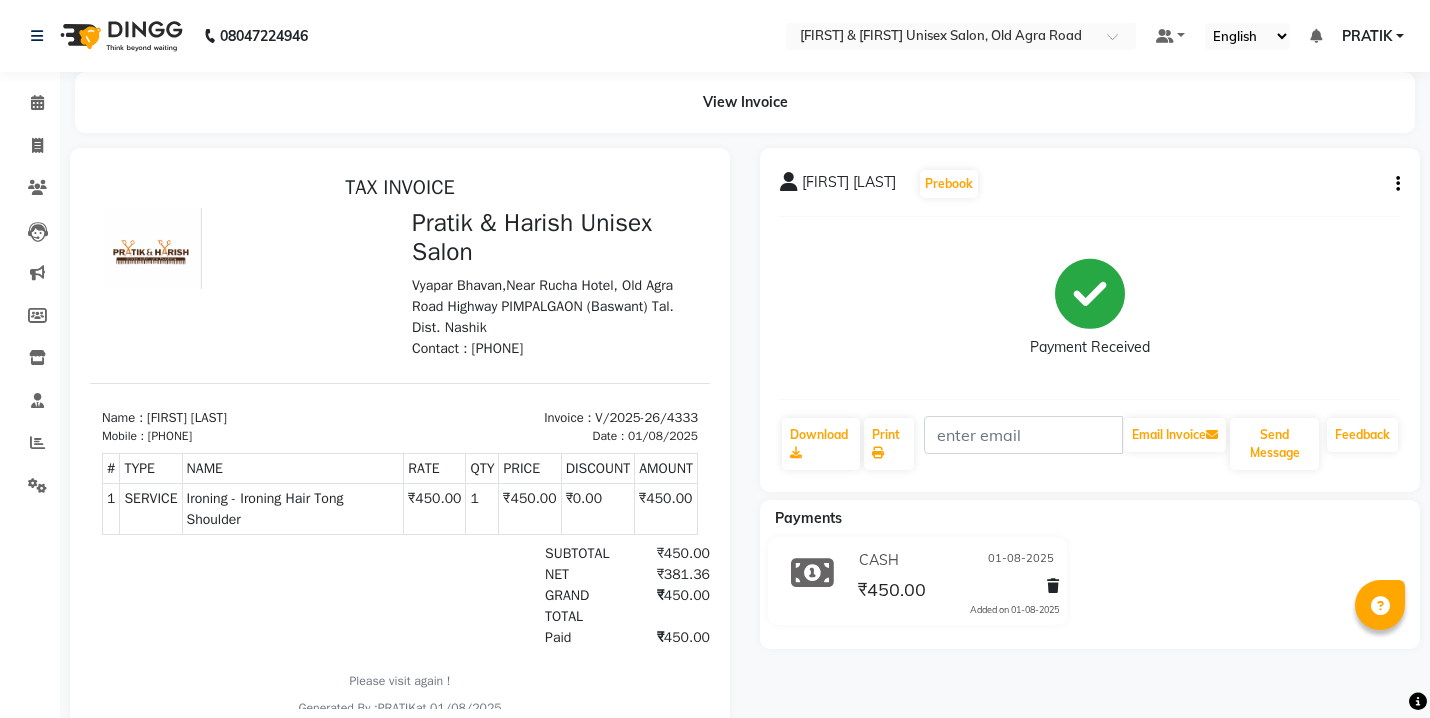 scroll, scrollTop: 0, scrollLeft: 0, axis: both 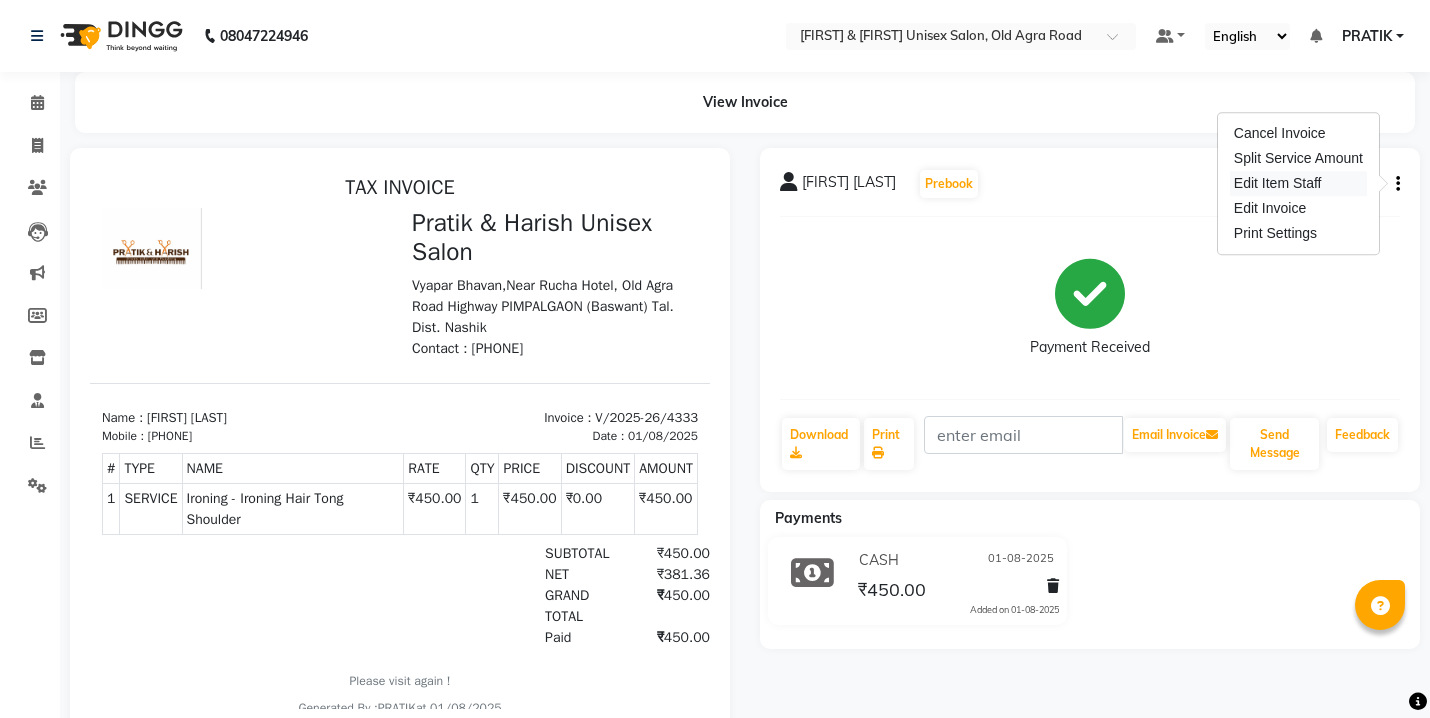 click on "Edit Item Staff" at bounding box center (1298, 183) 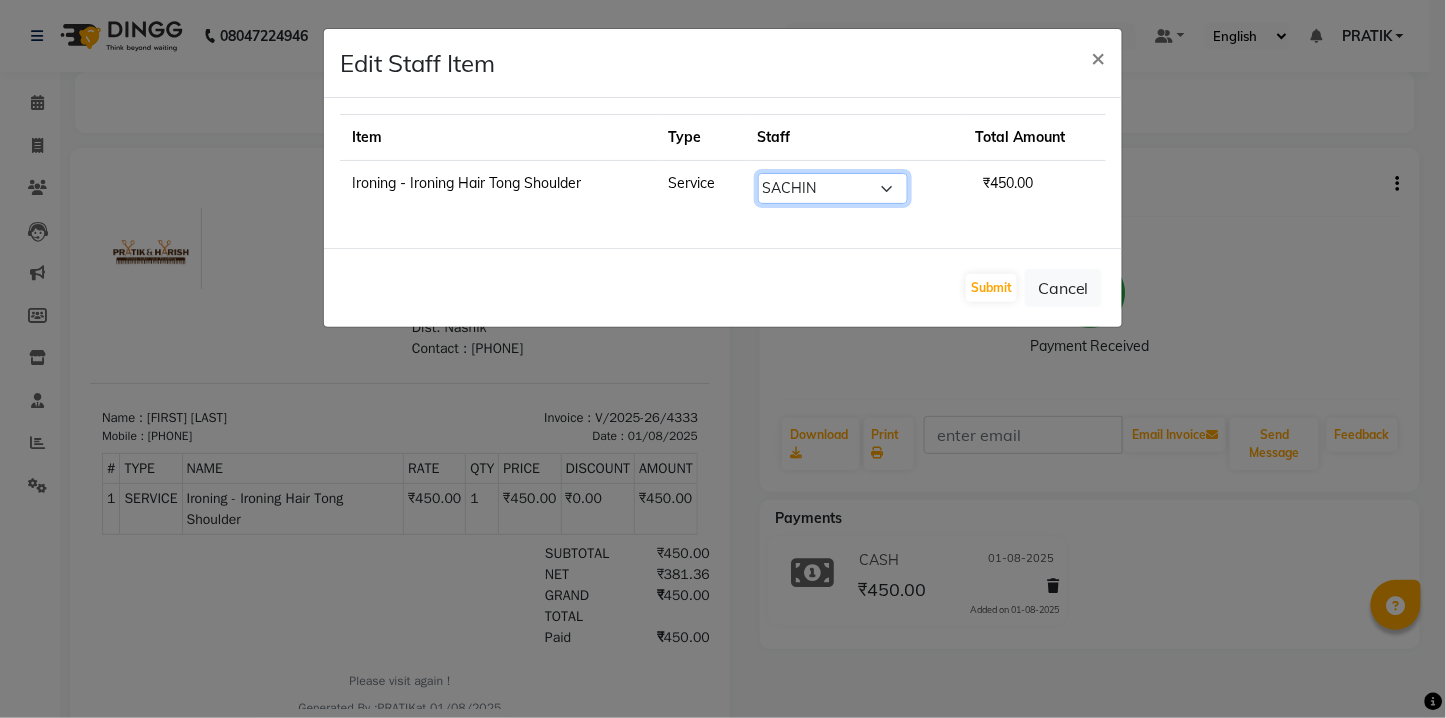 click on "Select  DANISH    HARISH   HARSHADA GANORE   Kishor Tongare   Manisha   NEHA   PH SALON   PRATIK   SACHIN    shahensha   VEDANT   YASH" 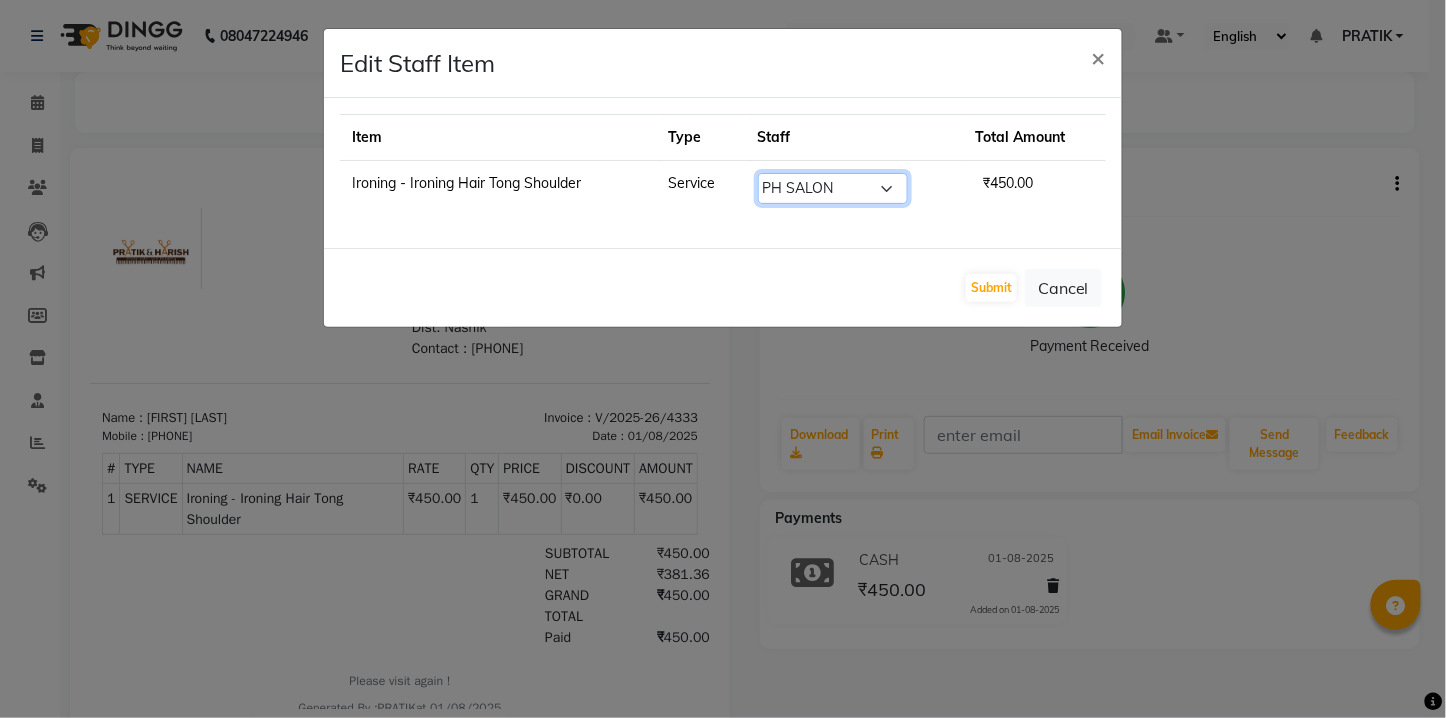 click on "Select  DANISH    HARISH   HARSHADA GANORE   Kishor Tongare   Manisha   NEHA   PH SALON   PRATIK   SACHIN    shahensha   VEDANT   YASH" 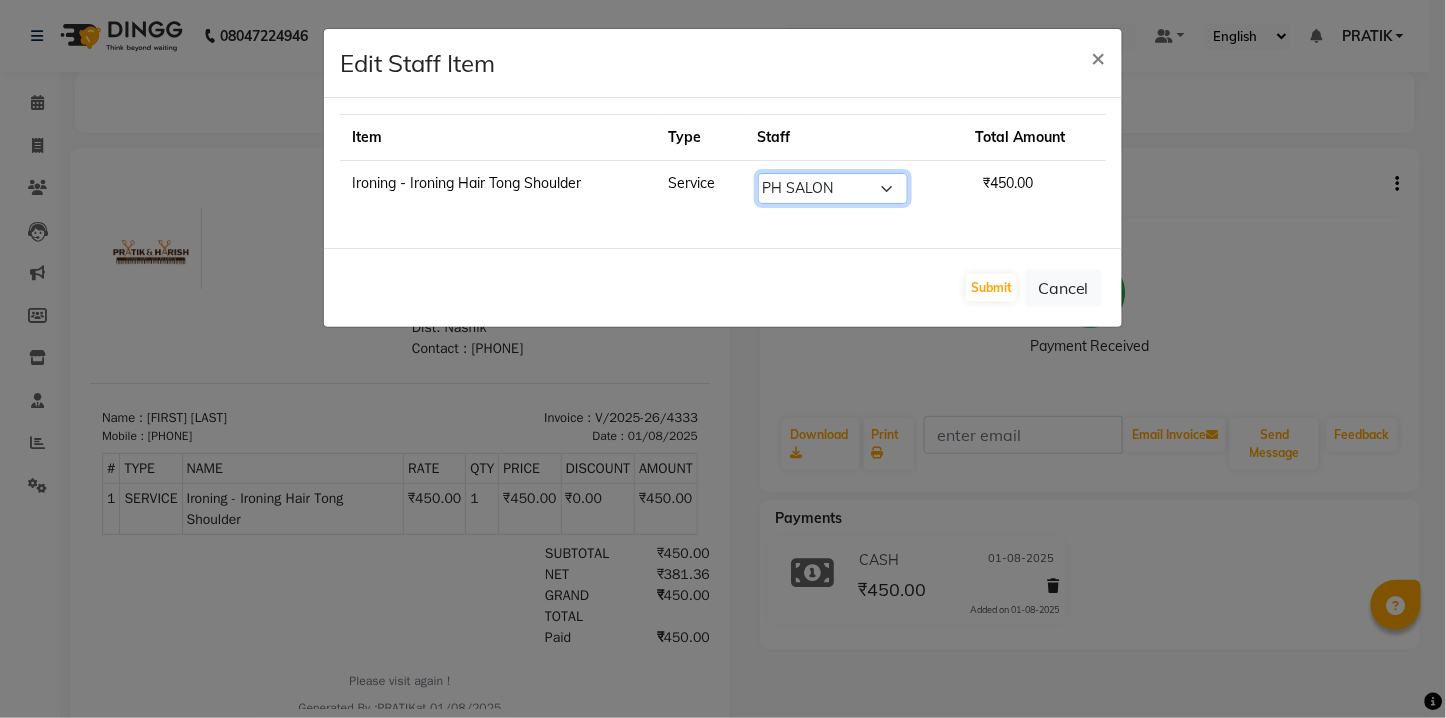 click on "Select  DANISH    HARISH   HARSHADA GANORE   Kishor Tongare   Manisha   NEHA   PH SALON   PRATIK   SACHIN    shahensha   VEDANT   YASH" 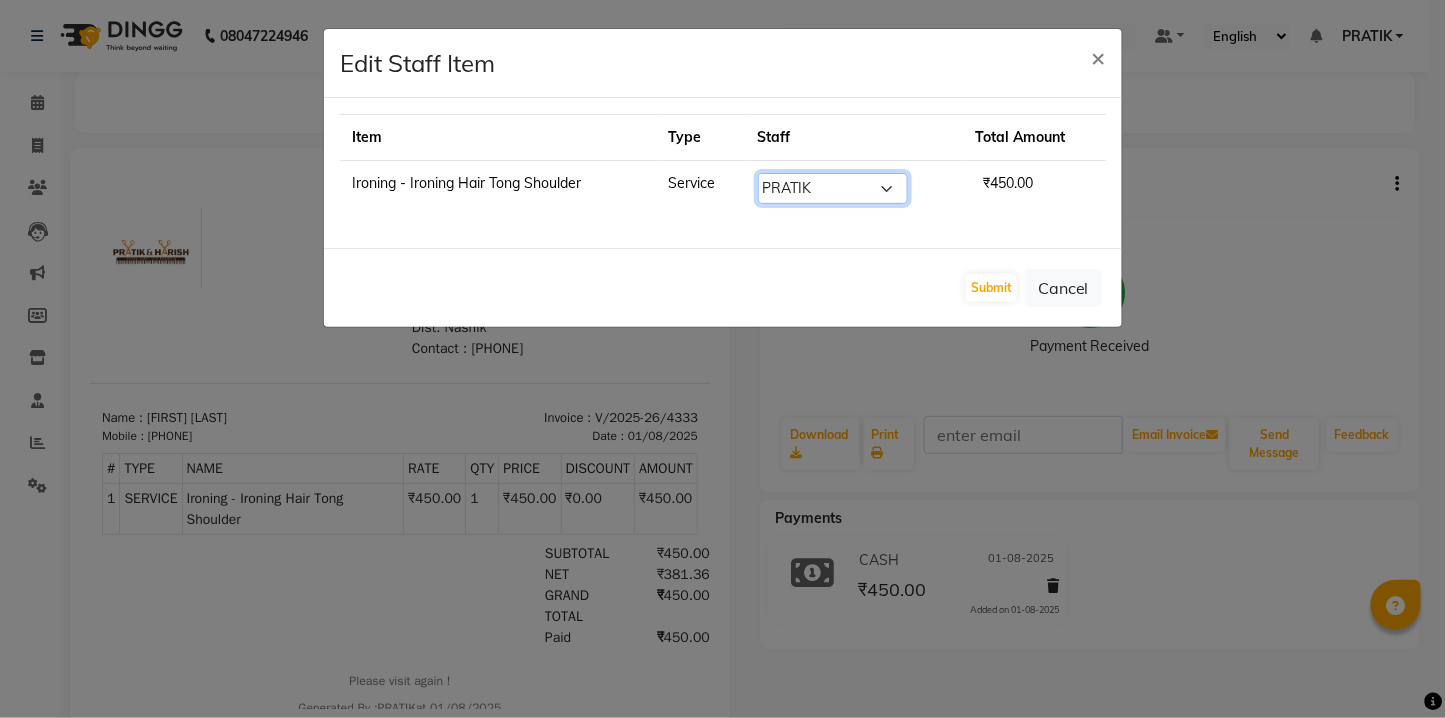 click on "Select  DANISH    HARISH   HARSHADA GANORE   Kishor Tongare   Manisha   NEHA   PH SALON   PRATIK   SACHIN    shahensha   VEDANT   YASH" 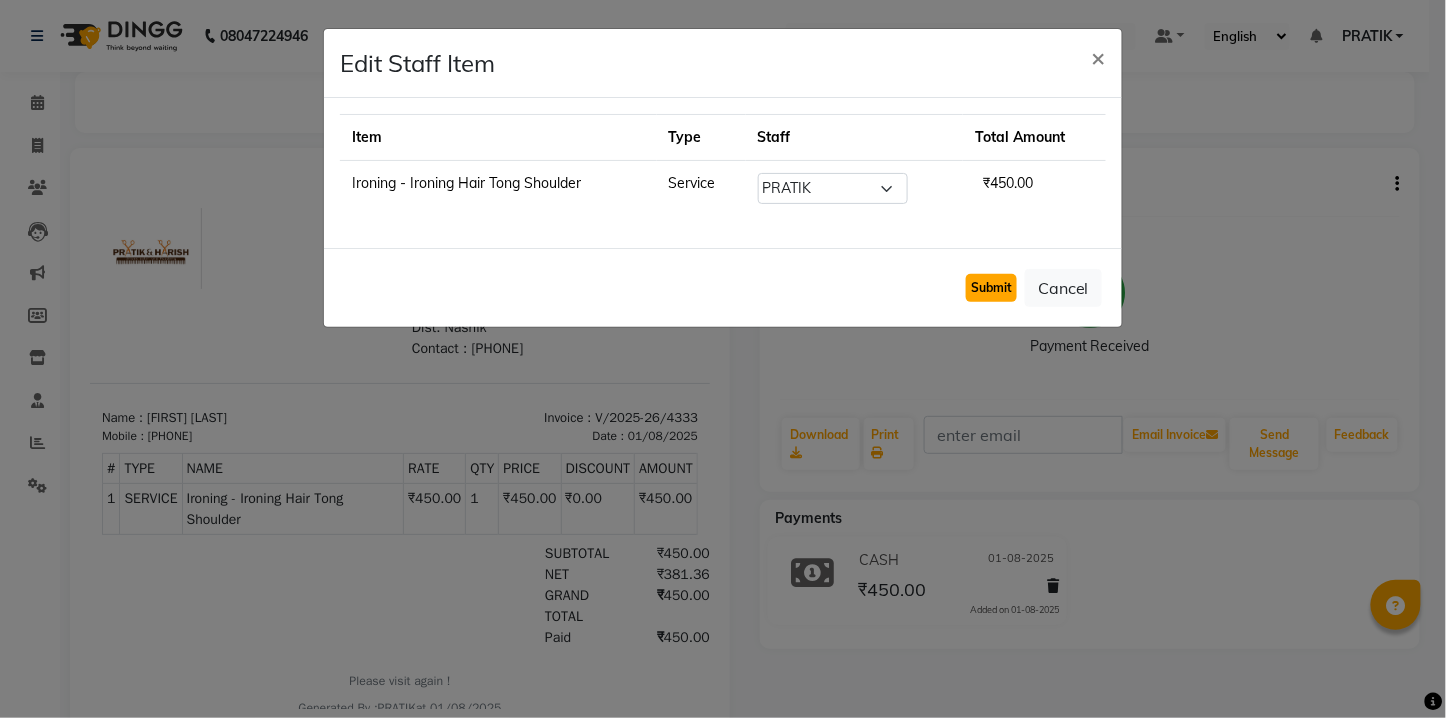 click on "Submit" 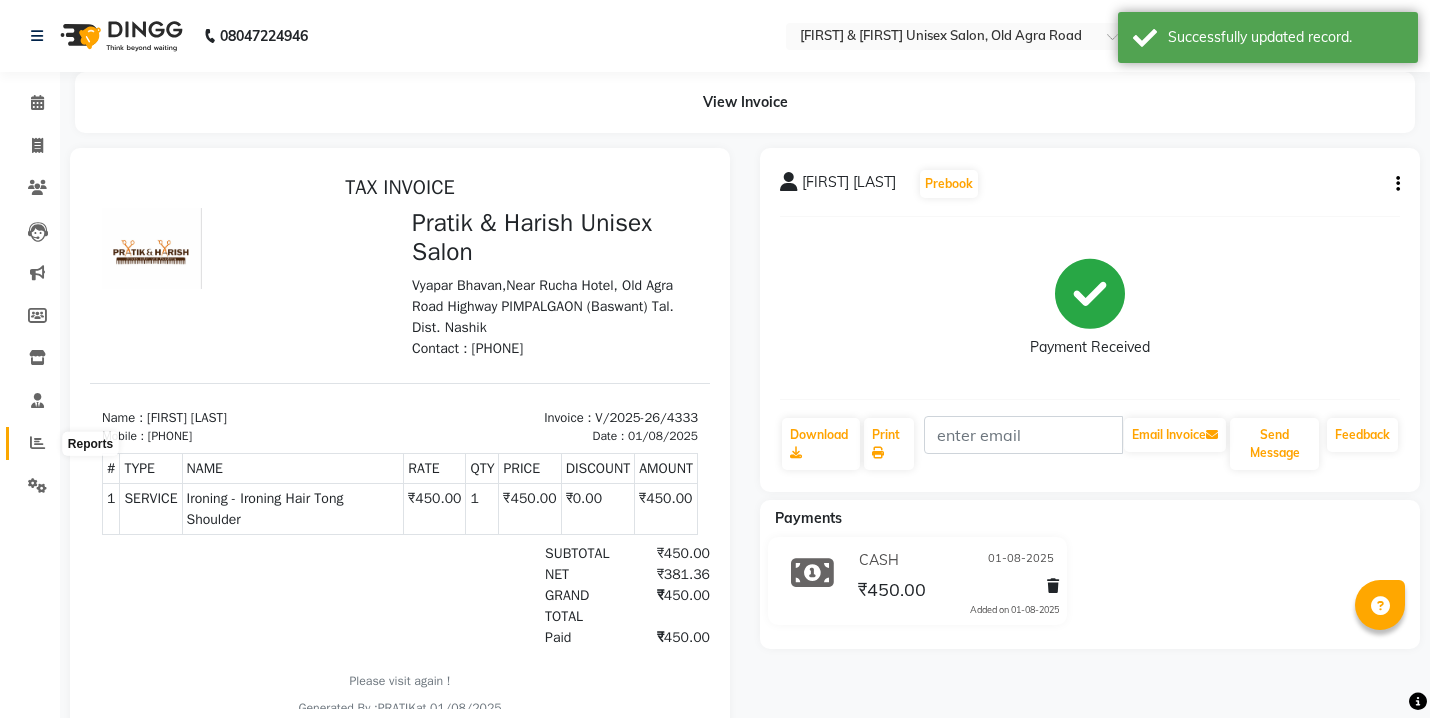 click 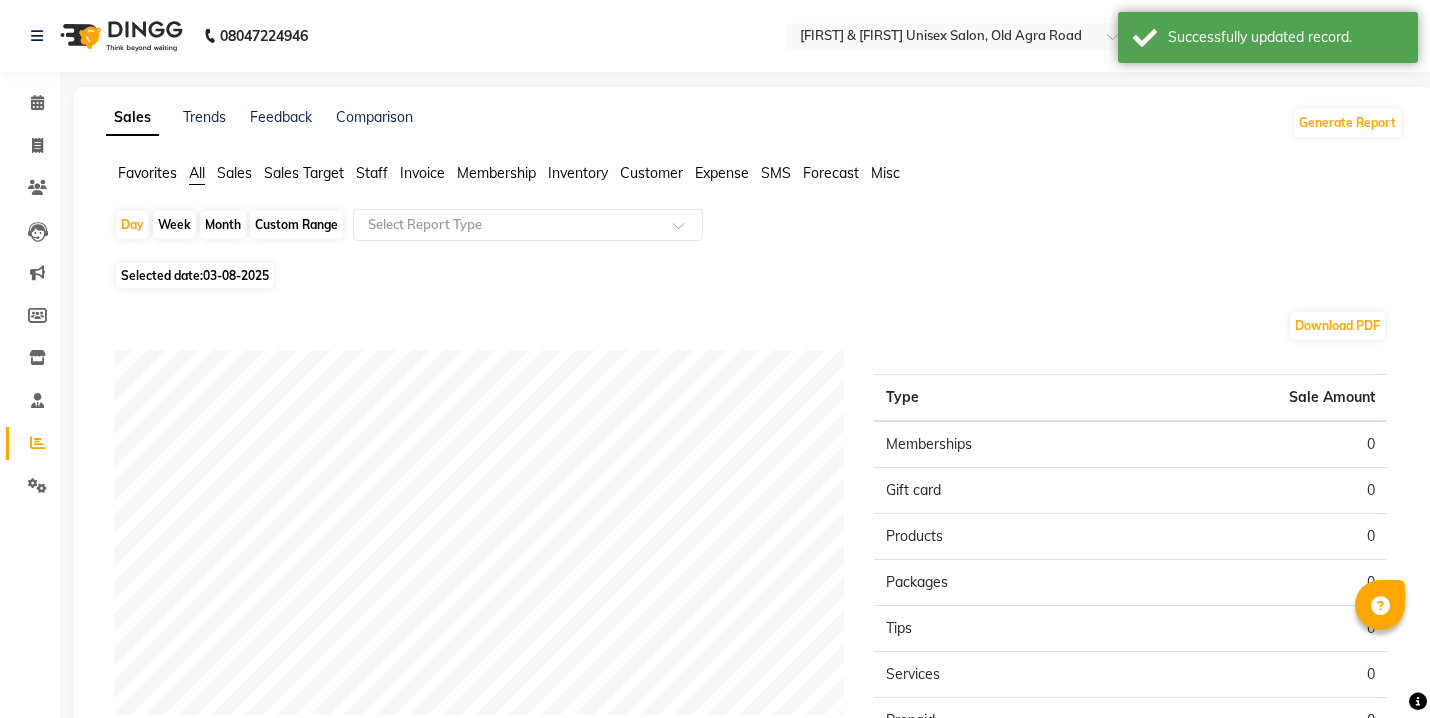 click on "Staff" 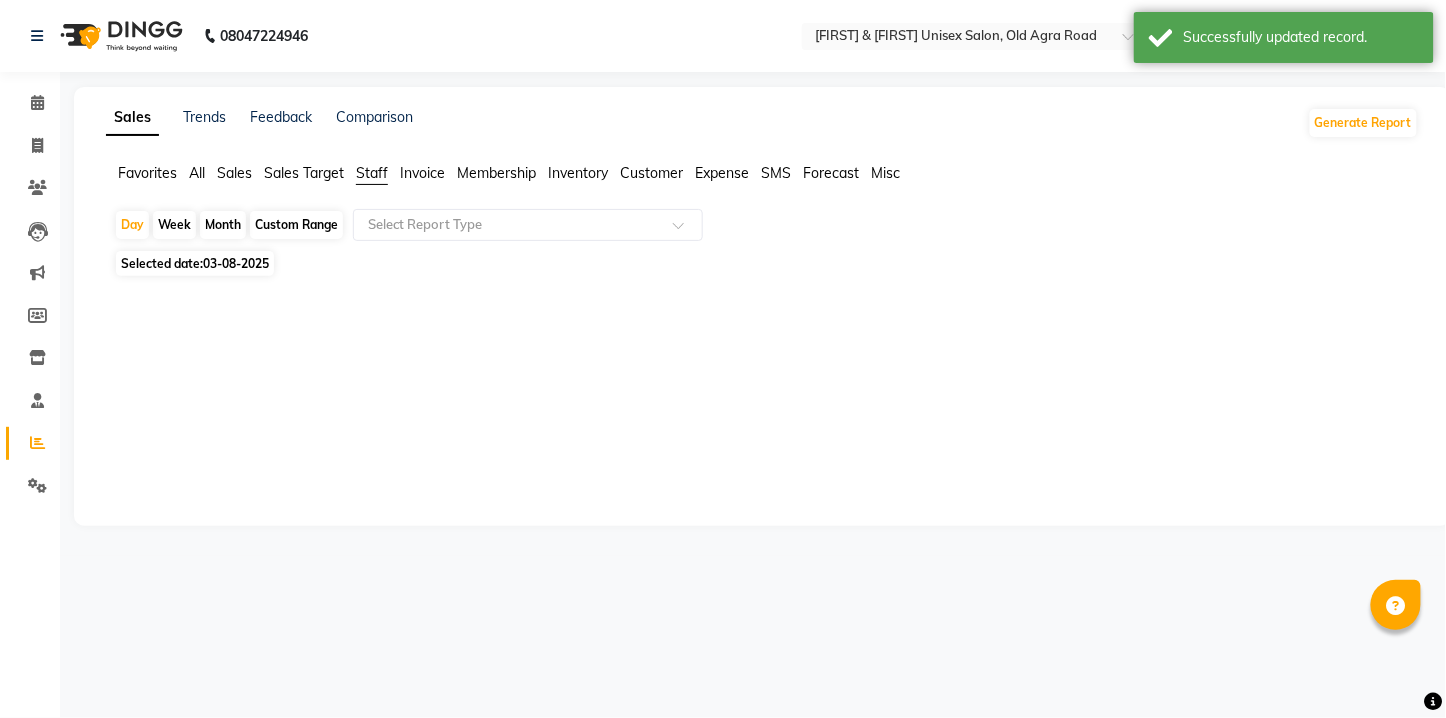 click on "03-08-2025" 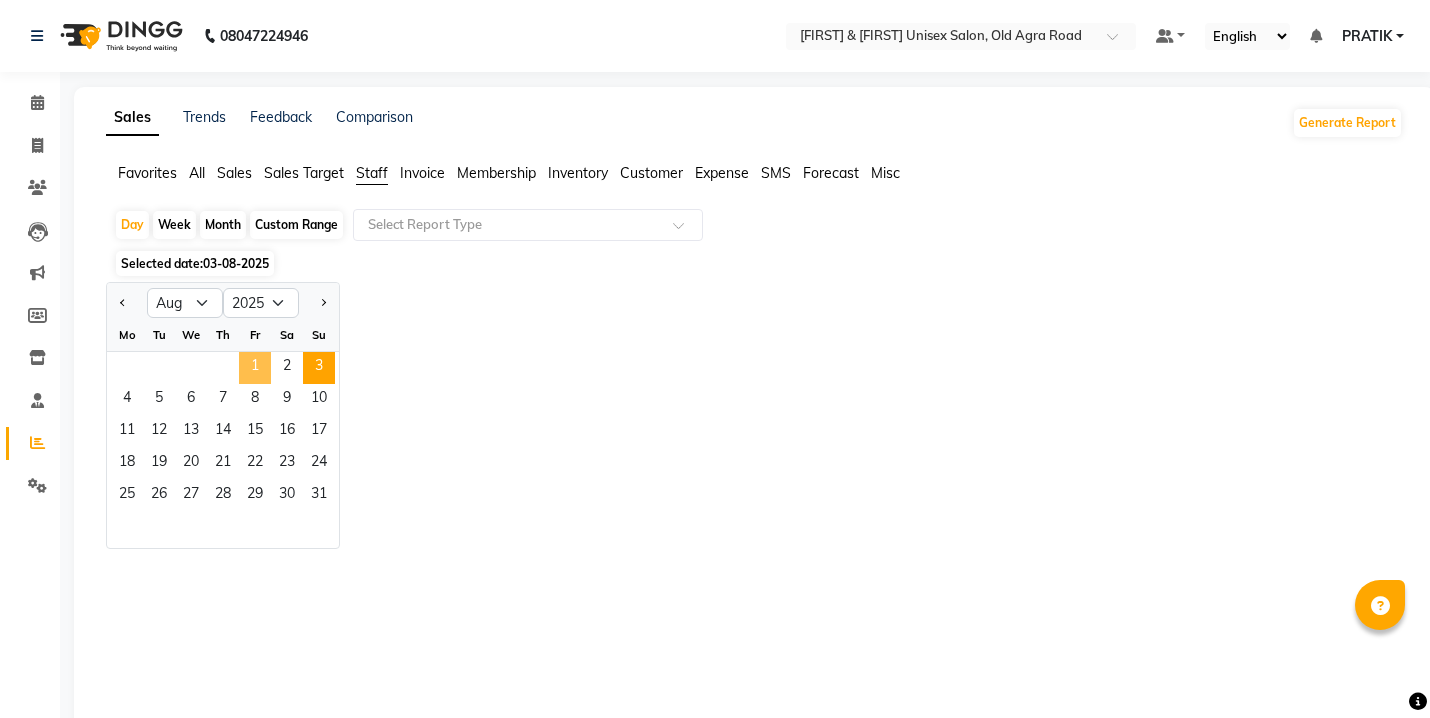 click on "1" 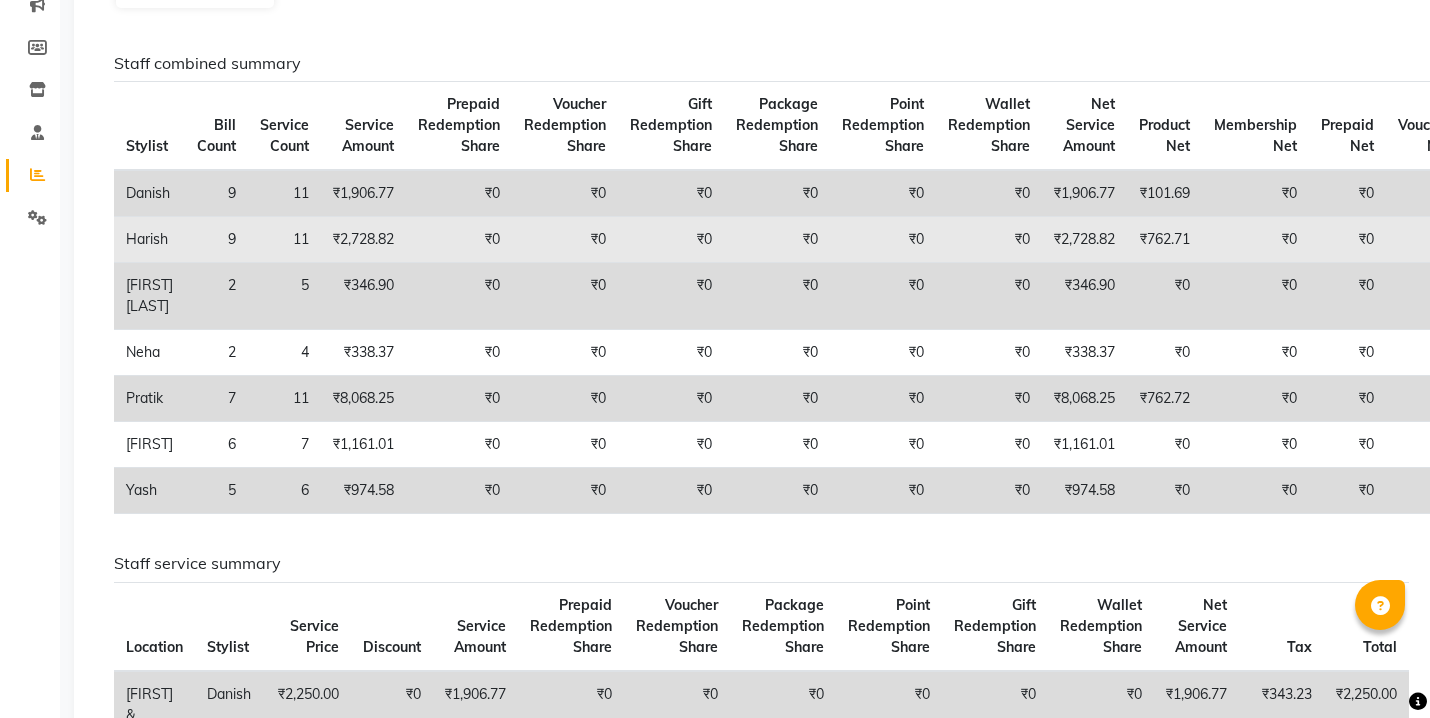 scroll, scrollTop: 111, scrollLeft: 0, axis: vertical 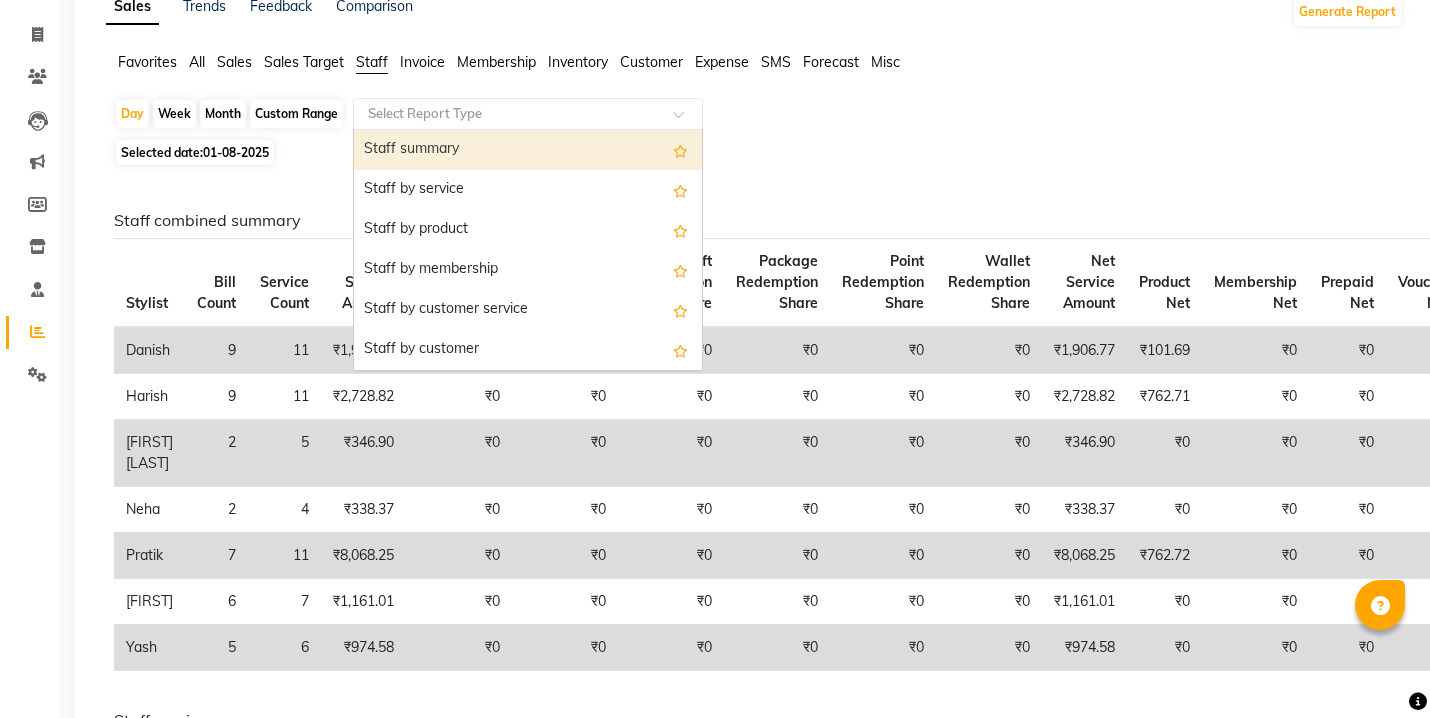 click 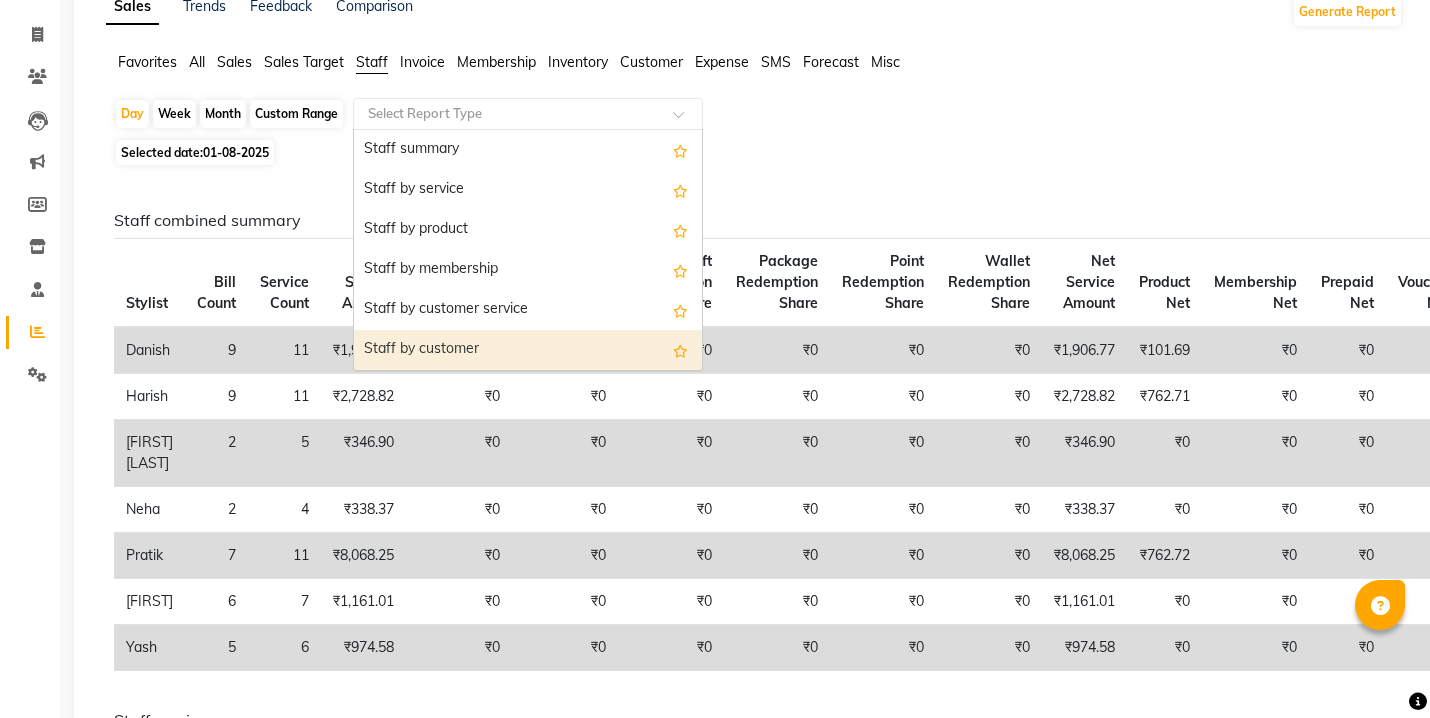 click on "Staff by customer" at bounding box center [528, 350] 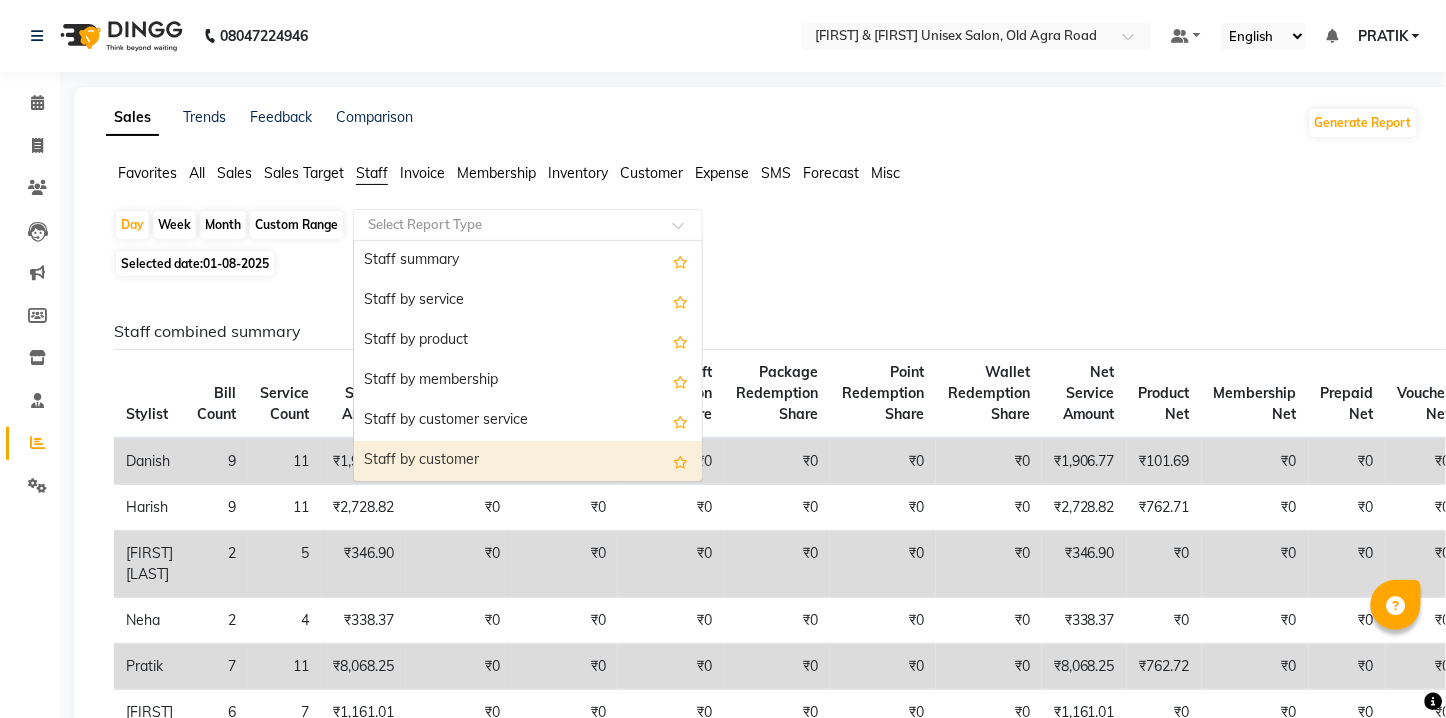 select on "full_report" 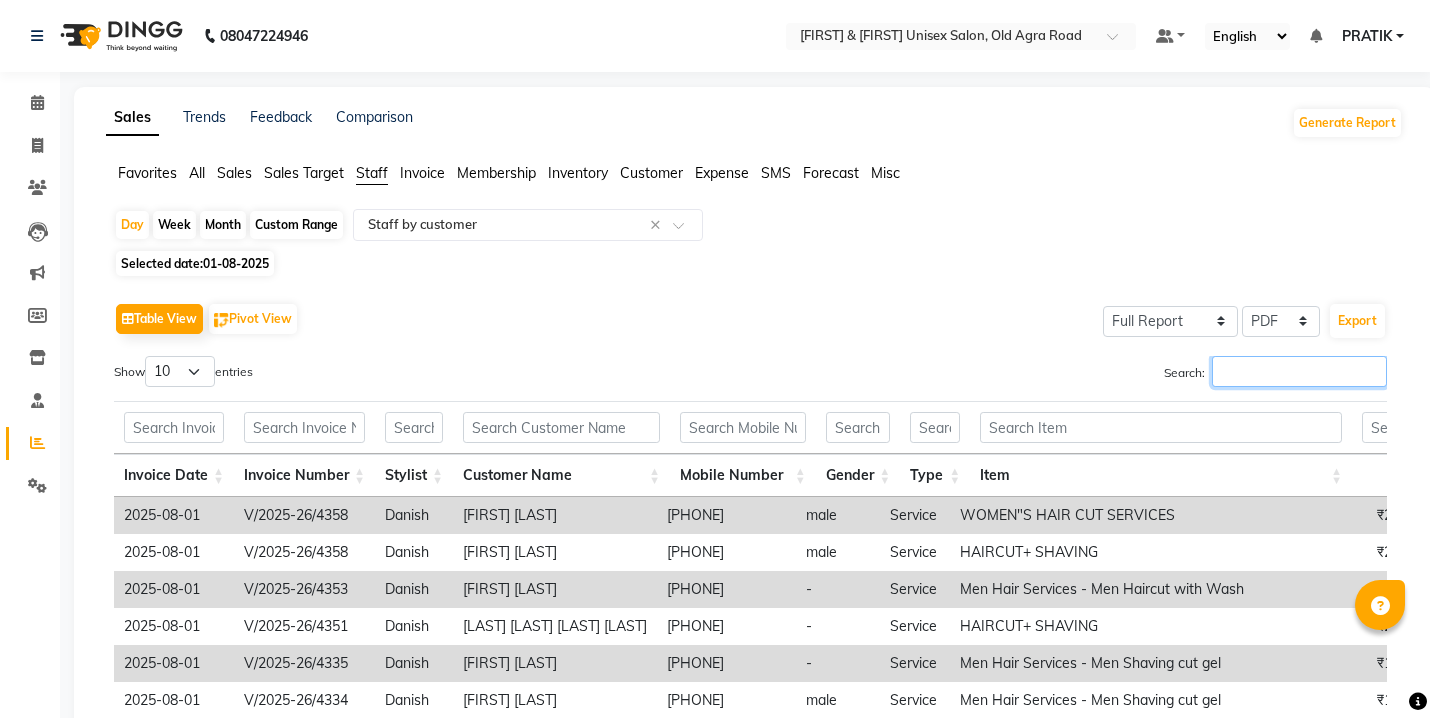 click on "Search:" at bounding box center (1299, 371) 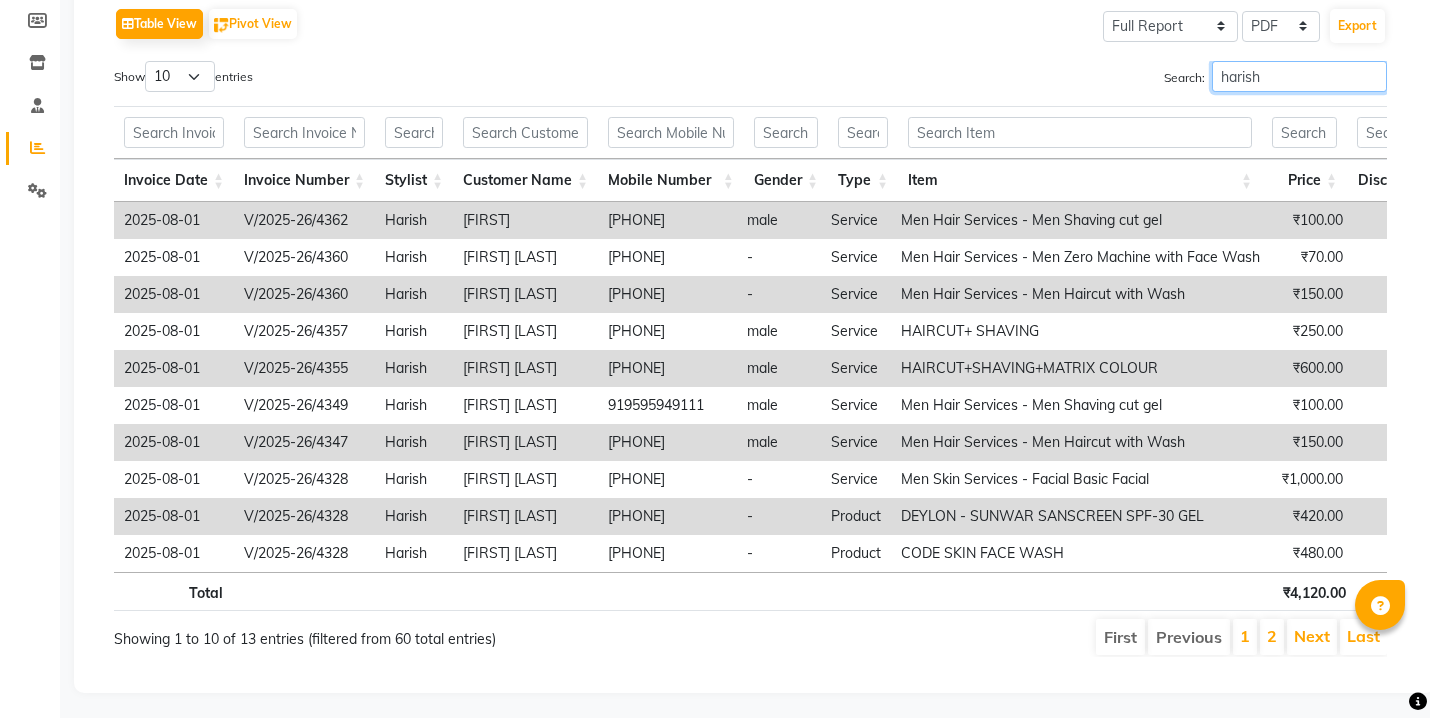 scroll, scrollTop: 333, scrollLeft: 0, axis: vertical 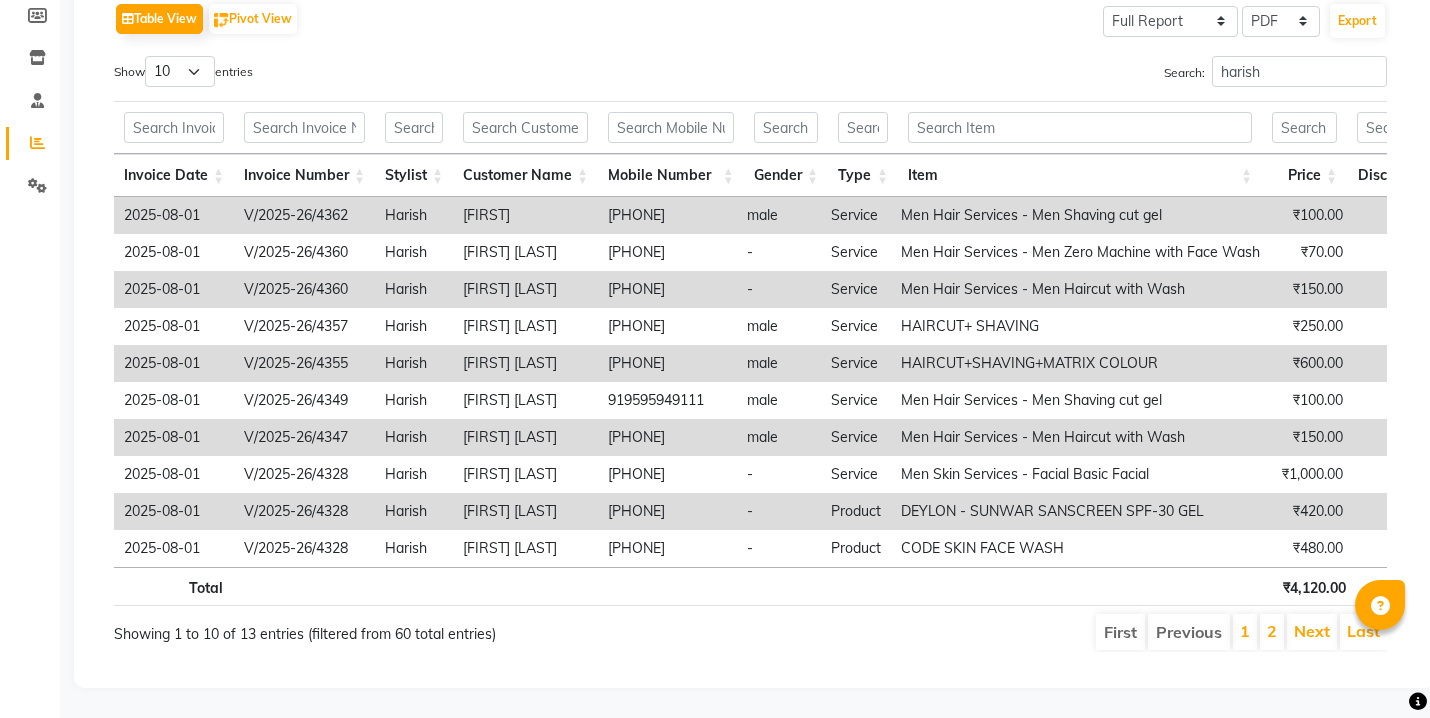 click on "2" at bounding box center (1272, 632) 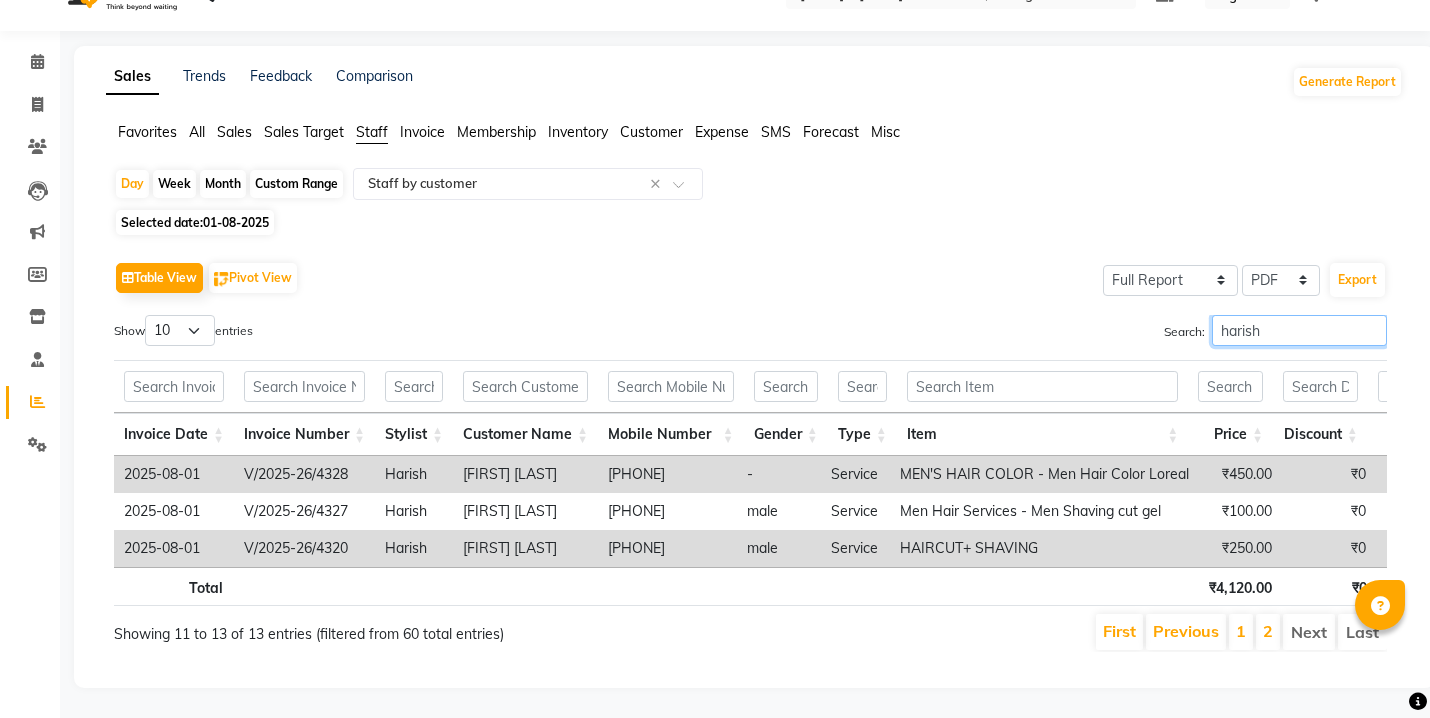 click on "harish" at bounding box center (1299, 330) 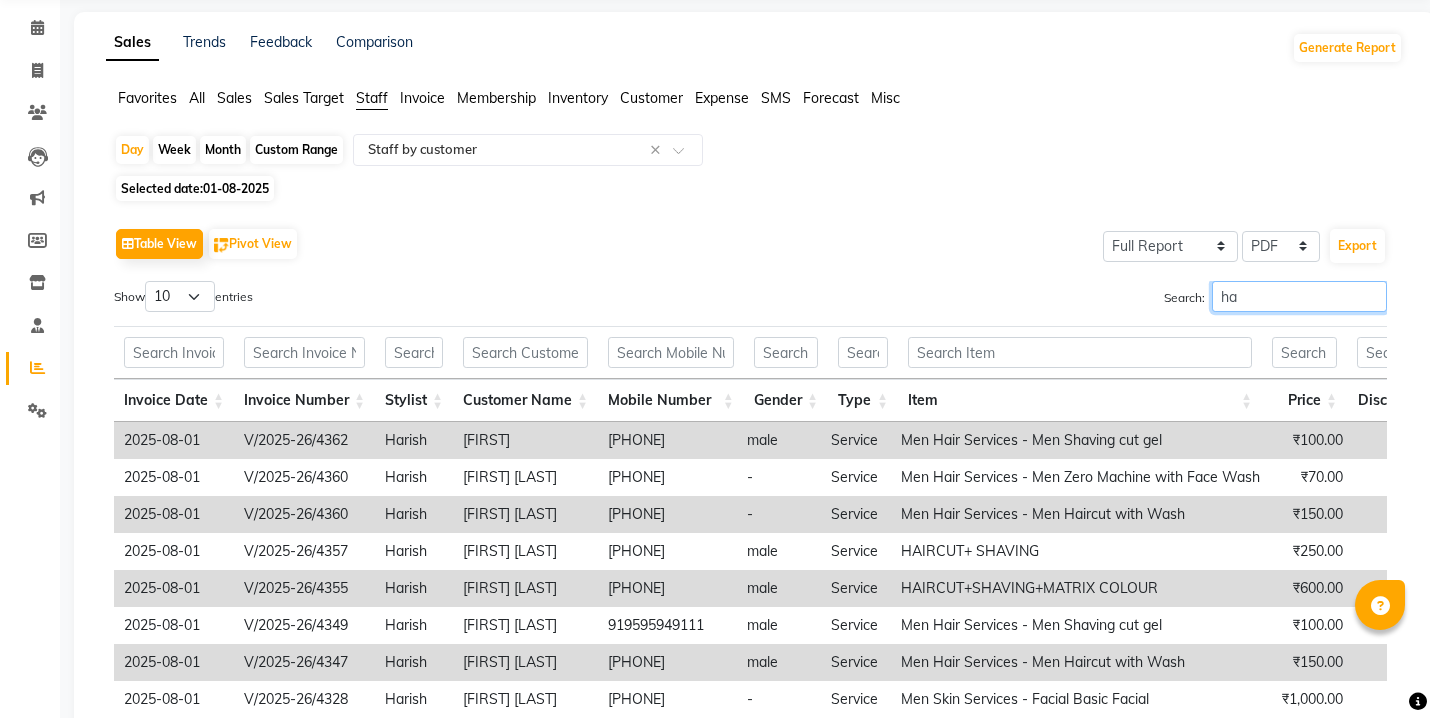 type on "h" 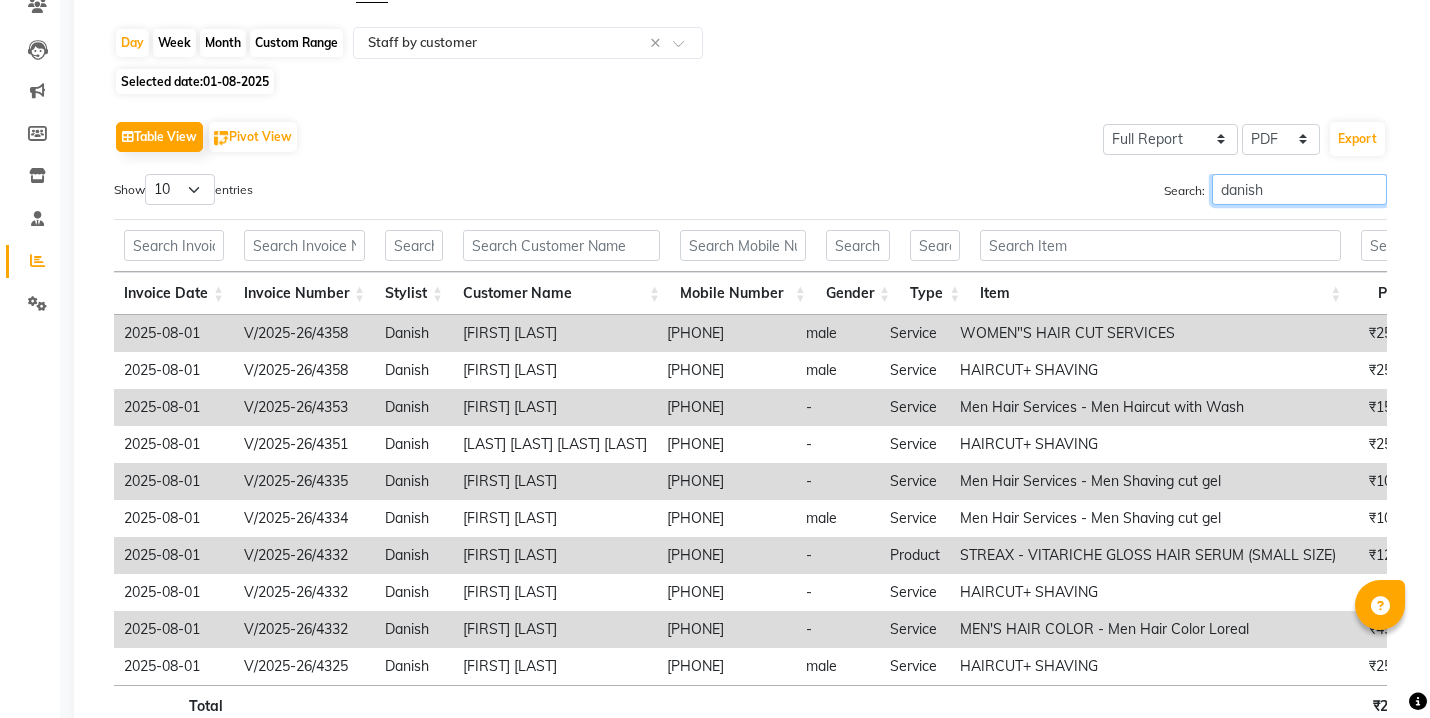 scroll, scrollTop: 333, scrollLeft: 0, axis: vertical 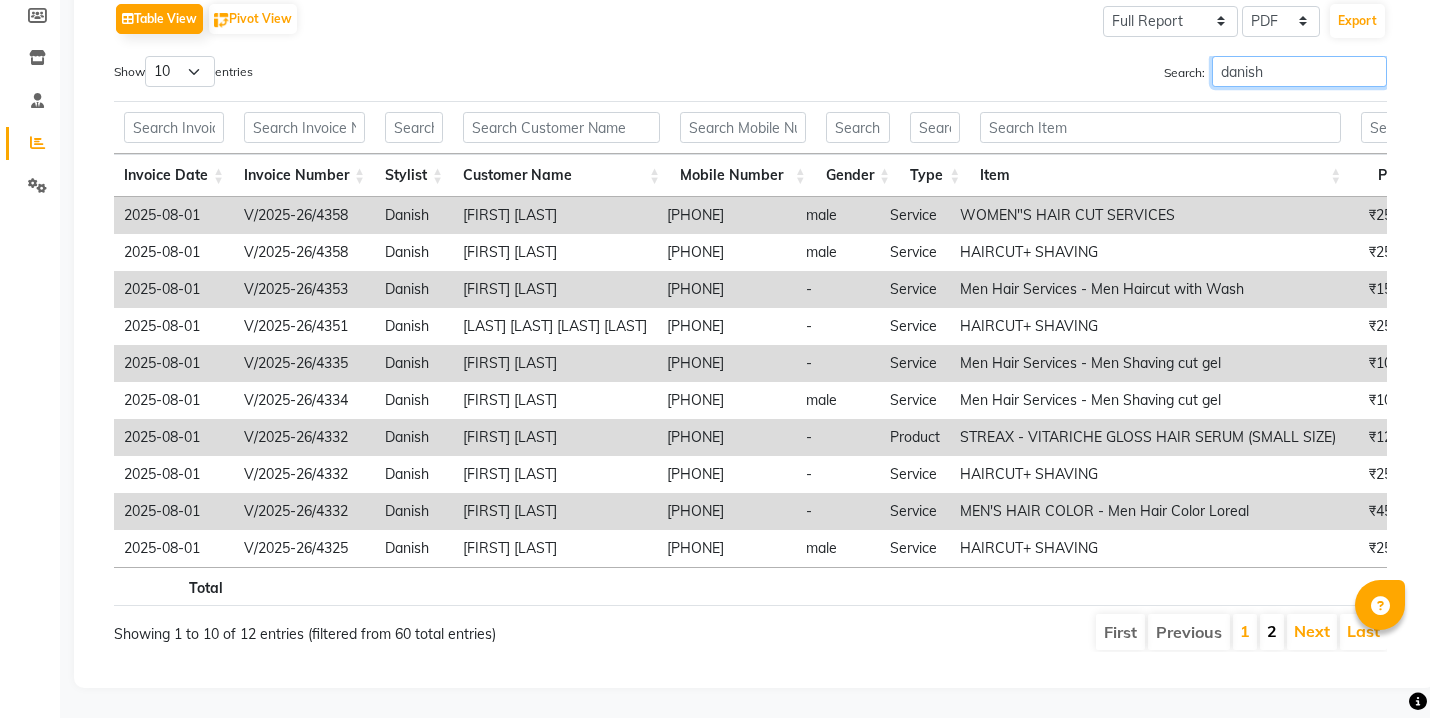 type on "danish" 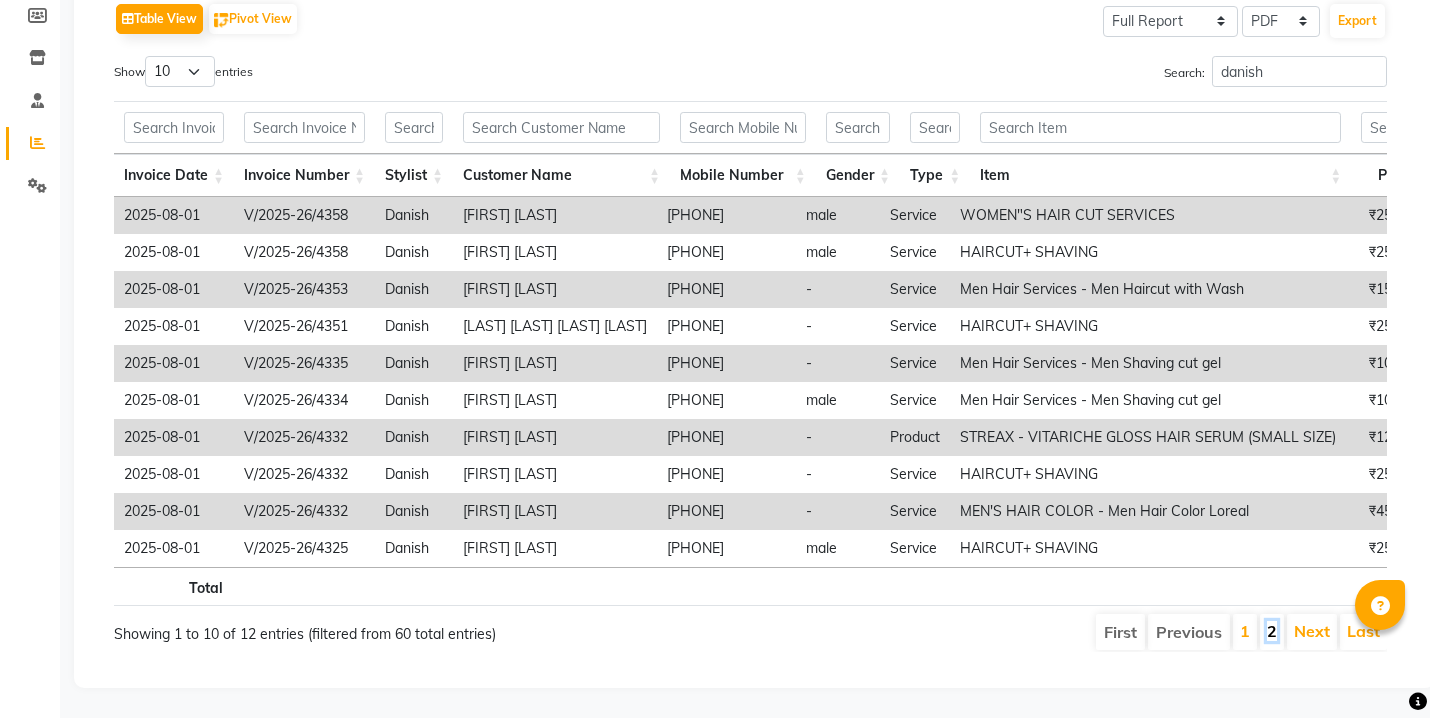 click on "2" at bounding box center (1272, 631) 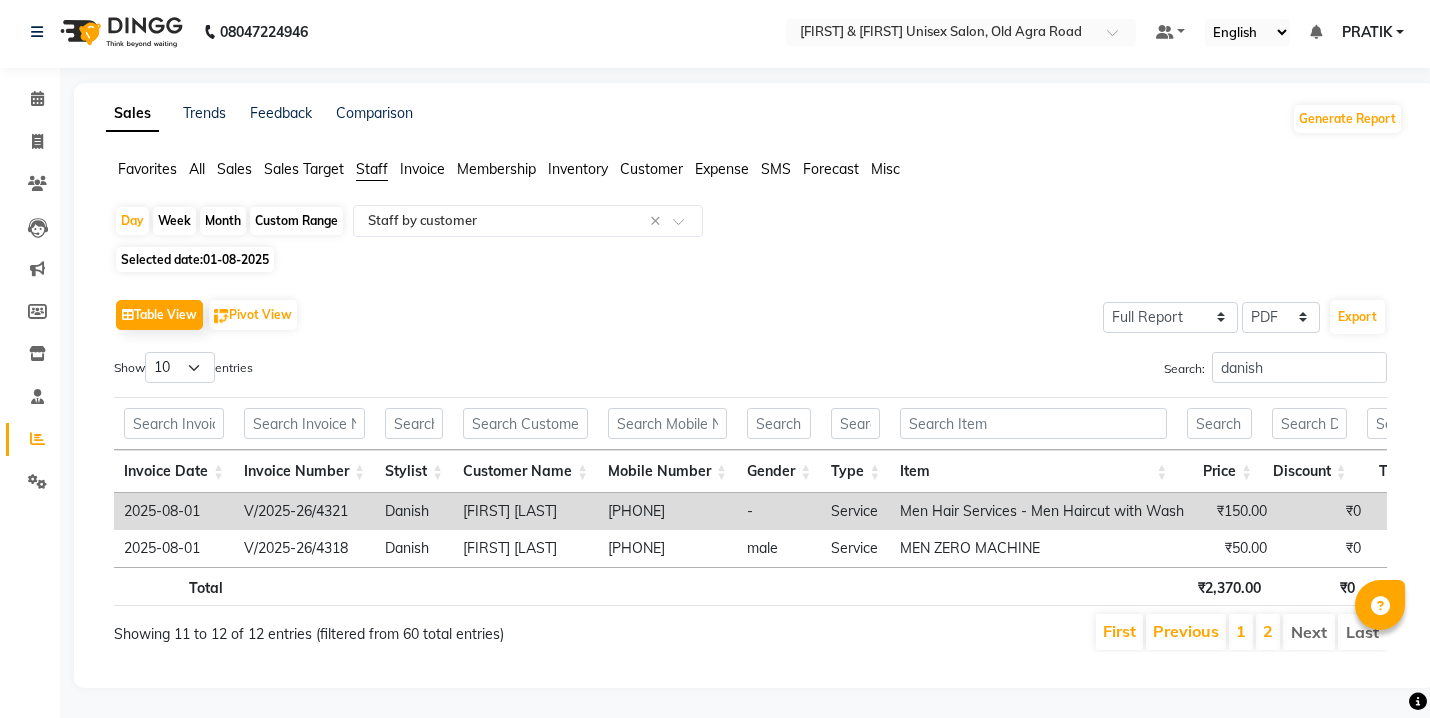 scroll, scrollTop: 37, scrollLeft: 0, axis: vertical 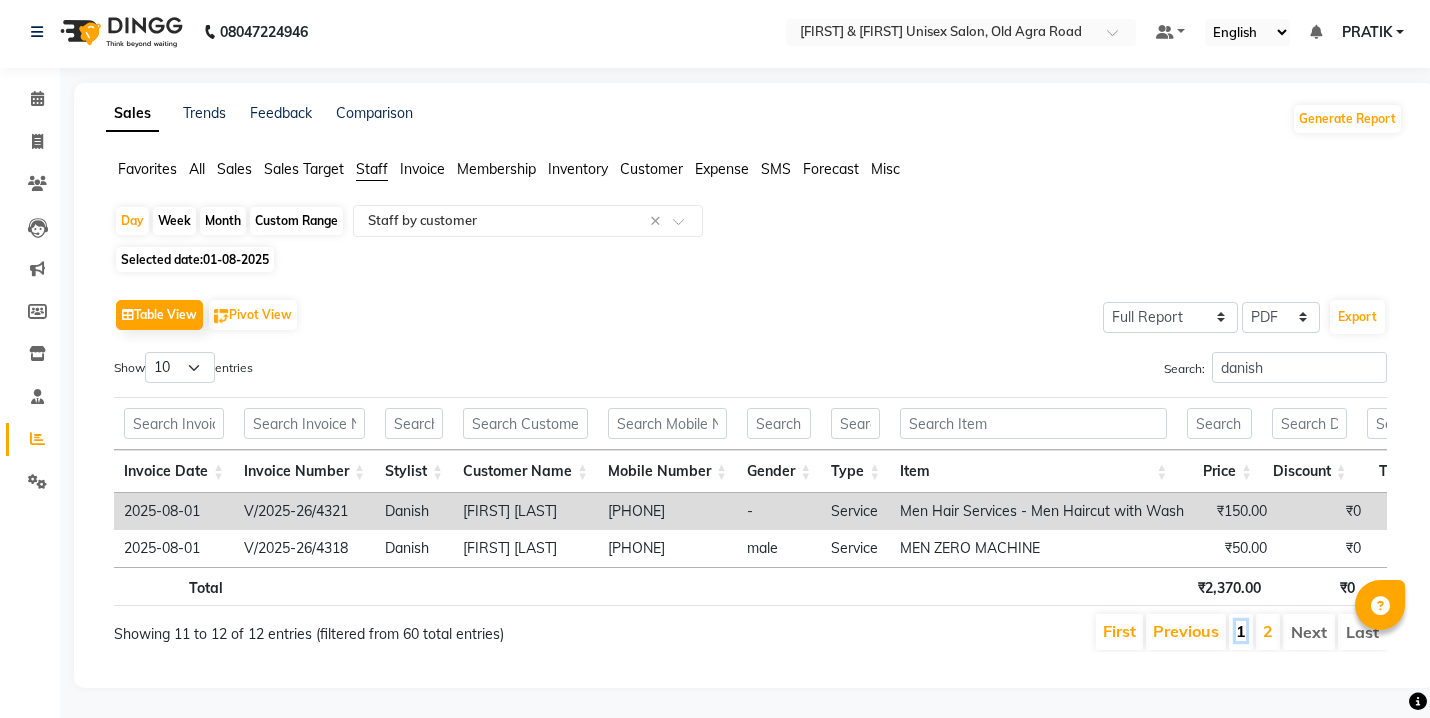 click on "1" at bounding box center [1241, 631] 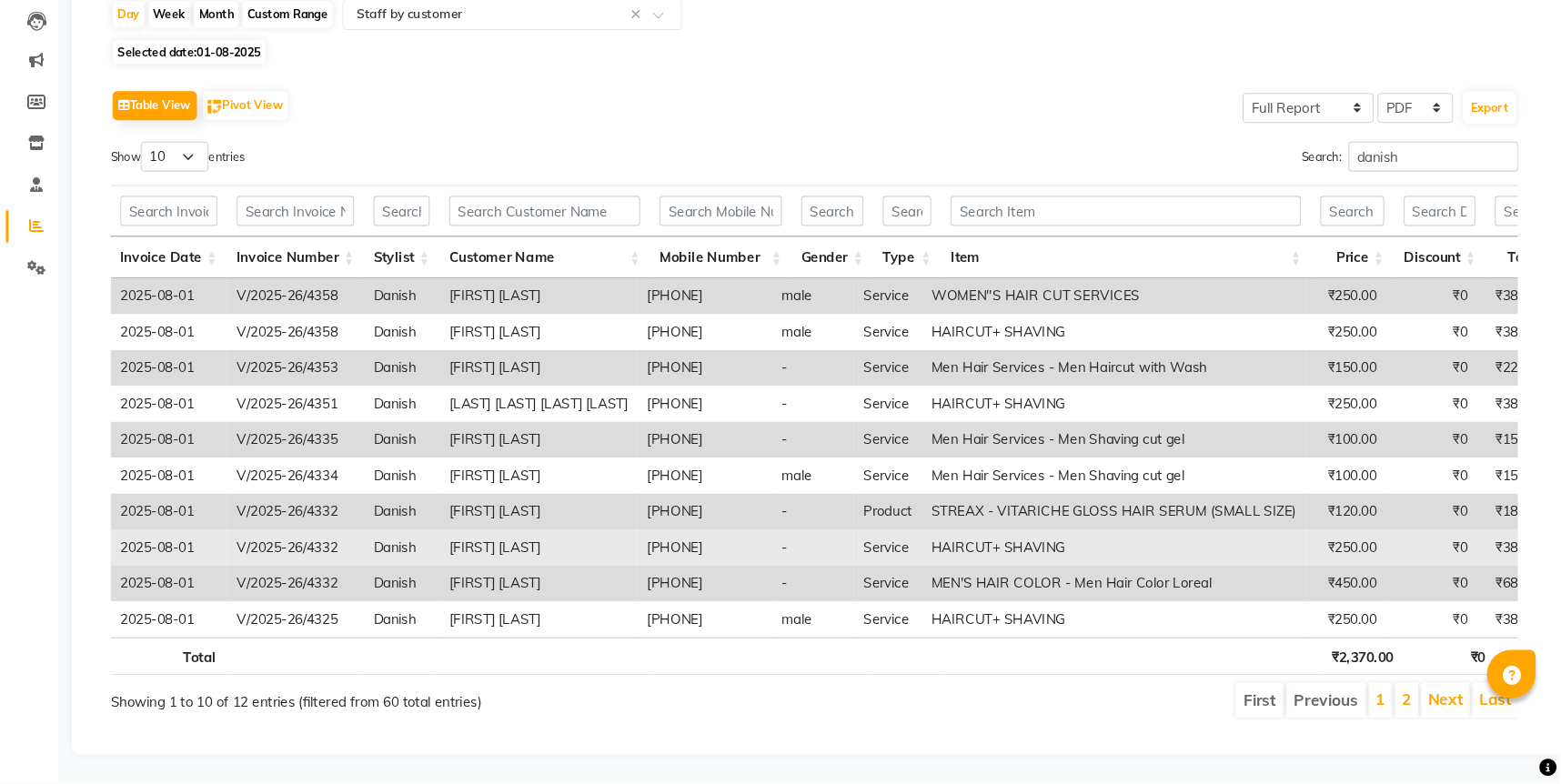 scroll, scrollTop: 182, scrollLeft: 0, axis: vertical 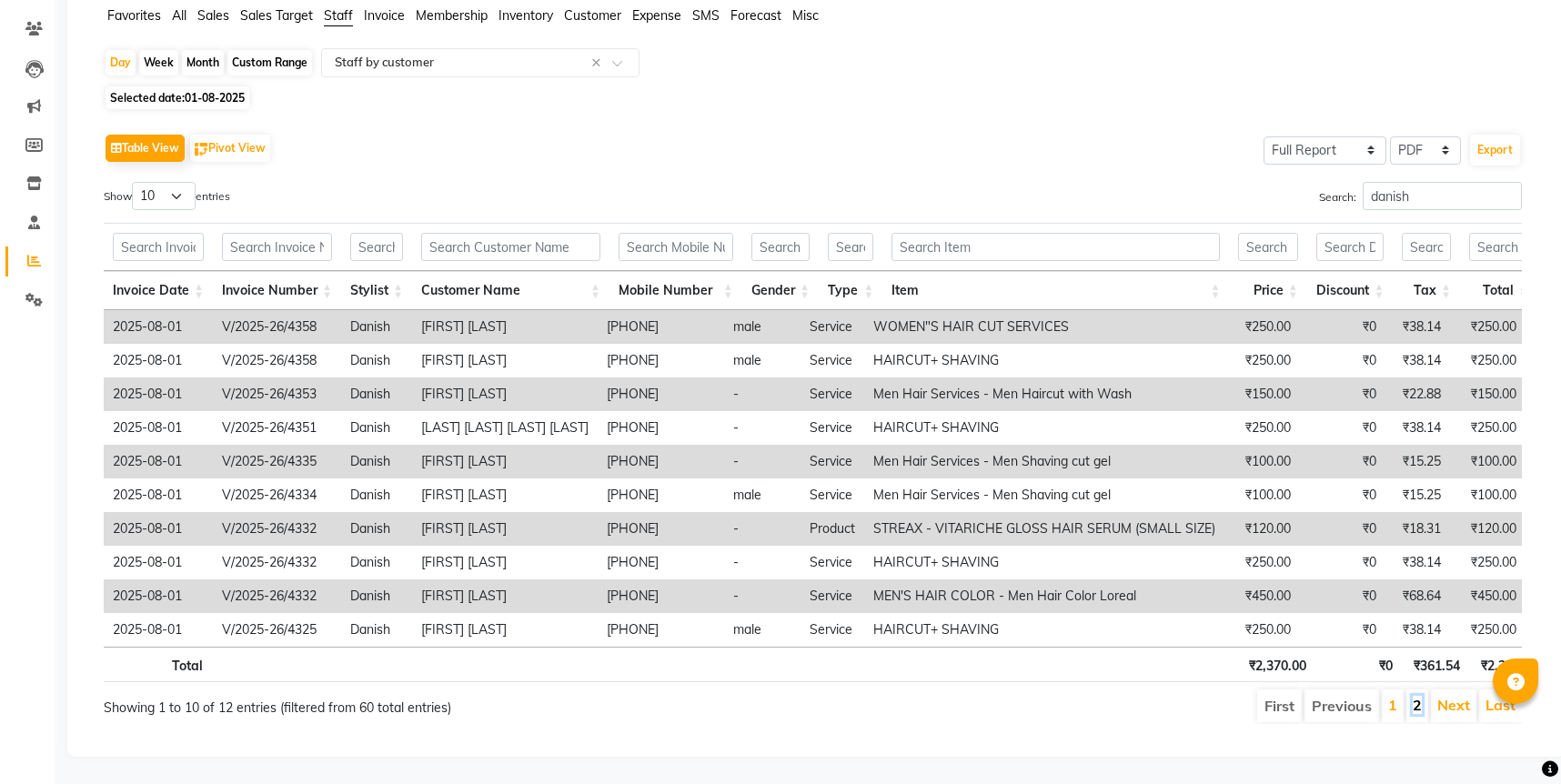 click on "2" at bounding box center [1417, 705] 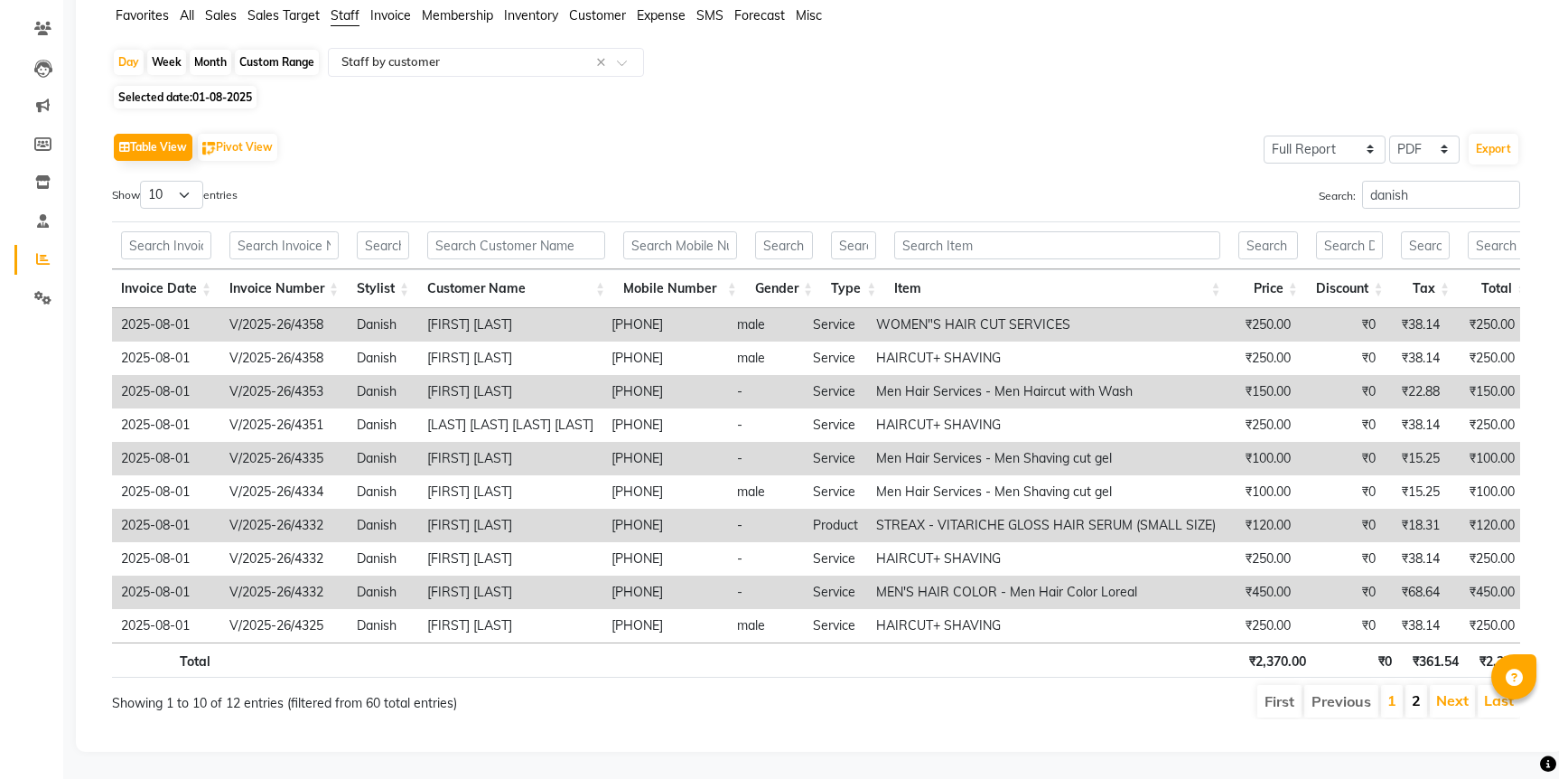 scroll, scrollTop: 0, scrollLeft: 0, axis: both 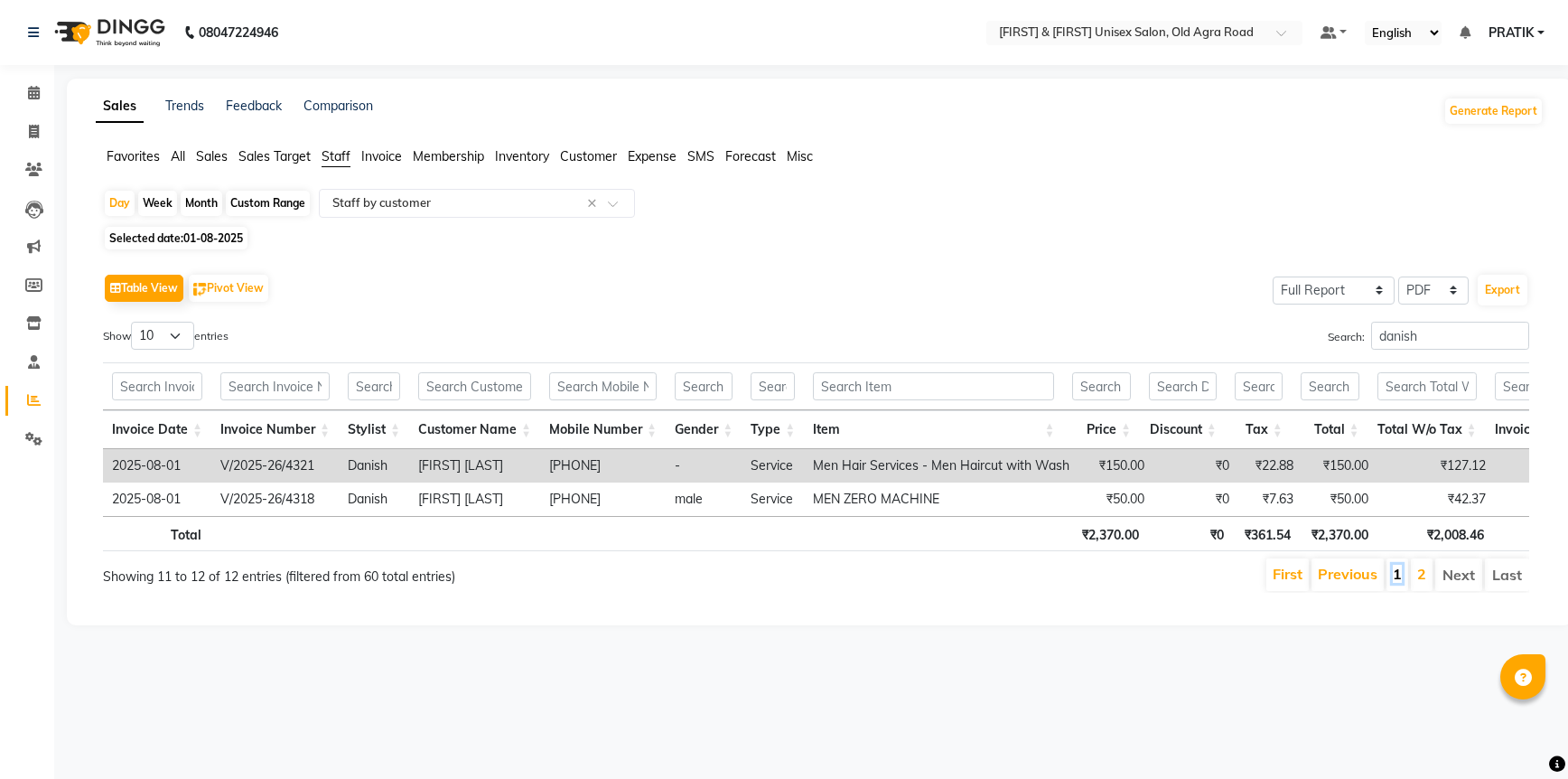 click on "1" at bounding box center [1397, 574] 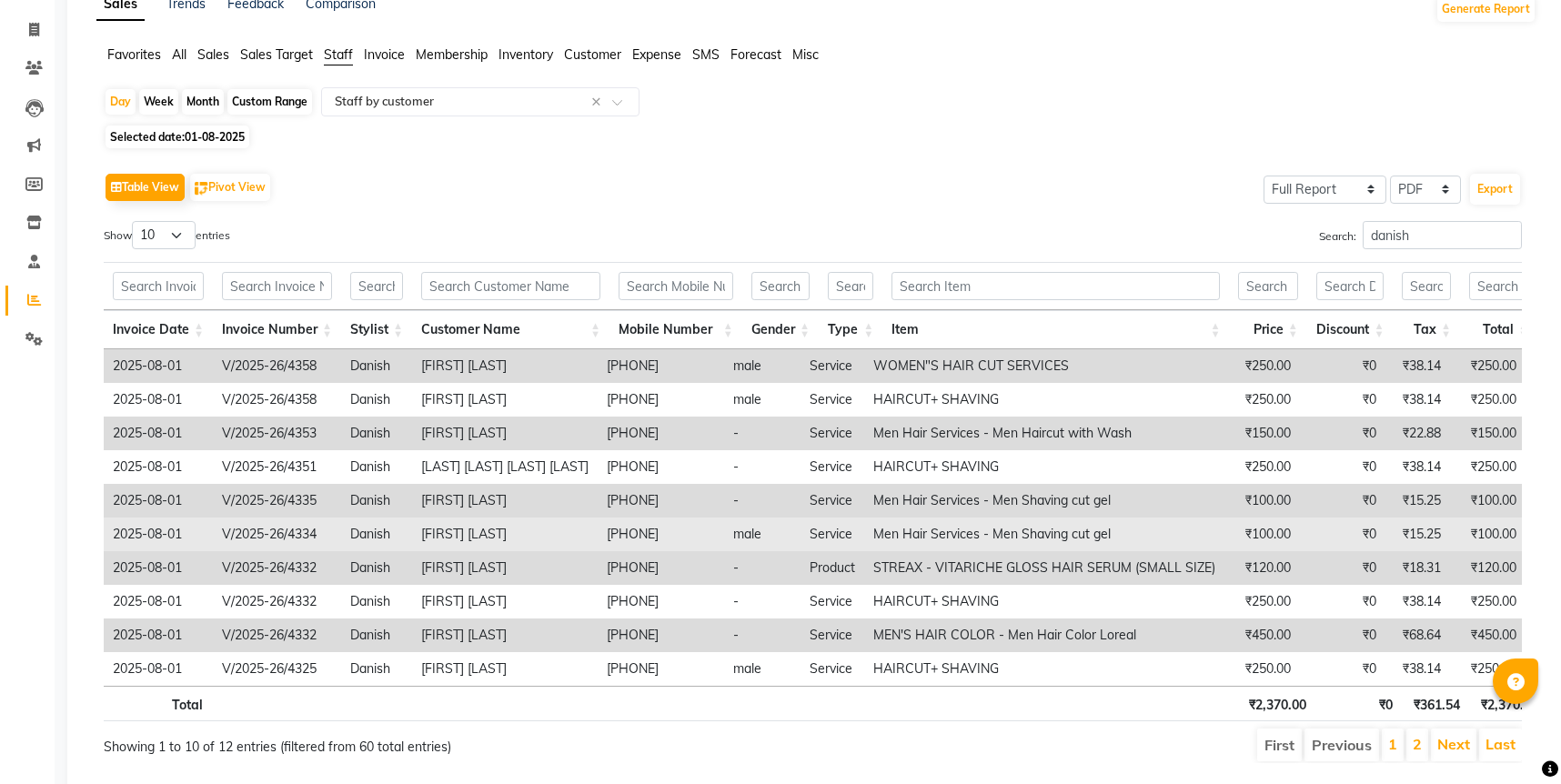 scroll, scrollTop: 60, scrollLeft: 0, axis: vertical 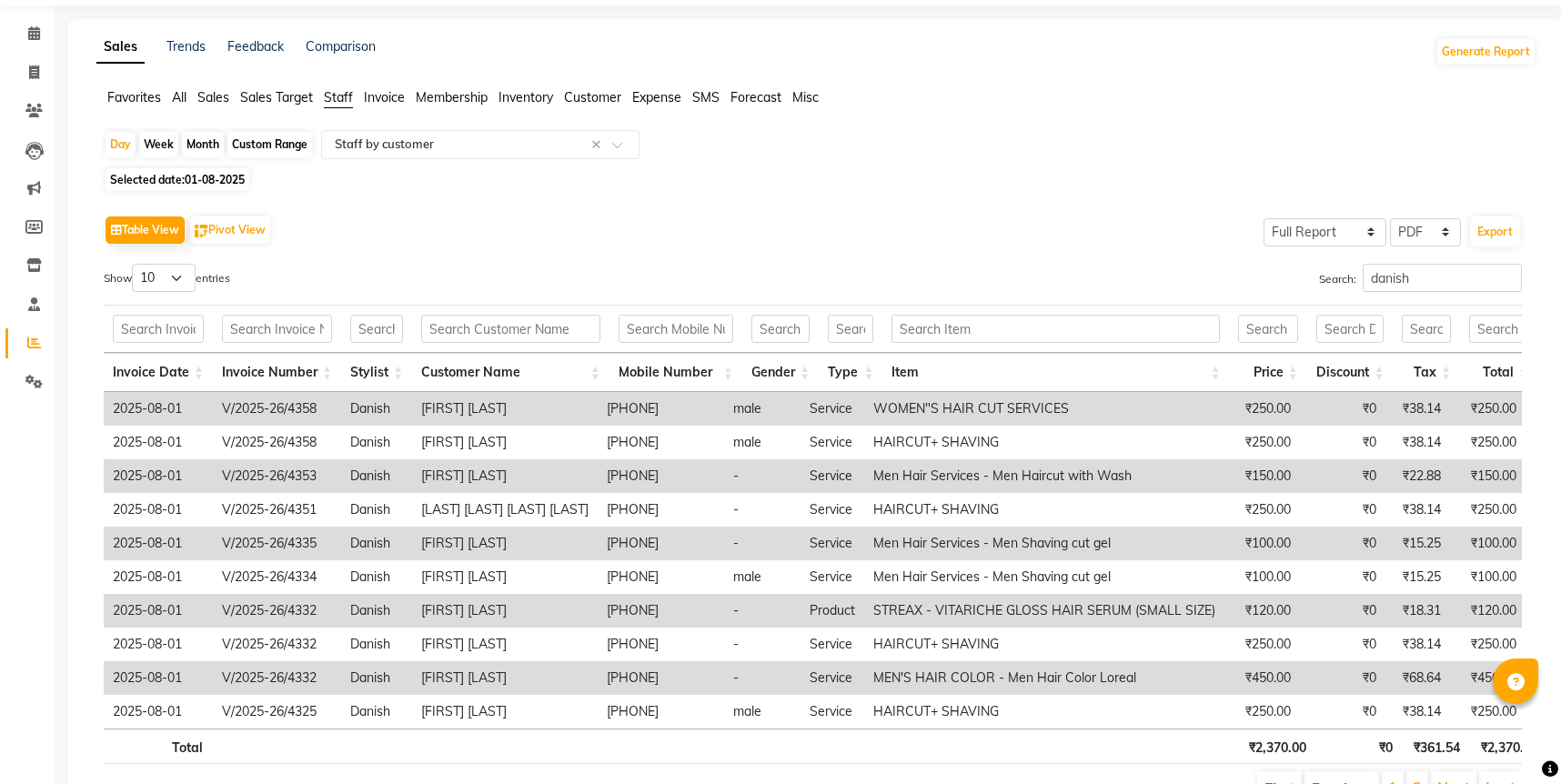 click on "Favorites All Sales Sales Target Staff Invoice Membership Inventory Customer Expense SMS Forecast Misc" 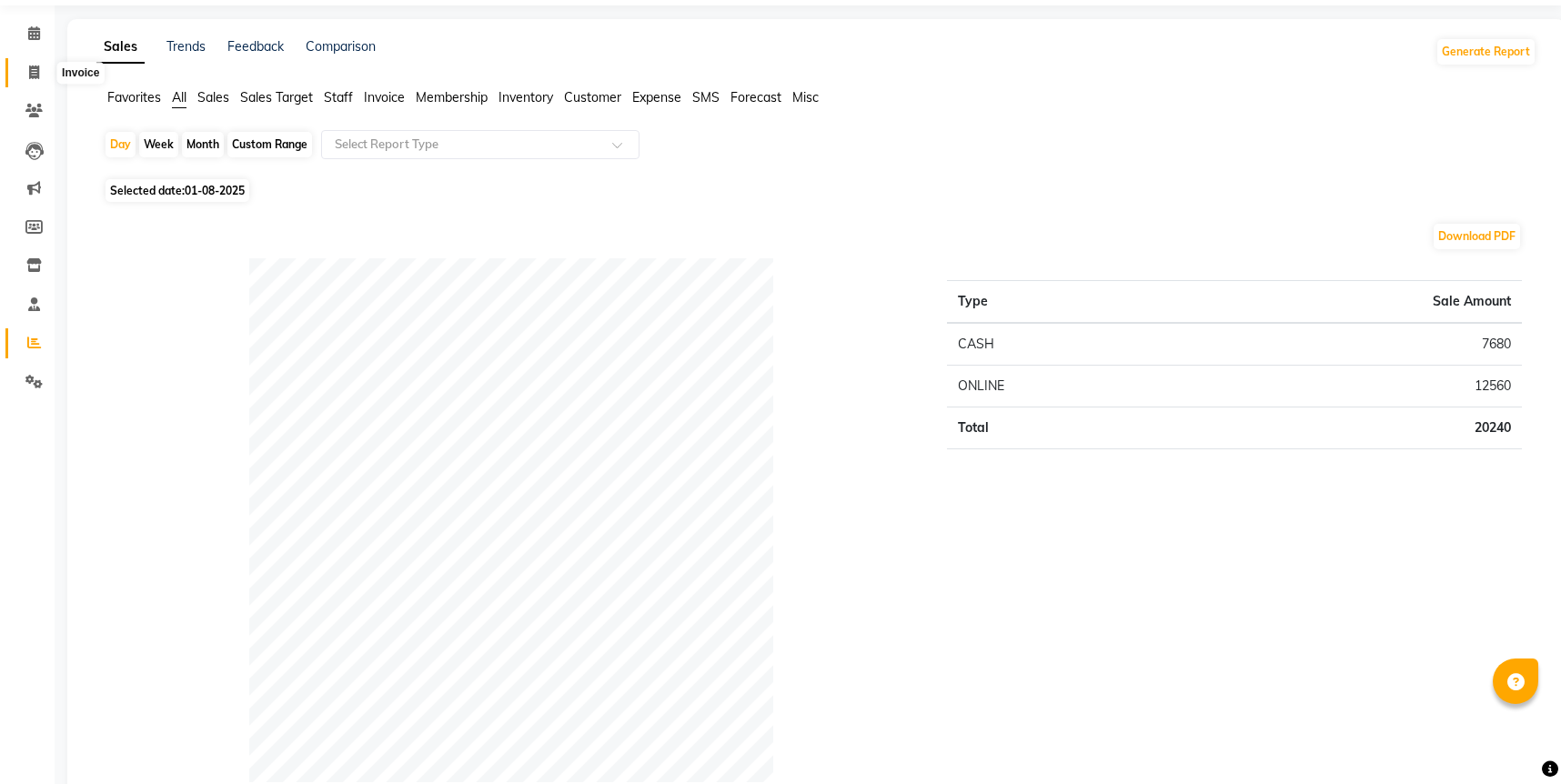 click 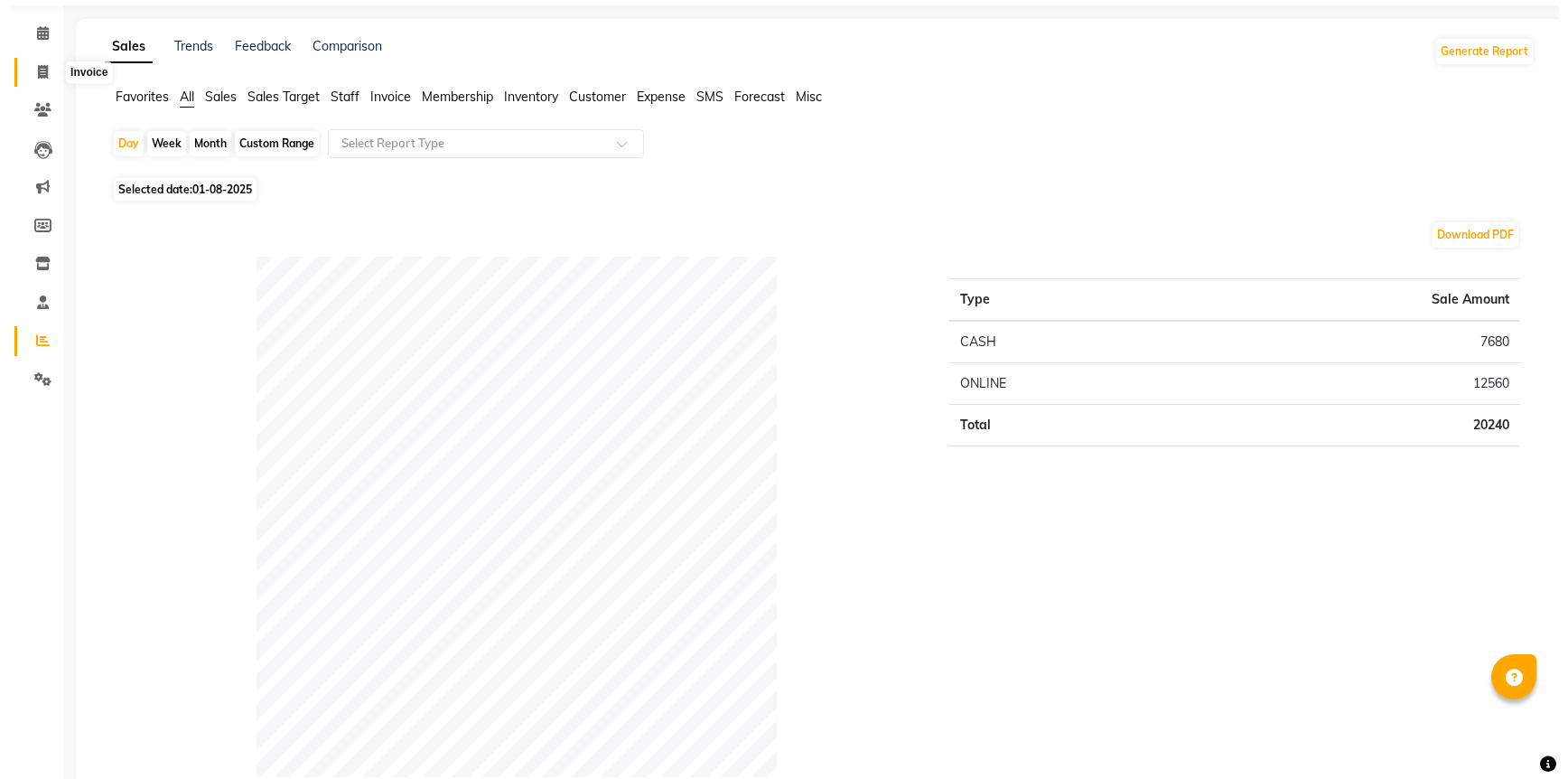 scroll, scrollTop: 0, scrollLeft: 0, axis: both 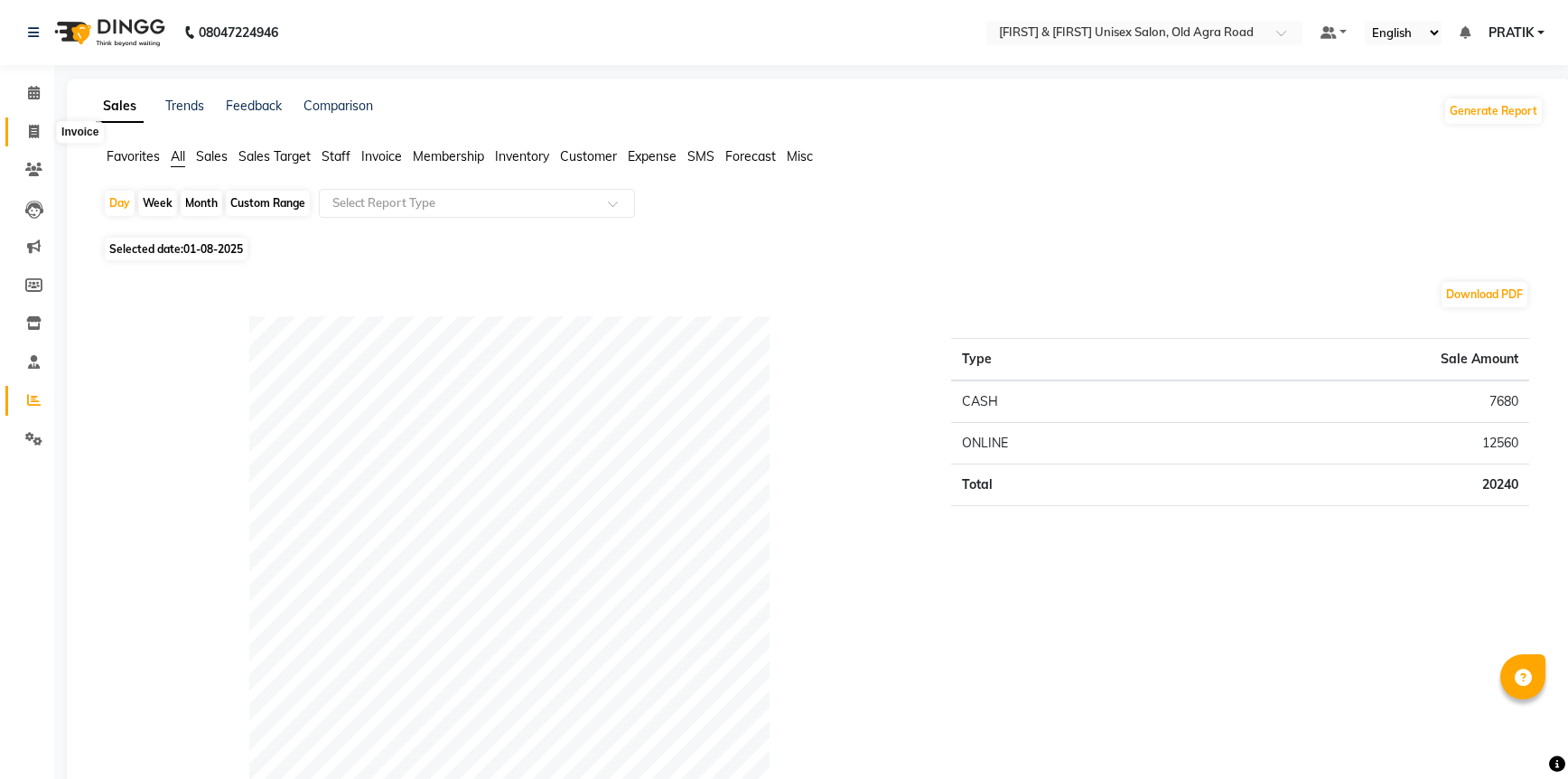 select on "service" 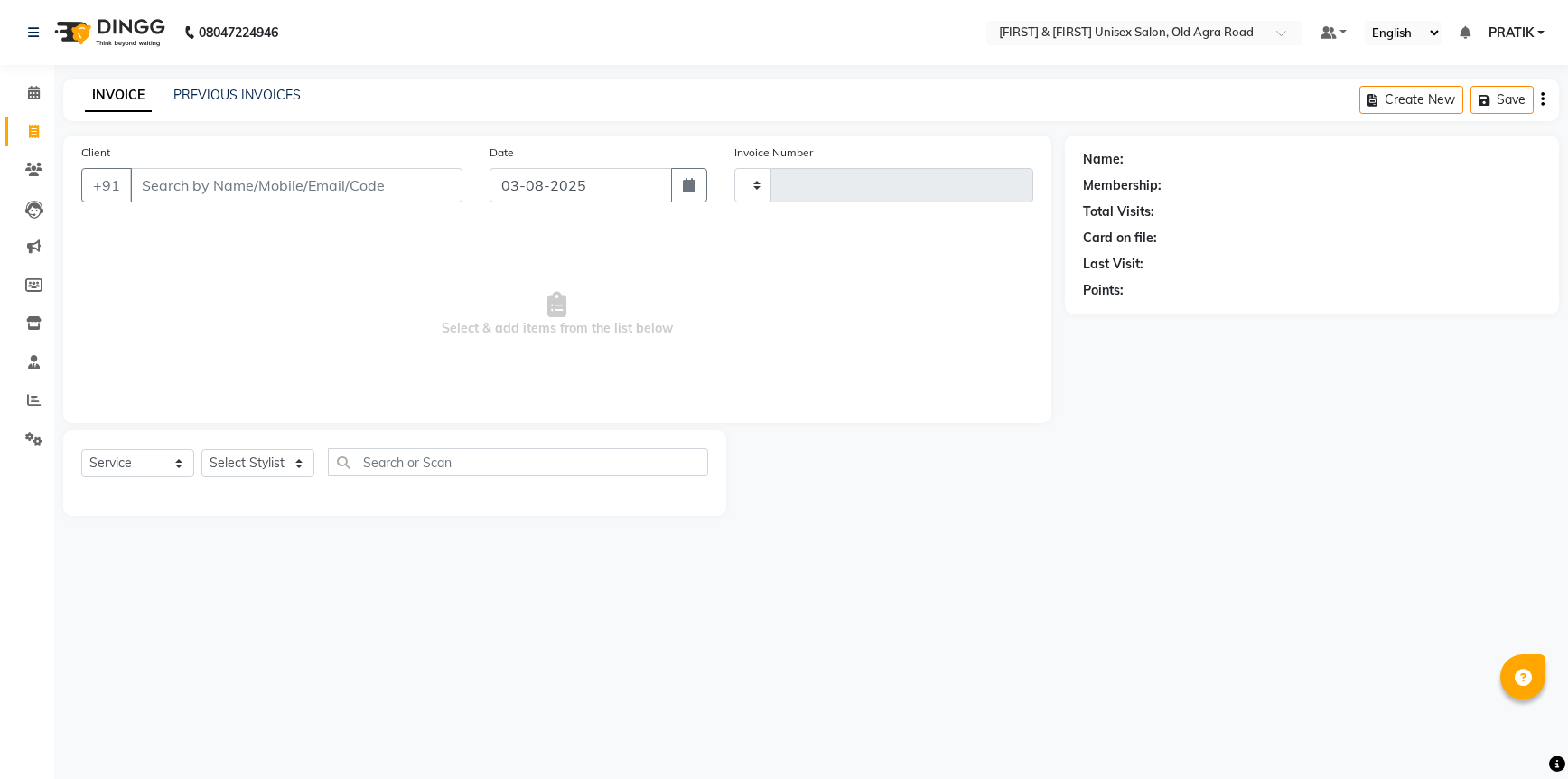 type on "4363" 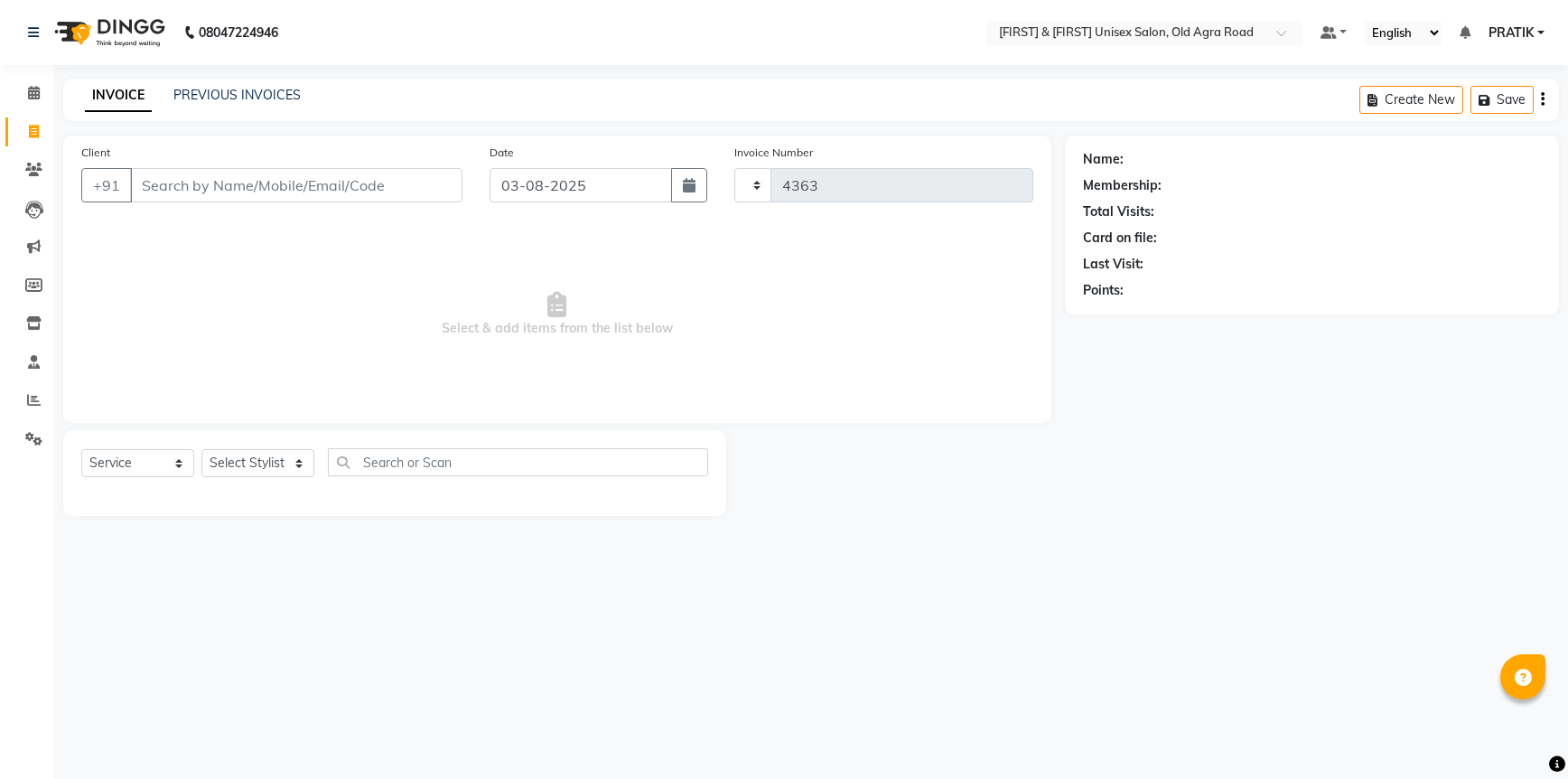 select on "6770" 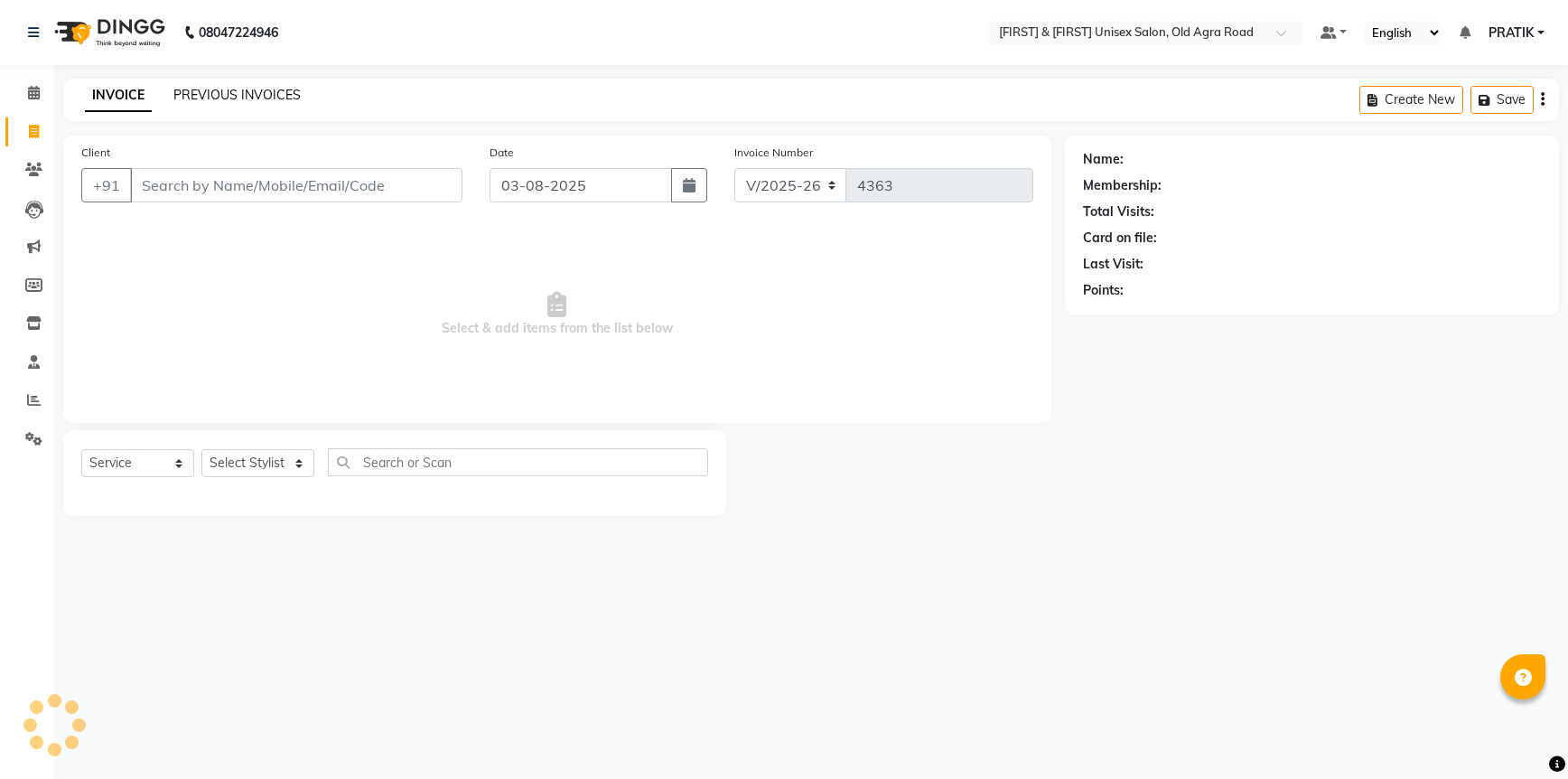 click on "PREVIOUS INVOICES" 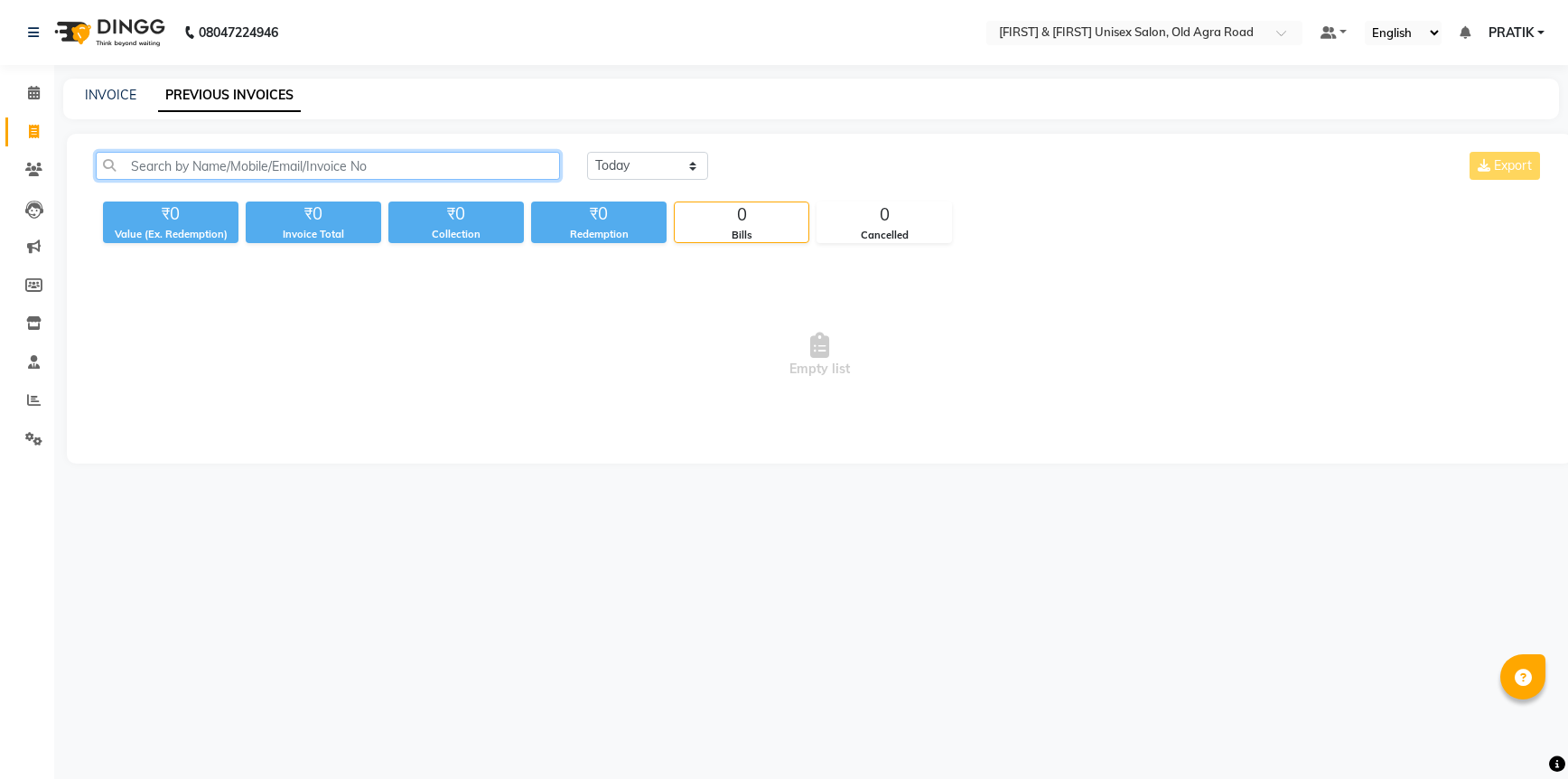 click 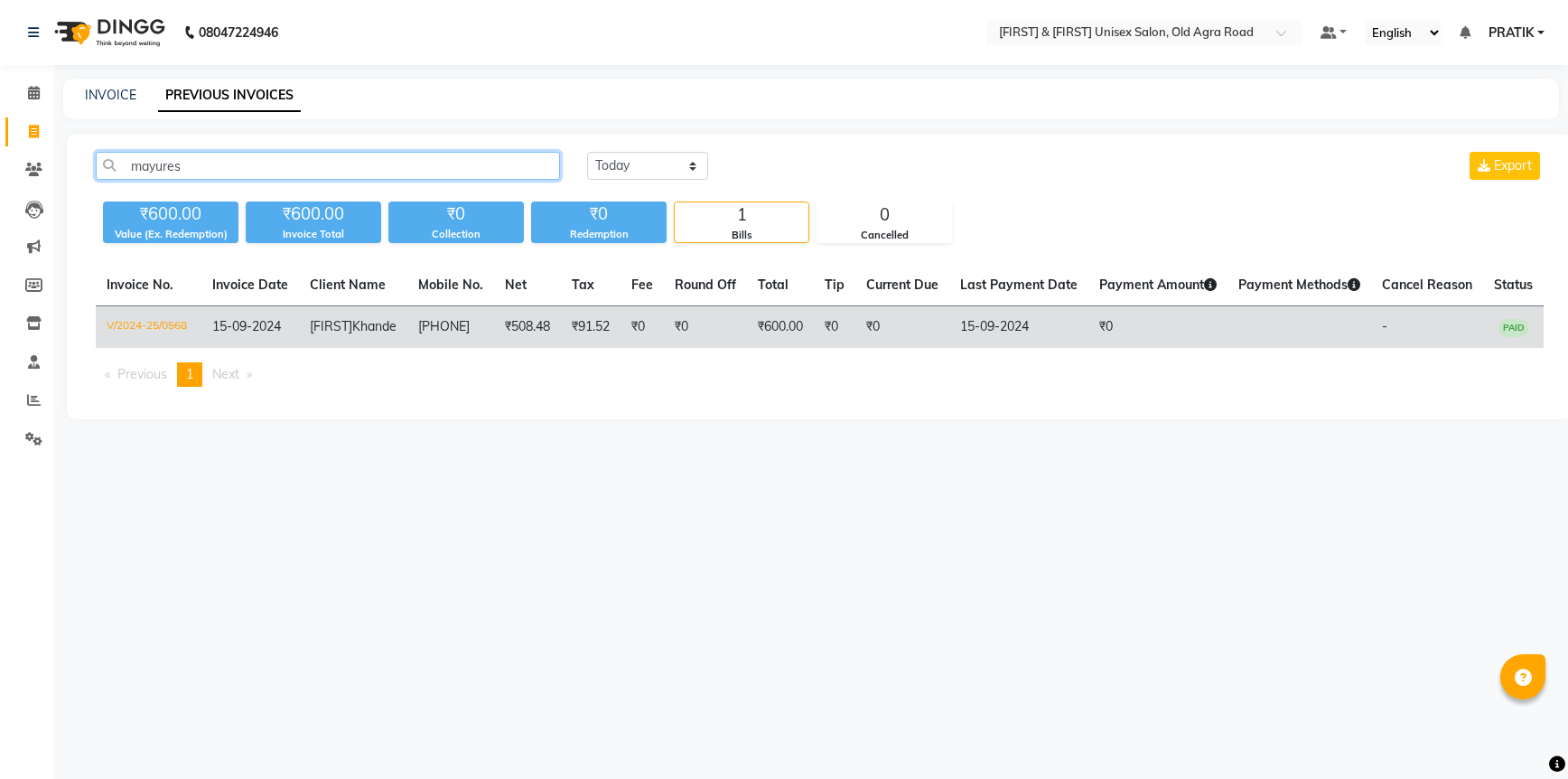 type on "mayures" 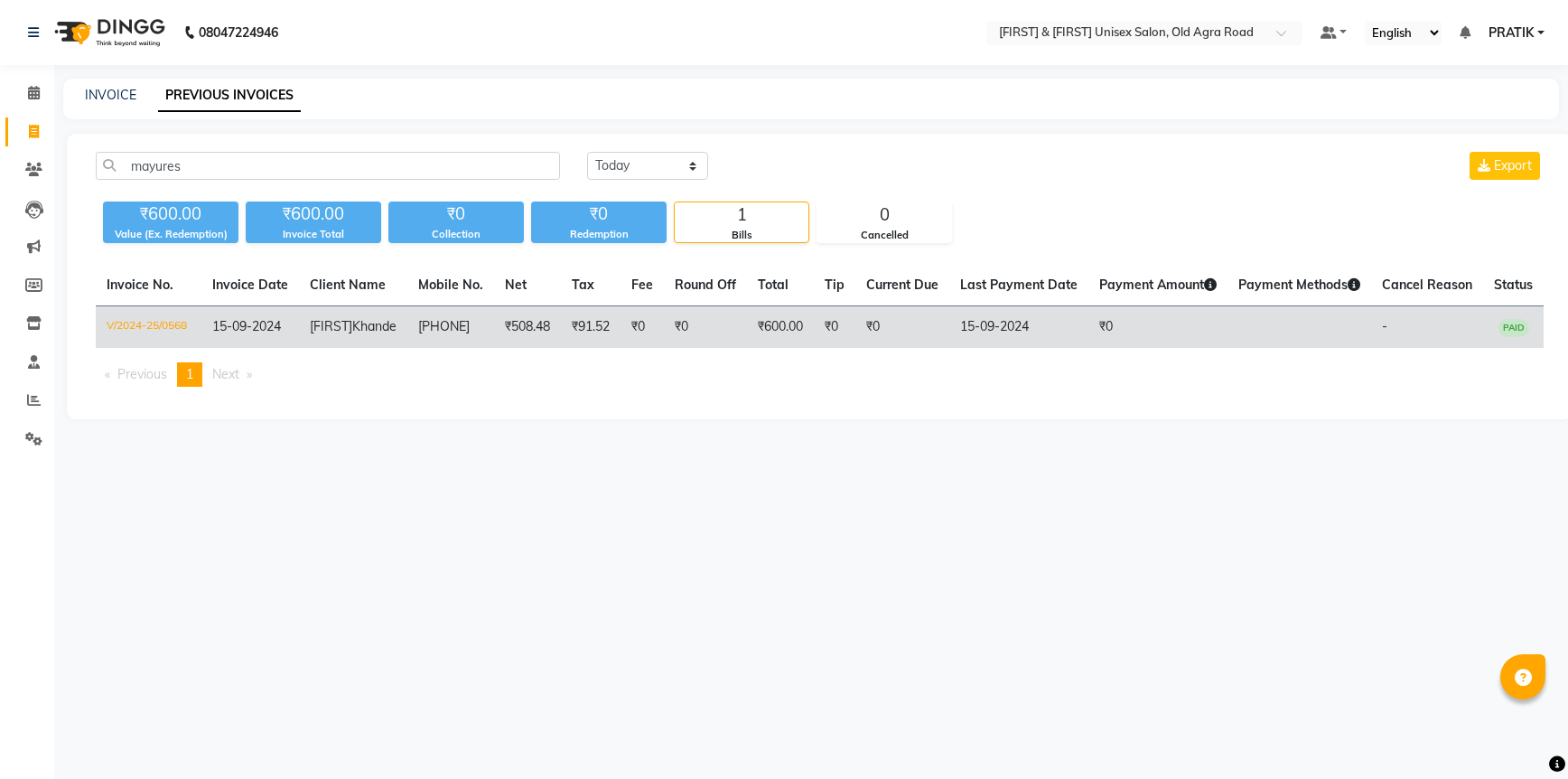 click on "[PHONE]" 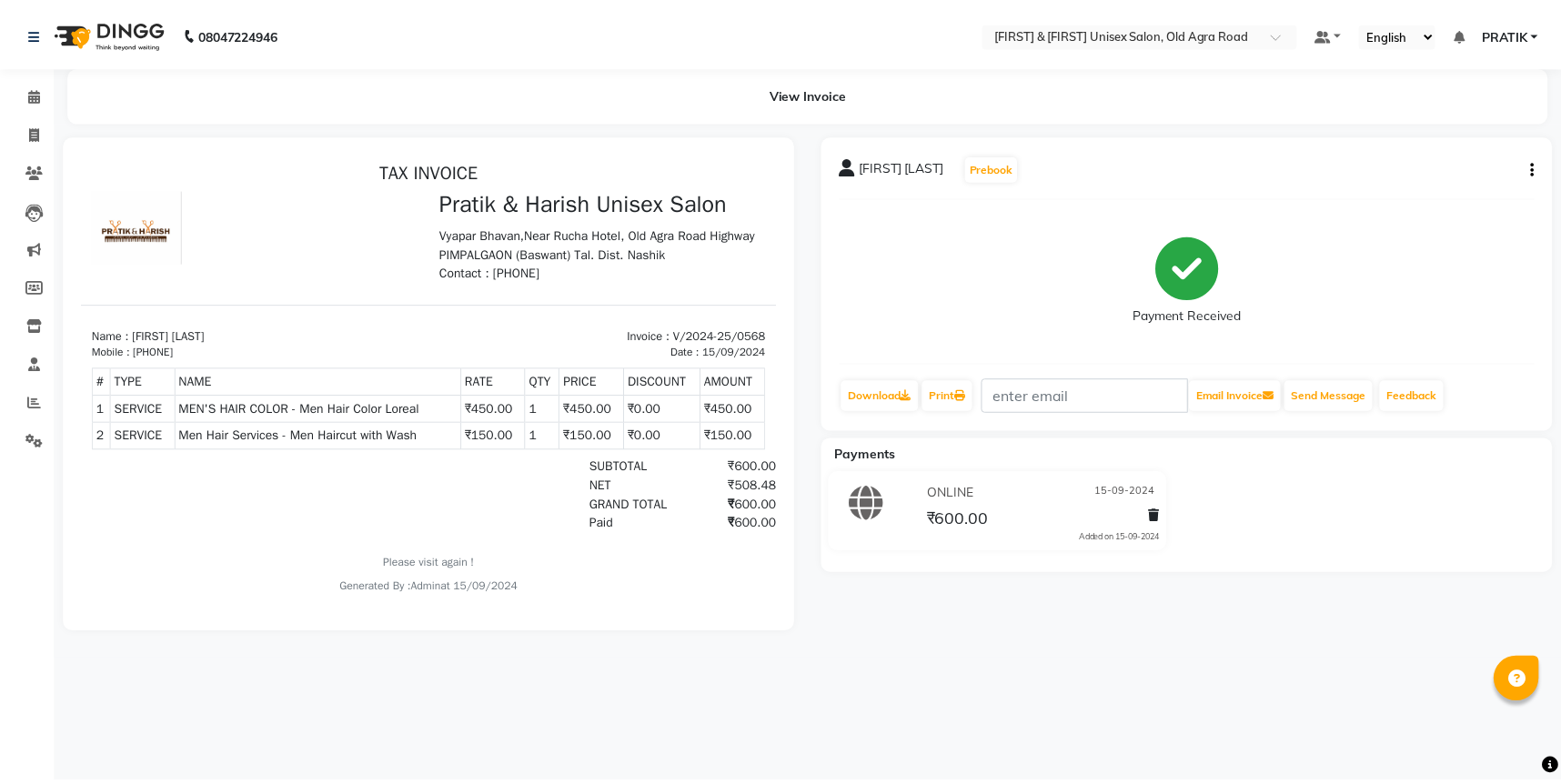 scroll, scrollTop: 0, scrollLeft: 0, axis: both 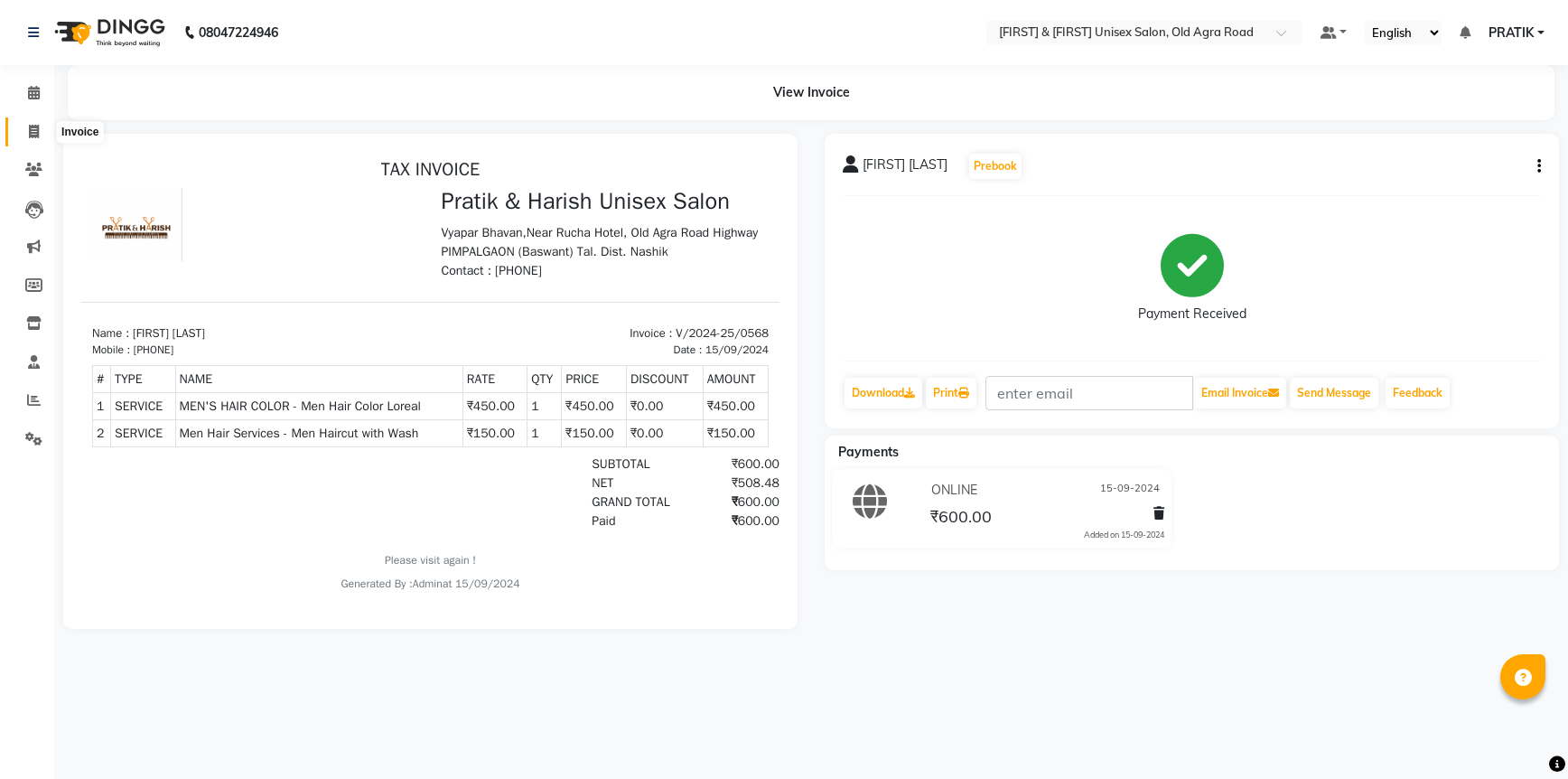 click 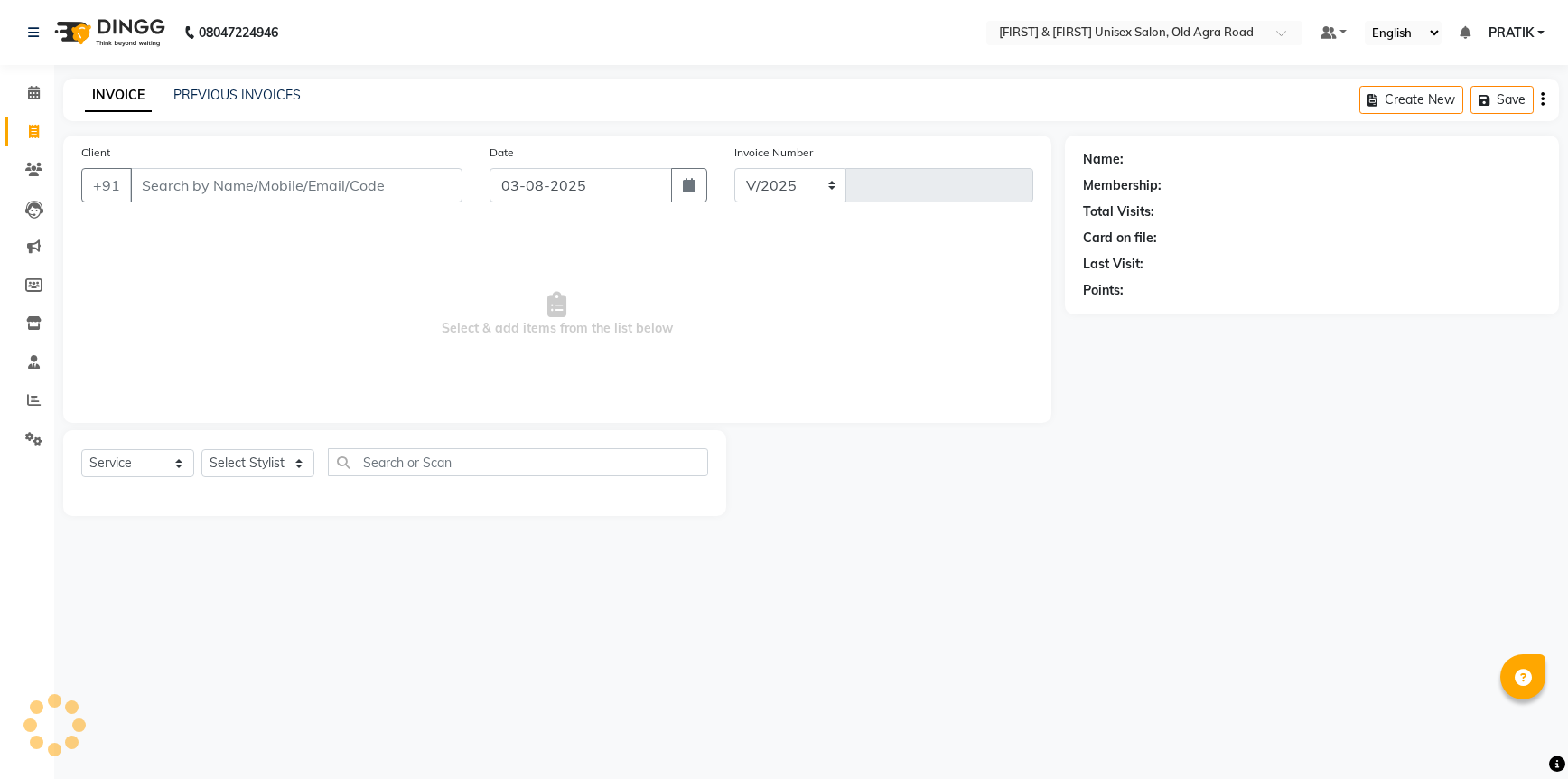select on "6770" 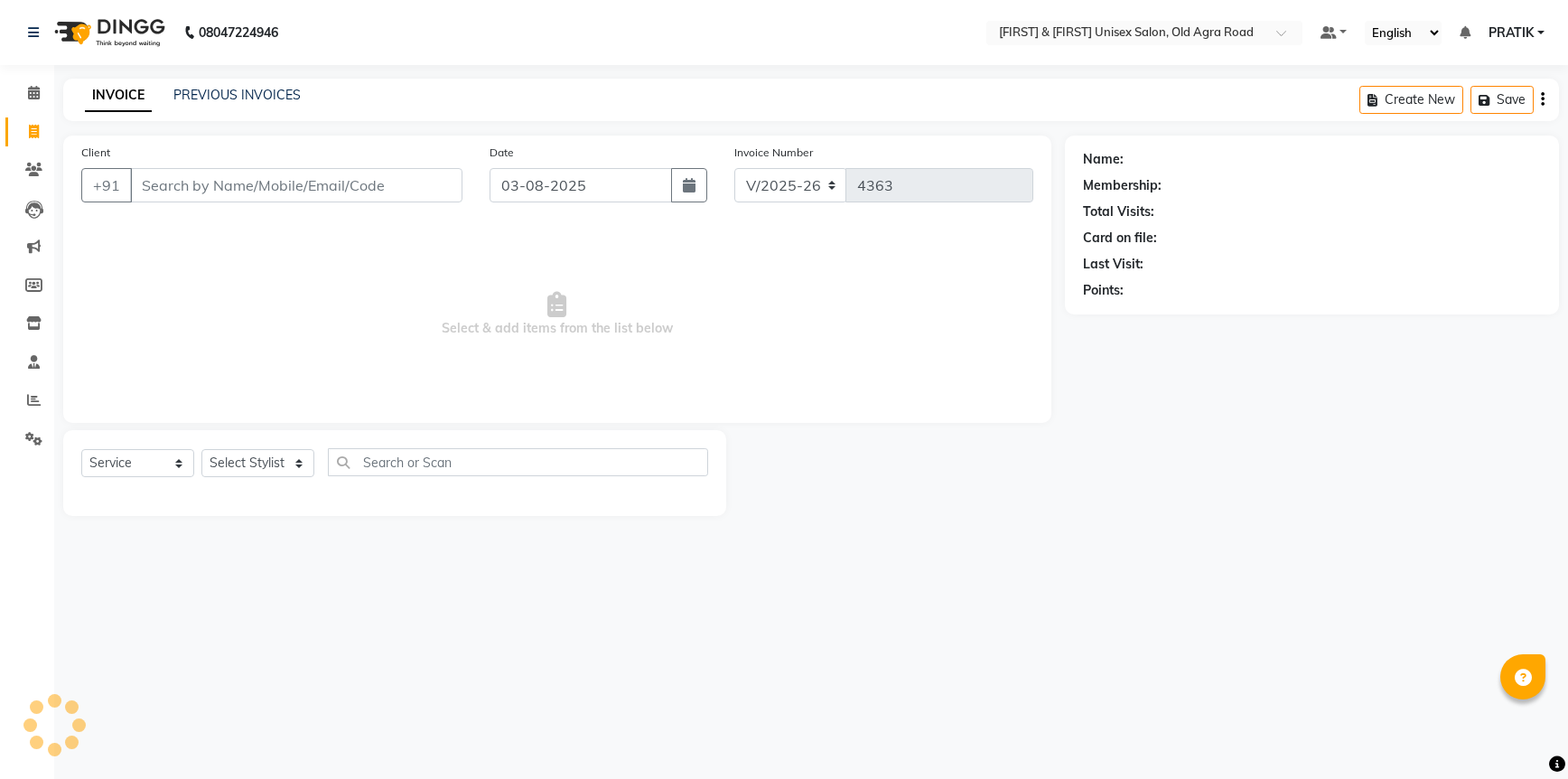 click on "[PHONE] Select Location × [FIRST] & [FIRST] Unisex Salon, Old Agra Road Default Panel My Panel English ENGLISH Español العربية मराठी हिंदी ગુજરાતી தமிழ் 中文 Notifications nothing to show [FIRST] Manage Profile Change Password Sign out Version:3.15.11 ☀ [FIRST] & [FIRST] Unisex Salon, Old Agra Road Calendar Invoice Clients Leads Marketing Members Inventory Staff Reports Settings Completed InProgress Upcoming Dropped Tentative Check-In Confirm Bookings Generate Report Segments Page Builder INVOICE PREVIOUS INVOICES Create New Save Client +[PHONE] Date 03-08-2025 Invoice Number V/2025 V/2025-26 4363 Select & add items from the list below Select Service Product Membership Package Voucher Prepaid Gift Card Select Stylist Name: Membership: Total Visits: Card on file: Last Visit: Points:" at bounding box center (784, 390) 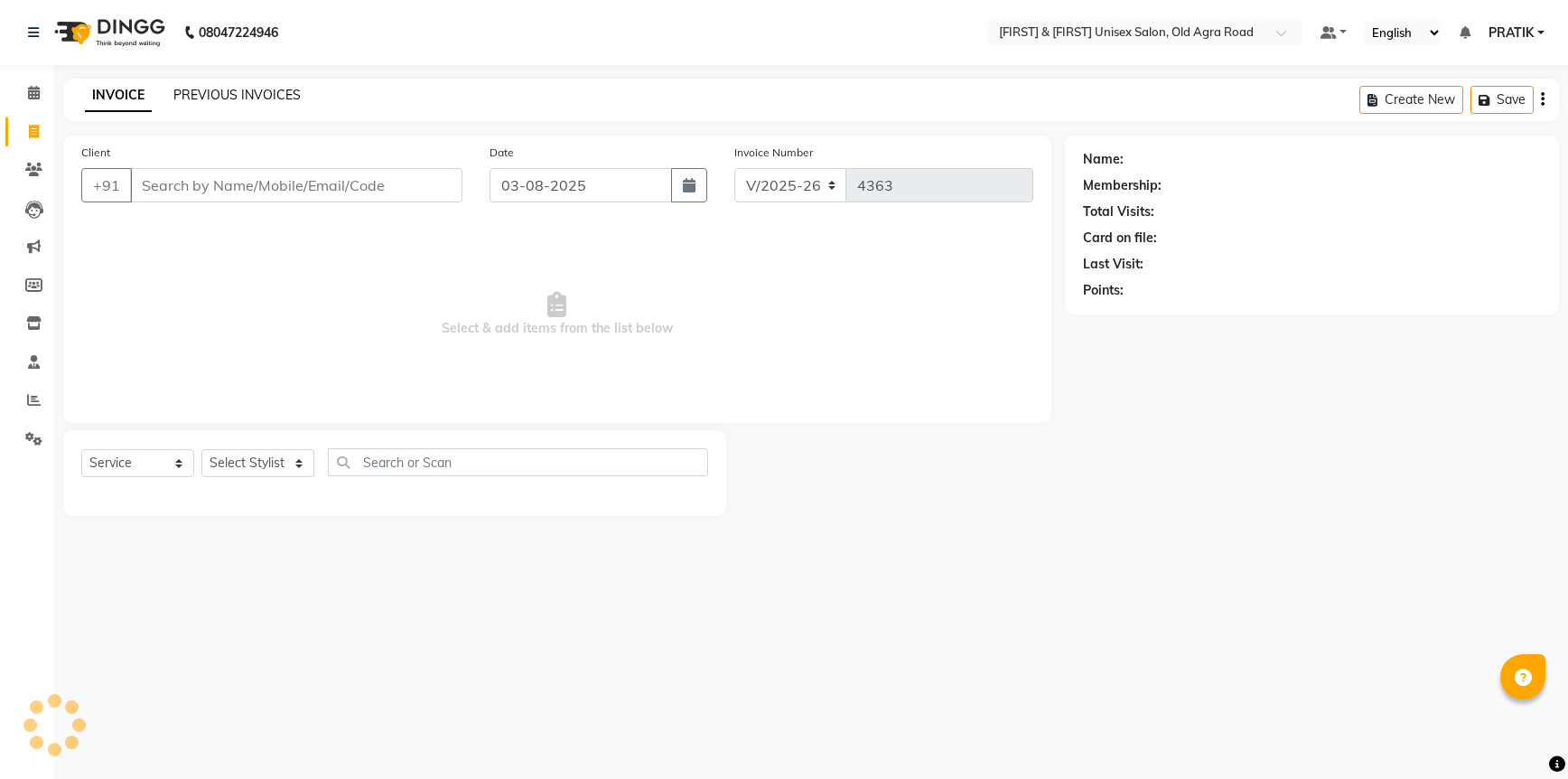 click on "PREVIOUS INVOICES" 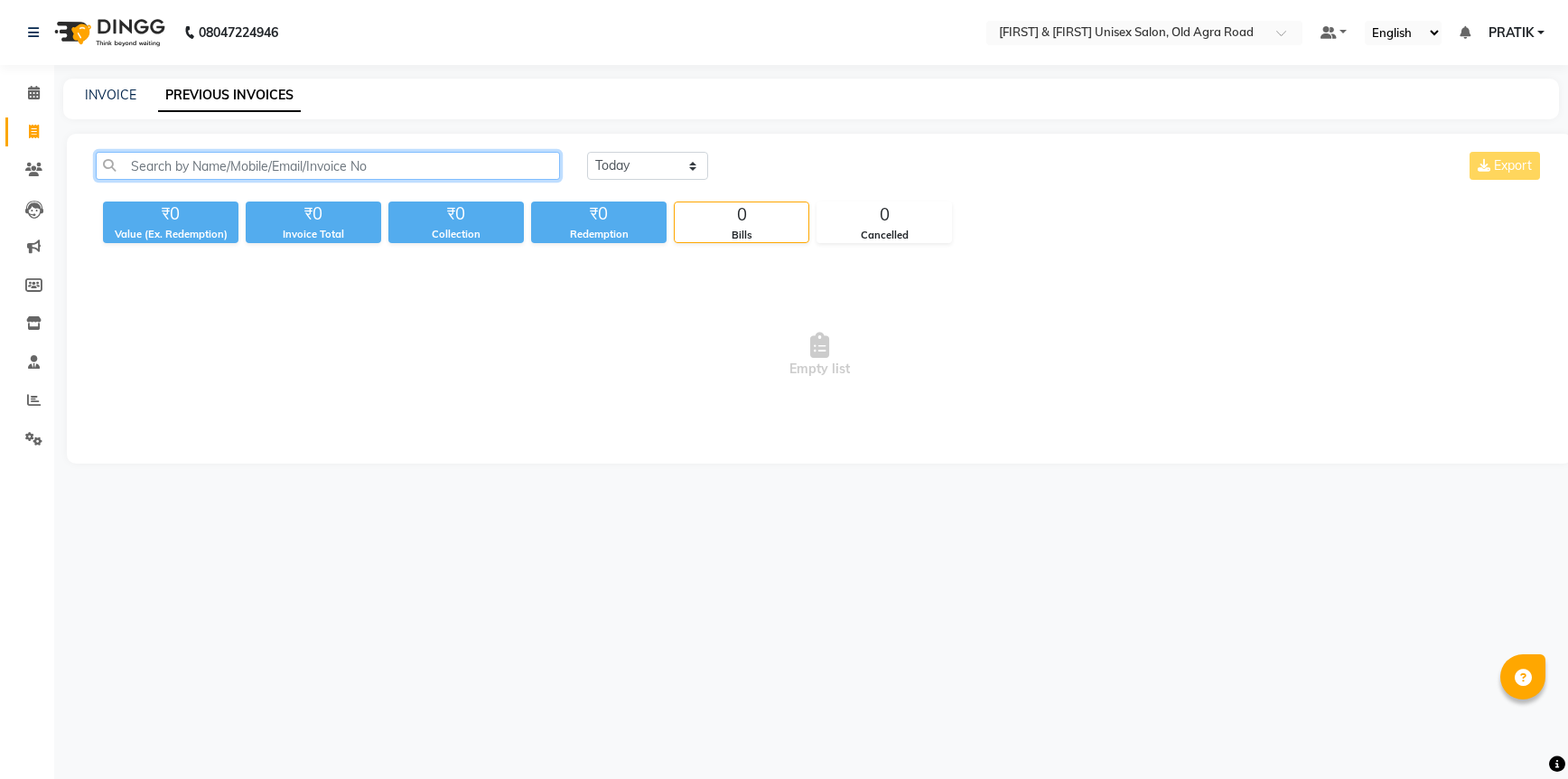 click 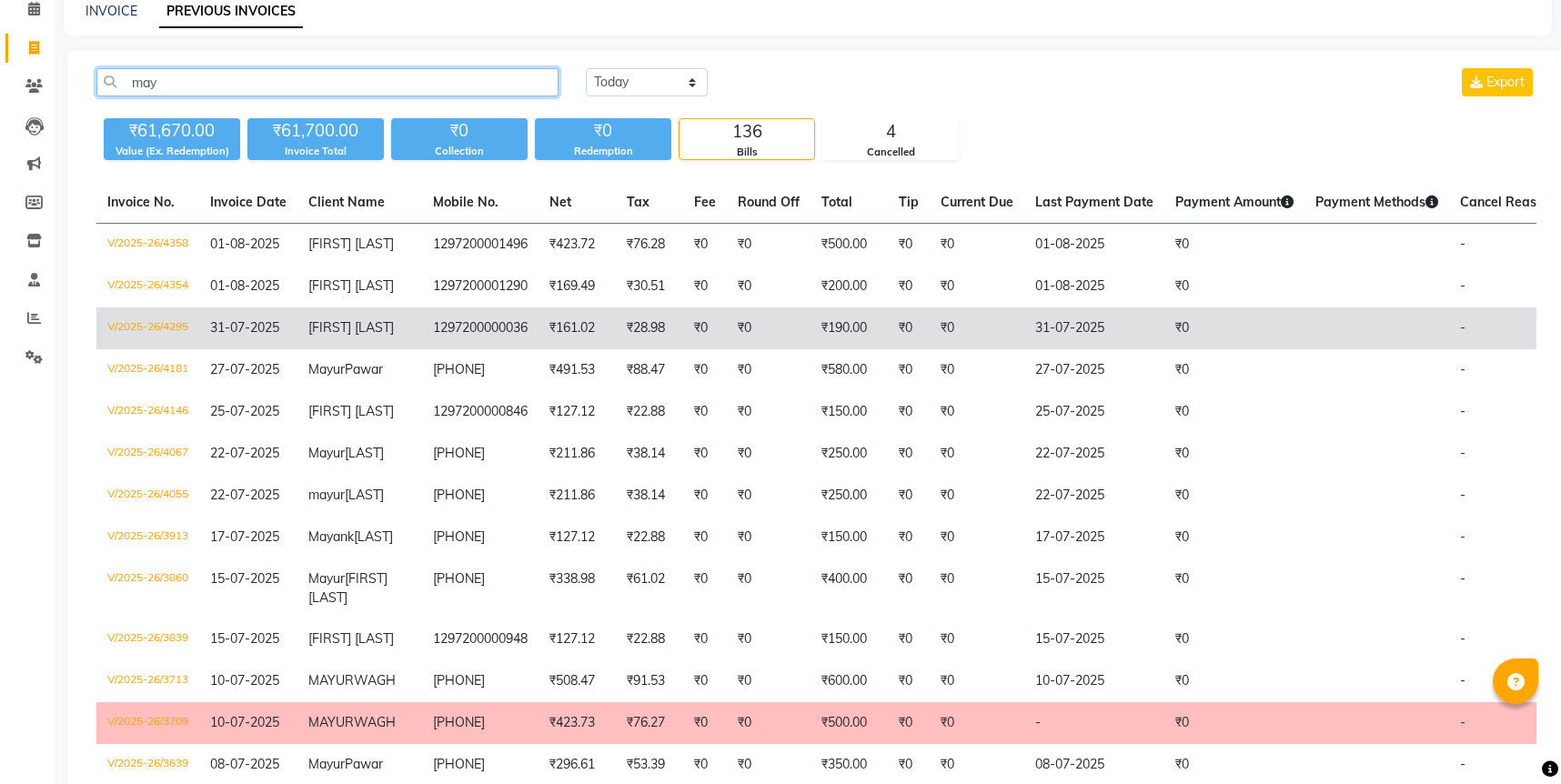 scroll, scrollTop: 121, scrollLeft: 0, axis: vertical 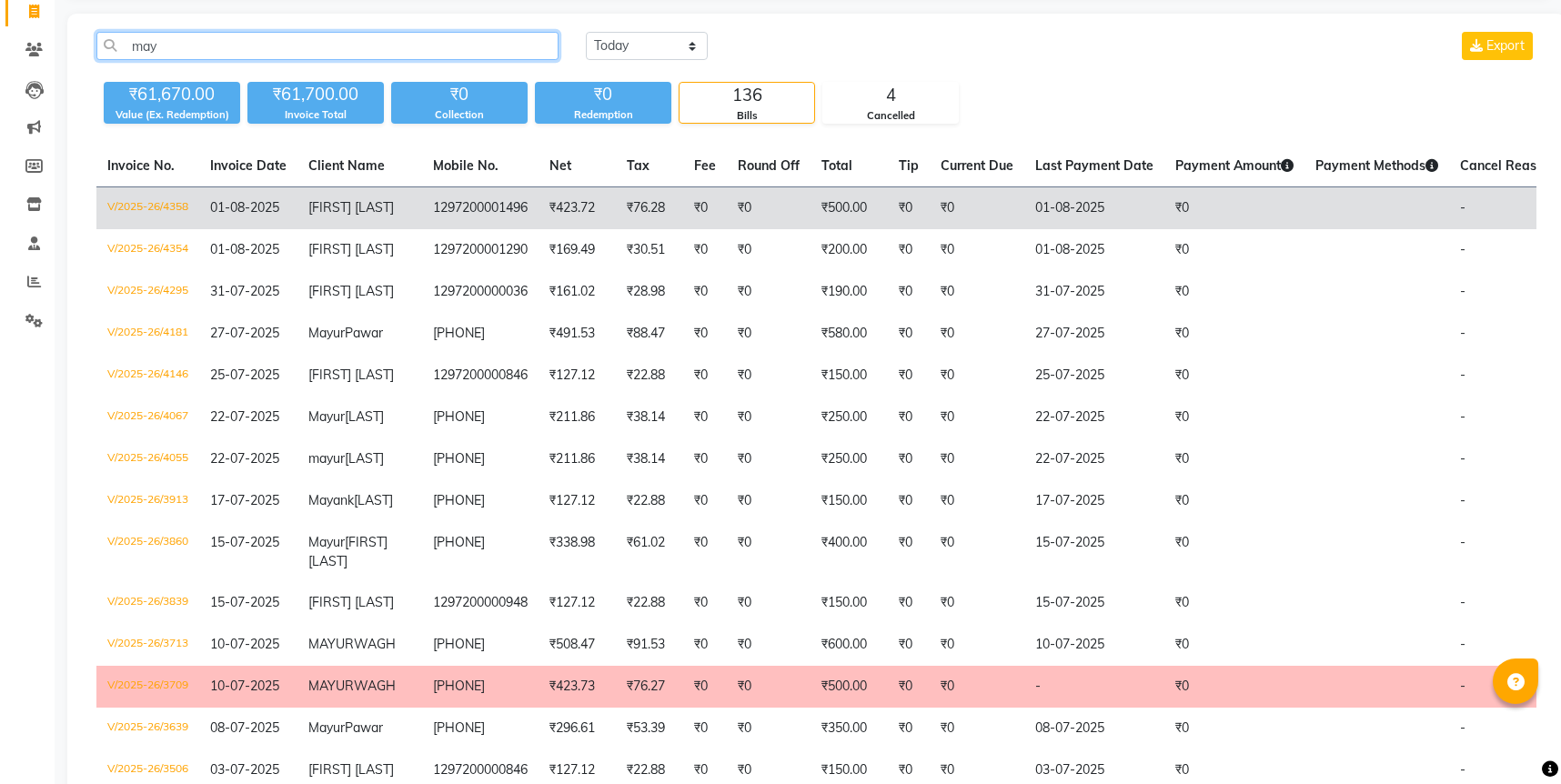 type on "may" 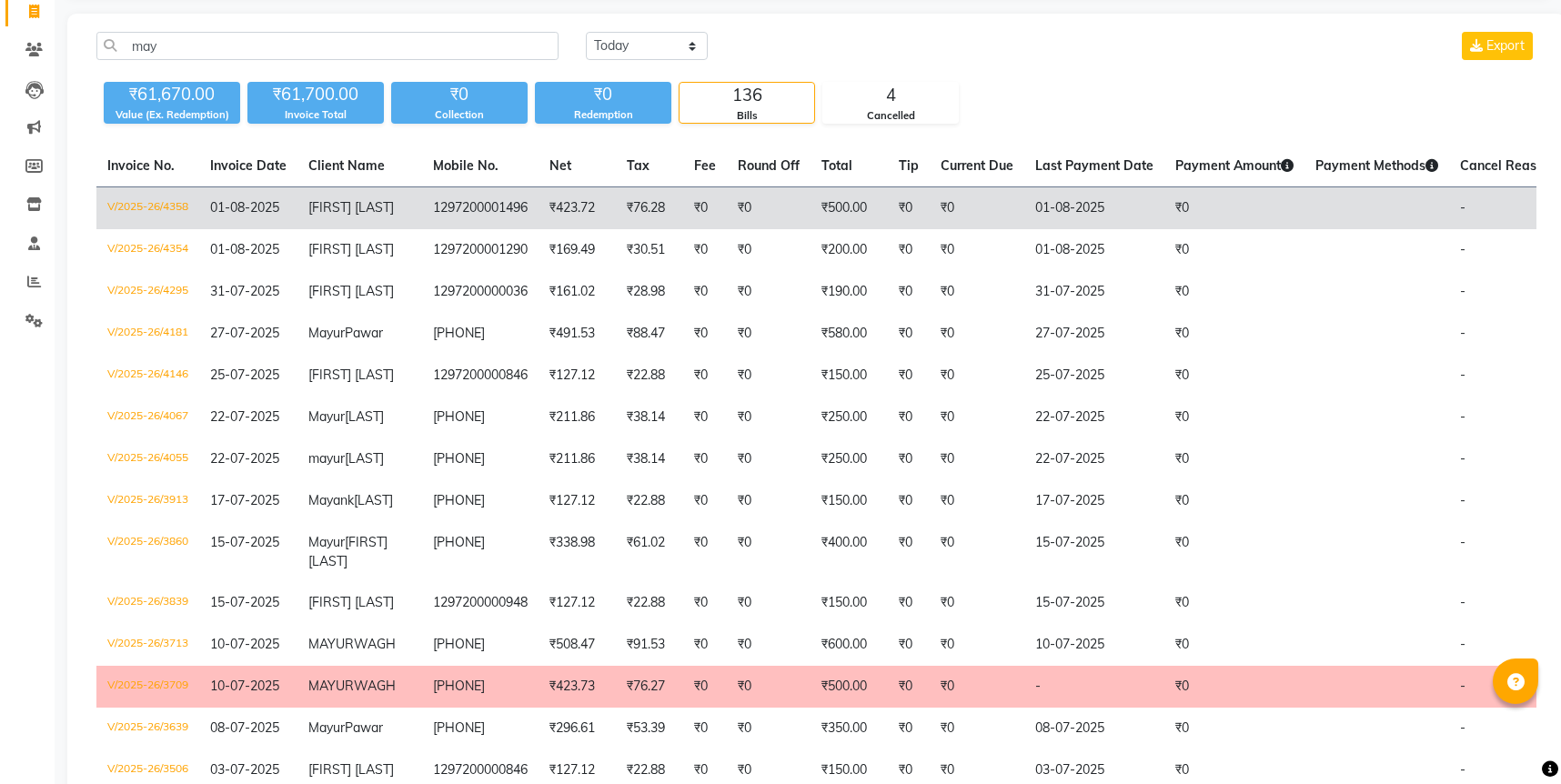 click on "₹500.00" 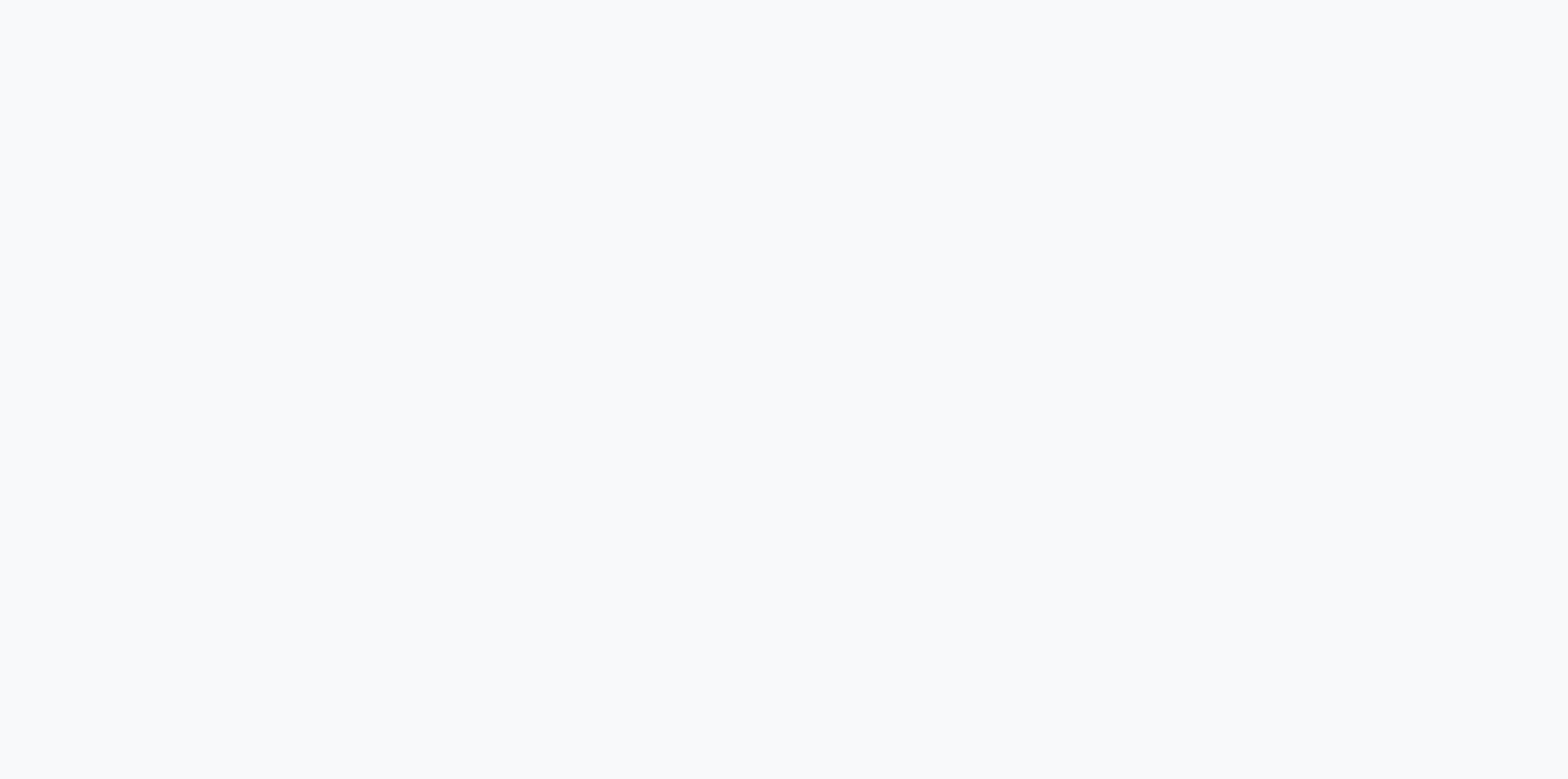 scroll, scrollTop: 0, scrollLeft: 0, axis: both 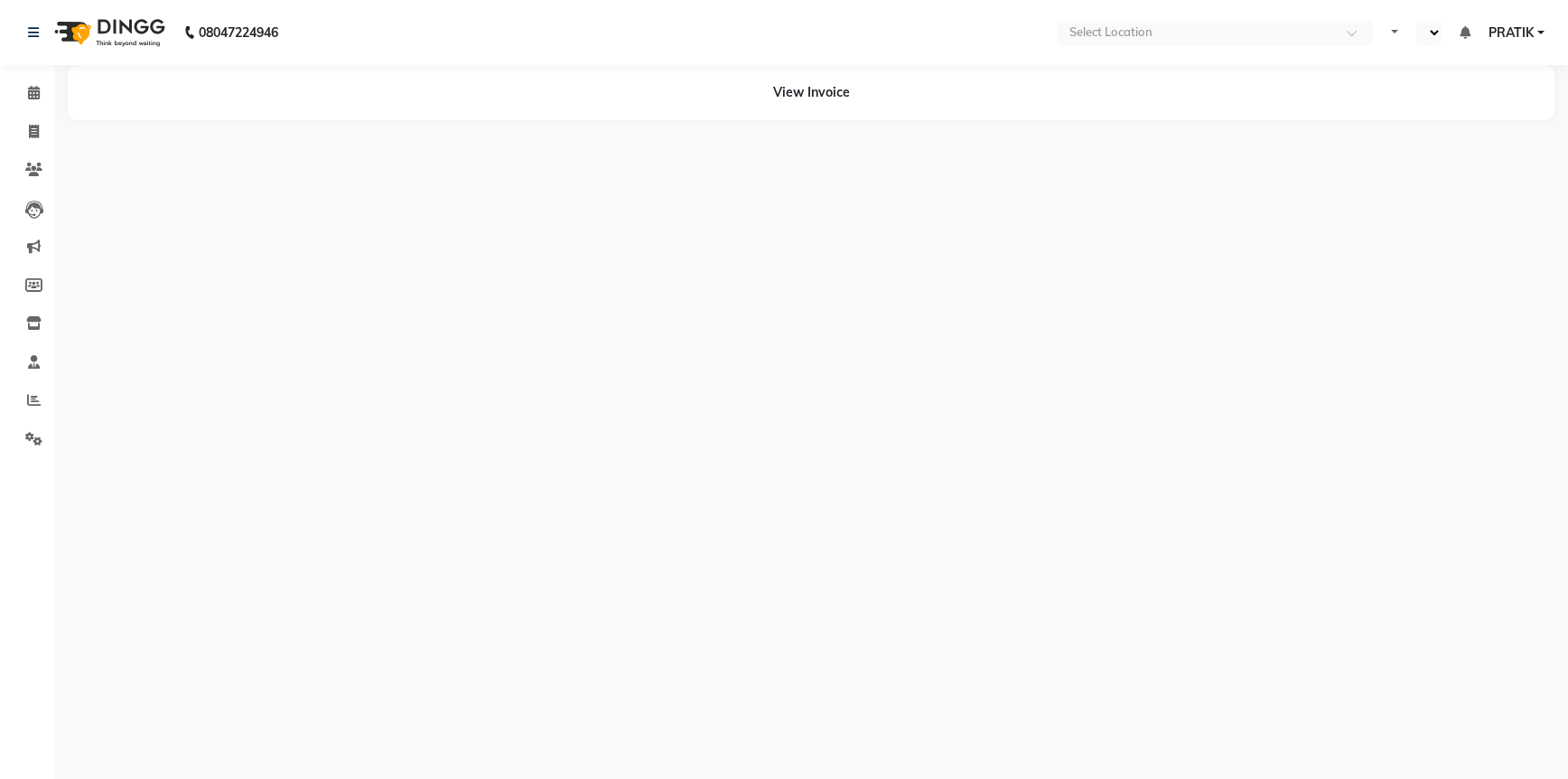 select on "en" 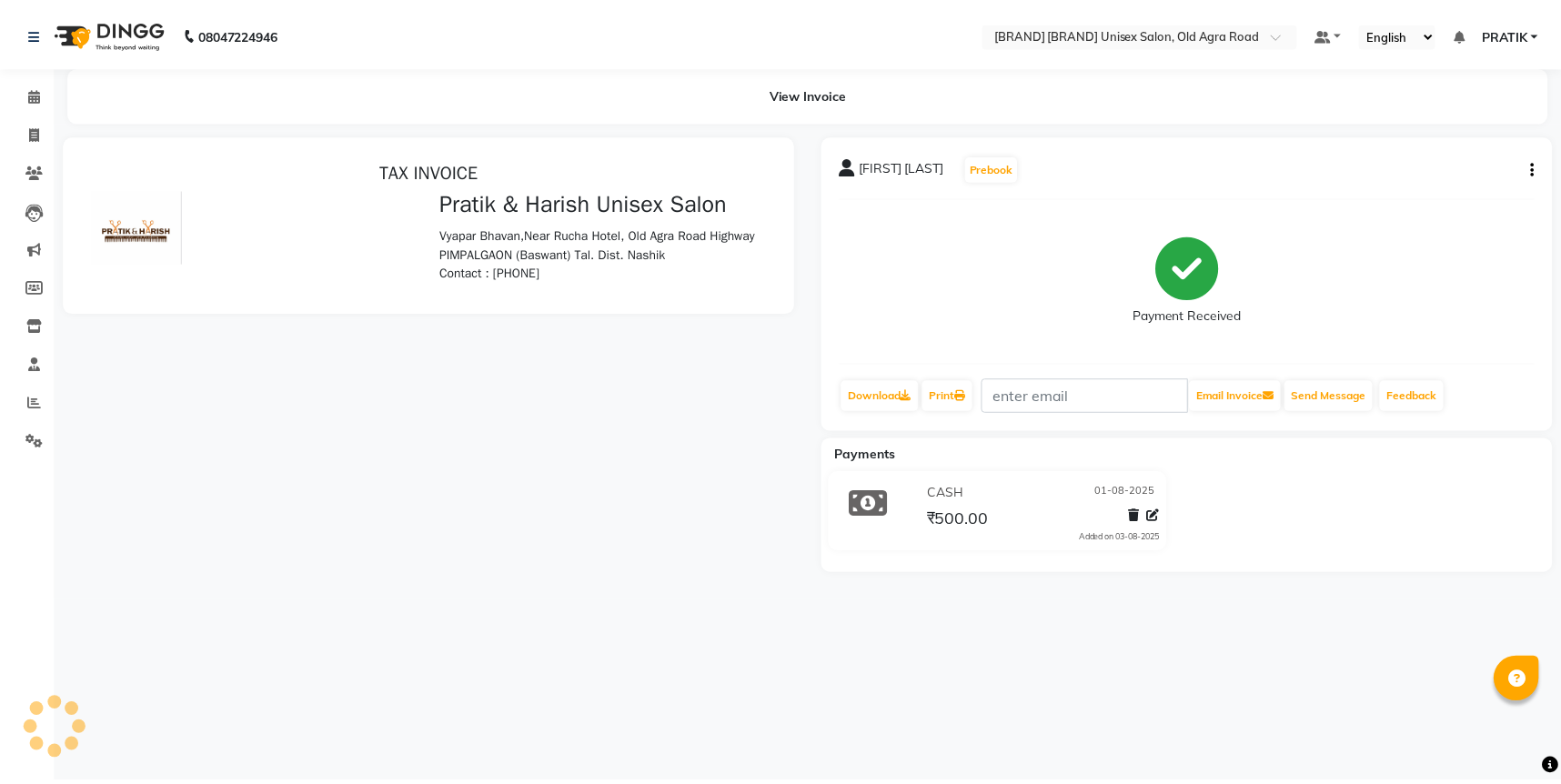 scroll, scrollTop: 0, scrollLeft: 0, axis: both 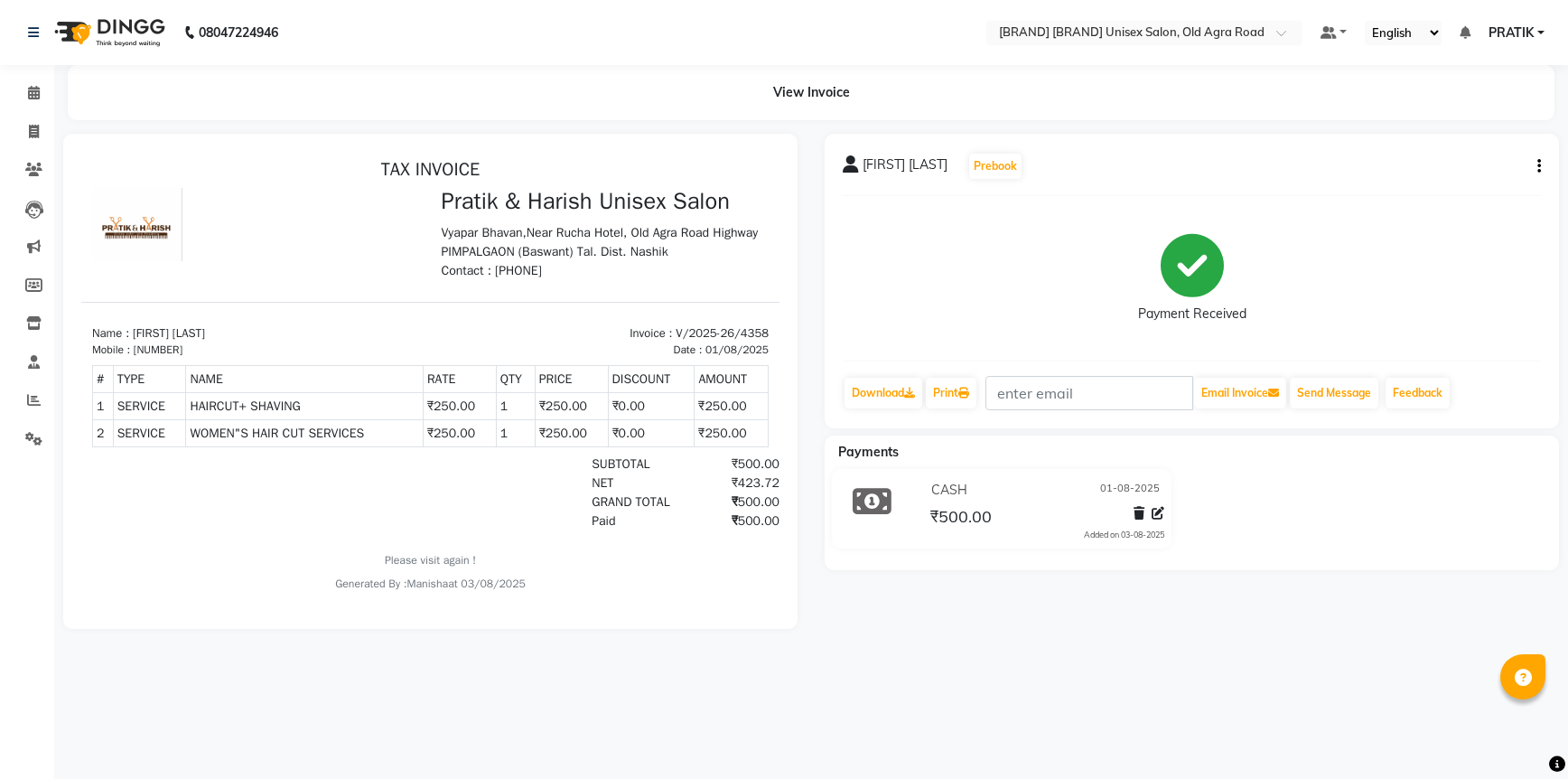 click 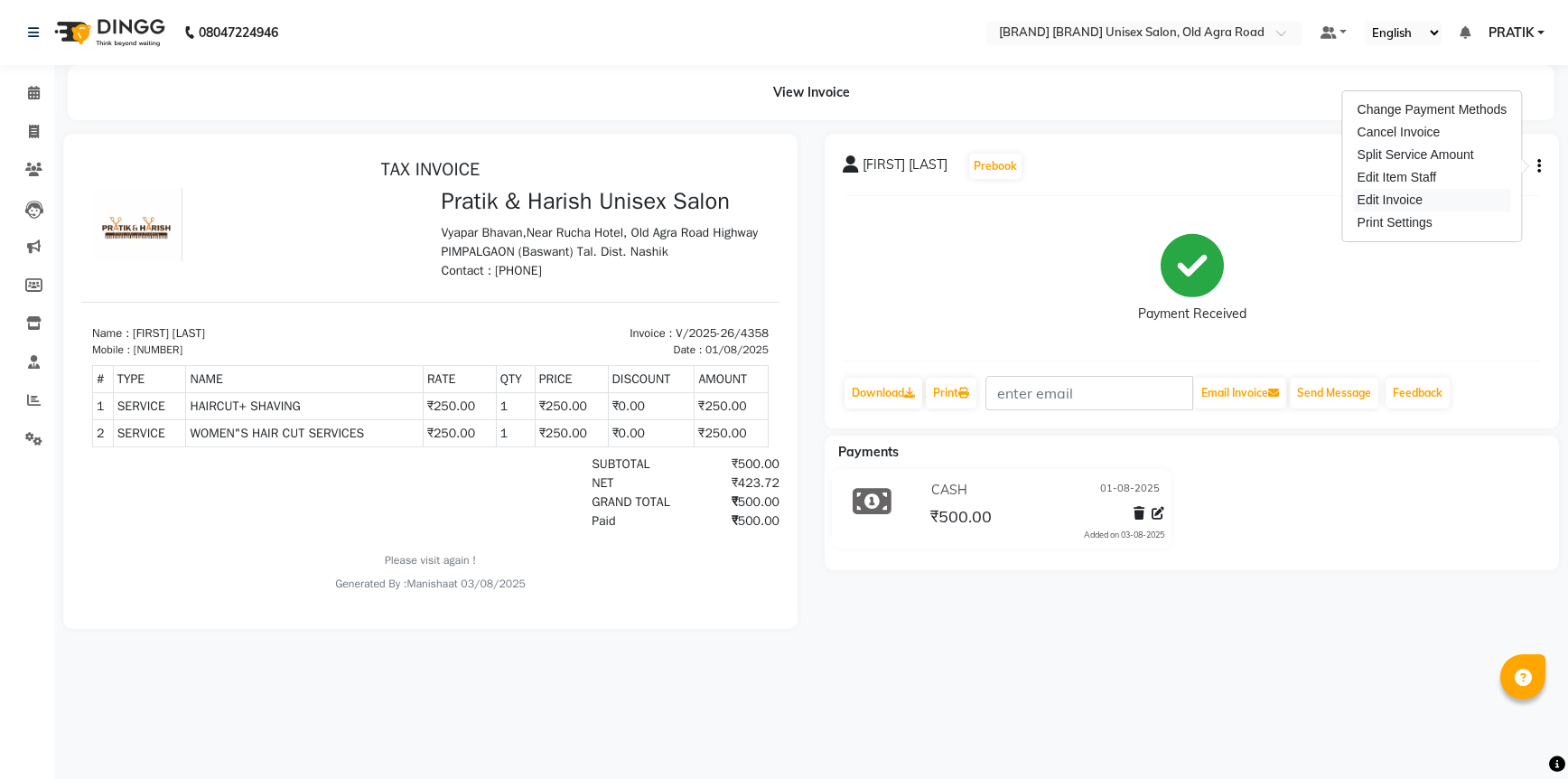 click on "Edit Invoice" at bounding box center (1433, 200) 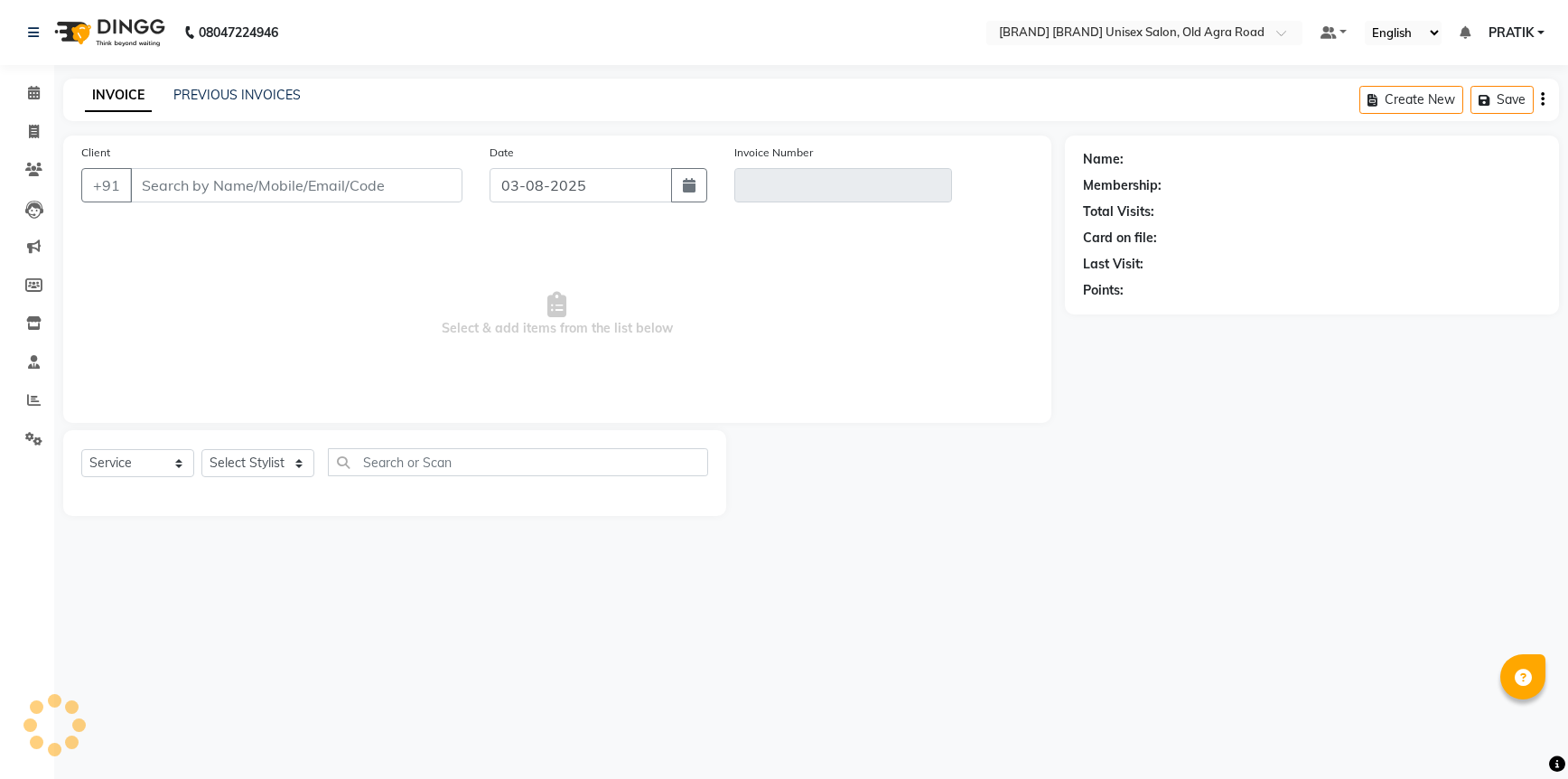type on "1297200001496" 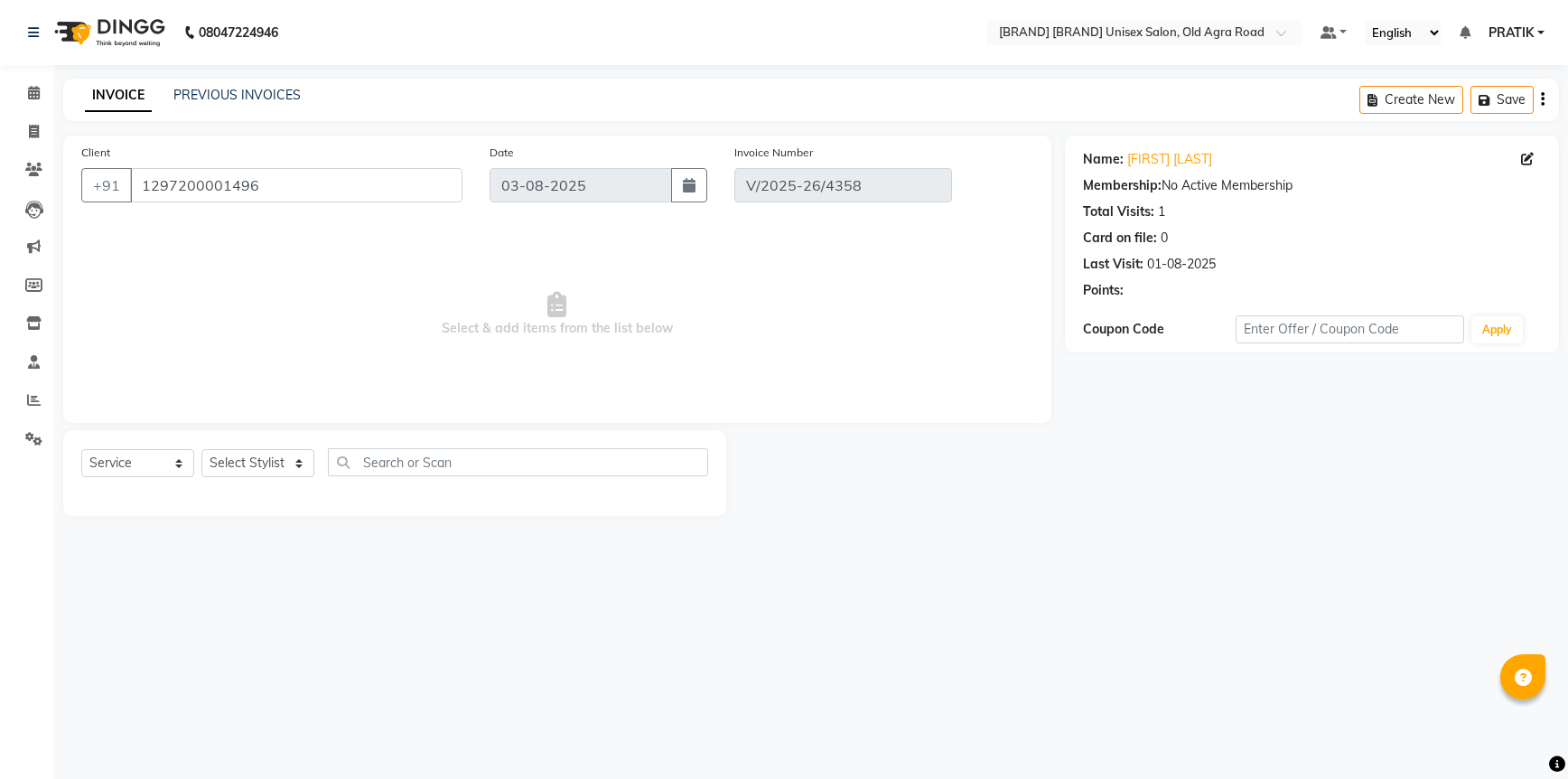 type on "01-08-2025" 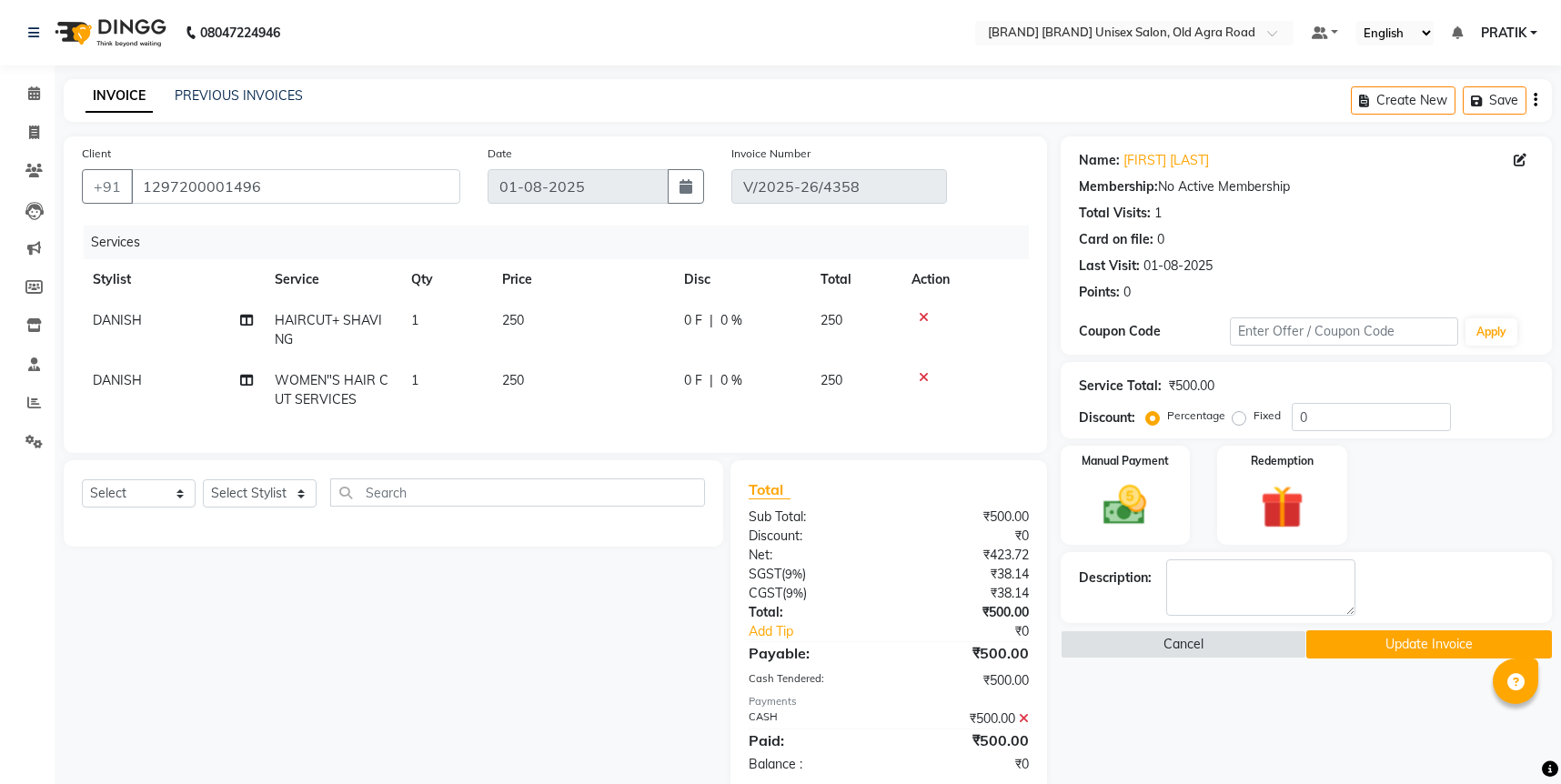click 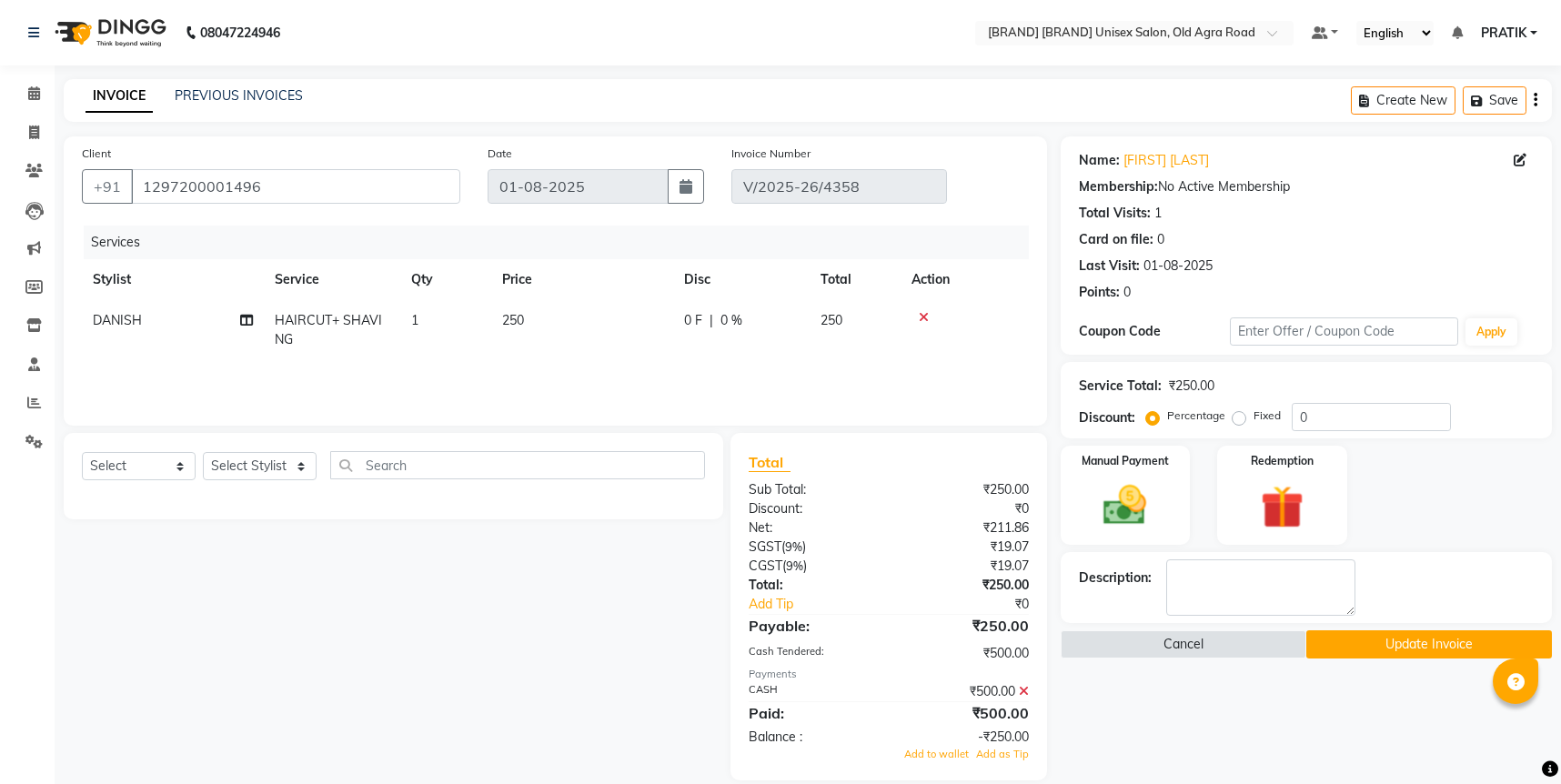 click 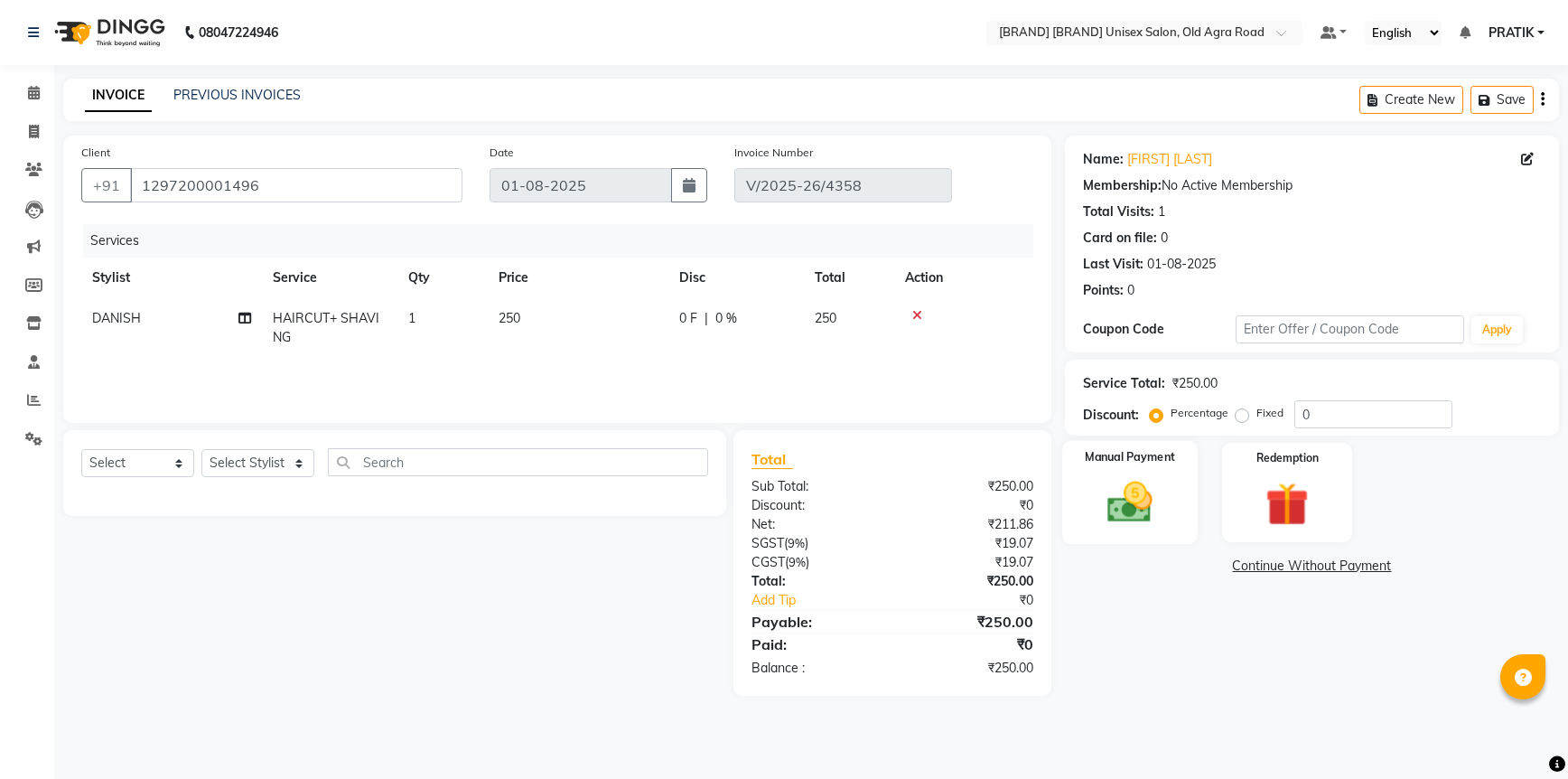 click 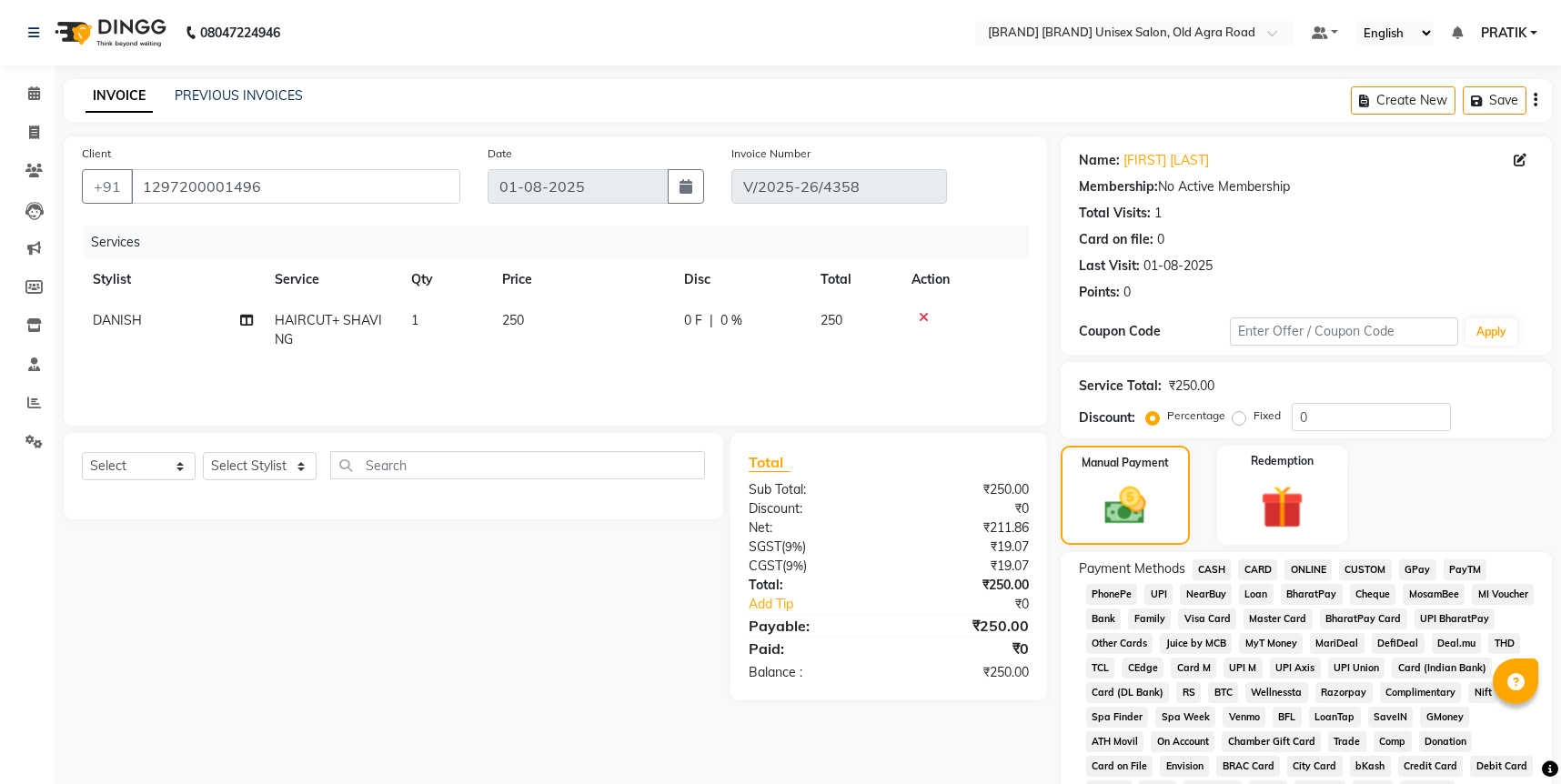 click on "CASH" 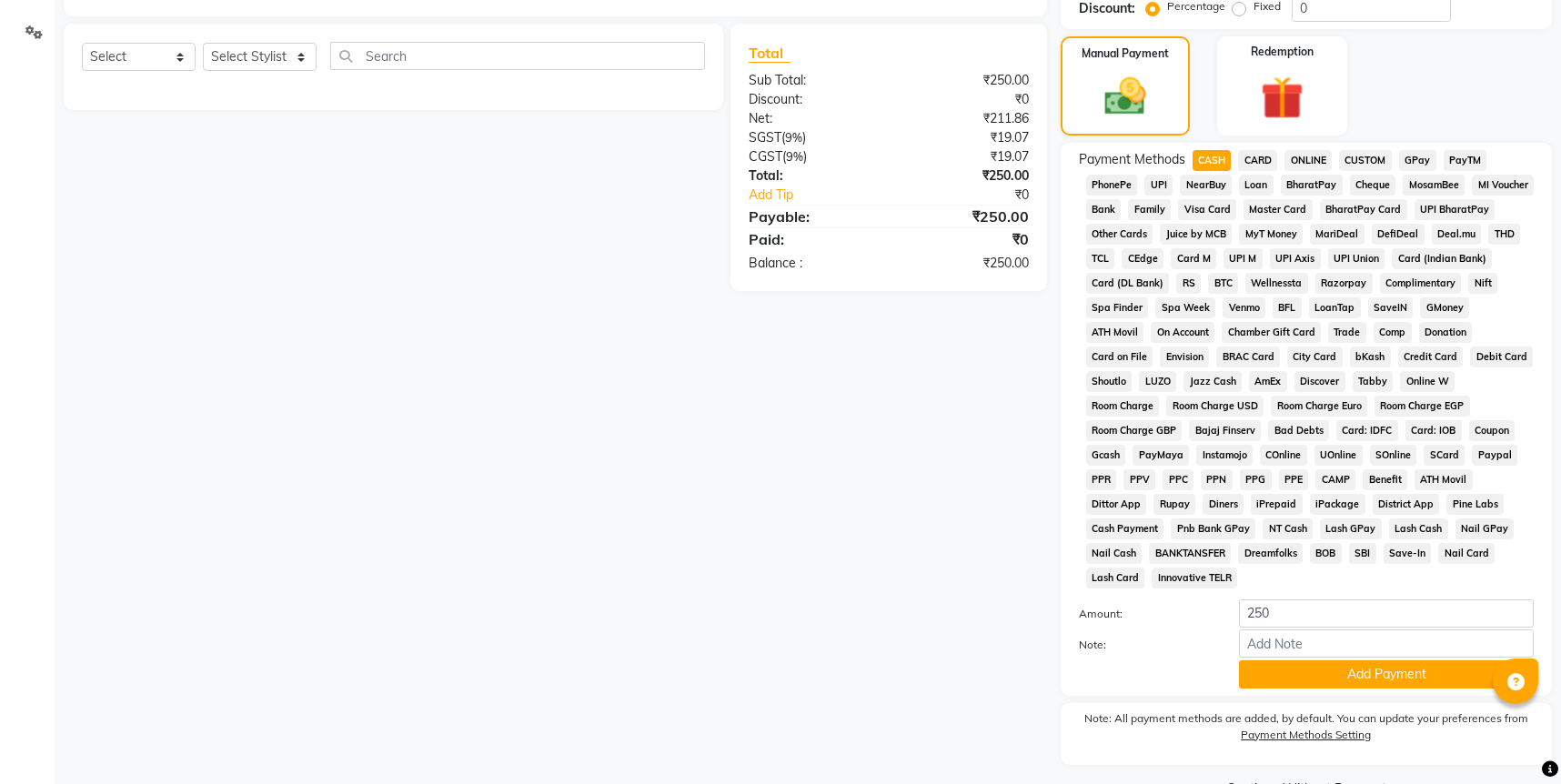 scroll, scrollTop: 435, scrollLeft: 0, axis: vertical 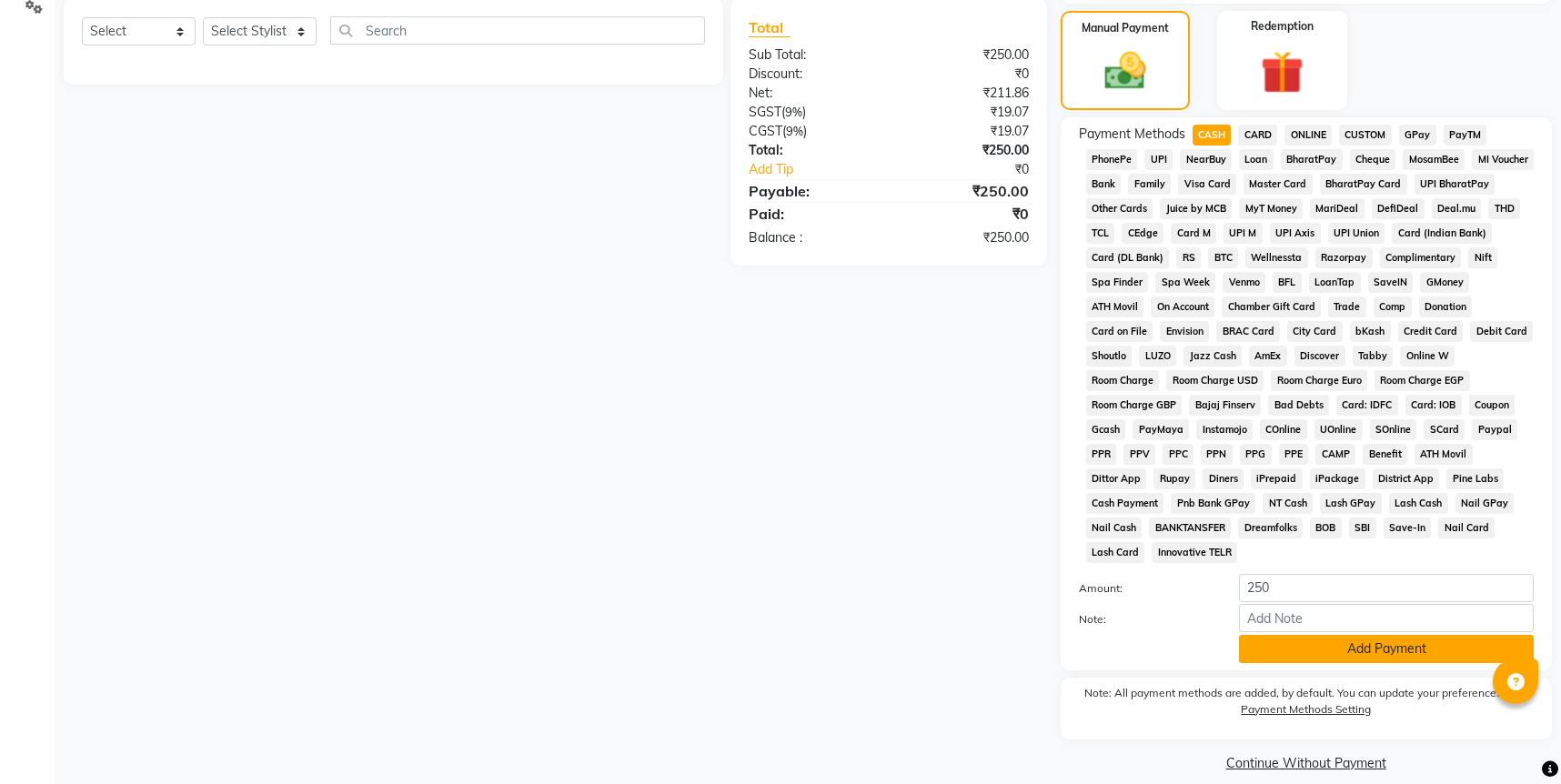 click on "Add Payment" 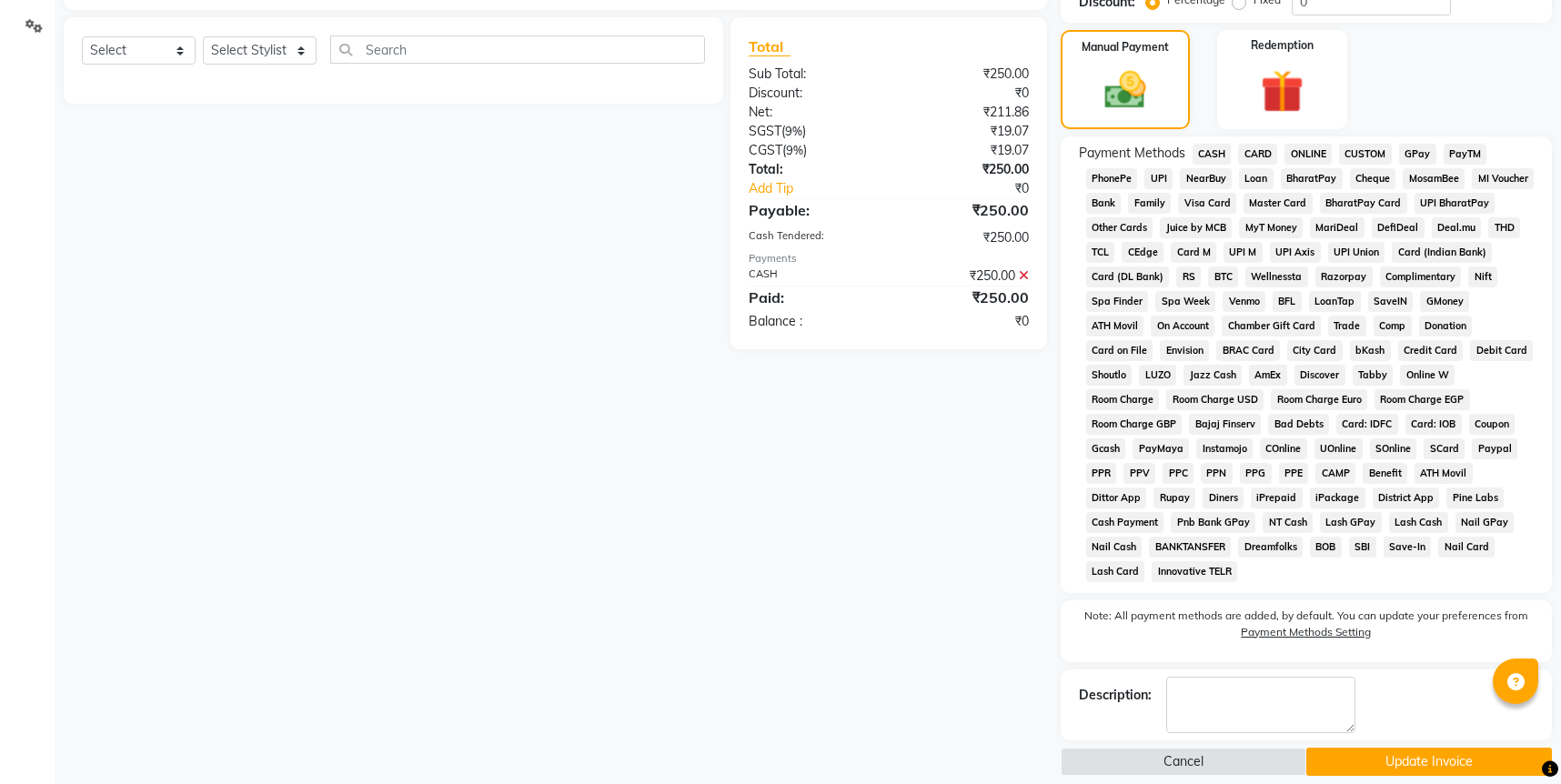 click on "Update Invoice" 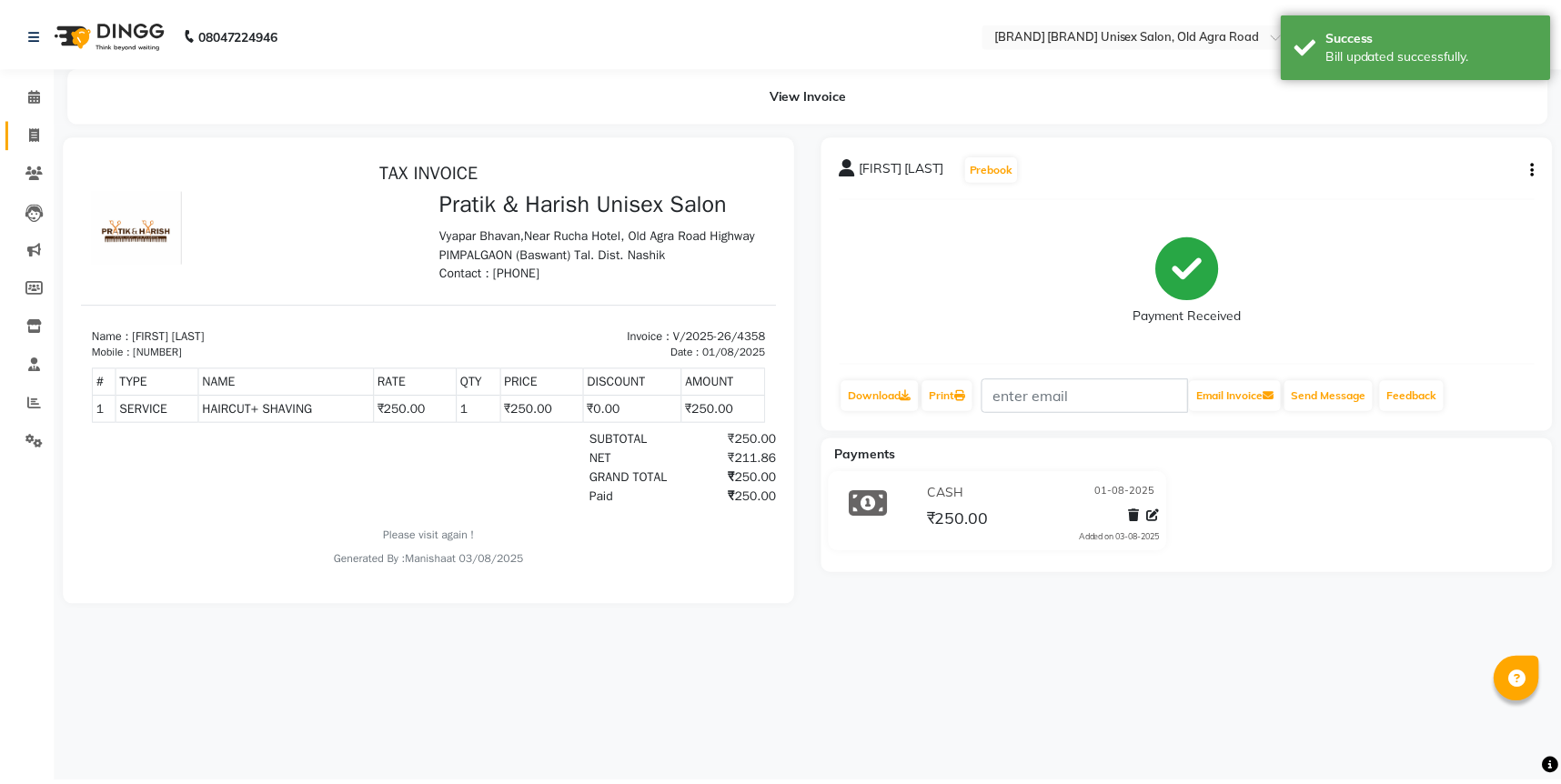 scroll, scrollTop: 0, scrollLeft: 0, axis: both 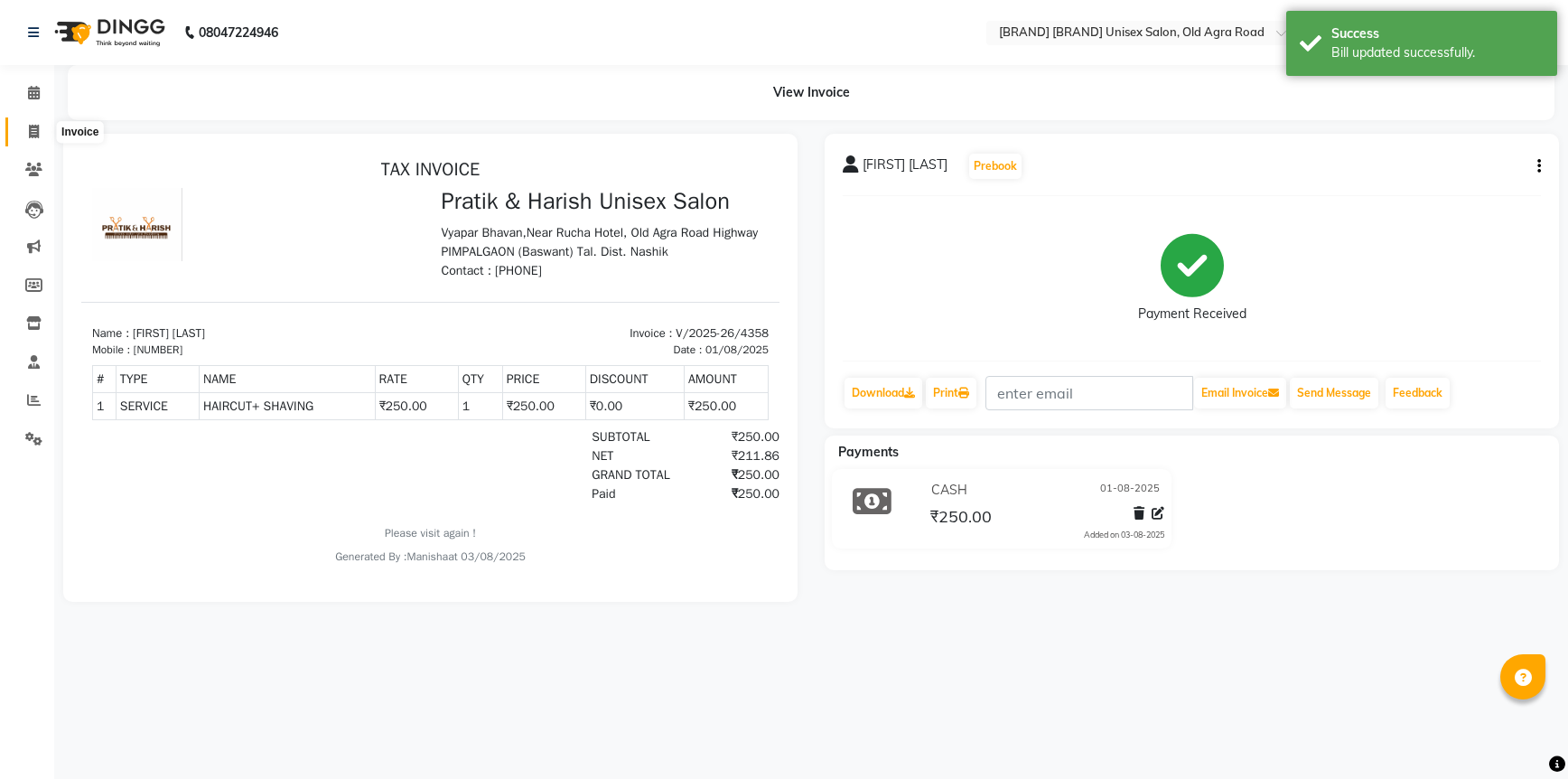 click 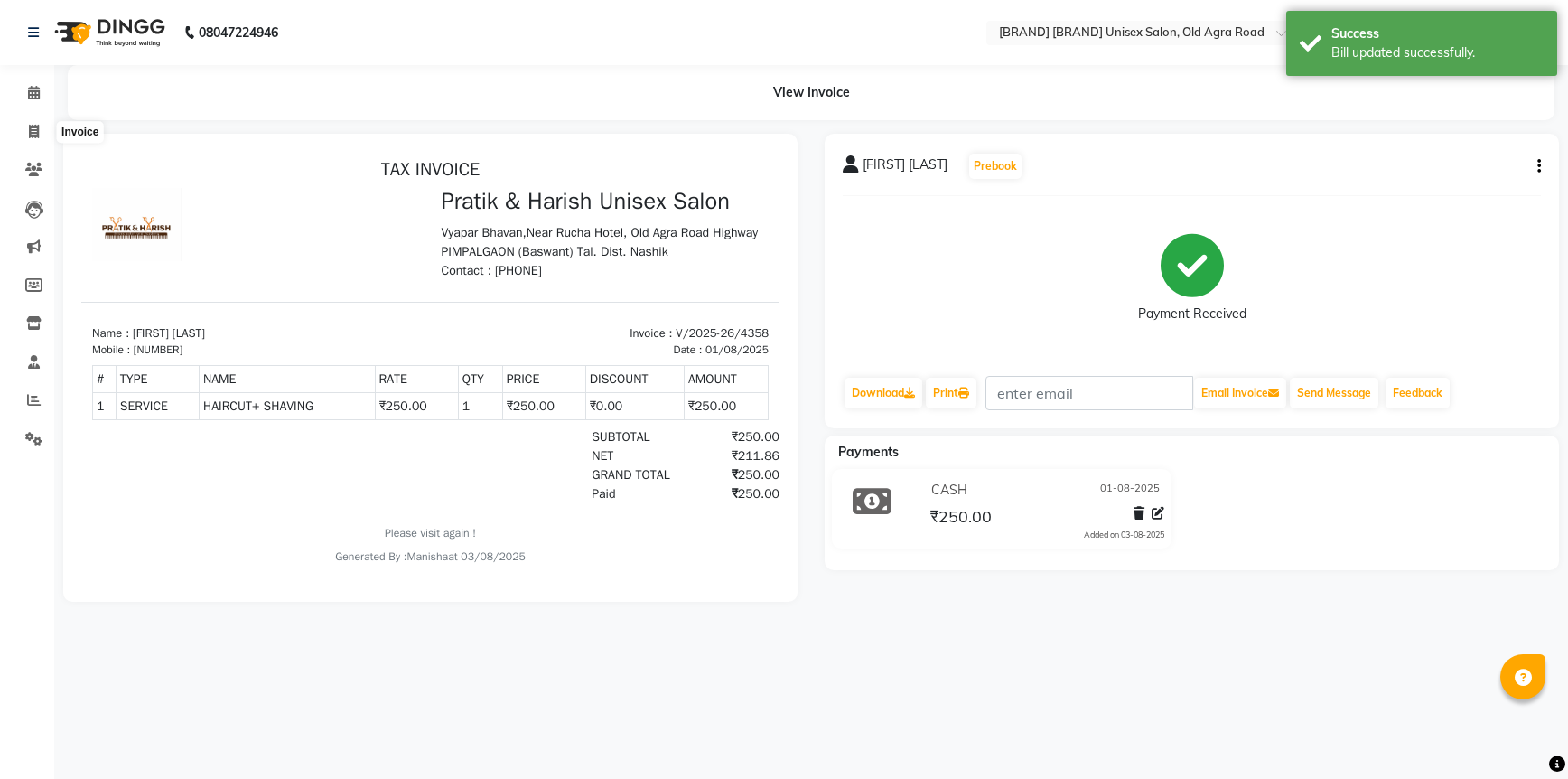 select on "6770" 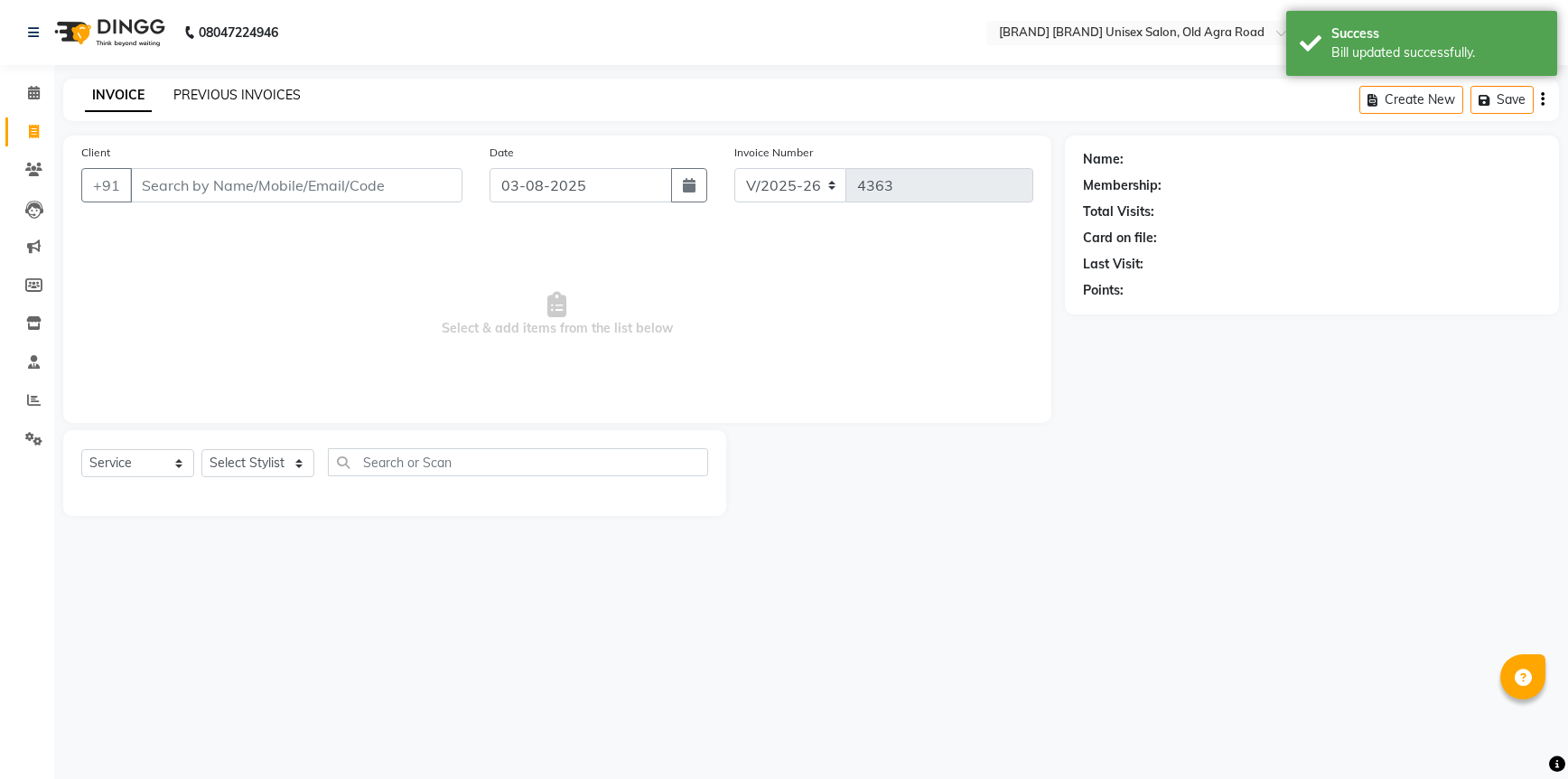 click on "PREVIOUS INVOICES" 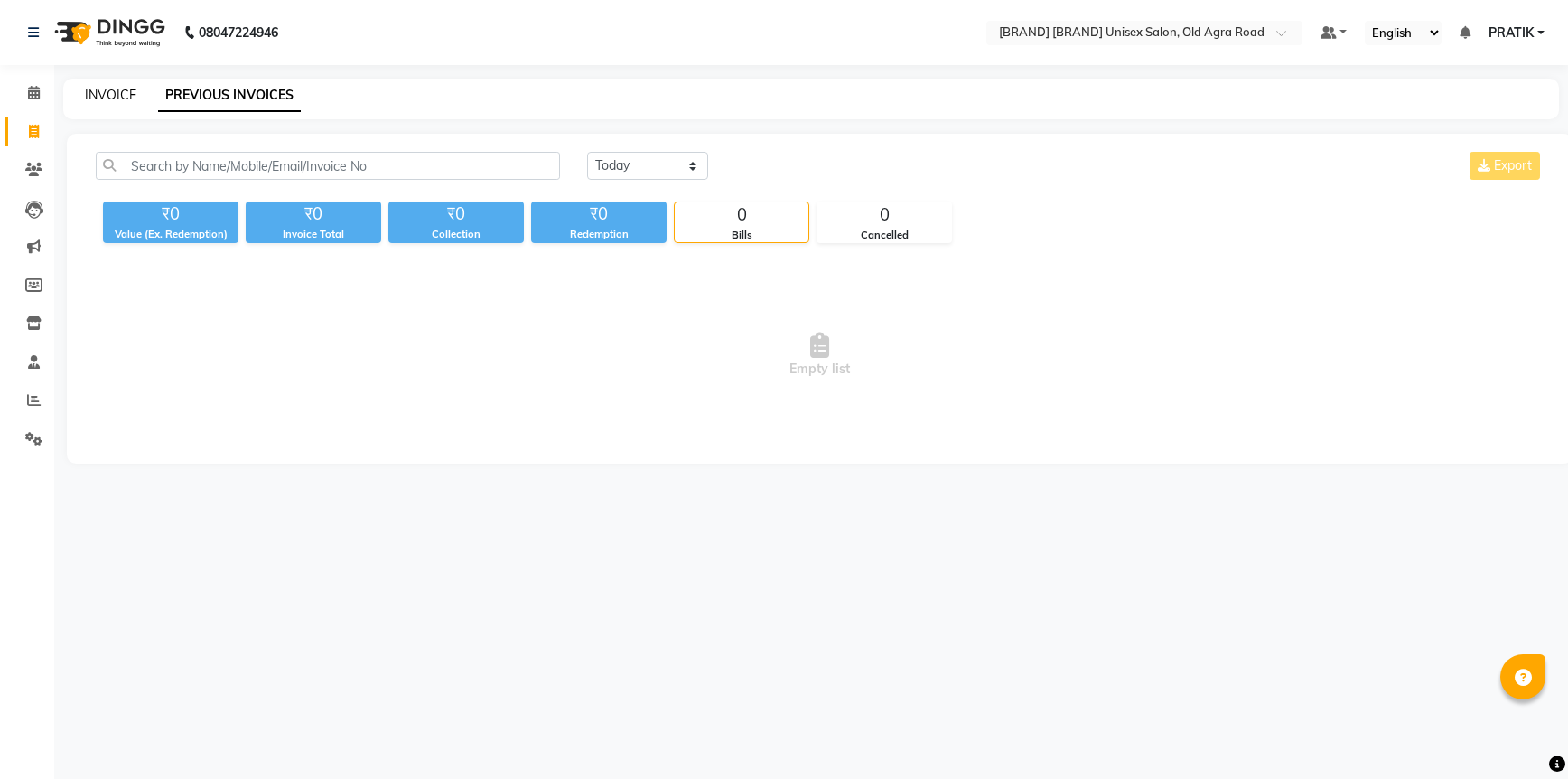 click on "INVOICE" 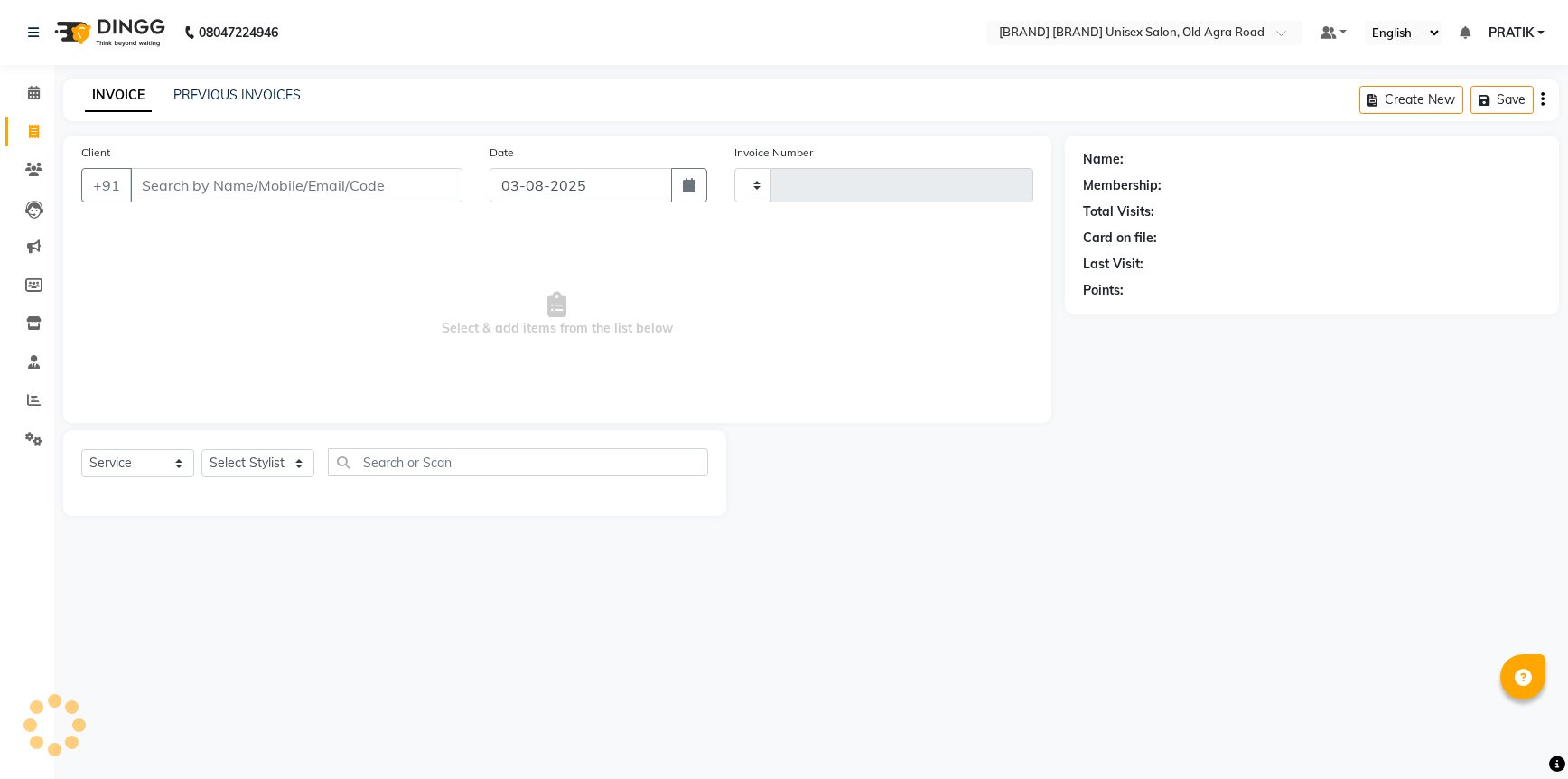 type on "4363" 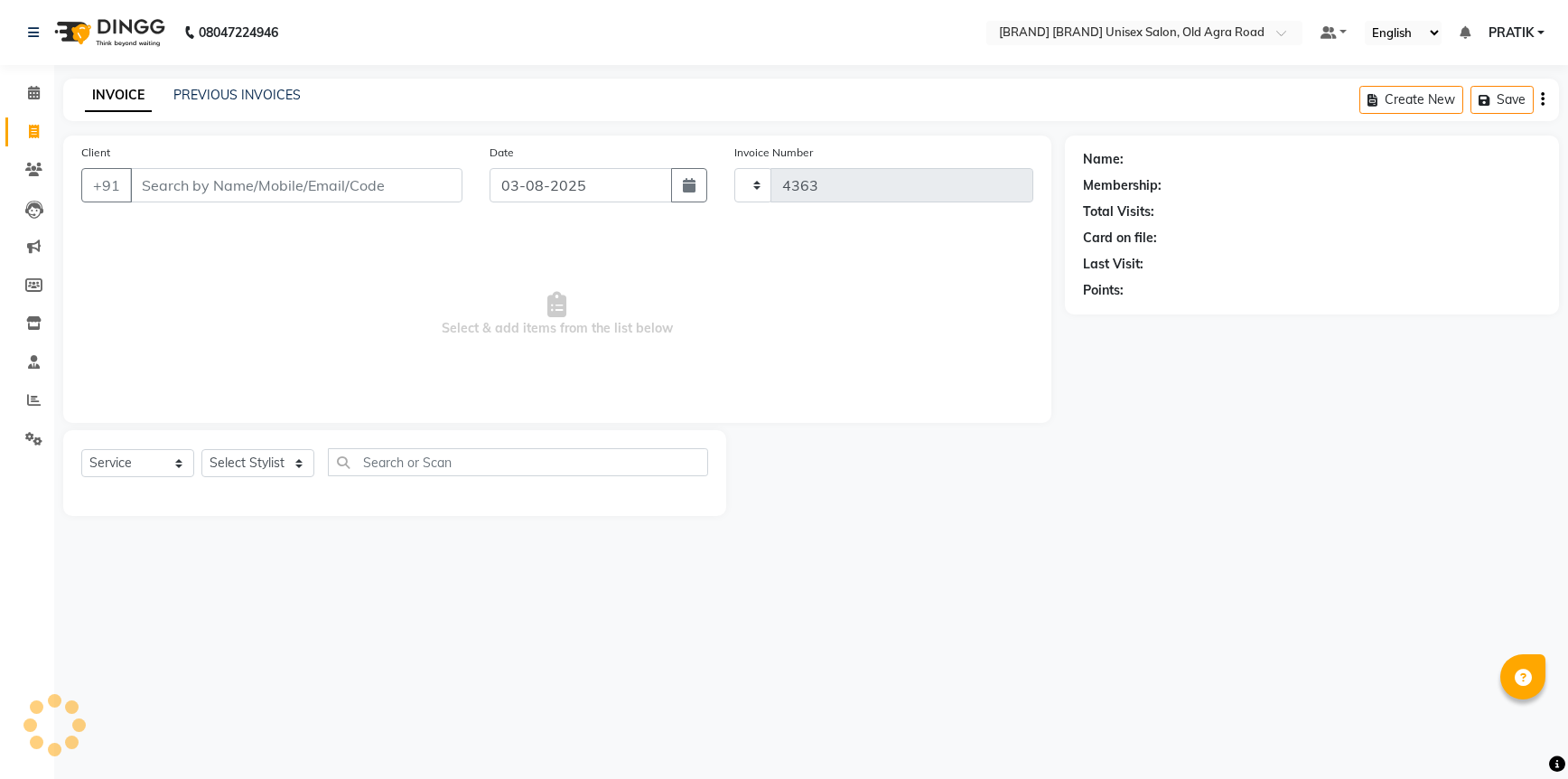 select on "6770" 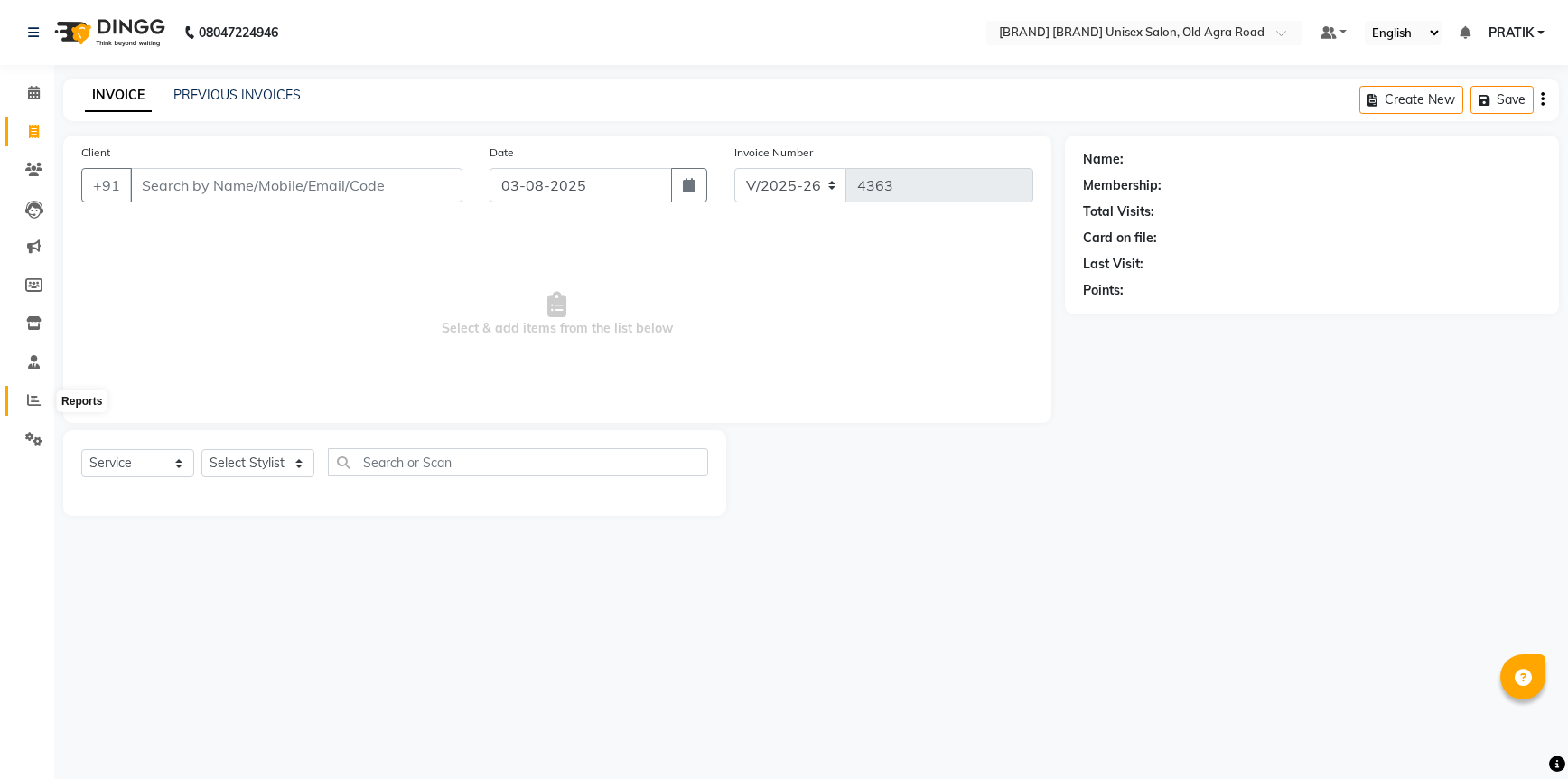 click 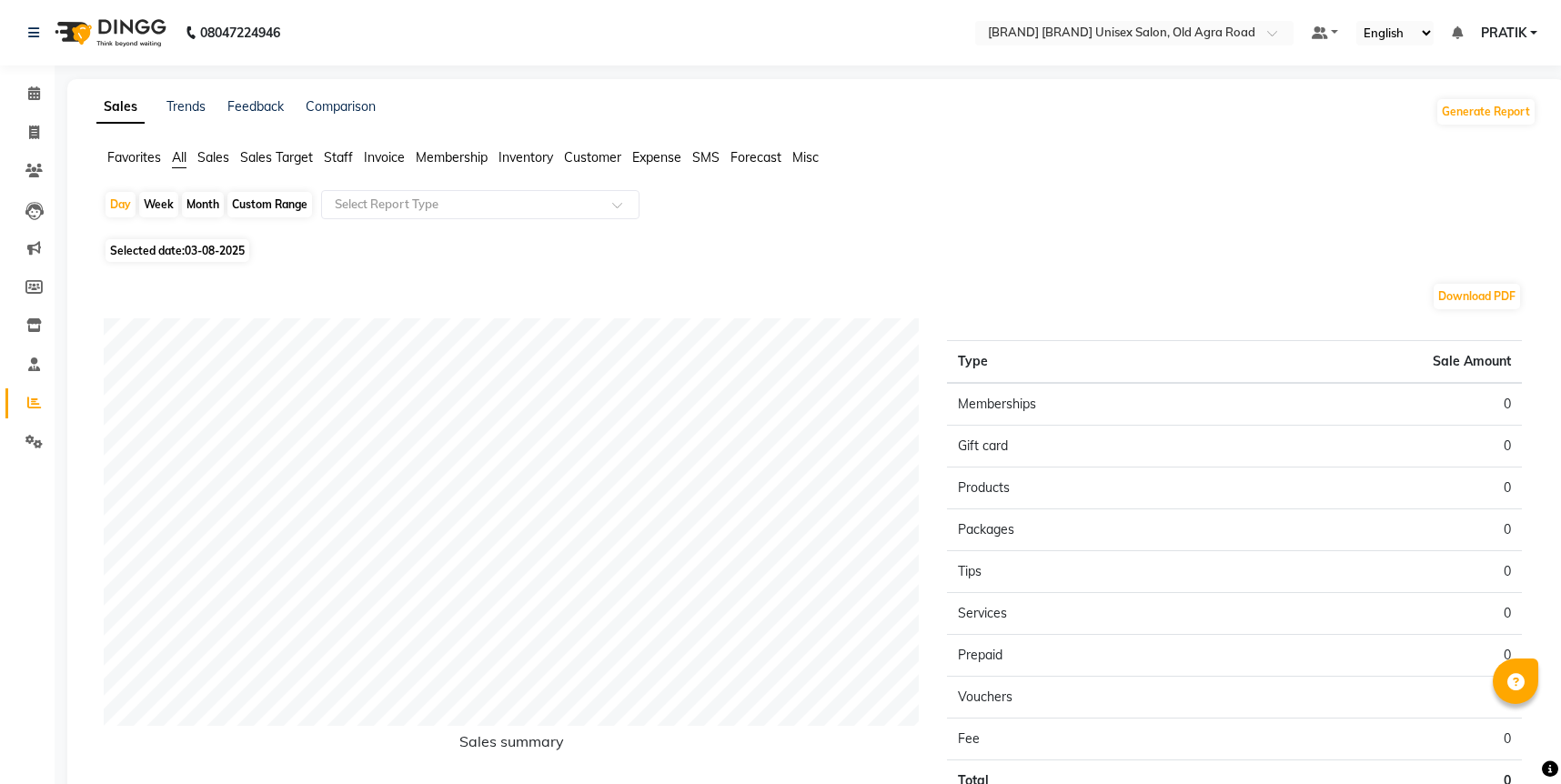 click on "03-08-2025" 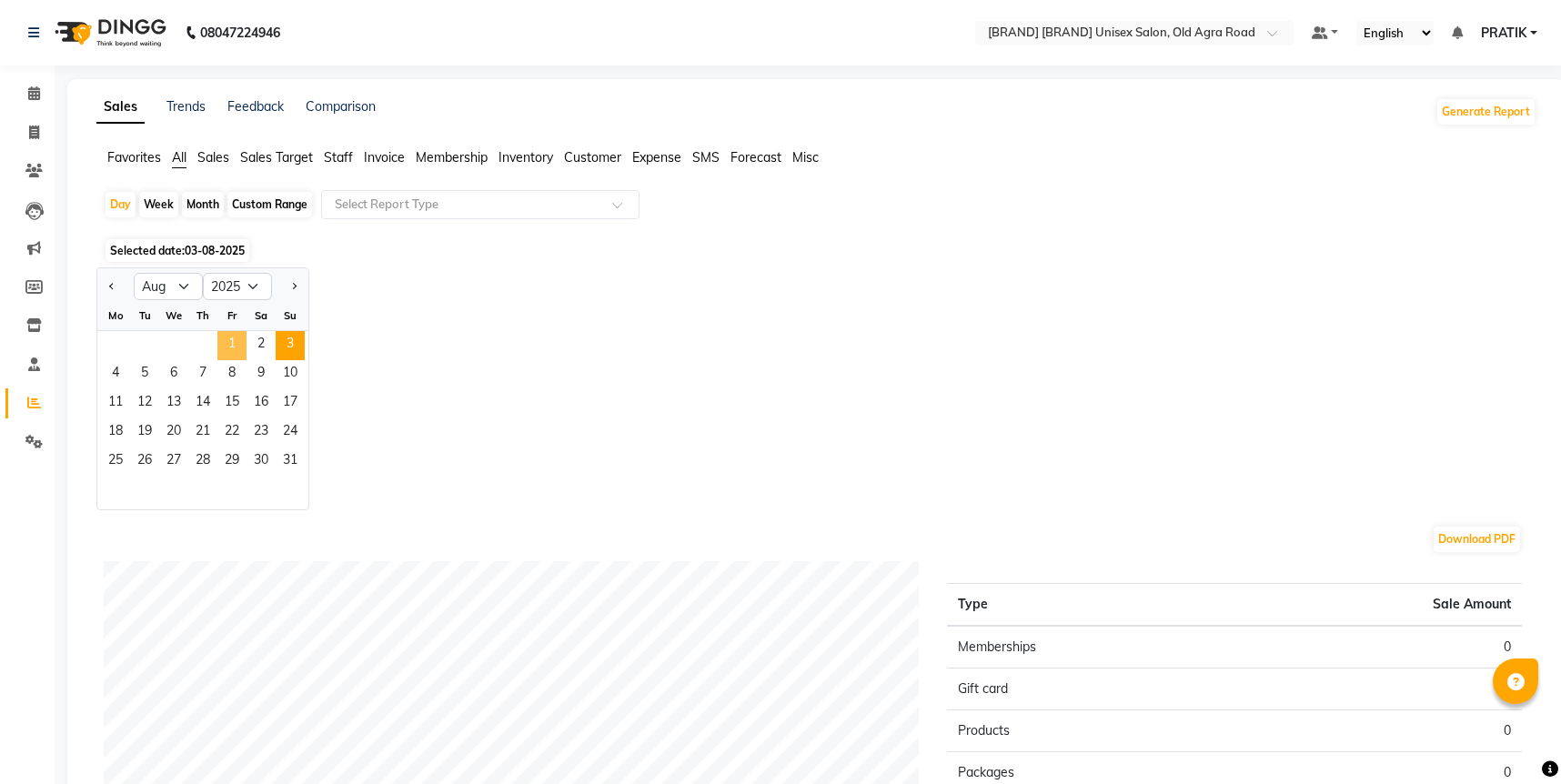 click on "1" 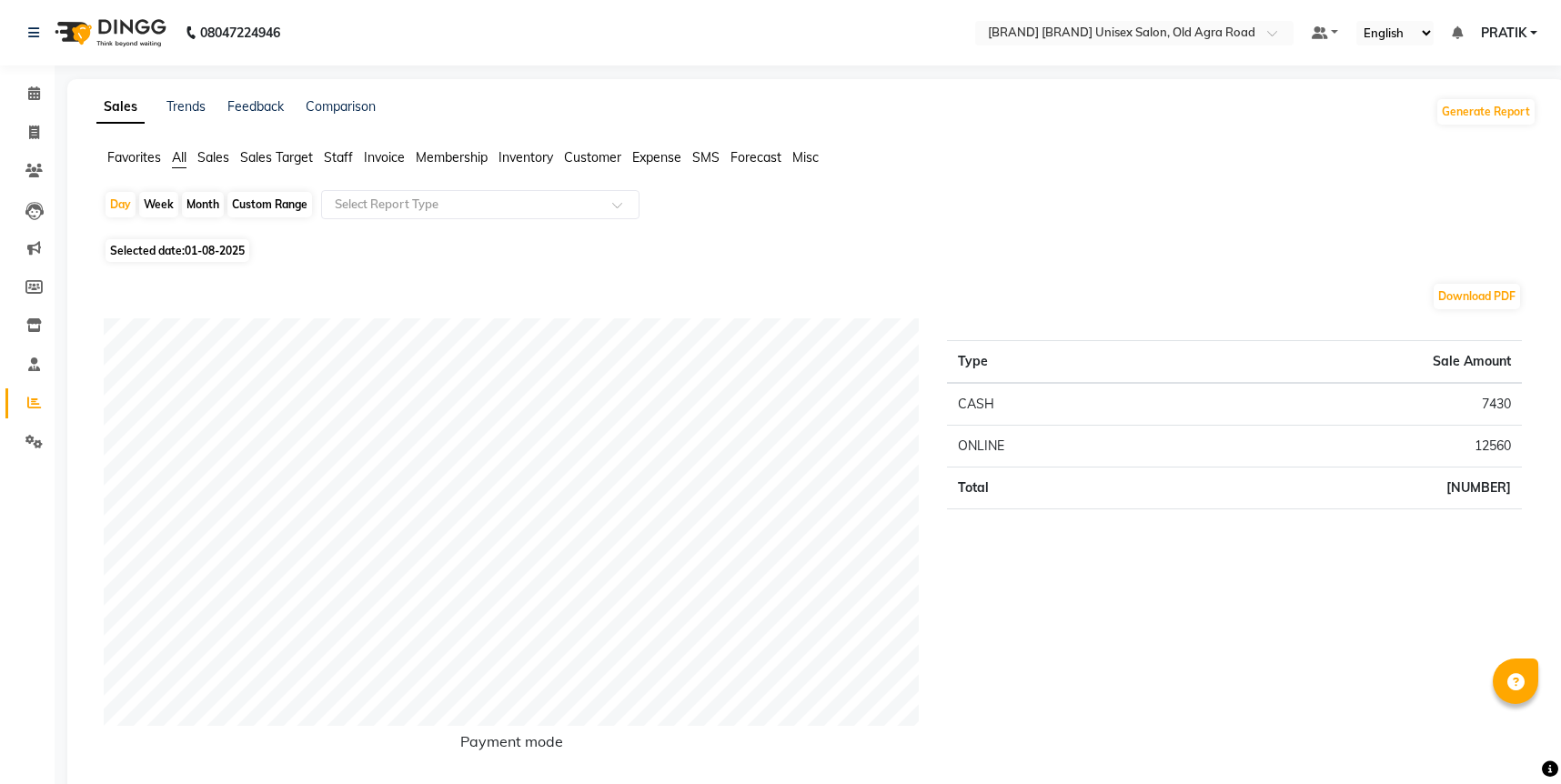 click on "Staff" 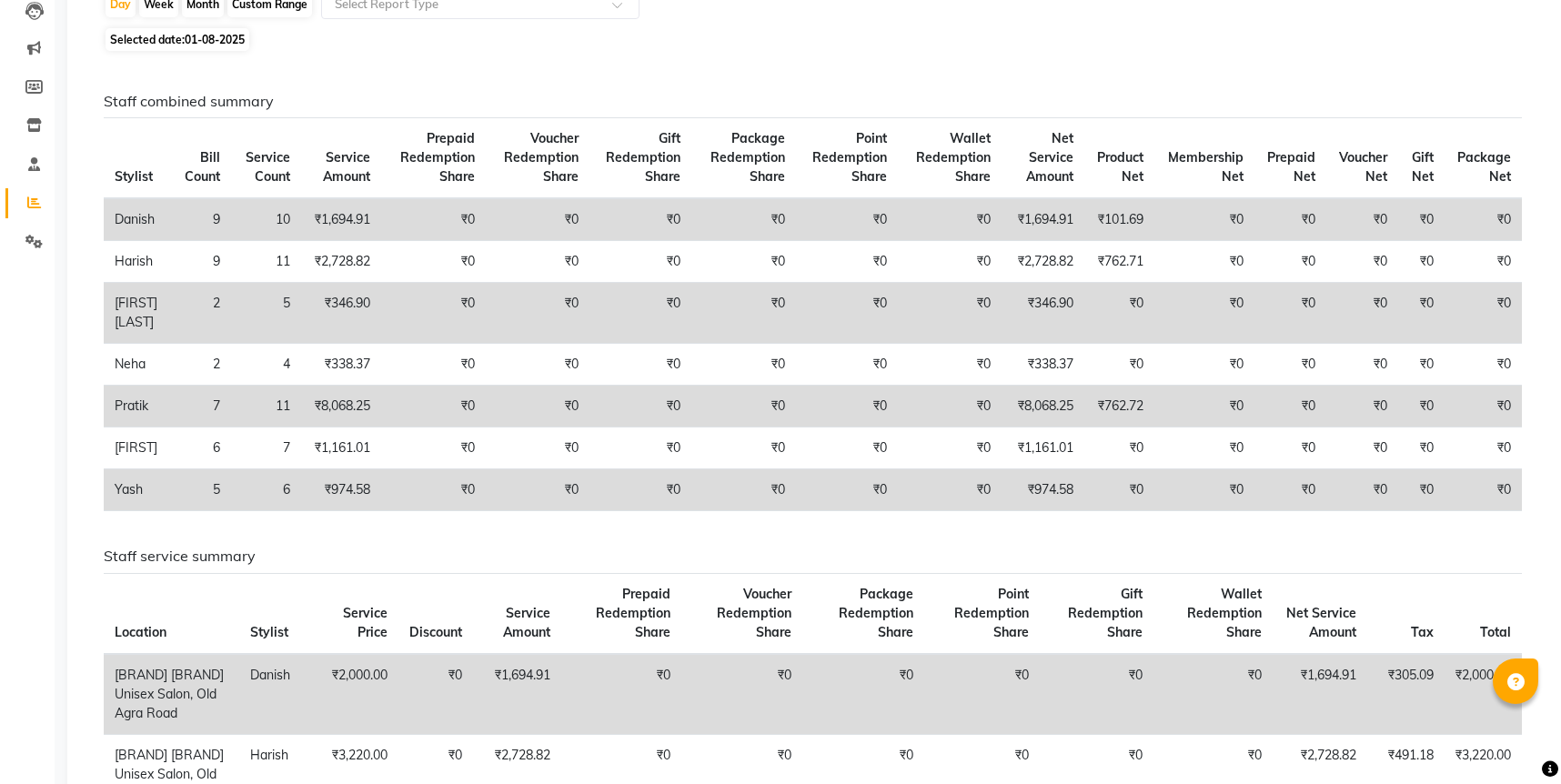 scroll, scrollTop: 0, scrollLeft: 0, axis: both 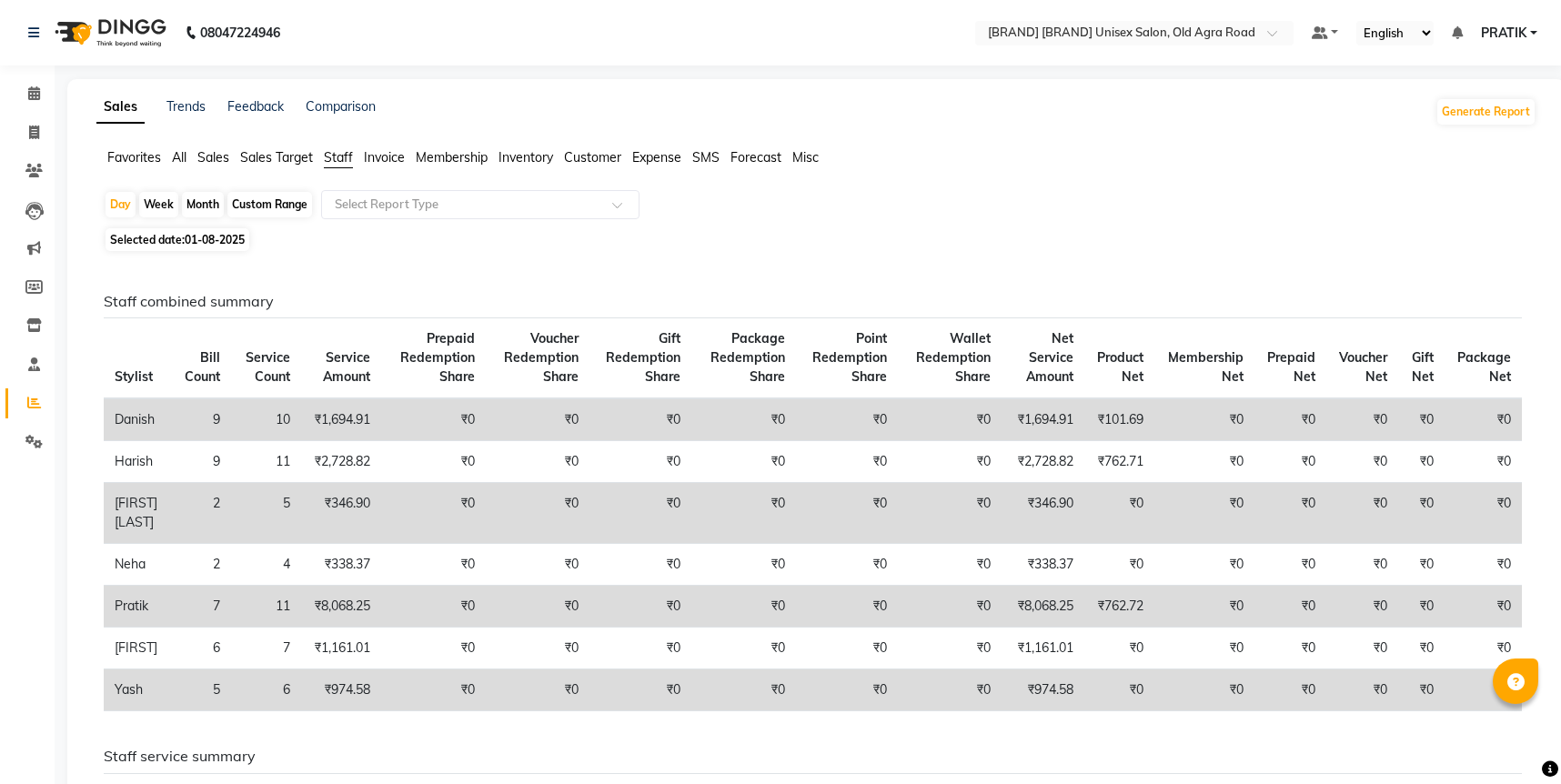 click on "Favorites All Sales Sales Target Staff Invoice Membership Inventory Customer Expense SMS Forecast Misc" 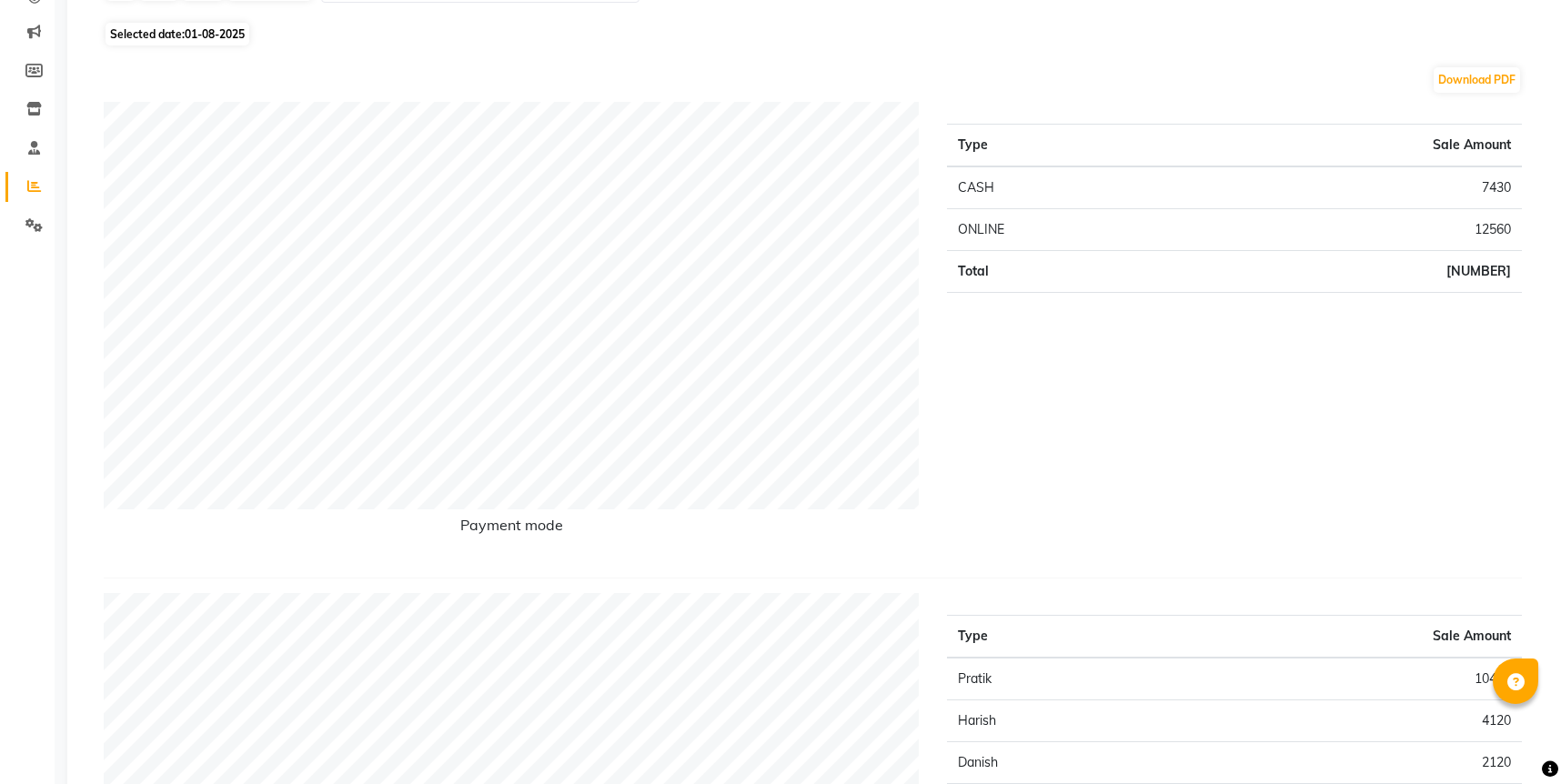 scroll, scrollTop: 0, scrollLeft: 0, axis: both 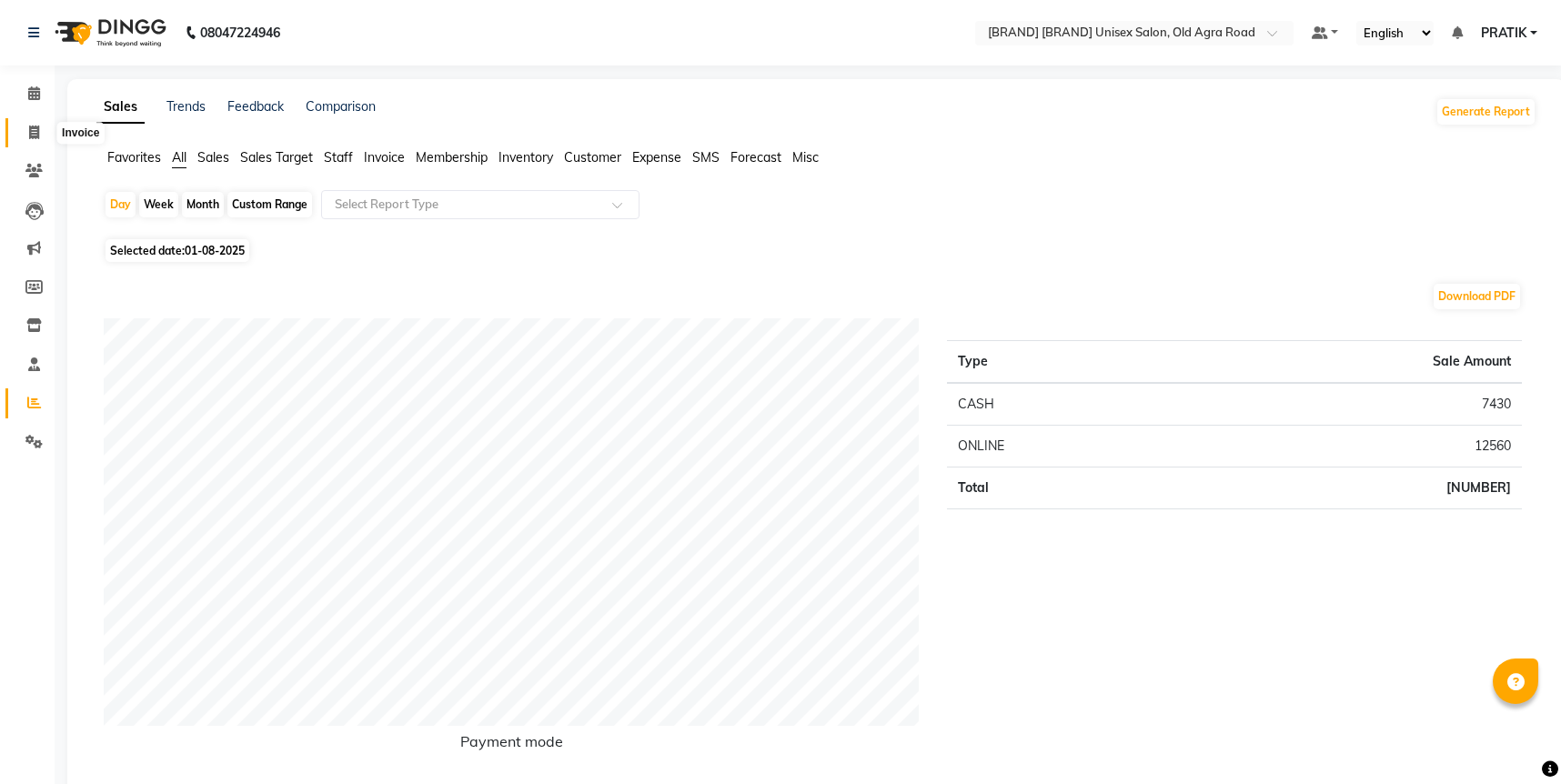 click 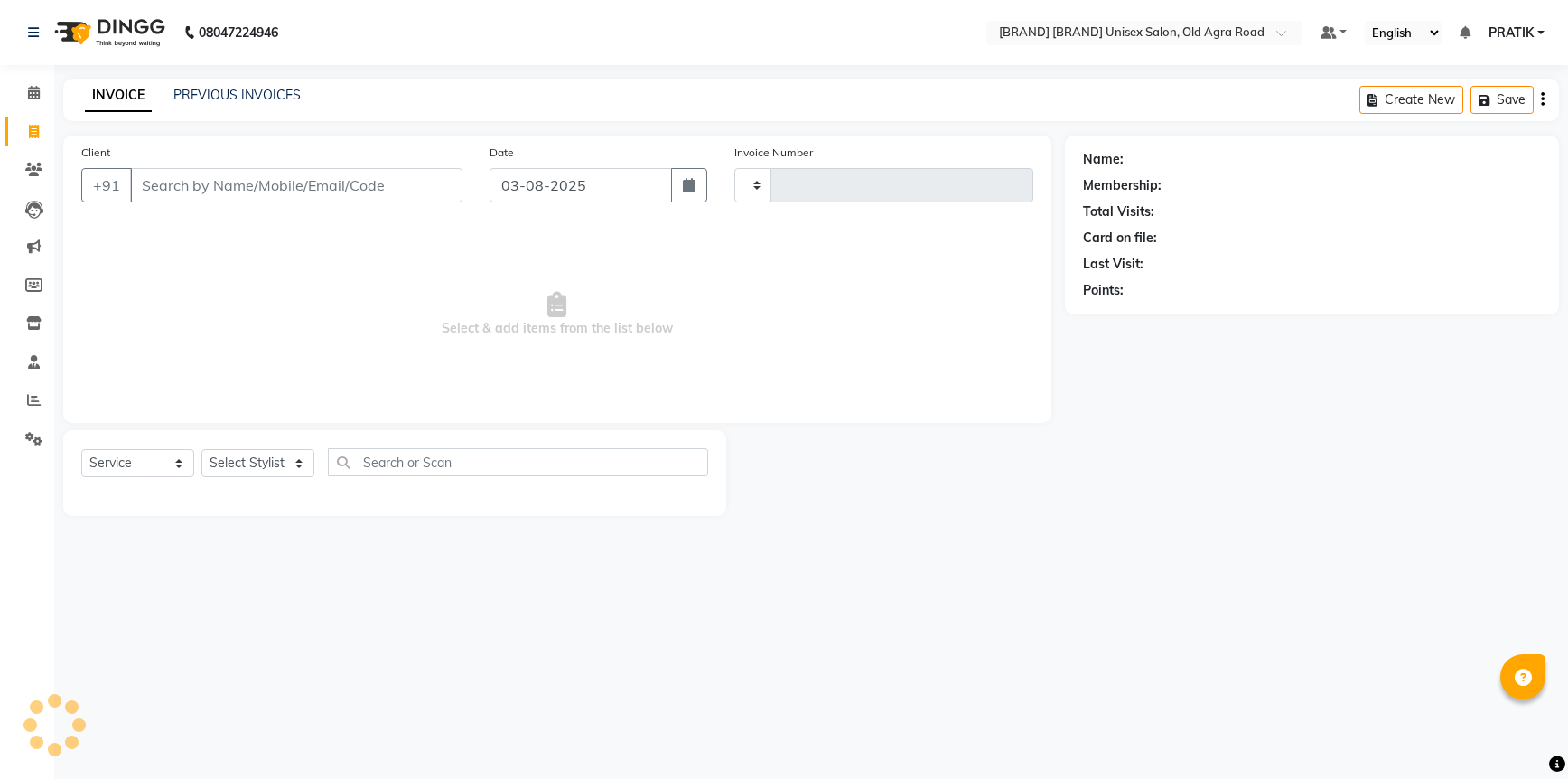 type on "4363" 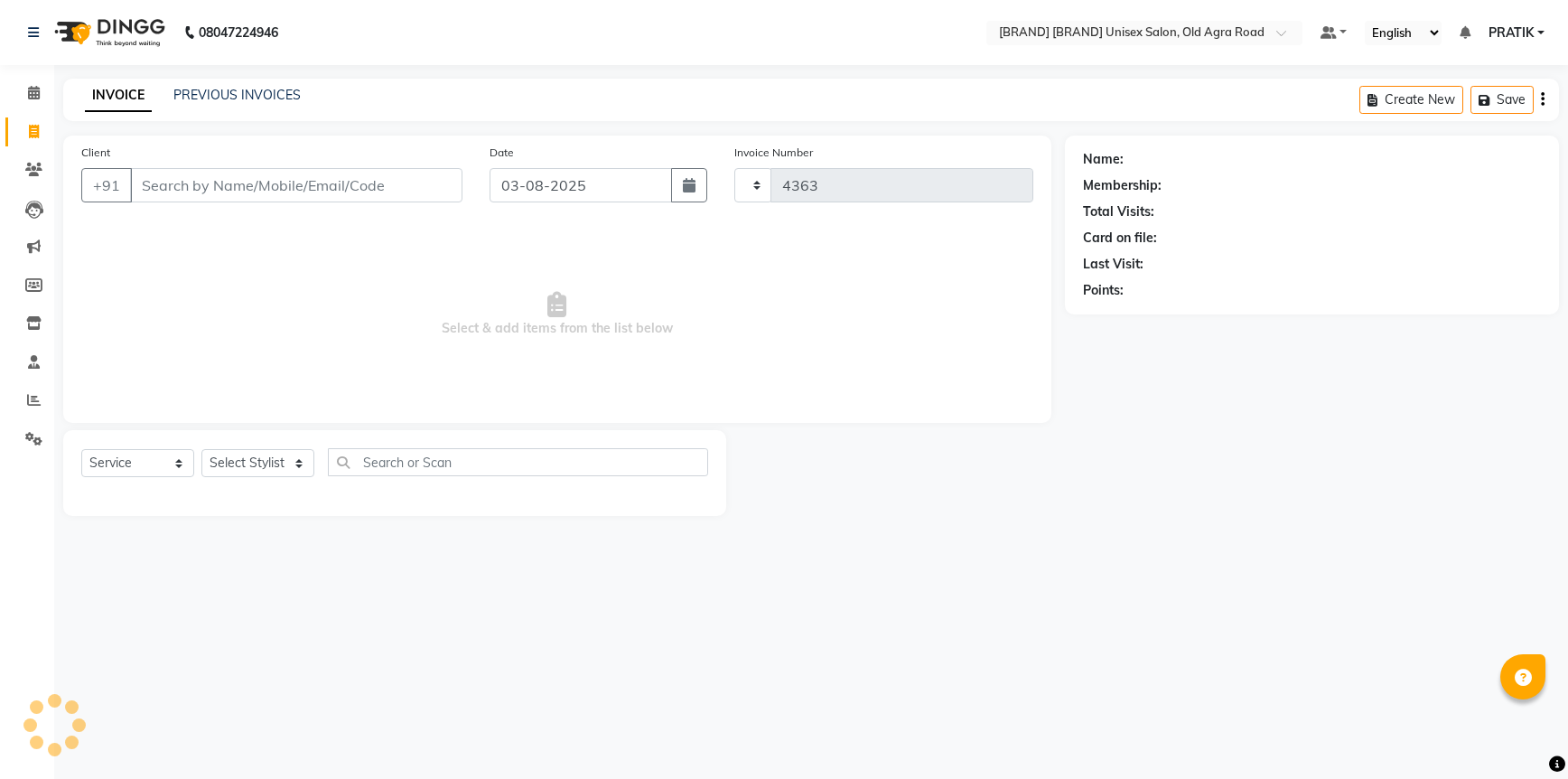 select on "6770" 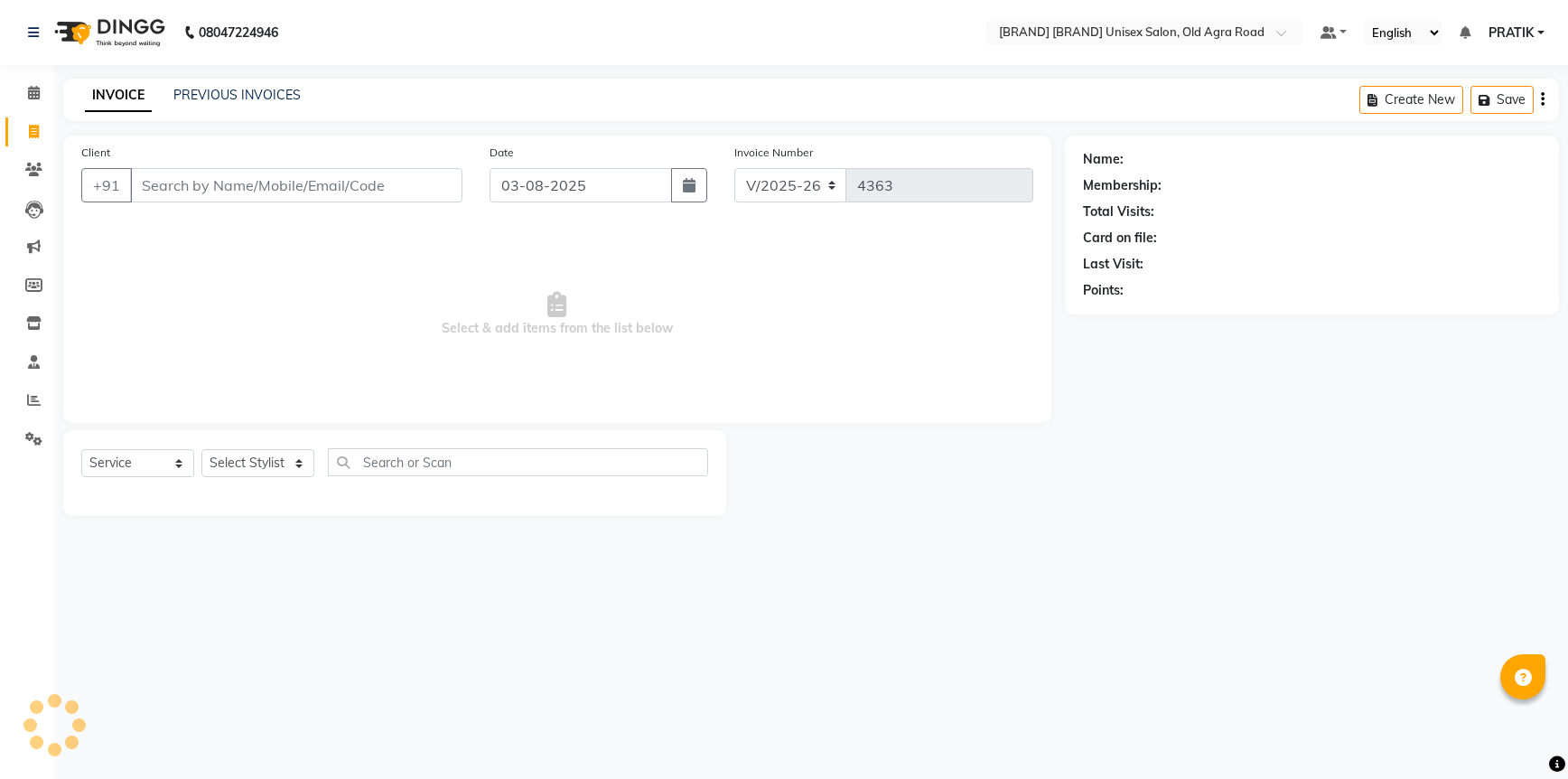 click on "Client" at bounding box center (296, 185) 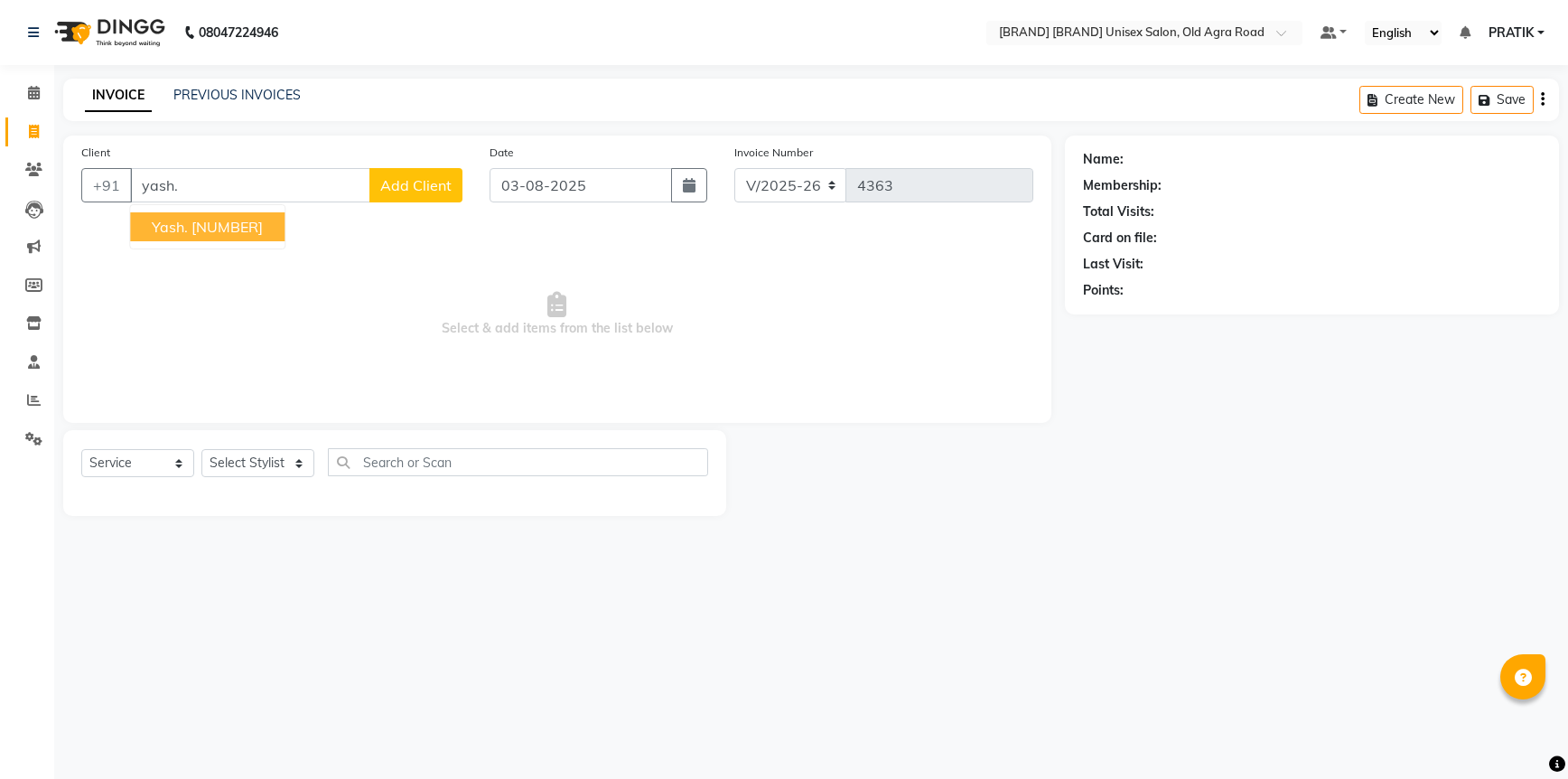 click on "[NUMBER]" at bounding box center [227, 227] 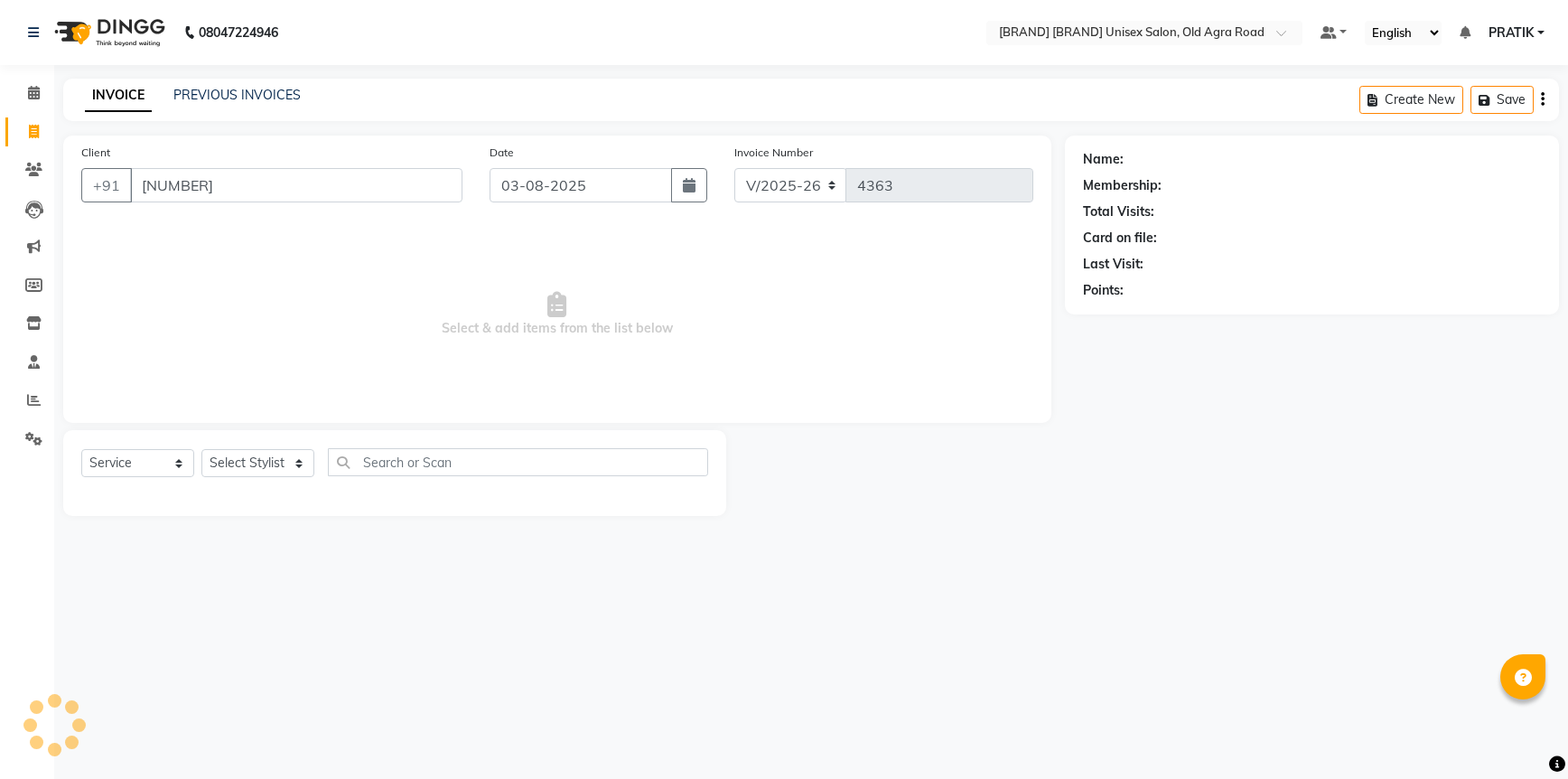 type on "[NUMBER]" 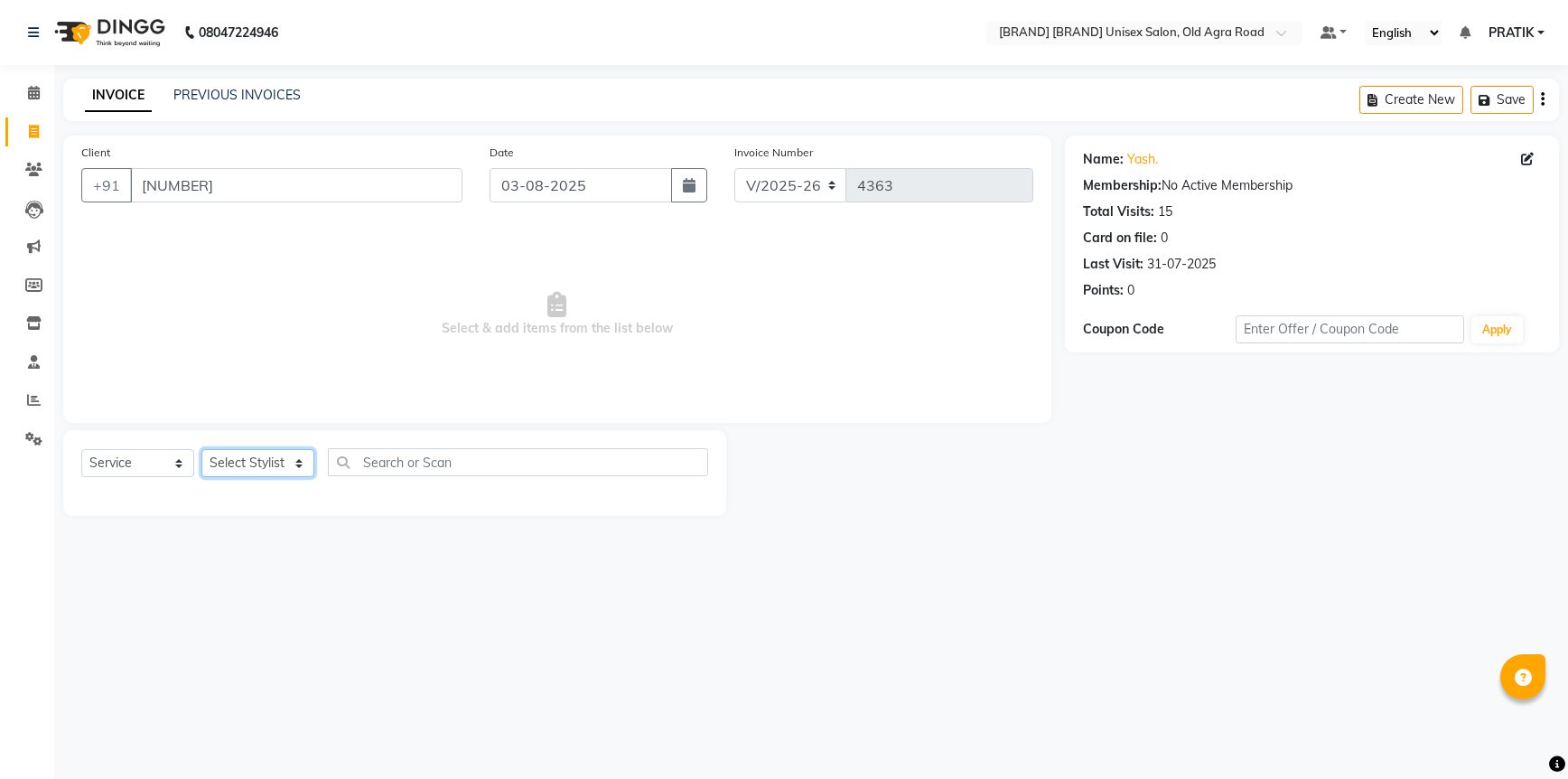 click on "Select Stylist [FIRST] [FIRST] [FIRST] [FIRST] [FIRST] [FIRST] [FIRST] [FIRST] [FIRST] [FIRST] [FIRST]" 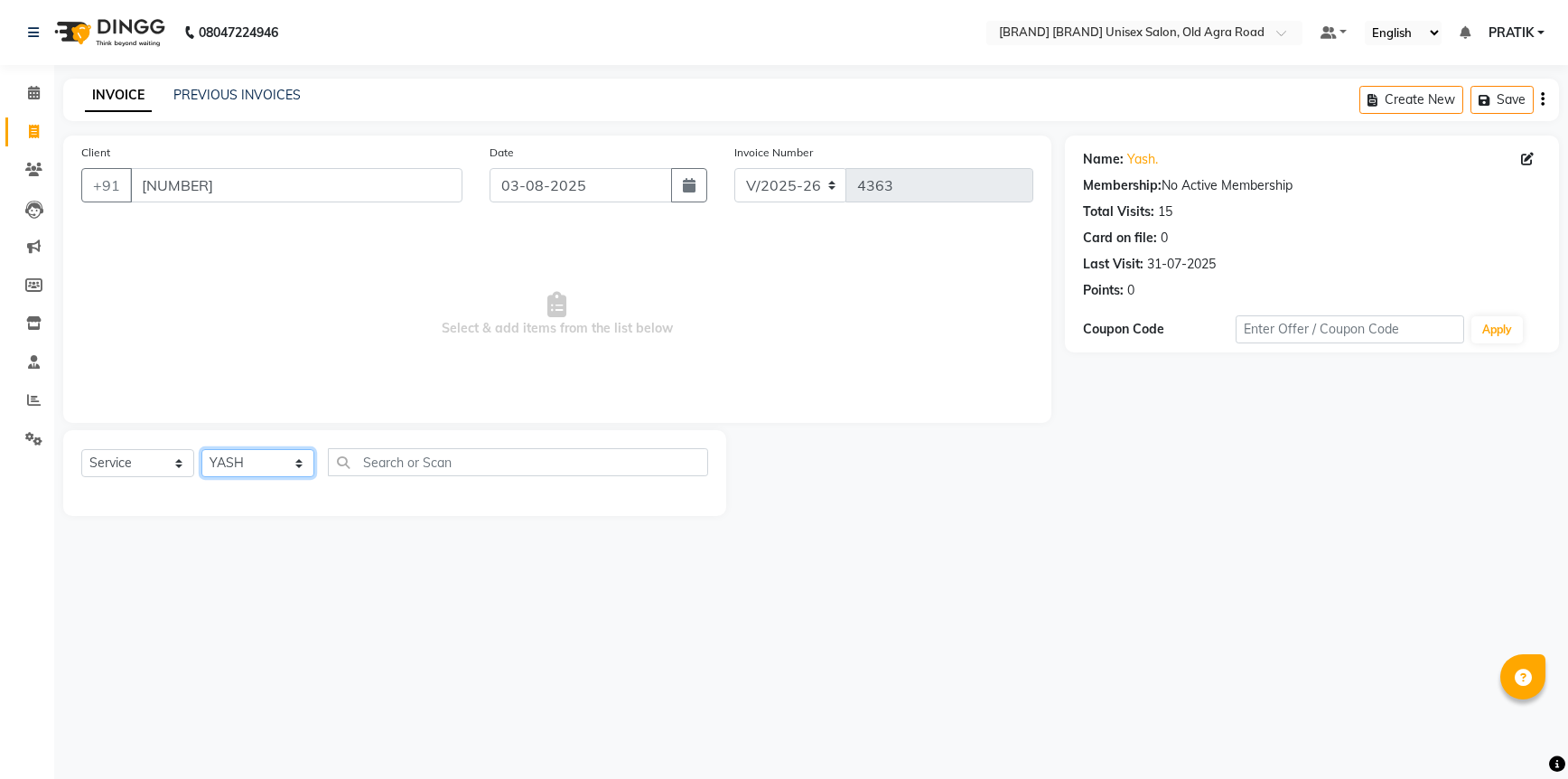 click on "Select Stylist [FIRST] [FIRST] [FIRST] [FIRST] [FIRST] [FIRST] [FIRST] [FIRST] [FIRST] [FIRST] [FIRST]" 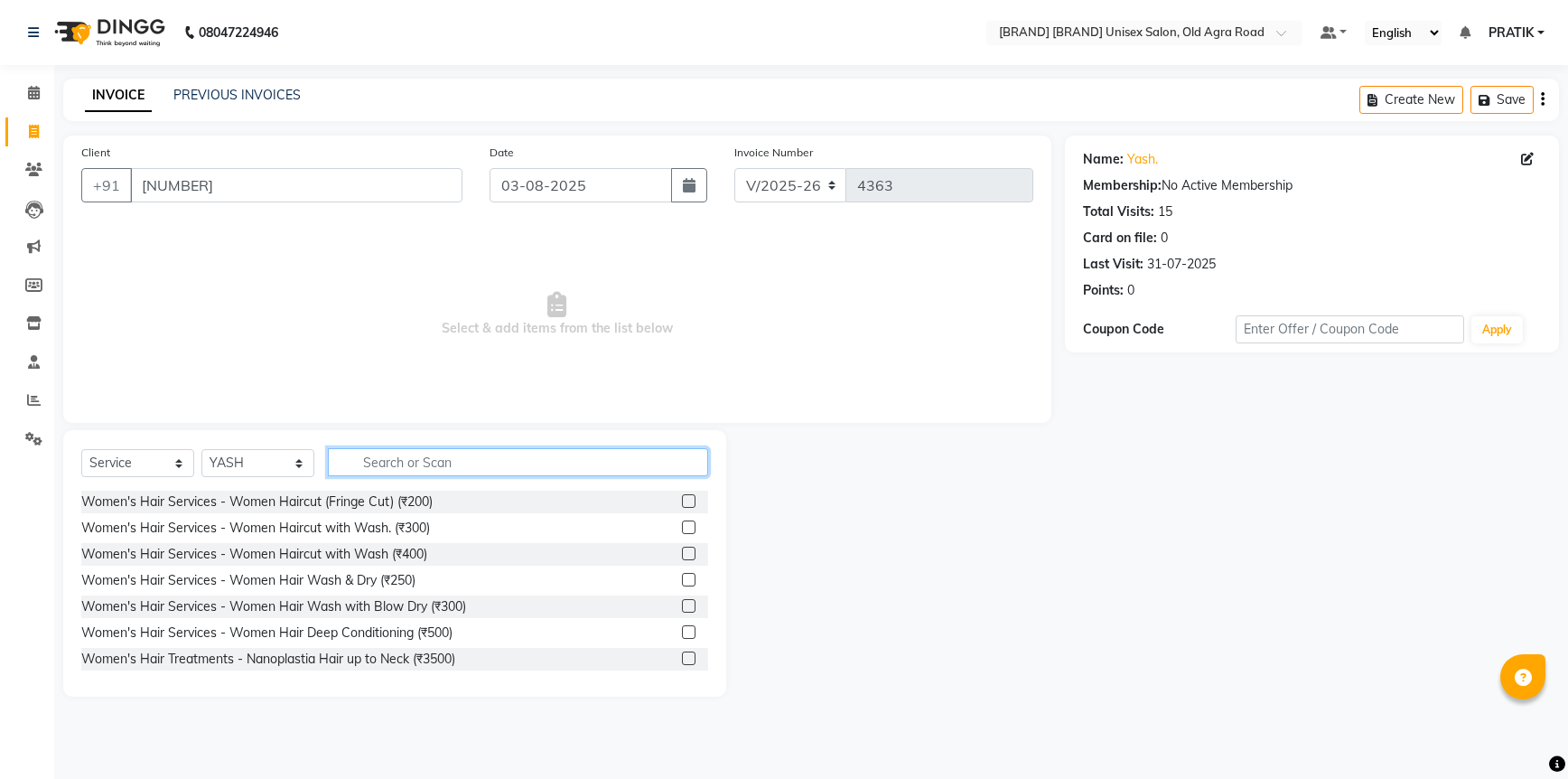 click 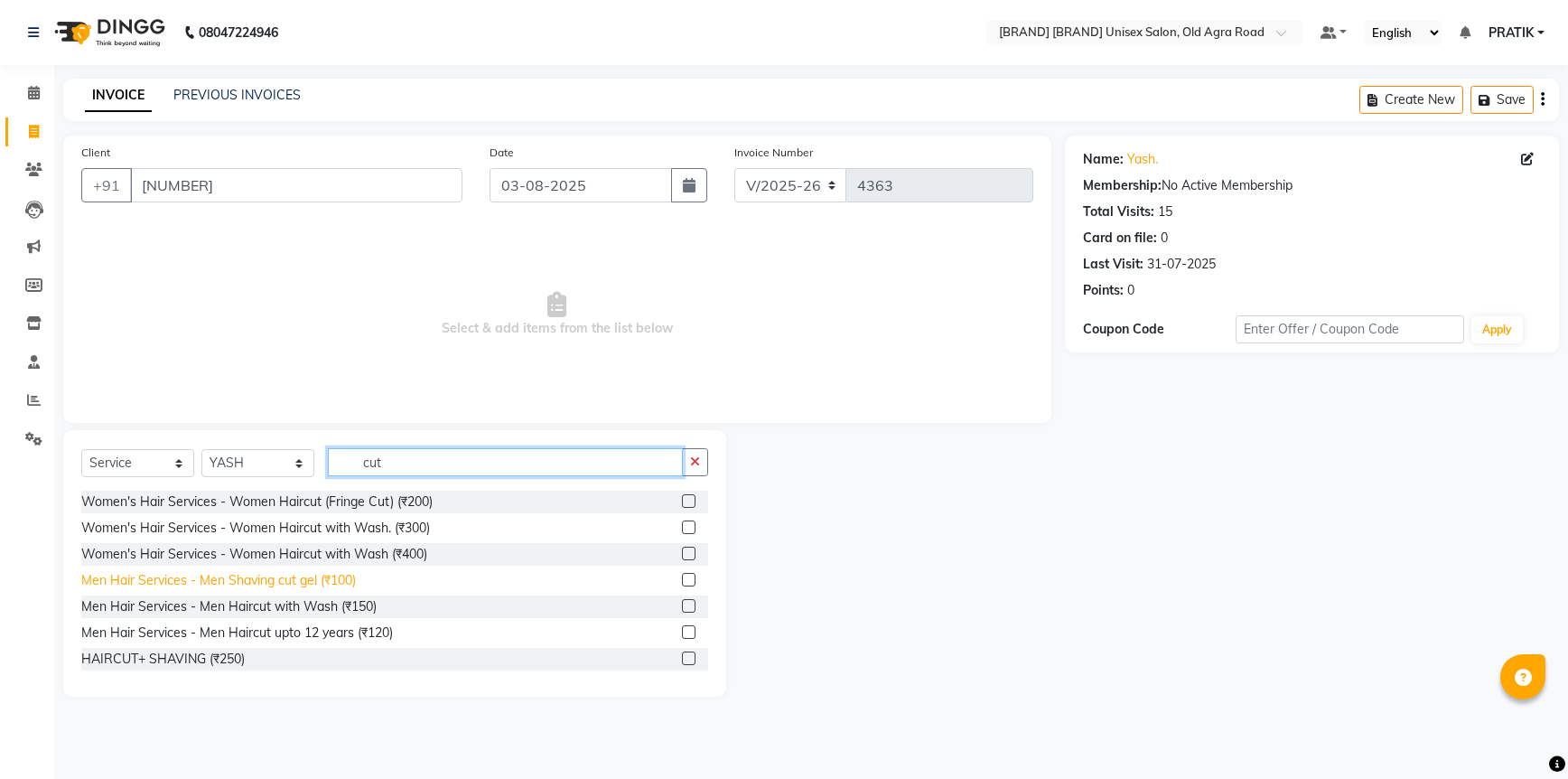 type on "cut" 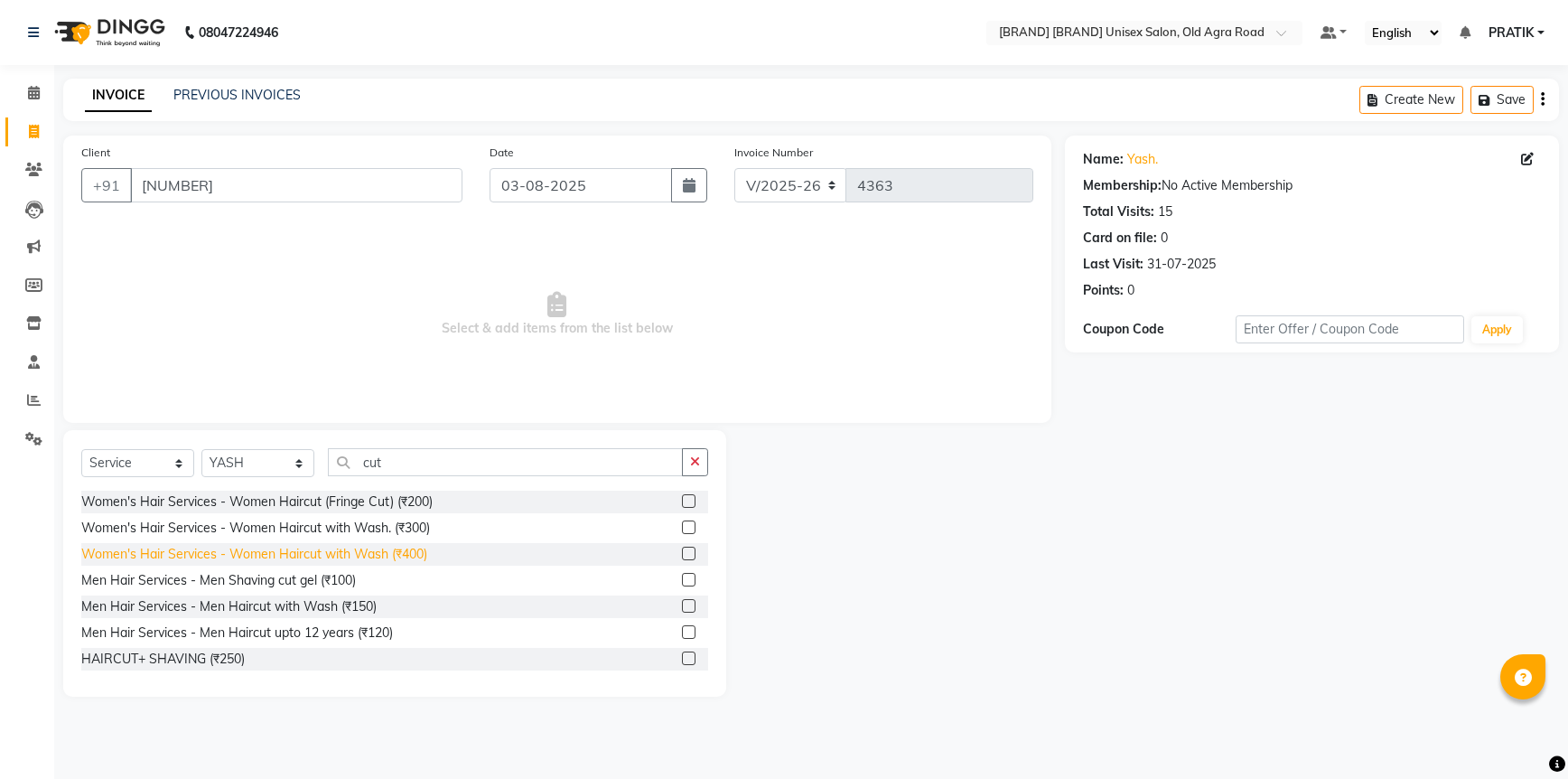 drag, startPoint x: 344, startPoint y: 582, endPoint x: 308, endPoint y: 565, distance: 39.81206 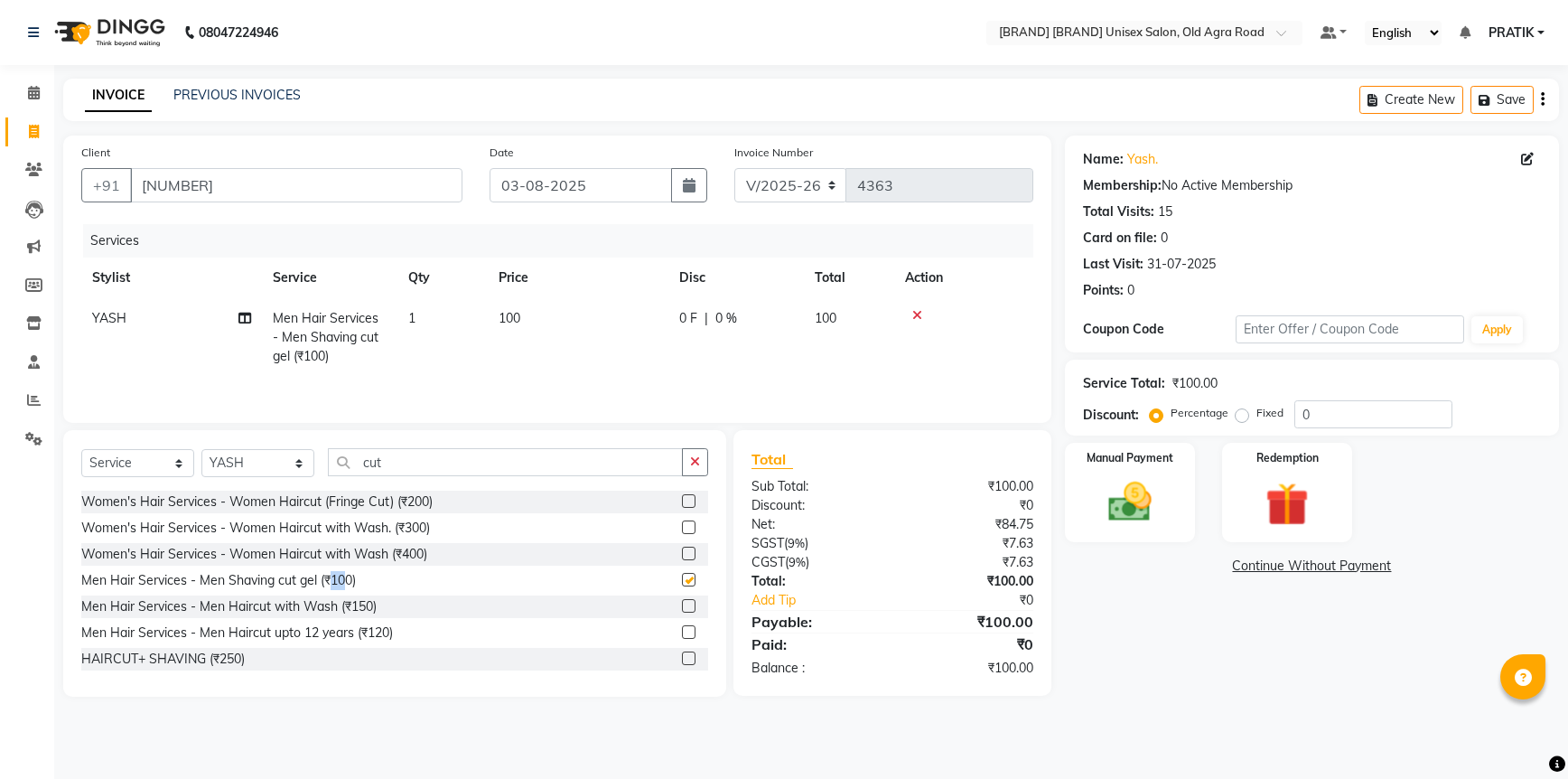 checkbox on "false" 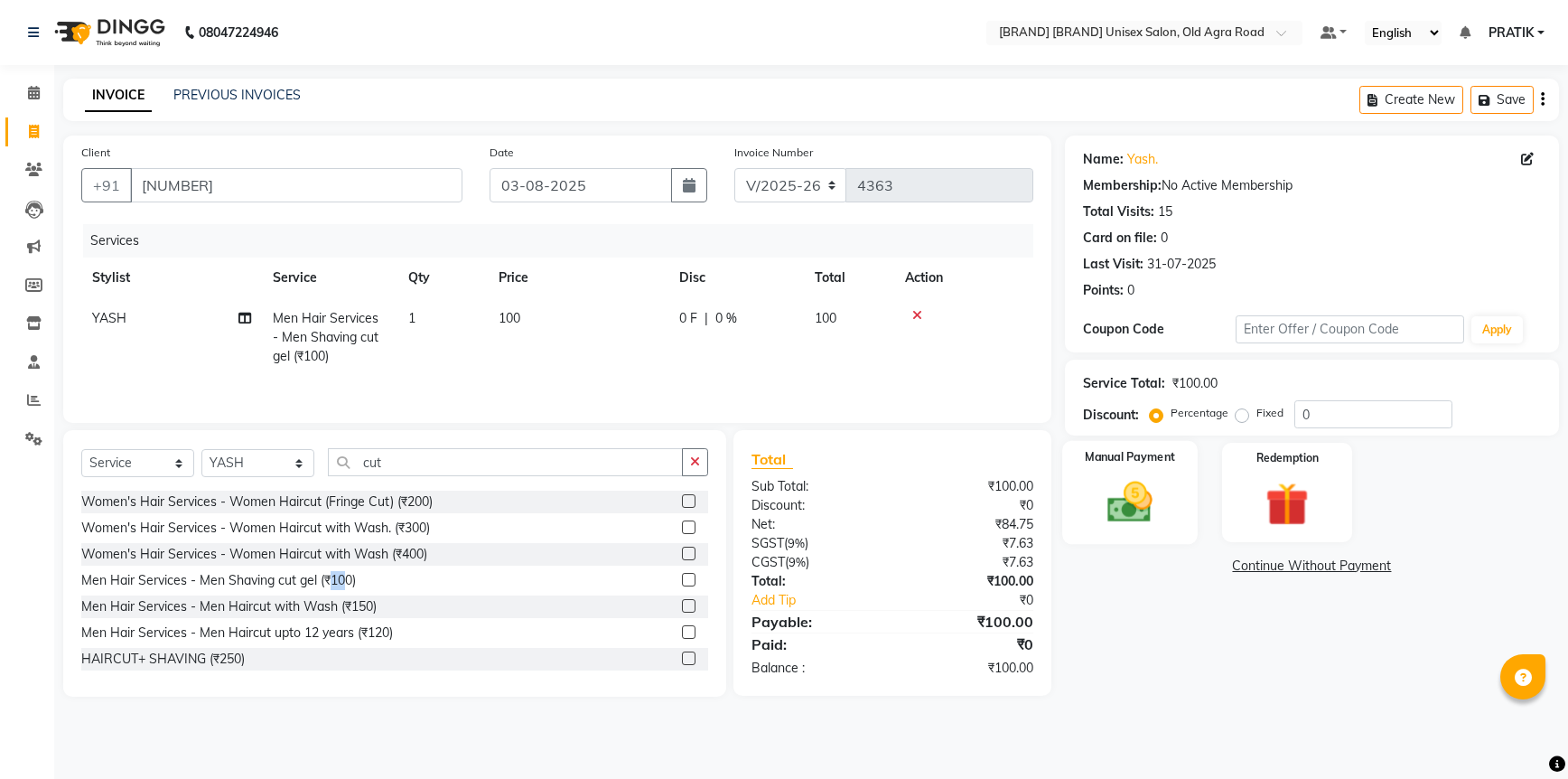 click 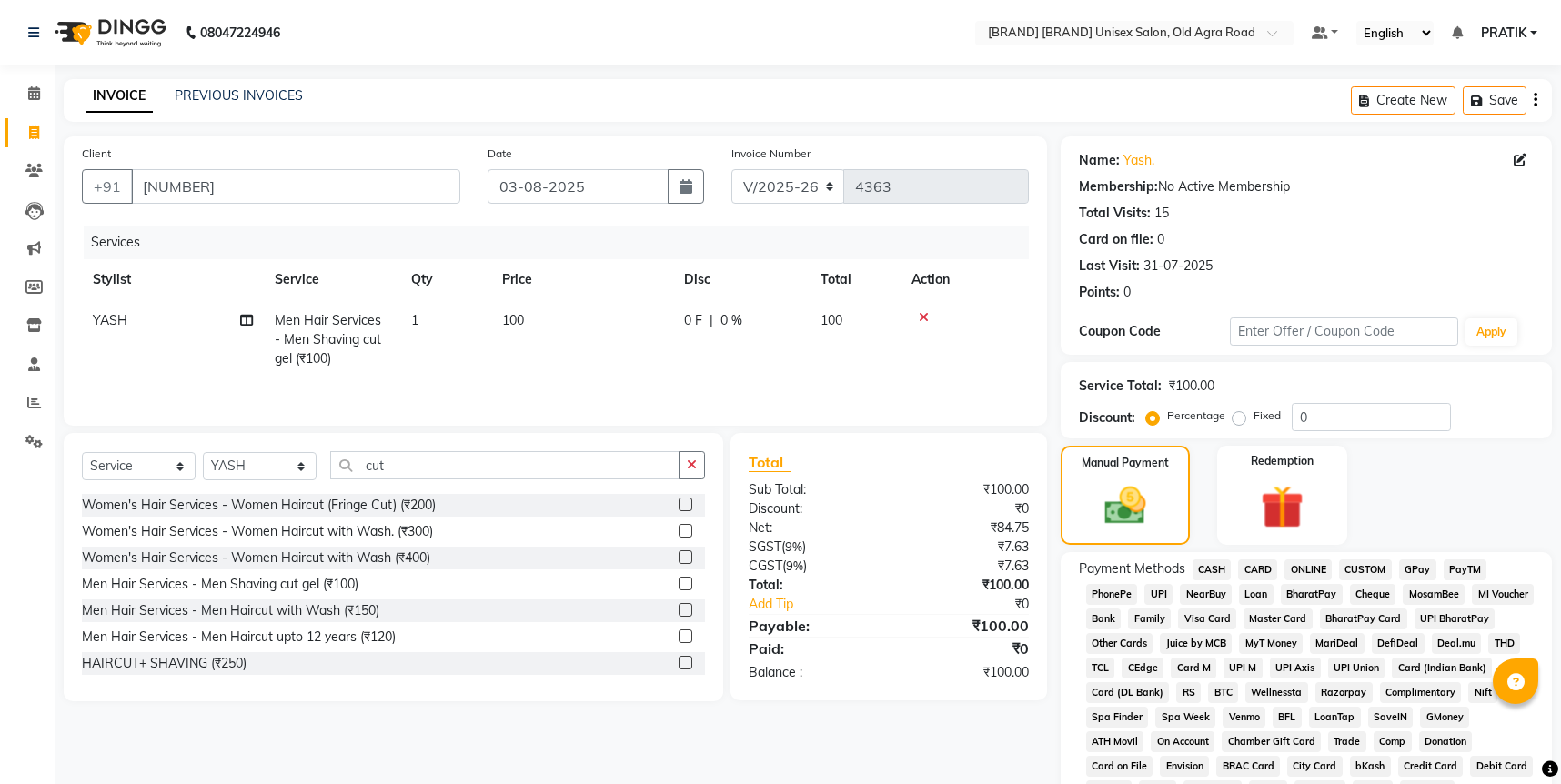 click on "ONLINE" 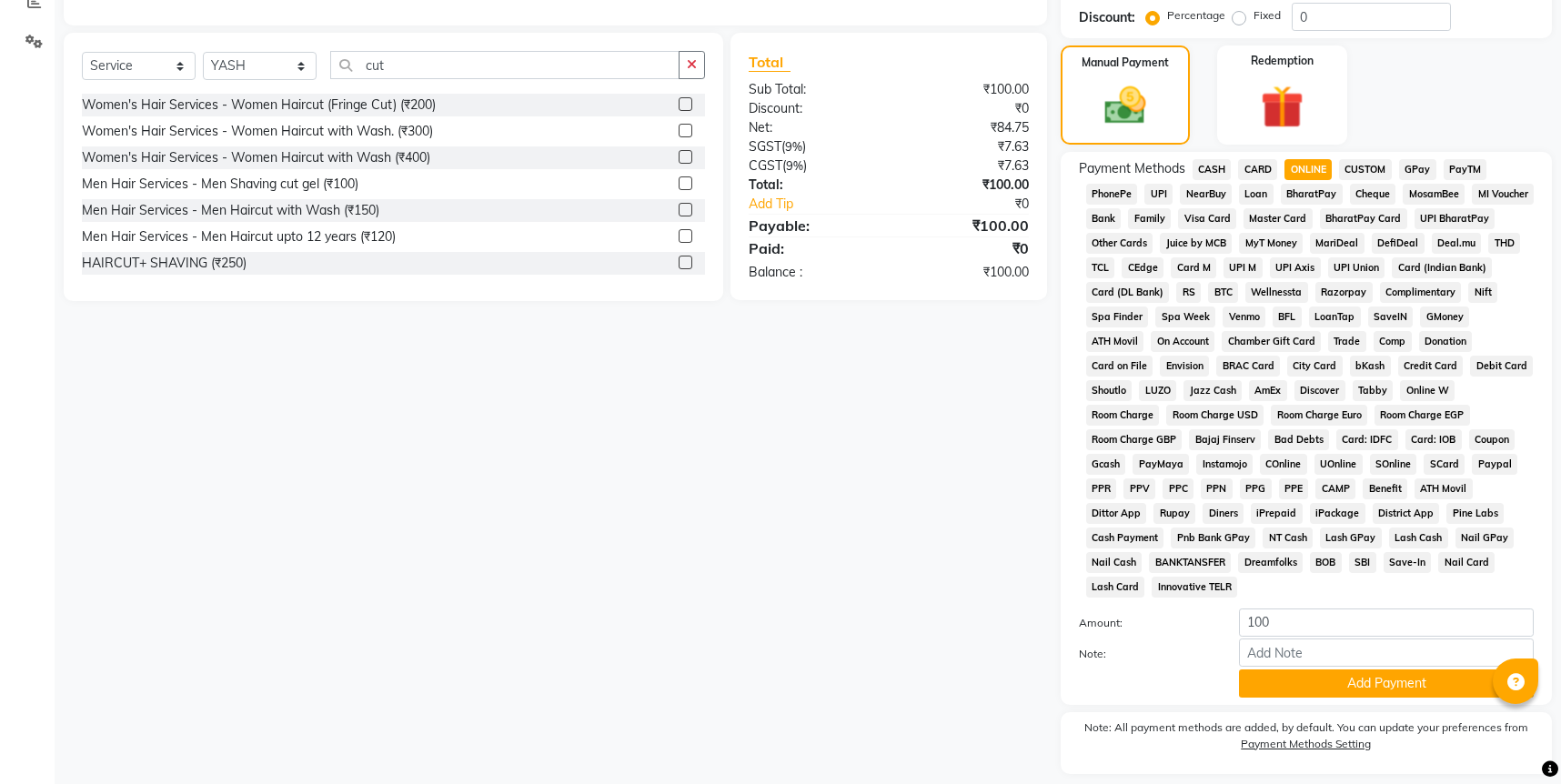 scroll, scrollTop: 435, scrollLeft: 0, axis: vertical 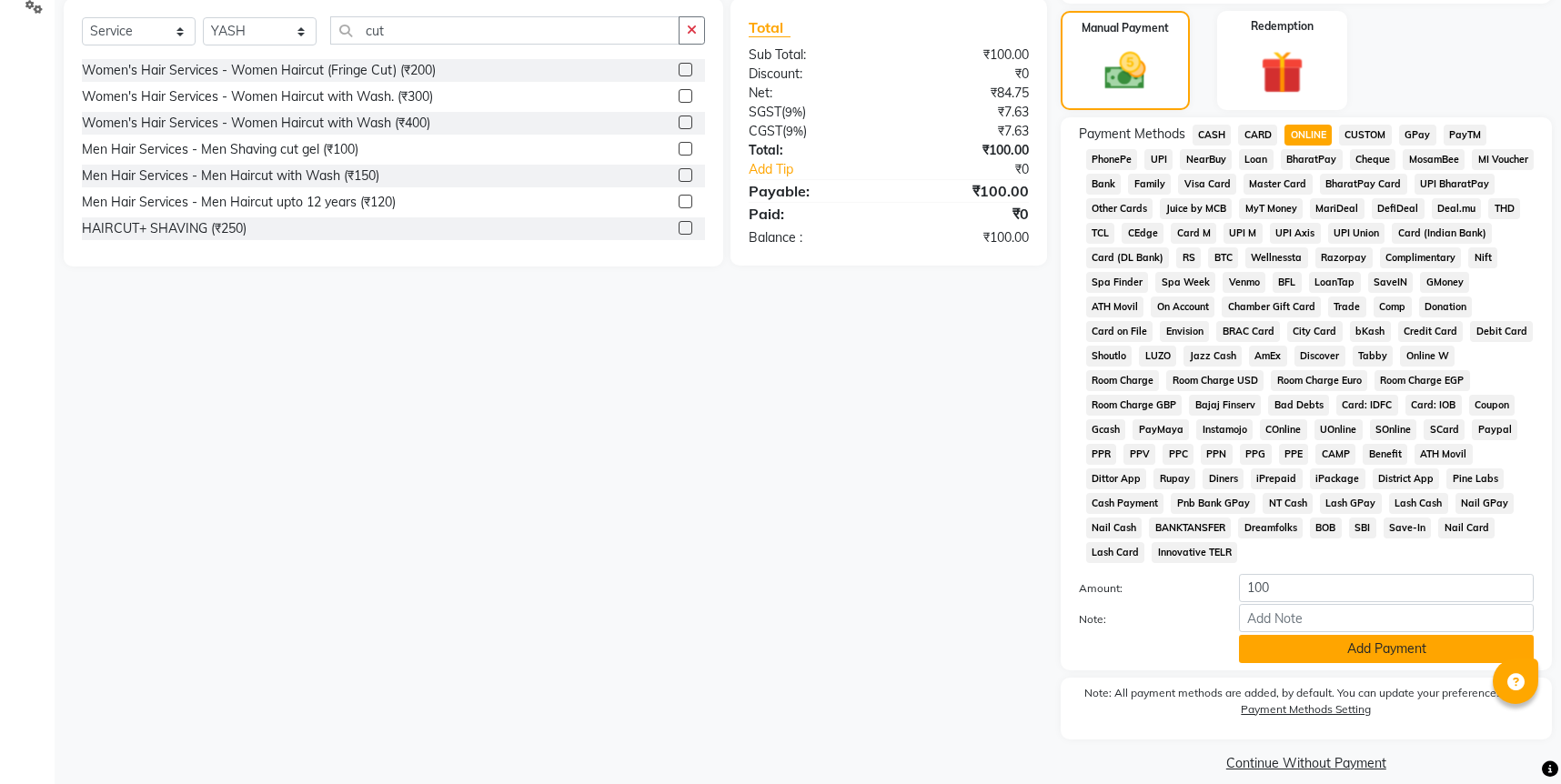 click on "Add Payment" 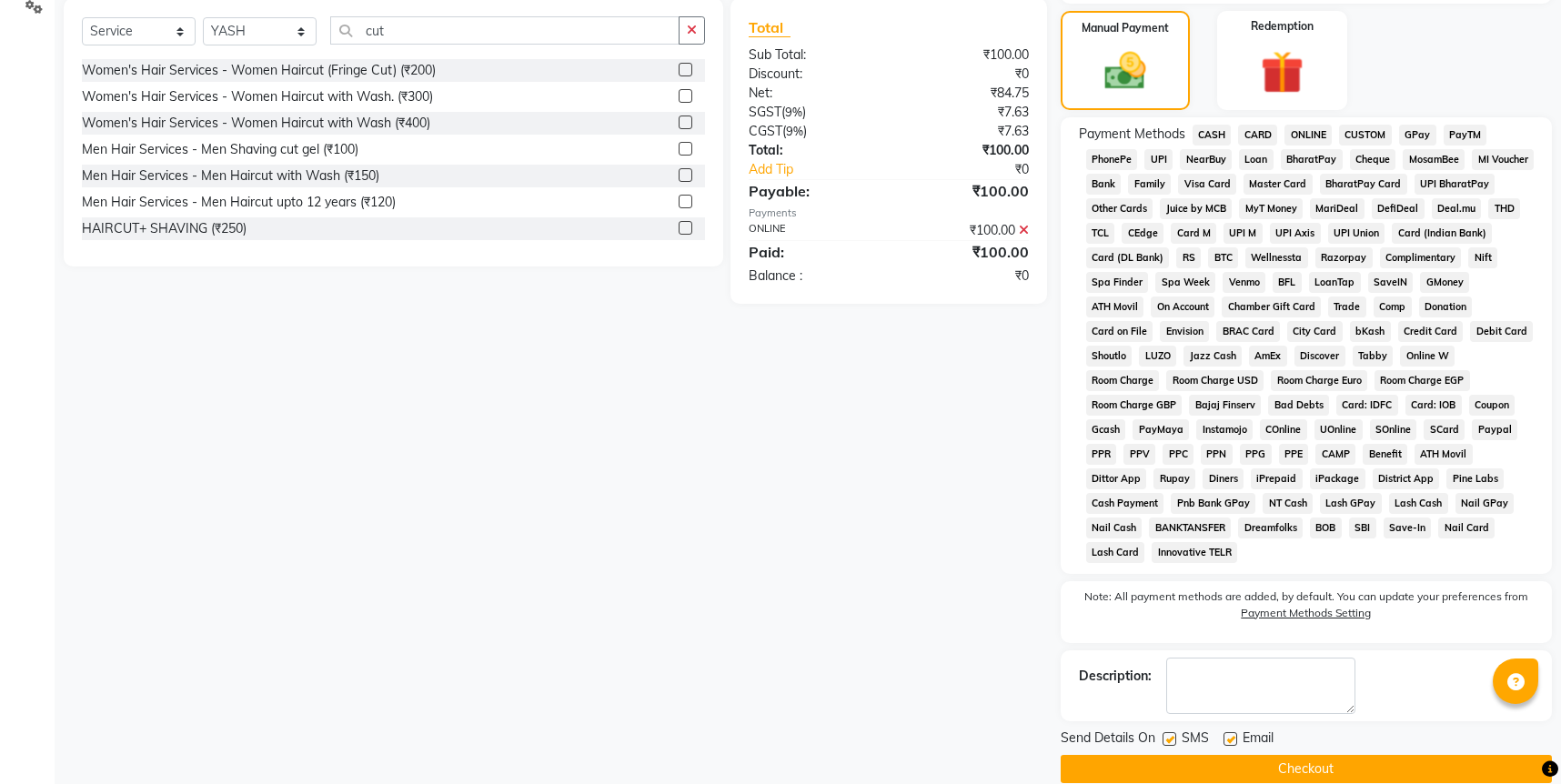 click on "Checkout" 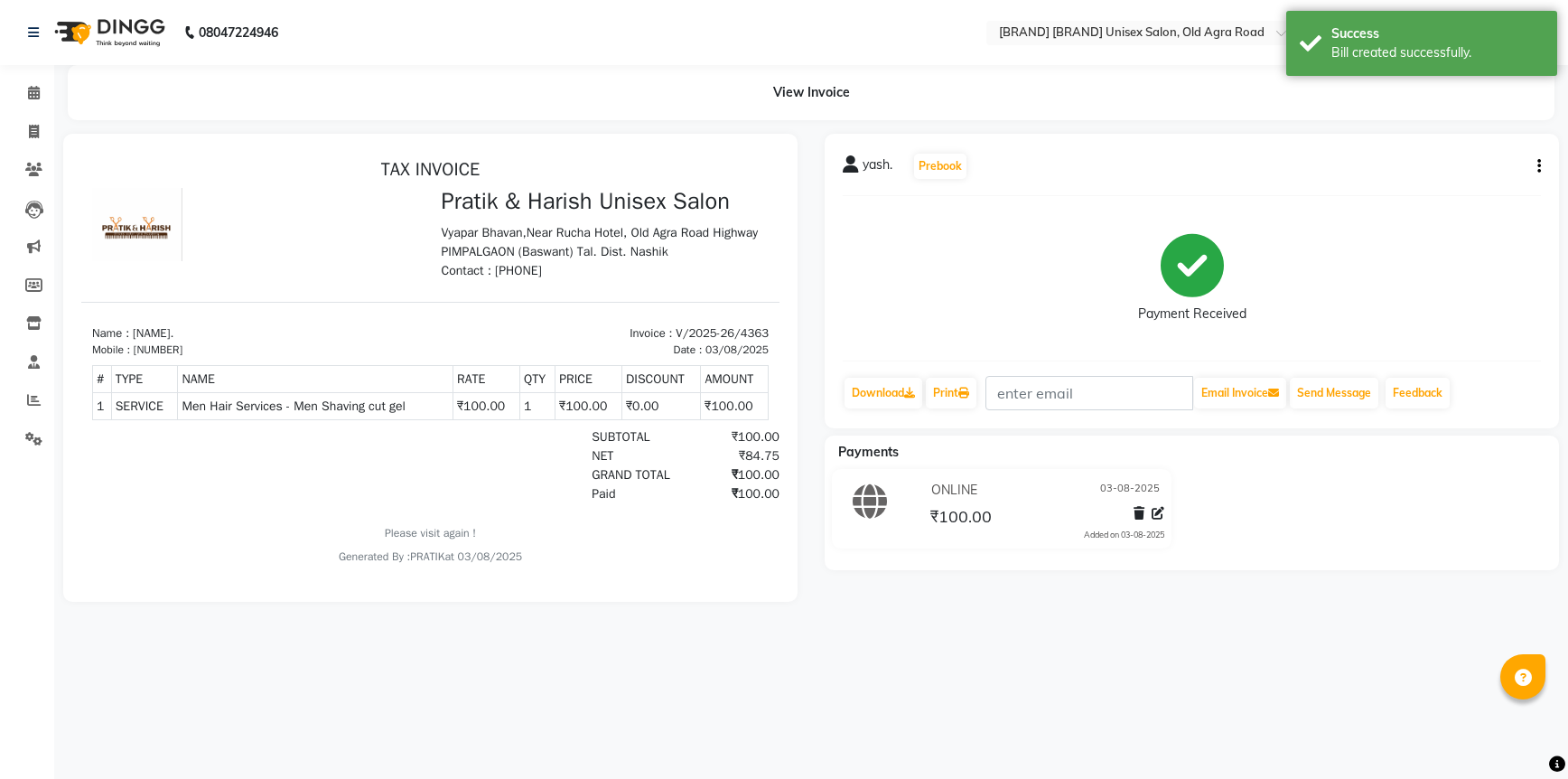 scroll, scrollTop: 0, scrollLeft: 0, axis: both 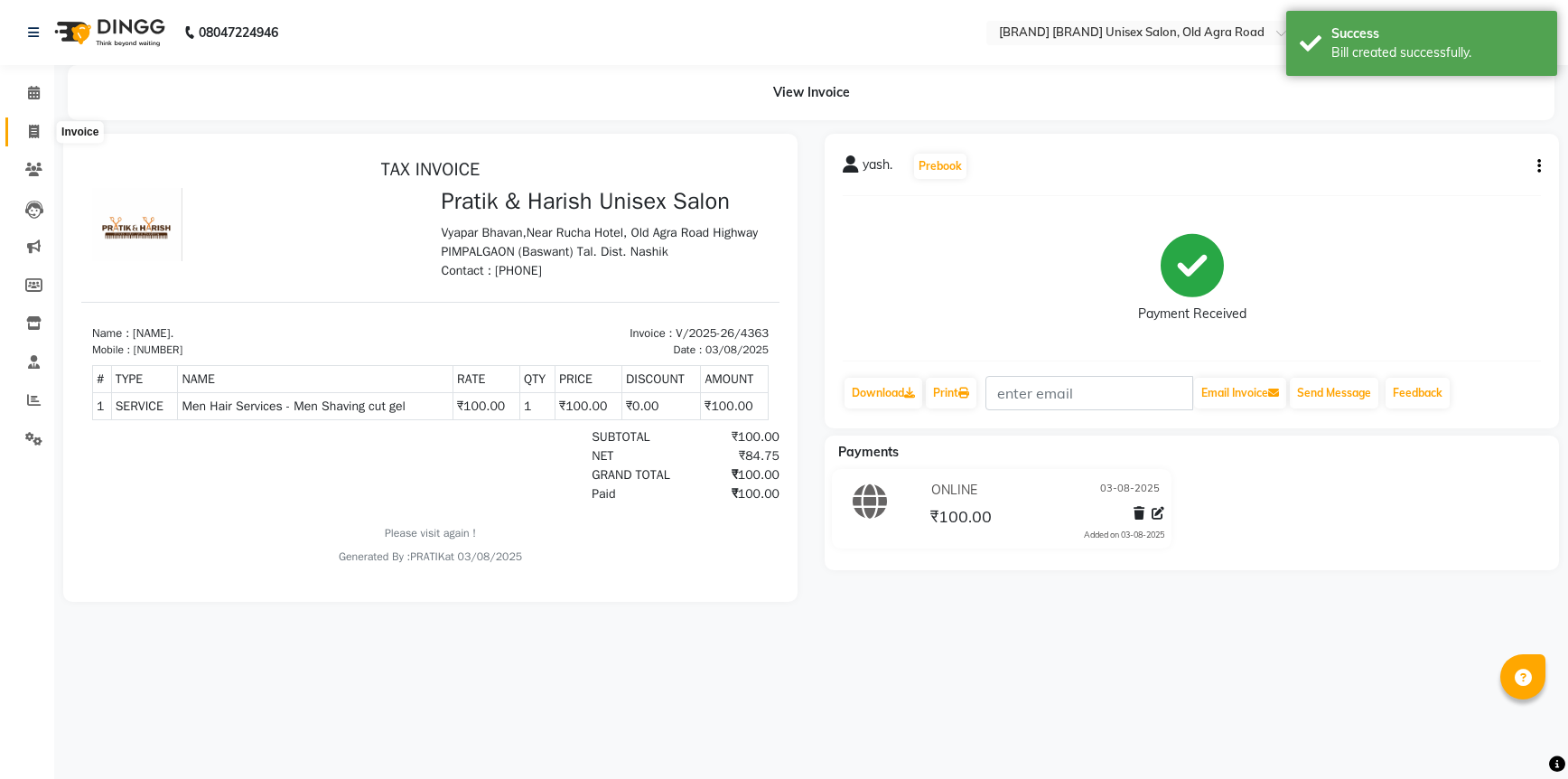 click 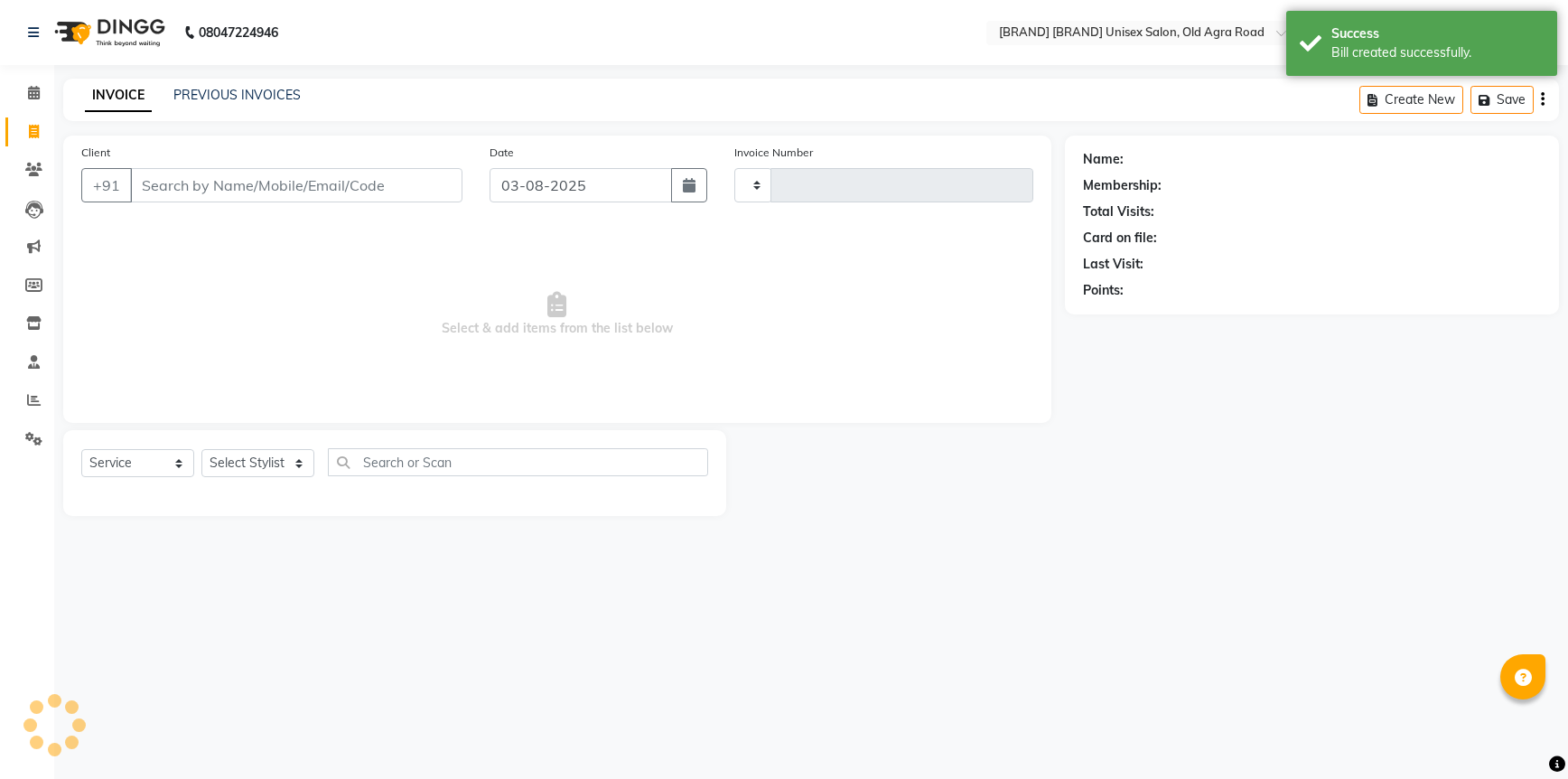 type on "4364" 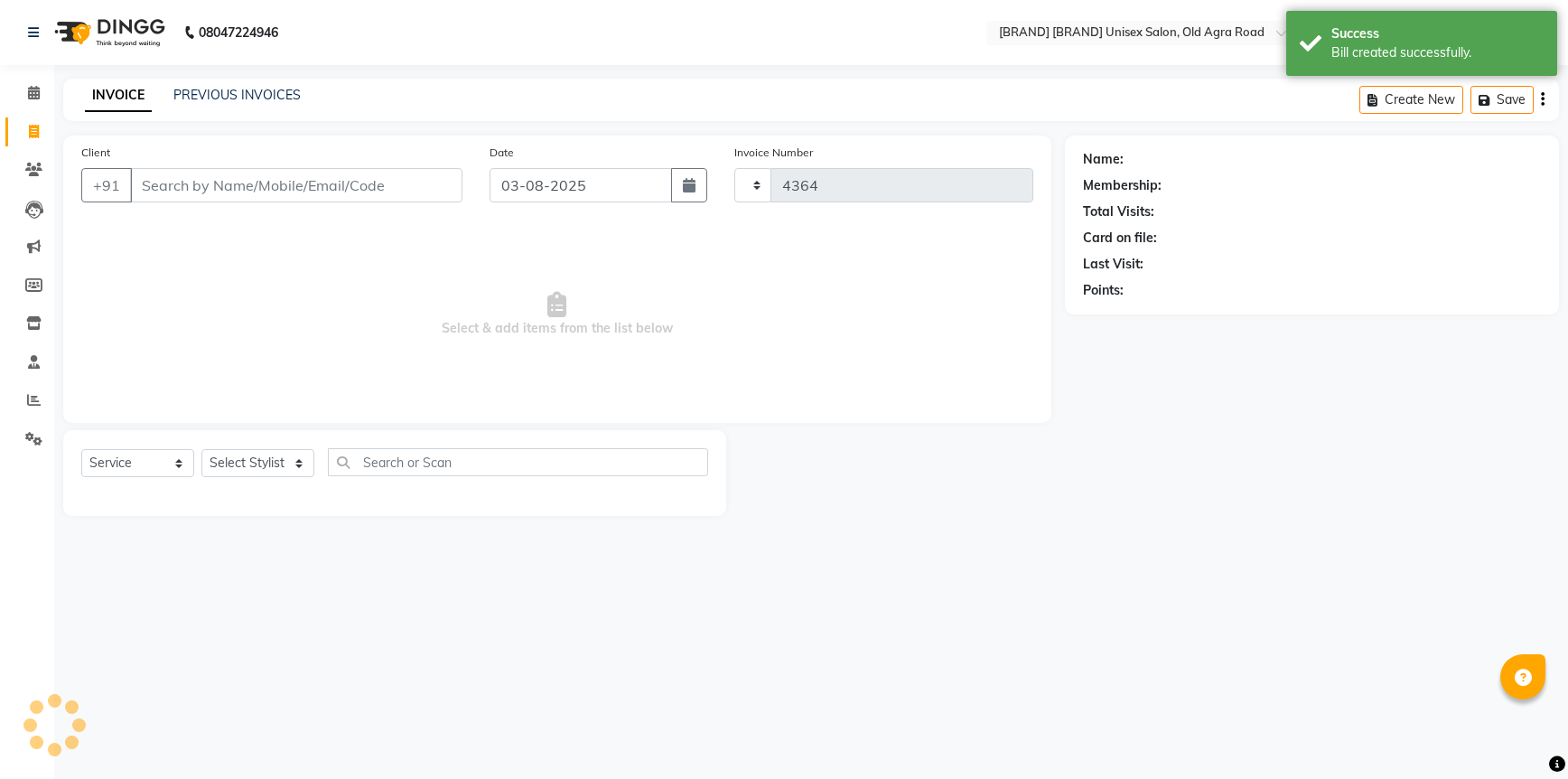select on "6770" 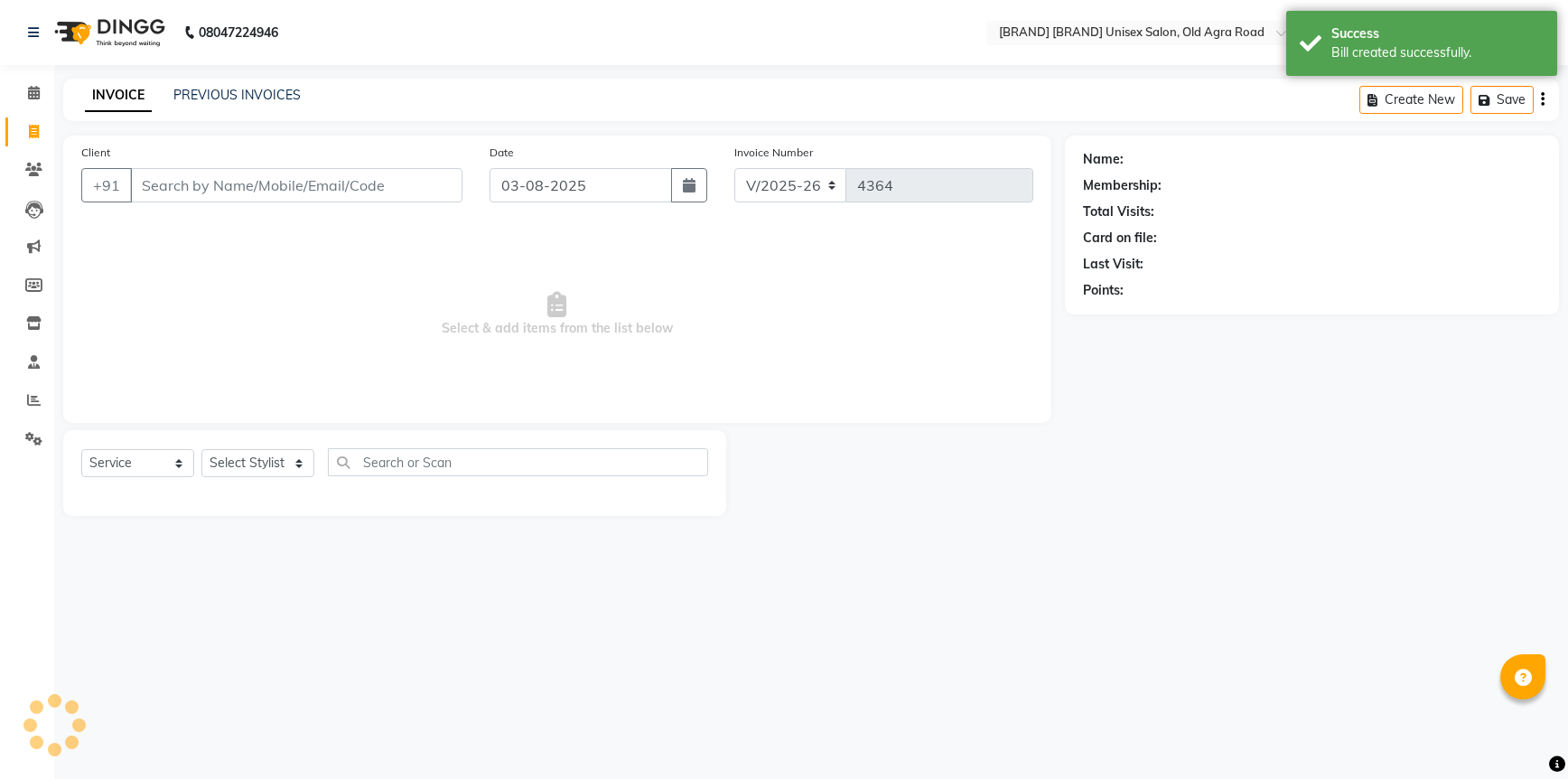 click on "Client" at bounding box center (296, 185) 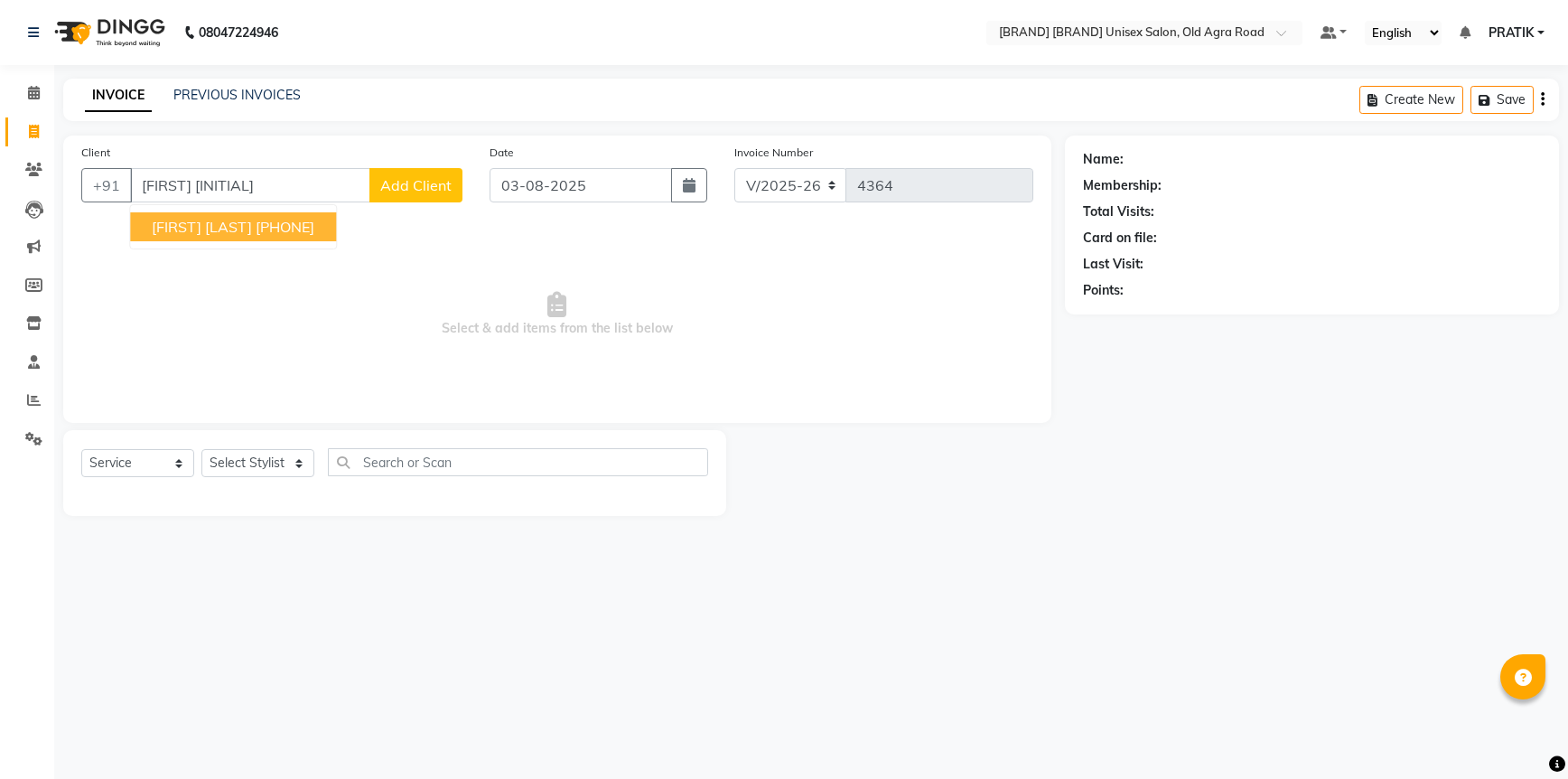 click on "[FIRST] [LAST]" at bounding box center (201, 227) 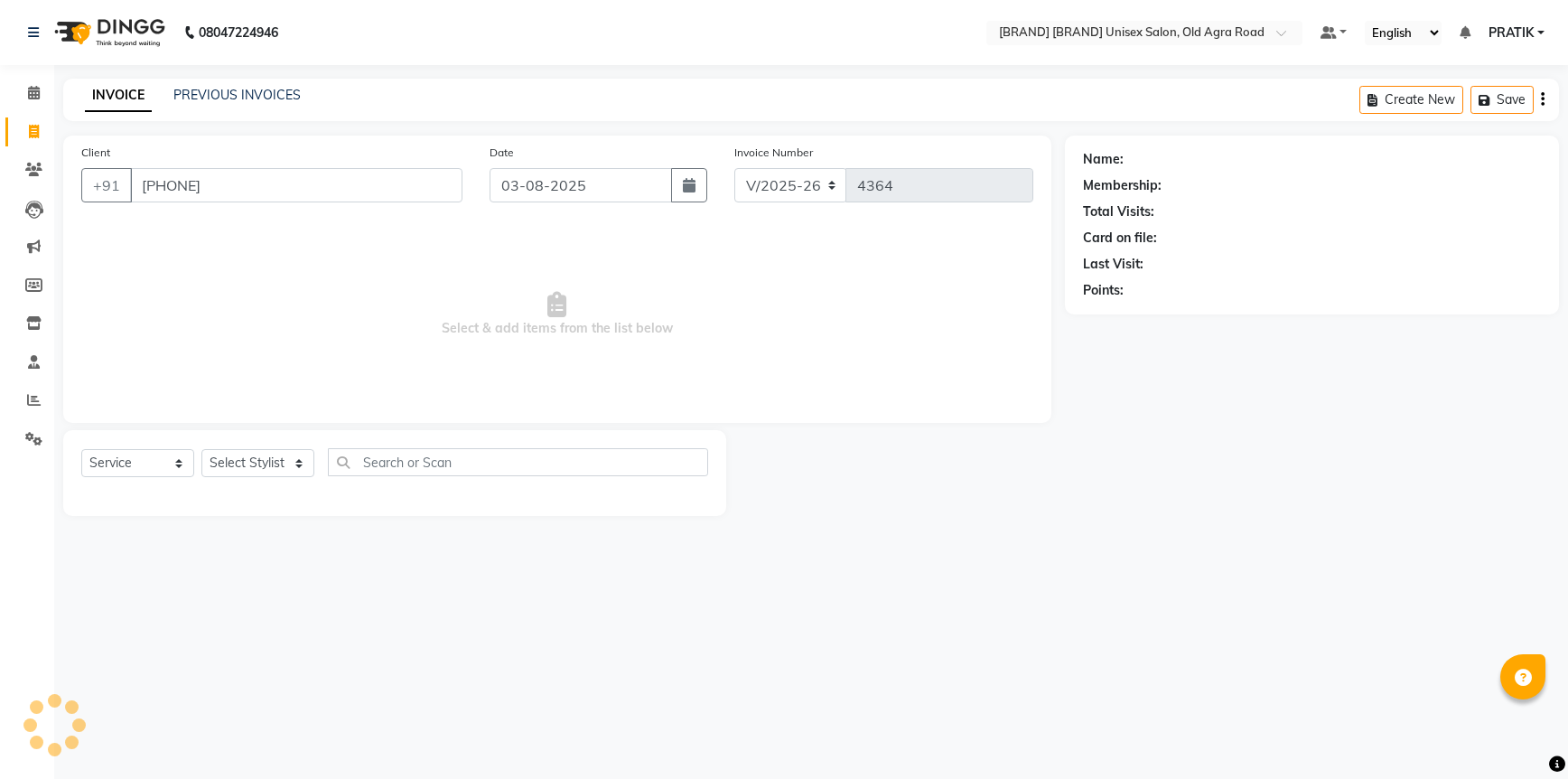 type on "[PHONE]" 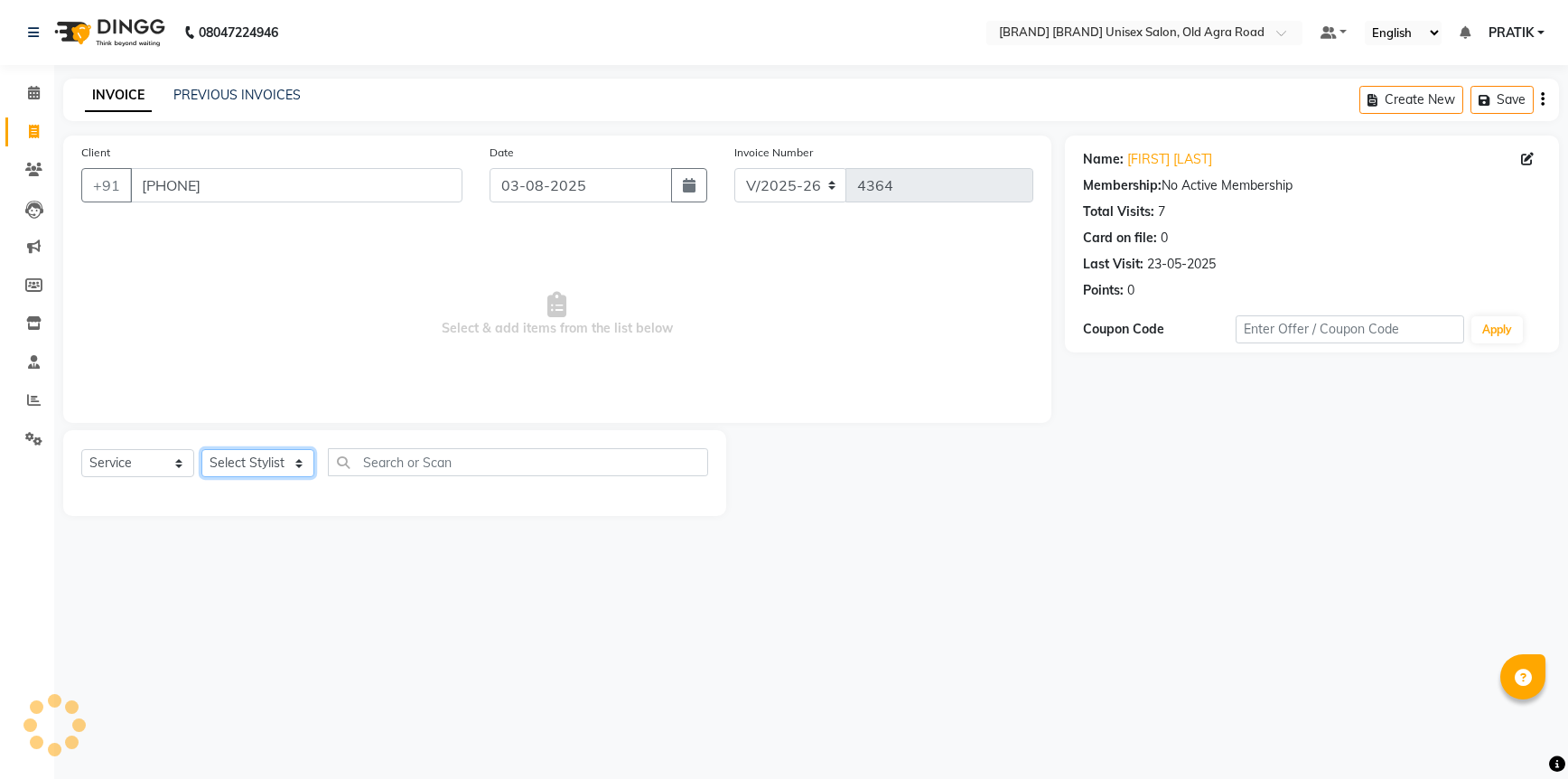 click on "Select Stylist [FIRST] [FIRST] [FIRST] [FIRST] [FIRST] [FIRST] [FIRST] [FIRST] [FIRST] [FIRST] [FIRST]" 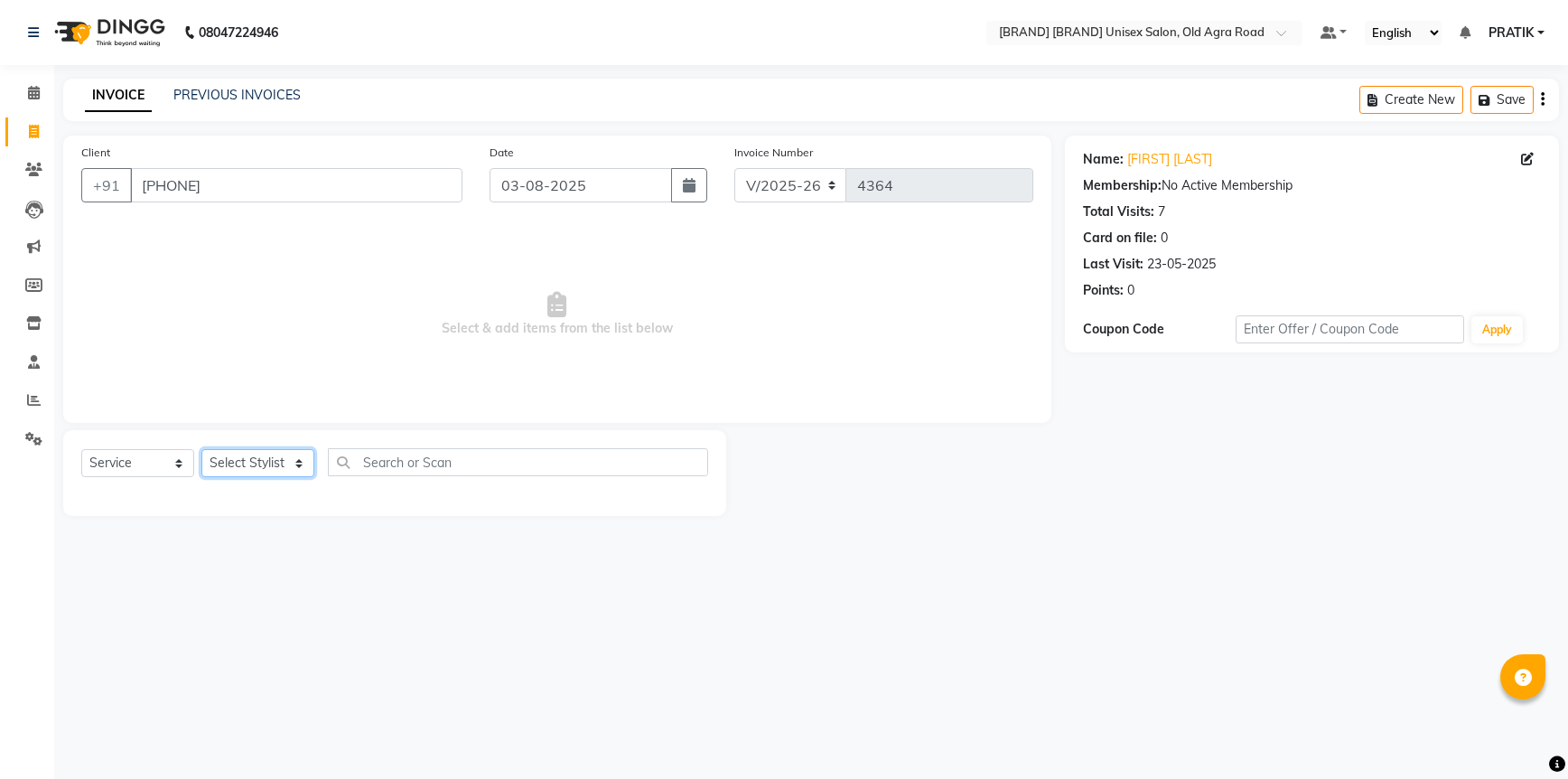 select on "86141" 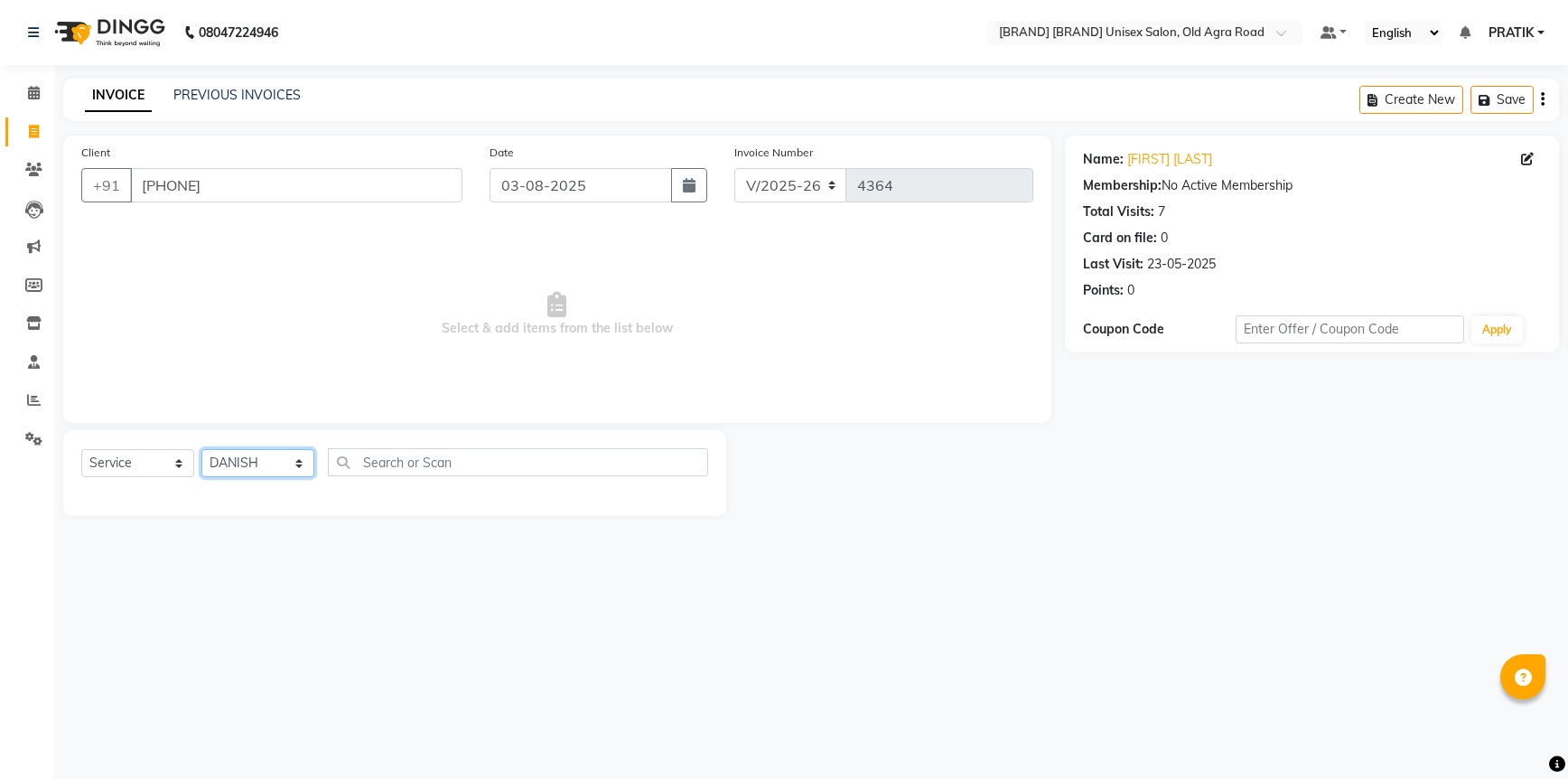 click on "Select Stylist [FIRST] [FIRST] [FIRST] [FIRST] [FIRST] [FIRST] [FIRST] [FIRST] [FIRST] [FIRST] [FIRST]" 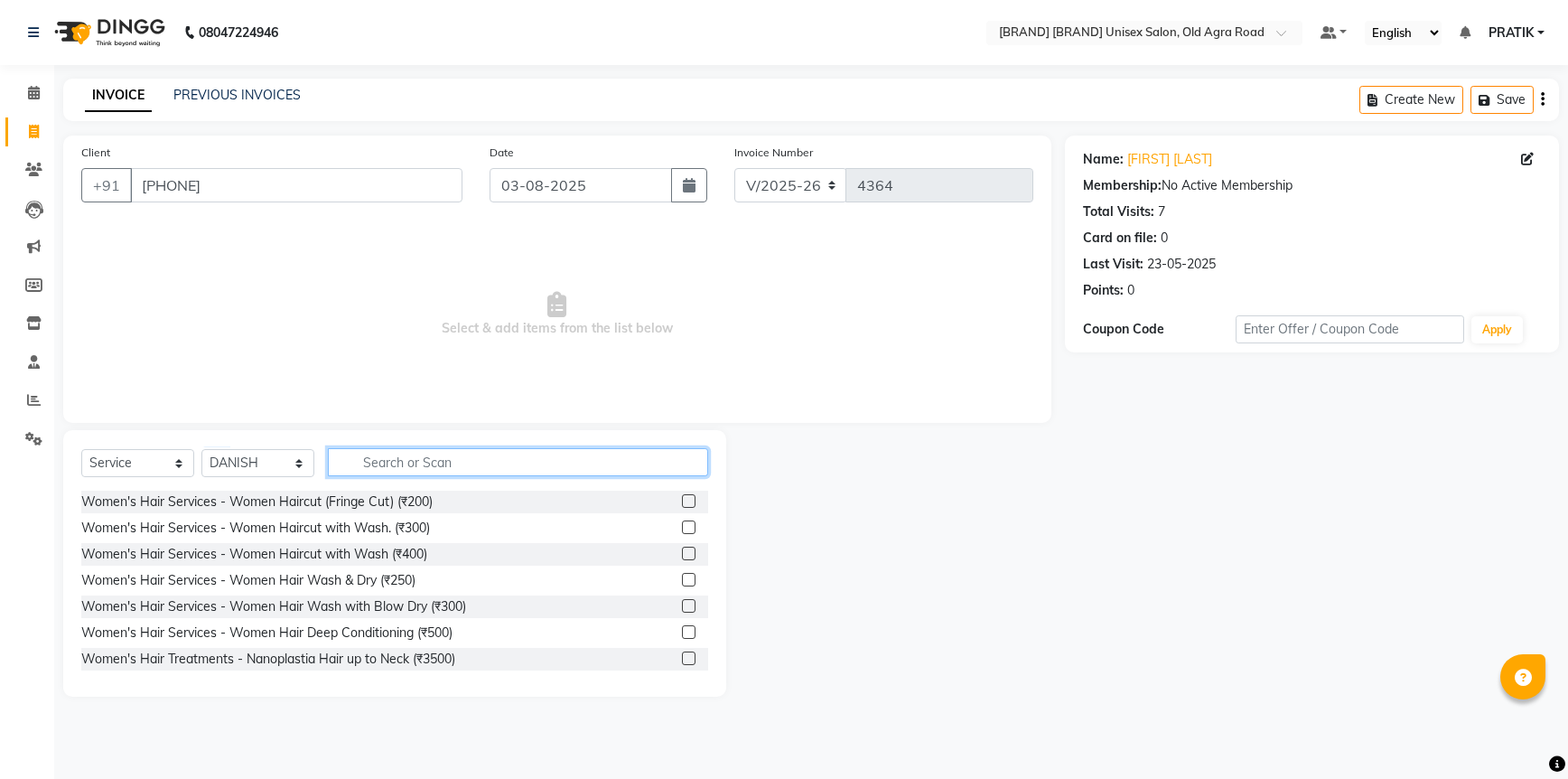 click 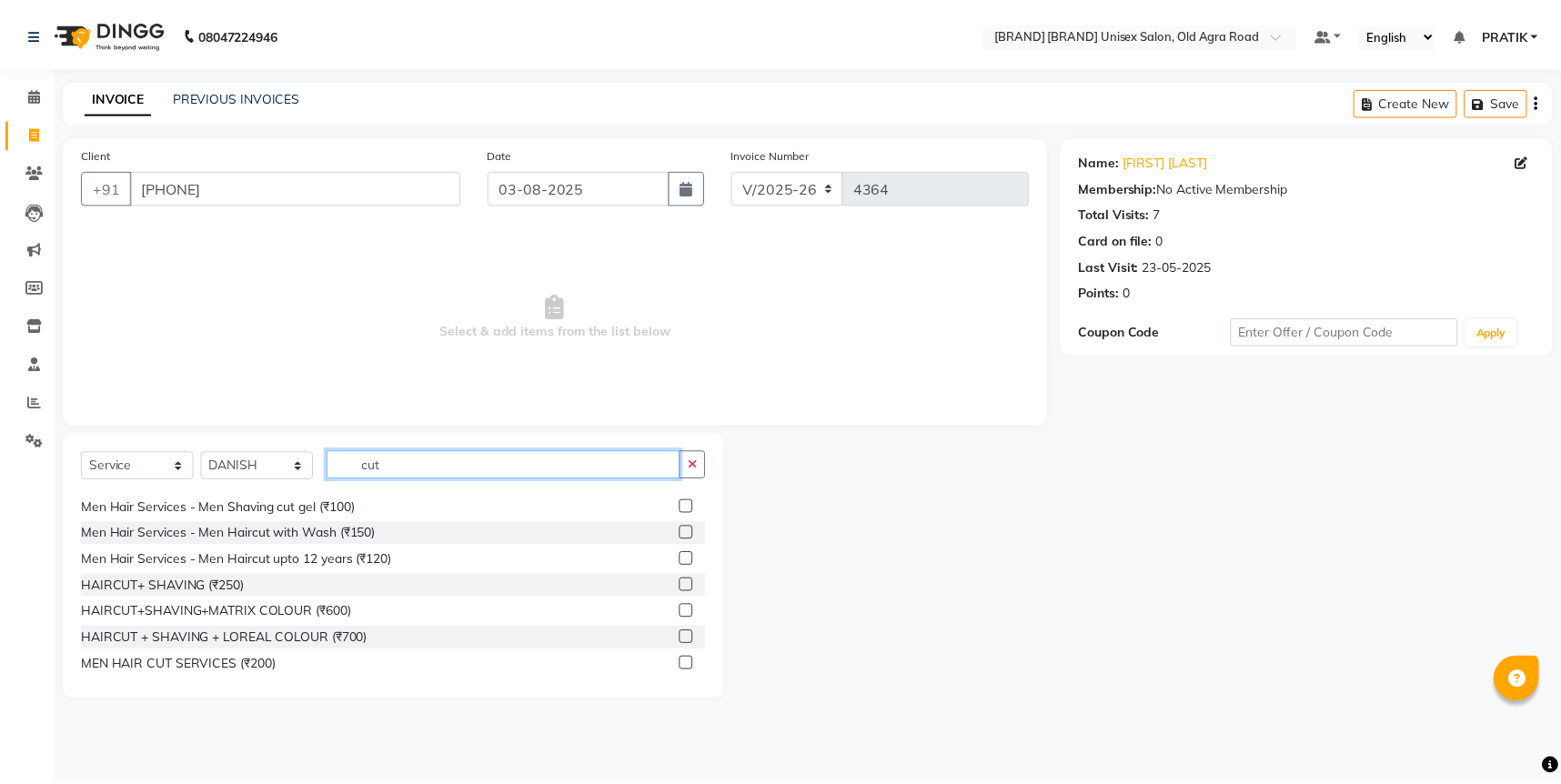 scroll, scrollTop: 107, scrollLeft: 0, axis: vertical 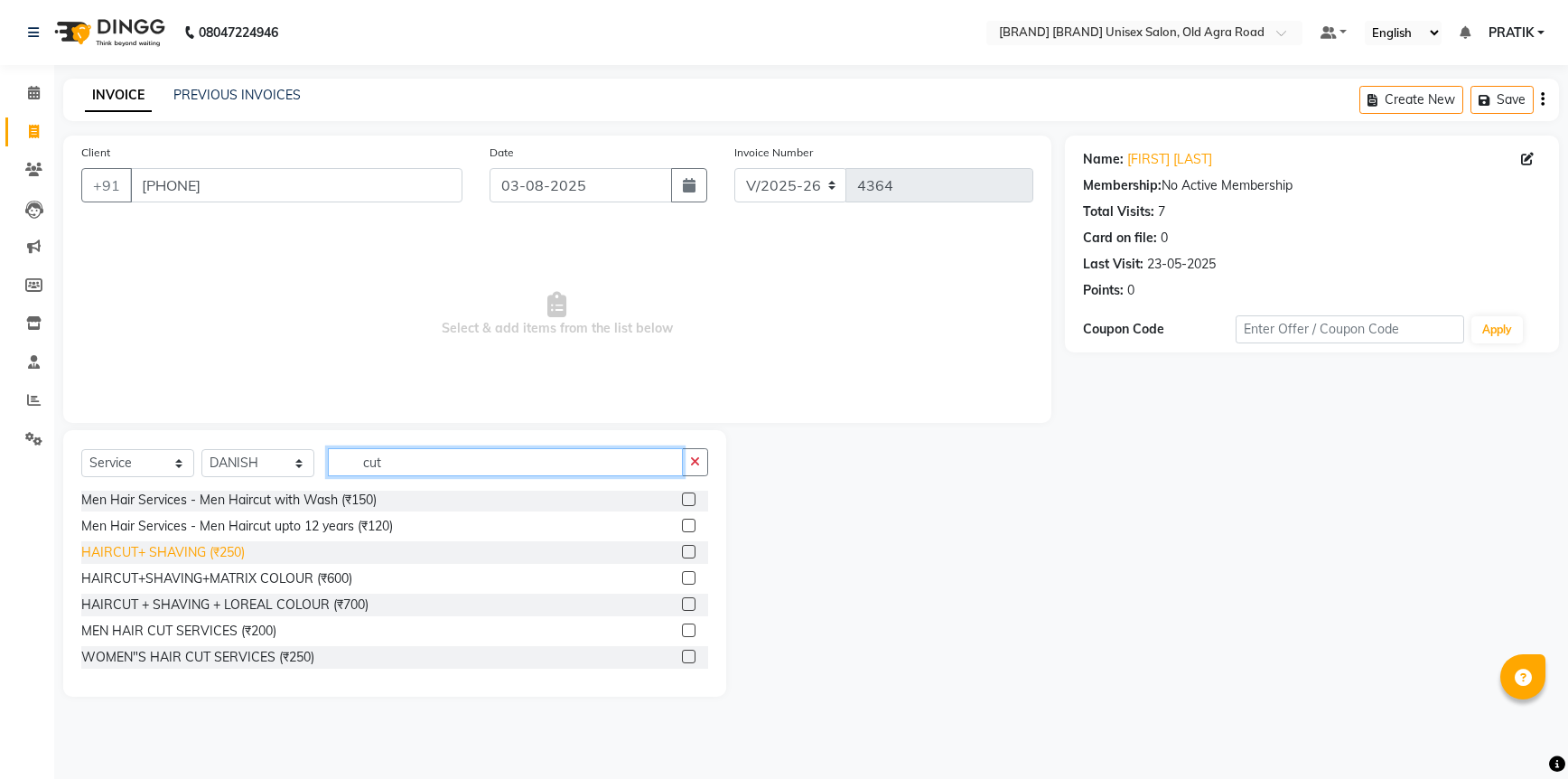 type on "cut" 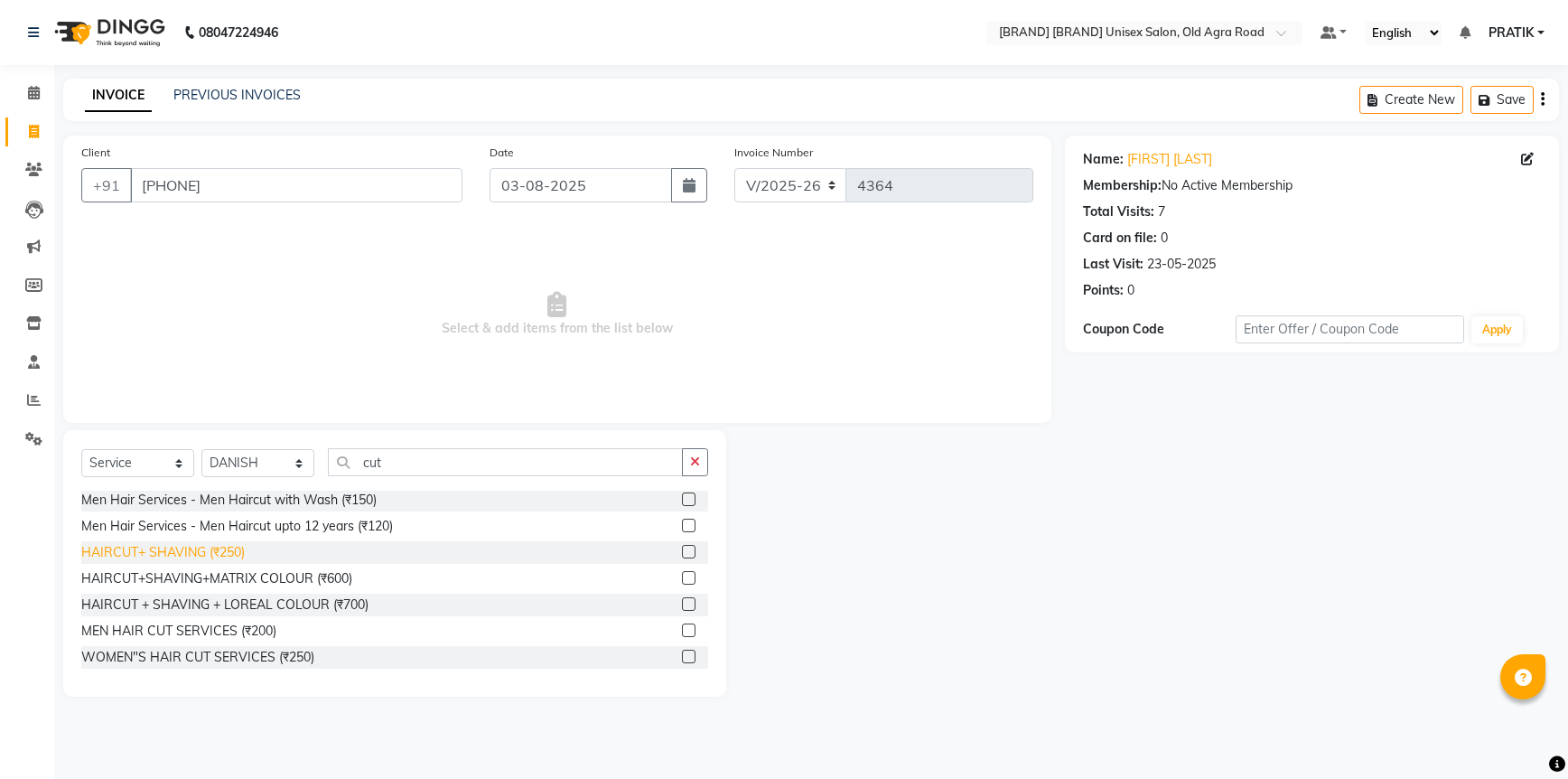 click on "HAIRCUT+ SHAVING (₹250)" 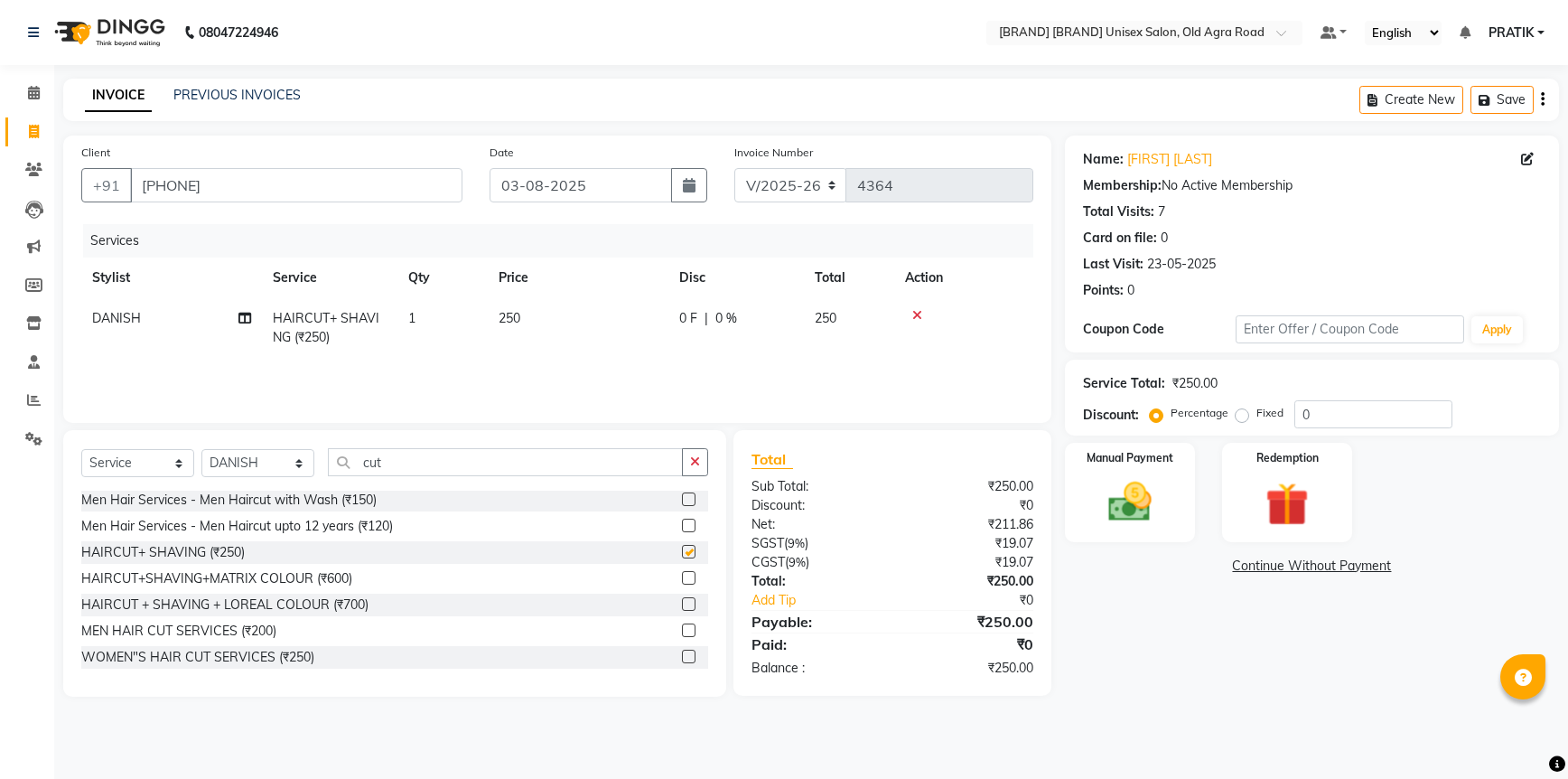 checkbox on "false" 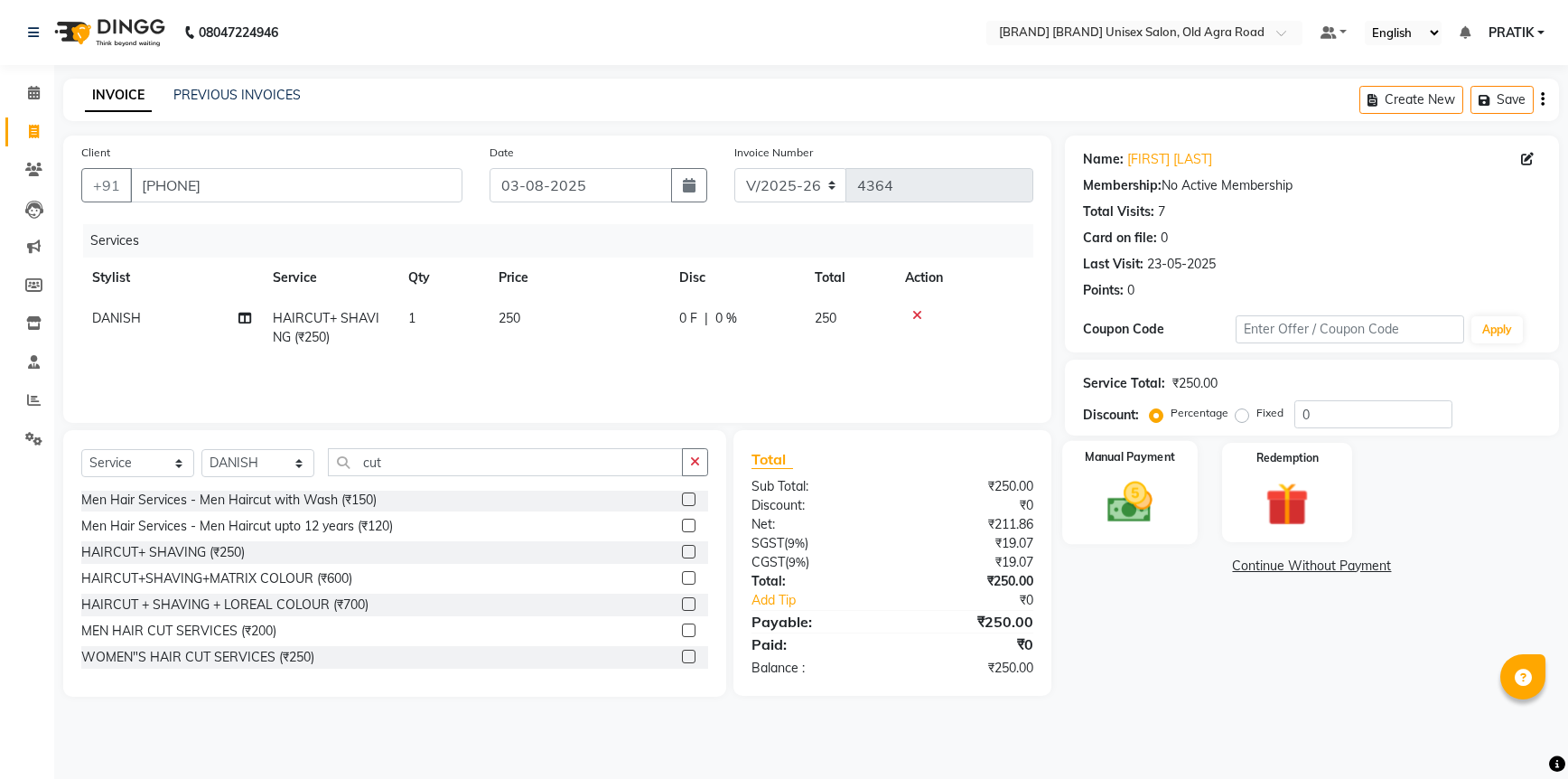 click 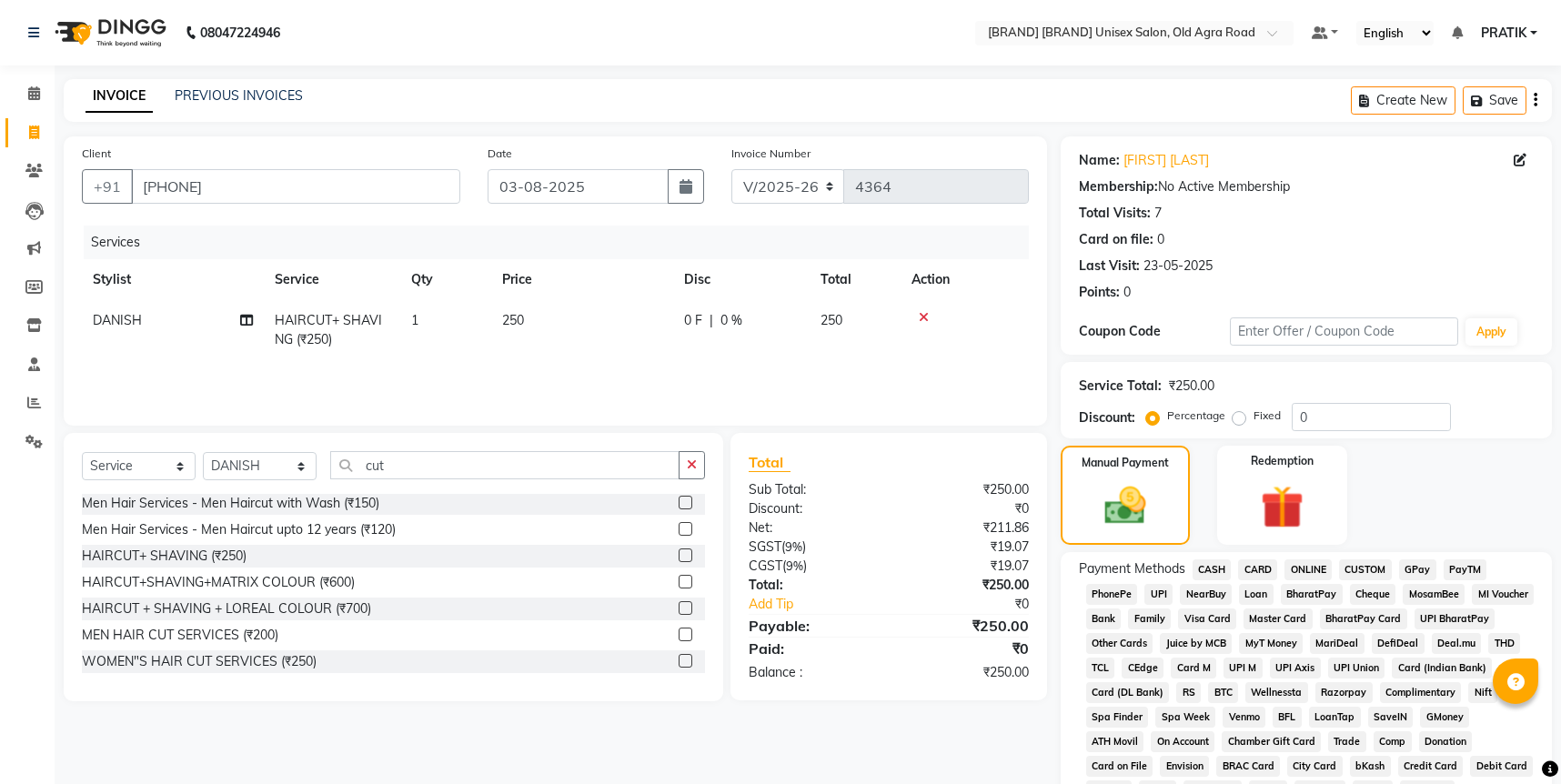 click on "ONLINE" 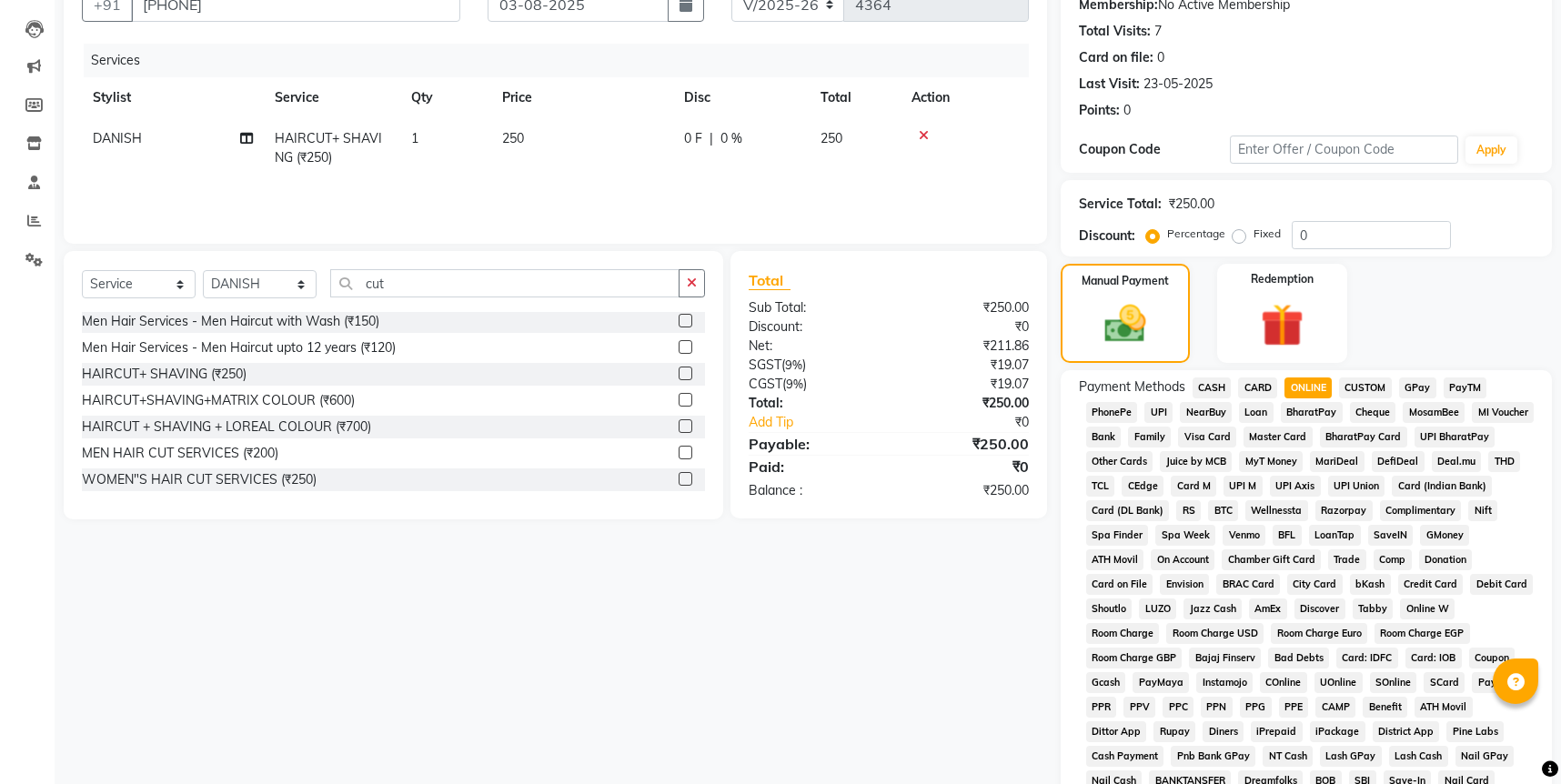 scroll, scrollTop: 435, scrollLeft: 0, axis: vertical 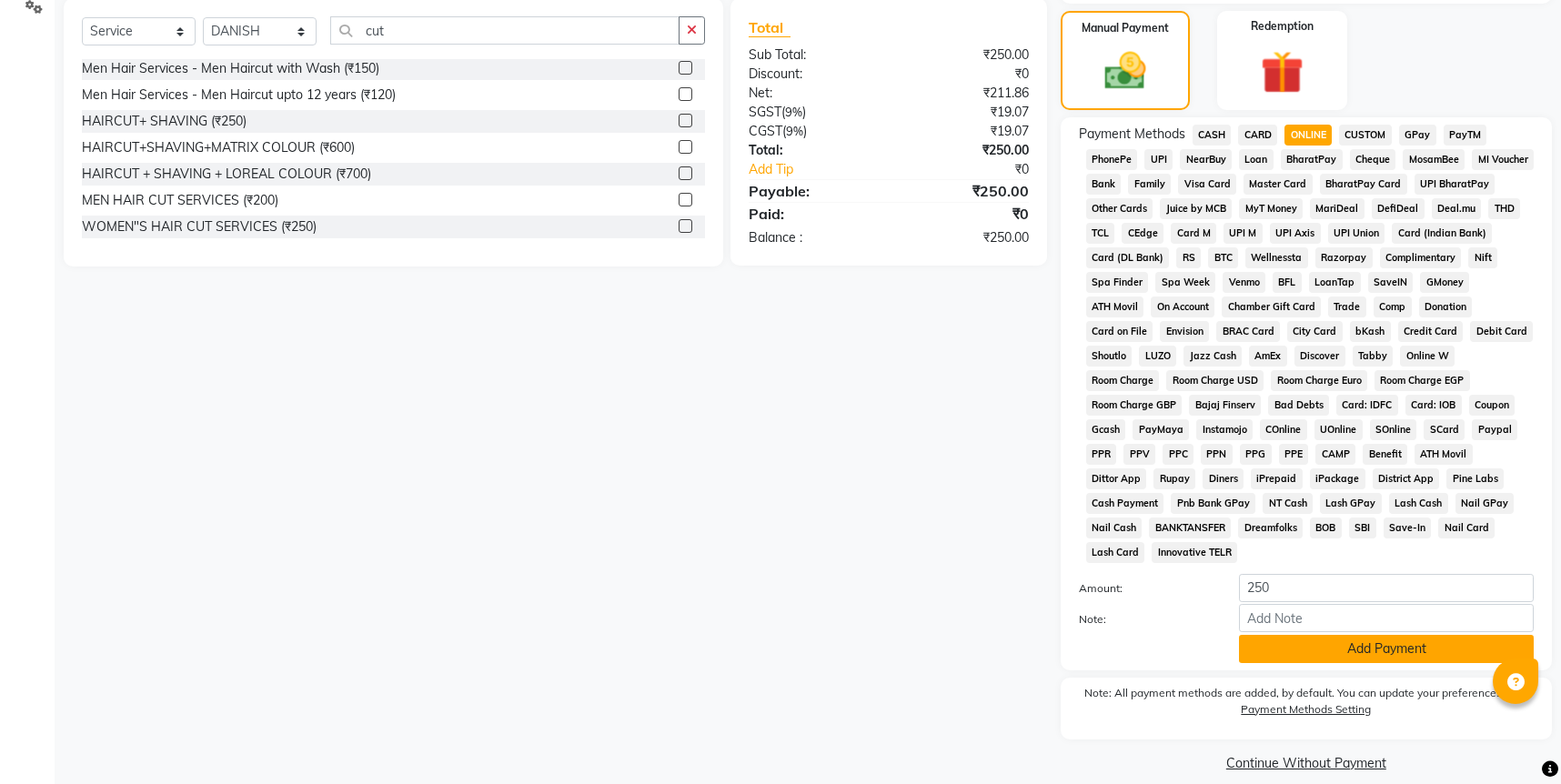 click on "Add Payment" 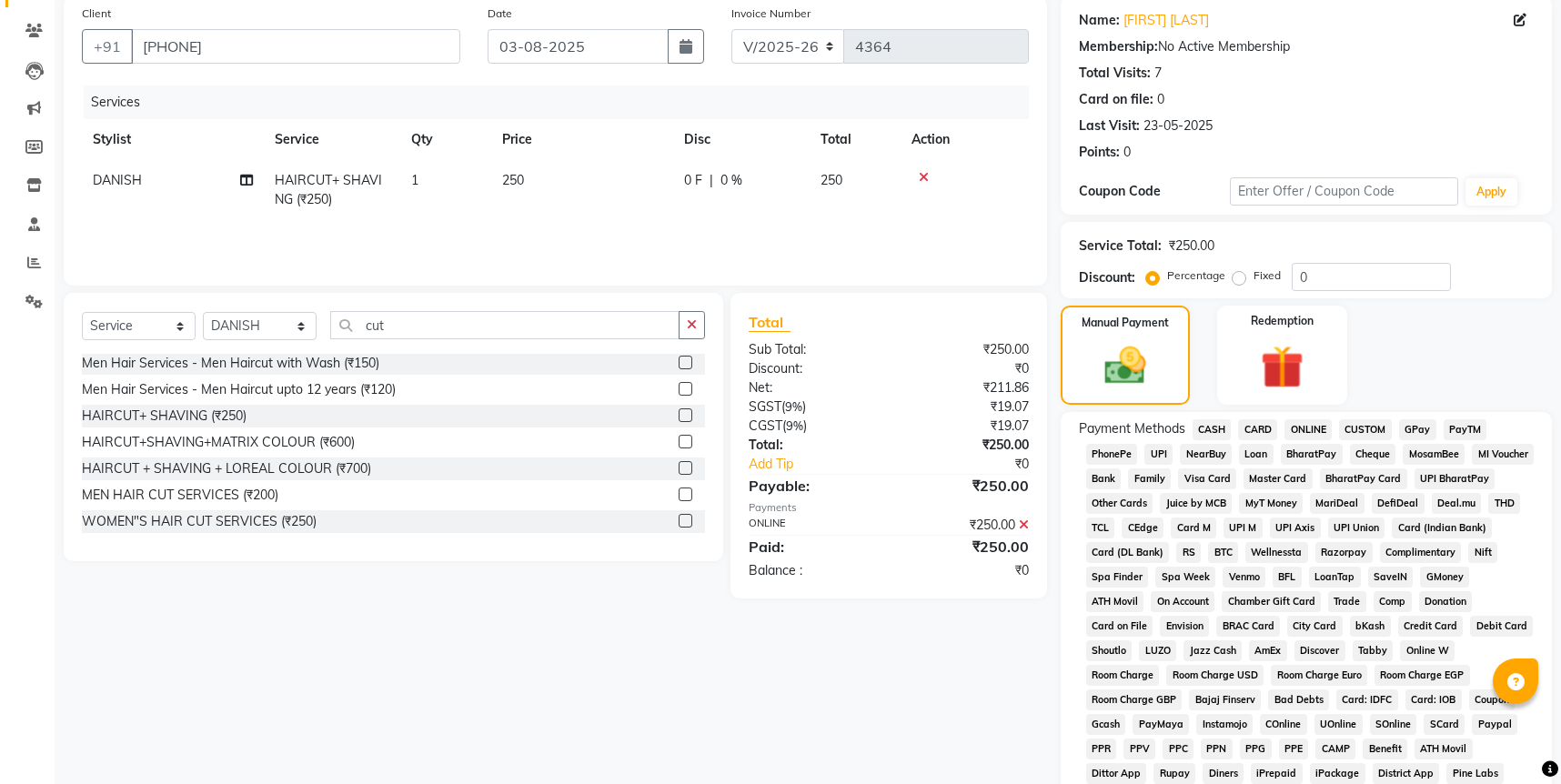 scroll, scrollTop: 441, scrollLeft: 0, axis: vertical 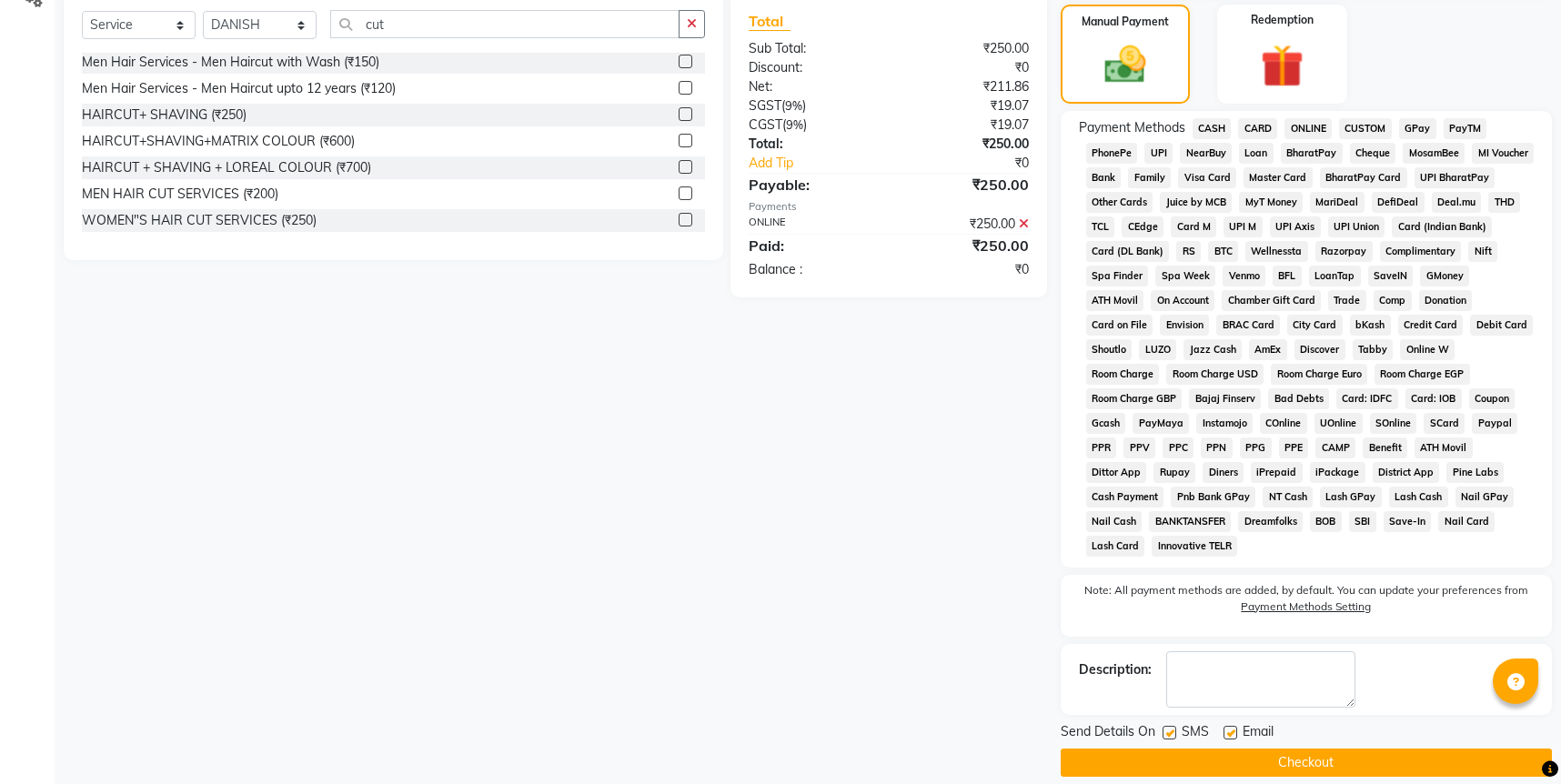 click on "Checkout" 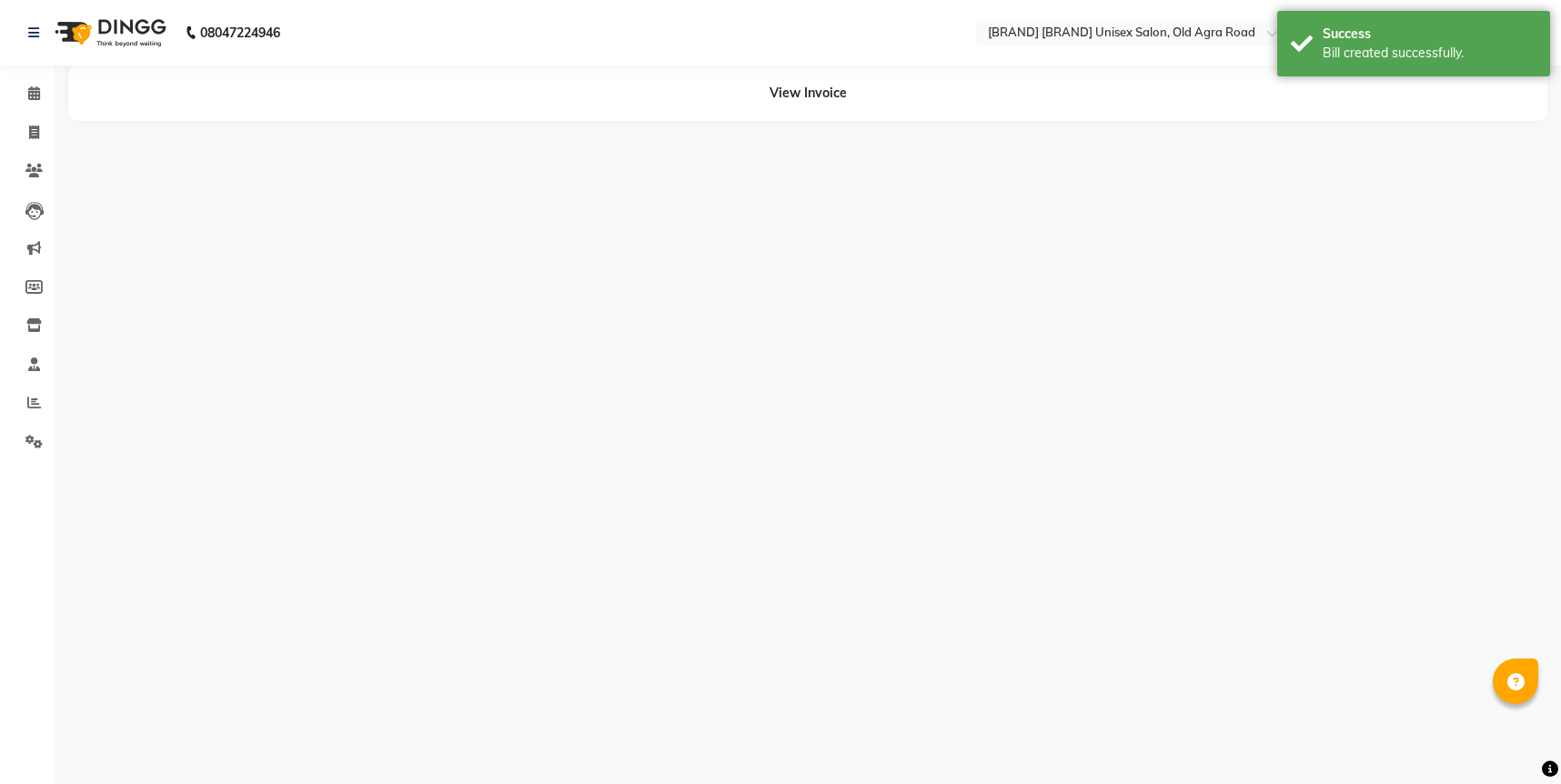 scroll, scrollTop: 0, scrollLeft: 0, axis: both 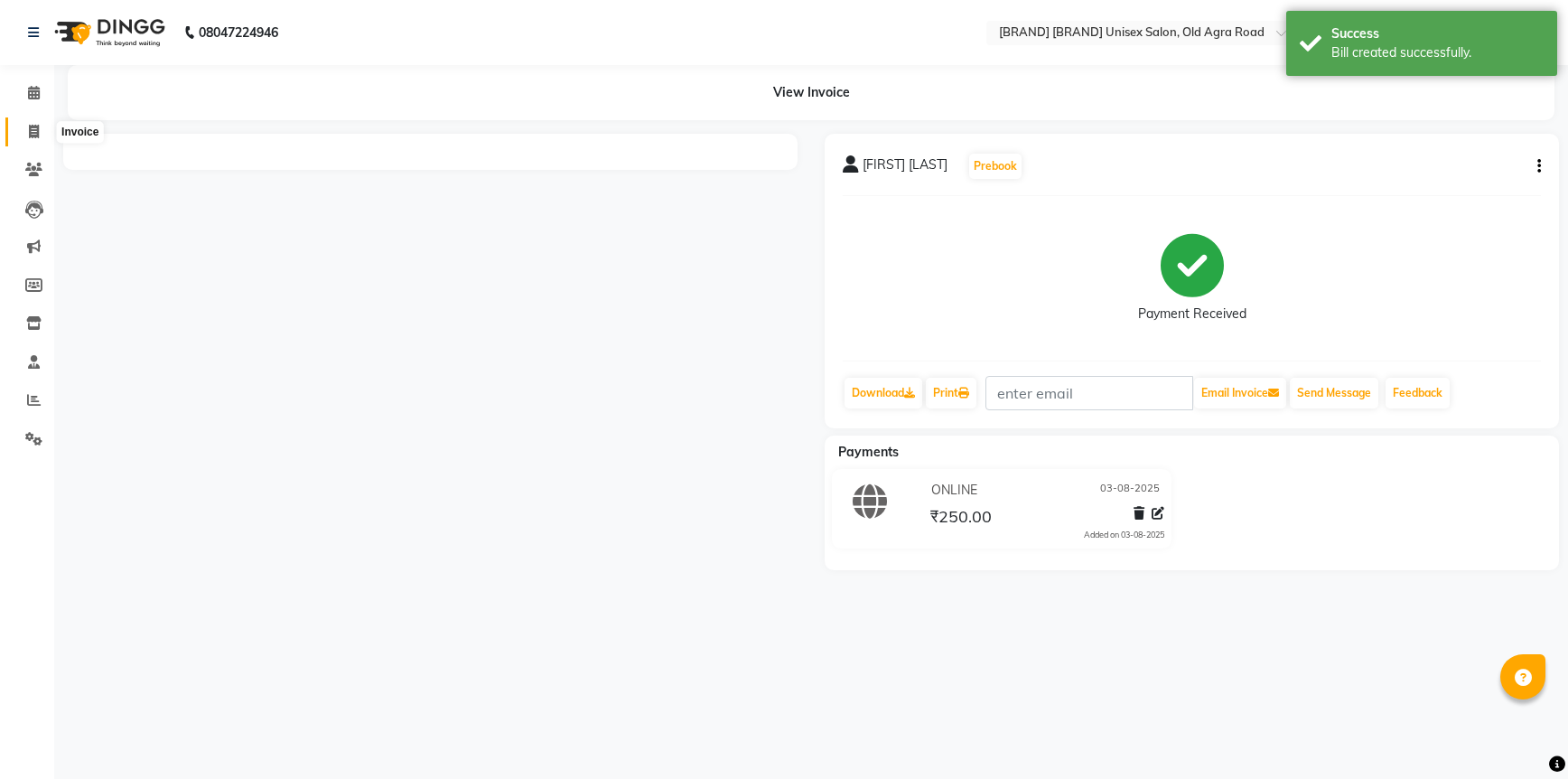 click 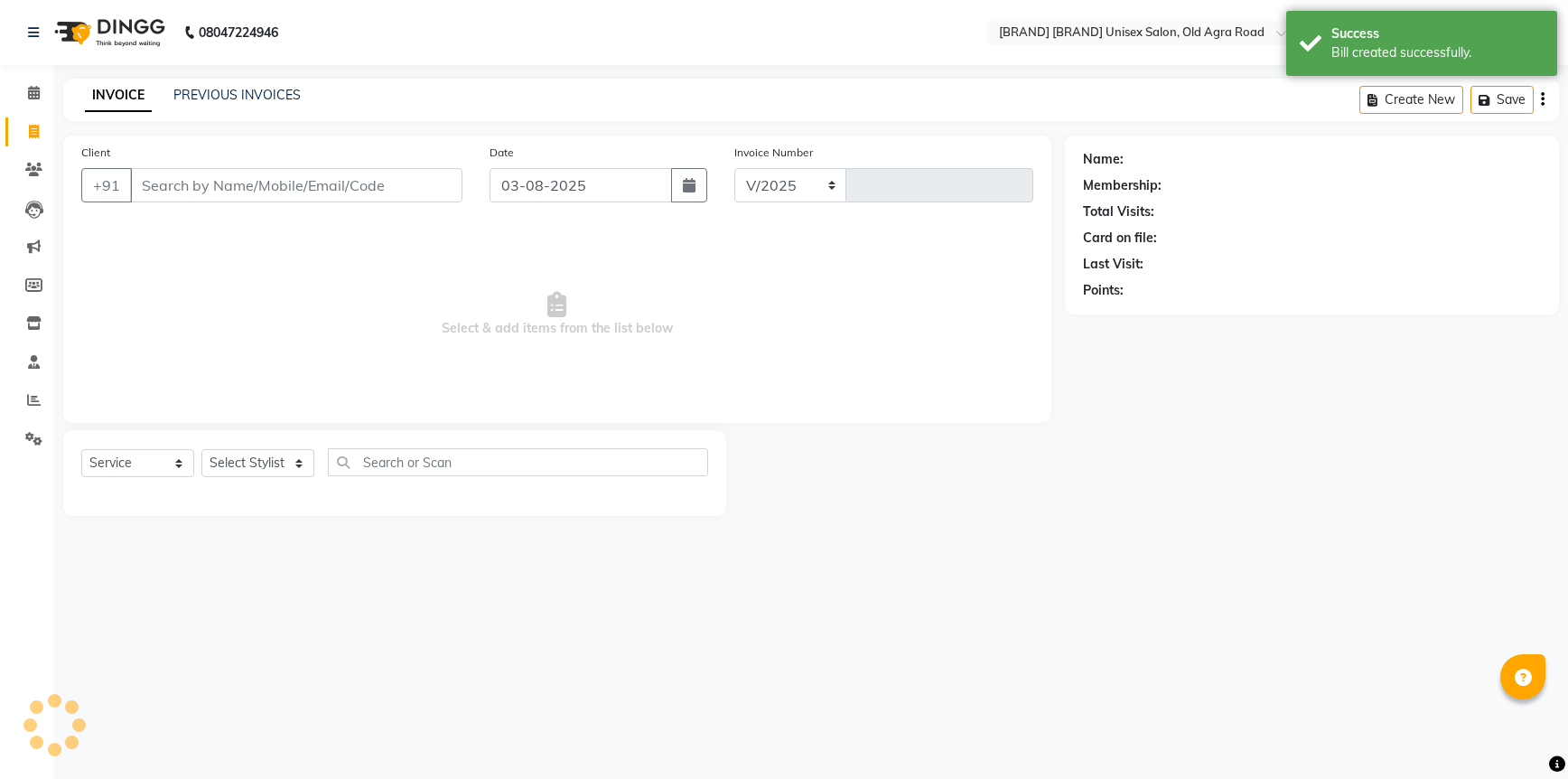 select on "6770" 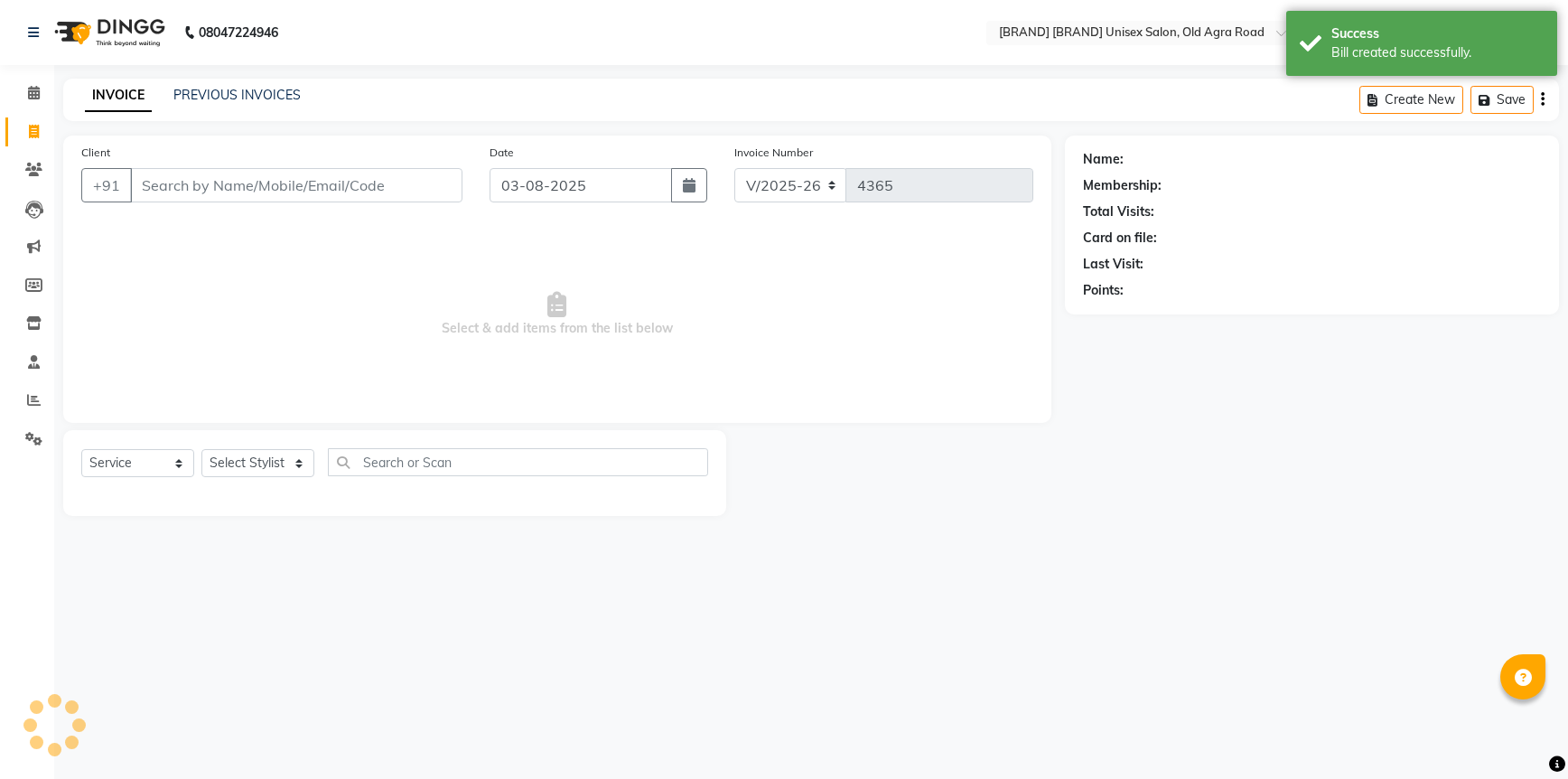 click on "Client" at bounding box center [296, 185] 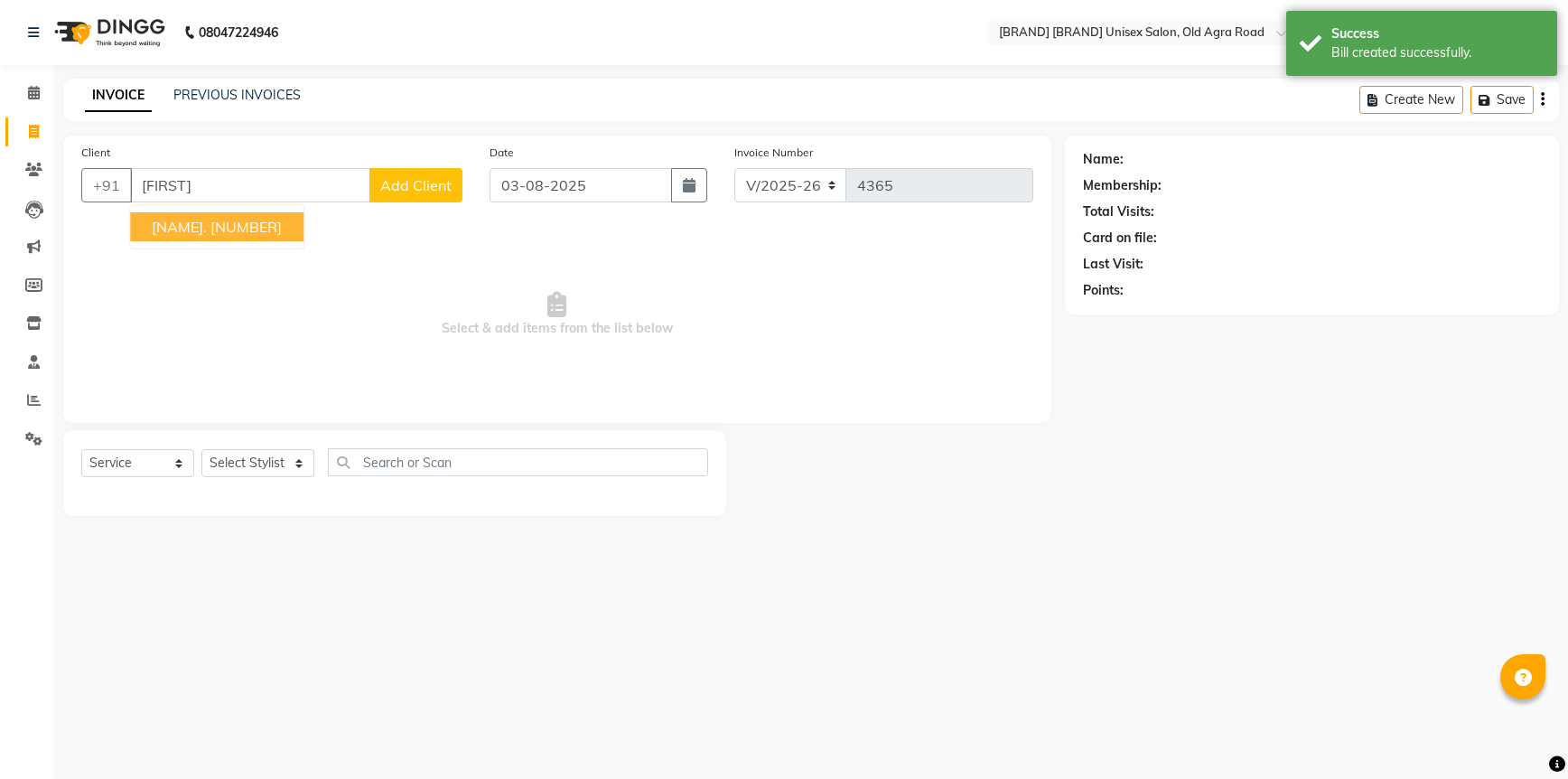 click on "[NUMBER]" at bounding box center [246, 227] 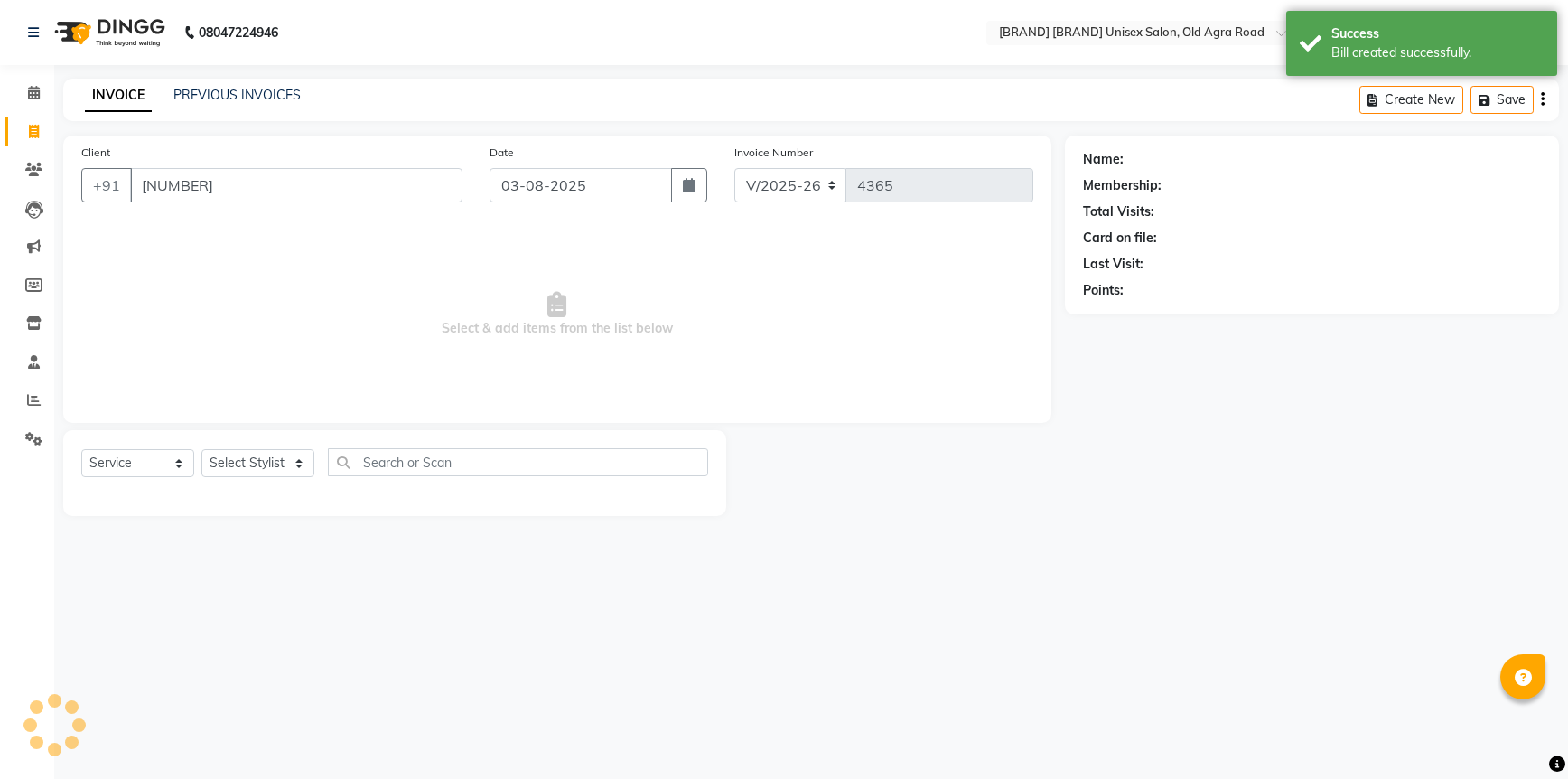 type on "[NUMBER]" 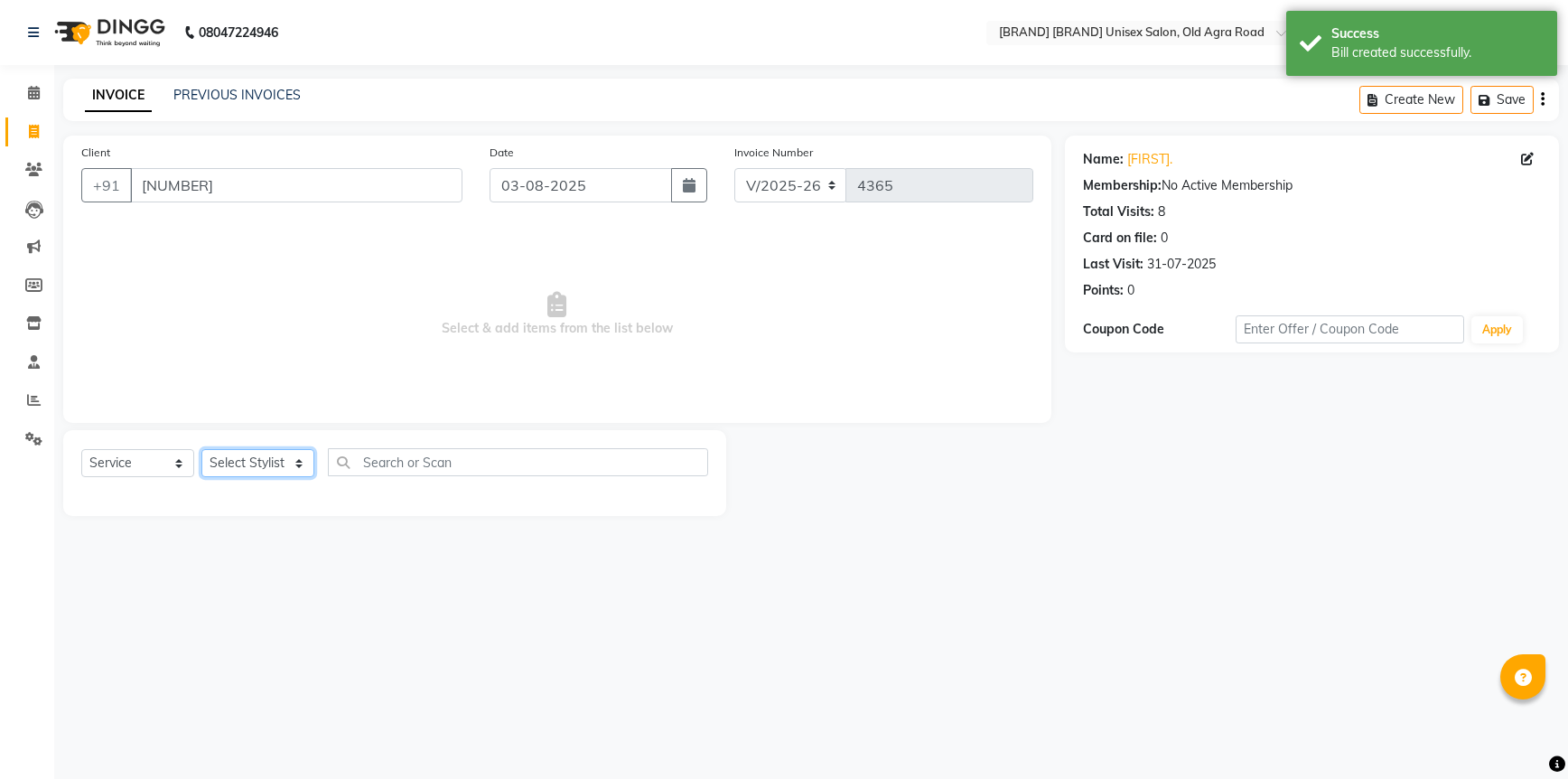 click on "Select Stylist [FIRST] [FIRST] [FIRST] [FIRST] [FIRST] [FIRST] [FIRST] [FIRST] [FIRST] [FIRST] [FIRST]" 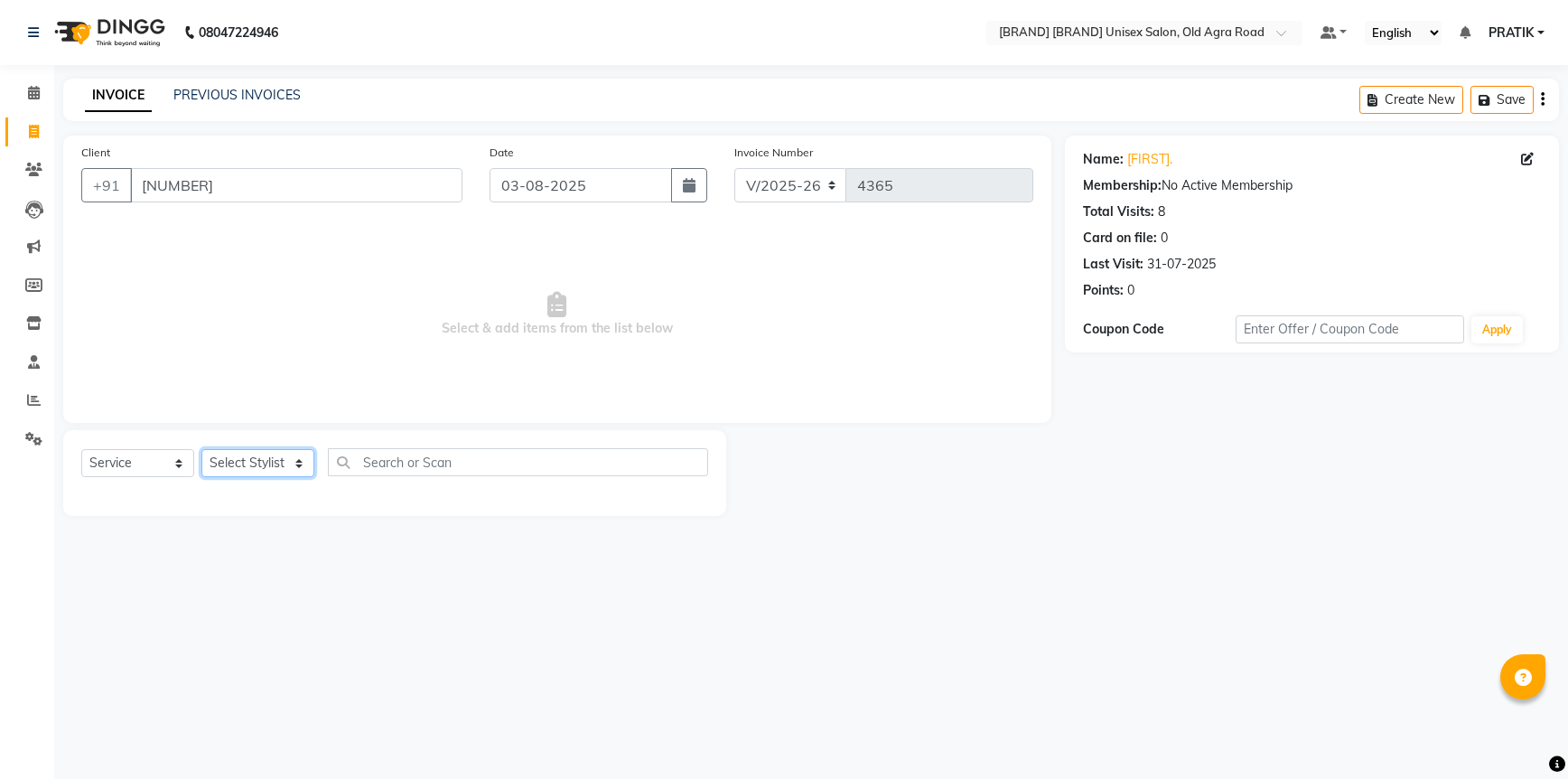 select on "[NUMBER]" 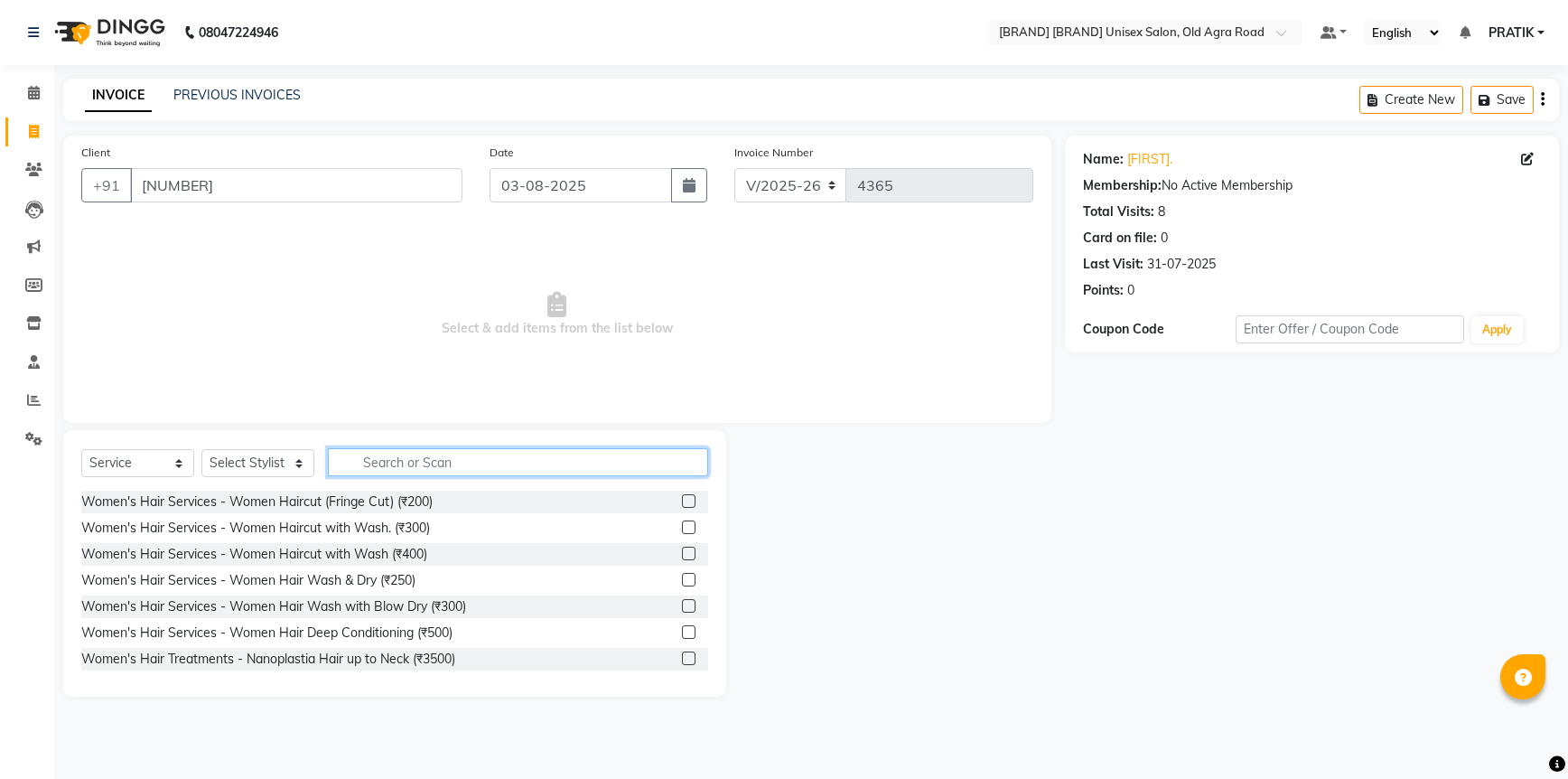 click 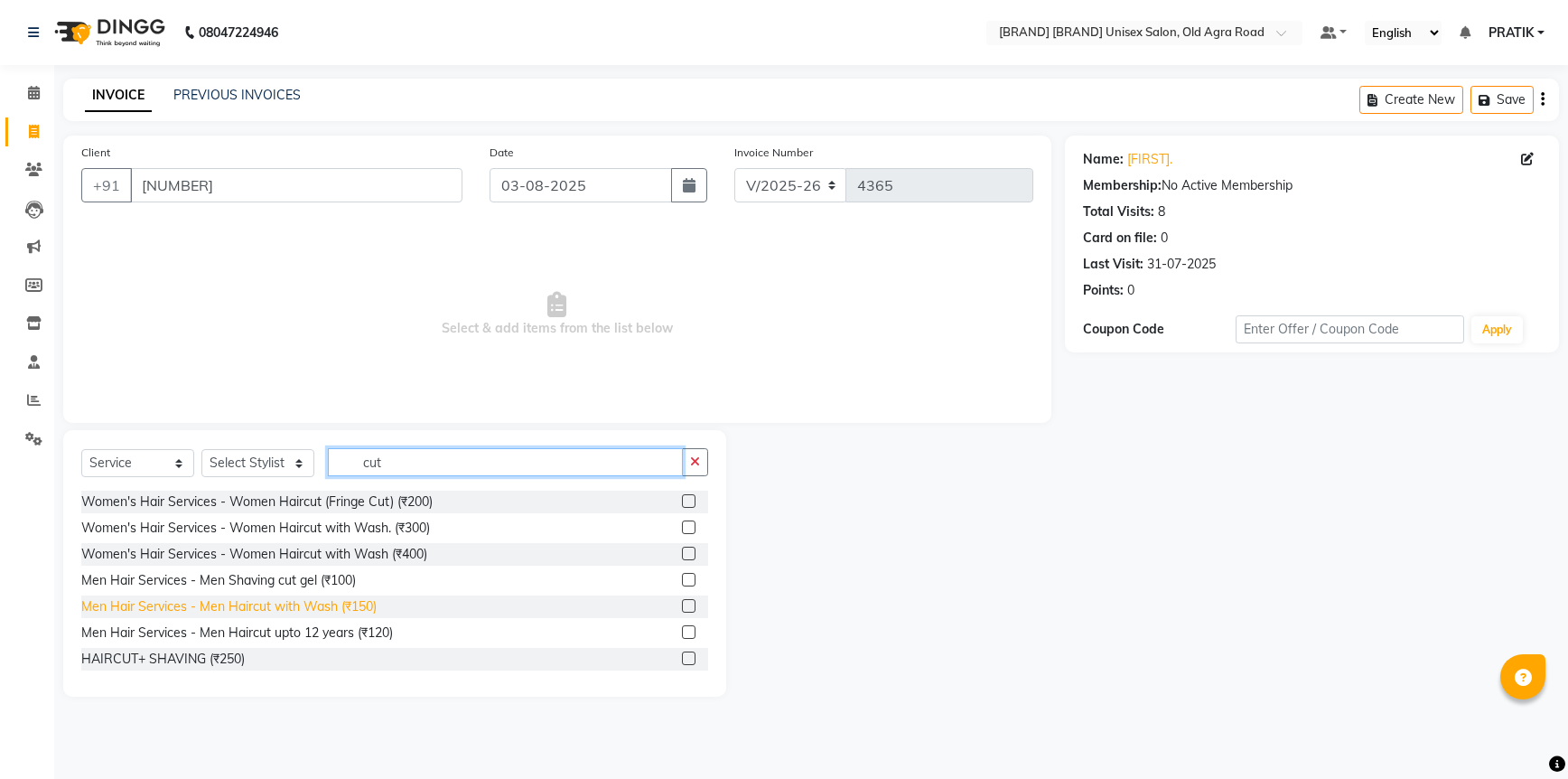 type on "cut" 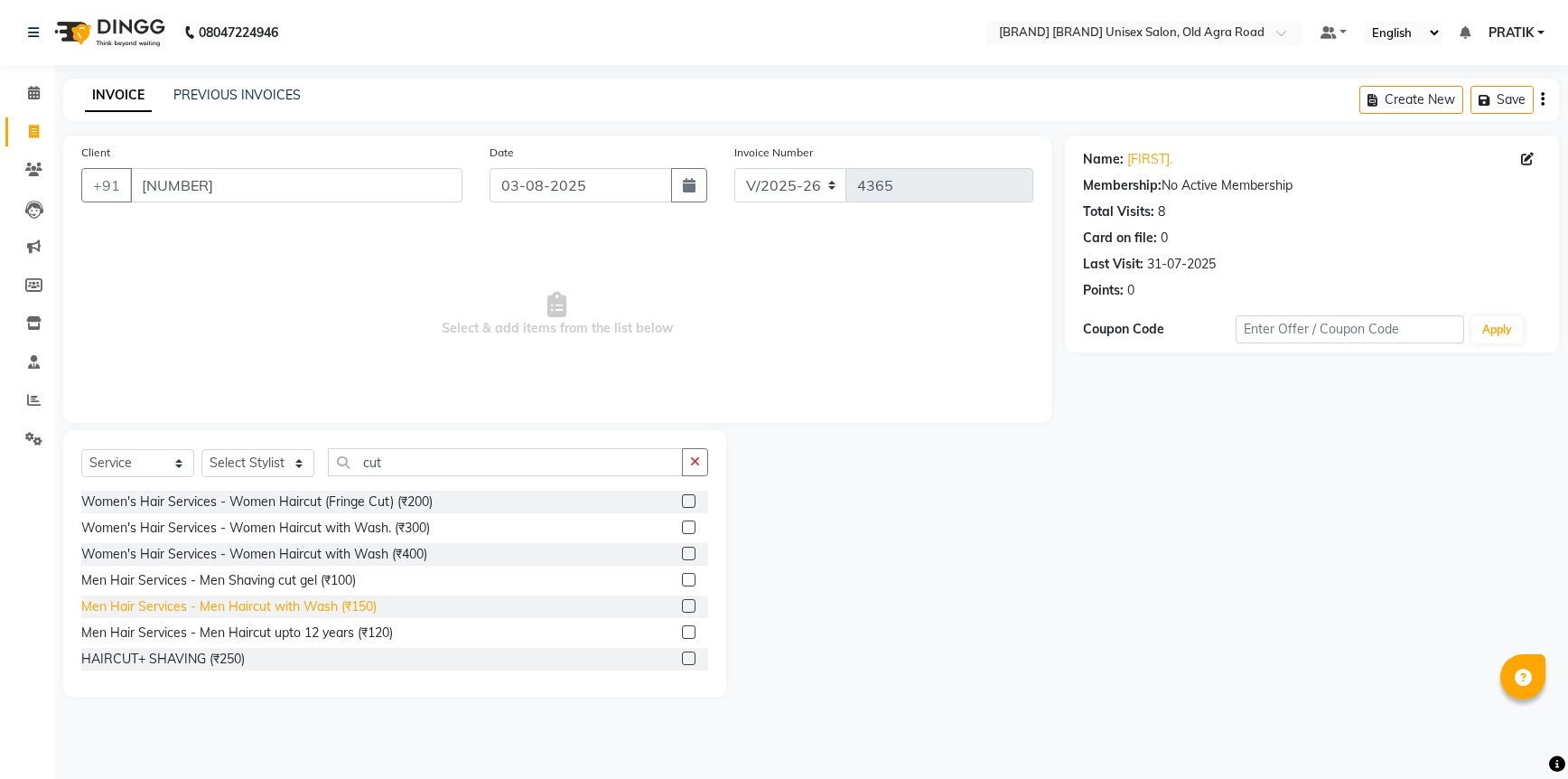 click on "Men Hair Services - Men Haircut with Wash (₹150)" 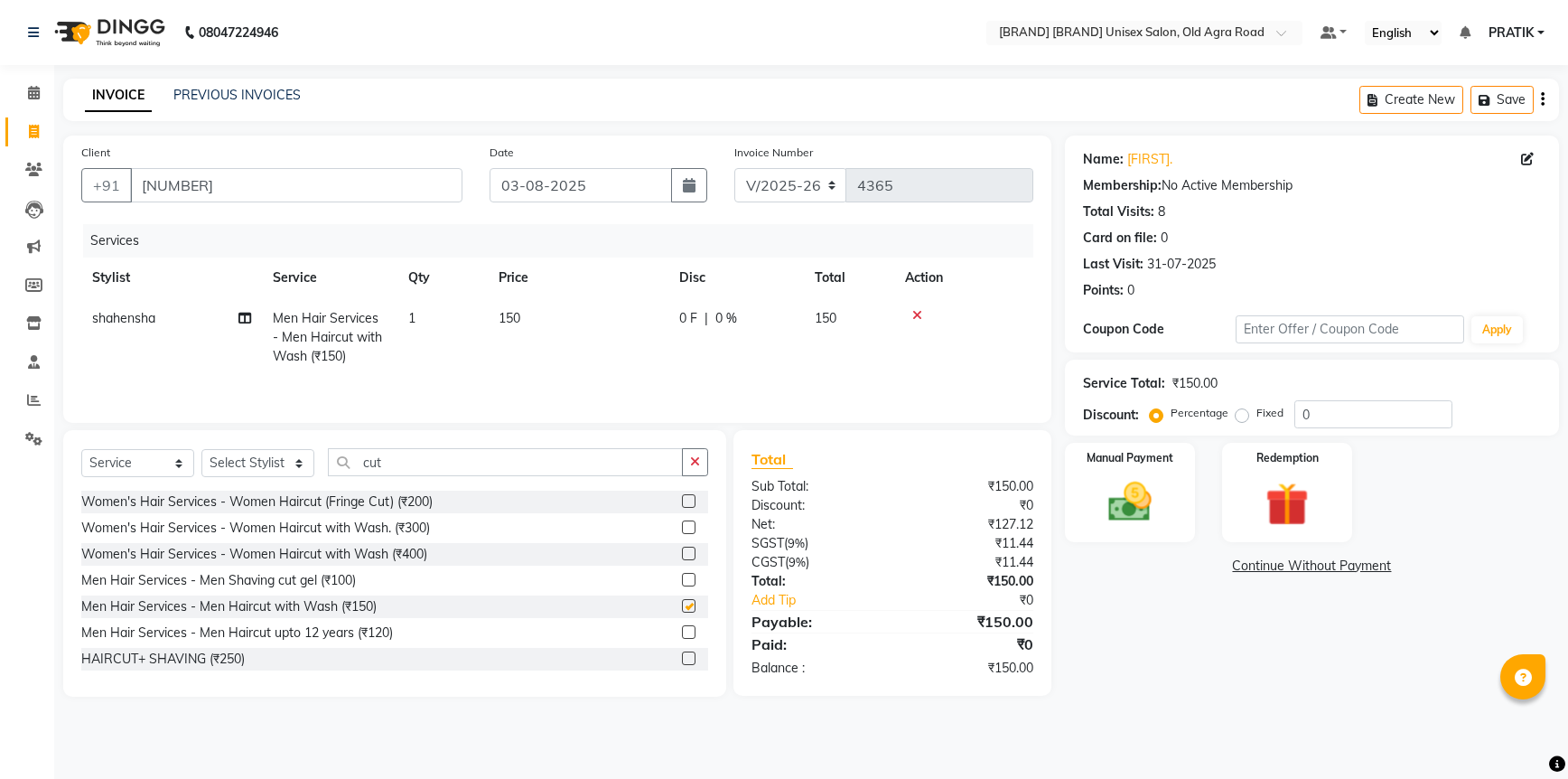 checkbox on "false" 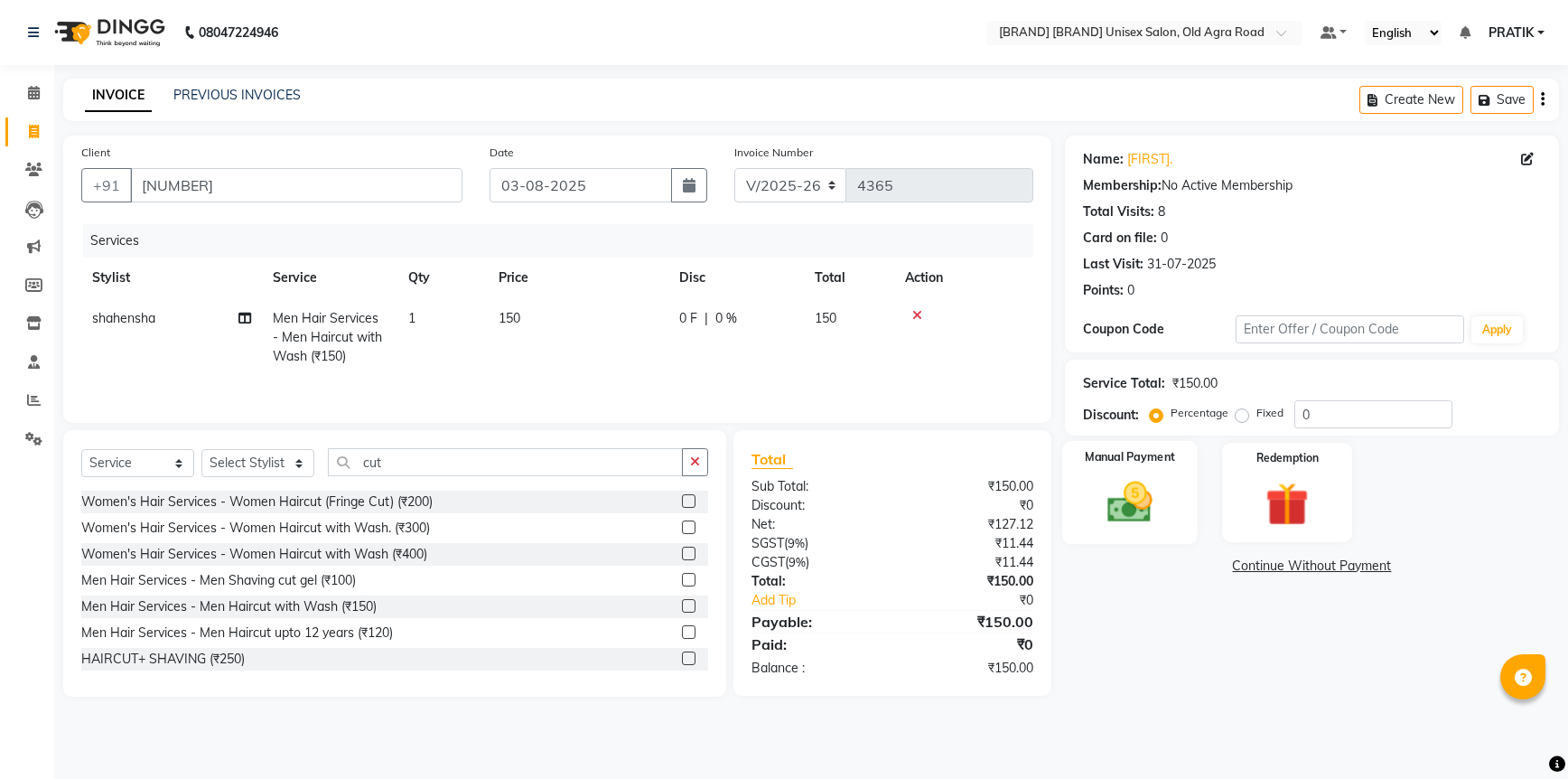 click on "Manual Payment" 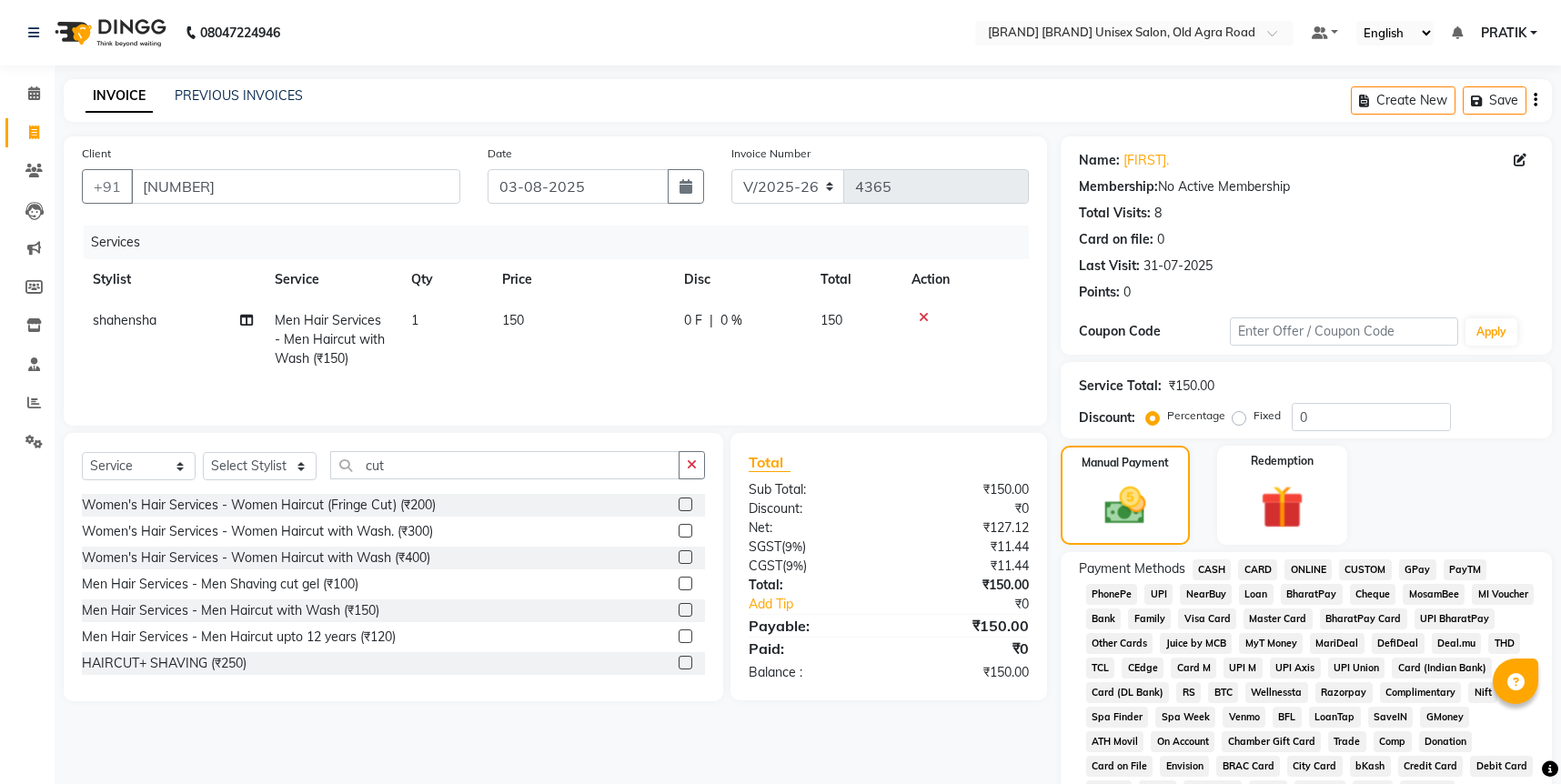 click on "CASH" 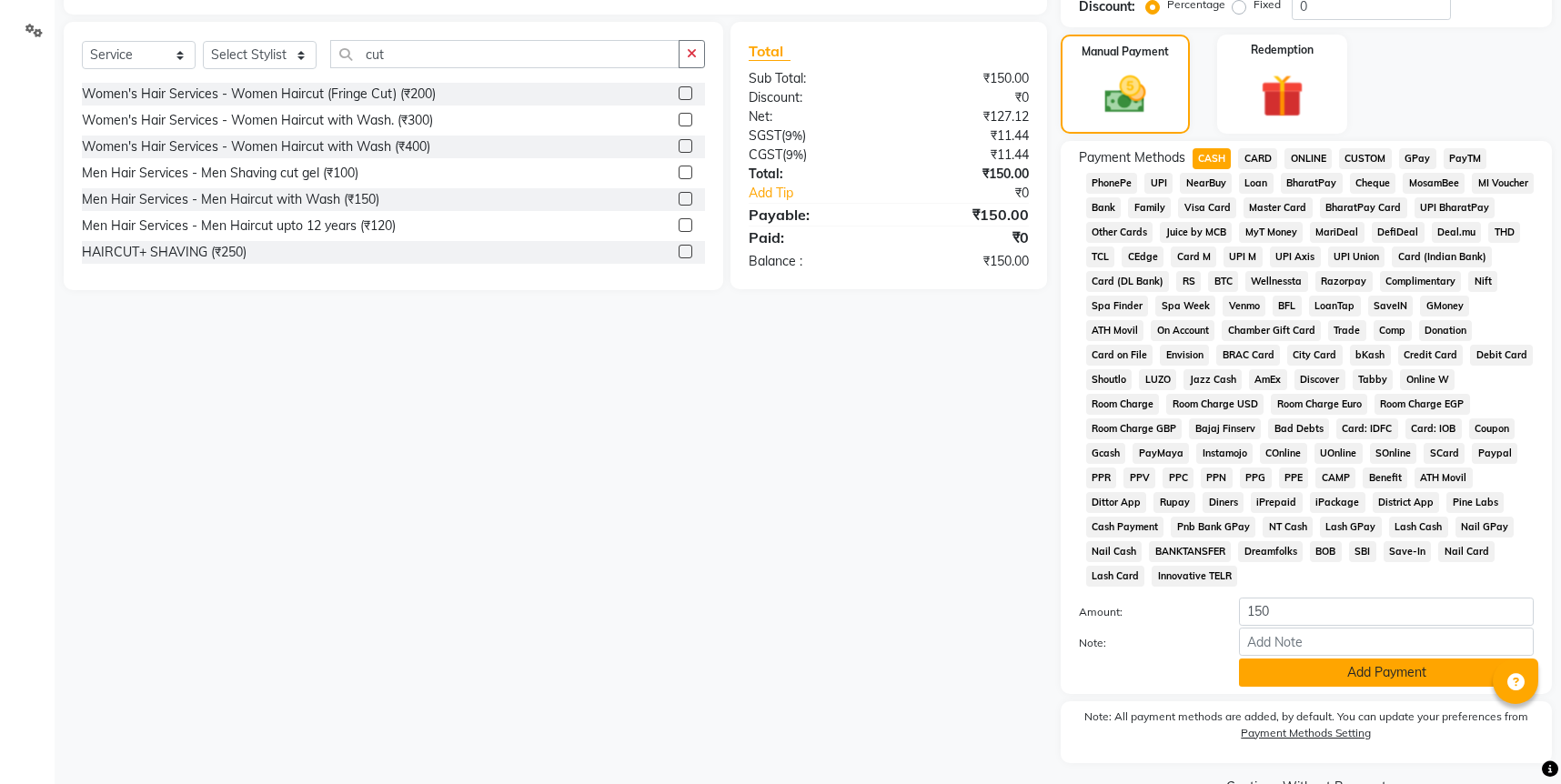 scroll, scrollTop: 435, scrollLeft: 0, axis: vertical 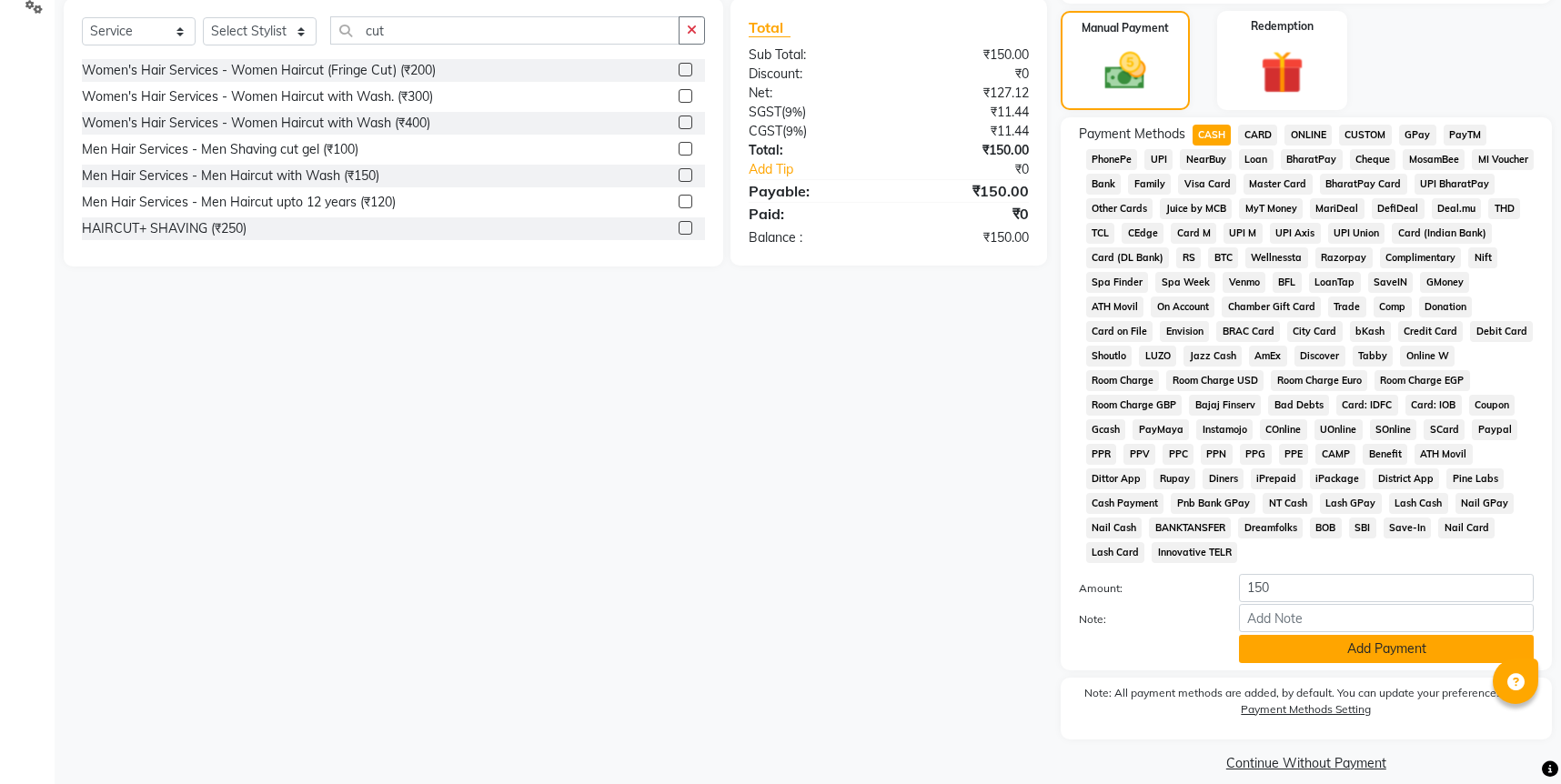 click on "Add Payment" 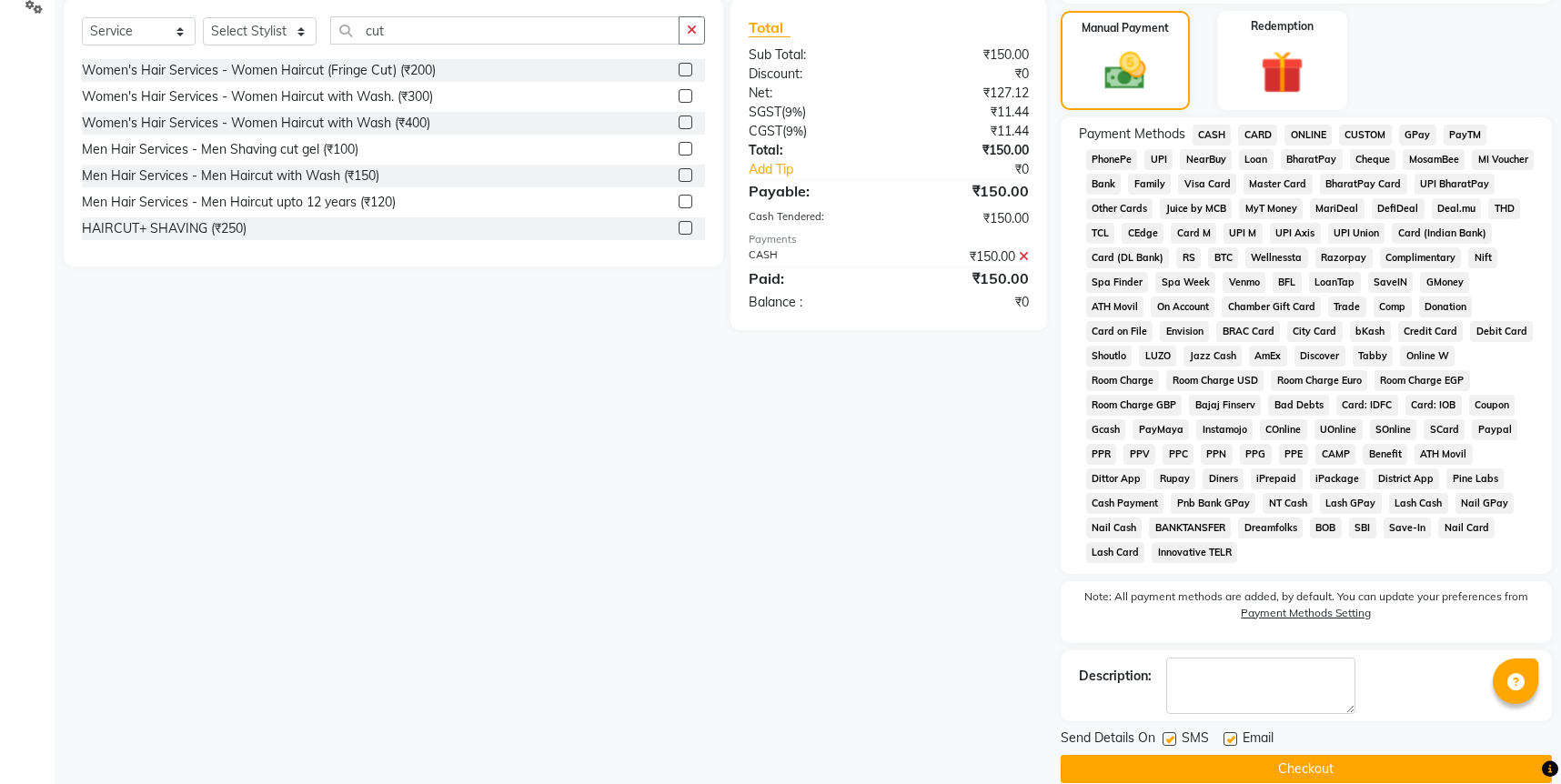 click on "Checkout" 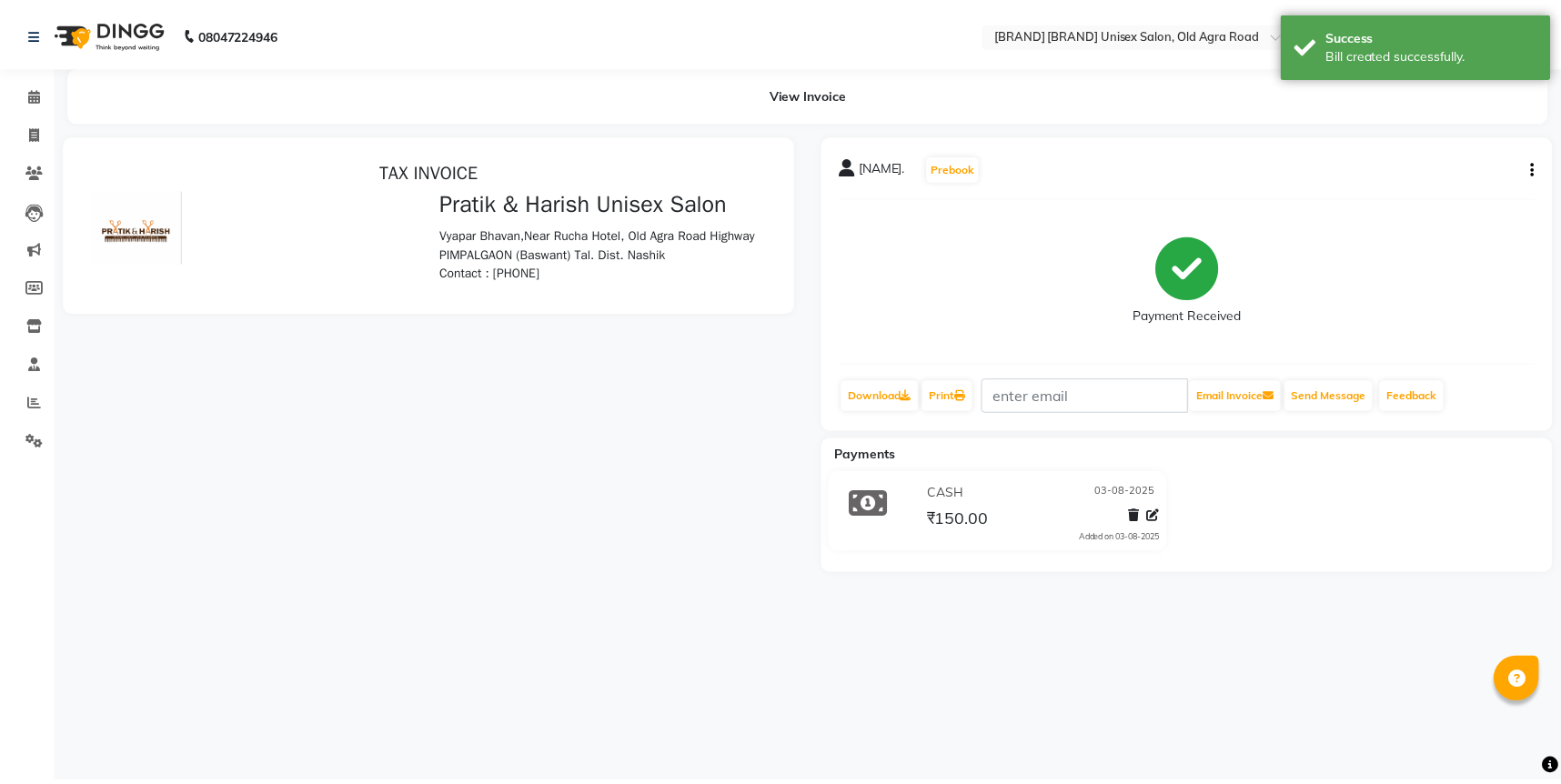 scroll, scrollTop: 0, scrollLeft: 0, axis: both 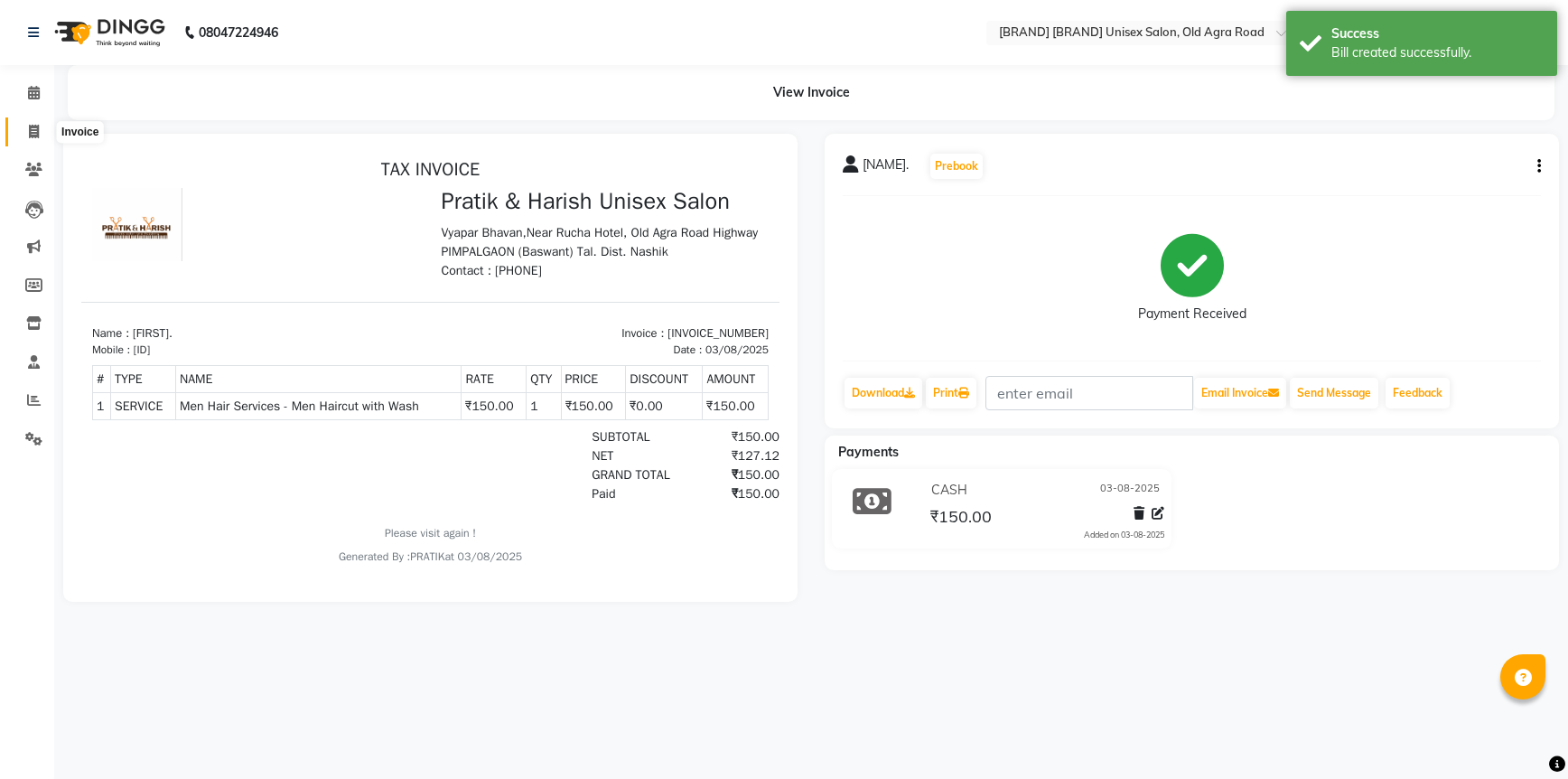 click 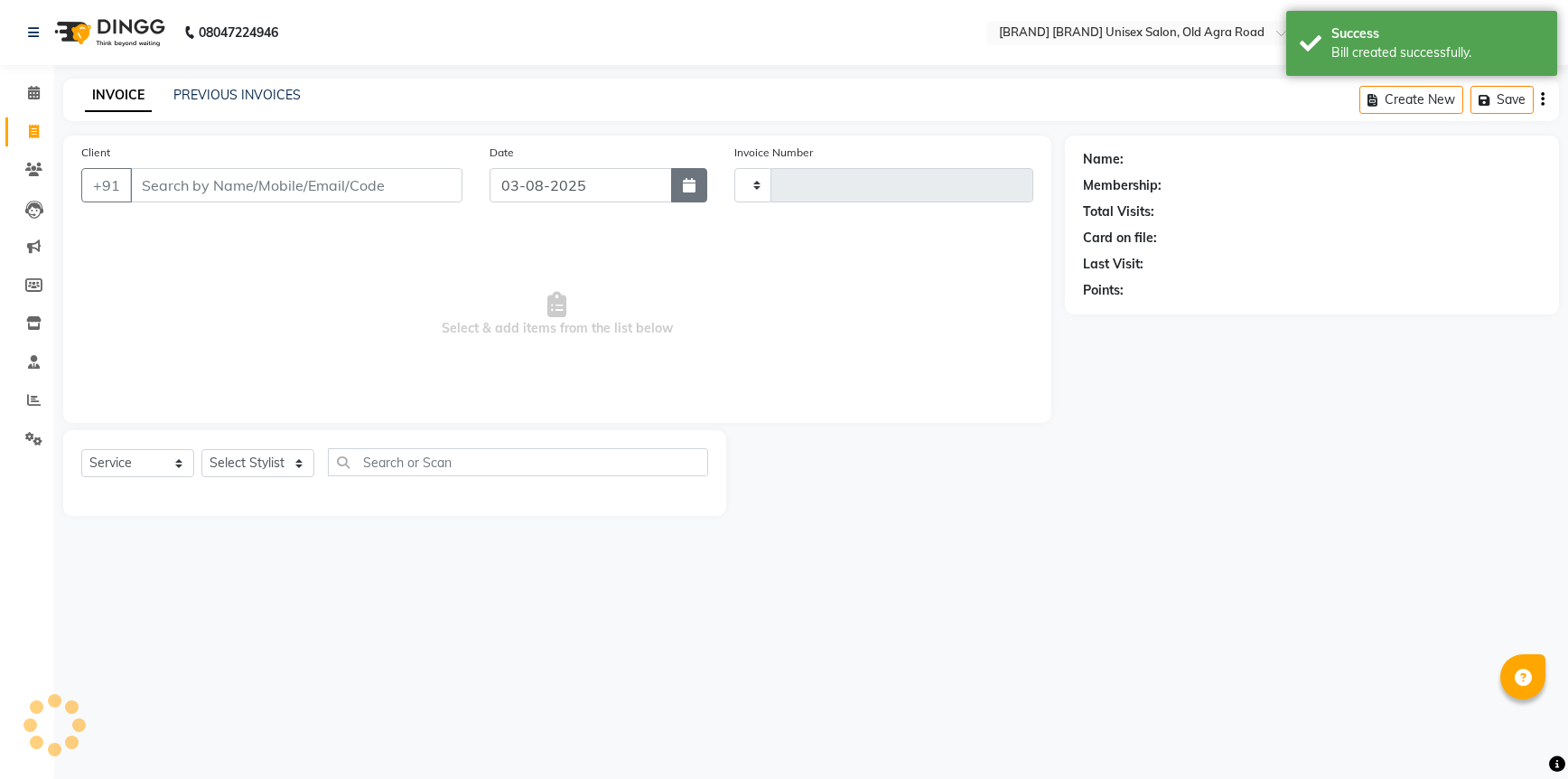type on "4366" 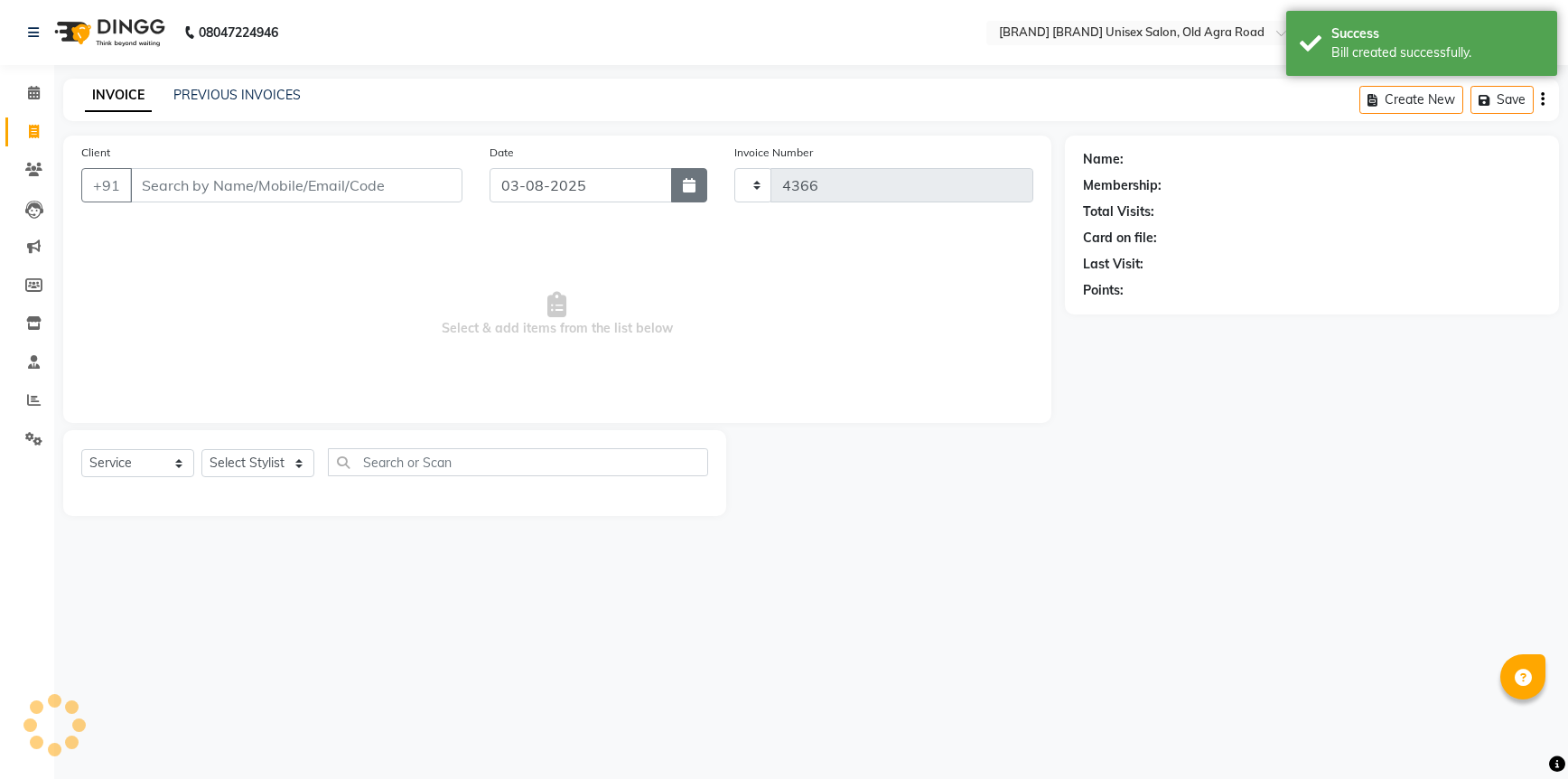 select on "6770" 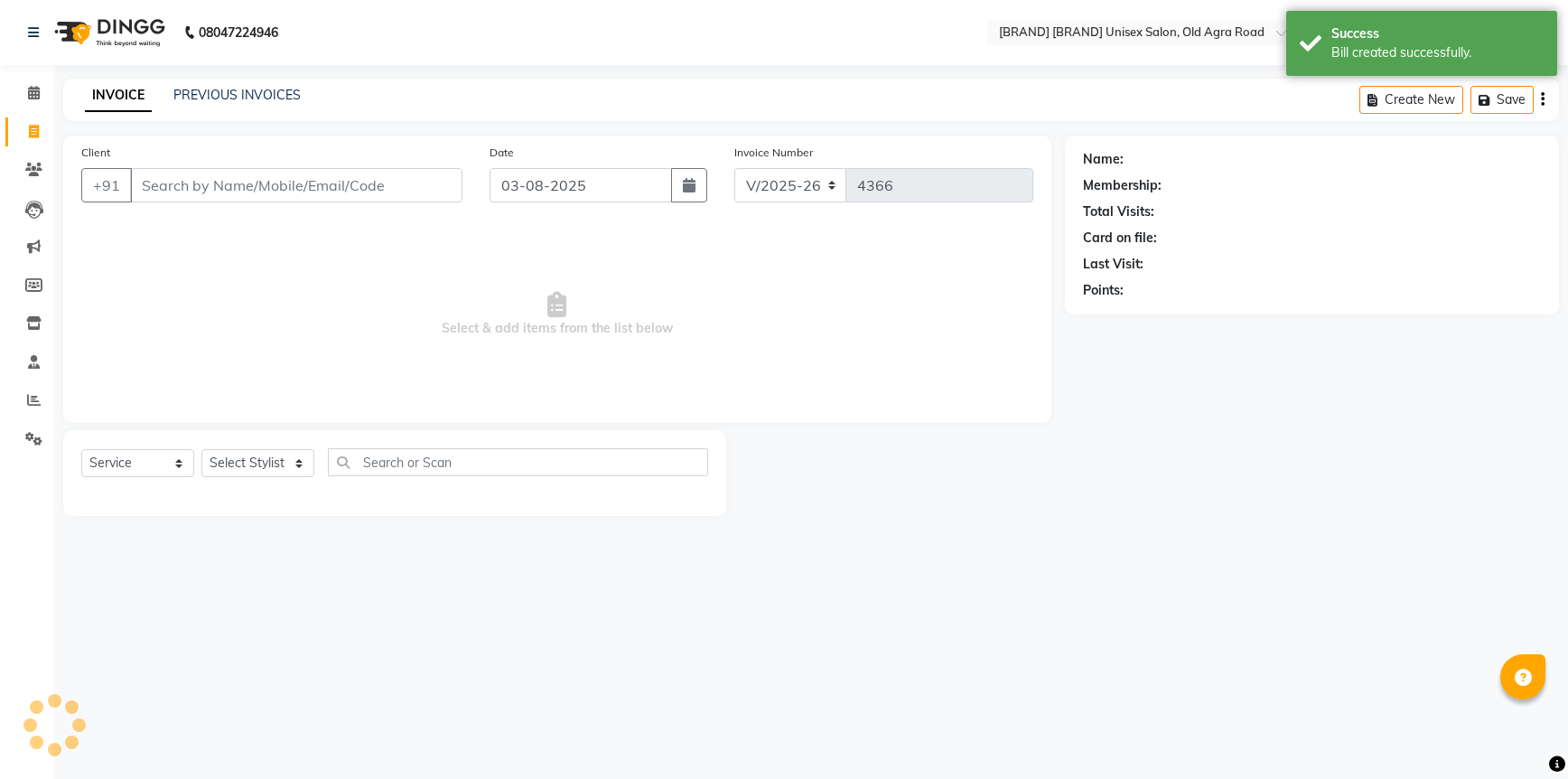 click on "Client" at bounding box center [296, 185] 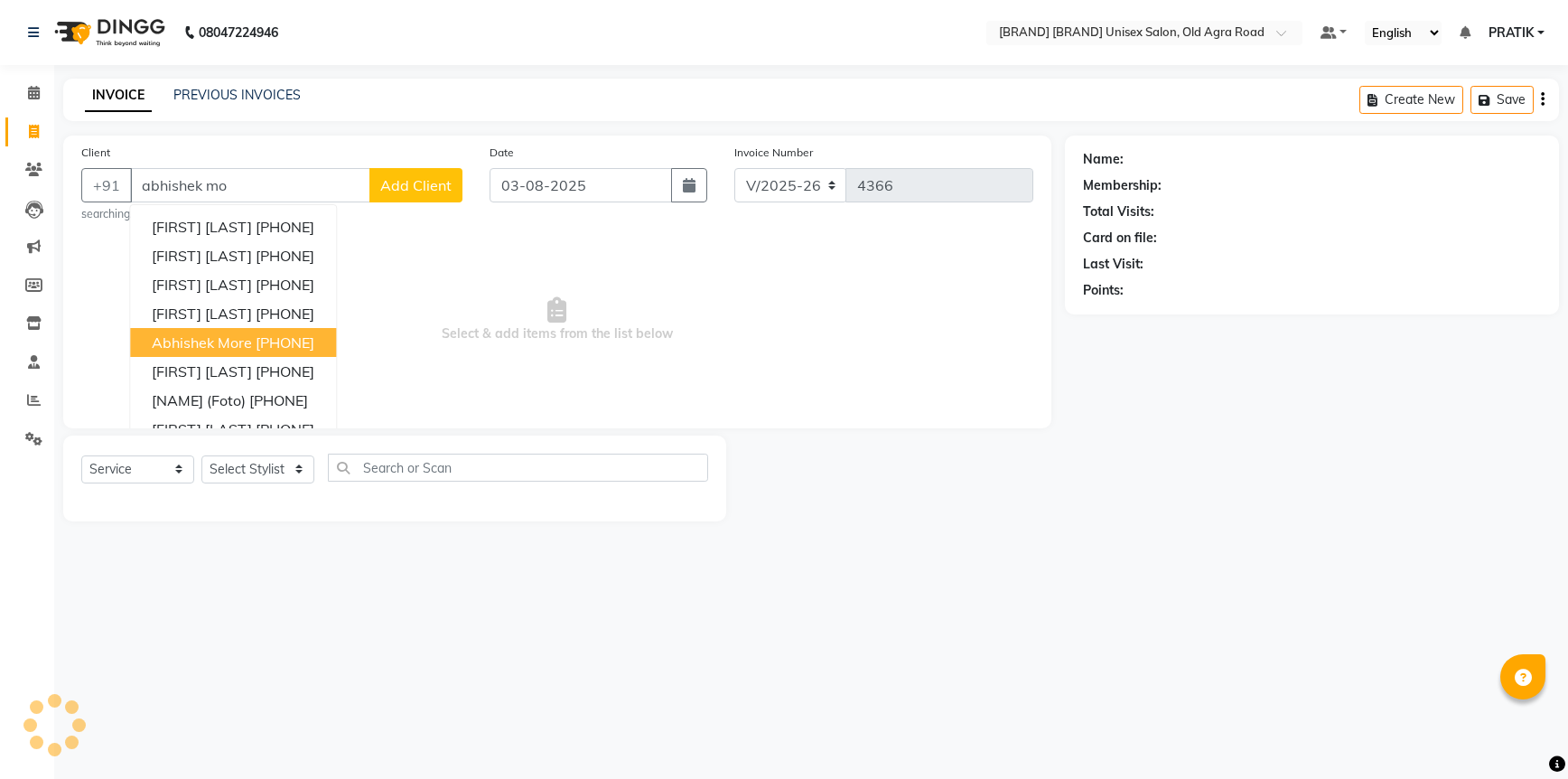 click on "[PHONE]" at bounding box center (285, 343) 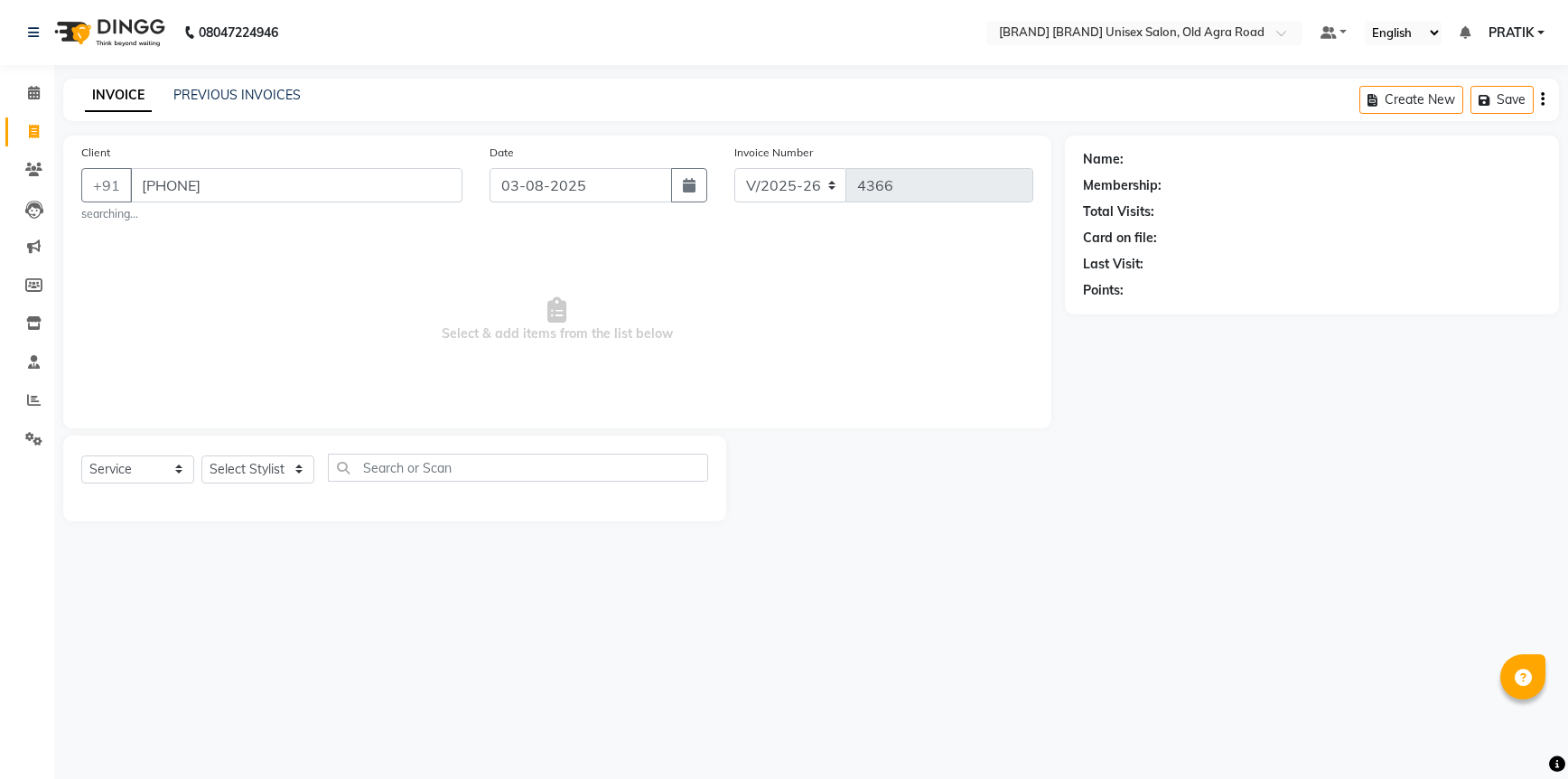type on "[PHONE]" 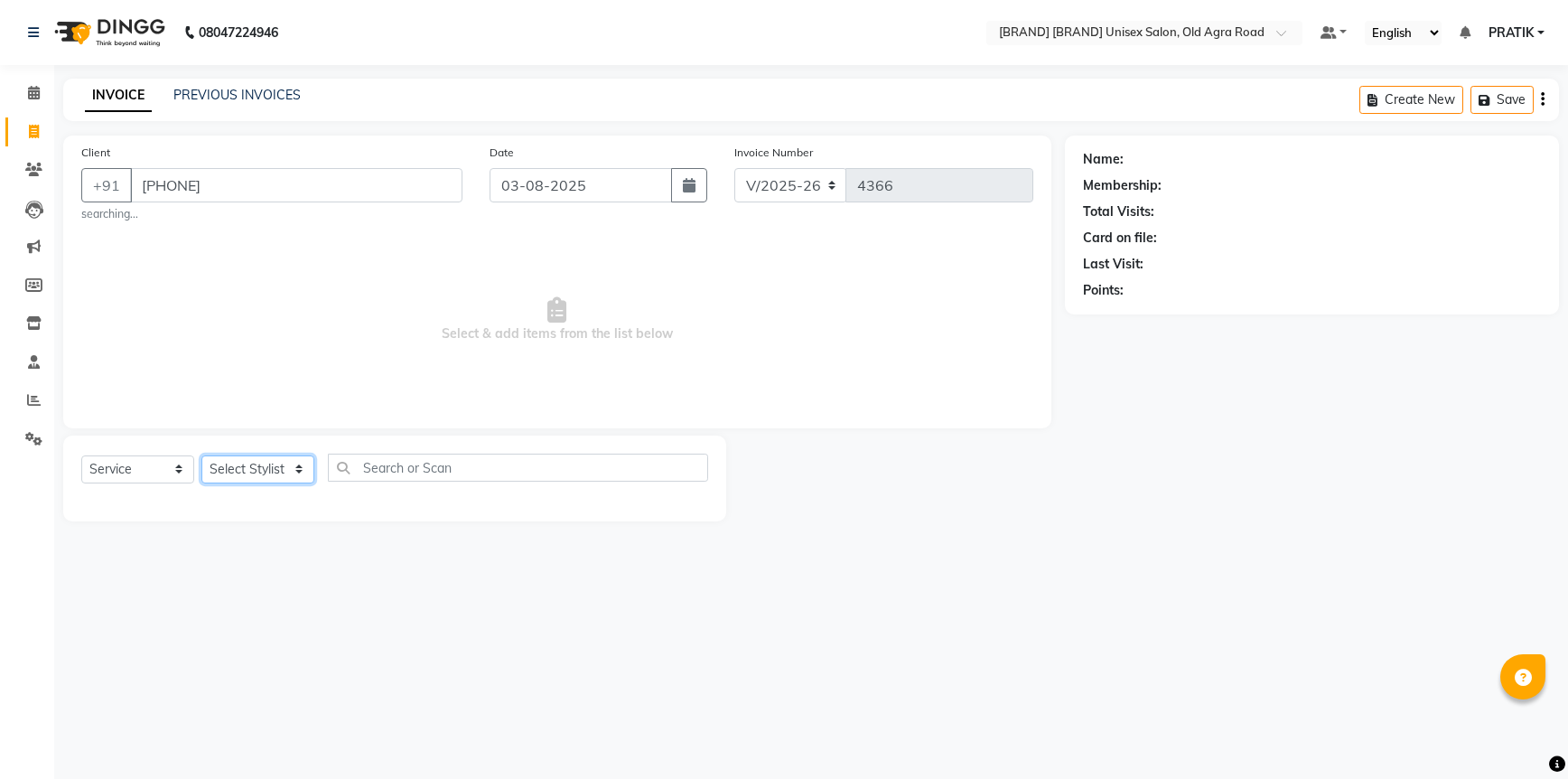click on "Select Stylist [FIRST] [FIRST] [FIRST] [FIRST] [FIRST] [FIRST] [FIRST] [FIRST] [FIRST] [FIRST] [FIRST]" 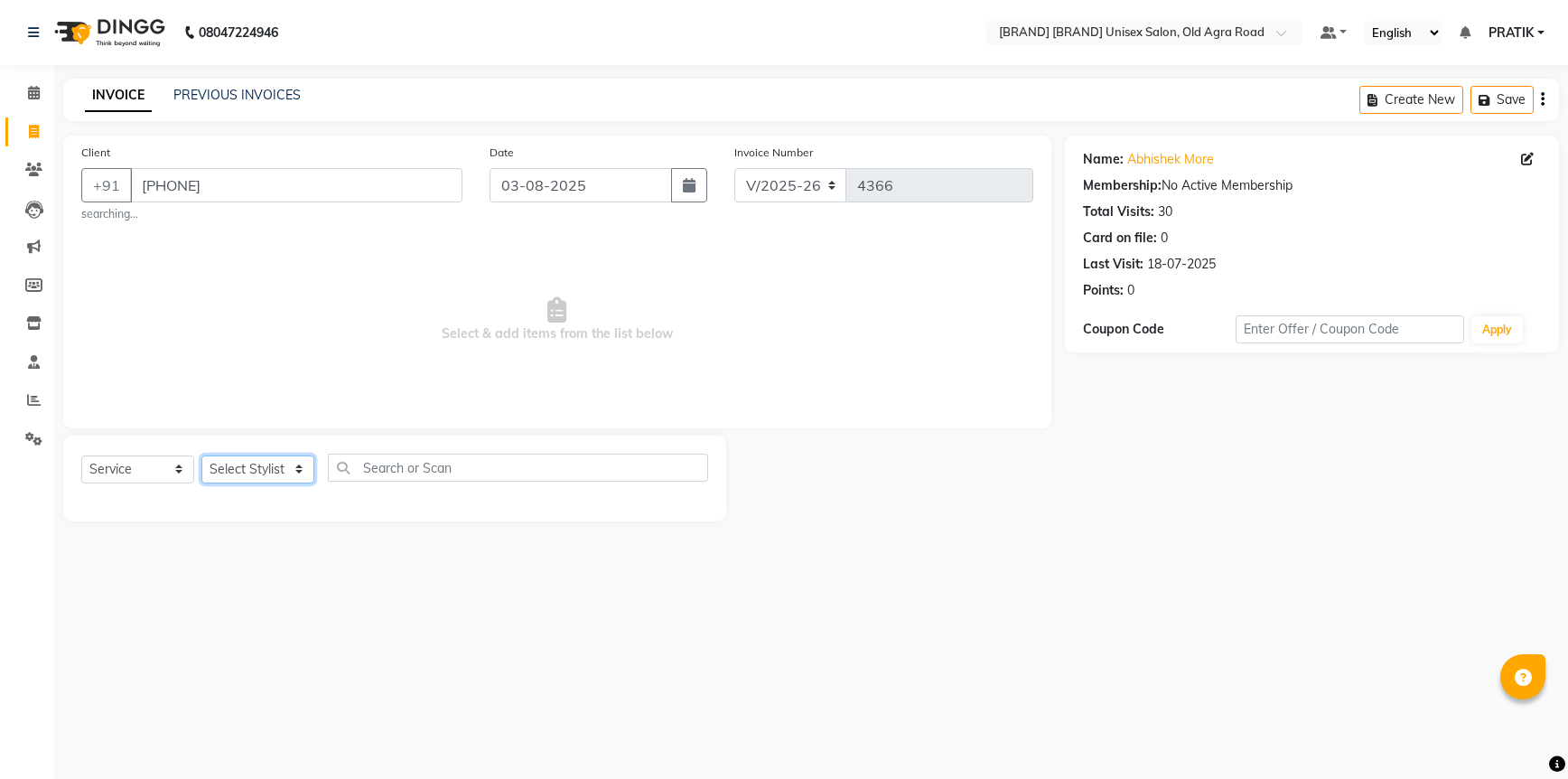 select on "57453" 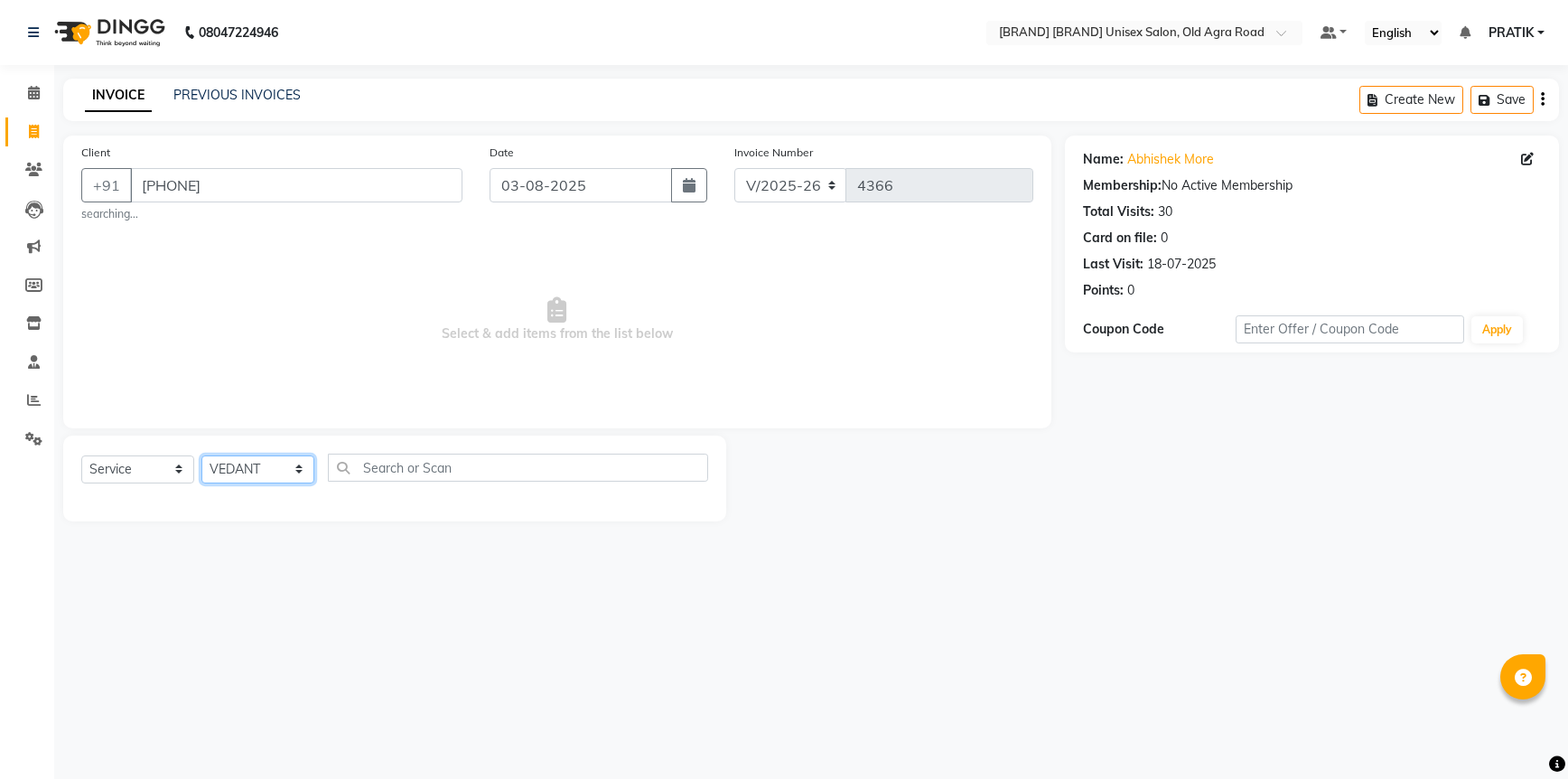 click on "Select Stylist [FIRST] [FIRST] [FIRST] [FIRST] [FIRST] [FIRST] [FIRST] [FIRST] [FIRST] [FIRST] [FIRST]" 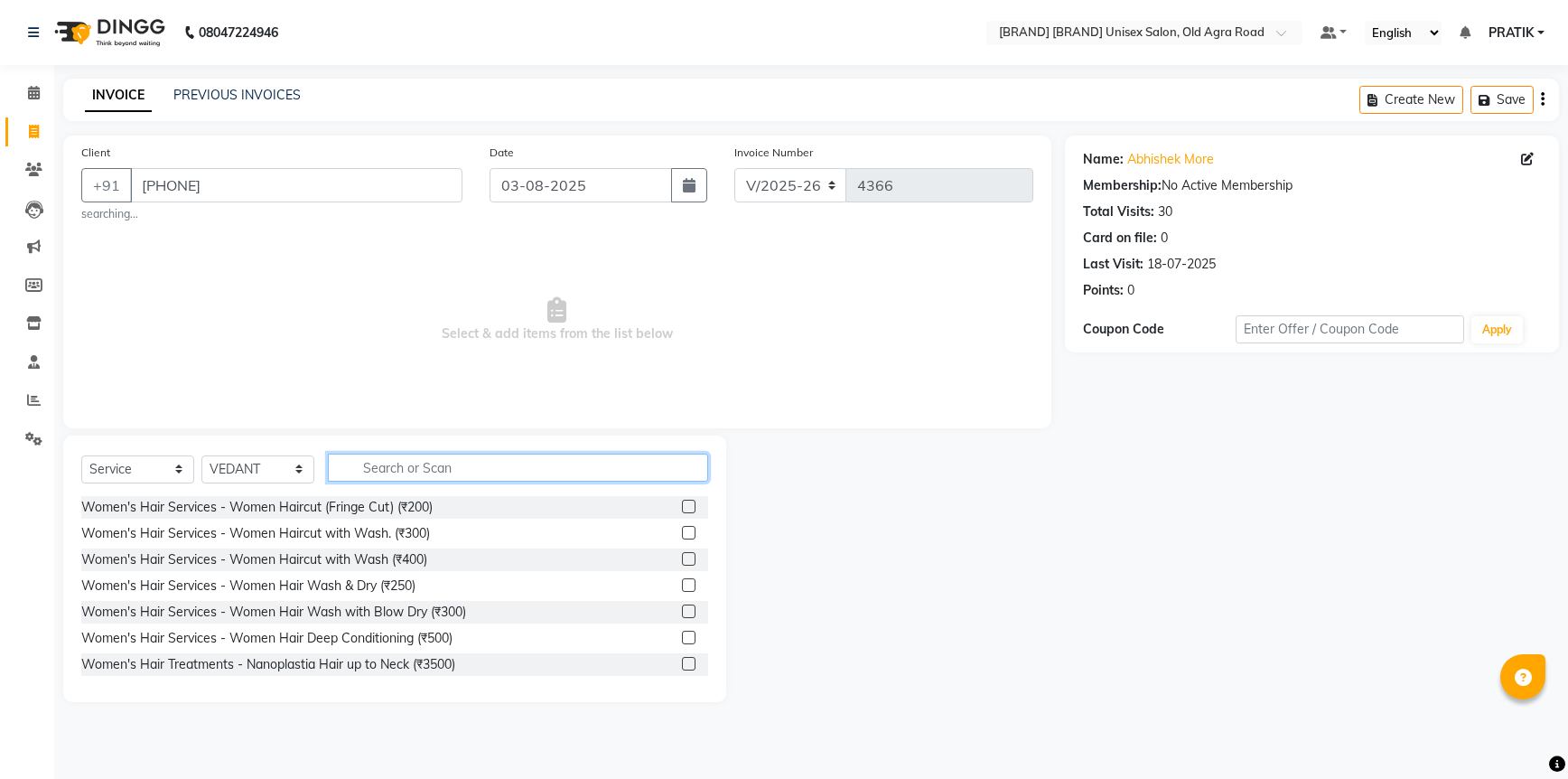 click 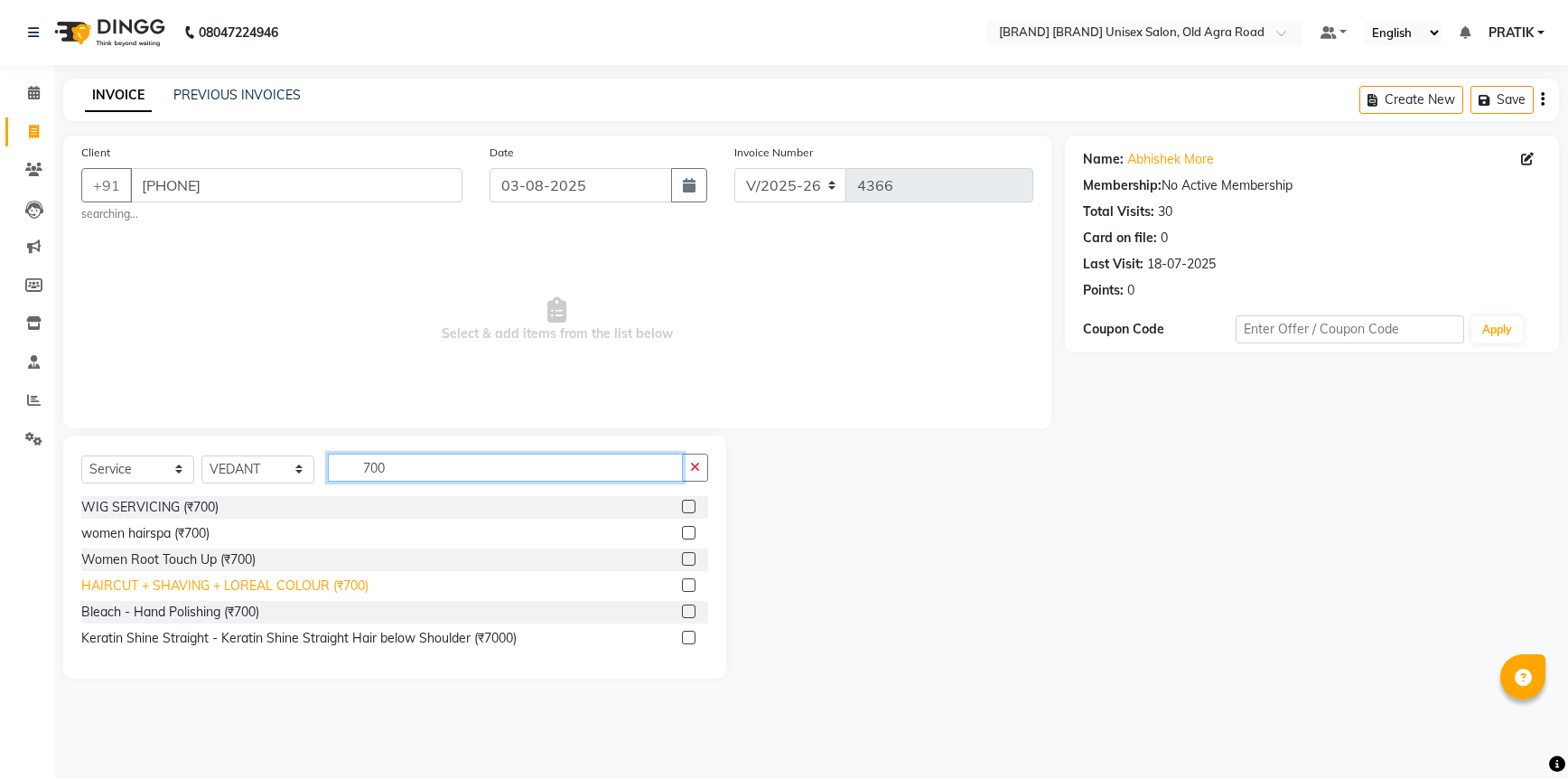type on "700" 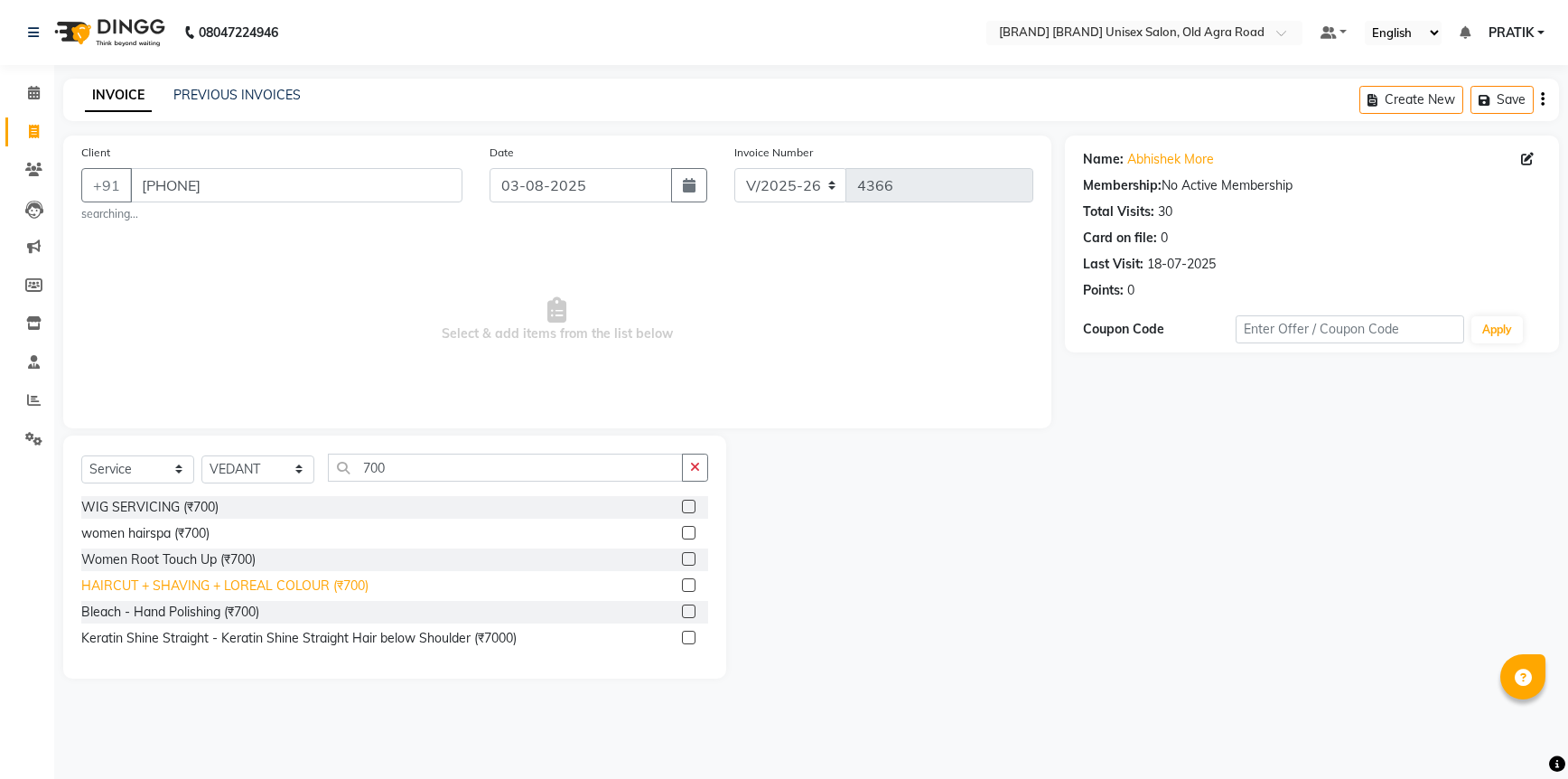 click on "HAIRCUT + SHAVING + LOREAL COLOUR (₹700)" 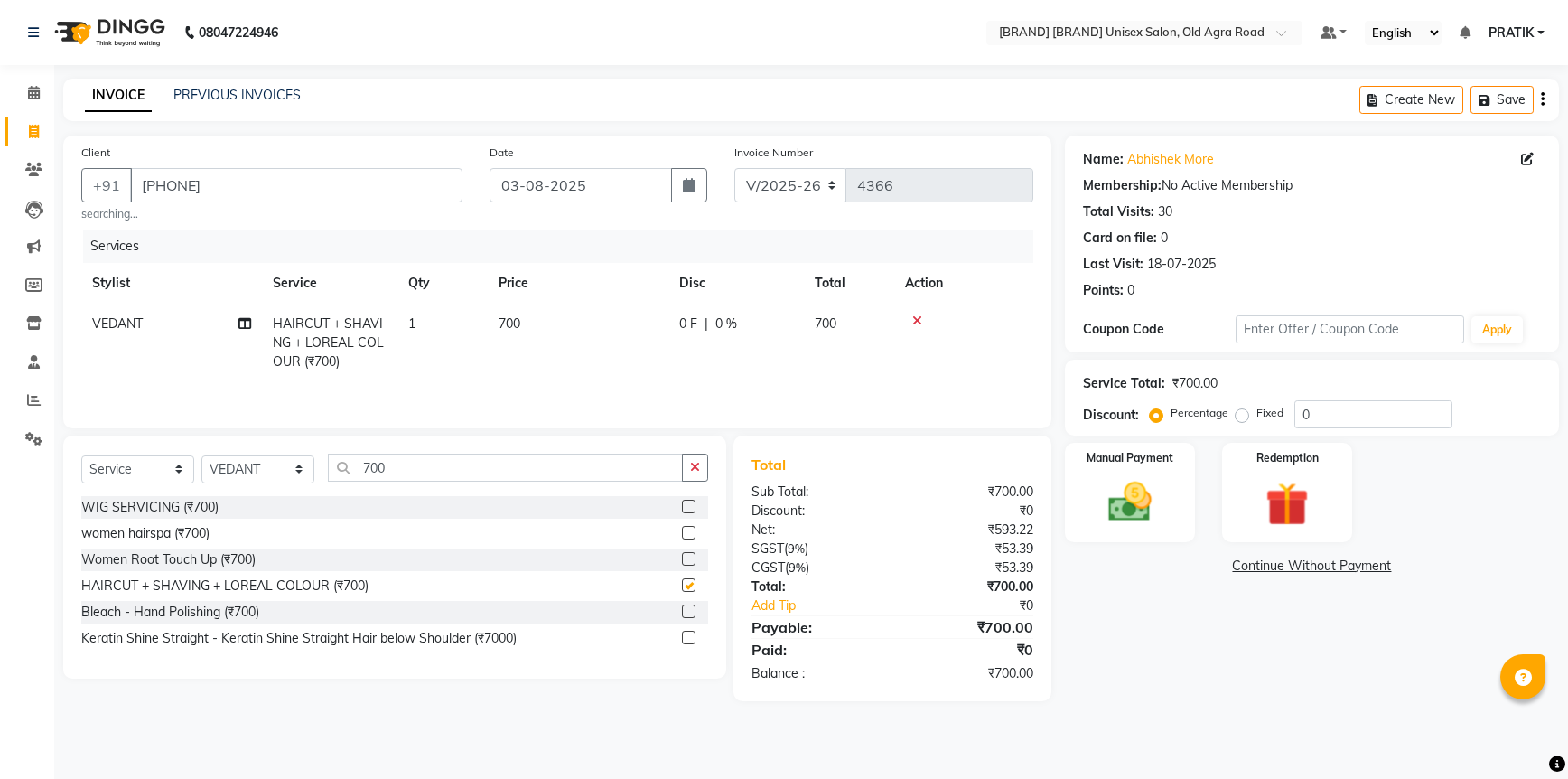 checkbox on "false" 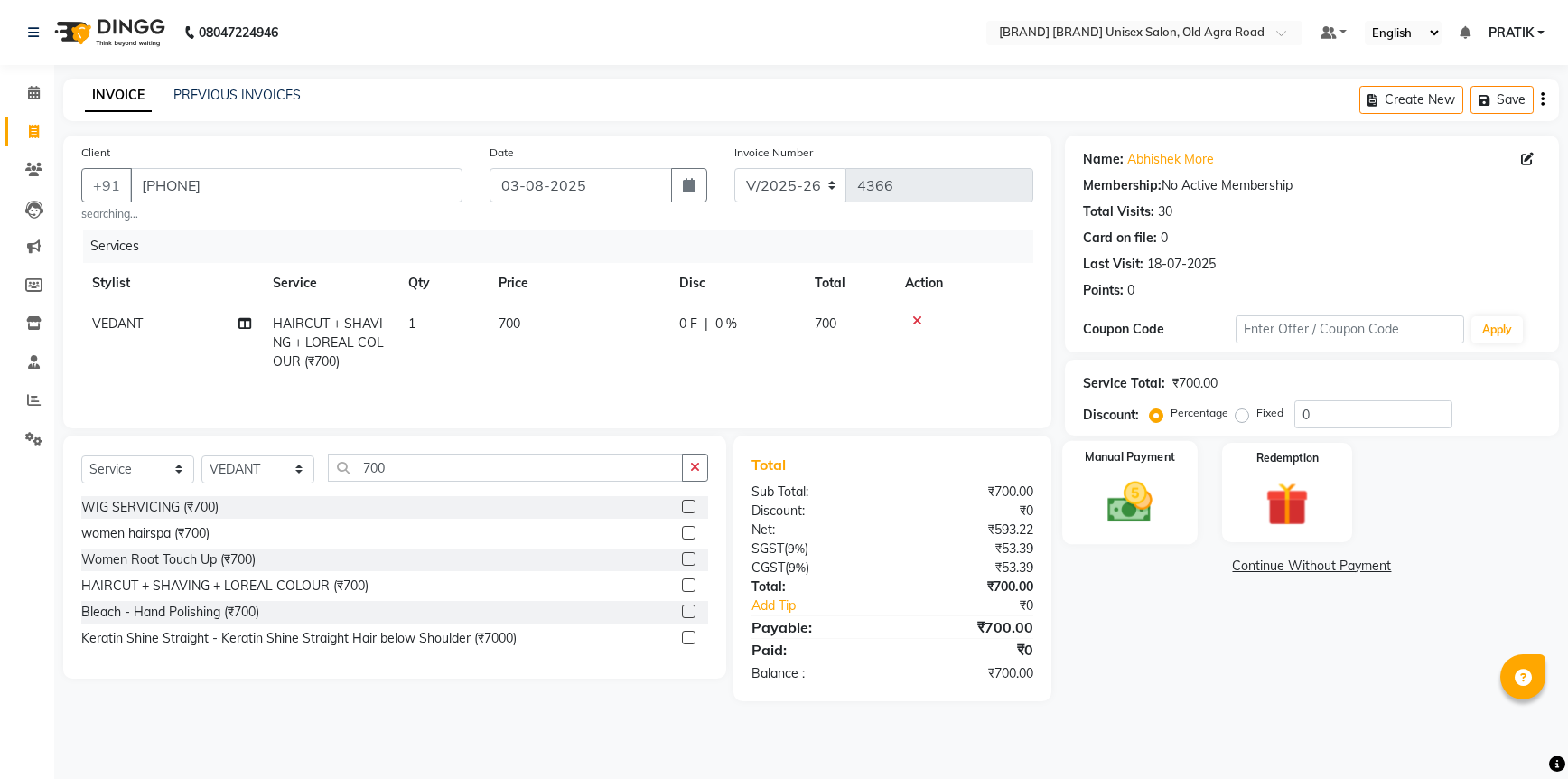 click 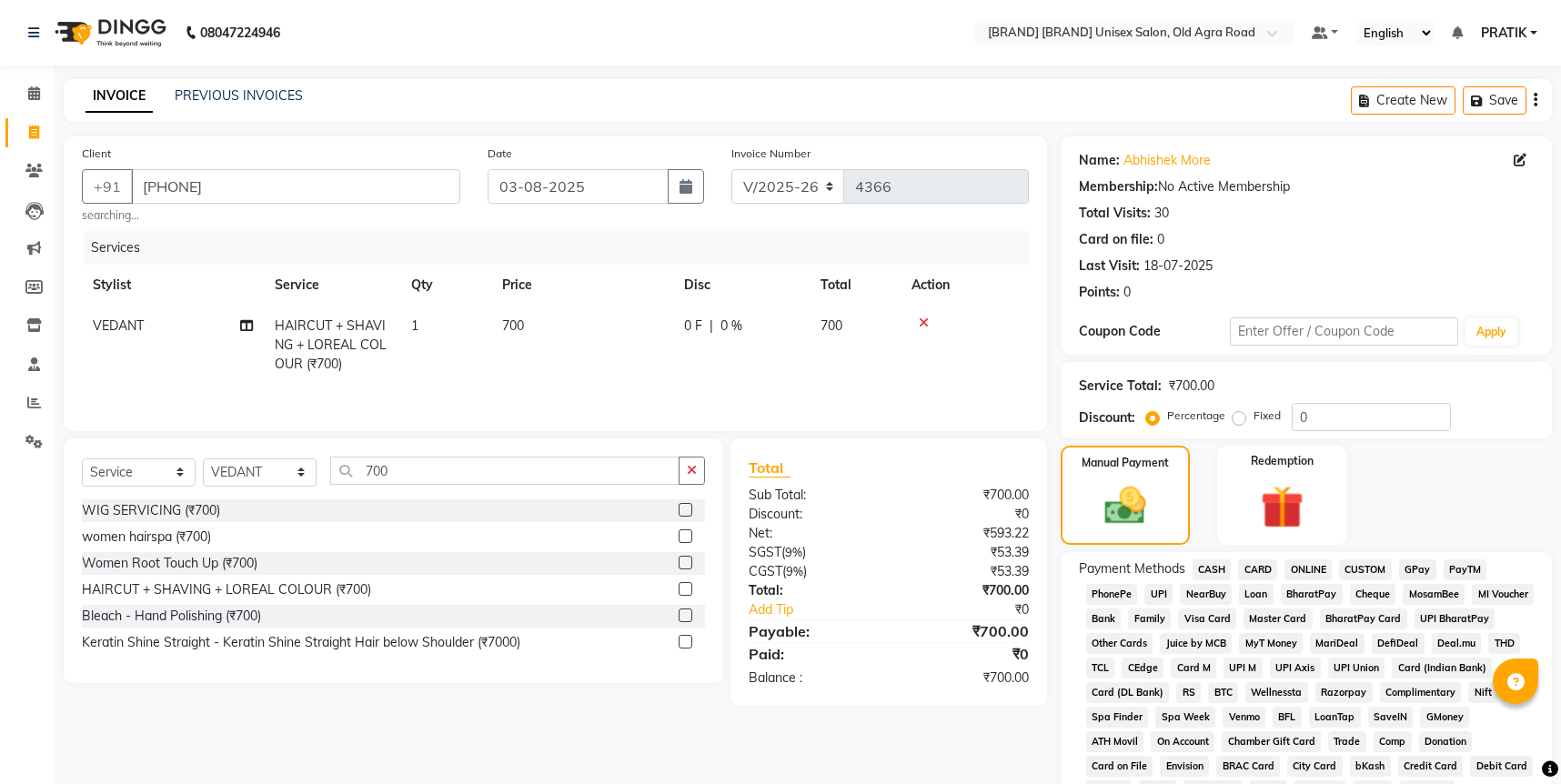 click on "ONLINE" 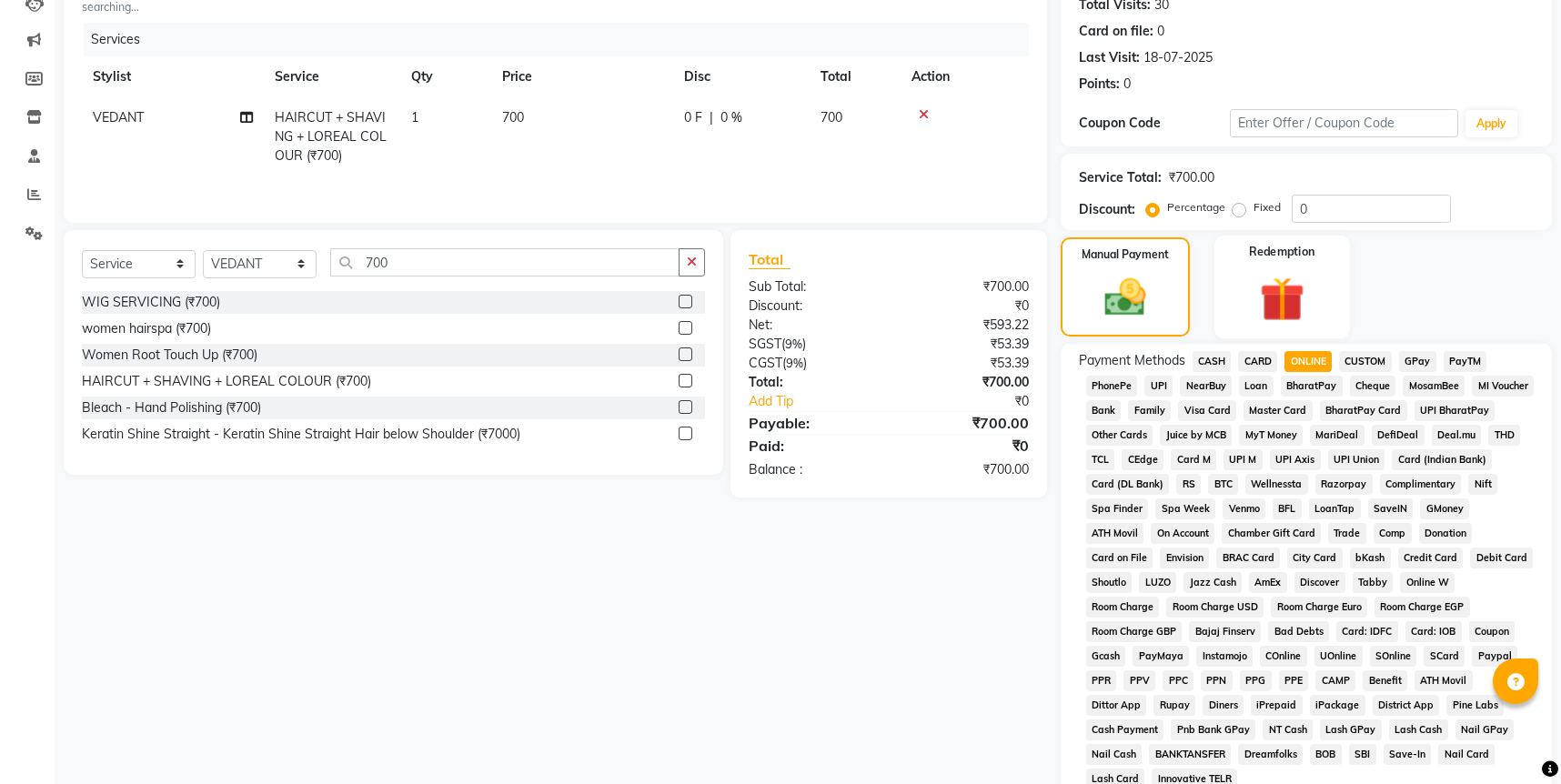 scroll, scrollTop: 435, scrollLeft: 0, axis: vertical 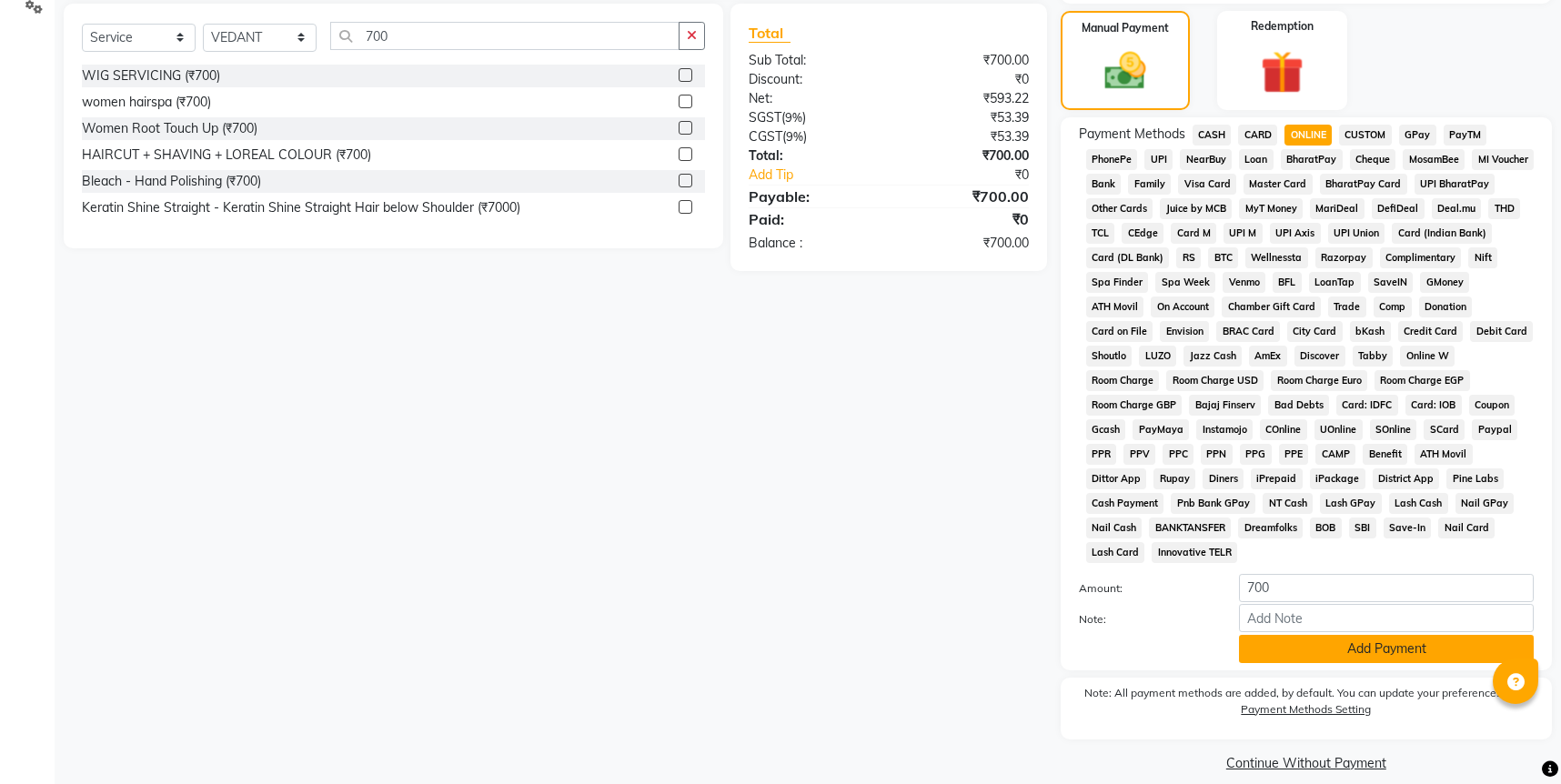 click on "Add Payment" 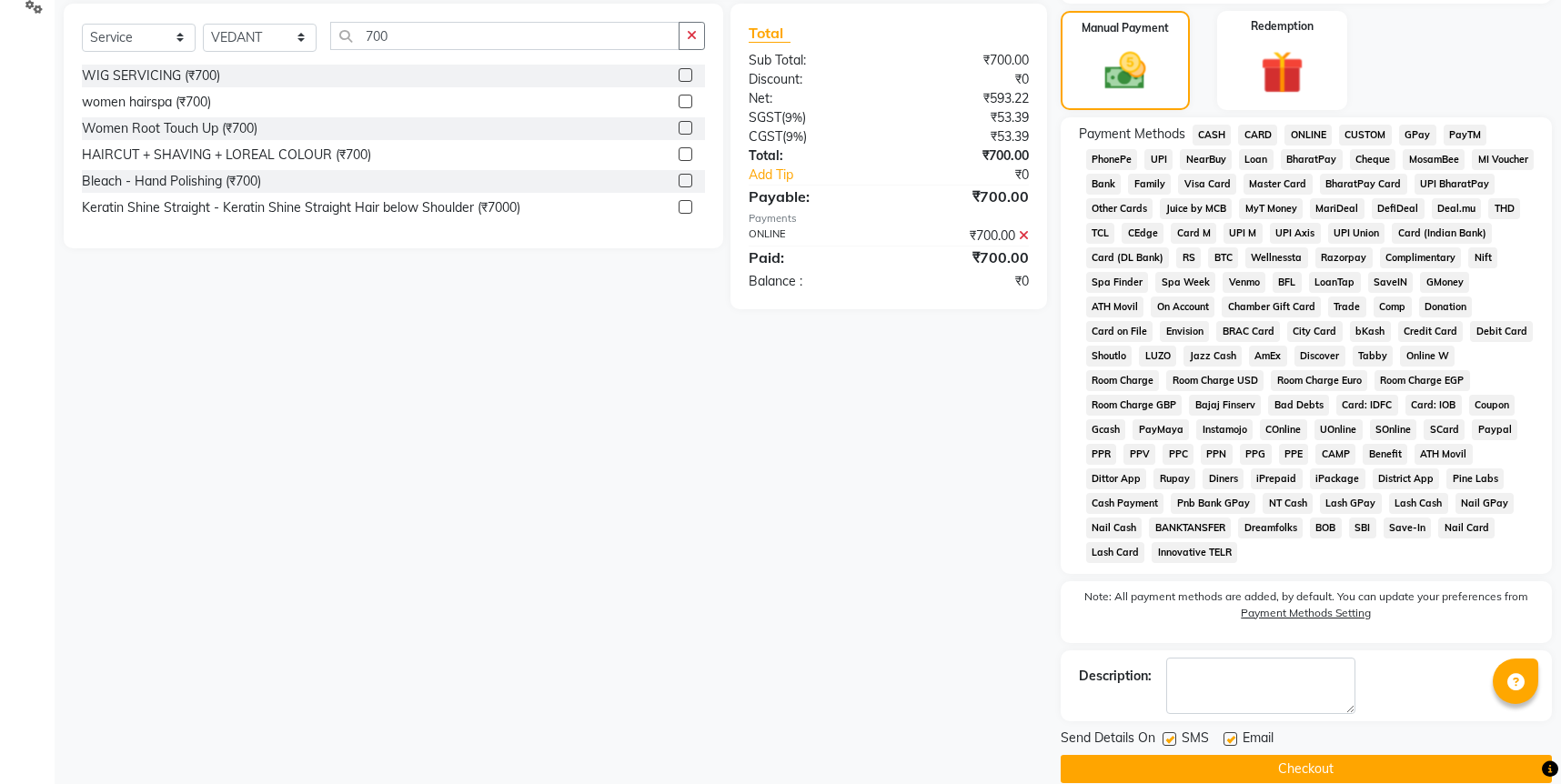 click on "Checkout" 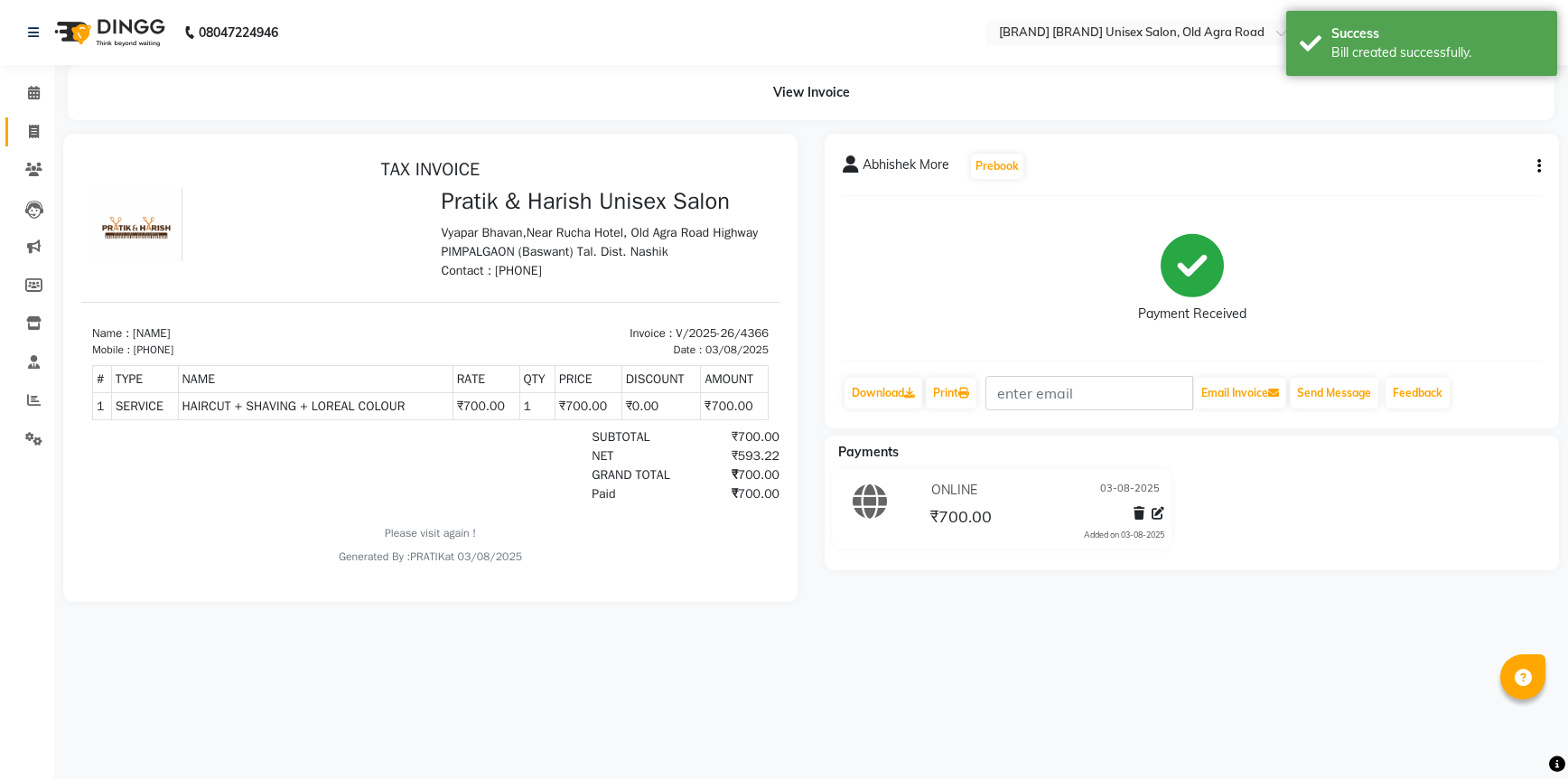 scroll, scrollTop: 0, scrollLeft: 0, axis: both 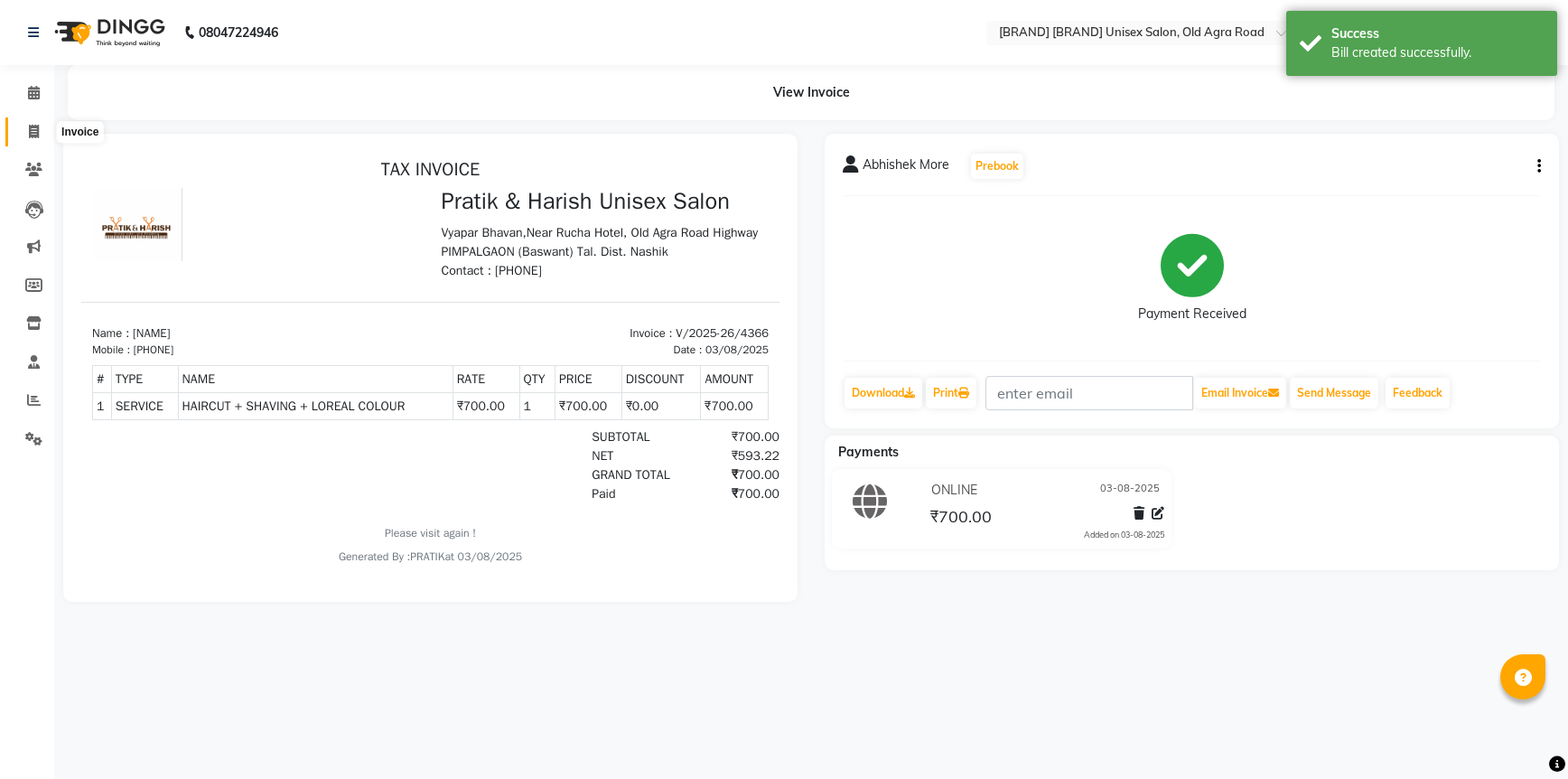 click 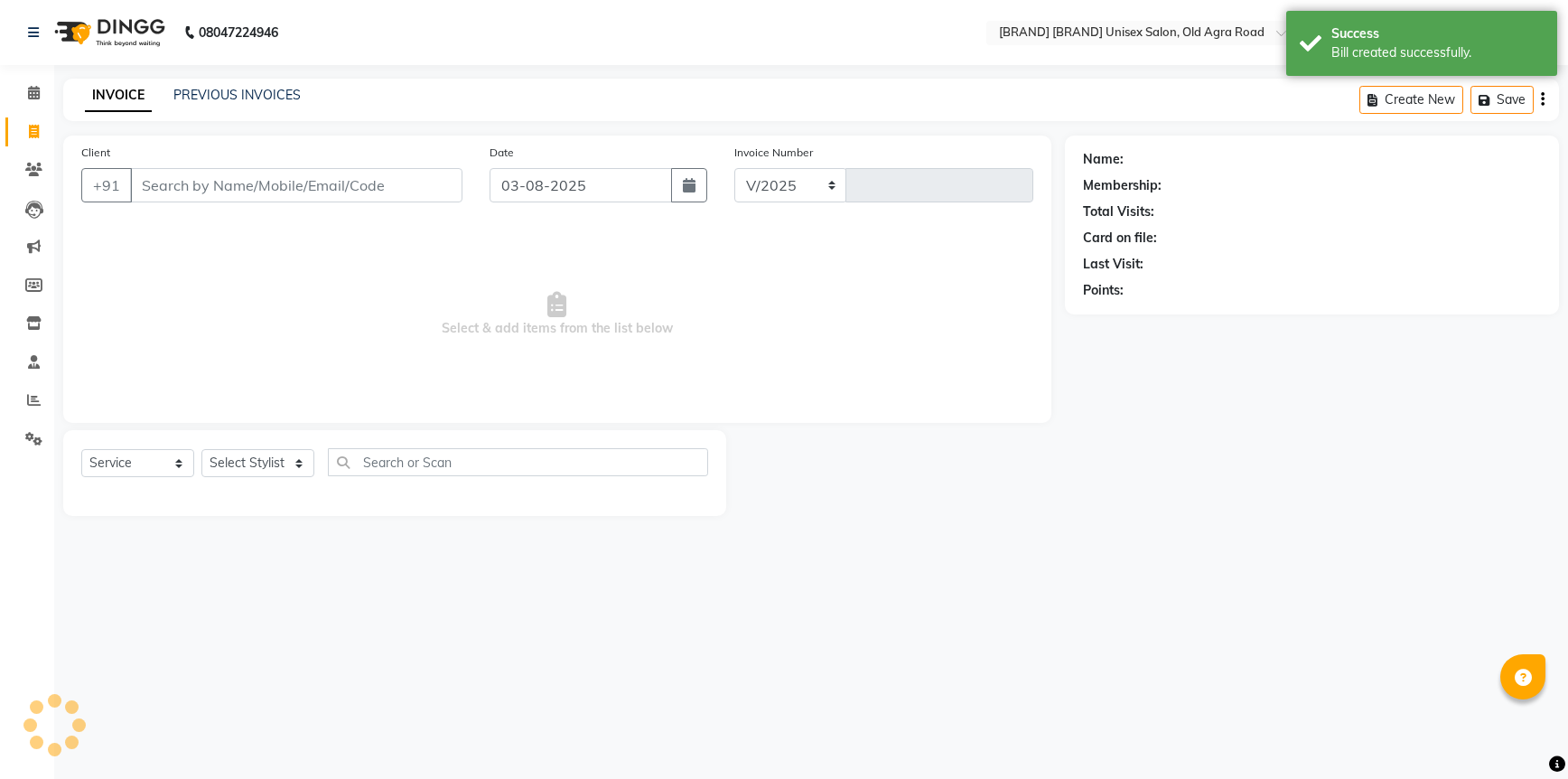 select on "6770" 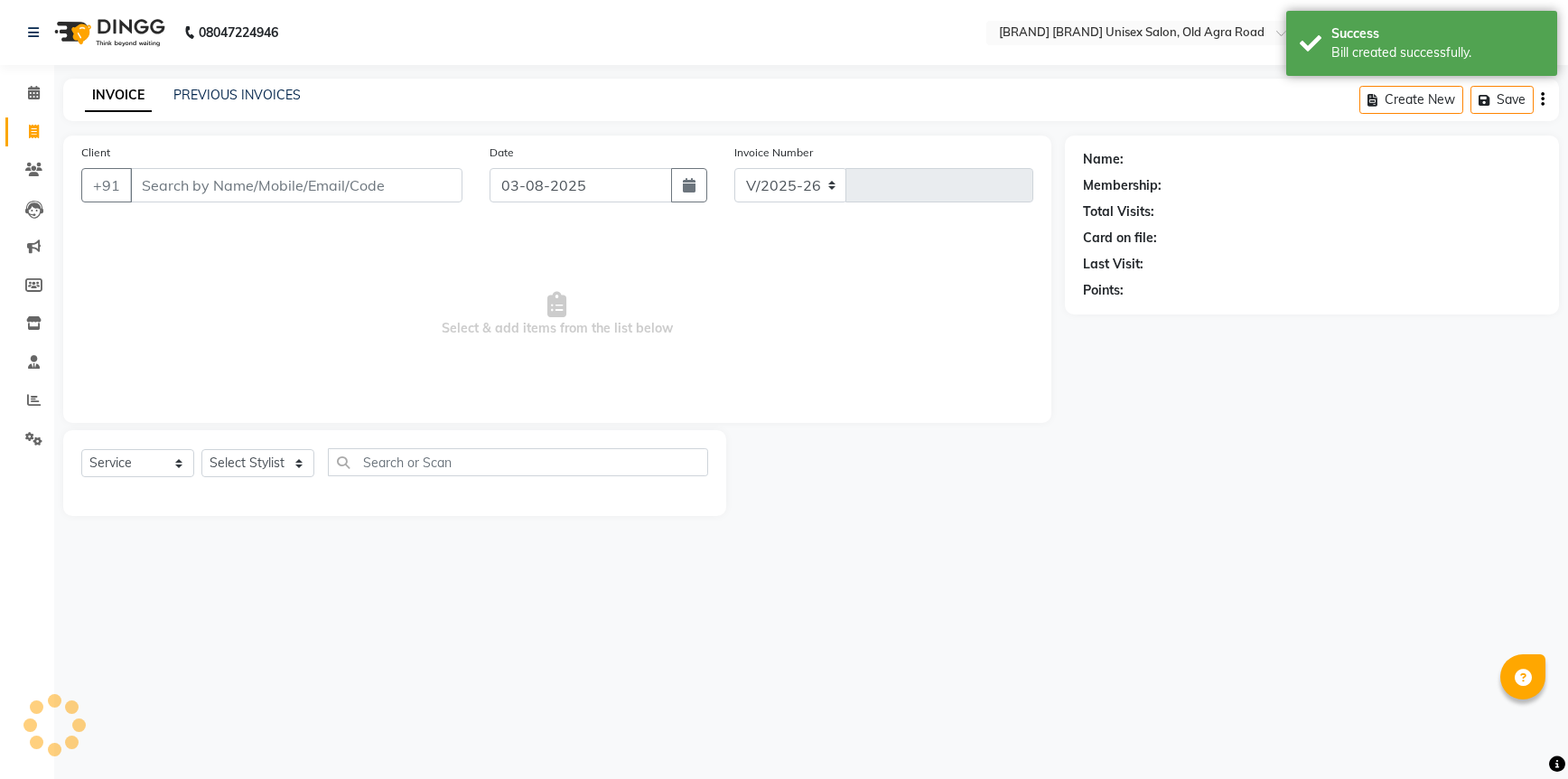 type on "4367" 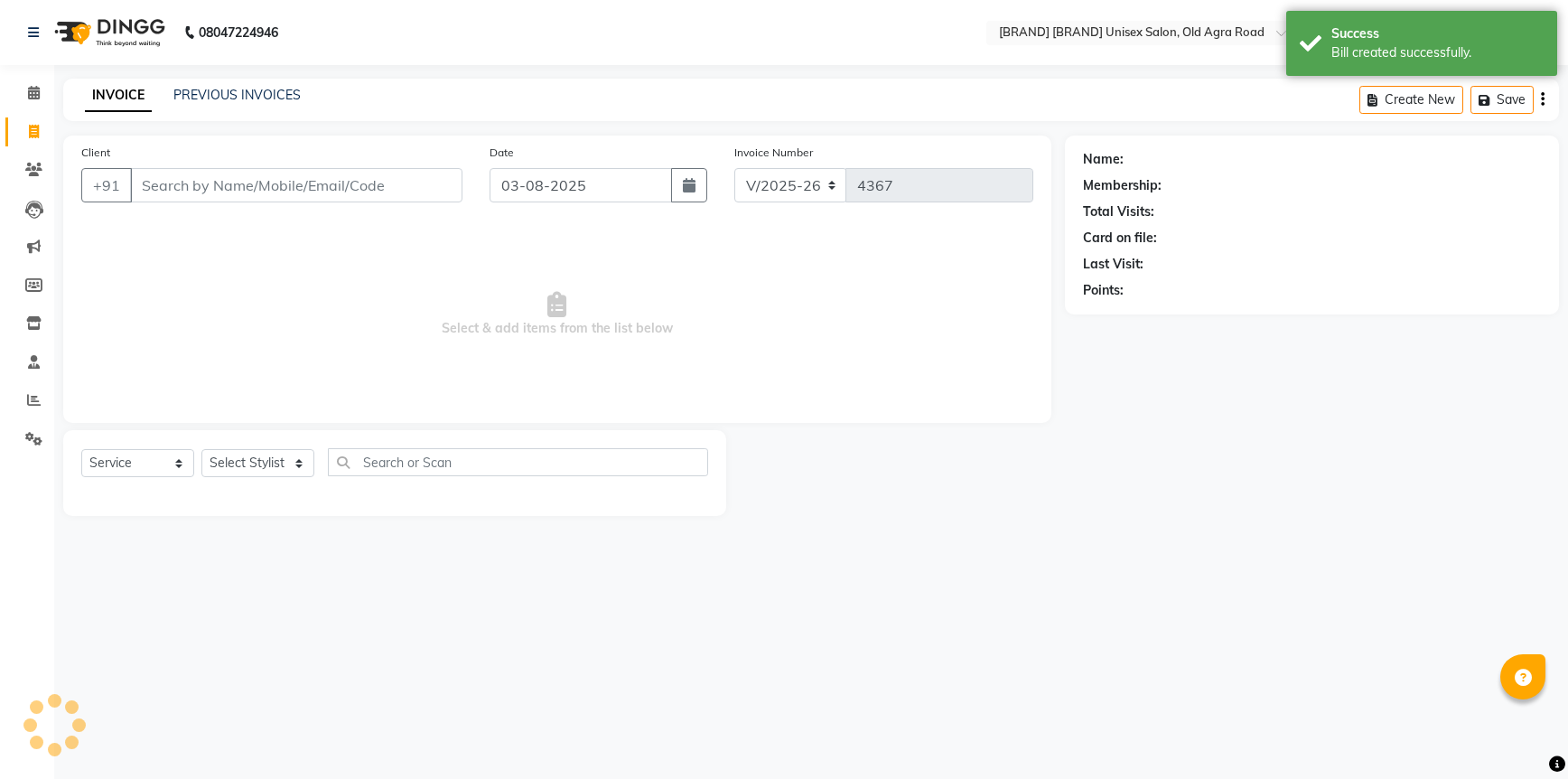 click on "Client" at bounding box center (296, 185) 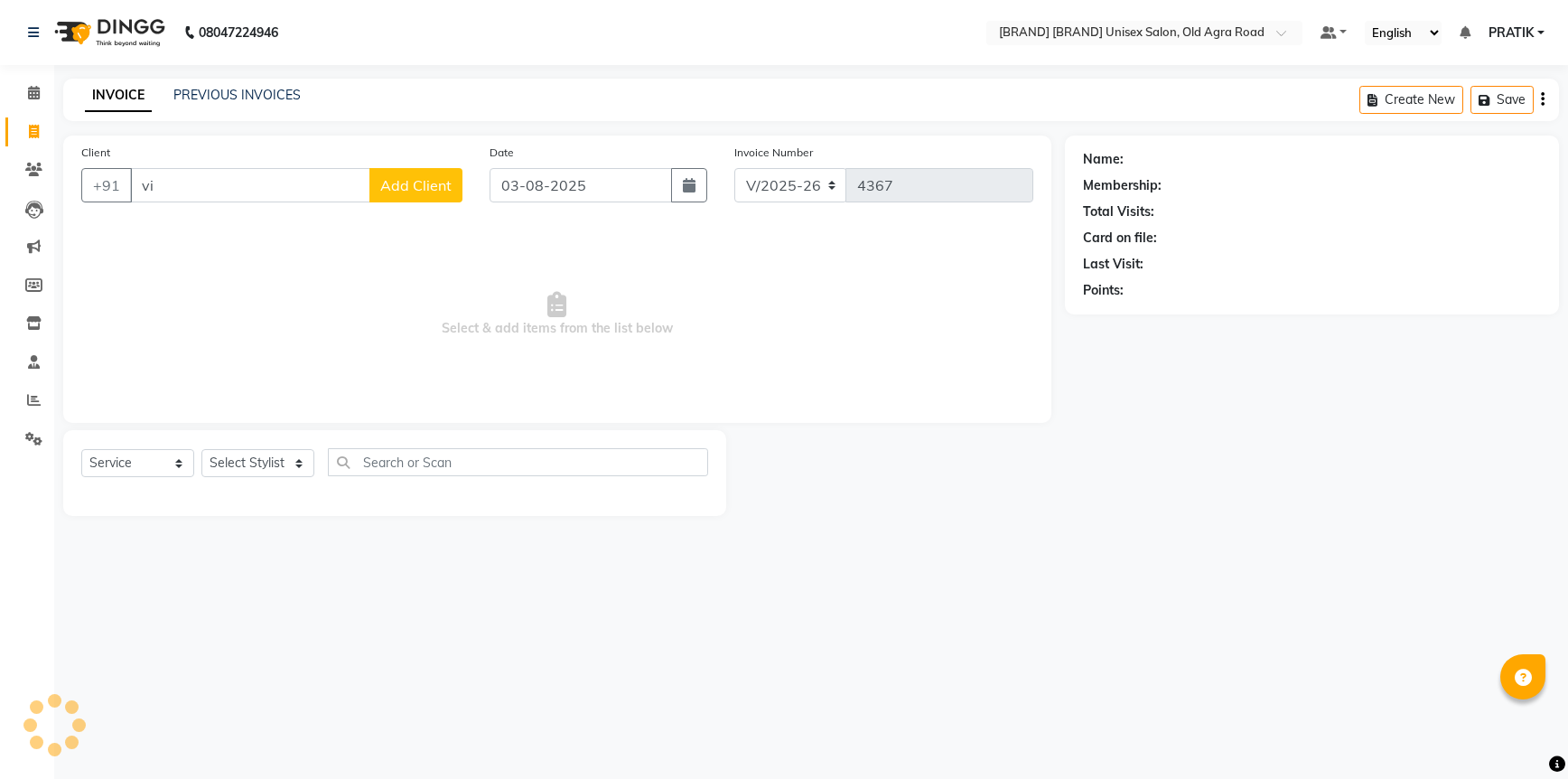 type on "v" 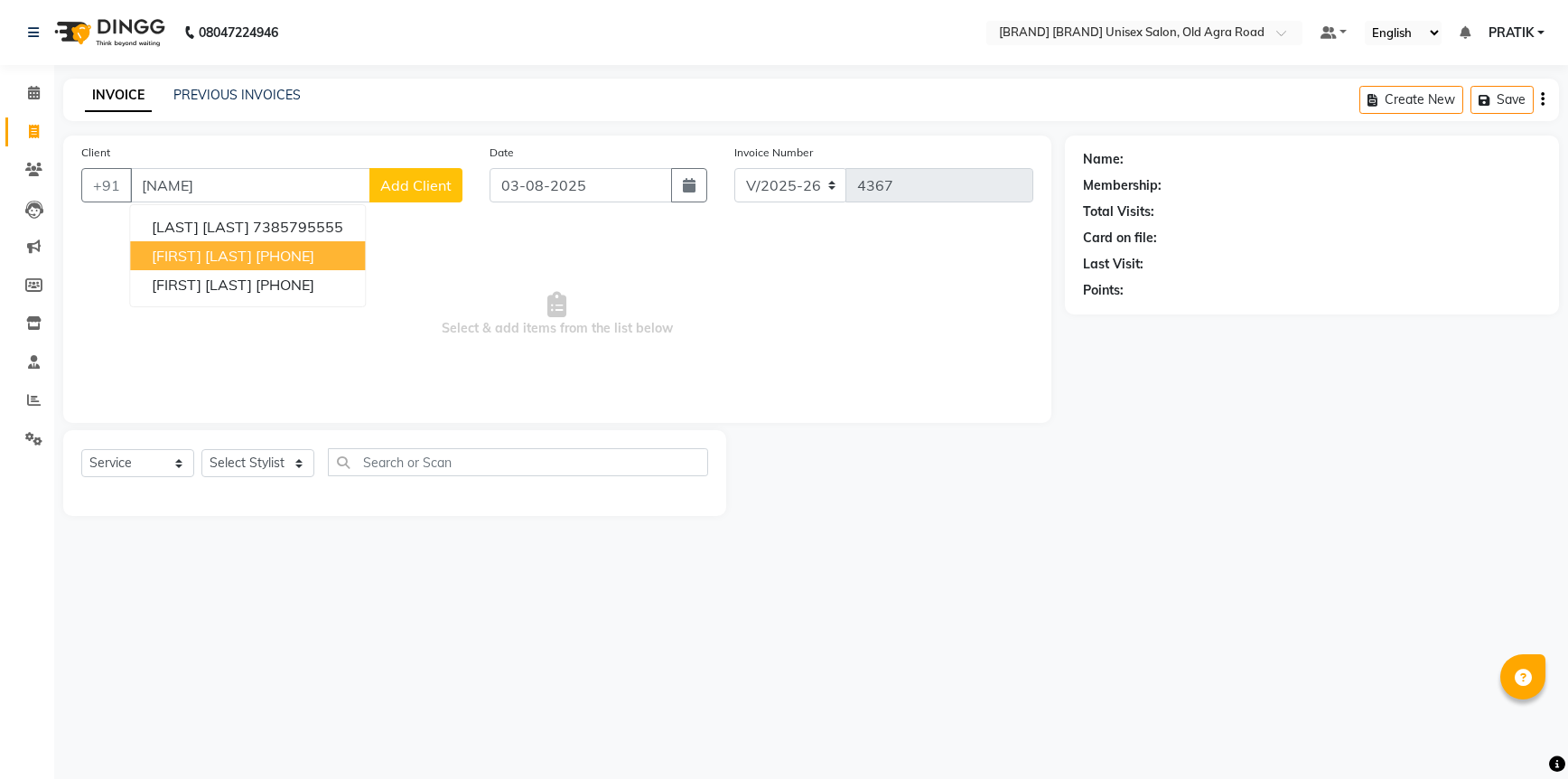 click on "[PHONE]" at bounding box center [285, 256] 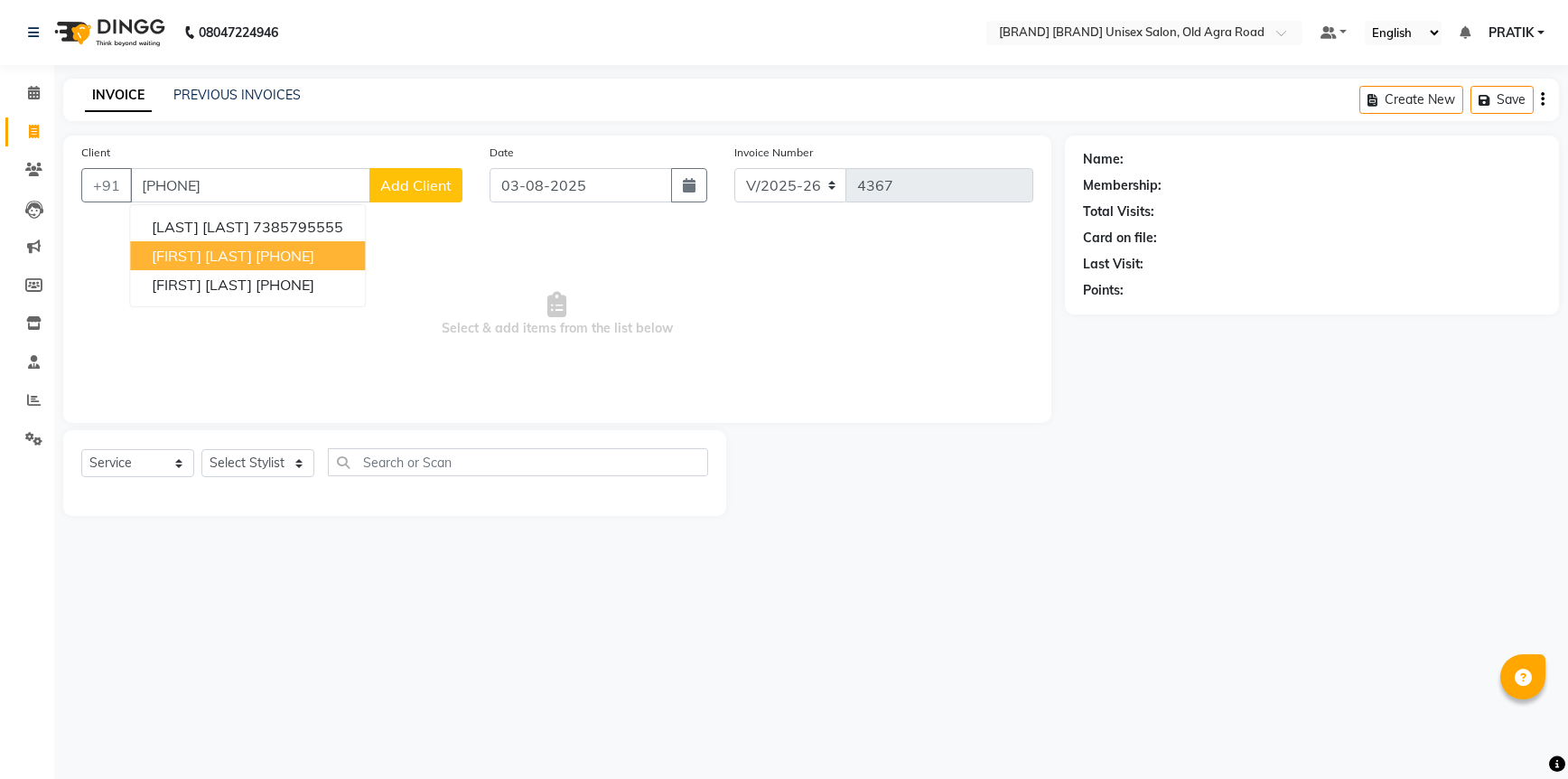 type on "[PHONE]" 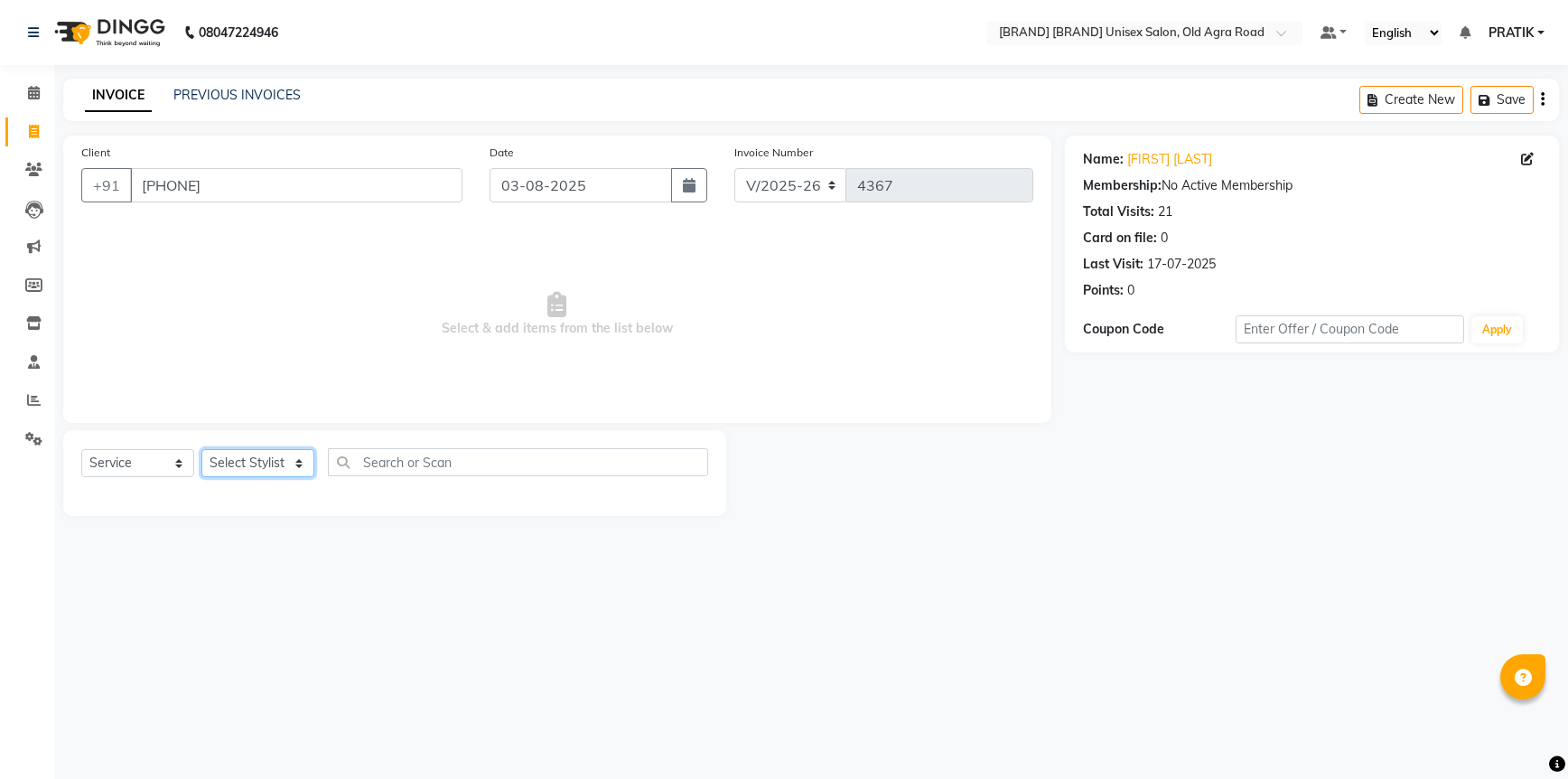 drag, startPoint x: 266, startPoint y: 457, endPoint x: 264, endPoint y: 468, distance: 11.18034 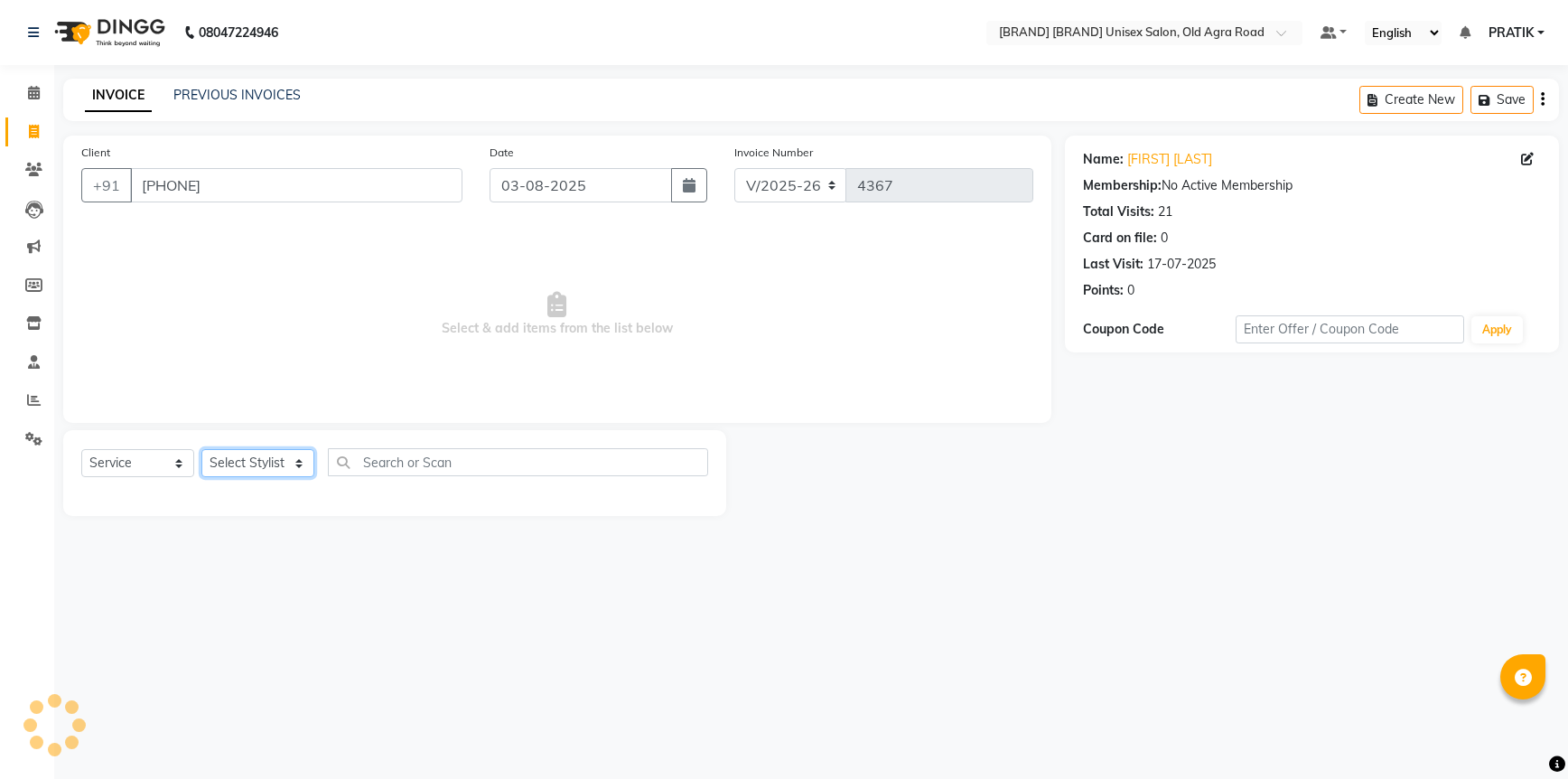 select on "53015" 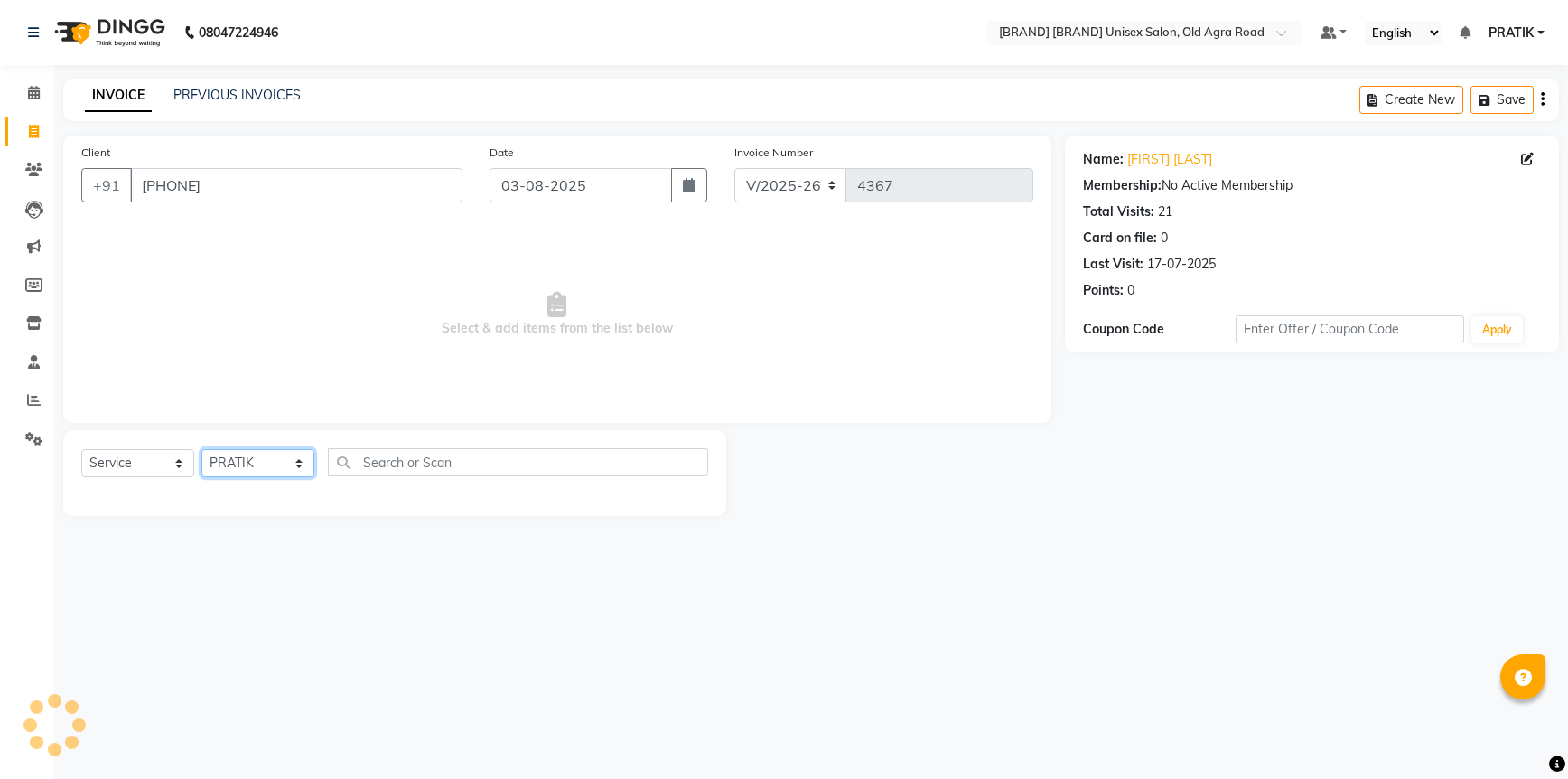 click on "Select Stylist [FIRST] [FIRST] [FIRST] [FIRST] [FIRST] [FIRST] [FIRST] [FIRST] [FIRST] [FIRST] [FIRST]" 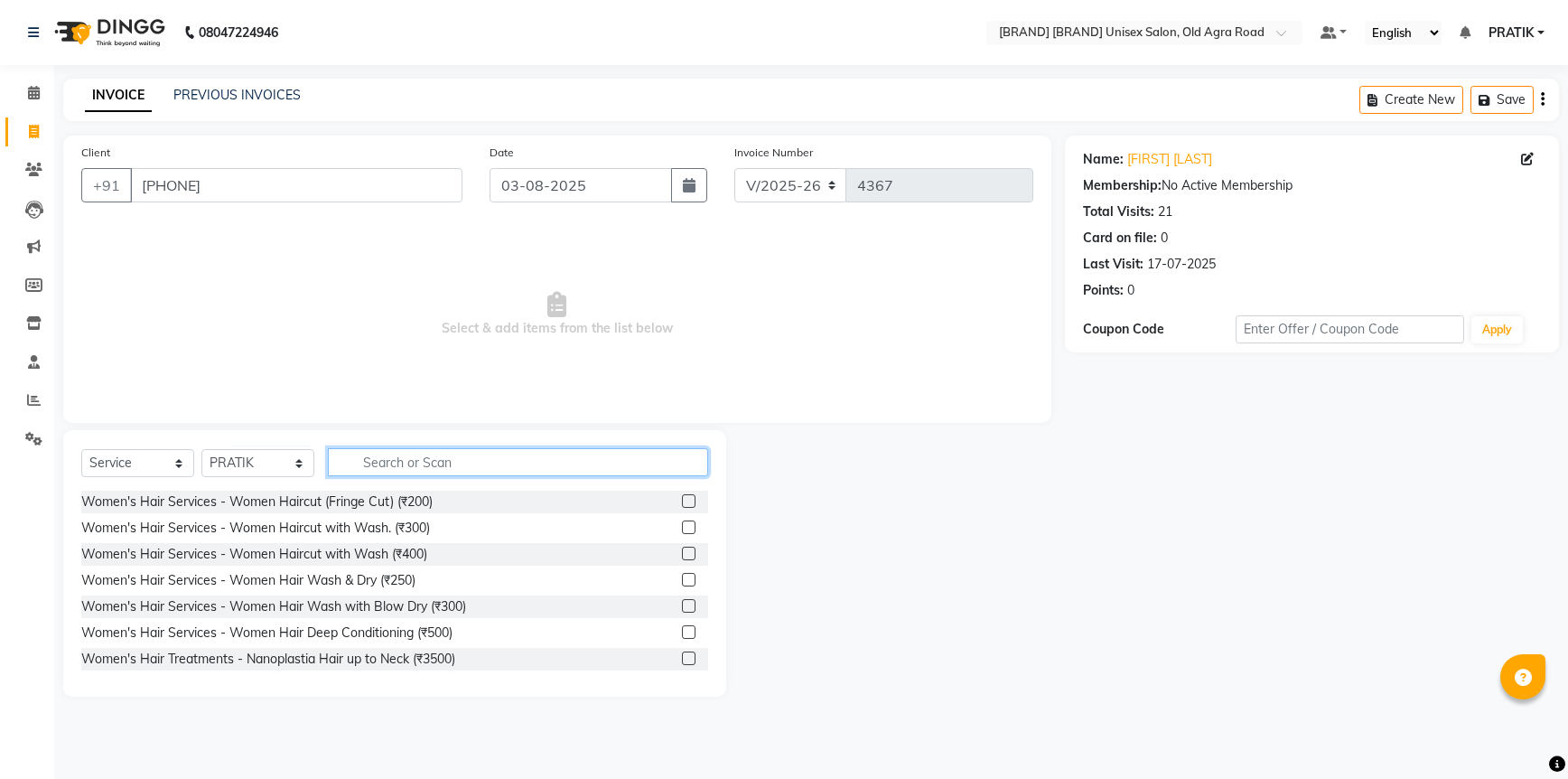 click 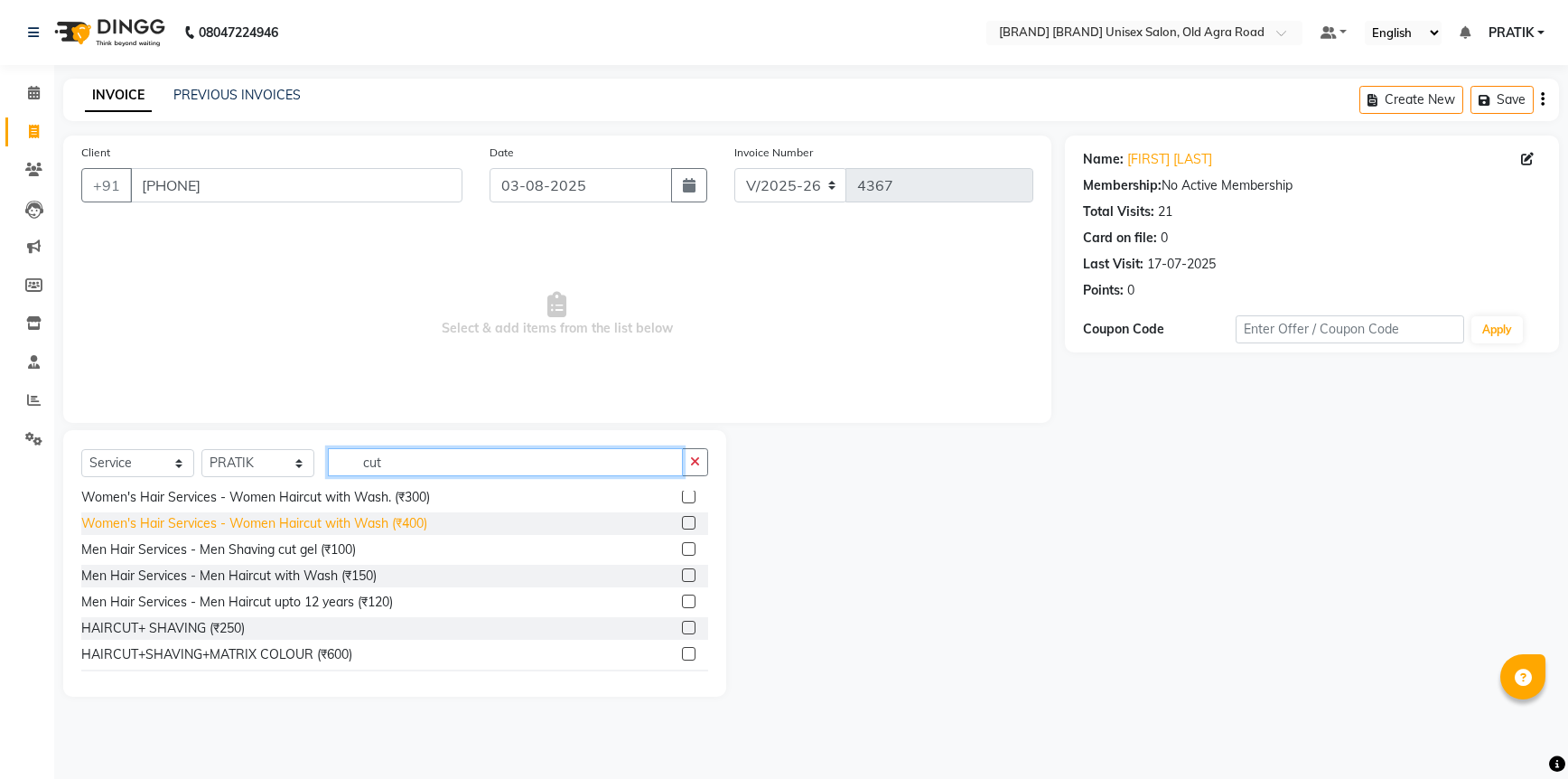 scroll, scrollTop: 0, scrollLeft: 0, axis: both 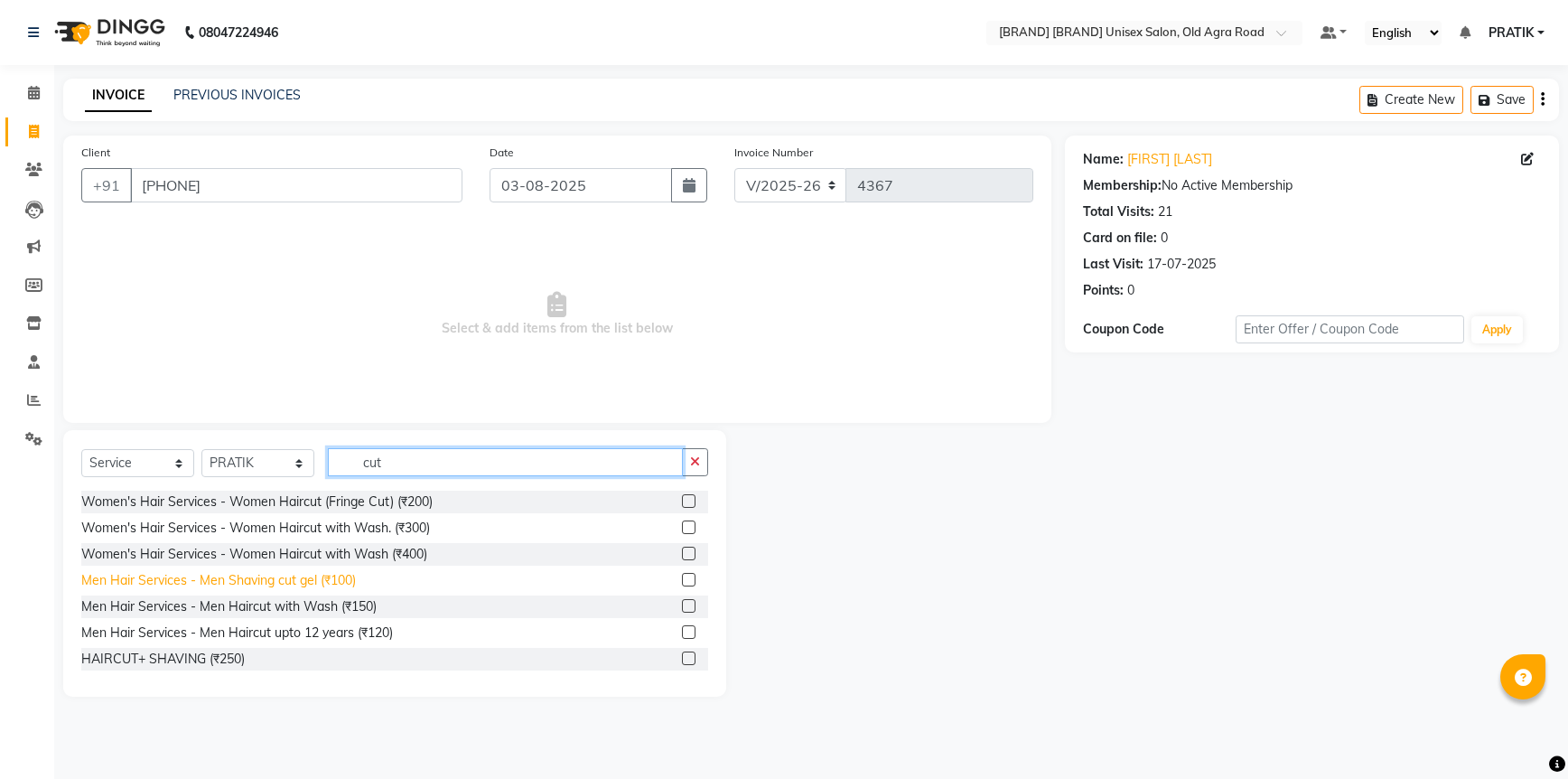 type on "cut" 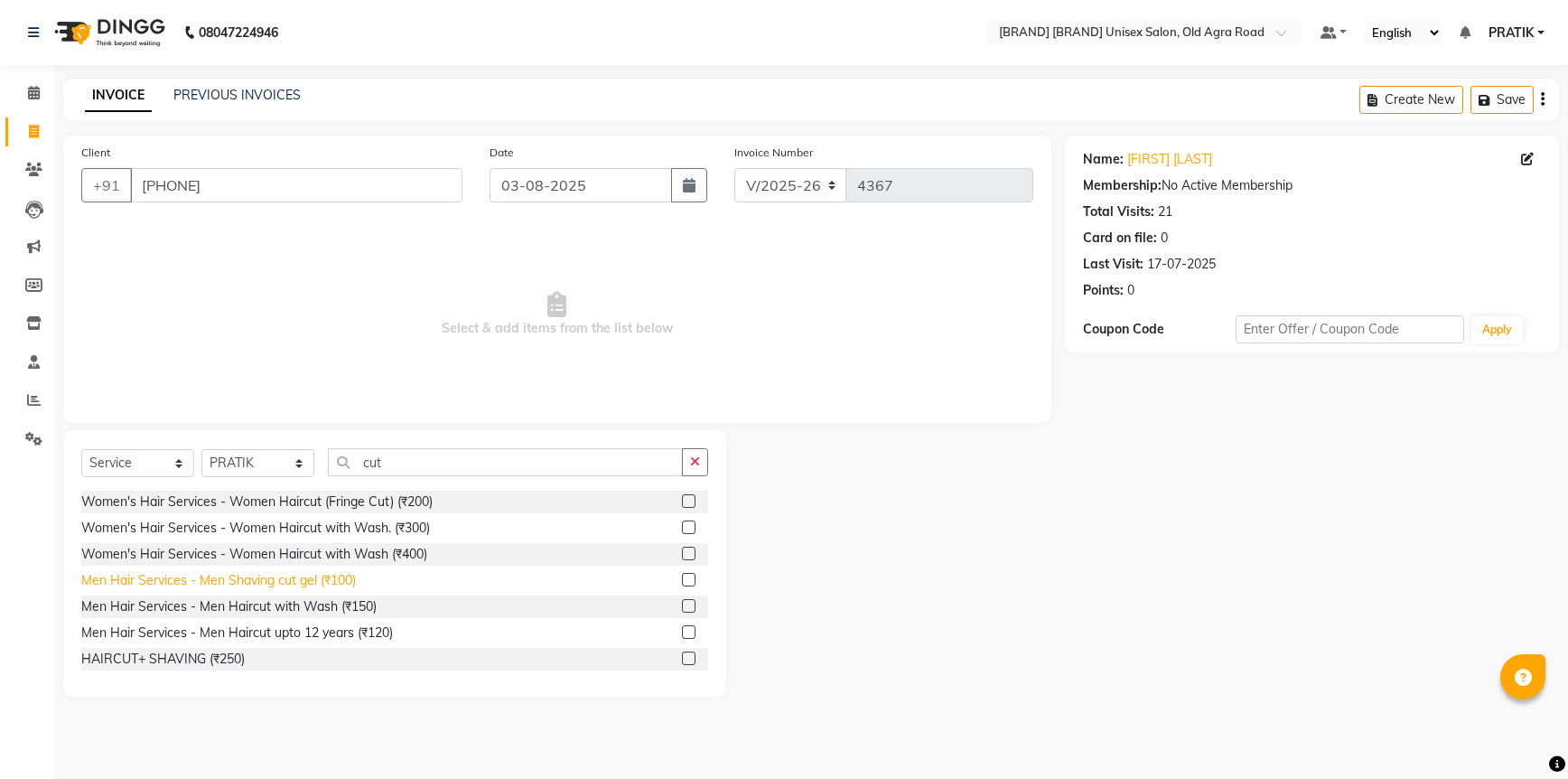 click on "Men Hair Services - Men Shaving cut gel (₹100)" 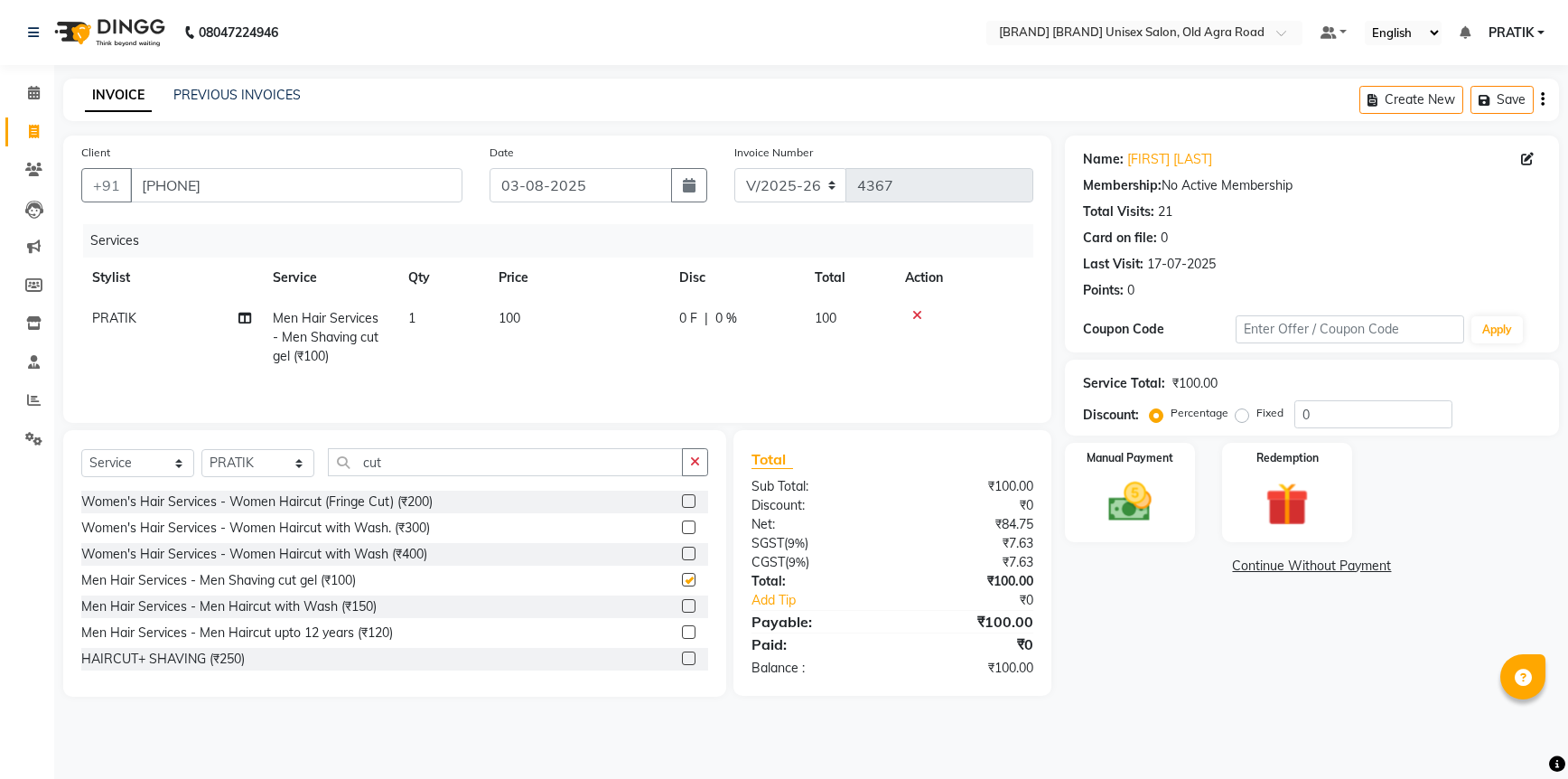 checkbox on "false" 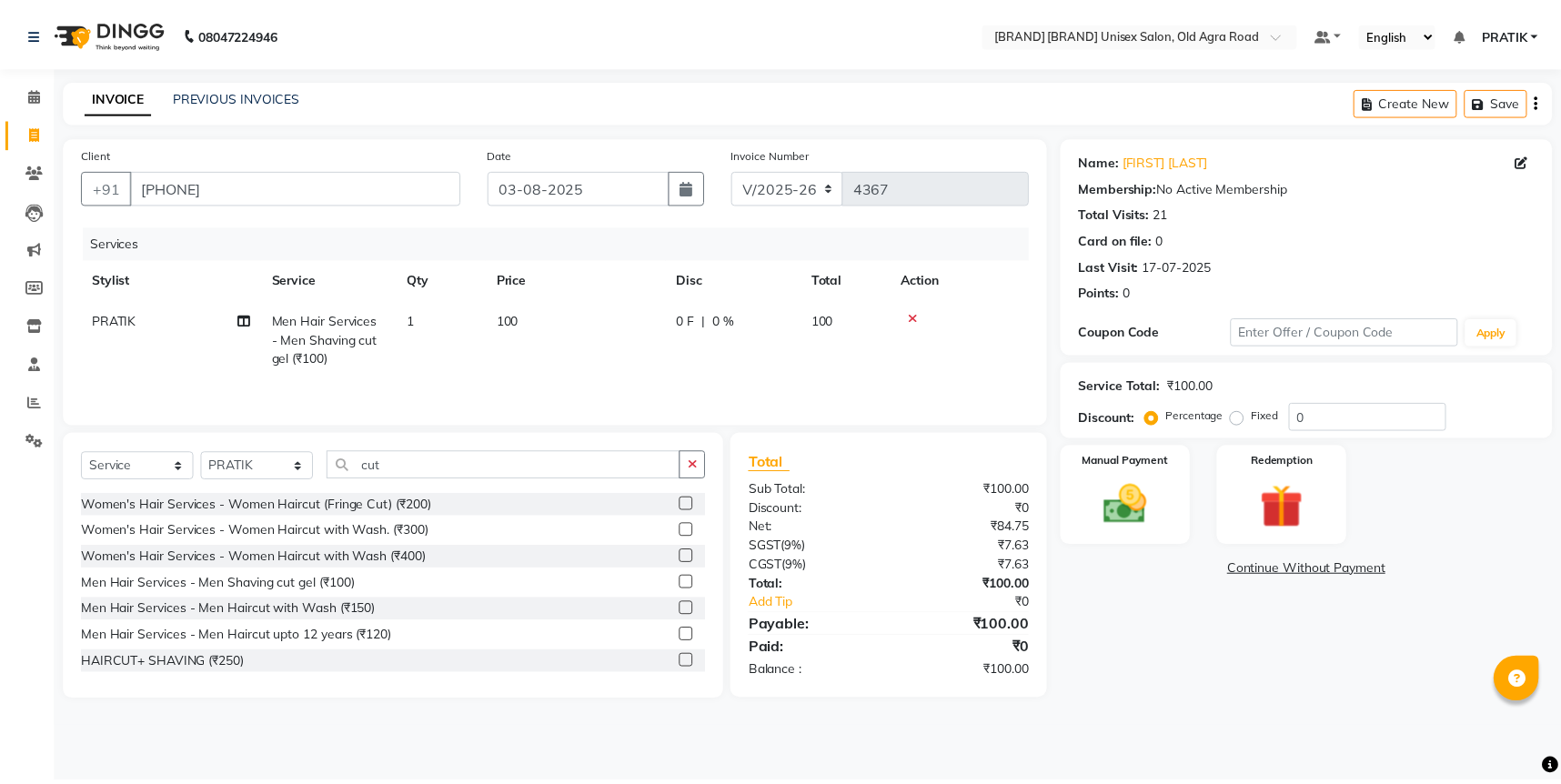 scroll, scrollTop: 107, scrollLeft: 0, axis: vertical 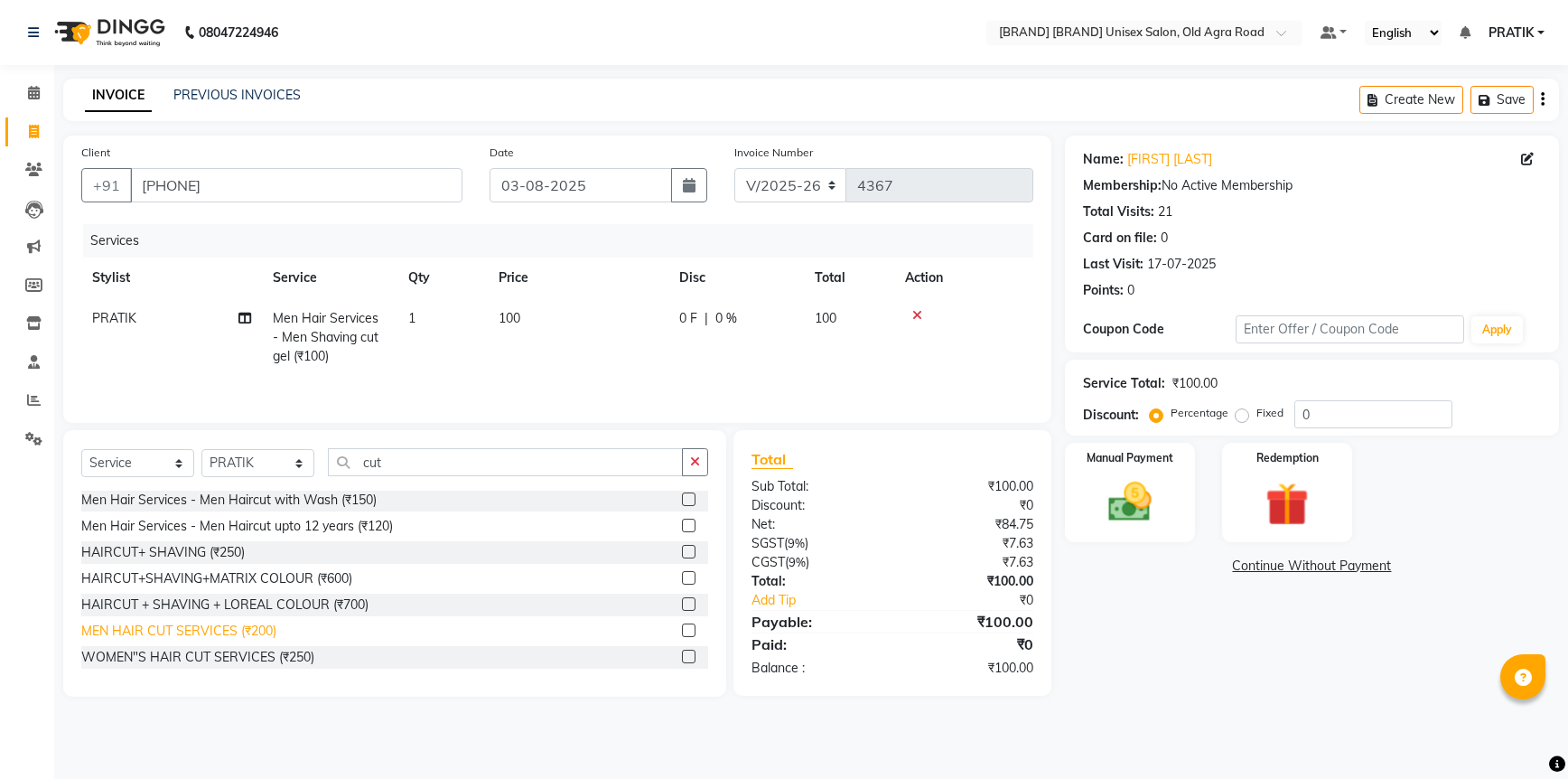 click on "MEN HAIR CUT SERVICES (₹200)" 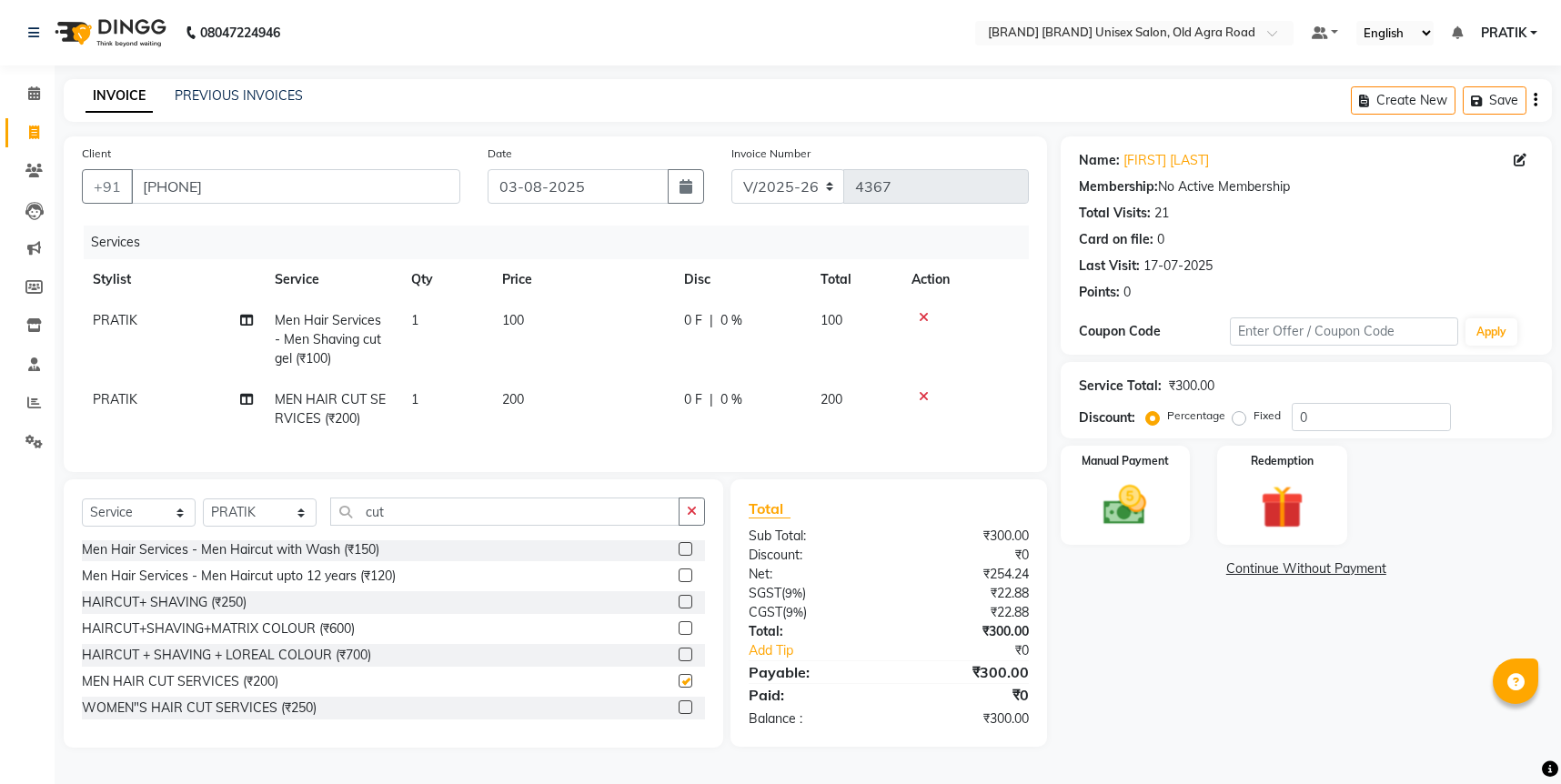 checkbox on "false" 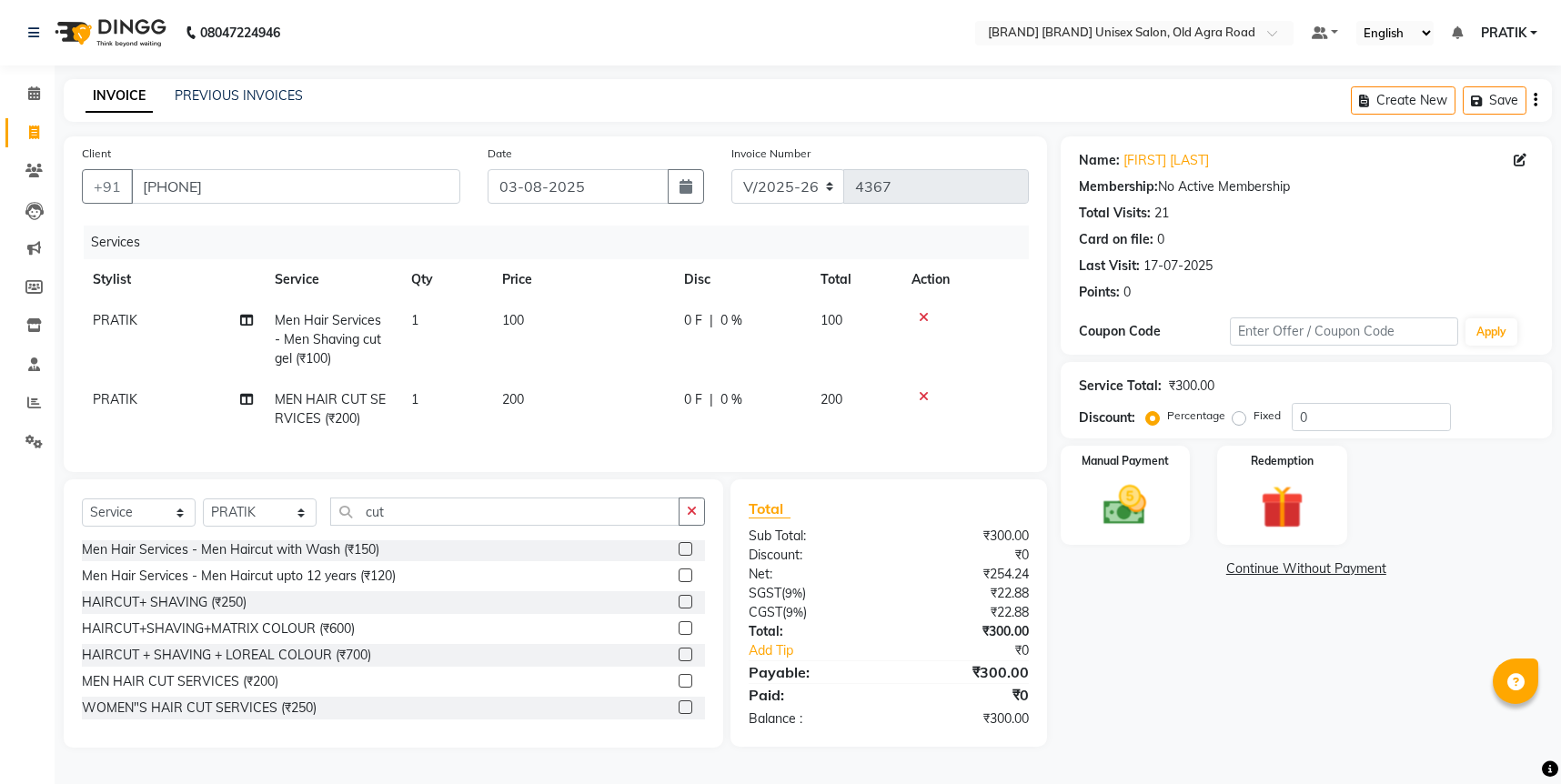 scroll, scrollTop: 9, scrollLeft: 0, axis: vertical 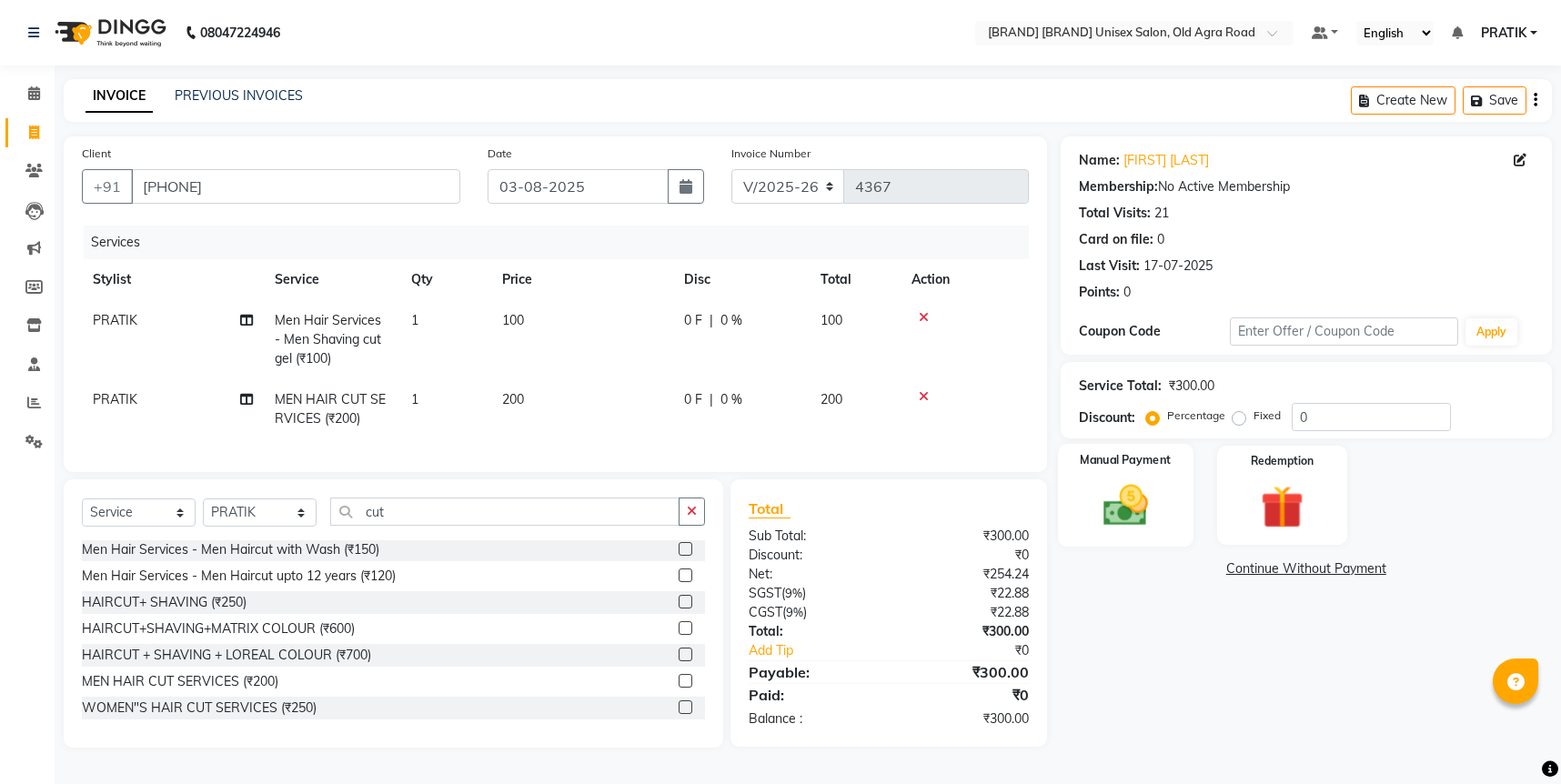 click 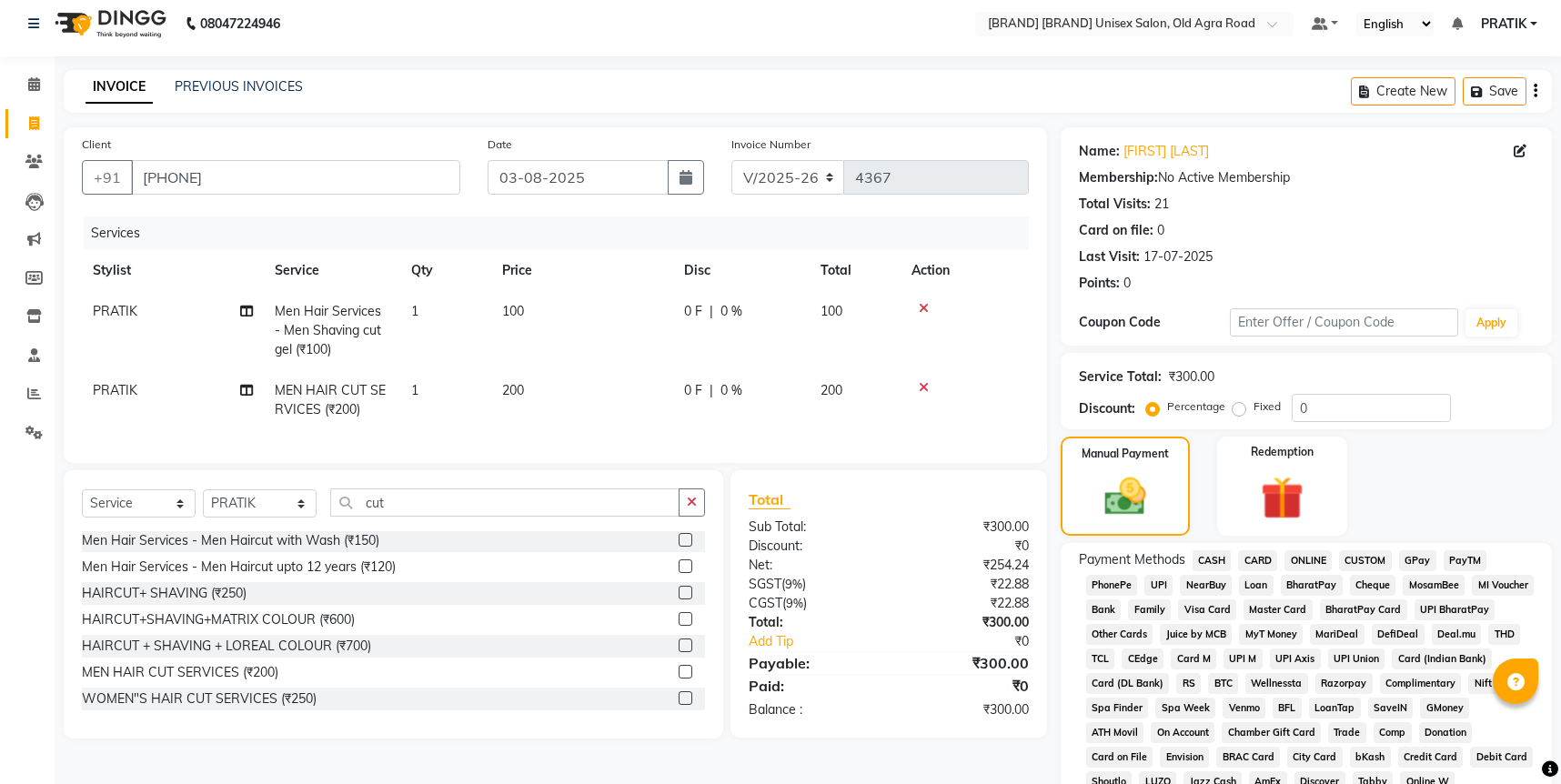 click on "CASH" 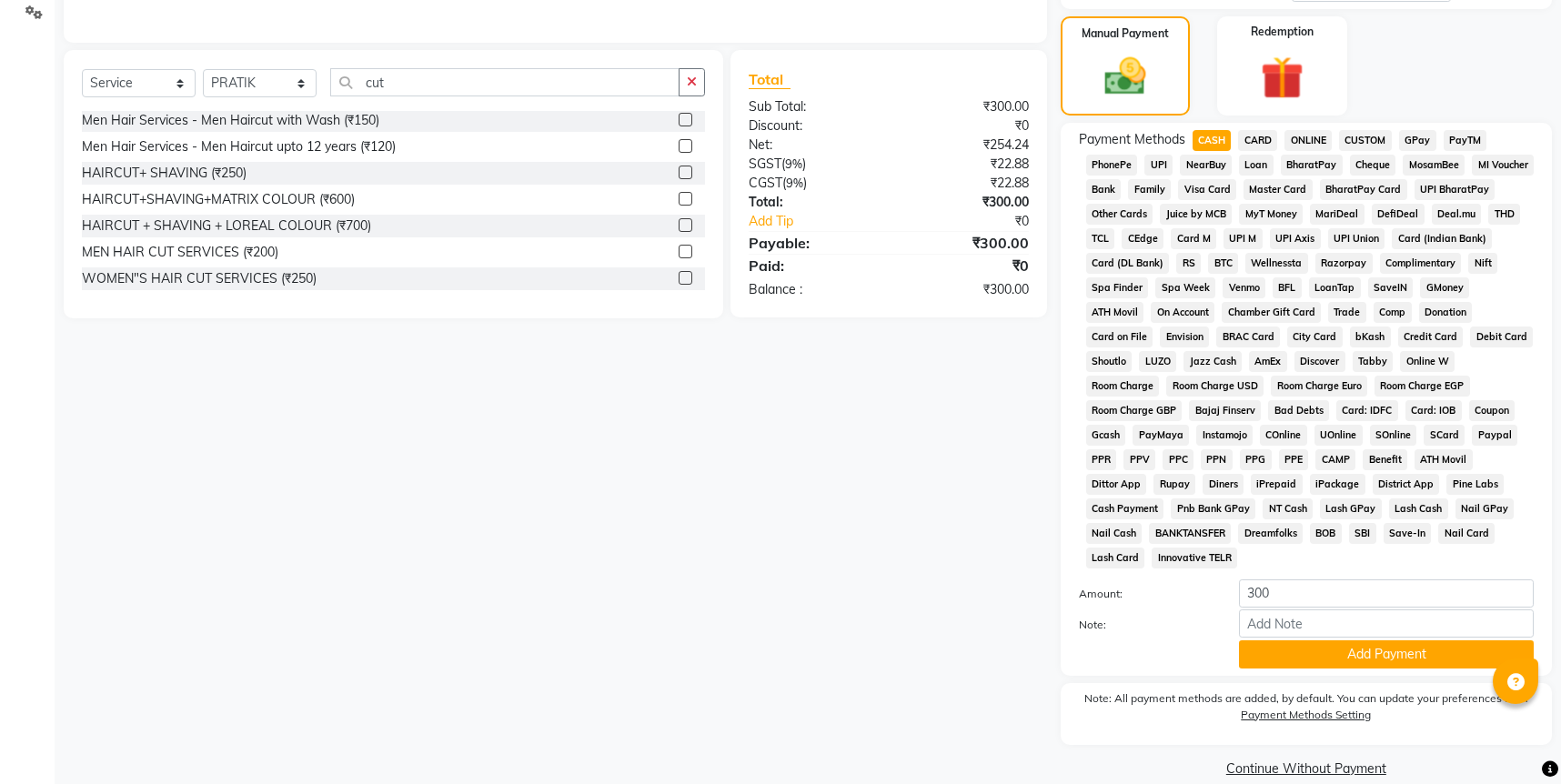 scroll, scrollTop: 435, scrollLeft: 0, axis: vertical 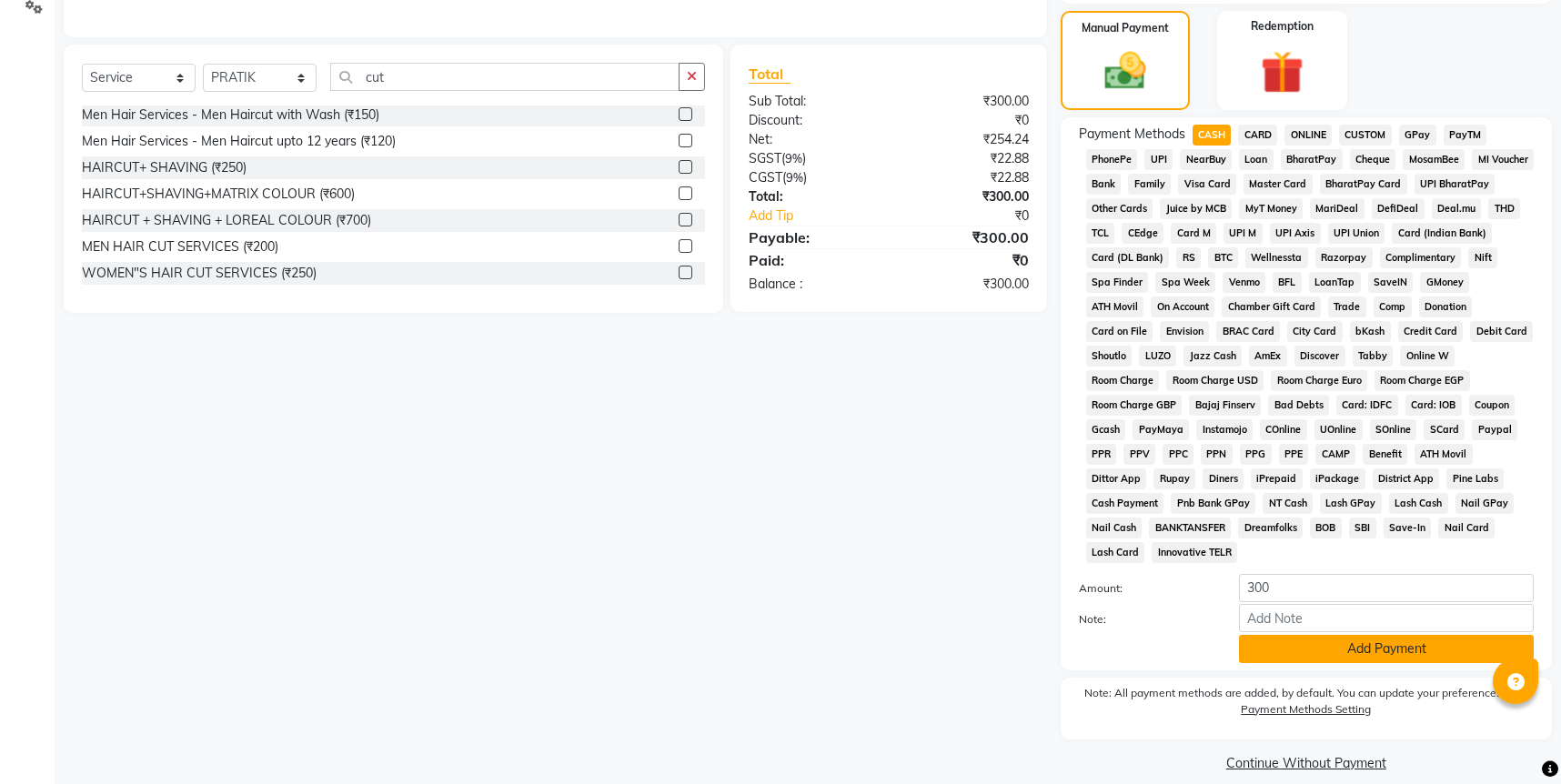 click on "Add Payment" 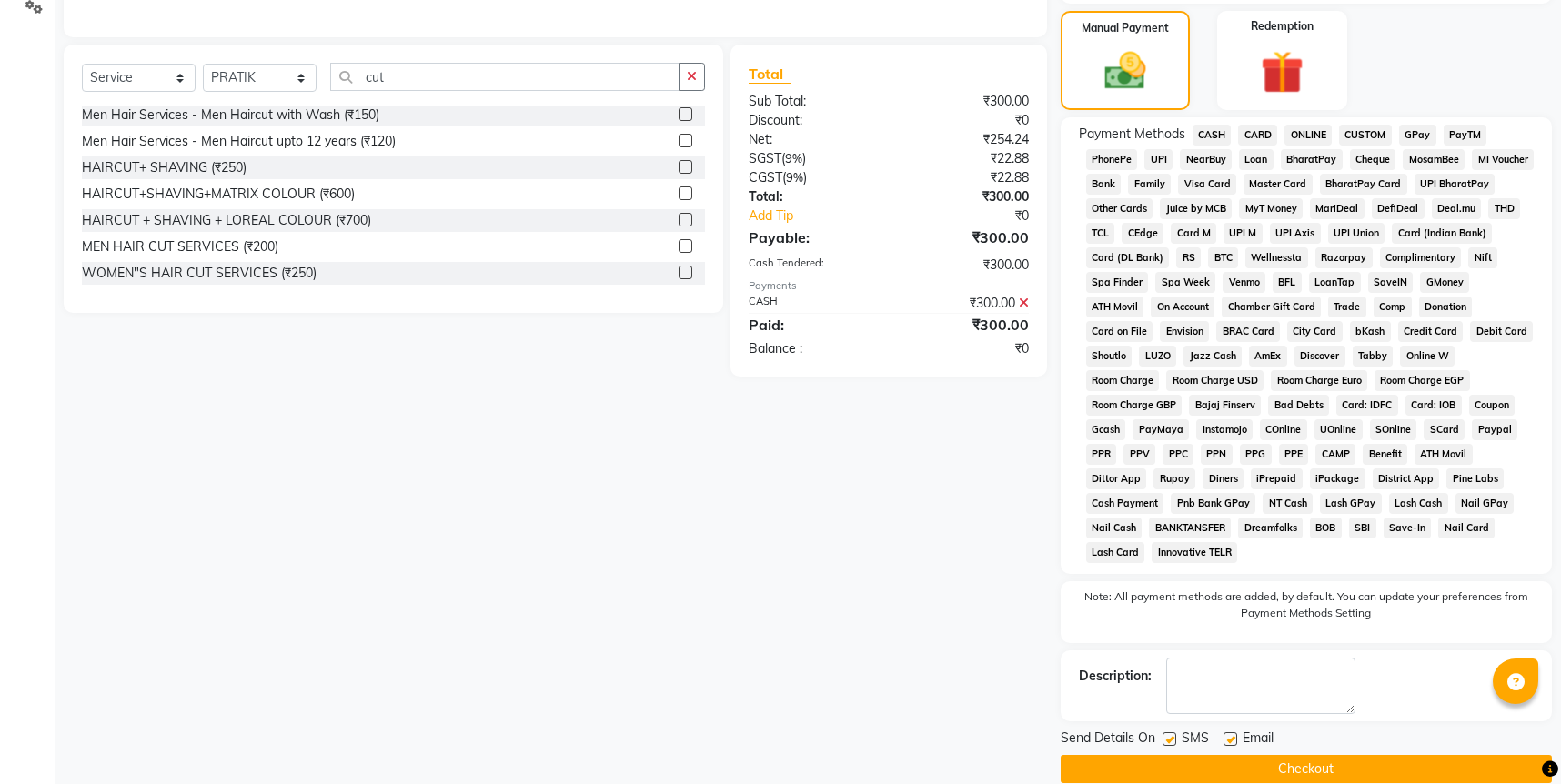 click on "Checkout" 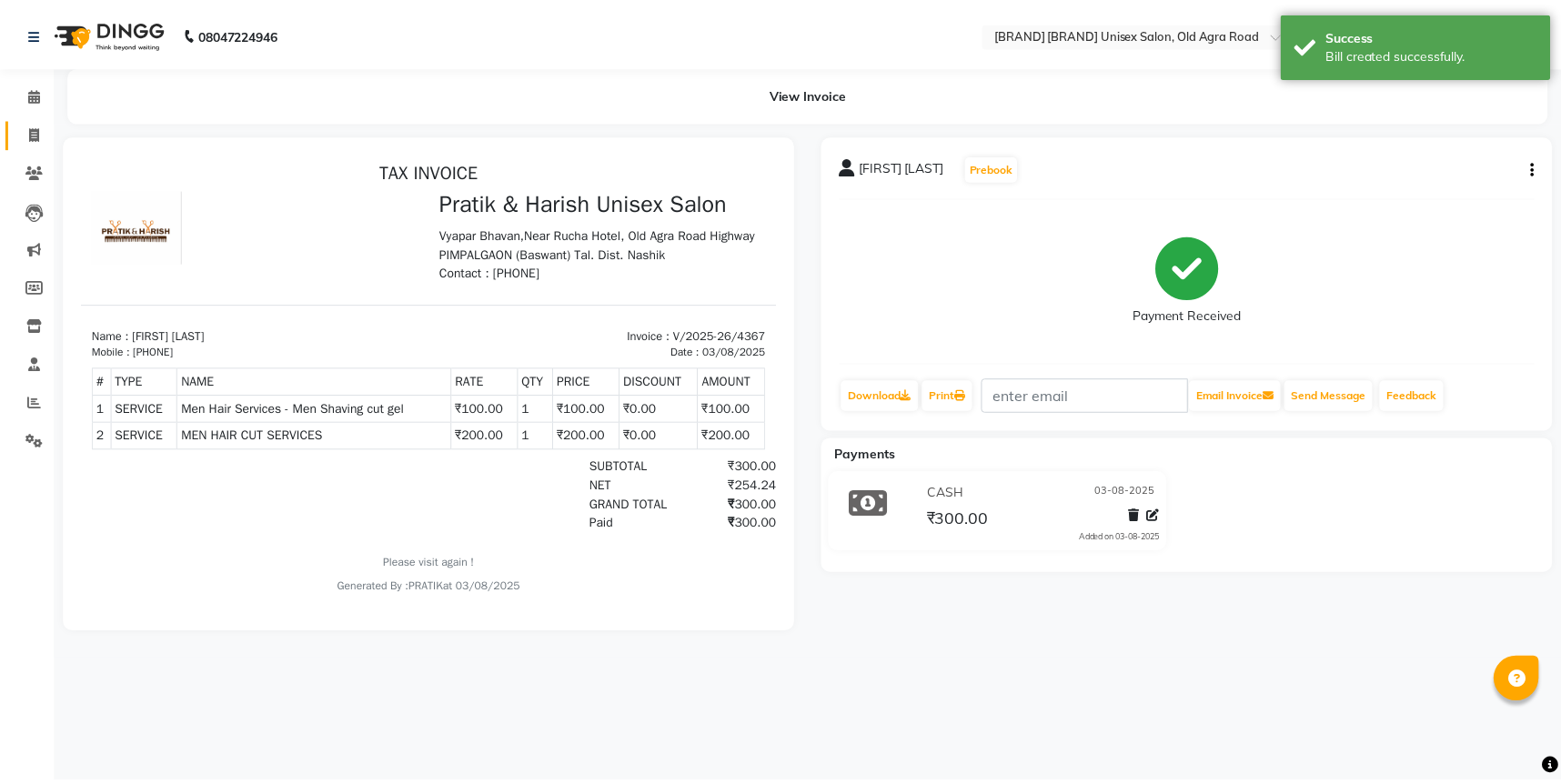 scroll, scrollTop: 0, scrollLeft: 0, axis: both 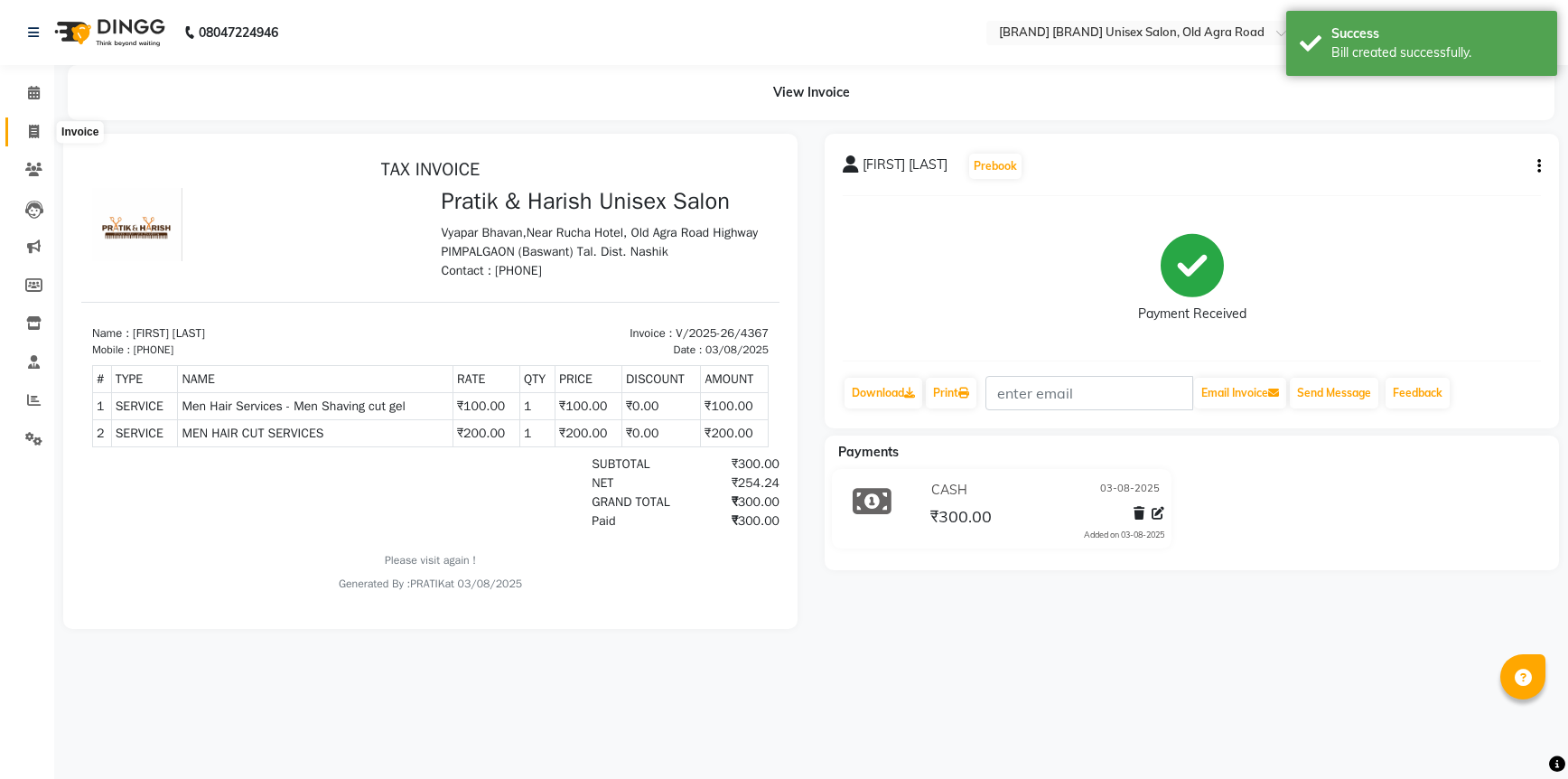 click 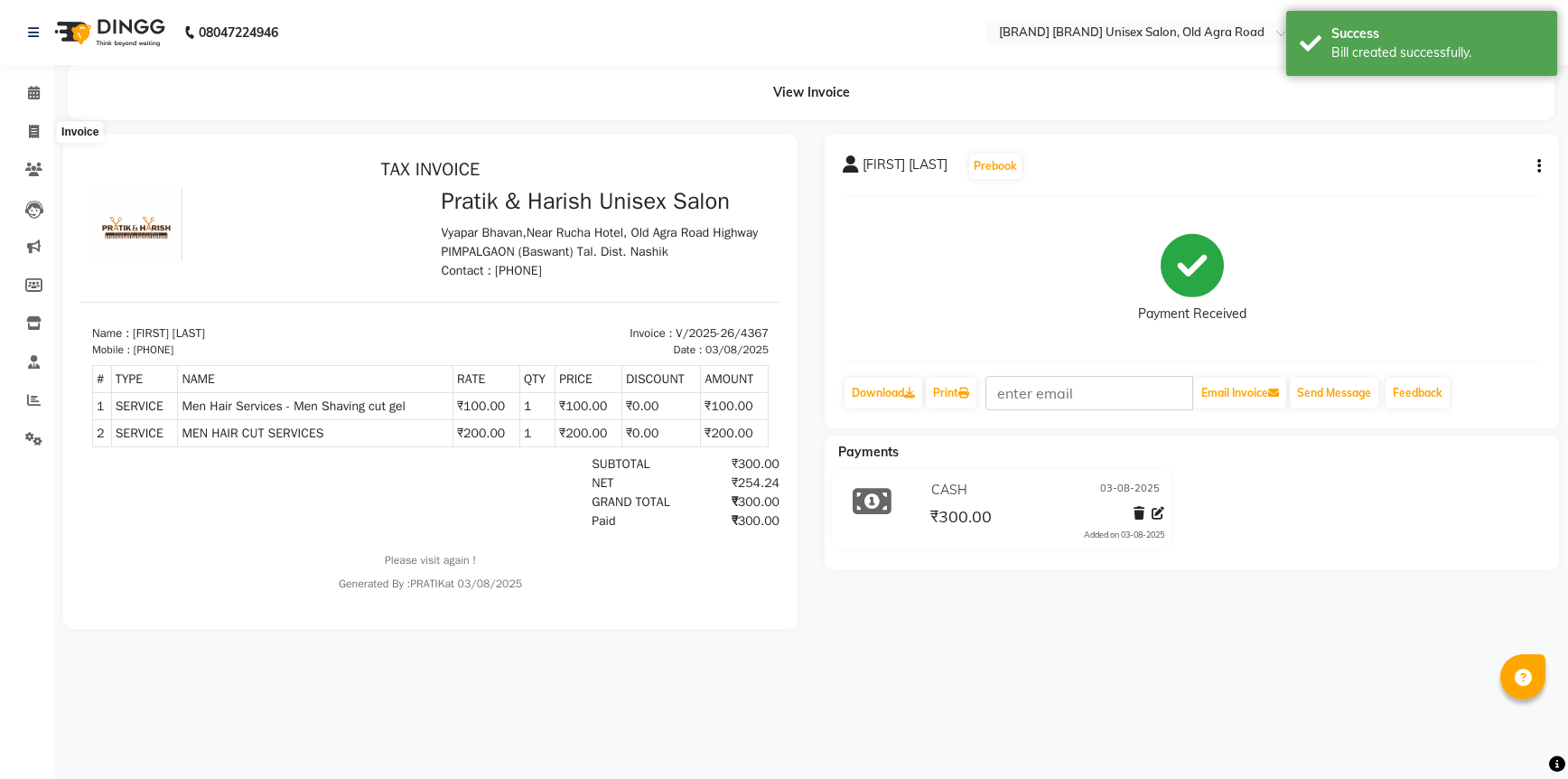 select on "service" 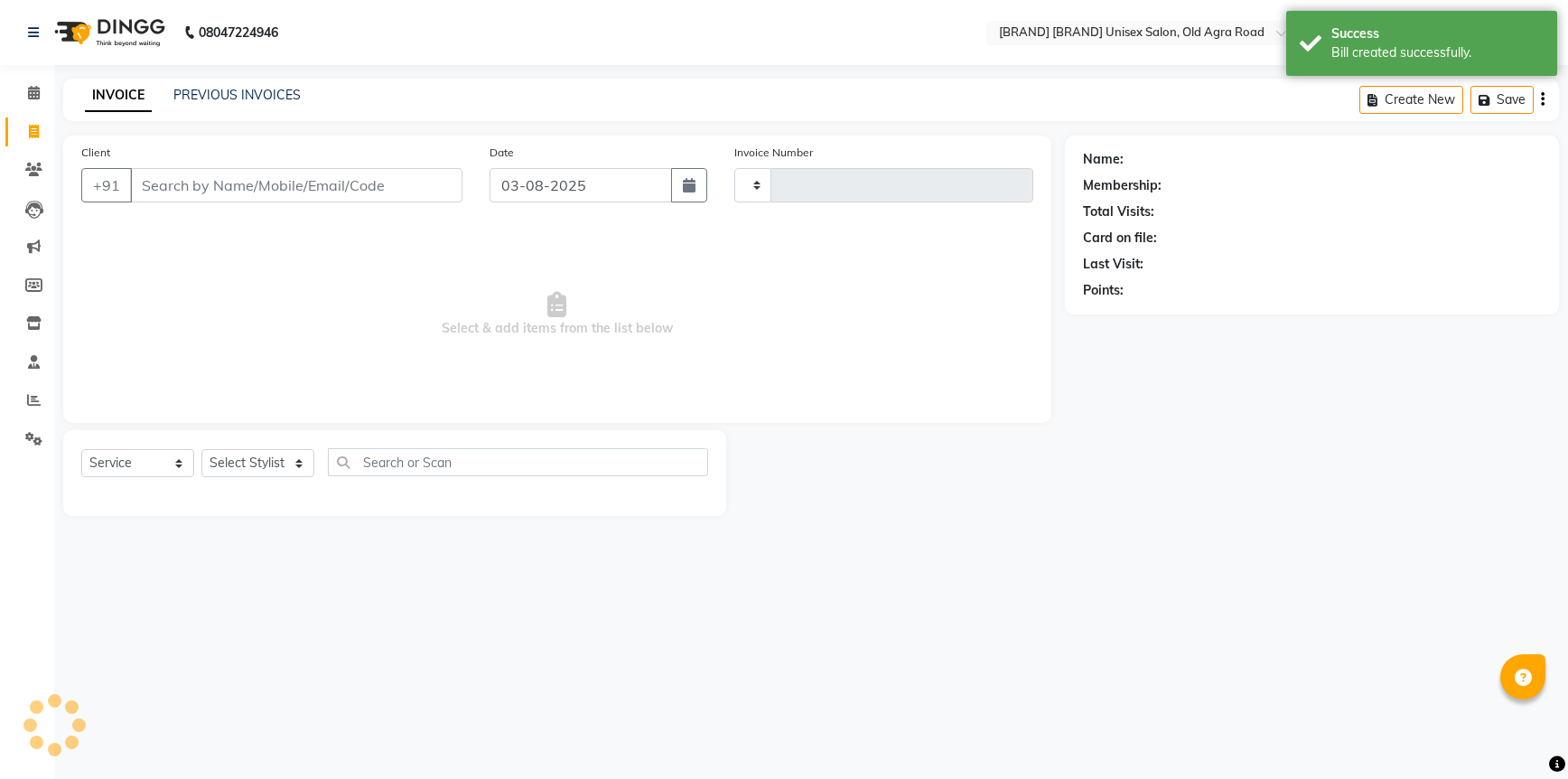 type on "4368" 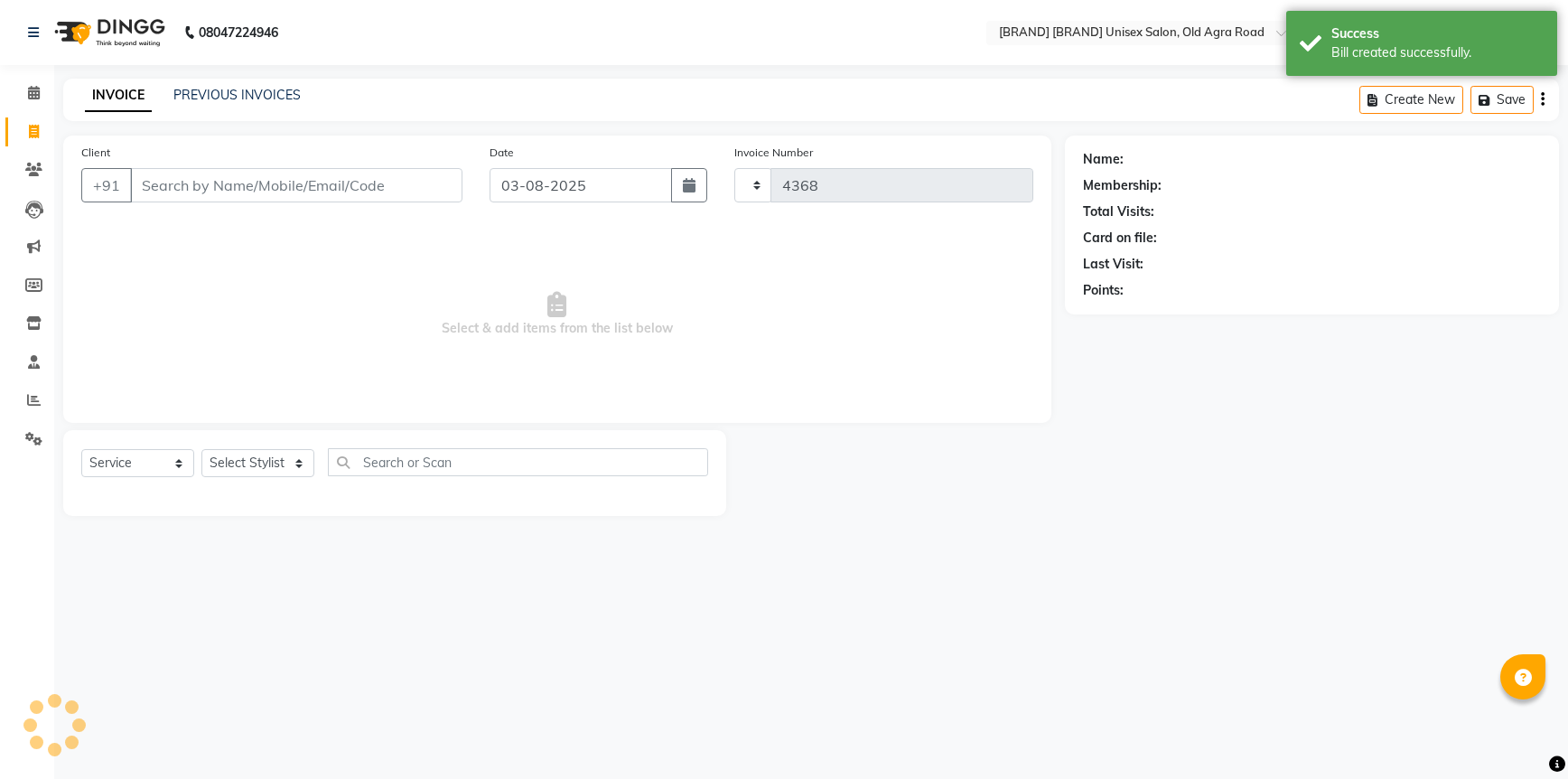select on "6770" 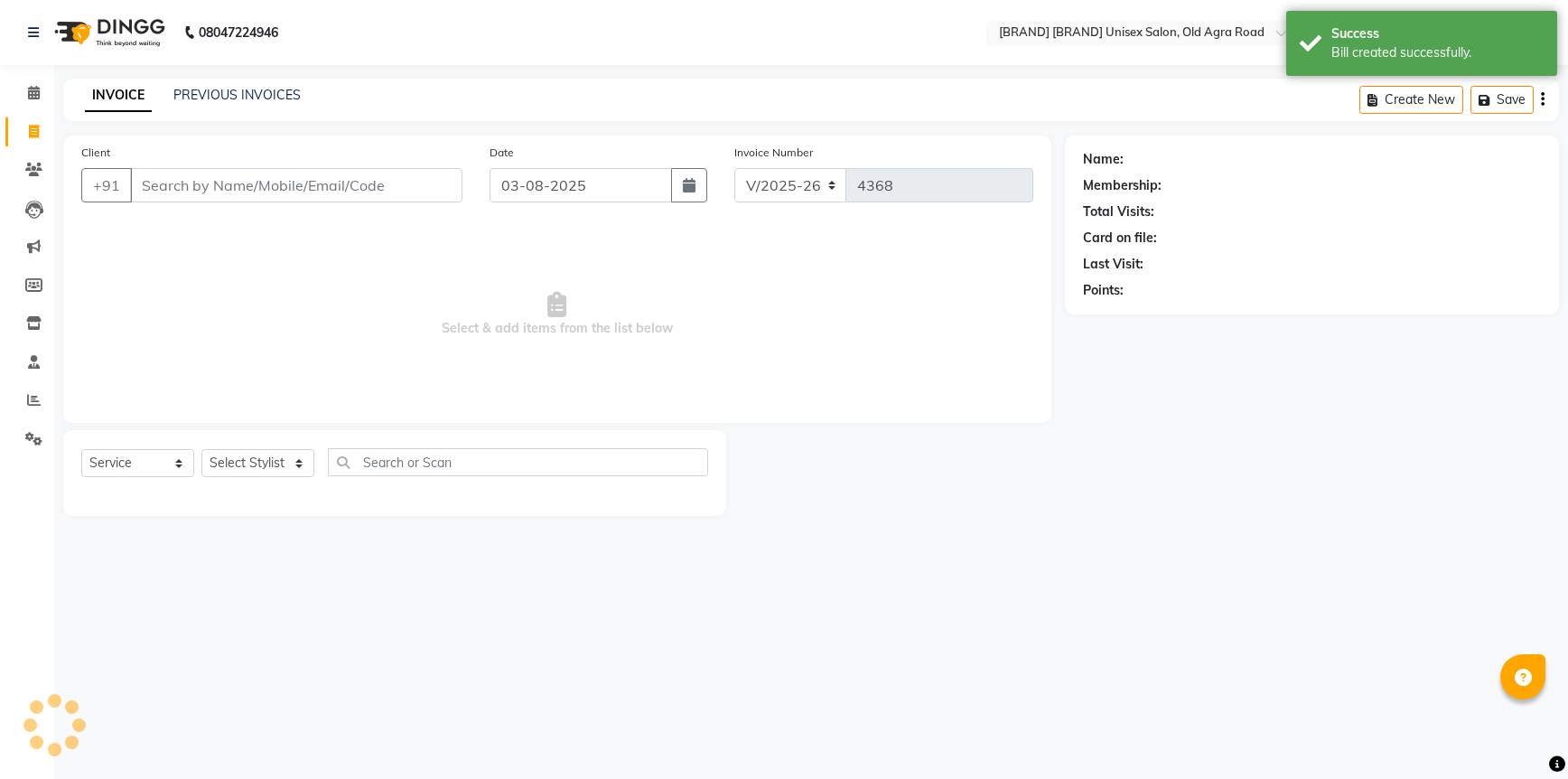 click on "Client" at bounding box center [296, 185] 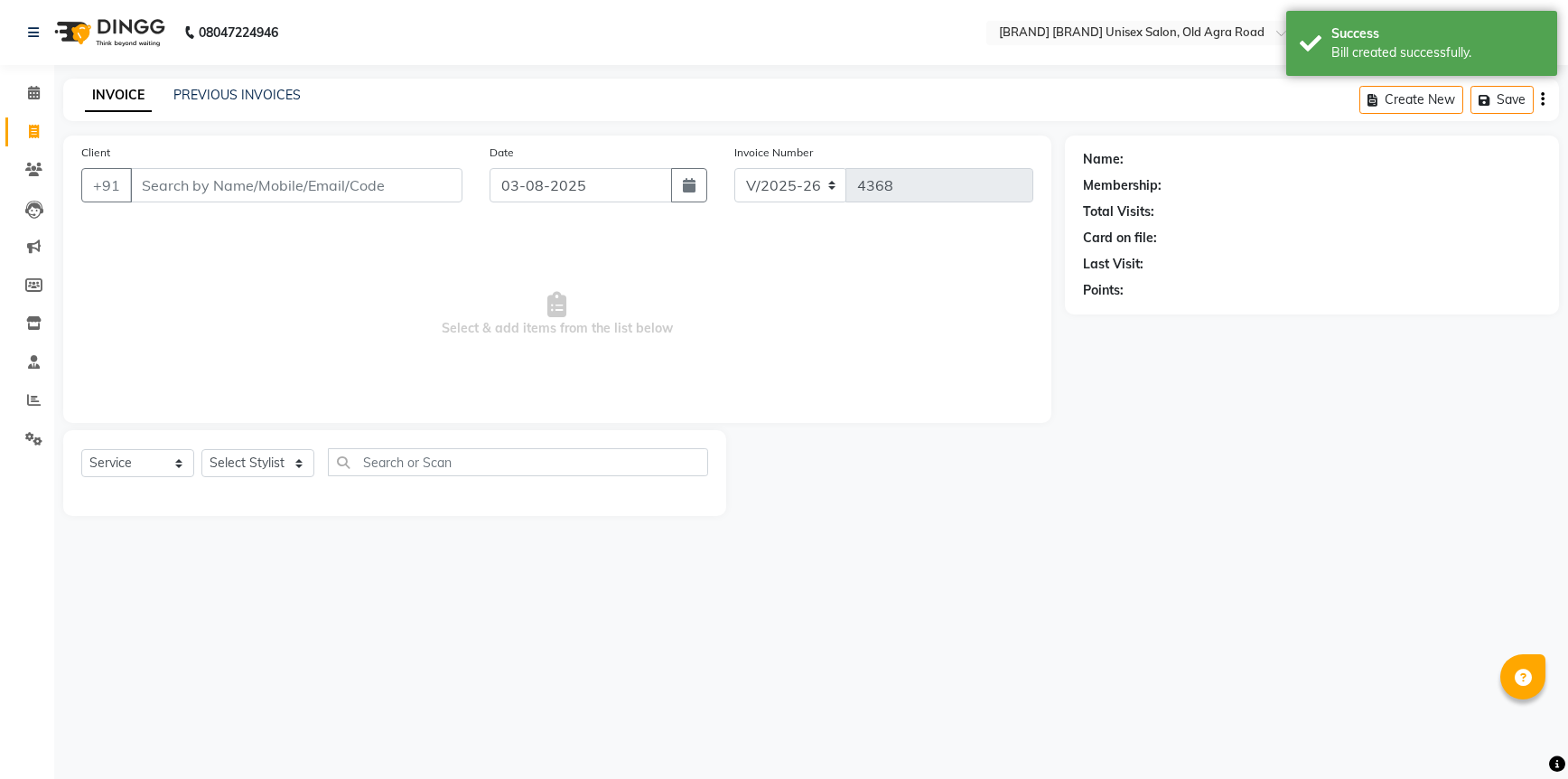 click on "Client" at bounding box center [296, 185] 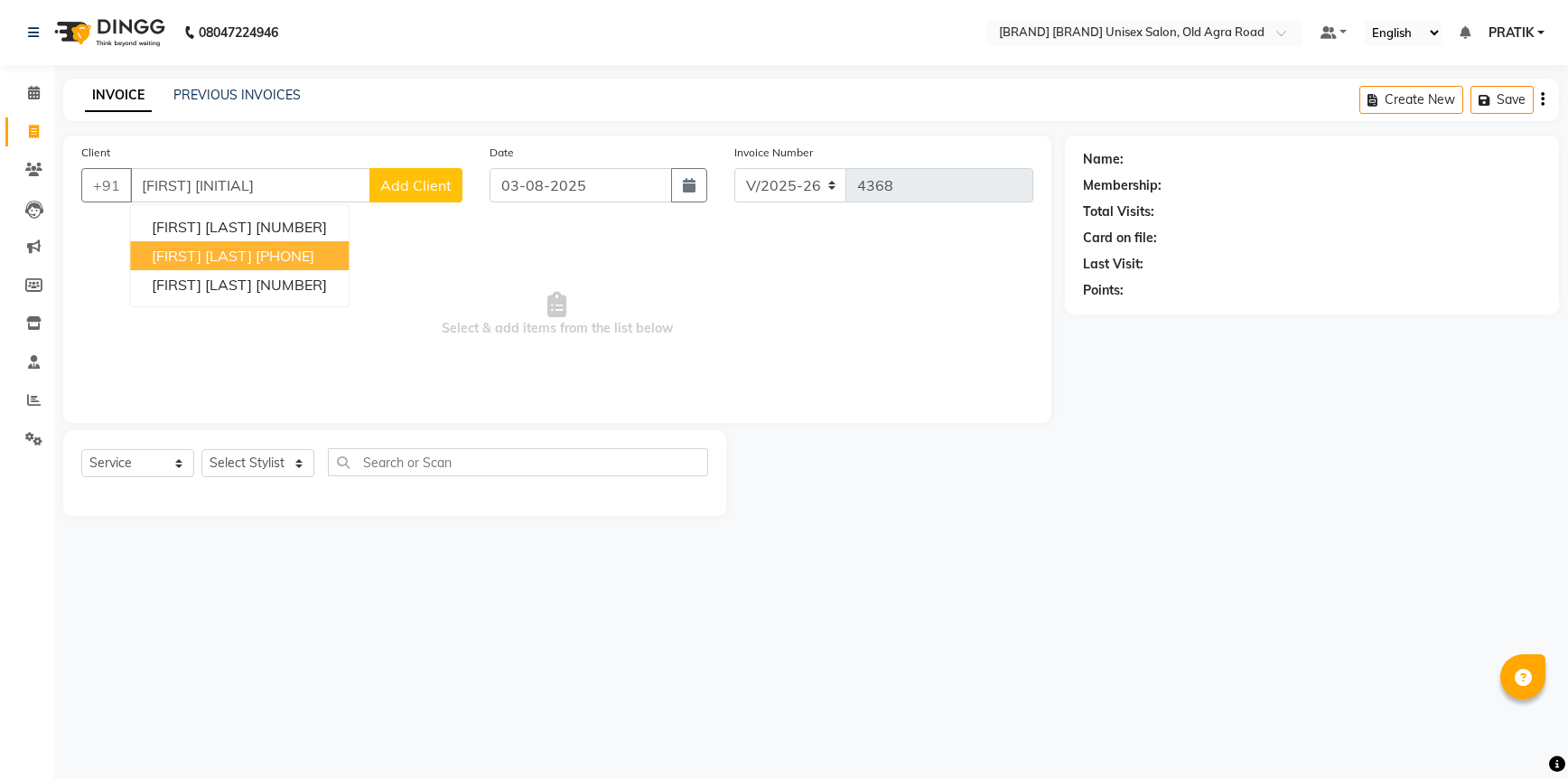 click on "[PHONE]" at bounding box center (285, 256) 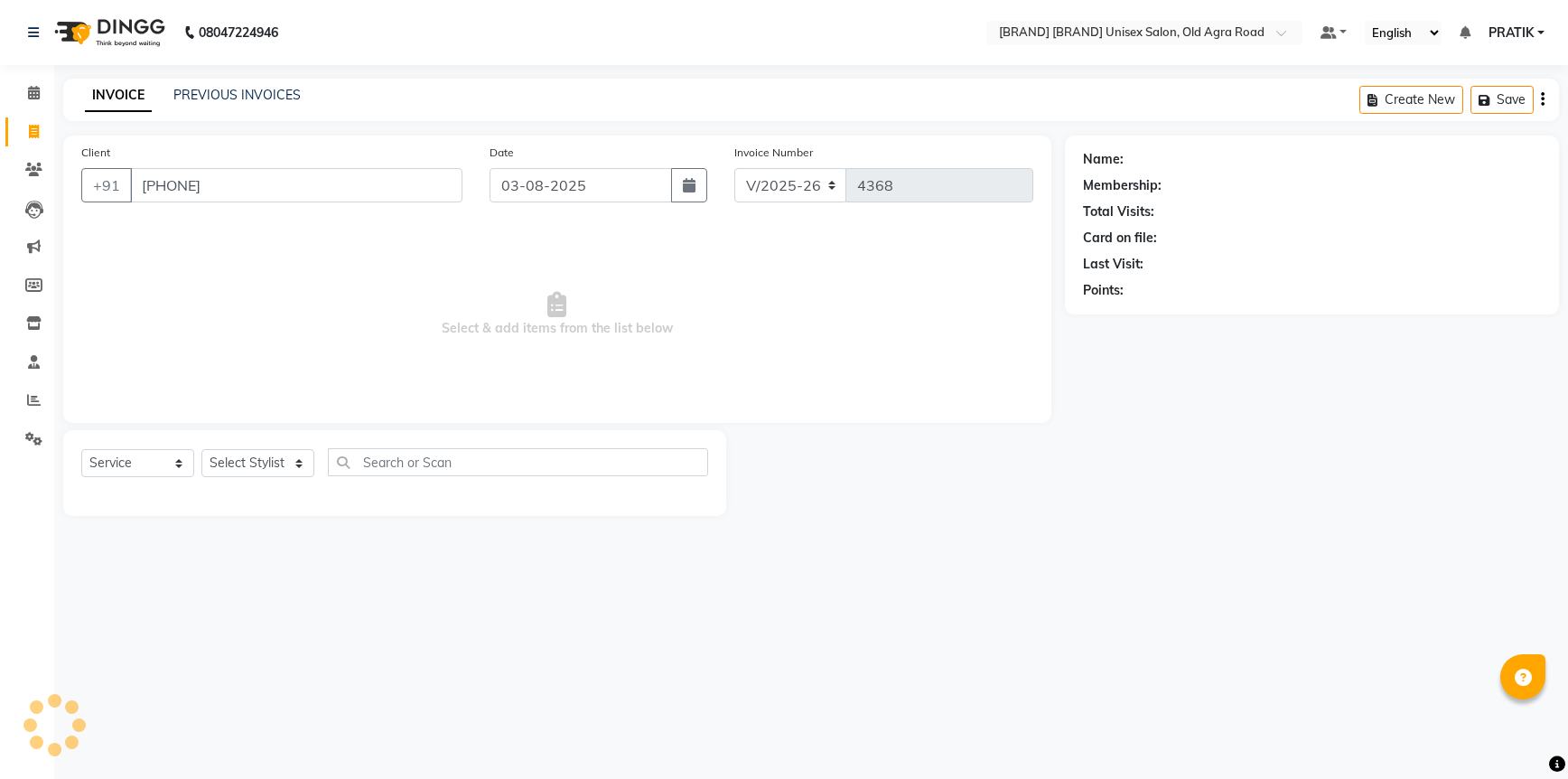 type on "[PHONE]" 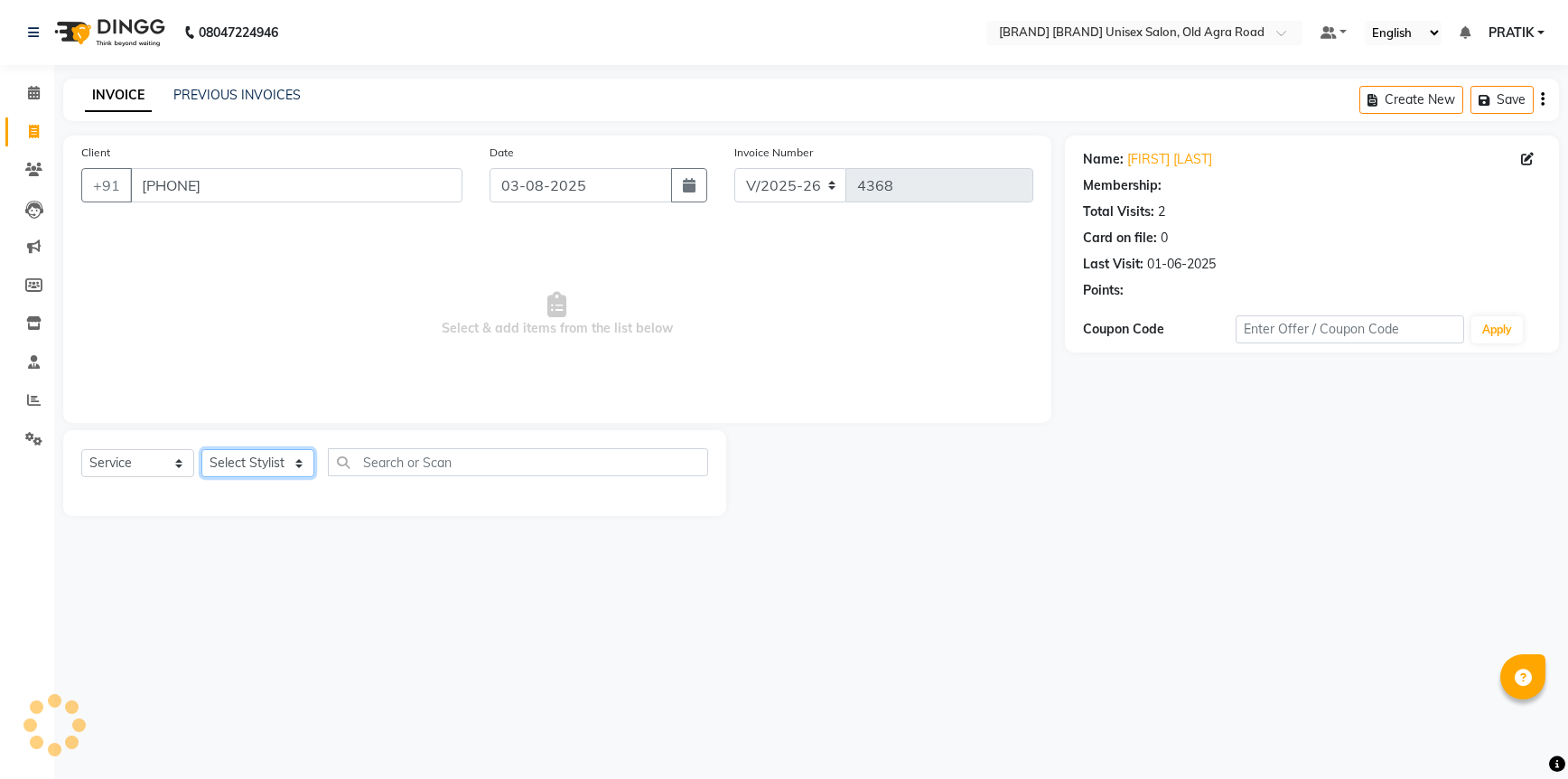 click on "Select Stylist [FIRST] [FIRST] [FIRST] [FIRST] [FIRST] [FIRST] [FIRST] [FIRST] [FIRST] [FIRST] [FIRST]" 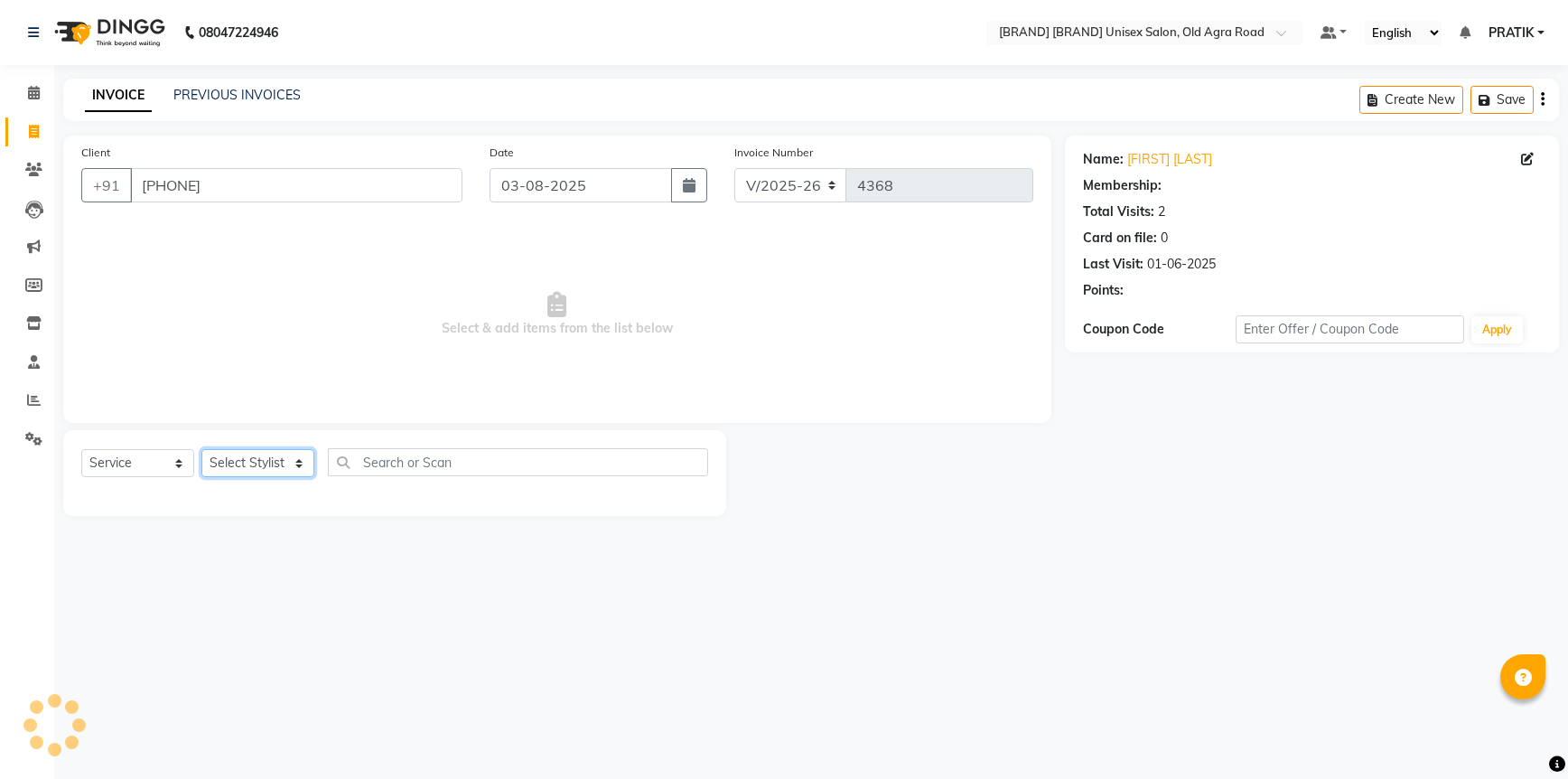 select on "83080" 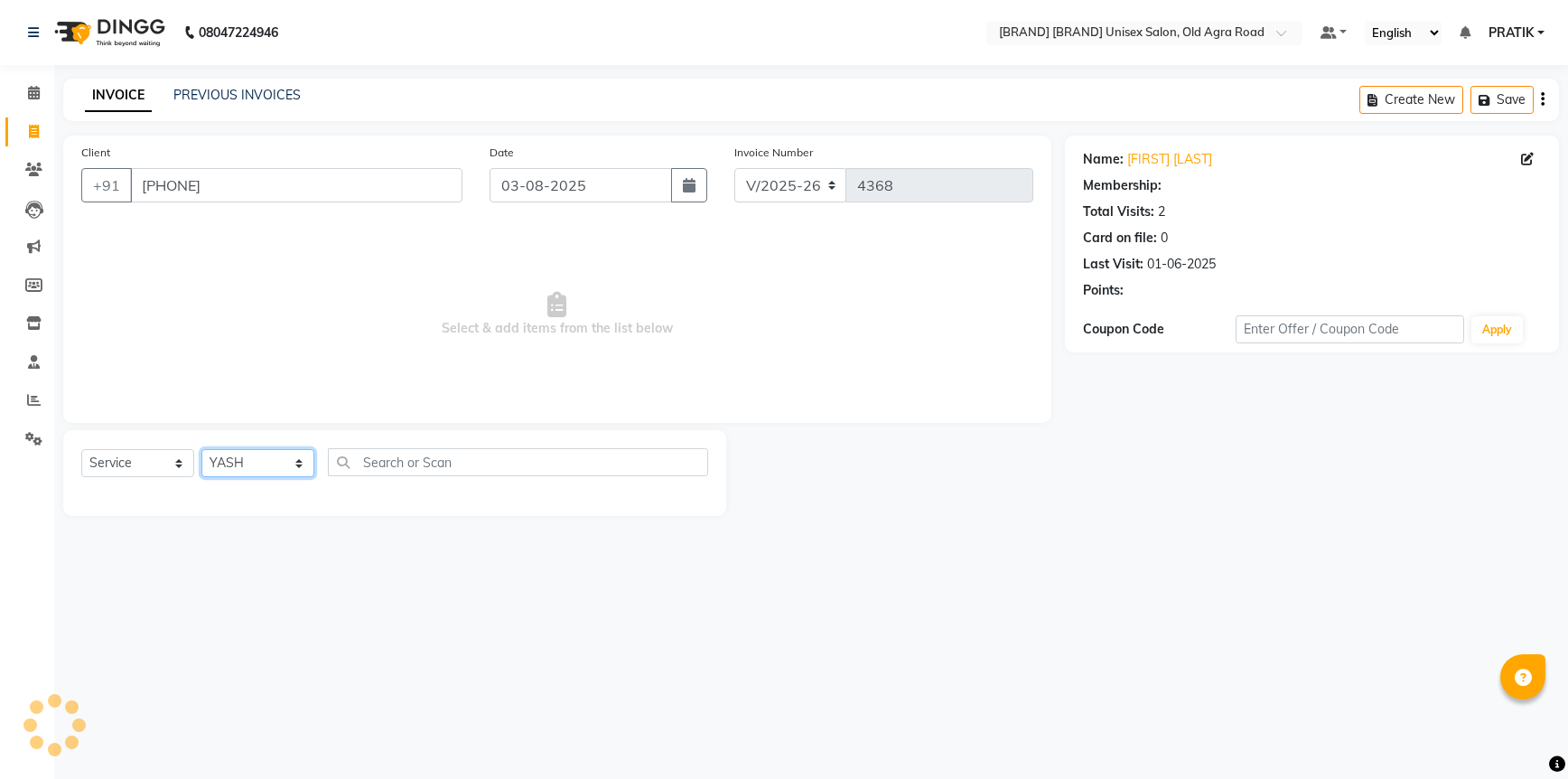 click on "Select Stylist [FIRST] [FIRST] [FIRST] [FIRST] [FIRST] [FIRST] [FIRST] [FIRST] [FIRST] [FIRST] [FIRST]" 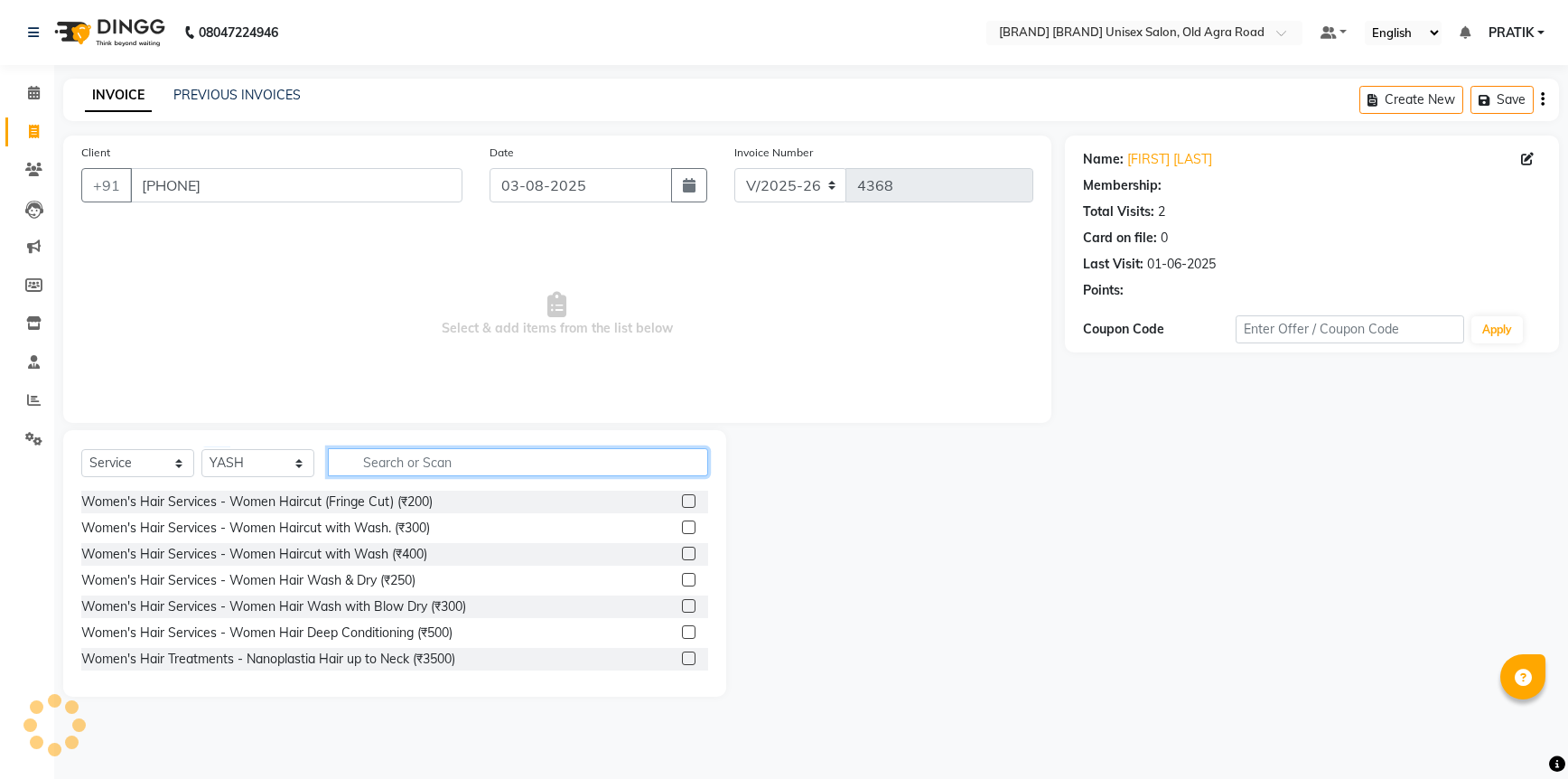 click 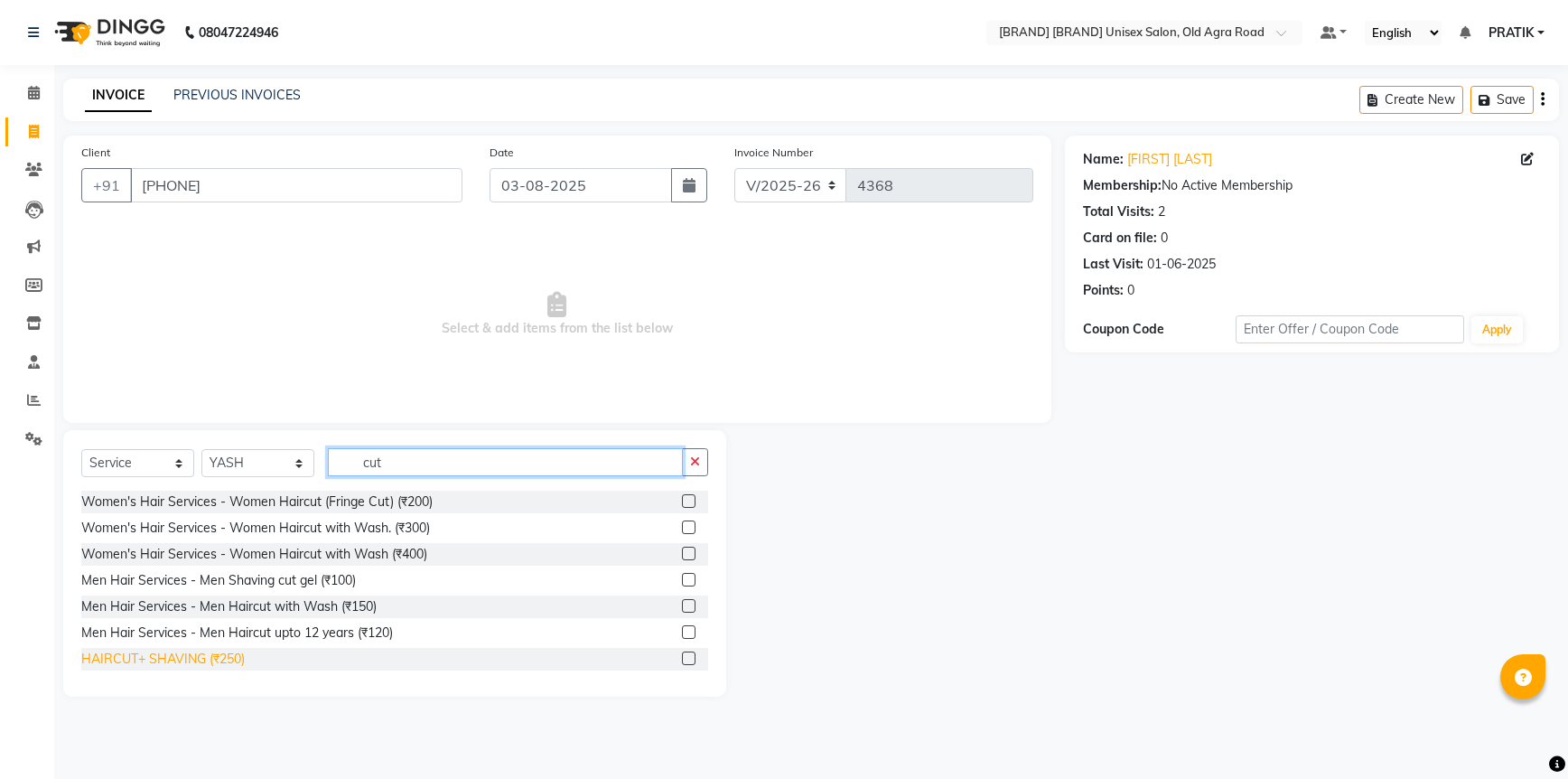 type on "cut" 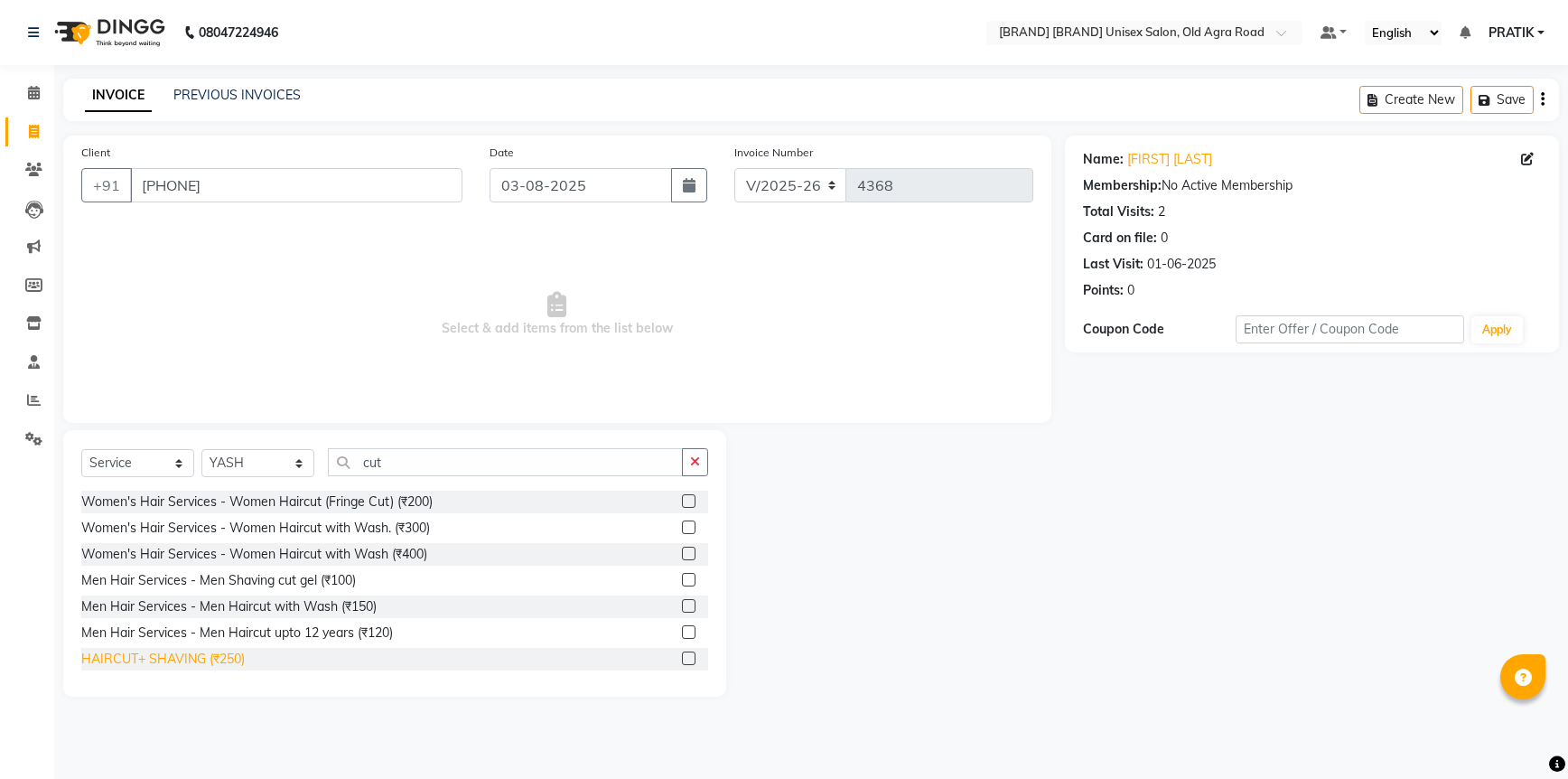 click on "HAIRCUT+ SHAVING (₹250)" 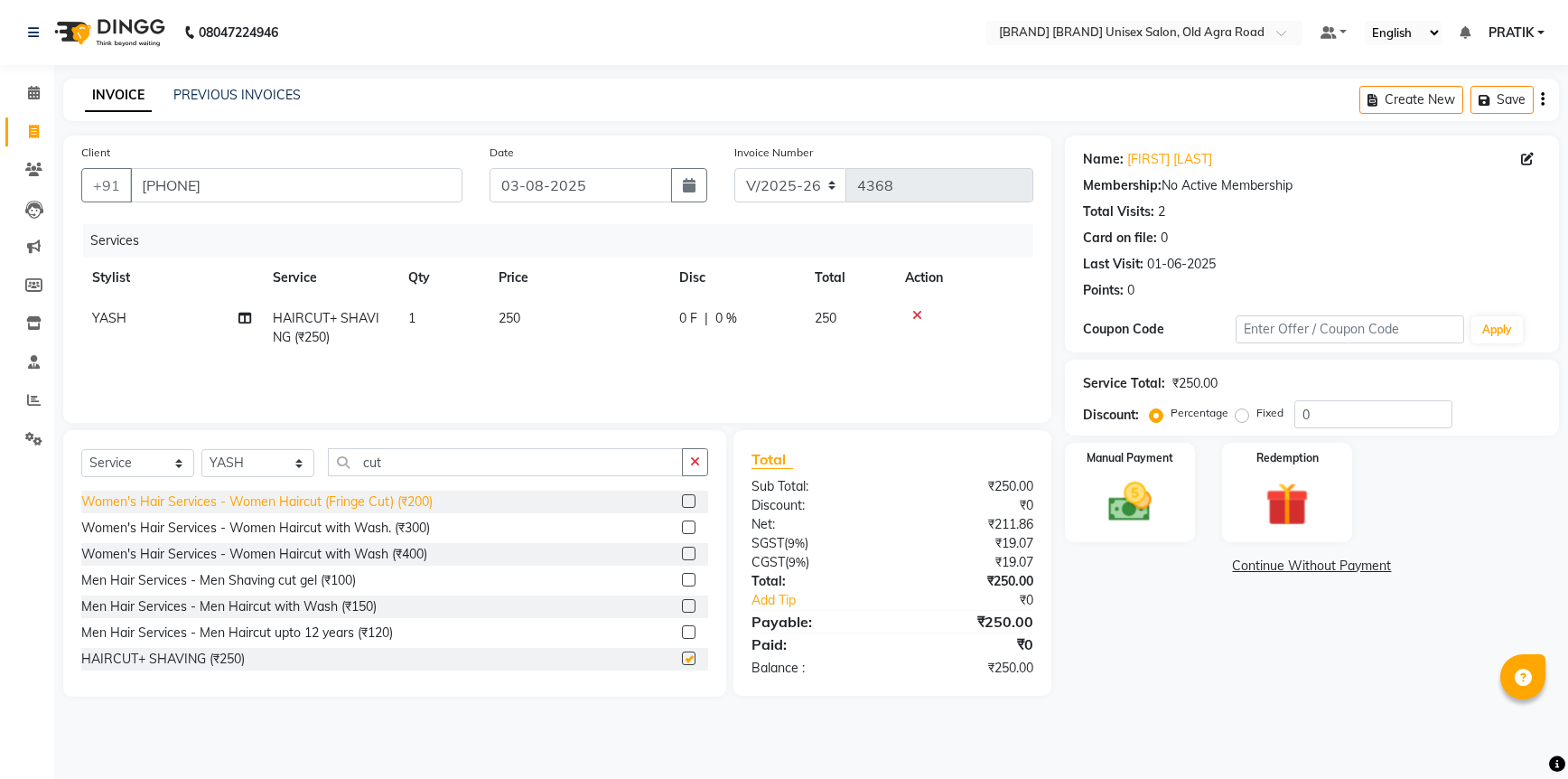 checkbox on "false" 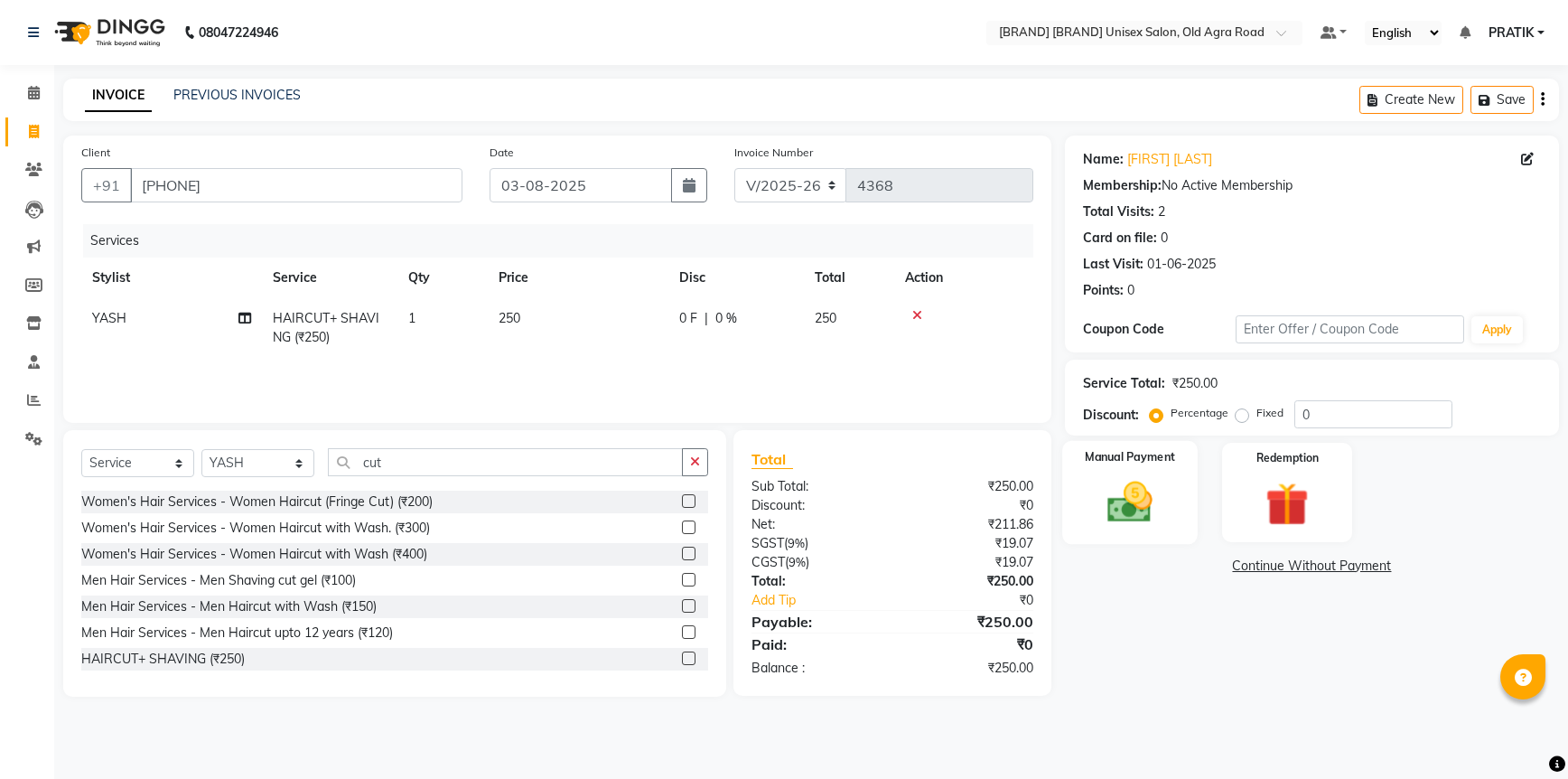 click 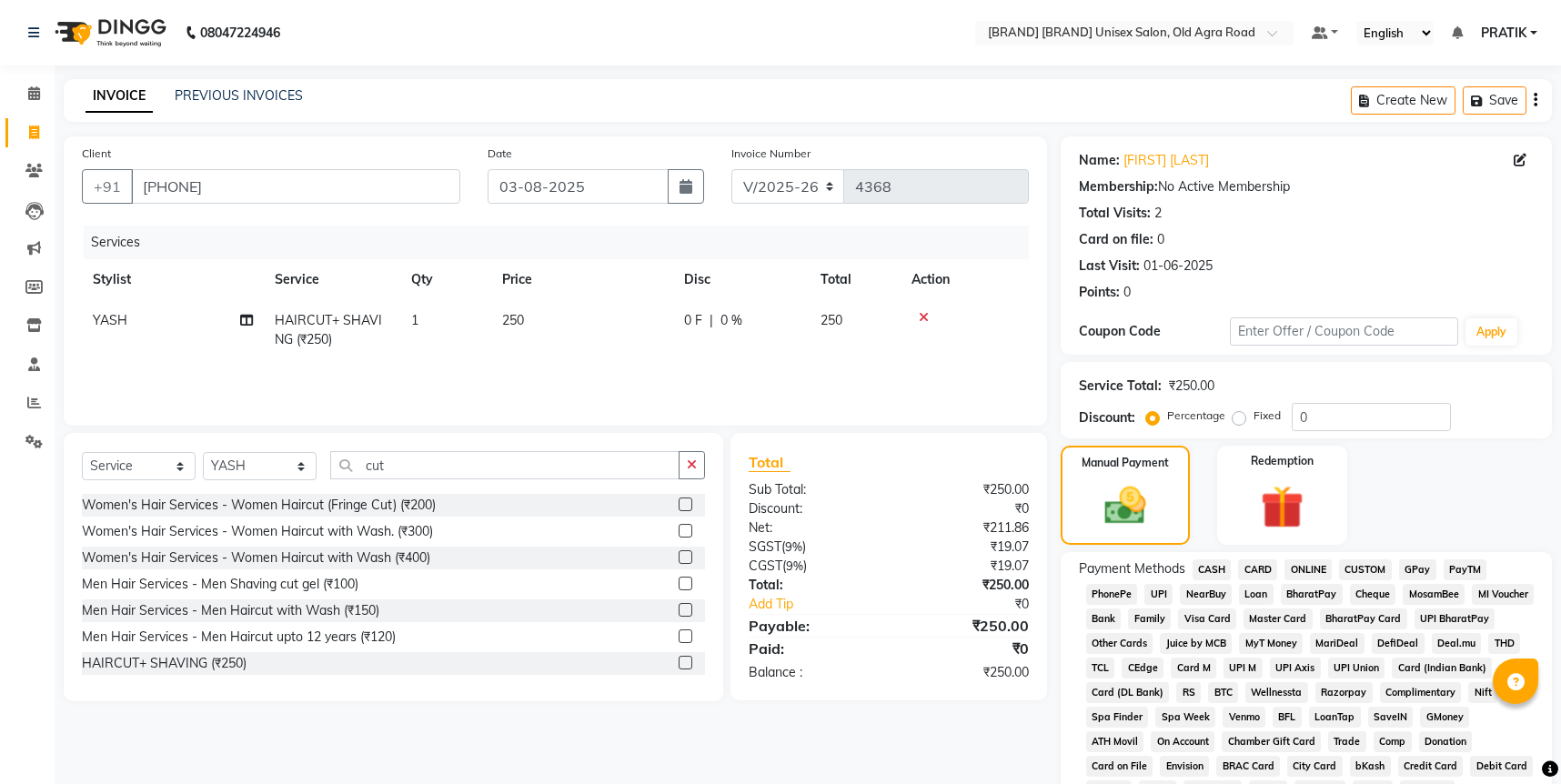 click on "ONLINE" 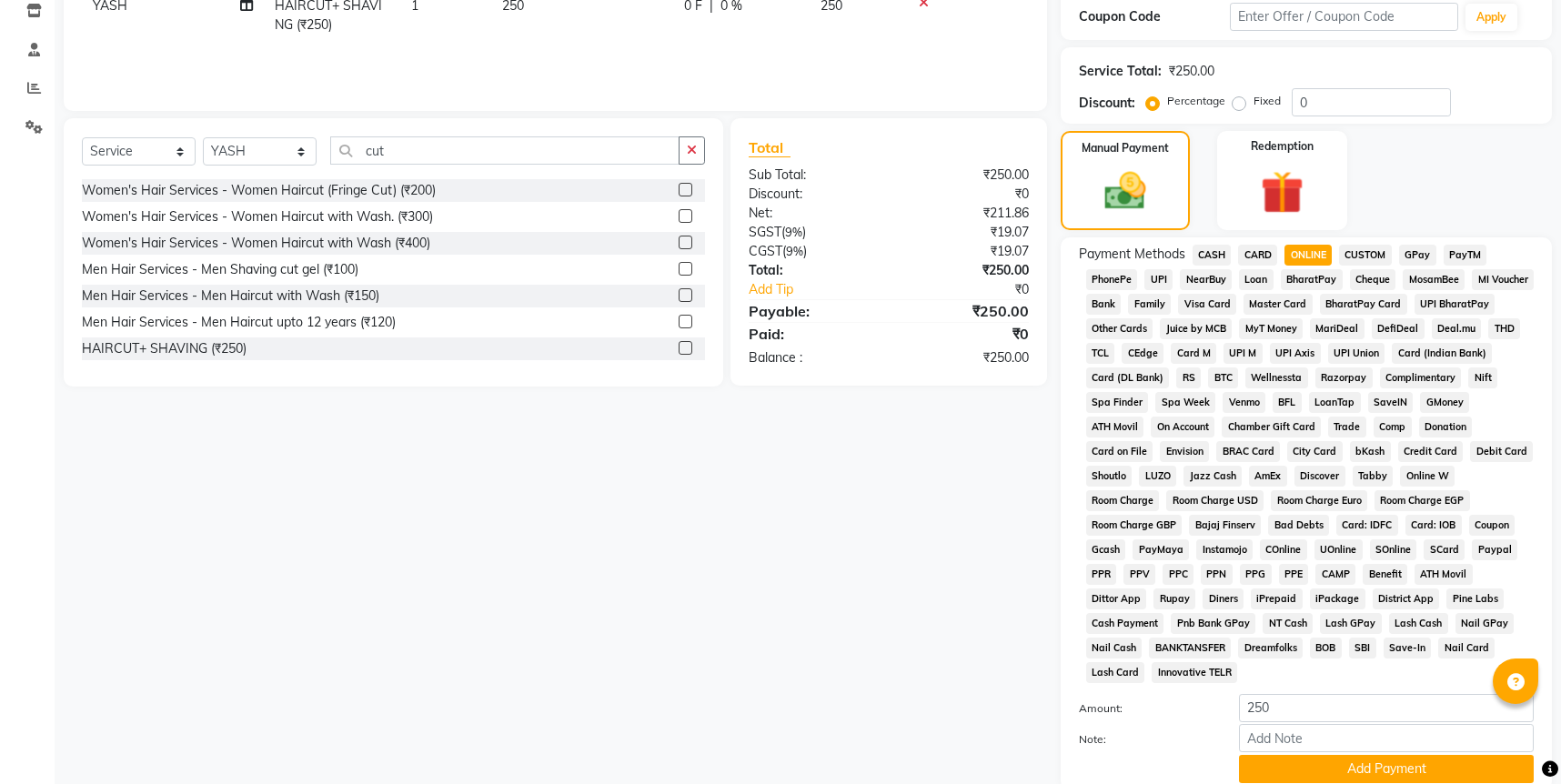 scroll, scrollTop: 435, scrollLeft: 0, axis: vertical 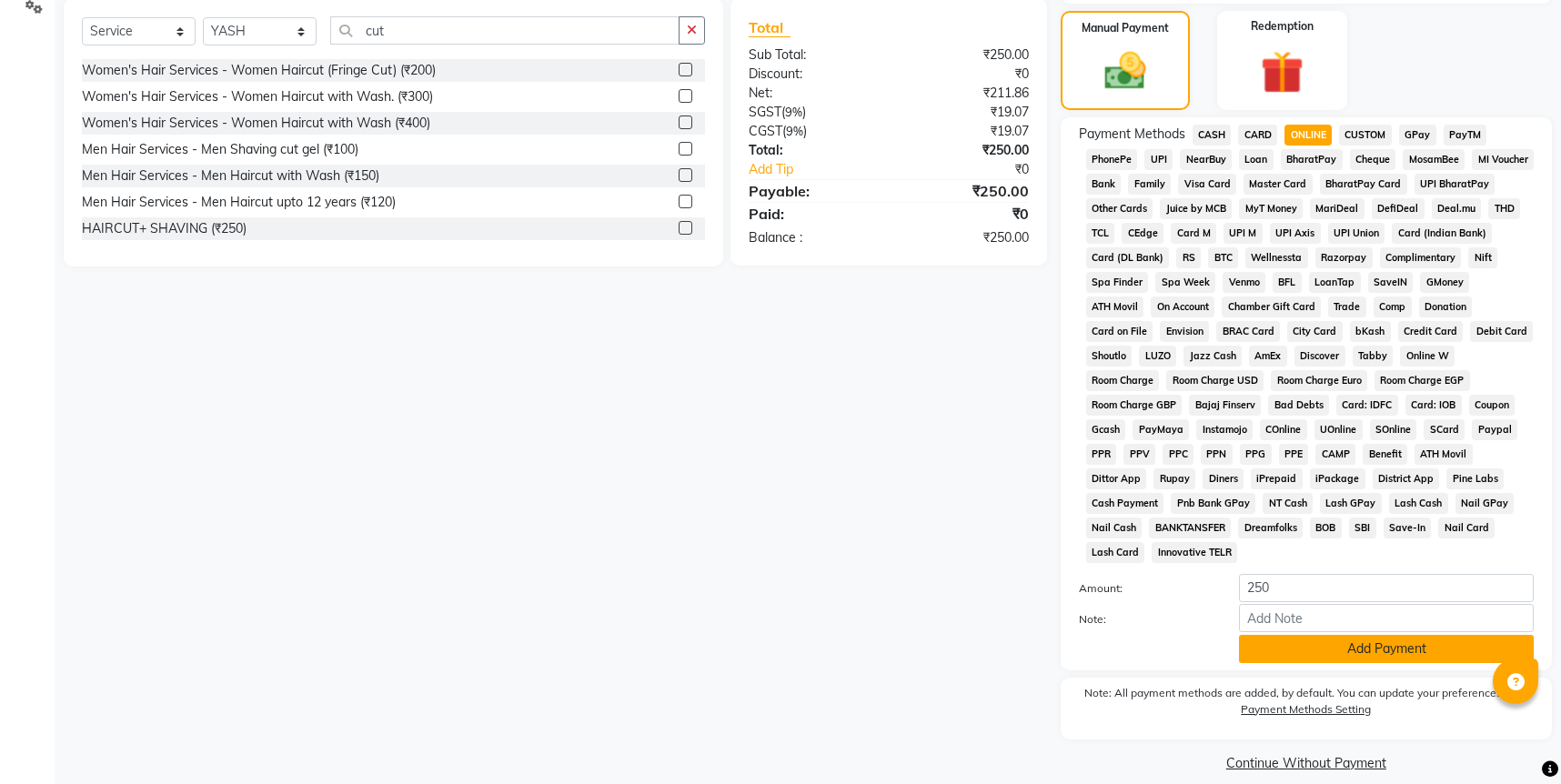 click on "Add Payment" 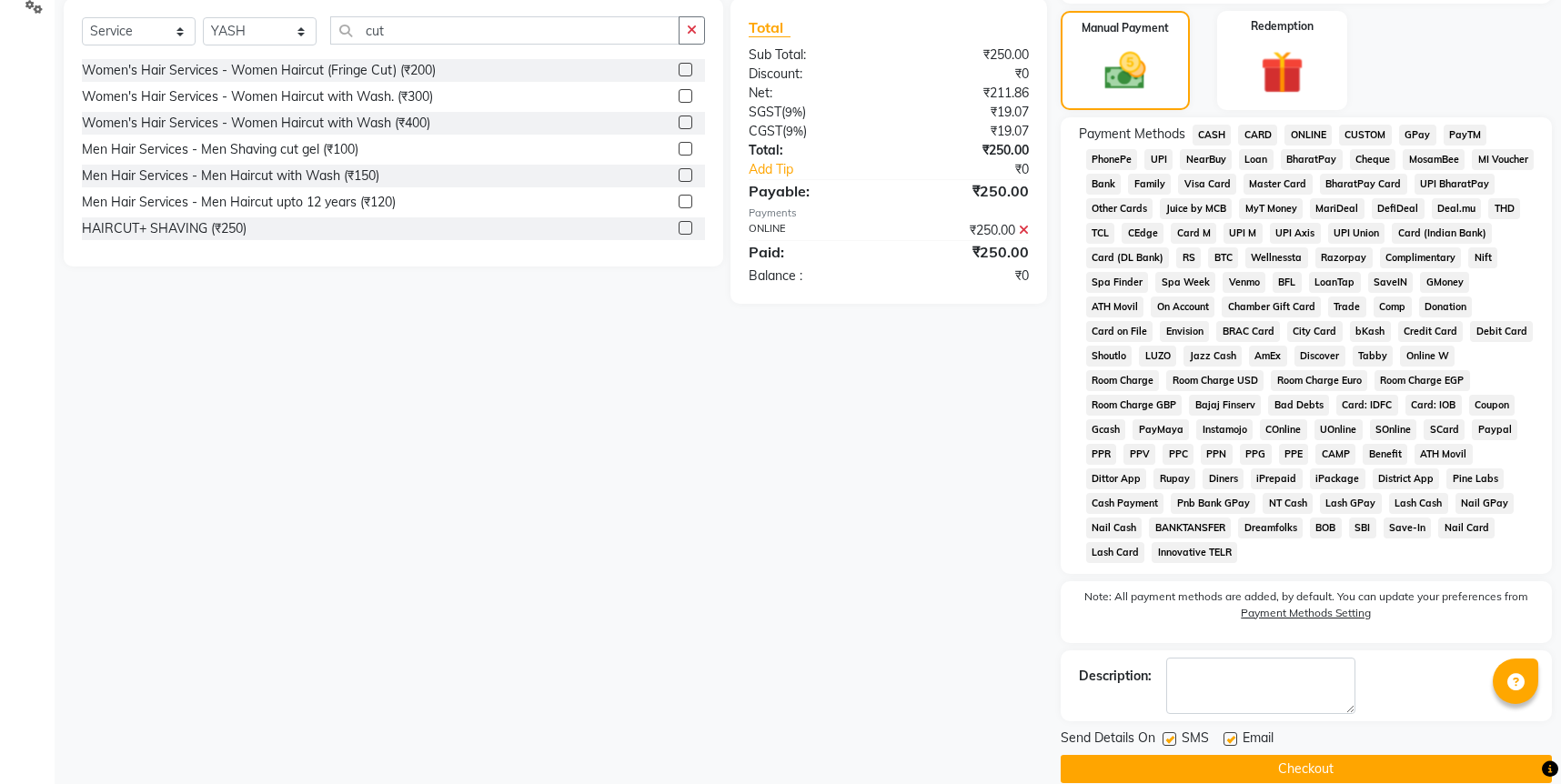 click on "Checkout" 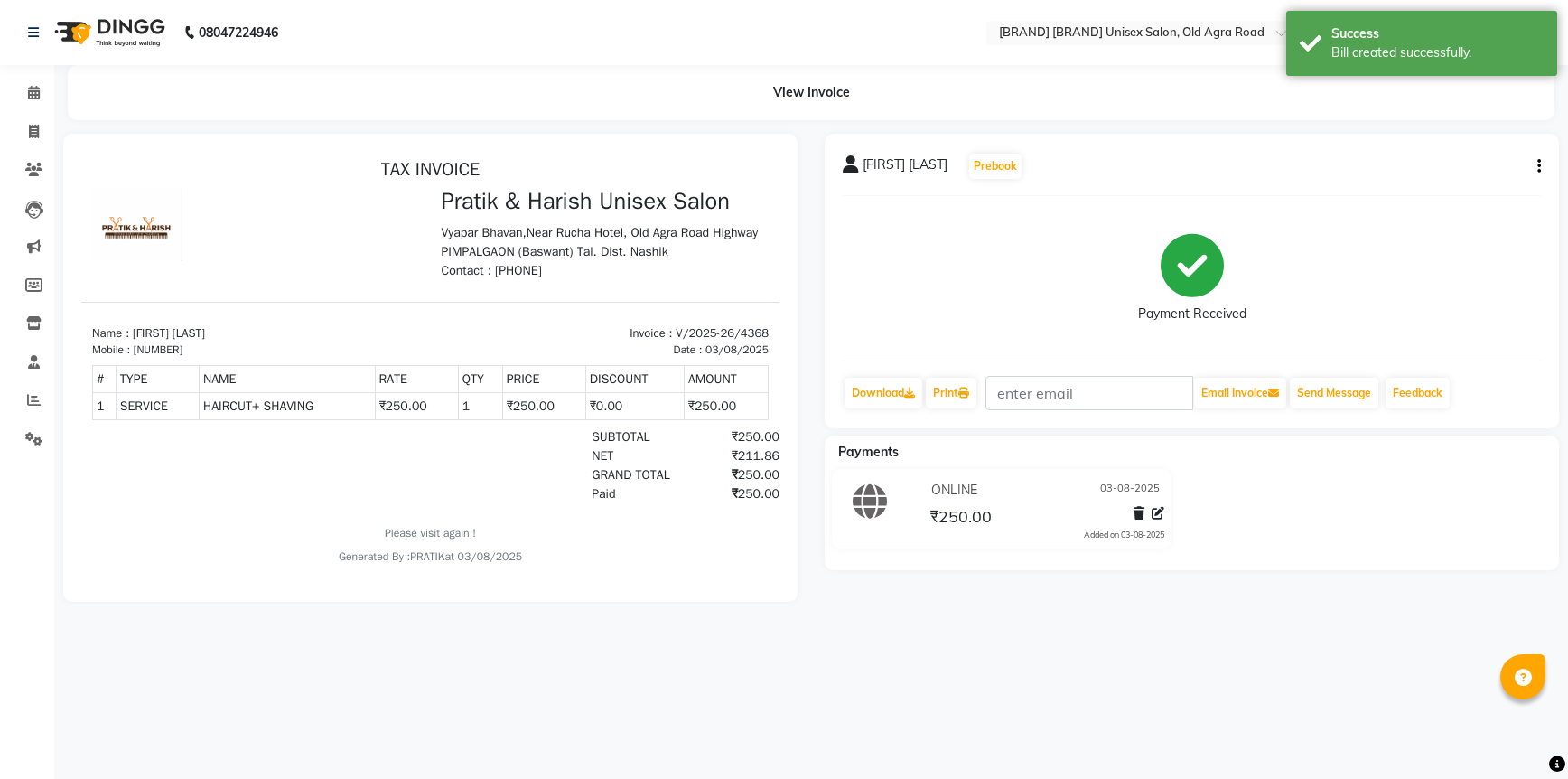 scroll, scrollTop: 0, scrollLeft: 0, axis: both 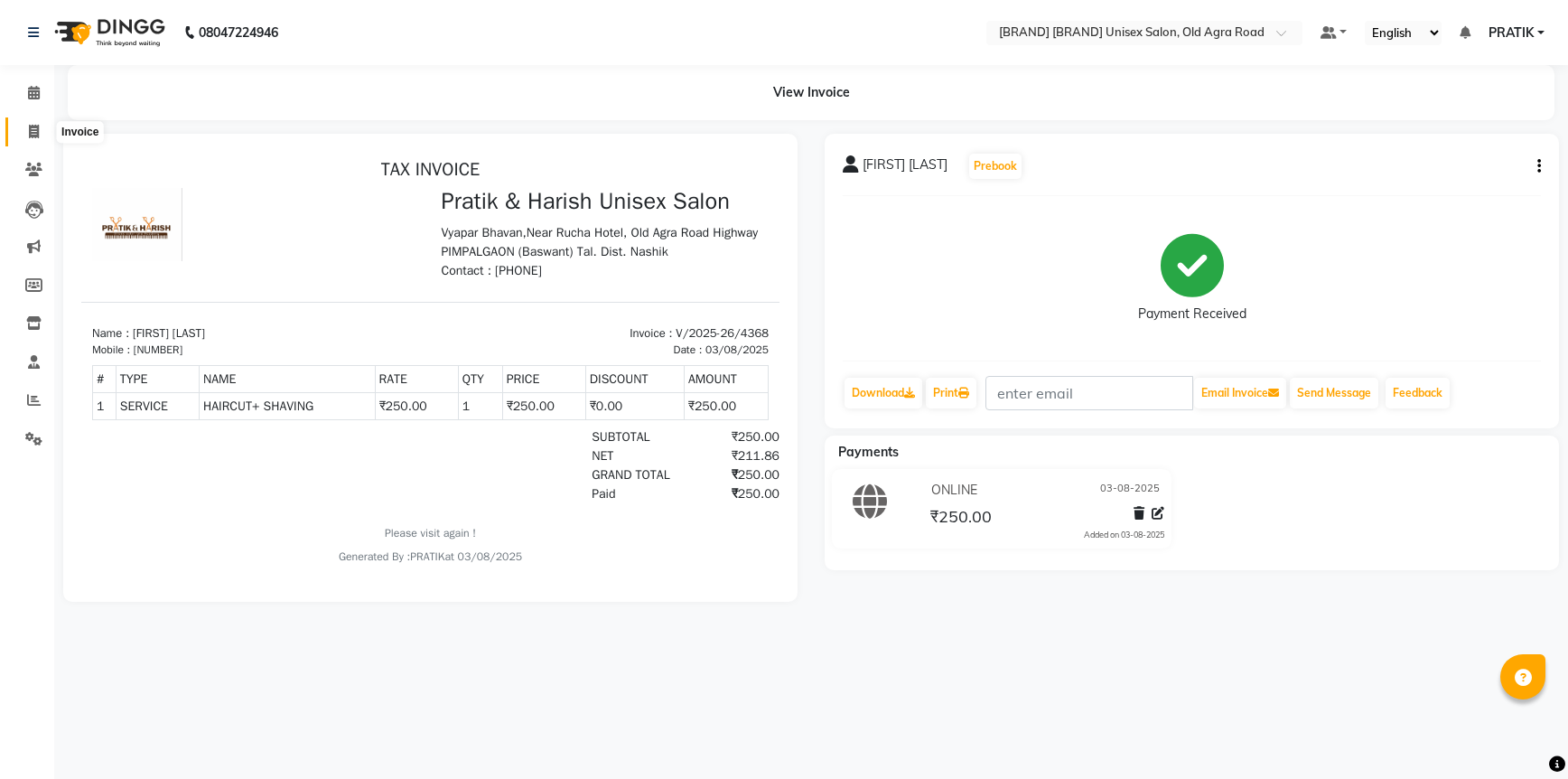 click 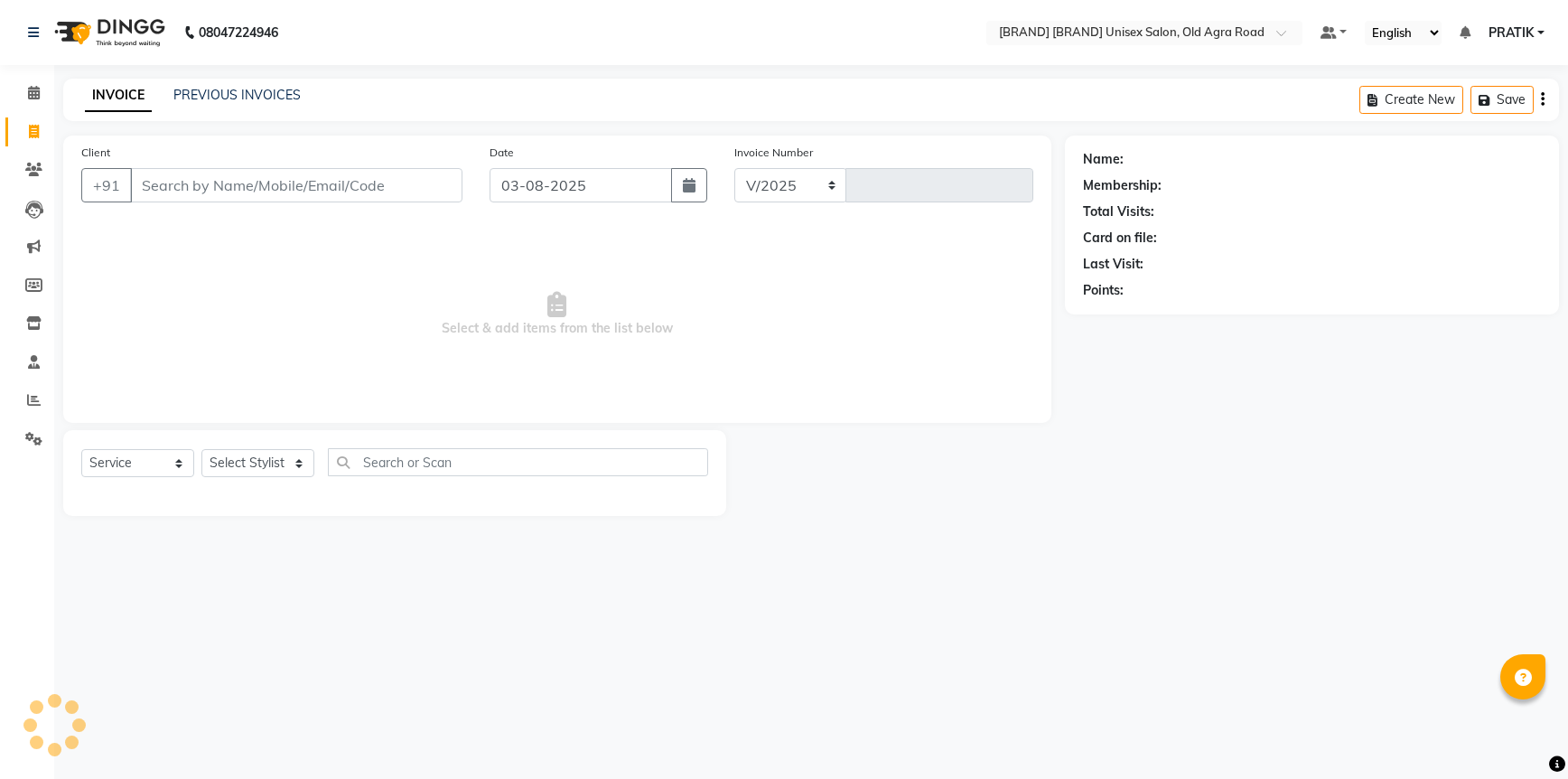select on "6770" 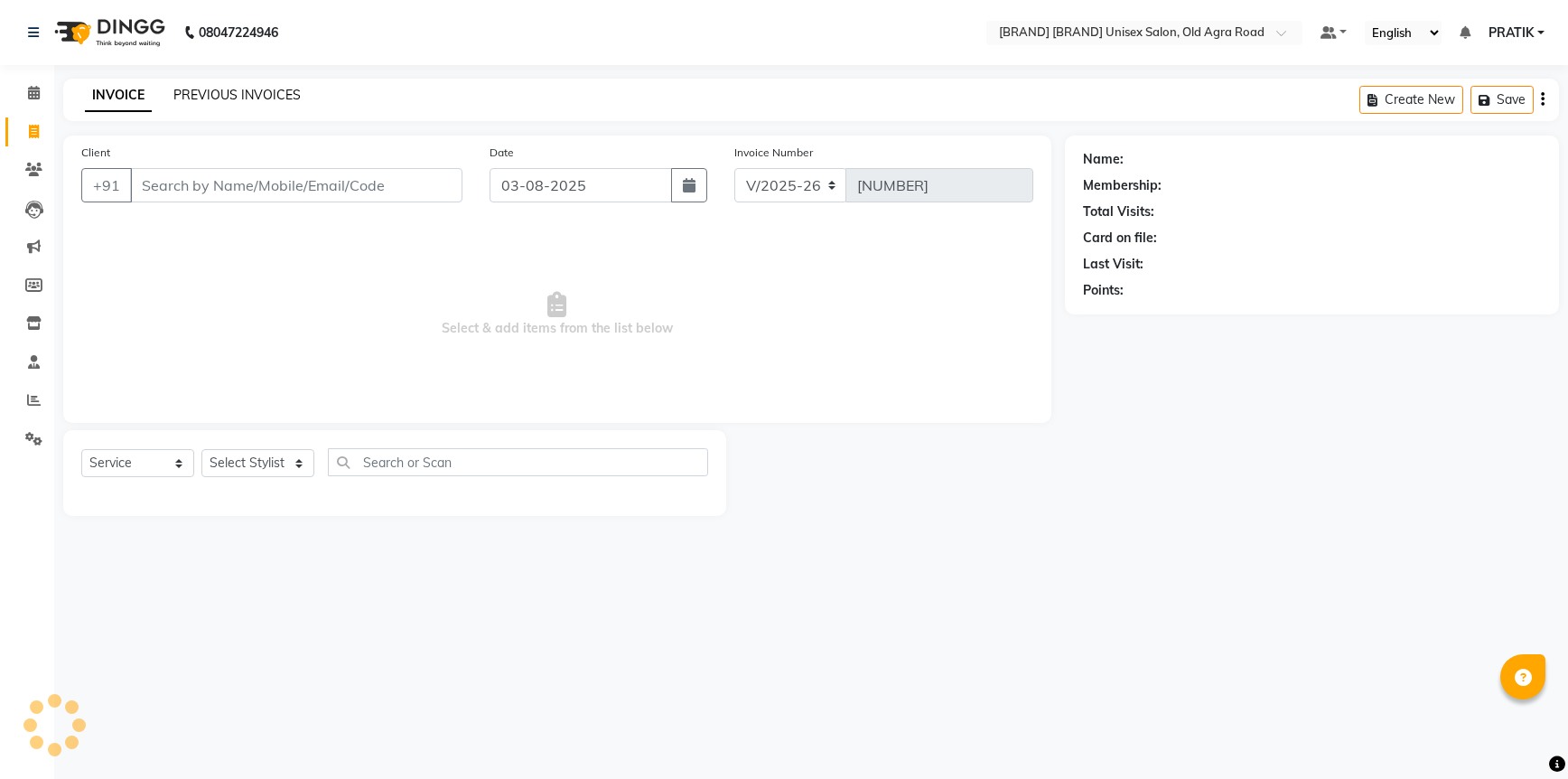 click on "PREVIOUS INVOICES" 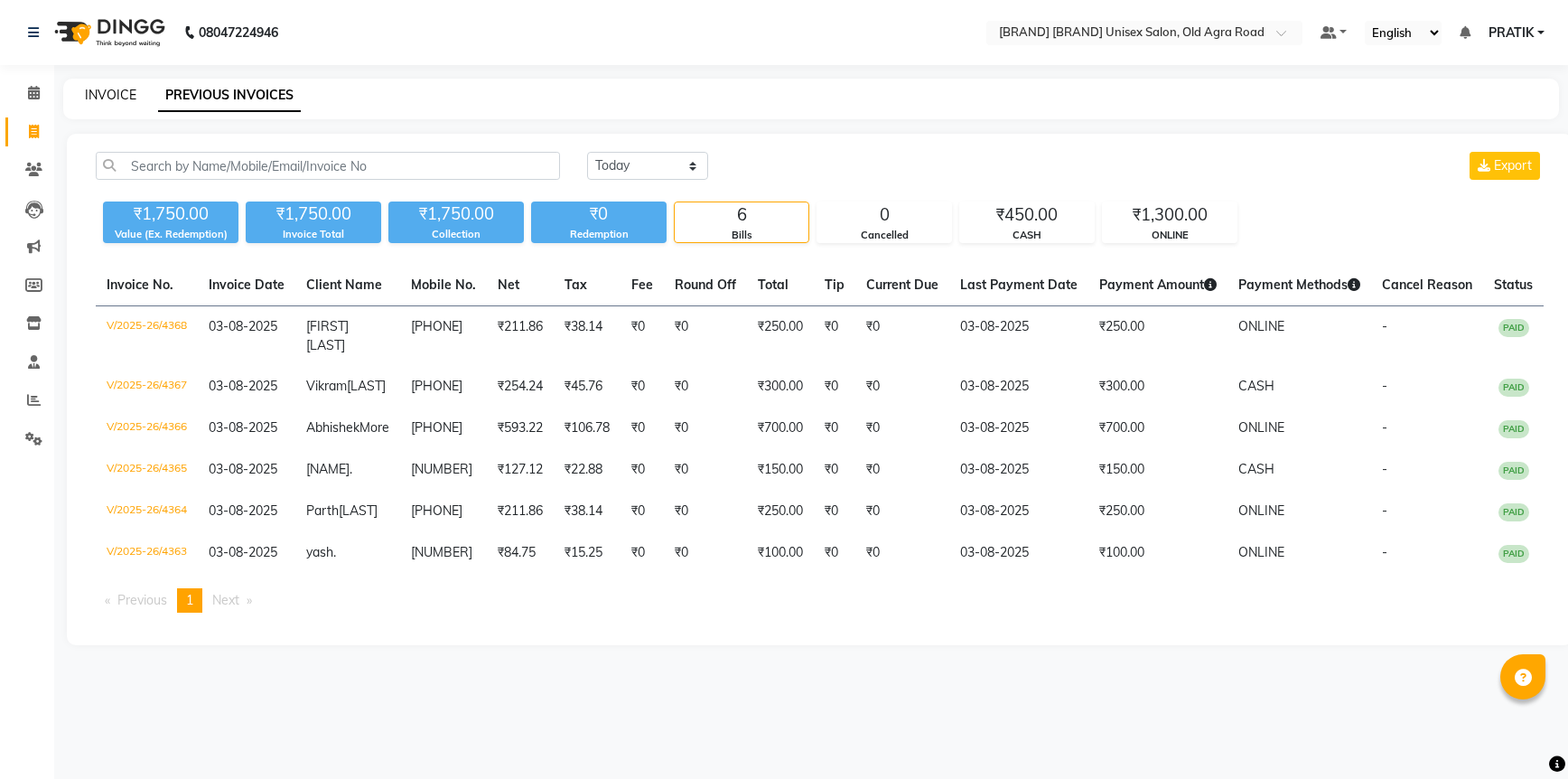 click on "INVOICE" 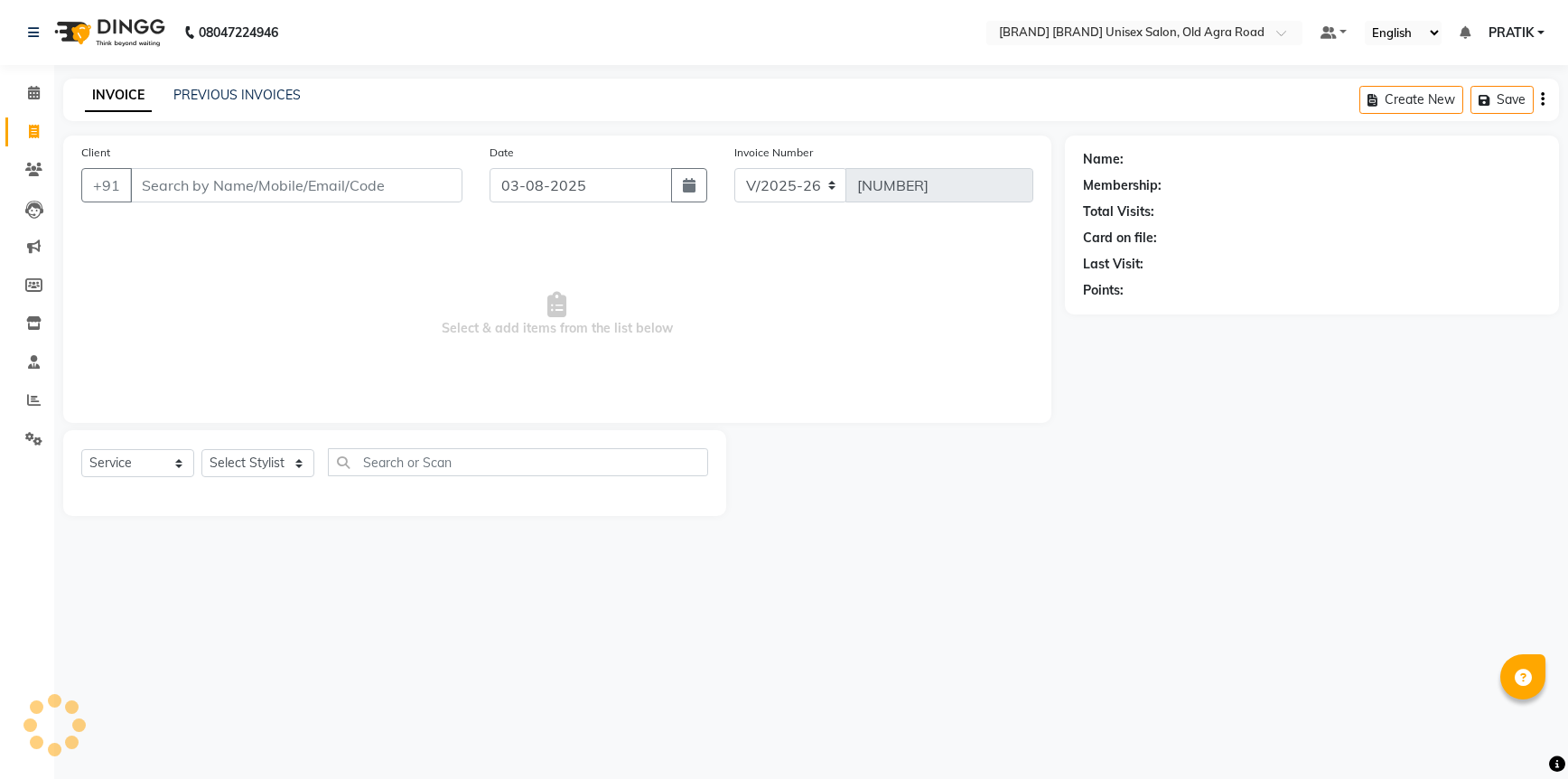 click on "Client" at bounding box center (296, 185) 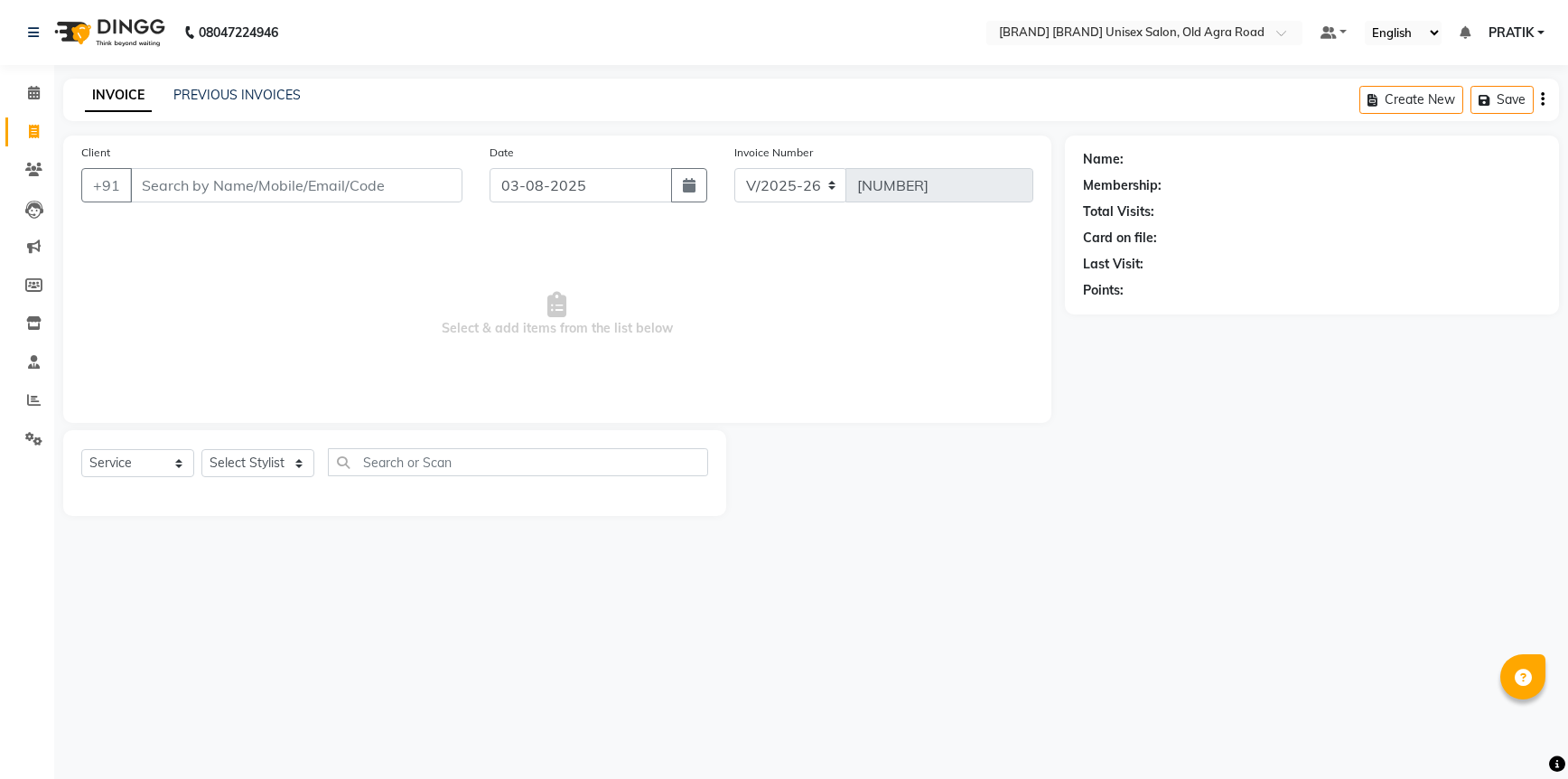 click on "Client +91" 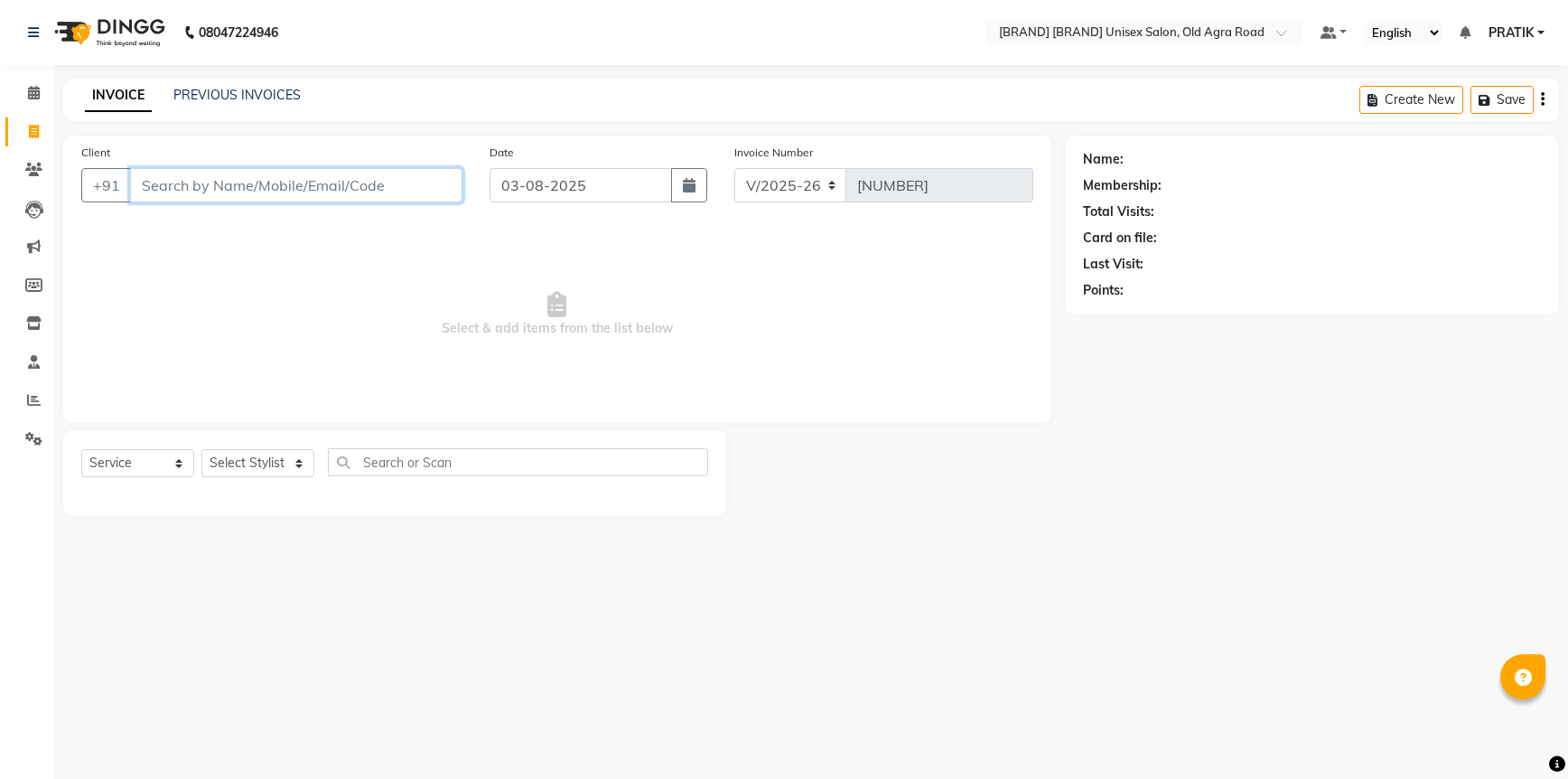 click on "Client" at bounding box center (296, 185) 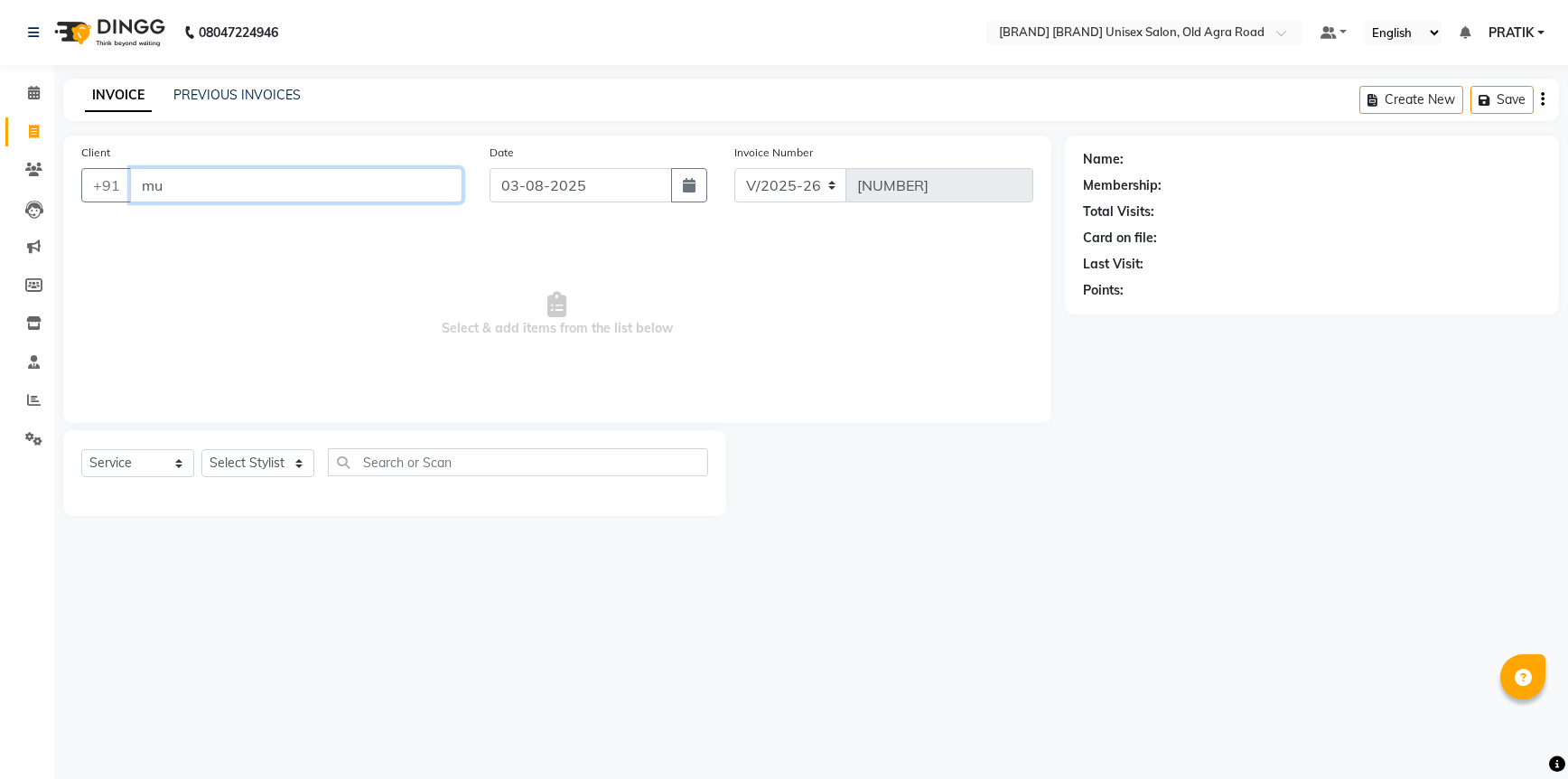 drag, startPoint x: 427, startPoint y: 175, endPoint x: 434, endPoint y: 193, distance: 19.313208 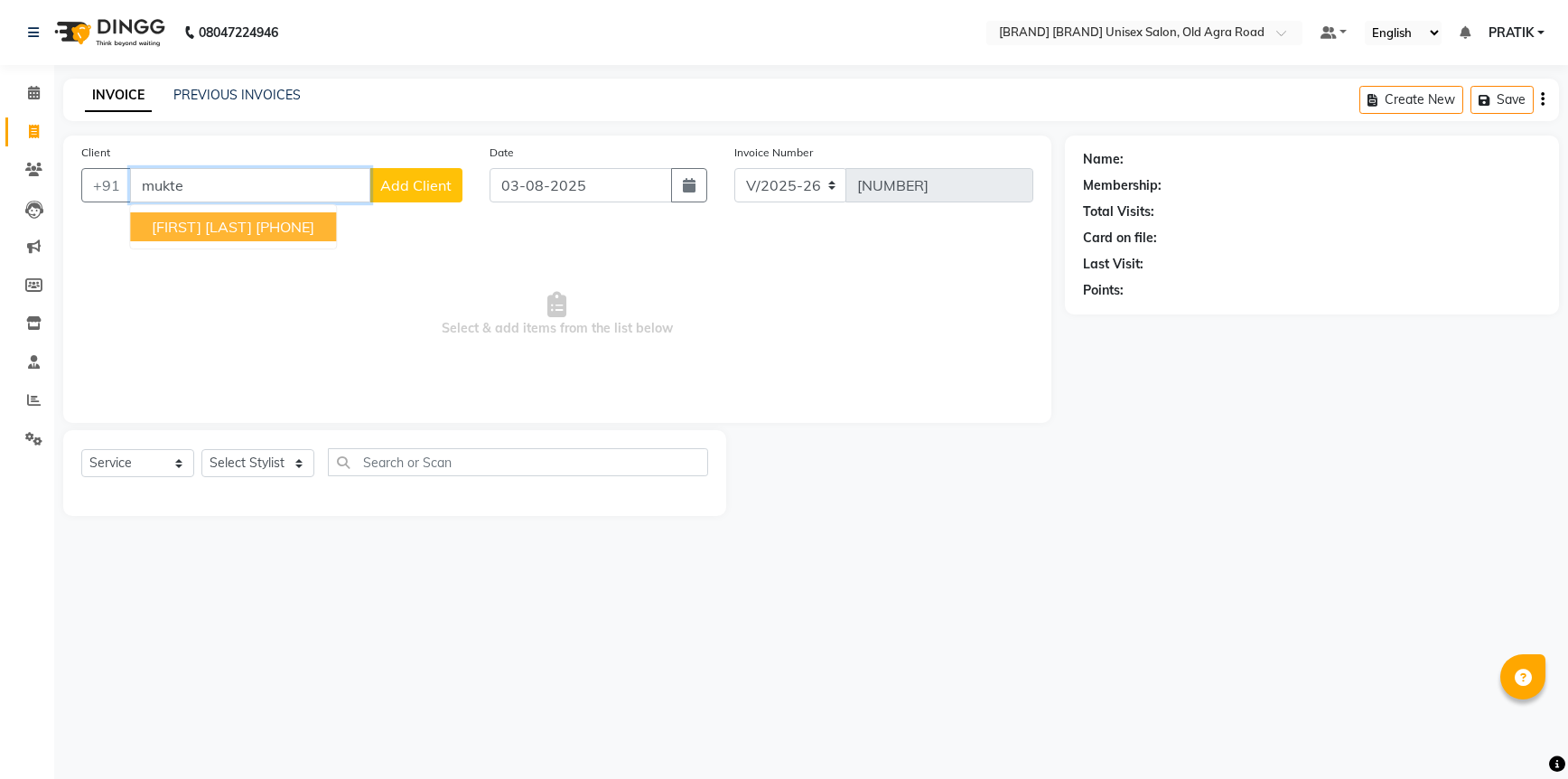 click on "[PHONE]" at bounding box center (285, 227) 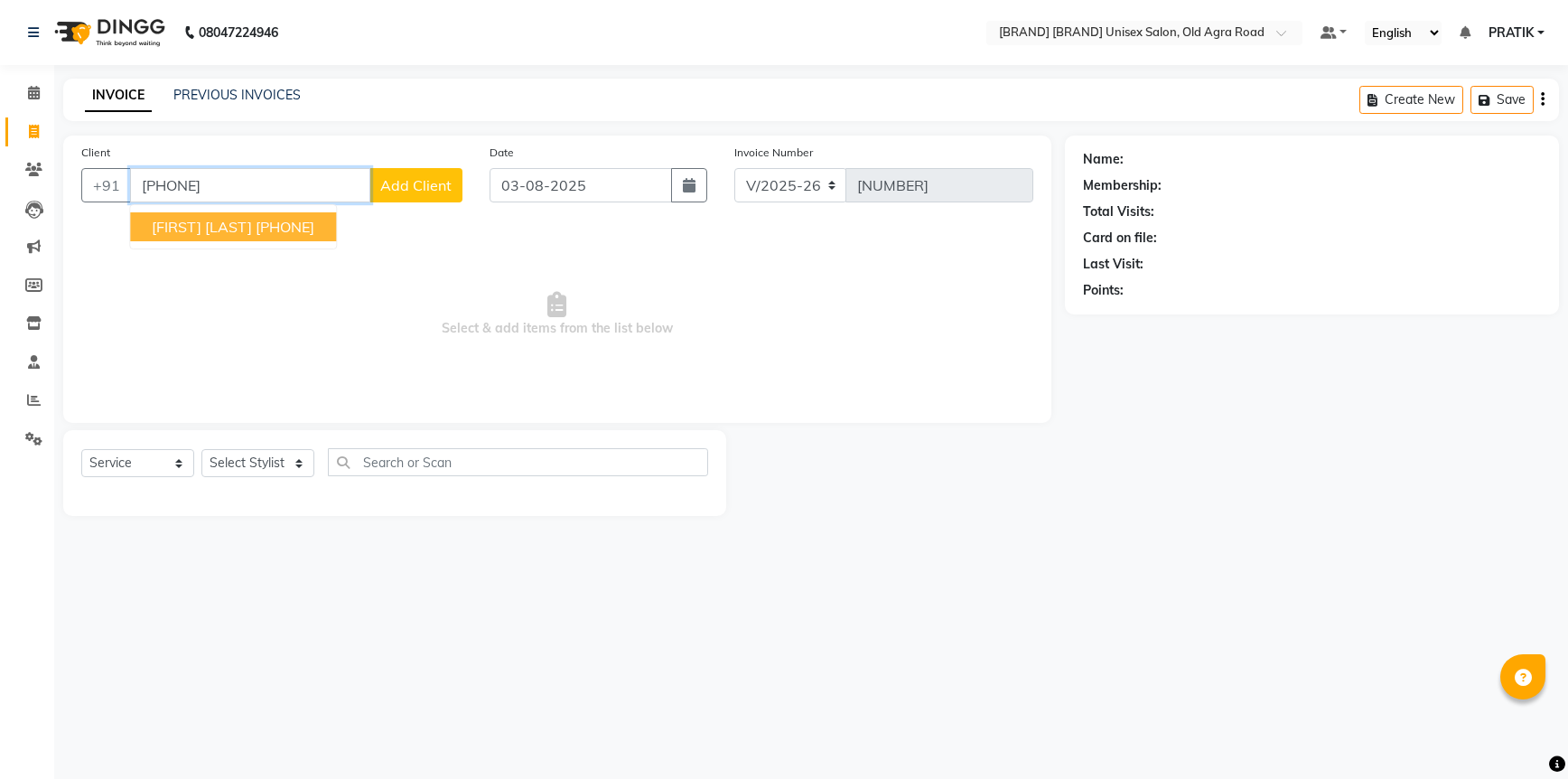type on "[PHONE]" 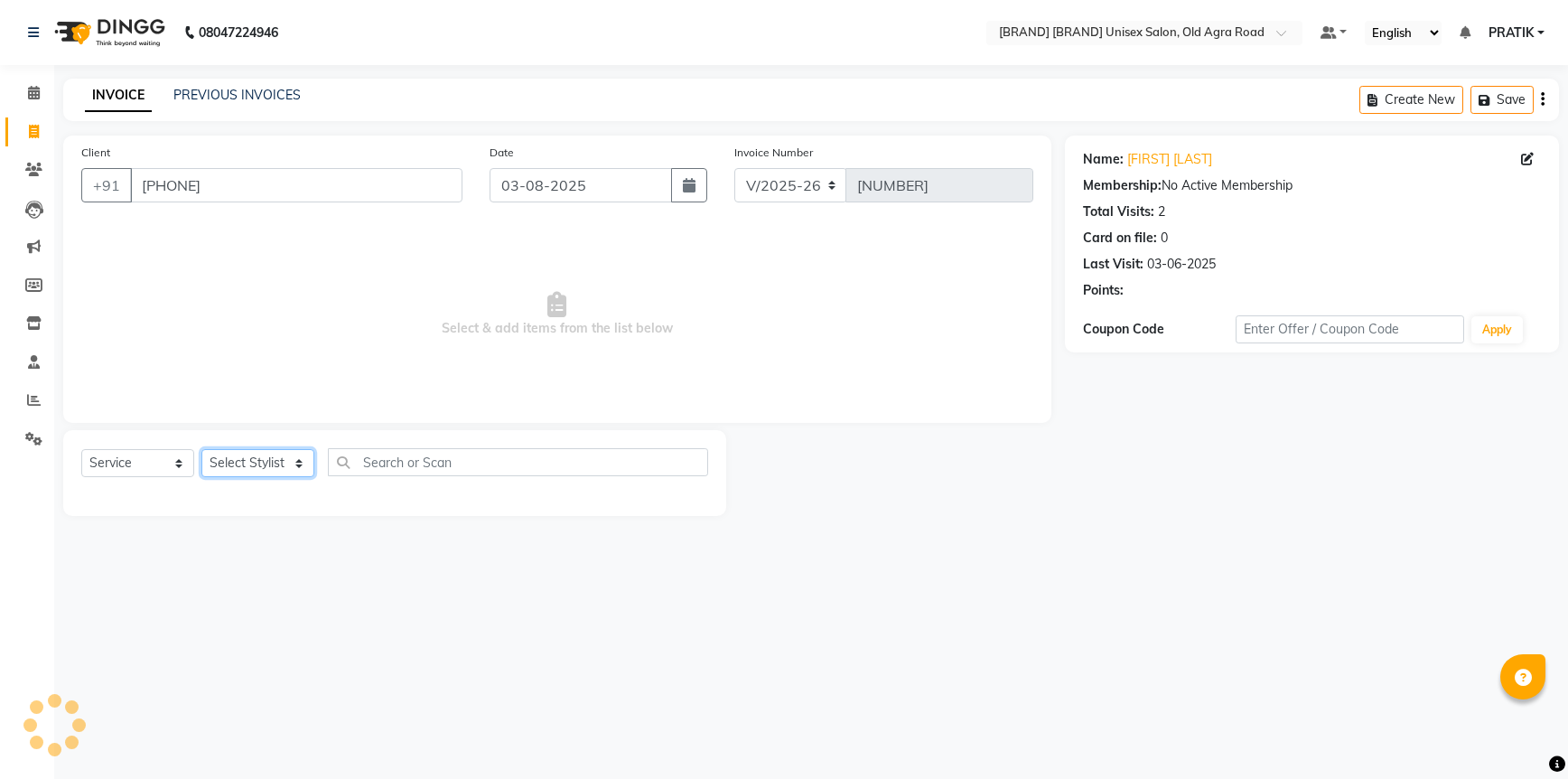 click on "Select Stylist [FIRST] [FIRST] [FIRST] [FIRST] [FIRST] [FIRST] [FIRST] [FIRST] [FIRST] [FIRST] [FIRST]" 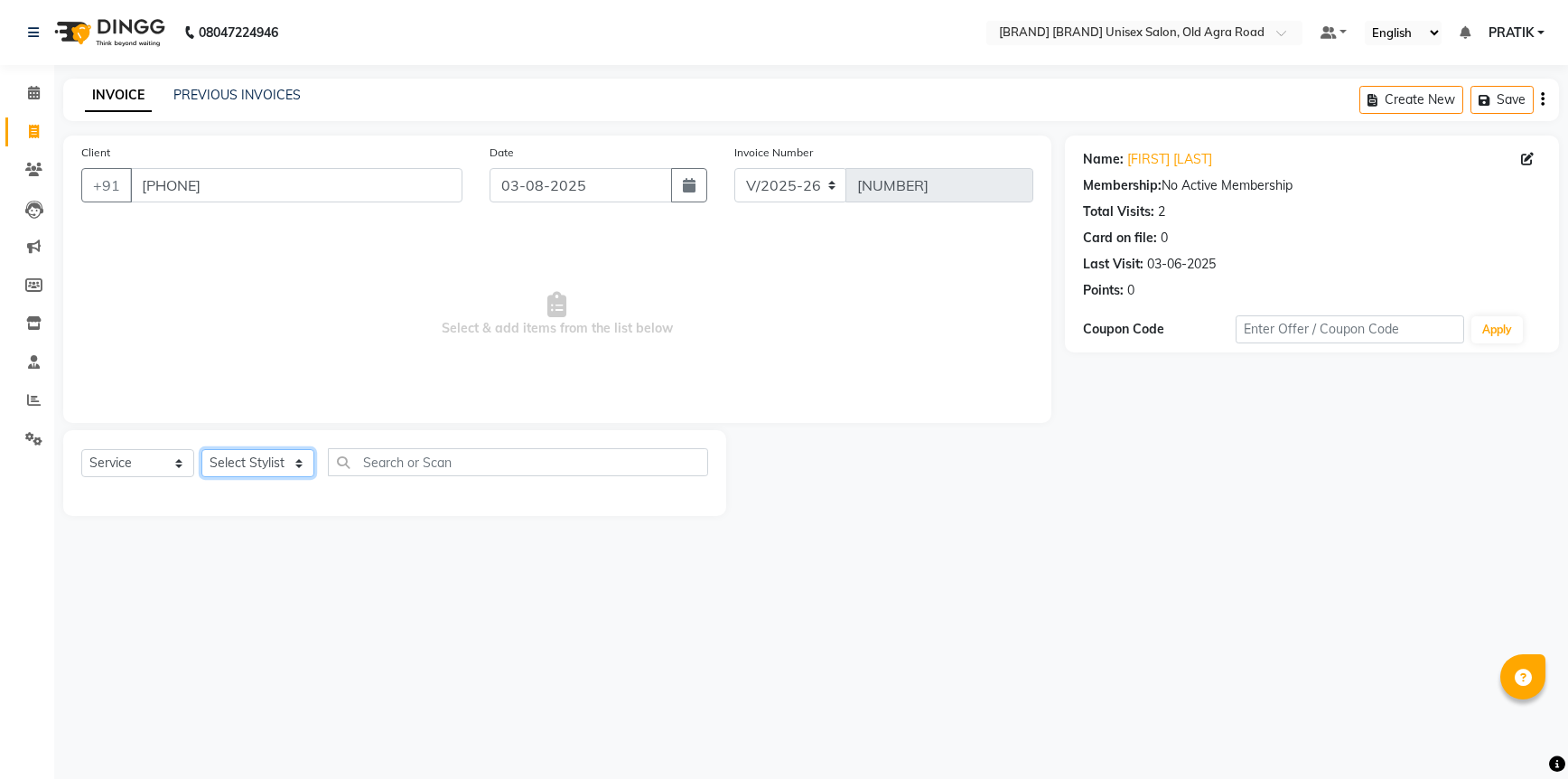 select on "57453" 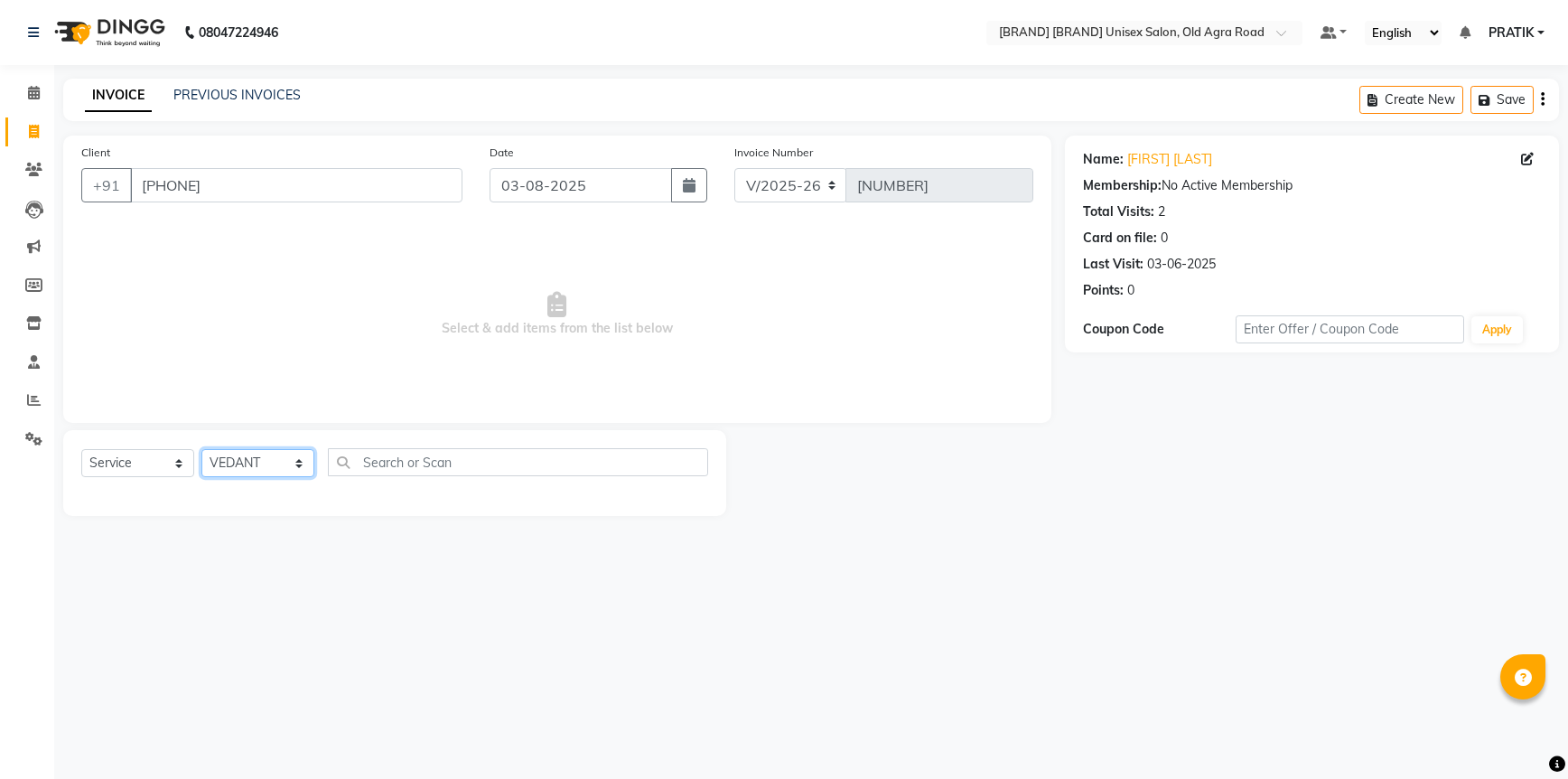click on "Select Stylist [FIRST] [FIRST] [FIRST] [FIRST] [FIRST] [FIRST] [FIRST] [FIRST] [FIRST] [FIRST] [FIRST]" 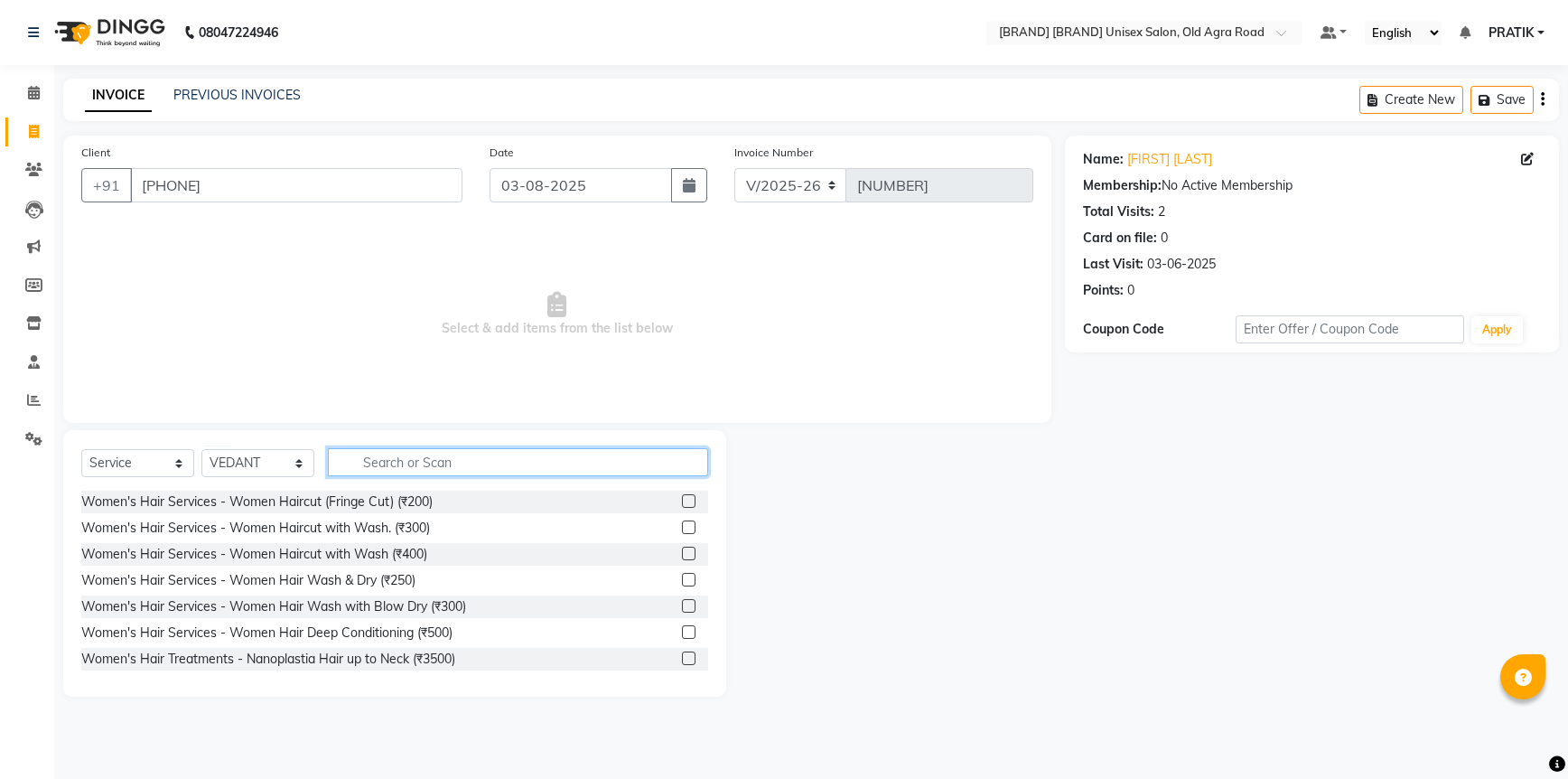 click 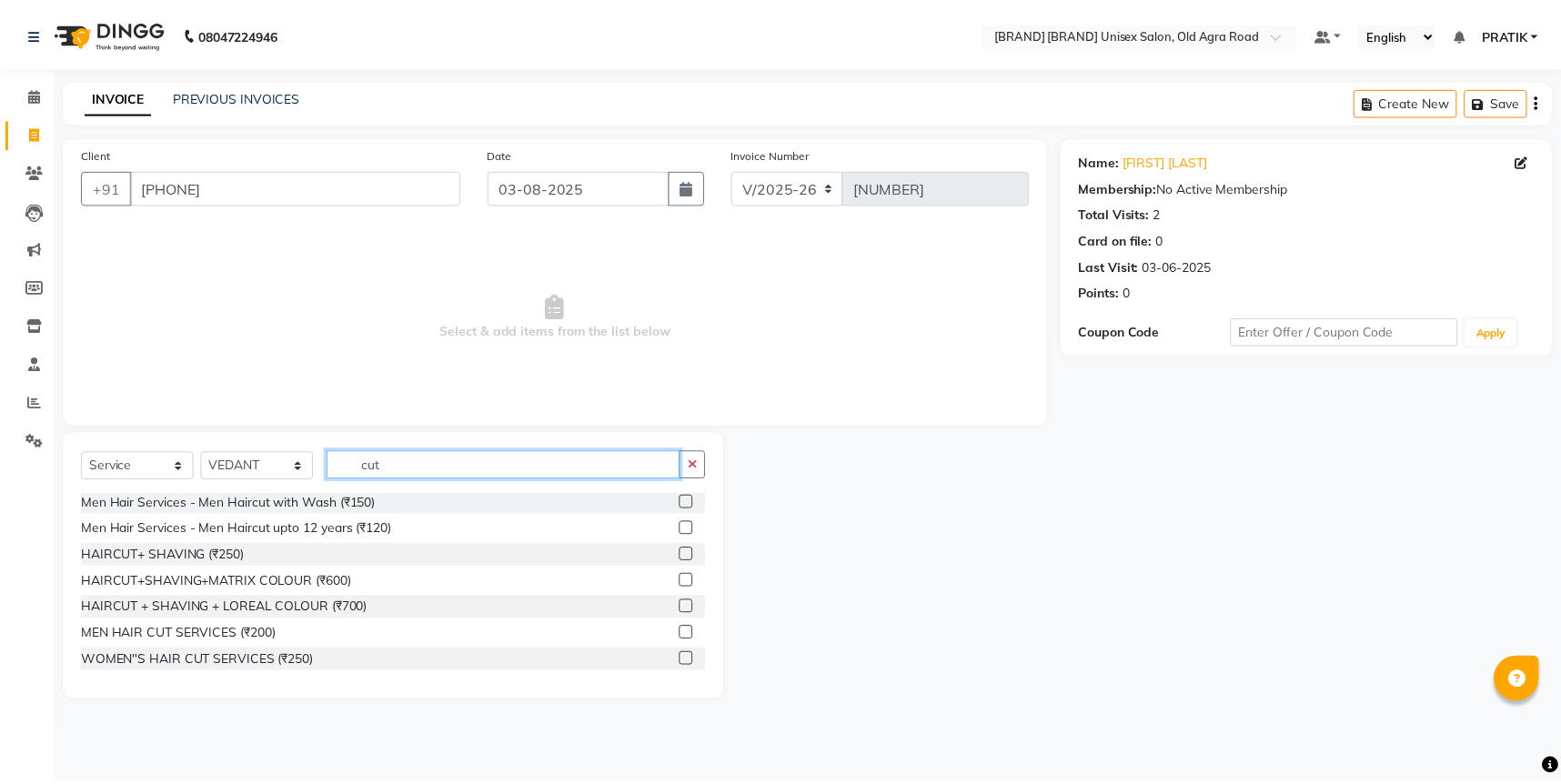 scroll, scrollTop: 0, scrollLeft: 0, axis: both 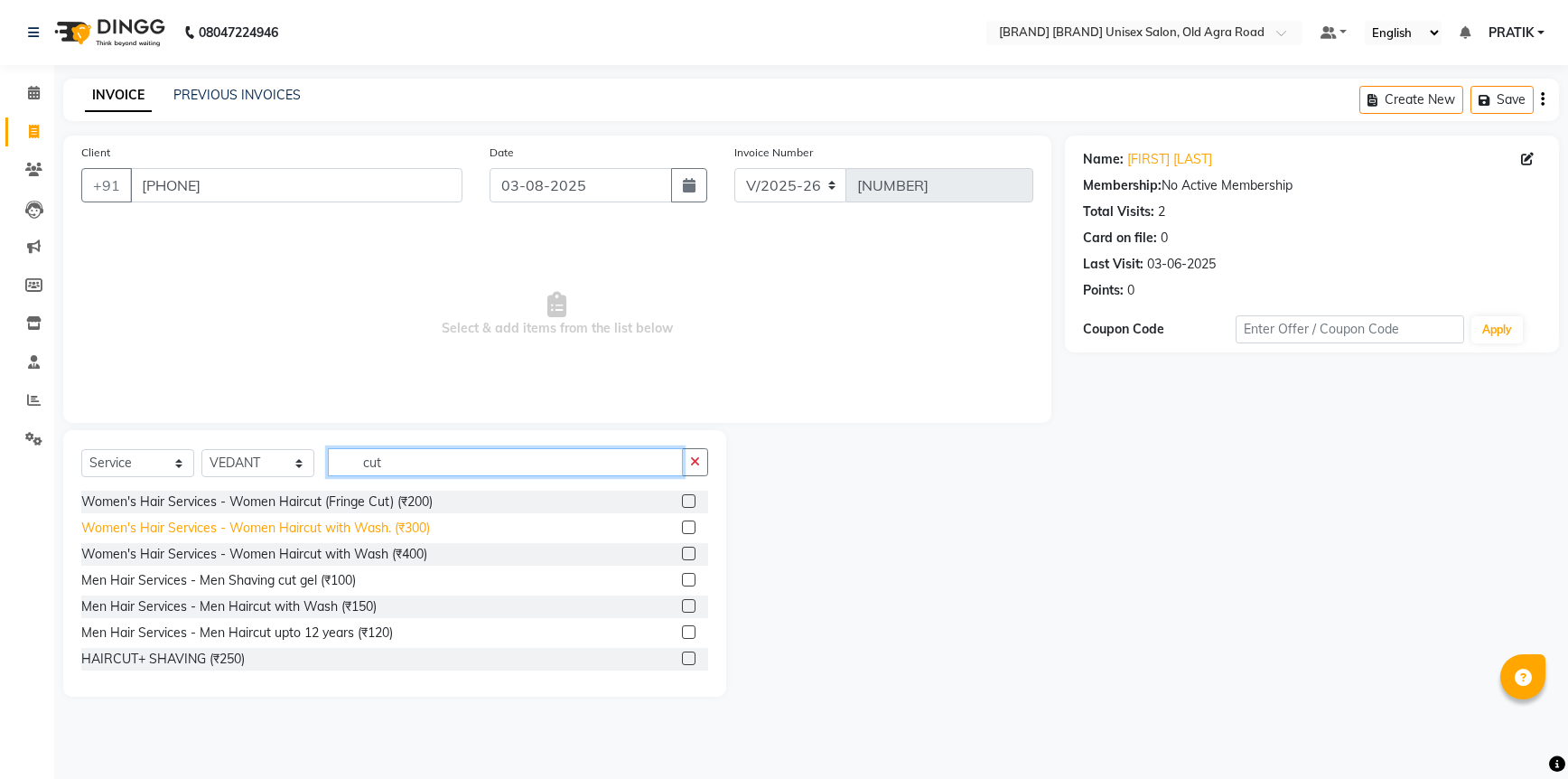 type on "cut" 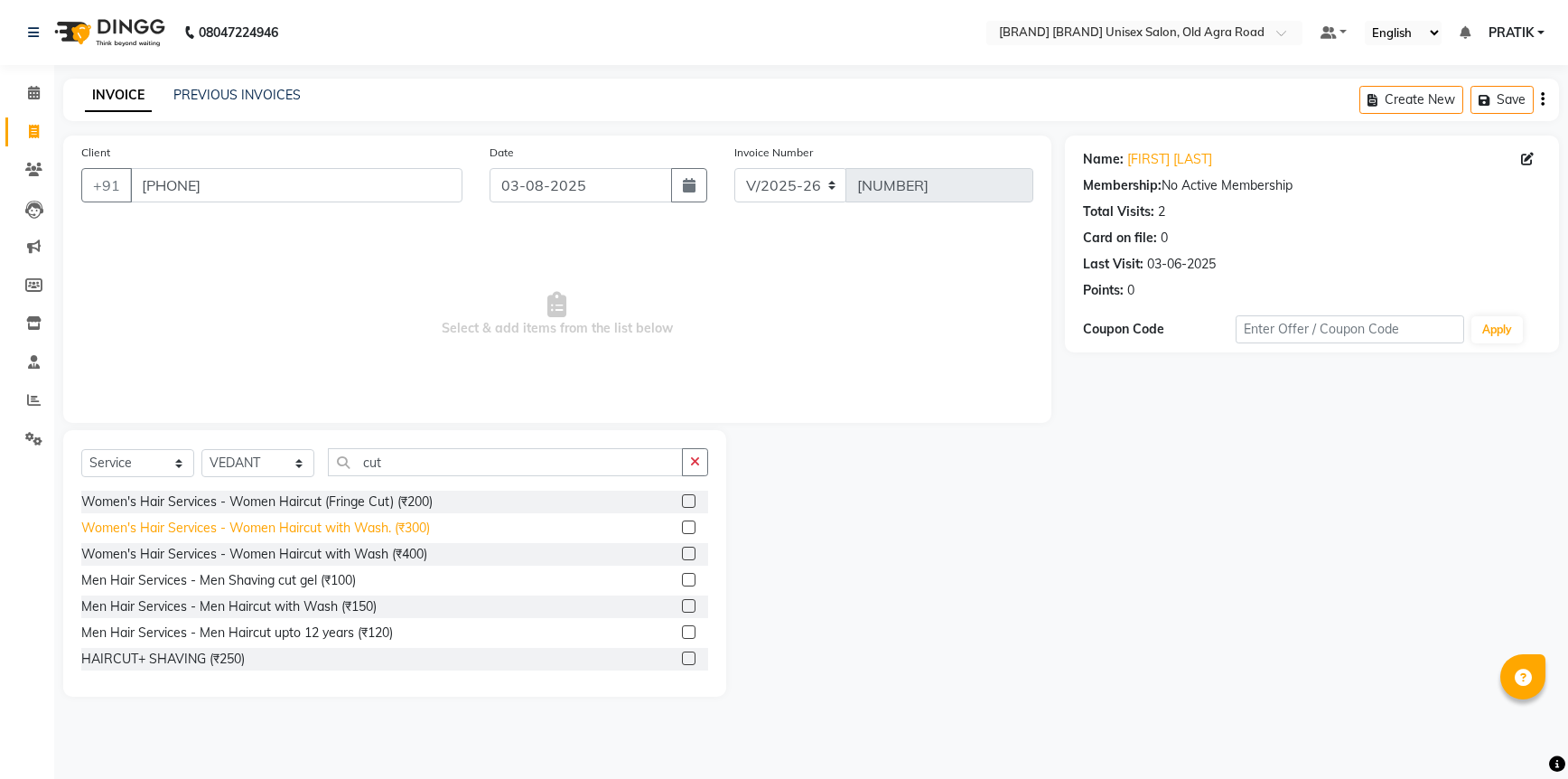 click on "Women's Hair Services  - Women Haircut with Wash. (₹300)" 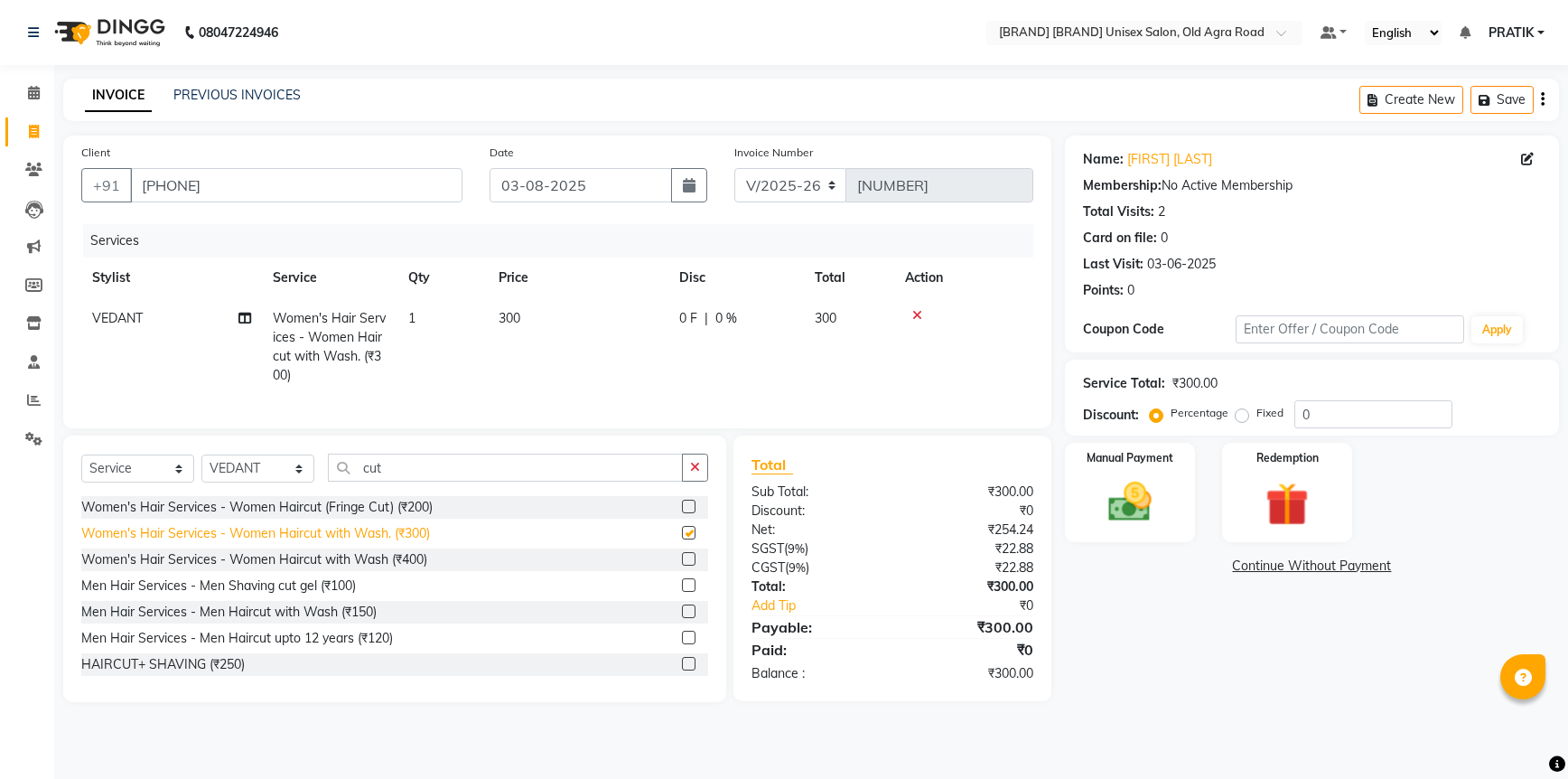 checkbox on "false" 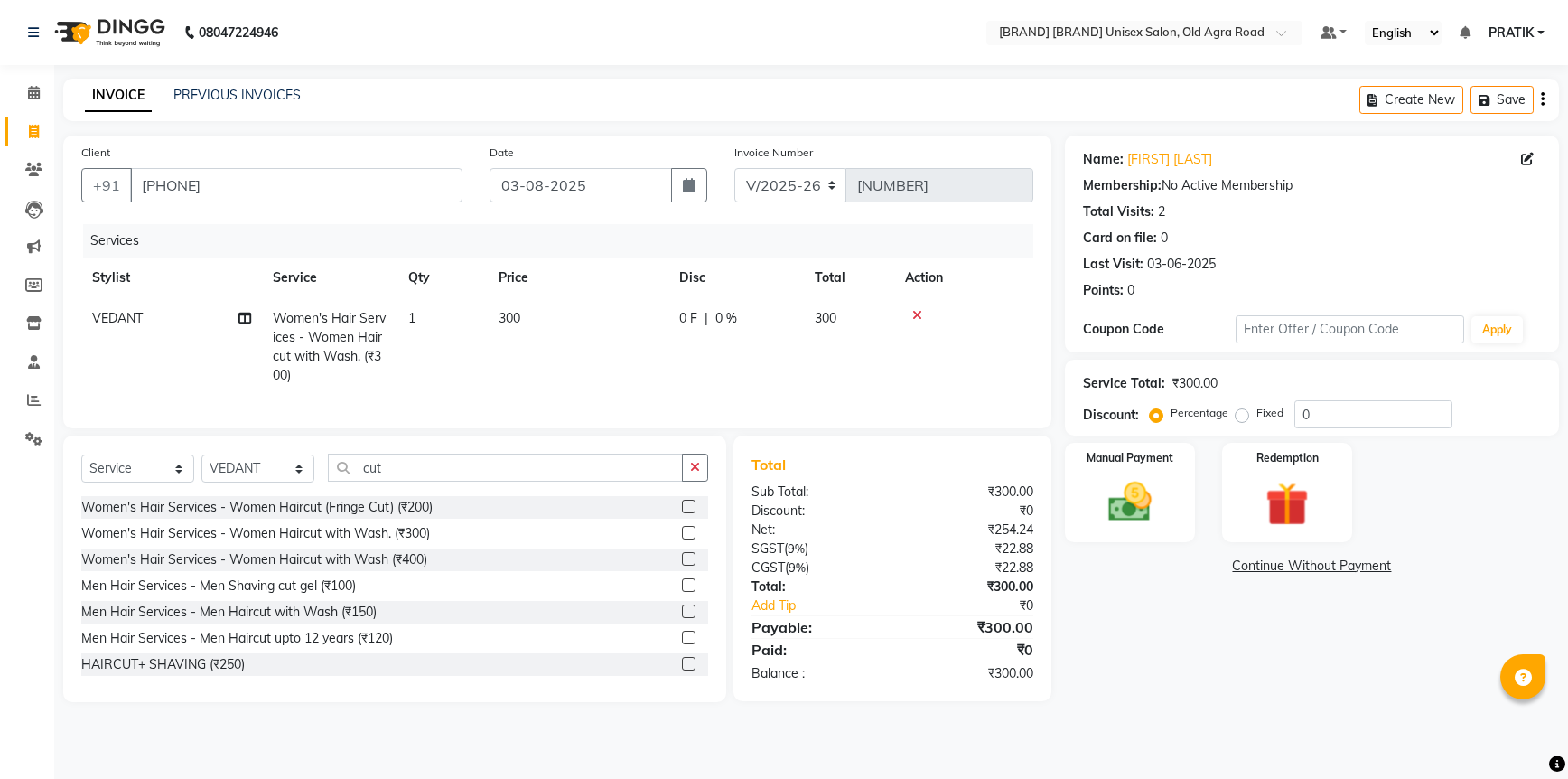 click on "300" 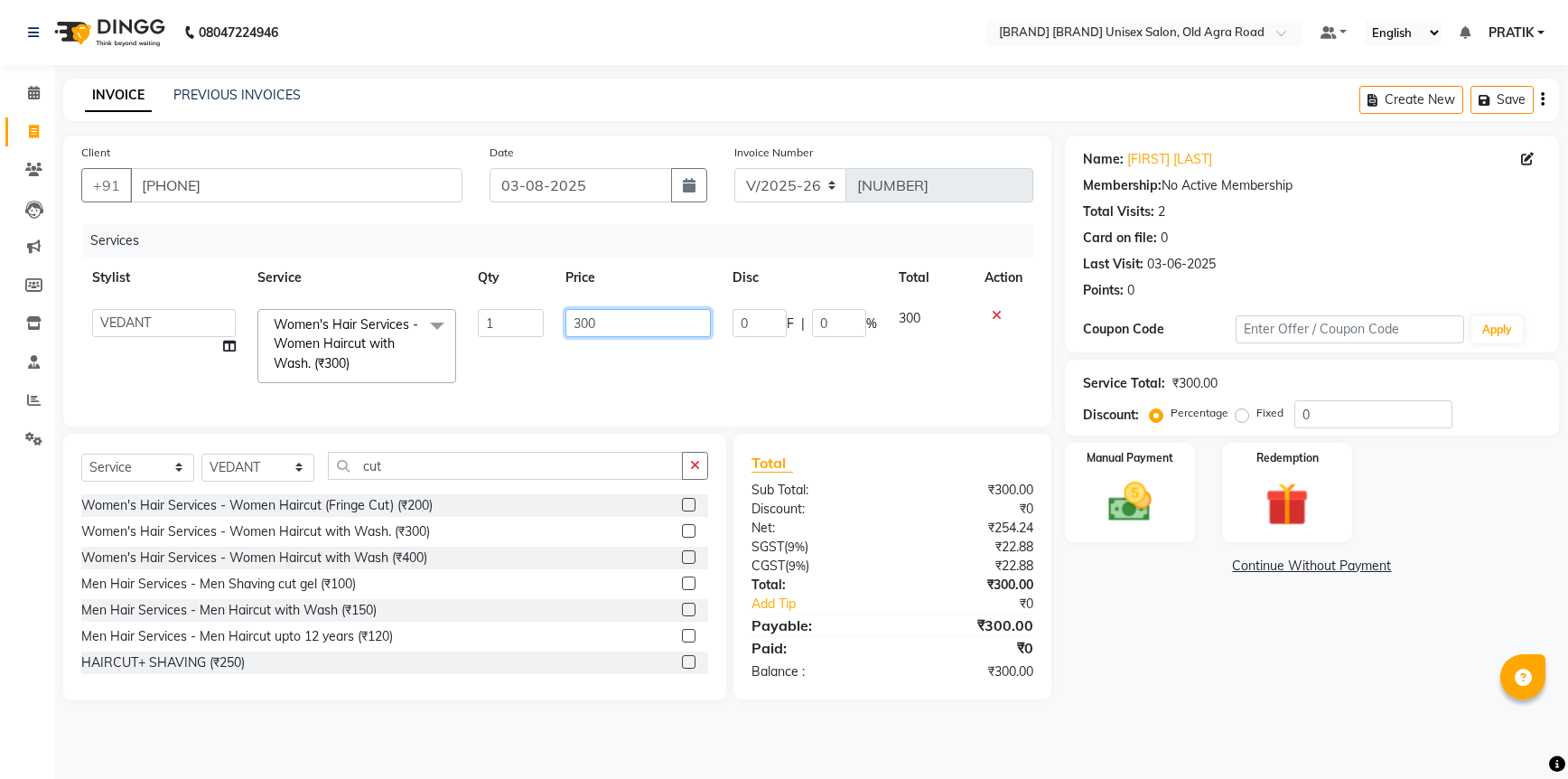 click on "300" 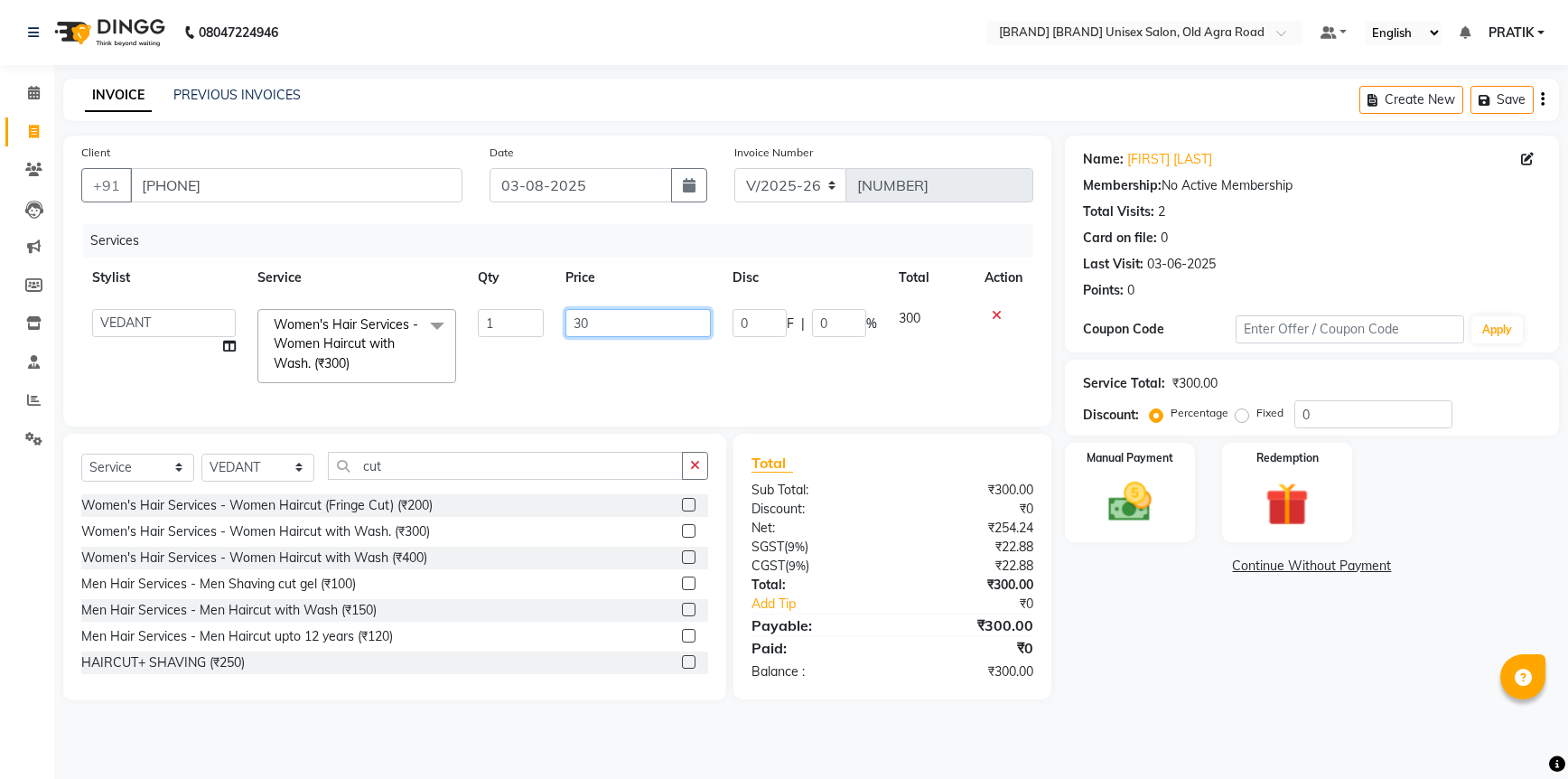 type on "3" 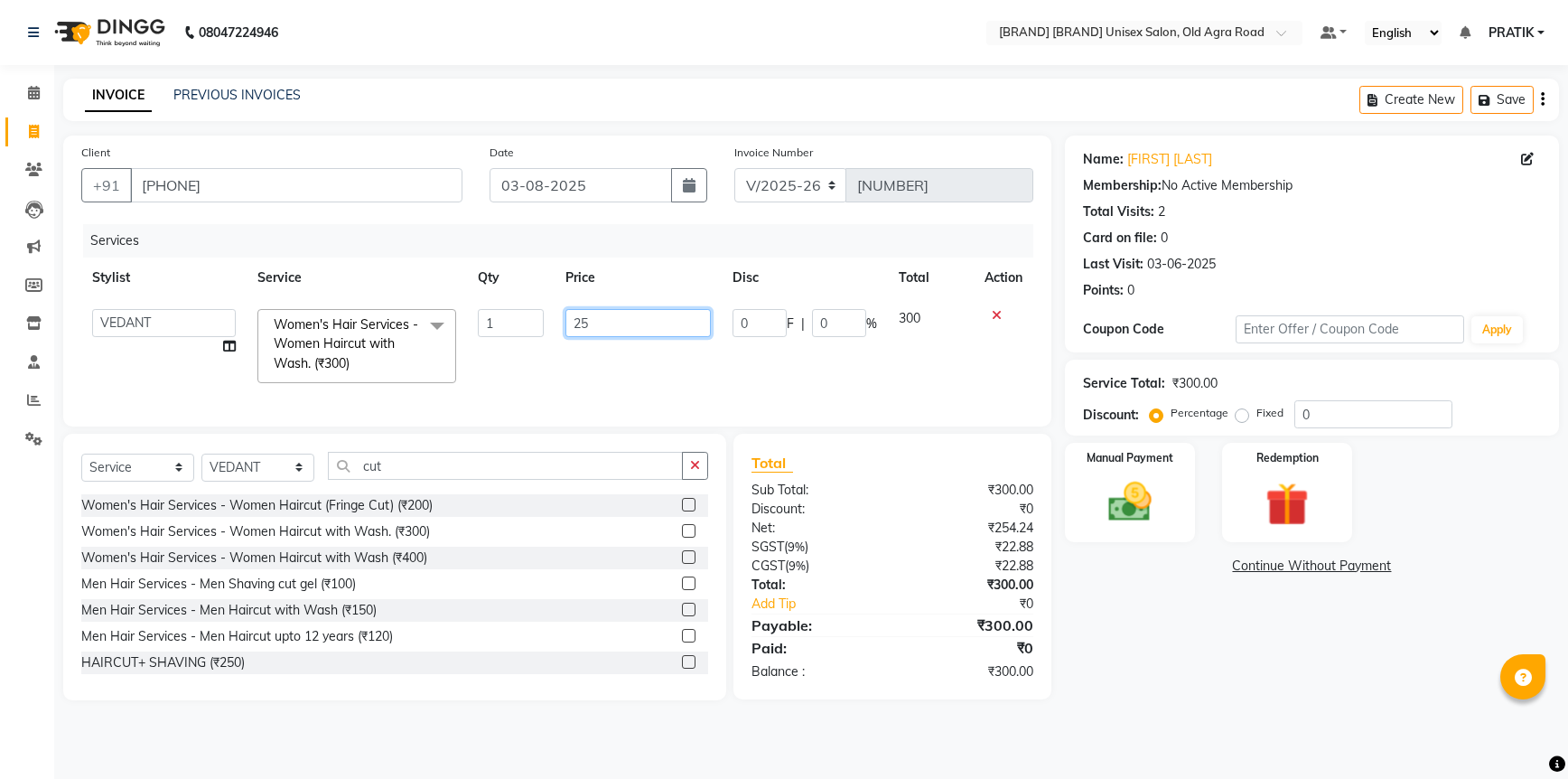 type on "250" 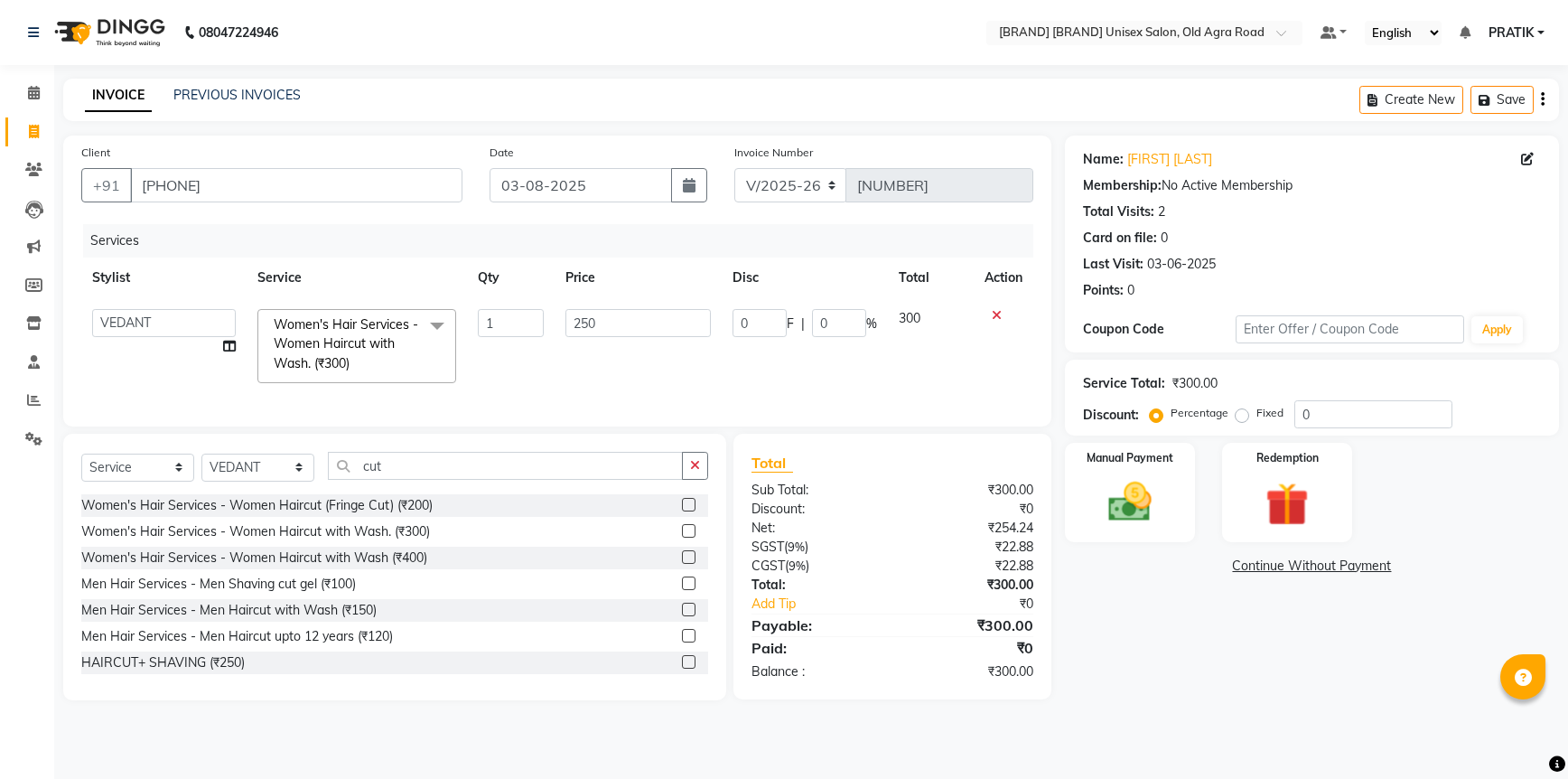 click on "[FIRST] [FIRST] [FIRST] [FIRST] [FIRST] [FIRST] [FIRST] [FIRST] [FIRST] [FIRST] [FIRST] [SERVICE] - [SERVICE] ( [PRICE] ) x [SERVICE] - [SERVICE] ( [PRICE] ) [SERVICE] - [SERVICE] ( [PRICE] ) [SERVICE] - [SERVICE] ( [PRICE] ) [SERVICE] - [SERVICE] ( [PRICE] ) [SERVICE] - [SERVICE] ( [PRICE] ) [SERVICE] - [SERVICE] ( [PRICE] ) [SERVICE] - [SERVICE] ( [PRICE] ) [SERVICE] ( [PRICE] ) [SERVICE] [SERVICE] ( [PRICE] ) [SERVICE] [SERVICE] ( [PRICE] ) [SERVICE] [SERVICE] ( [PRICE] ) [SERVICE] - [SERVICE] ( [PRICE] ) [SERVICE] - [SERVICE] ( [PRICE] ) [SERVICE] - [SERVICE] ( [PRICE] ) [SERVICE] - [SERVICE] ( [PRICE] ) [NUMBER] [NUMBER] [NUMBER] [LETTER] | [NUMBER] %" 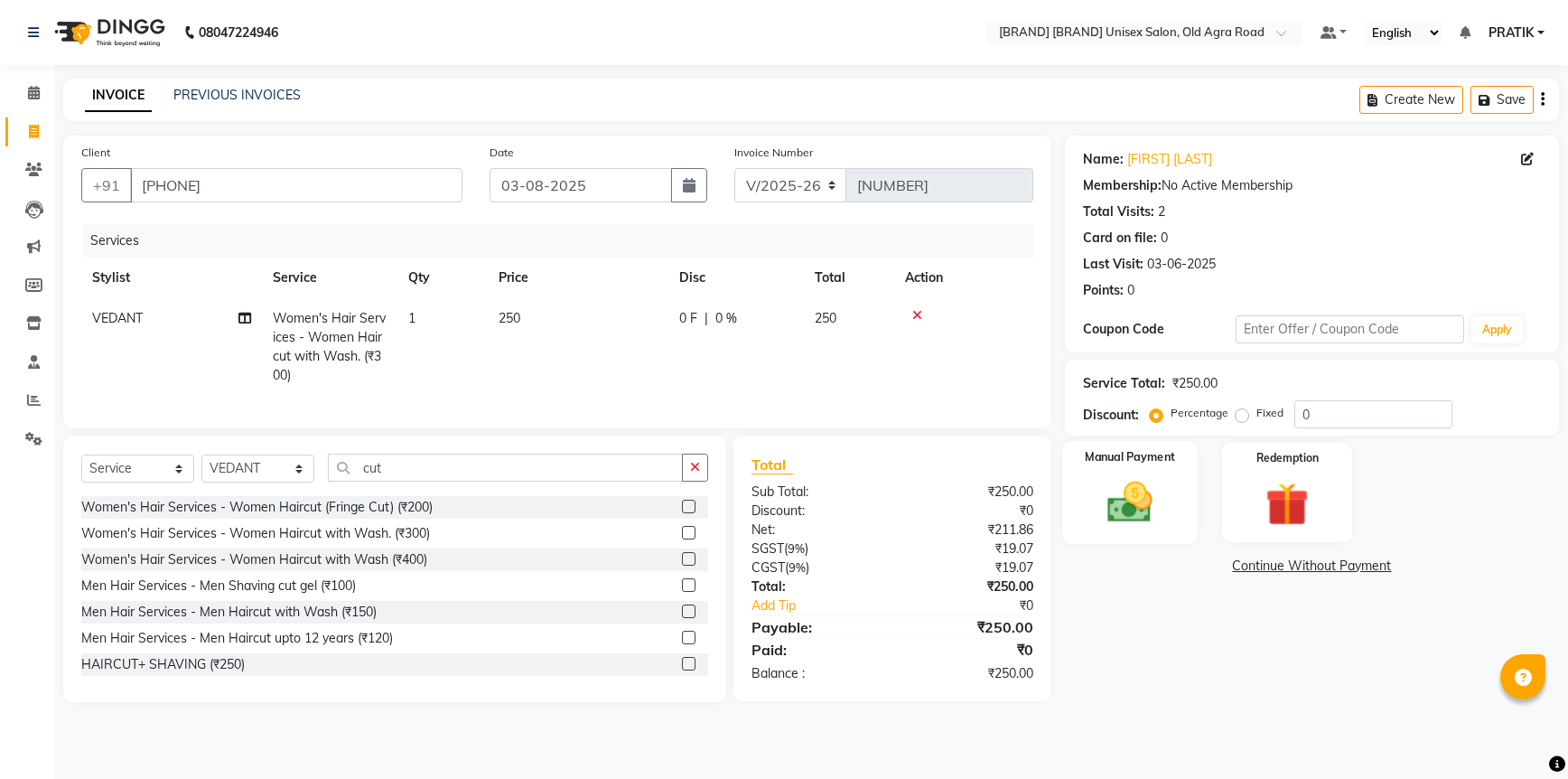 click 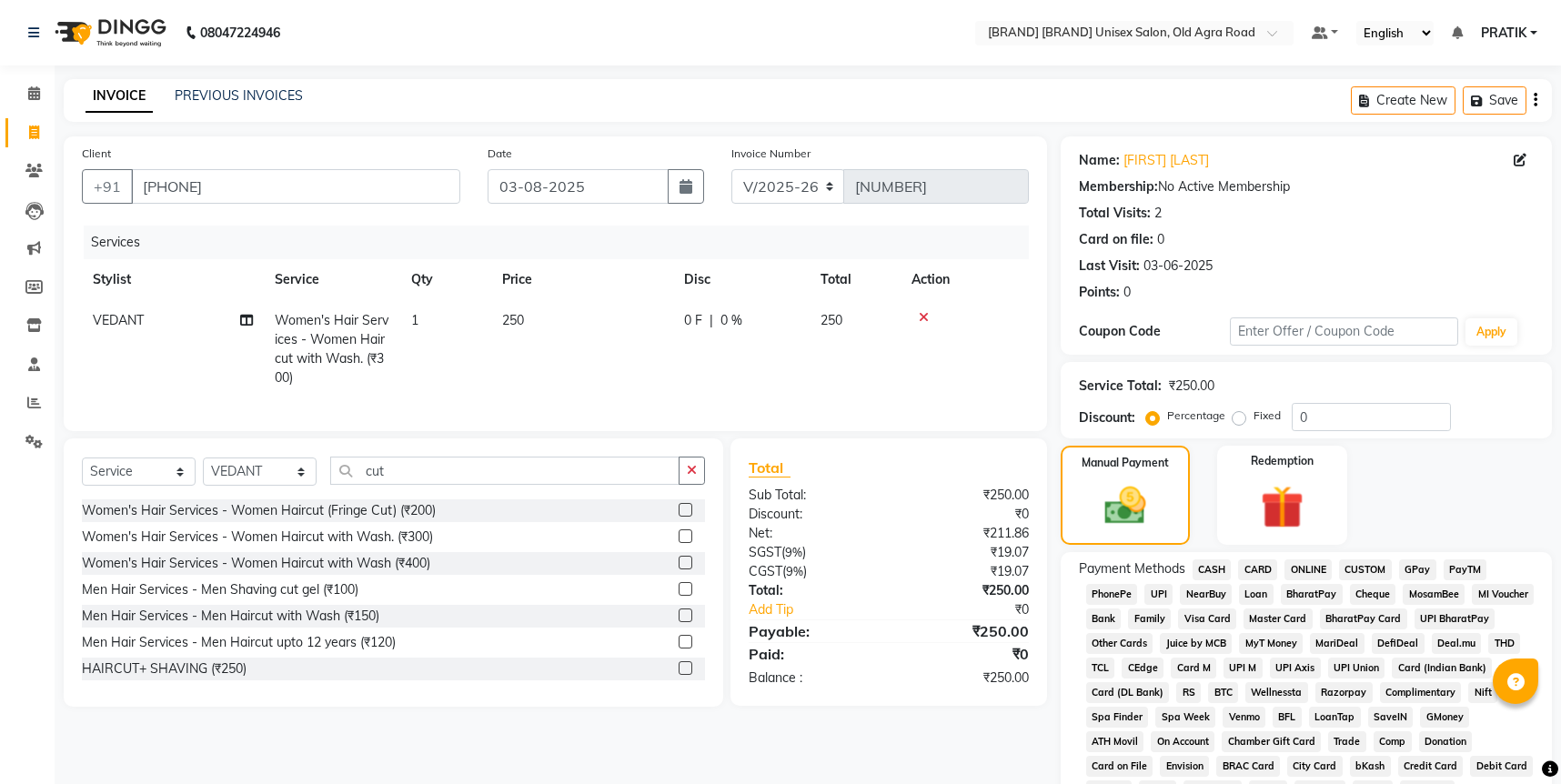 click on "ONLINE" 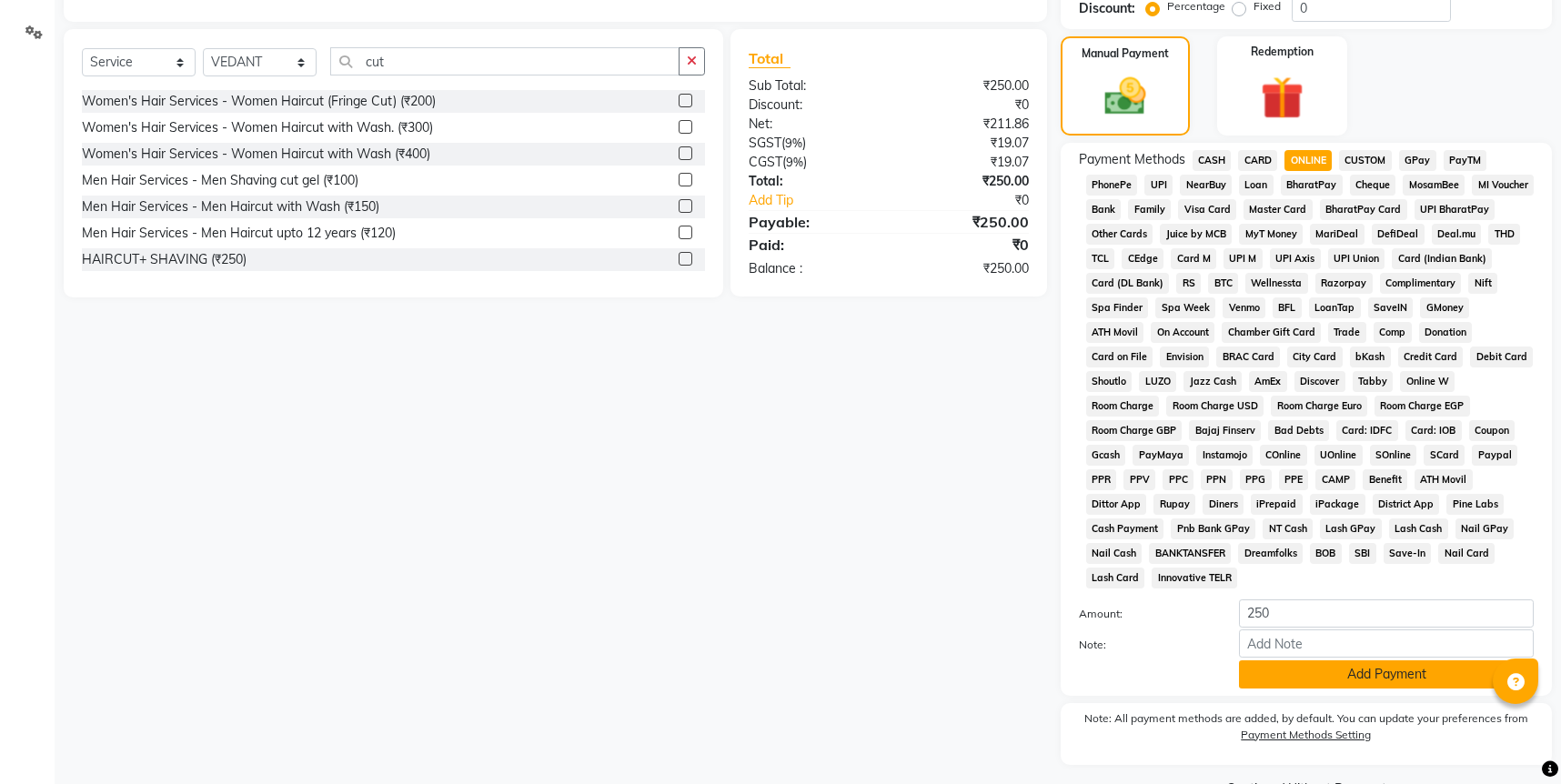 scroll, scrollTop: 435, scrollLeft: 0, axis: vertical 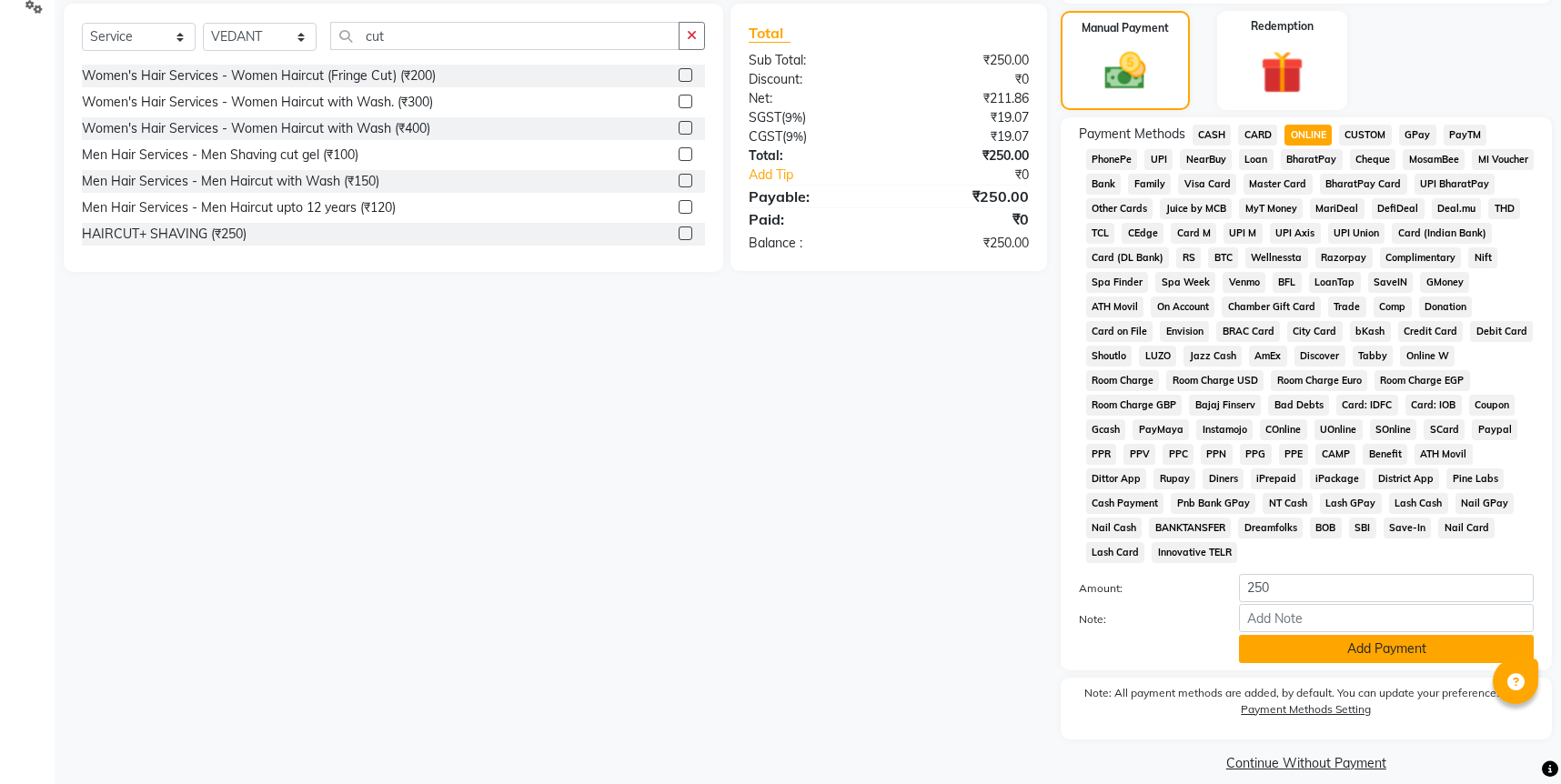 click on "Add Payment" 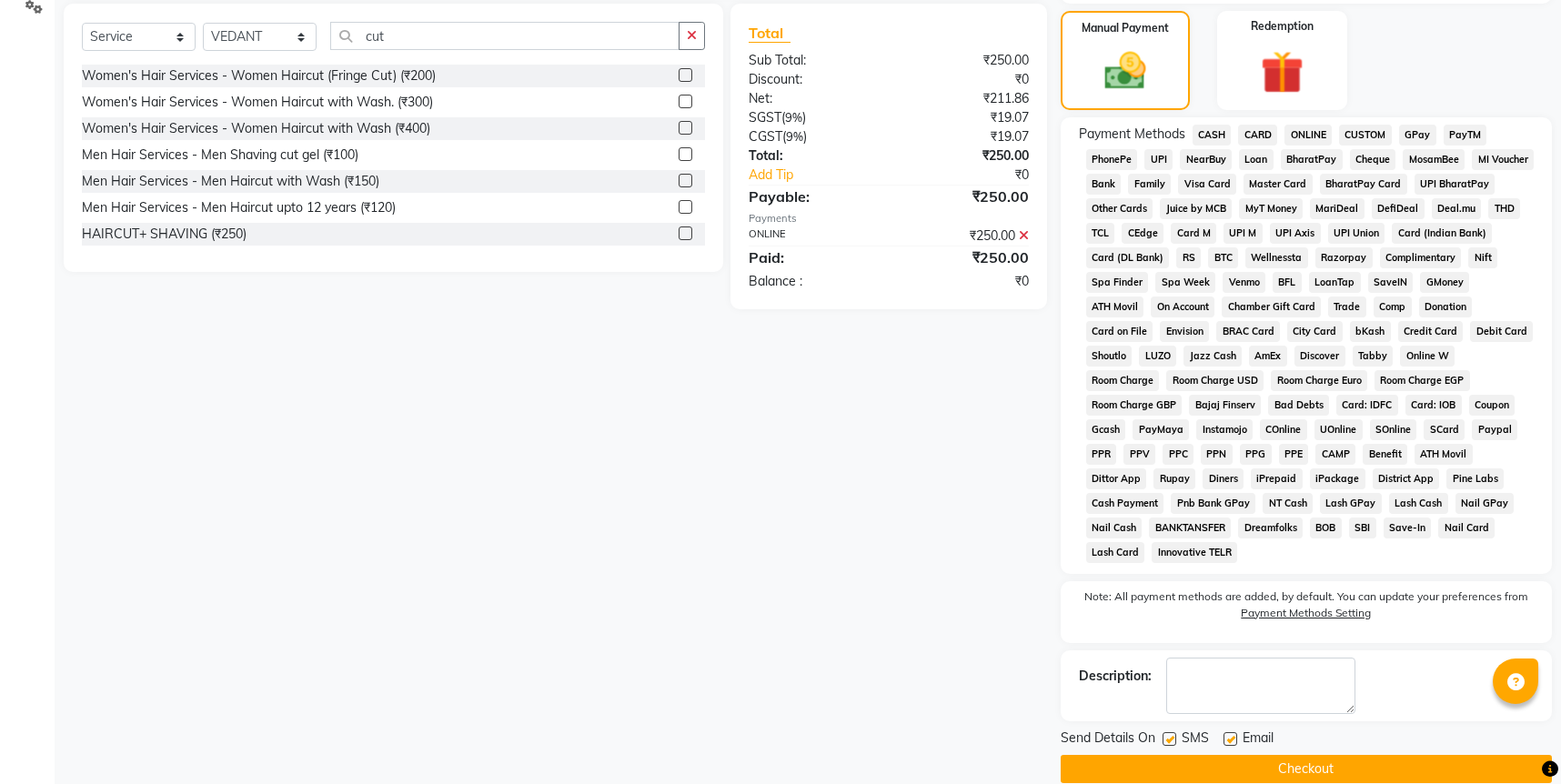click on "Checkout" 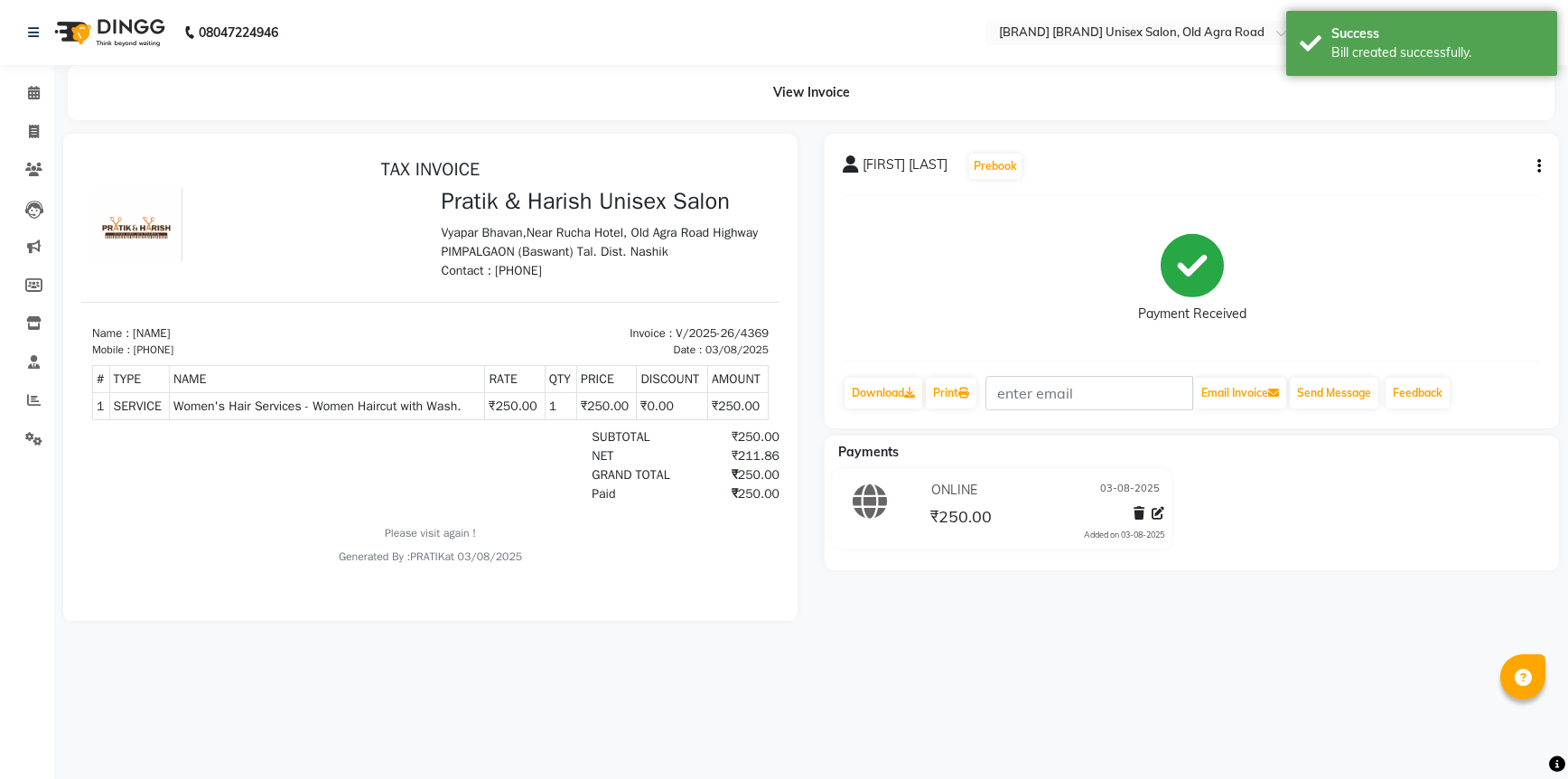 scroll, scrollTop: 0, scrollLeft: 0, axis: both 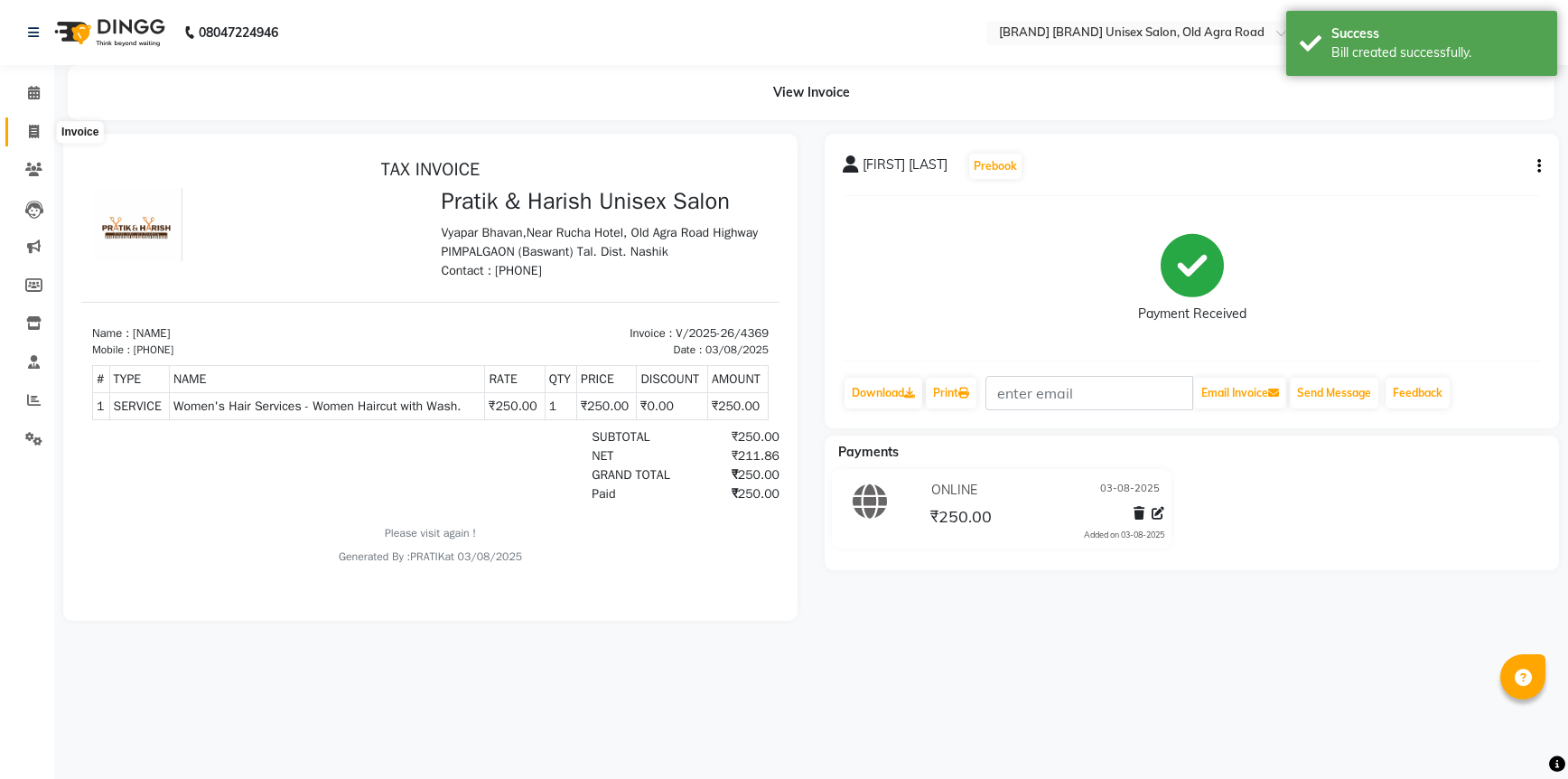 click 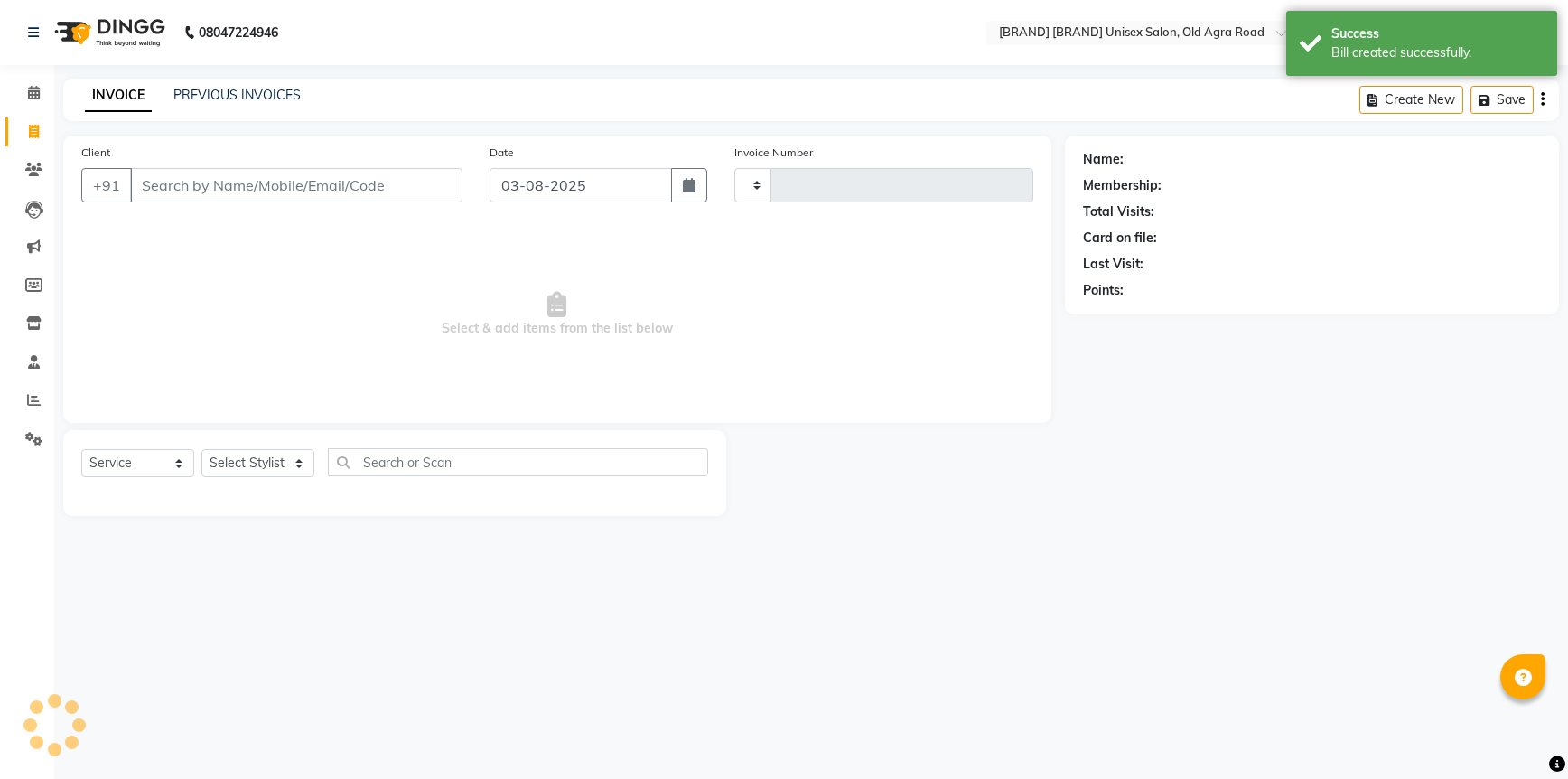 type on "4370" 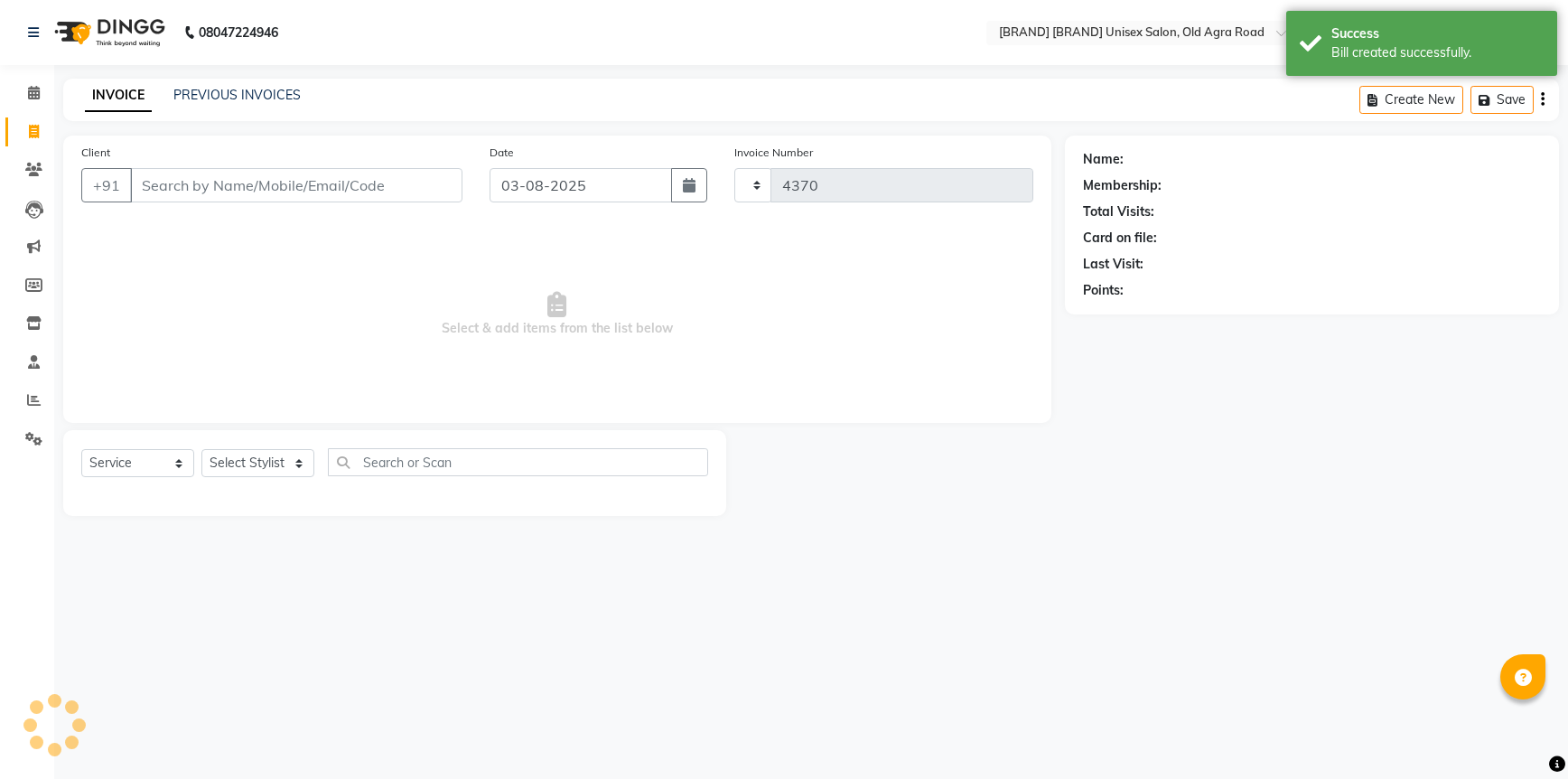 select on "6770" 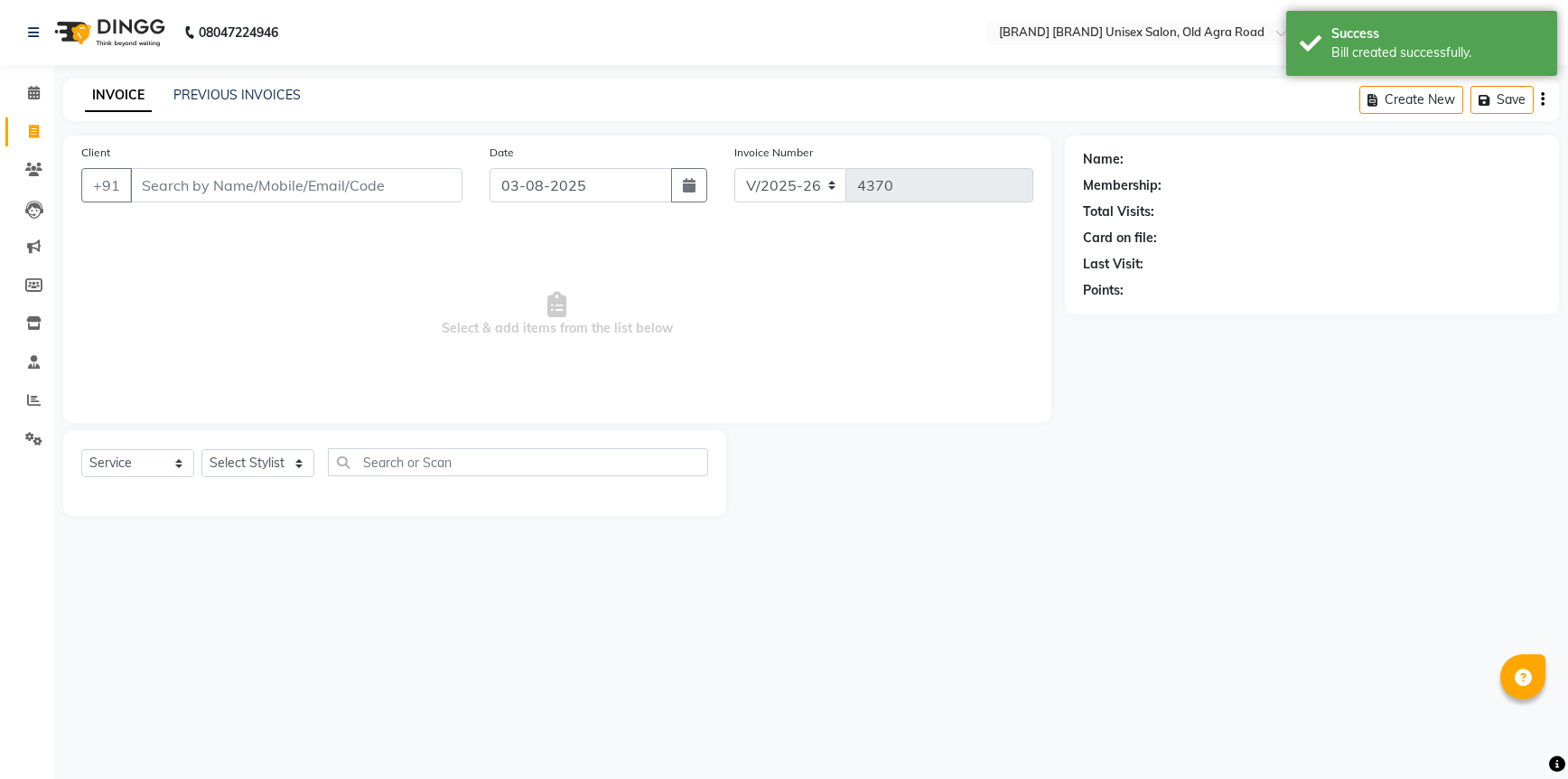 drag, startPoint x: 372, startPoint y: 202, endPoint x: 372, endPoint y: 190, distance: 12 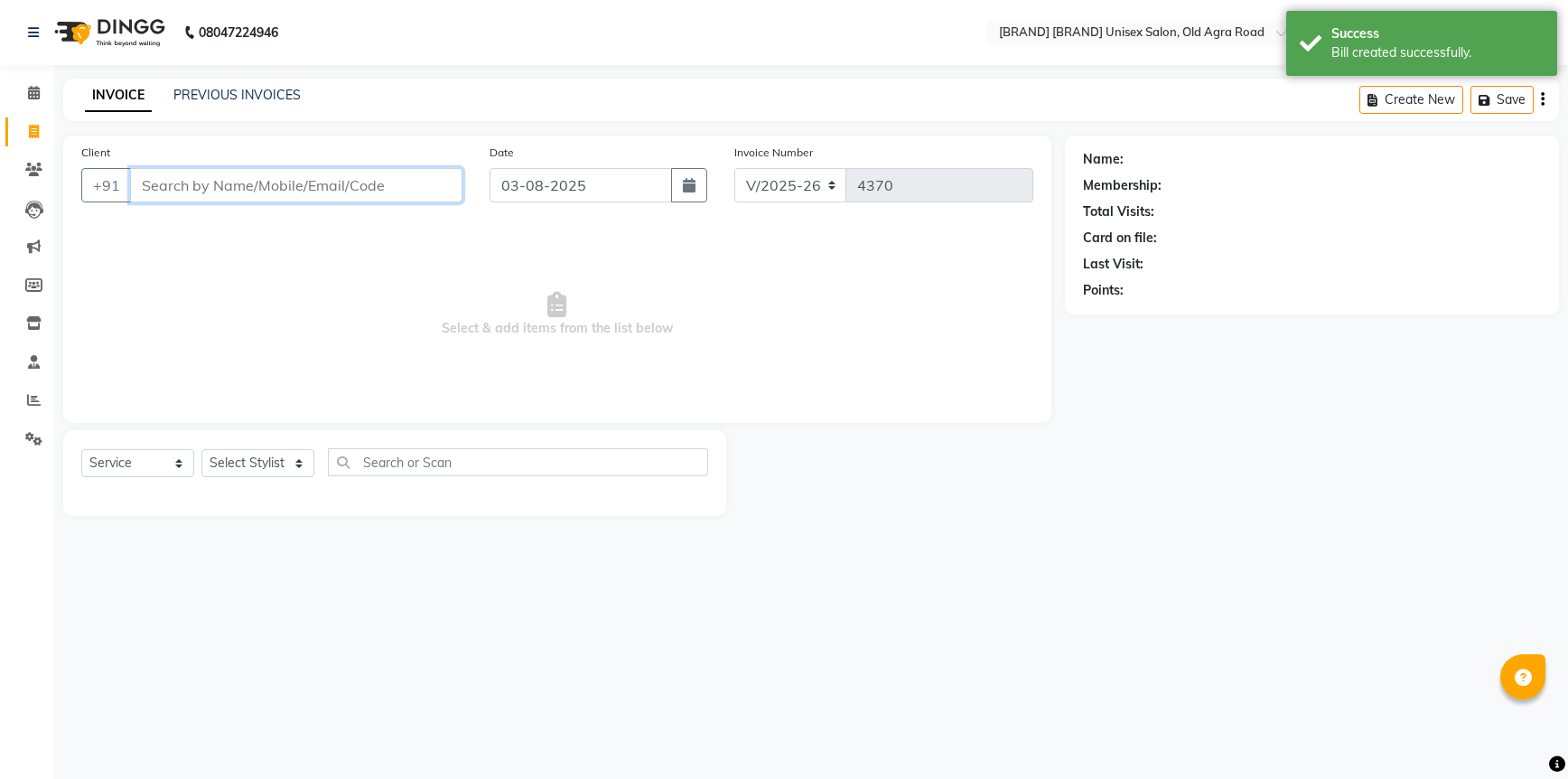click on "Client" at bounding box center (296, 185) 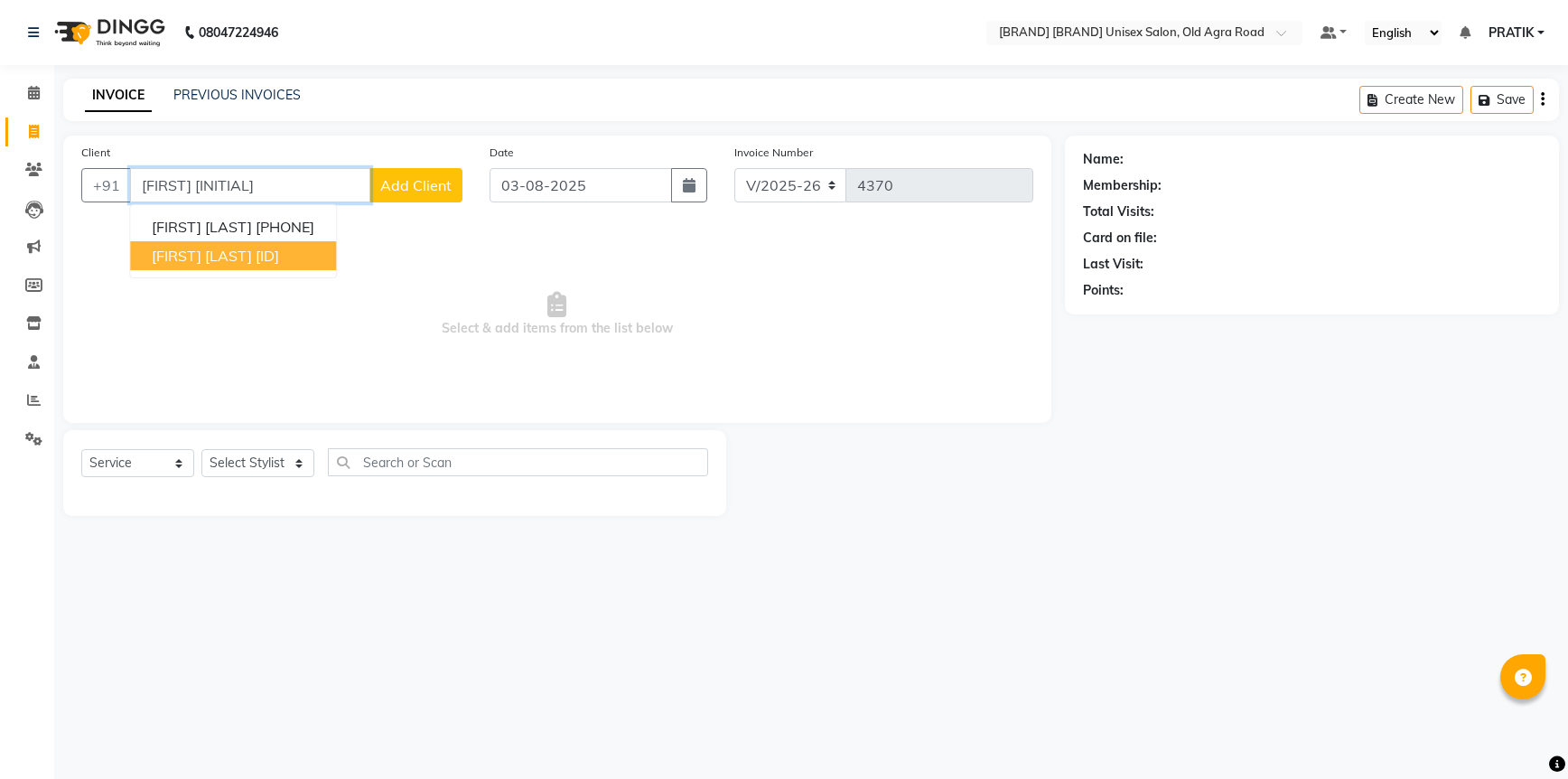 click on "[ID]" at bounding box center [267, 256] 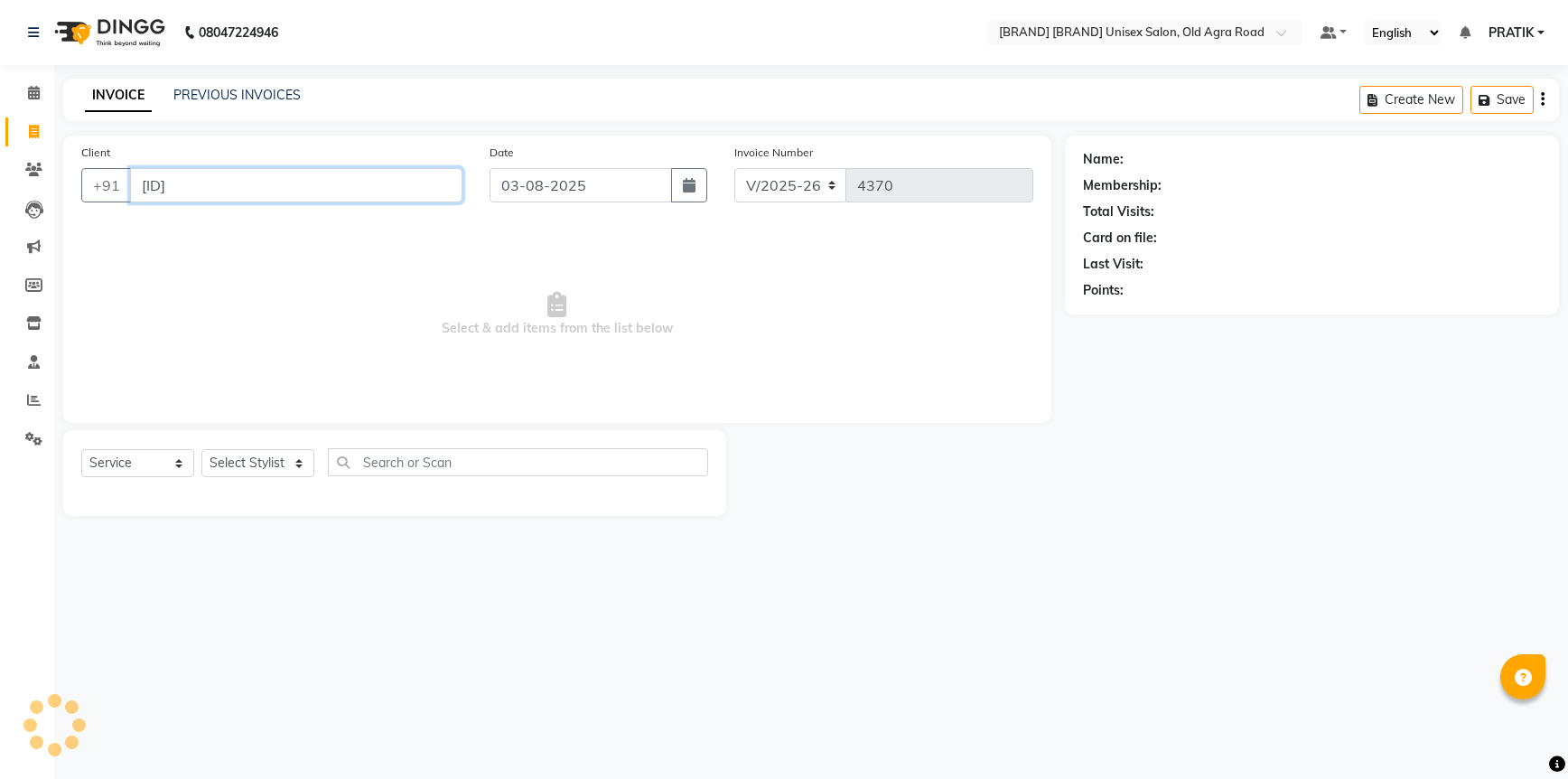type on "[ID]" 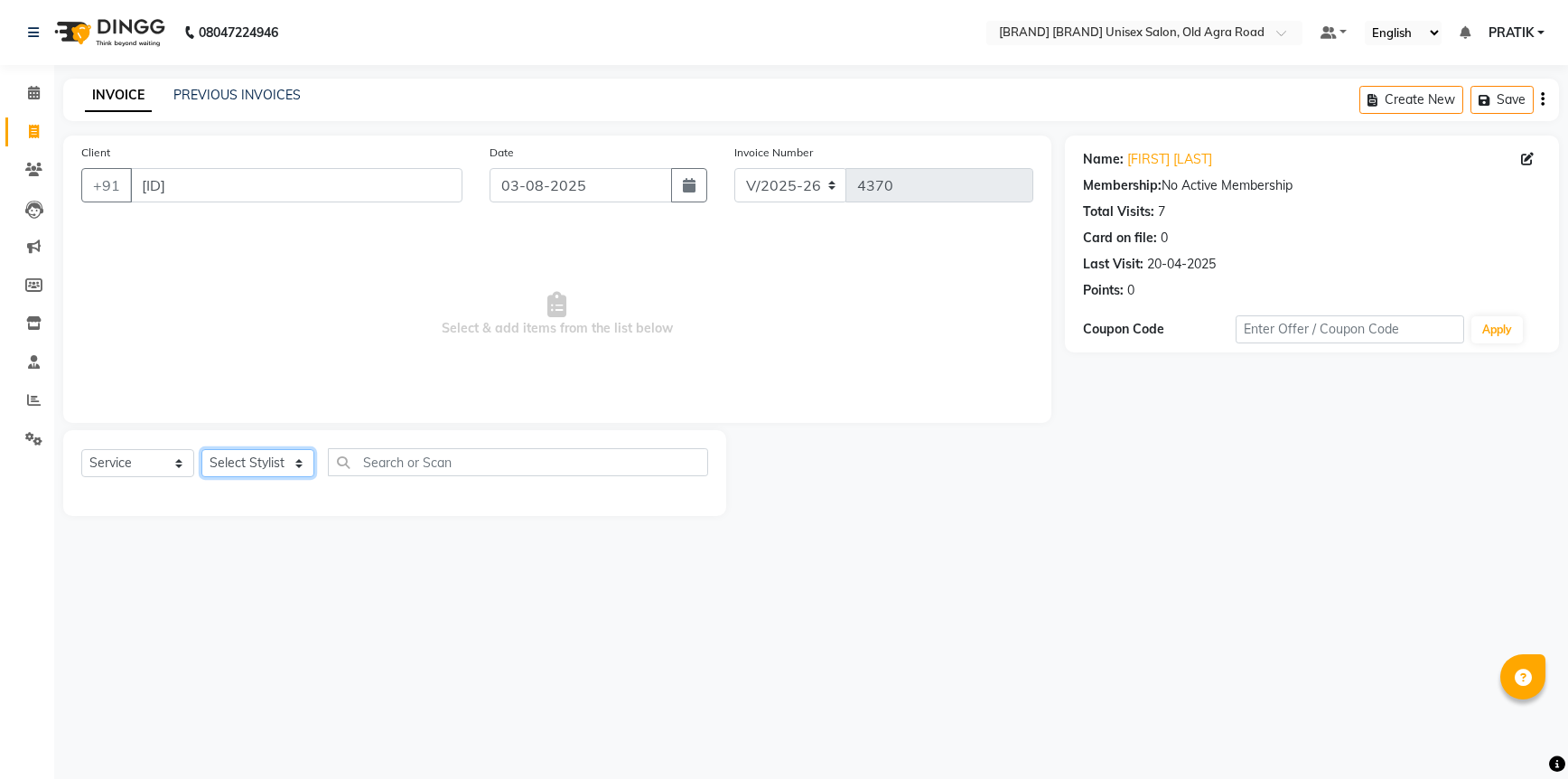 click on "Select Stylist [FIRST] [FIRST] [FIRST] [FIRST] [FIRST] [FIRST] [FIRST] [FIRST] [FIRST] [FIRST] [FIRST]" 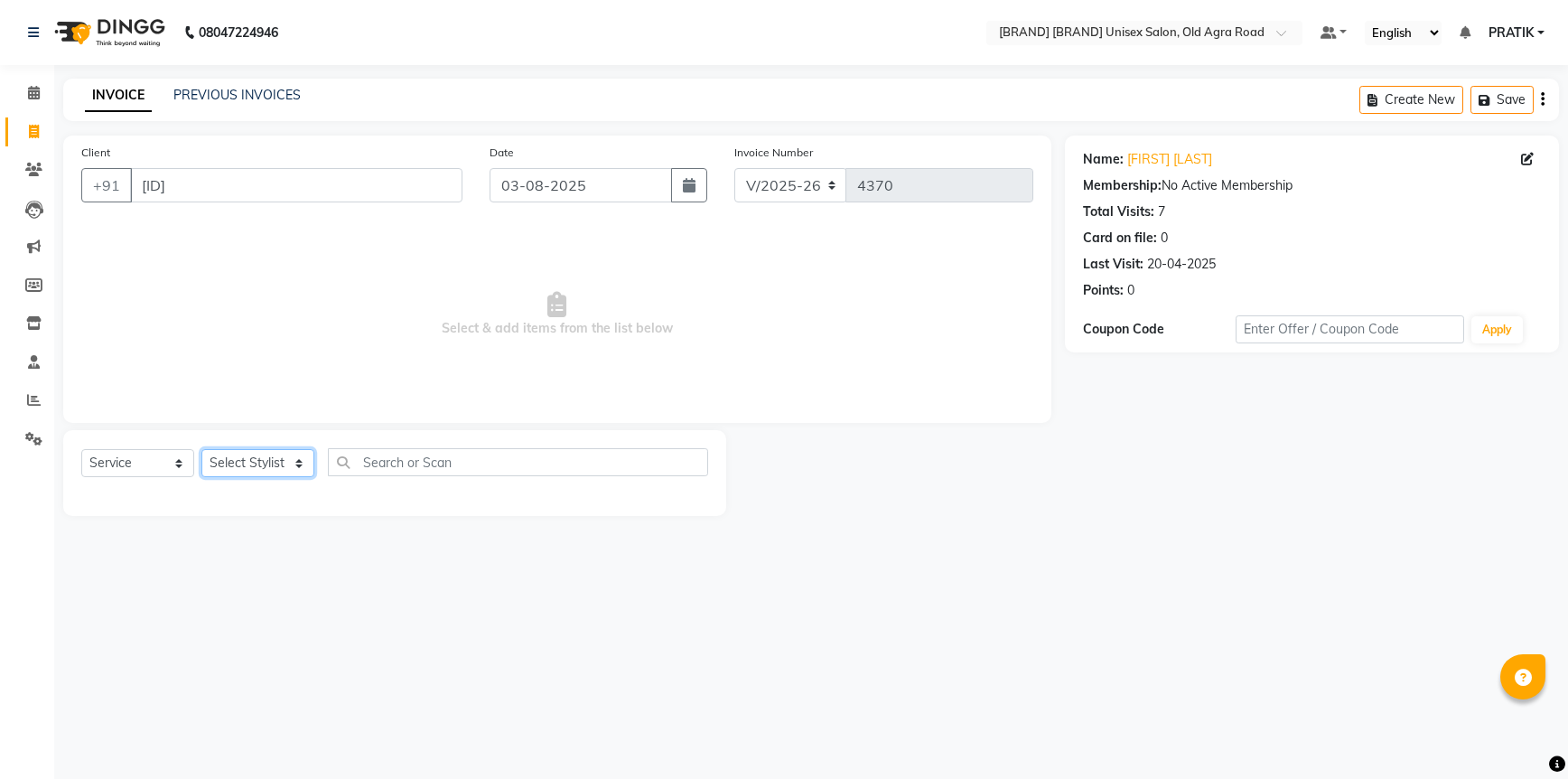 select on "86141" 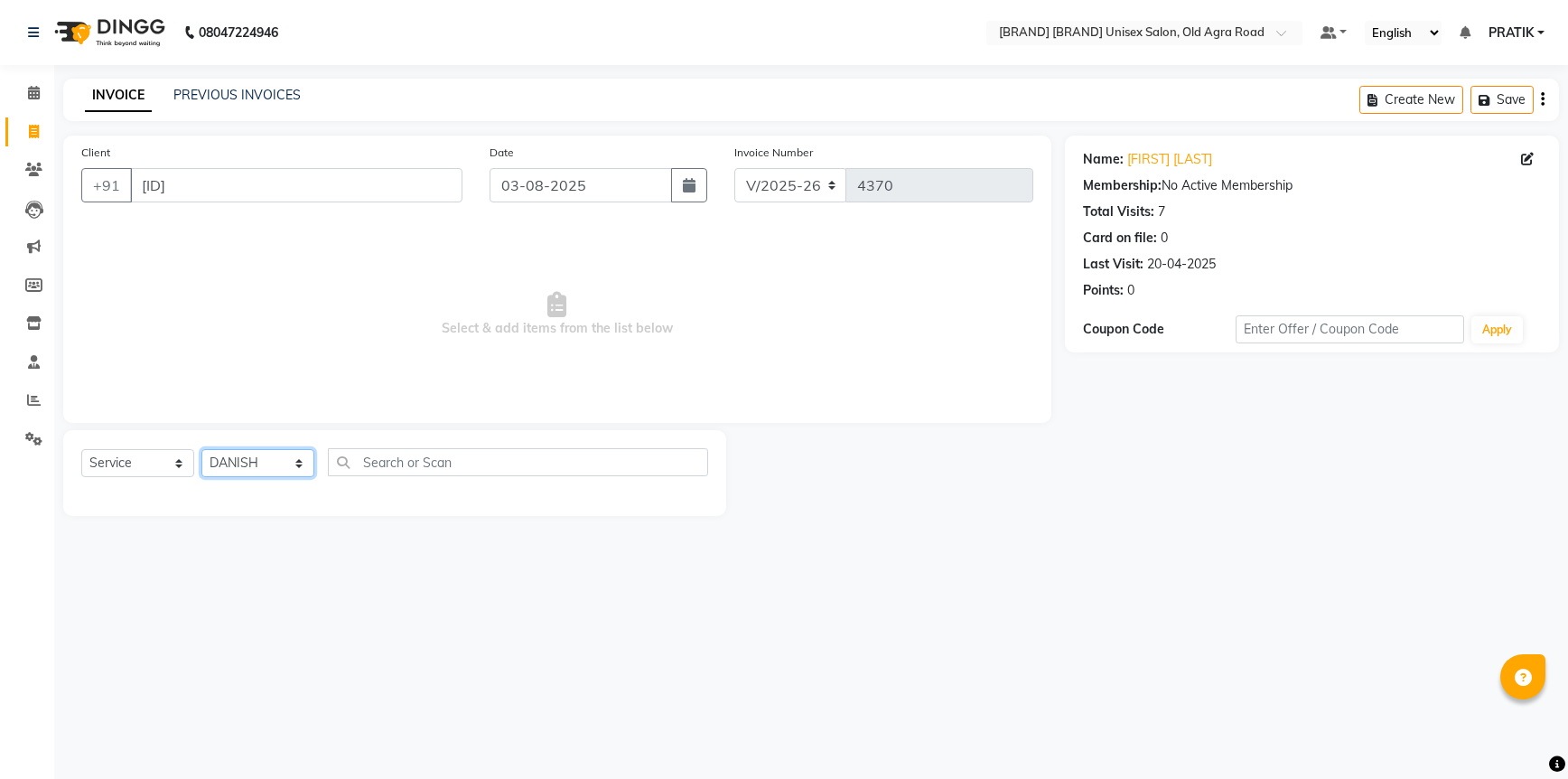 click on "Select Stylist [FIRST] [FIRST] [FIRST] [FIRST] [FIRST] [FIRST] [FIRST] [FIRST] [FIRST] [FIRST] [FIRST]" 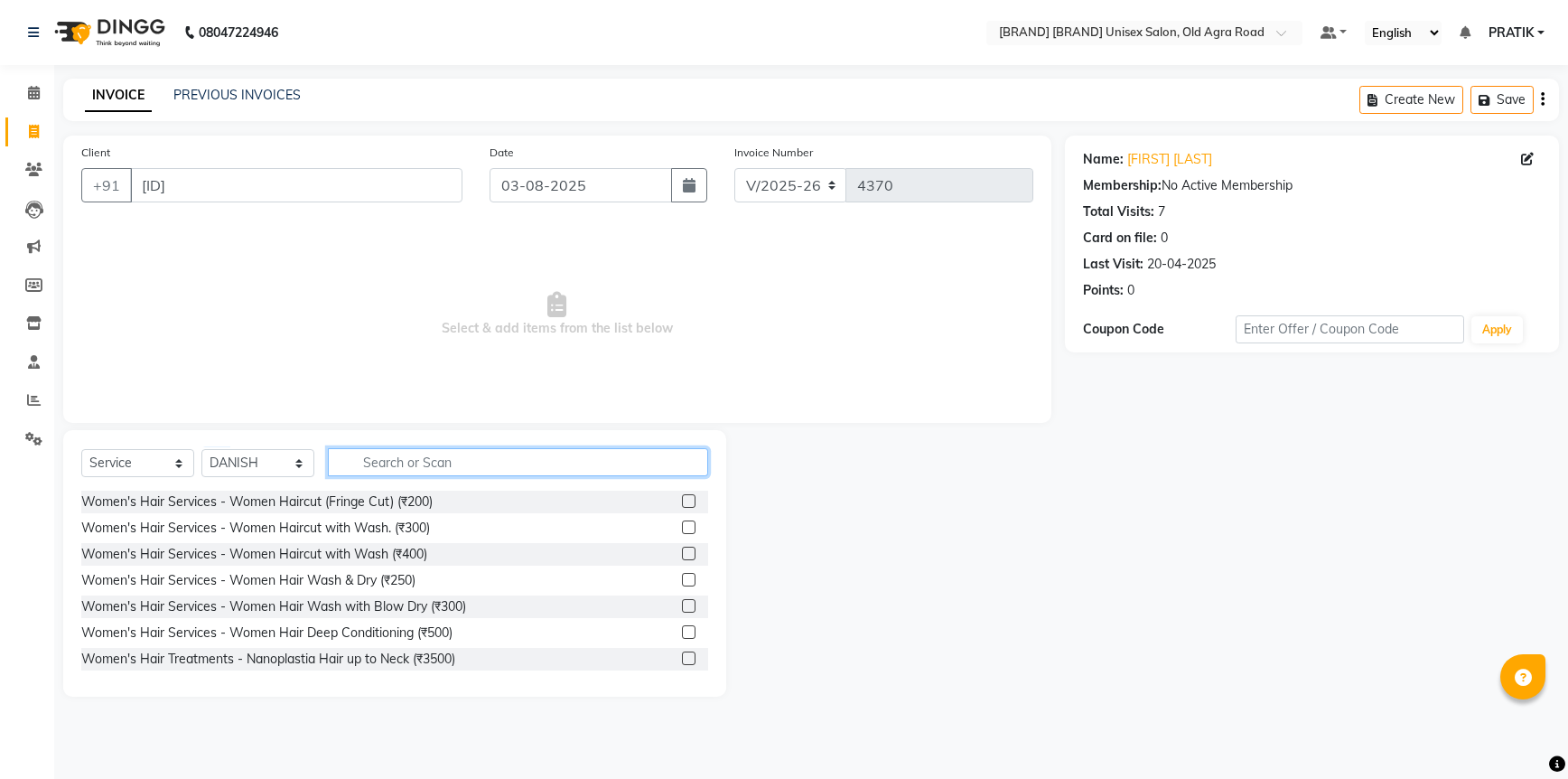 click 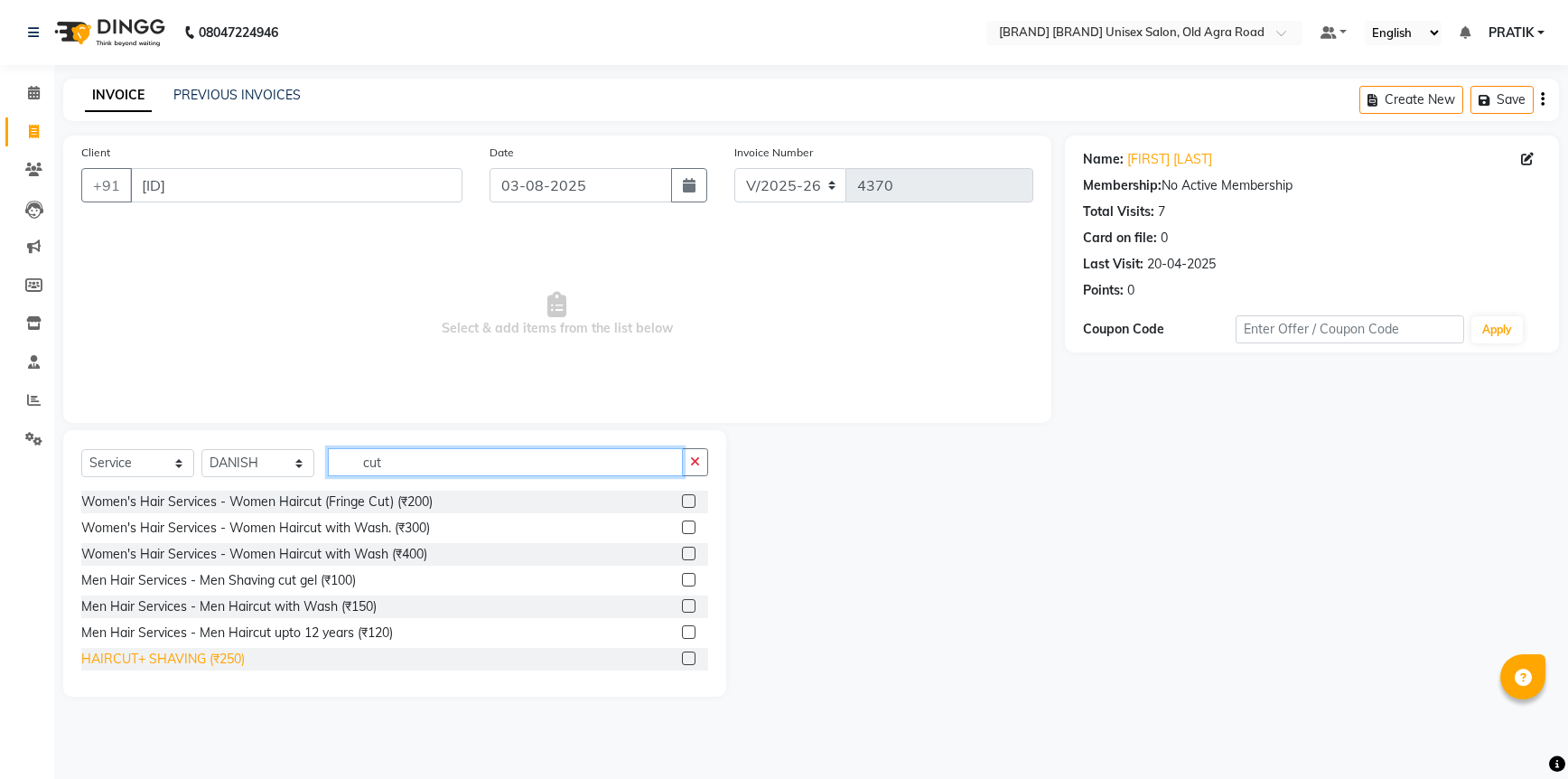 type on "cut" 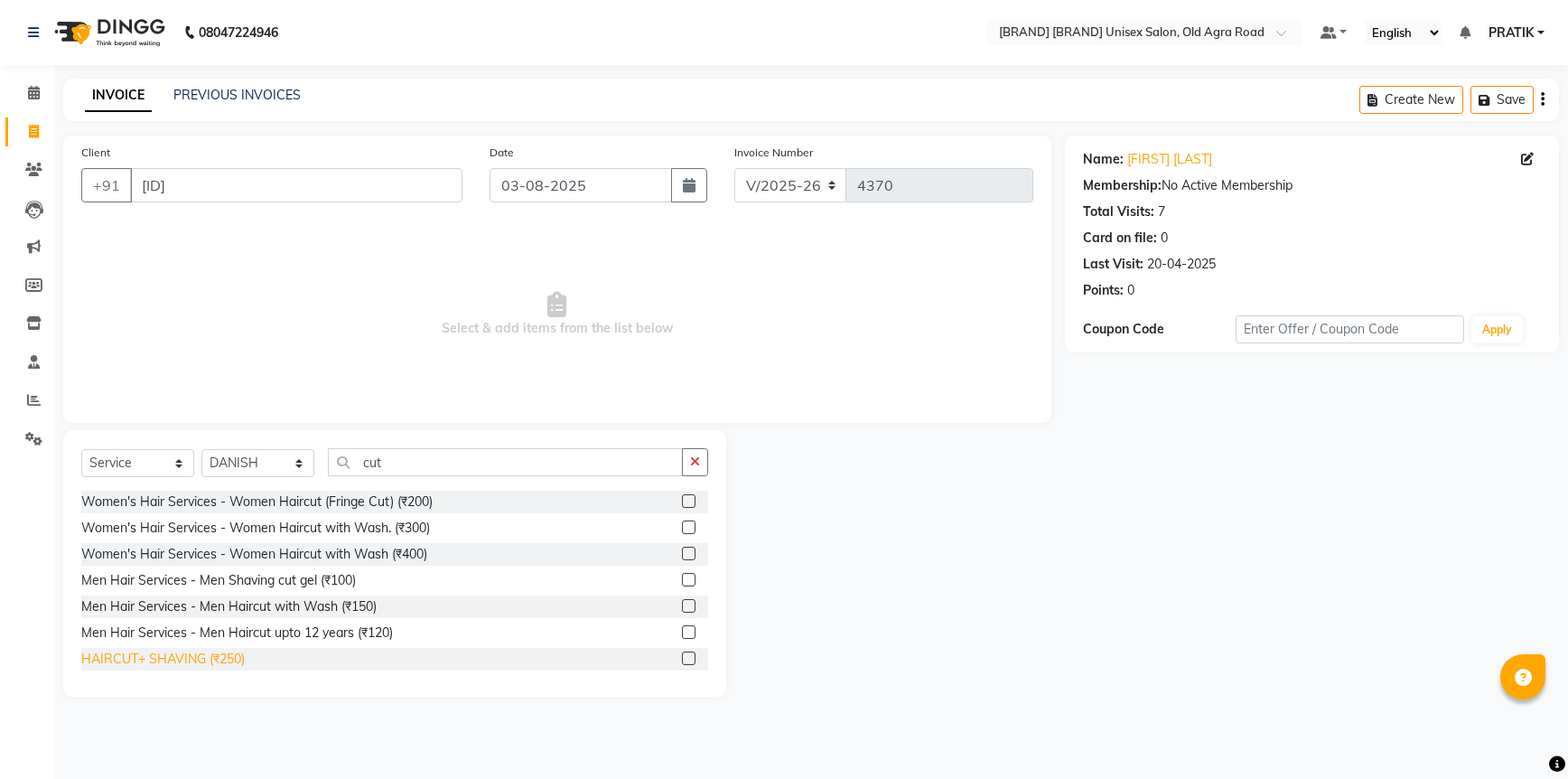 click on "HAIRCUT+ SHAVING (₹250)" 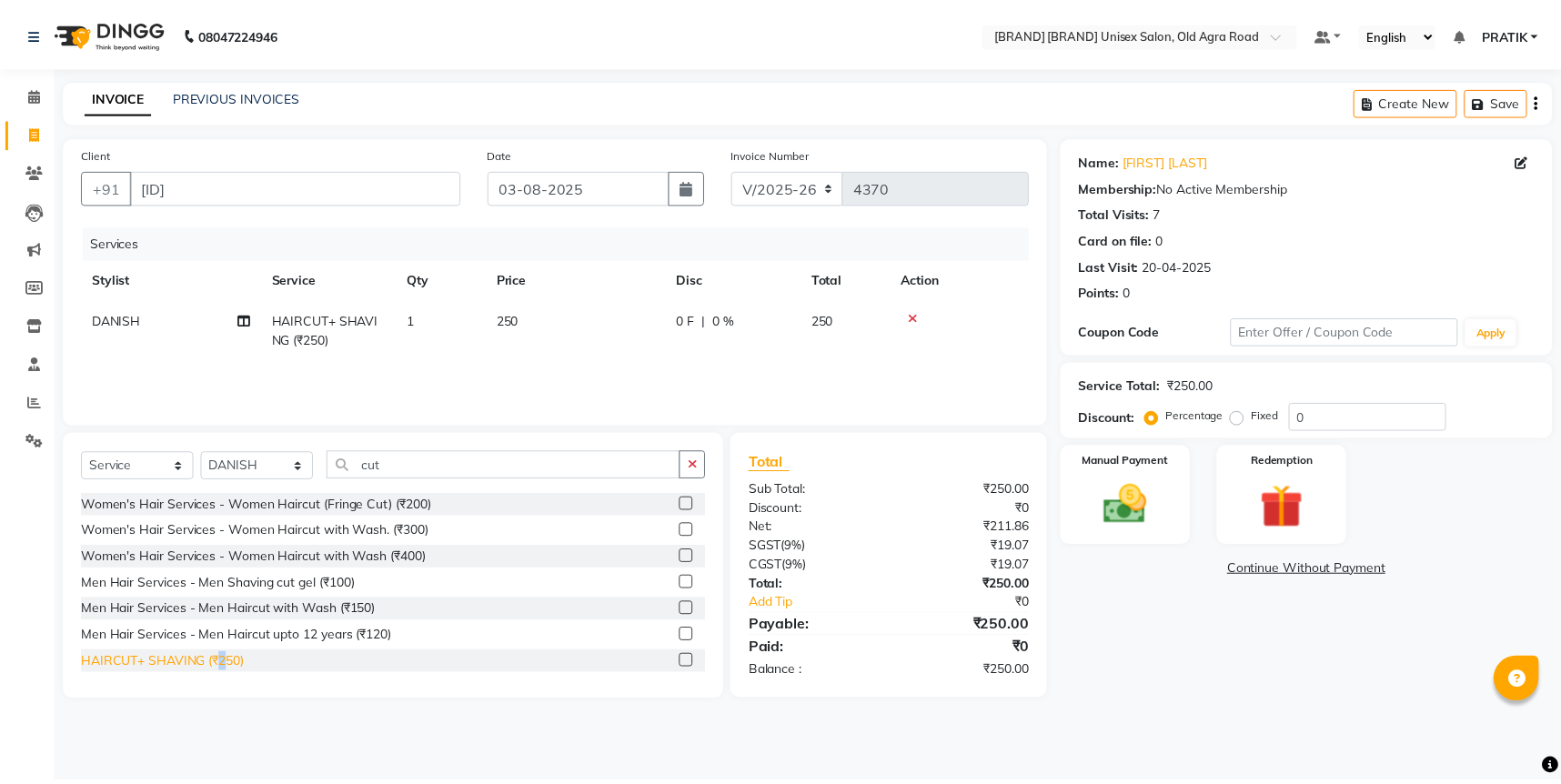 scroll, scrollTop: 15, scrollLeft: 0, axis: vertical 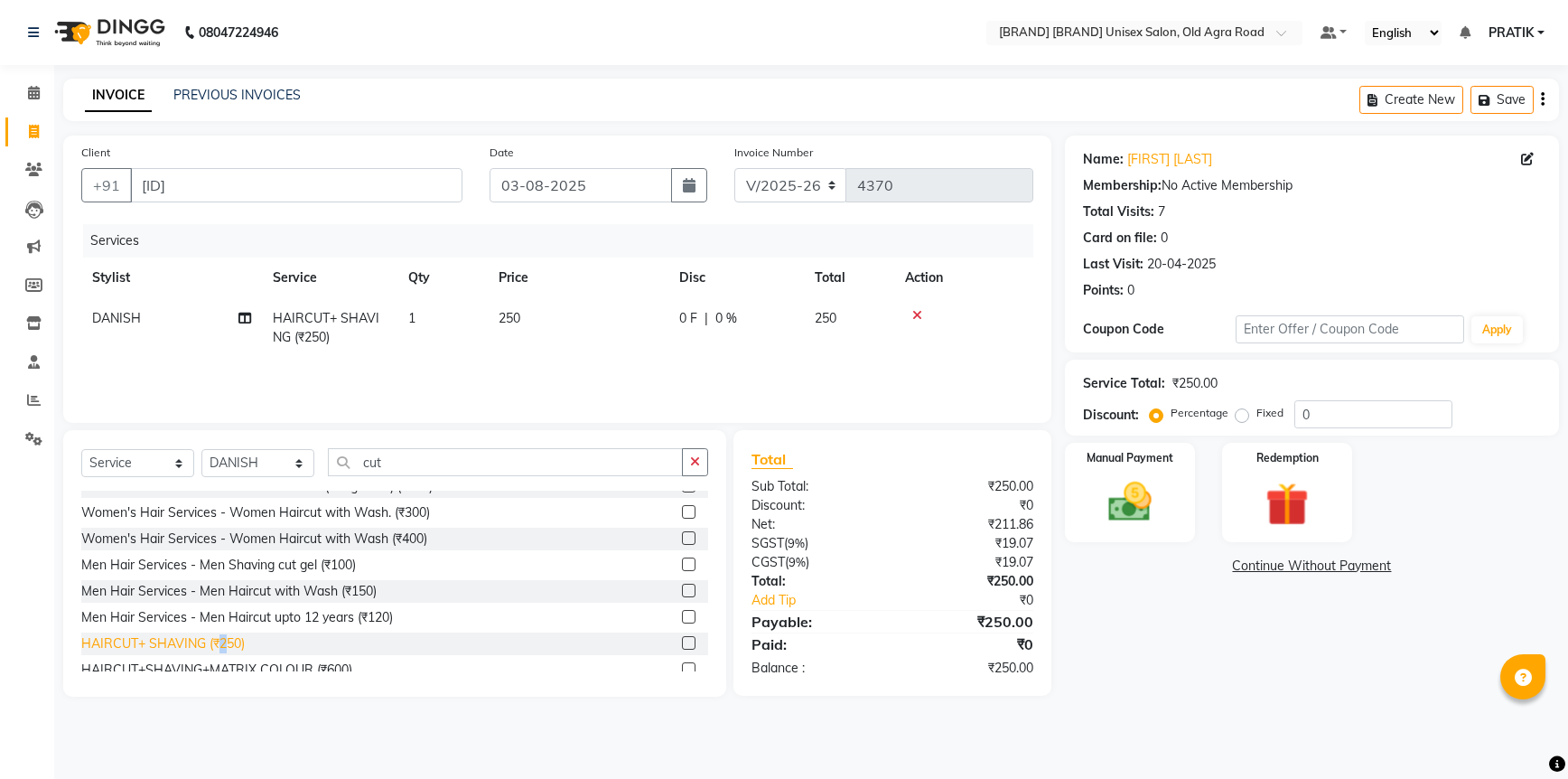 drag, startPoint x: 222, startPoint y: 652, endPoint x: 231, endPoint y: 648, distance: 9.84886 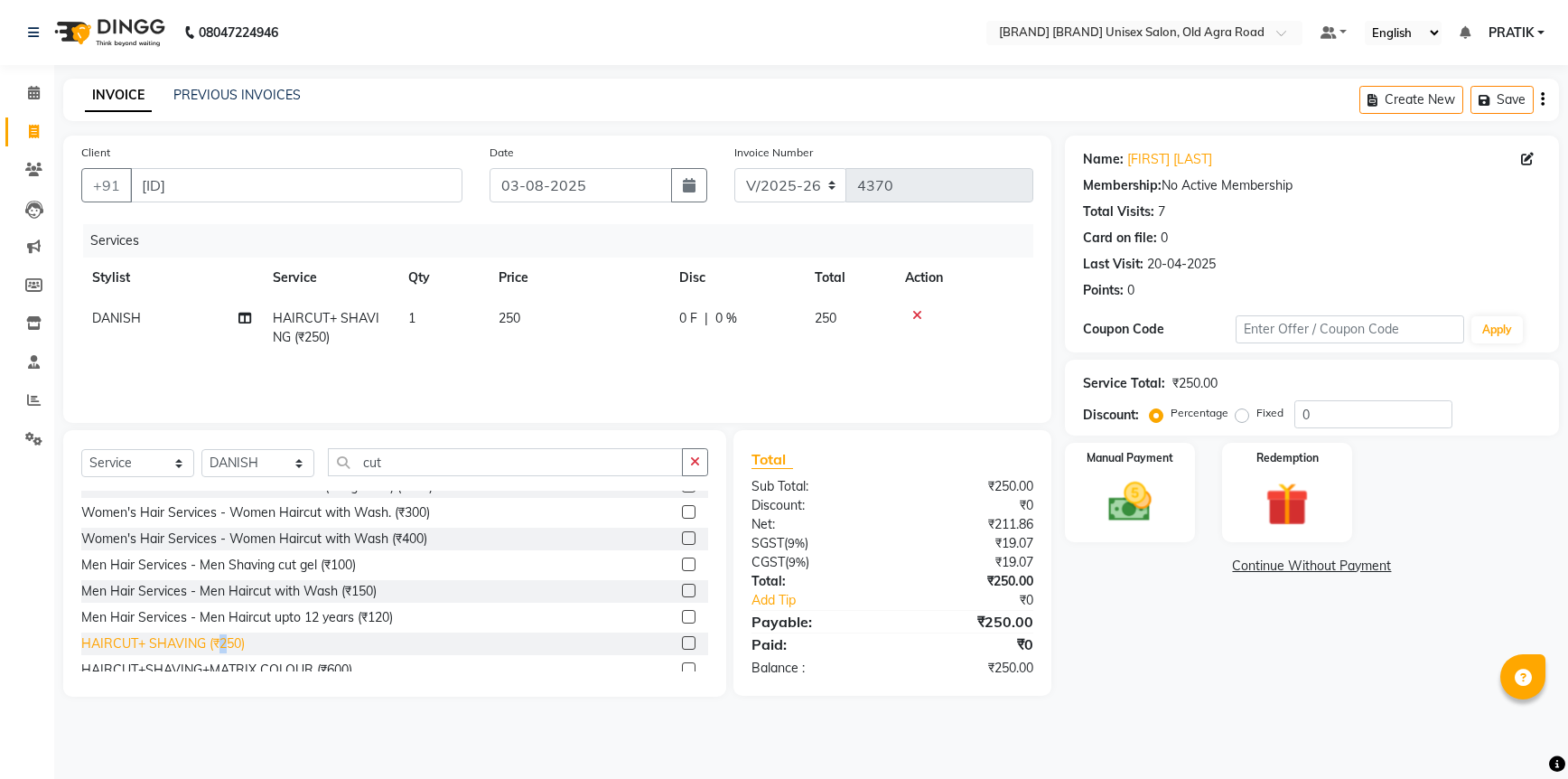 click on "HAIRCUT+ SHAVING (₹250)" 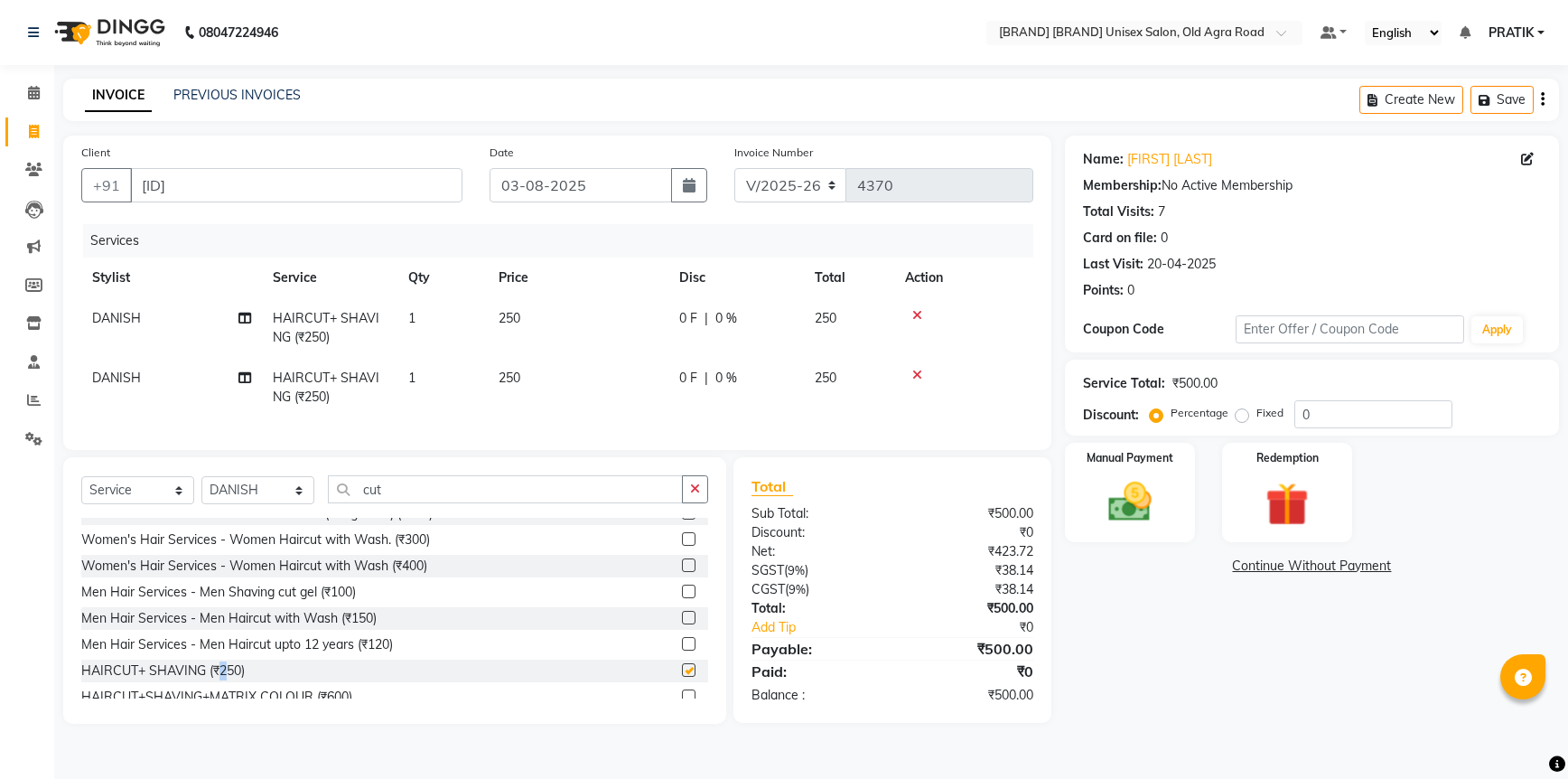 checkbox on "false" 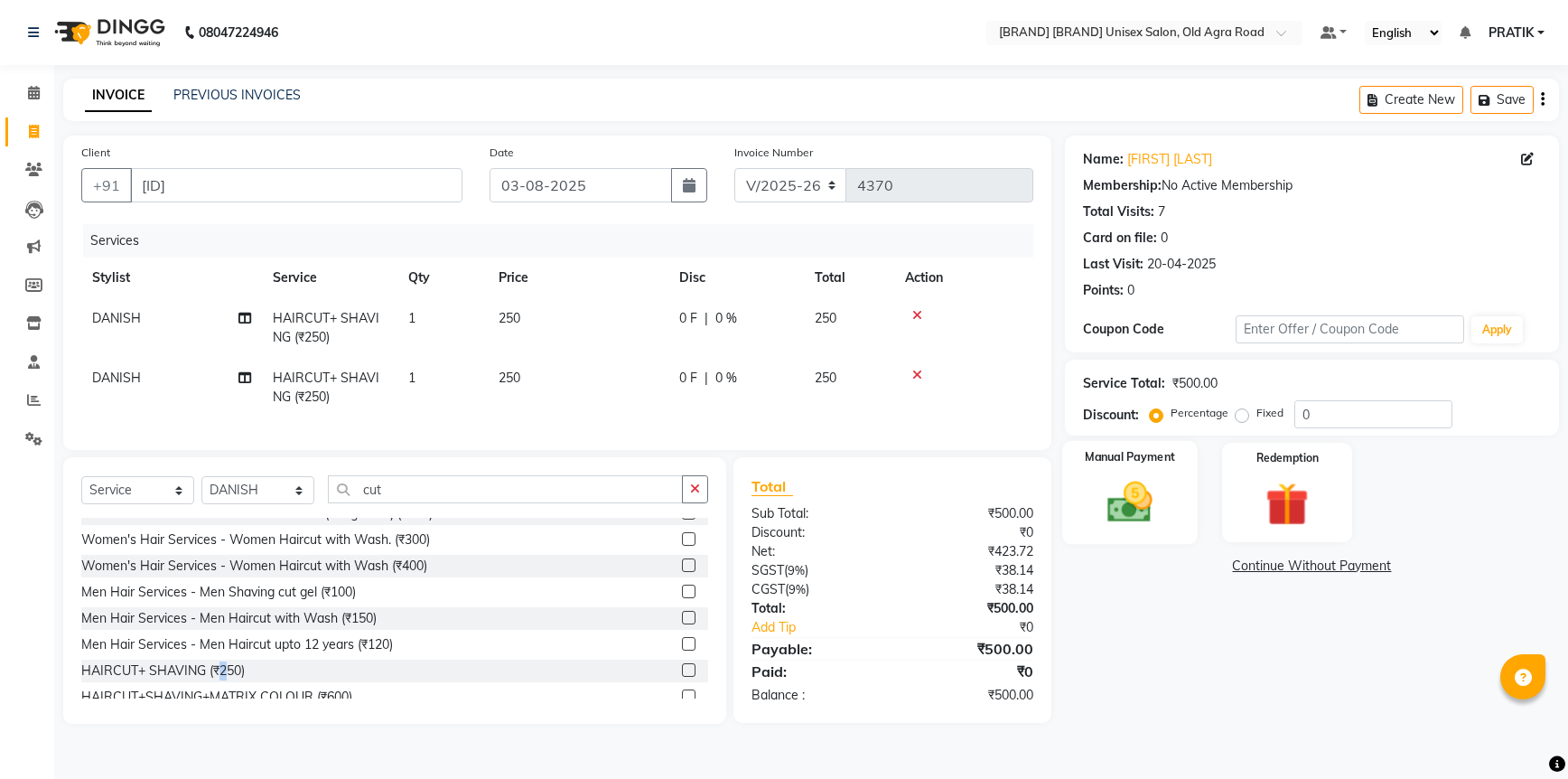 click 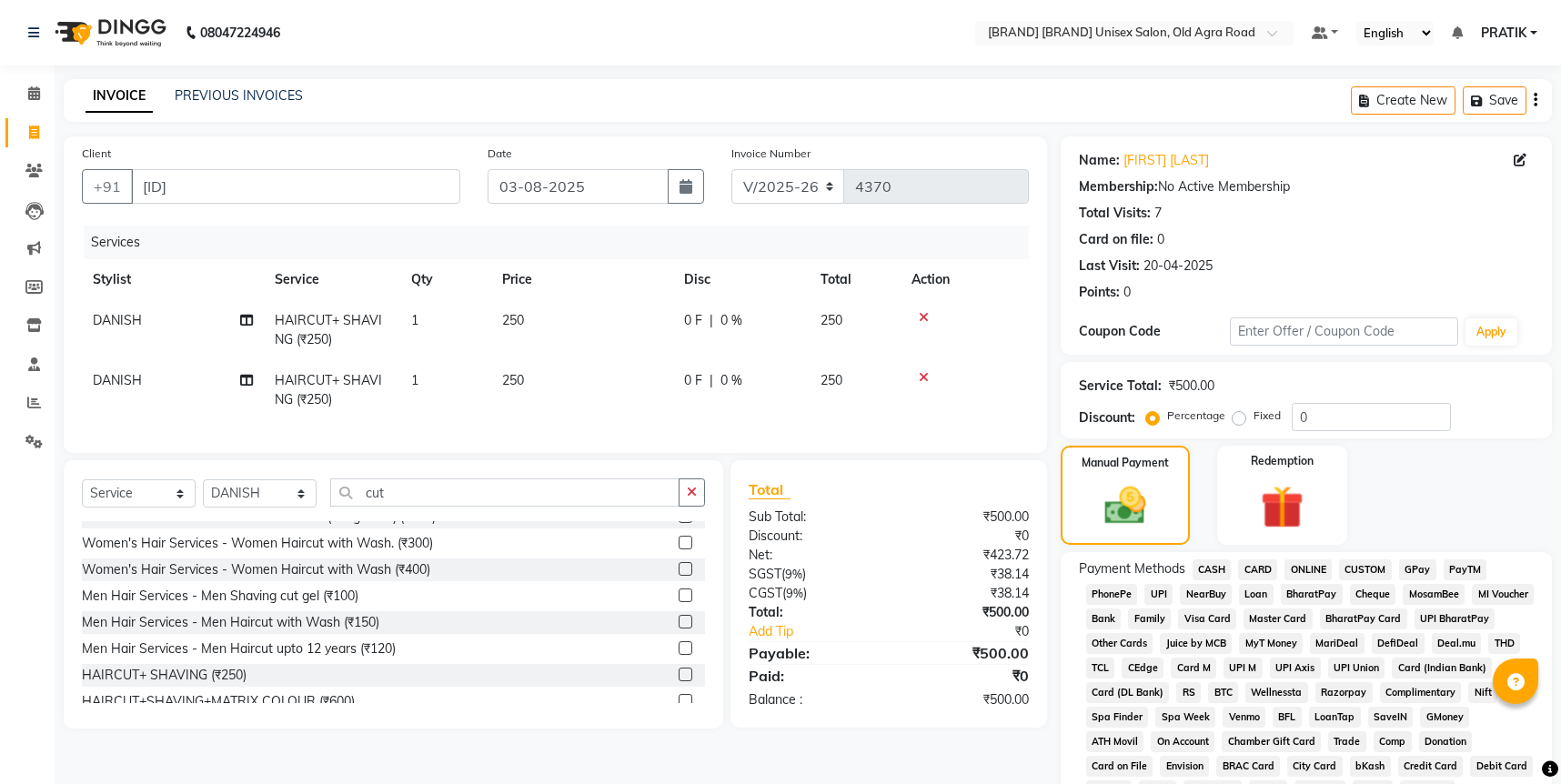 click on "CASH" 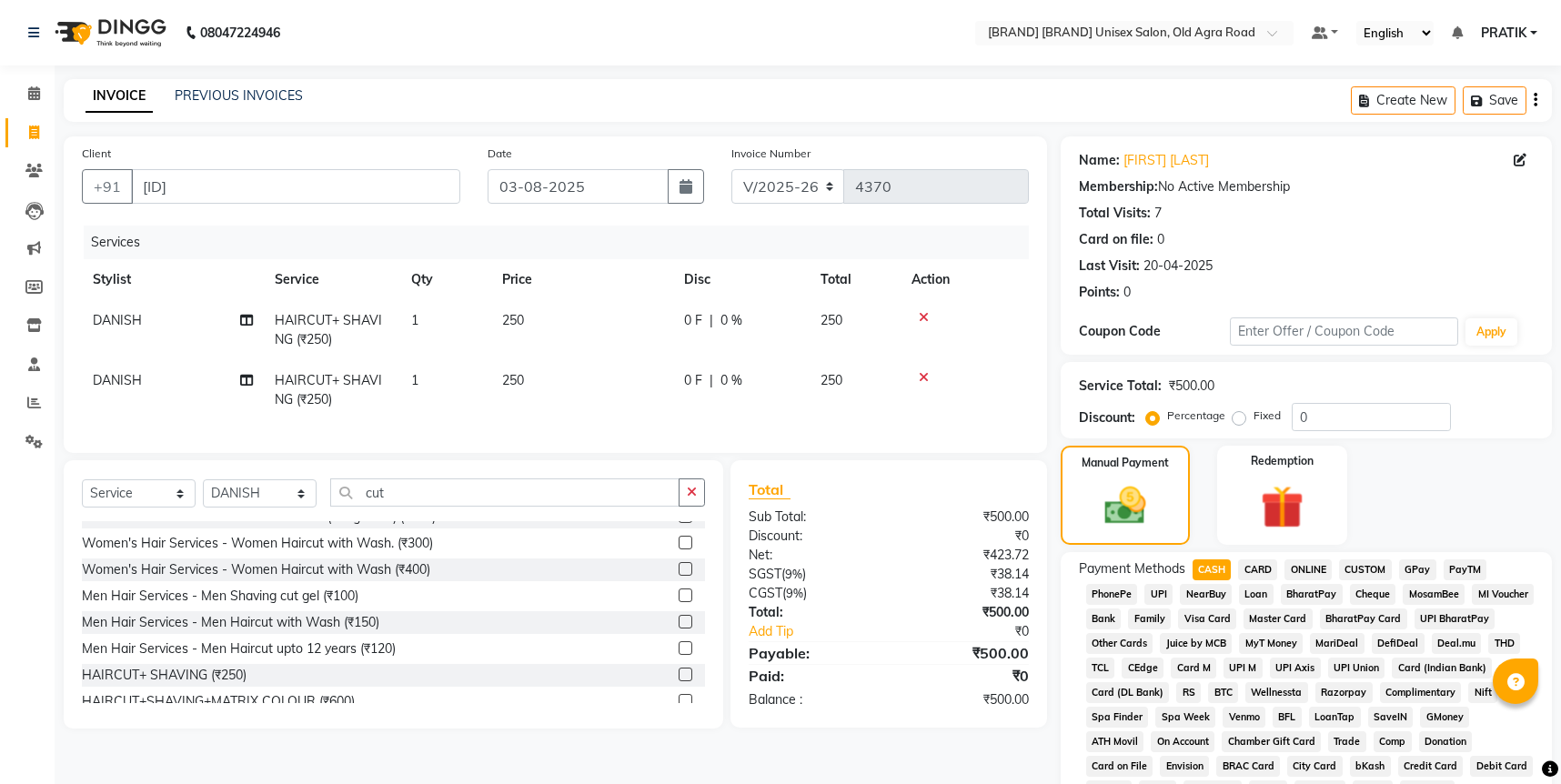 click 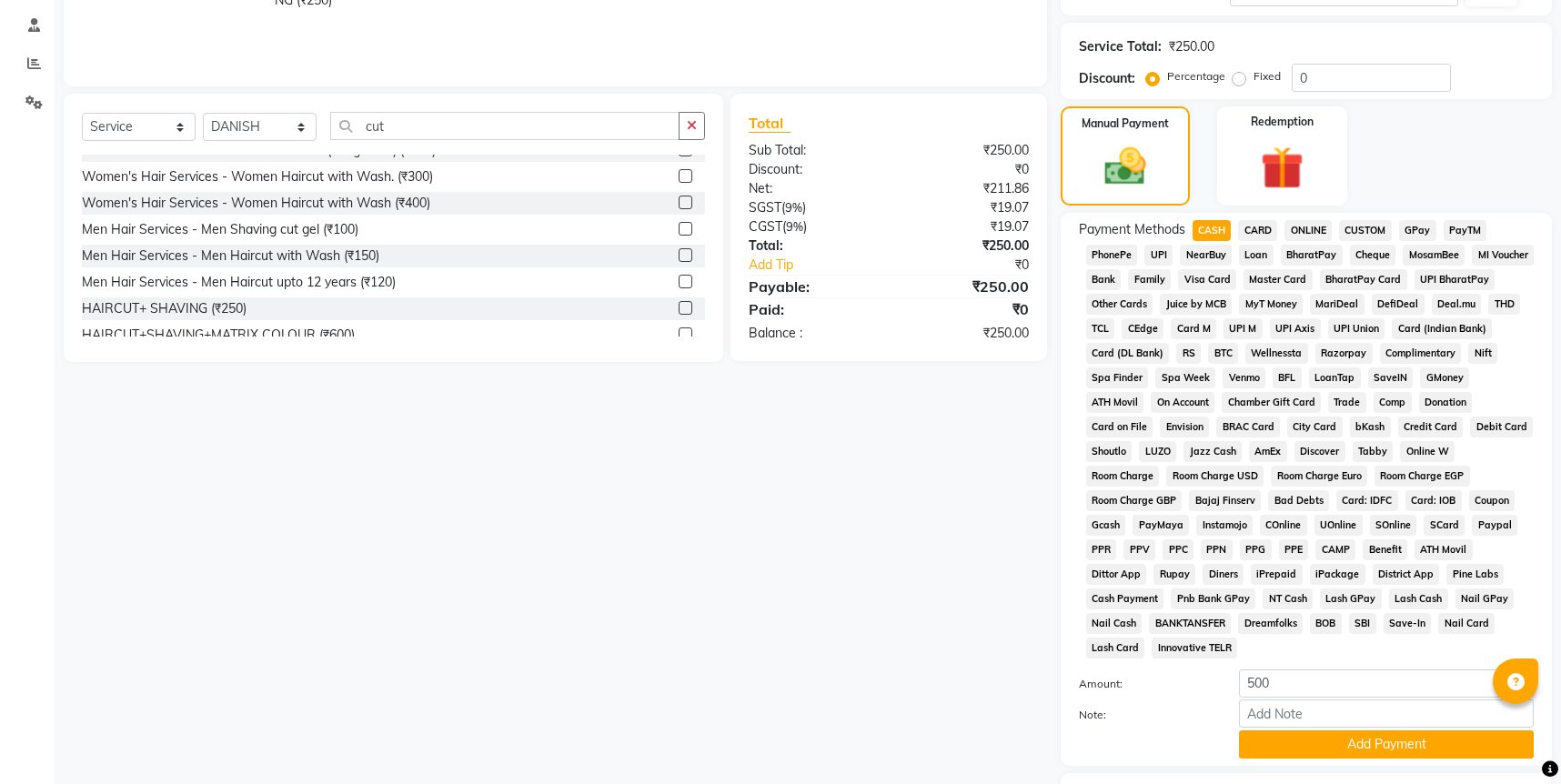 scroll, scrollTop: 435, scrollLeft: 0, axis: vertical 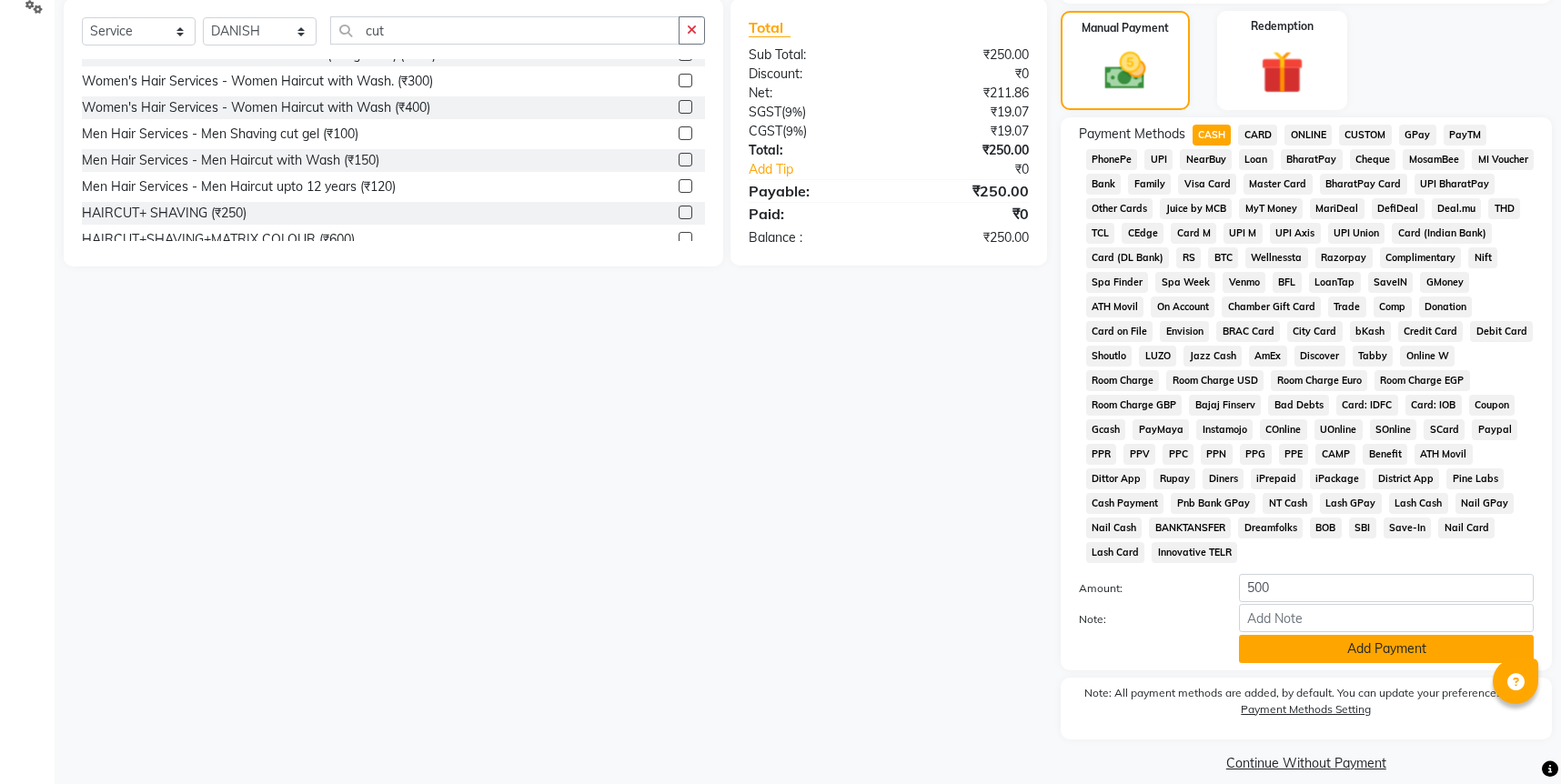 click on "Add Payment" 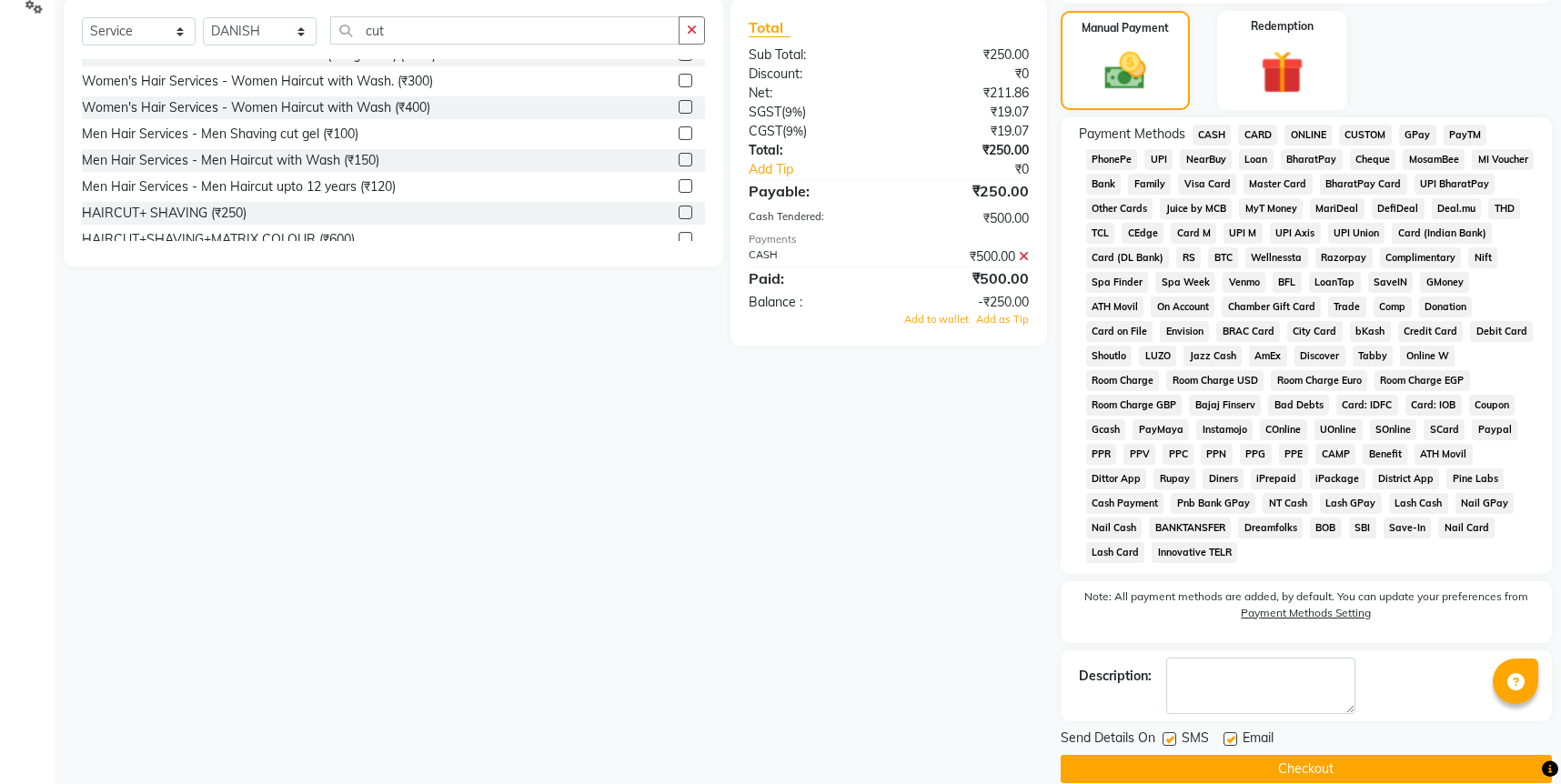 click 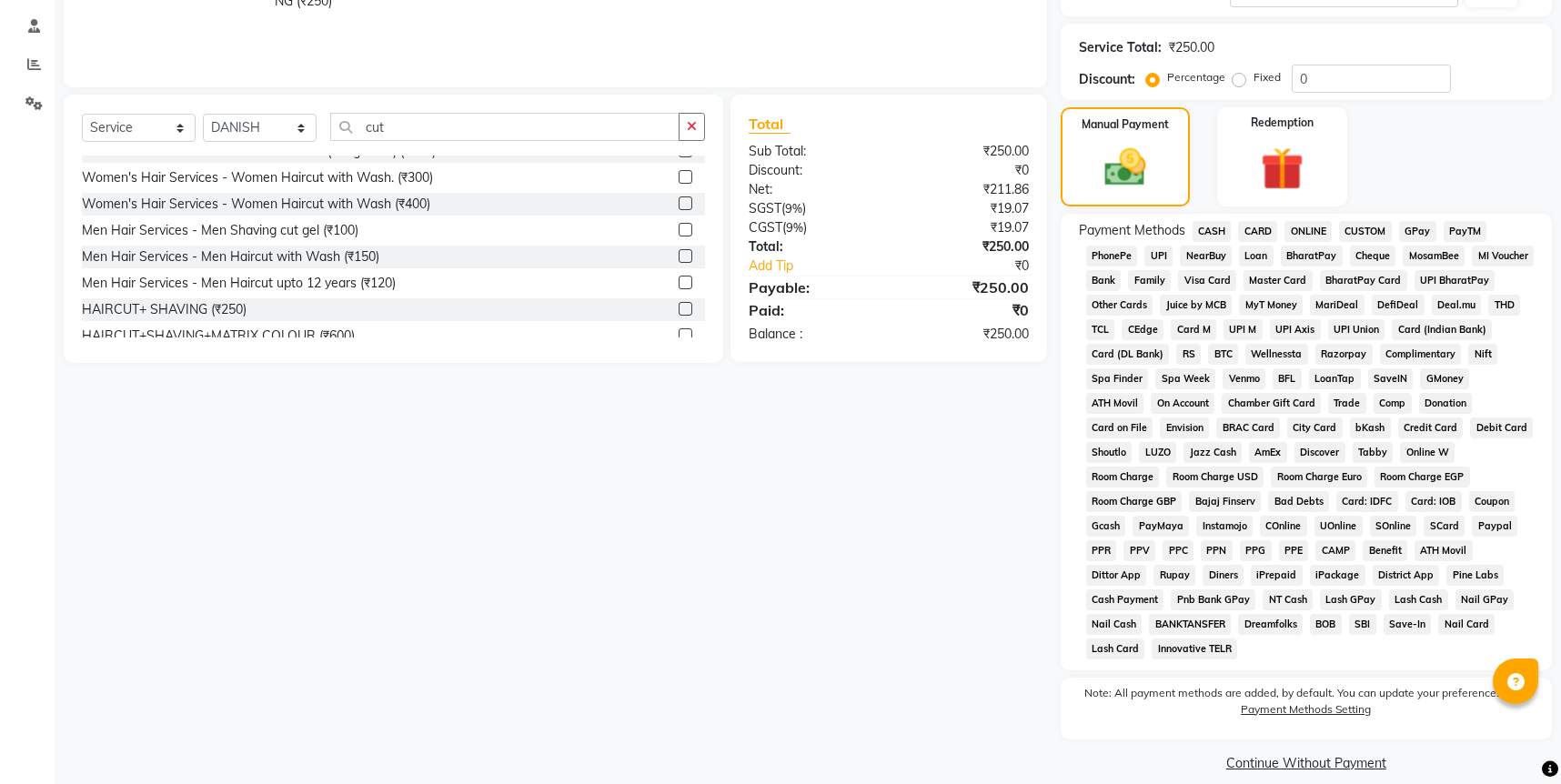 click on "CASH" 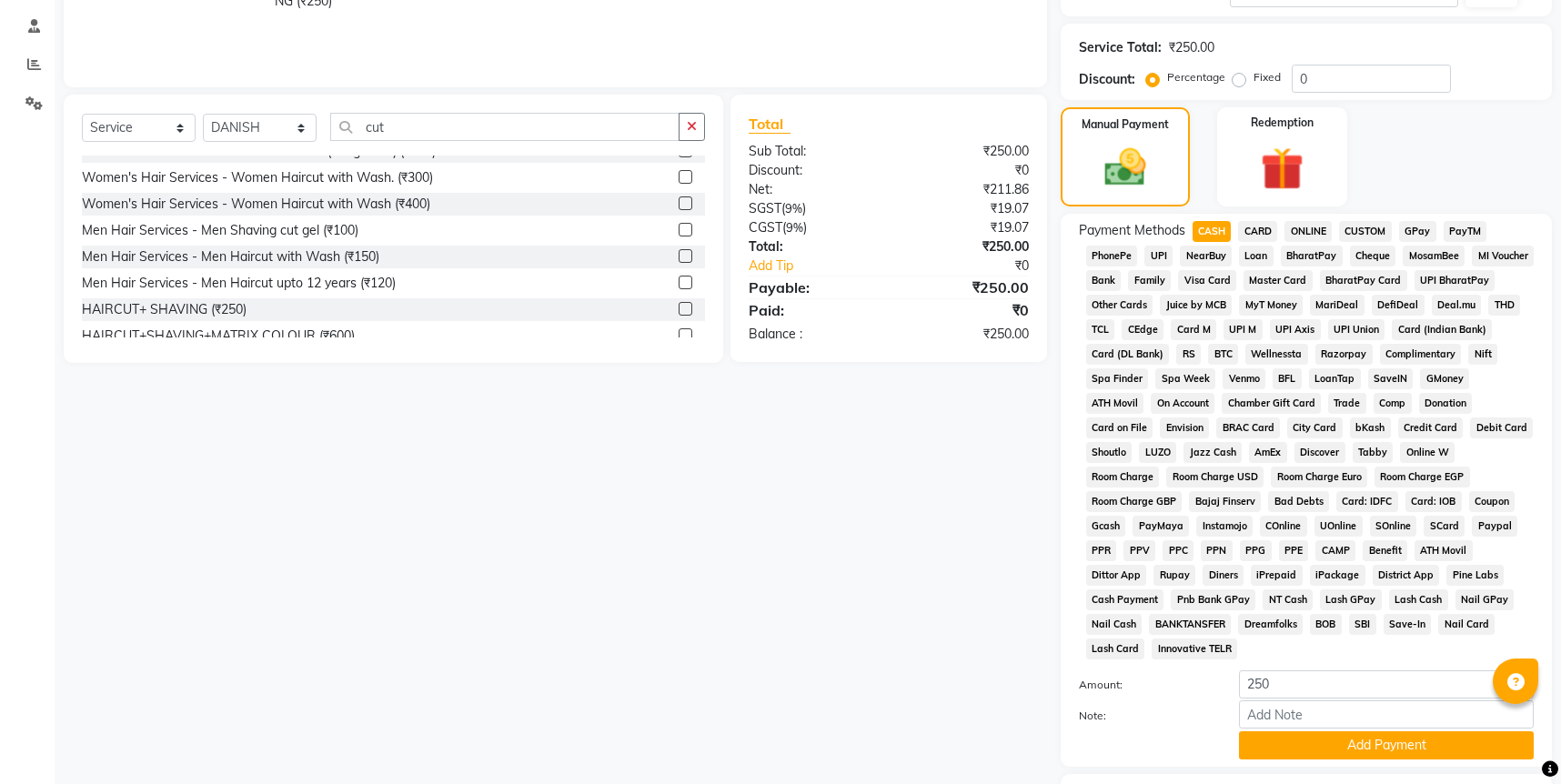 scroll, scrollTop: 435, scrollLeft: 0, axis: vertical 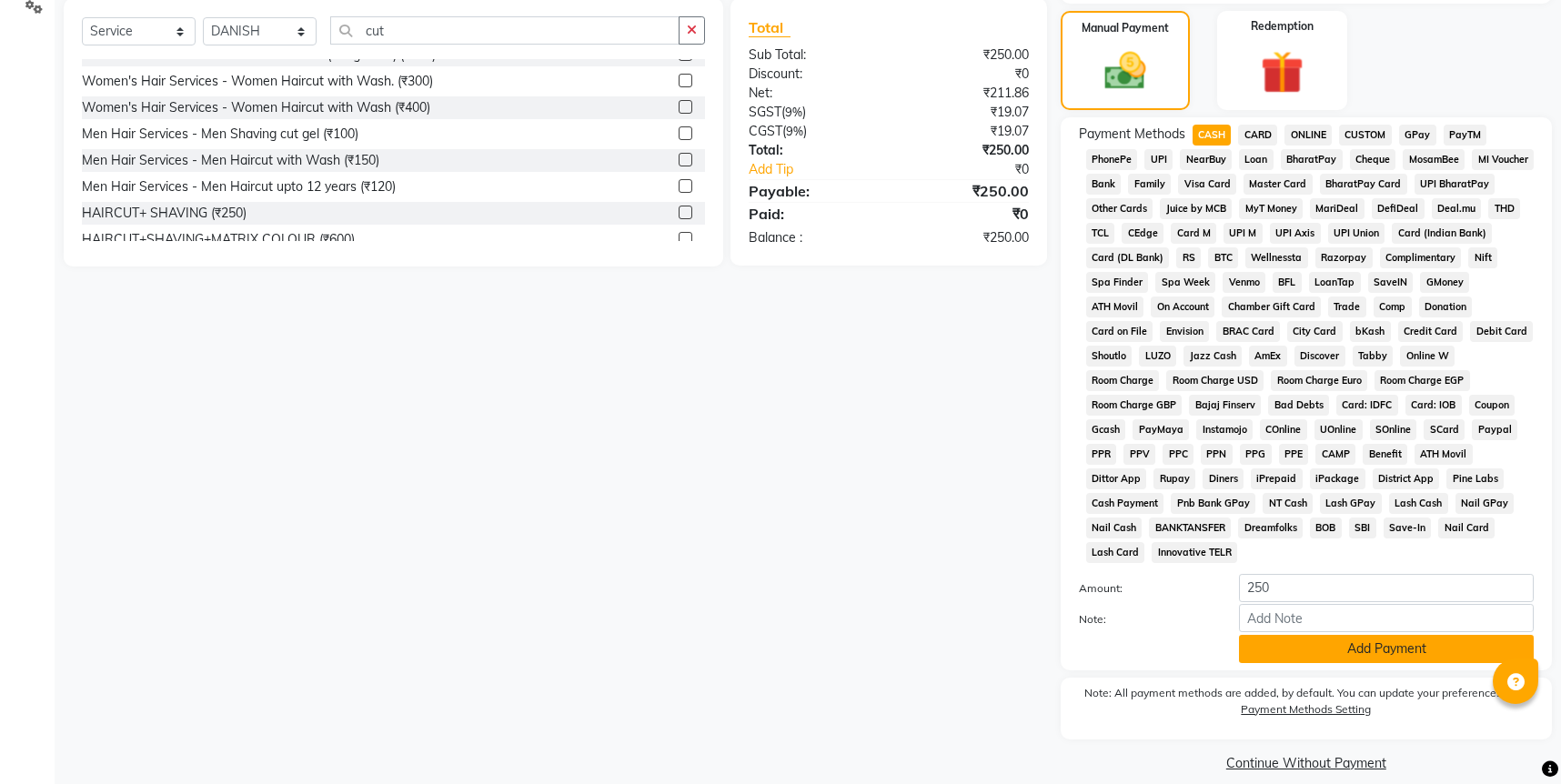click on "Add Payment" 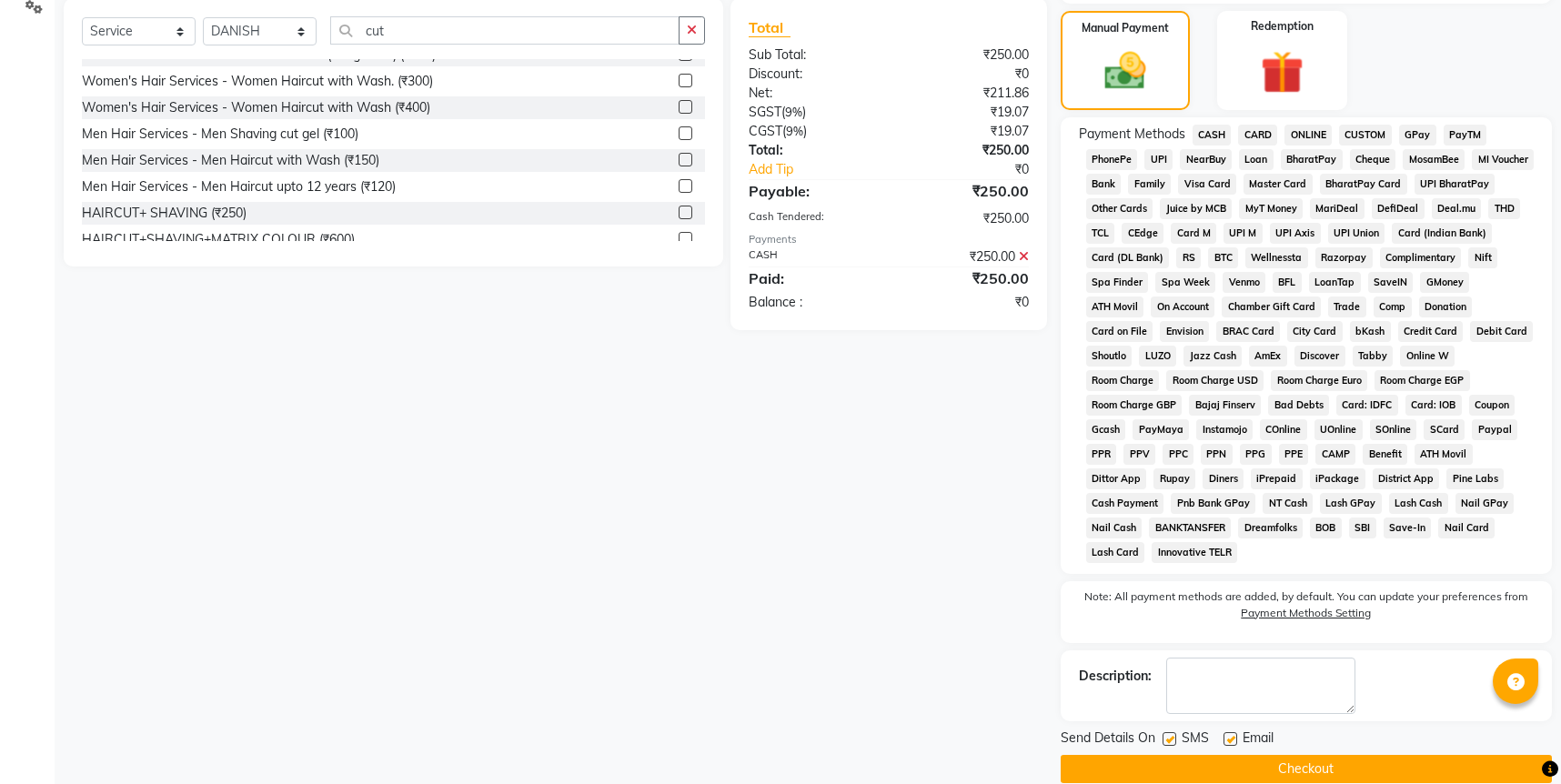 click on "Checkout" 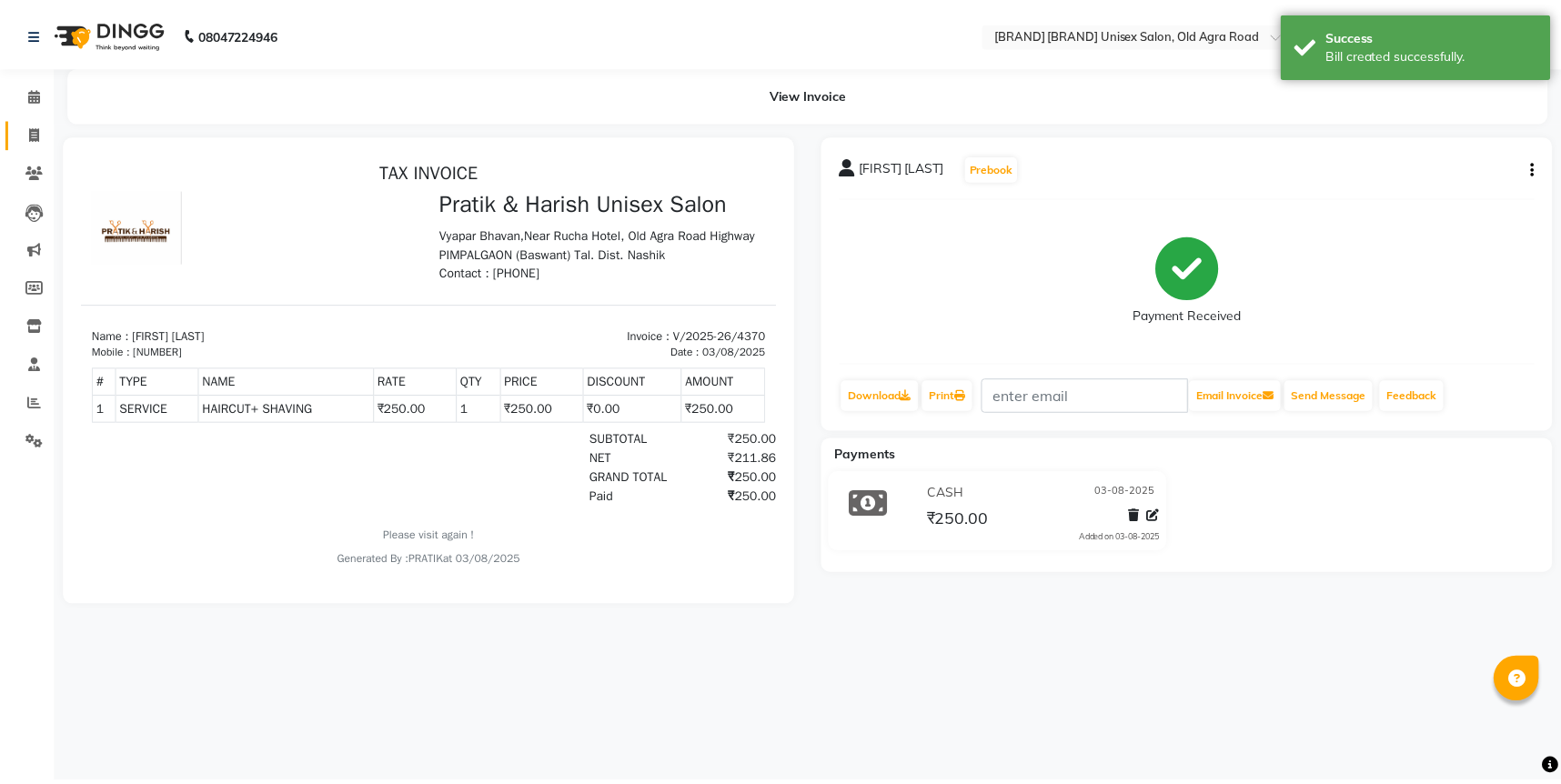 scroll, scrollTop: 0, scrollLeft: 0, axis: both 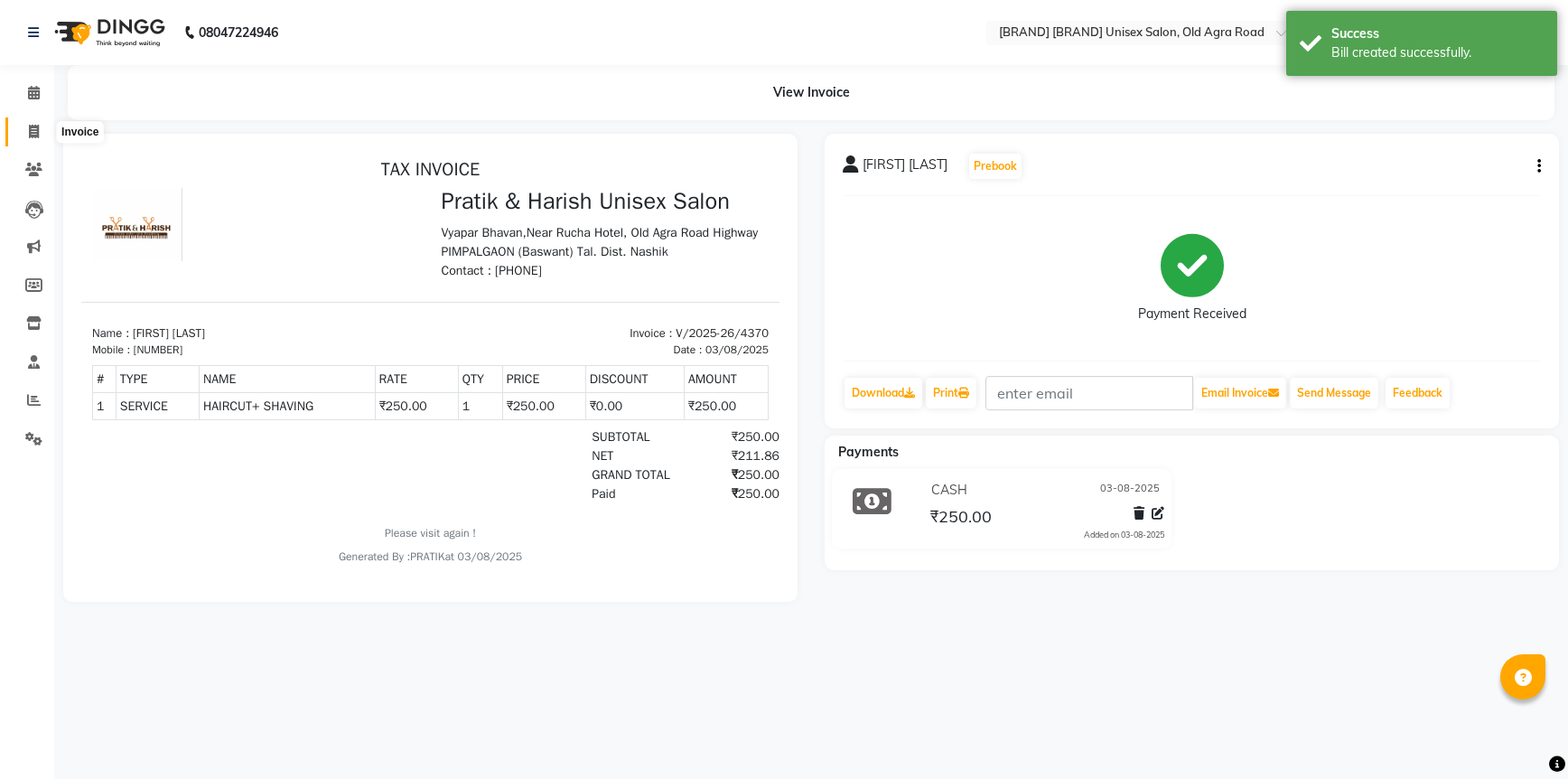 click 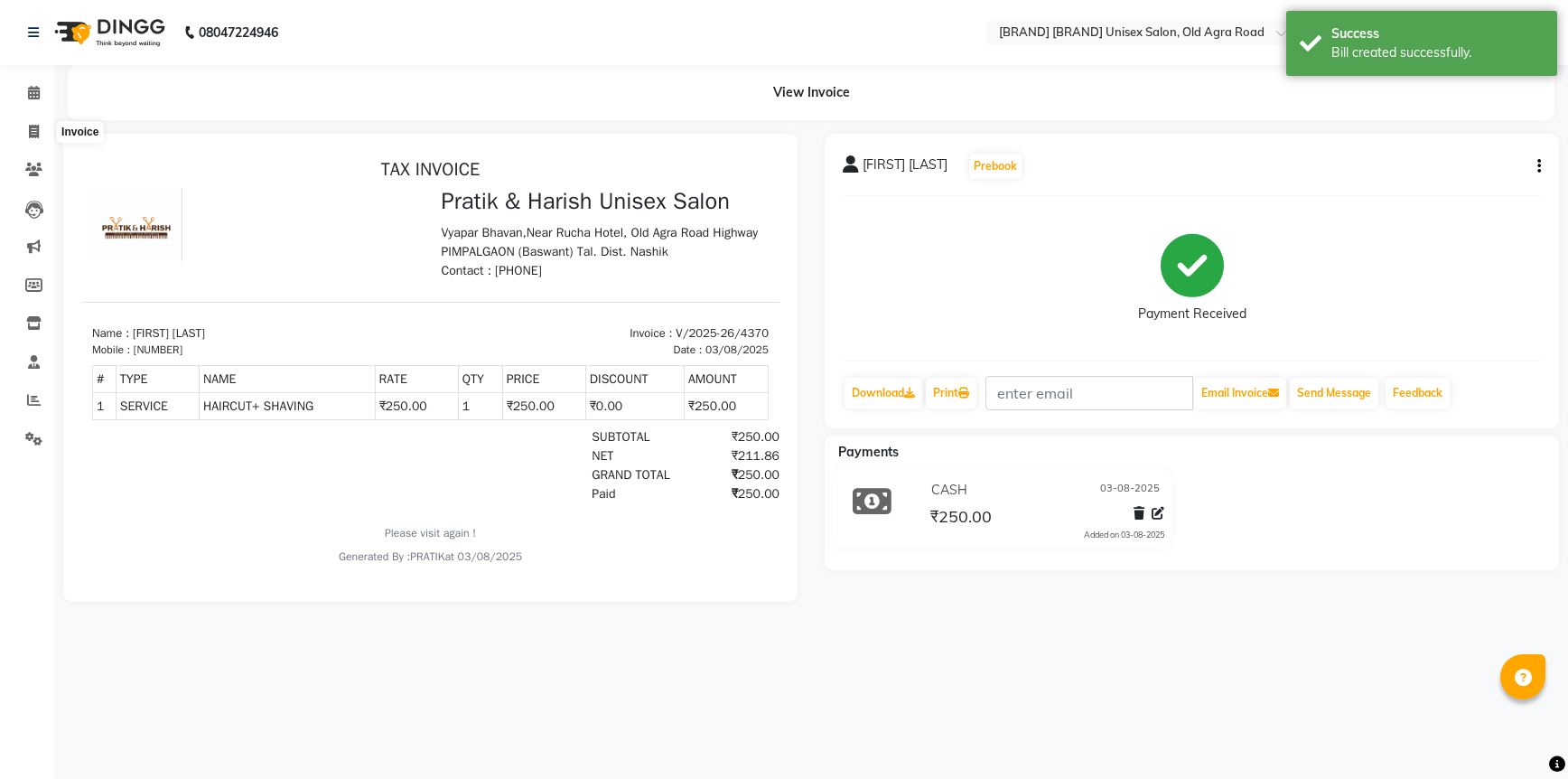 select on "service" 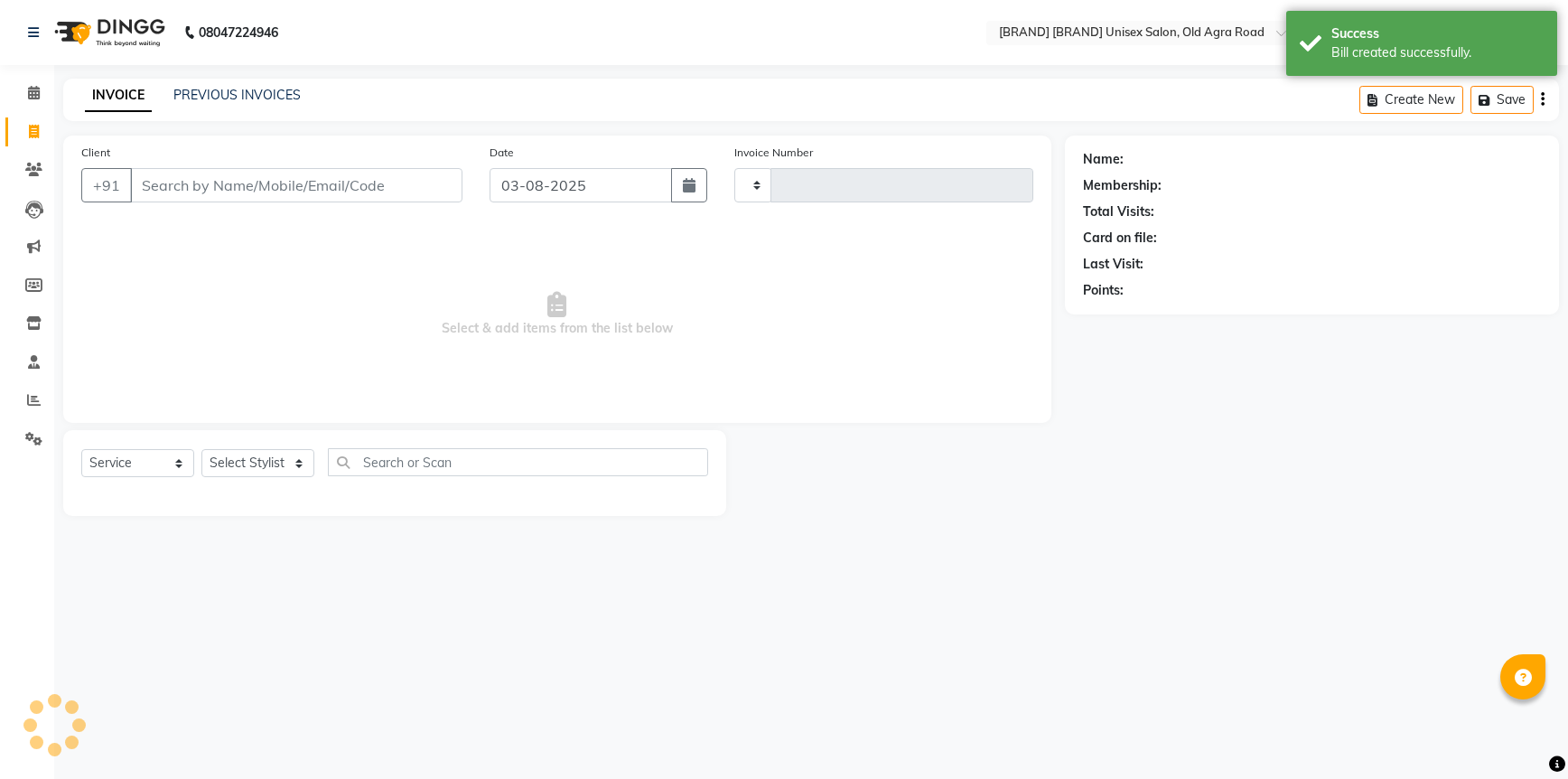 type on "[NUMBER]" 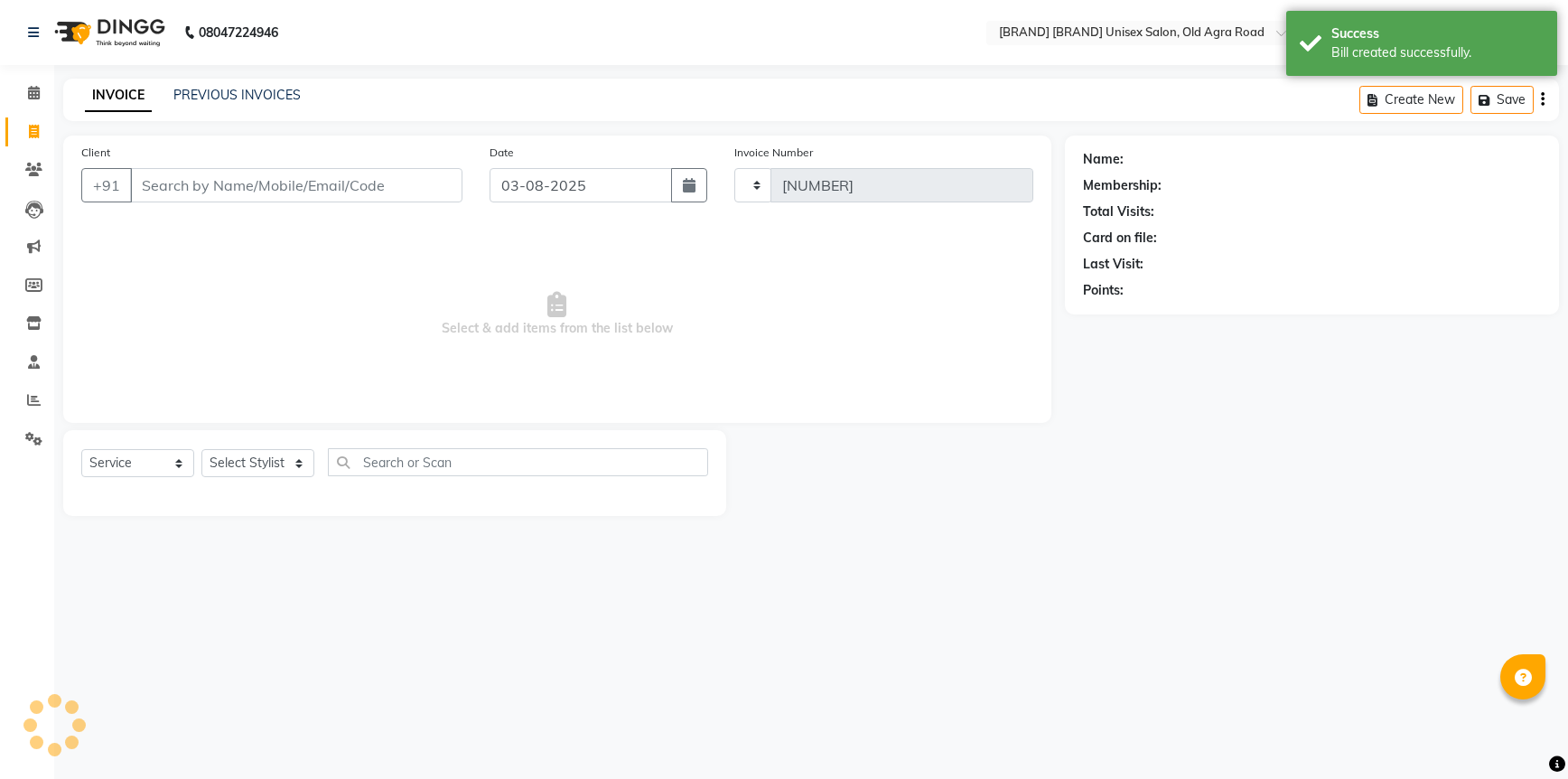 select on "6770" 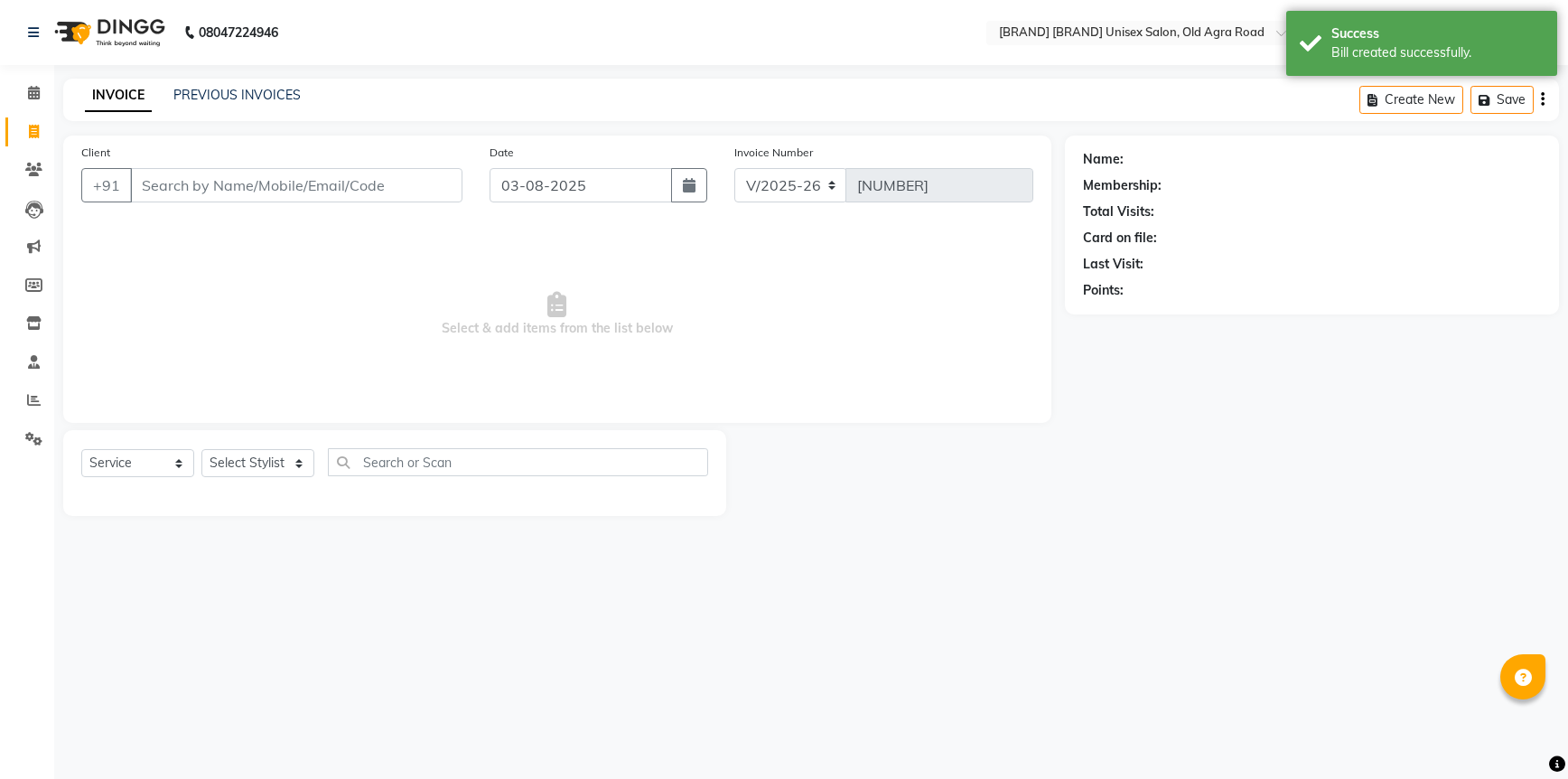click on "Client +91" 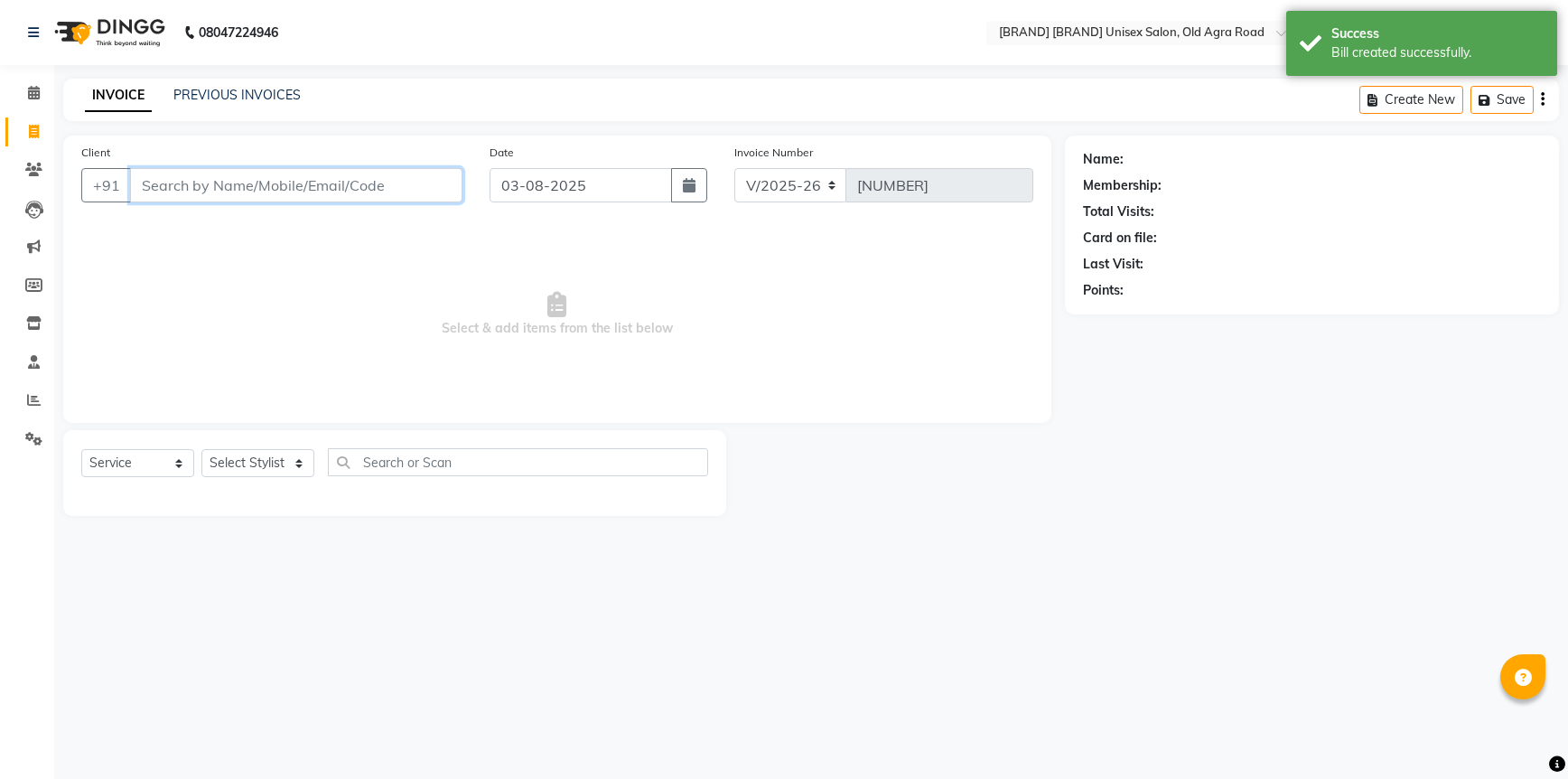 click on "Client" at bounding box center [296, 185] 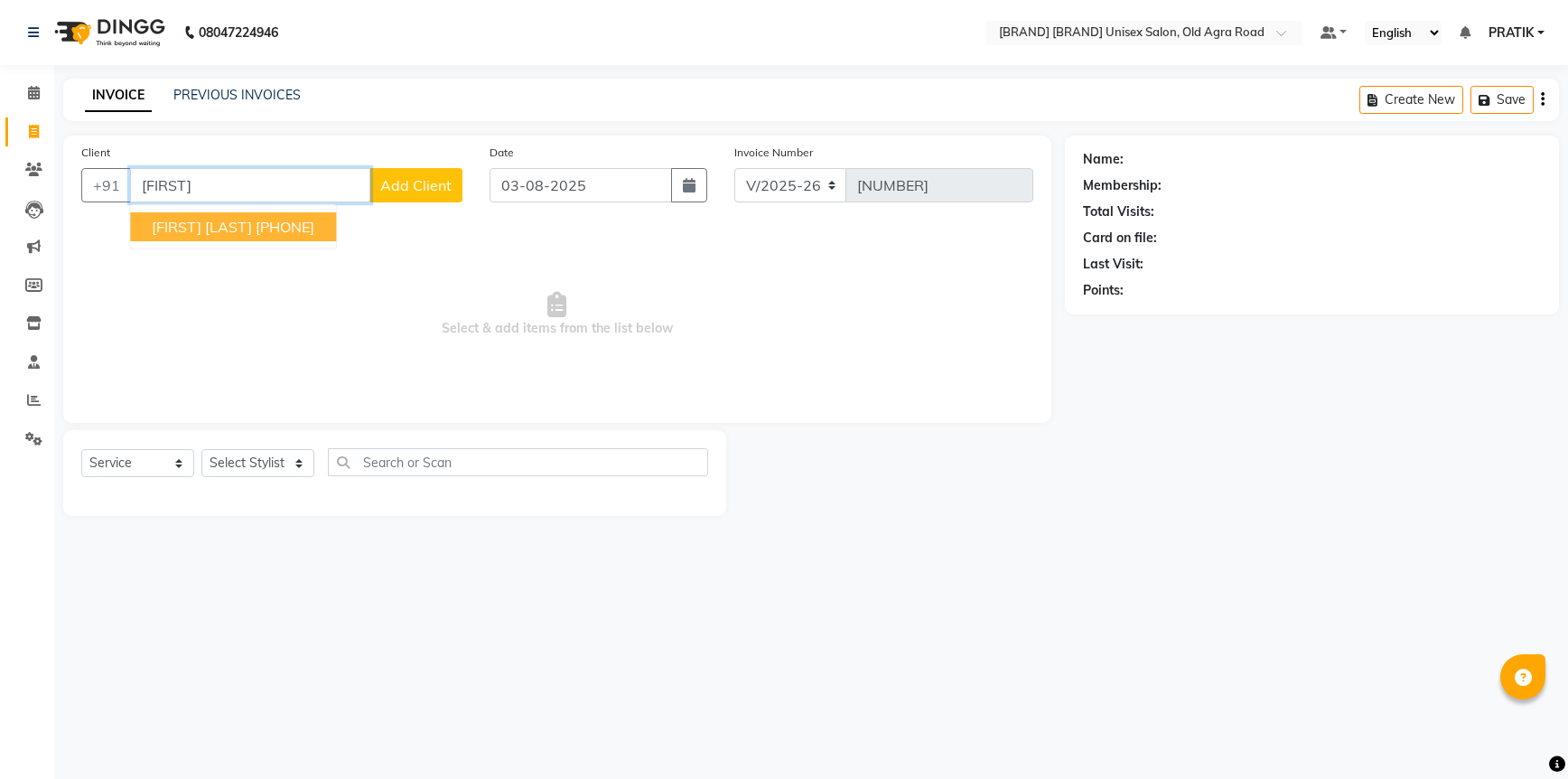 click on "[PHONE]" at bounding box center [285, 227] 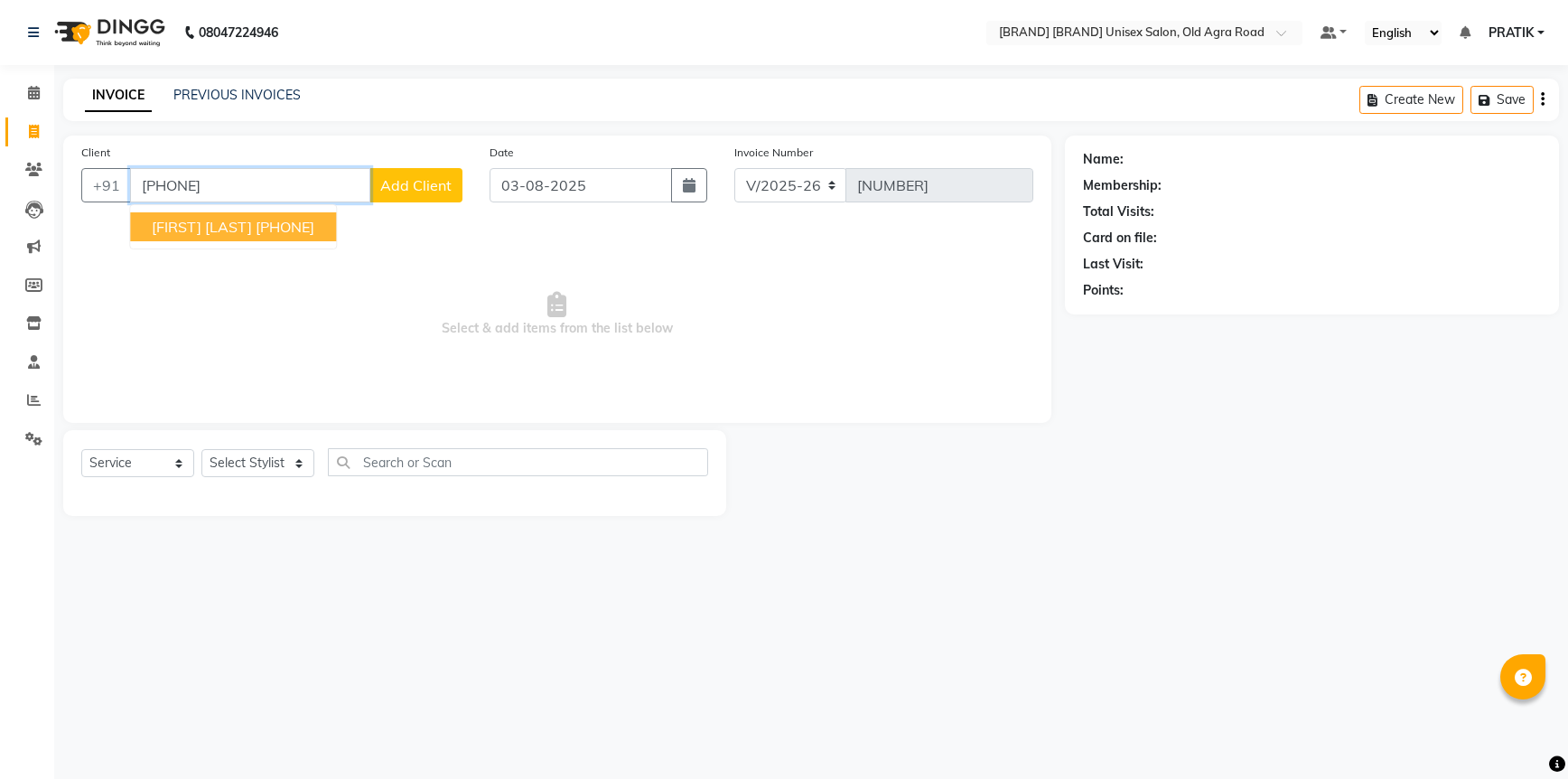 type on "[PHONE]" 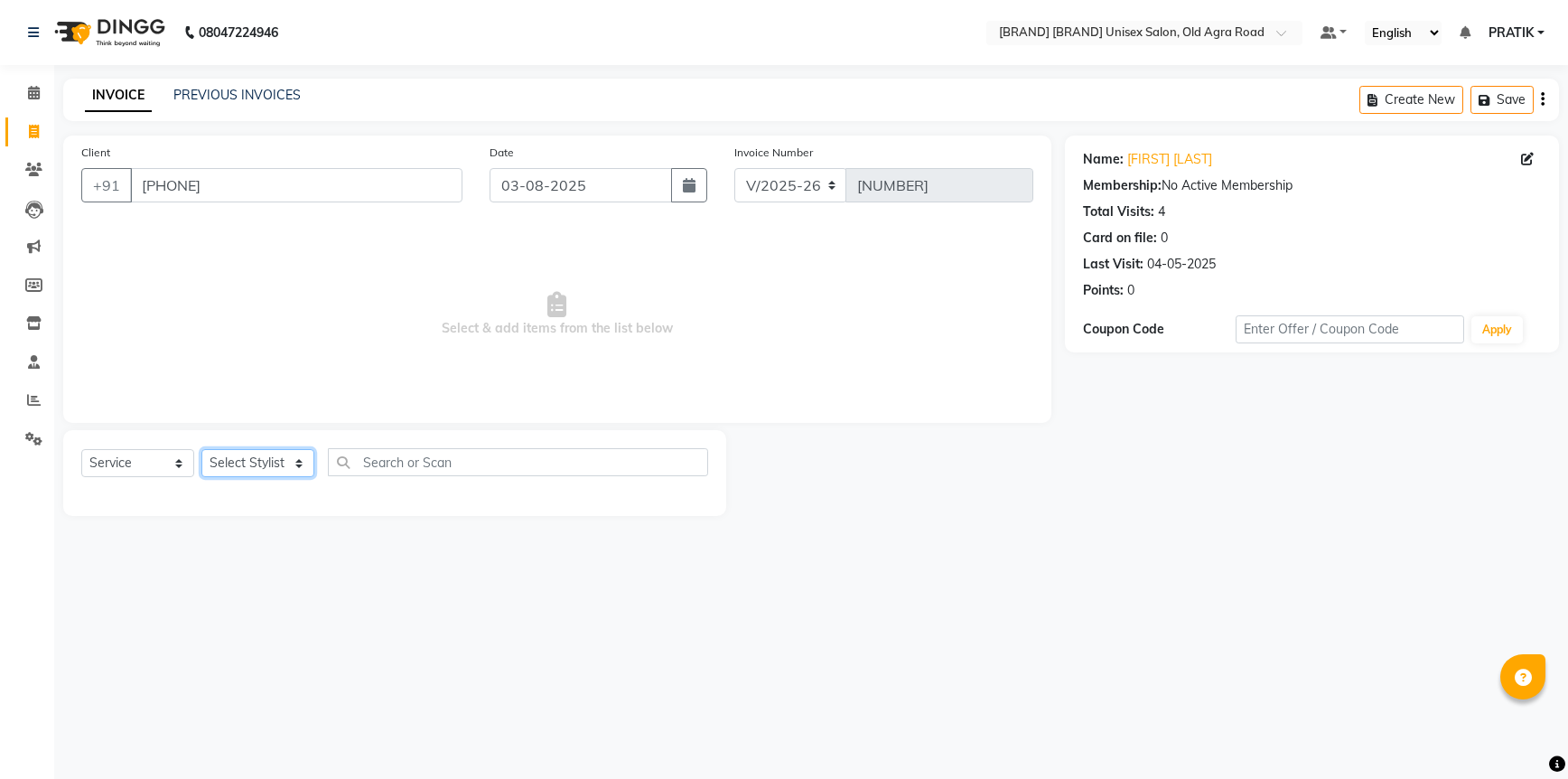 click on "Select Stylist [FIRST] [FIRST] [FIRST] [FIRST] [FIRST] [FIRST] [FIRST] [FIRST] [FIRST] [FIRST] [FIRST]" 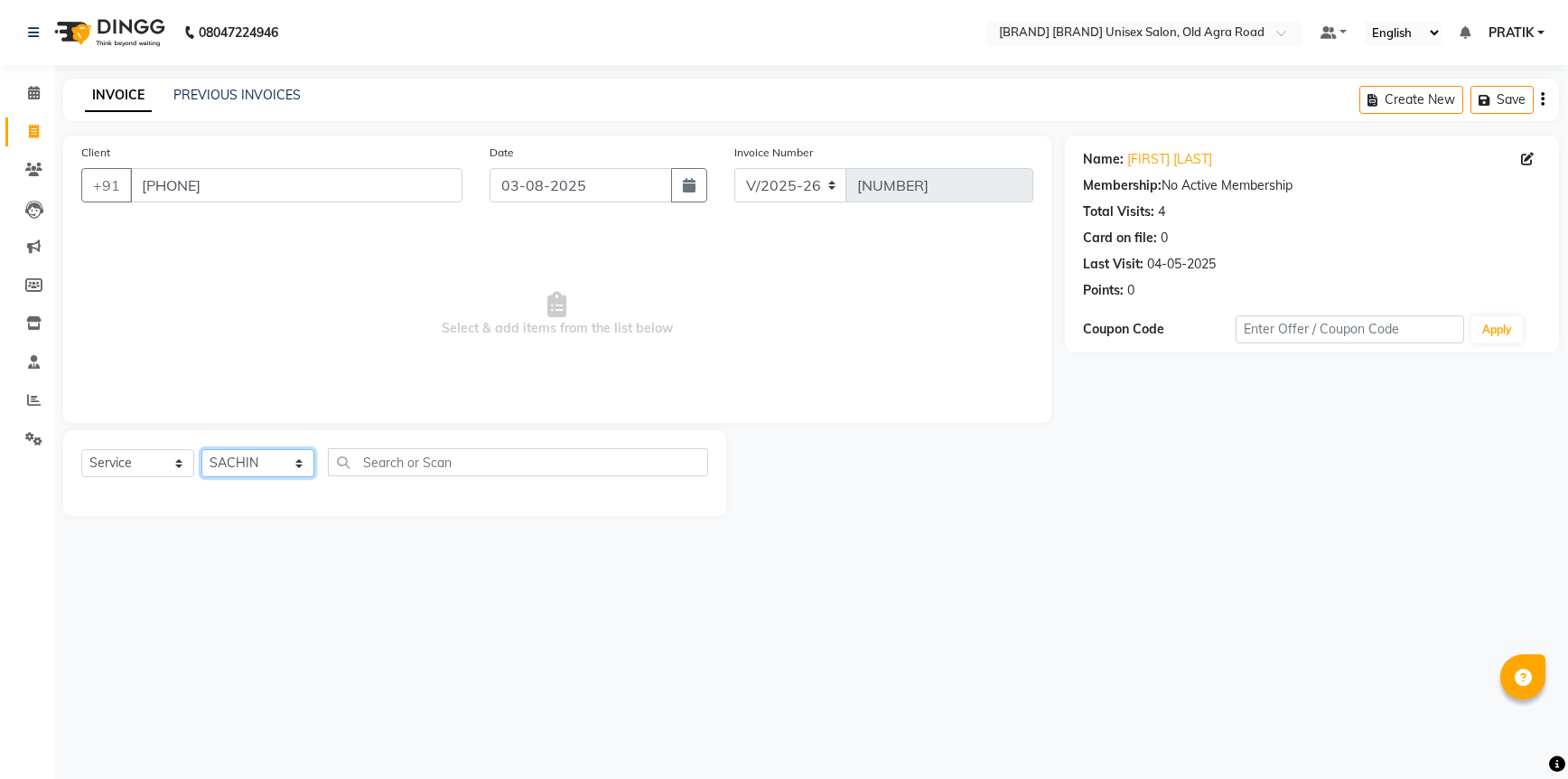 click on "Select Stylist [FIRST] [FIRST] [FIRST] [FIRST] [FIRST] [FIRST] [FIRST] [FIRST] [FIRST] [FIRST] [FIRST]" 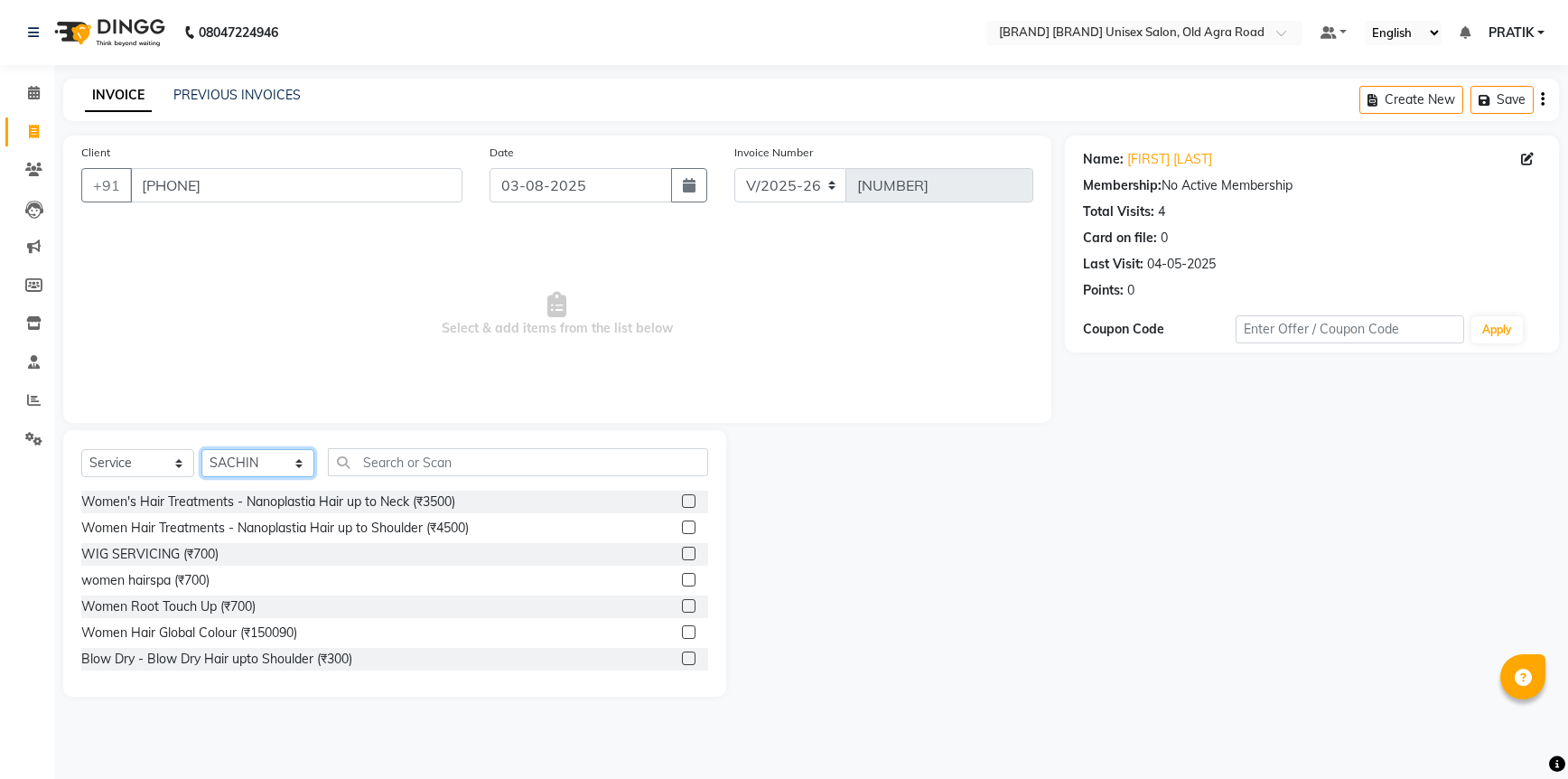 click on "Select Stylist [FIRST] [FIRST] [FIRST] [FIRST] [FIRST] [FIRST] [FIRST] [FIRST] [FIRST] [FIRST] [FIRST]" 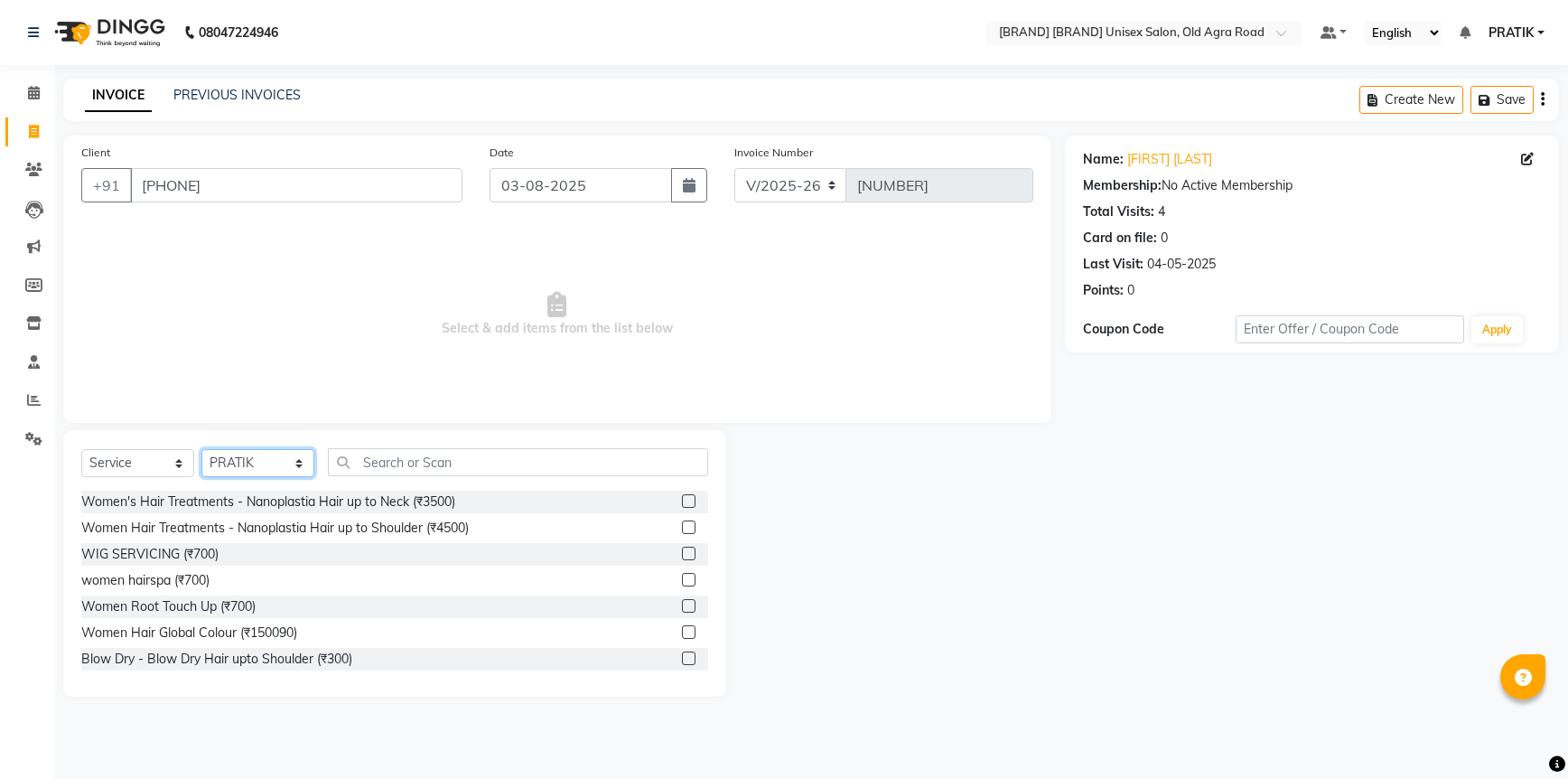 click on "Select Stylist [FIRST] [FIRST] [FIRST] [FIRST] [FIRST] [FIRST] [FIRST] [FIRST] [FIRST] [FIRST] [FIRST]" 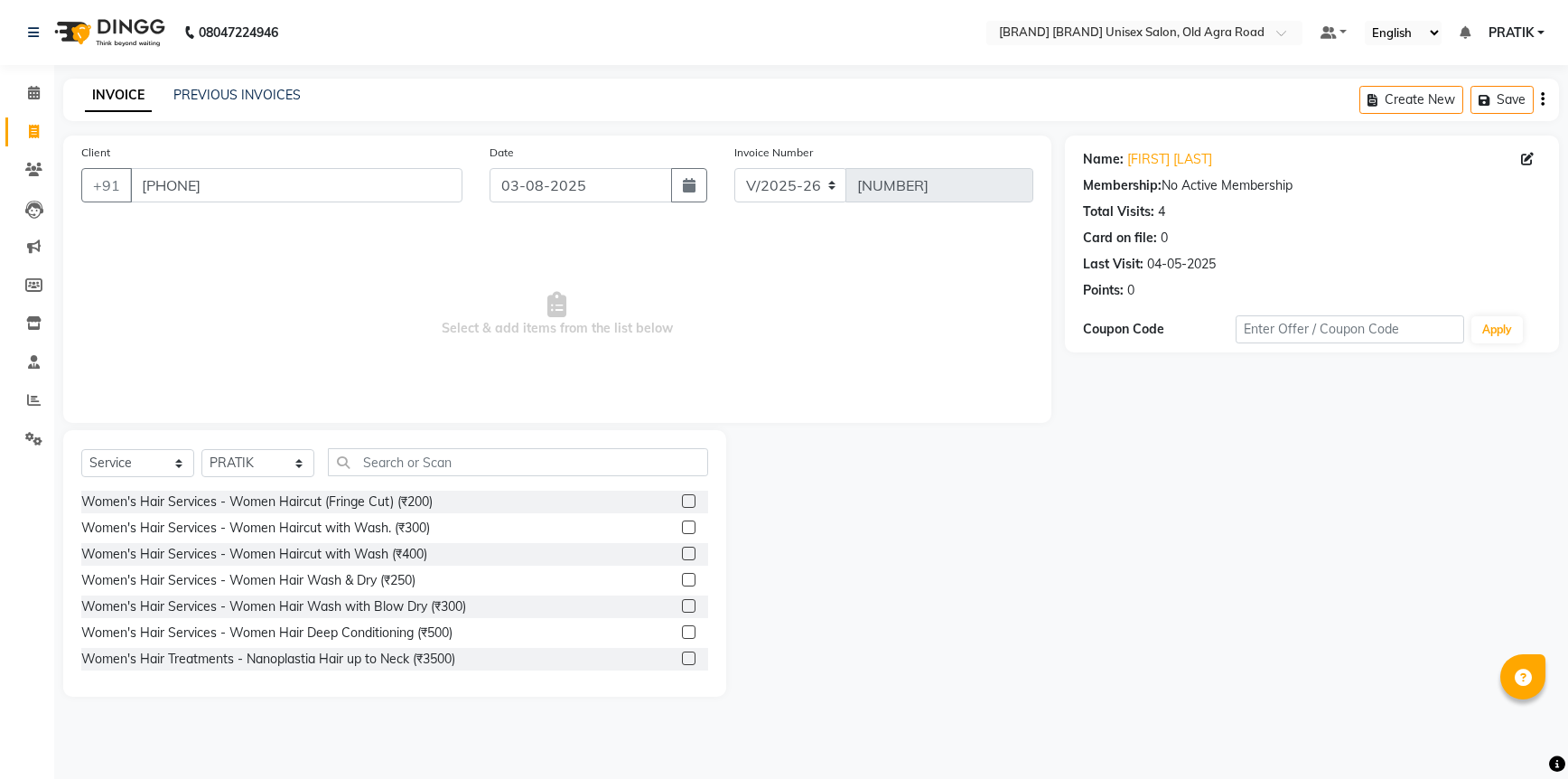 drag, startPoint x: 431, startPoint y: 445, endPoint x: 442, endPoint y: 454, distance: 14.2127 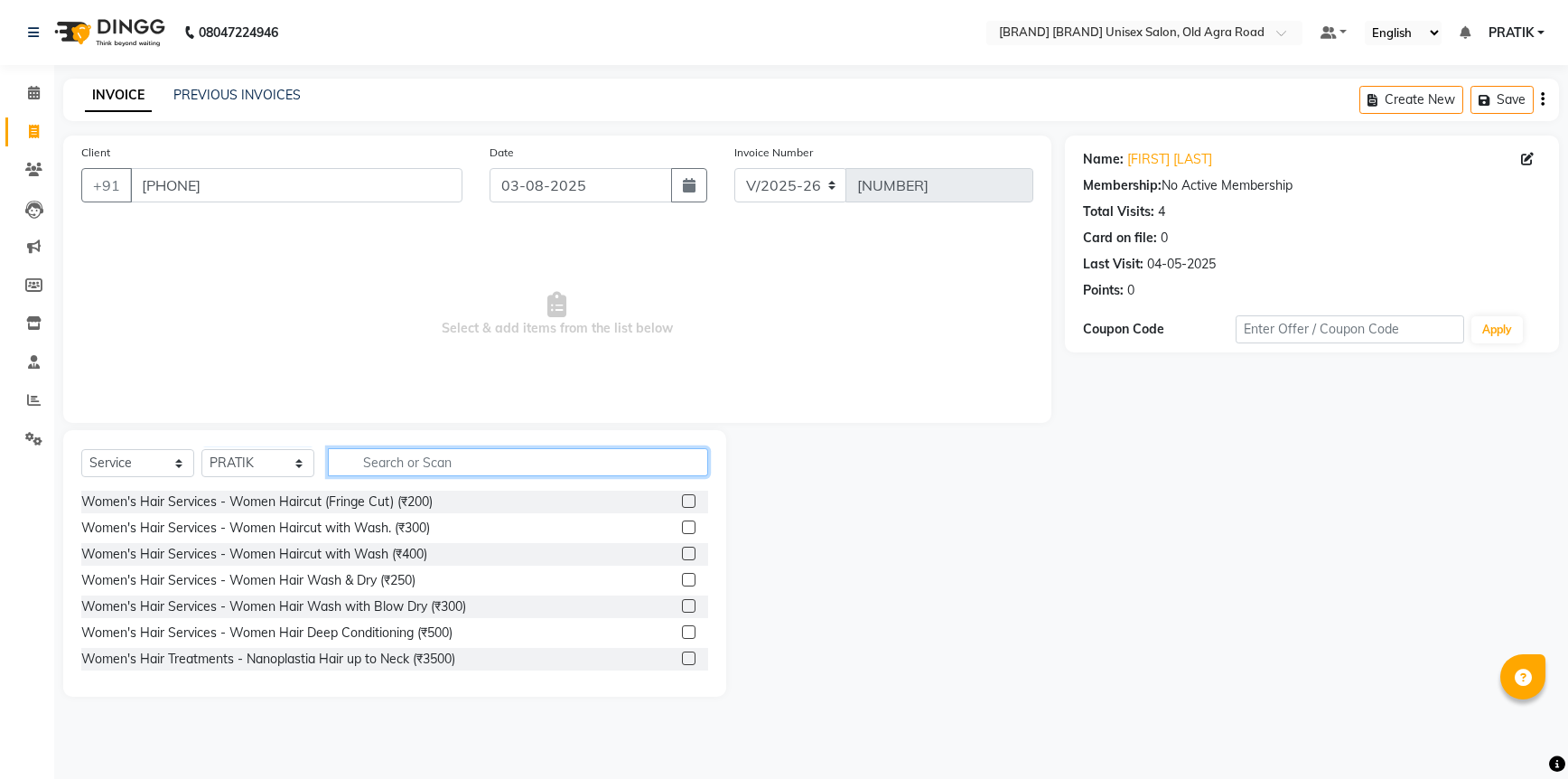 click 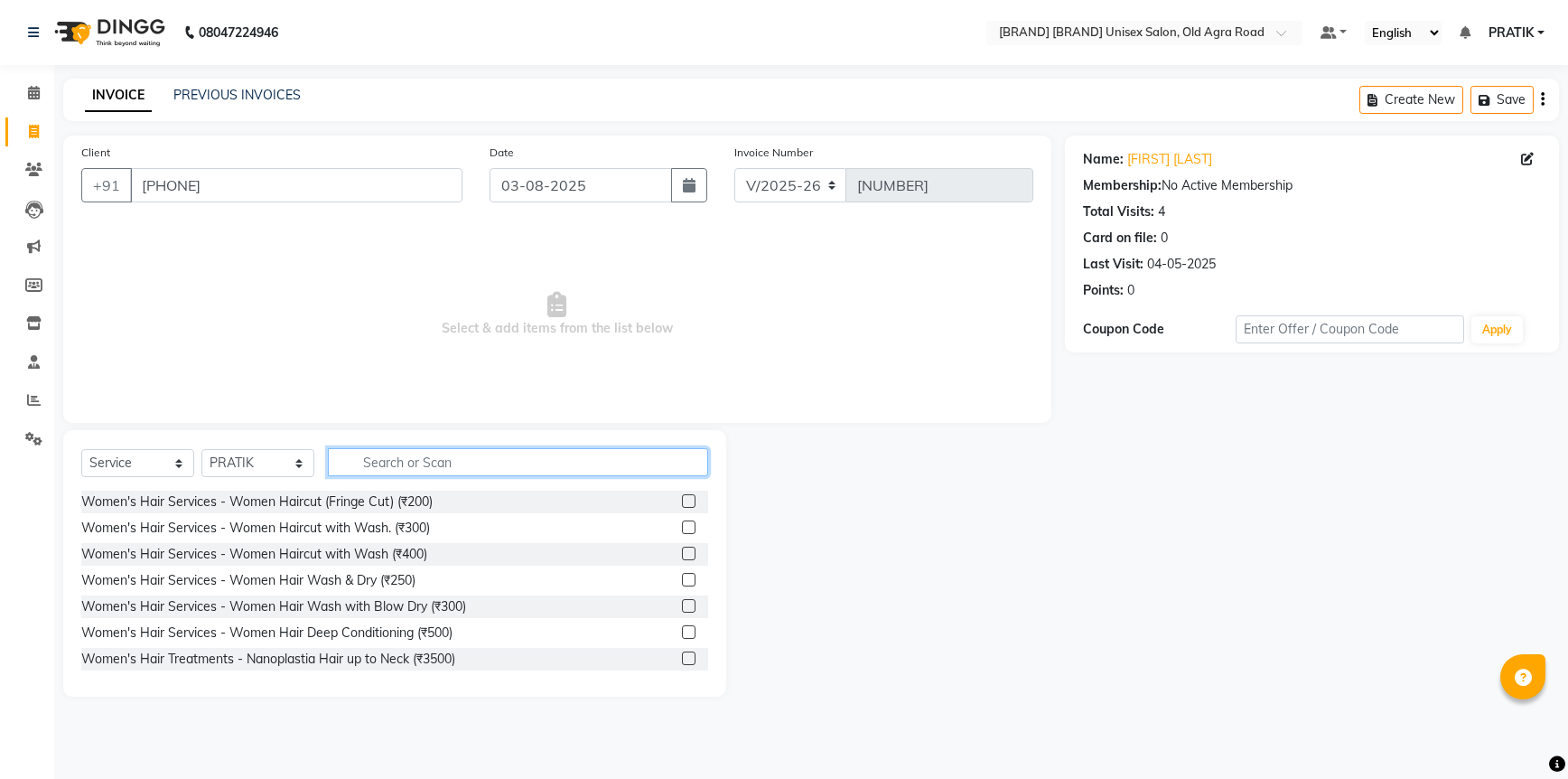 click 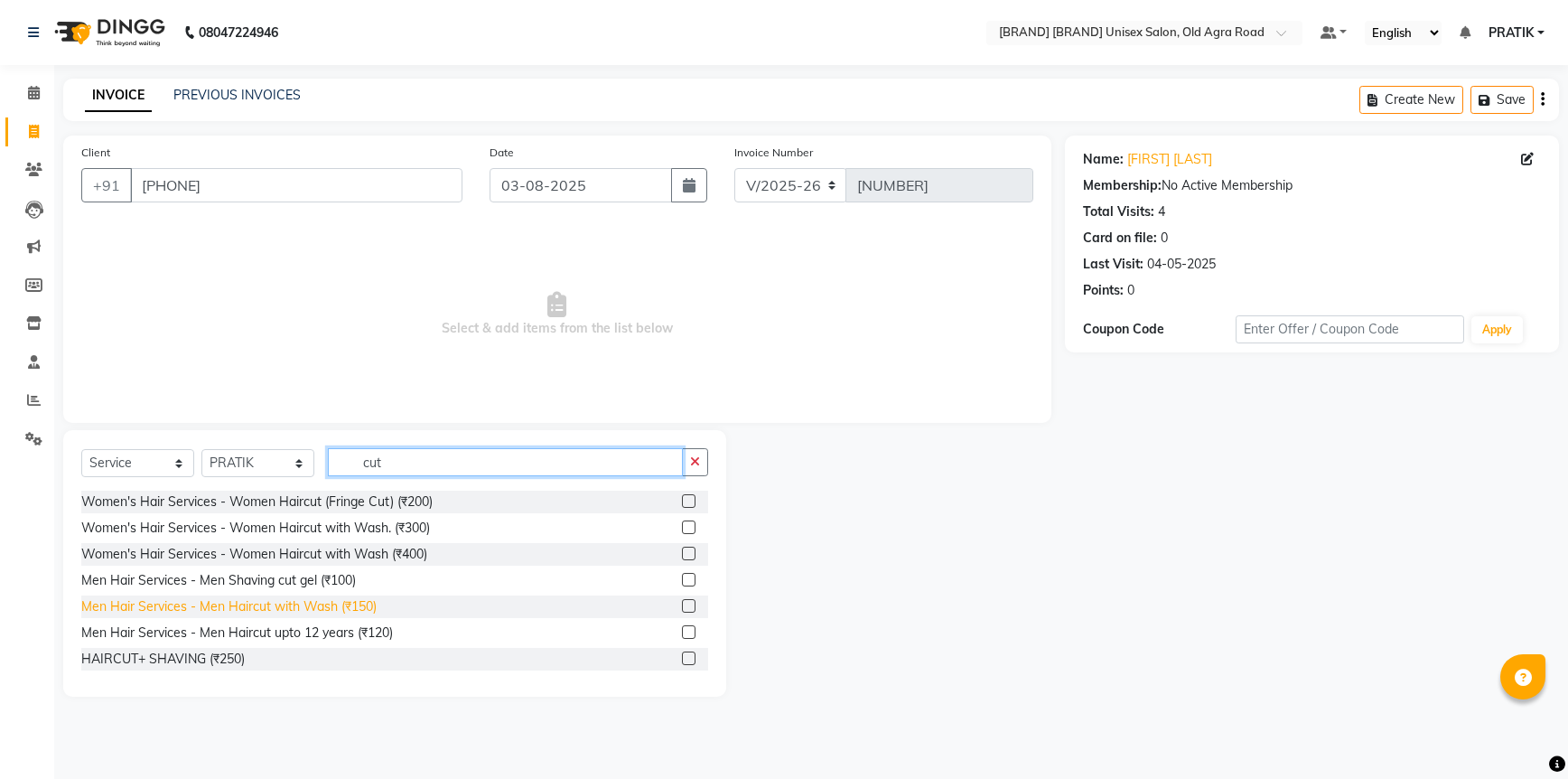 type on "cut" 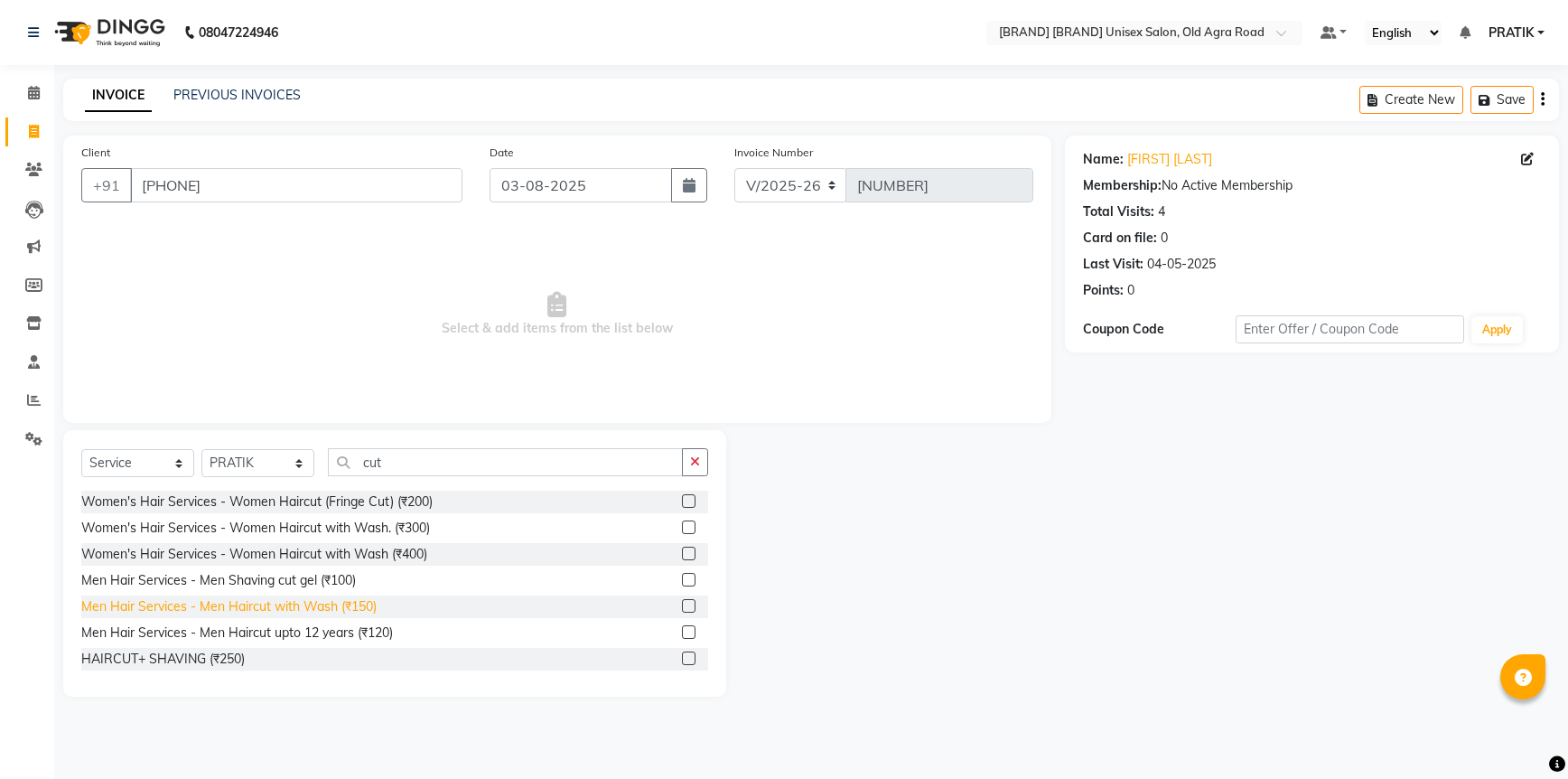 click on "Men Hair Services - Men Haircut with Wash (₹150)" 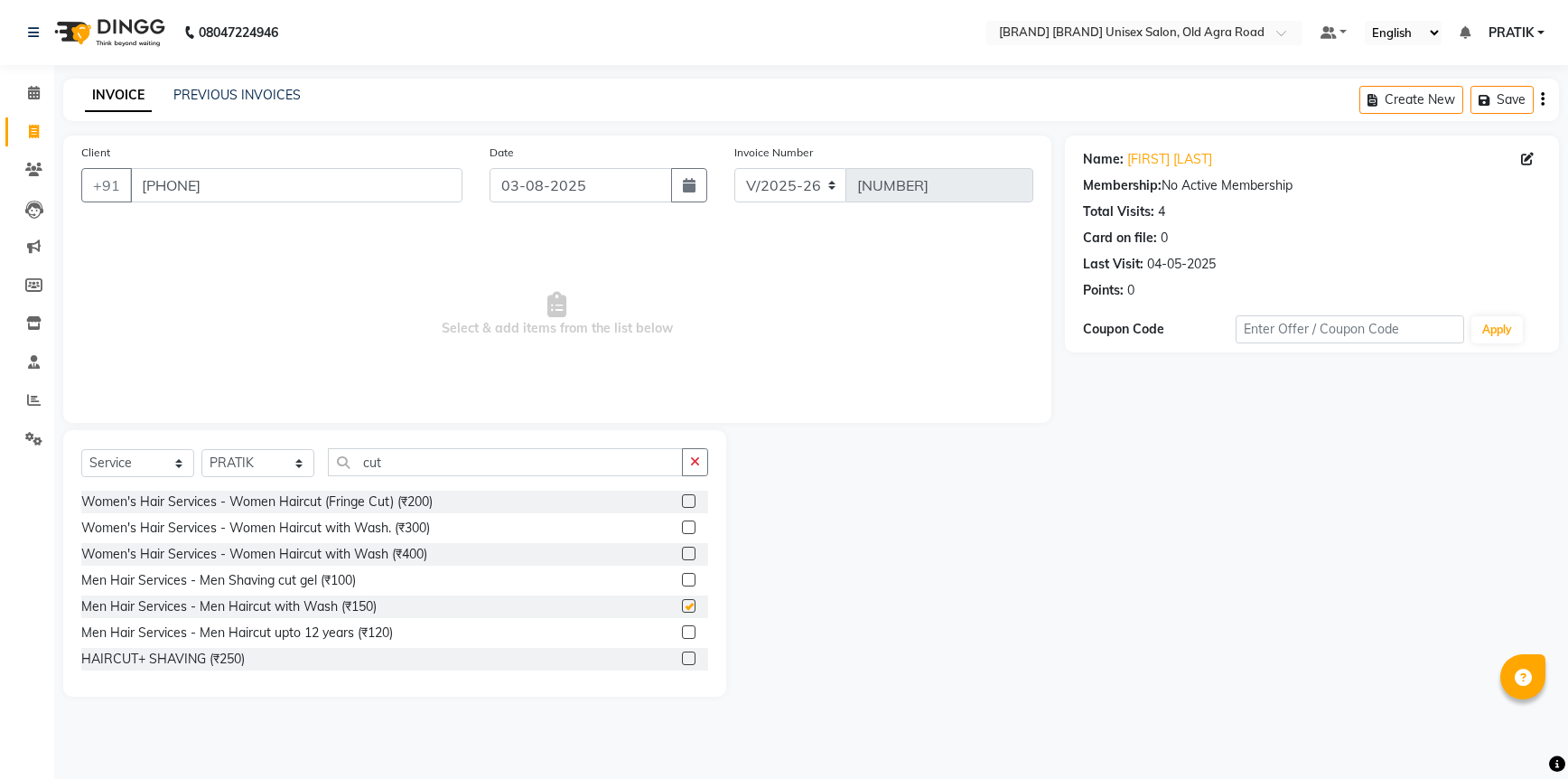 checkbox on "false" 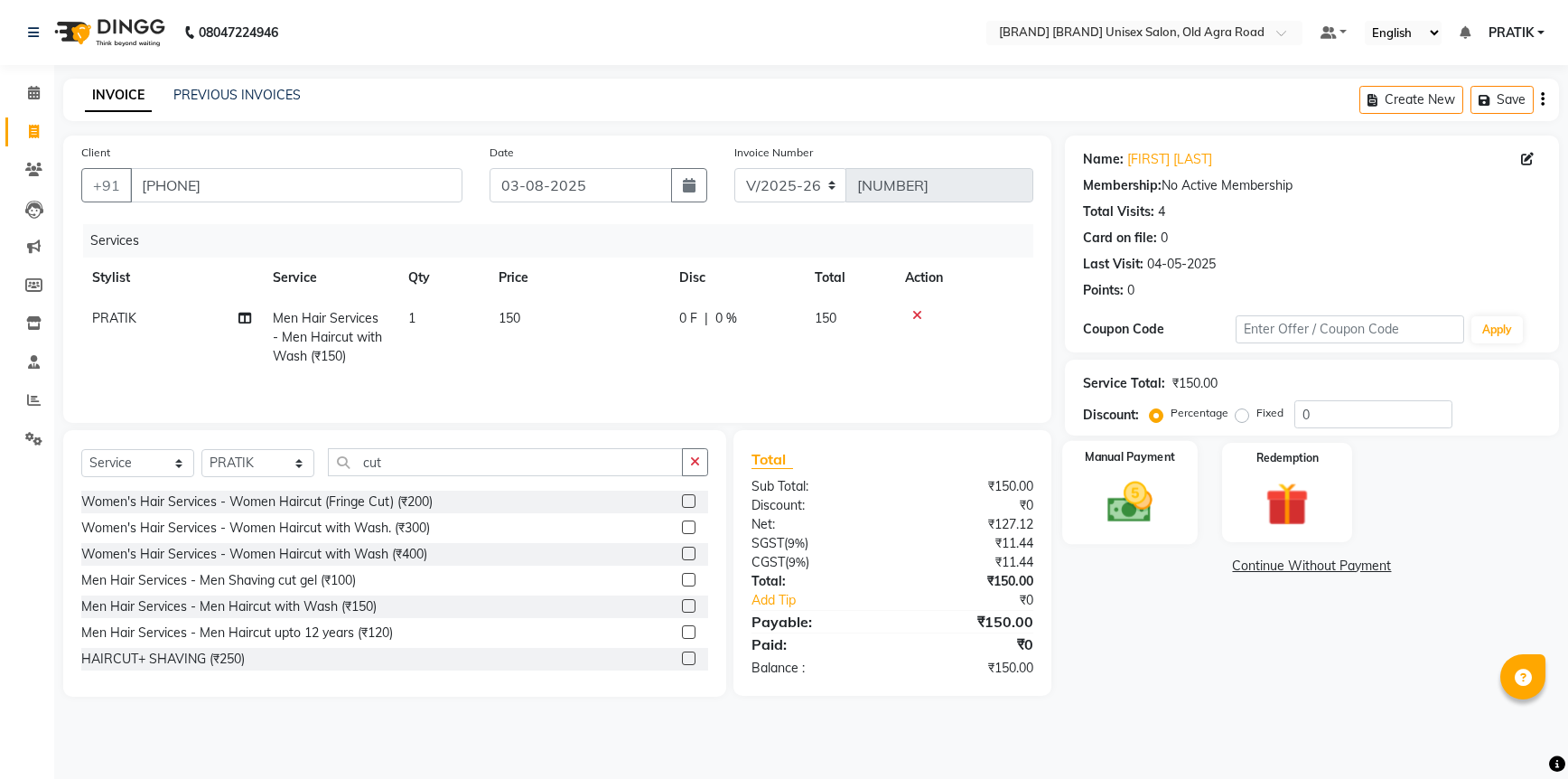 click 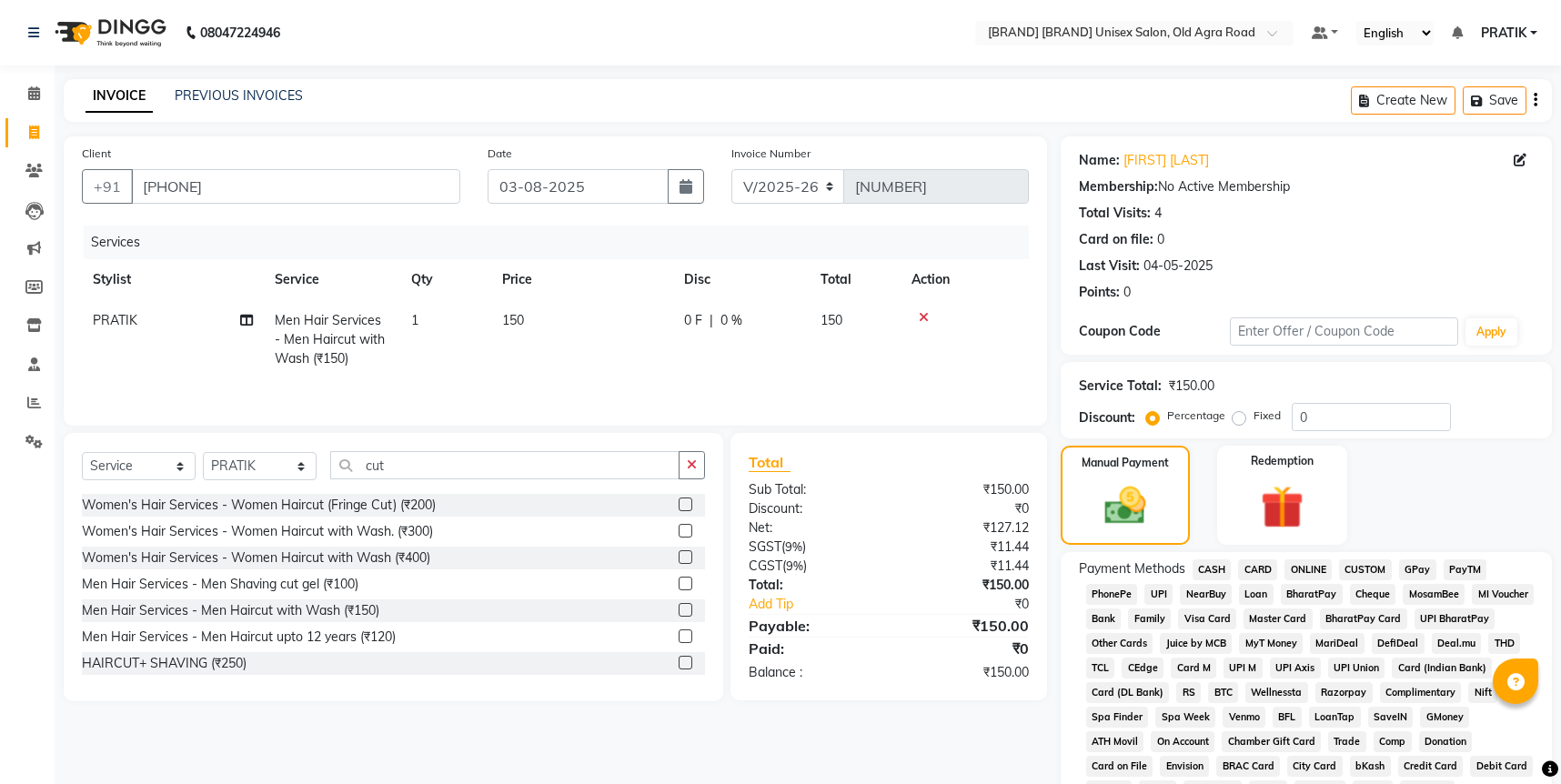 drag, startPoint x: 1323, startPoint y: 568, endPoint x: 1379, endPoint y: 546, distance: 60.16644 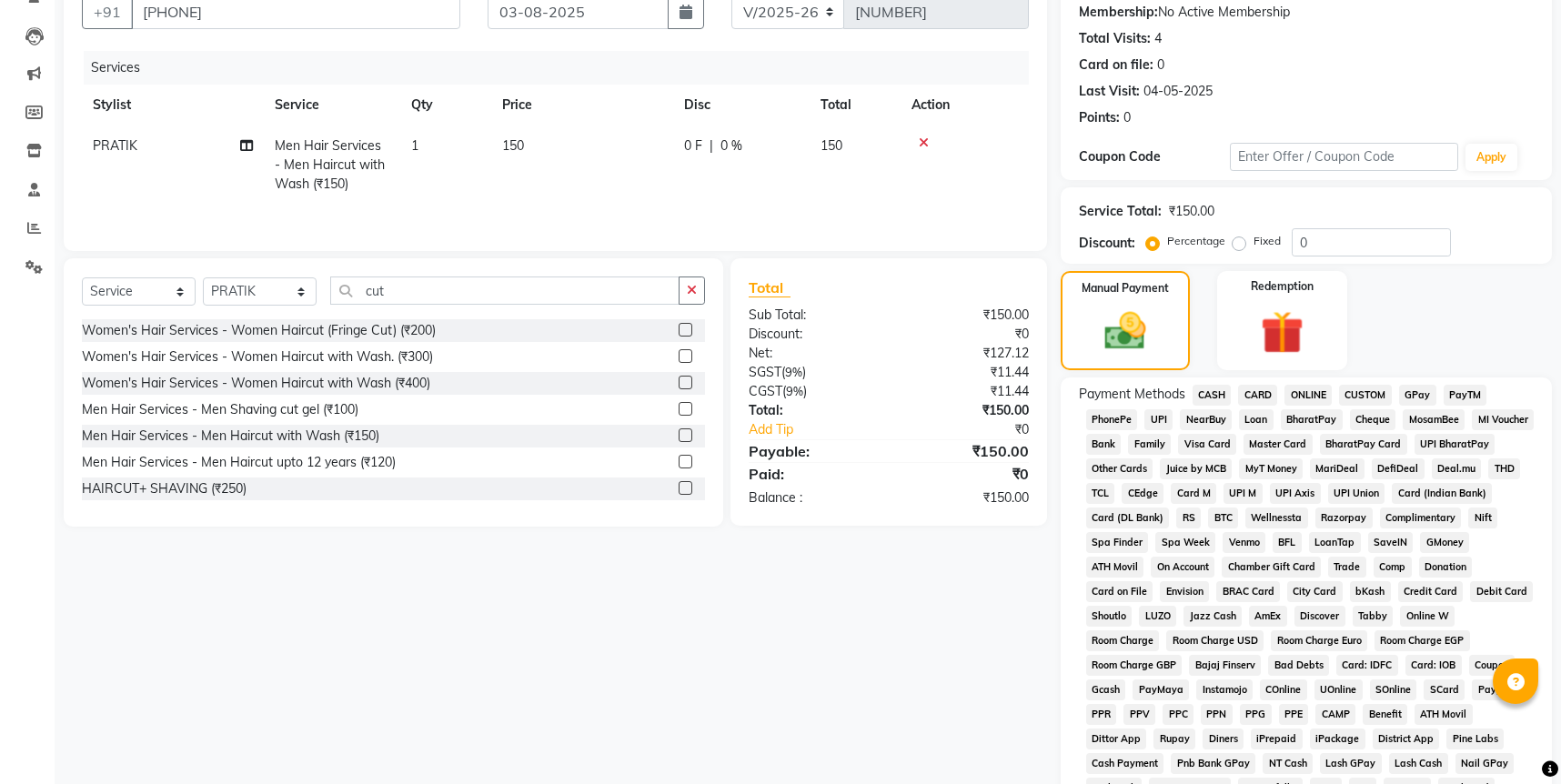 scroll, scrollTop: 338, scrollLeft: 0, axis: vertical 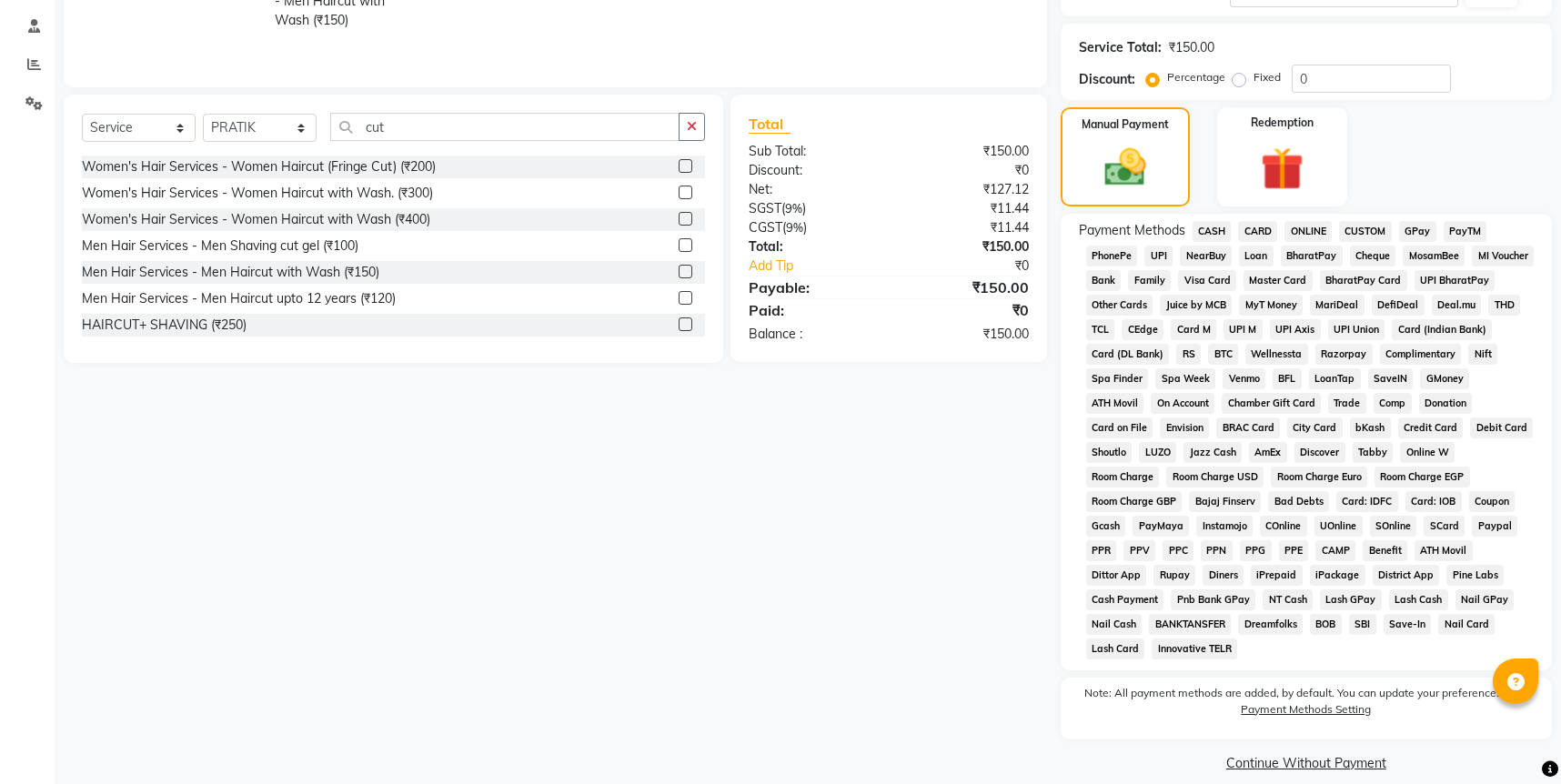 click on "ONLINE" 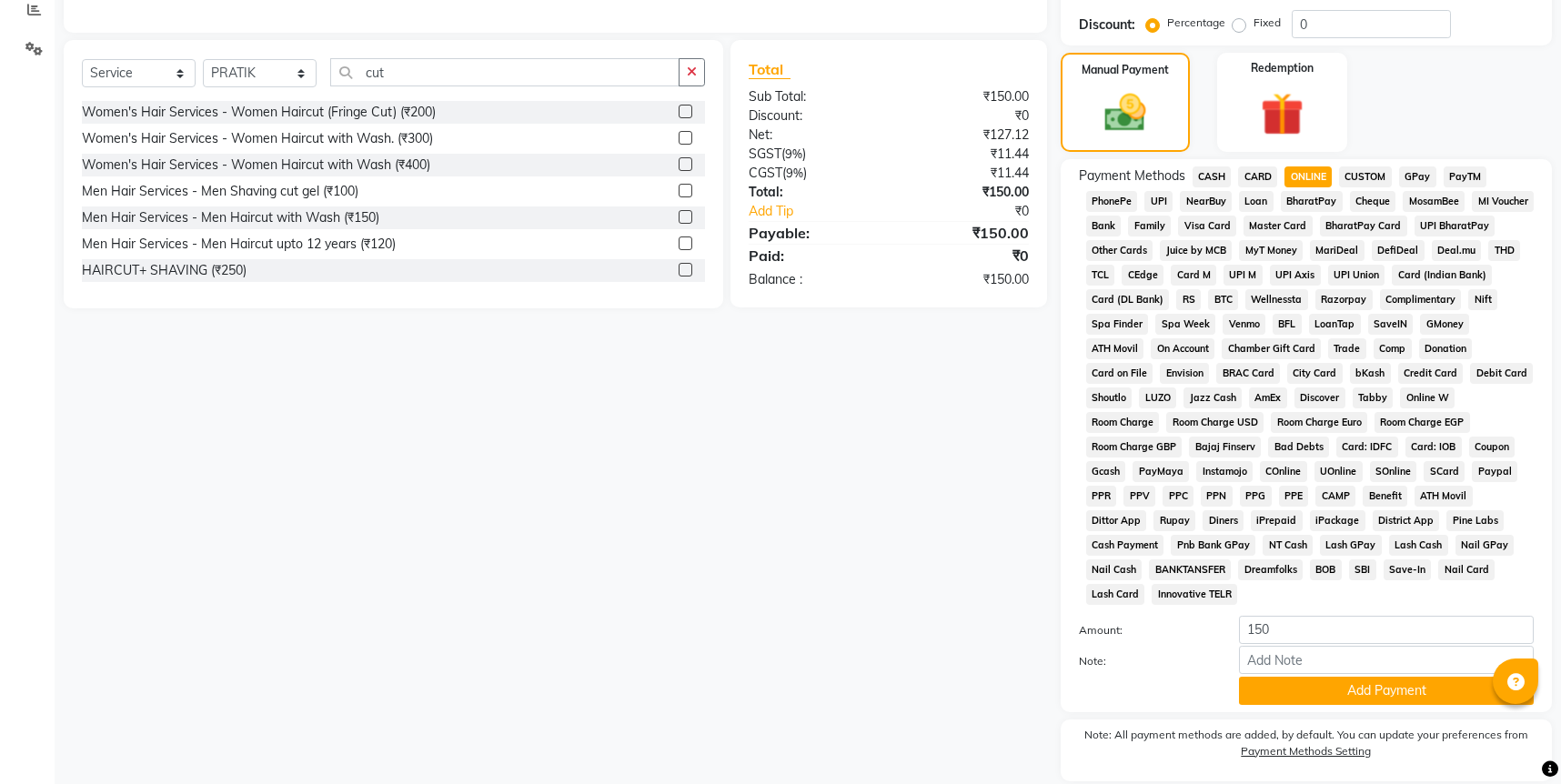 scroll, scrollTop: 435, scrollLeft: 0, axis: vertical 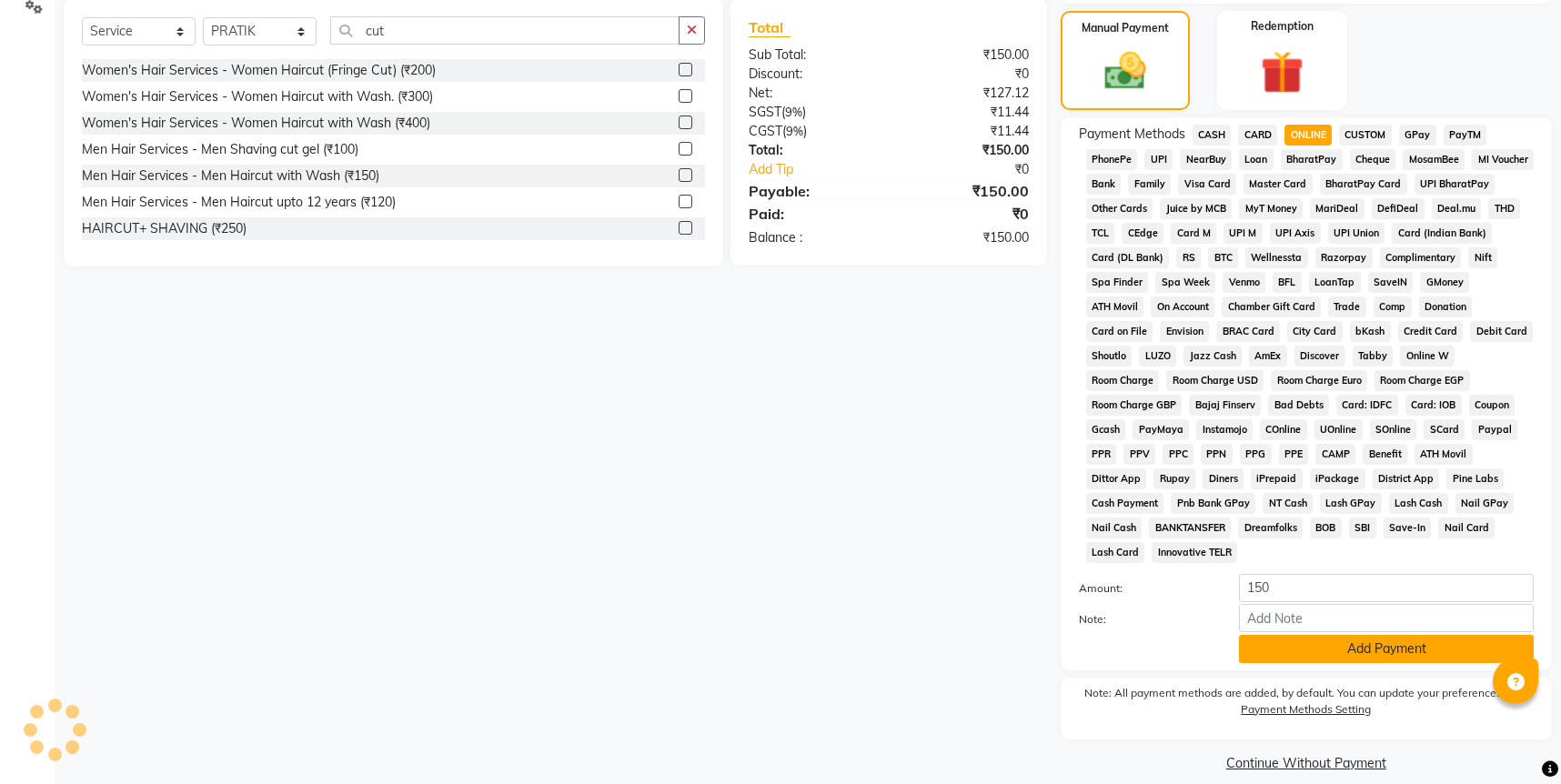 click on "Add Payment" 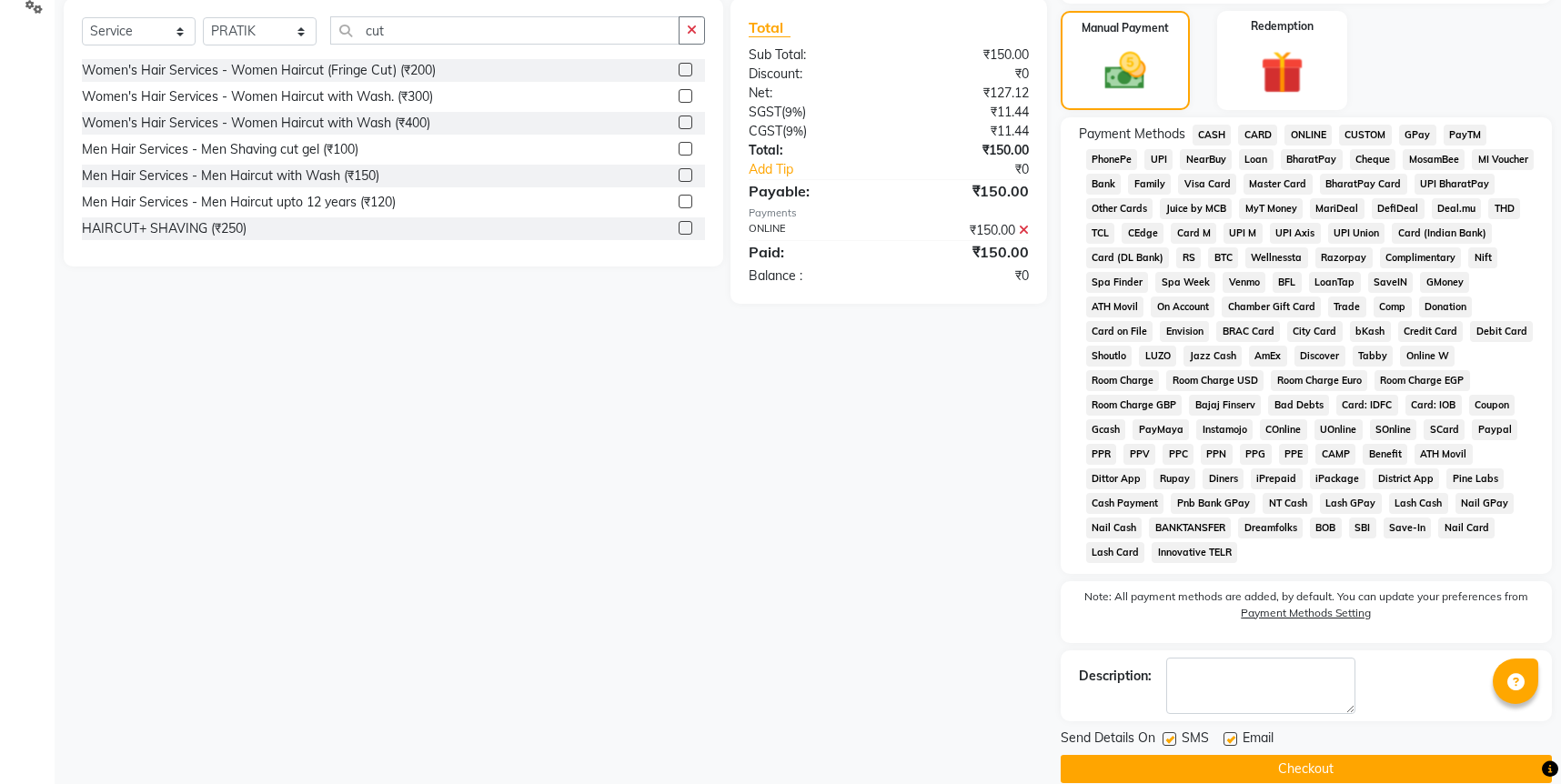 click on "Checkout" 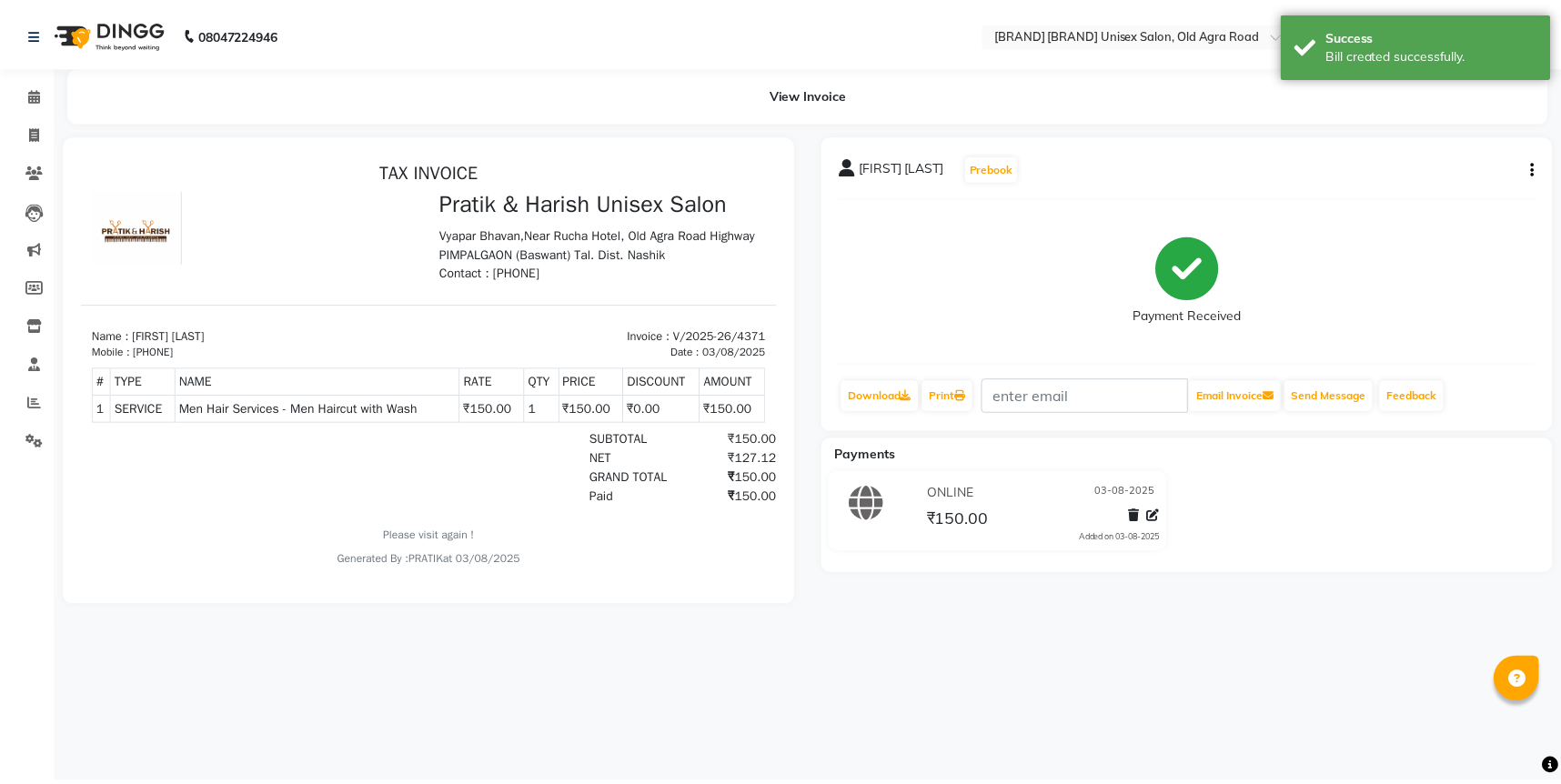 scroll, scrollTop: 0, scrollLeft: 0, axis: both 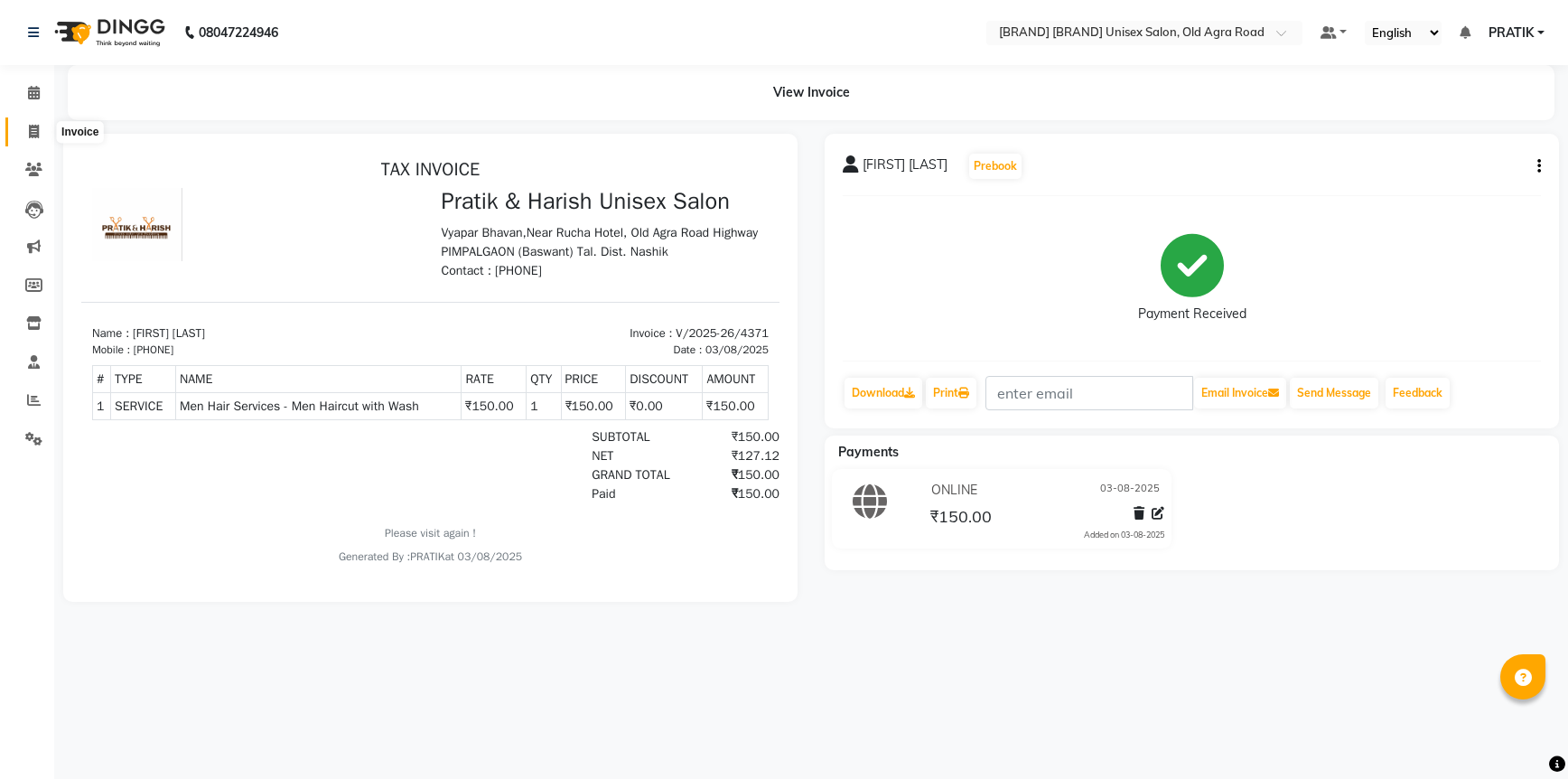 click 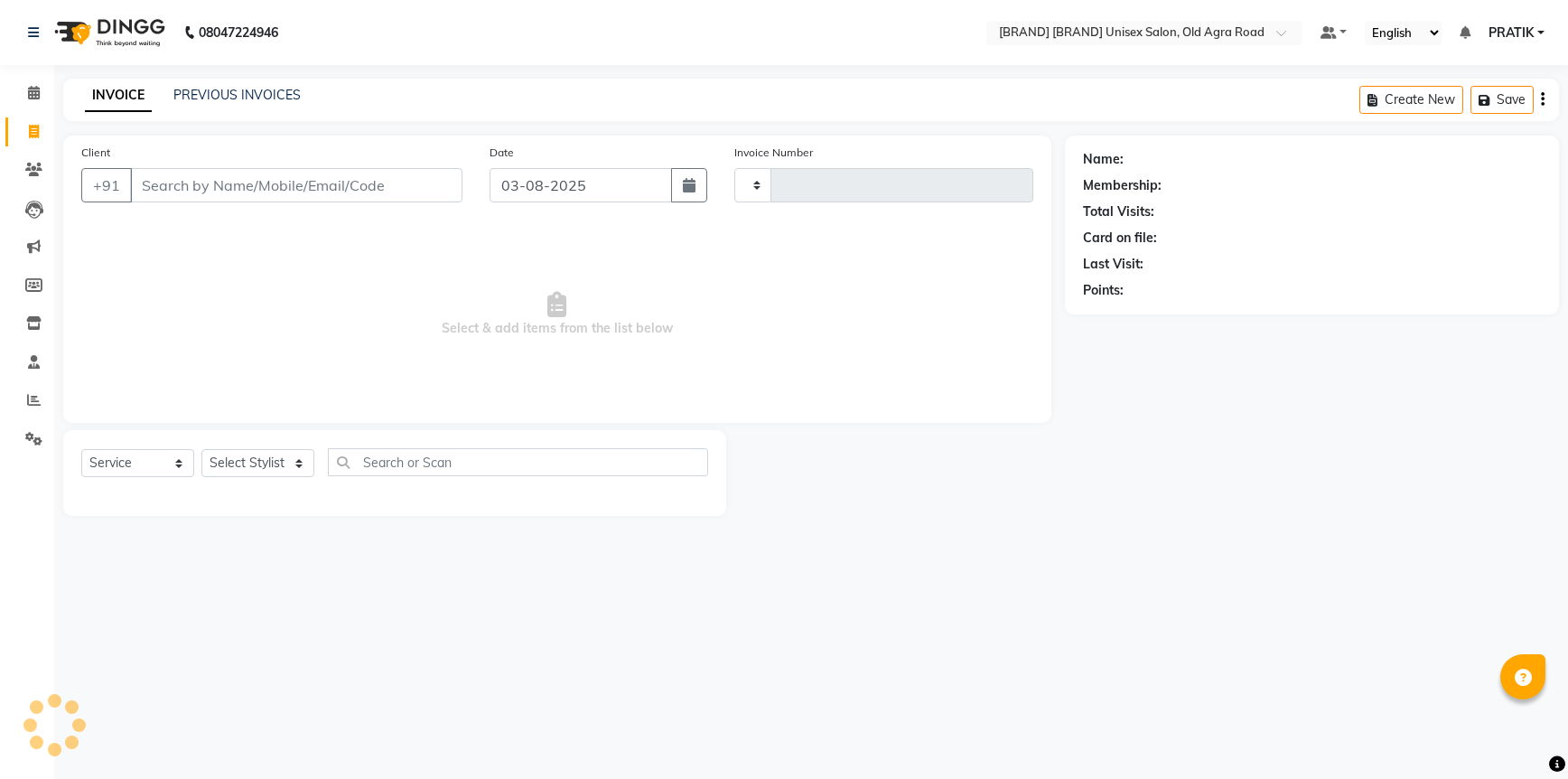 type on "4372" 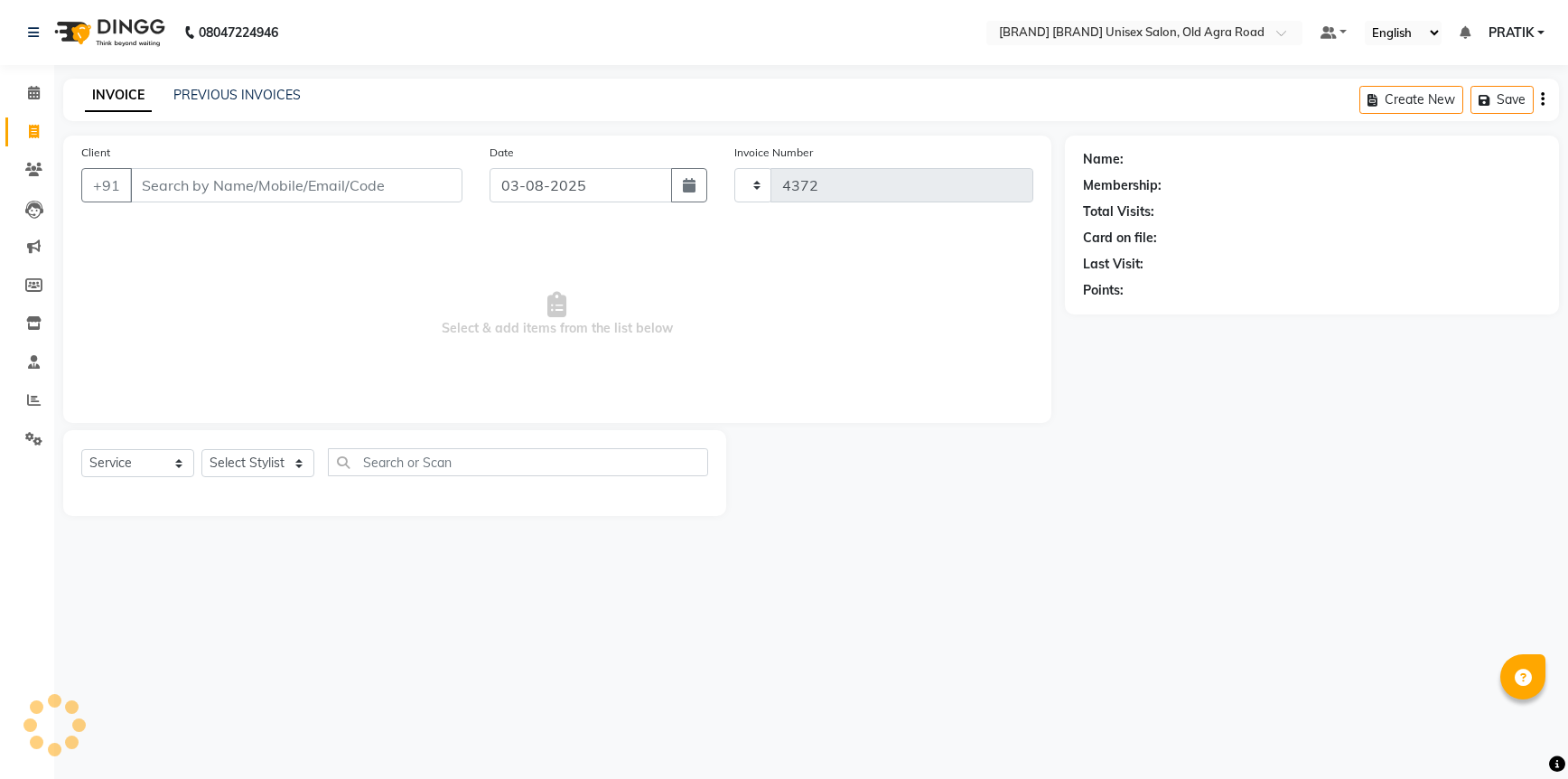select on "6770" 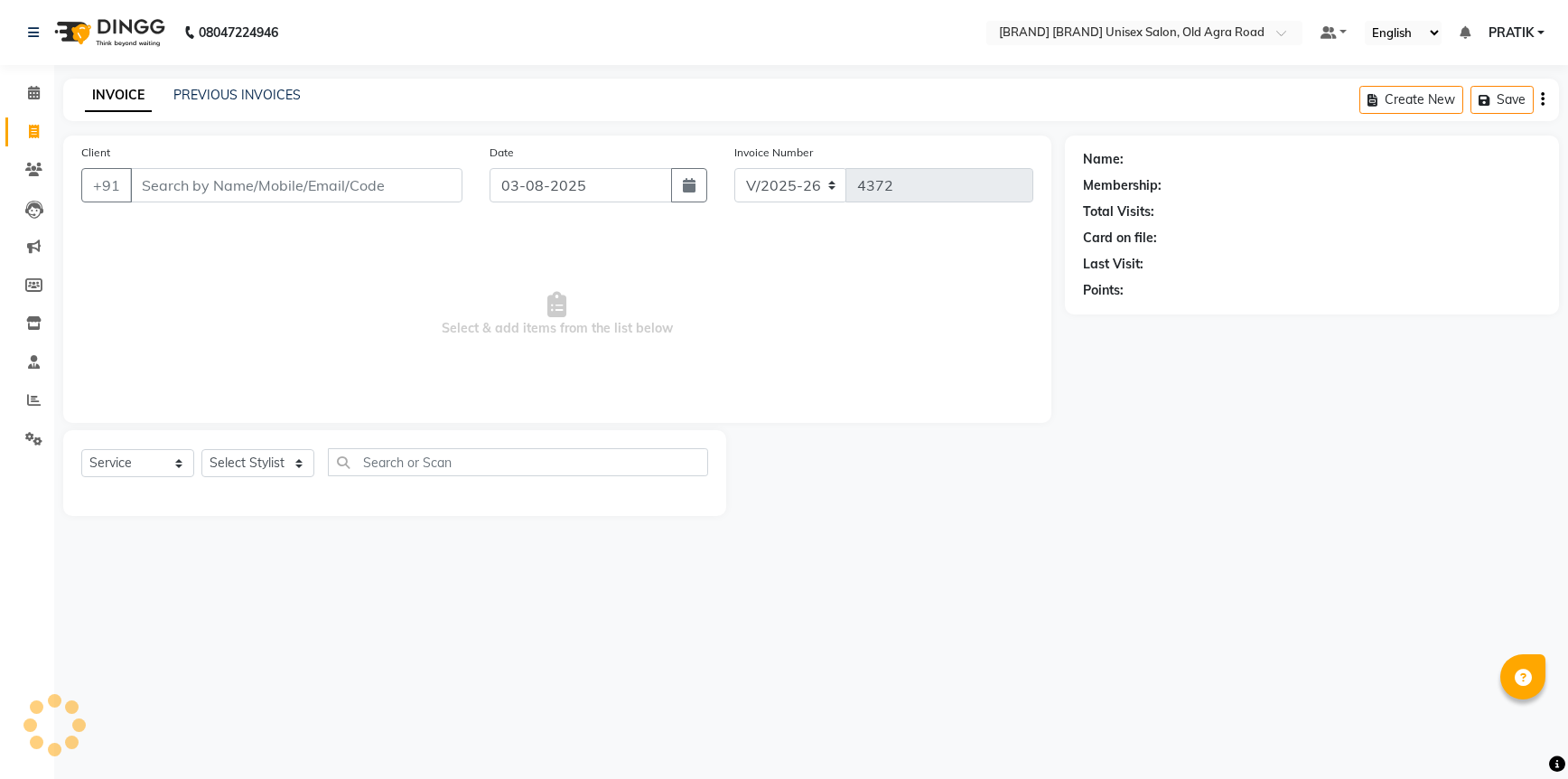 click on "Client +91" 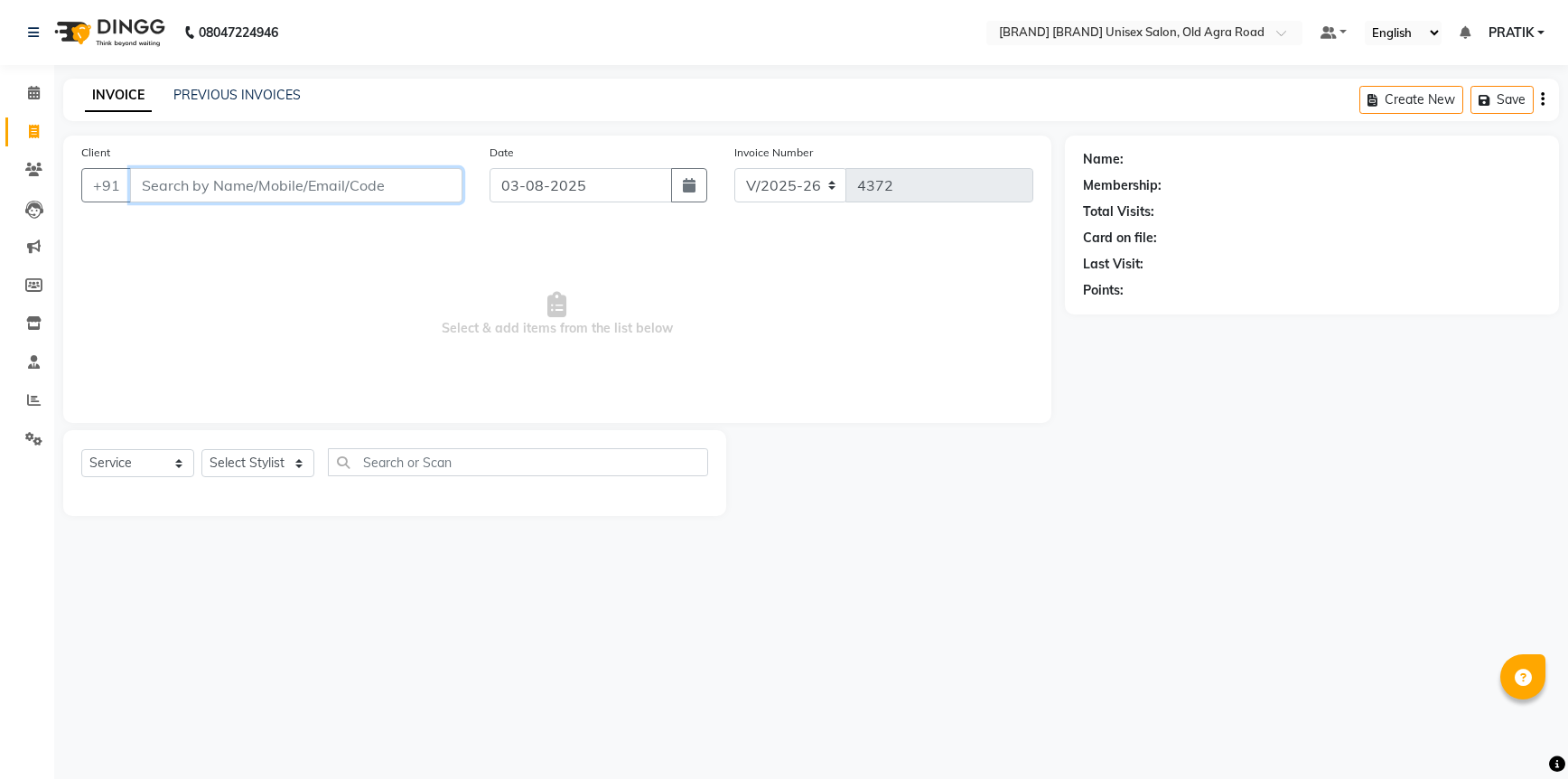 click on "Client" at bounding box center (296, 185) 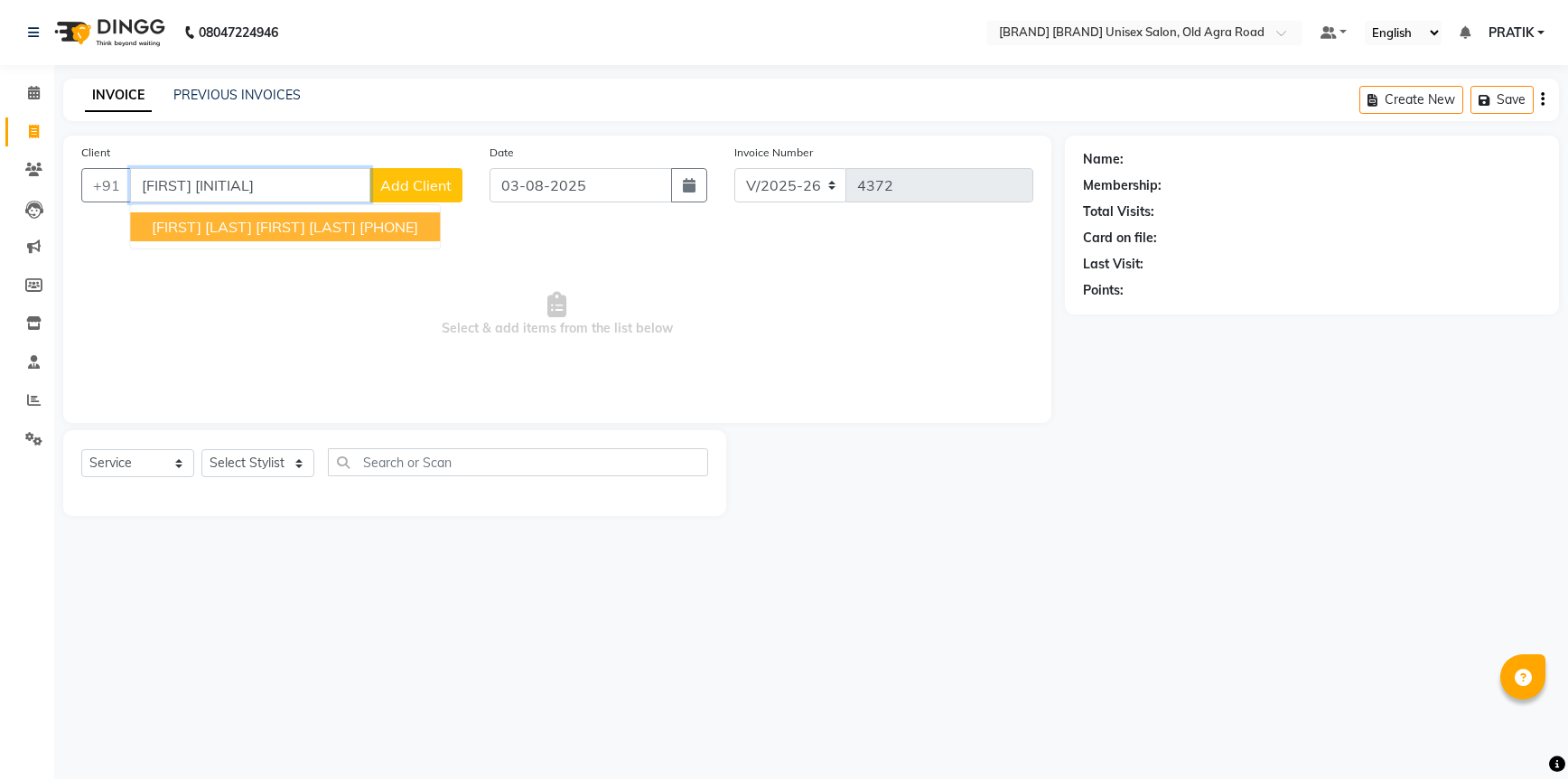 click on "[FIRST] [LAST] [FIRST] [LAST]" at bounding box center [254, 227] 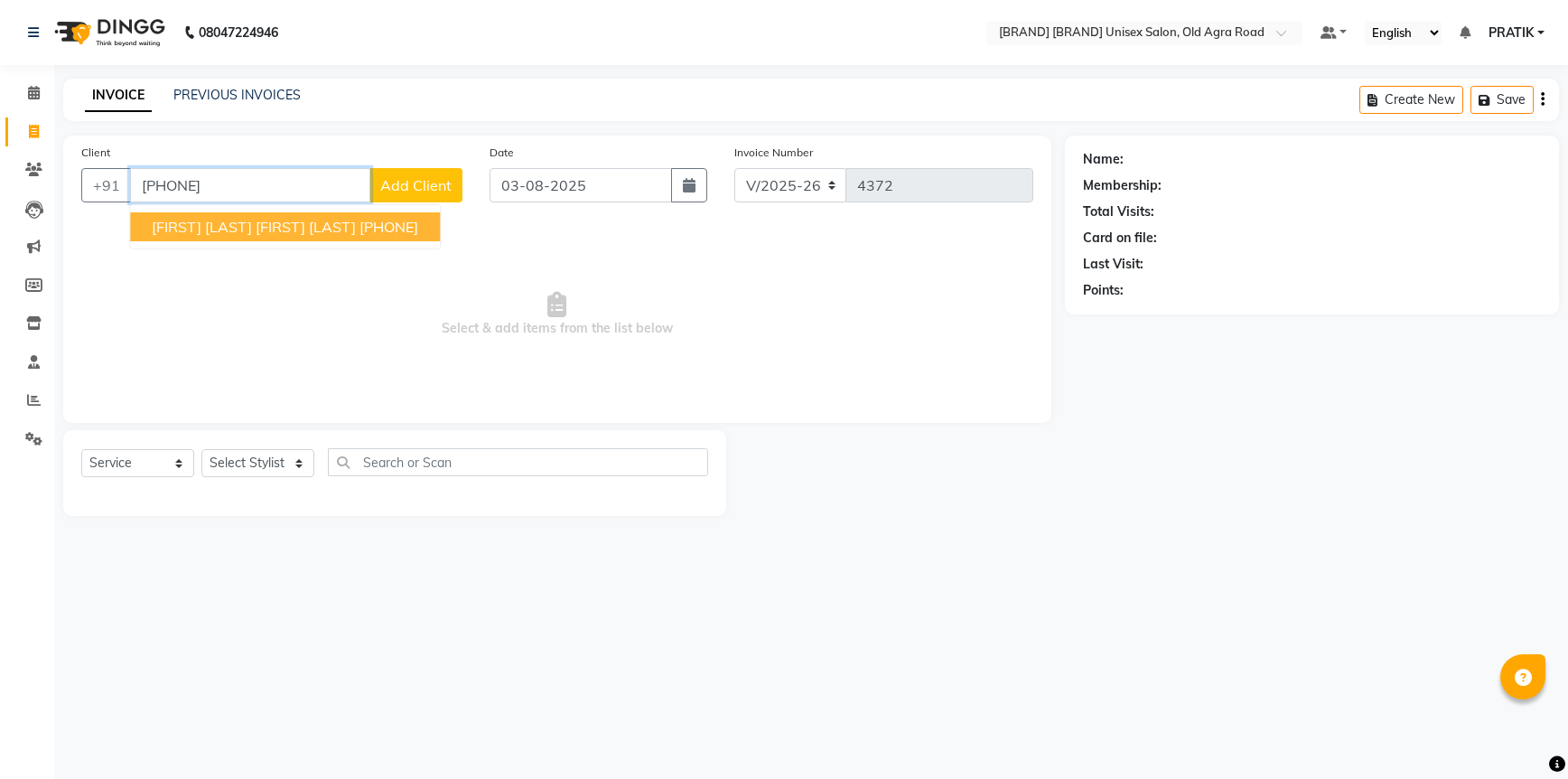 type on "[PHONE]" 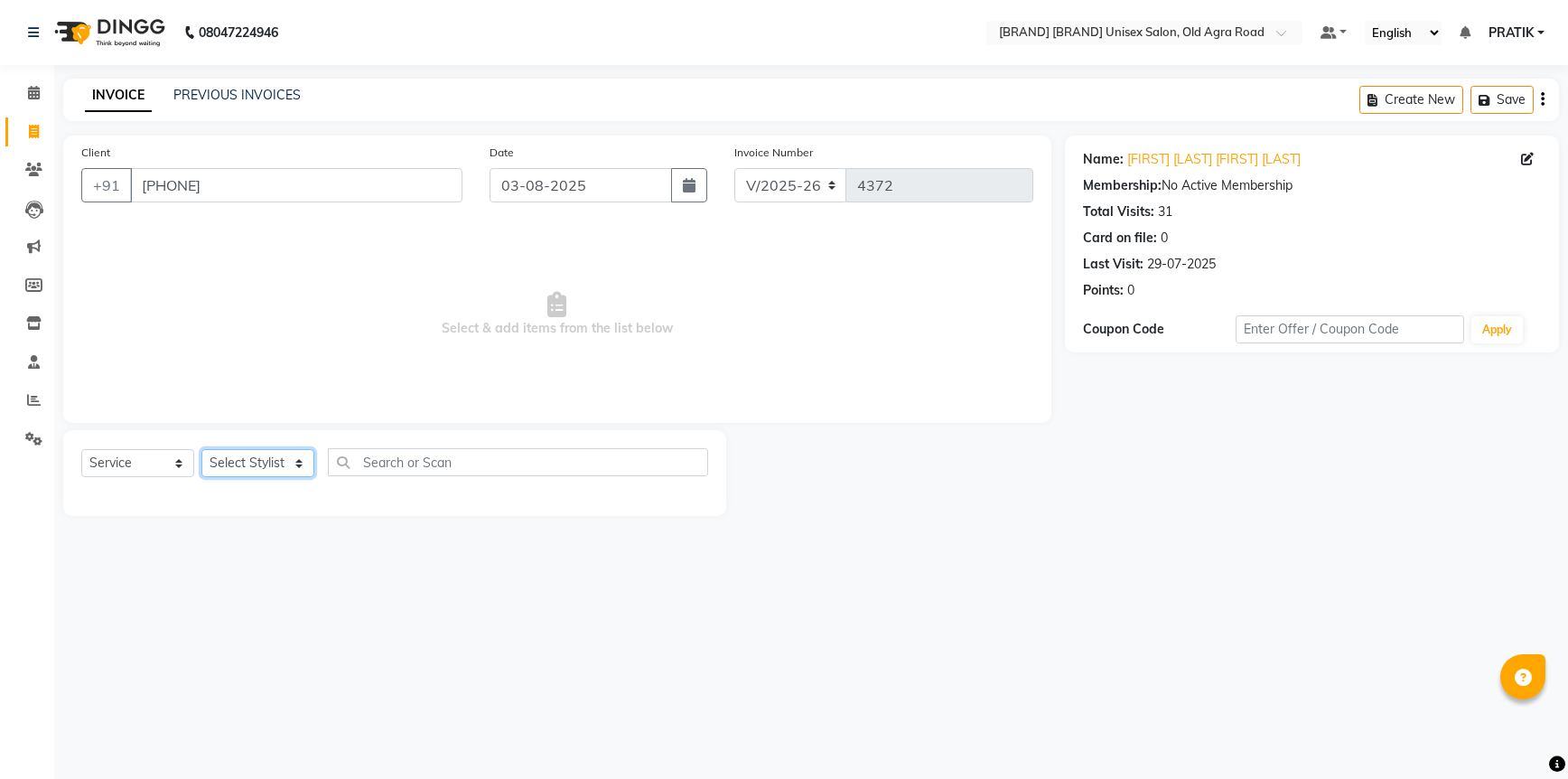 click on "Select Stylist [FIRST] [FIRST] [FIRST] [FIRST] [FIRST] [FIRST] [FIRST] [FIRST] [FIRST] [FIRST] [FIRST]" 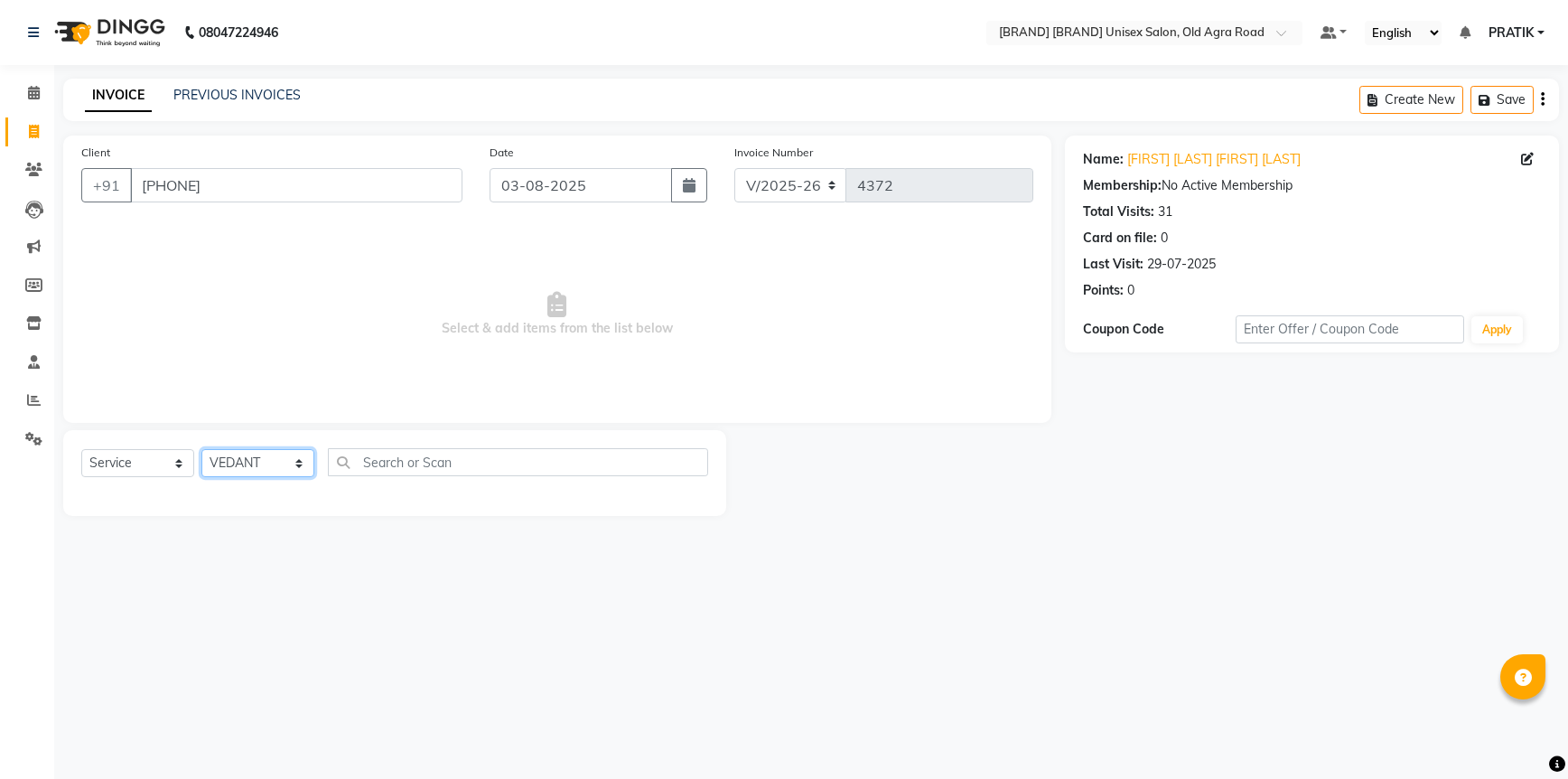 click on "Select Stylist [FIRST] [FIRST] [FIRST] [FIRST] [FIRST] [FIRST] [FIRST] [FIRST] [FIRST] [FIRST] [FIRST]" 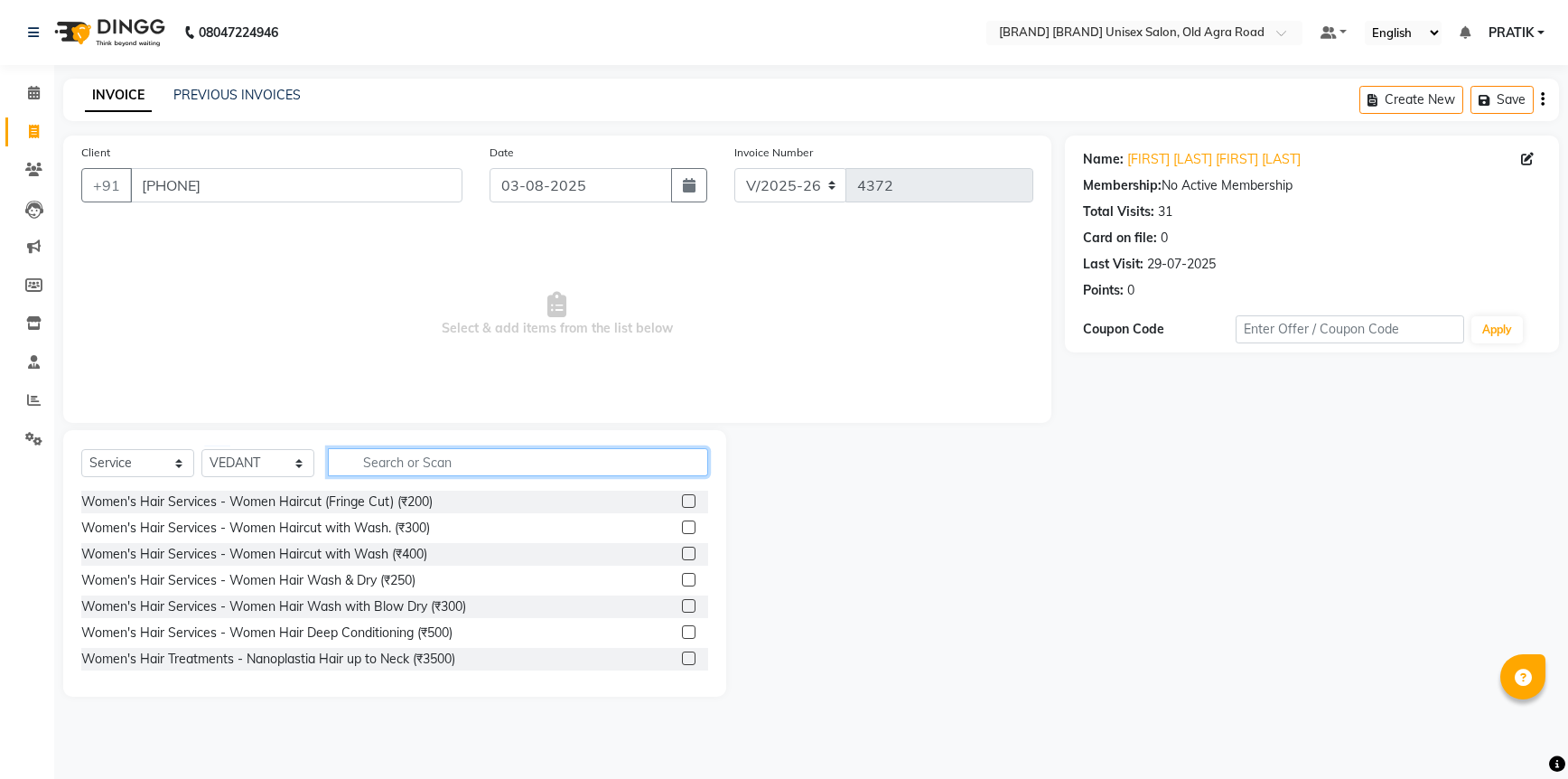 click 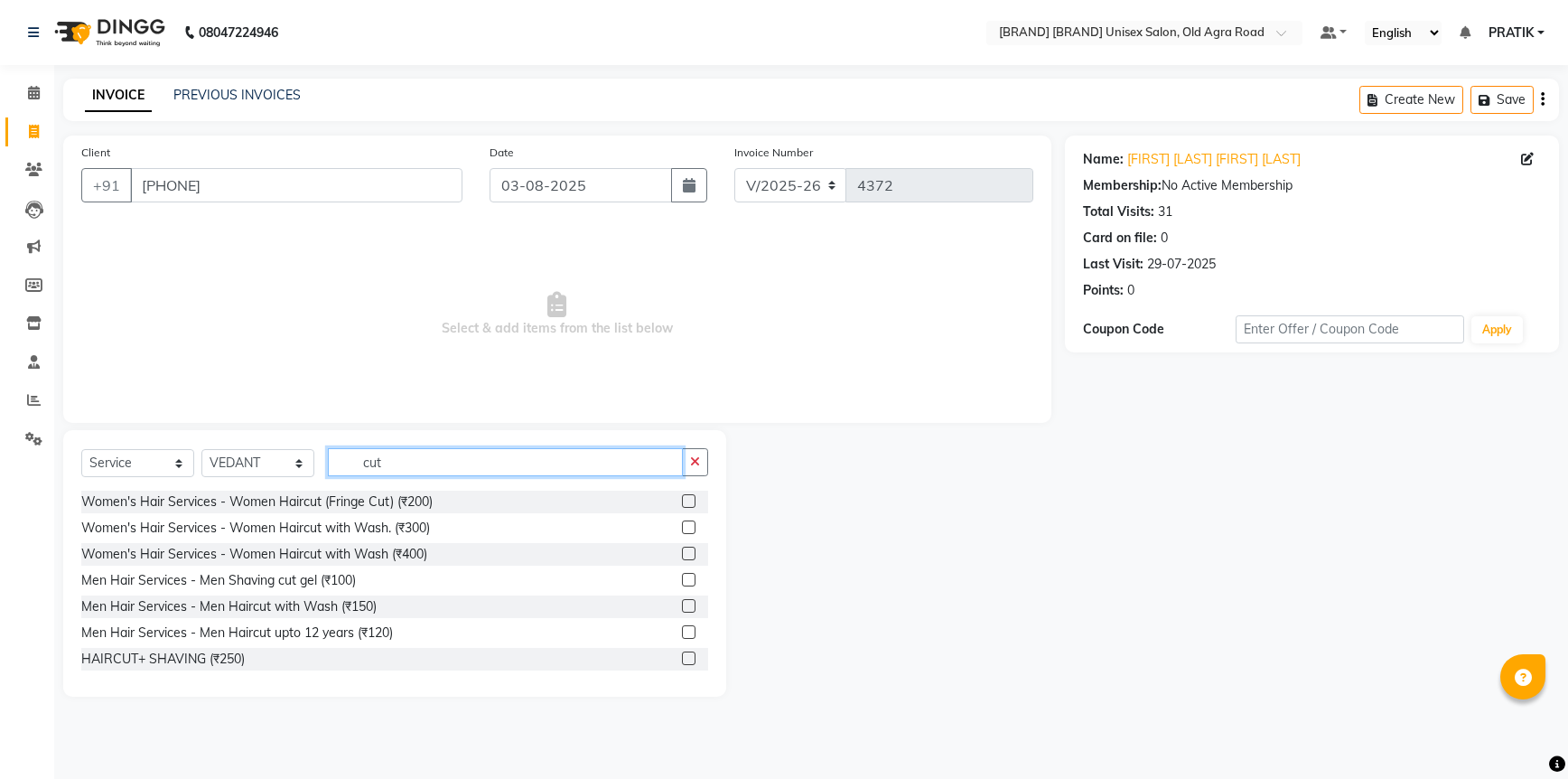 type on "cut" 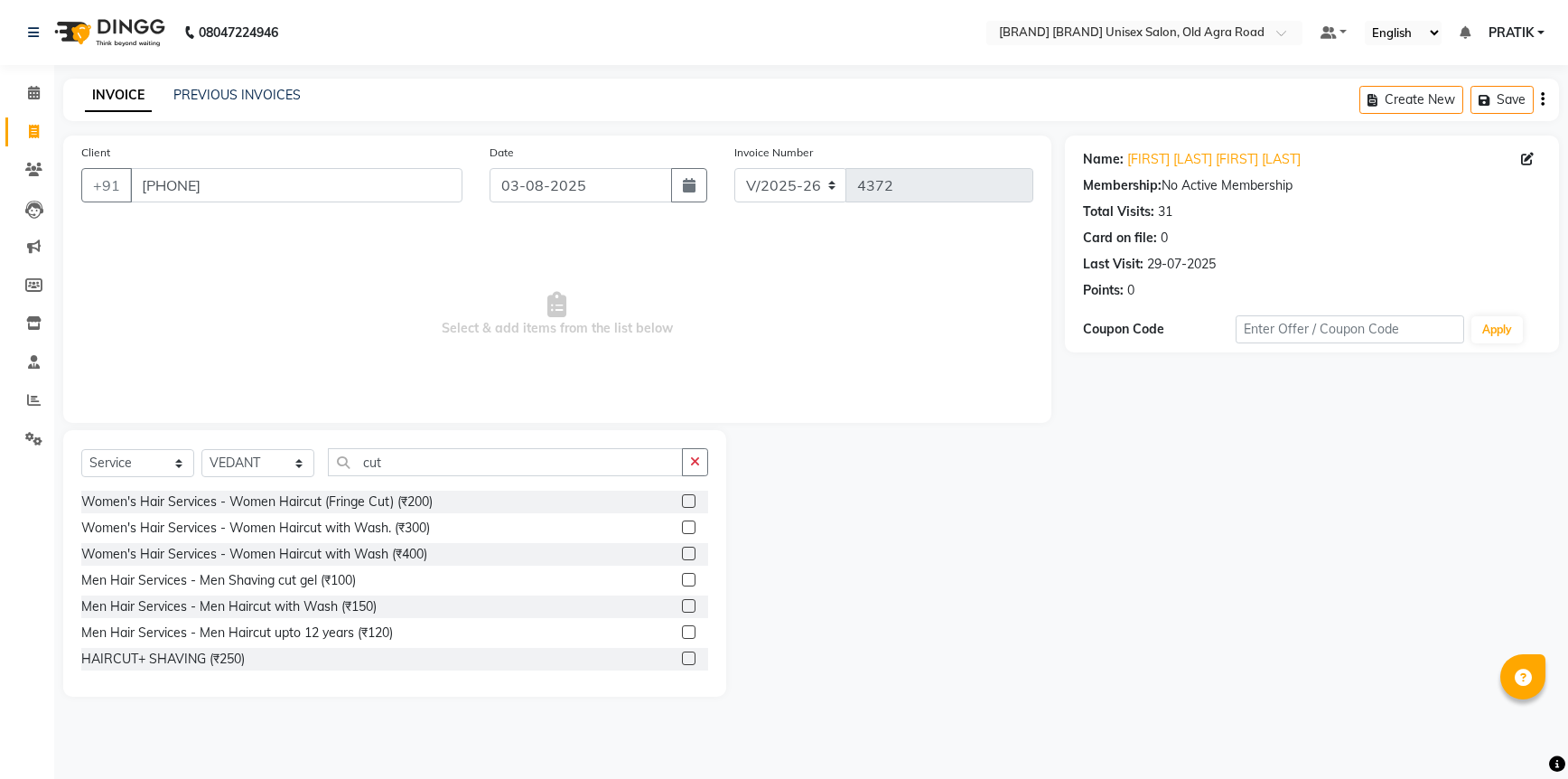 click on "Men Hair Services - Men Haircut upto 12 years (₹120)" 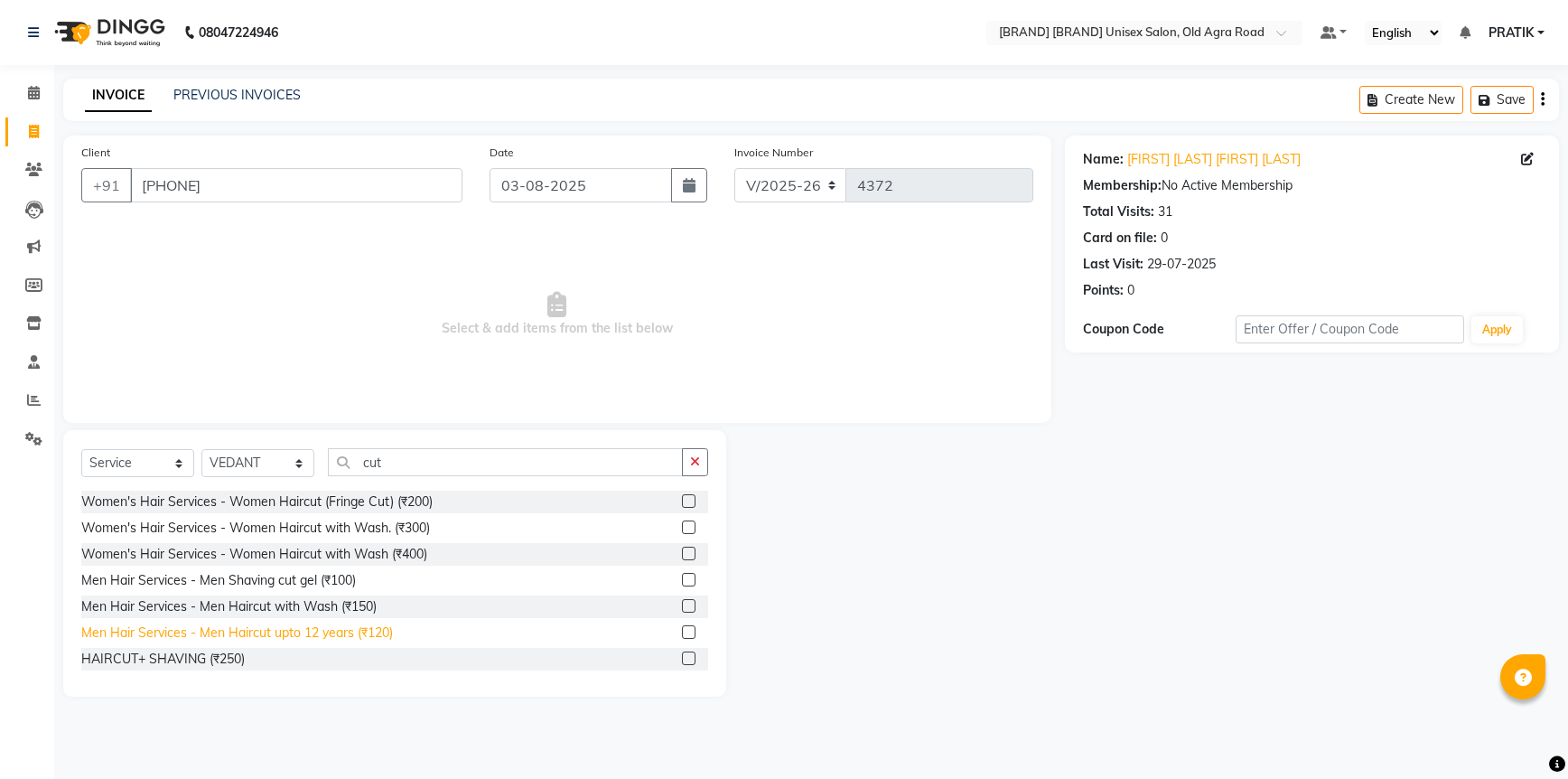 click on "Men Hair Services - Men Haircut upto 12 years (₹120)" 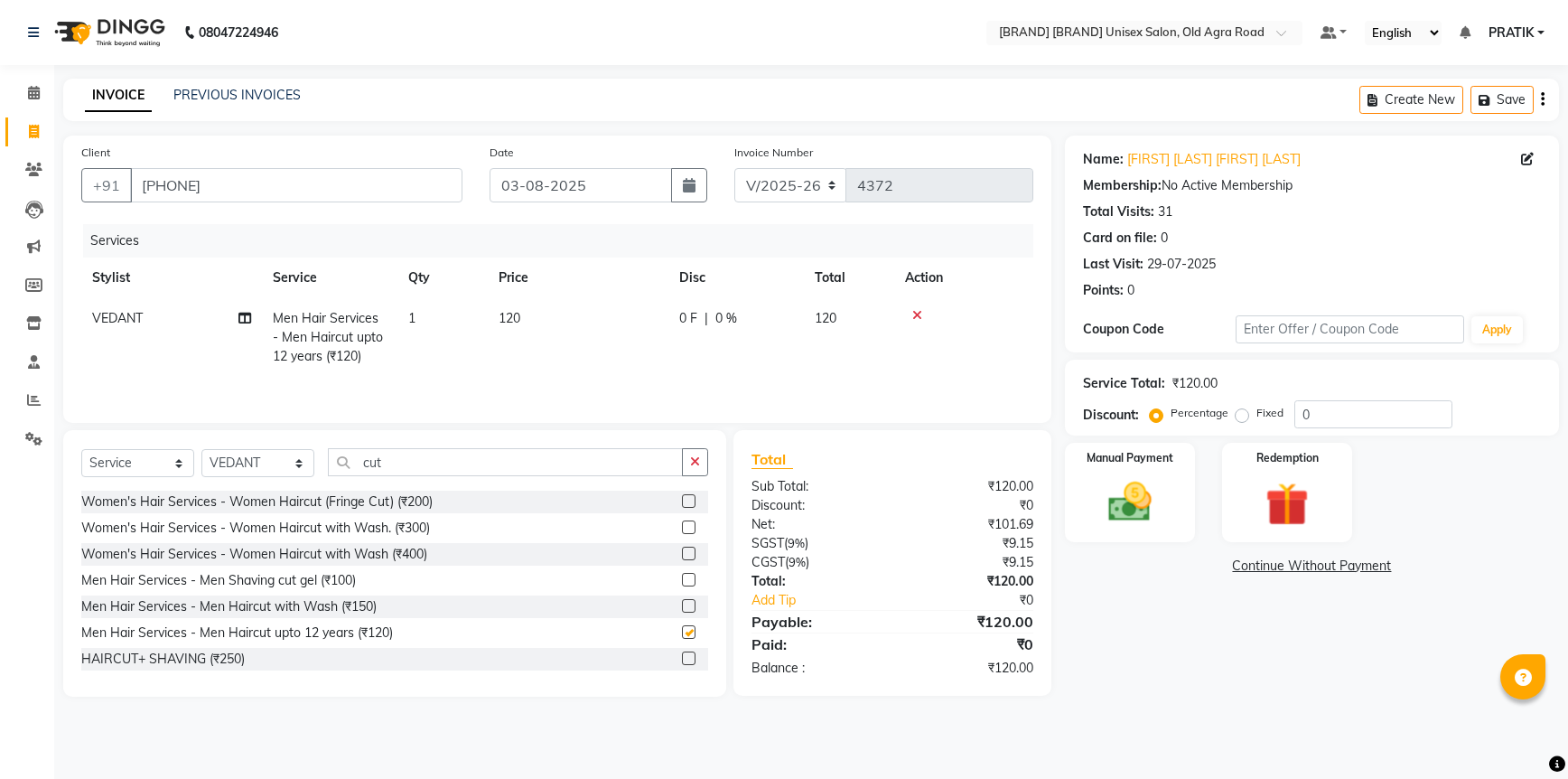 checkbox on "false" 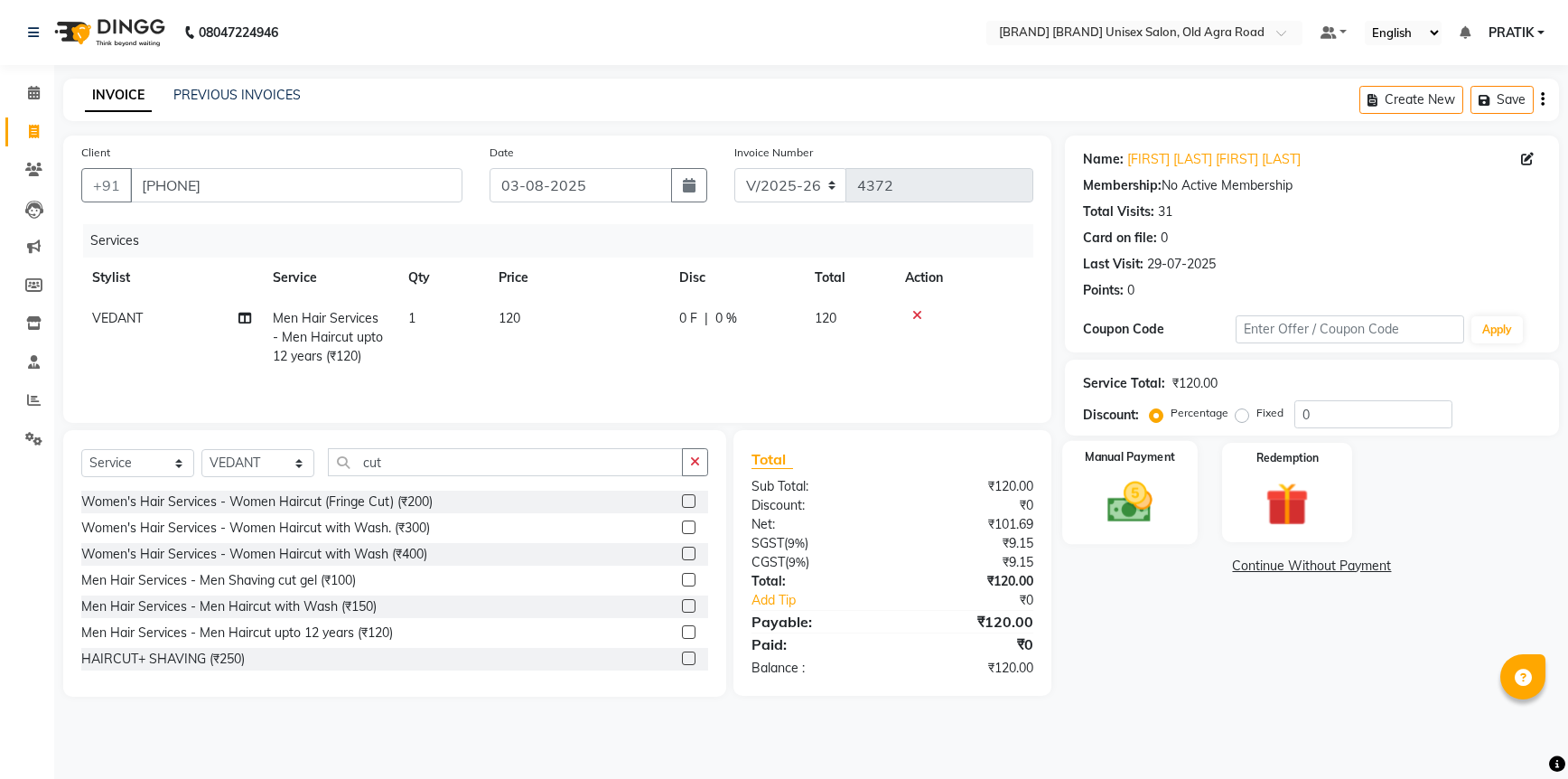 click 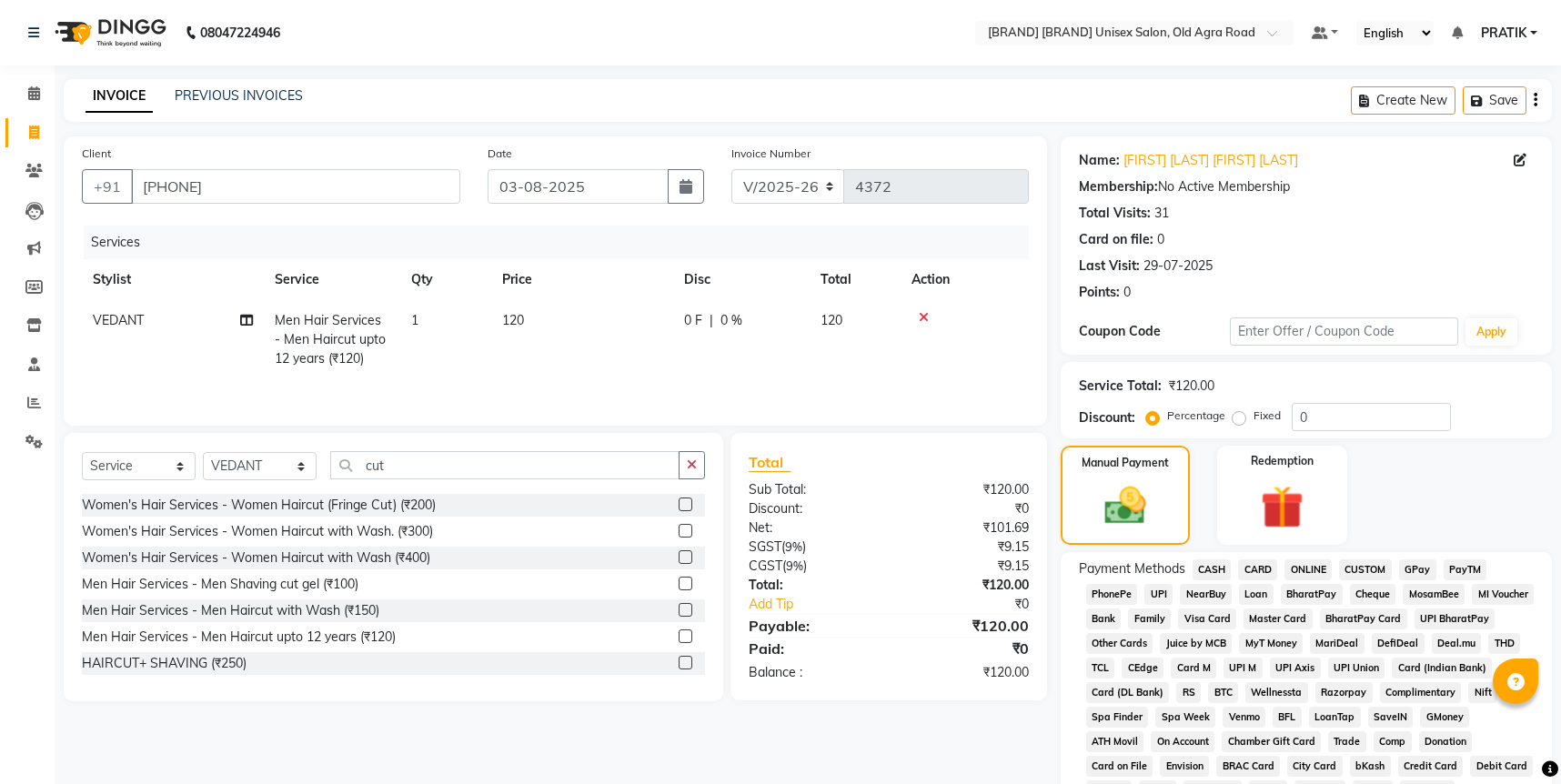 click on "CASH" 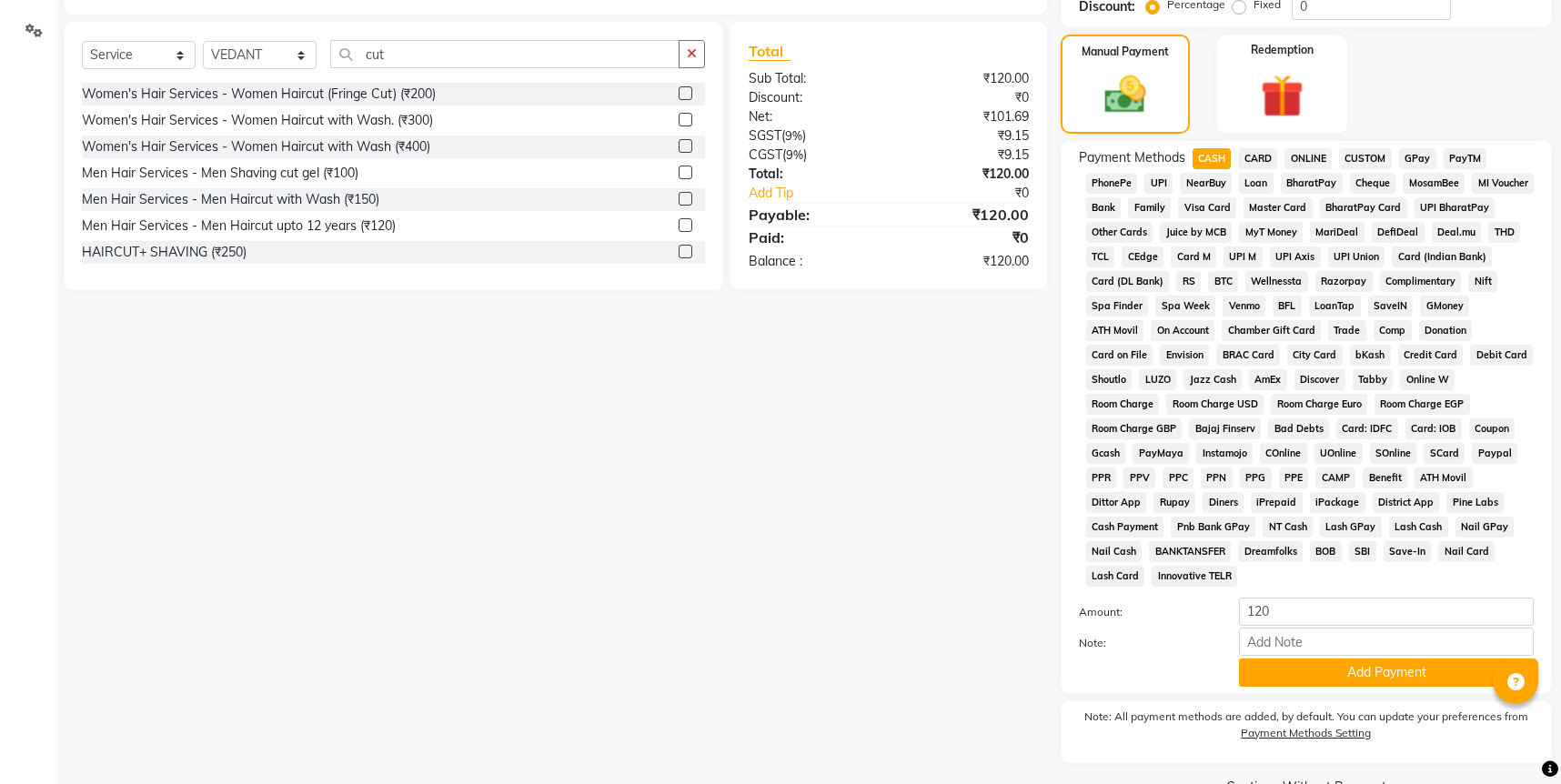 scroll, scrollTop: 435, scrollLeft: 0, axis: vertical 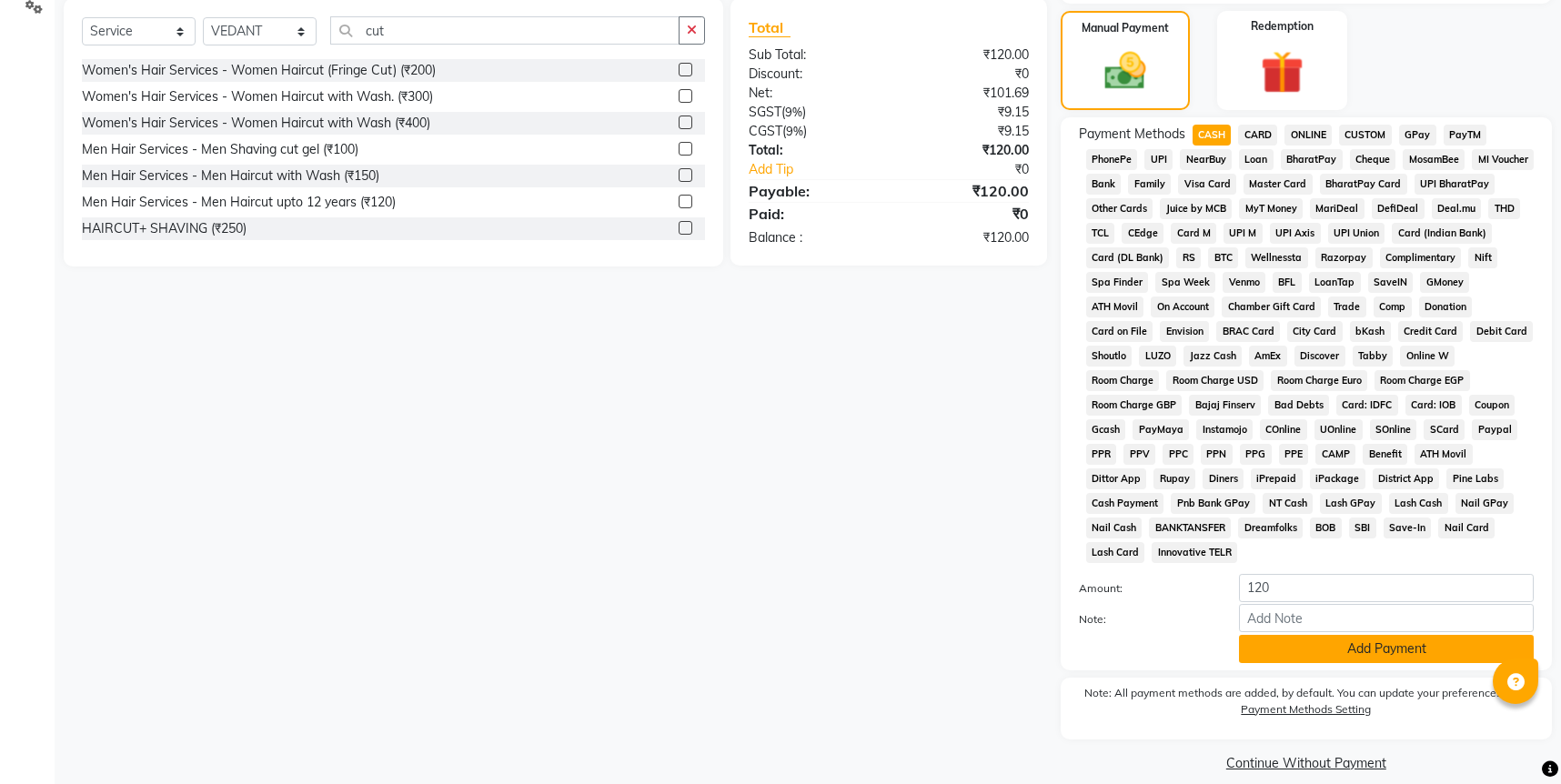 click on "Add Payment" 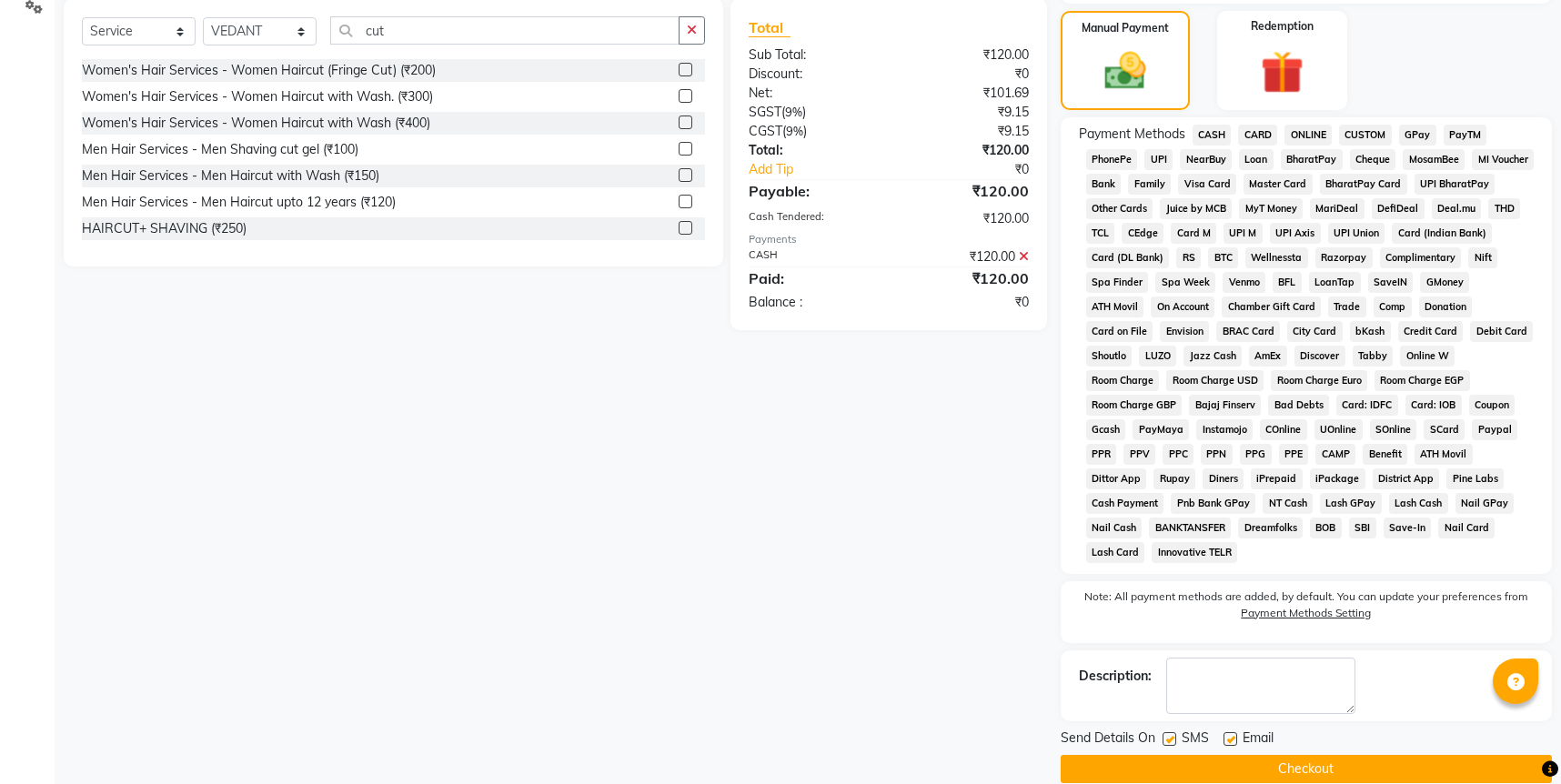 click on "Checkout" 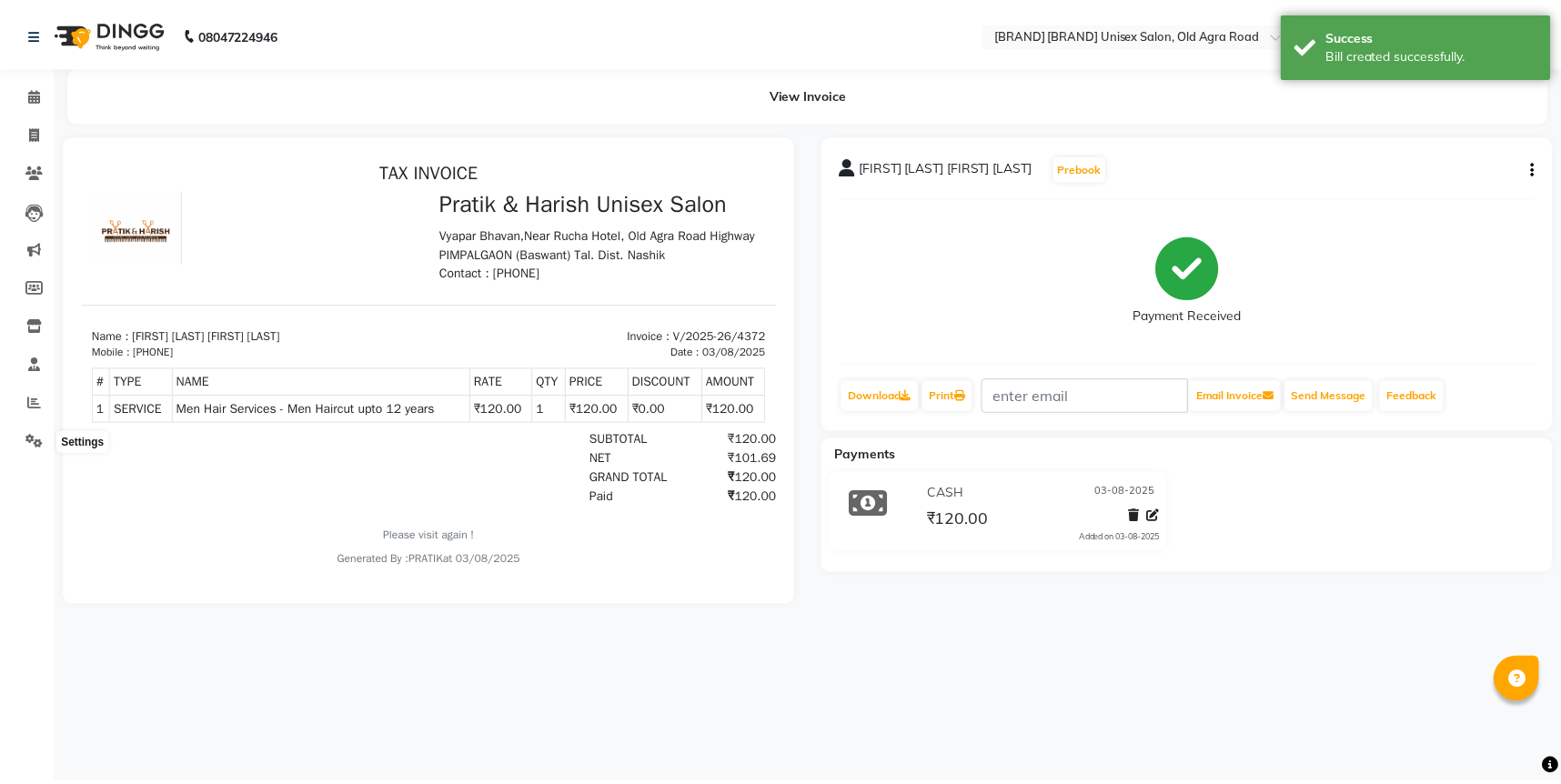scroll, scrollTop: 0, scrollLeft: 0, axis: both 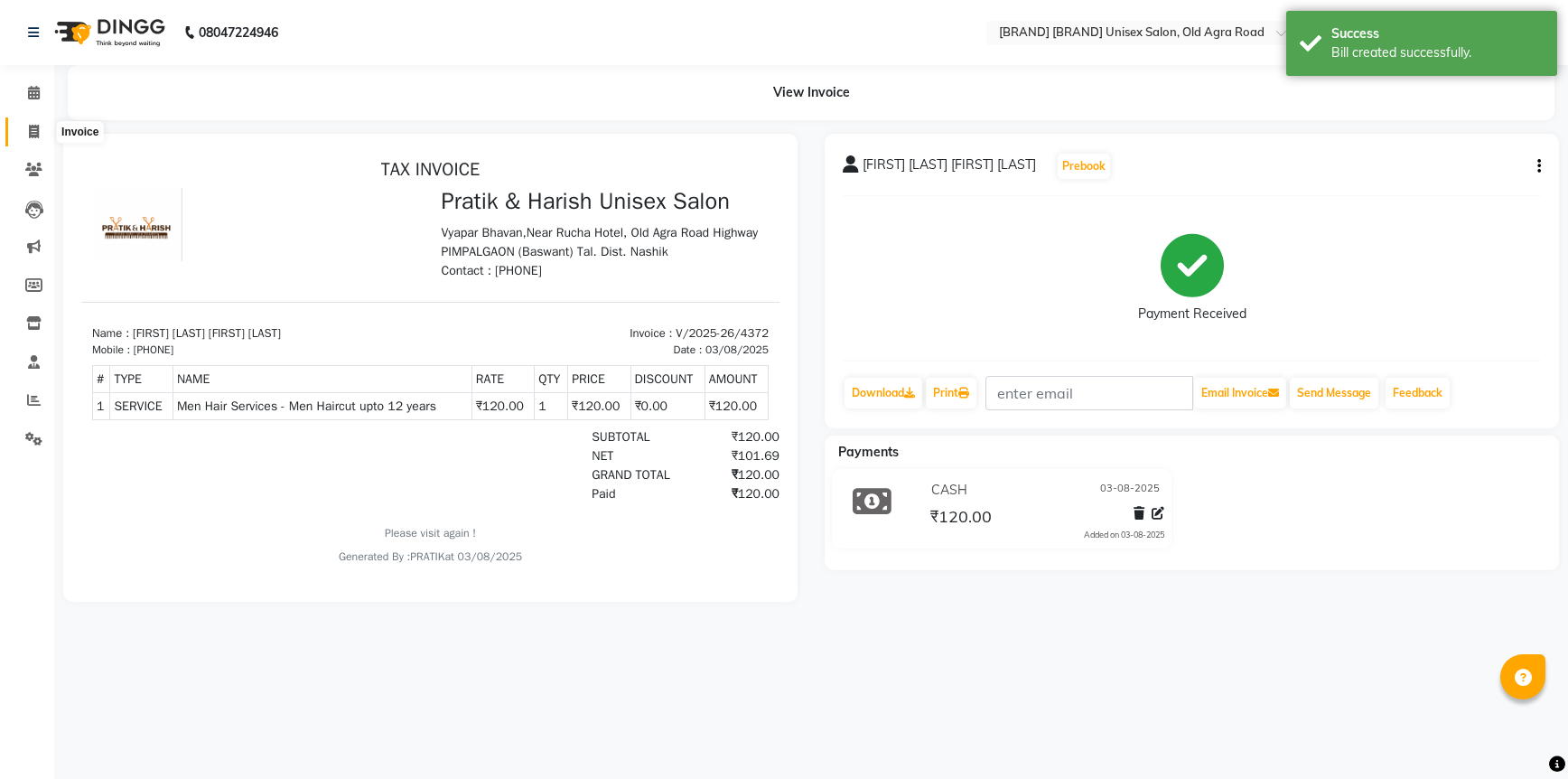 click 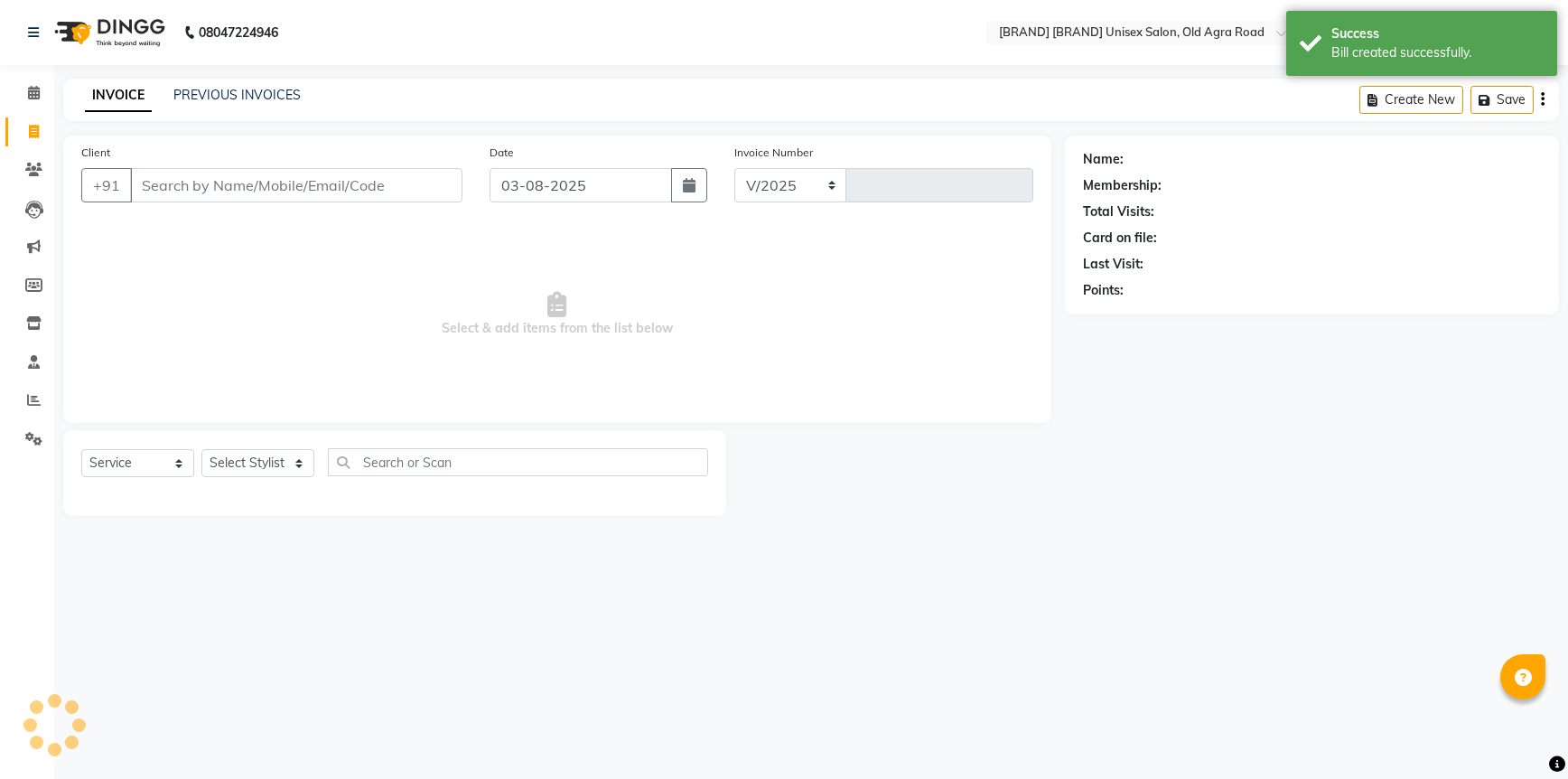 select on "6770" 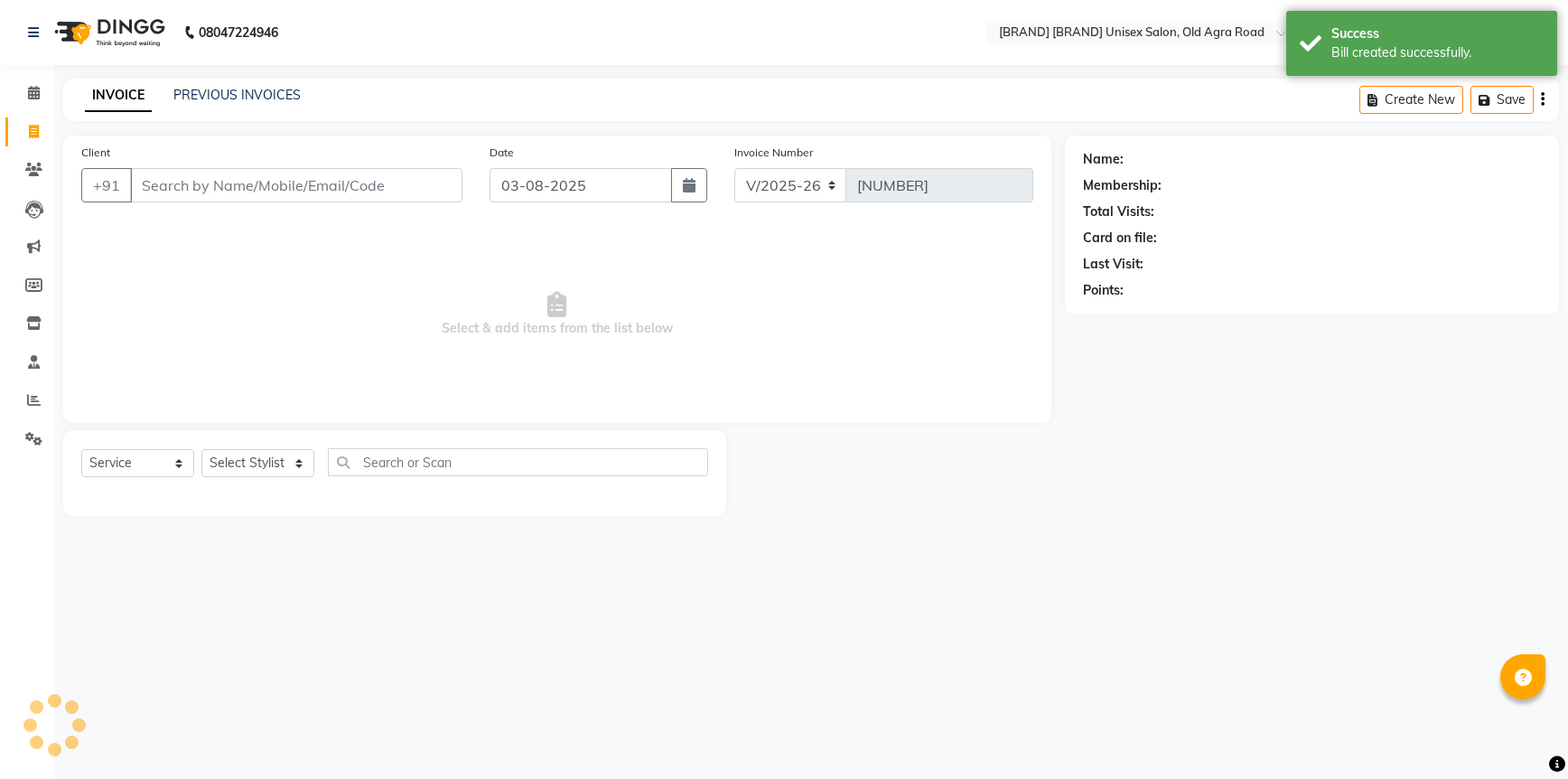 click on "Client" at bounding box center (296, 185) 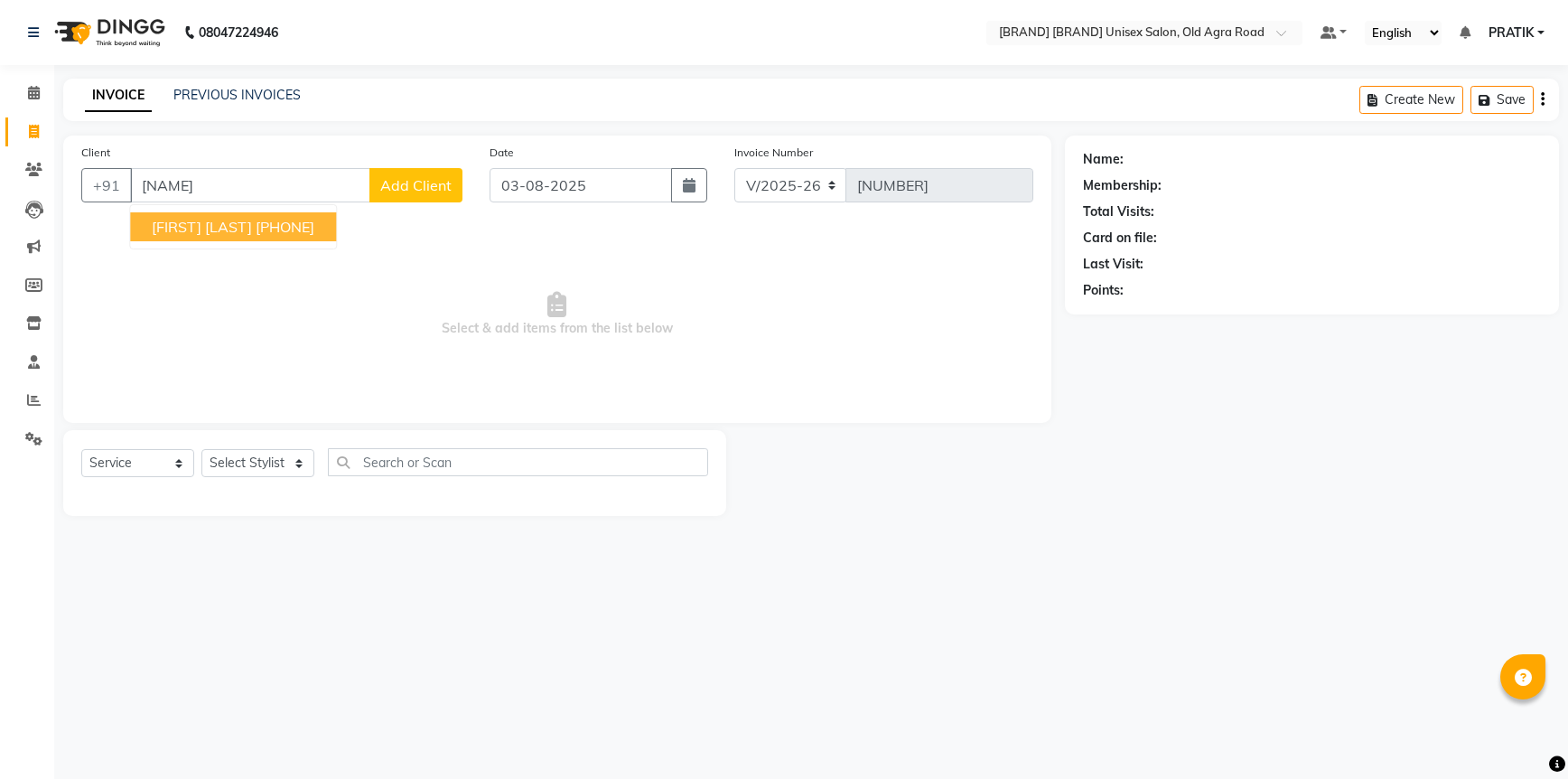 click on "[PHONE]" at bounding box center (285, 227) 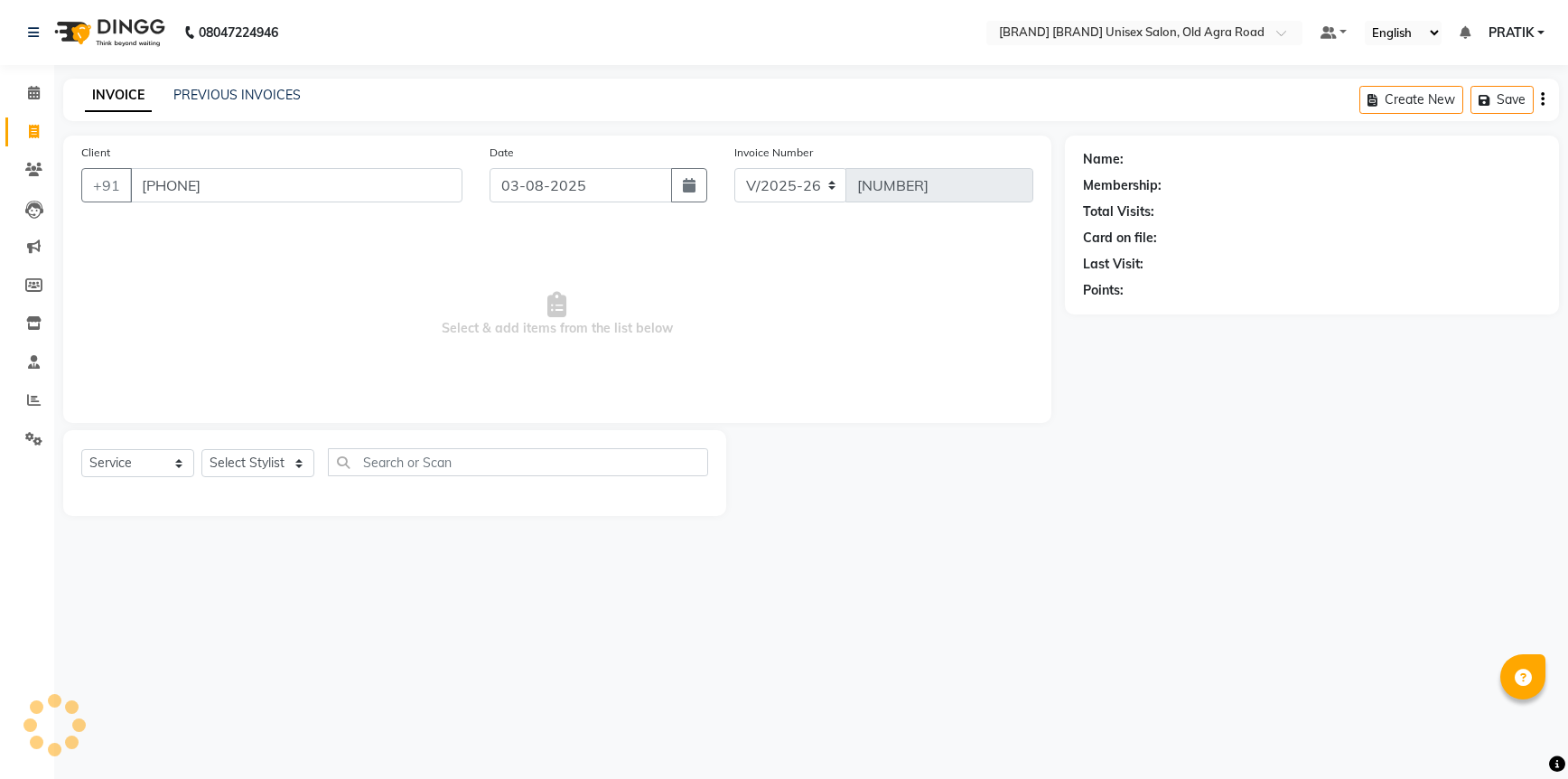 type on "[PHONE]" 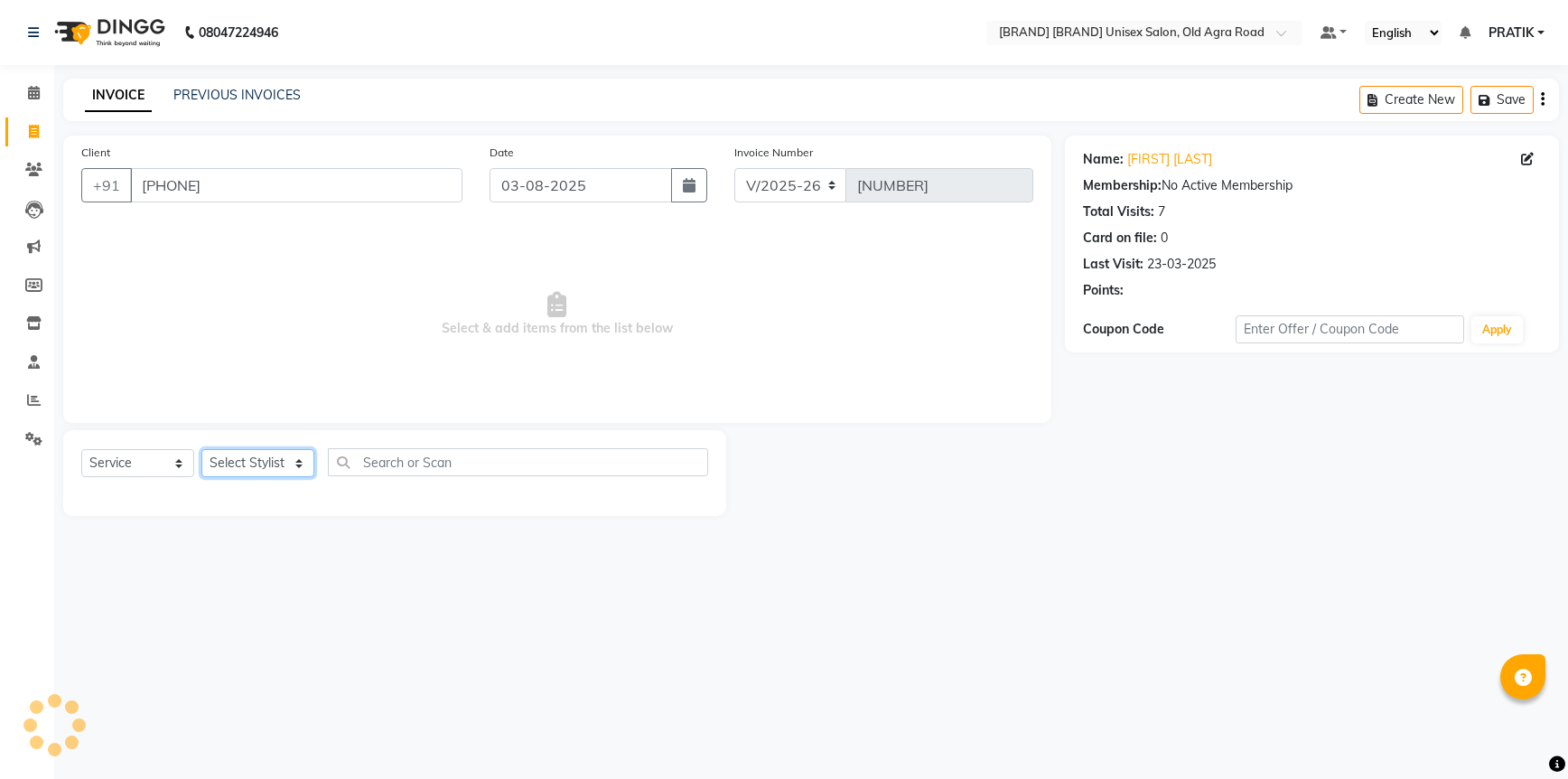 click on "Select Stylist [FIRST] [FIRST] [FIRST] [FIRST] [FIRST] [FIRST] [FIRST] [FIRST] [FIRST] [FIRST] [FIRST]" 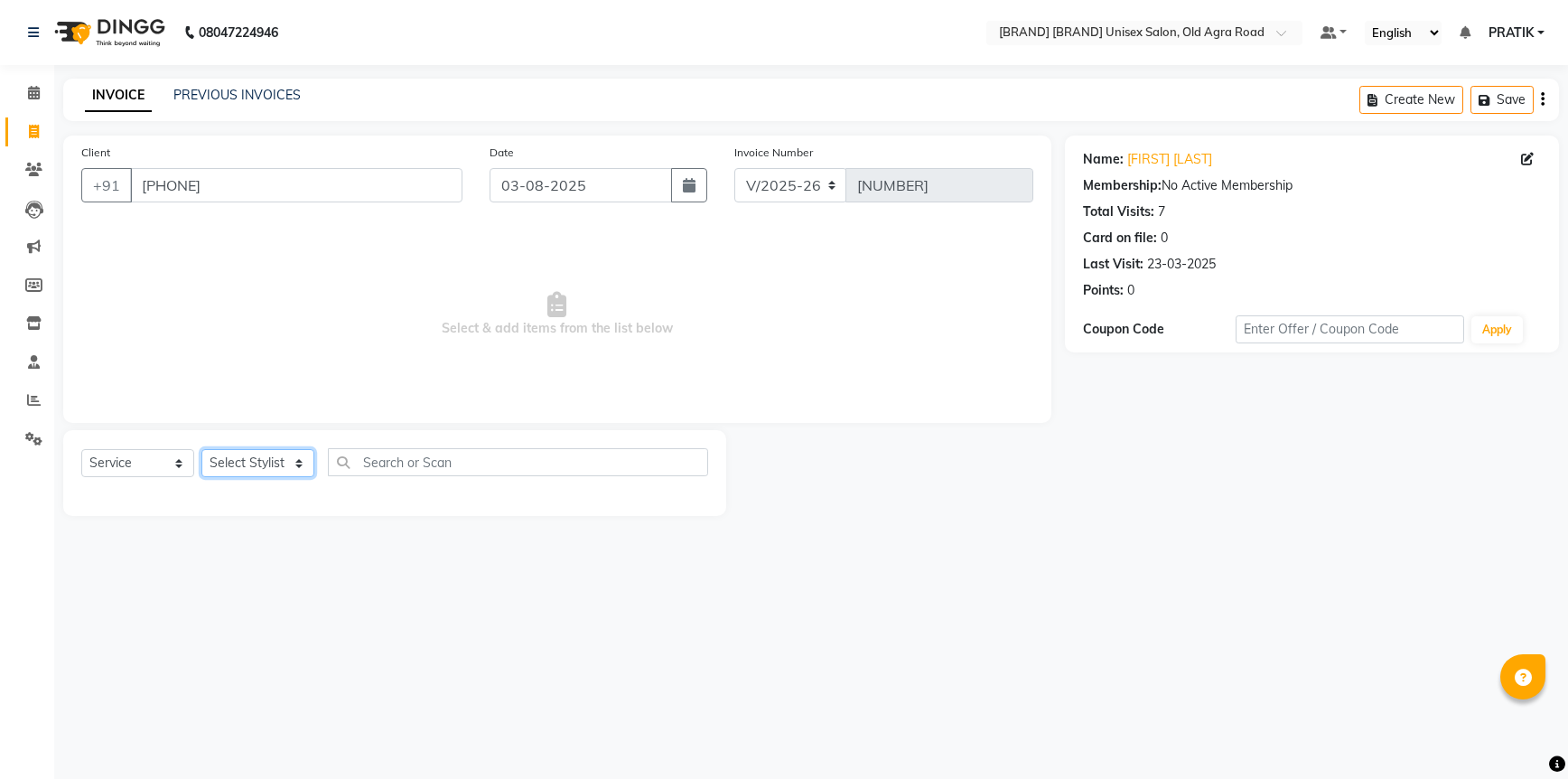 select on "[NUMBER]" 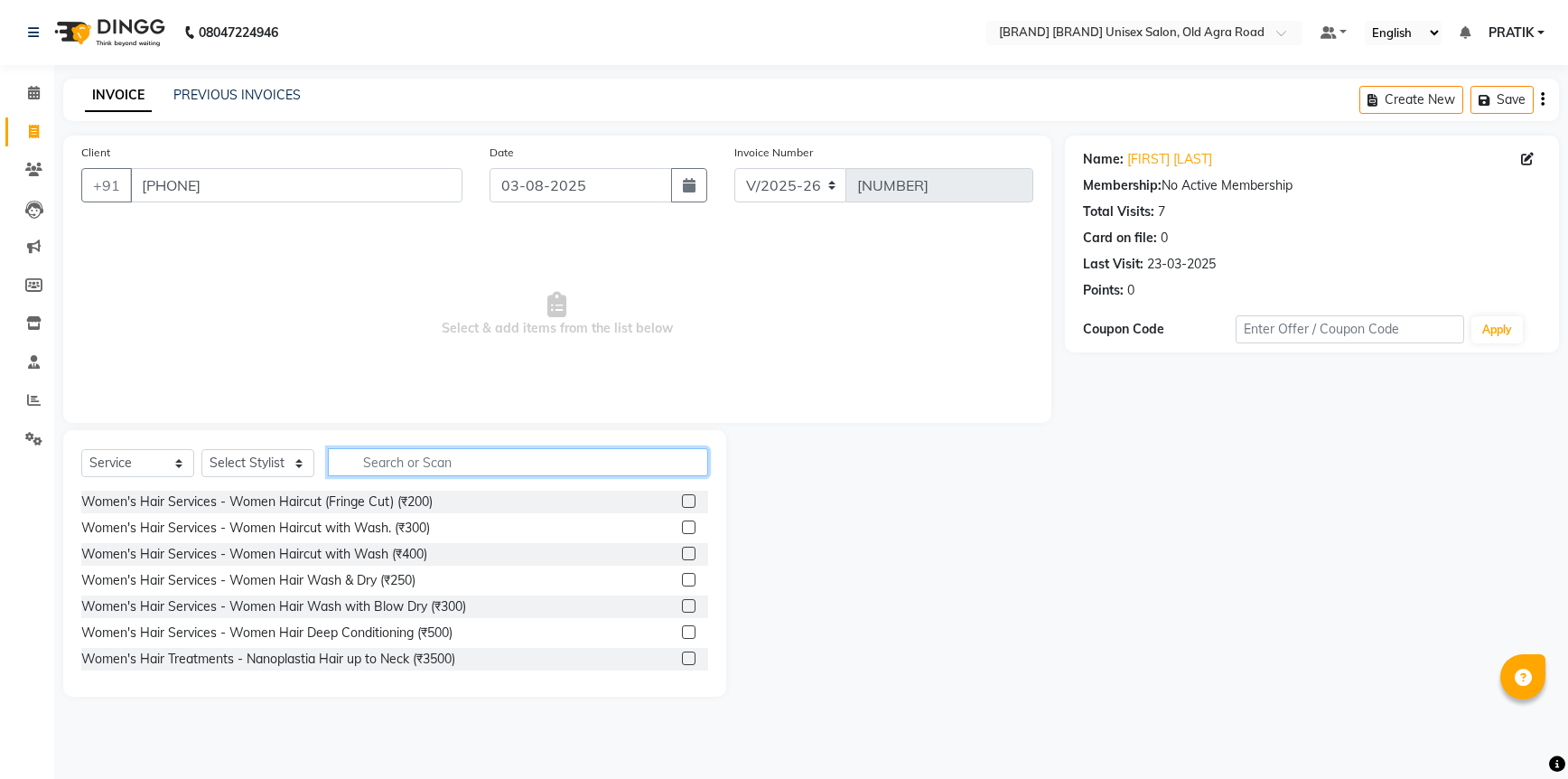 click 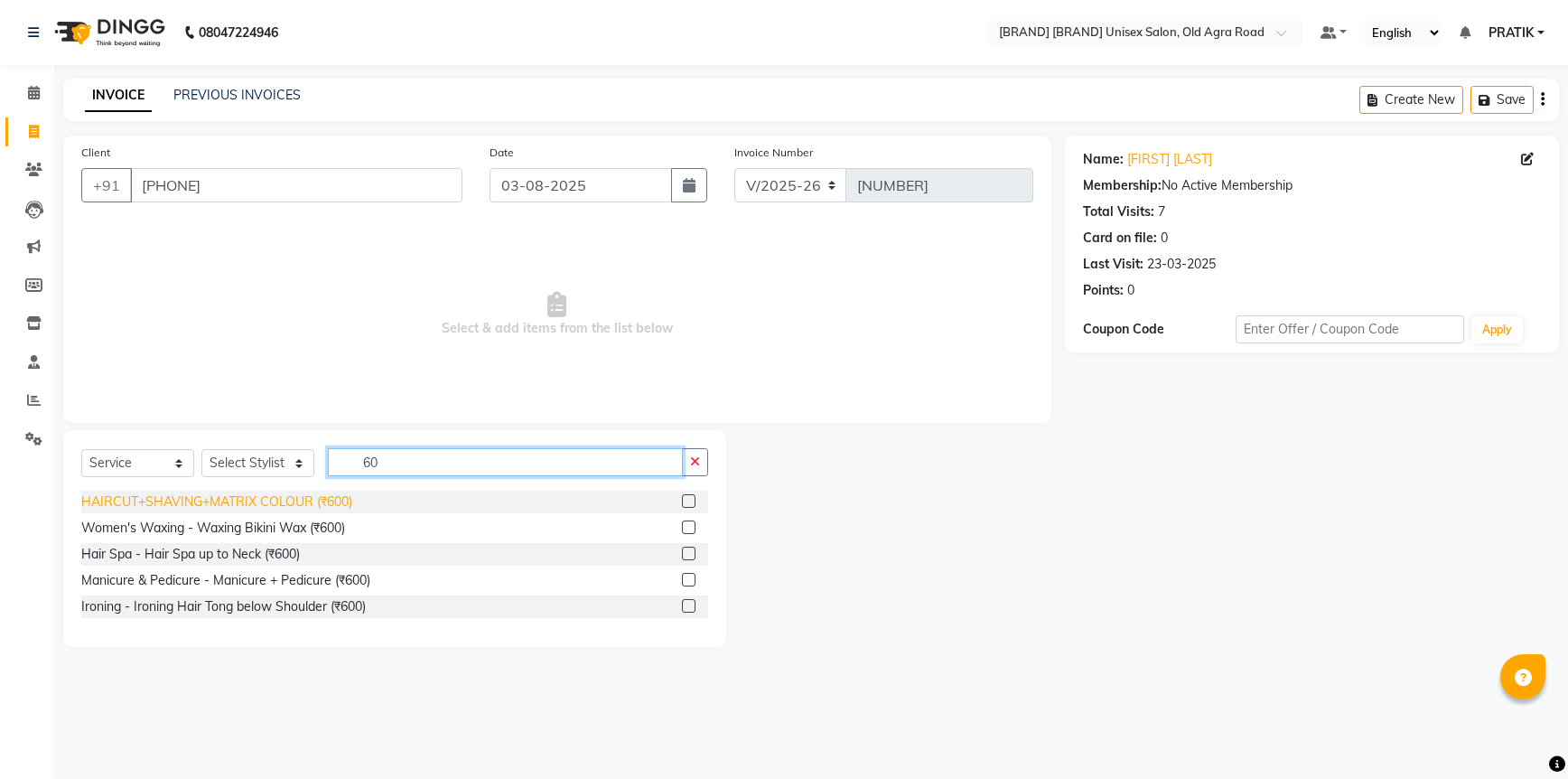 type on "60" 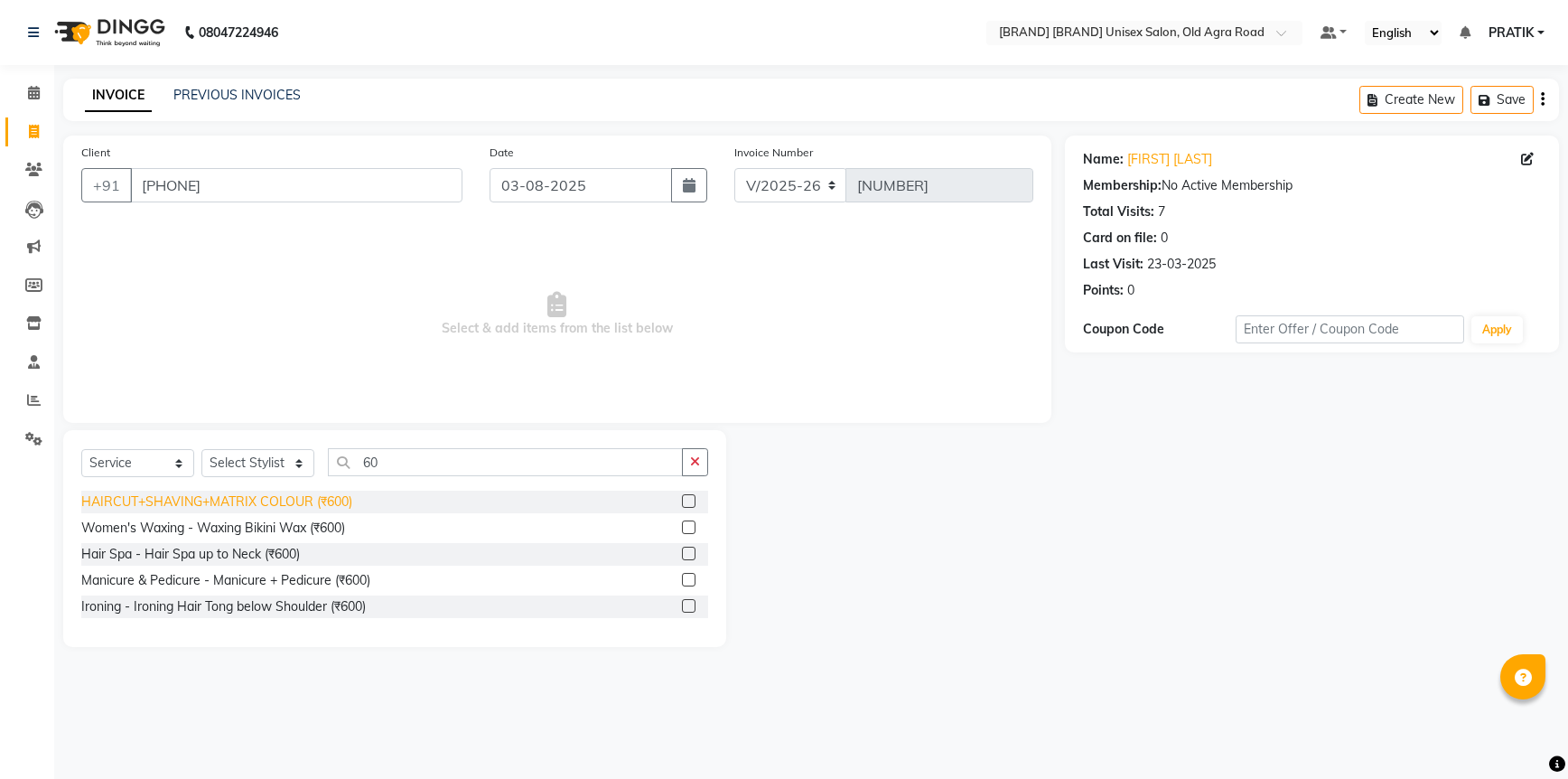 click on "HAIRCUT+SHAVING+MATRIX COLOUR (₹600)" 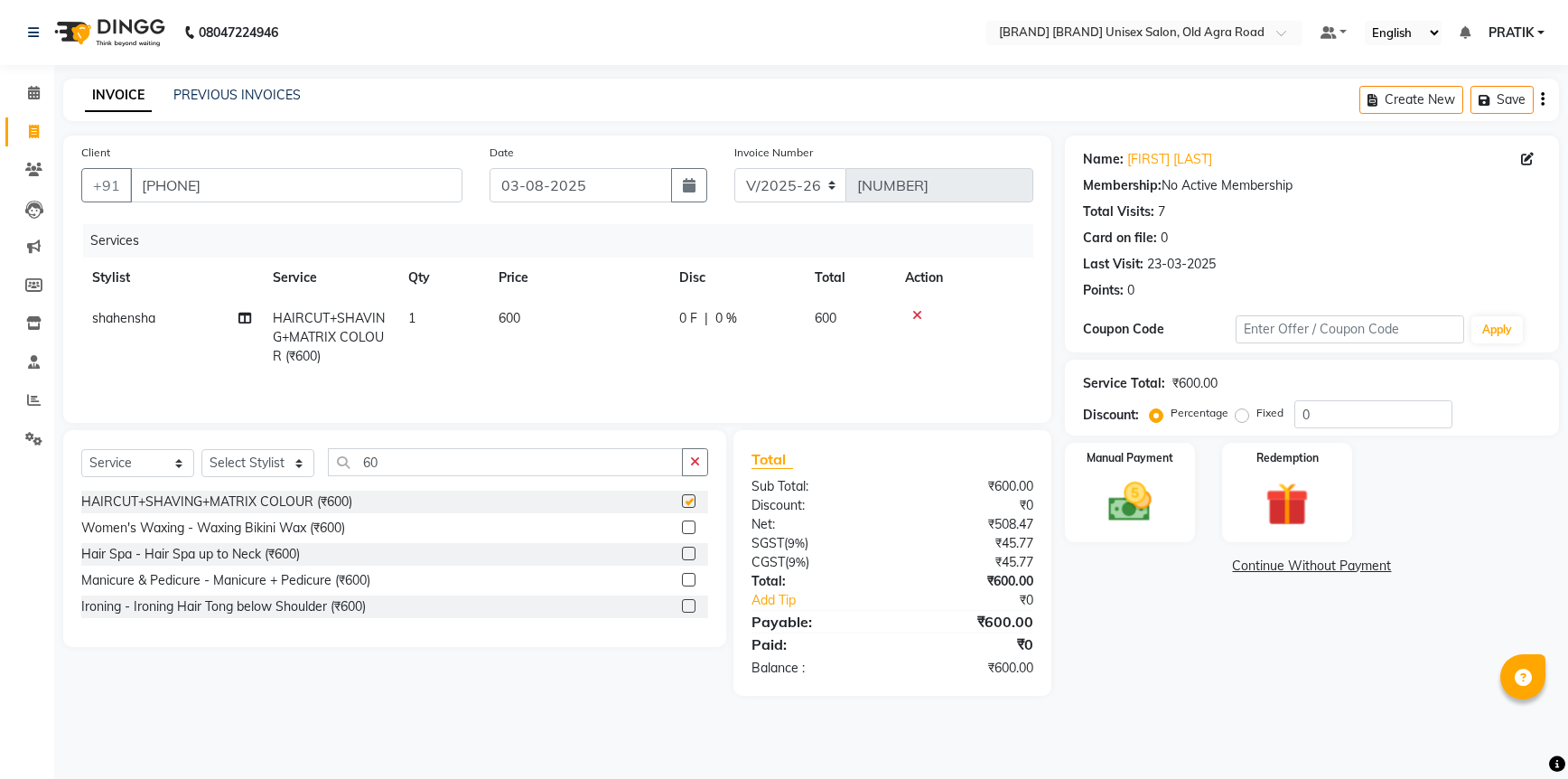 checkbox on "false" 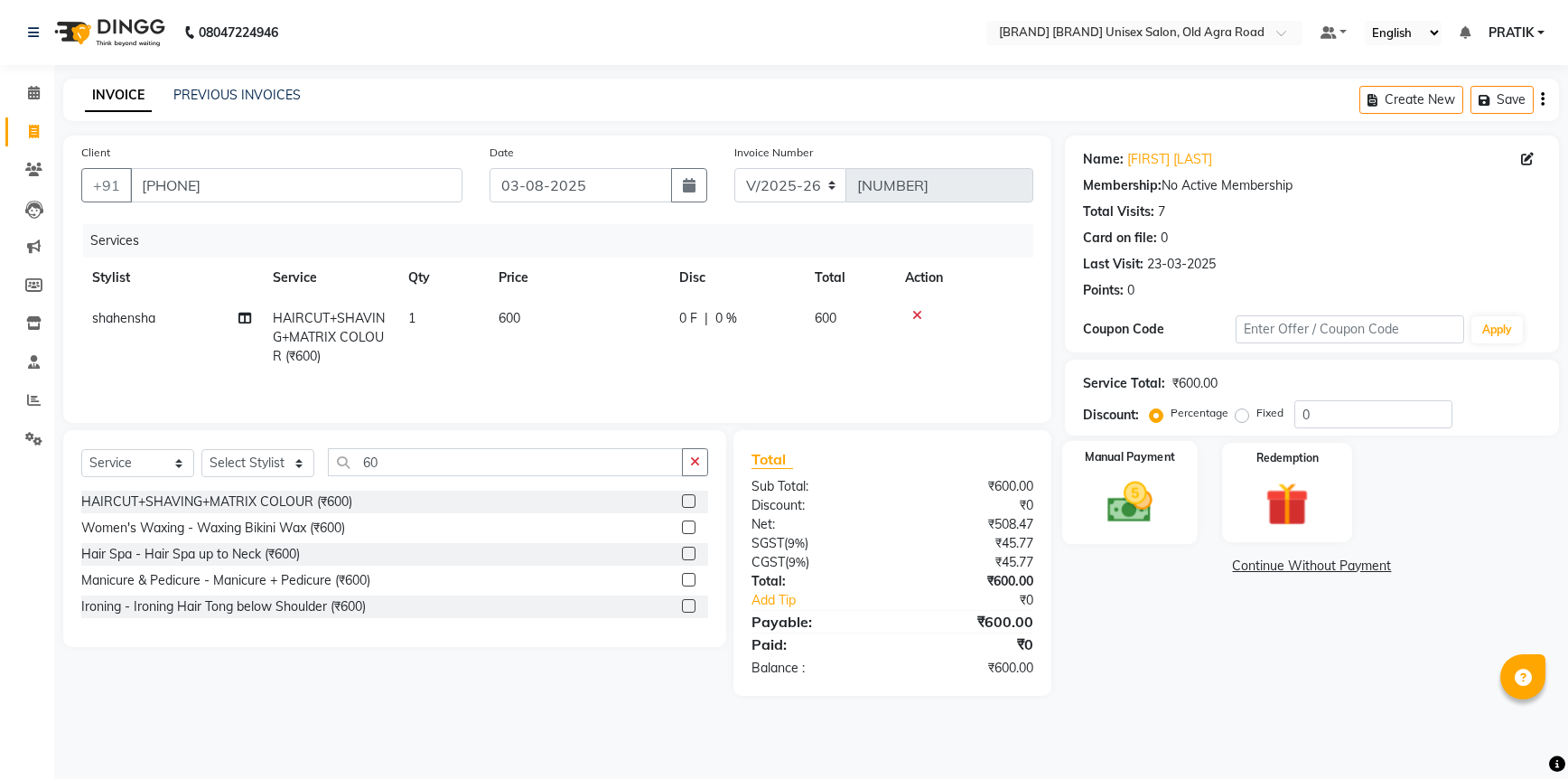 click 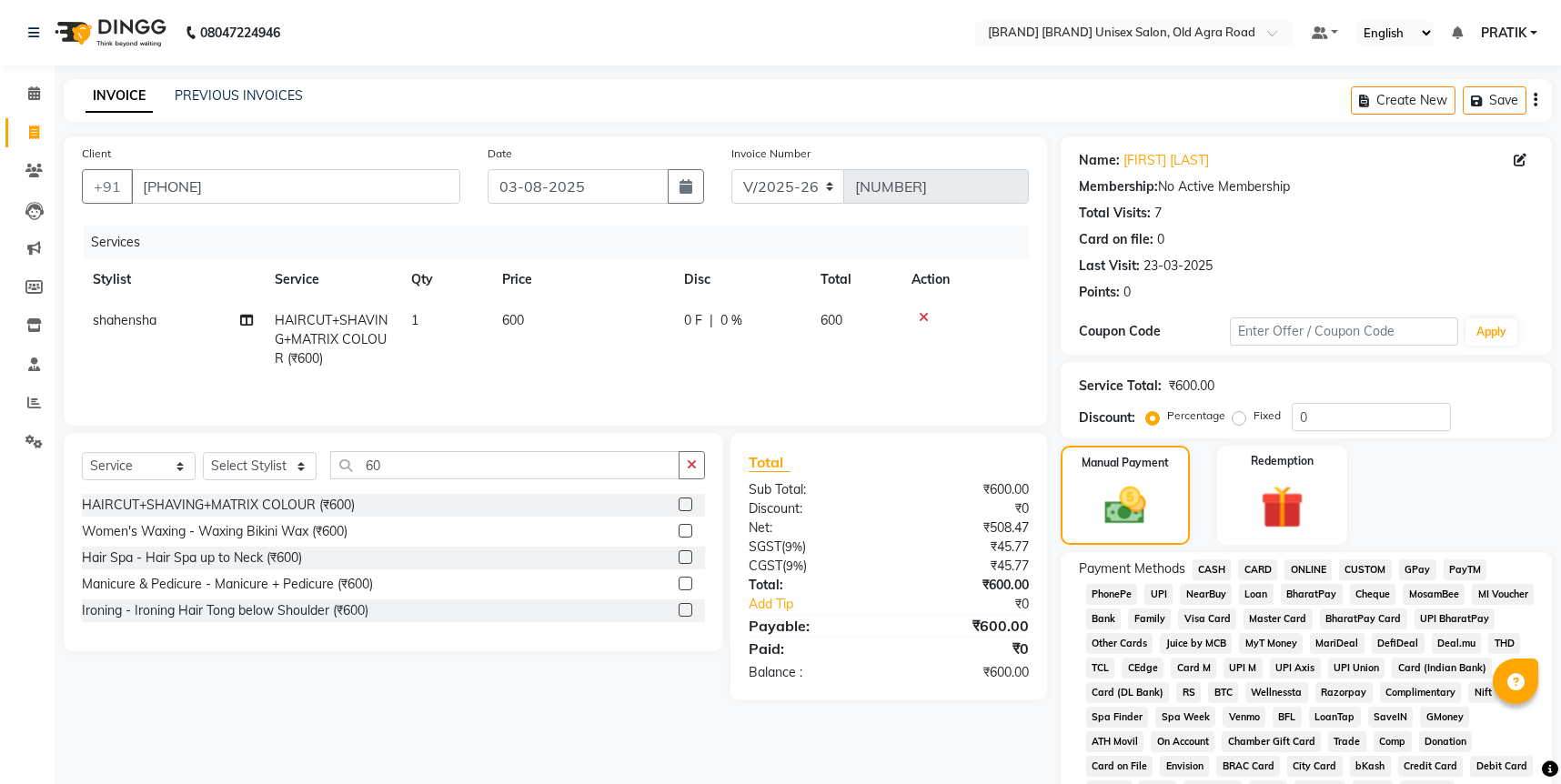 click on "ONLINE" 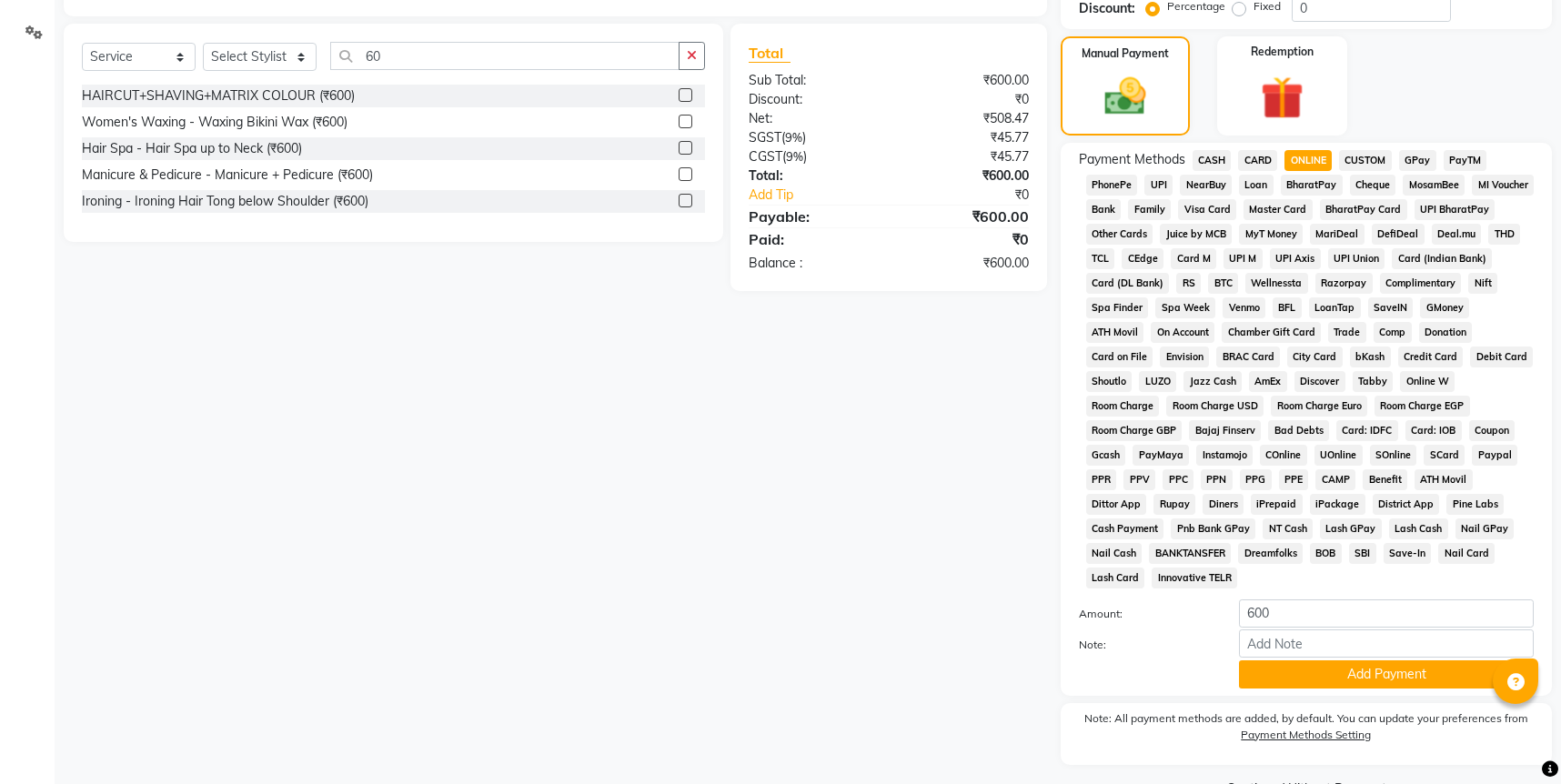 scroll, scrollTop: 435, scrollLeft: 0, axis: vertical 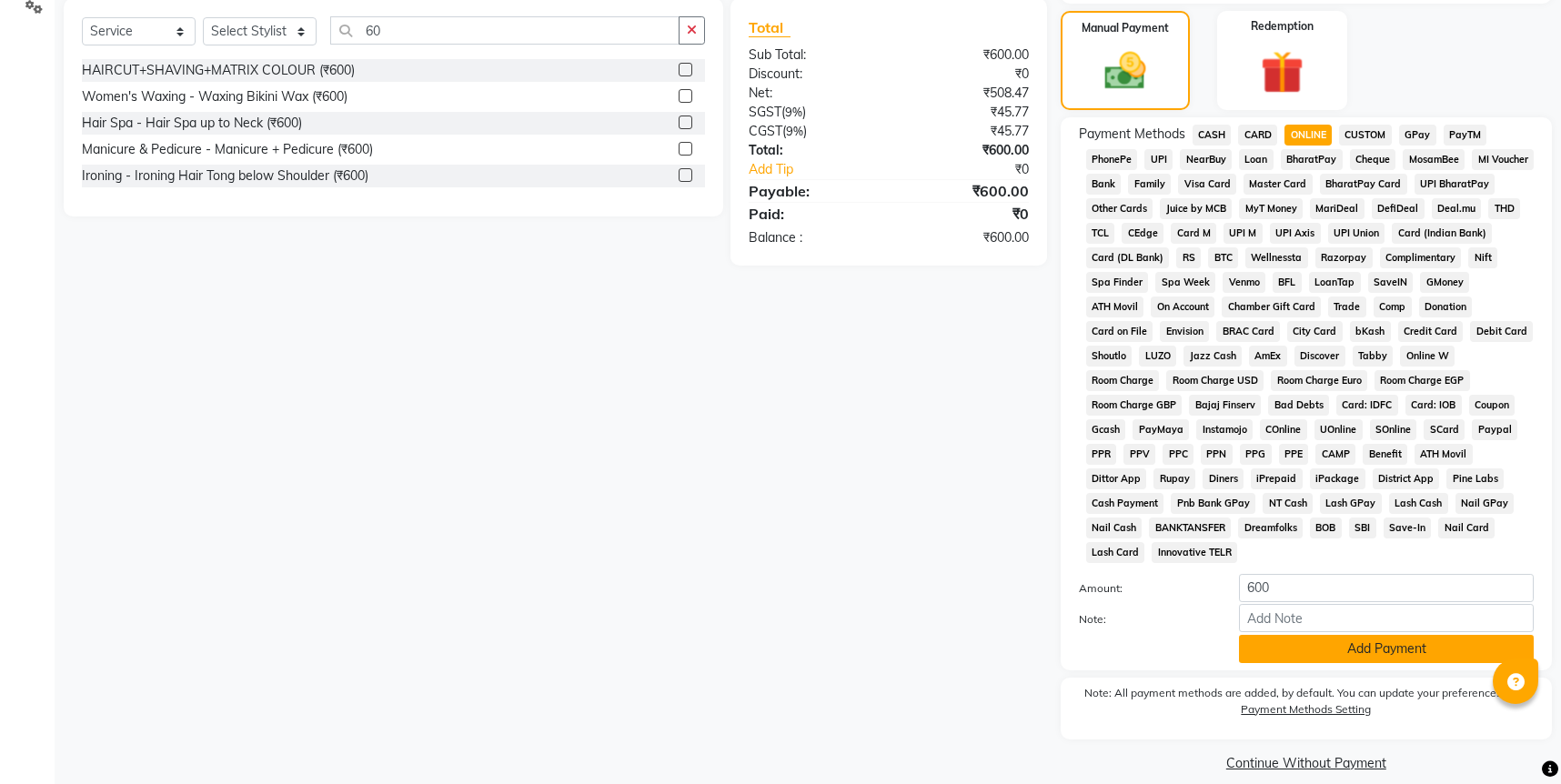 click on "Add Payment" 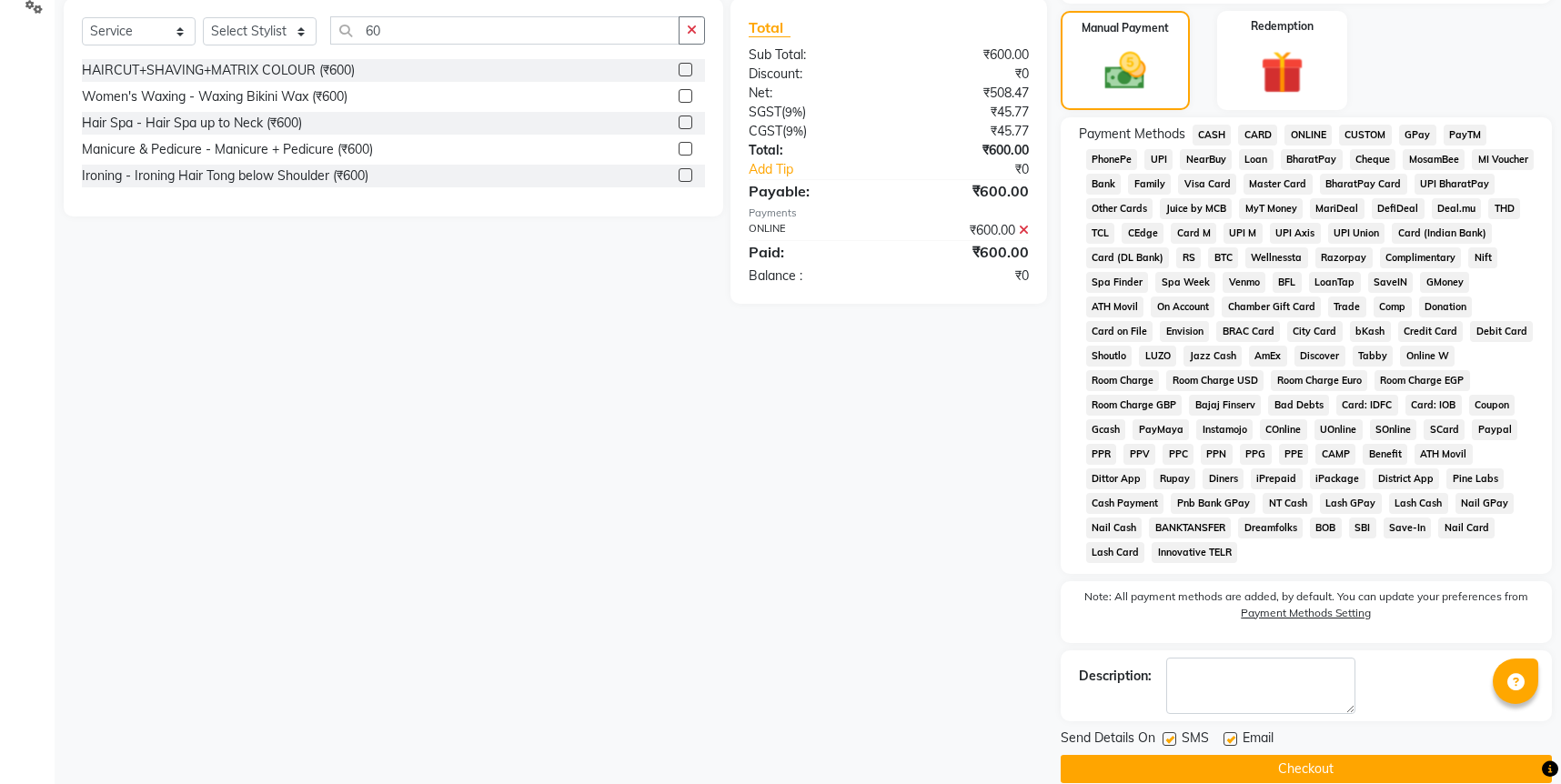click on "Checkout" 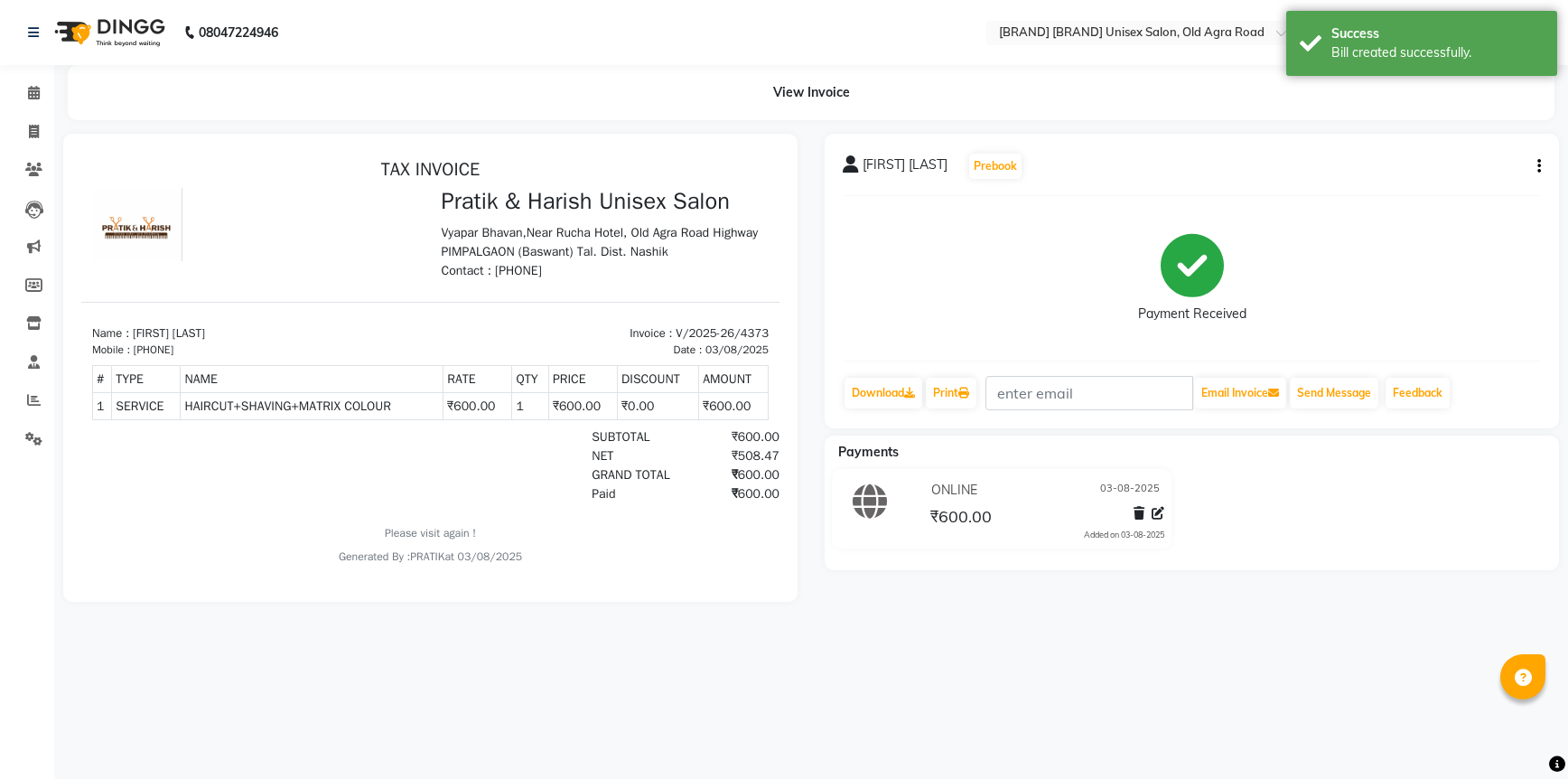 scroll, scrollTop: 0, scrollLeft: 0, axis: both 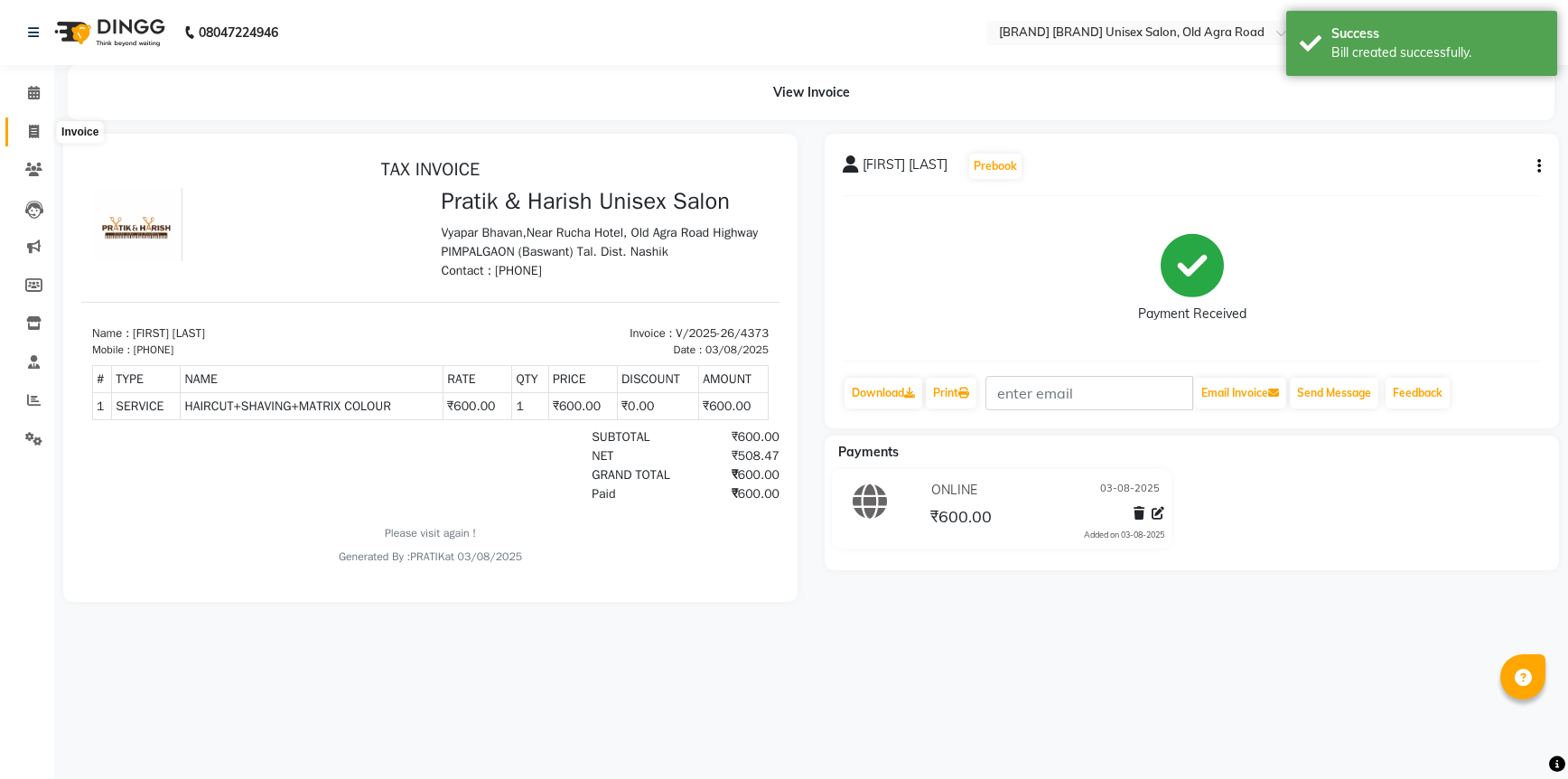 click 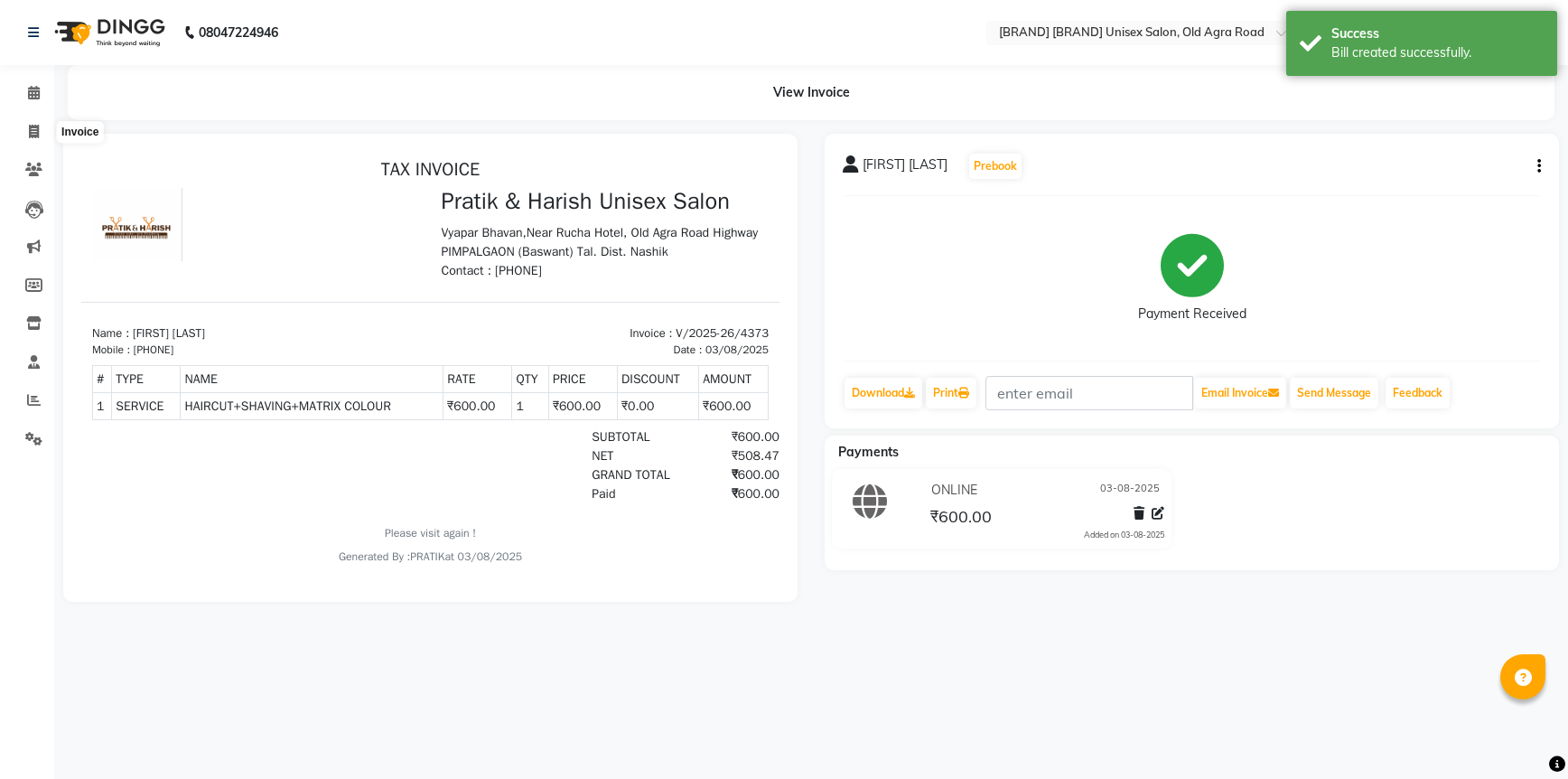 select on "service" 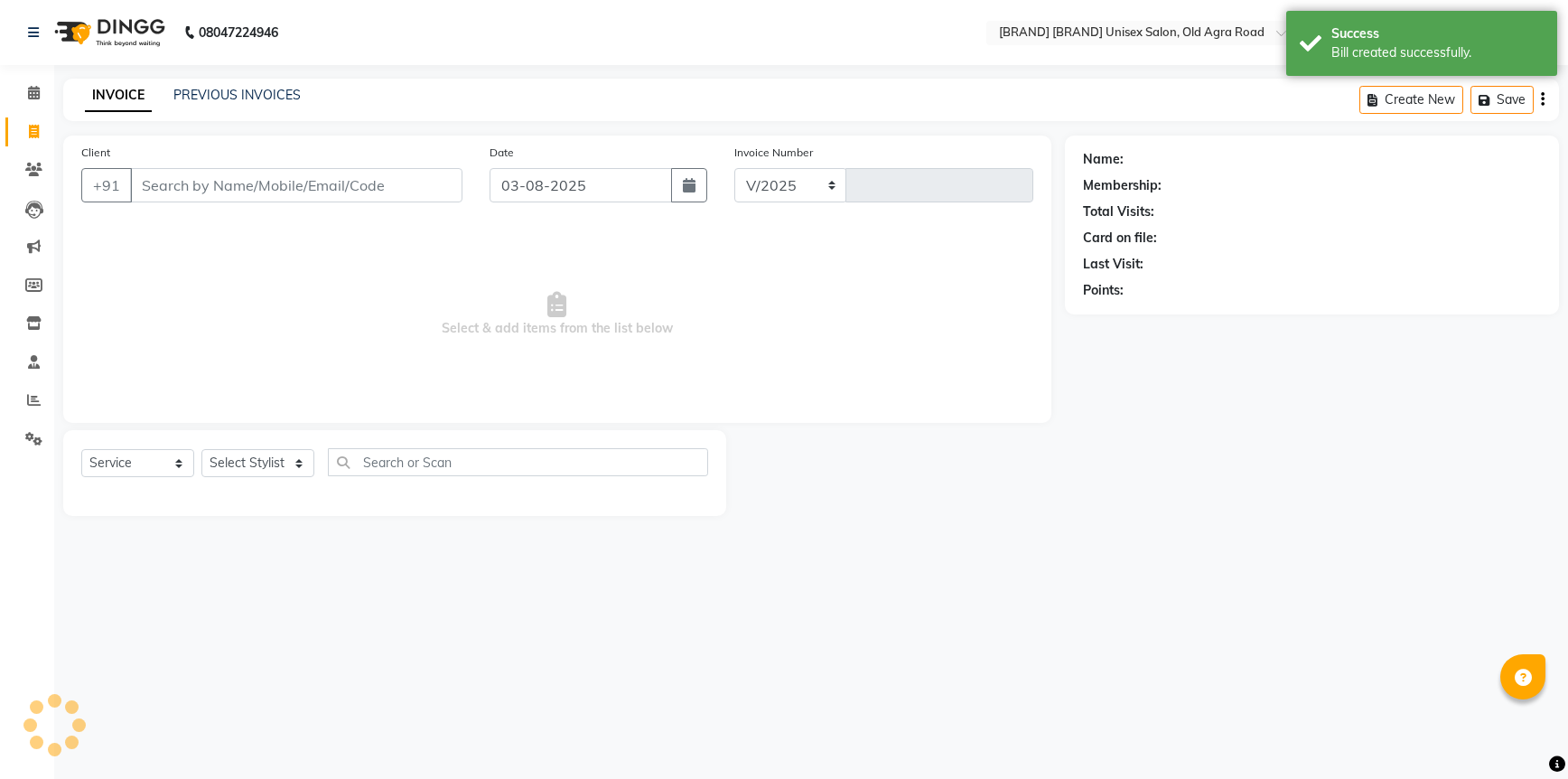 select on "6770" 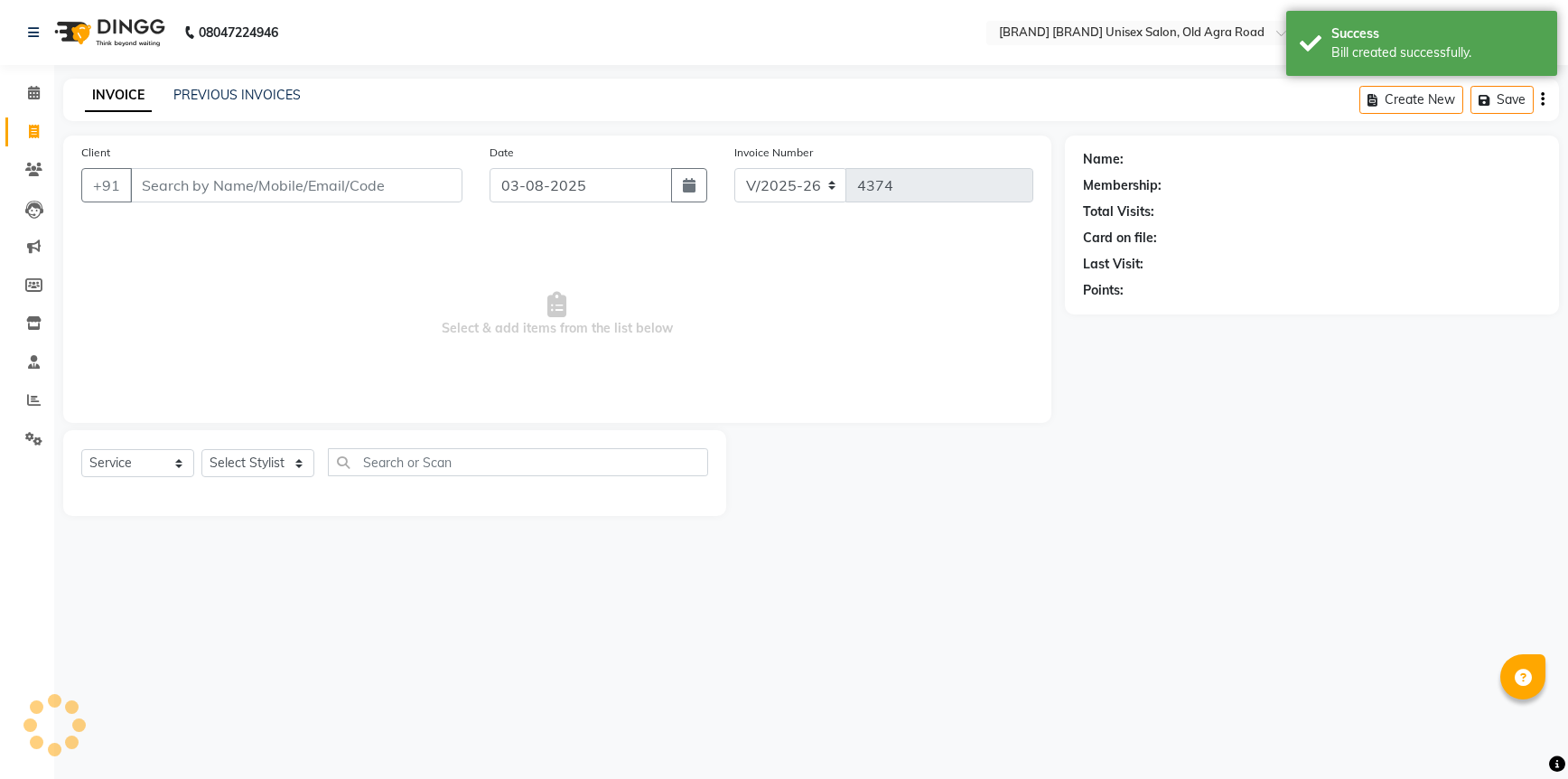 click on "Client" at bounding box center [296, 185] 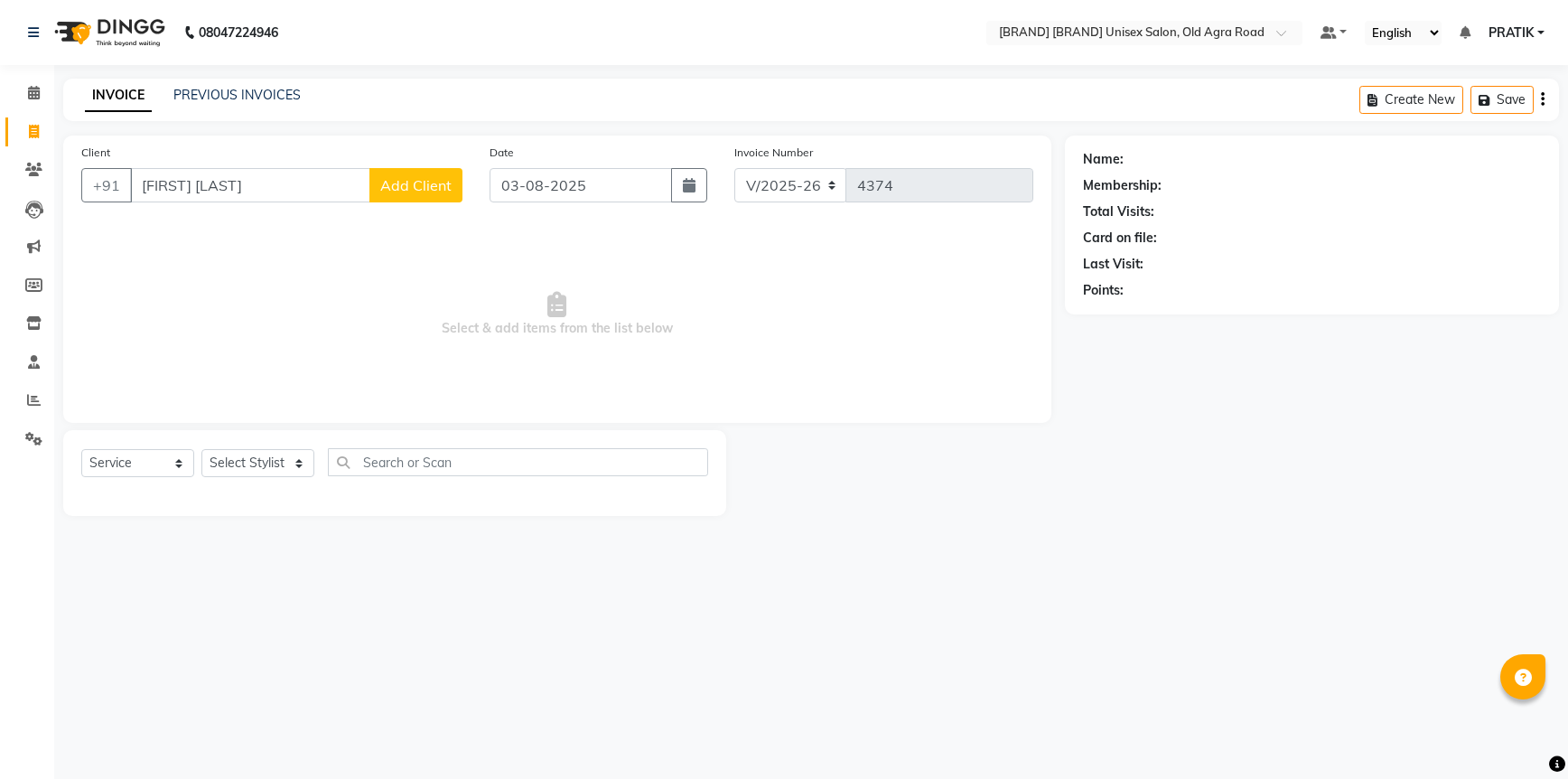 type on "[FIRST] [LAST]" 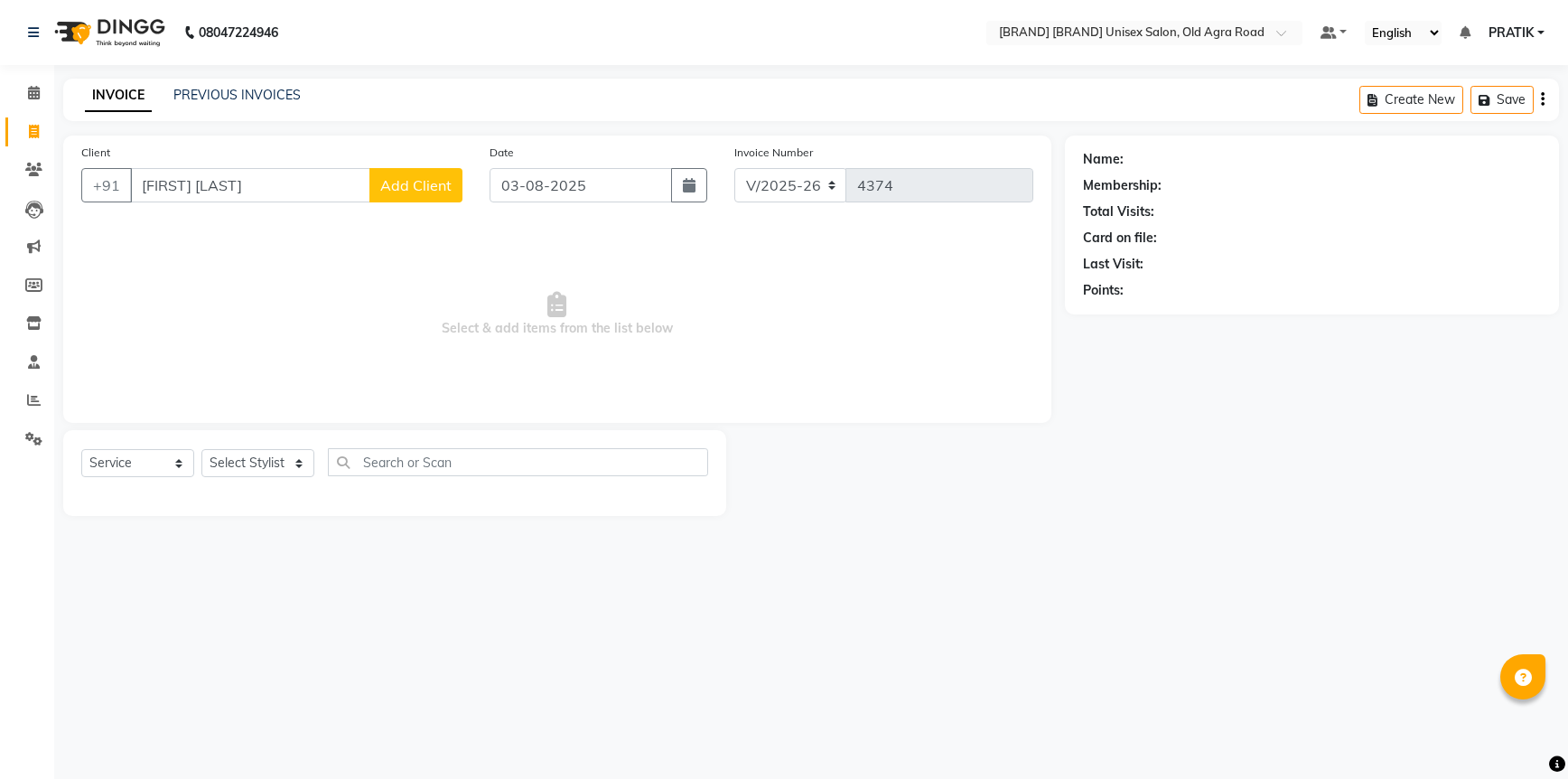 click on "Add Client" 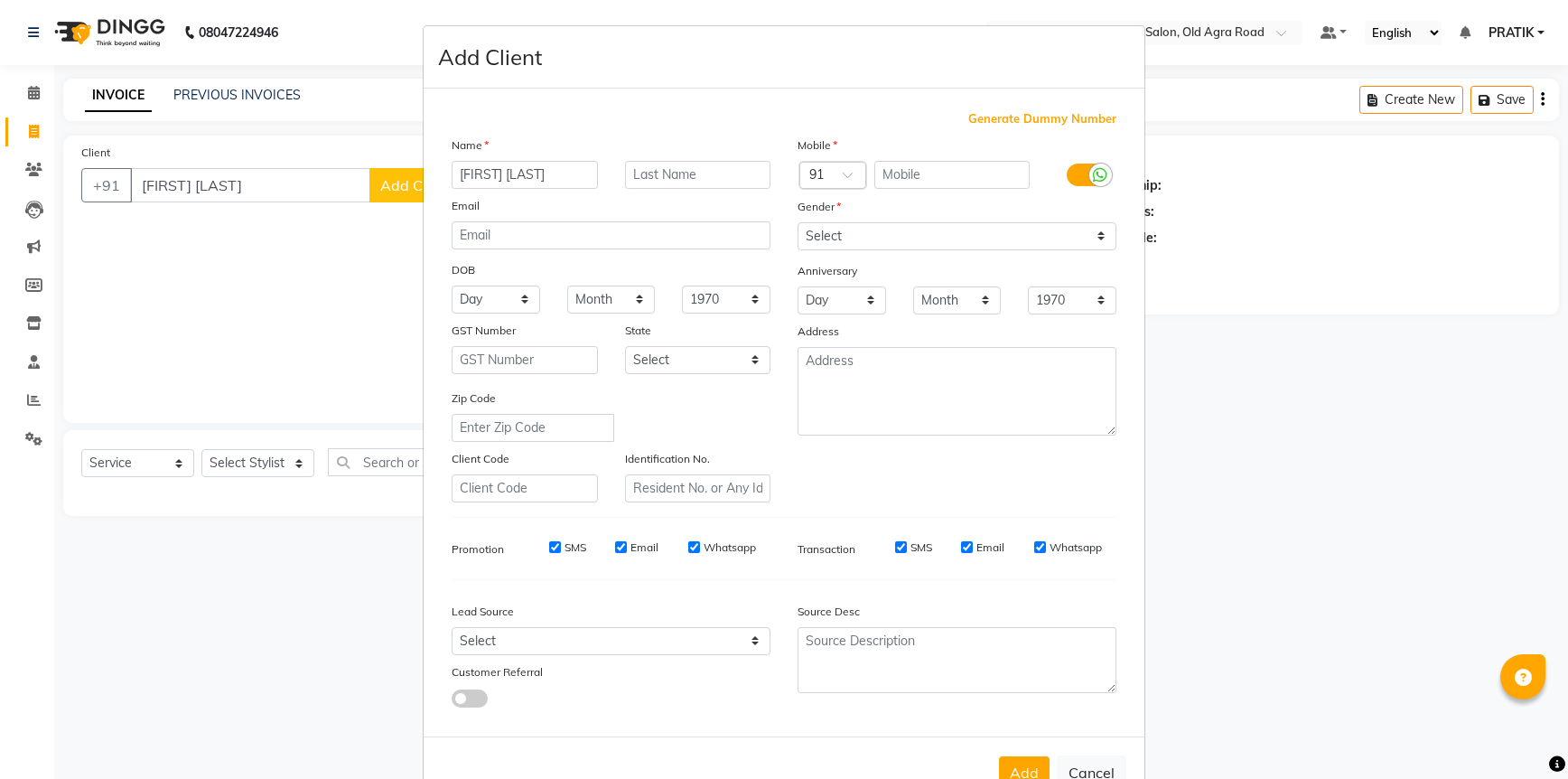 click on "Generate Dummy Number" at bounding box center (1042, 119) 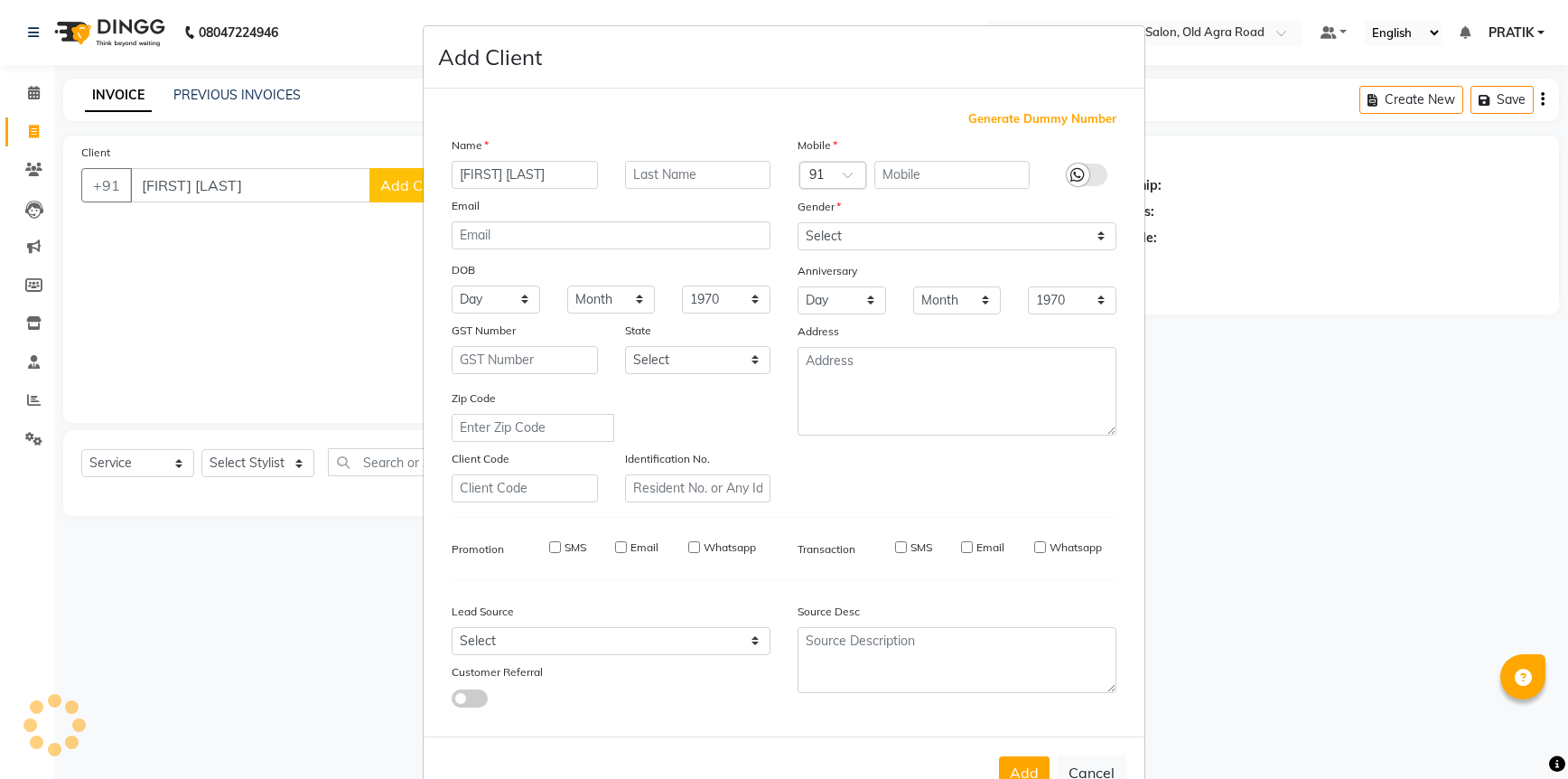 type on "[NUMBER]" 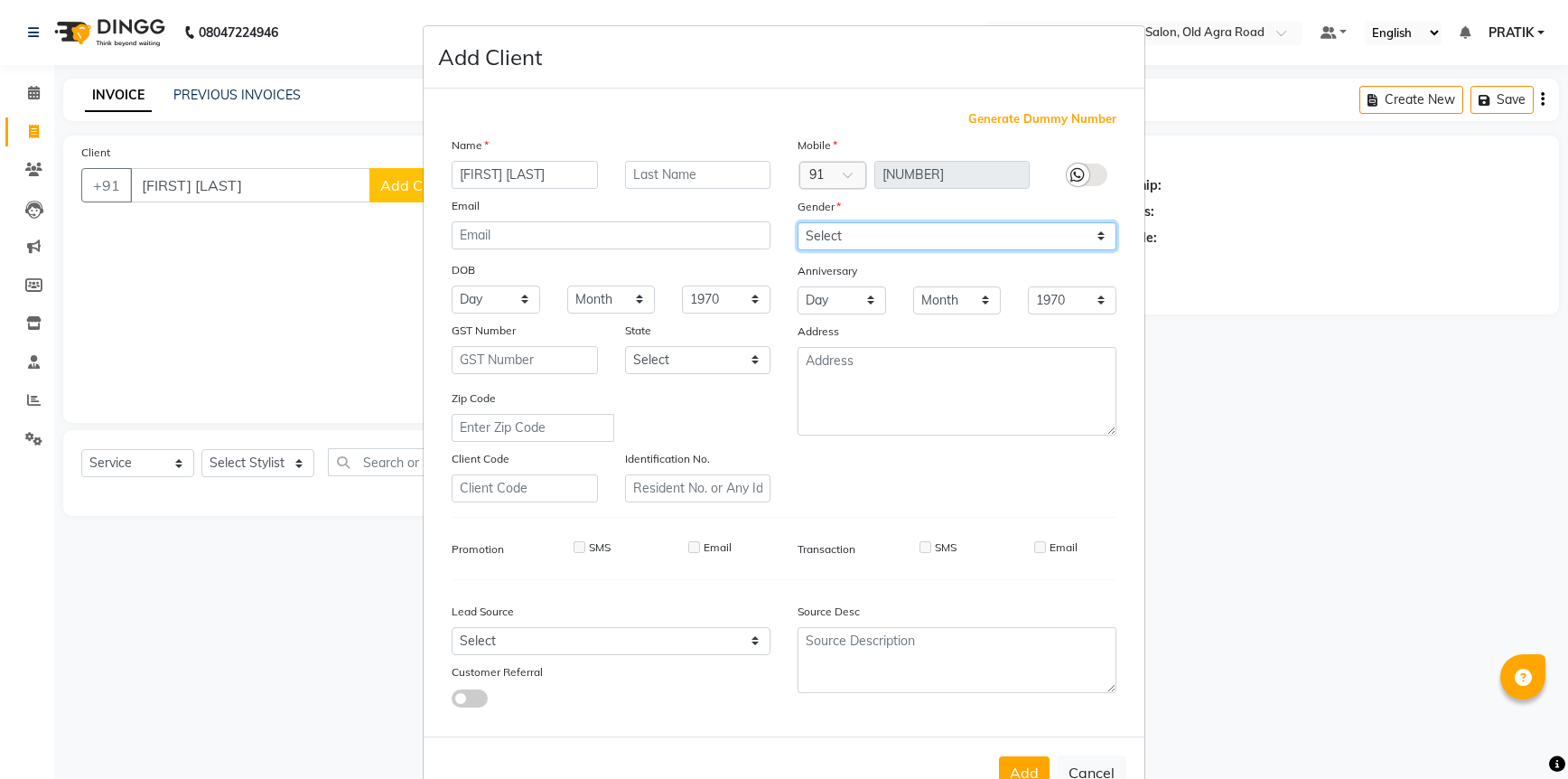 click on "Select Male Female Other Prefer Not To Say" at bounding box center [957, 236] 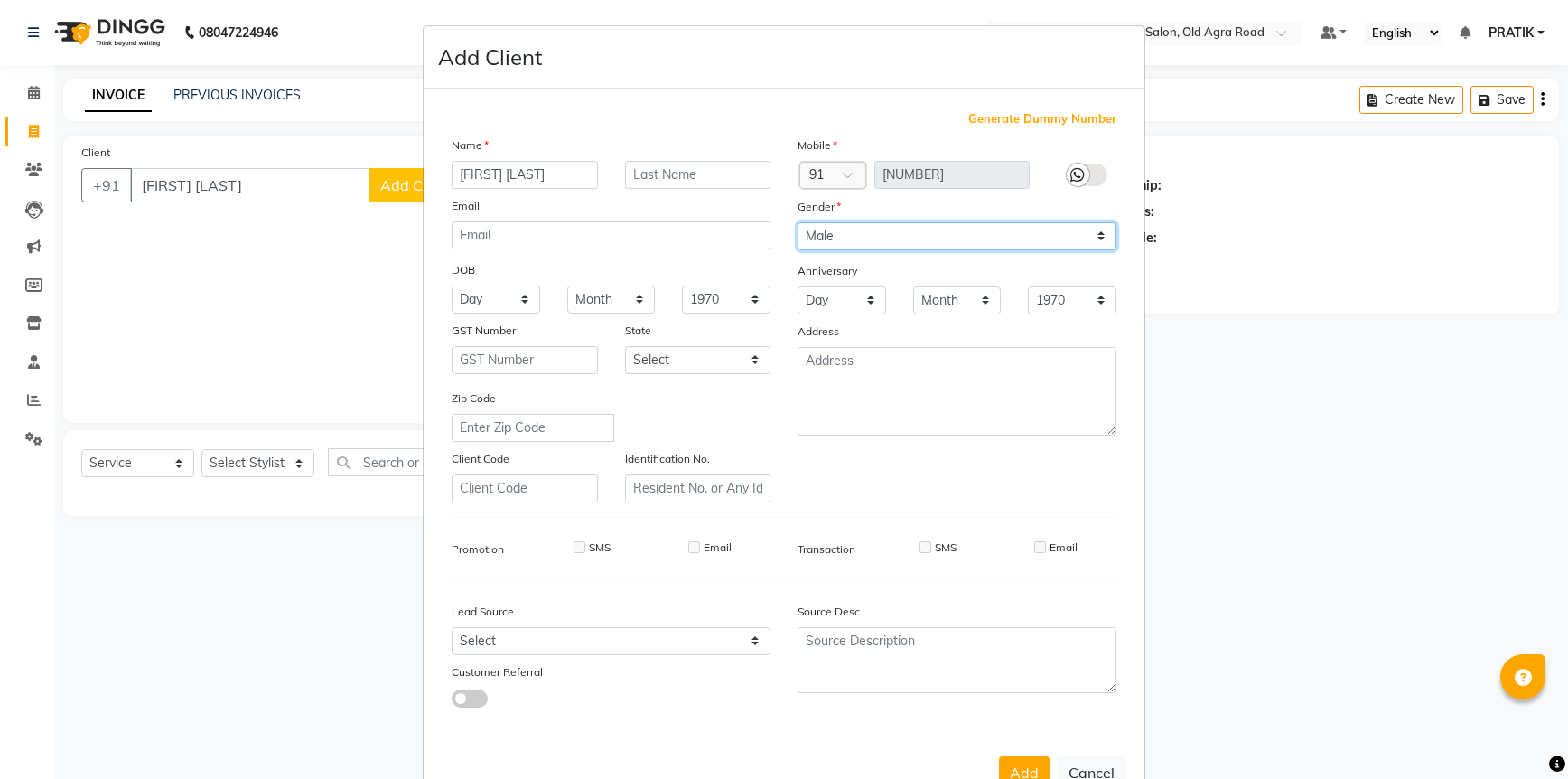 click on "Select Male Female Other Prefer Not To Say" at bounding box center (957, 236) 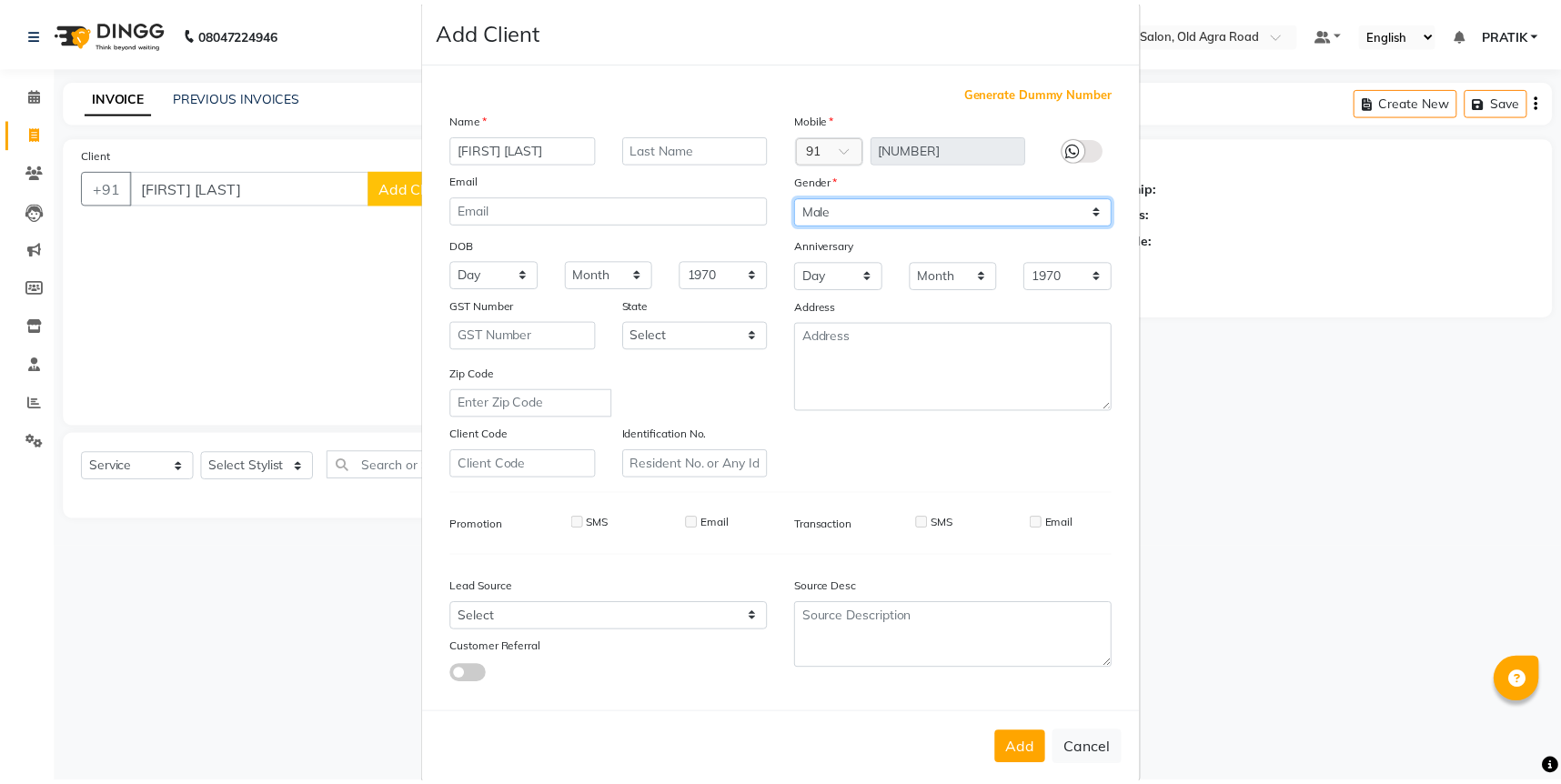 scroll, scrollTop: 51, scrollLeft: 0, axis: vertical 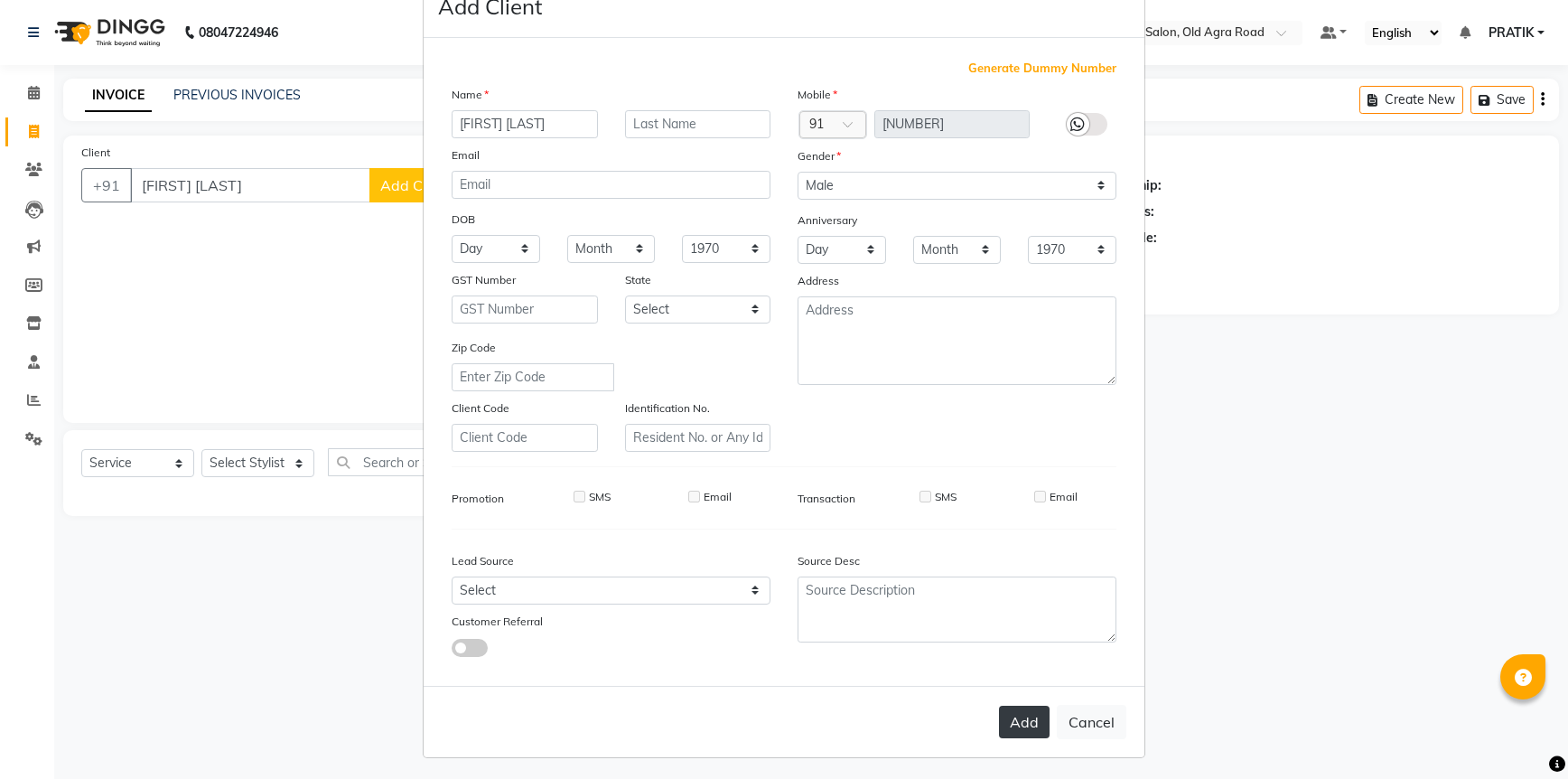 click on "Add" at bounding box center (1024, 722) 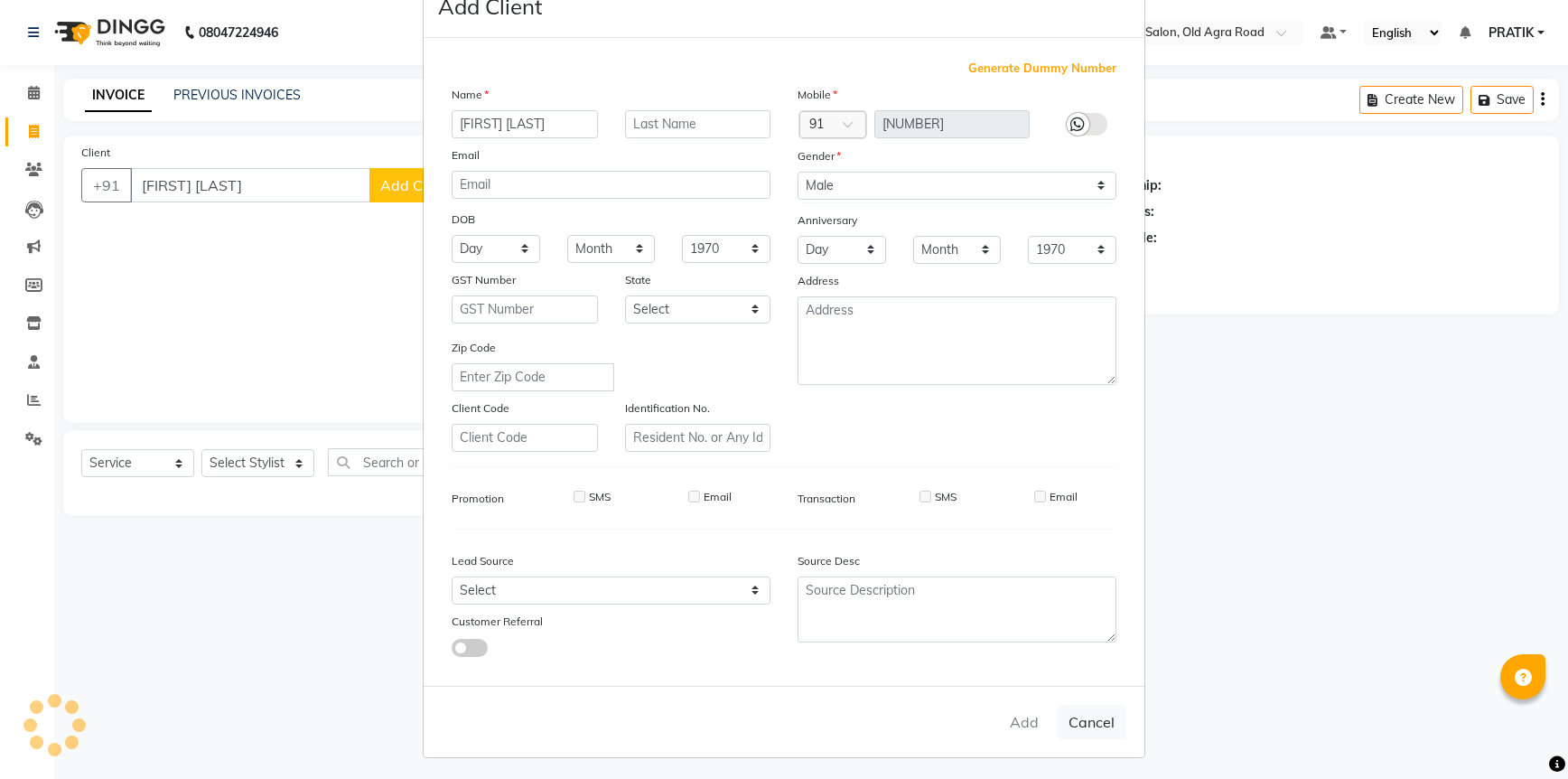type on "[NUMBER]" 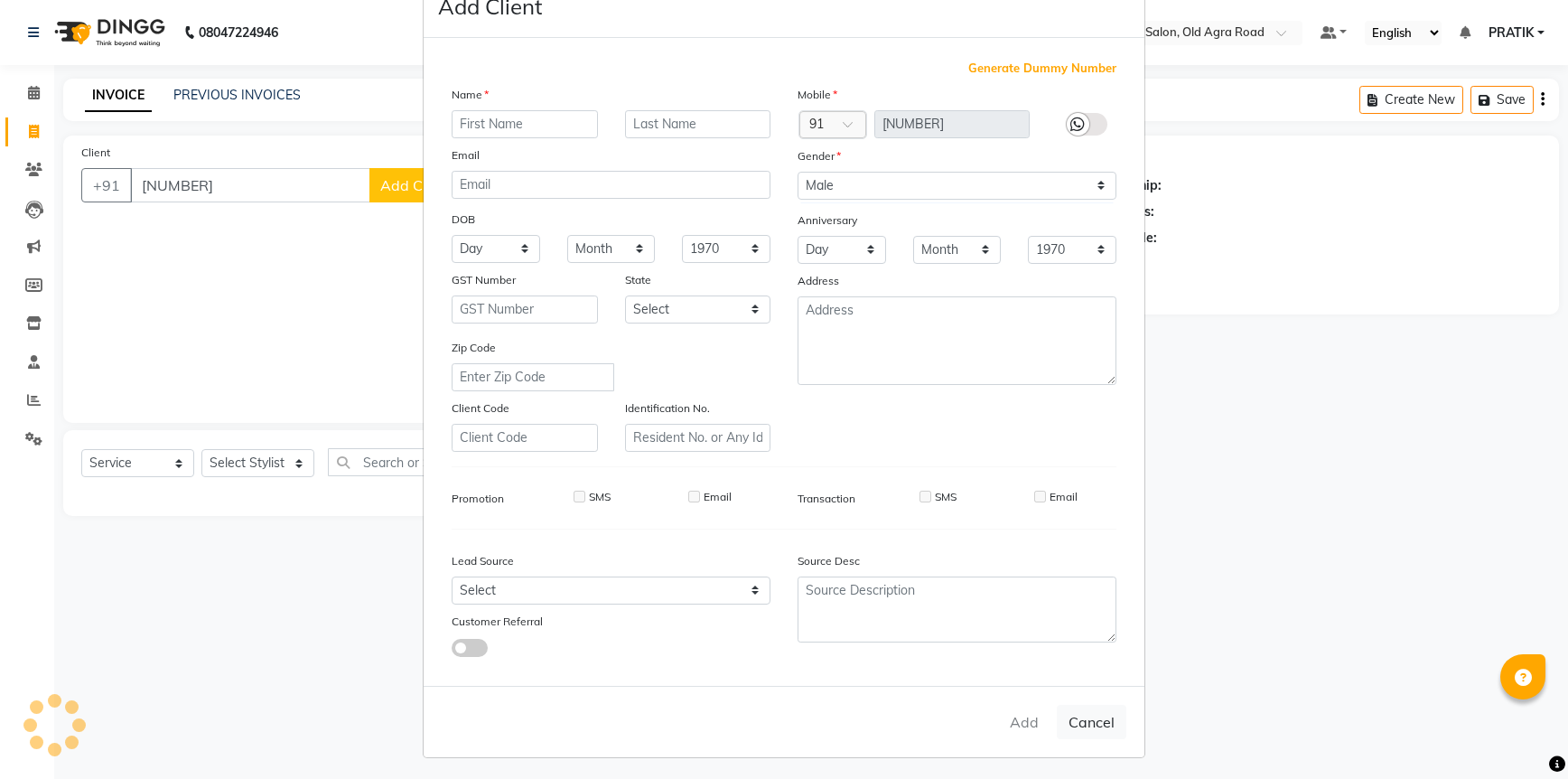 select 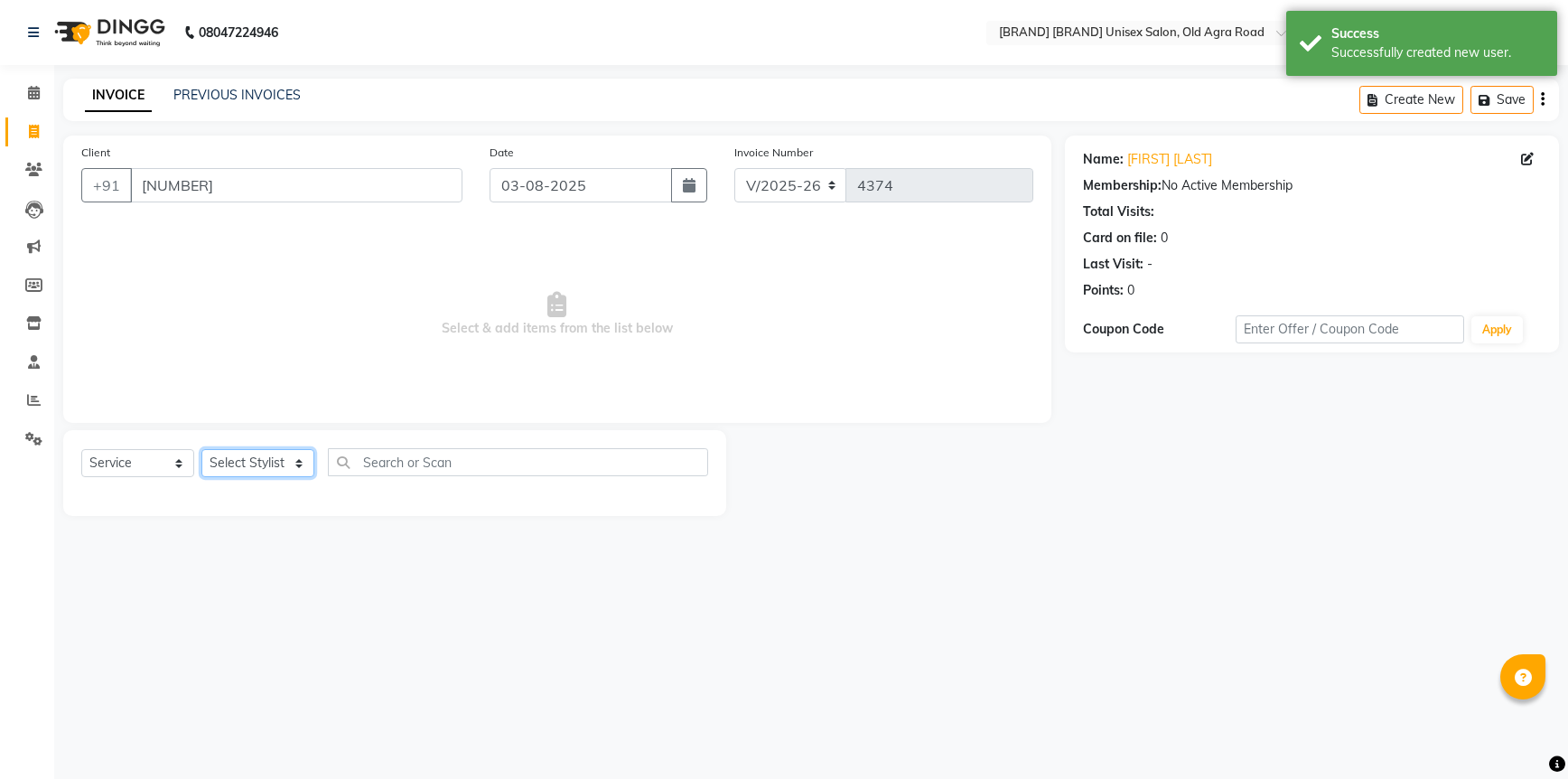 click on "Select Stylist [FIRST] [FIRST] [FIRST] [FIRST] [FIRST] [FIRST] [FIRST] [FIRST] [FIRST] [FIRST] [FIRST]" 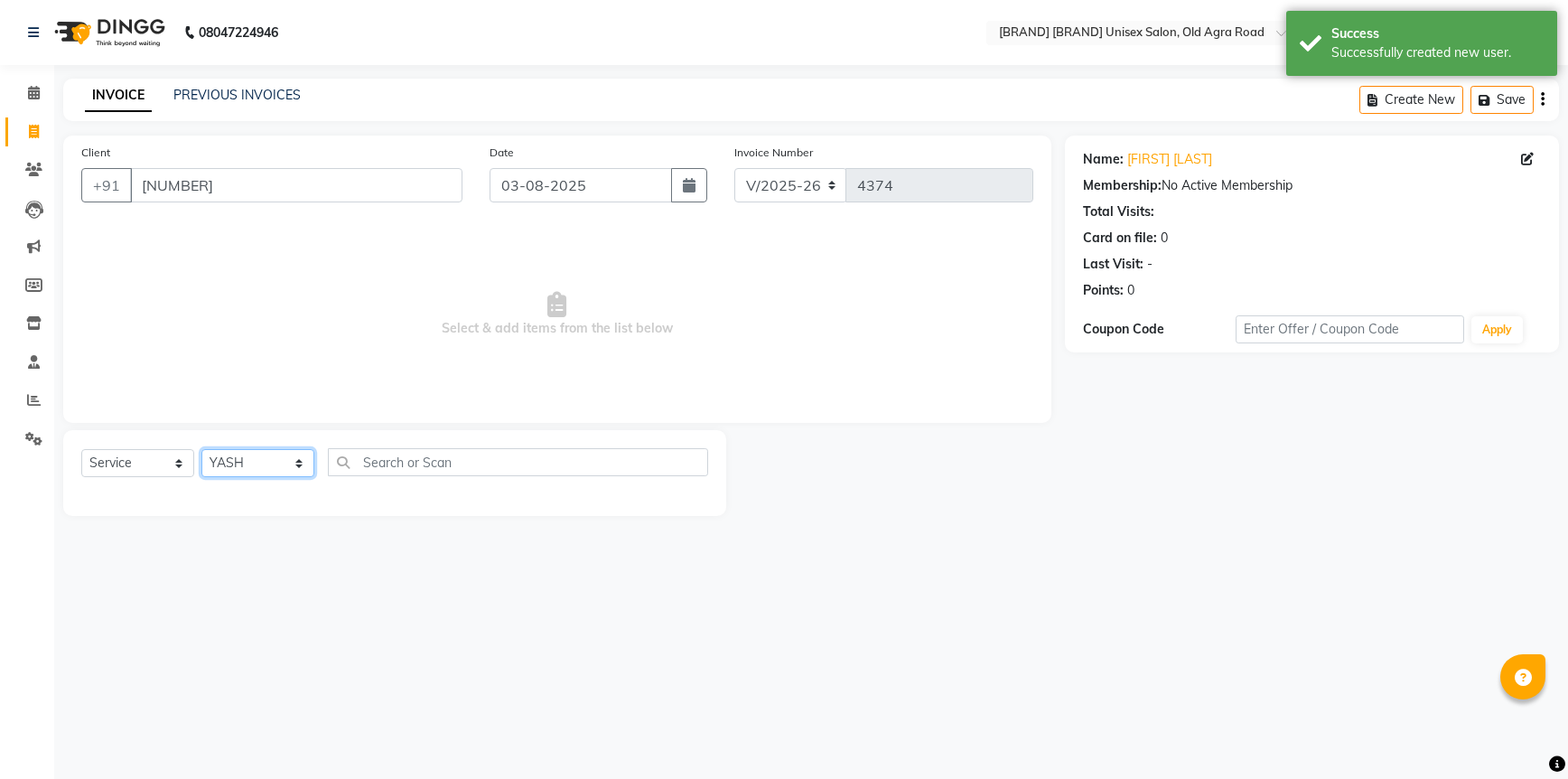 click on "Select Stylist [FIRST] [FIRST] [FIRST] [FIRST] [FIRST] [FIRST] [FIRST] [FIRST] [FIRST] [FIRST] [FIRST]" 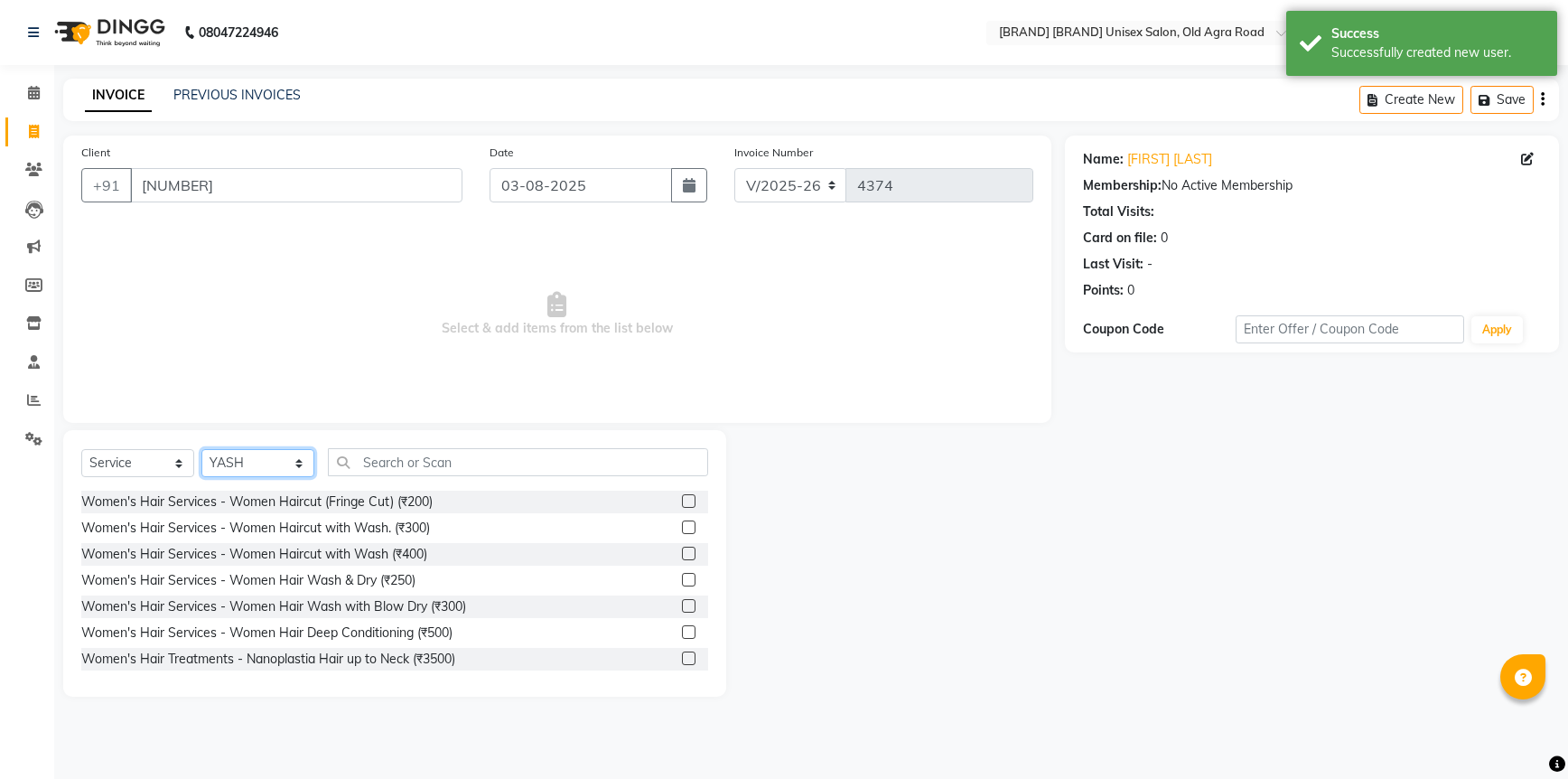 click on "Select Stylist [FIRST] [FIRST] [FIRST] [FIRST] [FIRST] [FIRST] [FIRST] [FIRST] [FIRST] [FIRST] [FIRST]" 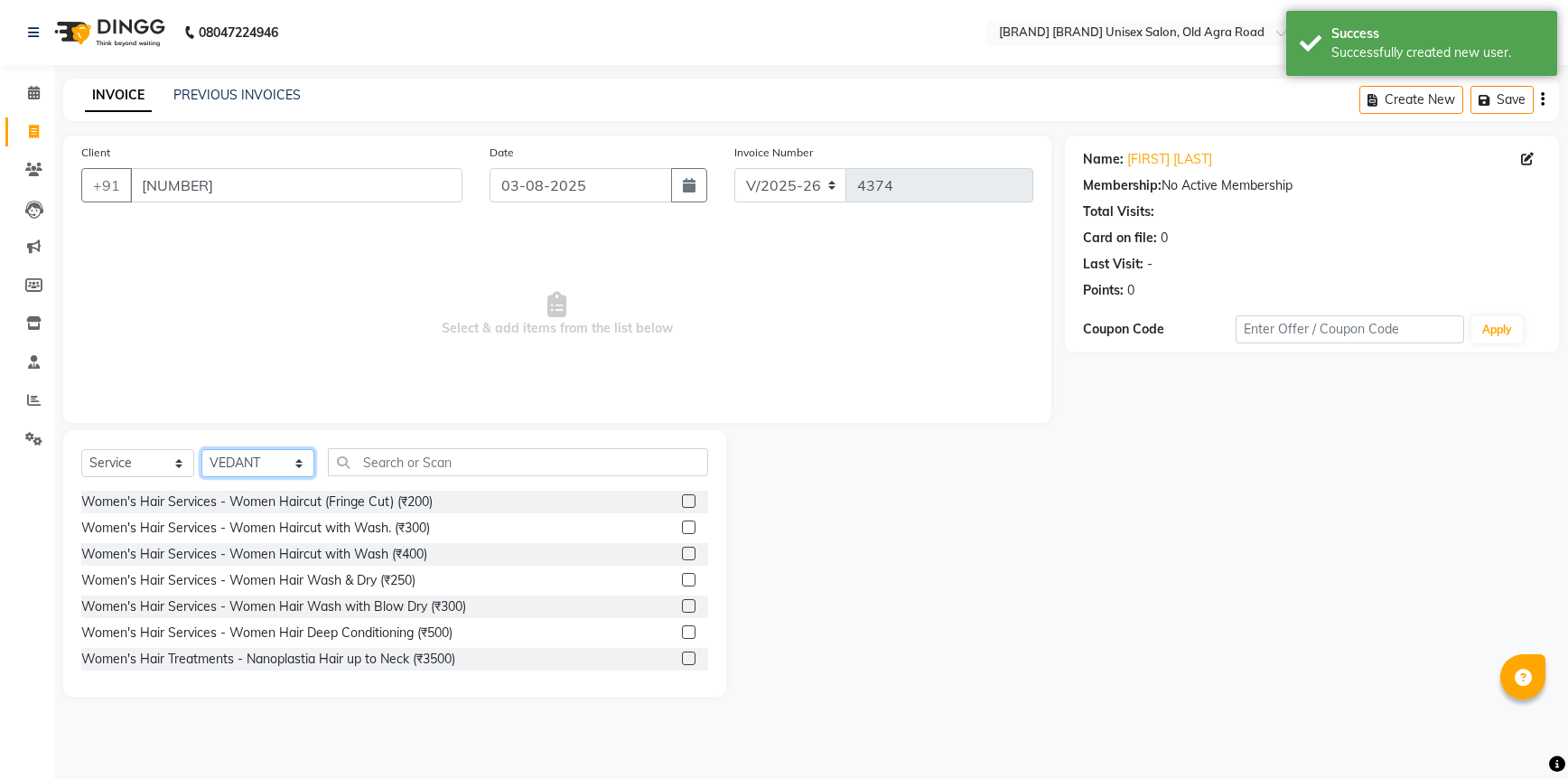 click on "Select Stylist [FIRST] [FIRST] [FIRST] [FIRST] [FIRST] [FIRST] [FIRST] [FIRST] [FIRST] [FIRST] [FIRST]" 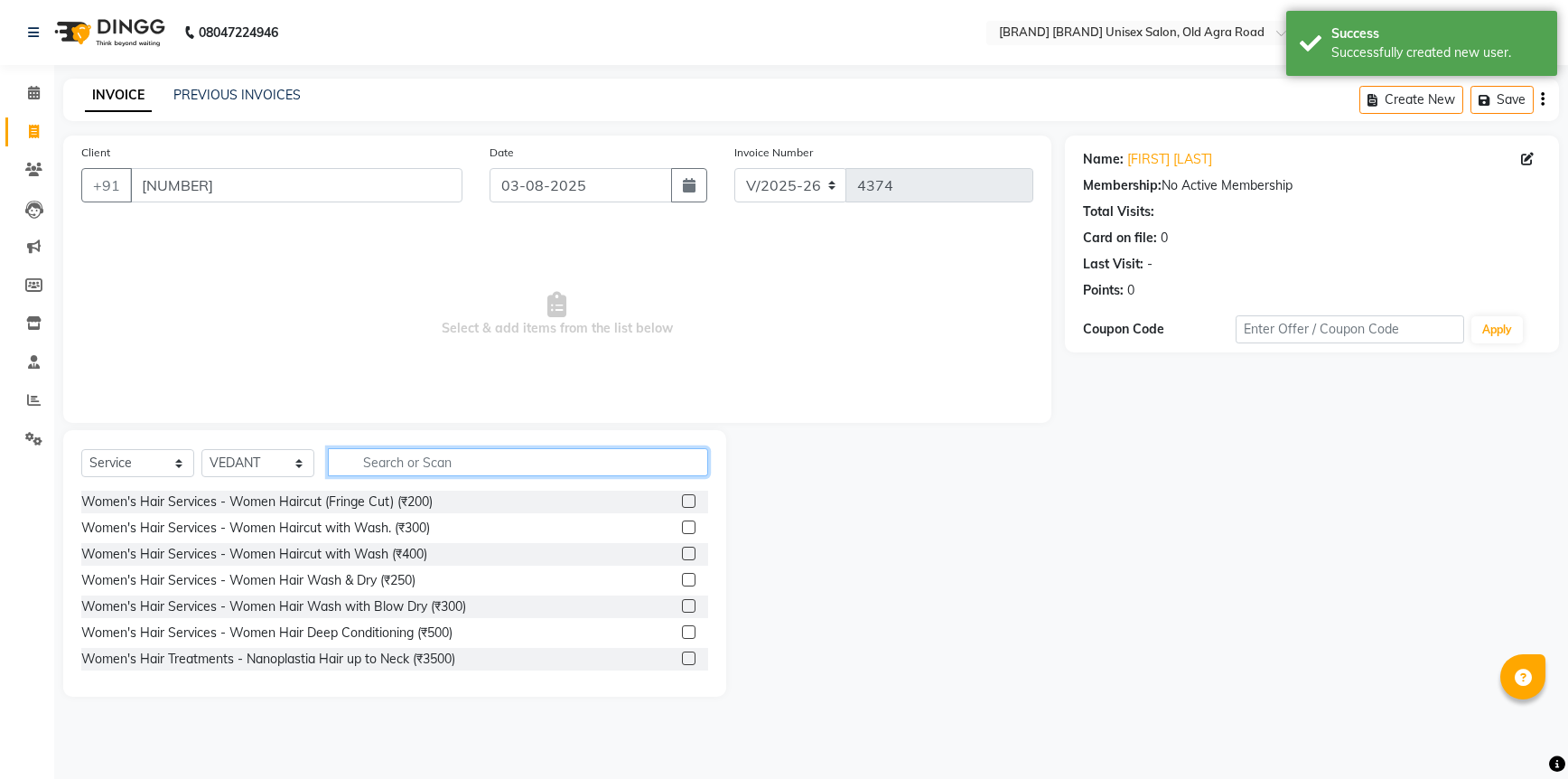 click 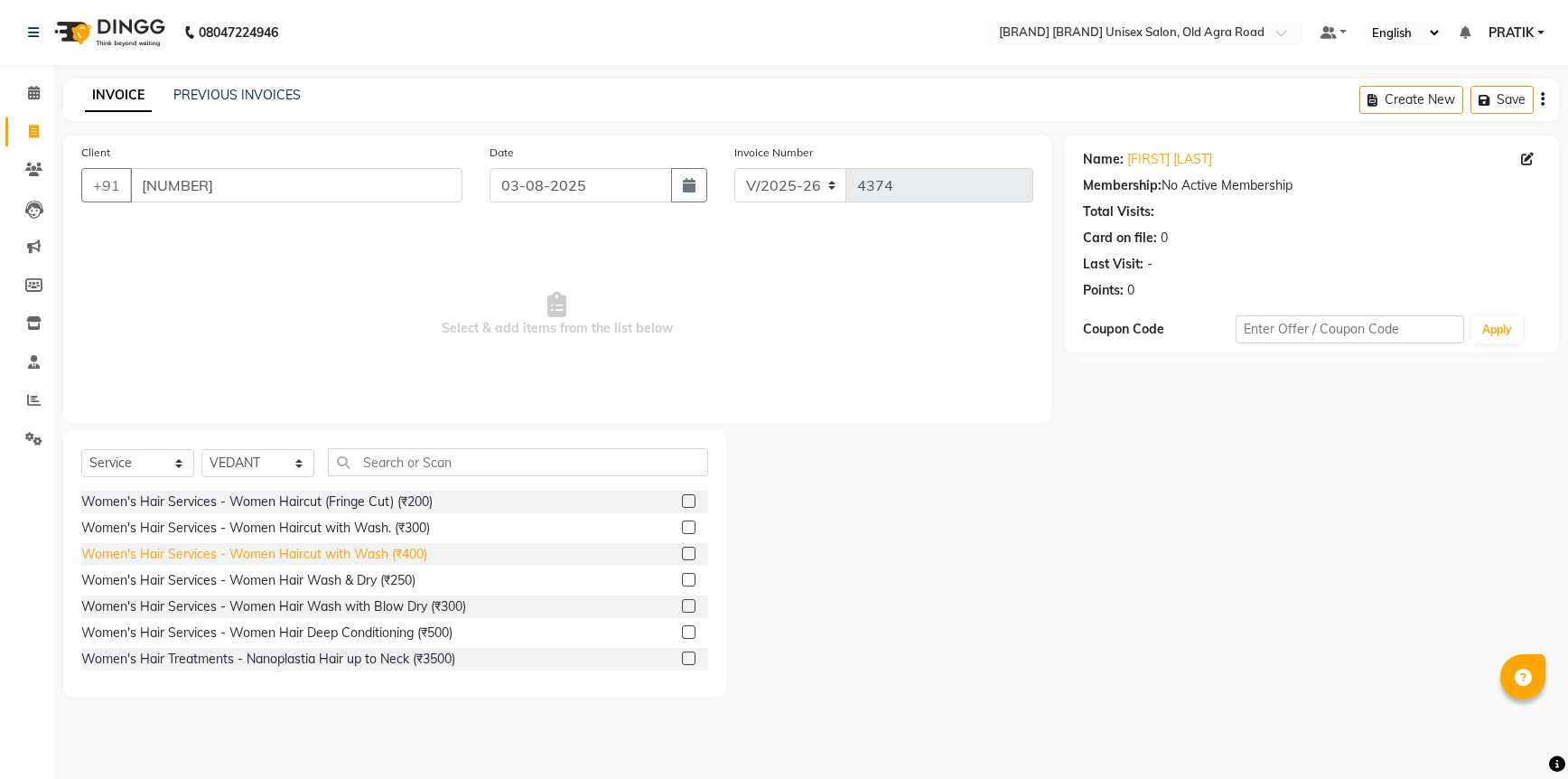 click on "Women's Hair Services  - Women Haircut with Wash (₹400)" 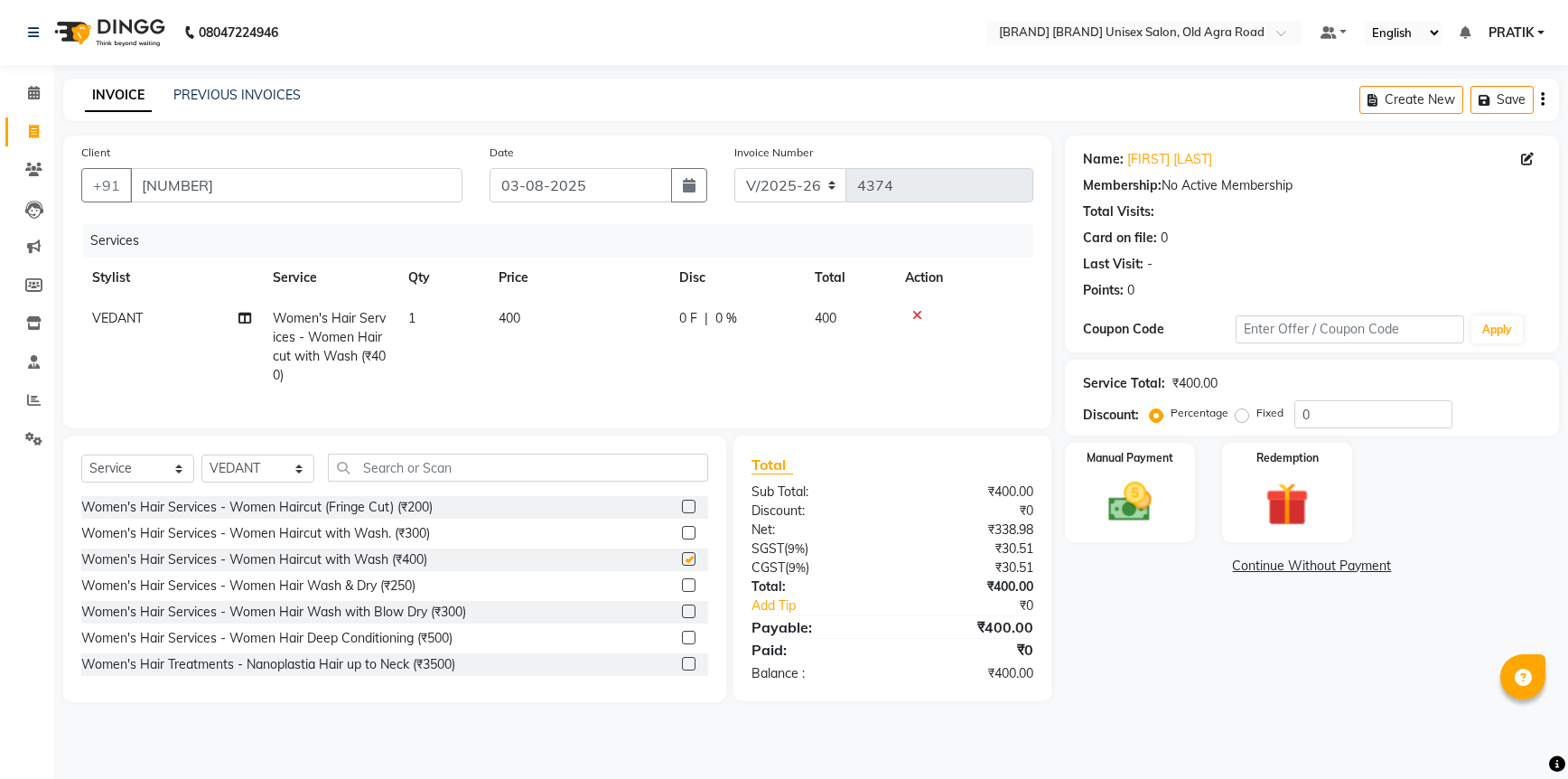 checkbox on "false" 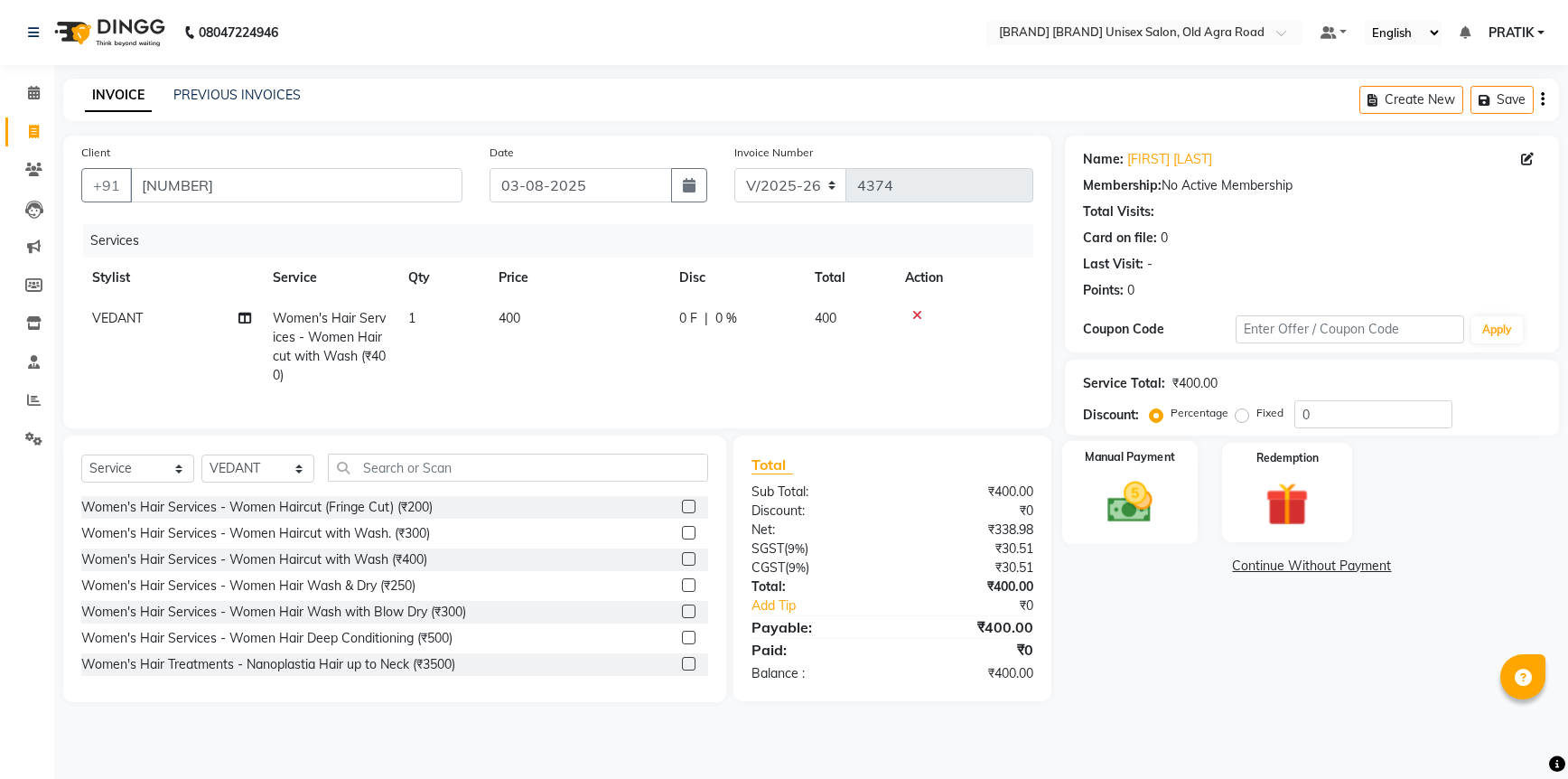 click 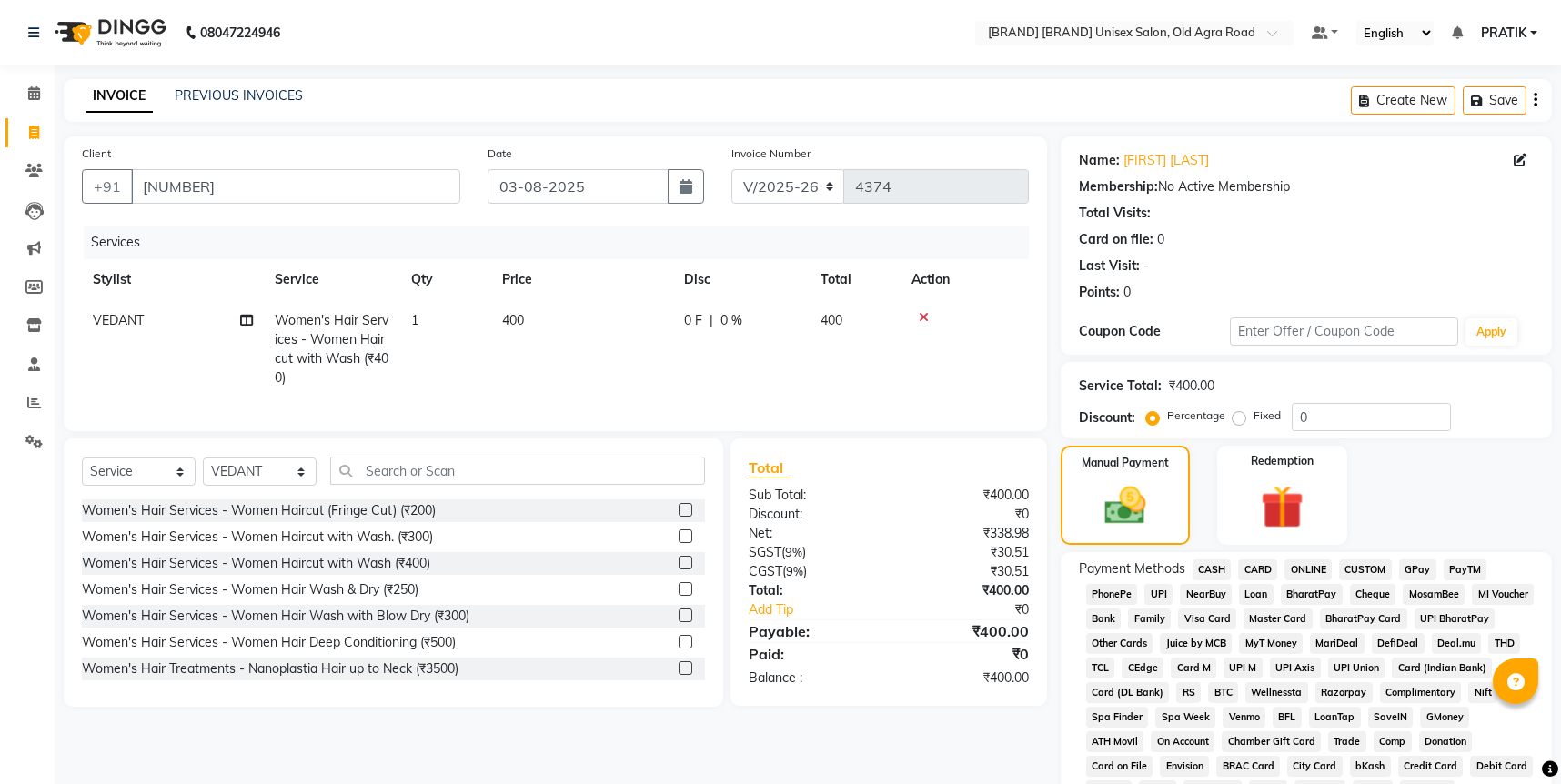 click on "CASH" 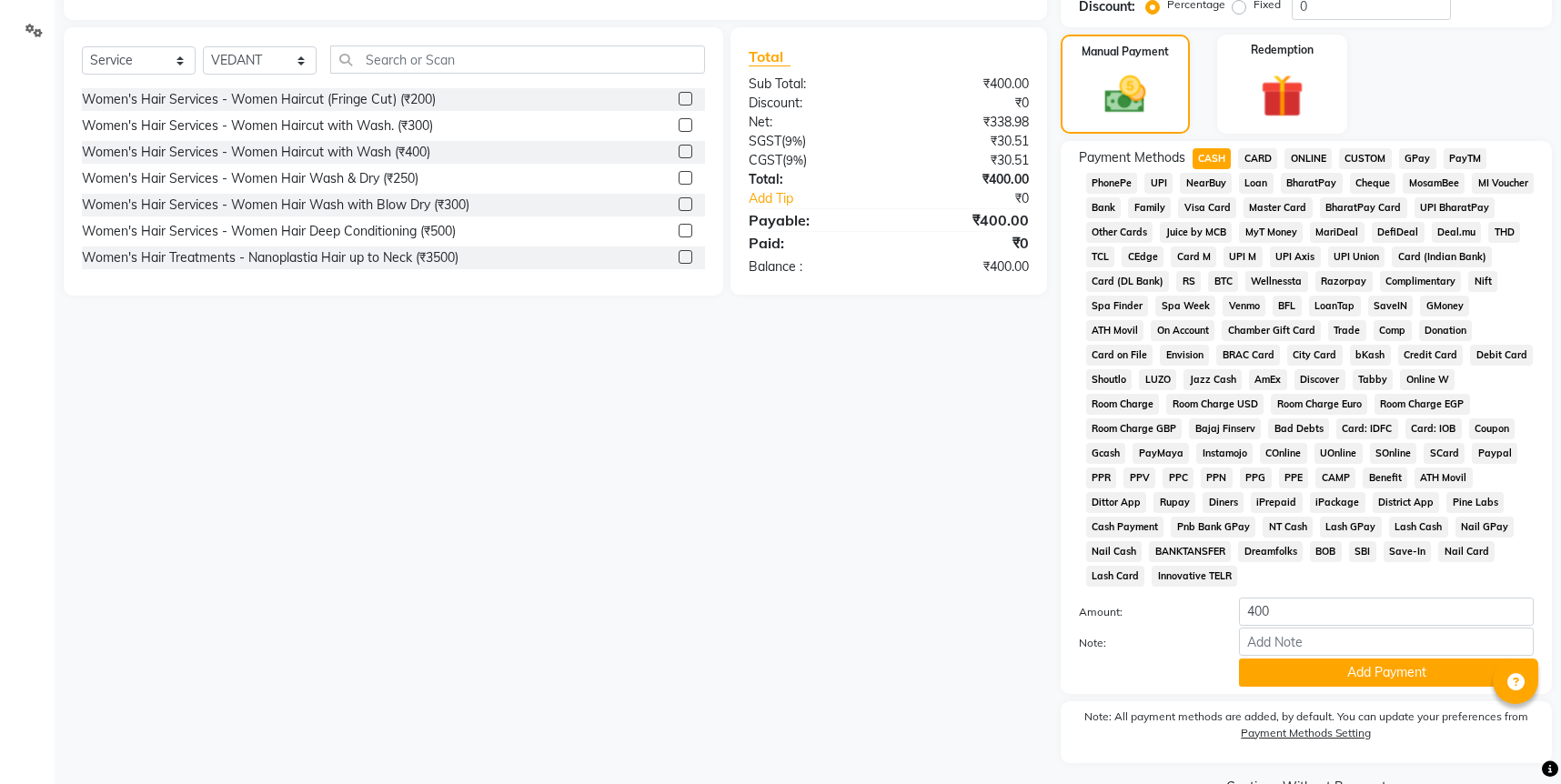 scroll, scrollTop: 435, scrollLeft: 0, axis: vertical 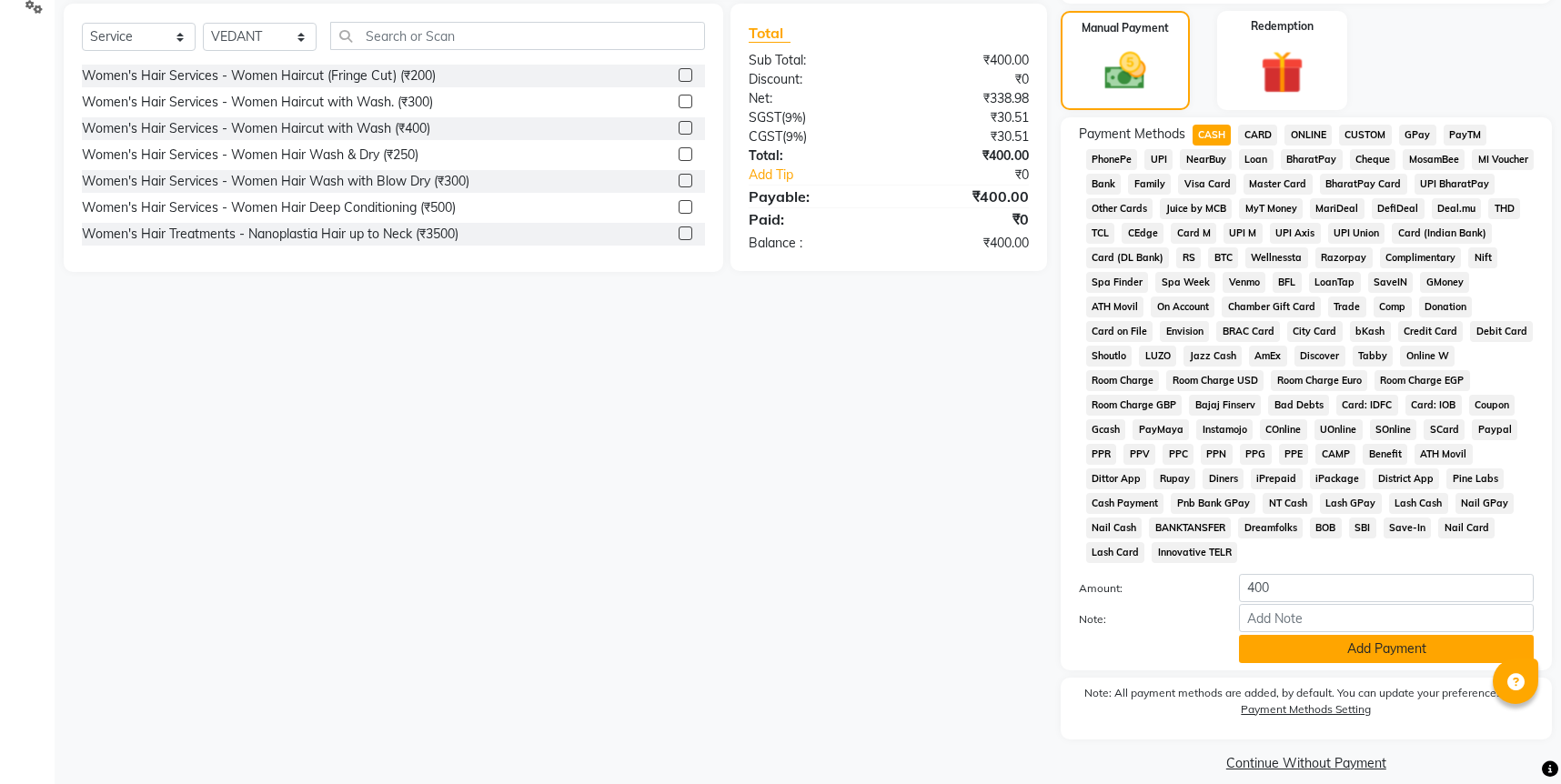 click on "Add Payment" 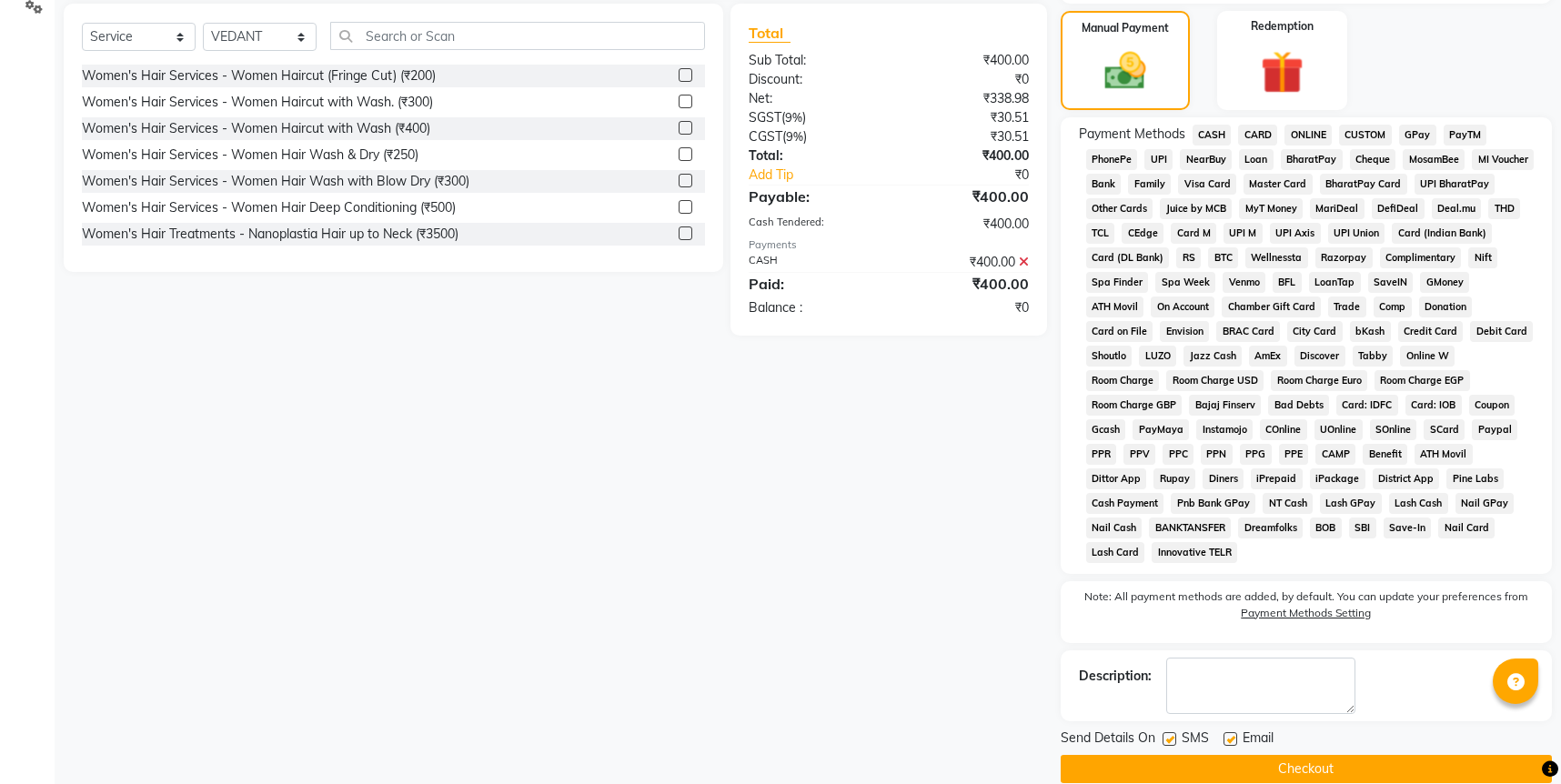 click on "Checkout" 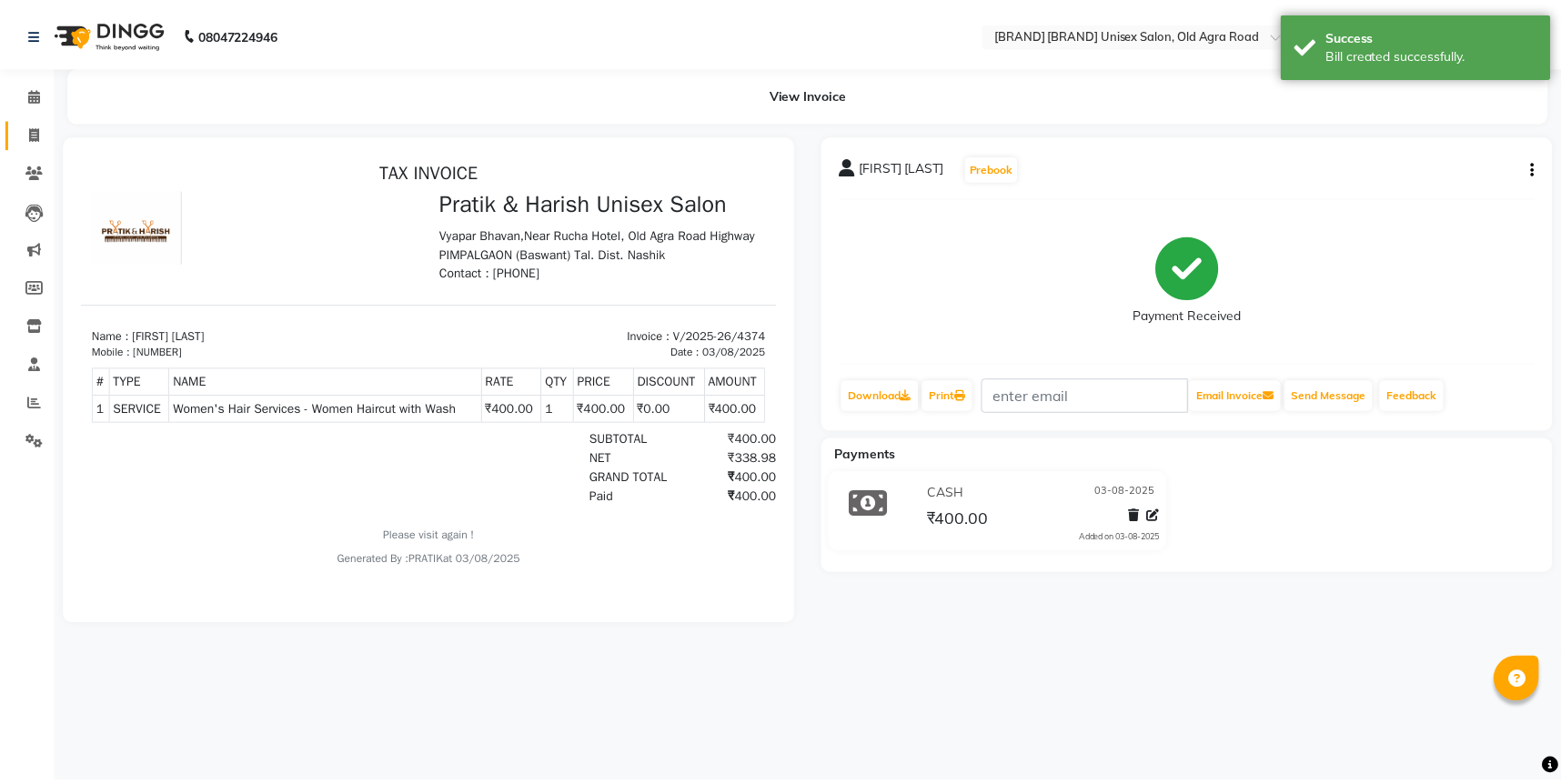 scroll, scrollTop: 0, scrollLeft: 0, axis: both 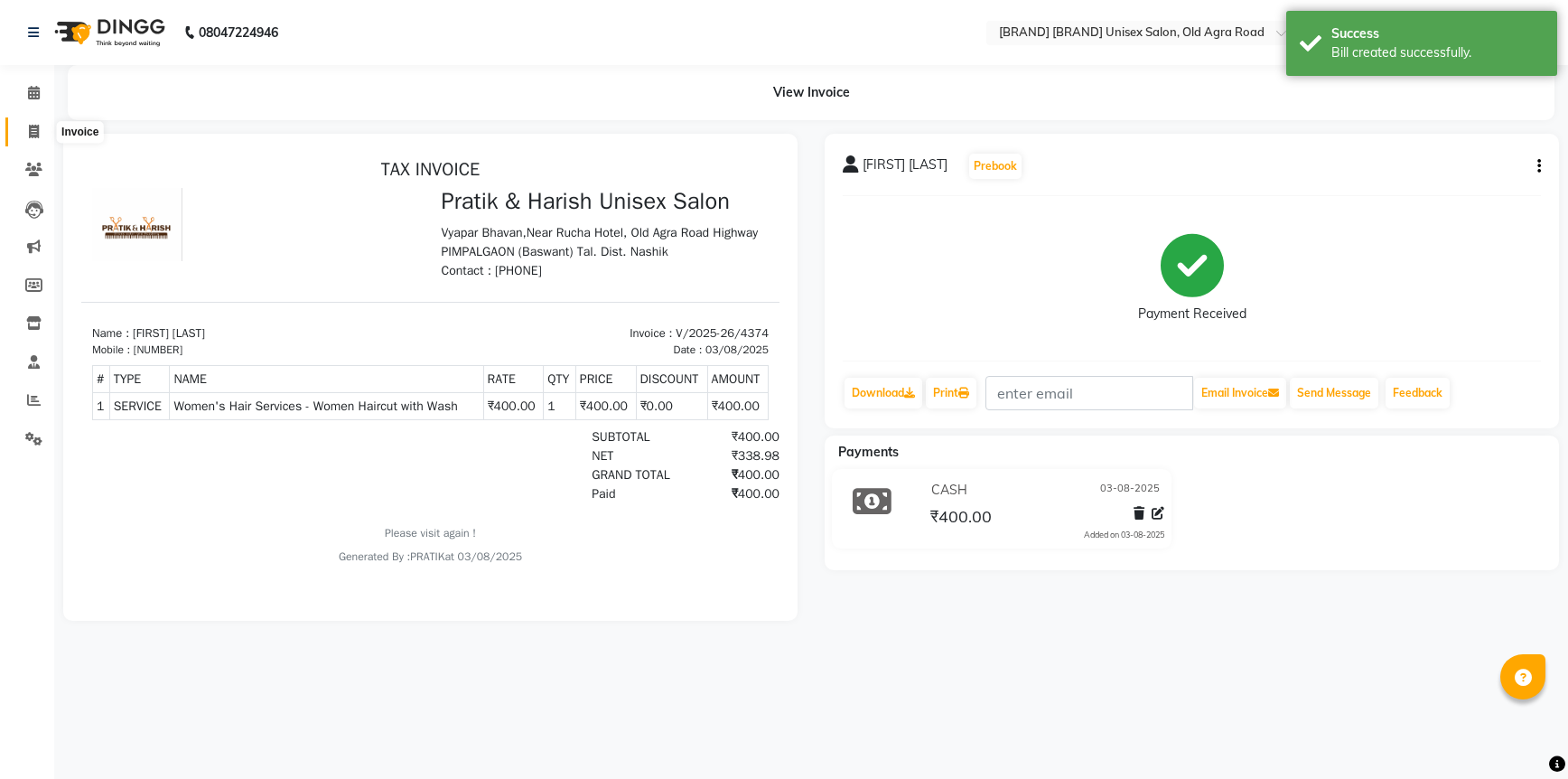 click 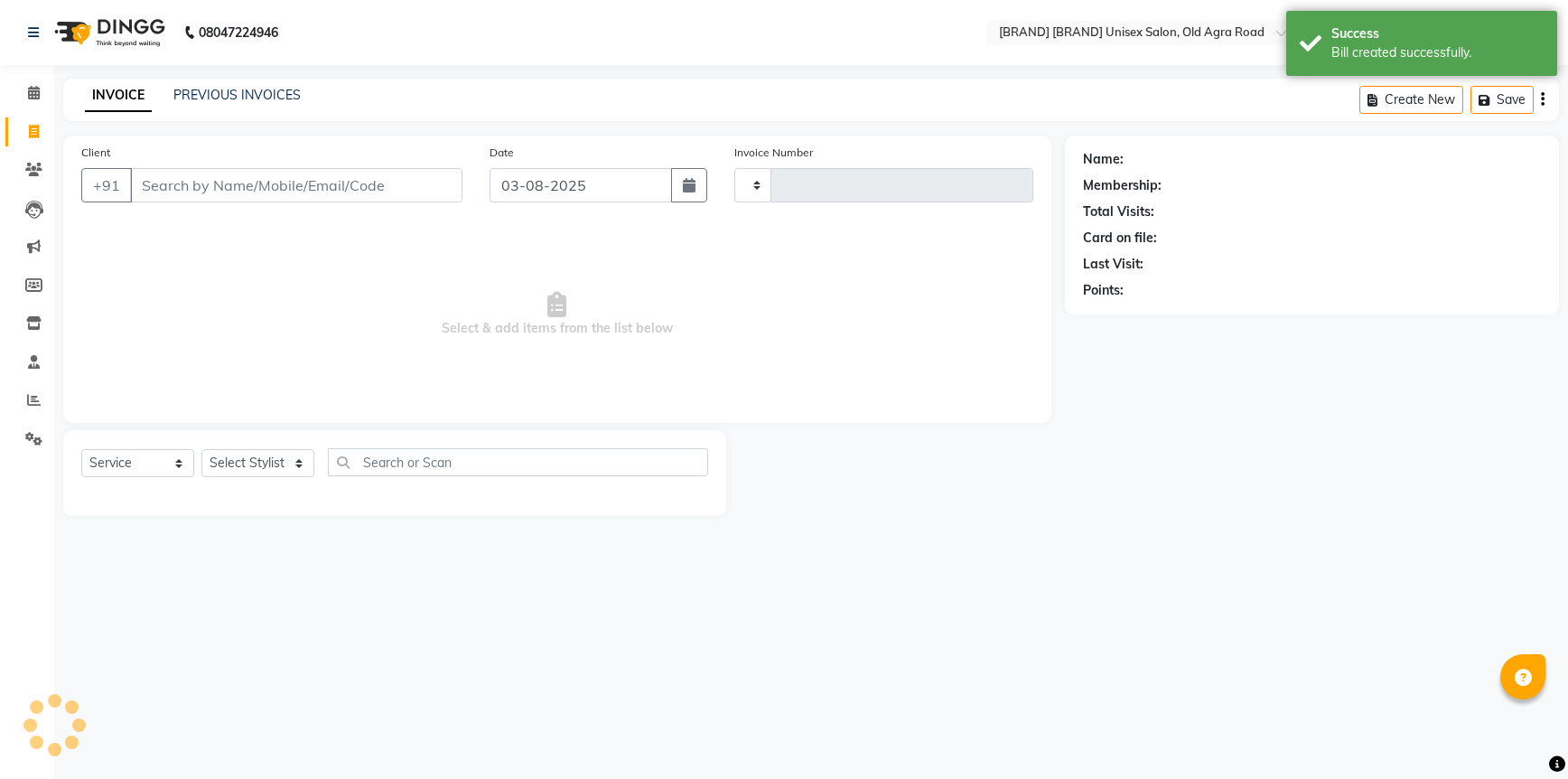 type on "4375" 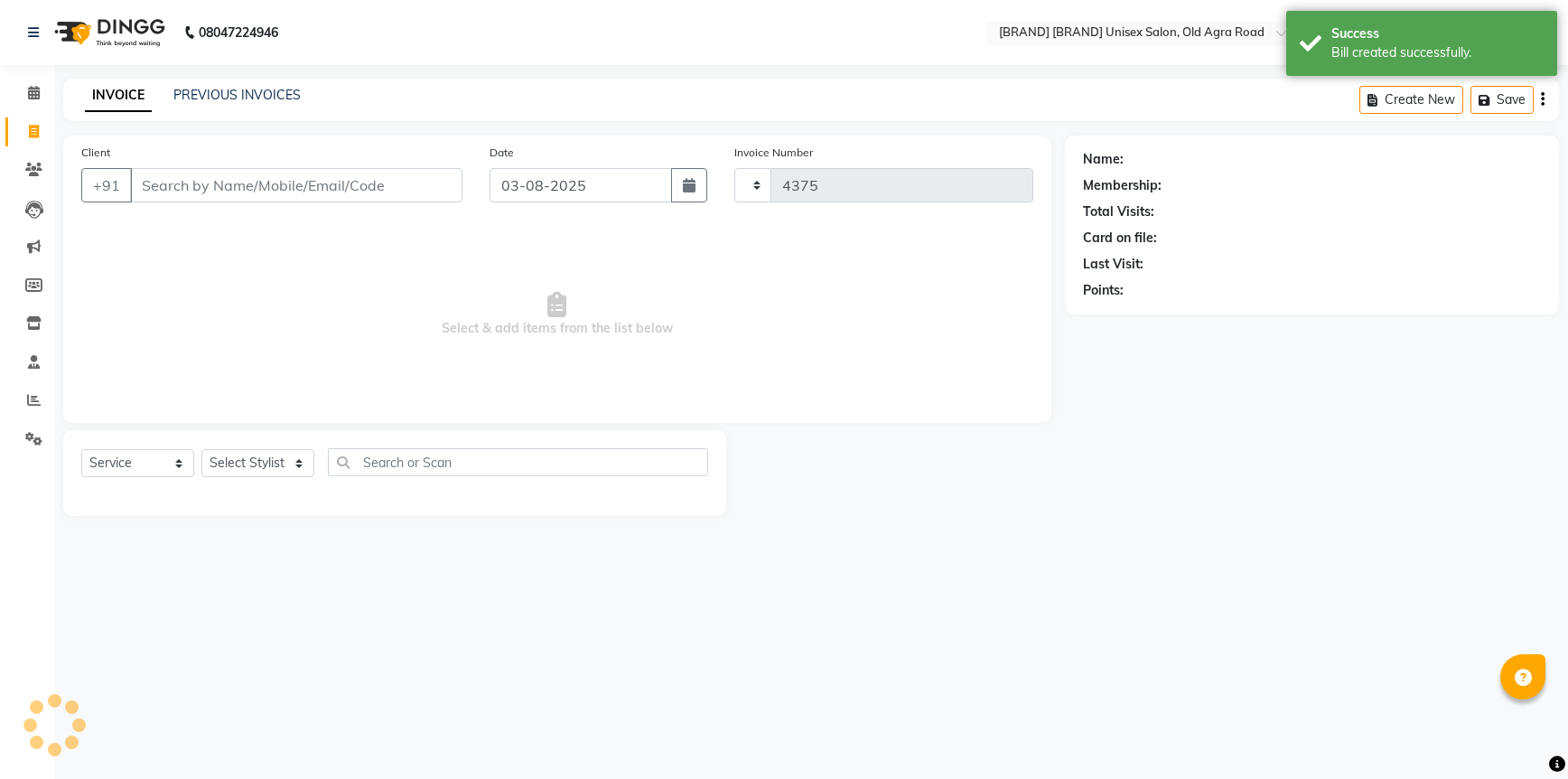 select on "6770" 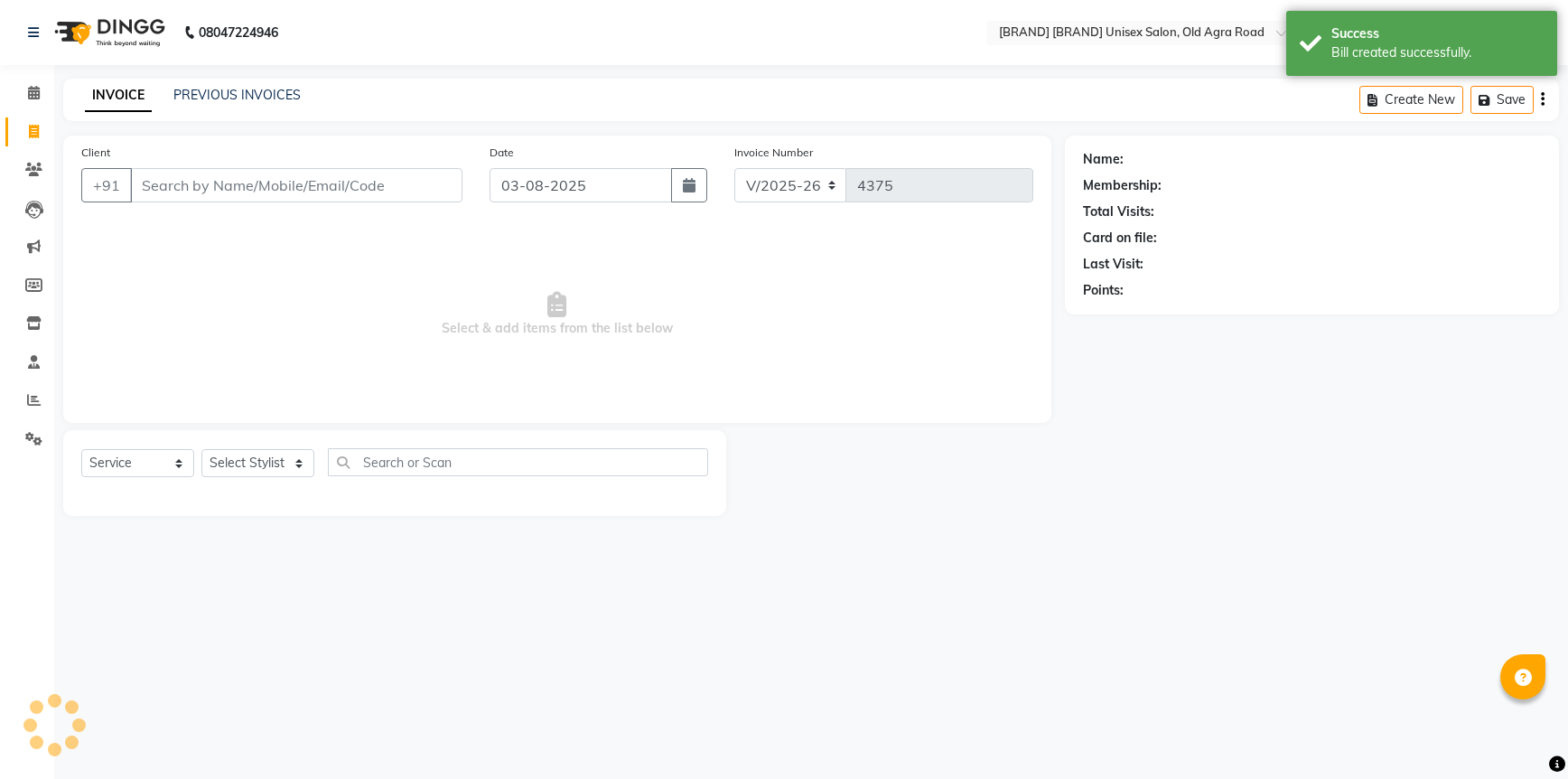 click on "Client" at bounding box center [296, 185] 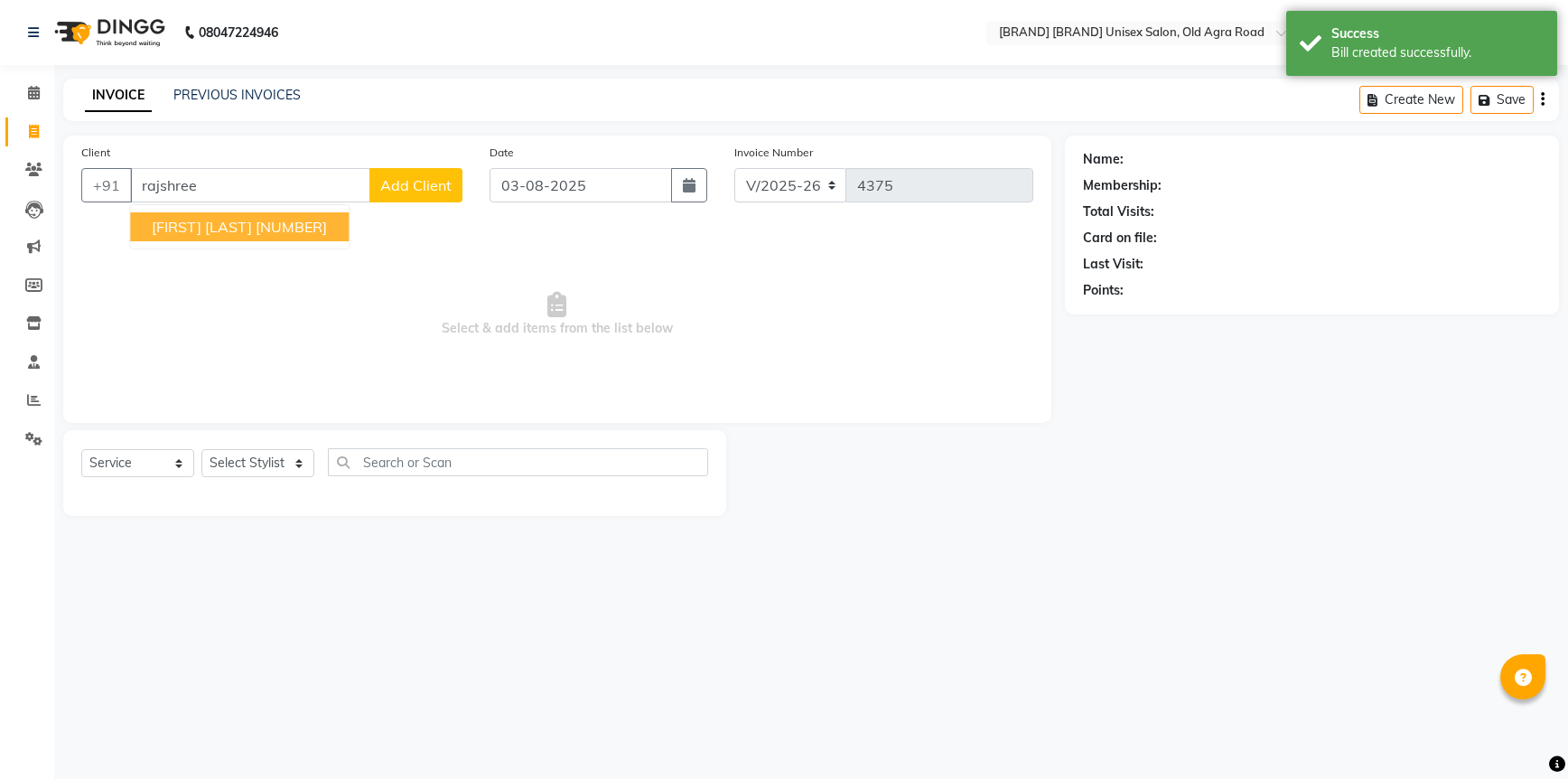 click on "[NUMBER]" at bounding box center [291, 227] 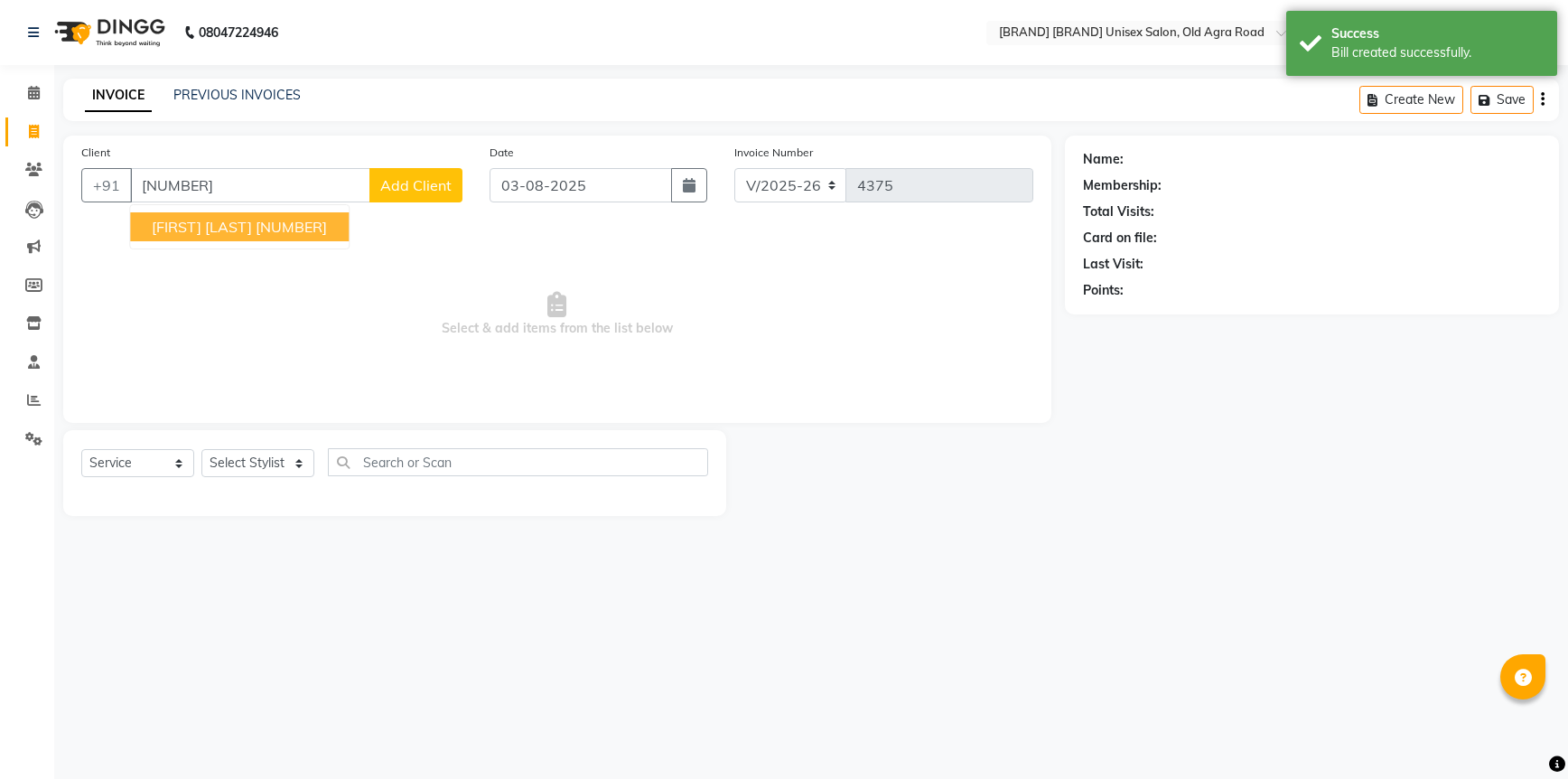type on "[NUMBER]" 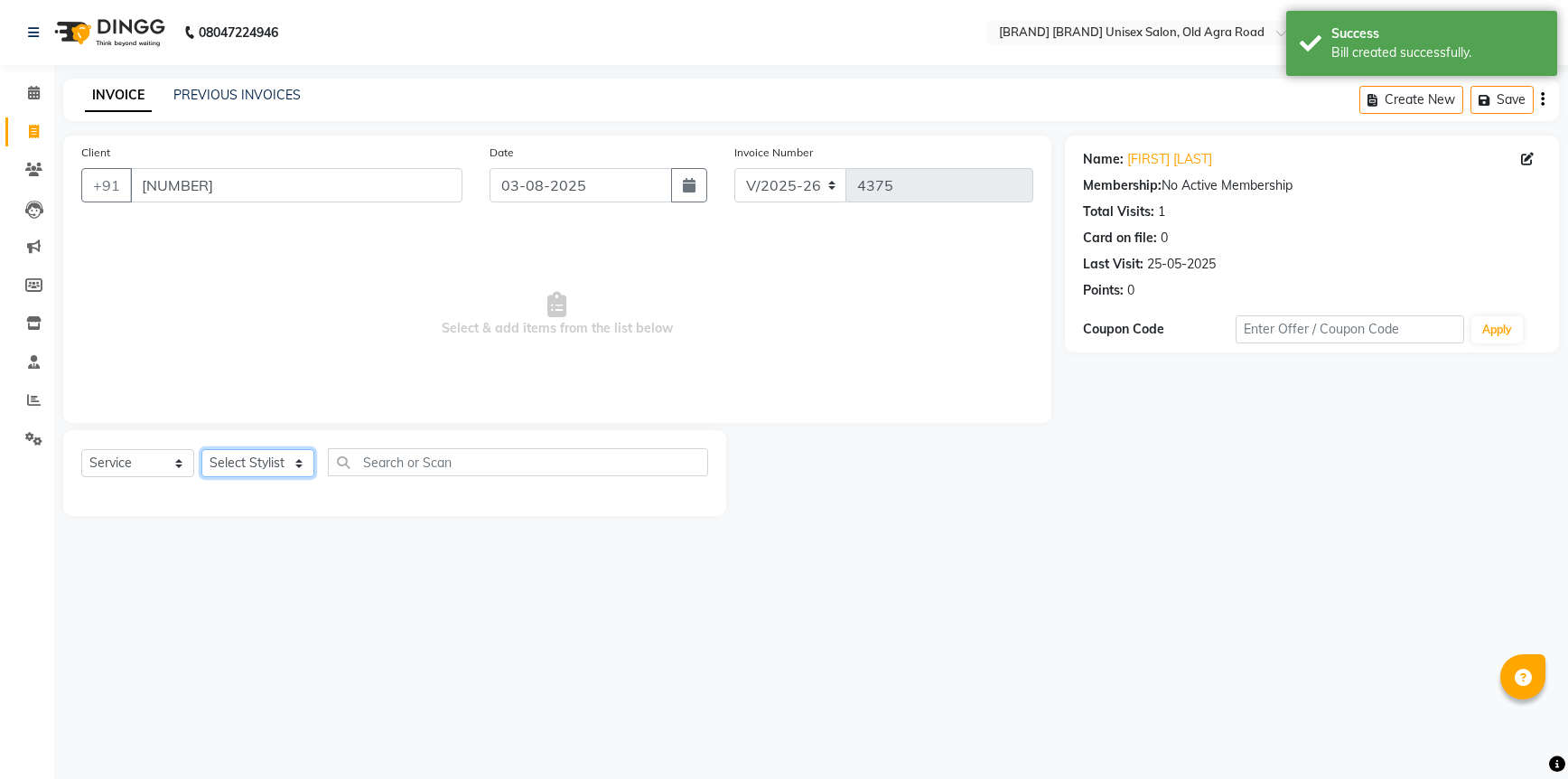 drag, startPoint x: 266, startPoint y: 472, endPoint x: 257, endPoint y: 441, distance: 32.28002 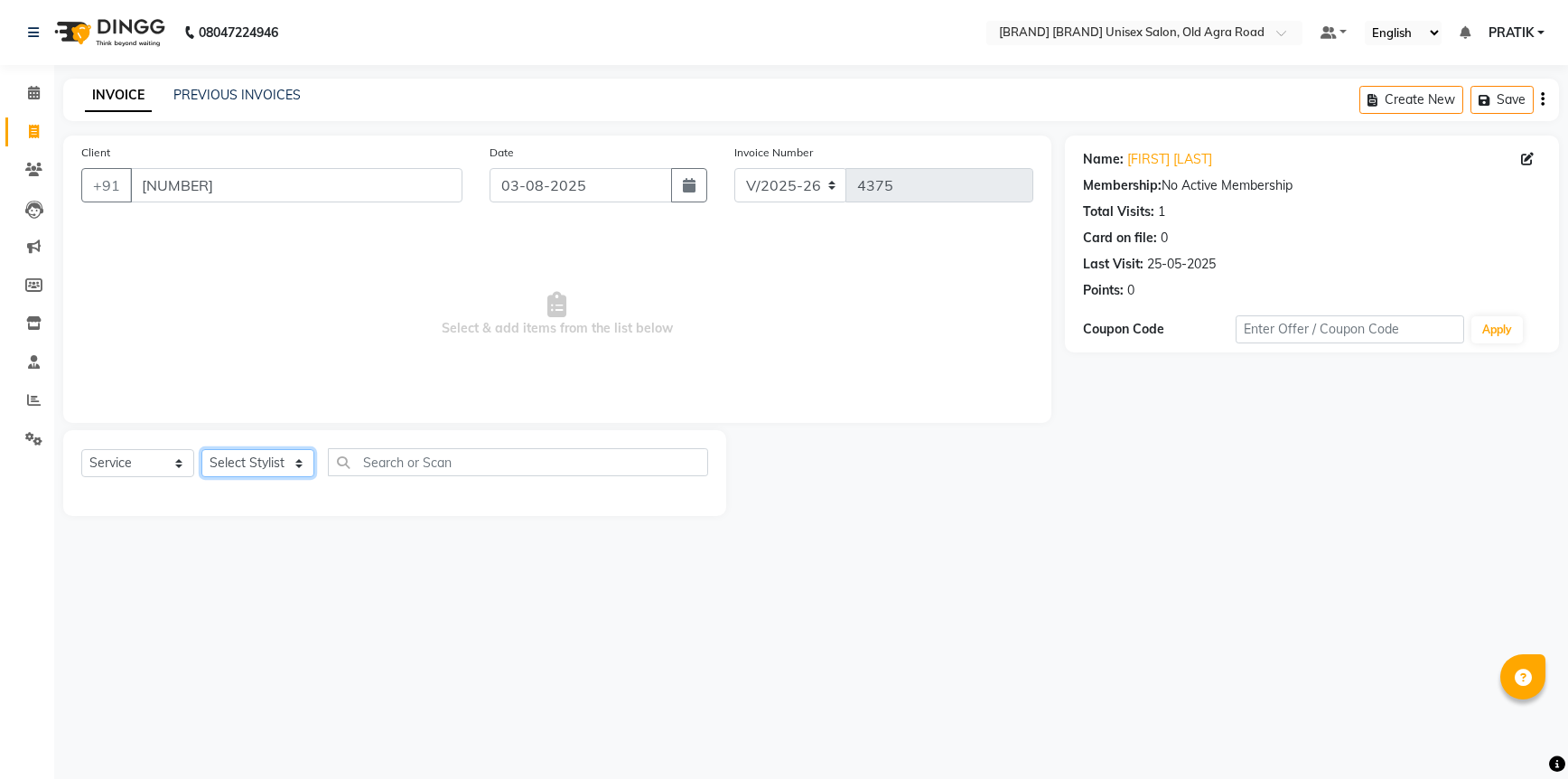 select on "57453" 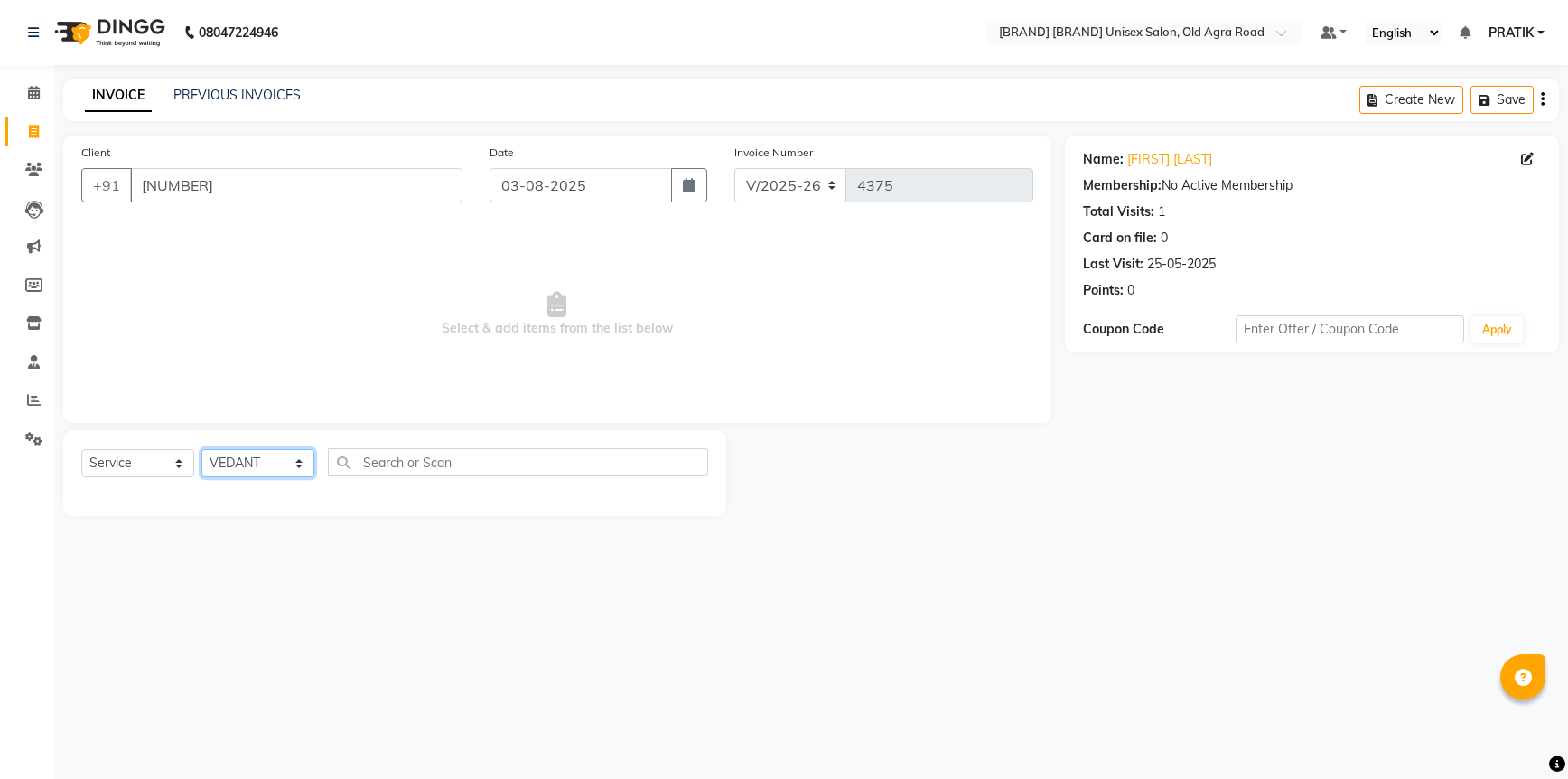 click on "Select Stylist [FIRST] [FIRST] [FIRST] [FIRST] [FIRST] [FIRST] [FIRST] [FIRST] [FIRST] [FIRST] [FIRST]" 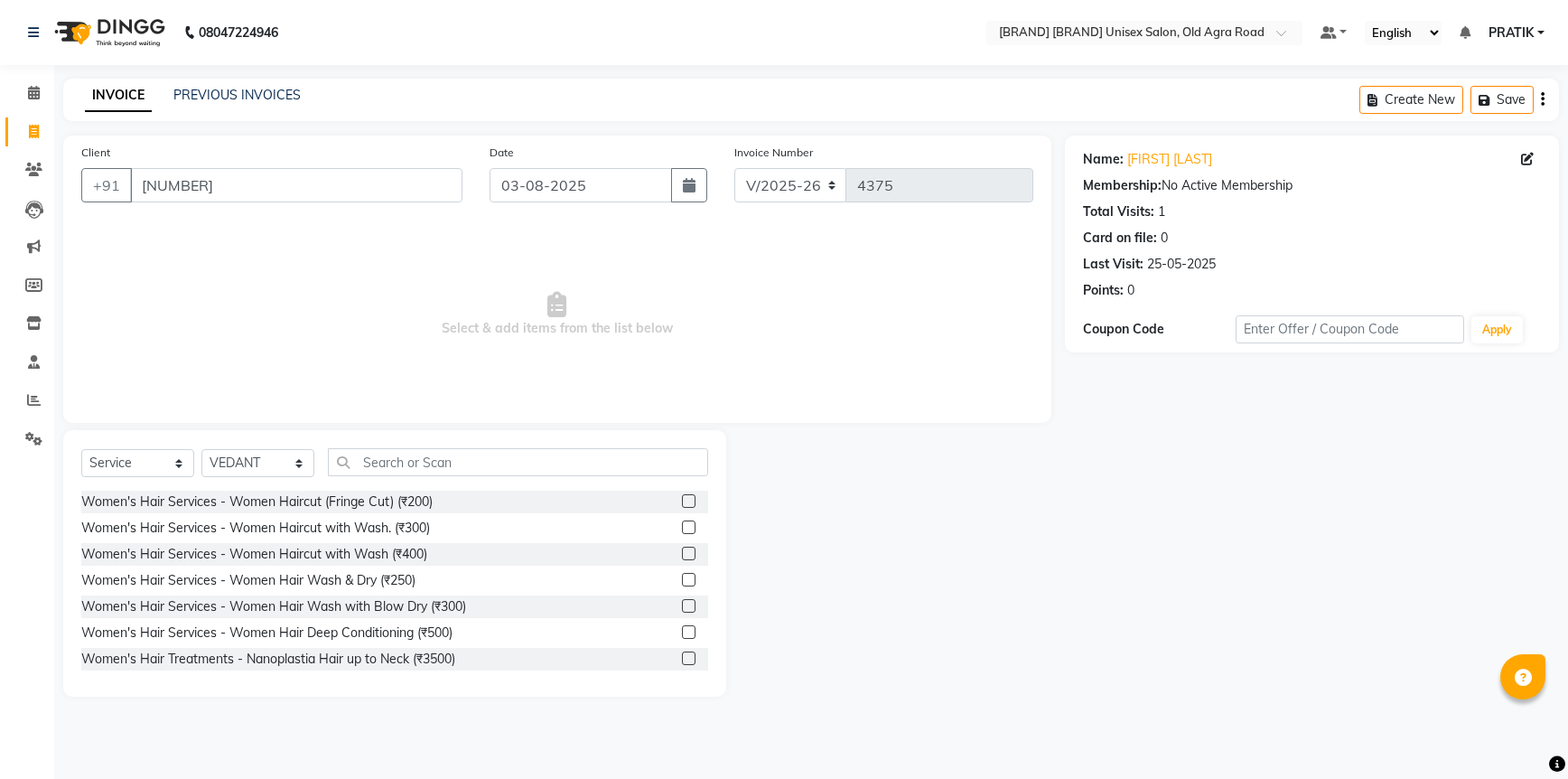 click on "Select Service Product Membership Package Voucher Prepaid Gift Card Select Stylist [NAME] [NAME] [NAME] [NAME] Kishor Tongare Manisha NEHA PH SALON PRATIK SACHIN shahensha VEDANT YASH Women's Hair Services - Women Haircut (Fringe Cut) (₹200) Women's Hair Services - Women Haircut with Wash. (₹300) Women's Hair Services - Women Haircut with Wash (₹400) Women's Hair Services - Women Hair Wash & Dry (₹250) Women's Hair Services - Women Hair Wash with Blow Dry (₹300) Women's Hair Services - Women Hair Deep Conditioning (₹500) Women's Hair Treatments - Nanoplastia Hair up to Neck (₹3500) Women Hair Treatments - Nanoplastia Hair up to Shoulder (₹4500) WIG SERVICING (₹700) women hairspa (₹700) Women Root Touch Up (₹700) Women Hair Global Colour (₹150090) Blow Dry - Blow Dry Hair upto Shoulder (₹300) Blow Dry - Blow Dry Hair Wash without Curly (₹400) Blow Dry - Blow Dry Hair Wash with Straight Dry (₹350) MEN'S HAIR COLOR - Men Hair Color Loreal (₹450)" 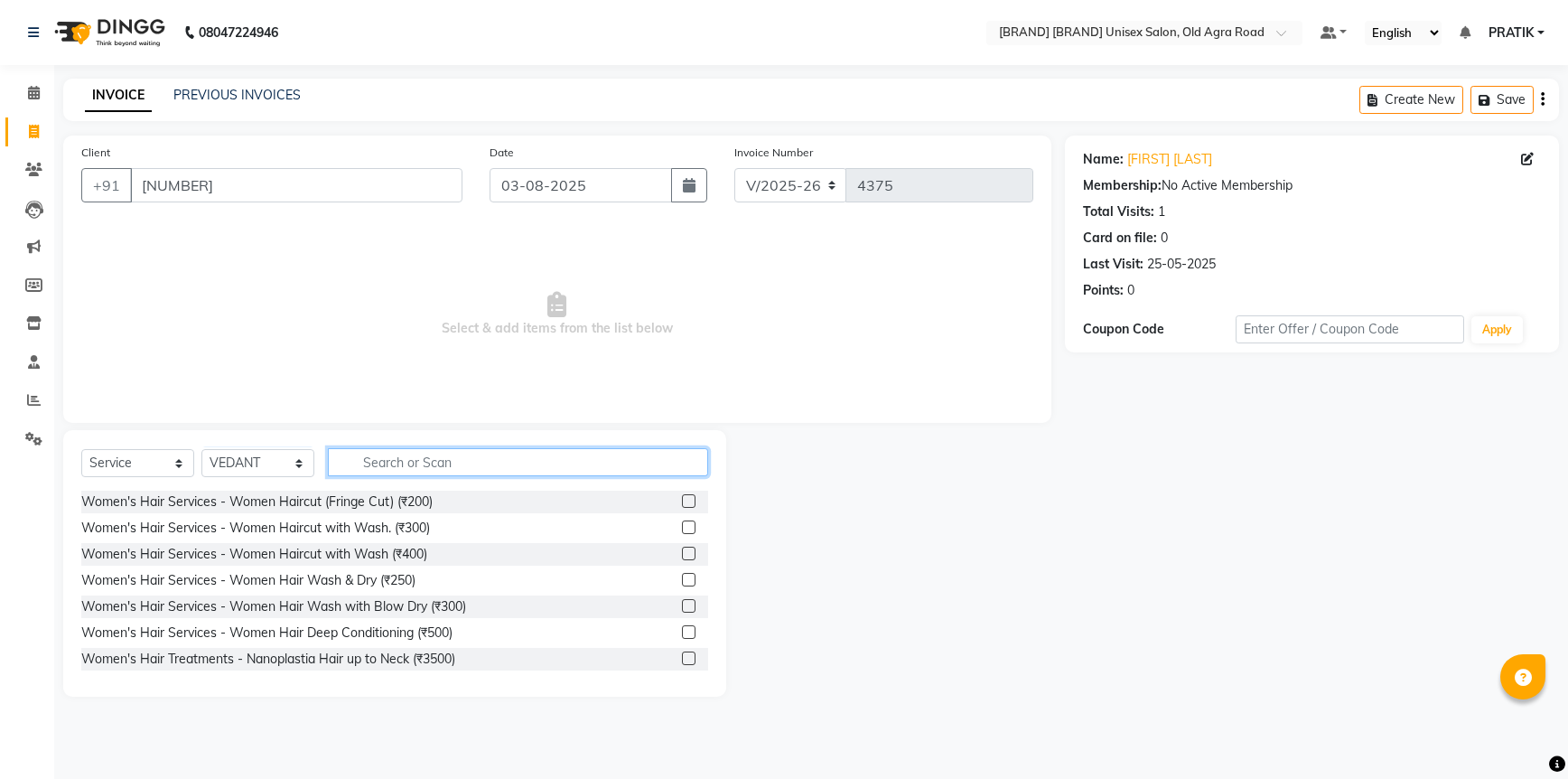 click 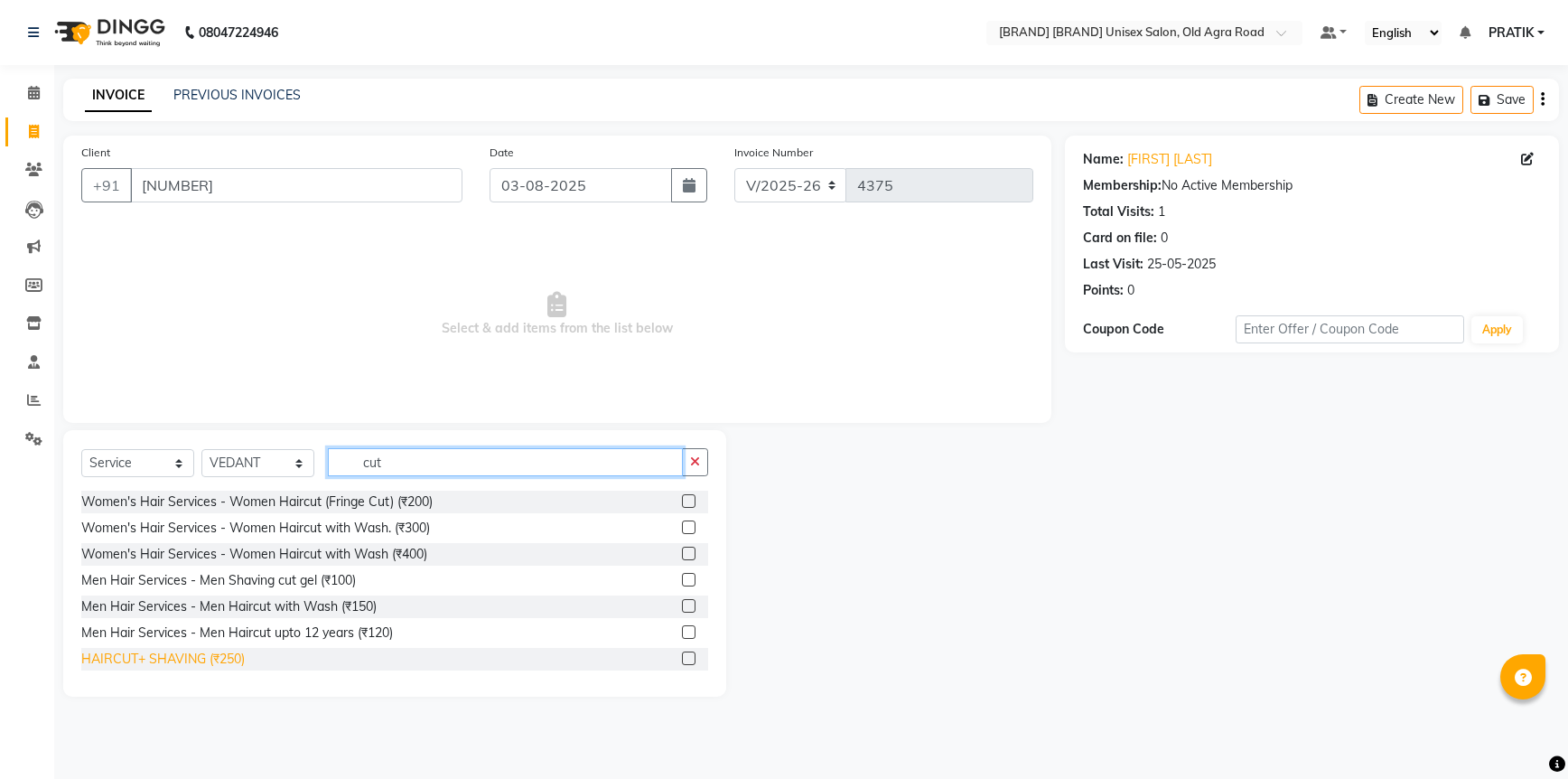 type on "cut" 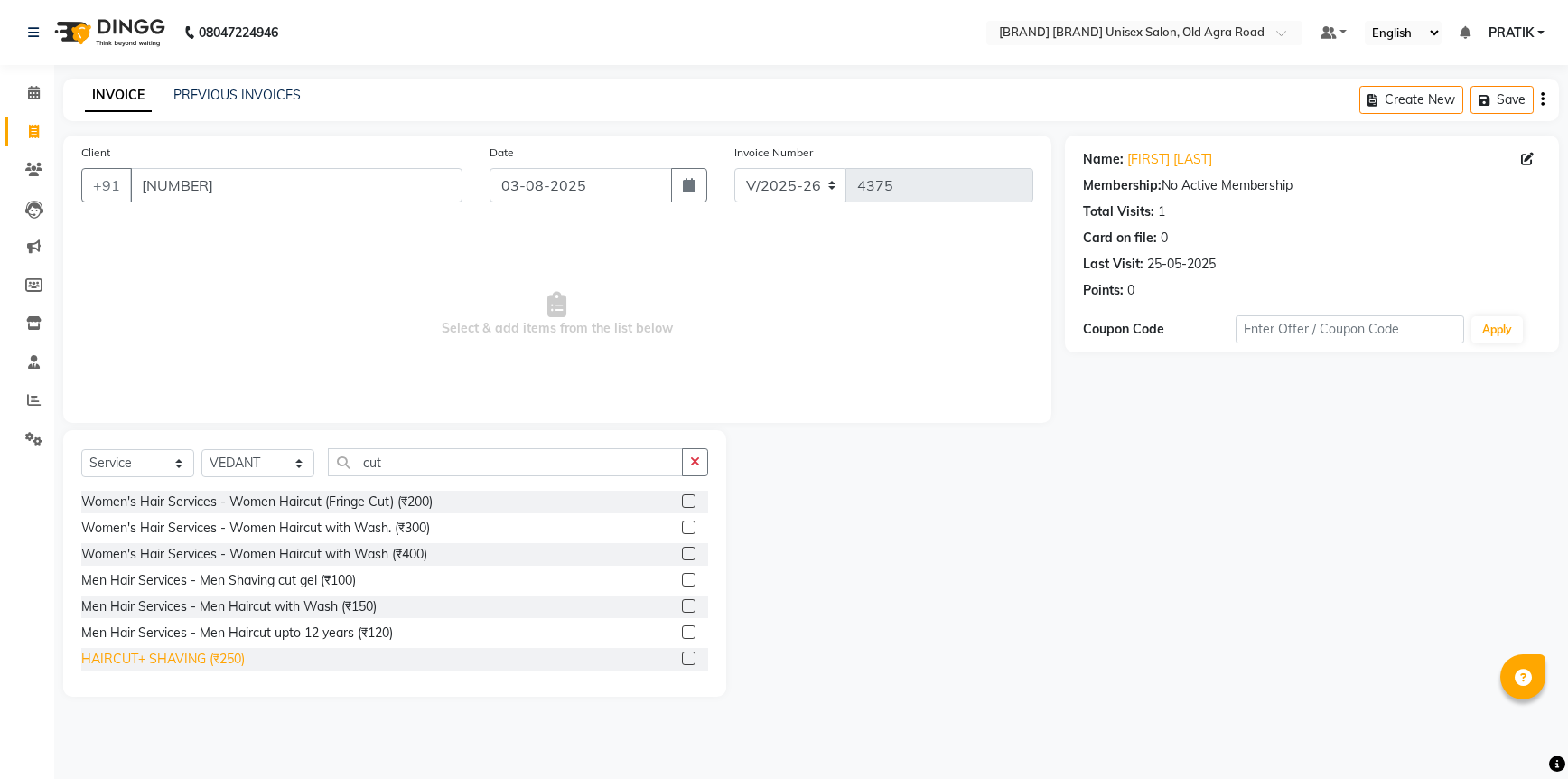 click on "HAIRCUT+ SHAVING (₹250)" 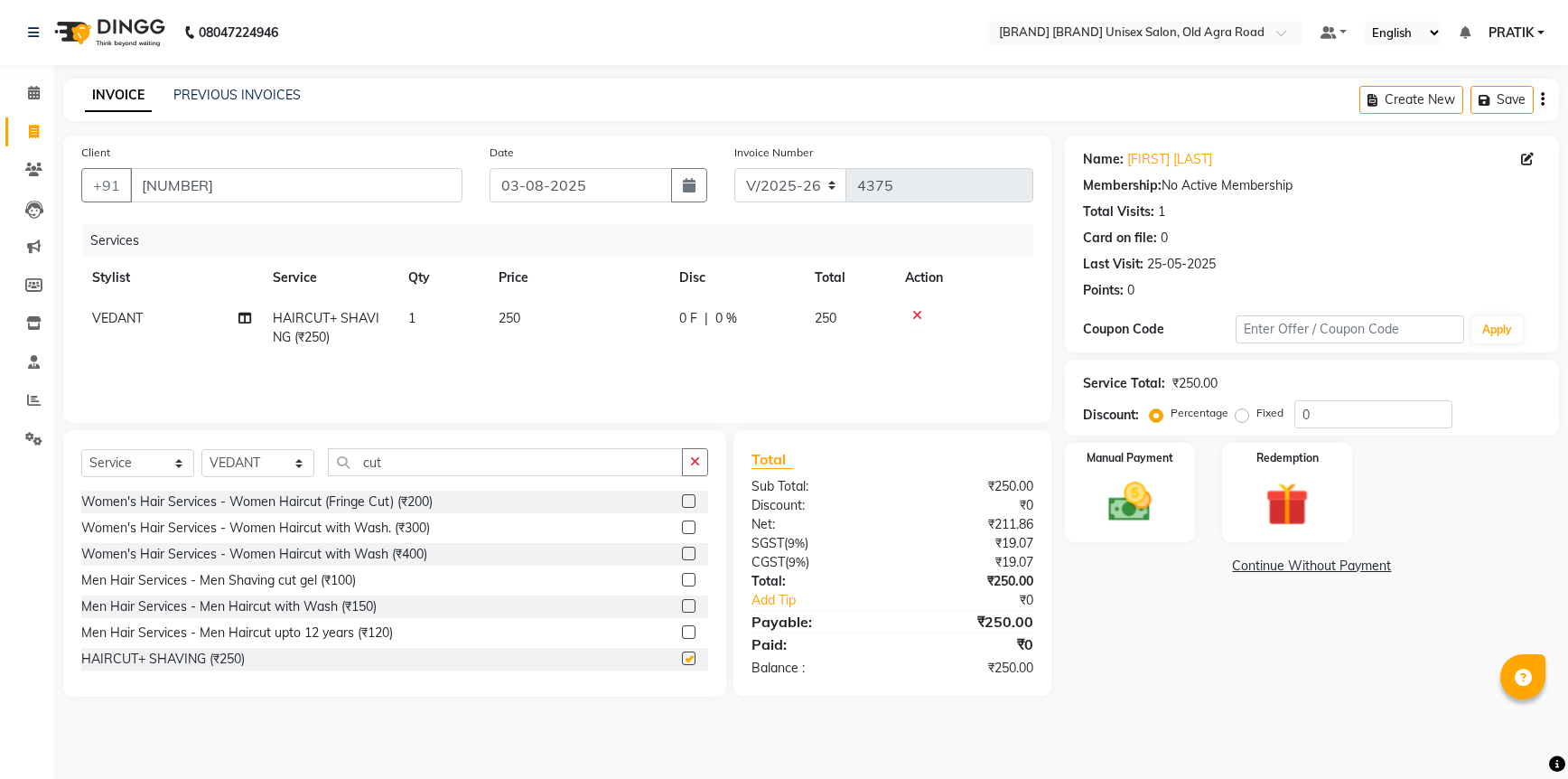 checkbox on "false" 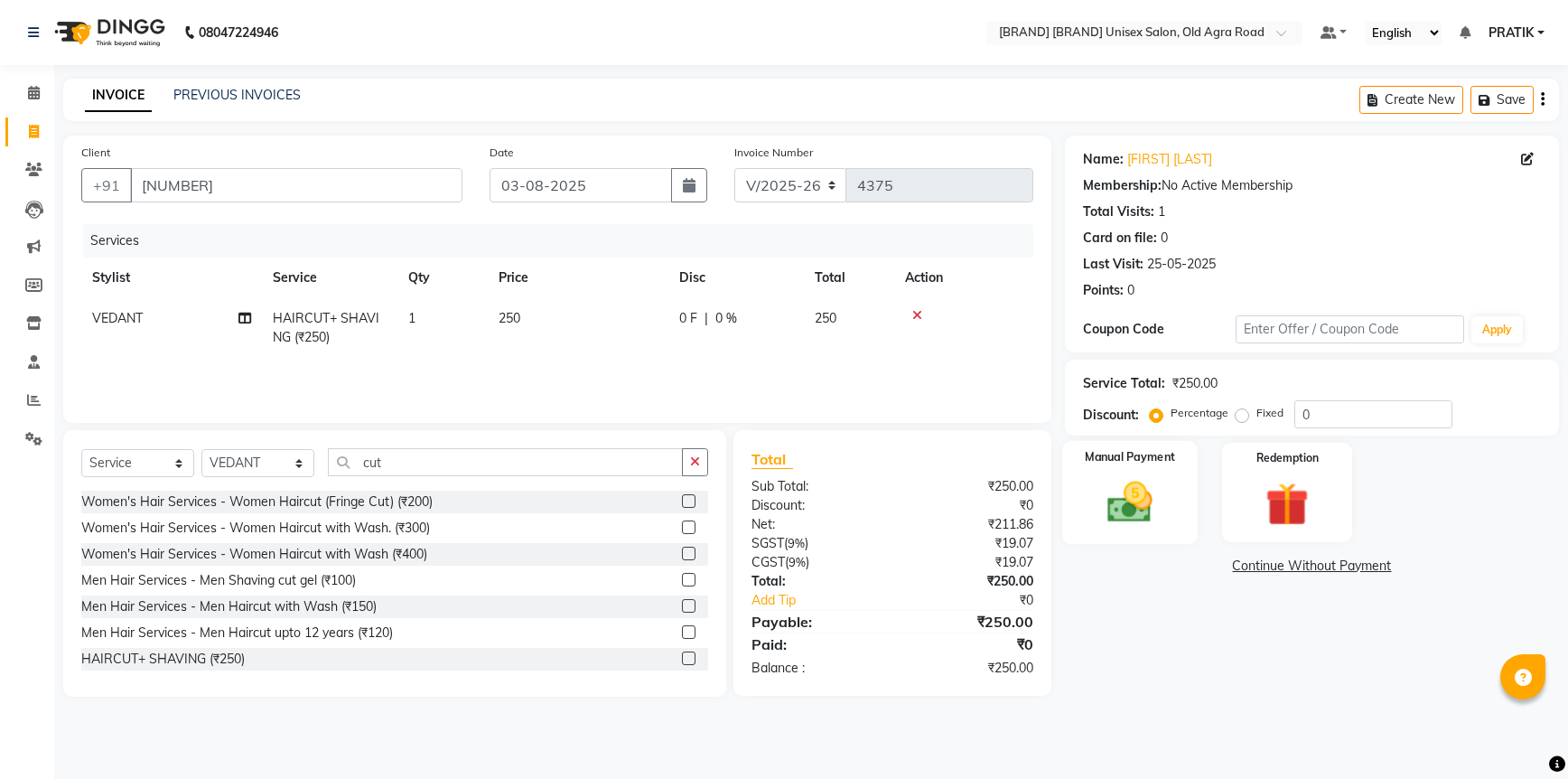 click 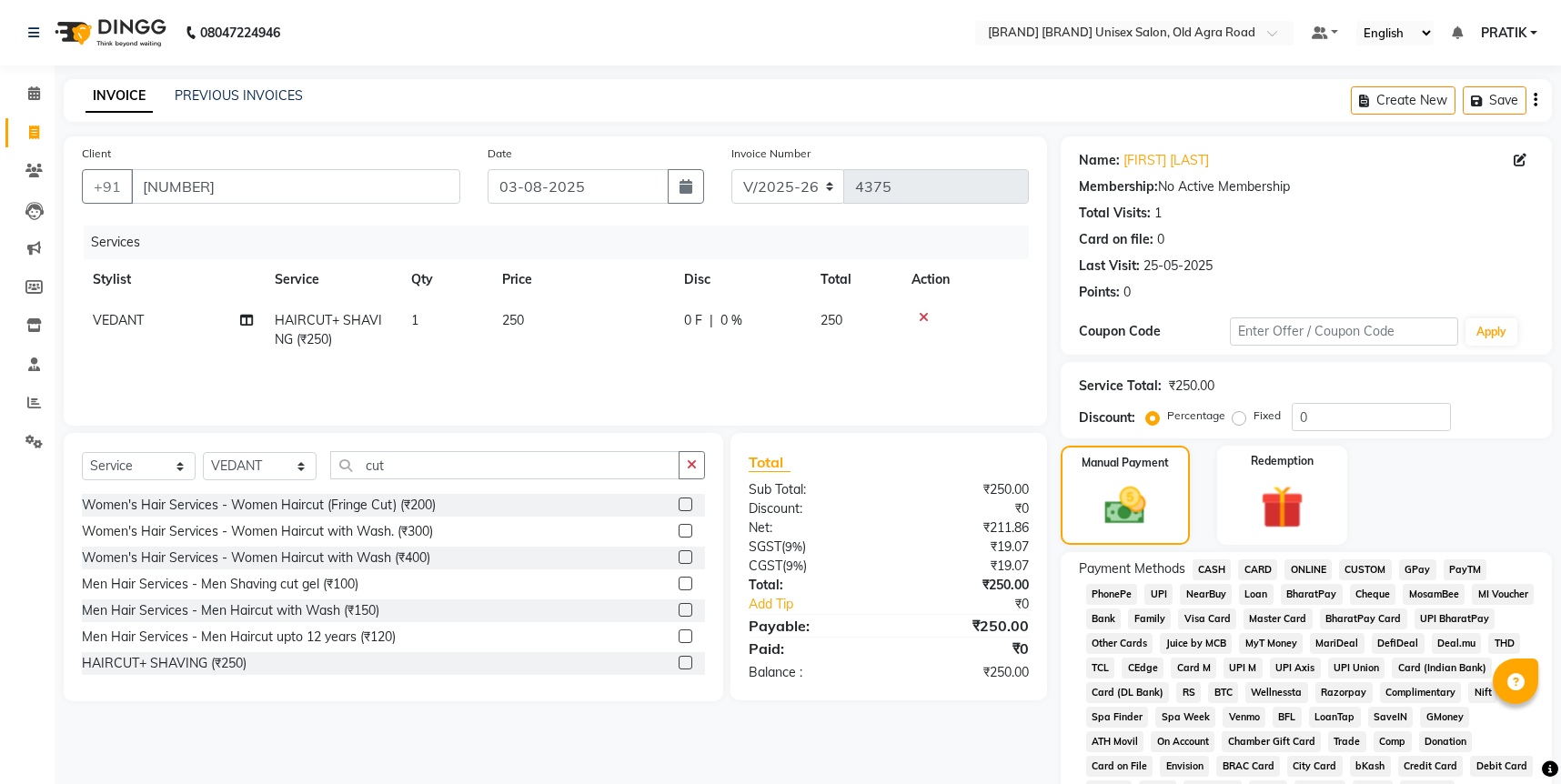 click on "CASH" 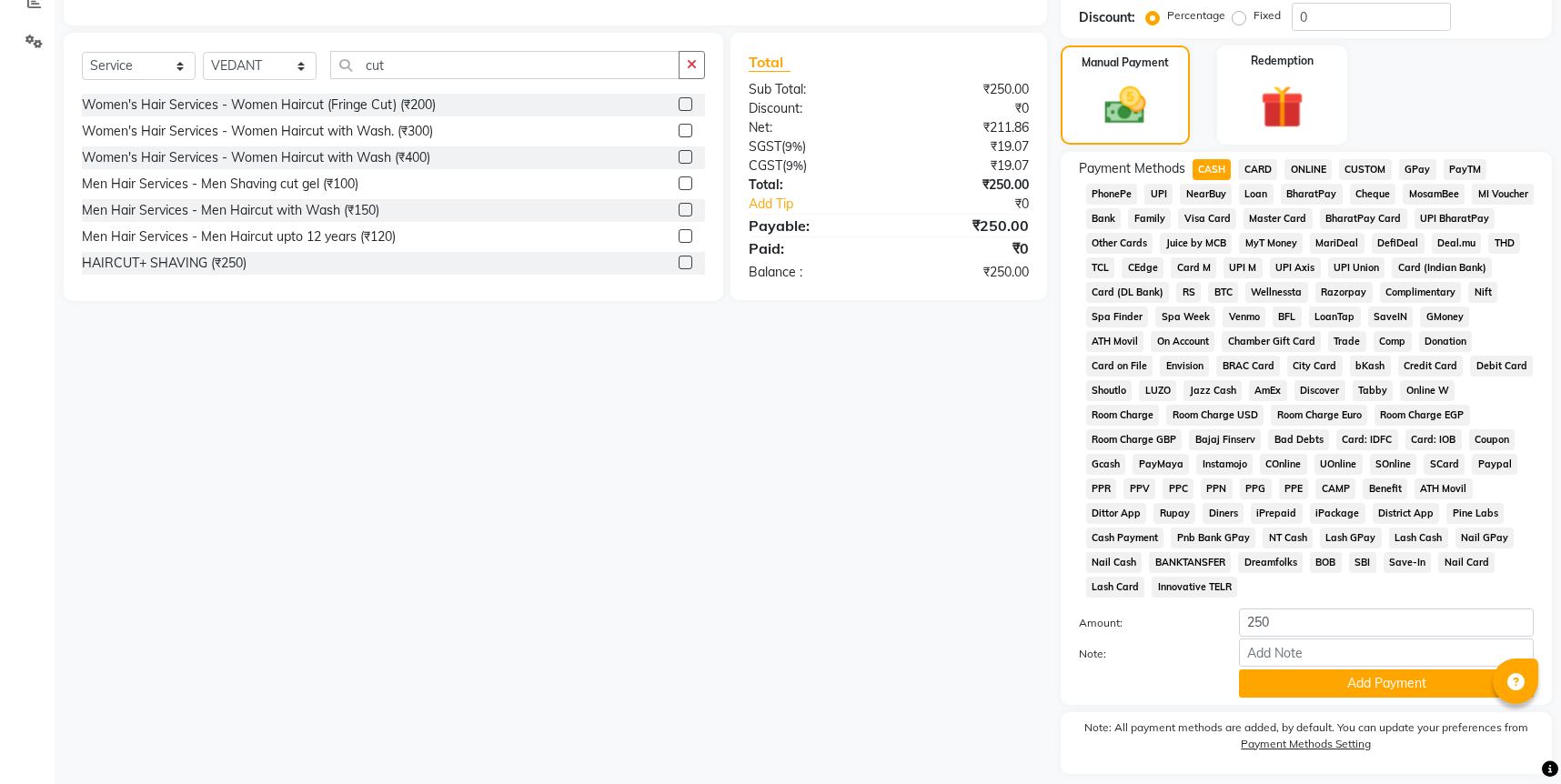 scroll, scrollTop: 435, scrollLeft: 0, axis: vertical 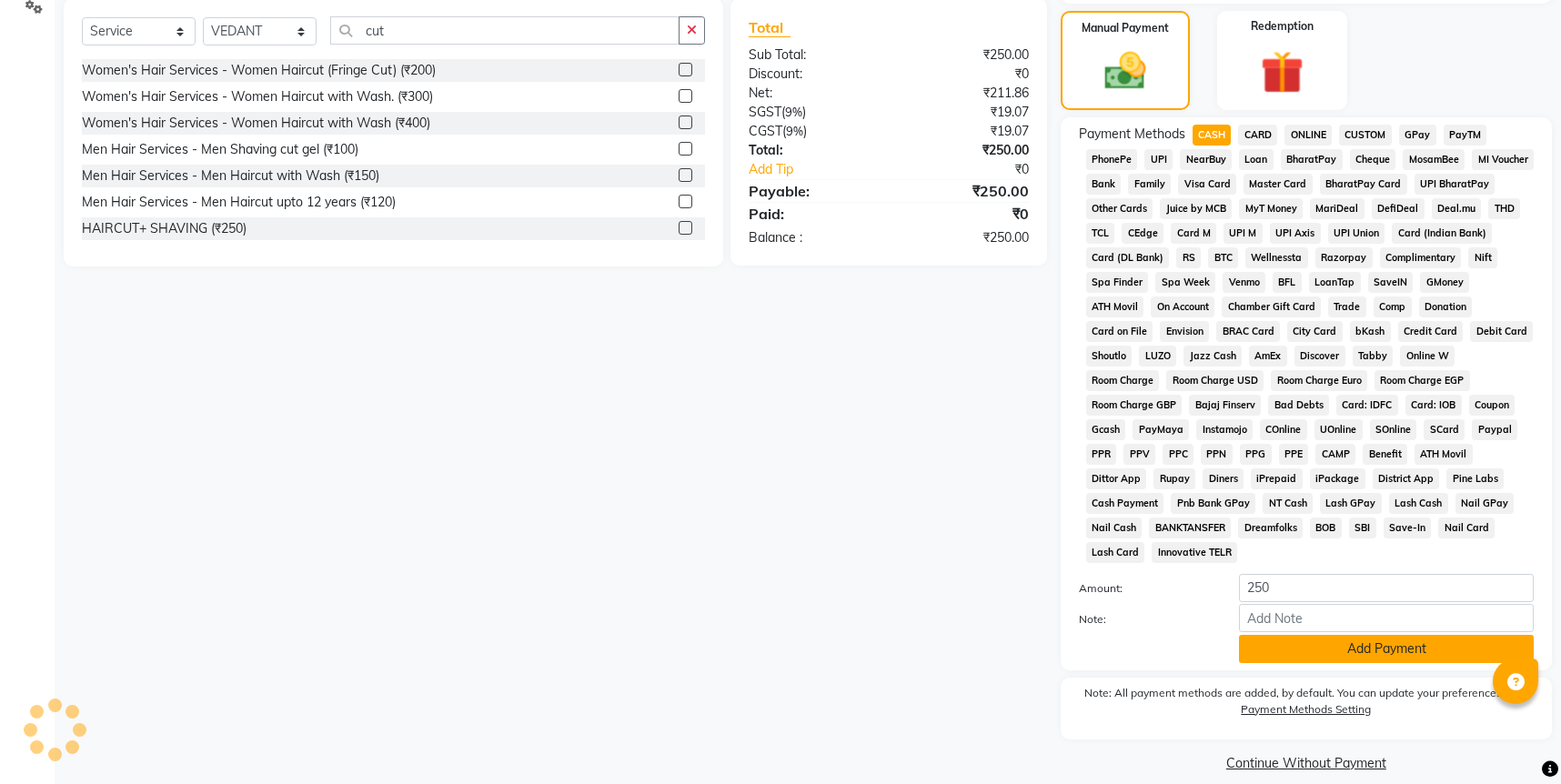 click on "Add Payment" 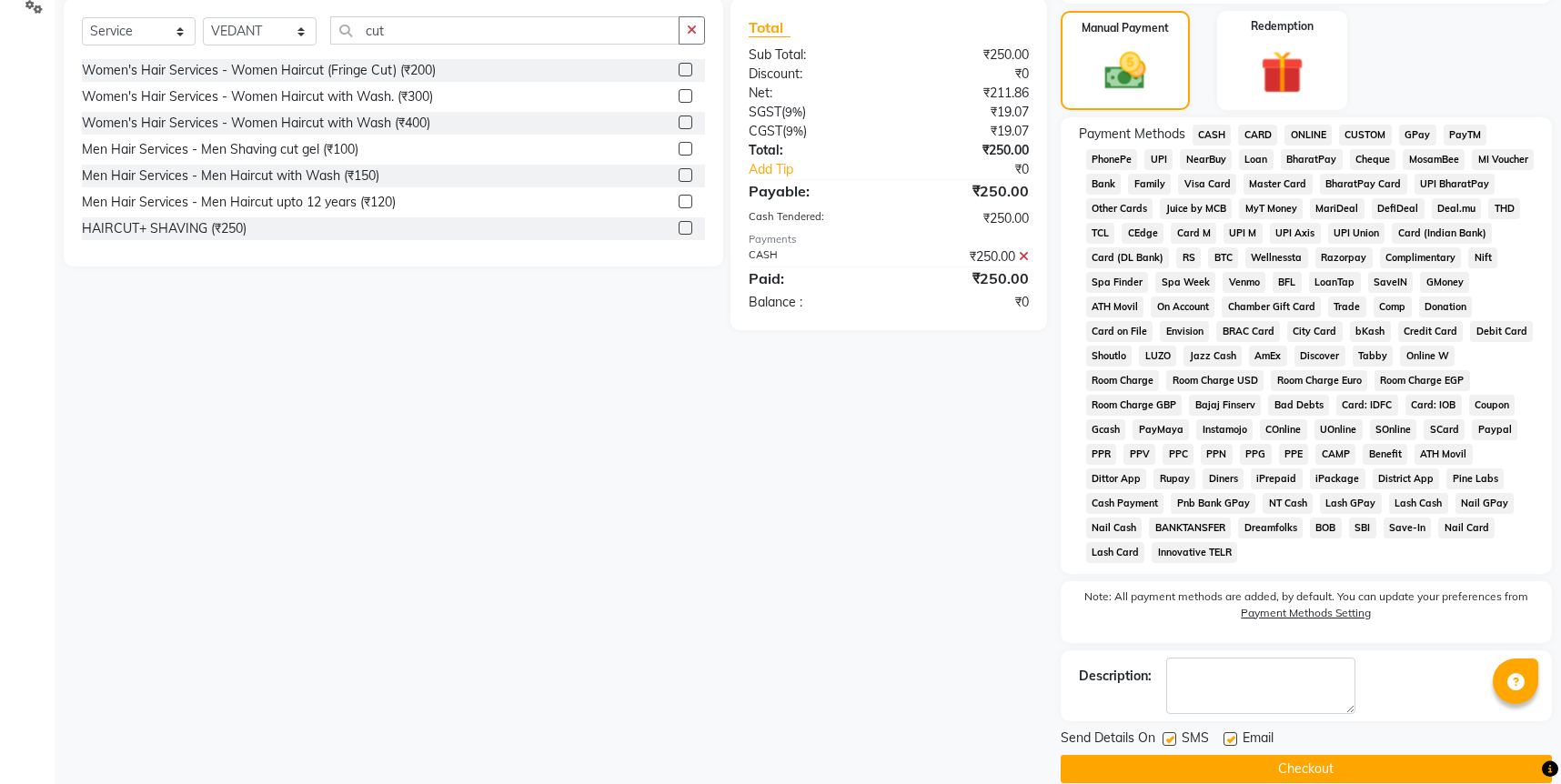 click on "Checkout" 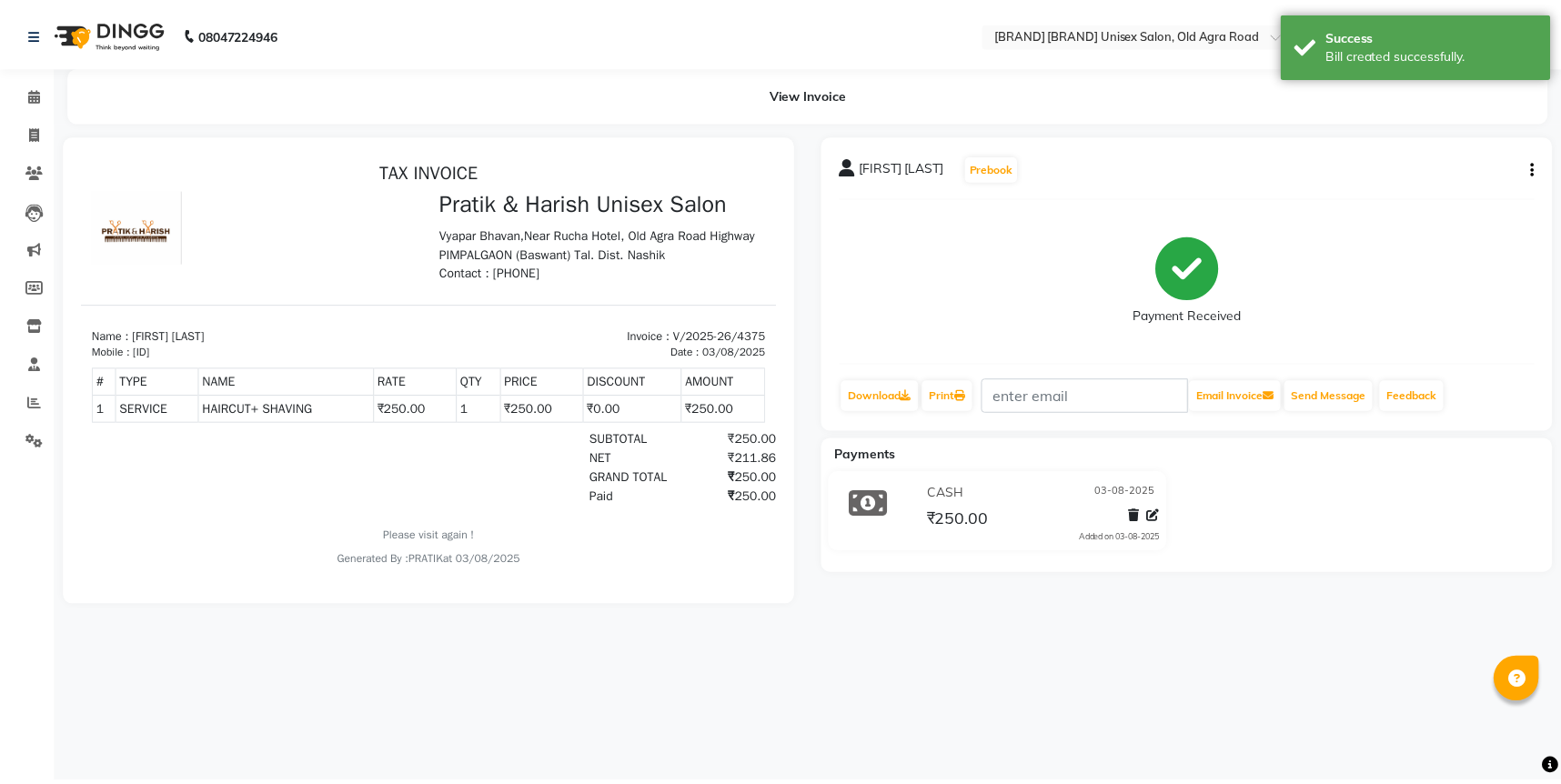 scroll, scrollTop: 0, scrollLeft: 0, axis: both 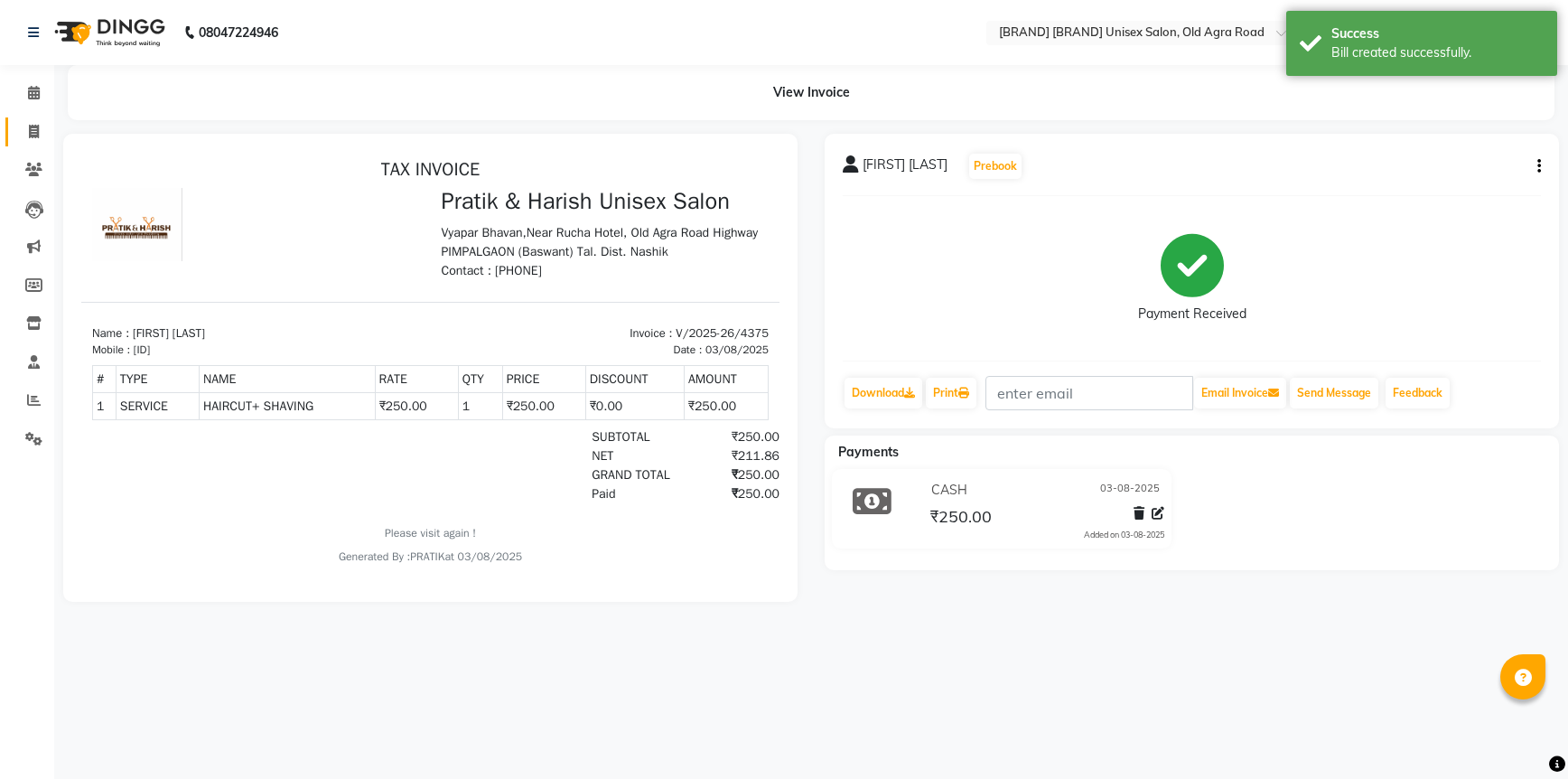 click on "Invoice" 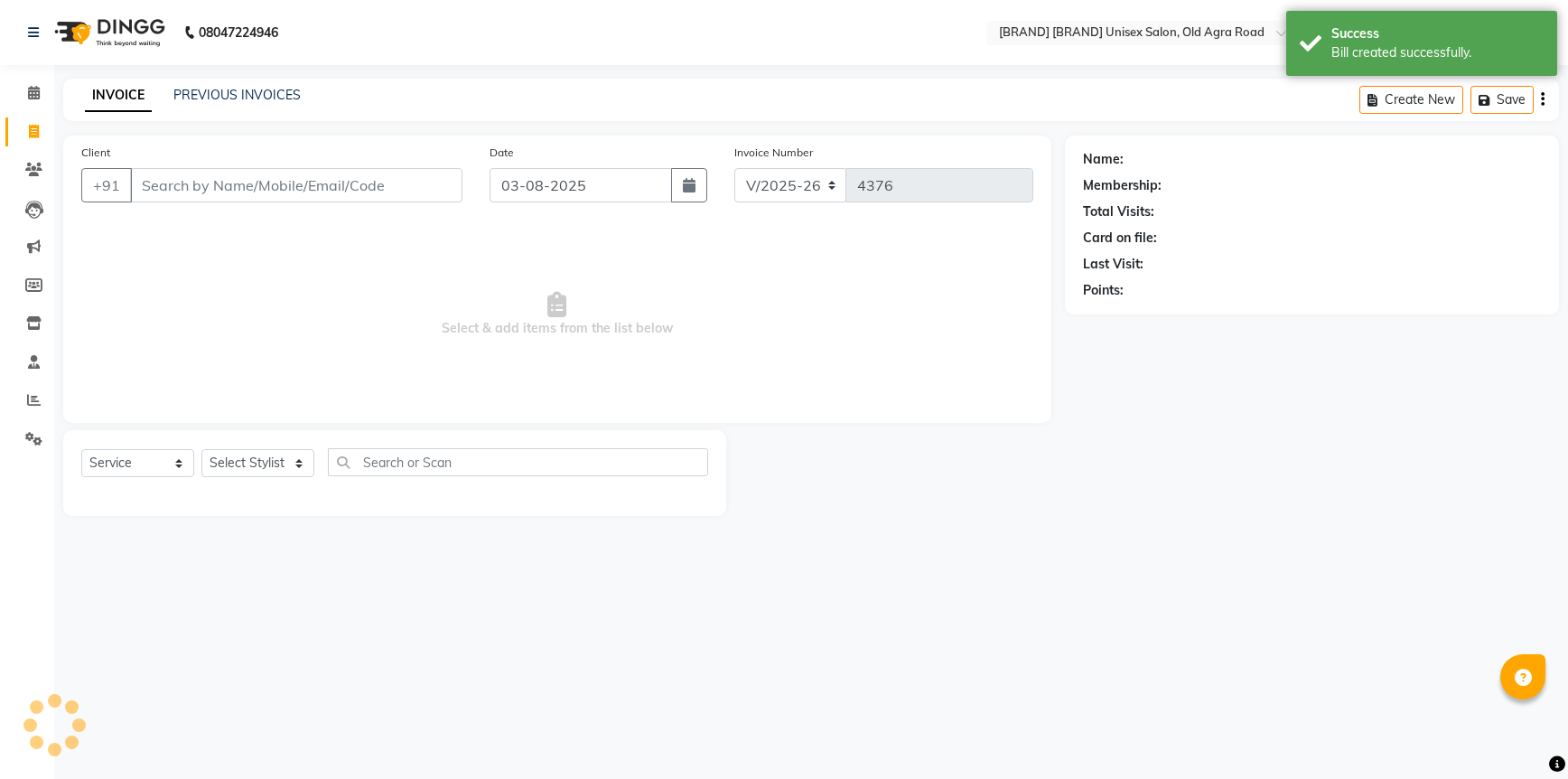 click on "Client" at bounding box center [296, 185] 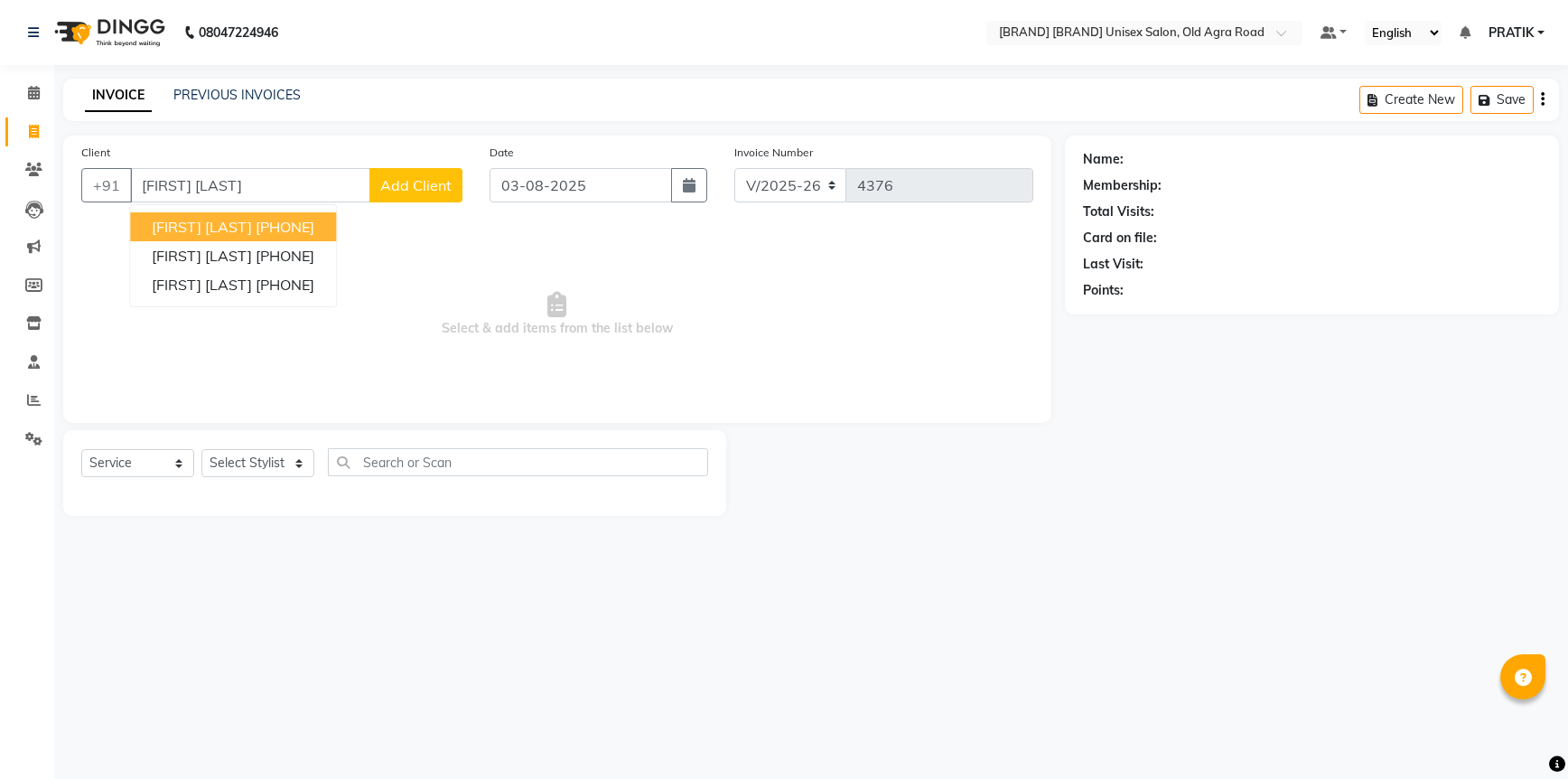 click on "[FIRST] [LAST] [PHONE]" at bounding box center (233, 227) 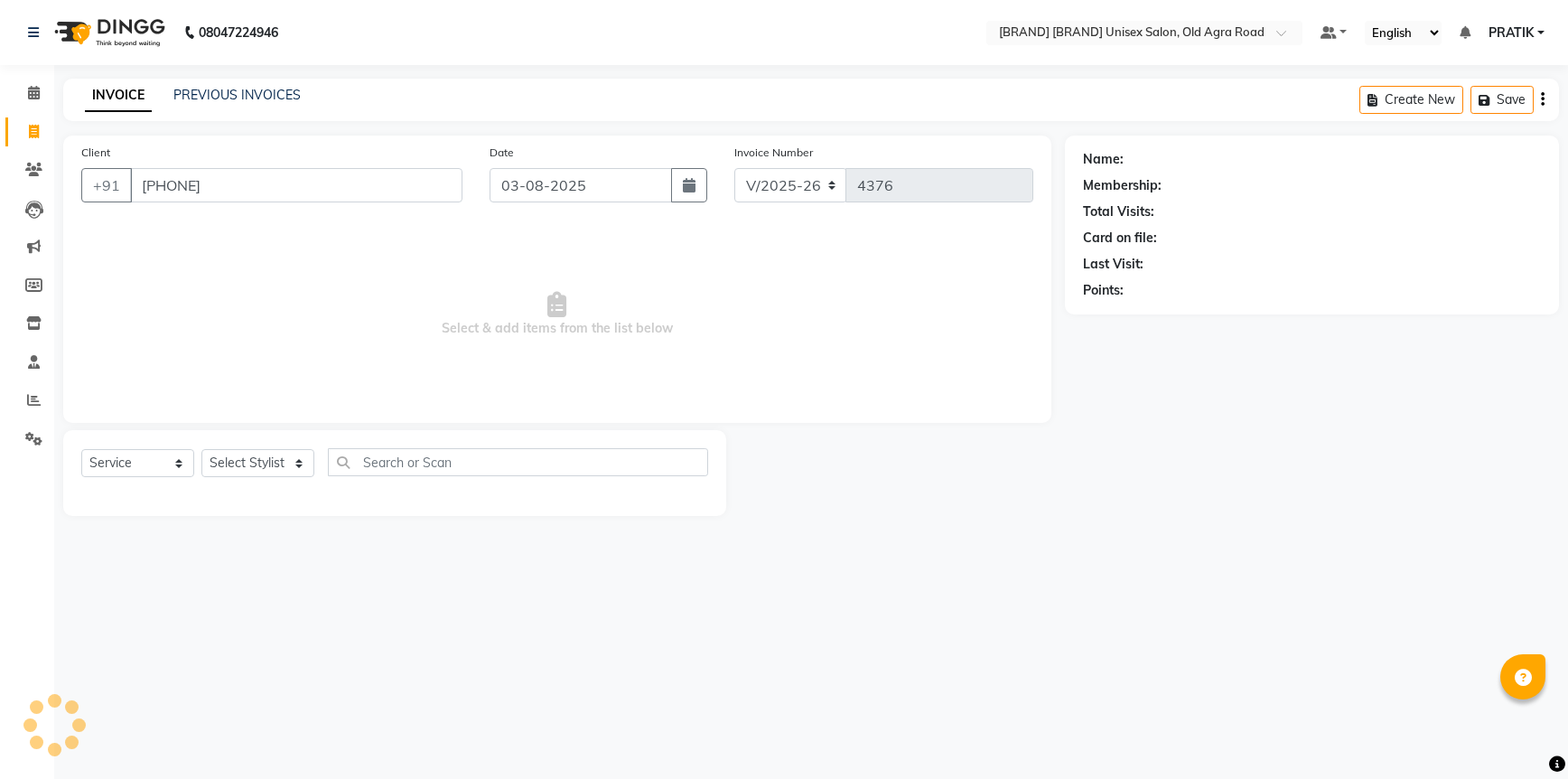 type on "[PHONE]" 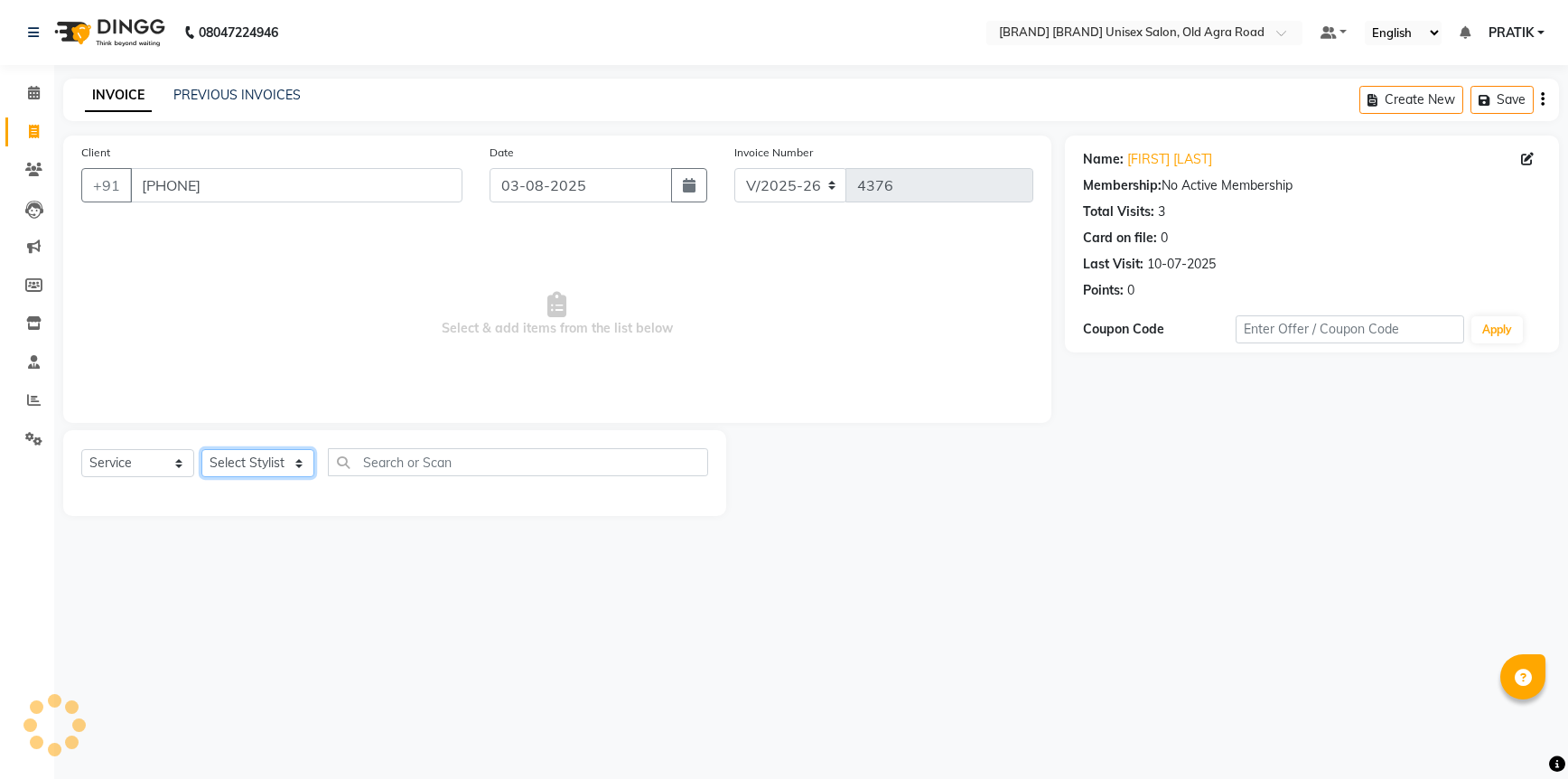 click on "Select Stylist [FIRST] [FIRST] [FIRST] [FIRST] [FIRST] [FIRST] [FIRST] [FIRST] [FIRST] [FIRST] [FIRST]" 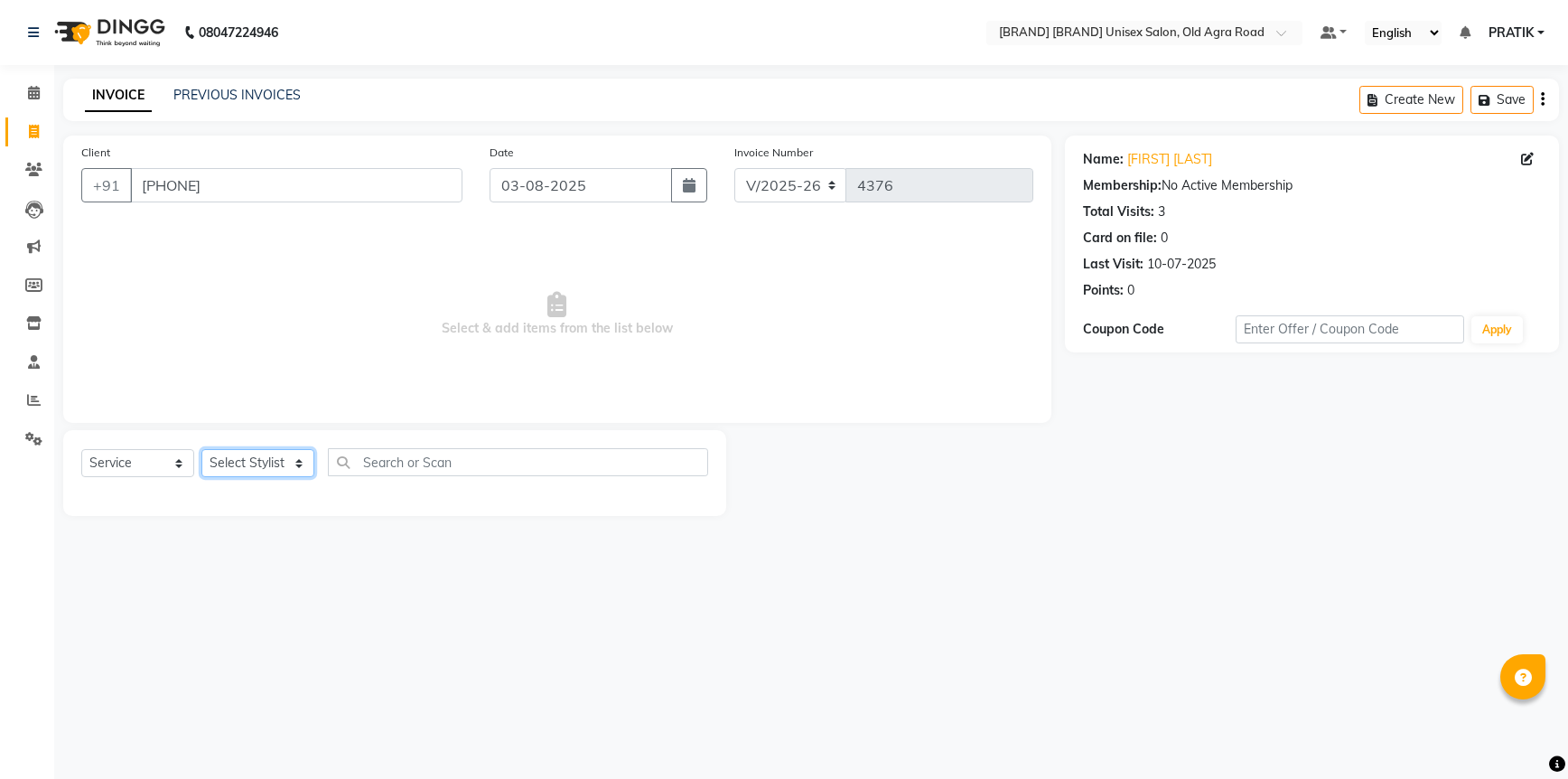 select on "83080" 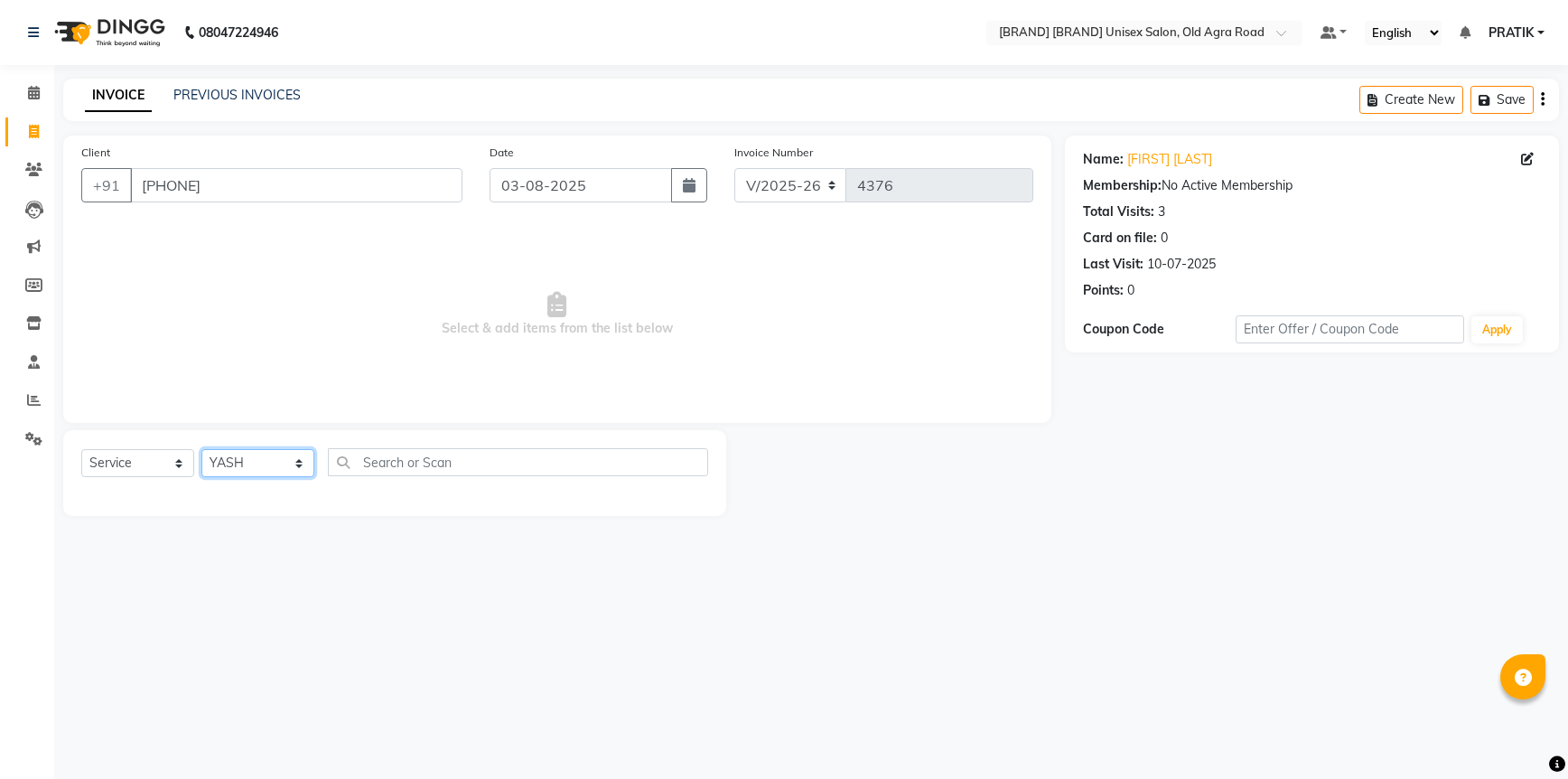 click on "Select Stylist [FIRST] [FIRST] [FIRST] [FIRST] [FIRST] [FIRST] [FIRST] [FIRST] [FIRST] [FIRST] [FIRST]" 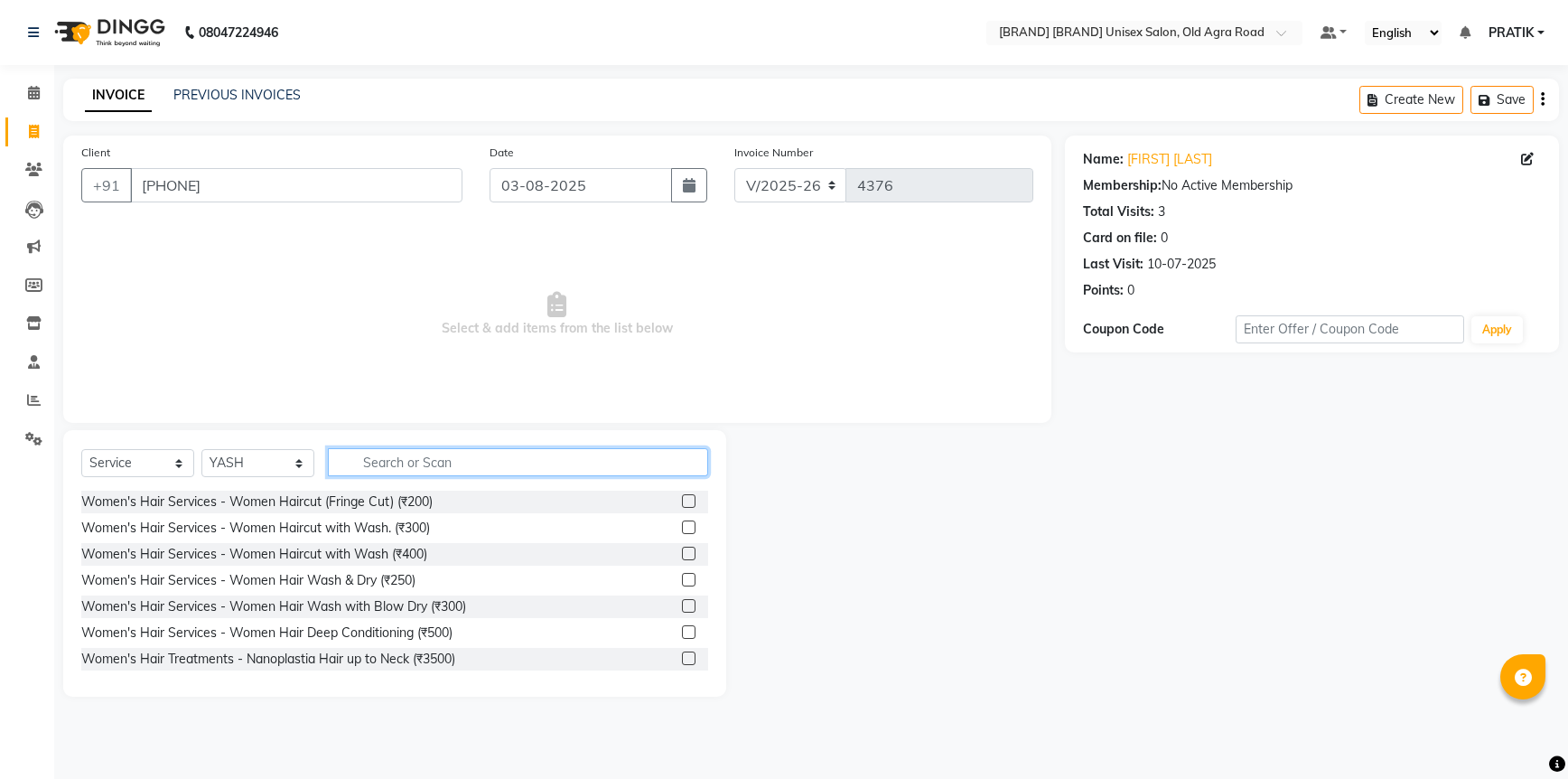 click 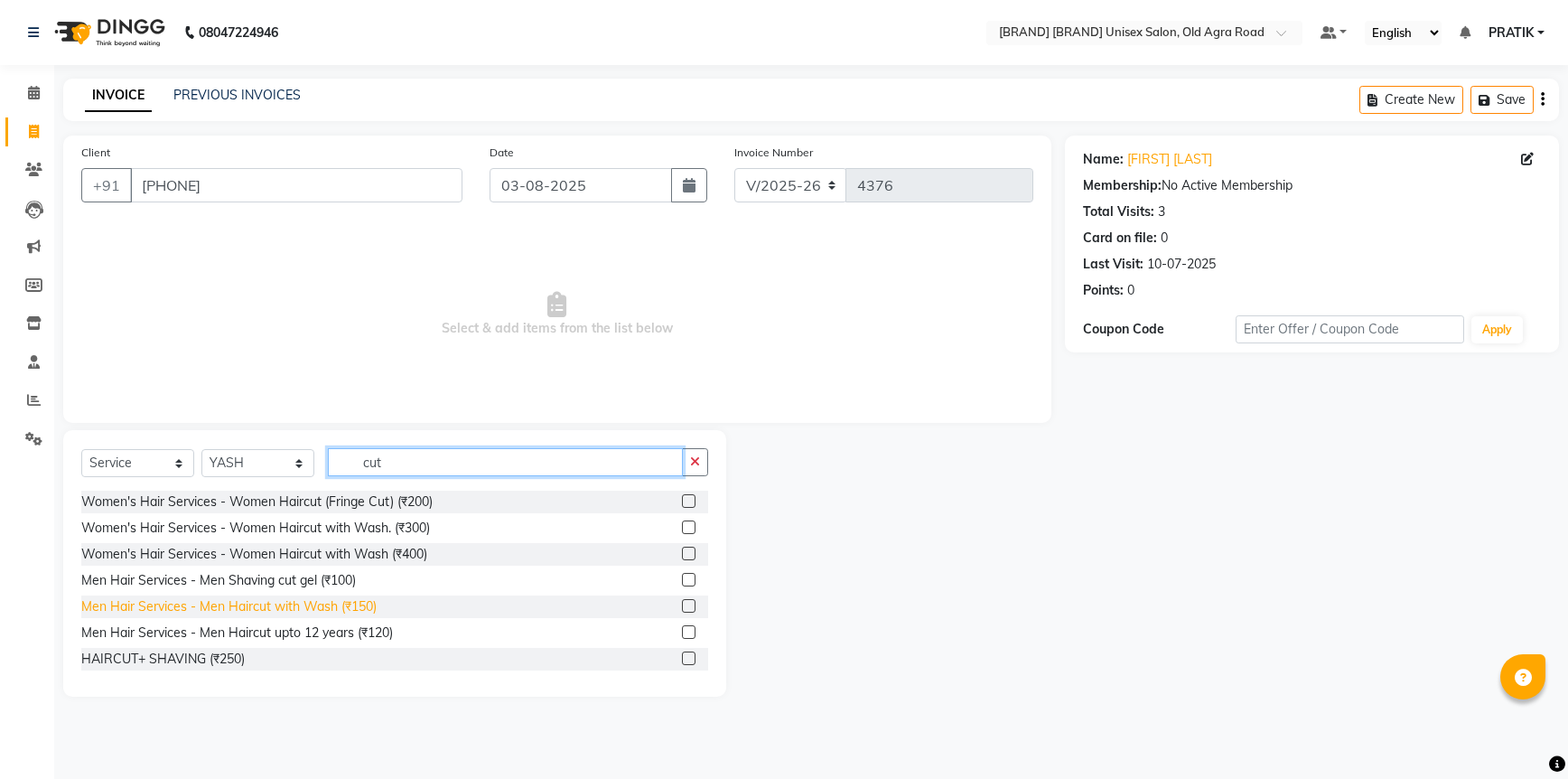 type on "cut" 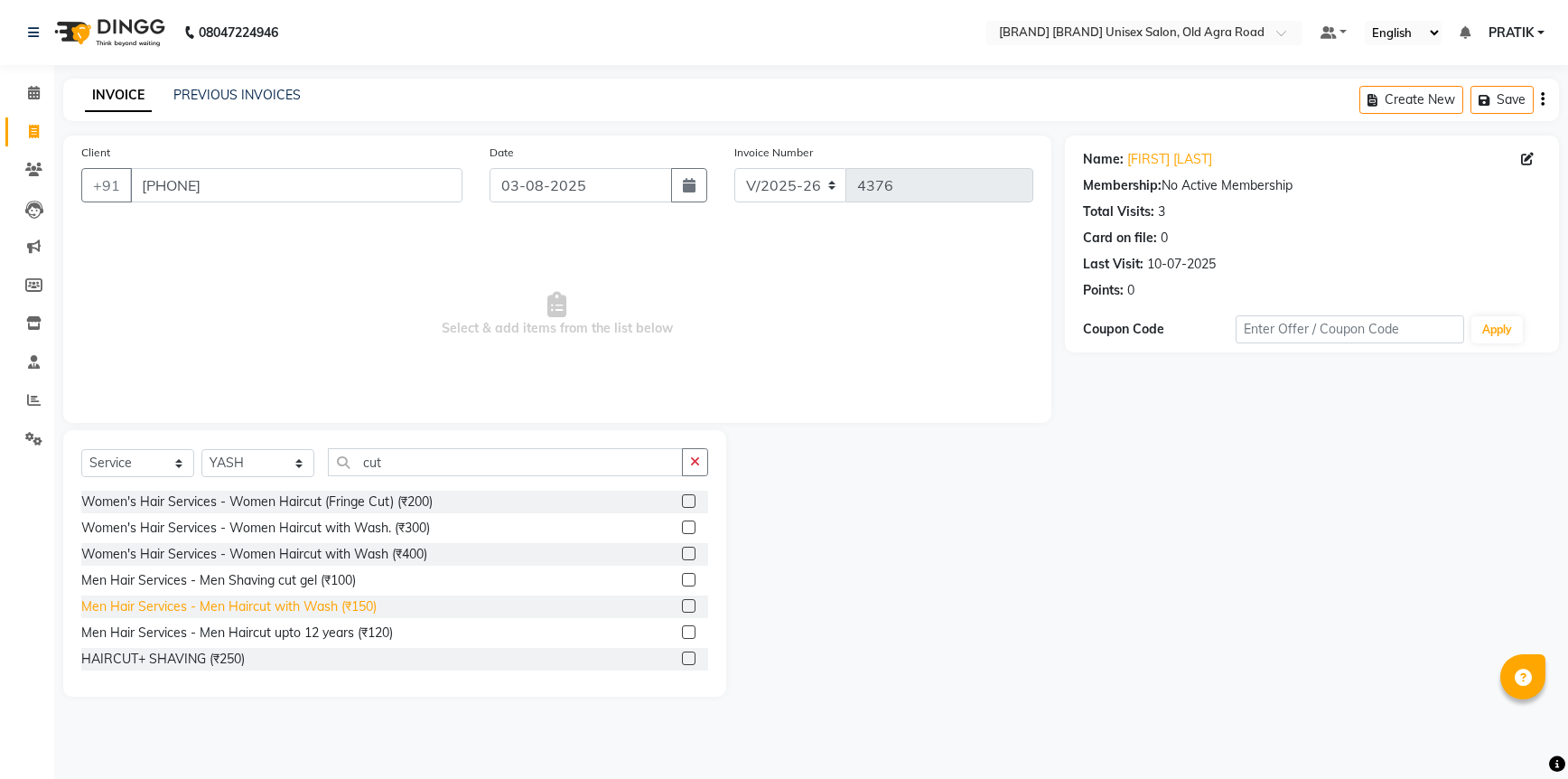 click on "Men Hair Services - Men Haircut with Wash (₹150)" 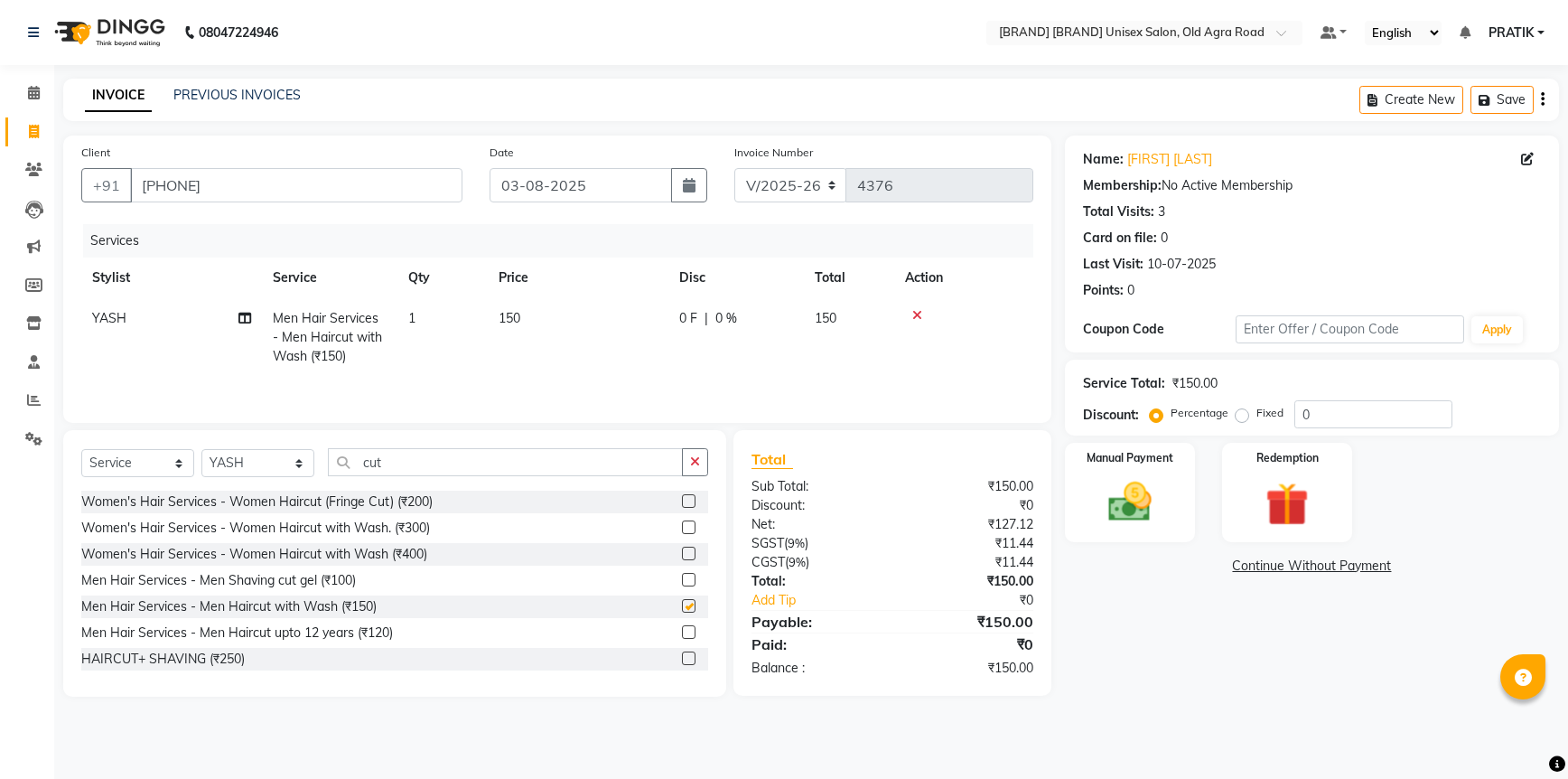 checkbox on "false" 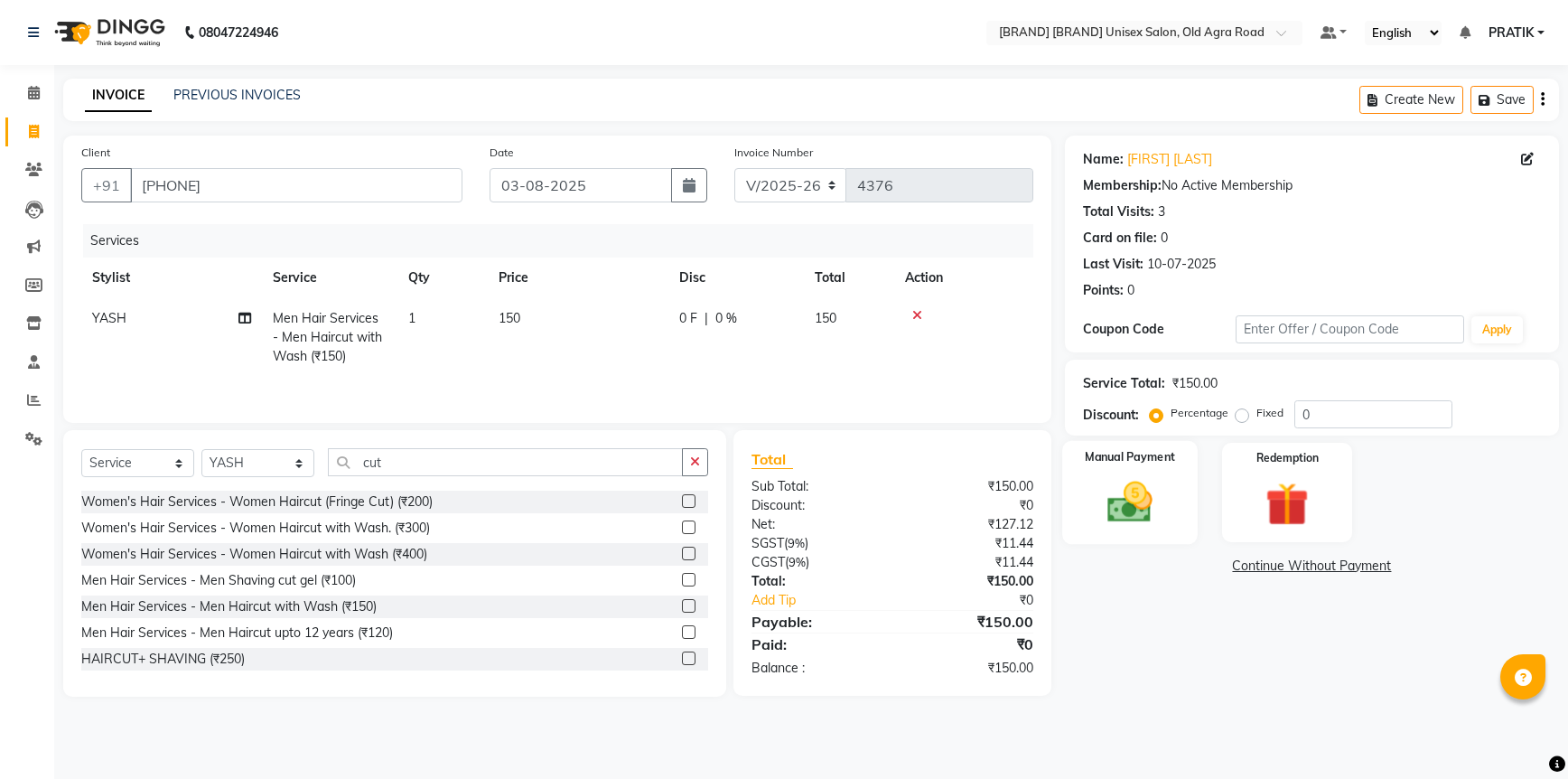 click 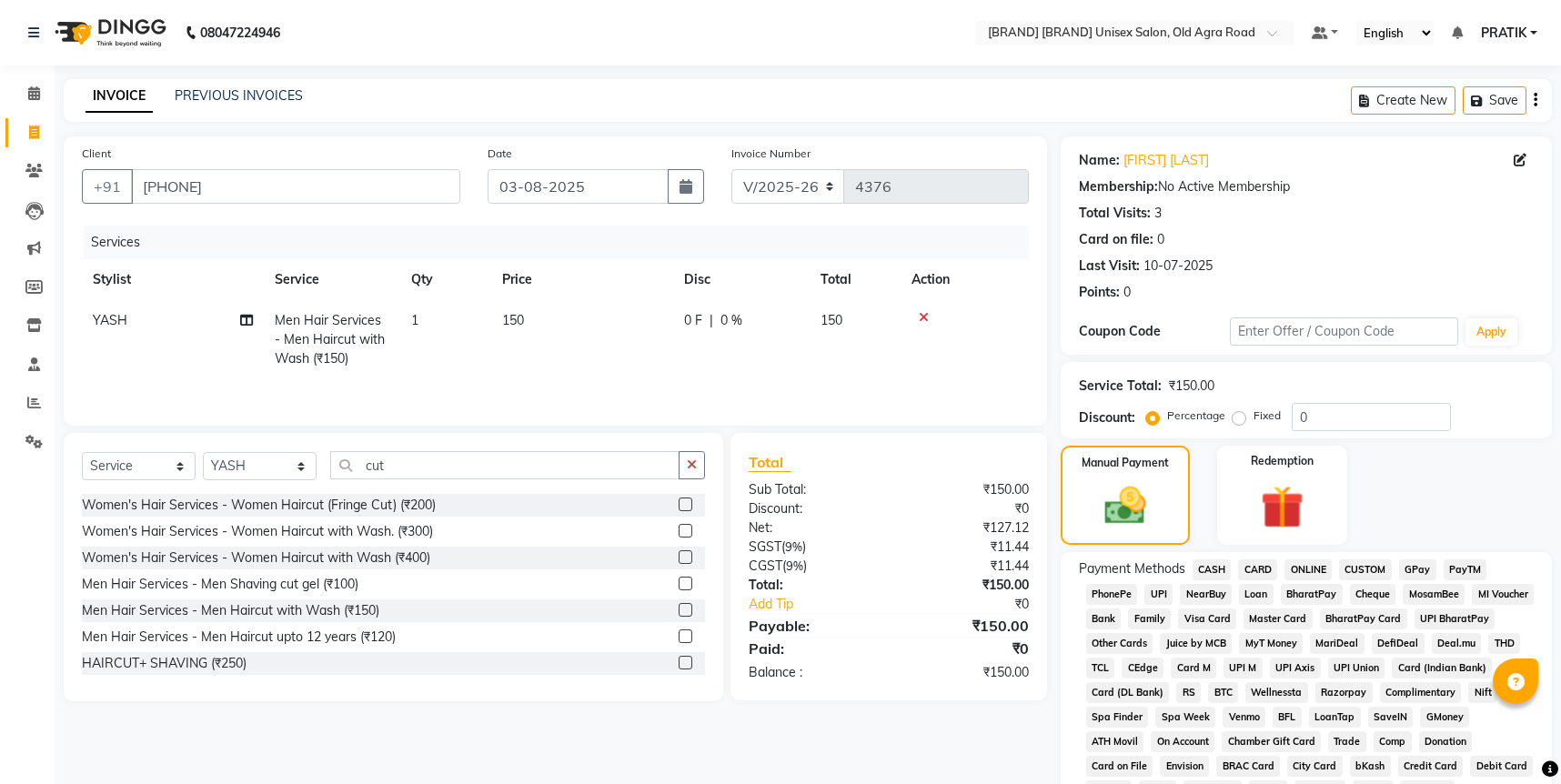 click on "CASH" 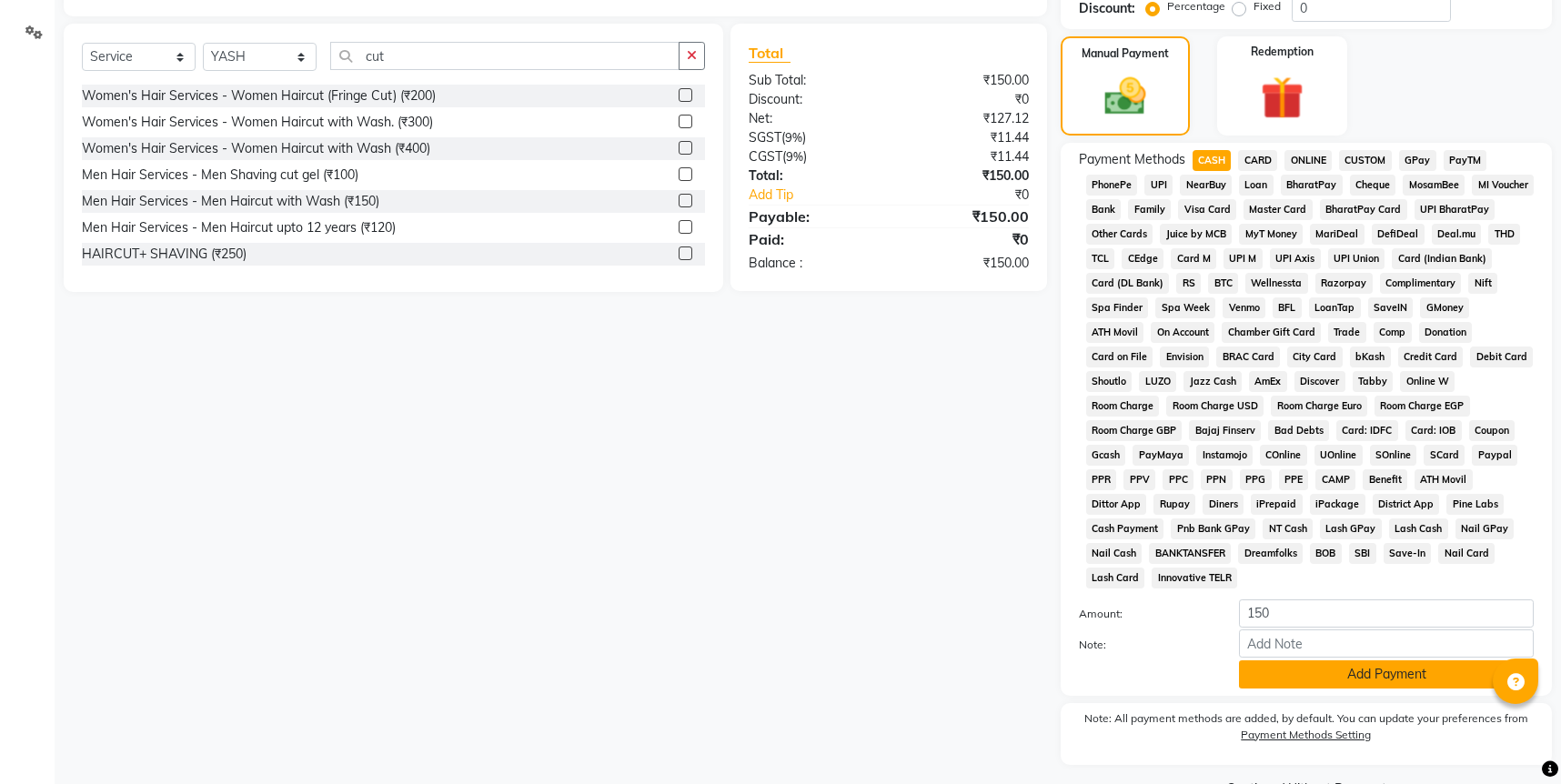 scroll, scrollTop: 435, scrollLeft: 0, axis: vertical 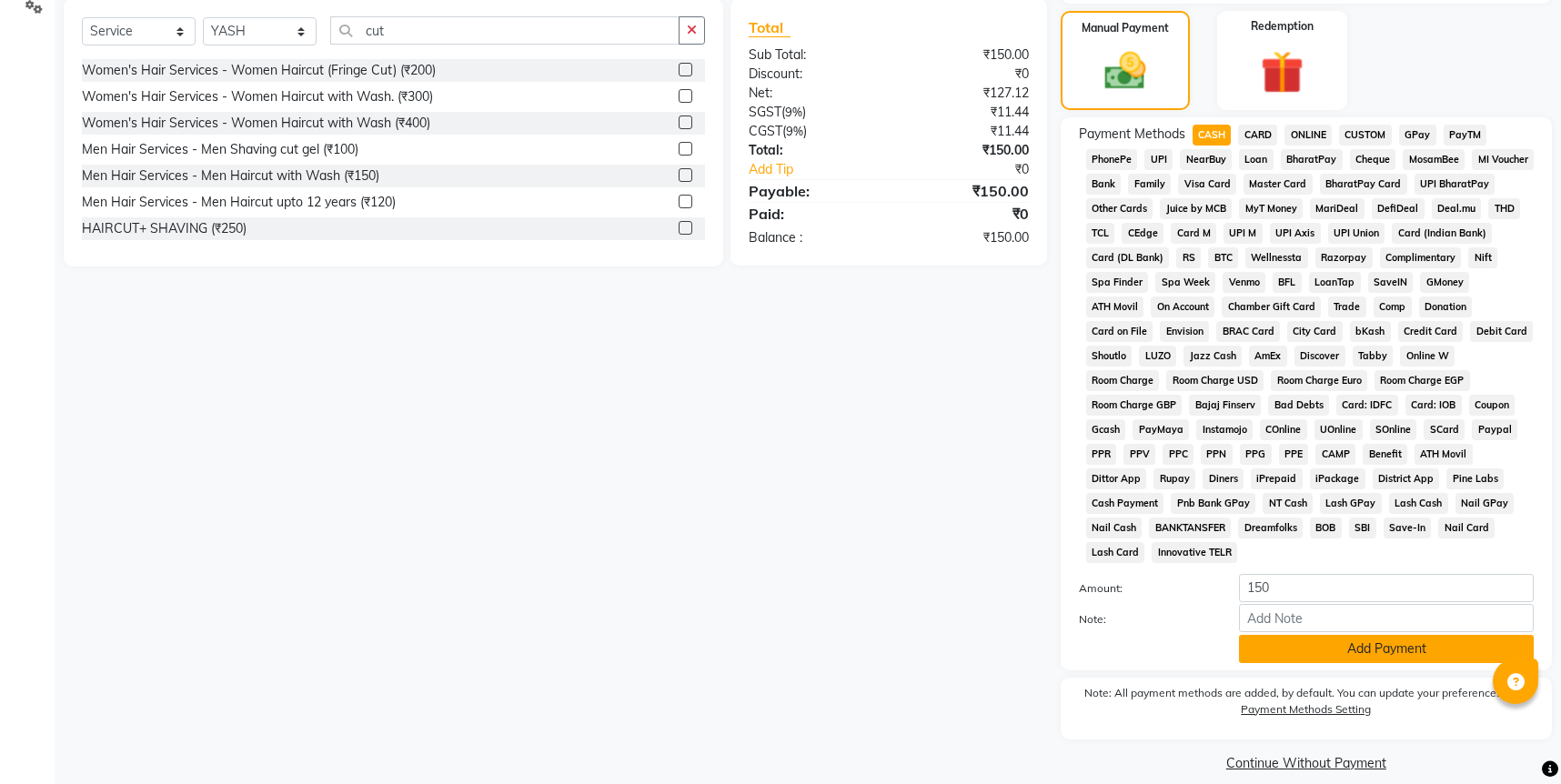 click on "Add Payment" 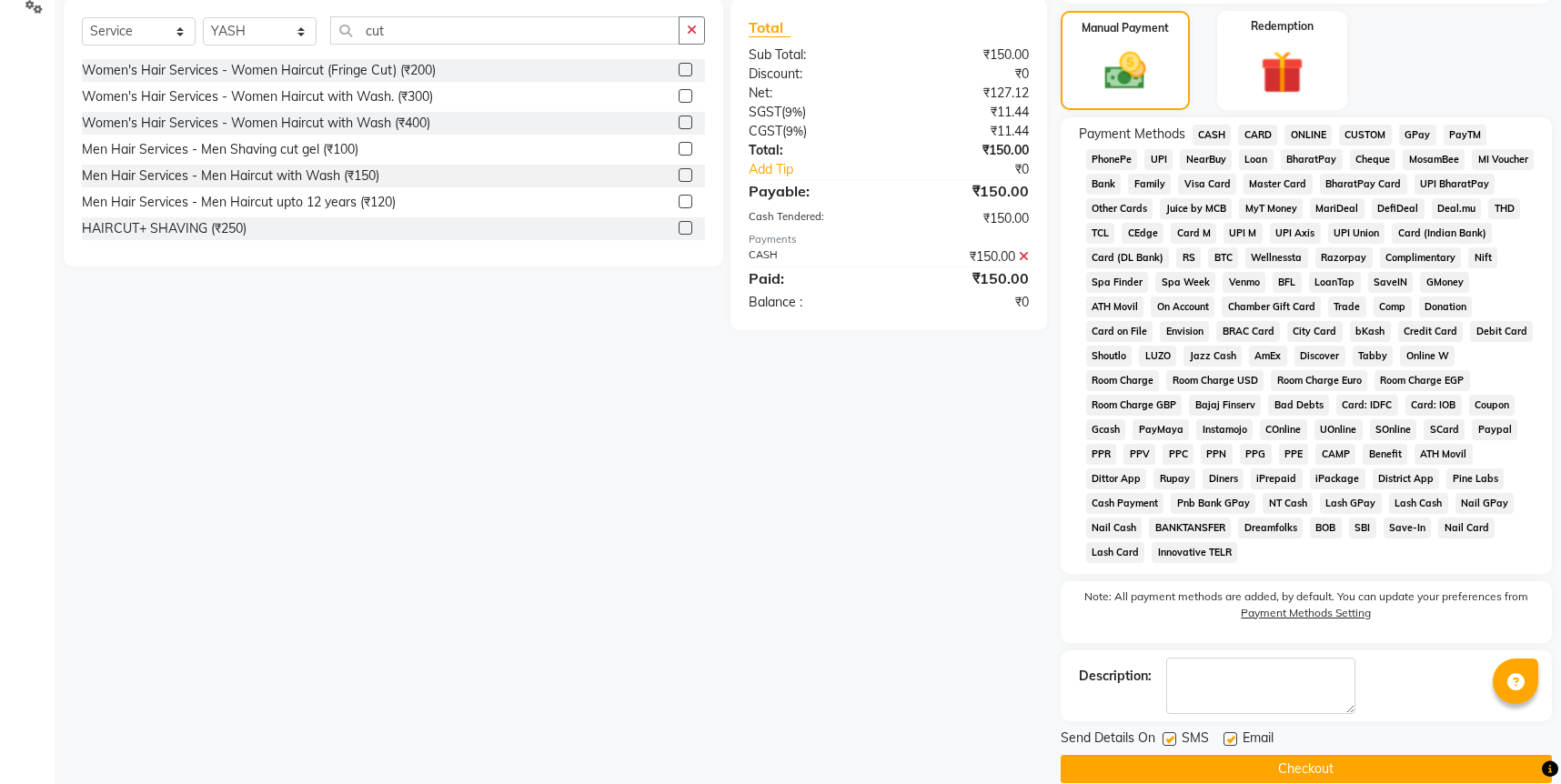 click on "Checkout" 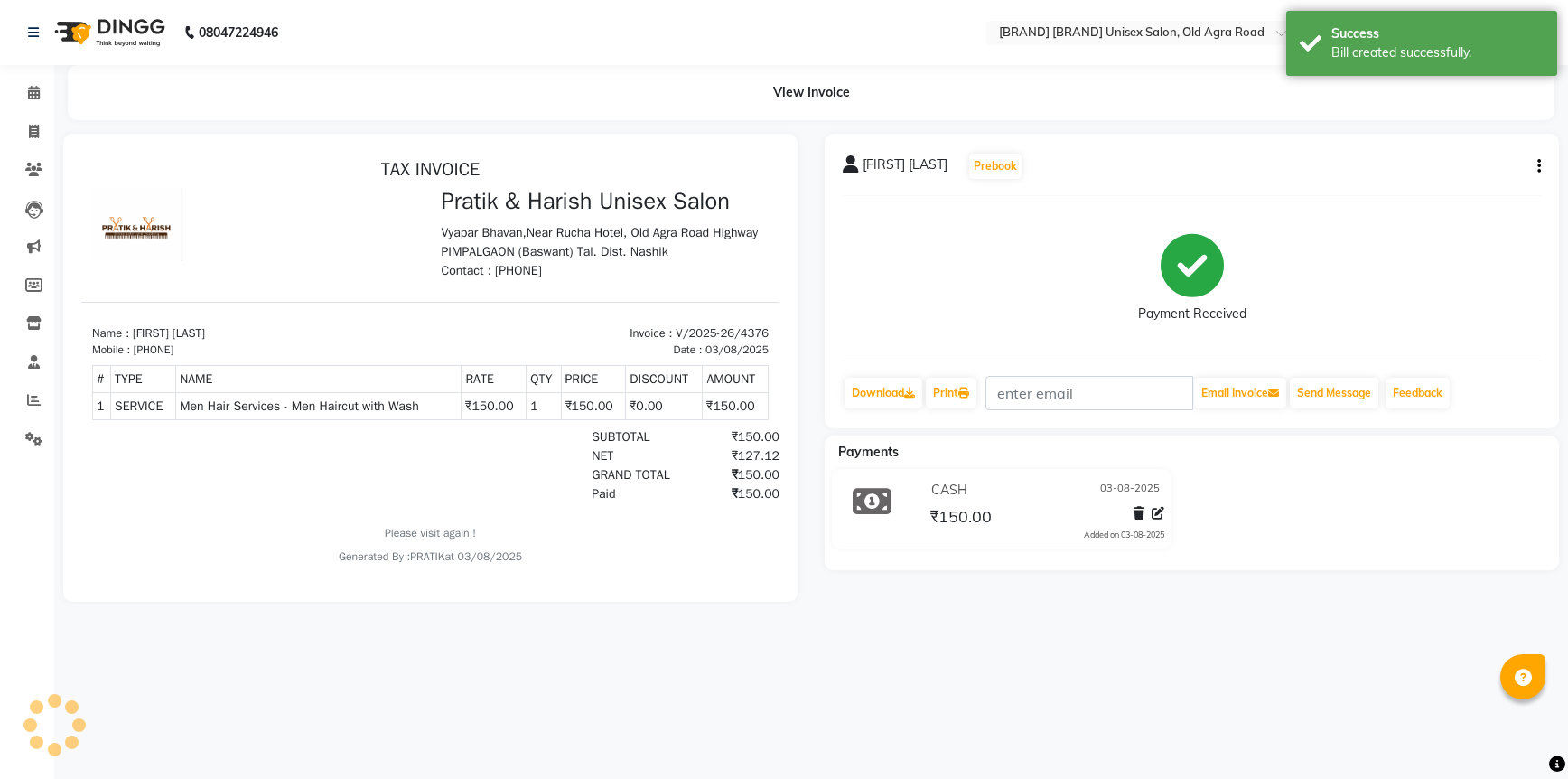 scroll, scrollTop: 0, scrollLeft: 0, axis: both 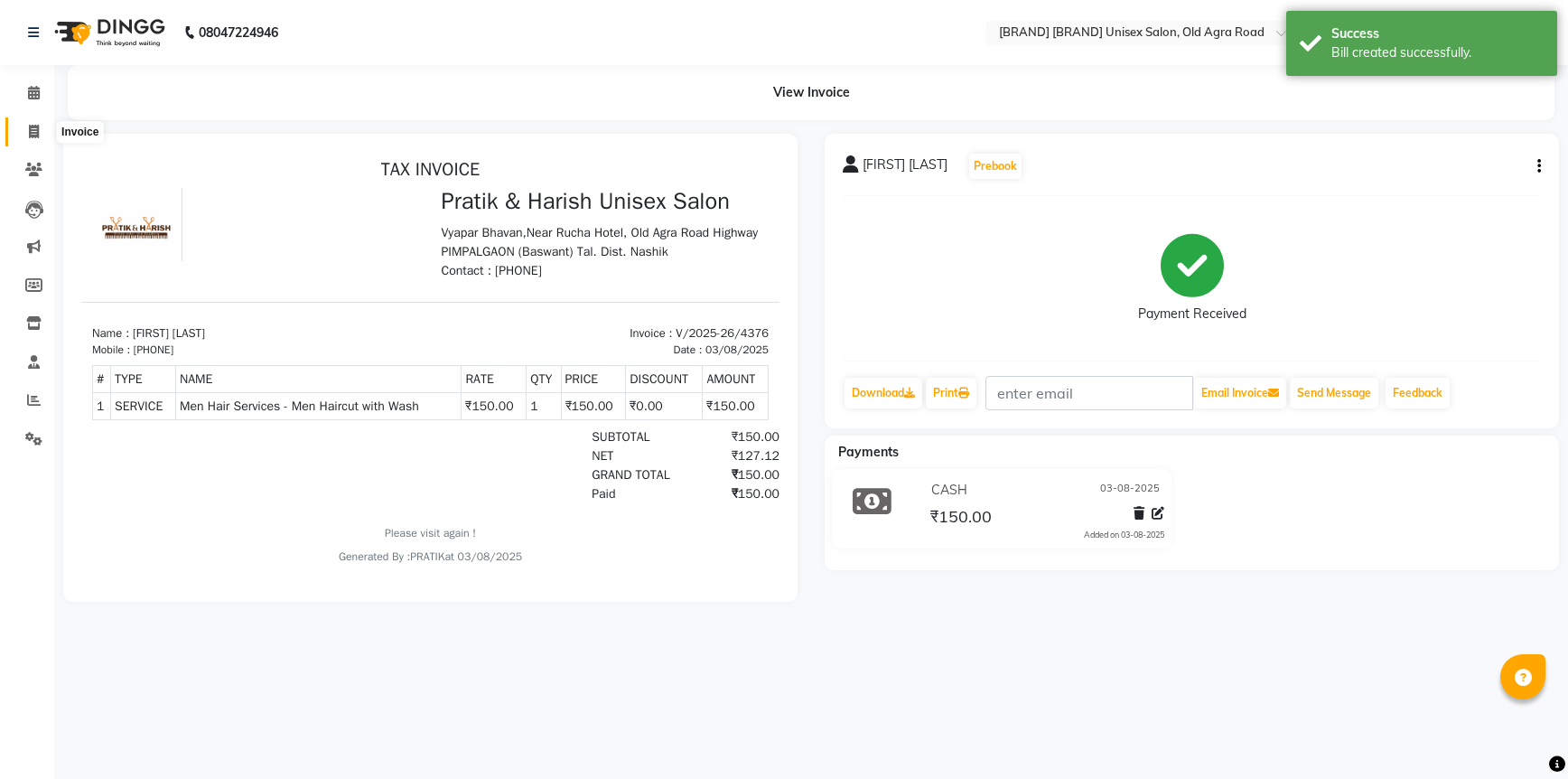click 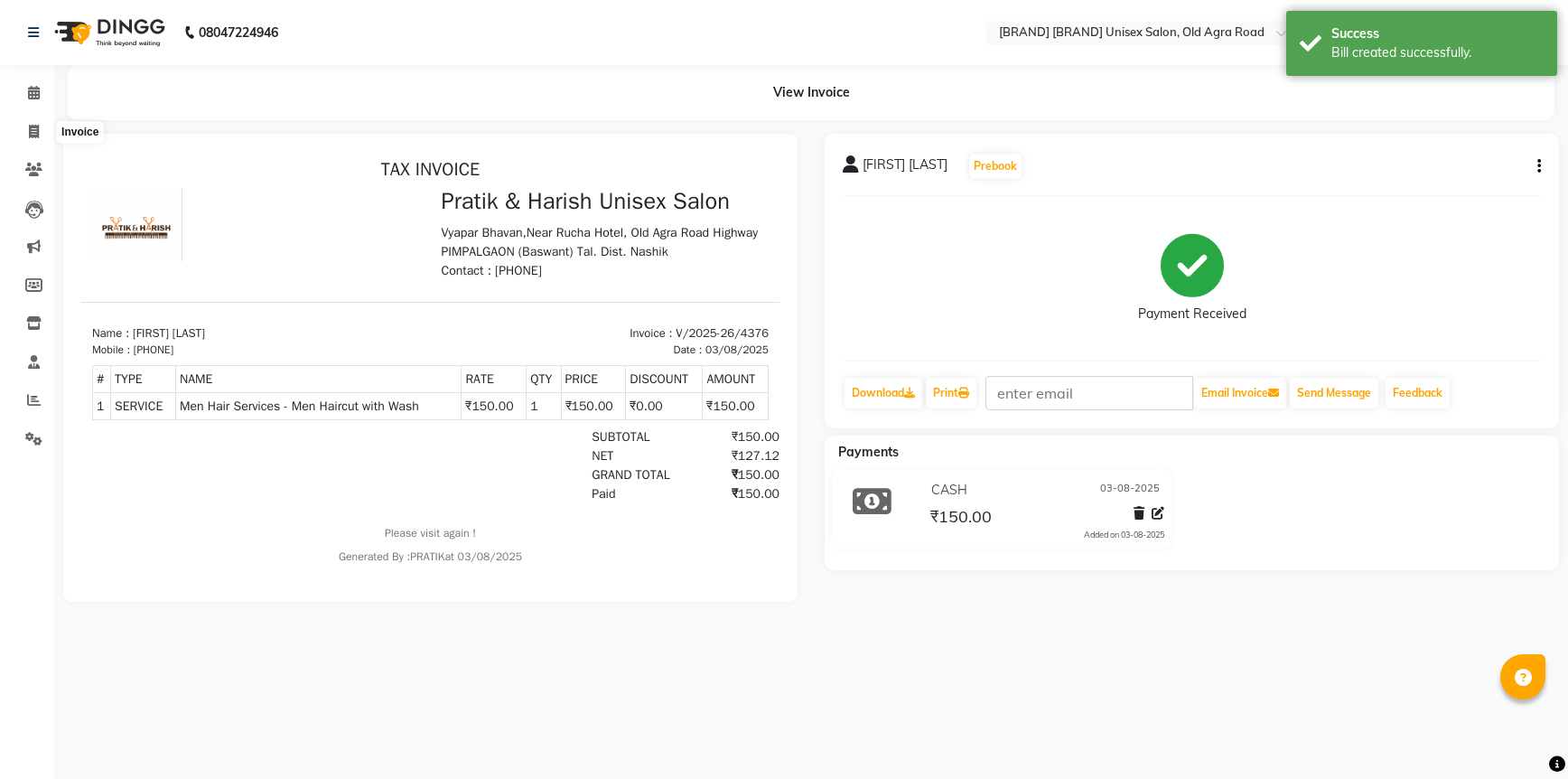 select on "service" 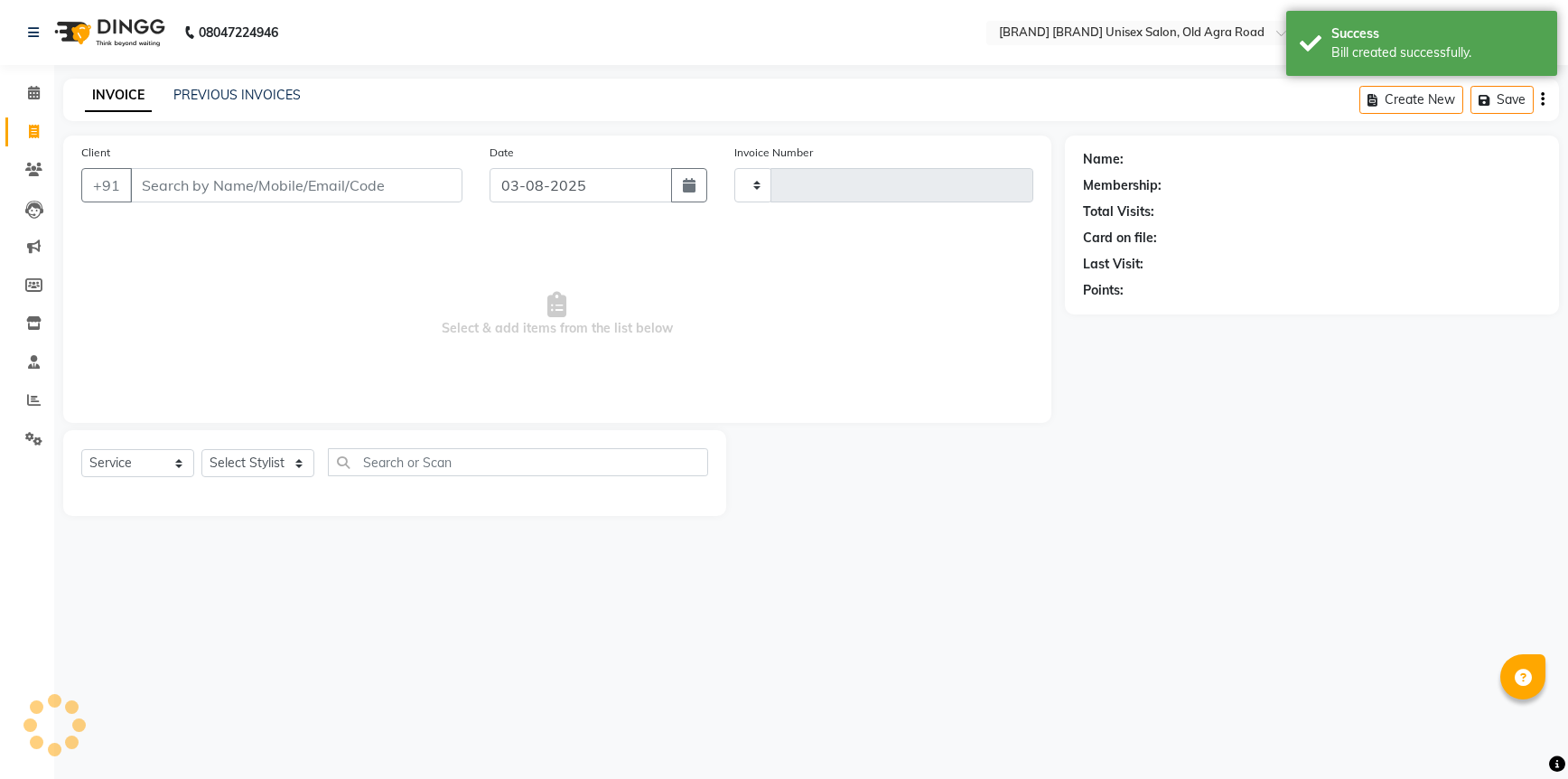 type on "4377" 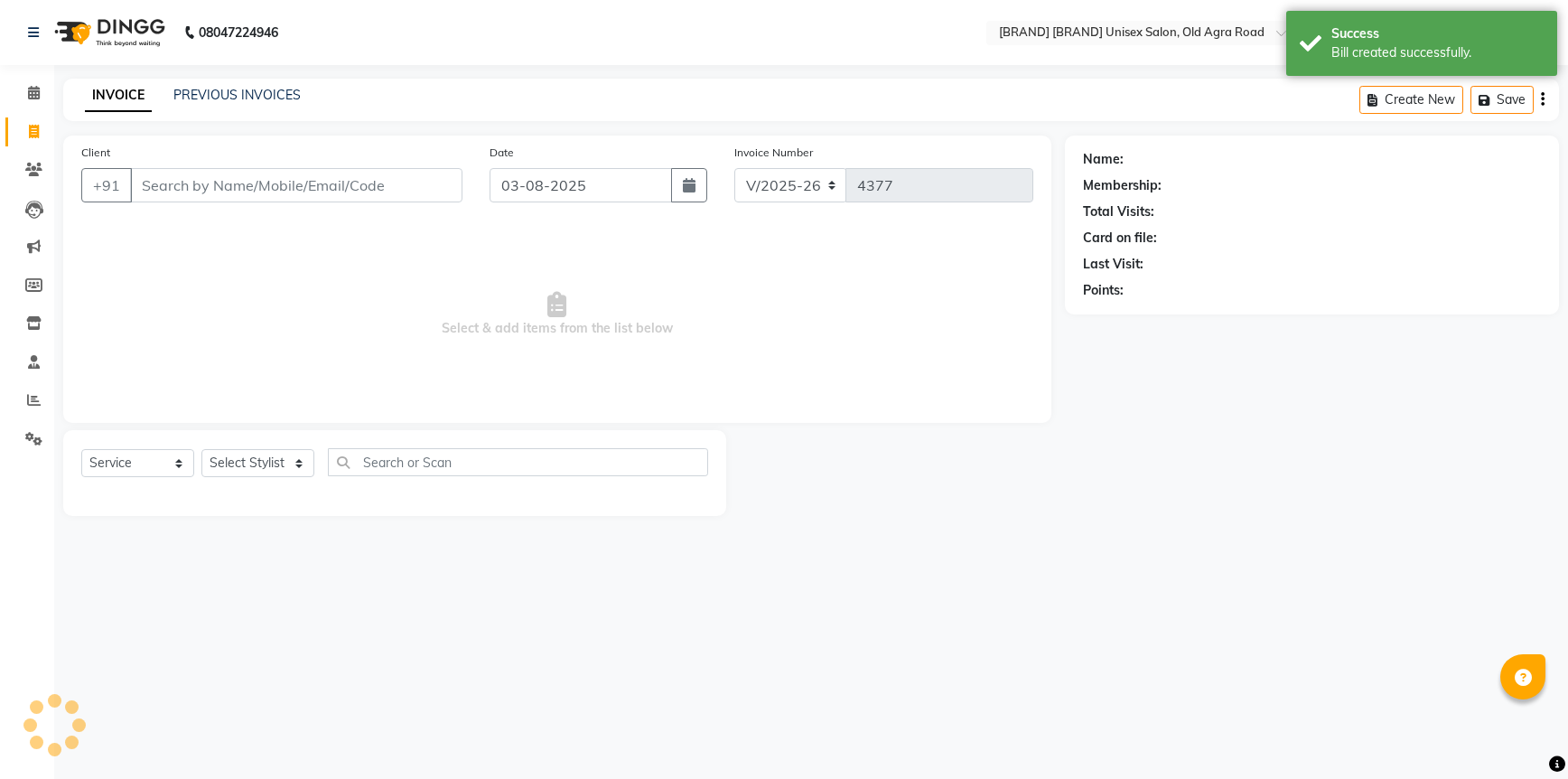 click on "Client" at bounding box center (296, 185) 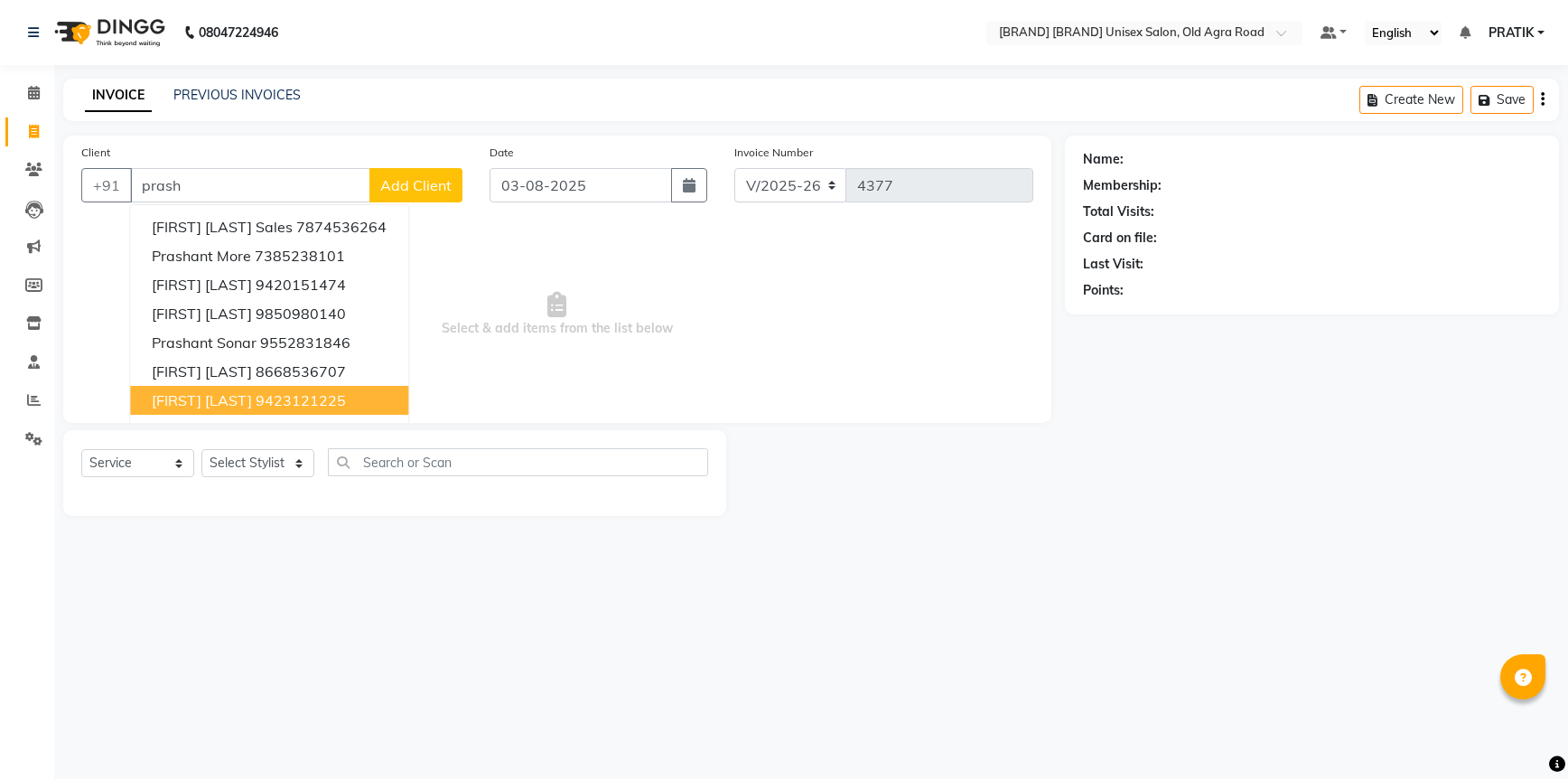 click on "9423121225" at bounding box center [301, 400] 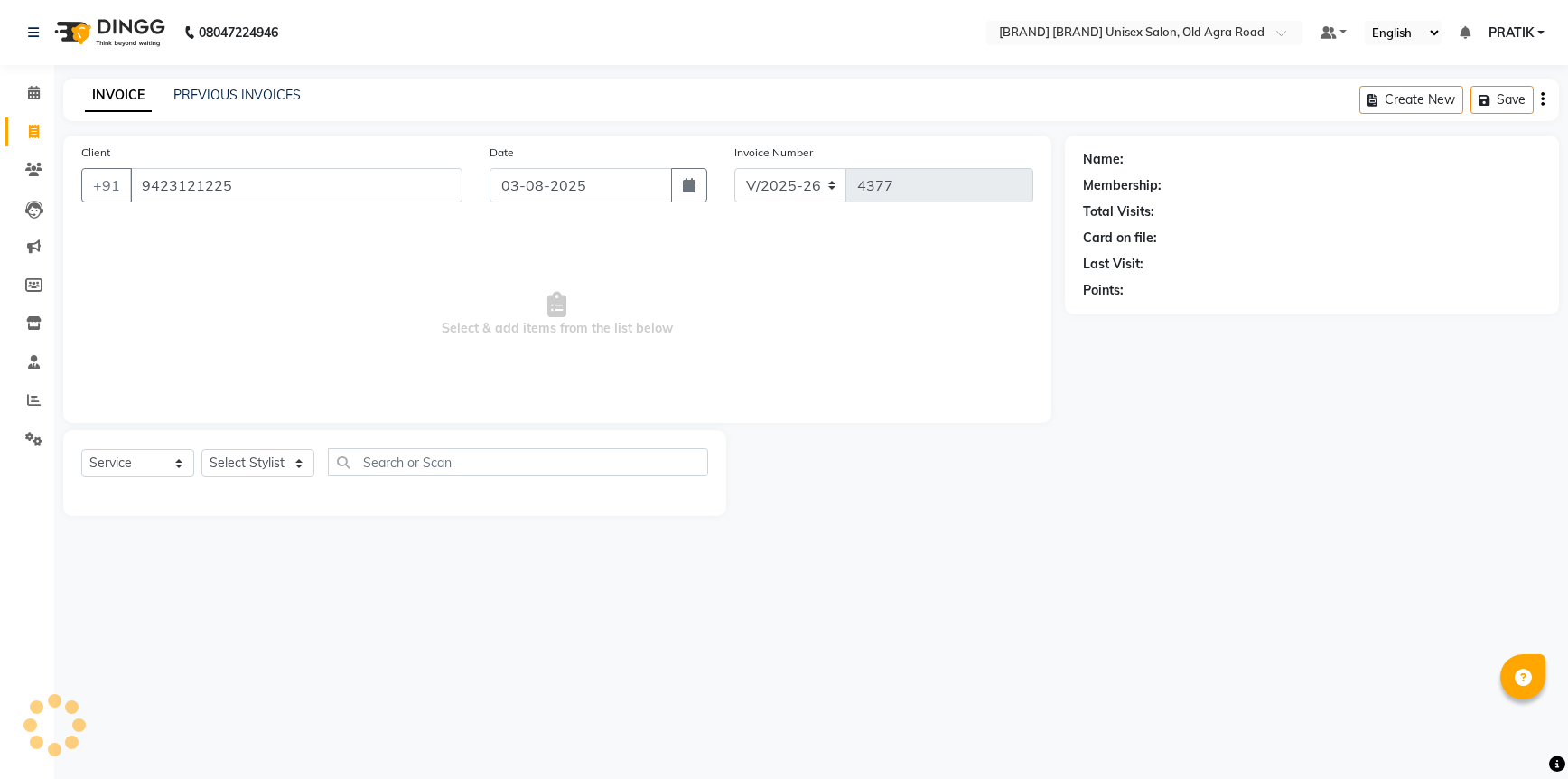 type on "9423121225" 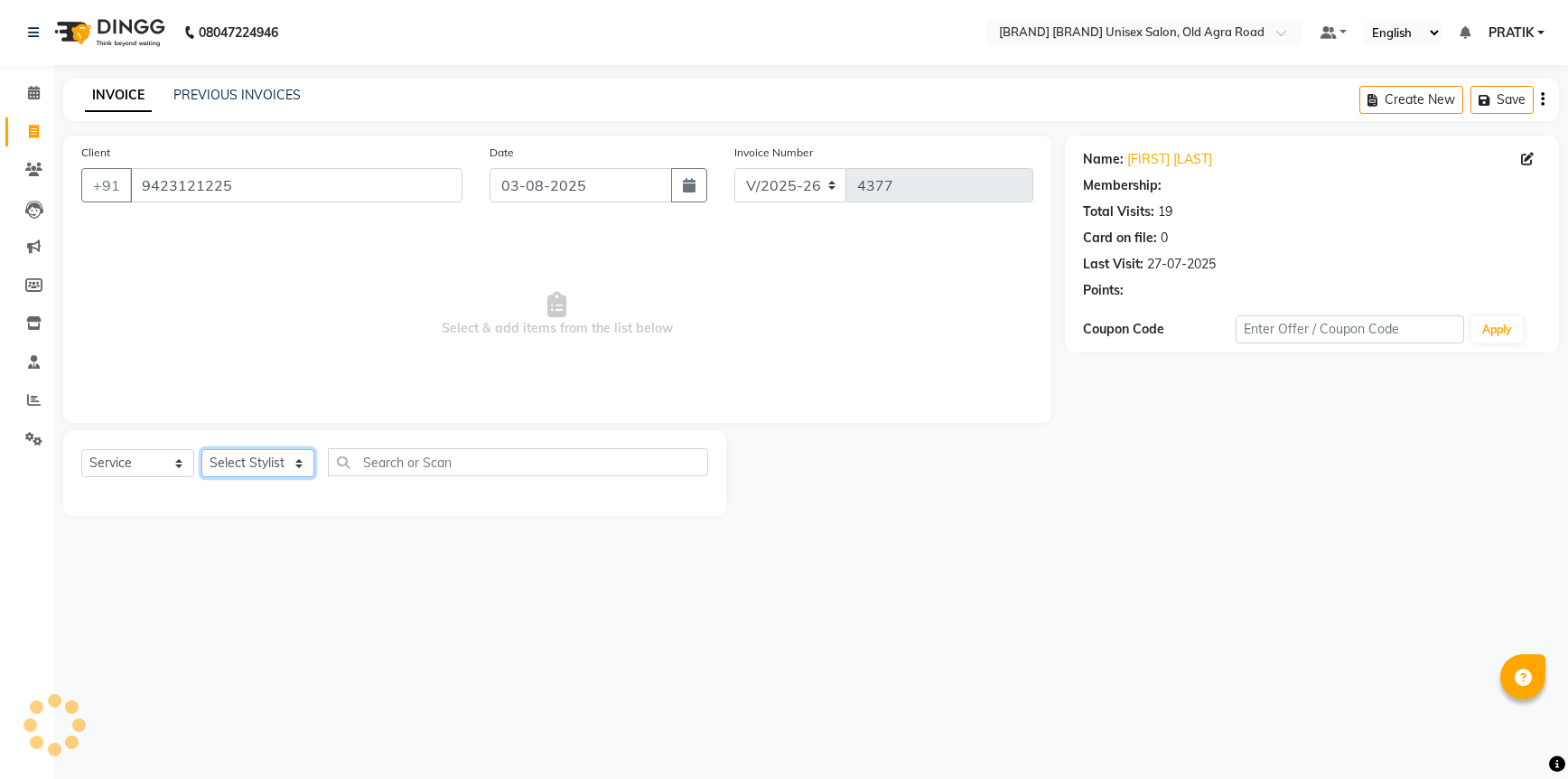 click on "Select Stylist [FIRST] [FIRST] [FIRST] [FIRST] [FIRST] [FIRST] [FIRST] [FIRST] [FIRST] [FIRST] [FIRST]" 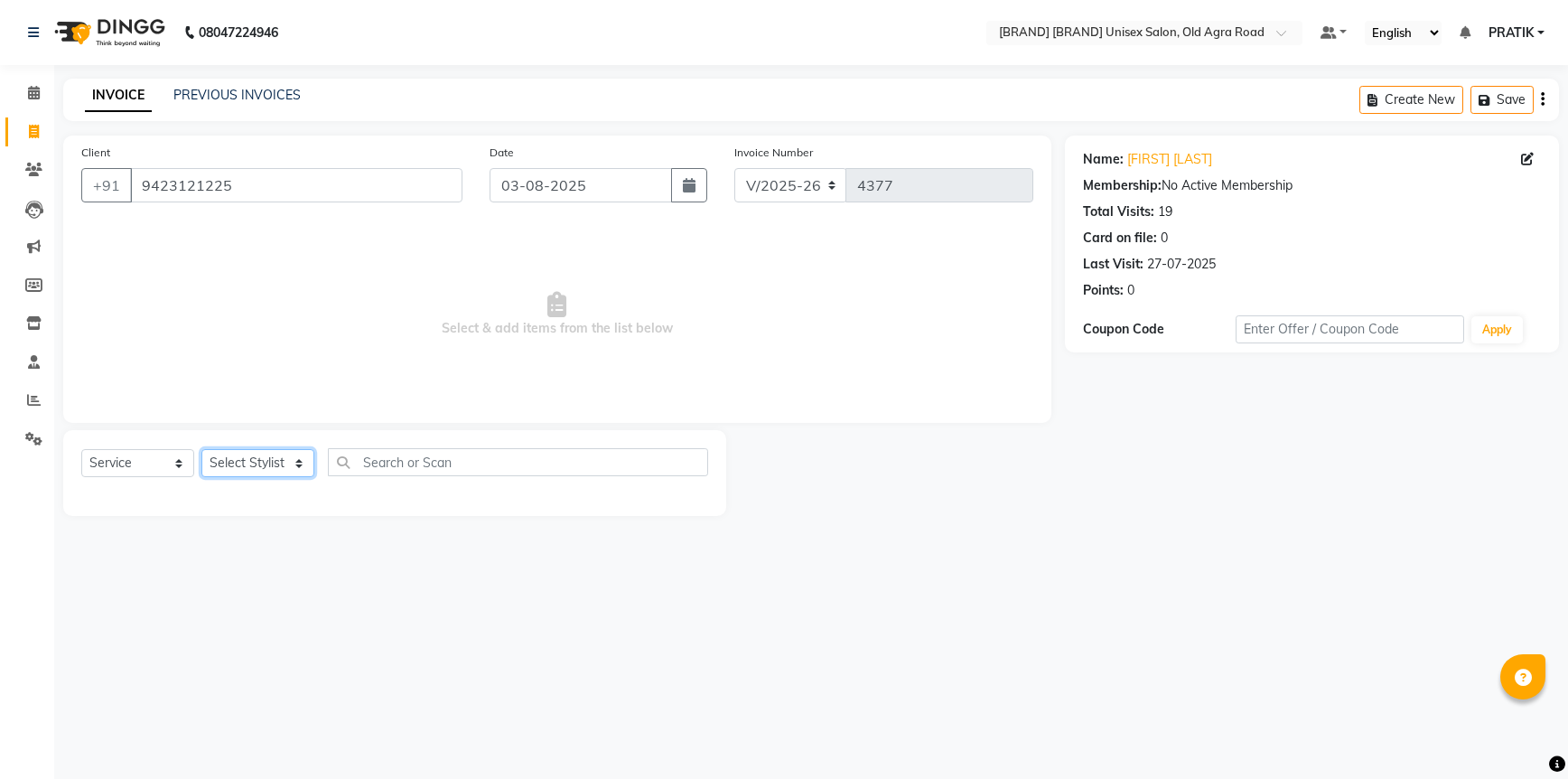 select on "57453" 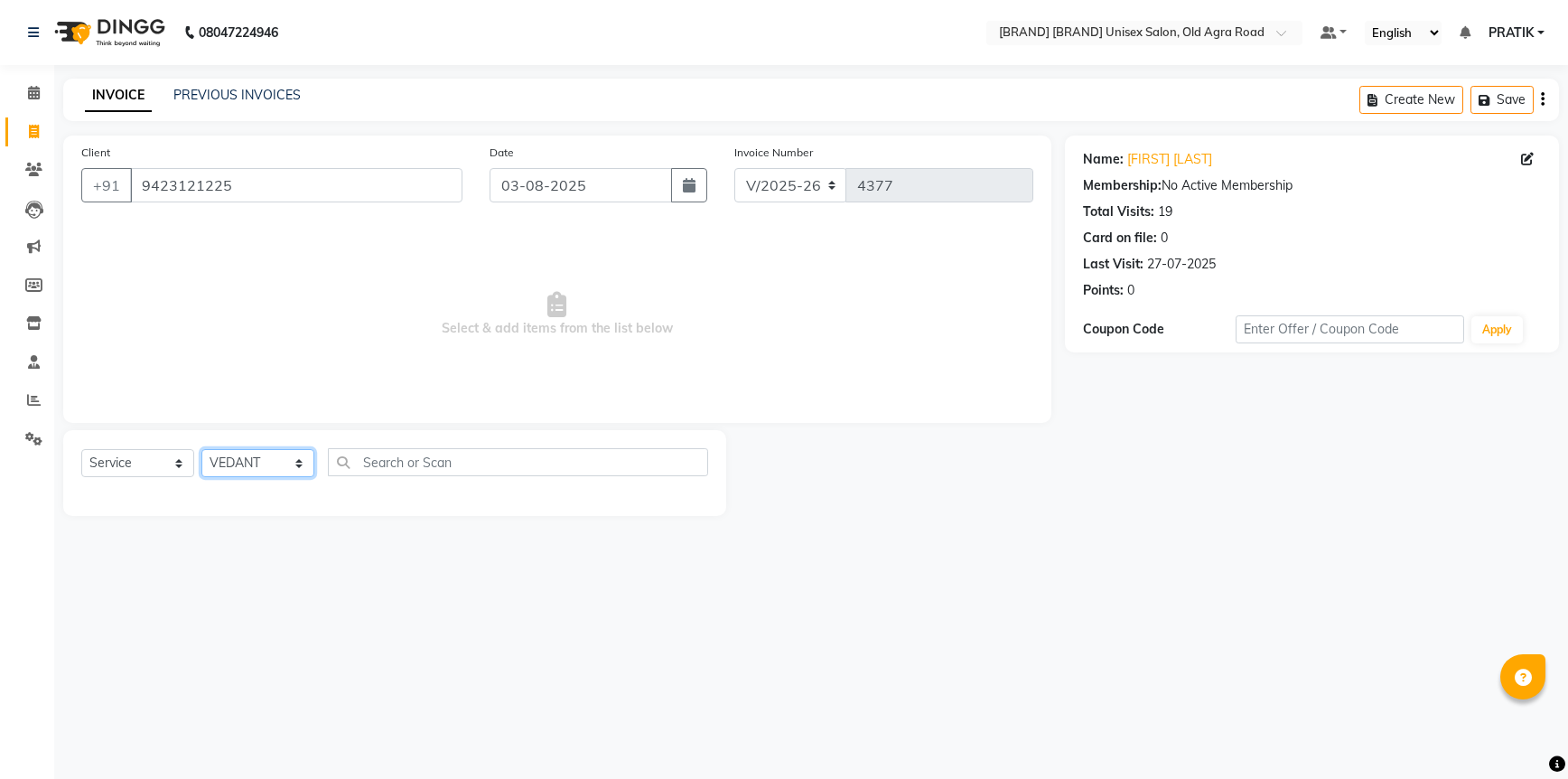 click on "Select Stylist [FIRST] [FIRST] [FIRST] [FIRST] [FIRST] [FIRST] [FIRST] [FIRST] [FIRST] [FIRST] [FIRST]" 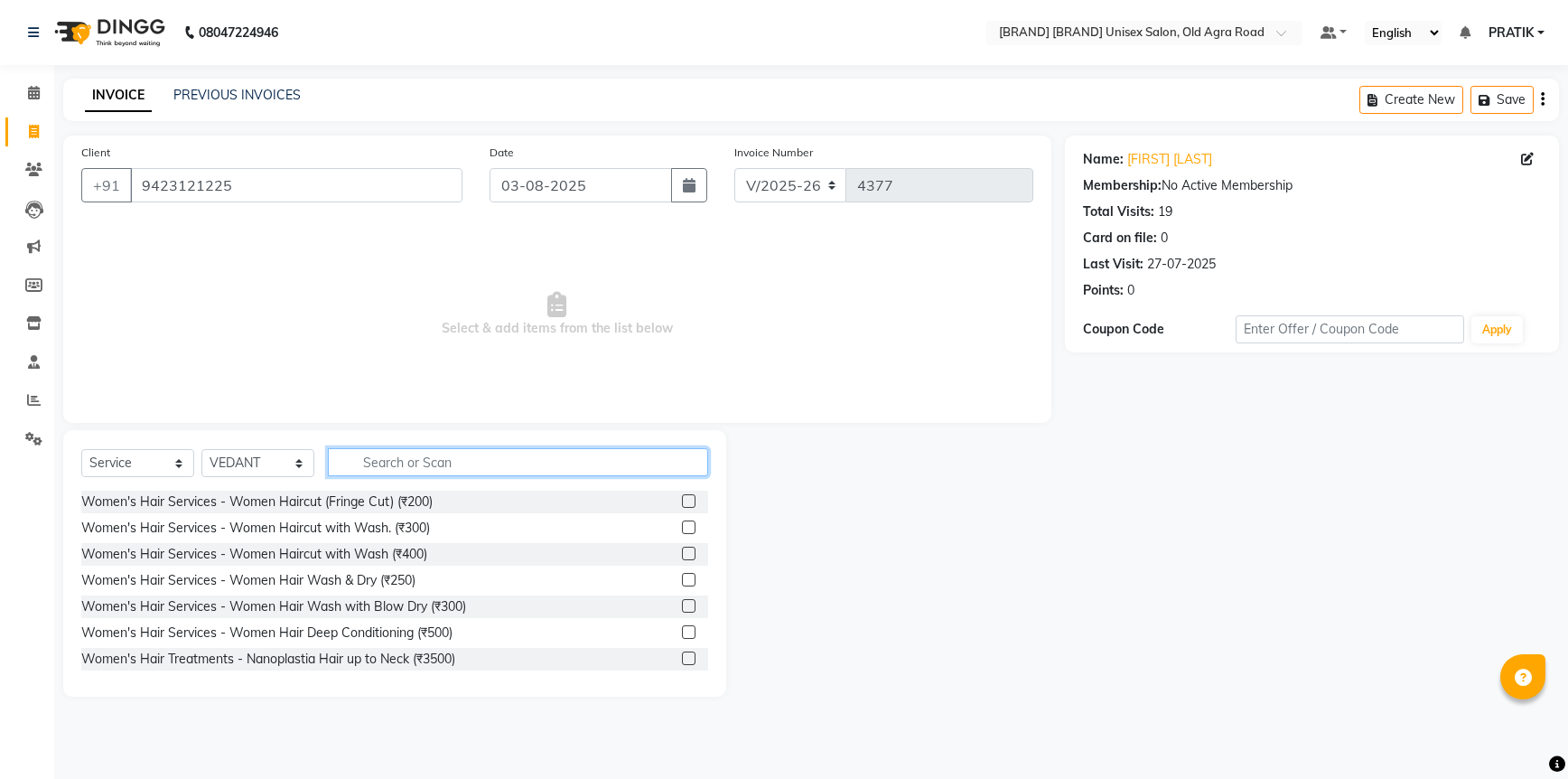 click 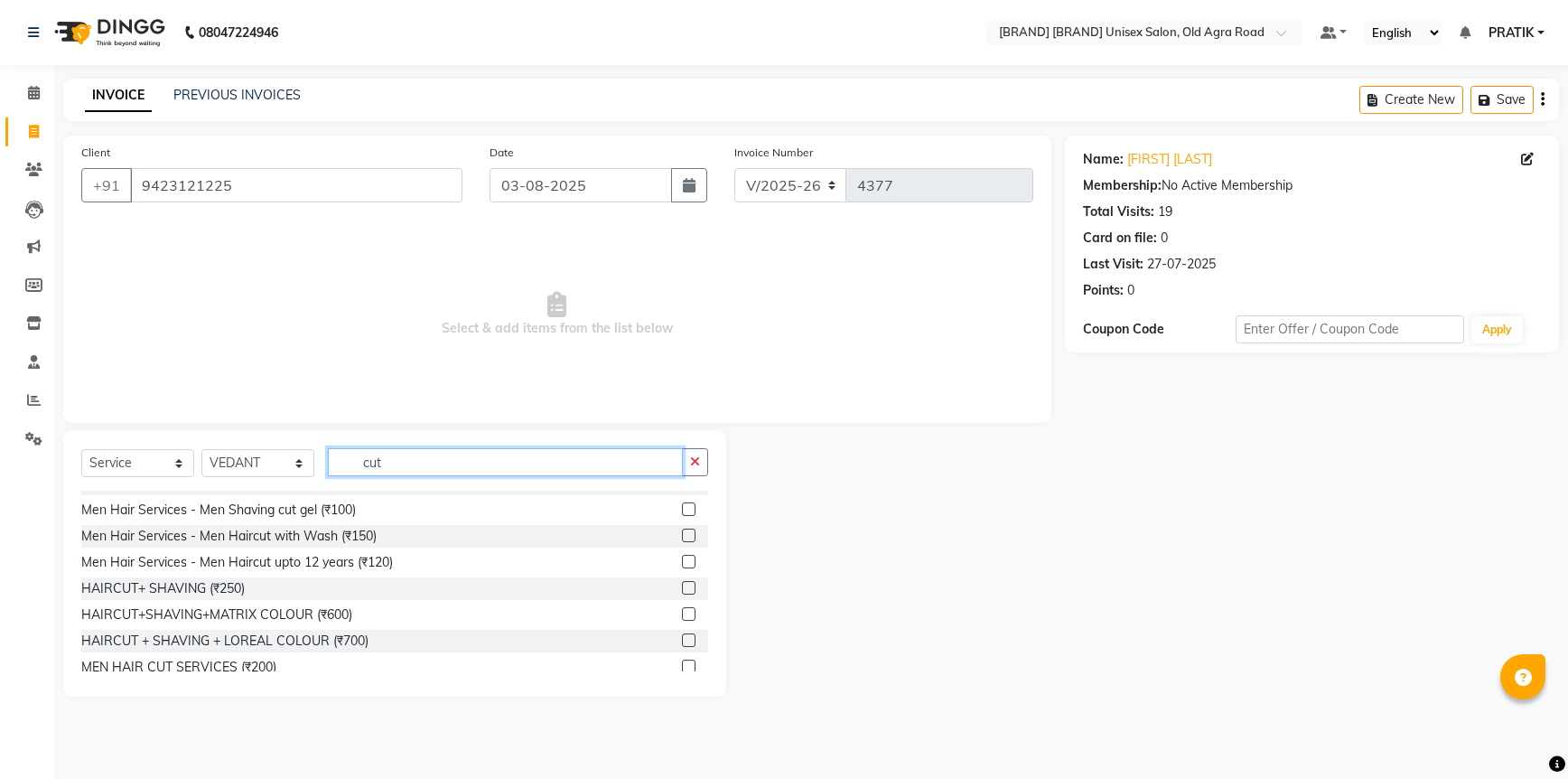scroll, scrollTop: 107, scrollLeft: 0, axis: vertical 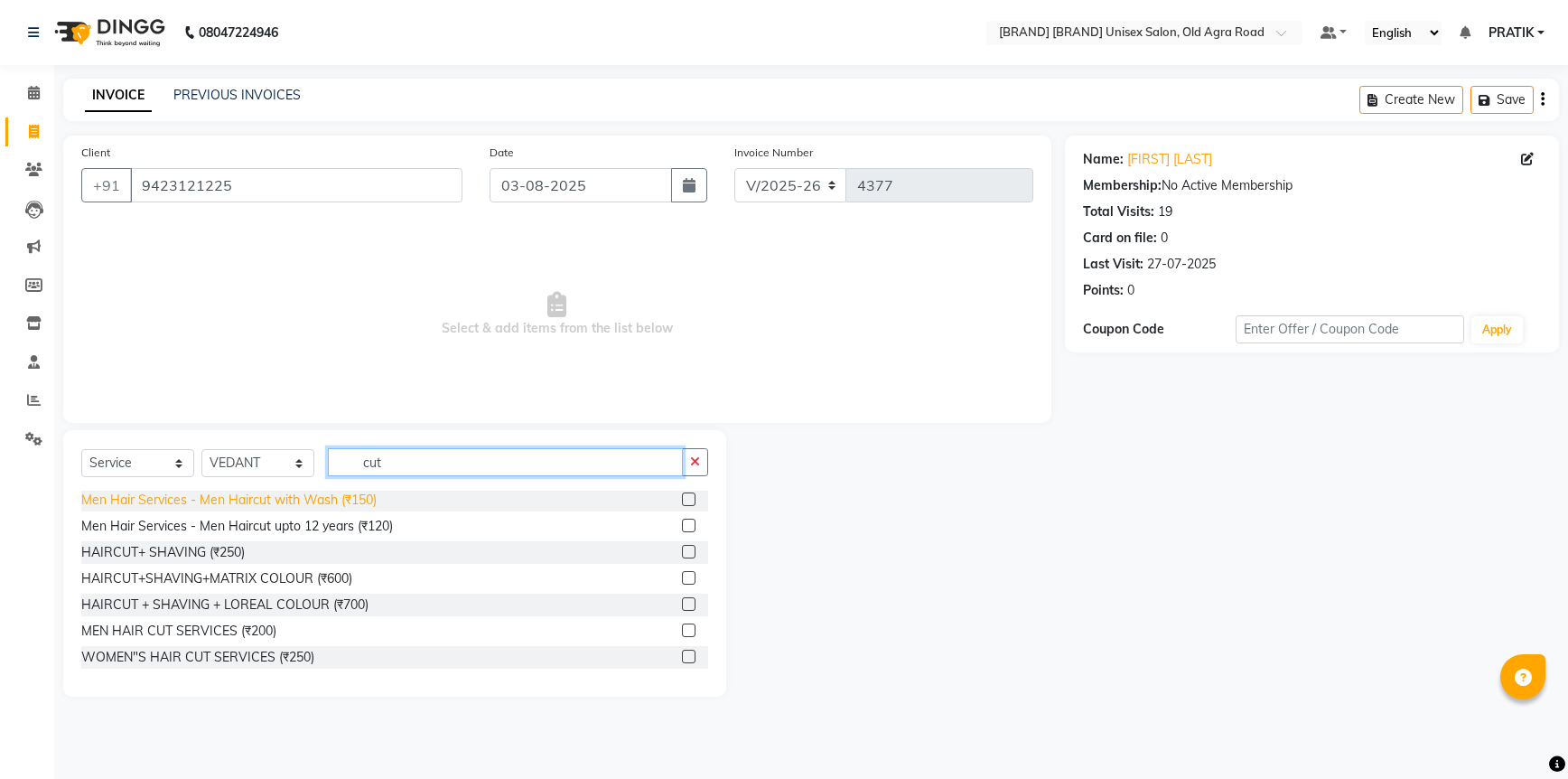 type on "cut" 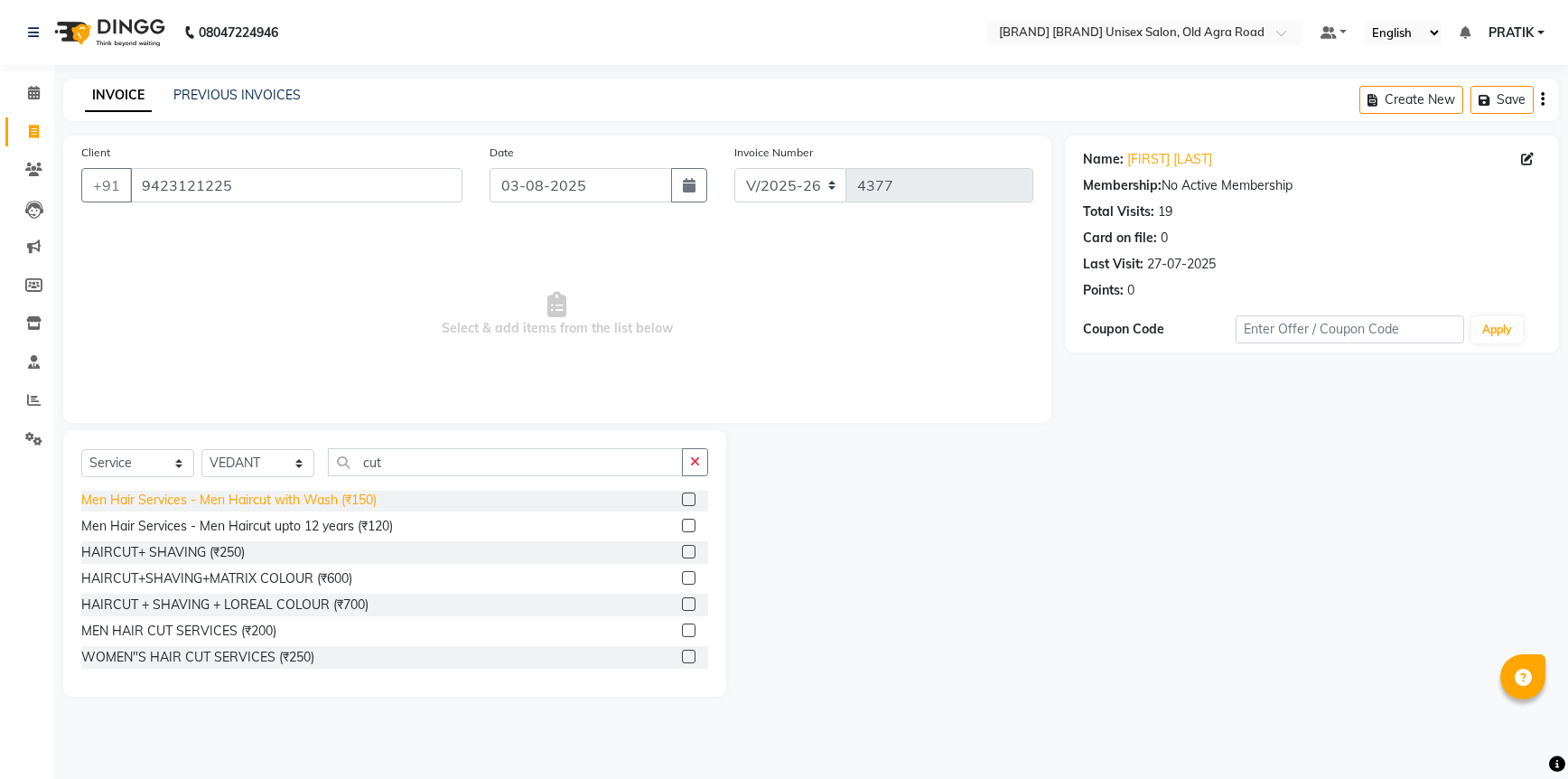 click on "Men Hair Services - Men Haircut with Wash (₹150)" 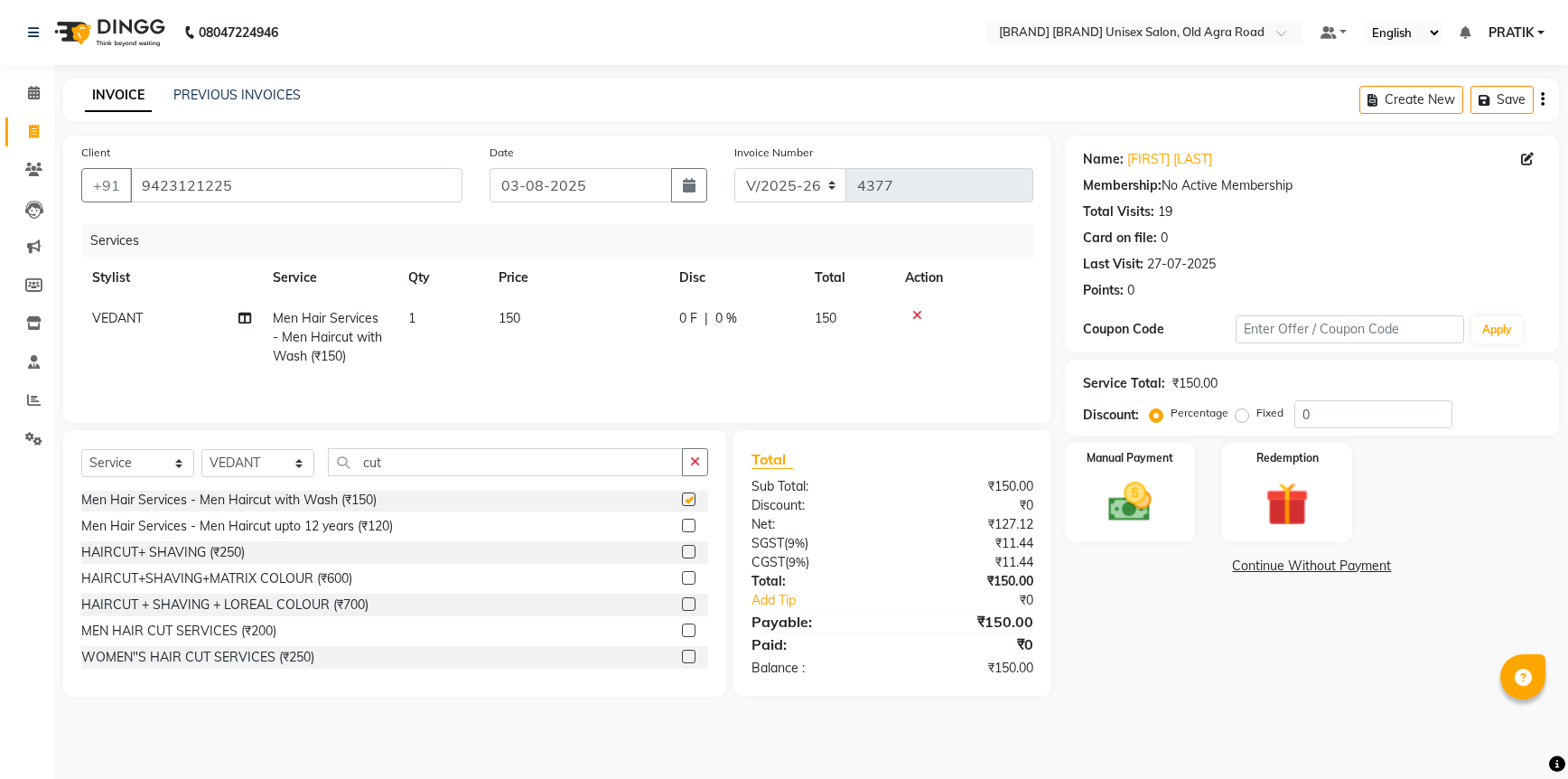 checkbox on "false" 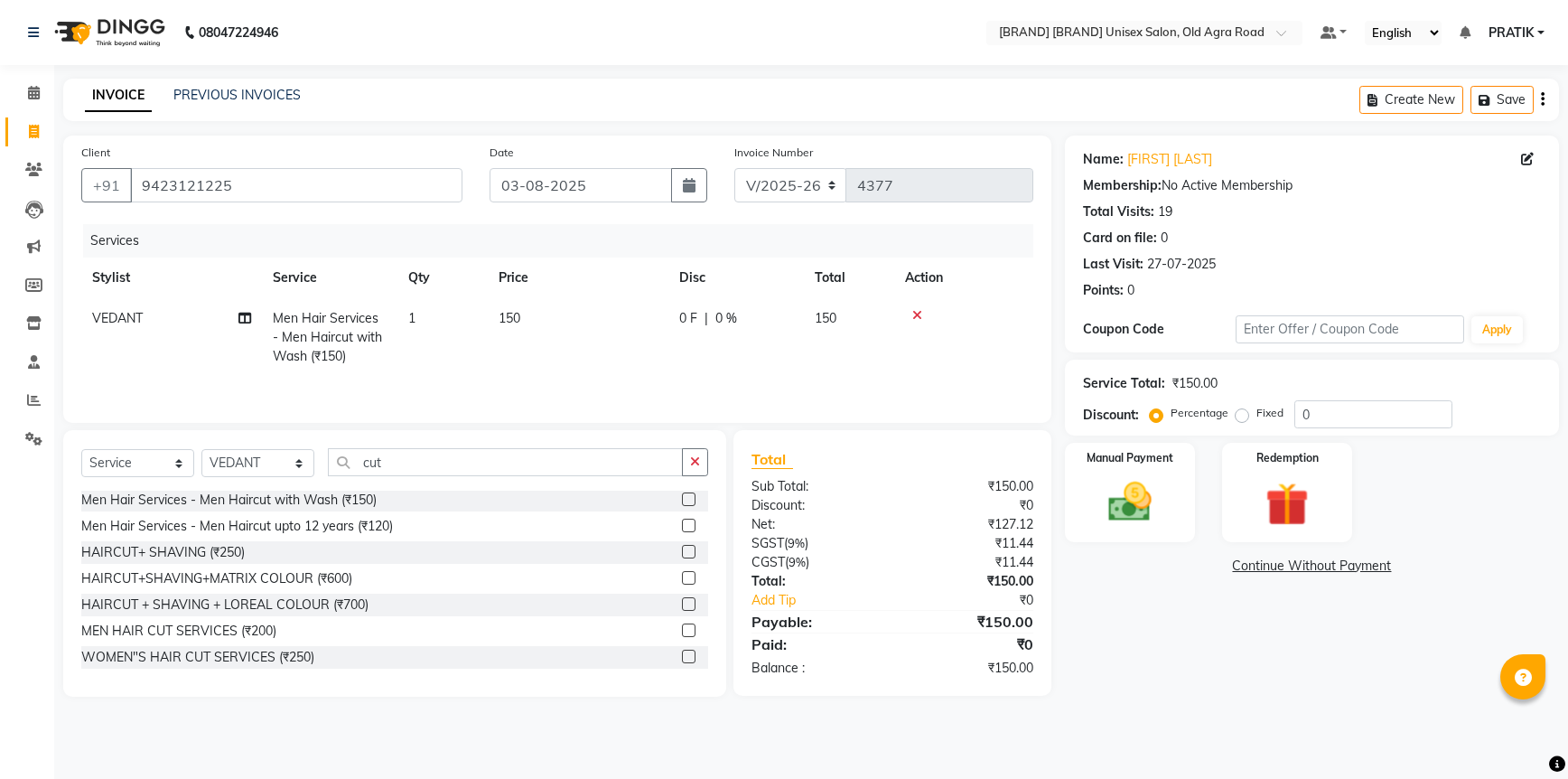 click 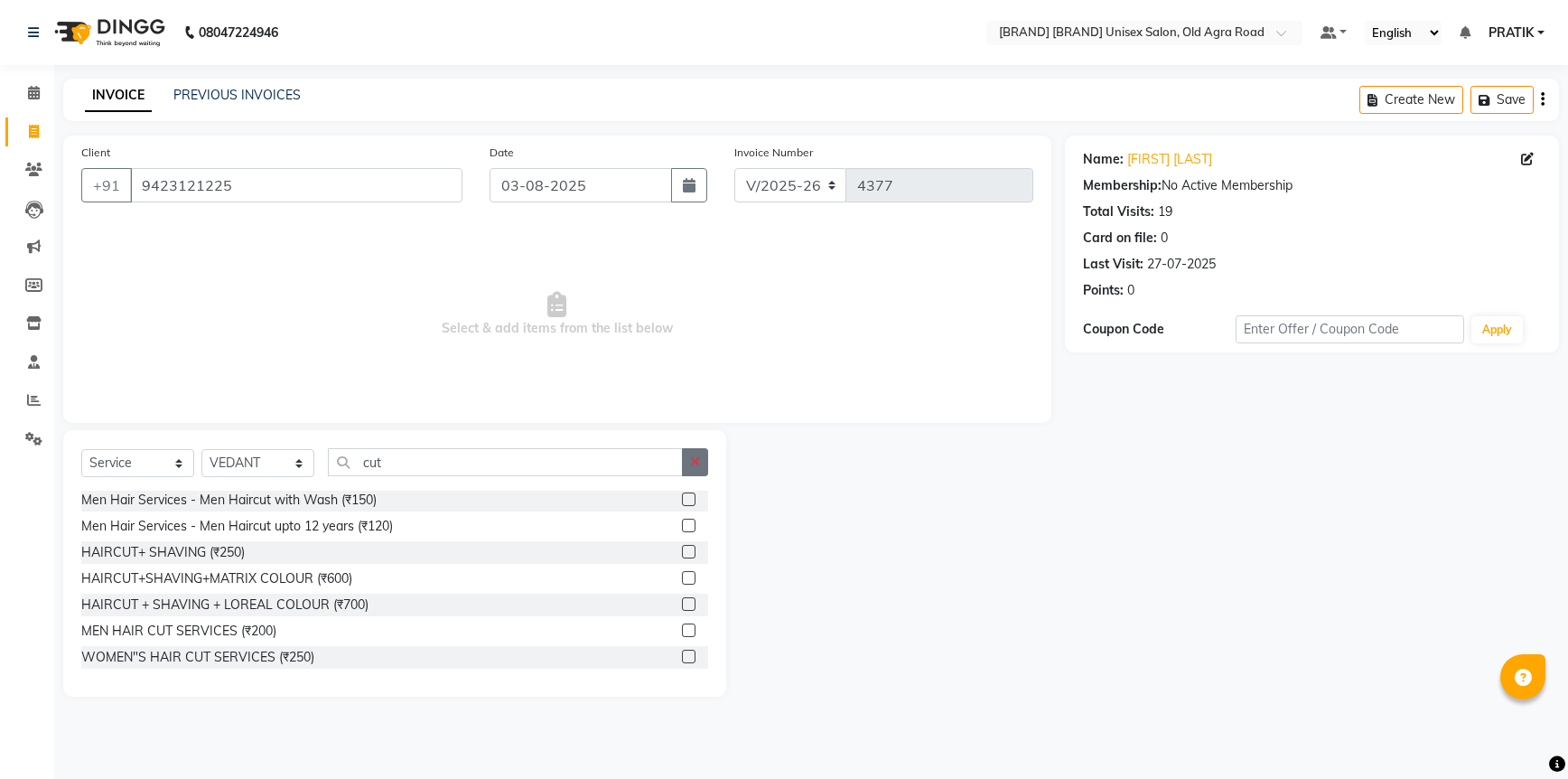 click 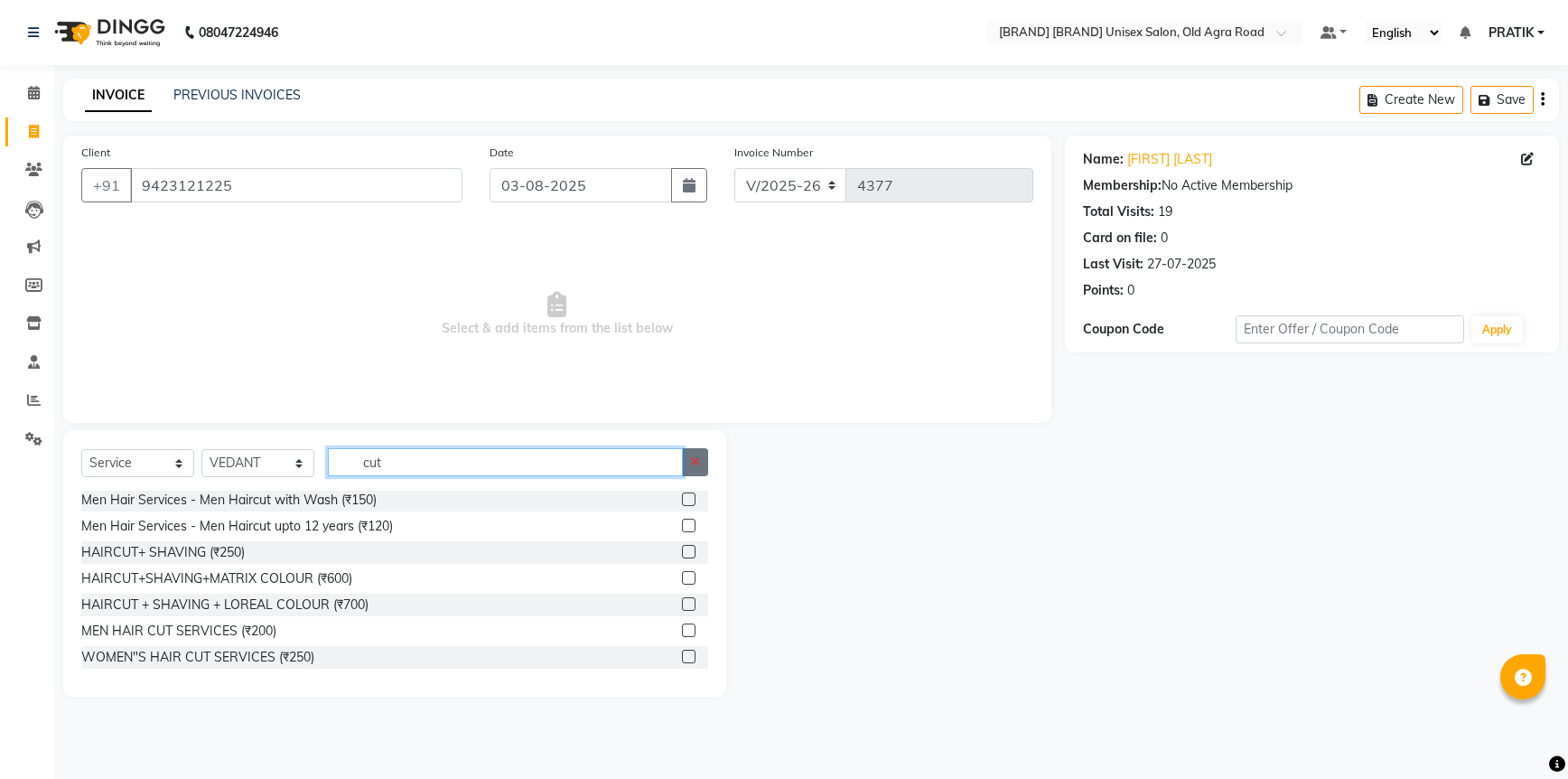 type 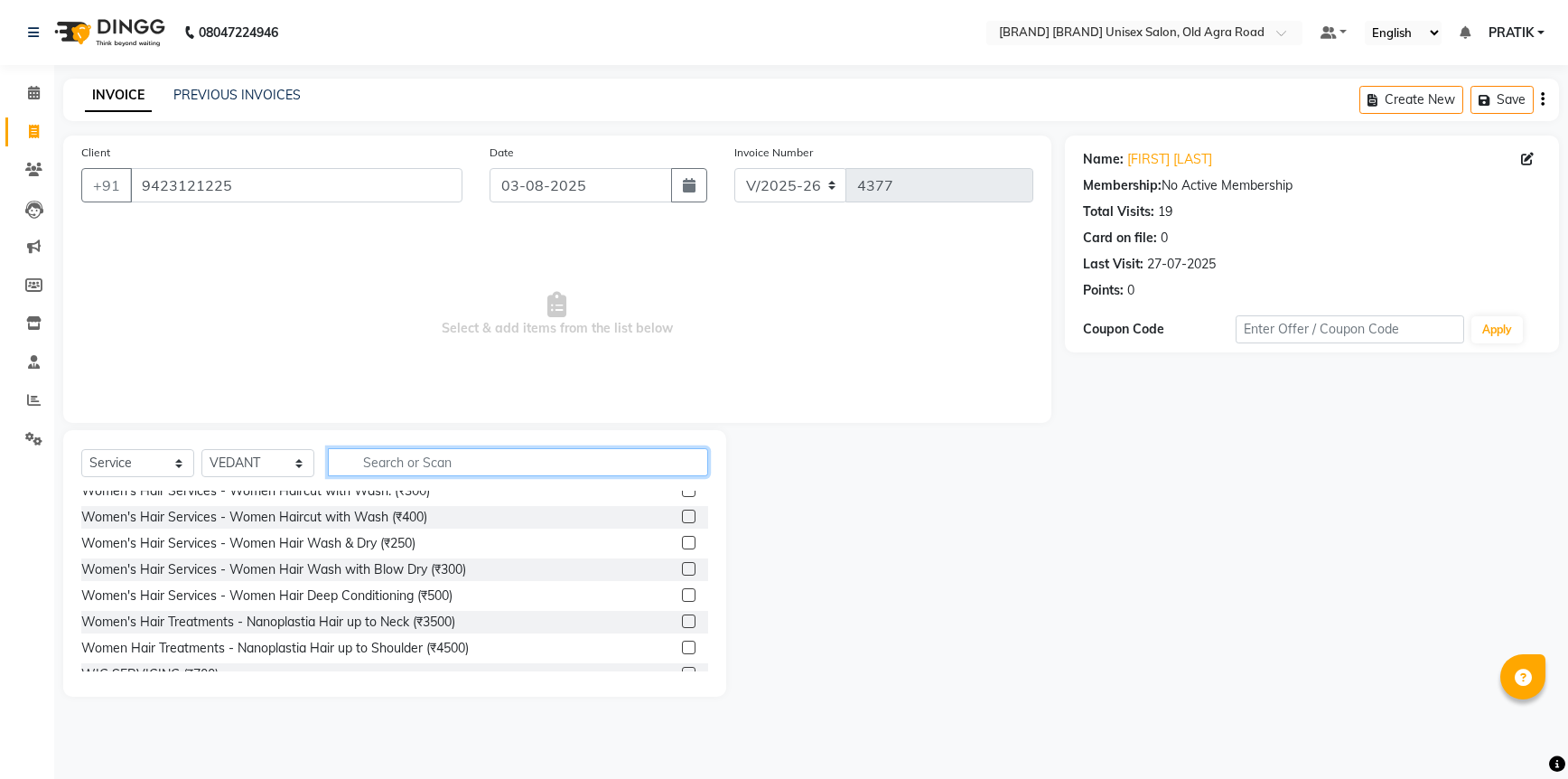 scroll, scrollTop: 0, scrollLeft: 0, axis: both 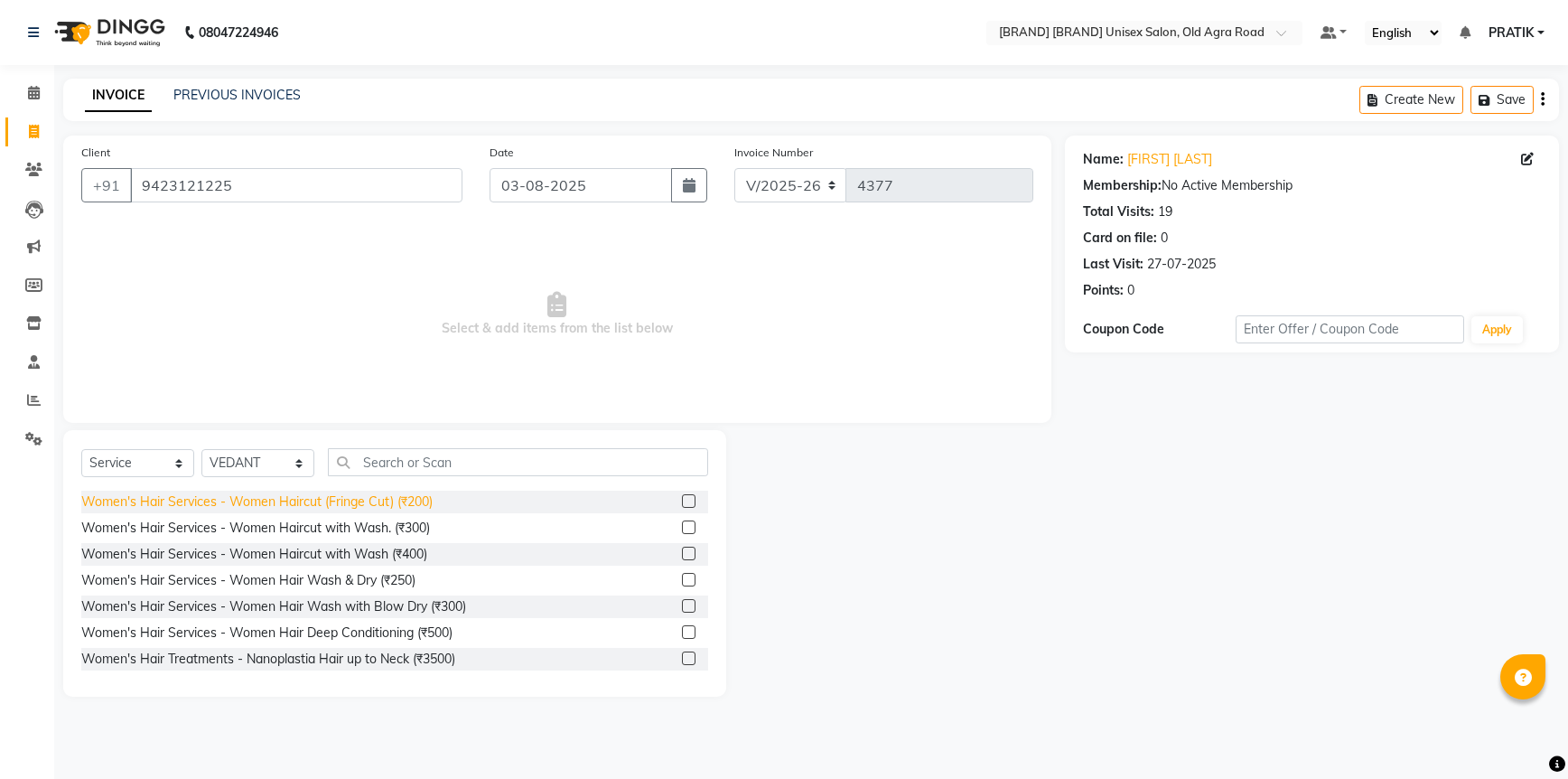 click on "Women's Hair Services  - Women Haircut (Fringe Cut) (₹200)" 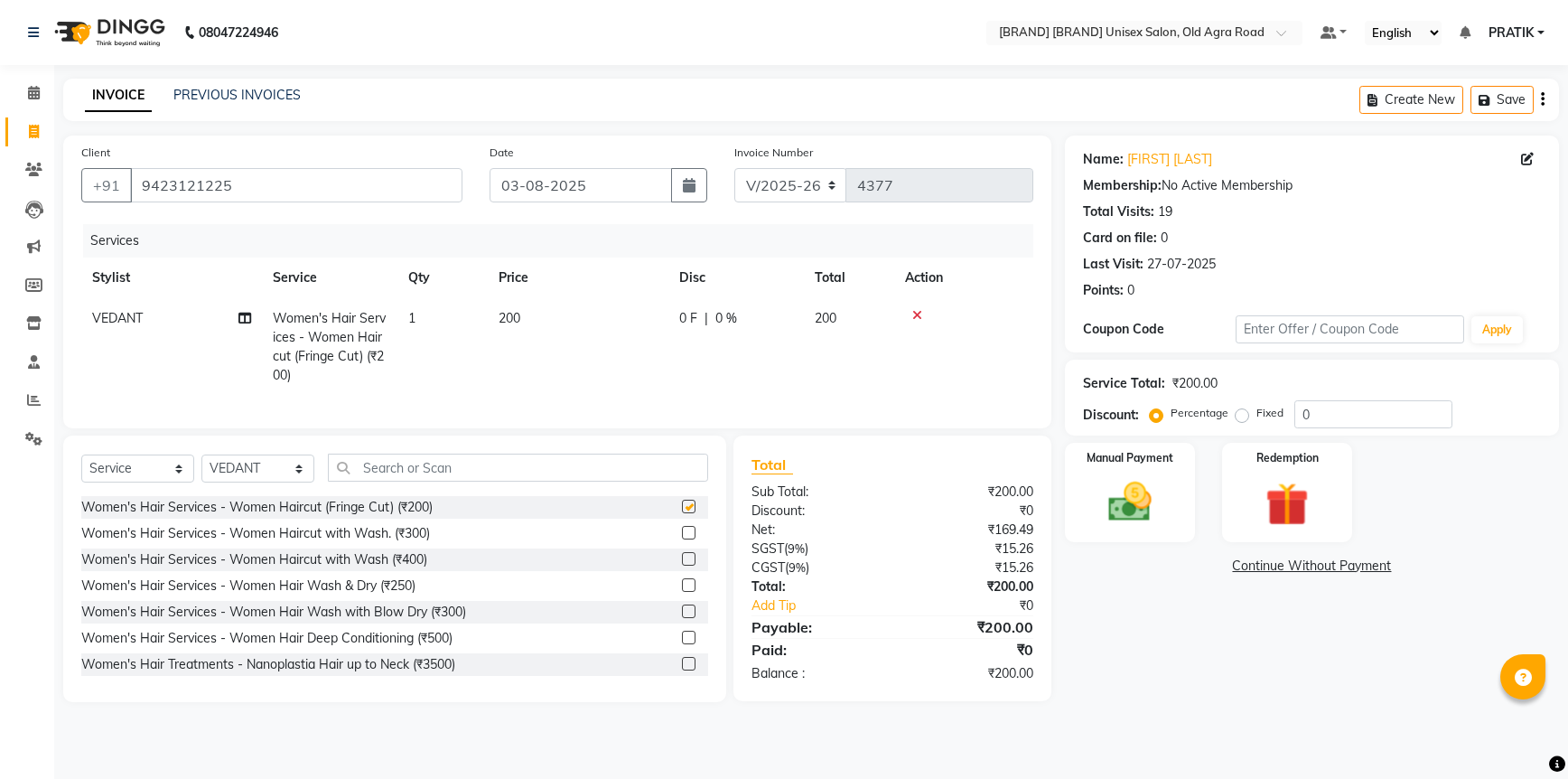 checkbox on "false" 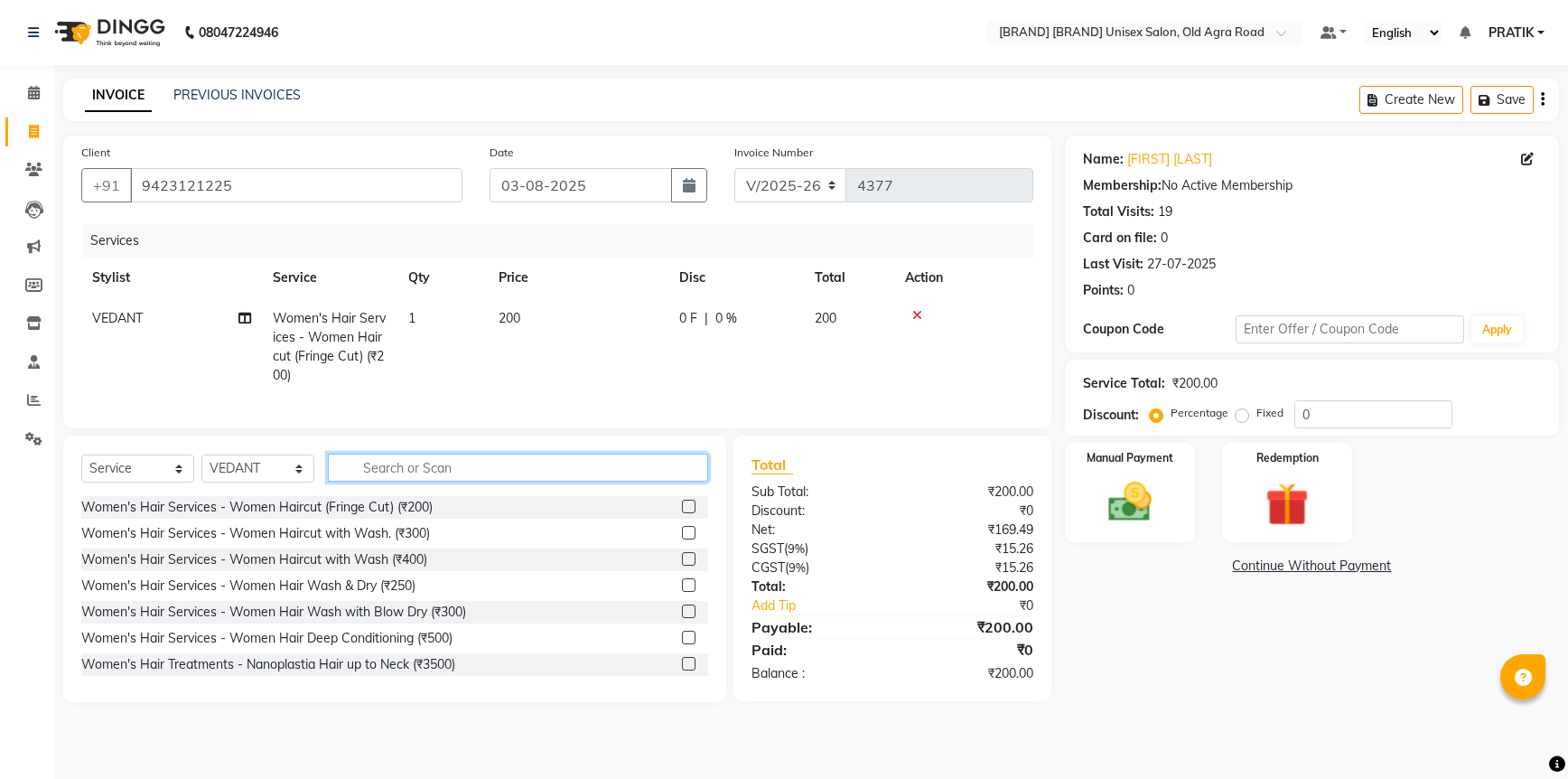 click 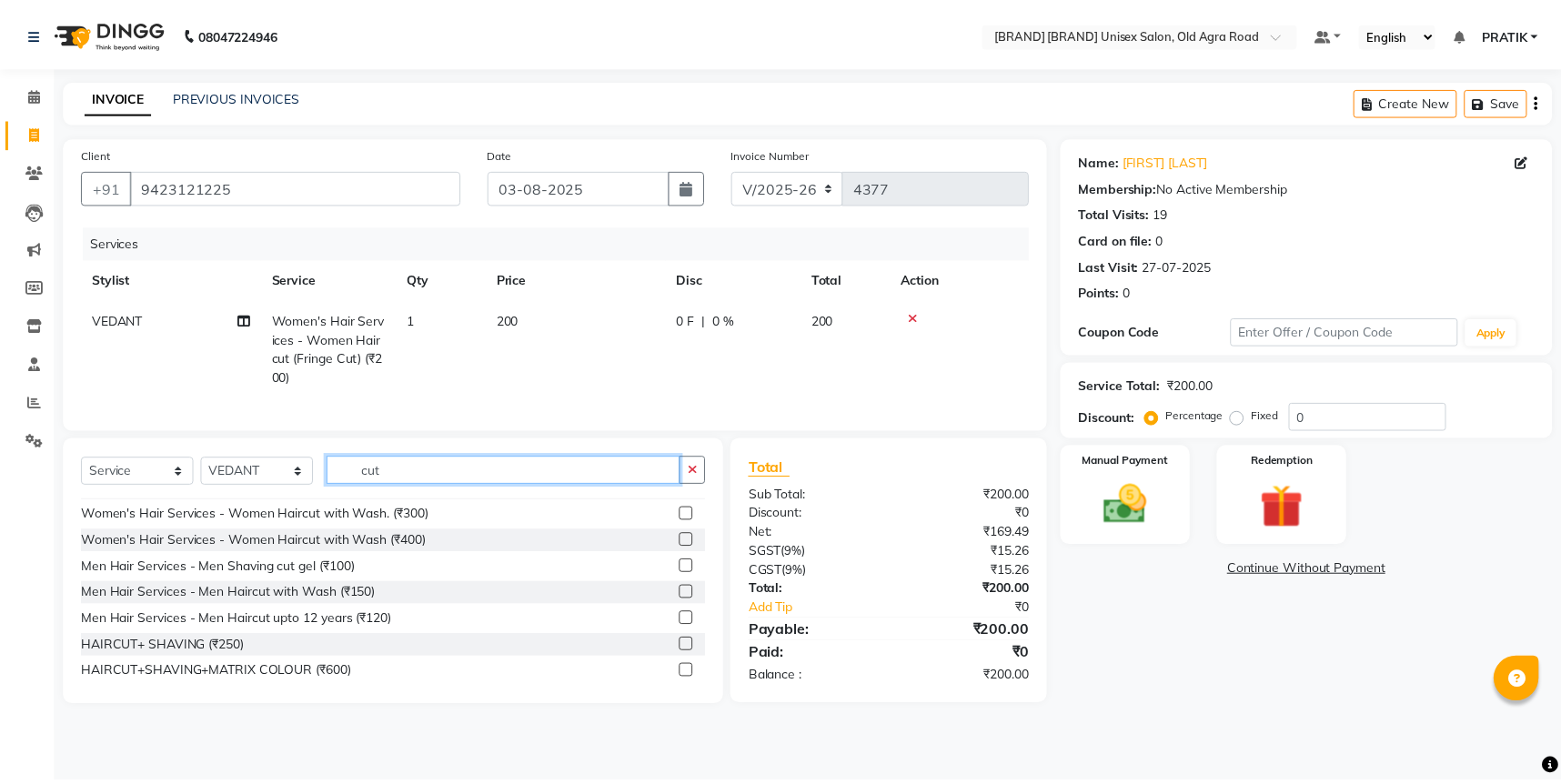 scroll, scrollTop: 0, scrollLeft: 0, axis: both 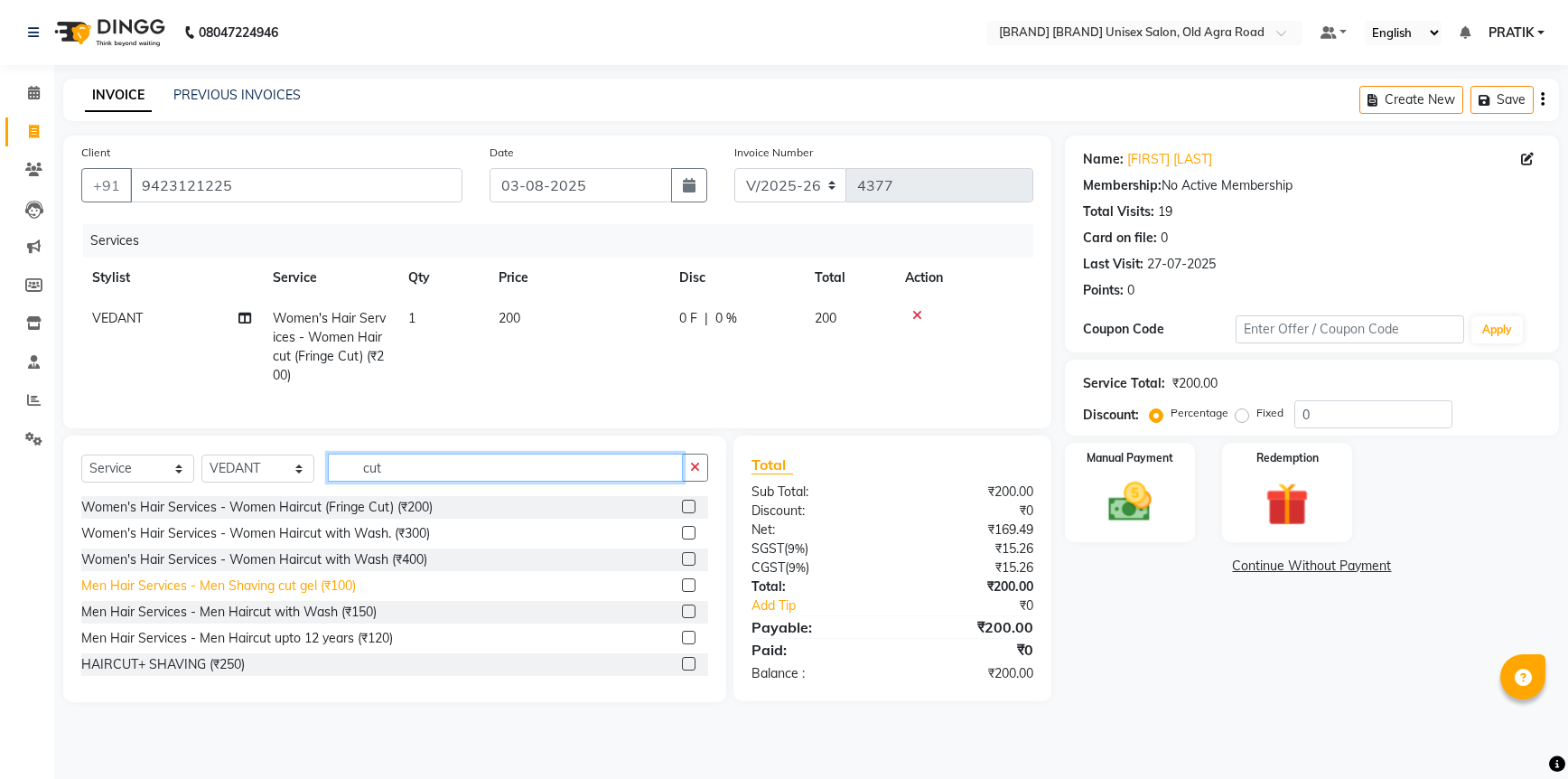 type on "cut" 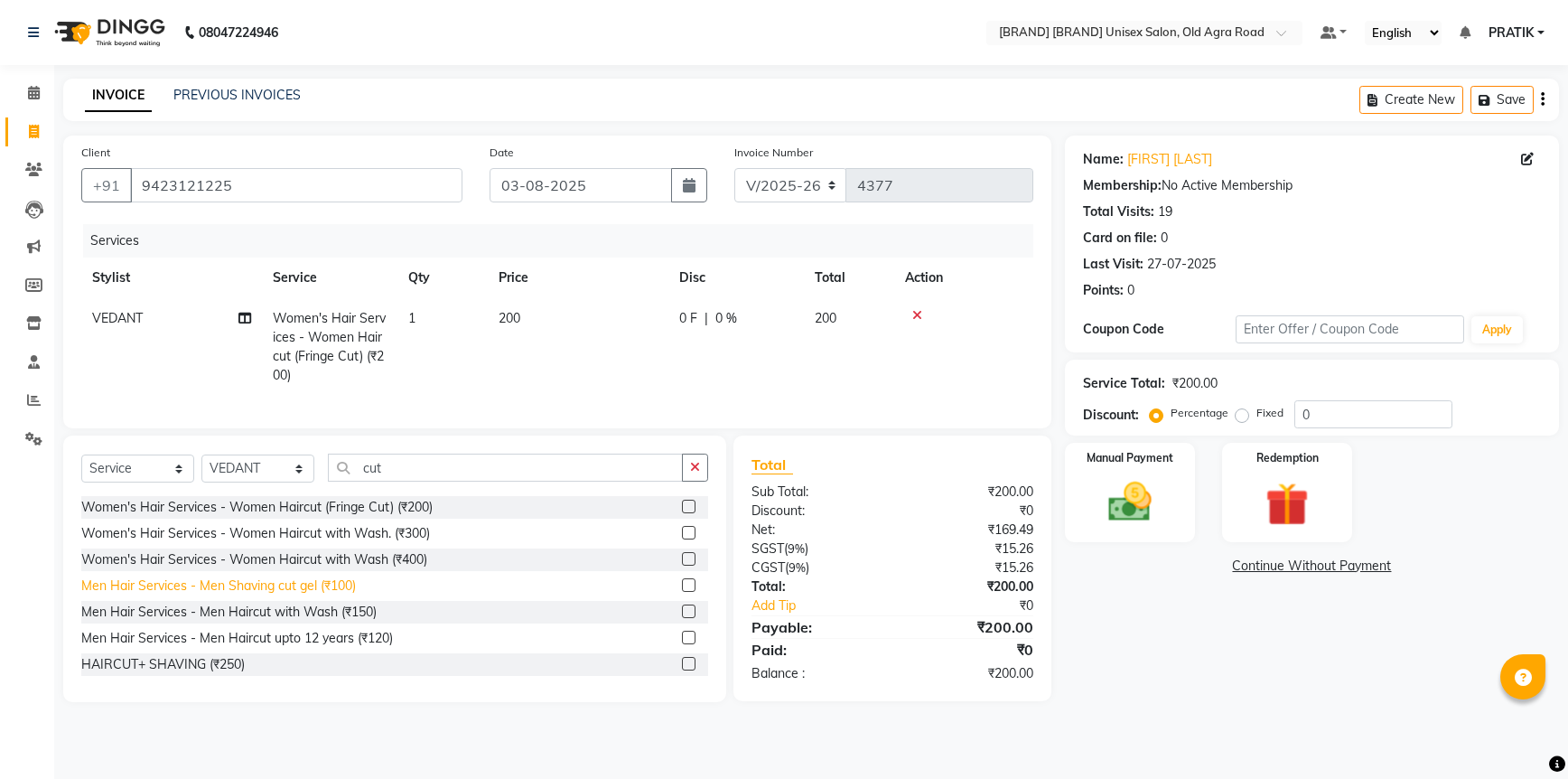 click on "Men Hair Services - Men Shaving cut gel (₹100)" 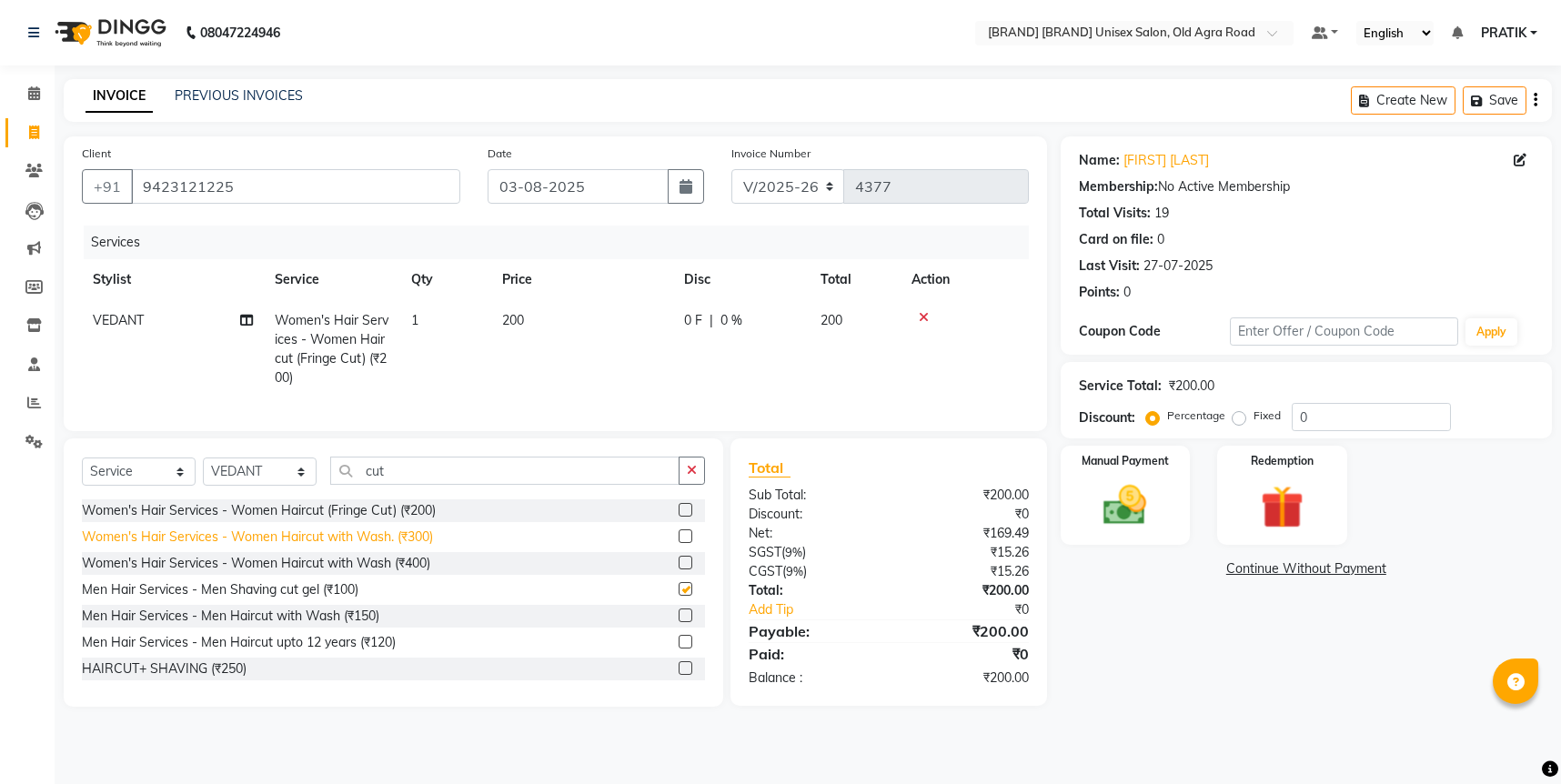 checkbox on "false" 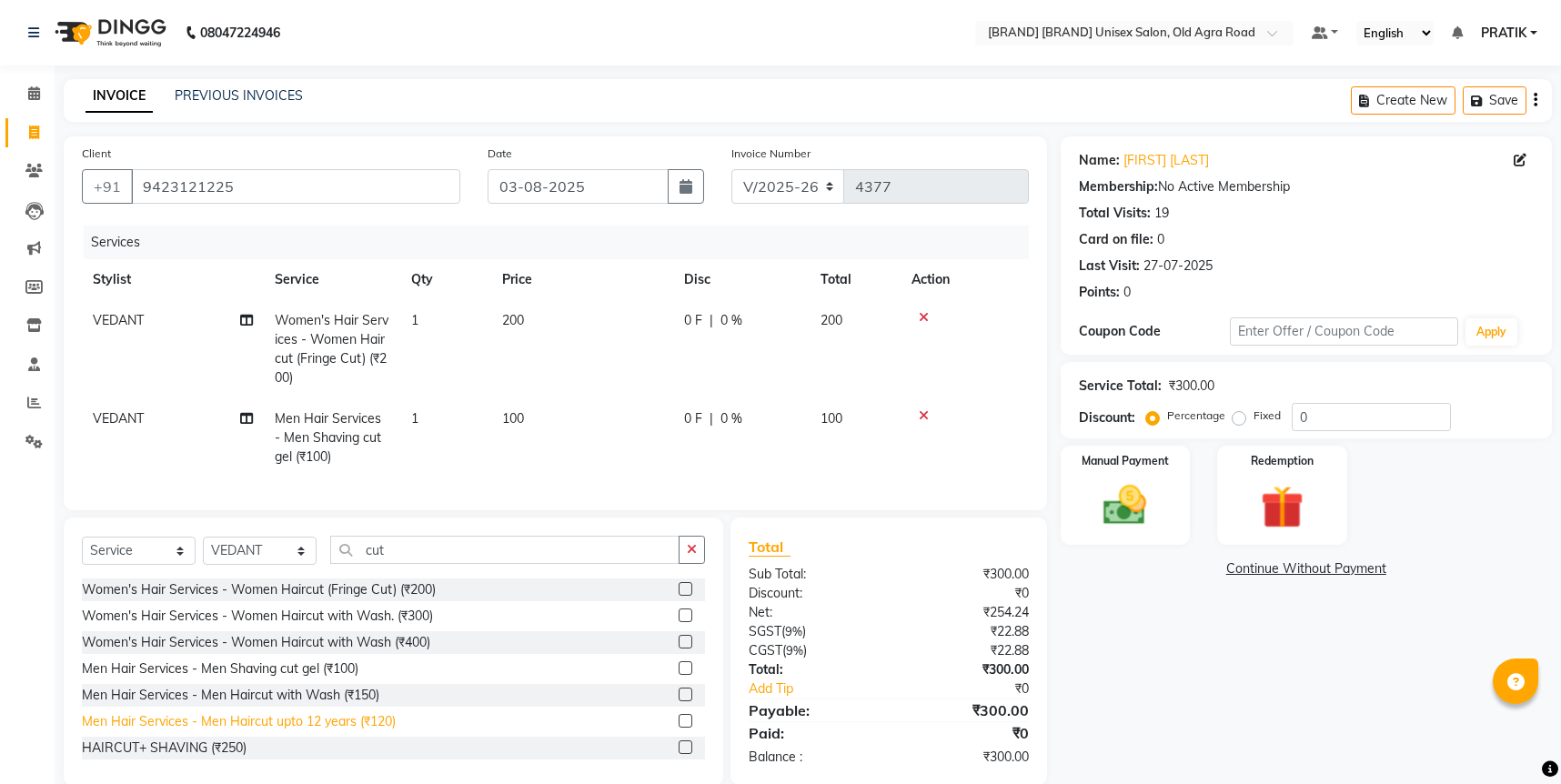 click on "Men Hair Services - Men Haircut upto 12 years (₹120)" 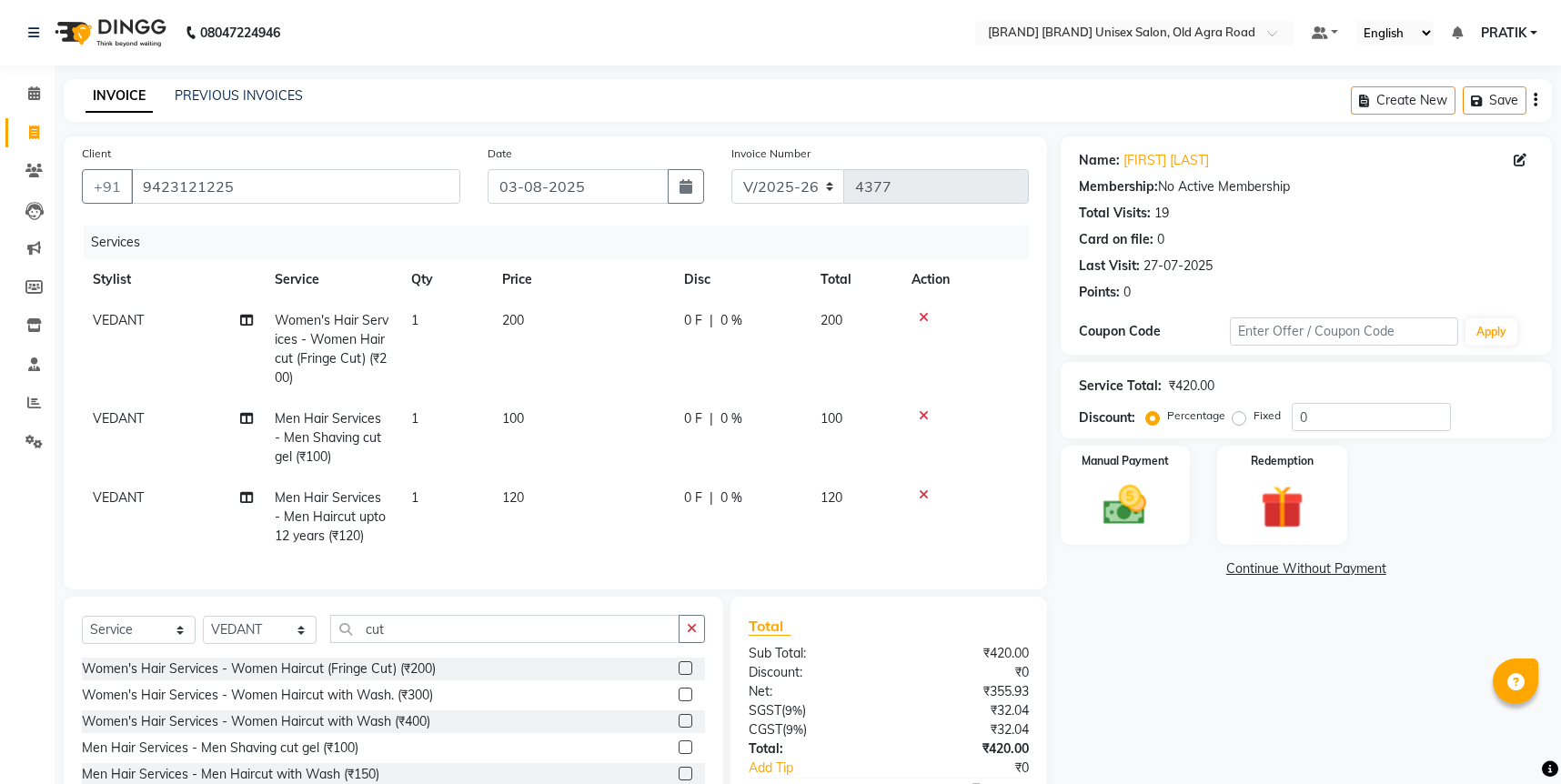 checkbox on "false" 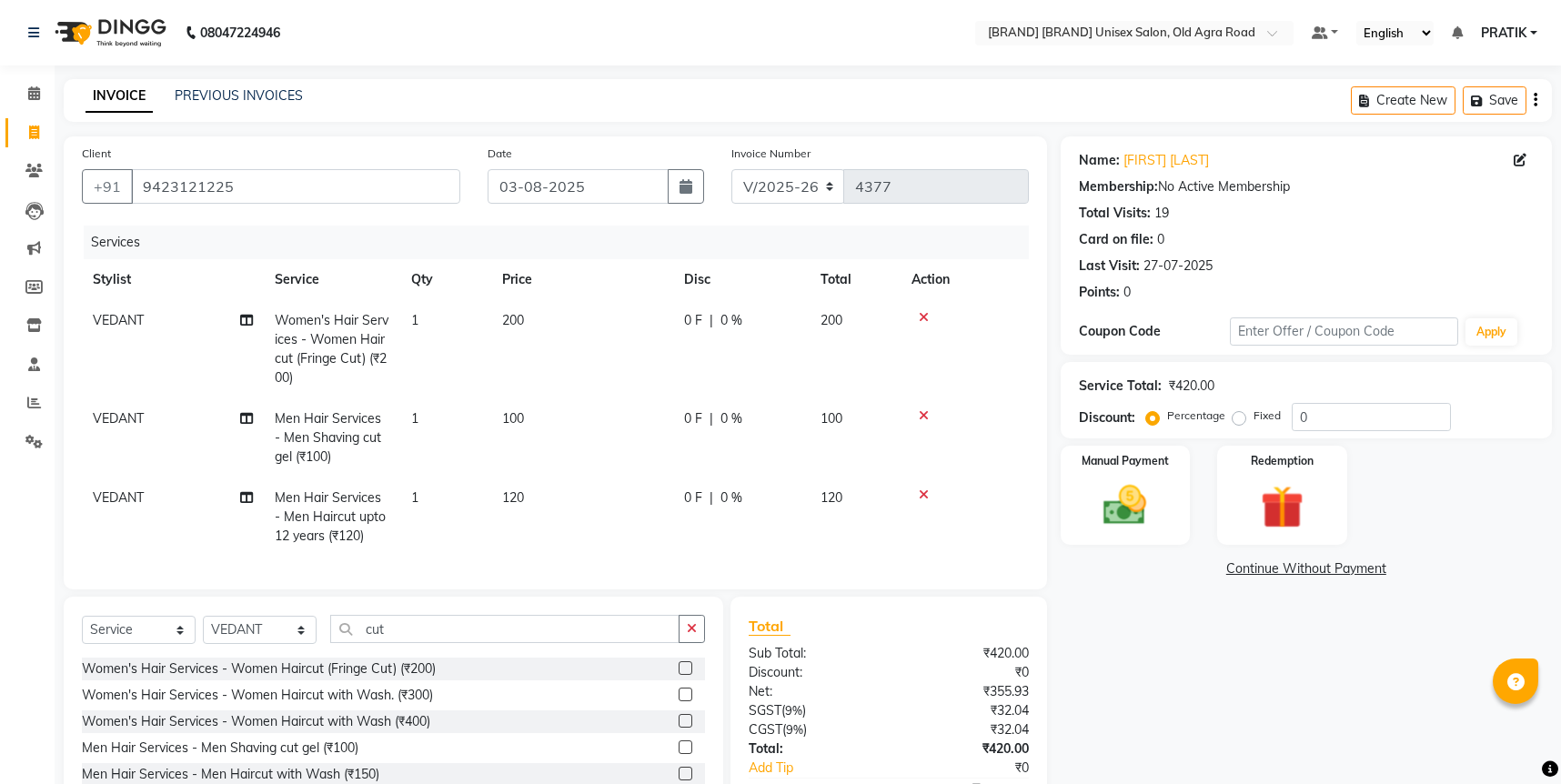 click on "VEDANT" 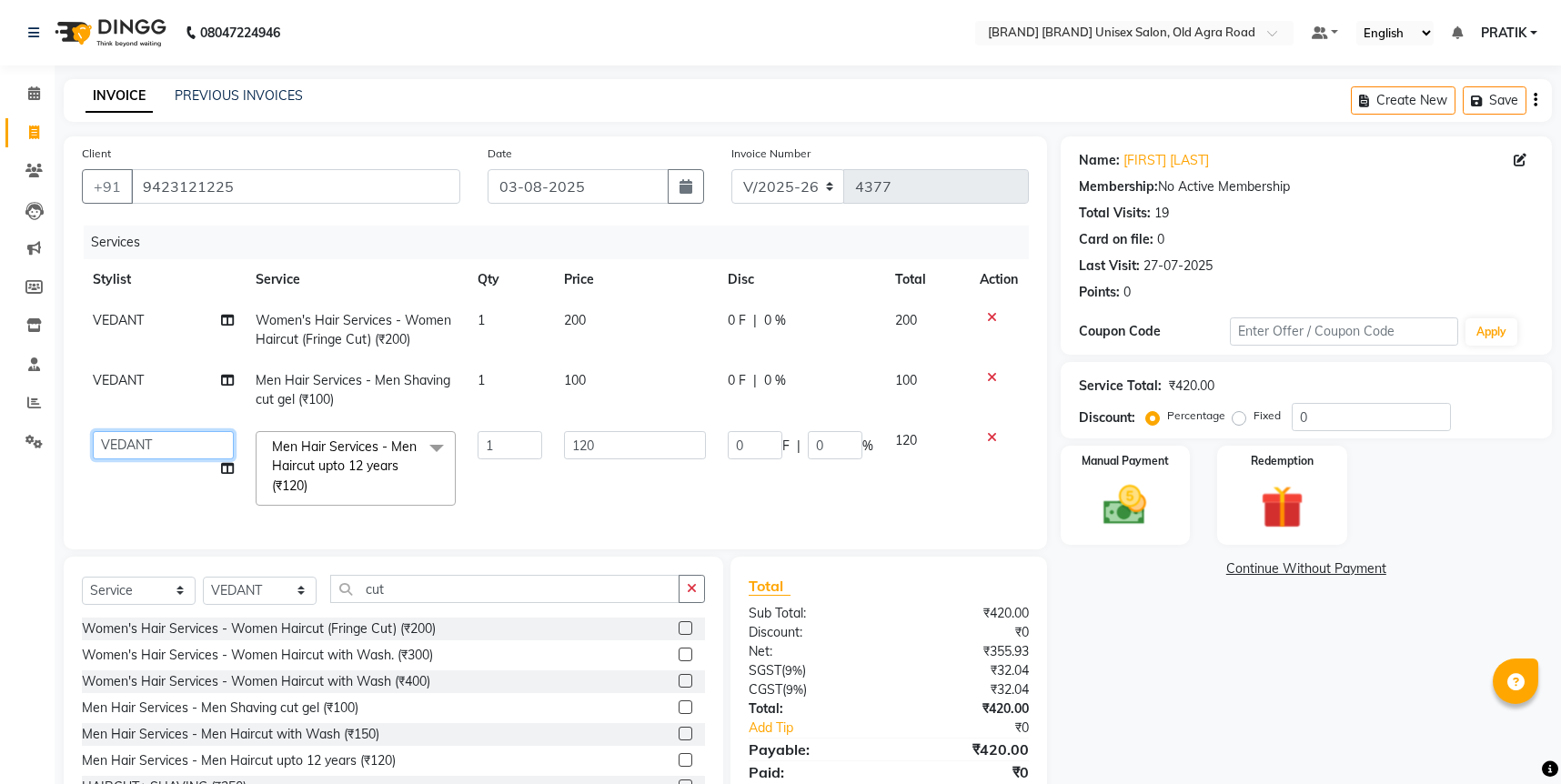 click on "[FIRST] [FIRST] [FIRST] [FIRST] [FIRST] [FIRST] [FIRST] [FIRST] [FIRST] [FIRST] [FIRST] [SERVICE] - [SERVICE] ( [PRICE] ) x [SERVICE] - [SERVICE] ( [PRICE] ) [SERVICE] - [SERVICE] ( [PRICE] ) [SERVICE] - [SERVICE] ( [PRICE] ) [SERVICE] - [SERVICE] ( [PRICE] ) [SERVICE] - [SERVICE] ( [PRICE] ) [SERVICE] - [SERVICE] ( [PRICE] ) [SERVICE] - [SERVICE] ( [PRICE] ) [SERVICE] ( [PRICE] ) [SERVICE] [SERVICE] ( [PRICE] ) [SERVICE] [SERVICE] ( [PRICE] ) [SERVICE] [SERVICE] ( [PRICE] ) [SERVICE] - [SERVICE] ( [PRICE] ) [SERVICE] - [SERVICE] ( [PRICE] ) [SERVICE] - [SERVICE] ( [PRICE] ) [SERVICE] - [SERVICE] ( [PRICE] ) [NUMBER] [NUMBER] [NUMBER] [LETTER] | [NUMBER] %" 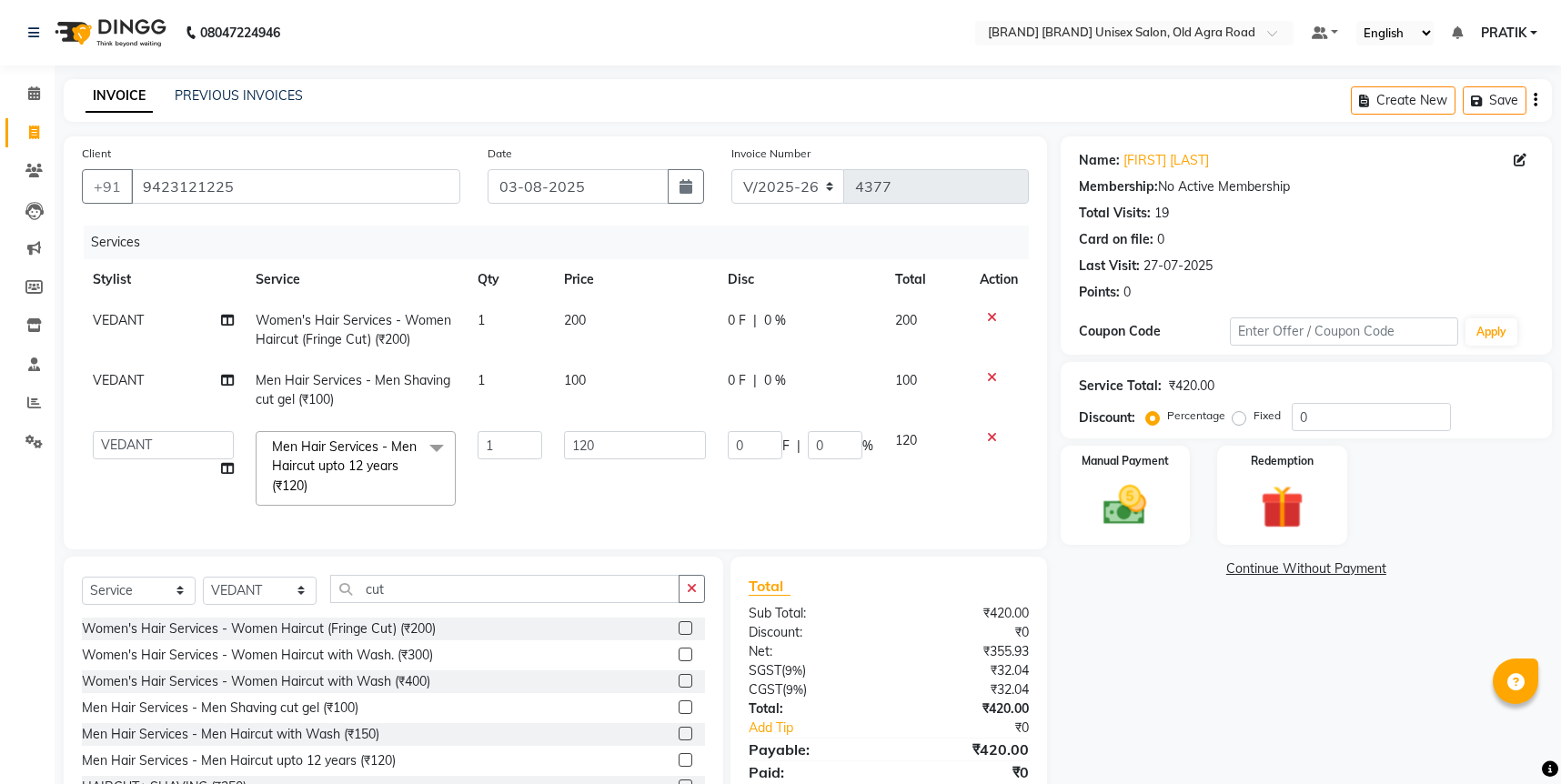 select on "[NUMBER]" 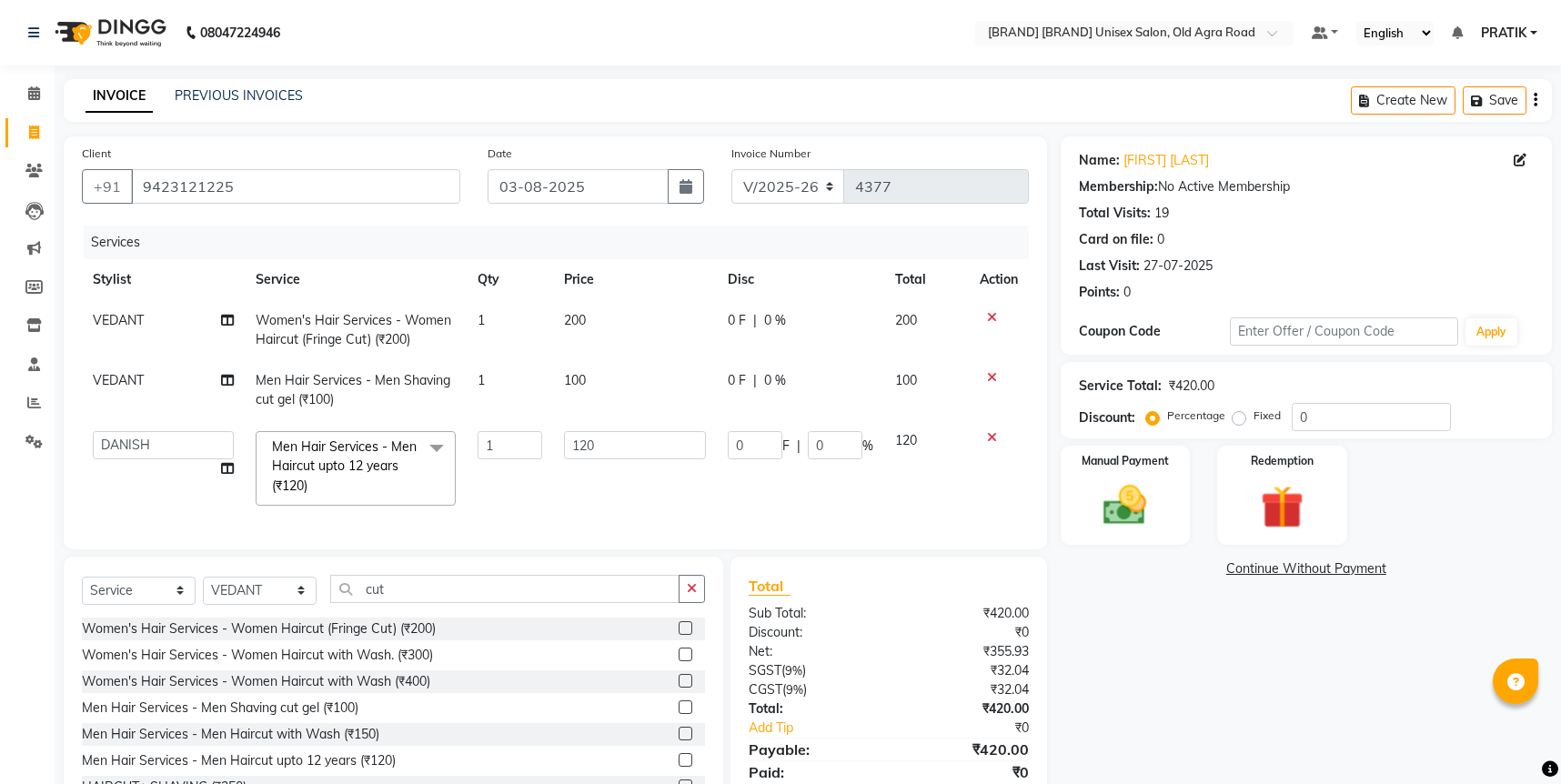 click on "VEDANT" 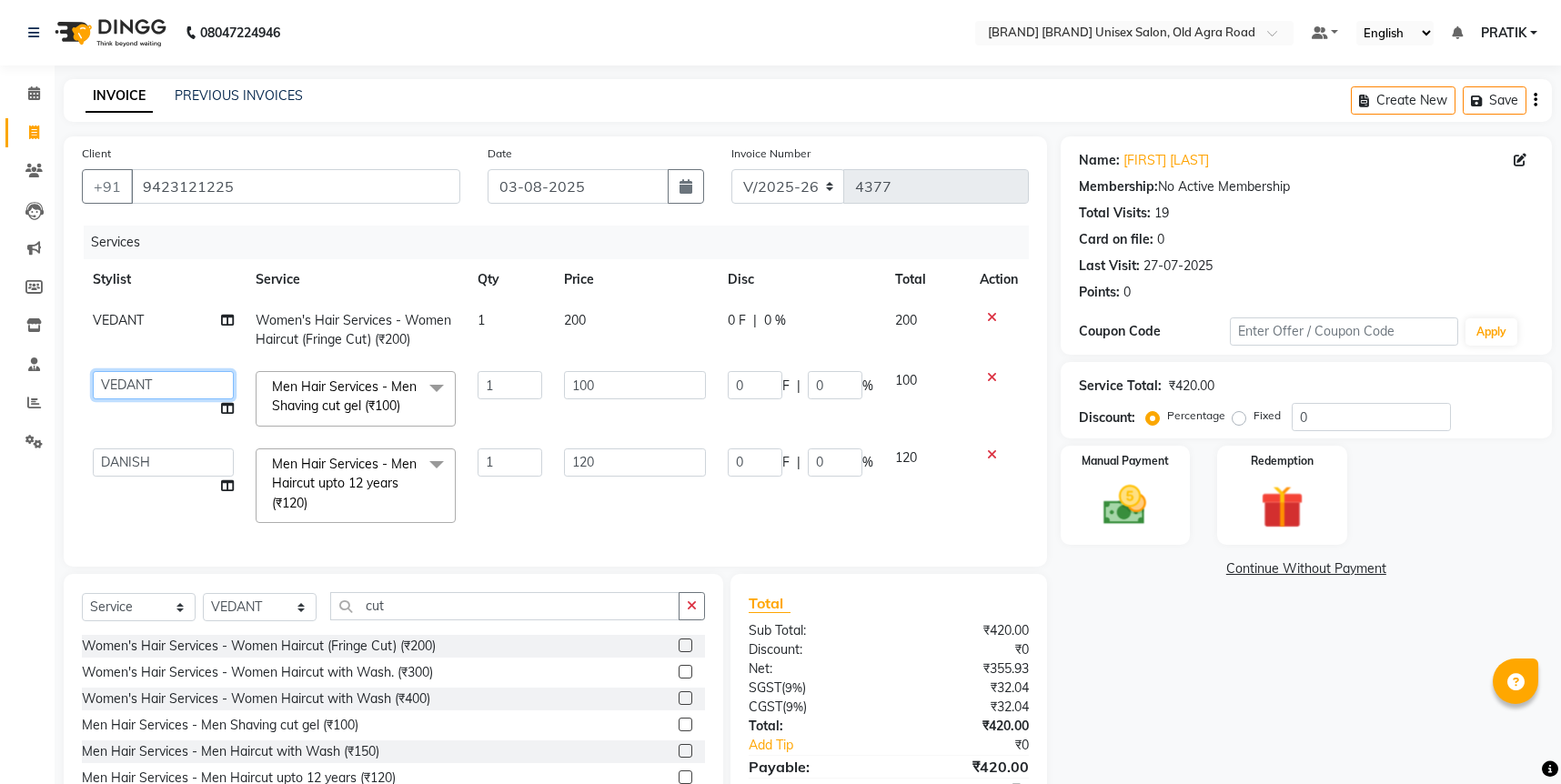 click on "[FIRST] [FIRST] [FIRST] [FIRST] [FIRST] [FIRST] [FIRST] [FIRST] [FIRST] [FIRST] [FIRST] [SERVICE] - [SERVICE] ( [PRICE] ) x [SERVICE] - [SERVICE] ( [PRICE] ) [SERVICE] - [SERVICE] ( [PRICE] ) [SERVICE] - [SERVICE] ( [PRICE] ) [SERVICE] - [SERVICE] ( [PRICE] ) [SERVICE] - [SERVICE] ( [PRICE] ) [SERVICE] - [SERVICE] ( [PRICE] ) [SERVICE] - [SERVICE] ( [PRICE] ) [SERVICE] ( [PRICE] ) [SERVICE] [SERVICE] ( [PRICE] ) [SERVICE] [SERVICE] ( [PRICE] ) [SERVICE] [SERVICE] ( [PRICE] ) [SERVICE] - [SERVICE] ( [PRICE] ) [SERVICE] - [SERVICE] ( [PRICE] ) [SERVICE] - [SERVICE] ( [PRICE] ) [SERVICE] - [SERVICE] ( [PRICE] ) [NUMBER] [NUMBER] [NUMBER] [LETTER] | [NUMBER] %" 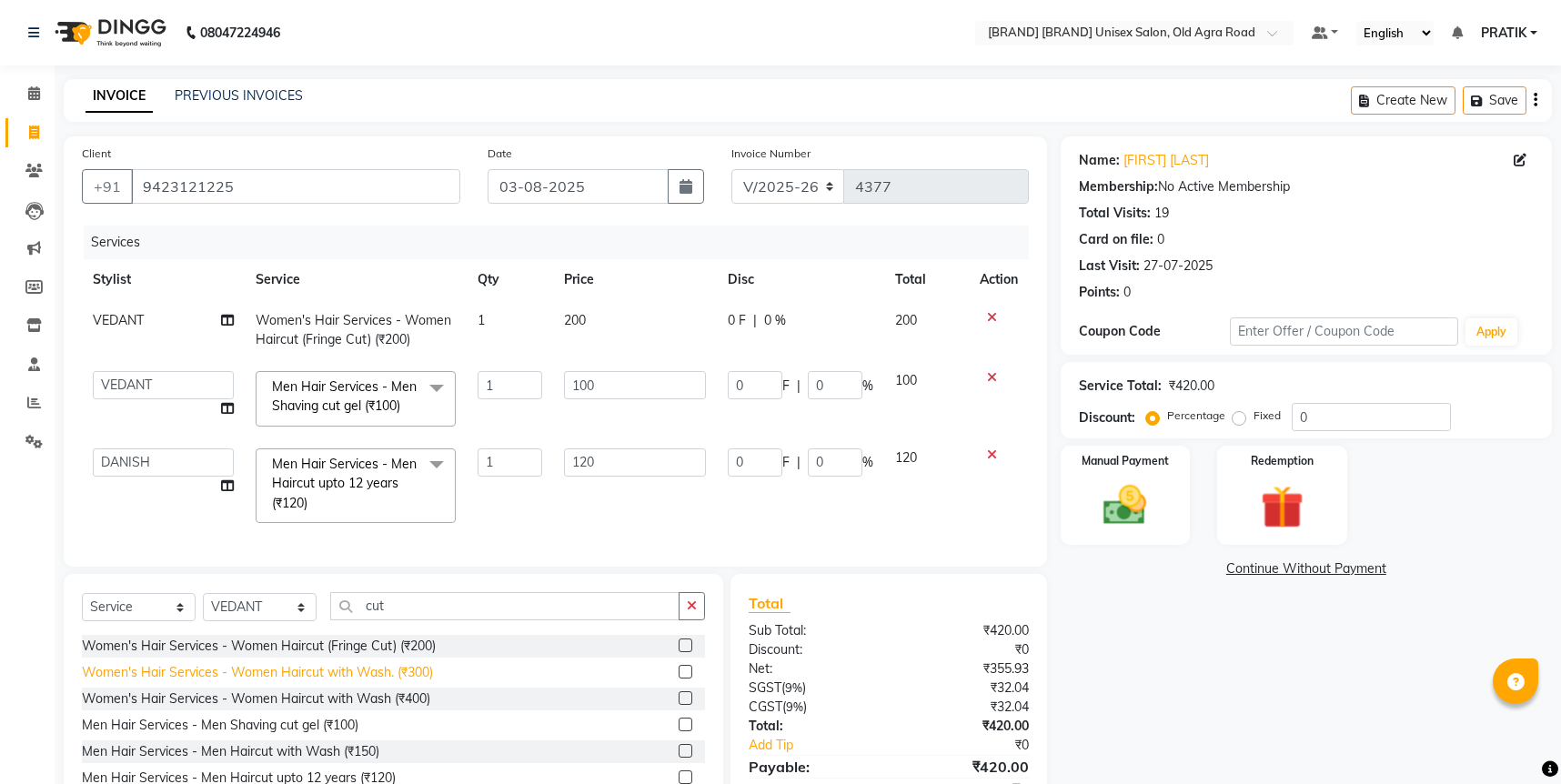 select on "[NUMBER]" 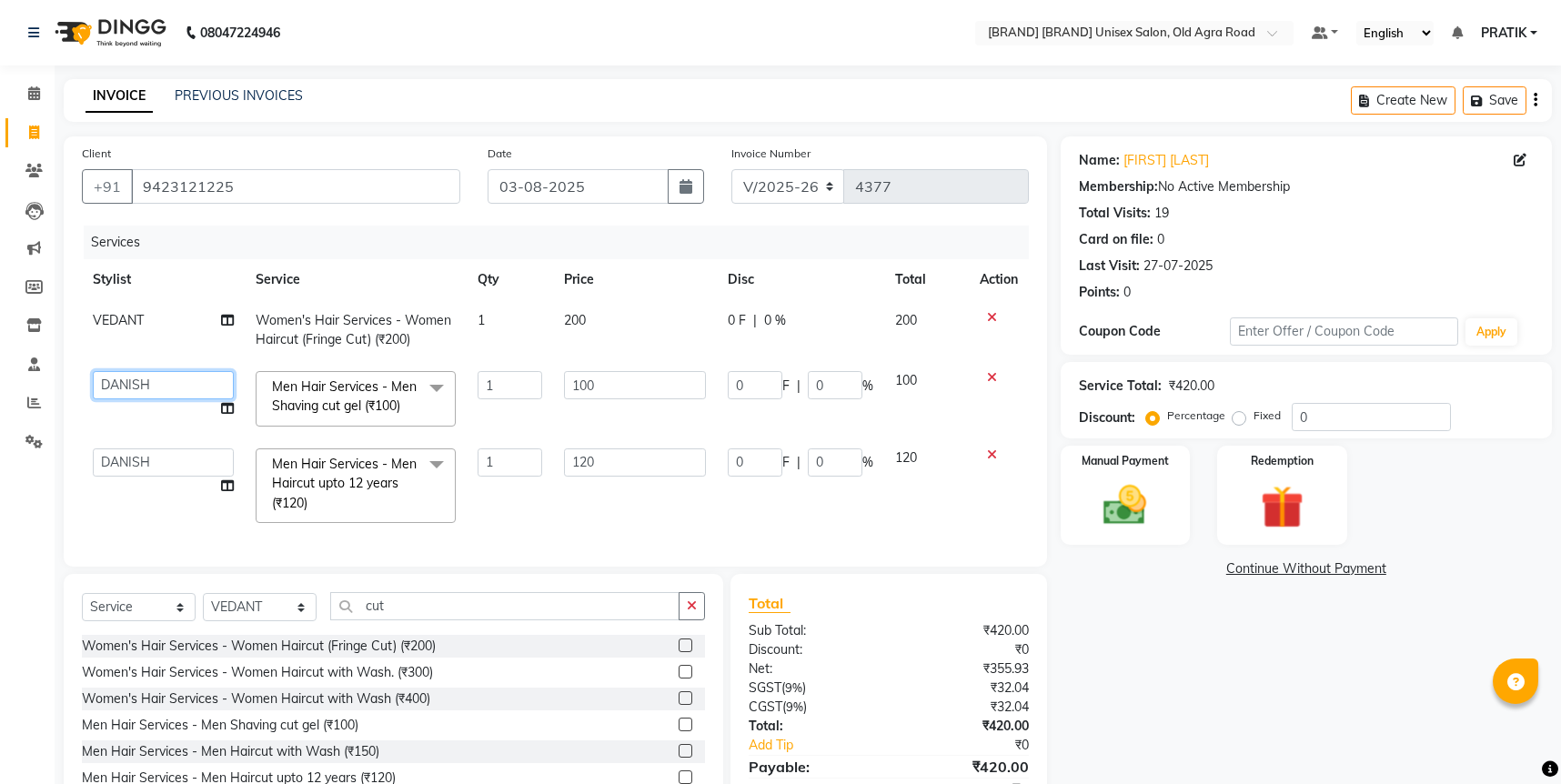 click on "[FIRST] [FIRST] [FIRST] [FIRST] [FIRST] [FIRST] [FIRST] [FIRST] [FIRST] [FIRST] [FIRST] [SERVICE] - [SERVICE] ( [PRICE] ) x [SERVICE] - [SERVICE] ( [PRICE] ) [SERVICE] - [SERVICE] ( [PRICE] ) [SERVICE] - [SERVICE] ( [PRICE] ) [SERVICE] - [SERVICE] ( [PRICE] ) [SERVICE] - [SERVICE] ( [PRICE] ) [SERVICE] - [SERVICE] ( [PRICE] ) [SERVICE] - [SERVICE] ( [PRICE] ) [SERVICE] ( [PRICE] ) [SERVICE] [SERVICE] ( [PRICE] ) [SERVICE] [SERVICE] ( [PRICE] ) [SERVICE] [SERVICE] ( [PRICE] ) [SERVICE] - [SERVICE] ( [PRICE] ) [SERVICE] - [SERVICE] ( [PRICE] ) [SERVICE] - [SERVICE] ( [PRICE] ) [SERVICE] - [SERVICE] ( [PRICE] ) [NUMBER] [NUMBER] [NUMBER] [LETTER] | [NUMBER] %" 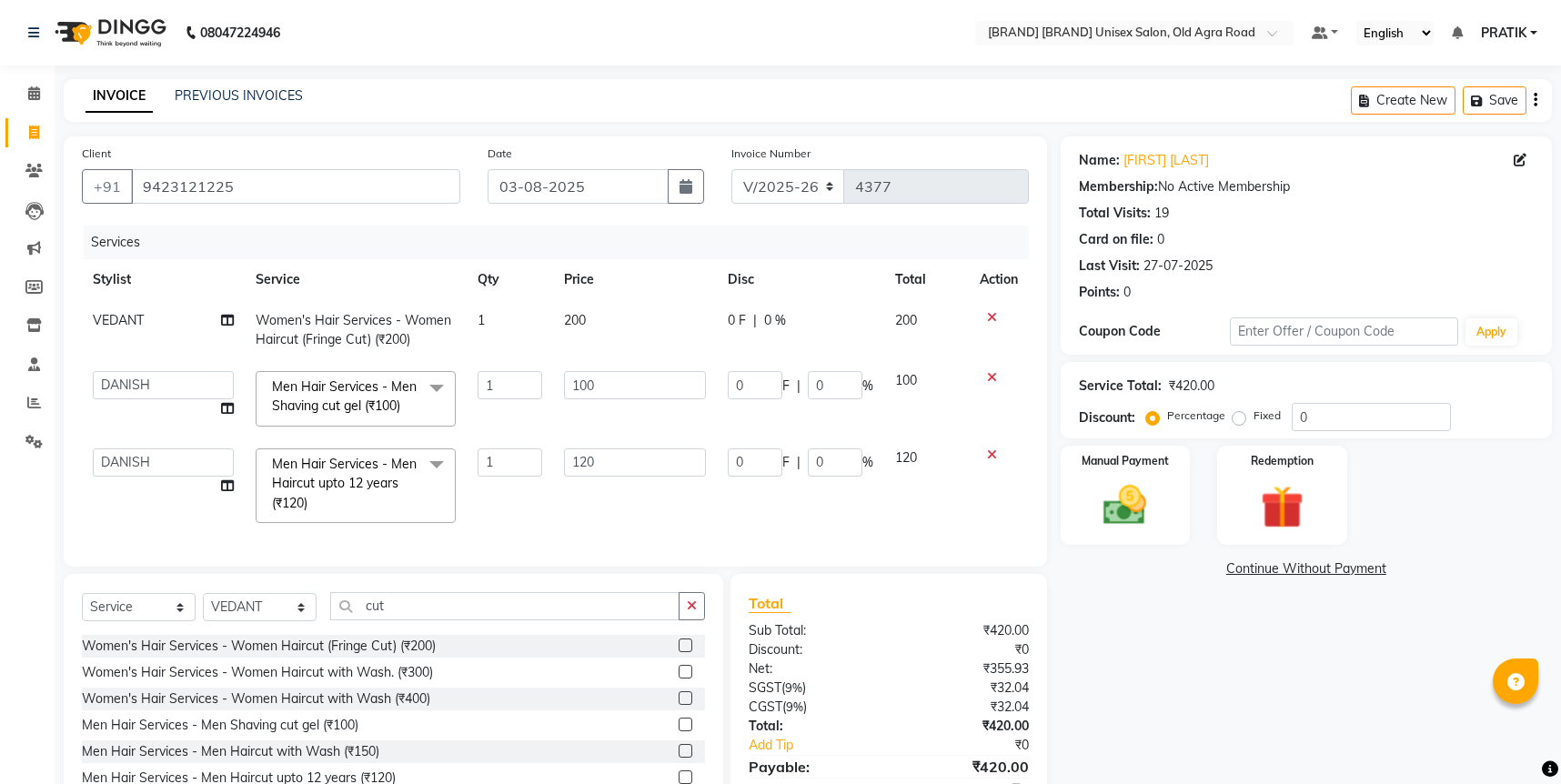 click on "200" 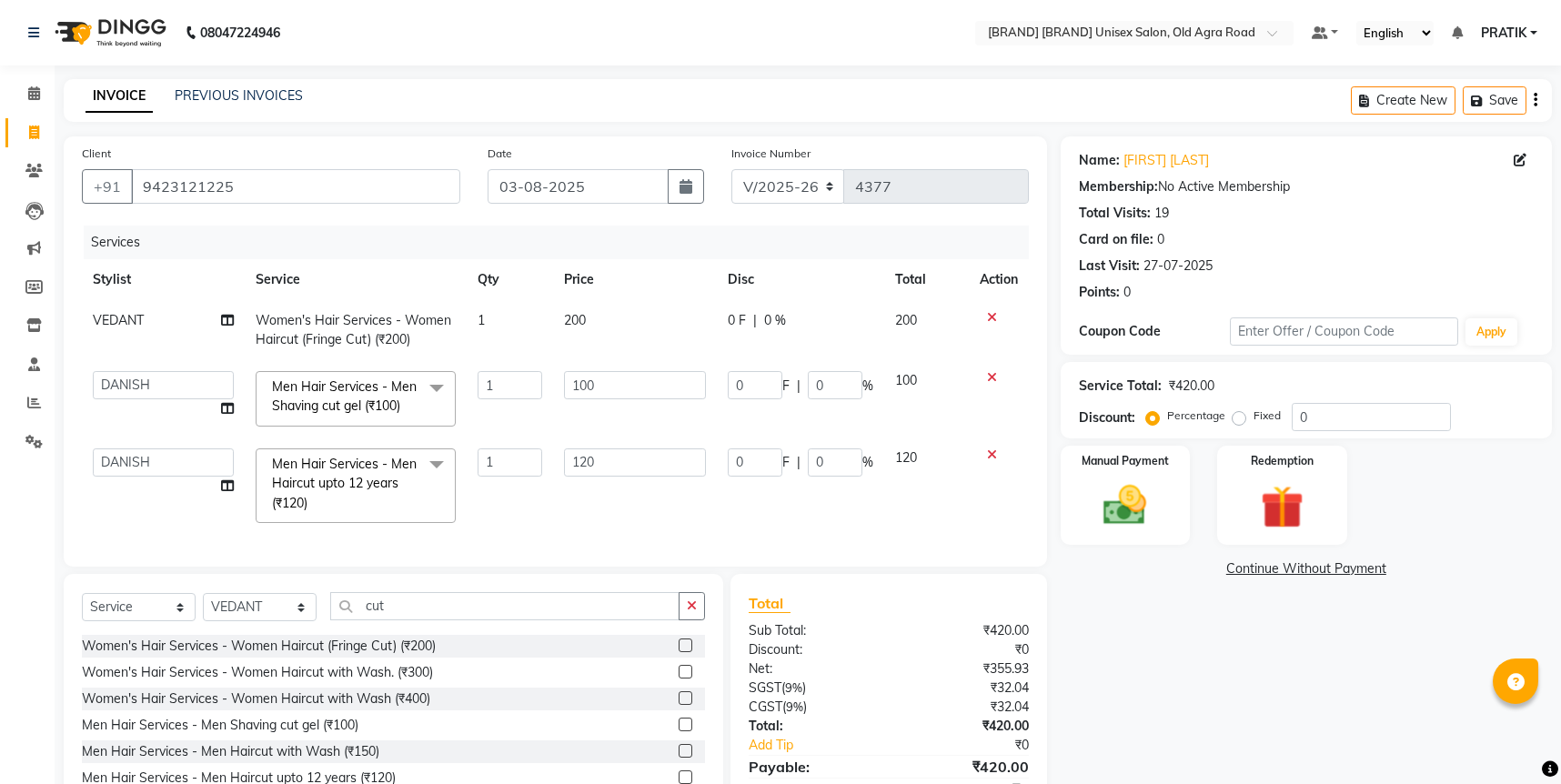 select on "57453" 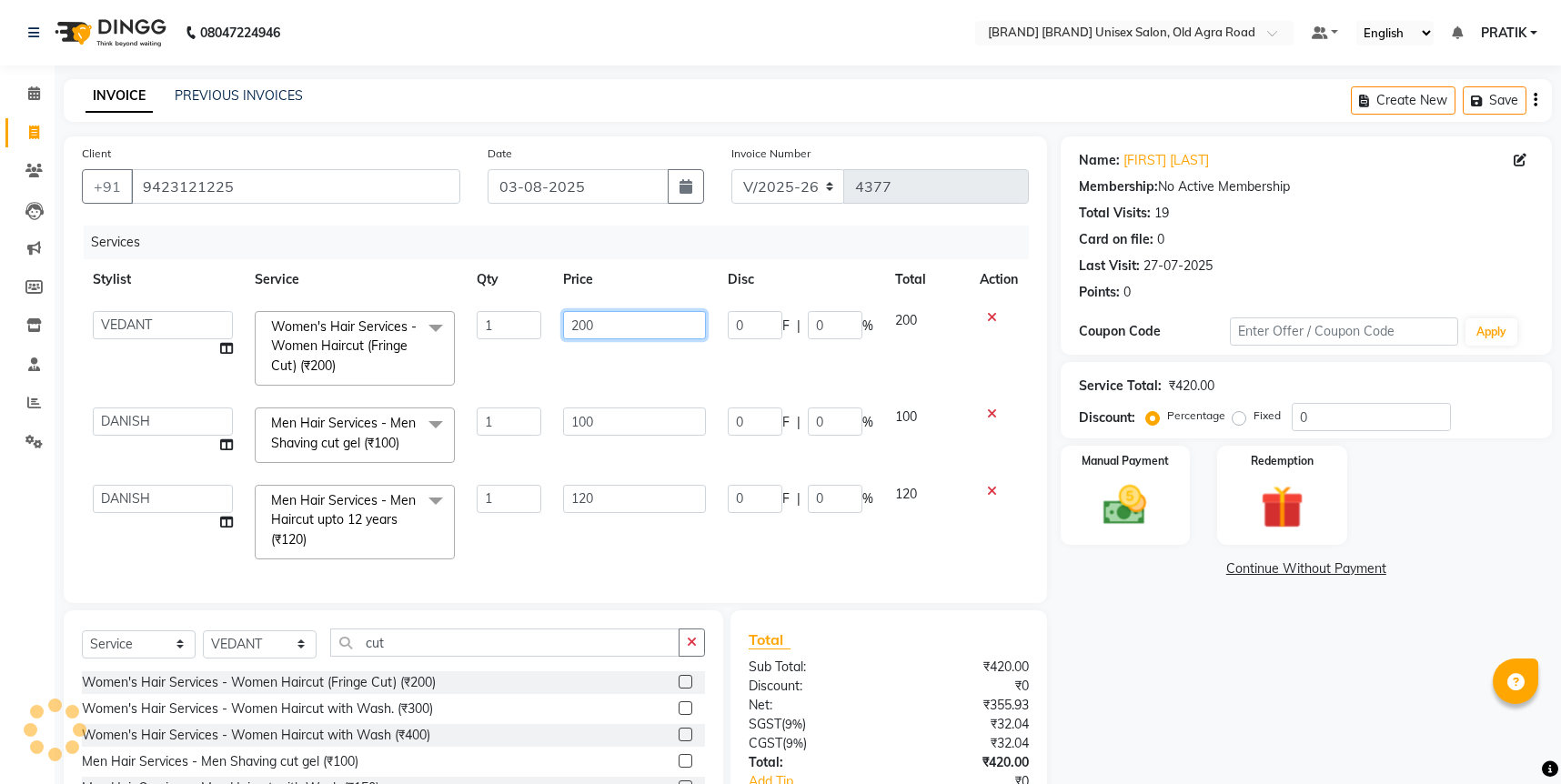 click on "200" 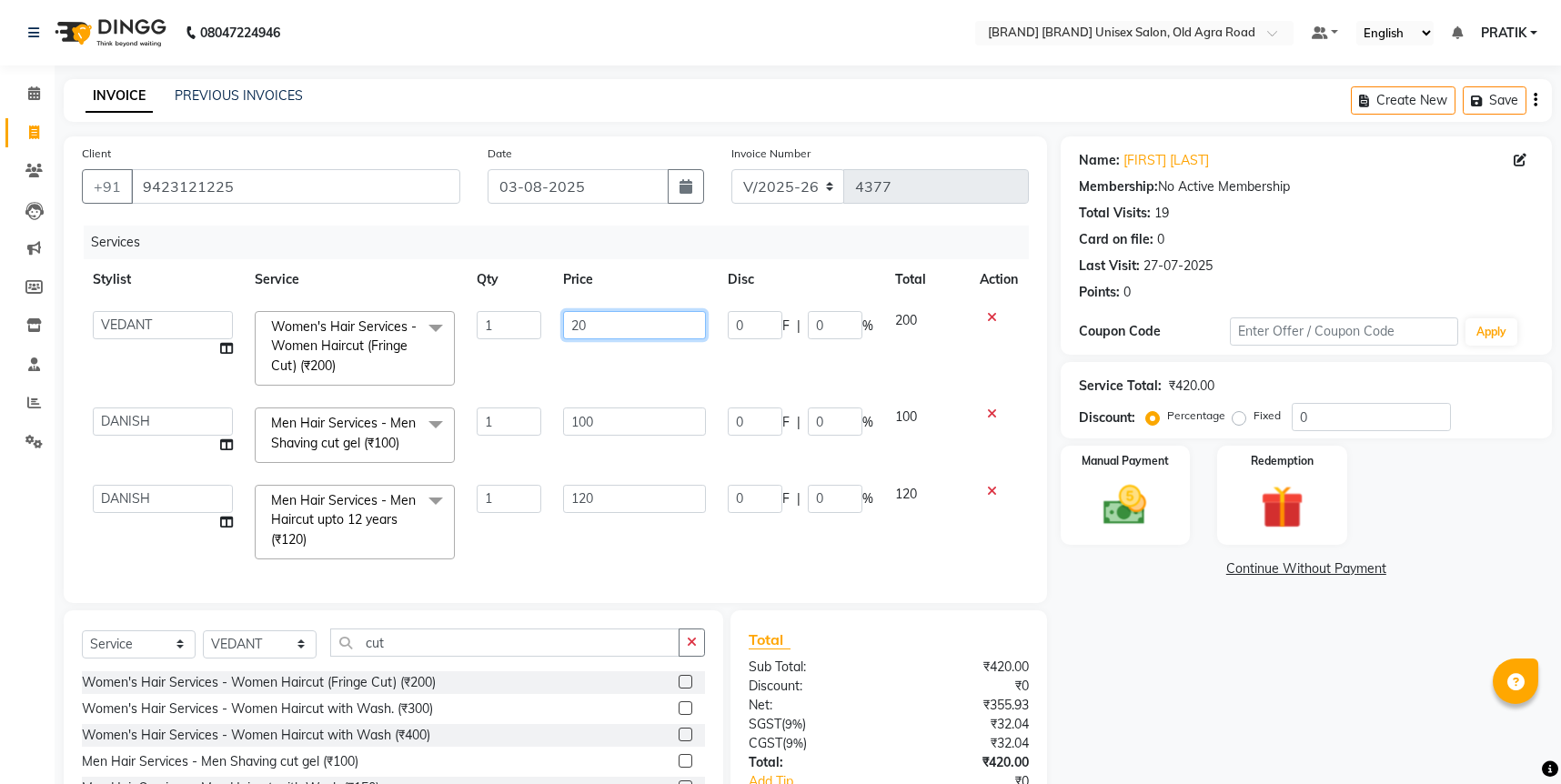 type on "2" 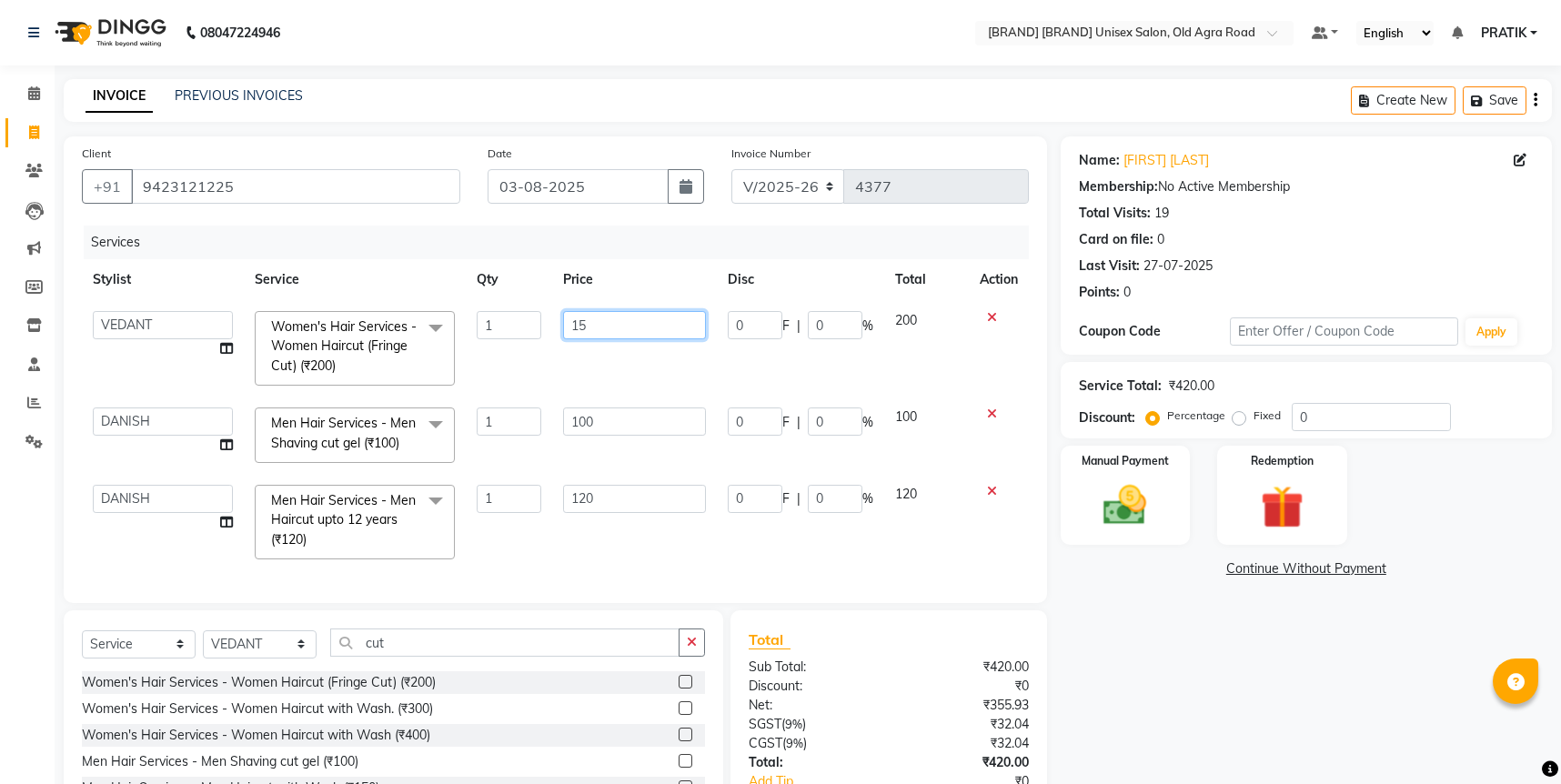 type on "150" 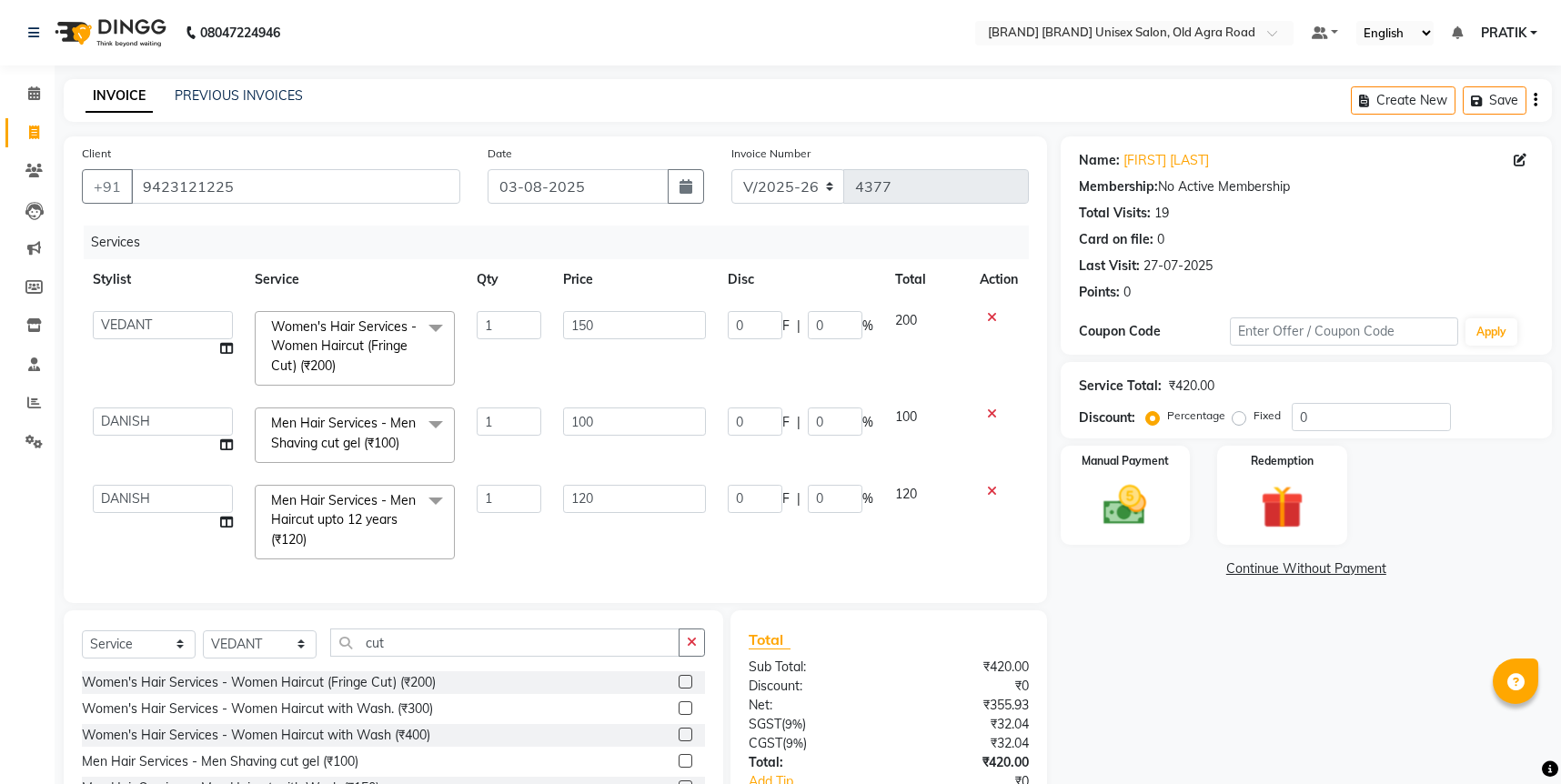click on "Select Service Product Membership Package Voucher Prepaid Gift Card Select Stylist [NAME] [NAME] [NAME] [LAST] [NAME] [NAME] [NAME] [NAME] [NAME] [NAME] [NAME] [NAME] [NAME] [NAME] [NAME] [NAME] - [NAME] [NAME] ([PRICE]) x [NAME] - [NAME] ([PRICE]) [NAME] - [NAME] ([PRICE]) [NAME] - [NAME] ([PRICE]) [NAME] - [NAME] ([PRICE]) [NAME] - [NAME] ([PRICE]) [NAME] - [NAME] ([PRICE]) [NAME] - [NAME] ([PRICE]) [NAME] - [NAME] ([PRICE]) [NAME] - [NAME] ([PRICE]) [NAME] ([PRICE]) [NAME] ([PRICE]) [NAME] ([PRICE]) [NAME] ([PRICE]) [NAME] - [NAME] ([PRICE]) [NAME] - [NAME] ([PRICE]) [NAME] - [NAME] ([PRICE]) [NAME] - [NAME] [NAME] ([PRICE]) 1 [PRICE] 0 F | 0 %" 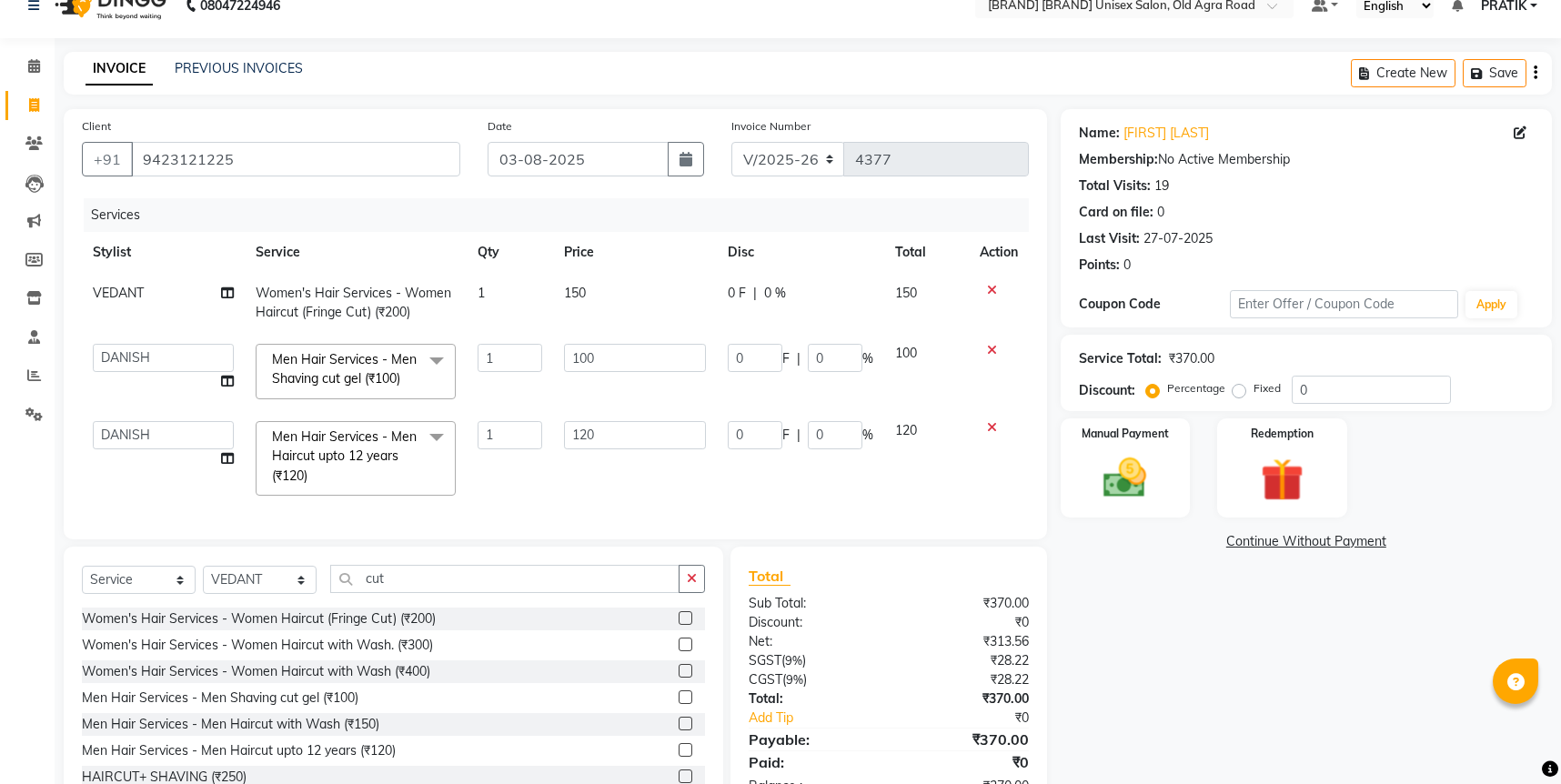 scroll, scrollTop: 104, scrollLeft: 0, axis: vertical 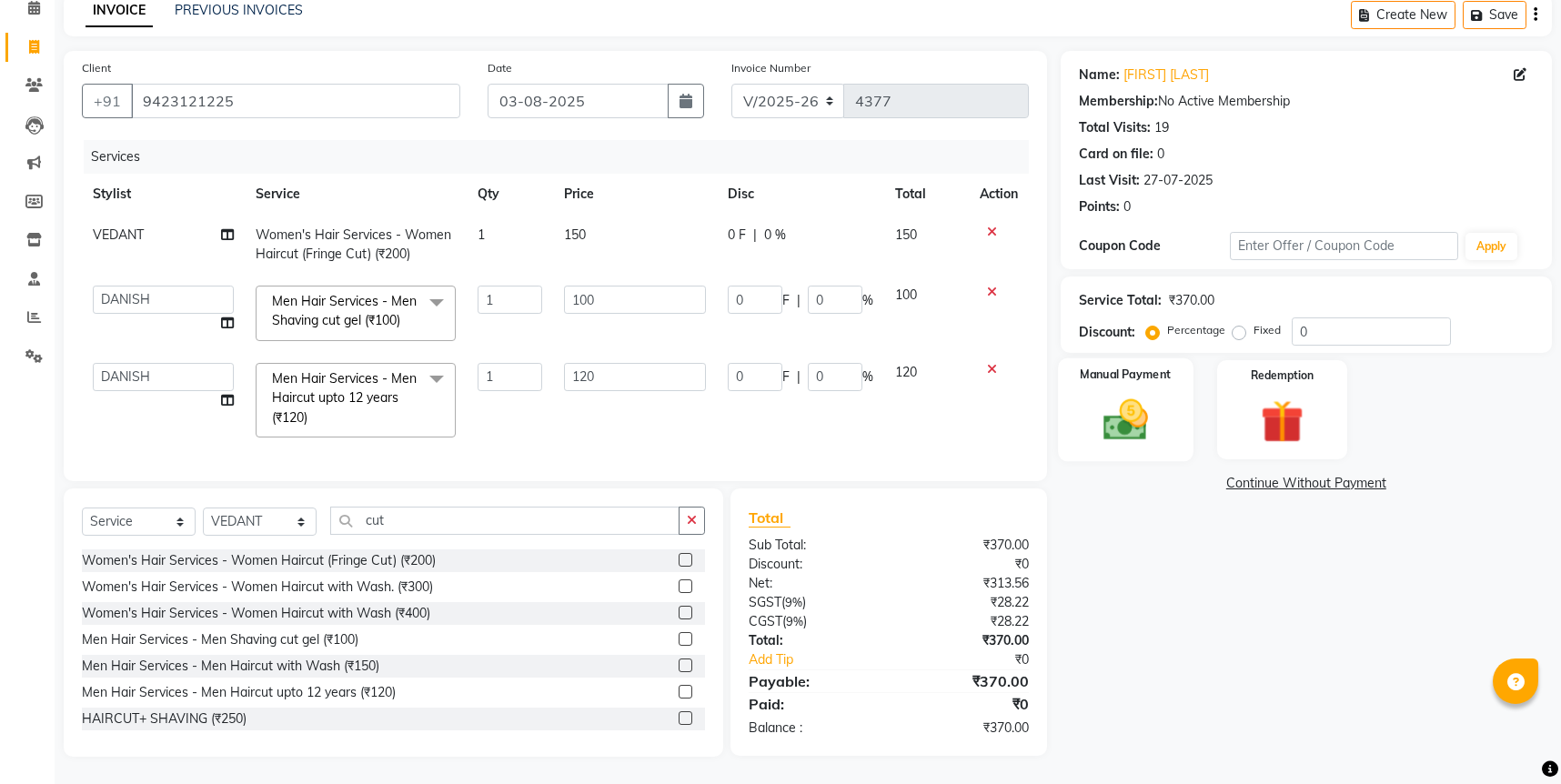 click on "Manual Payment" 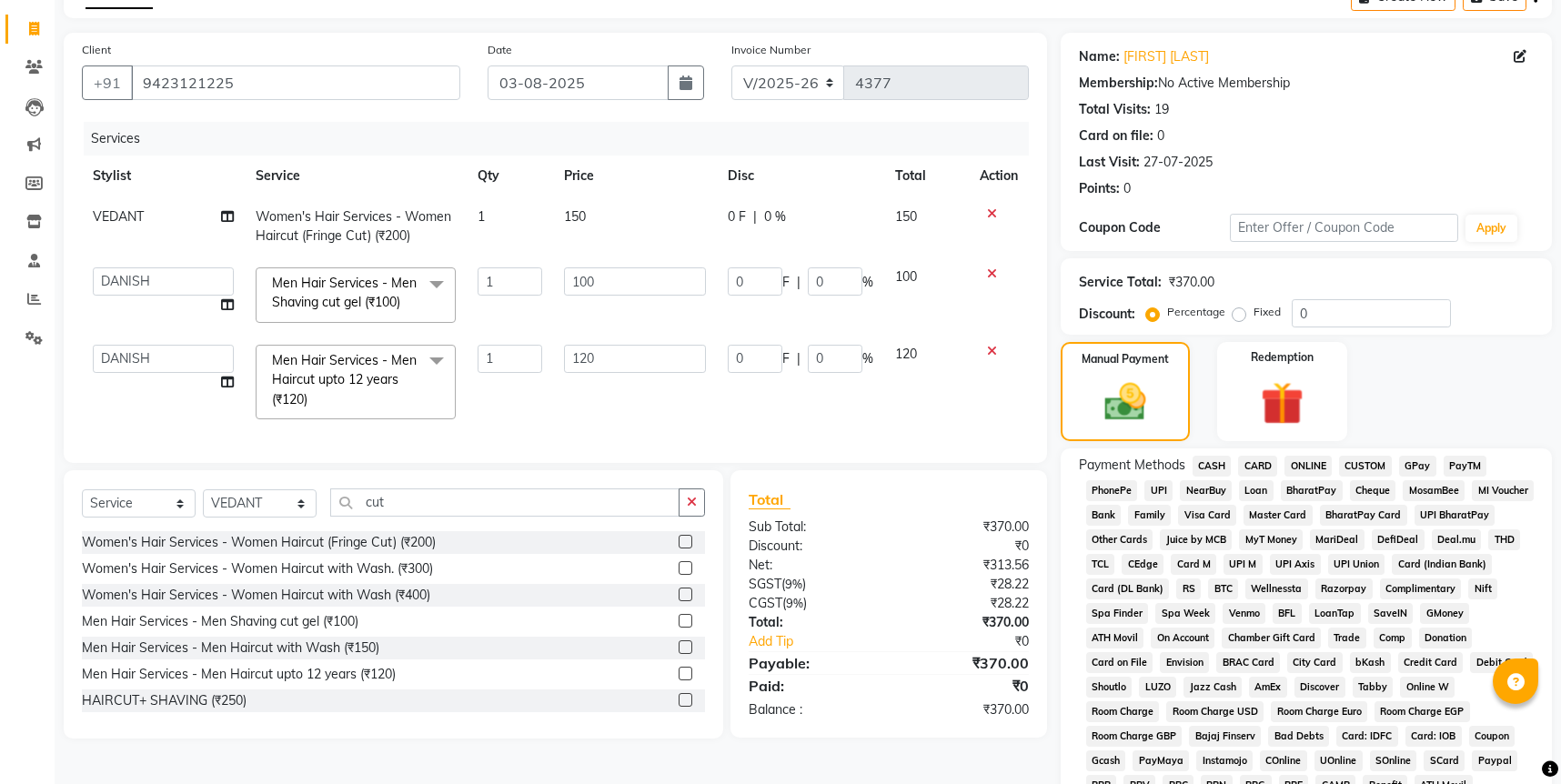 click on "CASH" 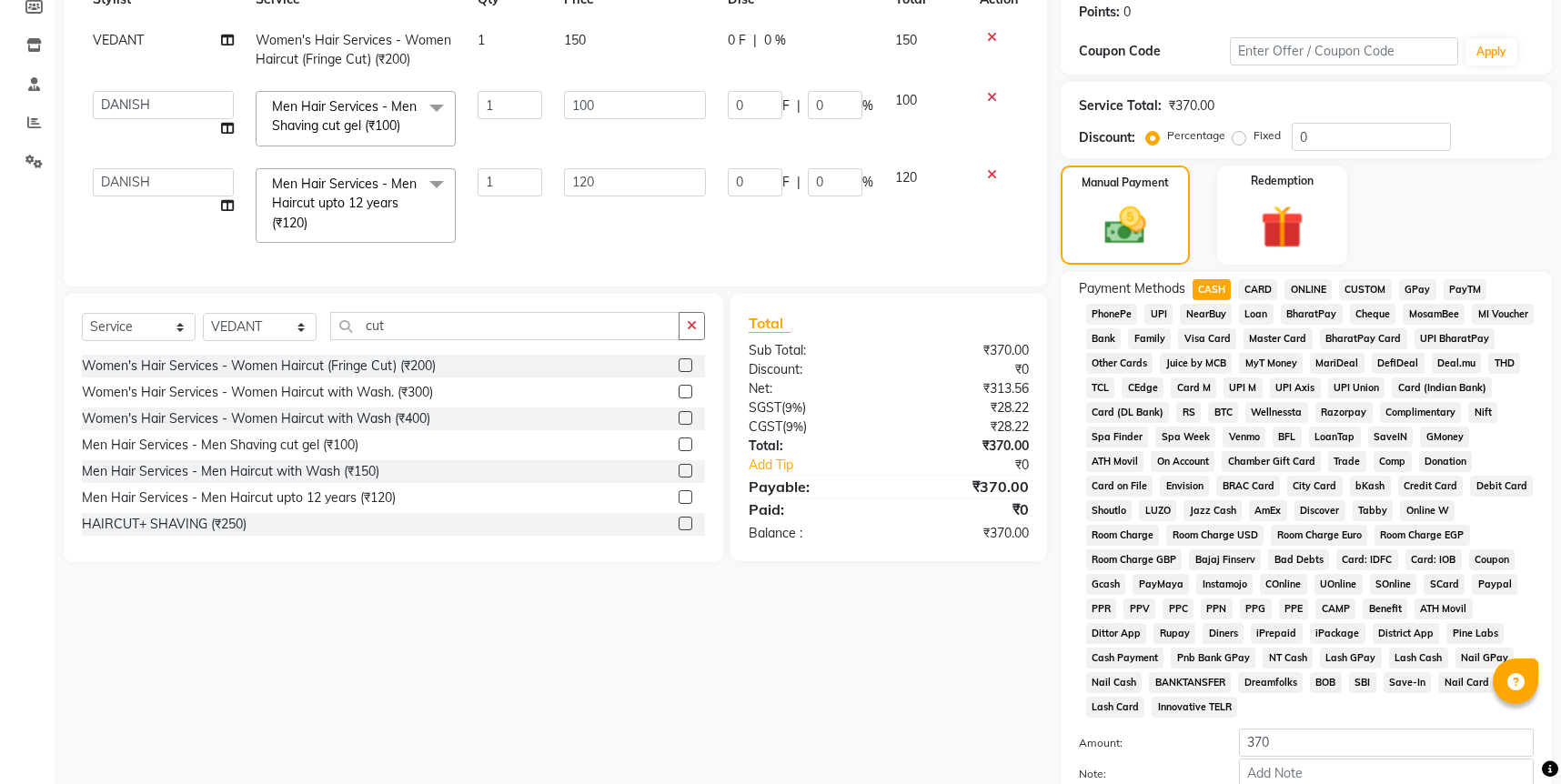 scroll, scrollTop: 435, scrollLeft: 0, axis: vertical 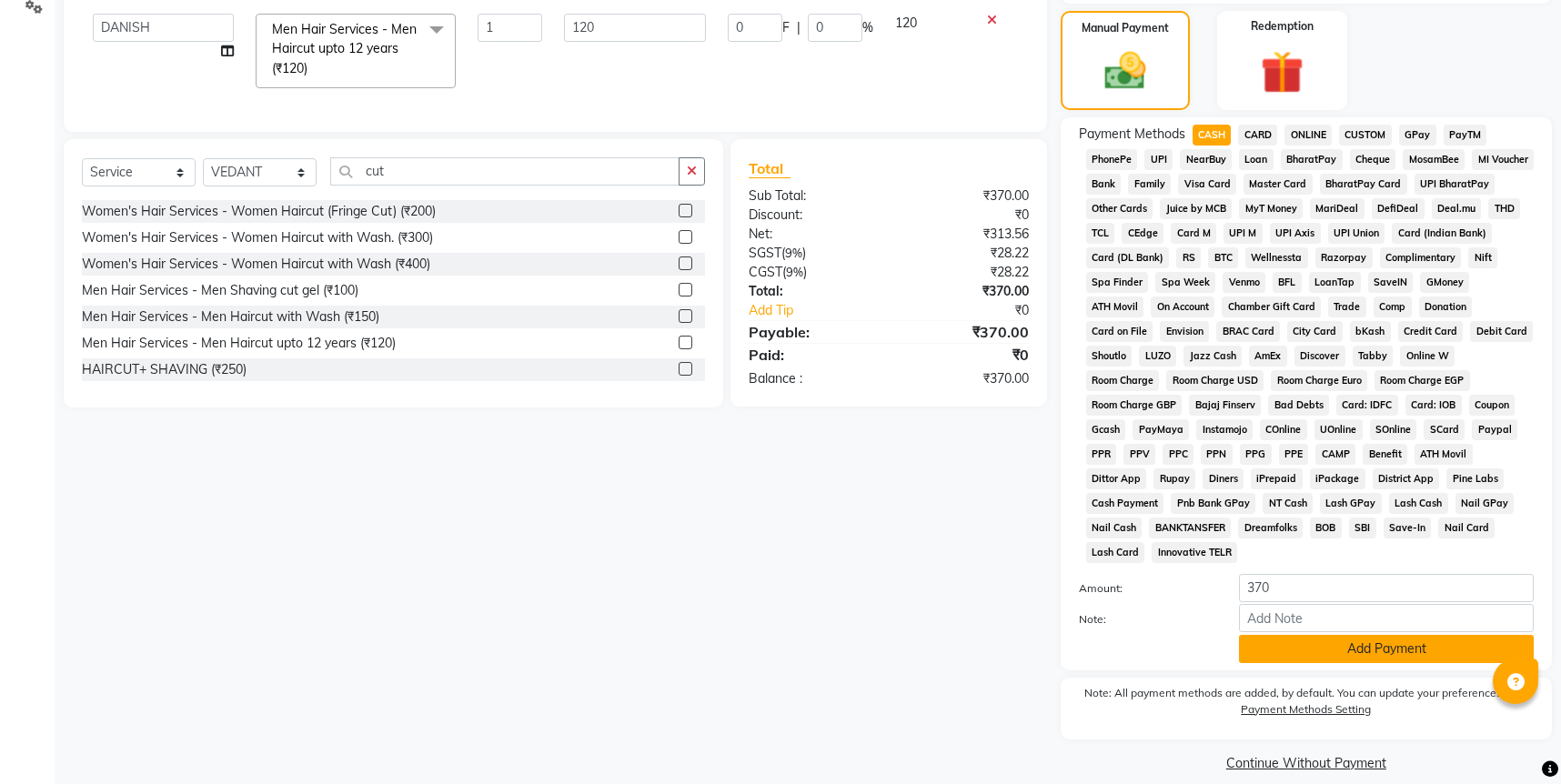 click on "Add Payment" 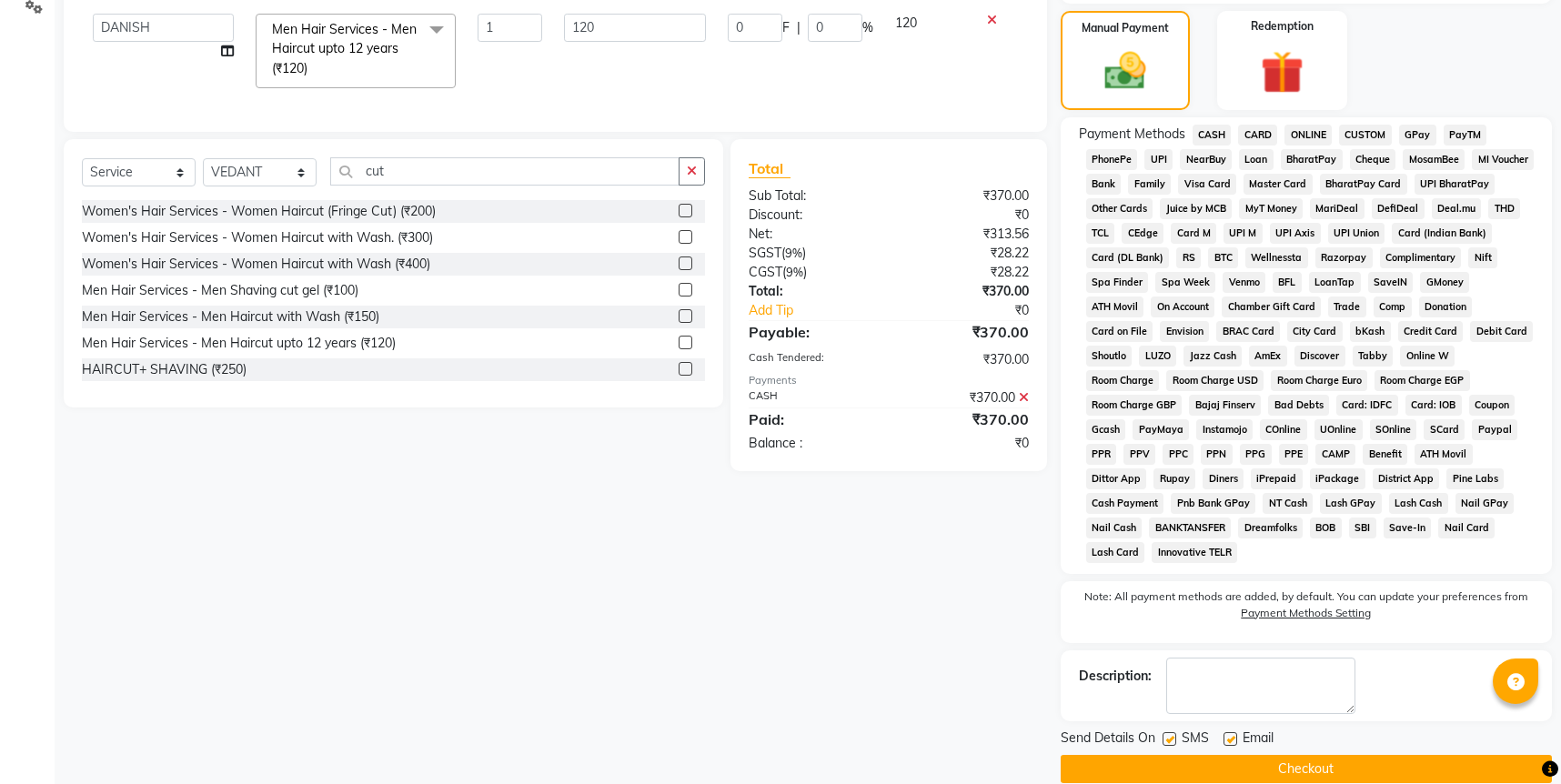 click on "Checkout" 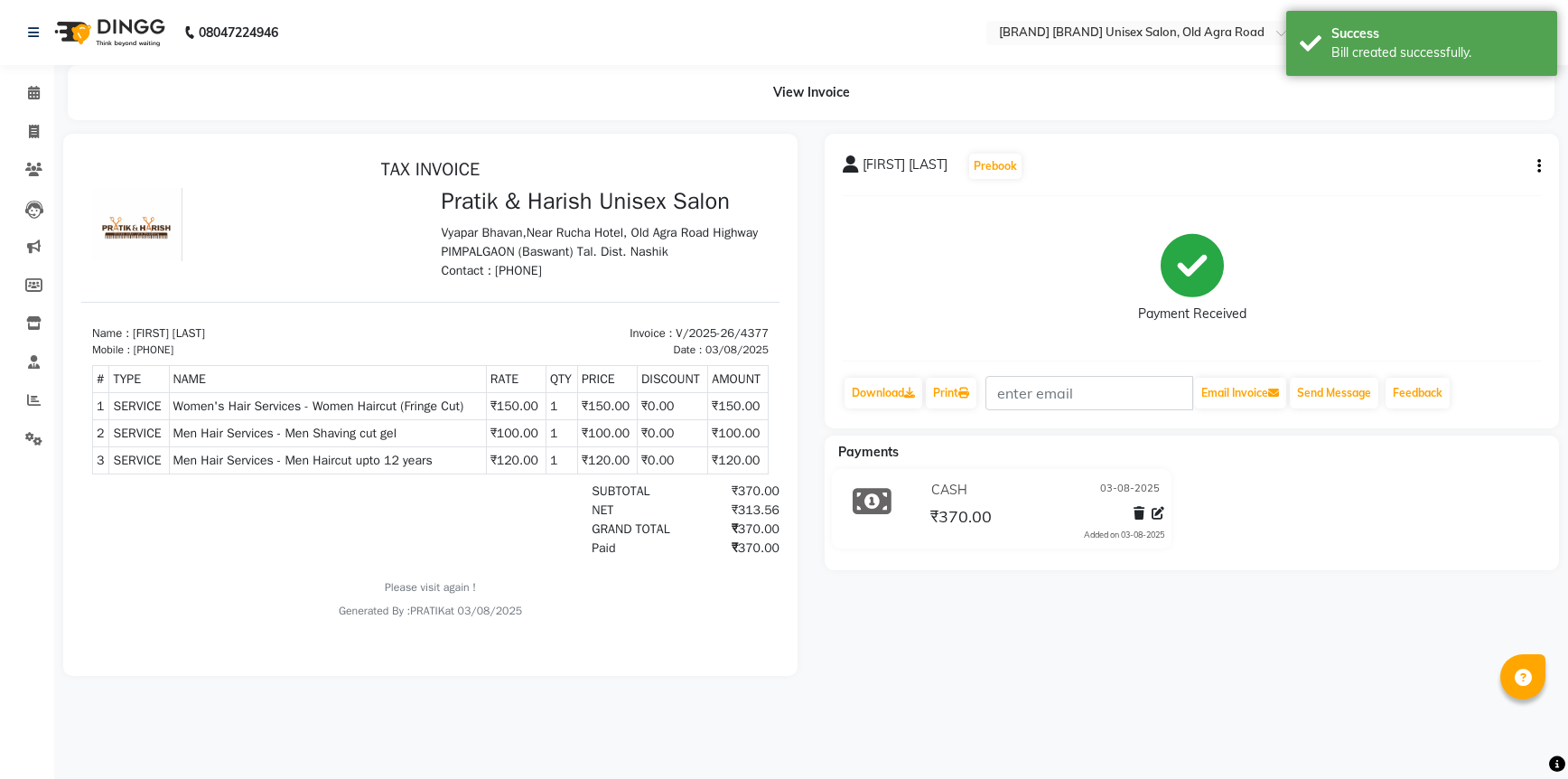 scroll, scrollTop: 0, scrollLeft: 0, axis: both 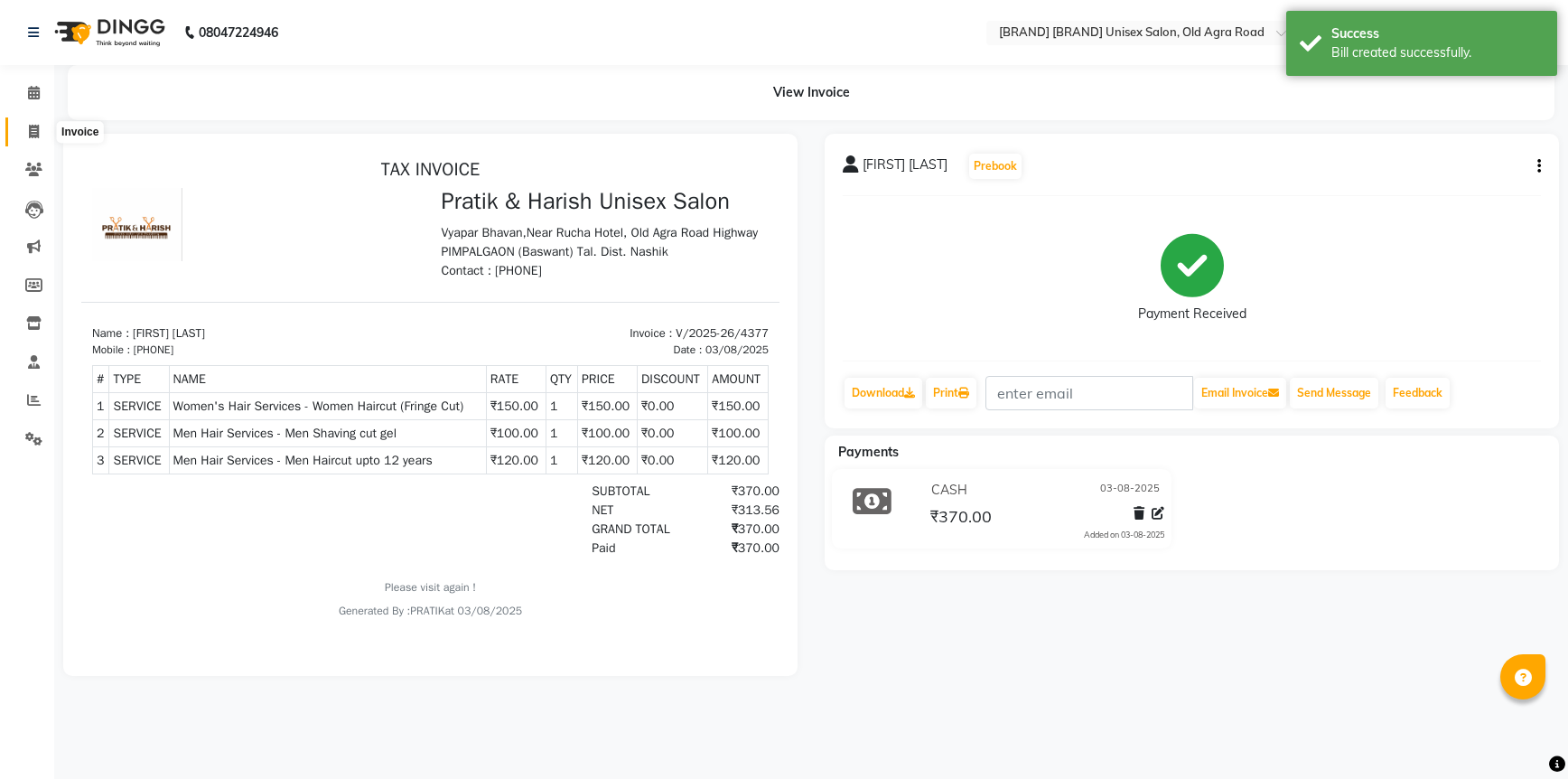 click 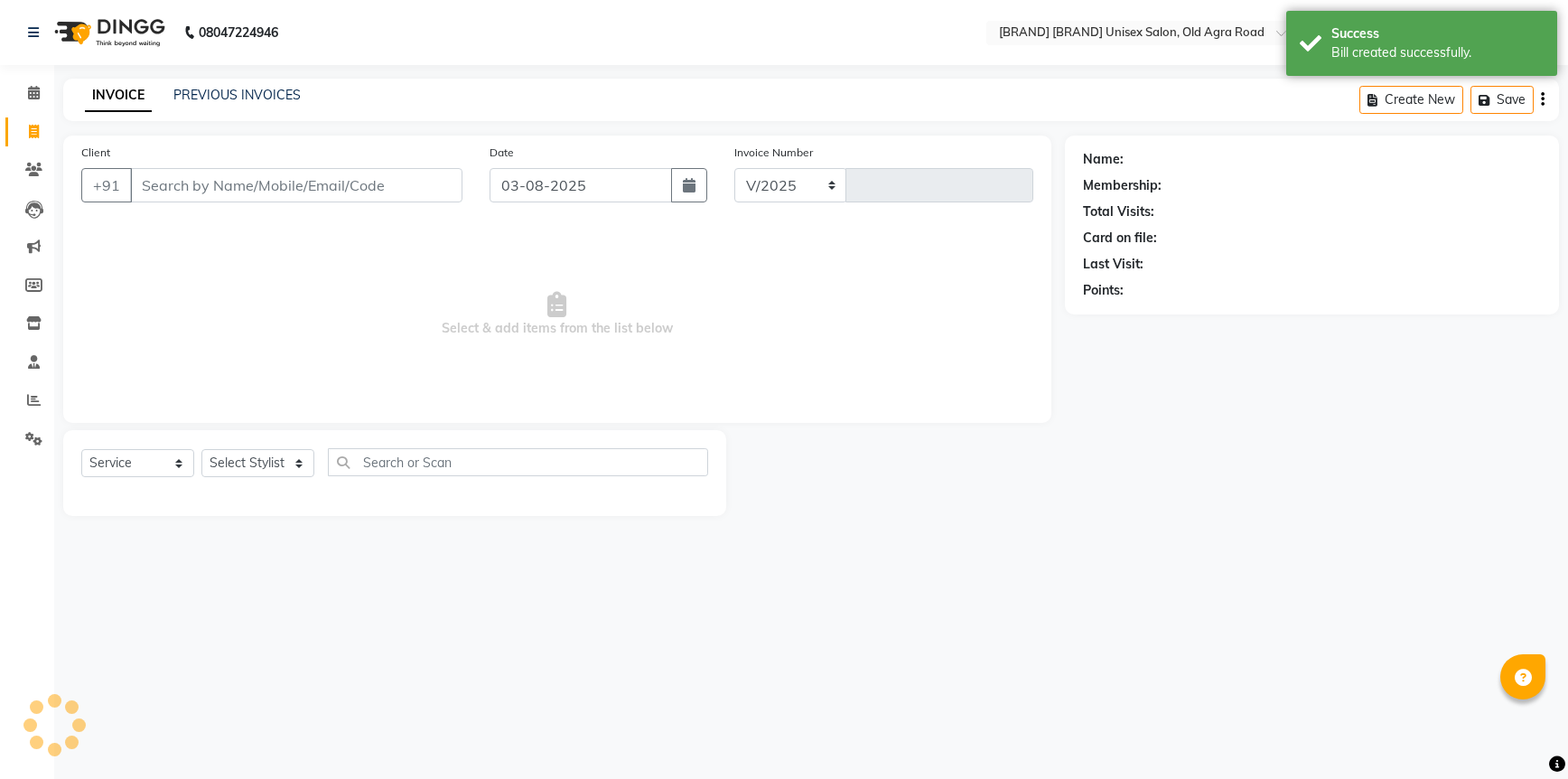 select on "6770" 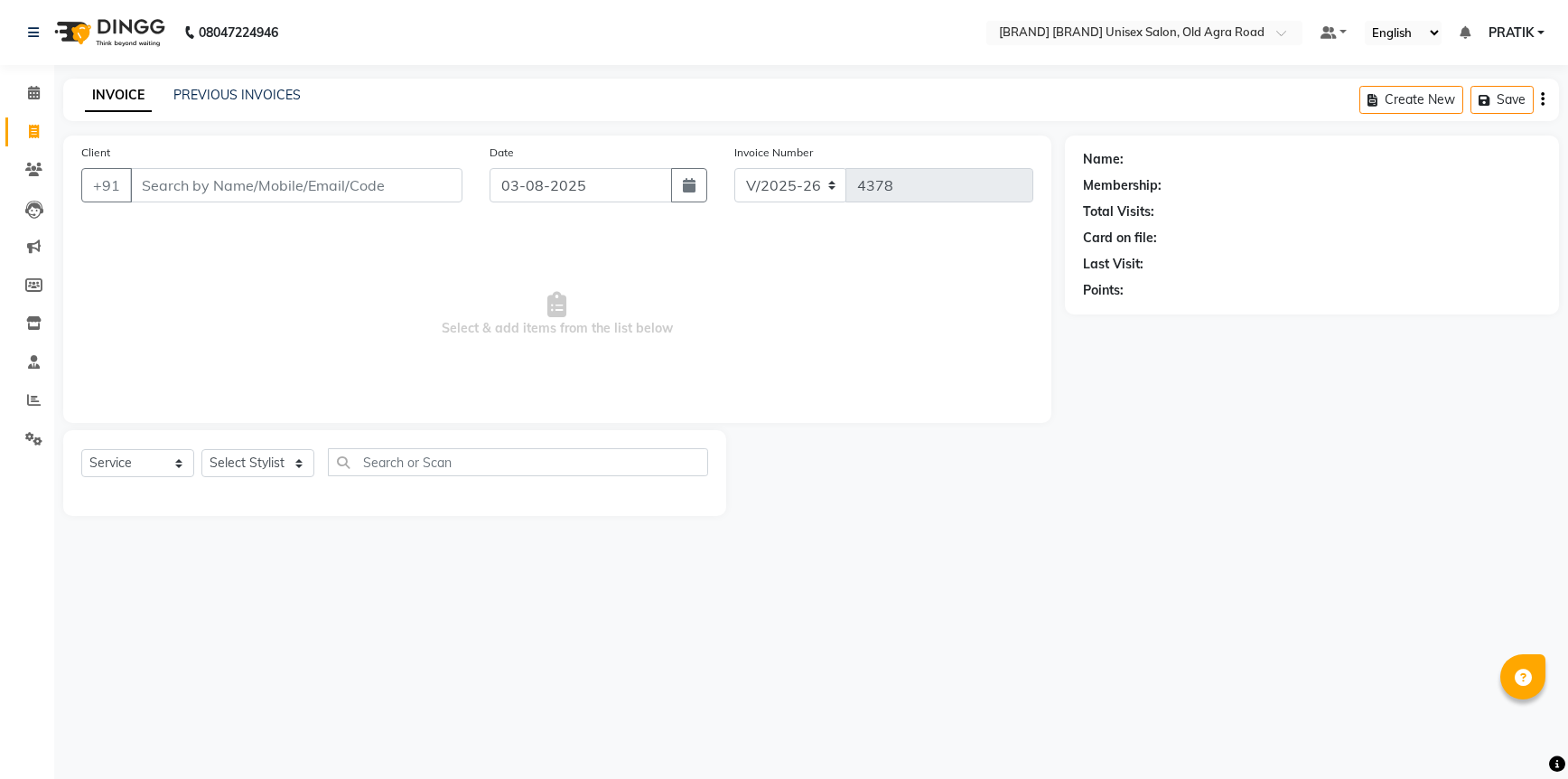 click on "Client" at bounding box center (296, 185) 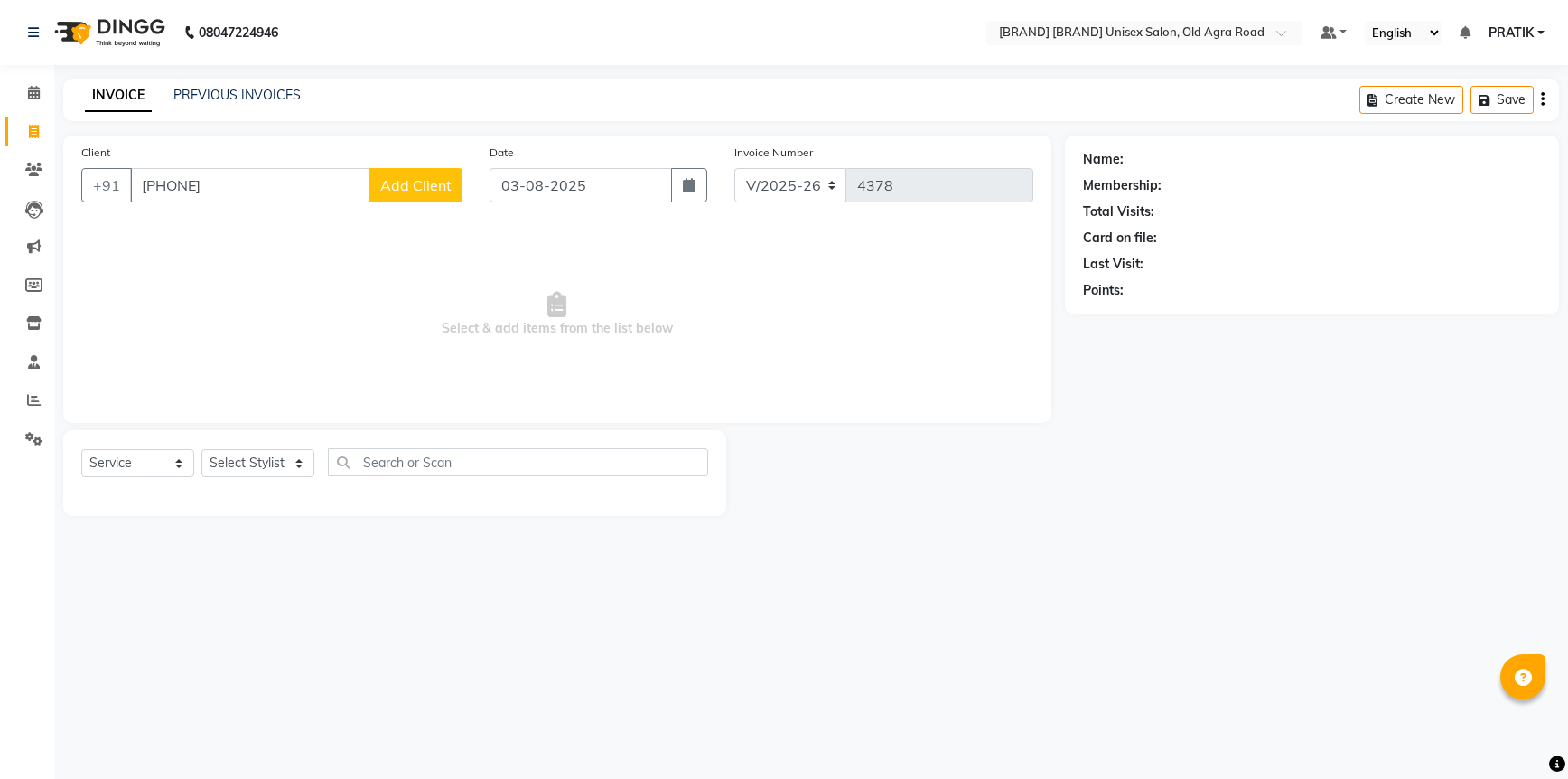 type on "[PHONE]" 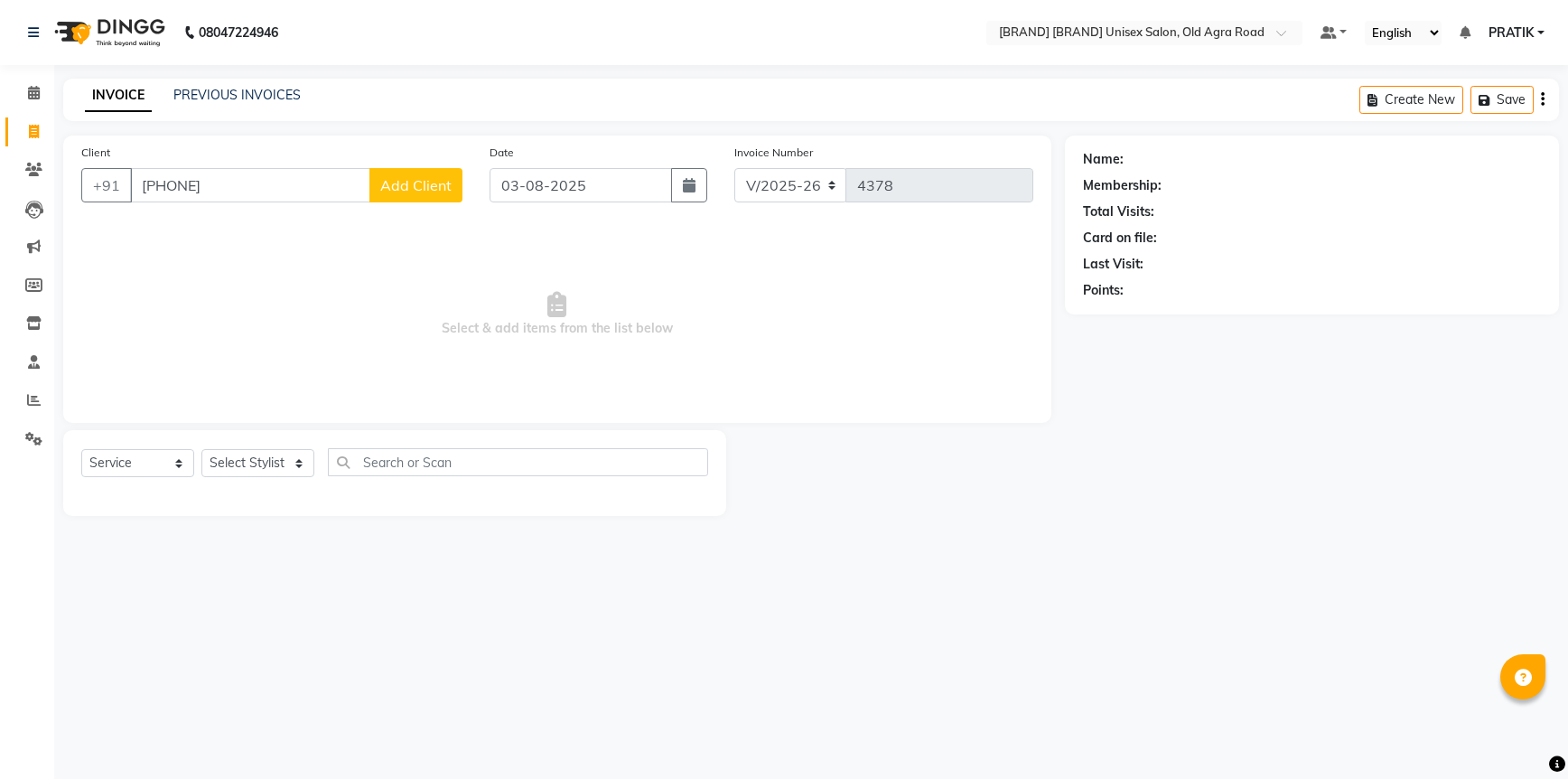 click on "Add Client" 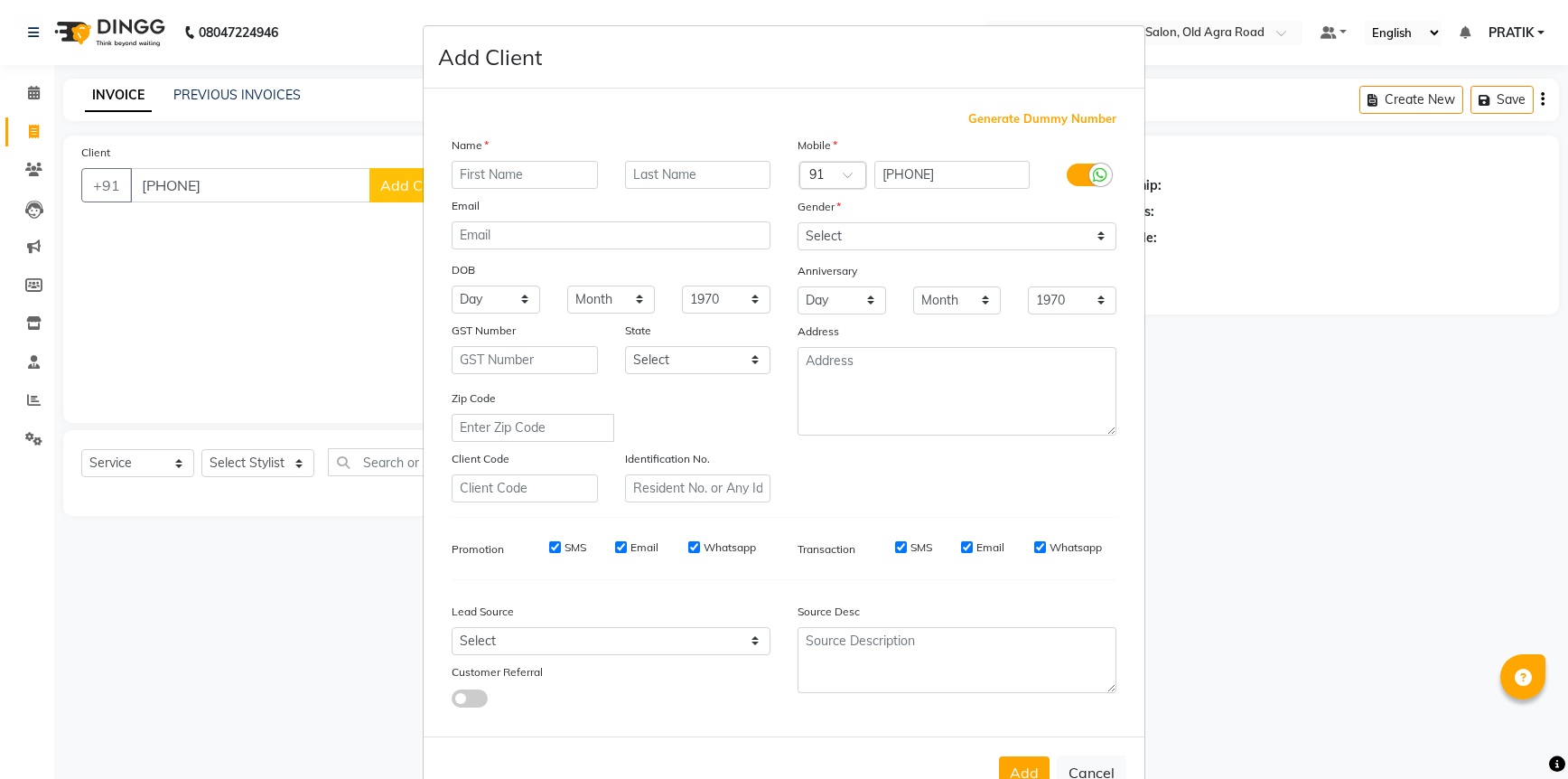 click at bounding box center [525, 174] 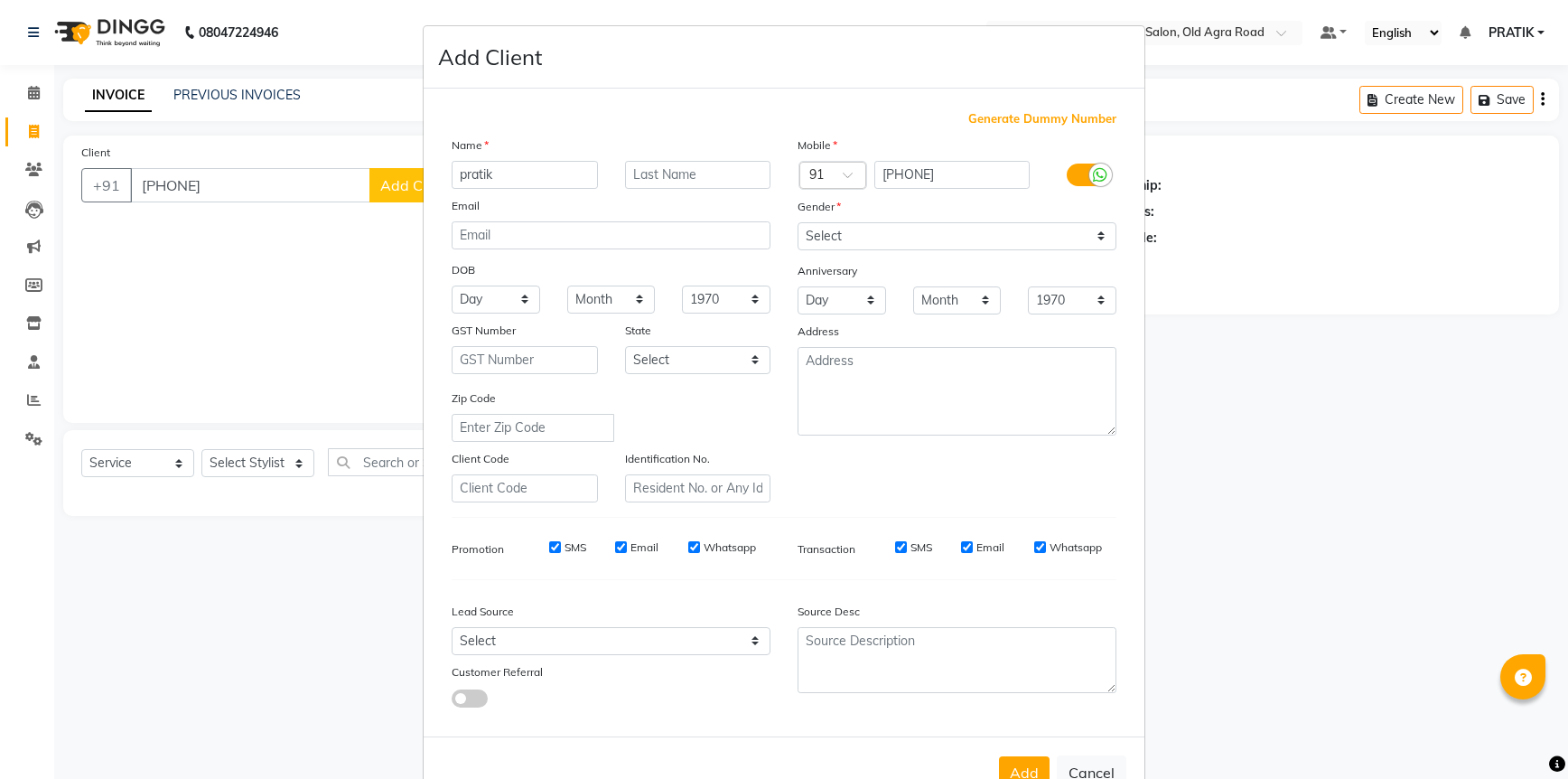 type on "pratik" 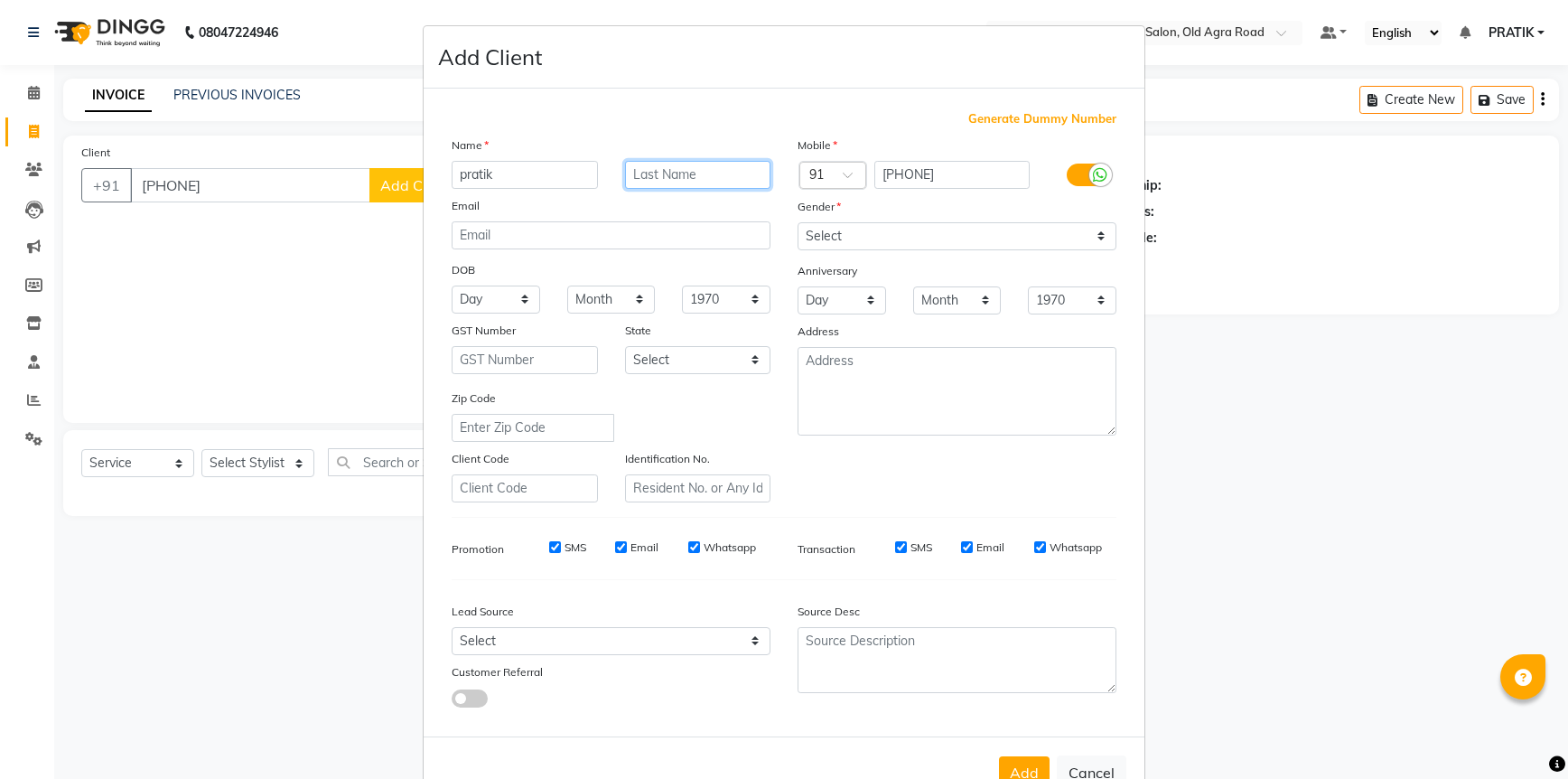 click at bounding box center (698, 174) 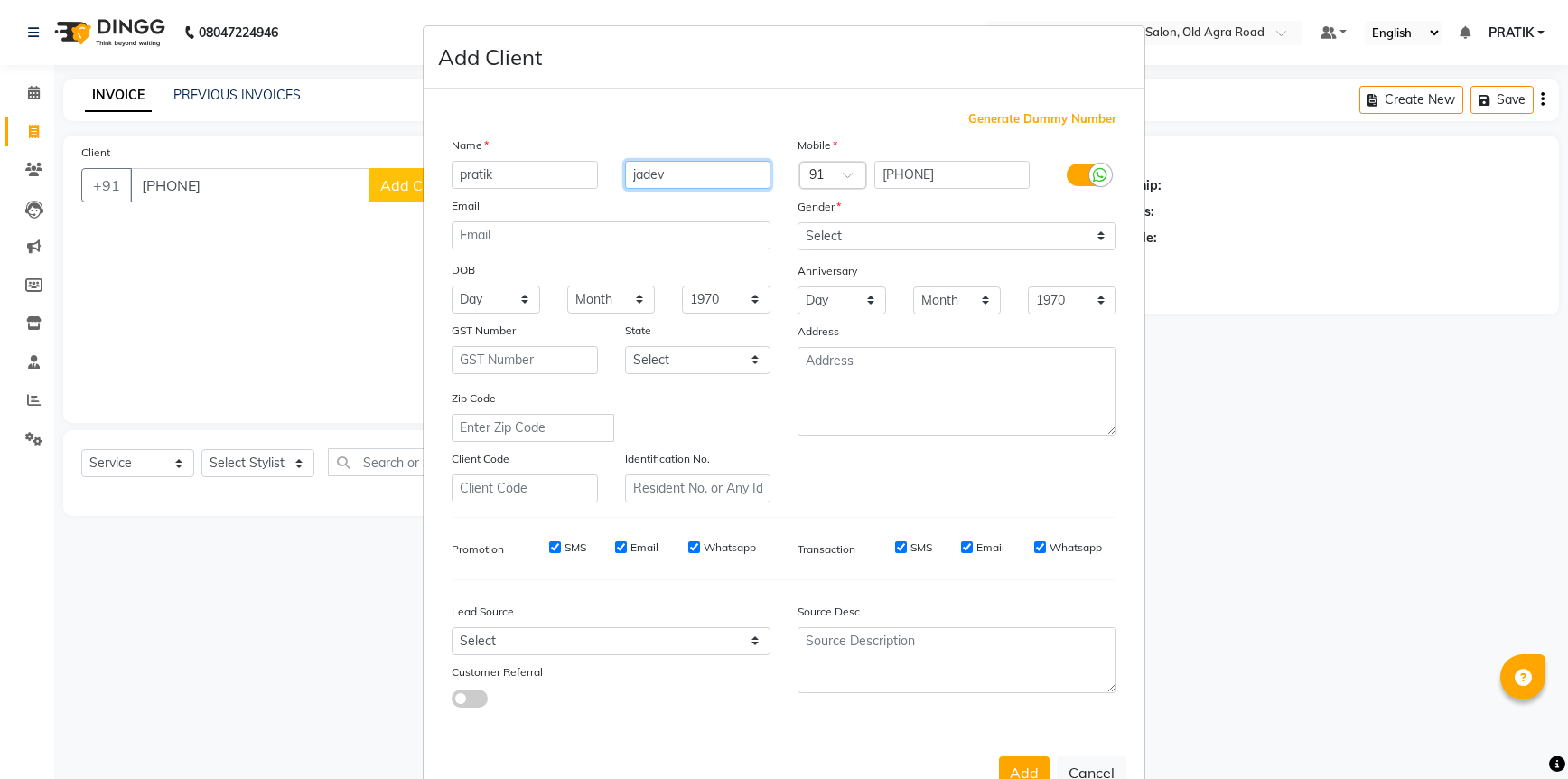 type on "jadev" 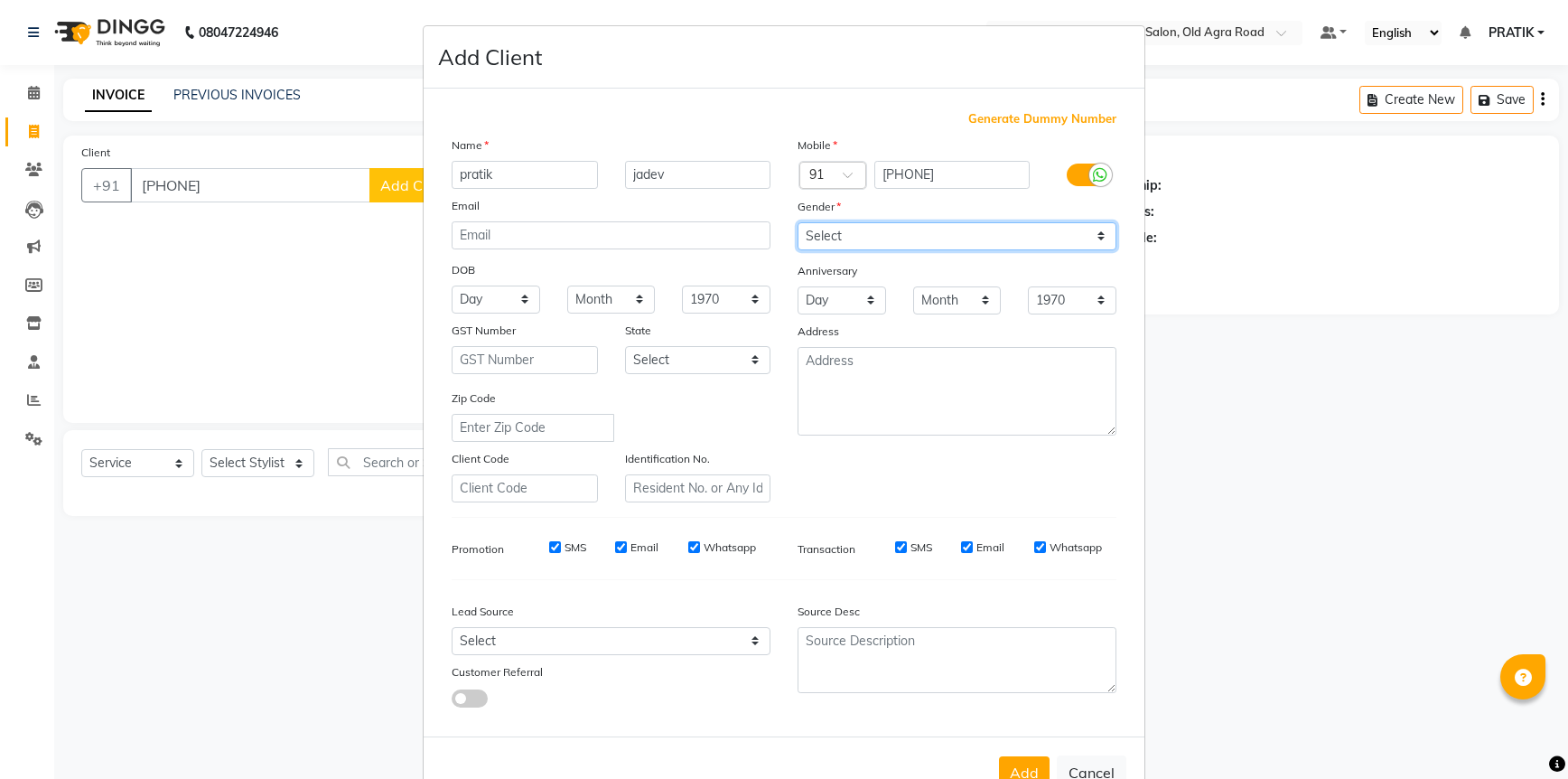 click on "Select Male Female Other Prefer Not To Say" at bounding box center (957, 236) 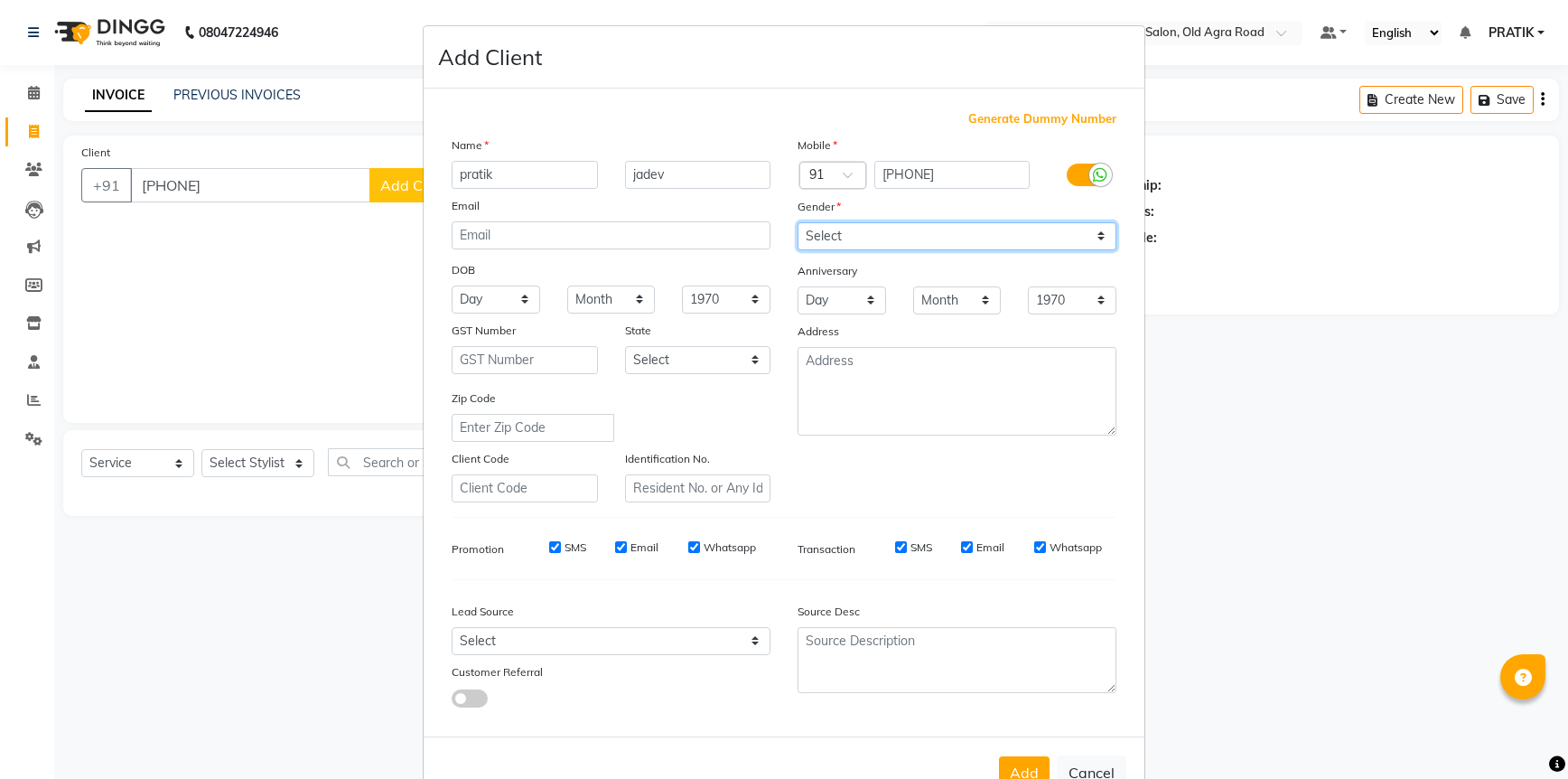 select on "male" 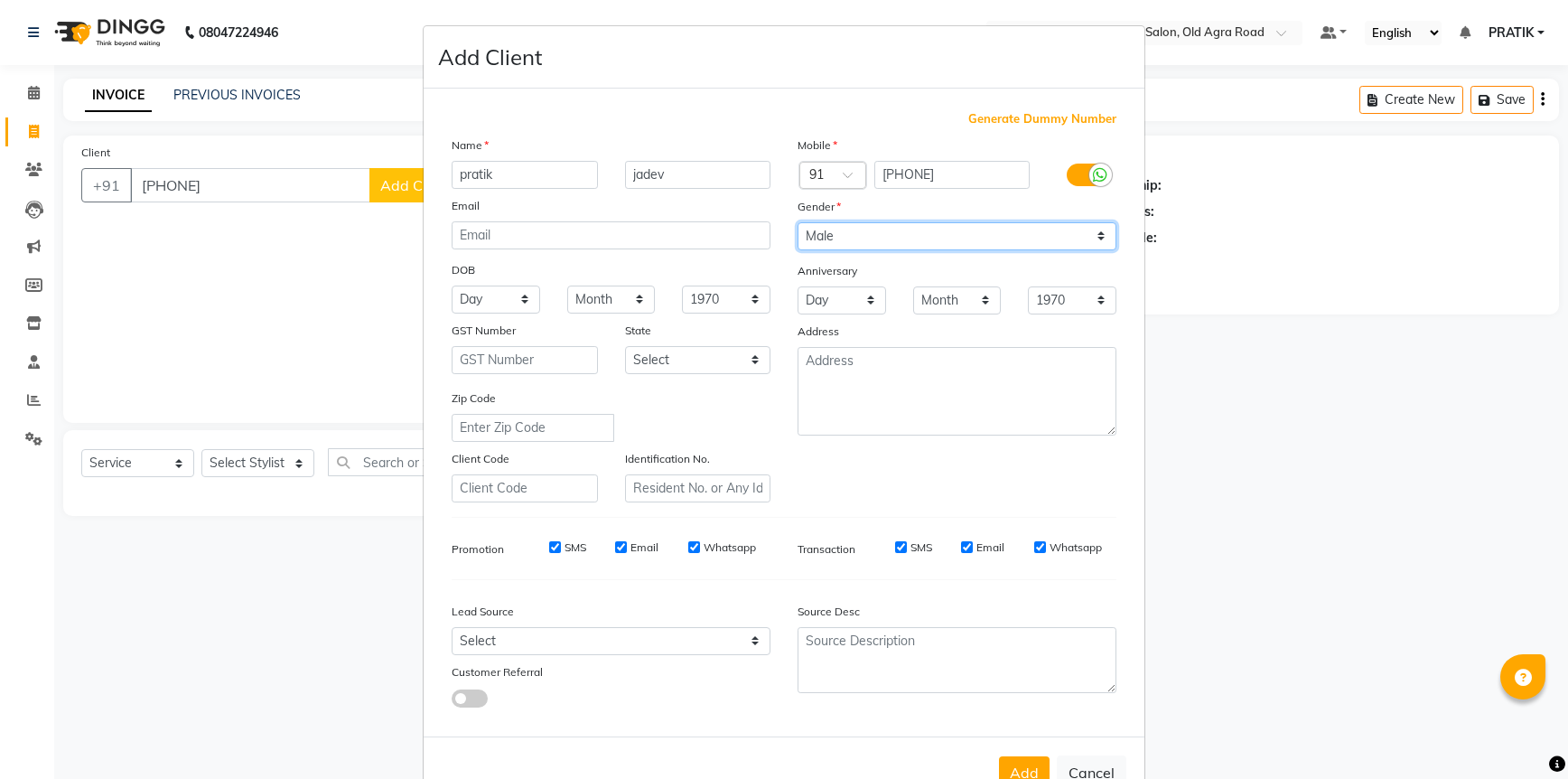click on "Select Male Female Other Prefer Not To Say" at bounding box center [957, 236] 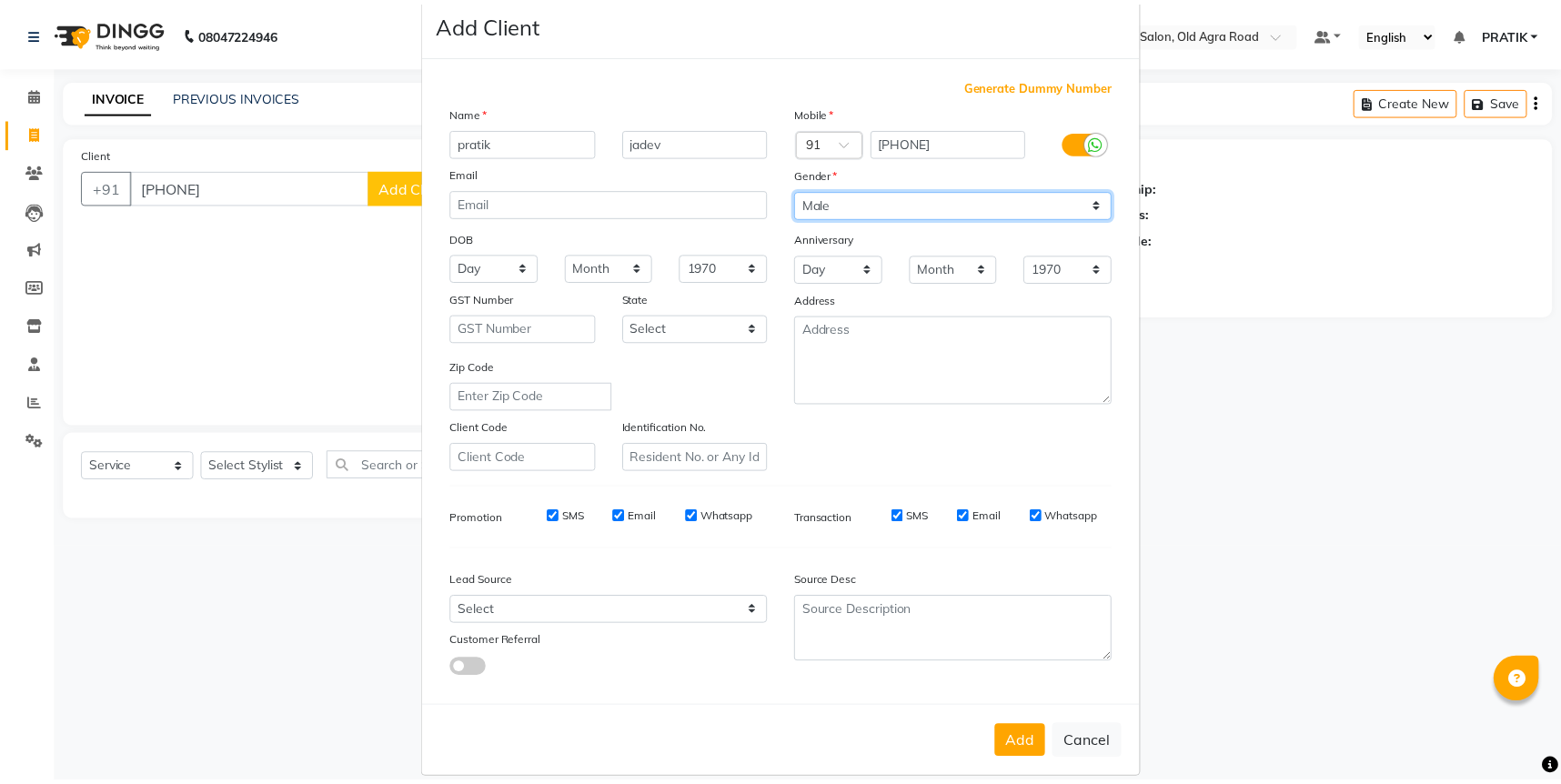scroll, scrollTop: 51, scrollLeft: 0, axis: vertical 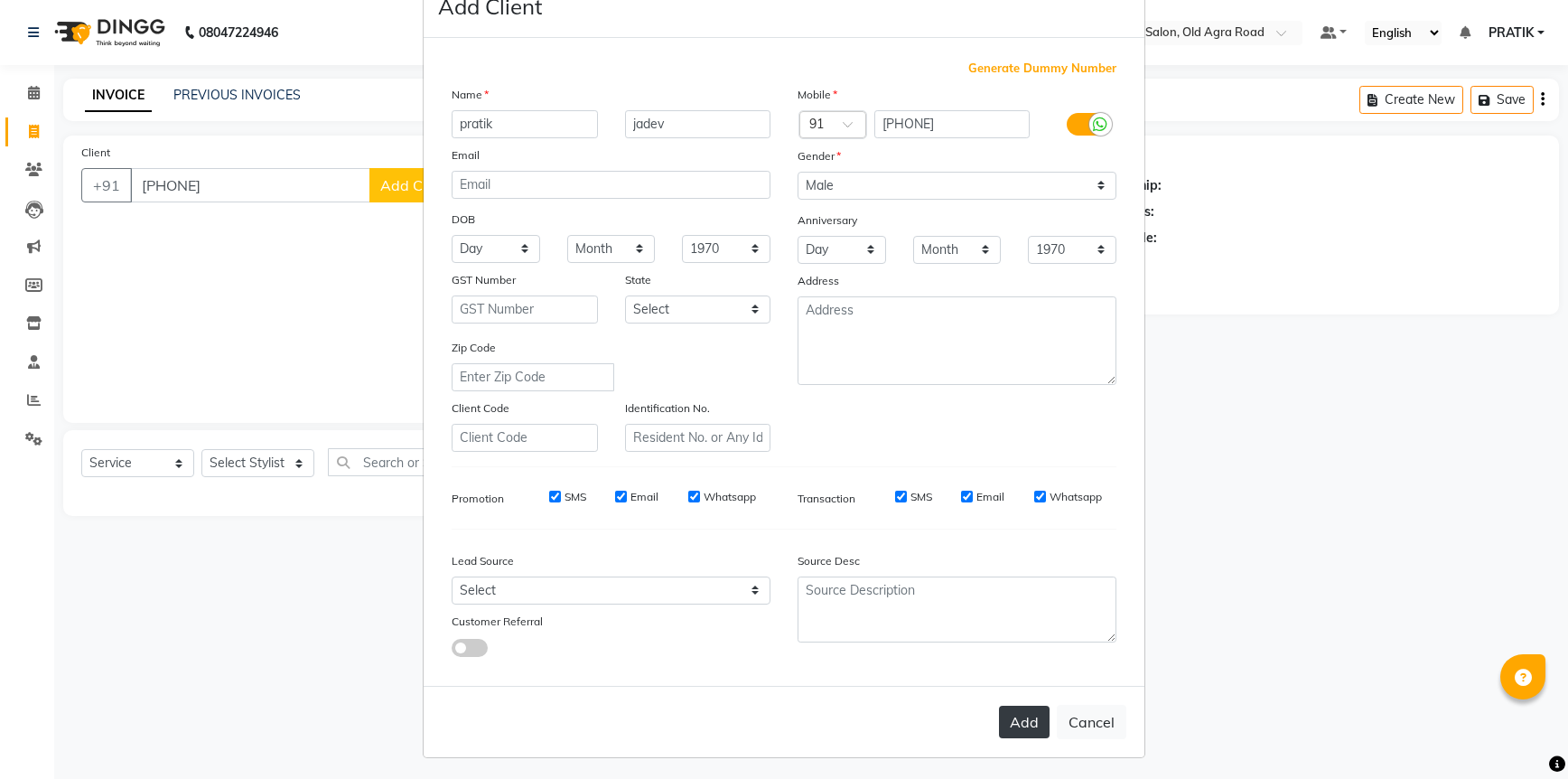 click on "Add" at bounding box center (1024, 722) 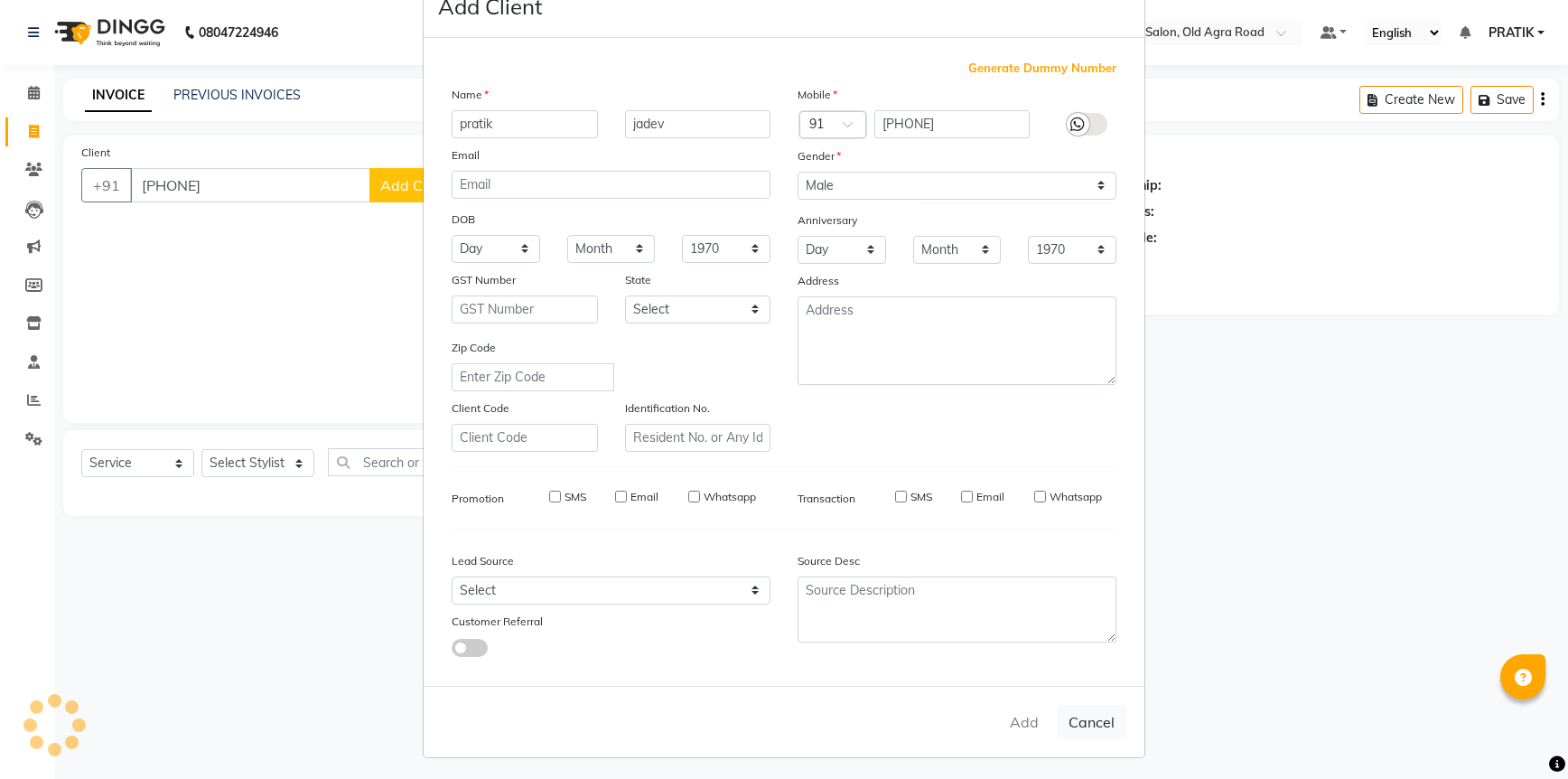 type 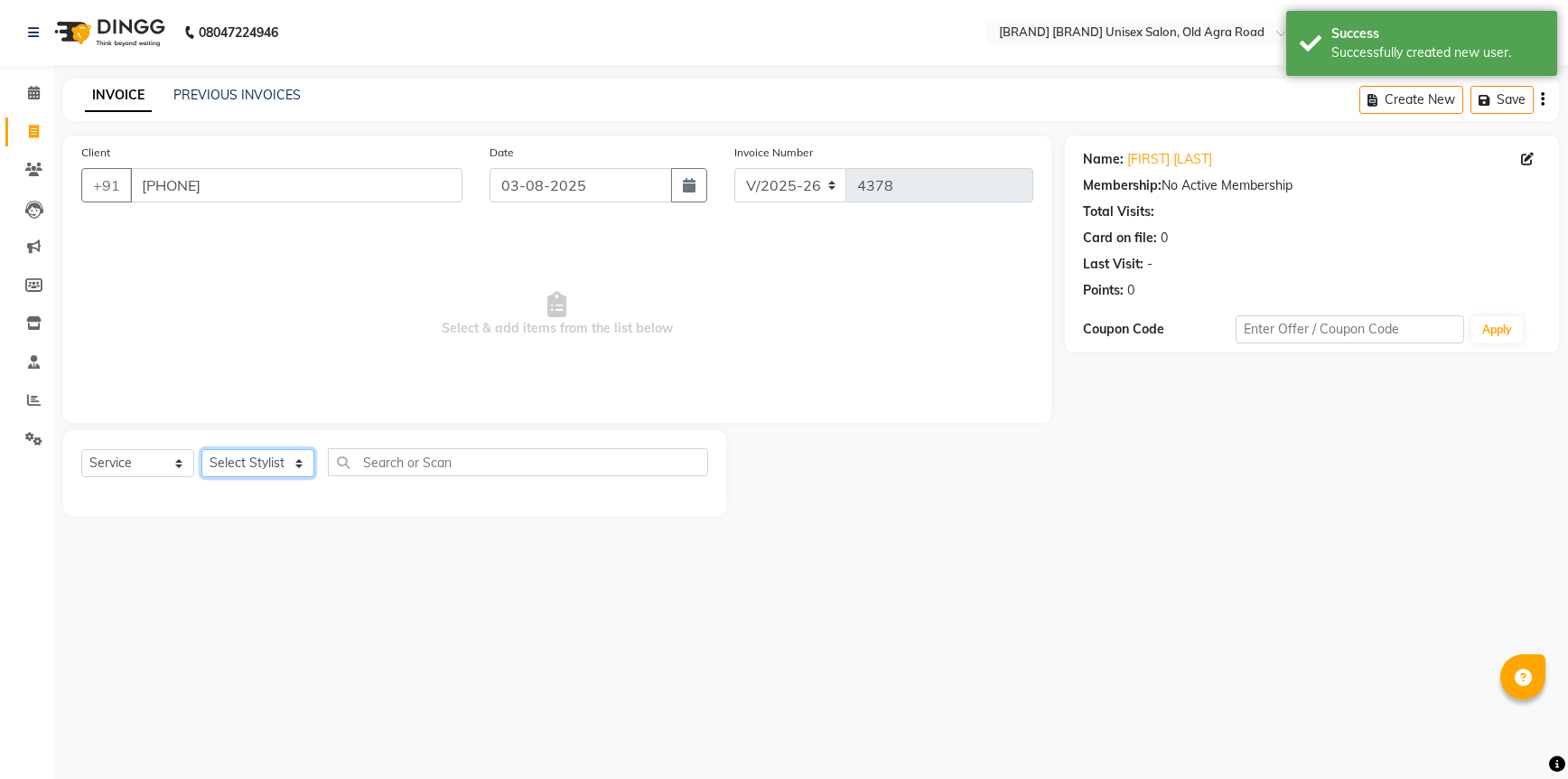 click on "Select Stylist [FIRST] [FIRST] [FIRST] [FIRST] [FIRST] [FIRST] [FIRST] [FIRST] [FIRST] [FIRST] [FIRST]" 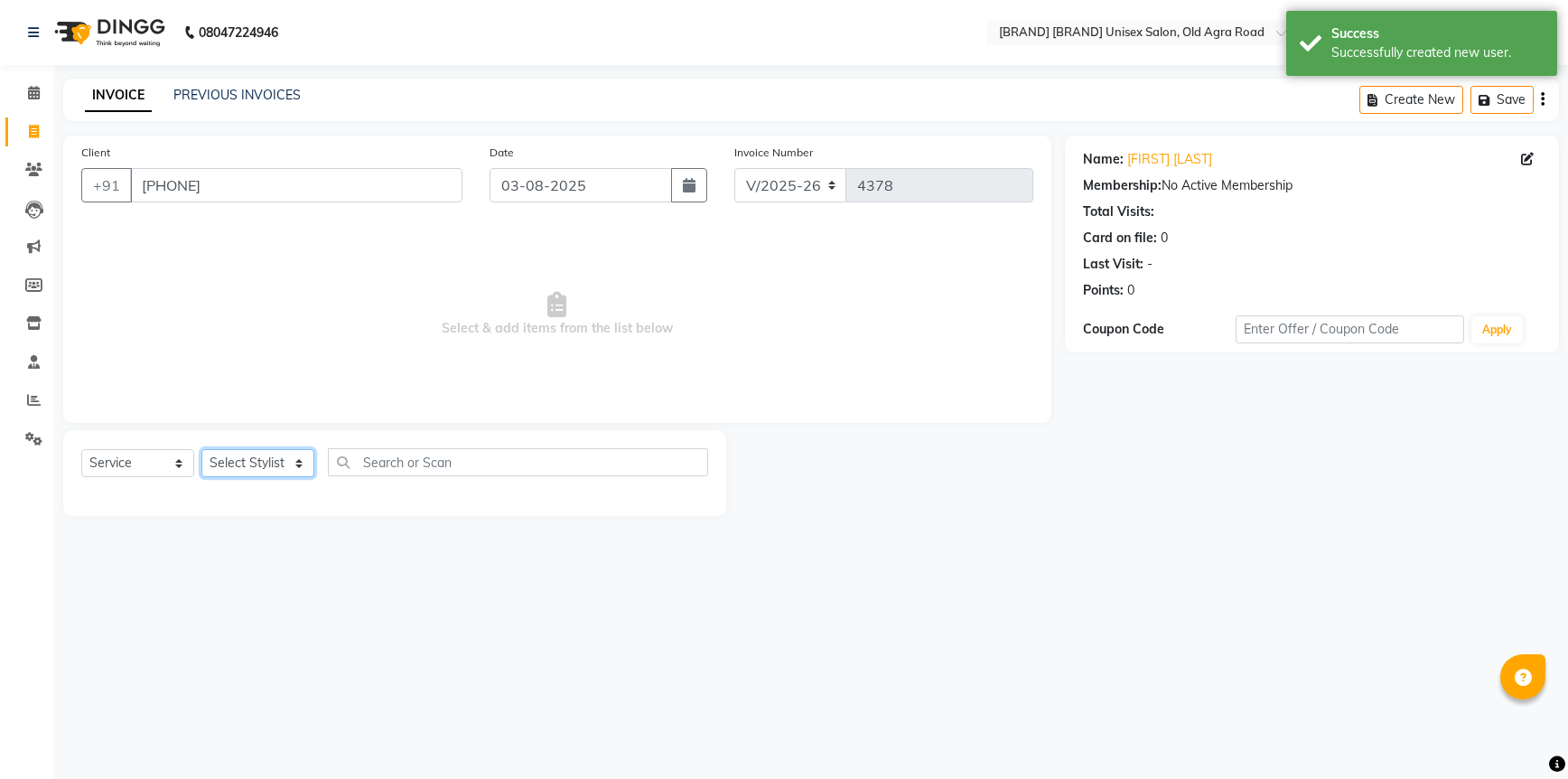 select on "86141" 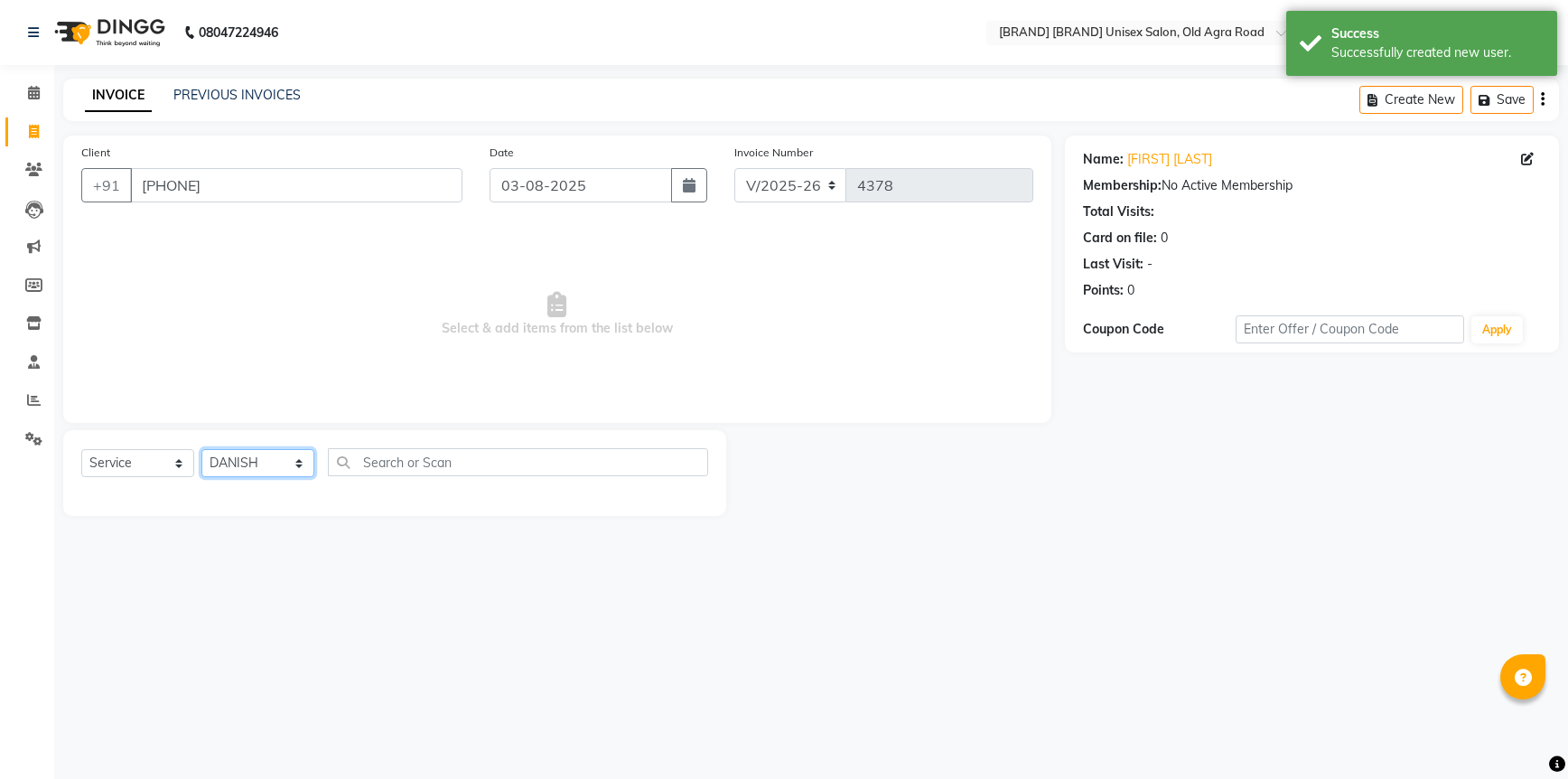 click on "Select Stylist [FIRST] [FIRST] [FIRST] [FIRST] [FIRST] [FIRST] [FIRST] [FIRST] [FIRST] [FIRST] [FIRST]" 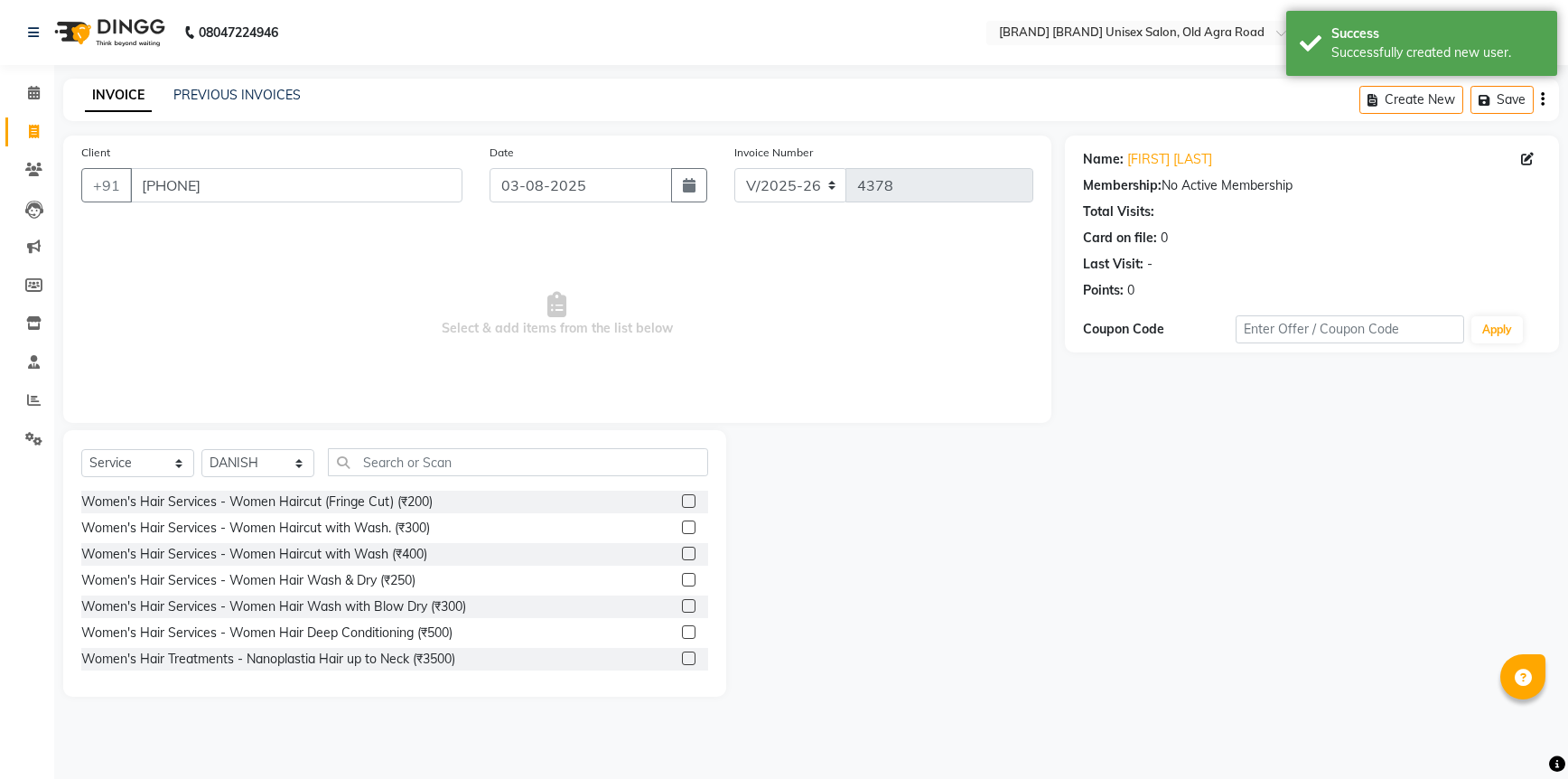 click on "Select Service Product Membership Package Voucher Prepaid Gift Card Select Stylist [NAME] [NAME] [NAME] [NAME] Kishor Tongare Manisha NEHA PH SALON PRATIK SACHIN shahensha VEDANT YASH Women's Hair Services - Women Haircut (Fringe Cut) (₹200) Women's Hair Services - Women Haircut with Wash. (₹300) Women's Hair Services - Women Haircut with Wash (₹400) Women's Hair Services - Women Hair Wash & Dry (₹250) Women's Hair Services - Women Hair Wash with Blow Dry (₹300) Women's Hair Services - Women Hair Deep Conditioning (₹500) Women's Hair Treatments - Nanoplastia Hair up to Neck (₹3500) Women Hair Treatments - Nanoplastia Hair up to Shoulder (₹4500) WIG SERVICING (₹700) women hairspa (₹700) Women Root Touch Up (₹700) Women Hair Global Colour (₹150090) Blow Dry - Blow Dry Hair upto Shoulder (₹300) Blow Dry - Blow Dry Hair Wash without Curly (₹400) Blow Dry - Blow Dry Hair Wash with Straight Dry (₹350) MEN'S HAIR COLOR - Men Hair Color Loreal (₹450)" 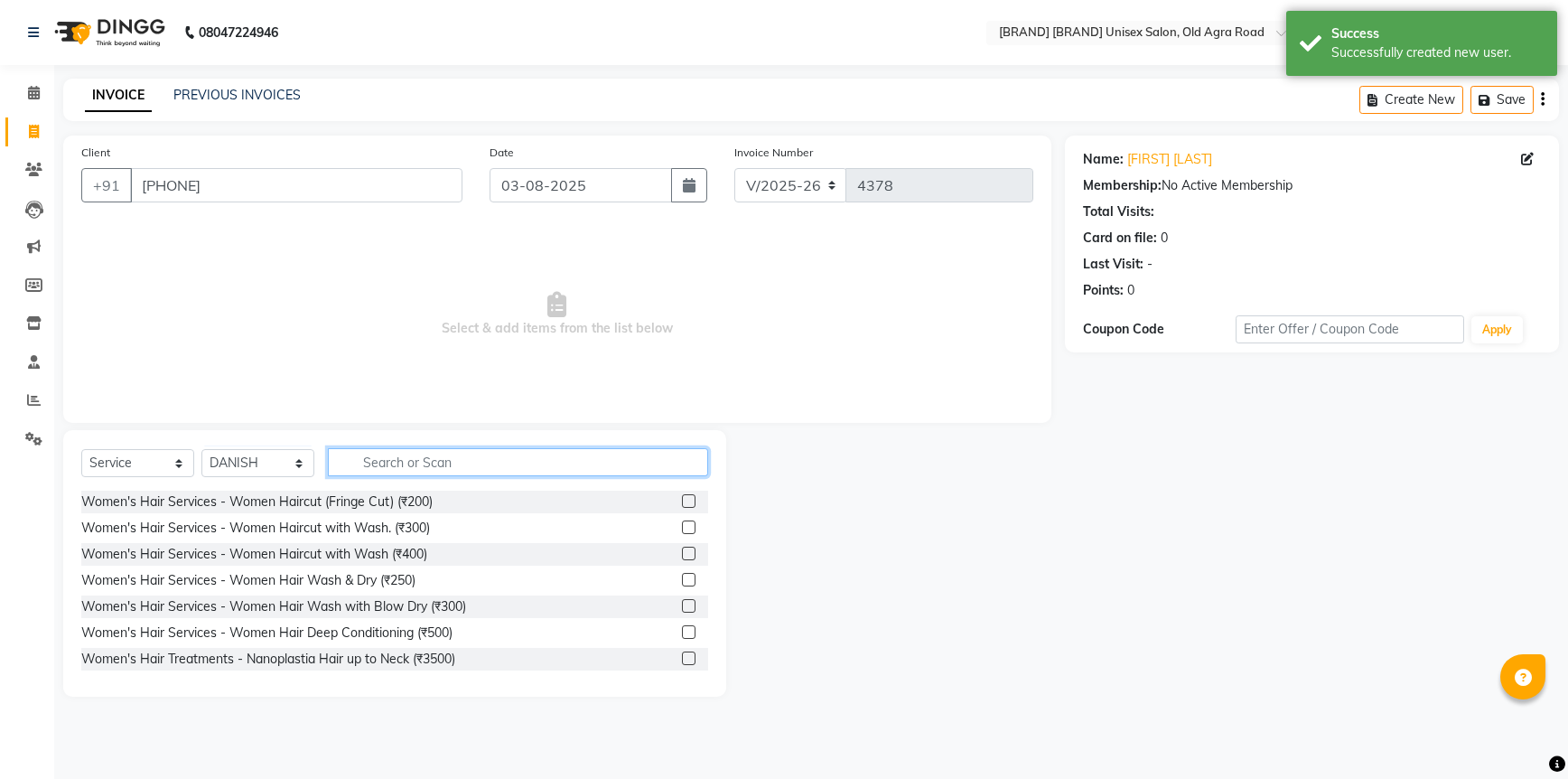 click 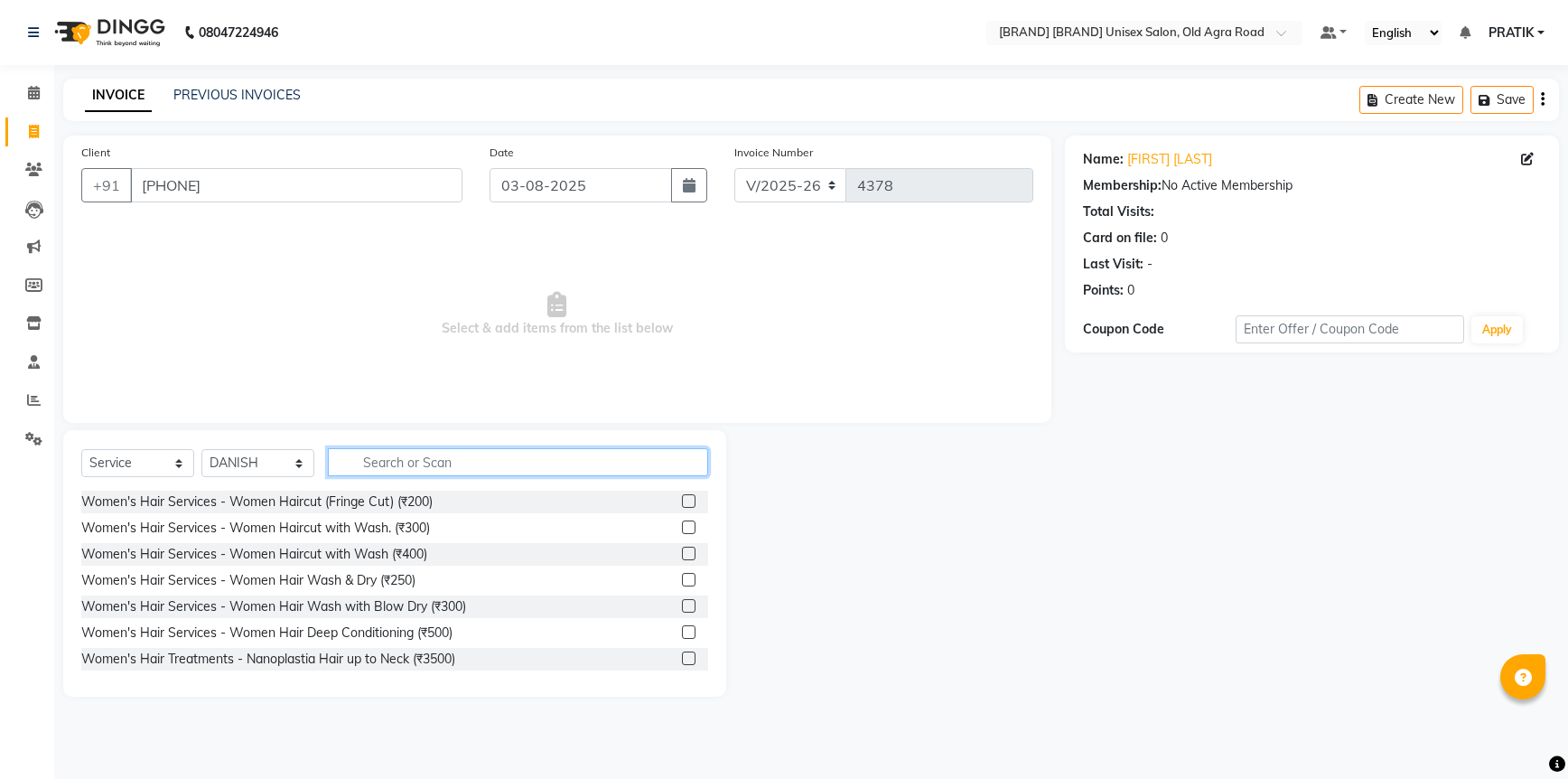 type on "c" 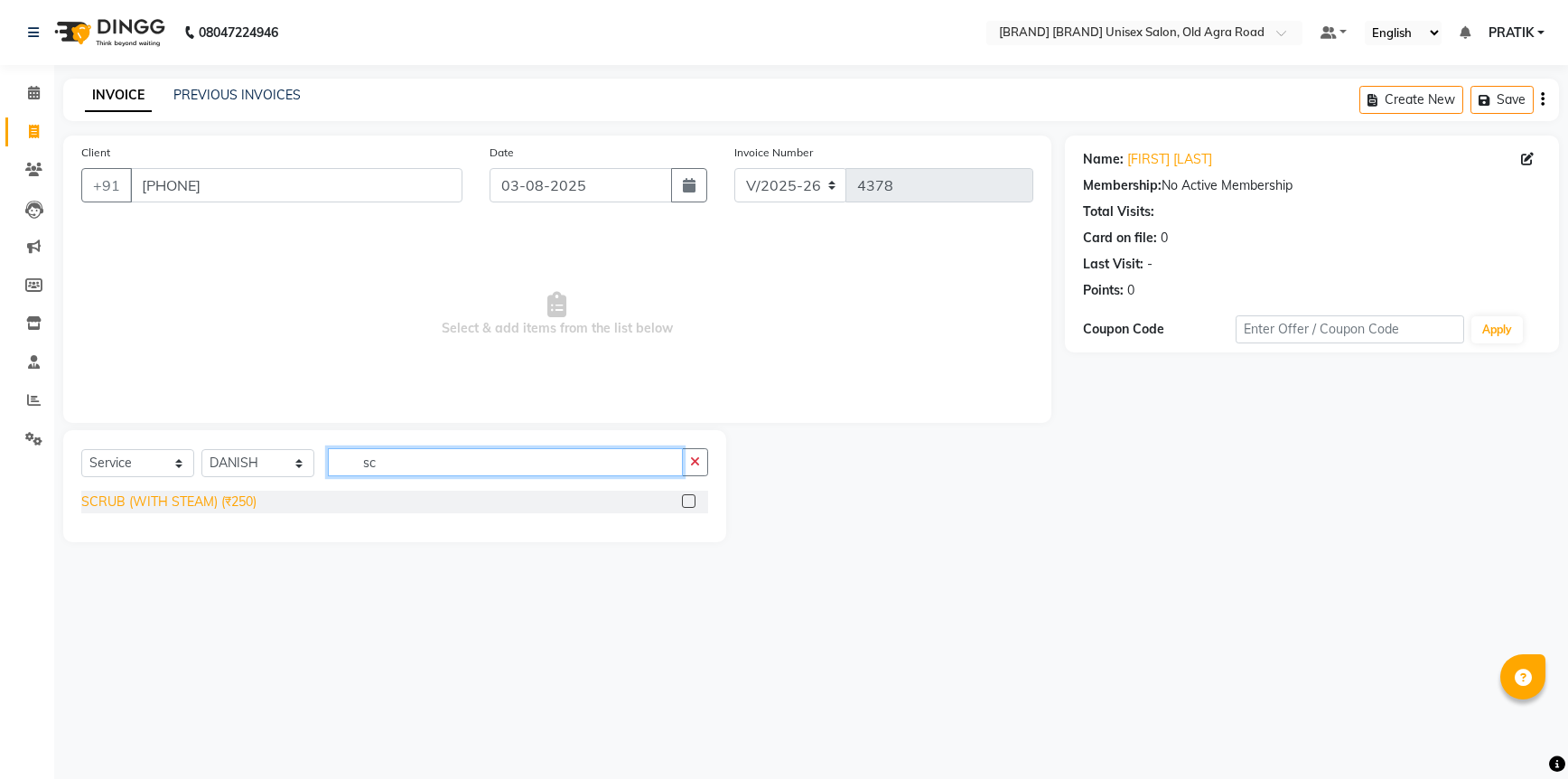 type on "sc" 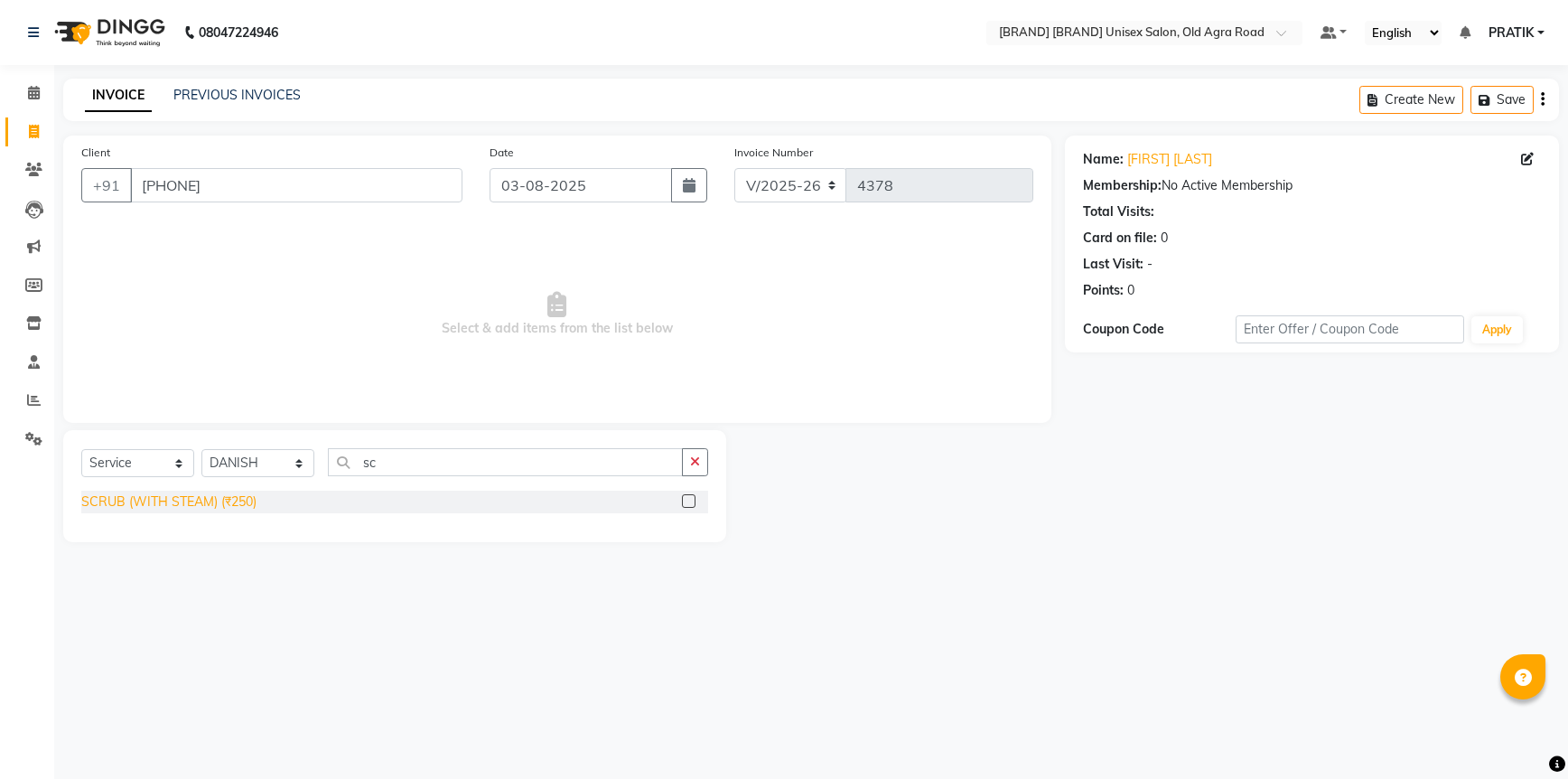 click on "SCRUB (WITH STEAM) (₹250)" 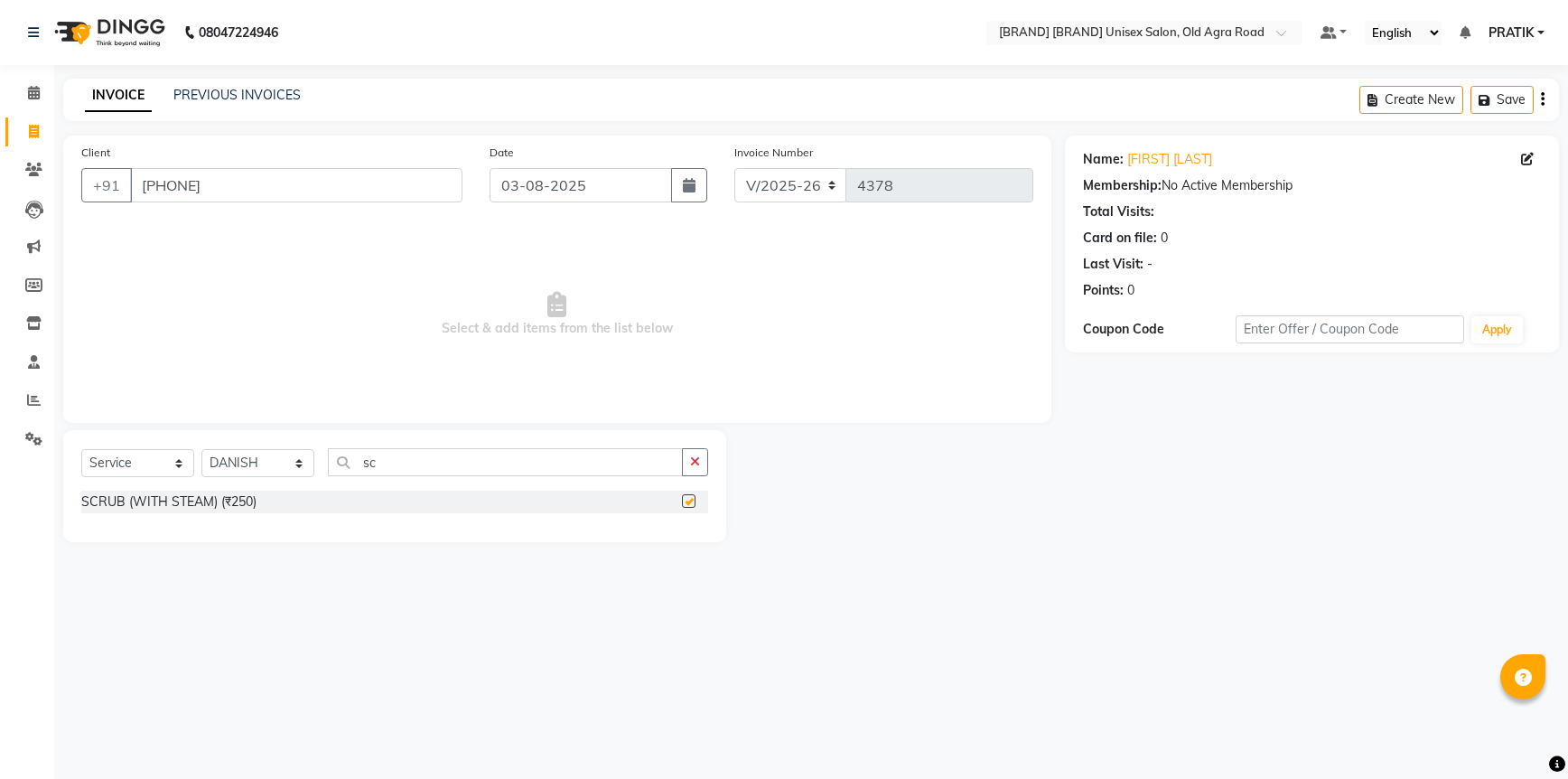 checkbox on "false" 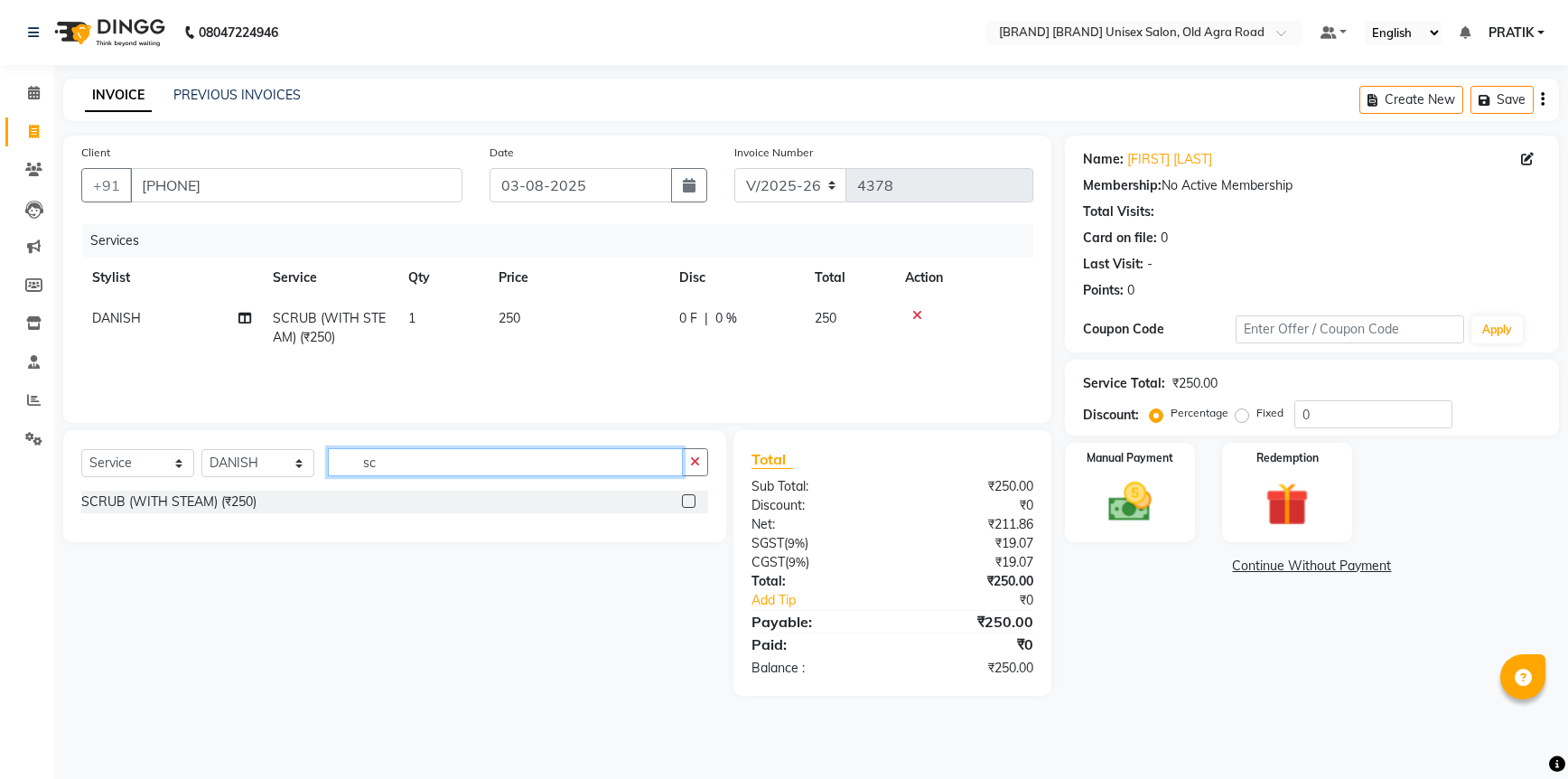 click on "sc" 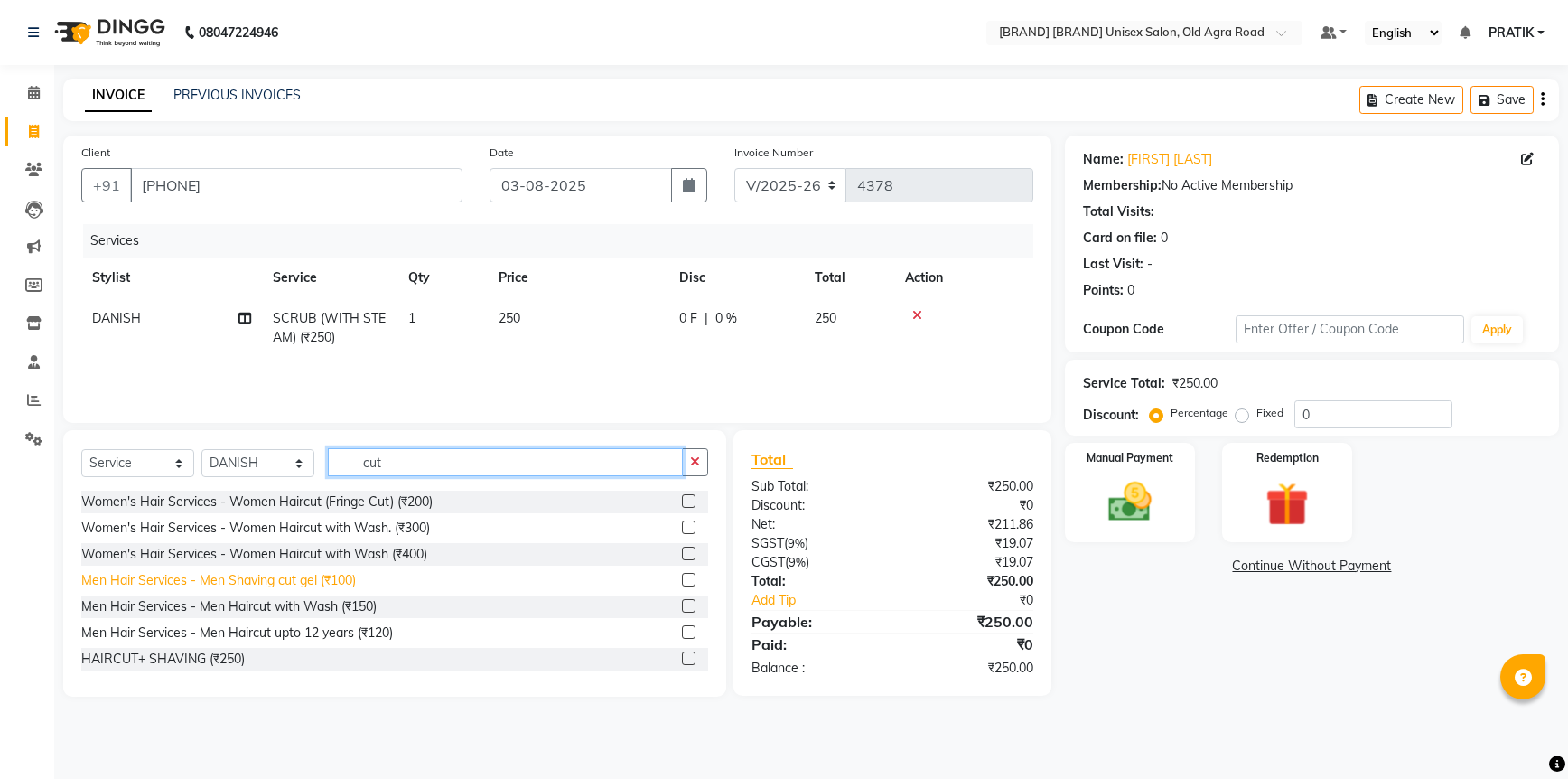 type on "cut" 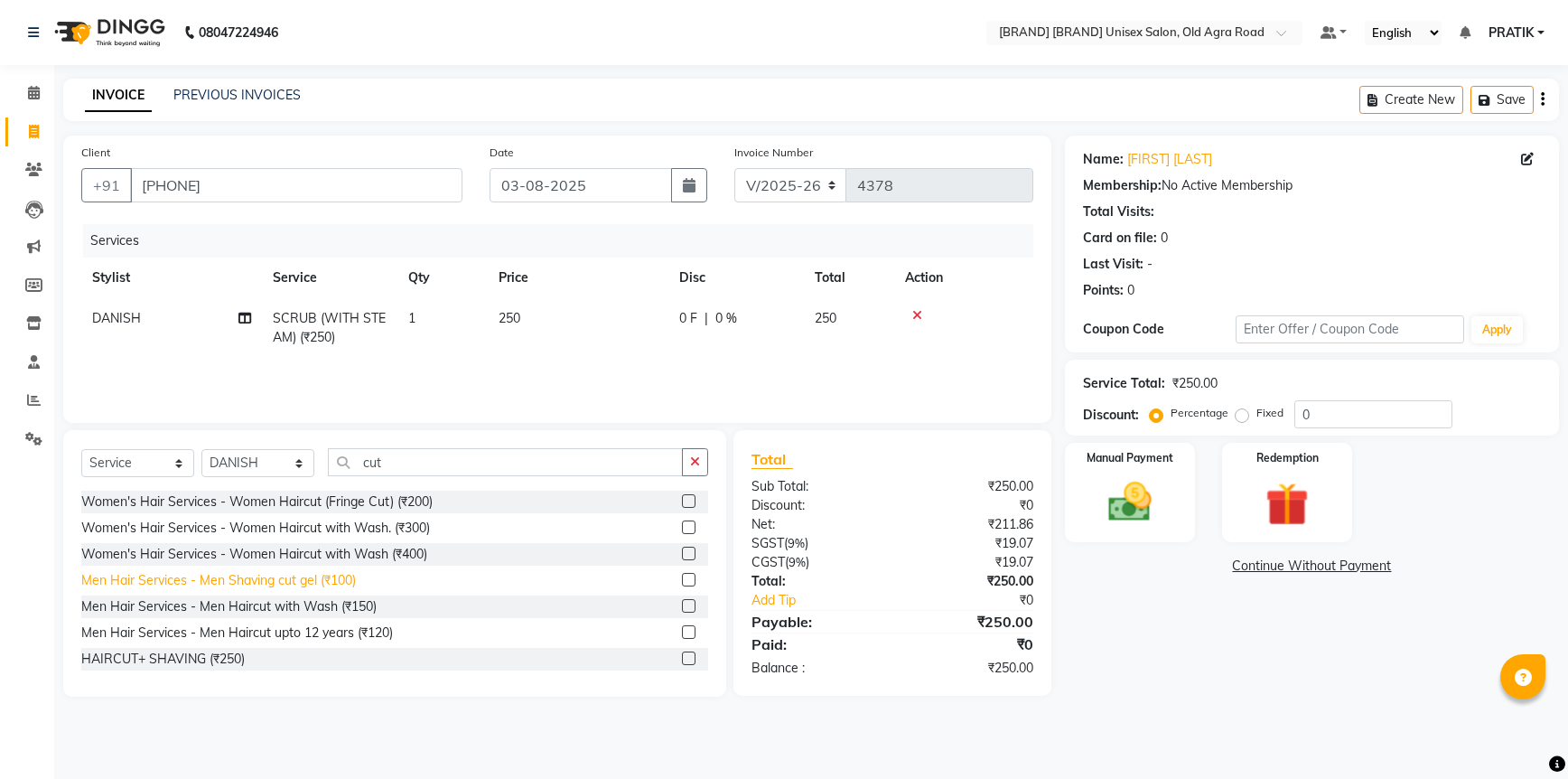 click on "Men Hair Services - Men Shaving cut gel (₹100)" 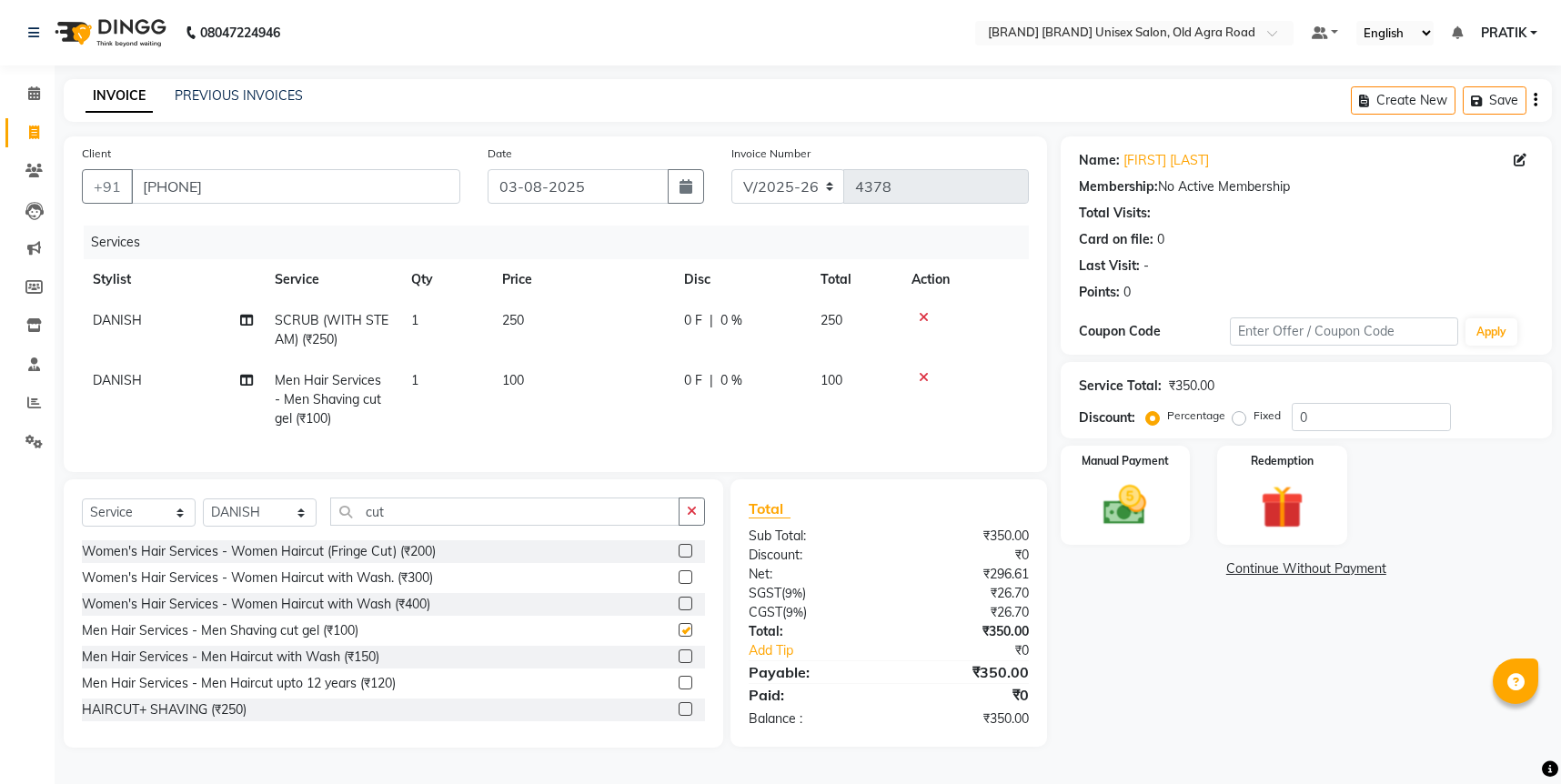 checkbox on "false" 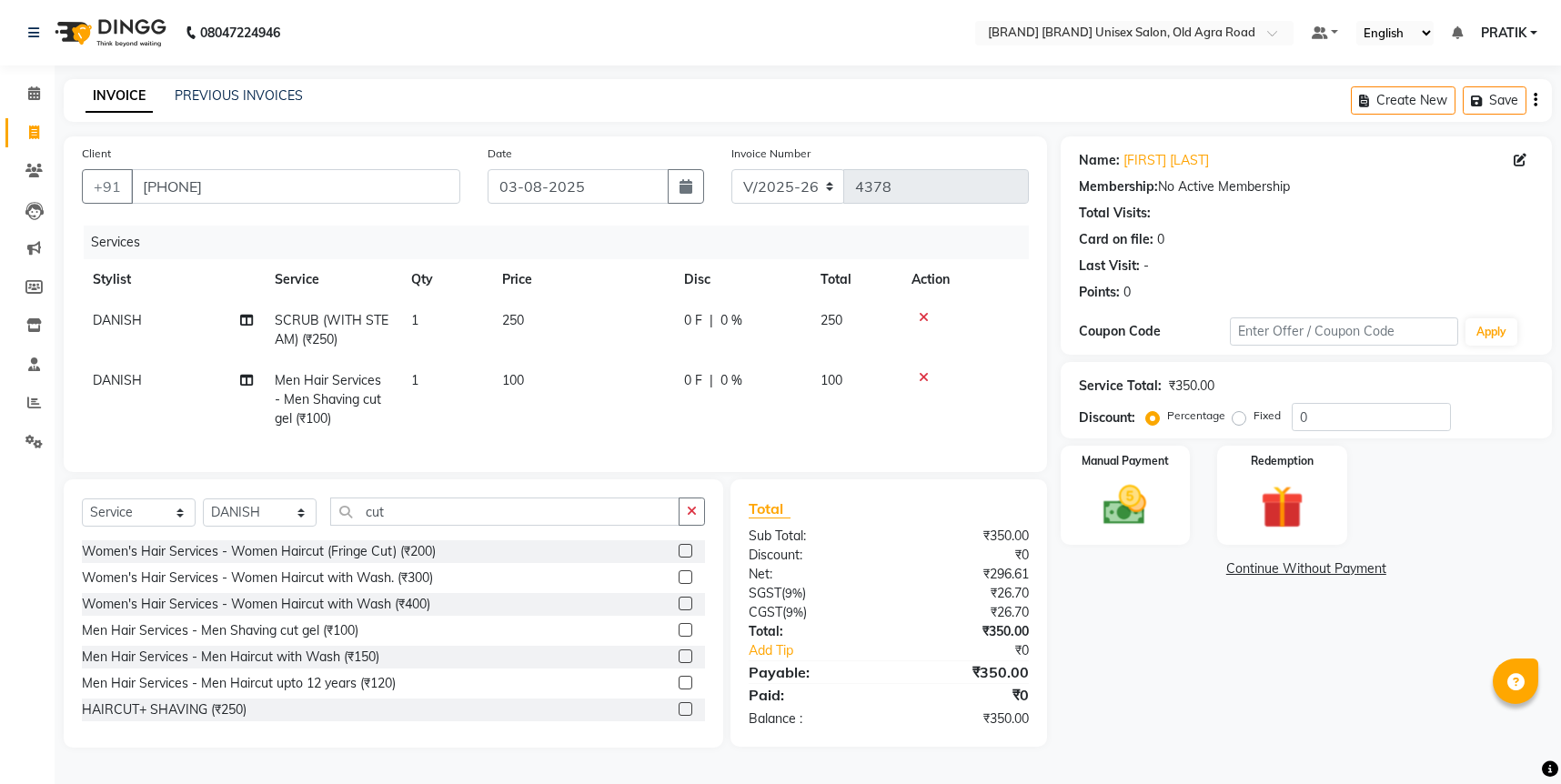 scroll, scrollTop: 9, scrollLeft: 0, axis: vertical 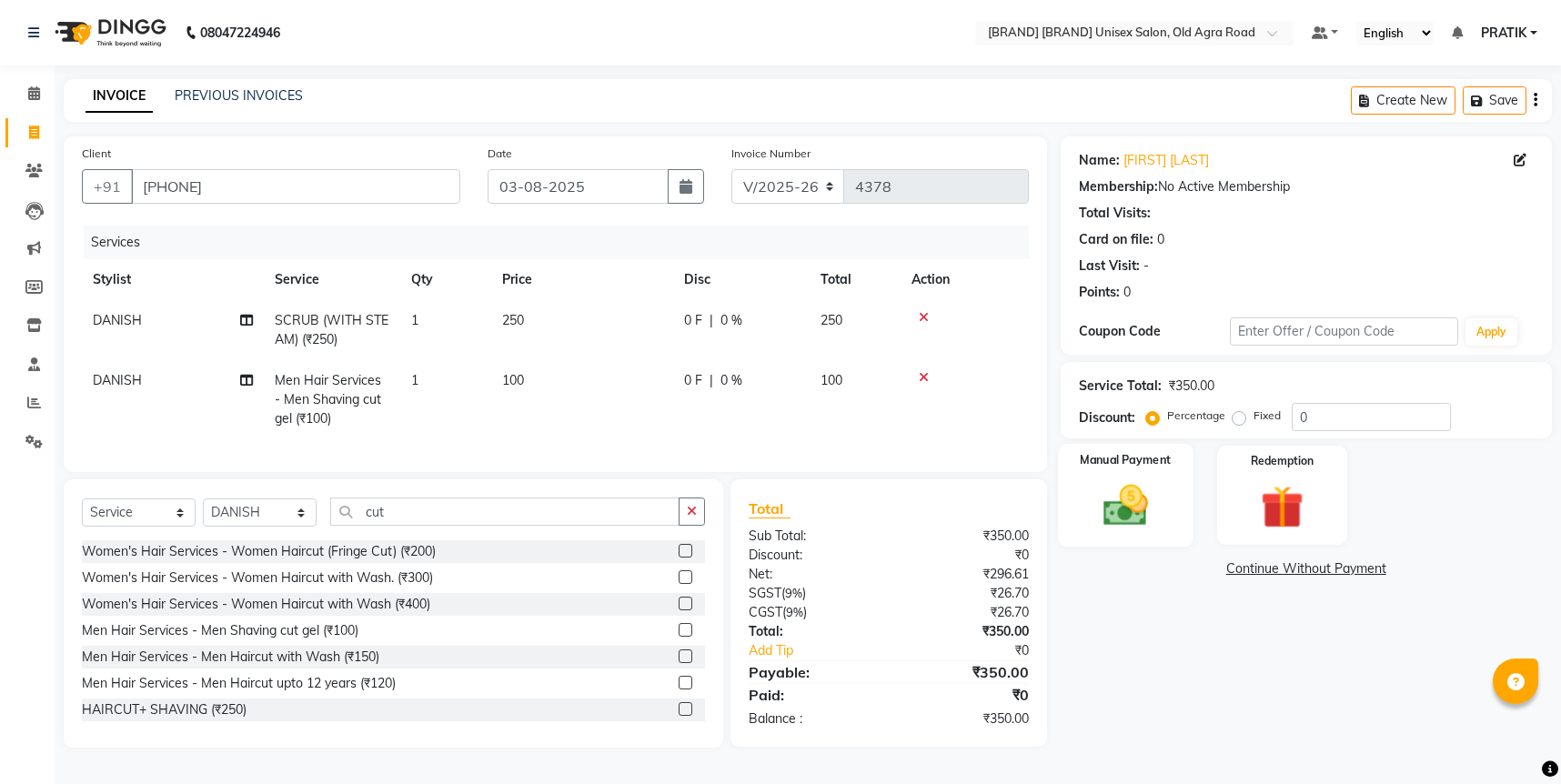 click 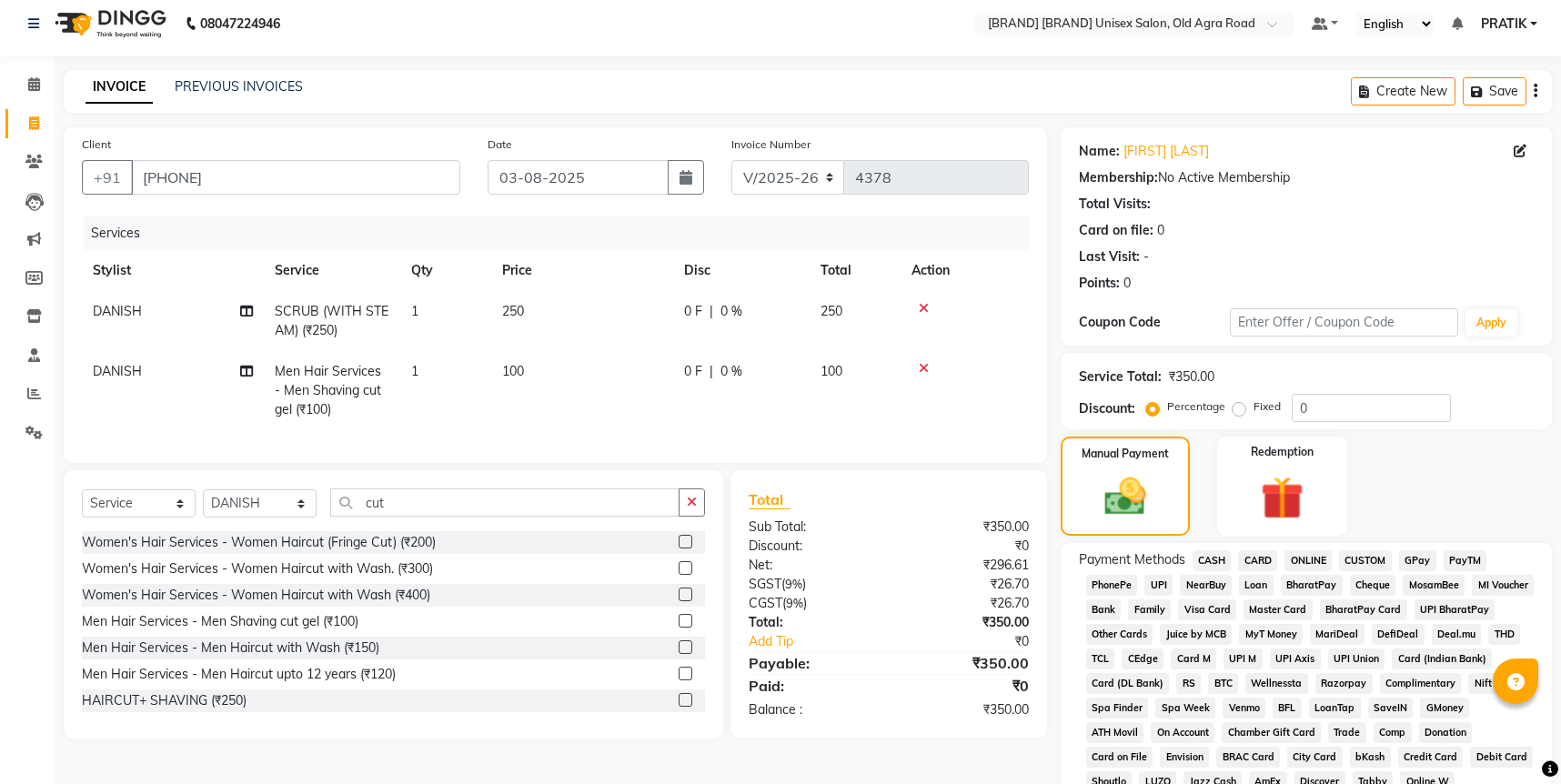 click on "ONLINE" 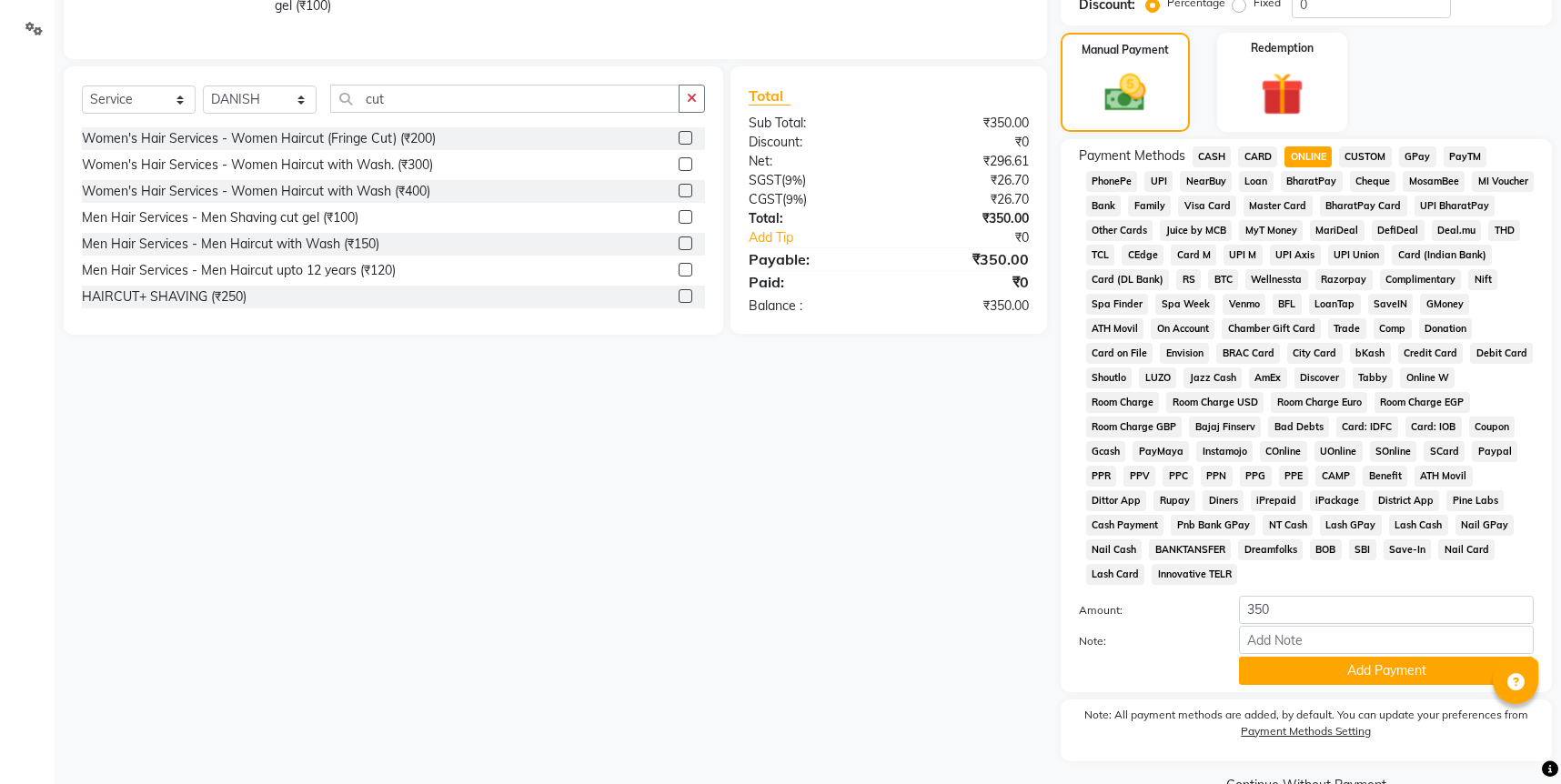 scroll, scrollTop: 435, scrollLeft: 0, axis: vertical 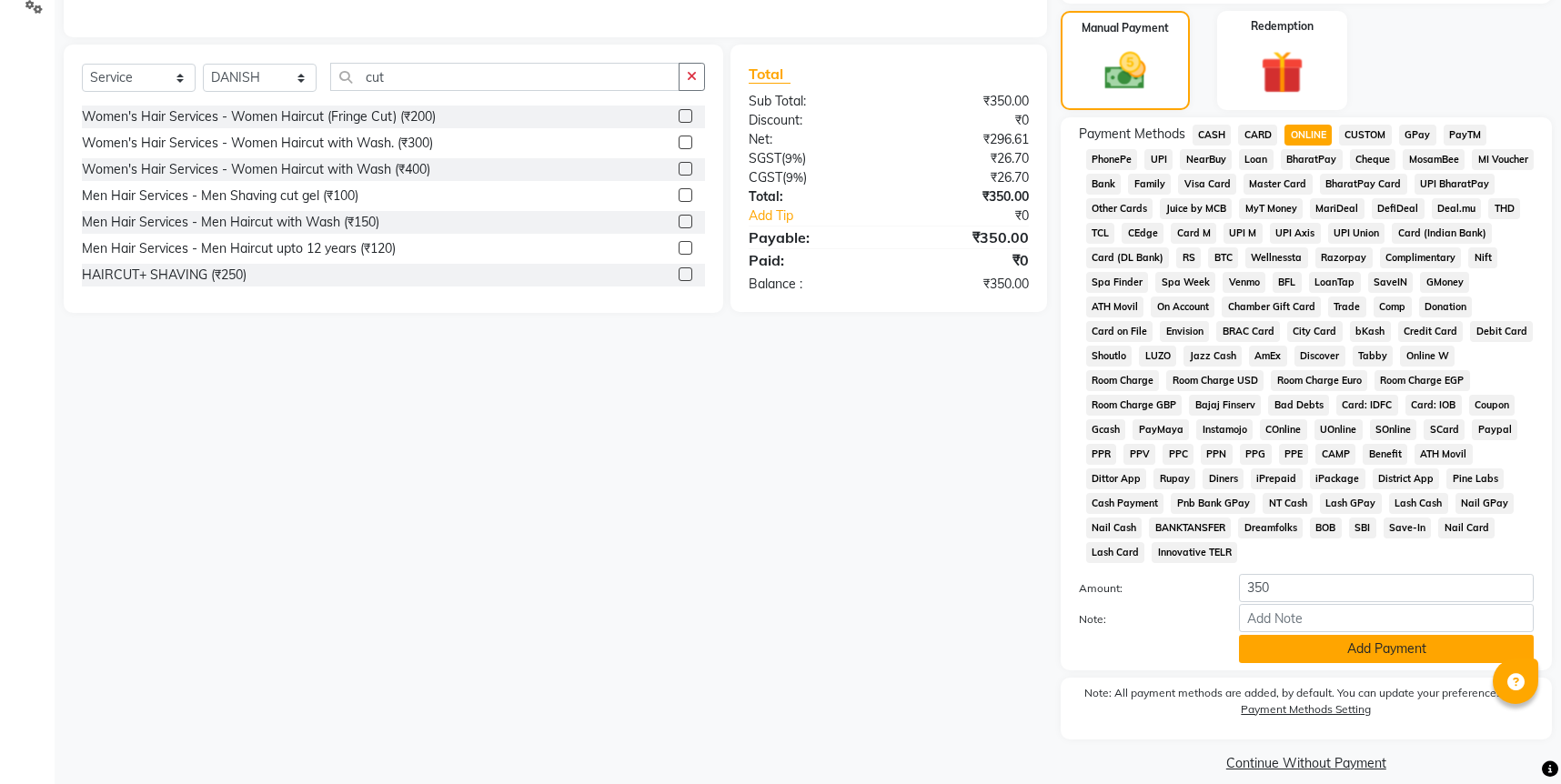 click on "Add Payment" 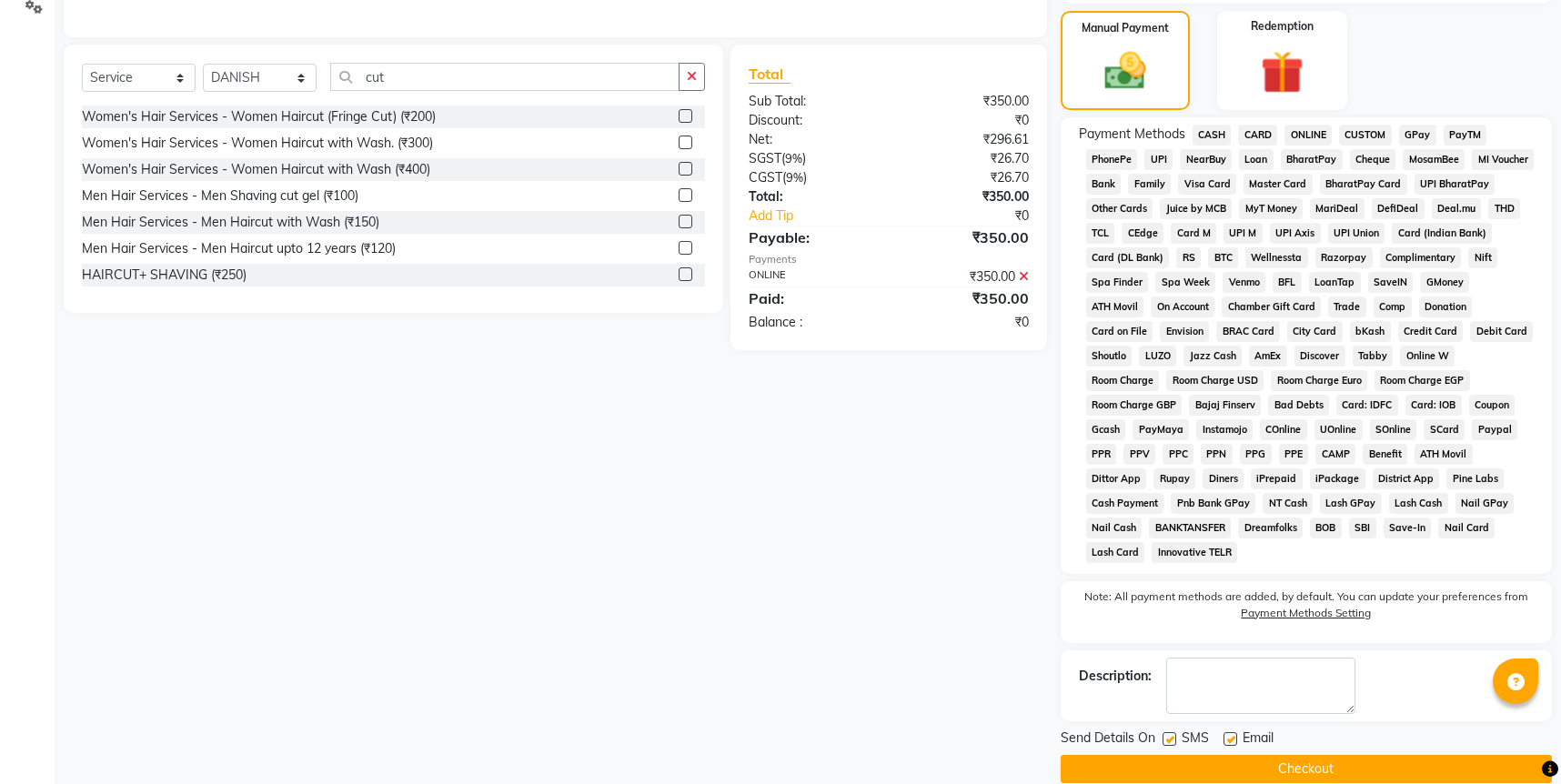 click on "Checkout" 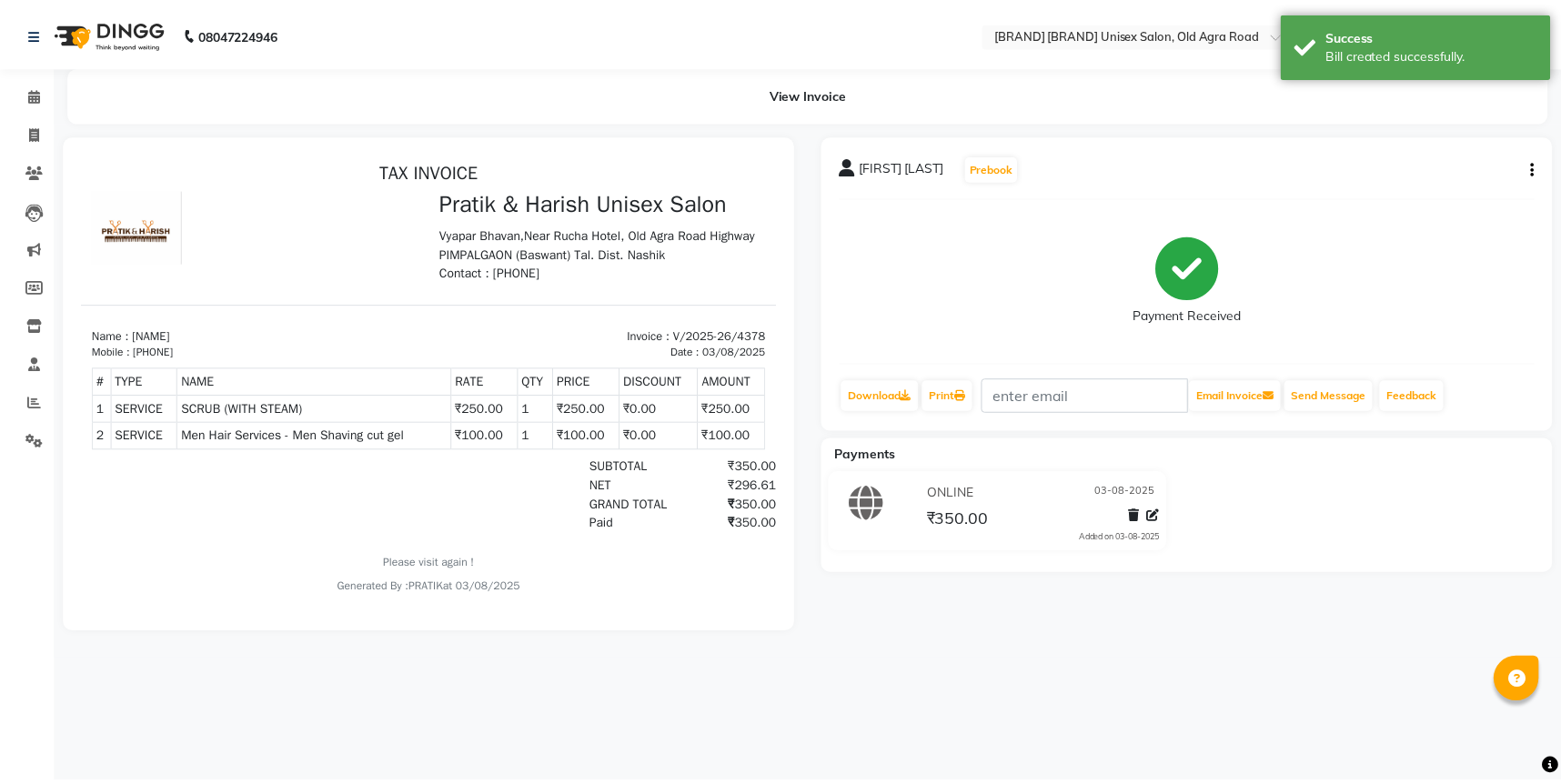 scroll, scrollTop: 0, scrollLeft: 0, axis: both 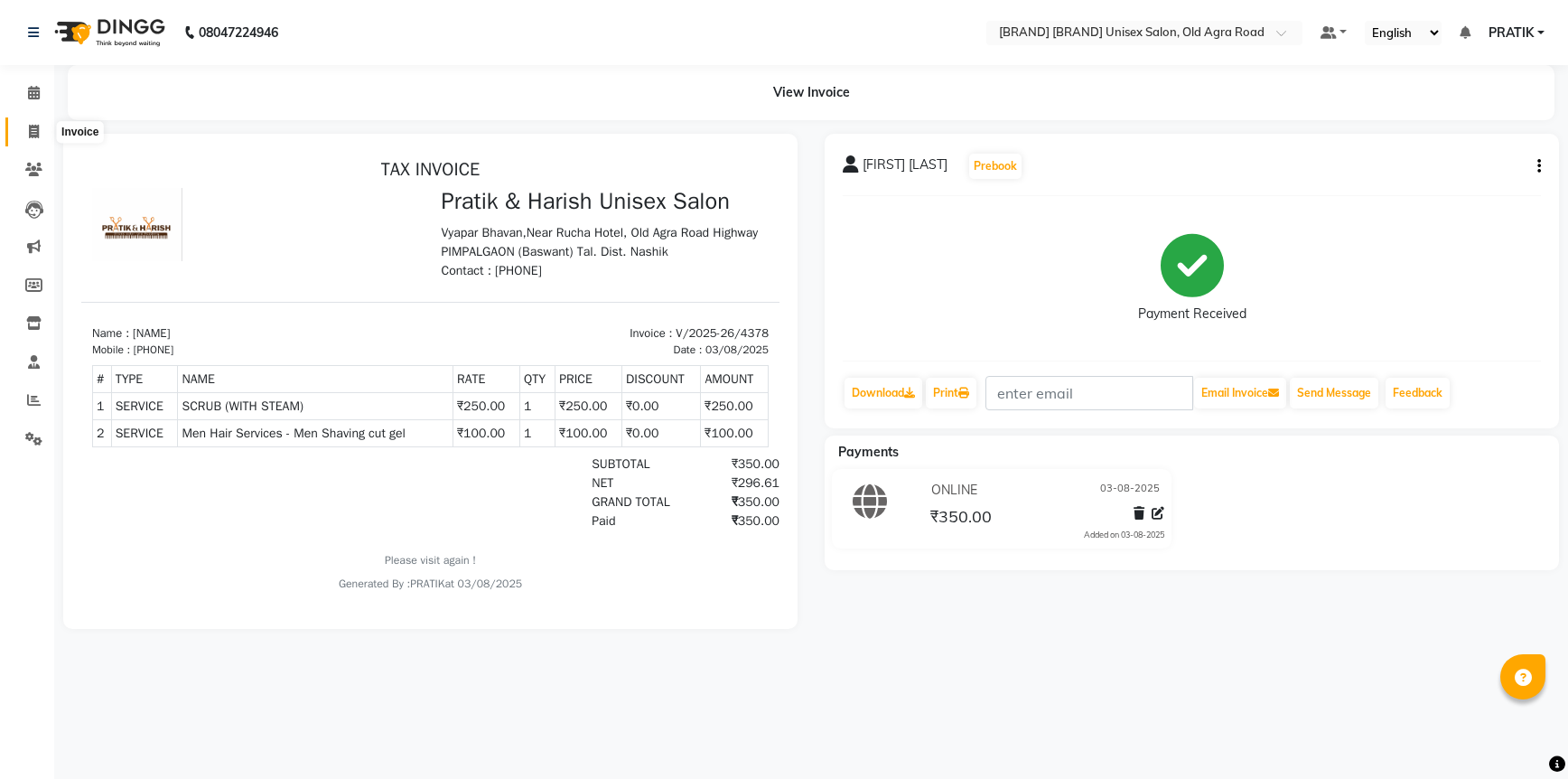 drag, startPoint x: 33, startPoint y: 131, endPoint x: 58, endPoint y: 142, distance: 27.313001 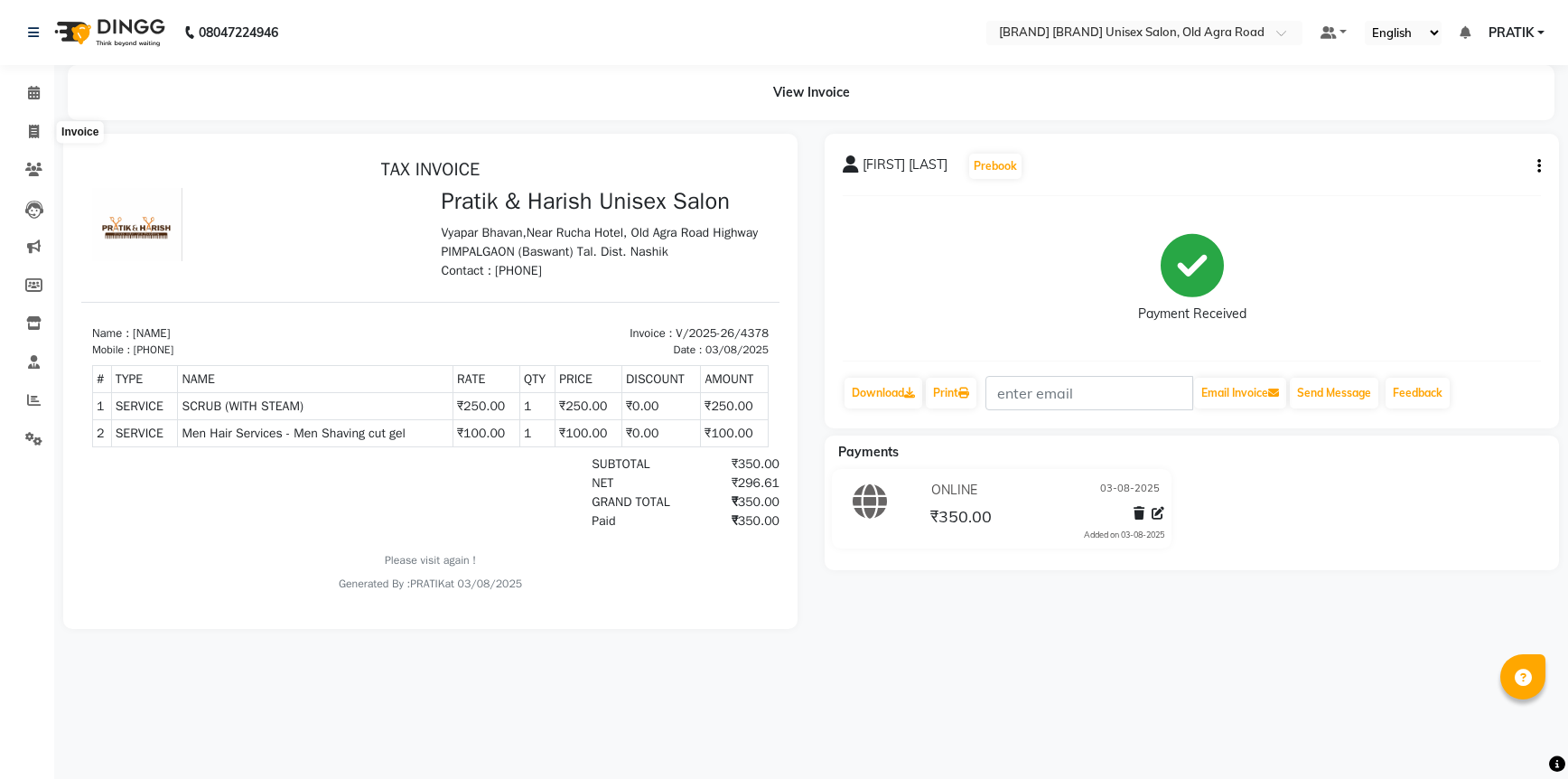 select on "service" 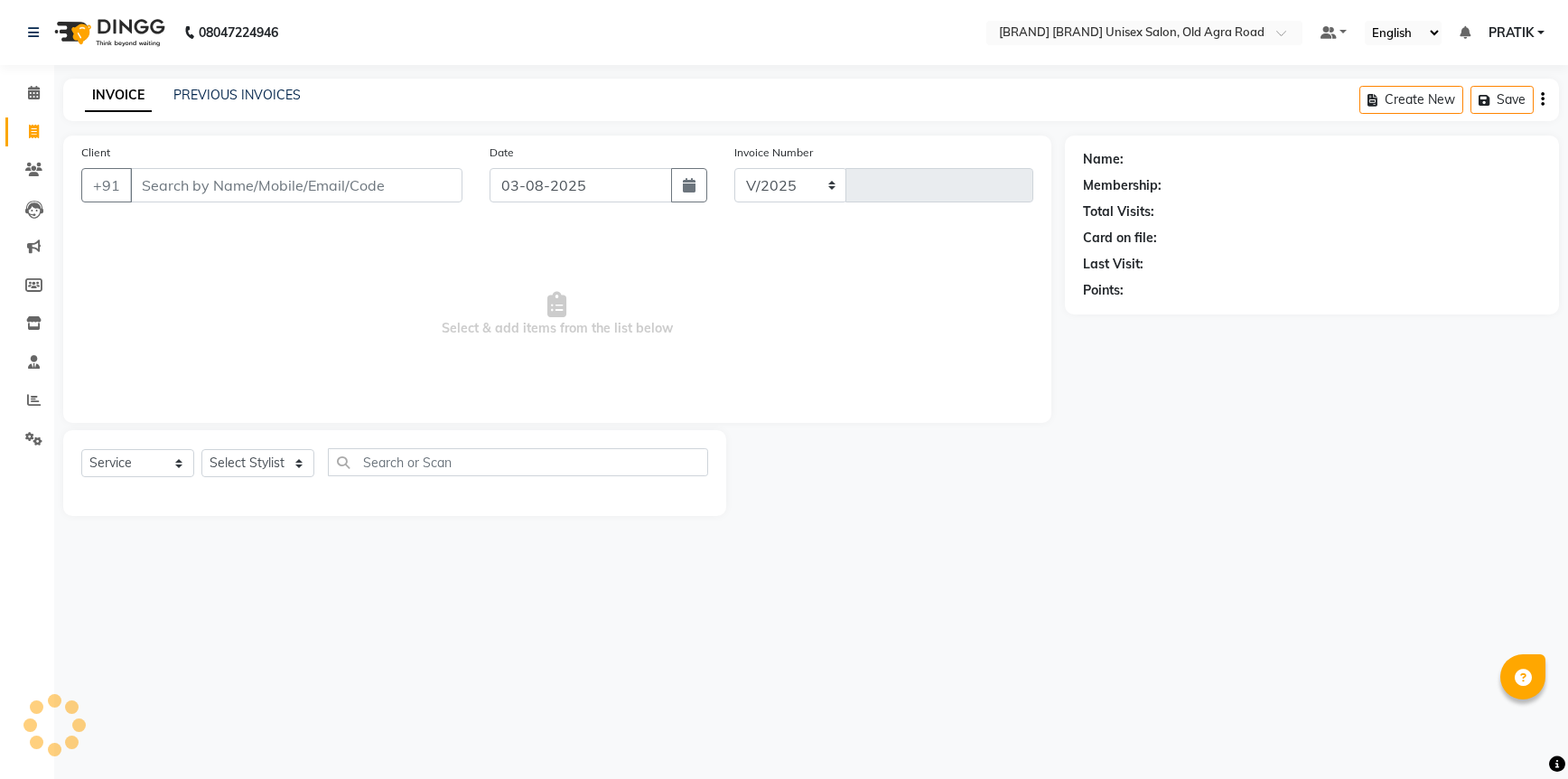 select on "6770" 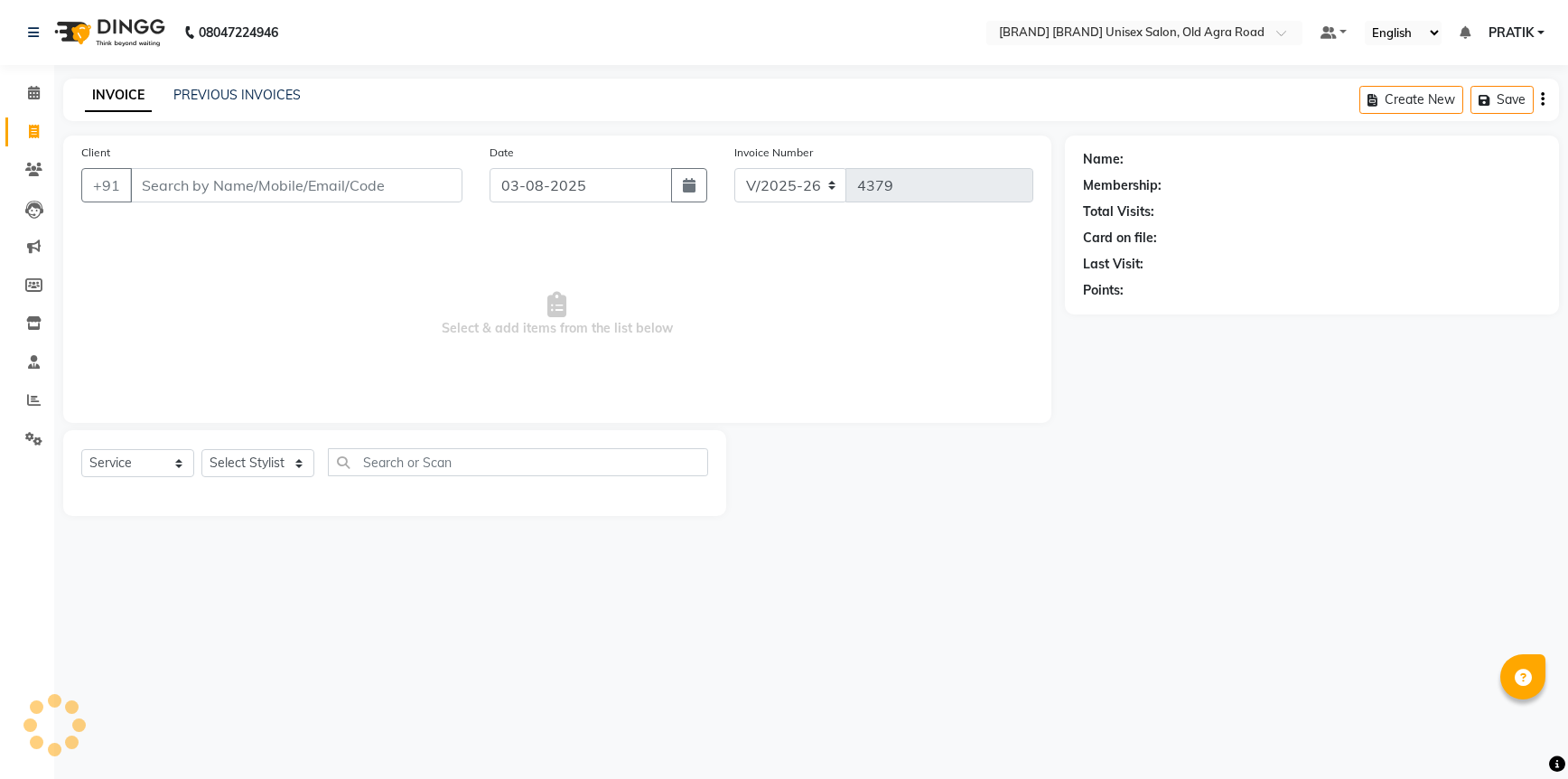 click on "Client" at bounding box center [296, 185] 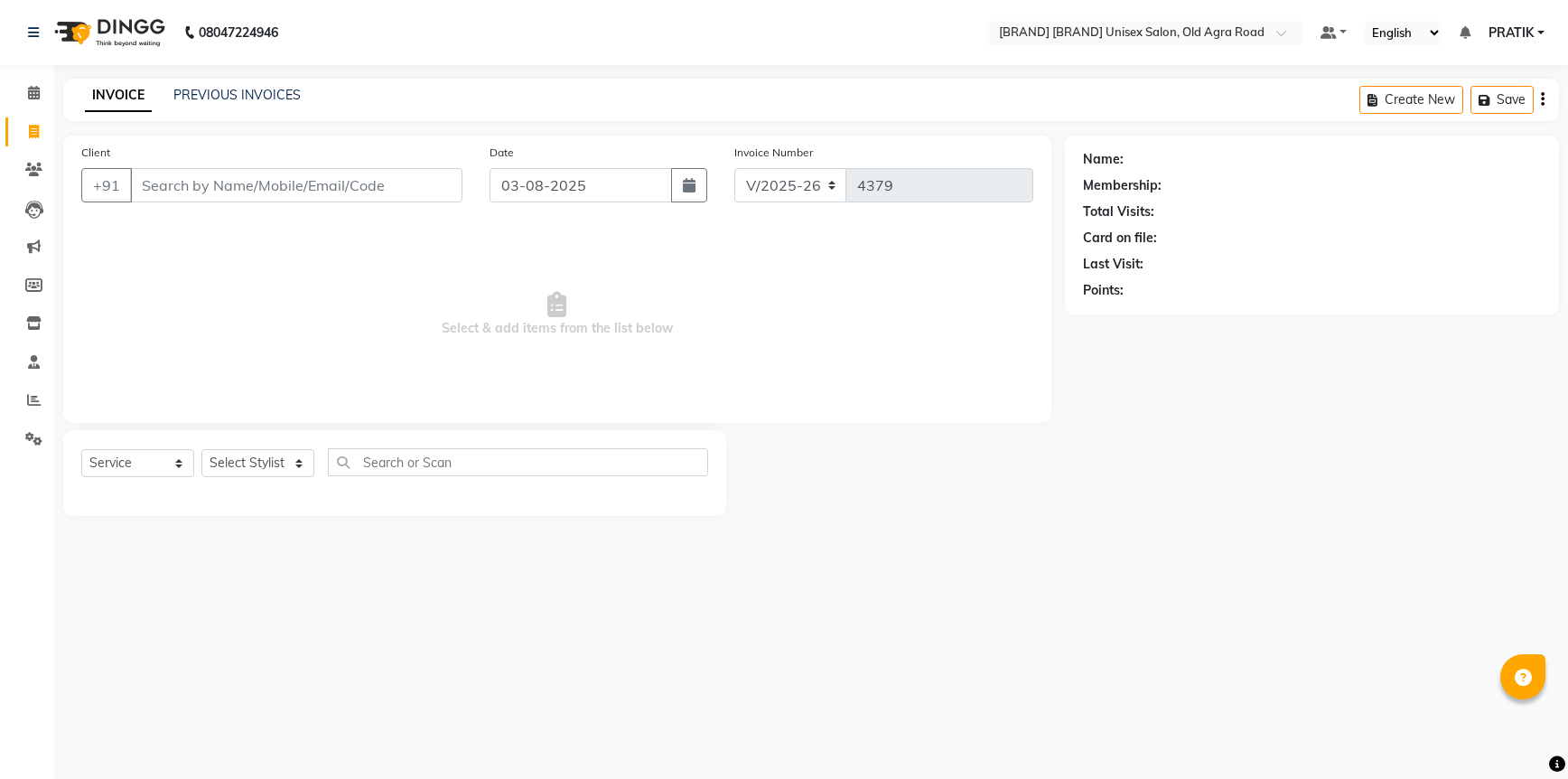 click on "Client" at bounding box center (296, 185) 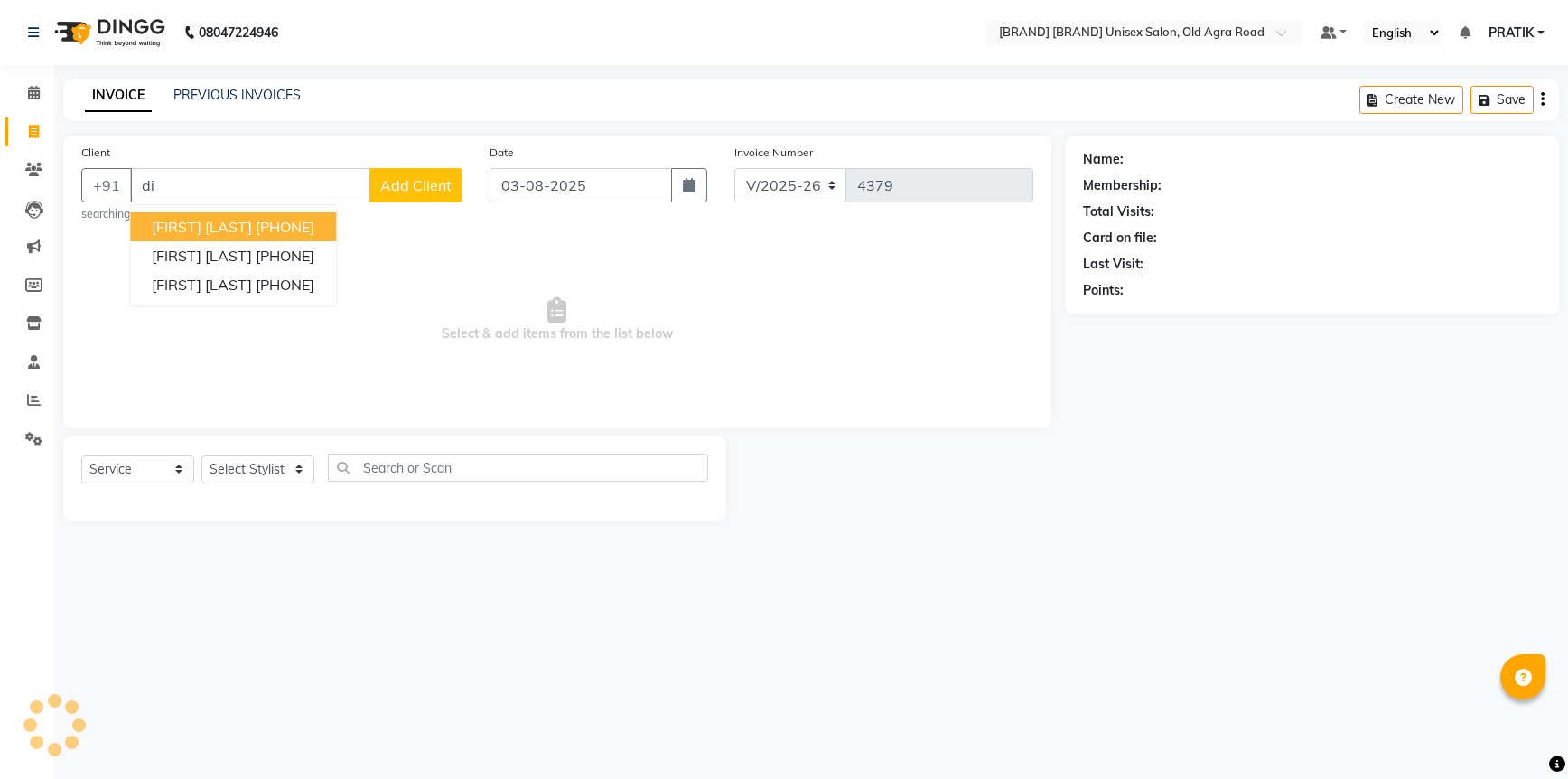 type on "d" 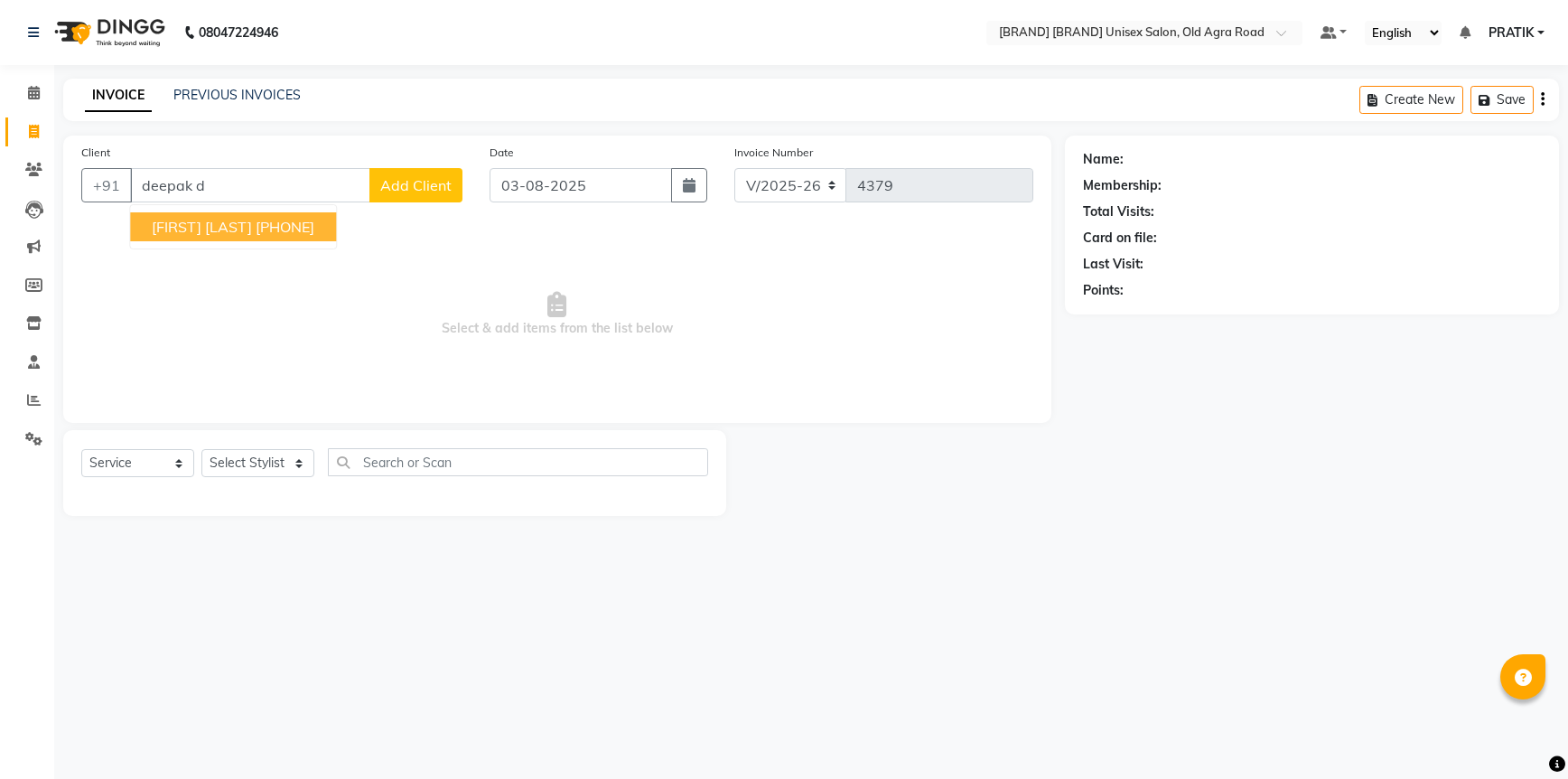 click on "[FIRST] [LAST]" at bounding box center [201, 227] 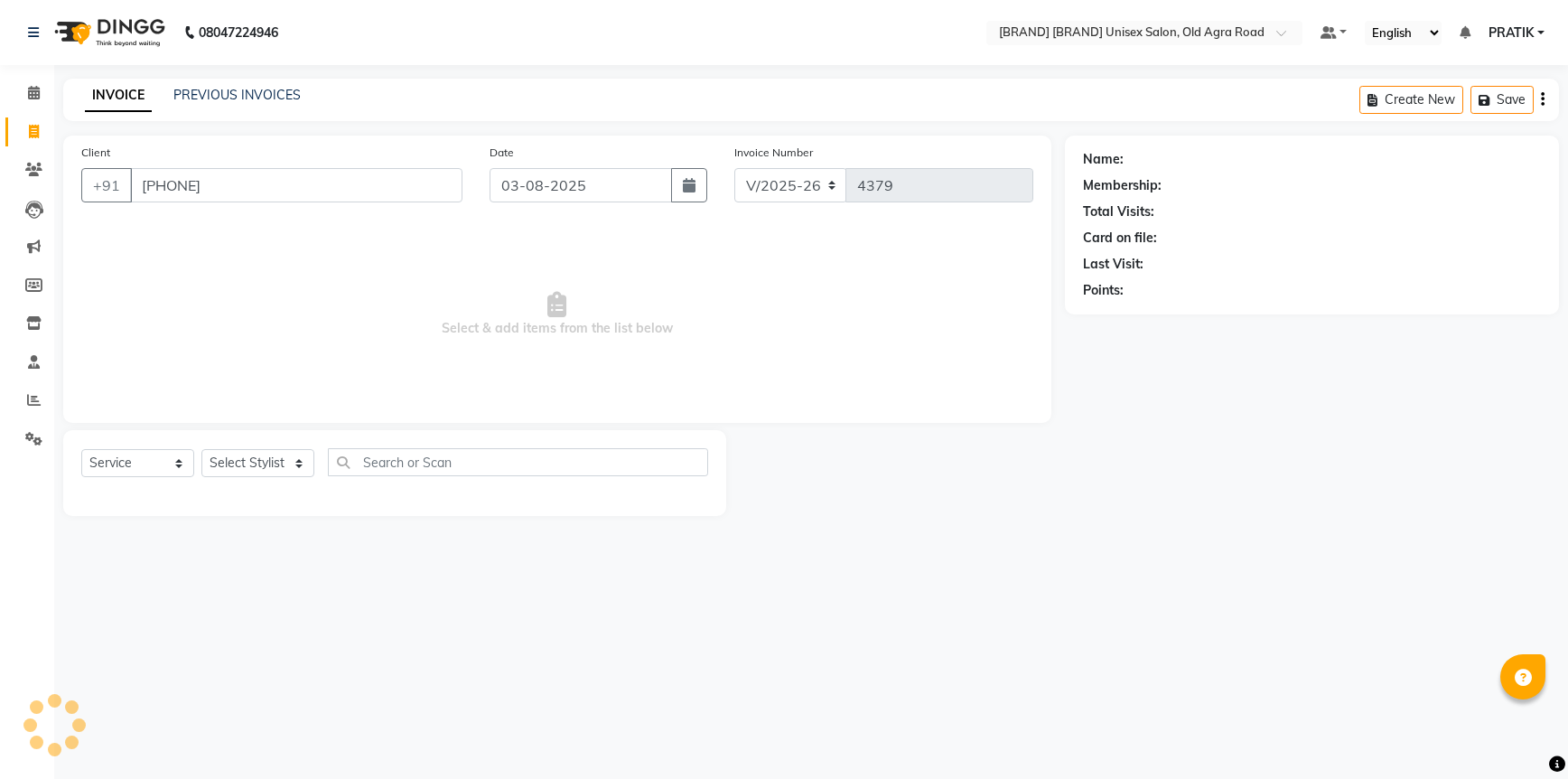 type on "[PHONE]" 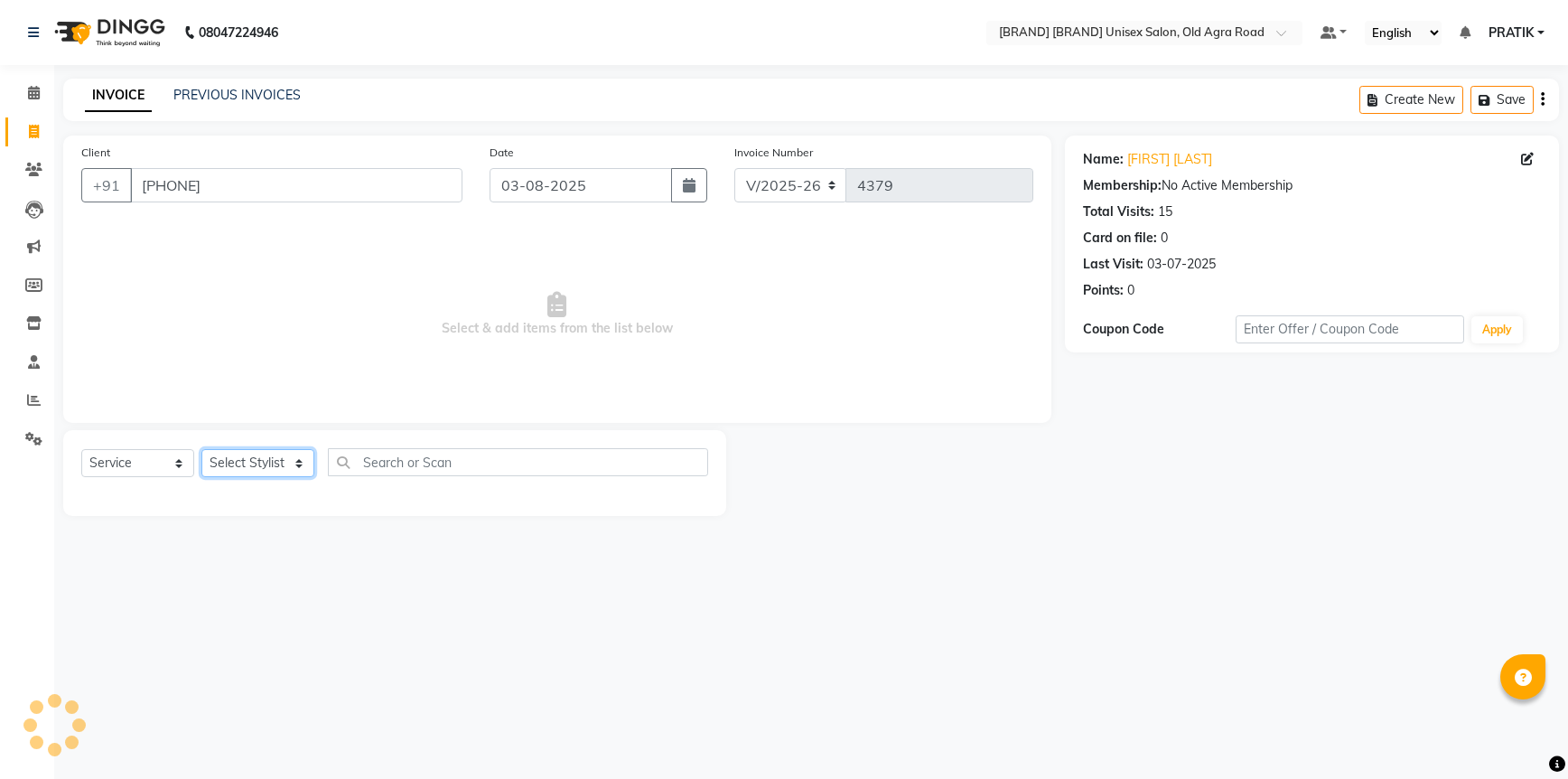 click on "Select Stylist [FIRST] [FIRST] [FIRST] [FIRST] [FIRST] [FIRST] [FIRST] [FIRST] [FIRST] [FIRST] [FIRST]" 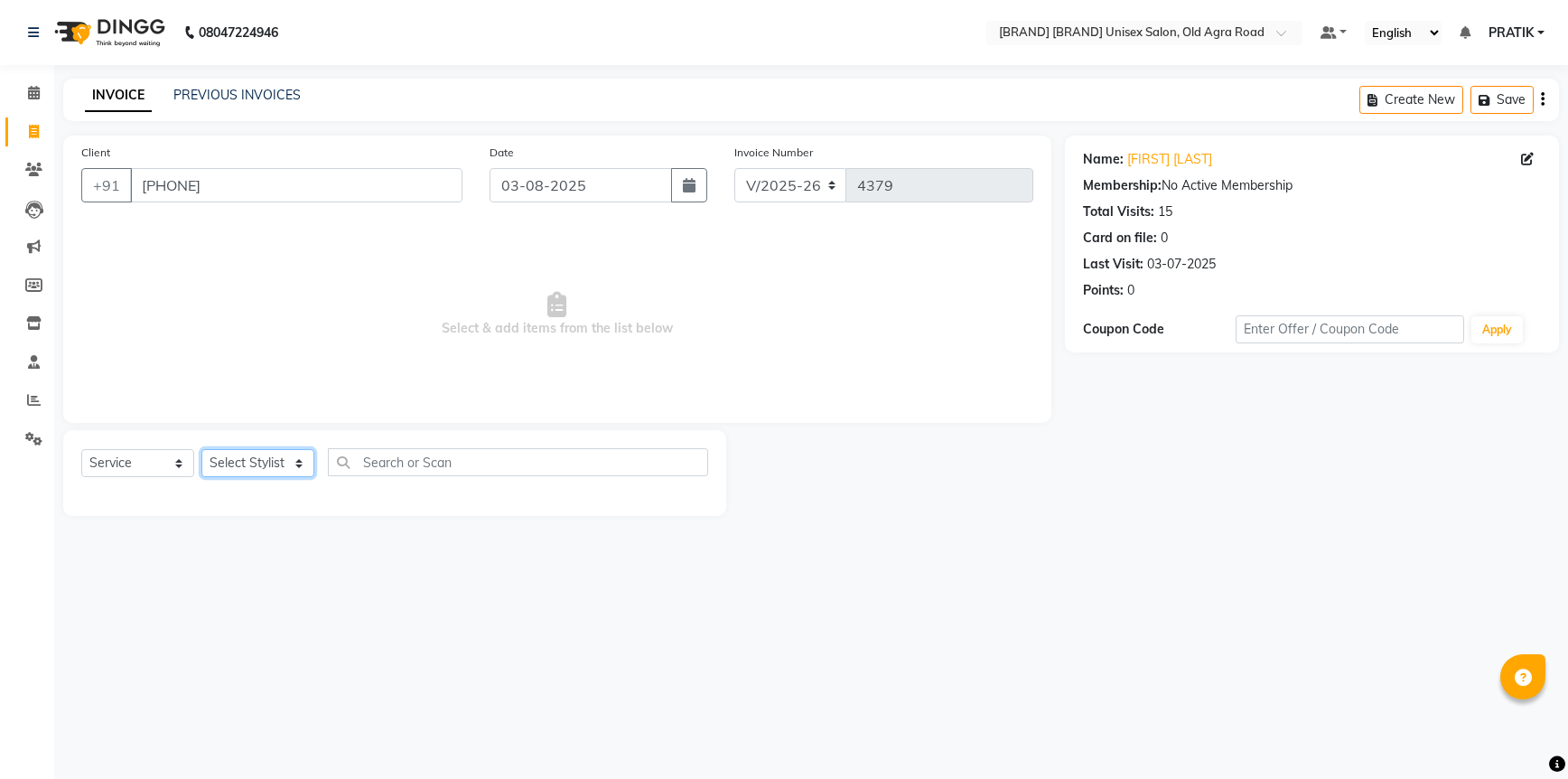 select on "57453" 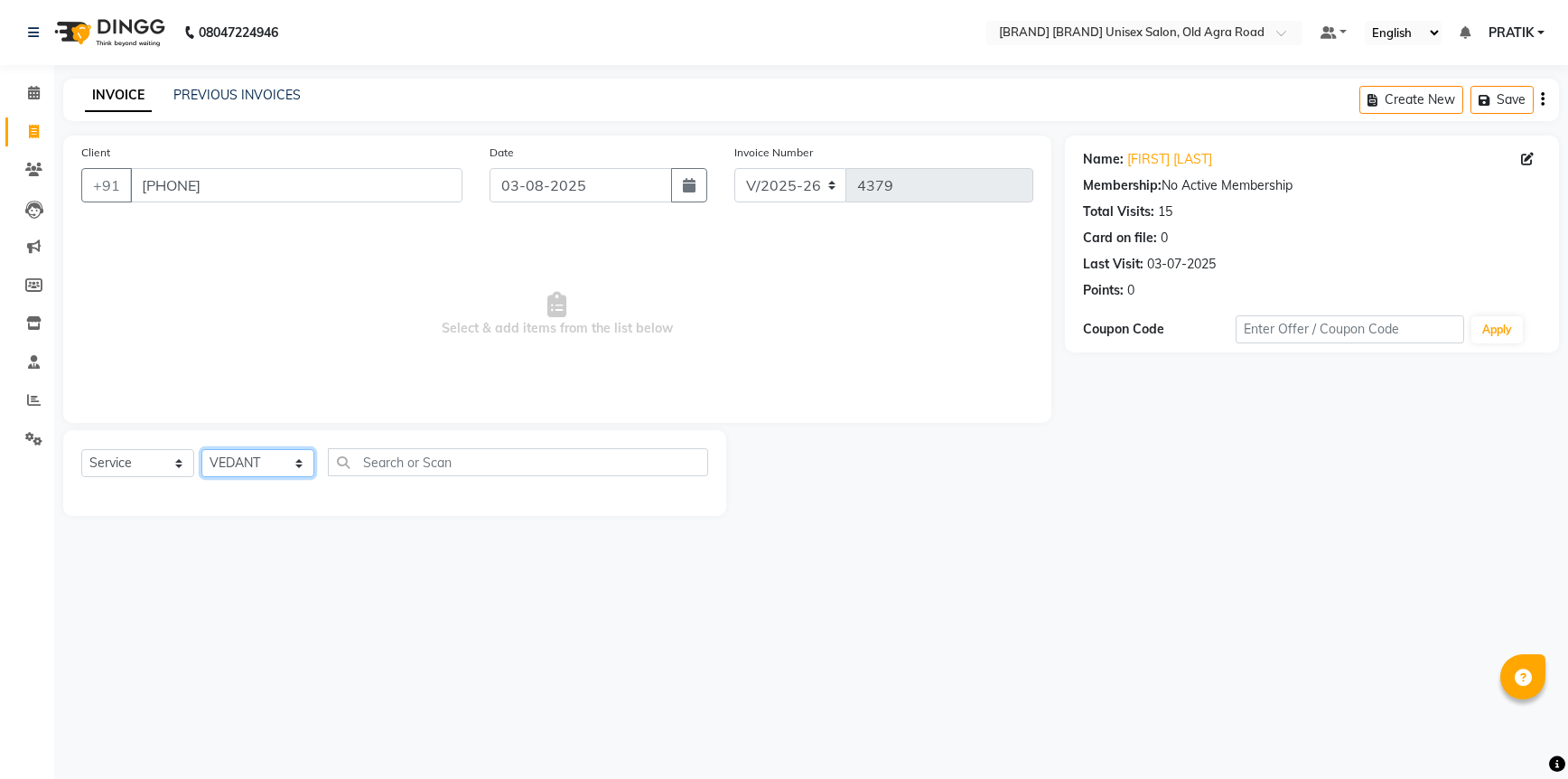 click on "Select Stylist [FIRST] [FIRST] [FIRST] [FIRST] [FIRST] [FIRST] [FIRST] [FIRST] [FIRST] [FIRST] [FIRST]" 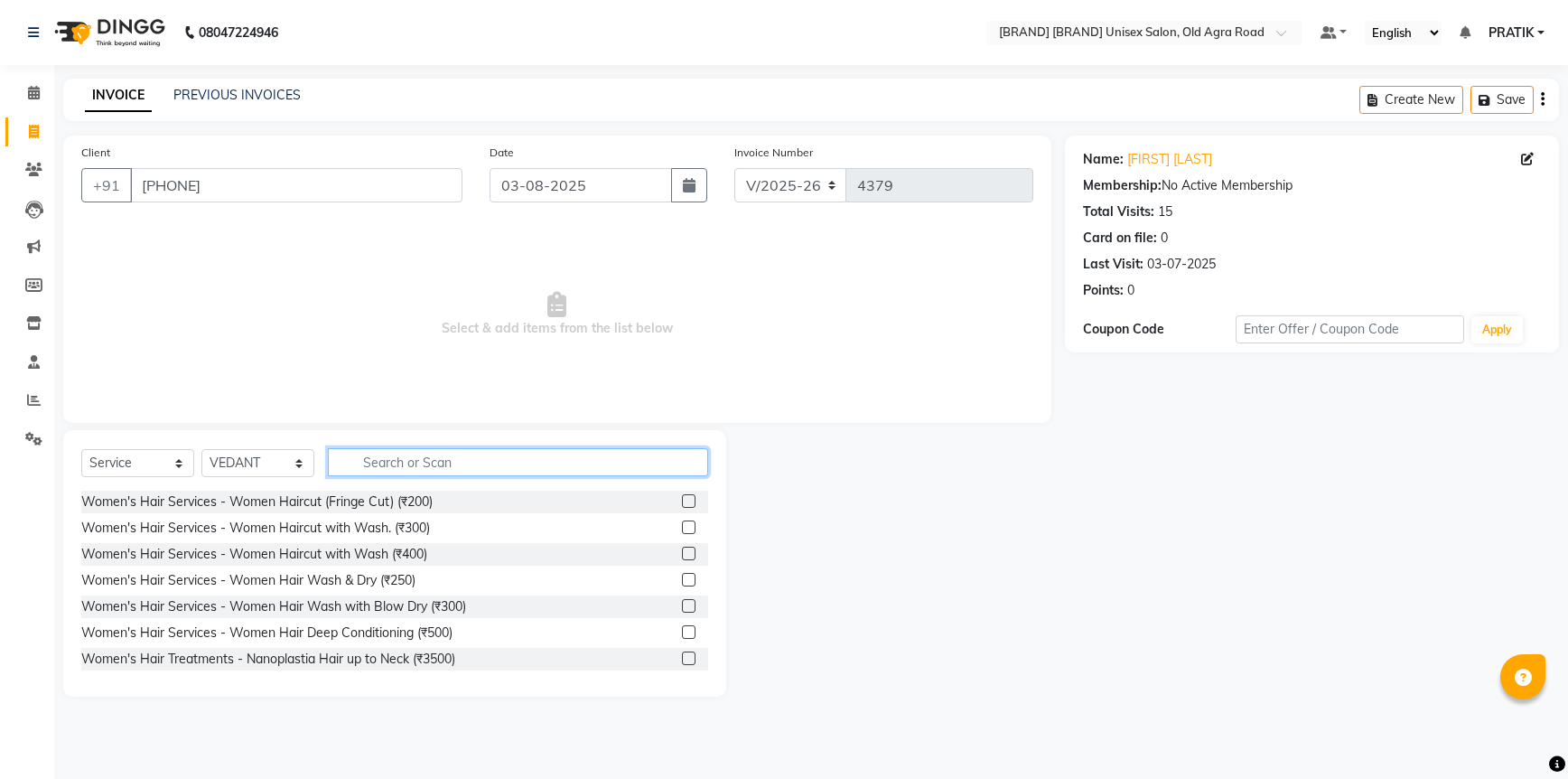 click 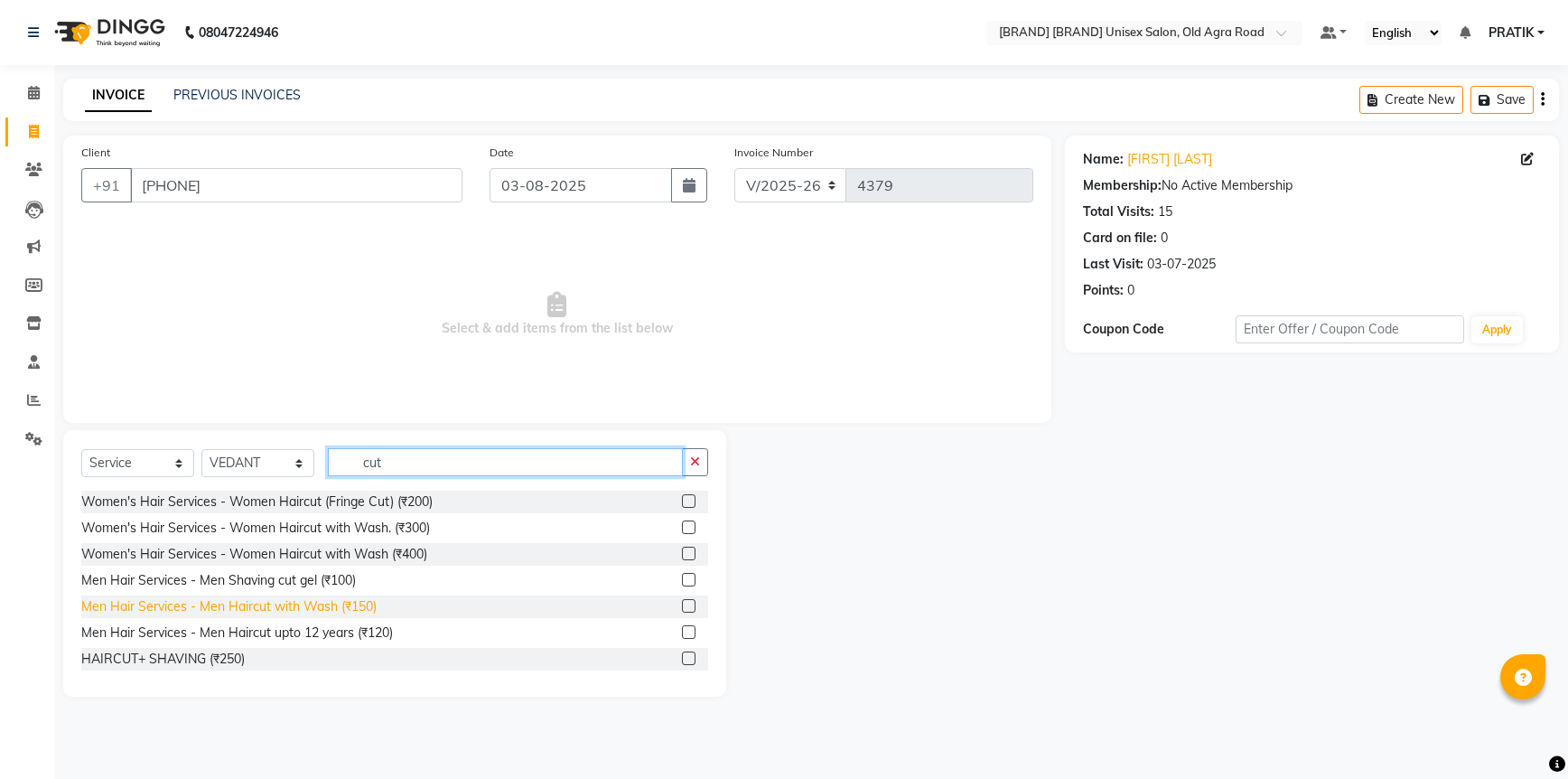 type on "cut" 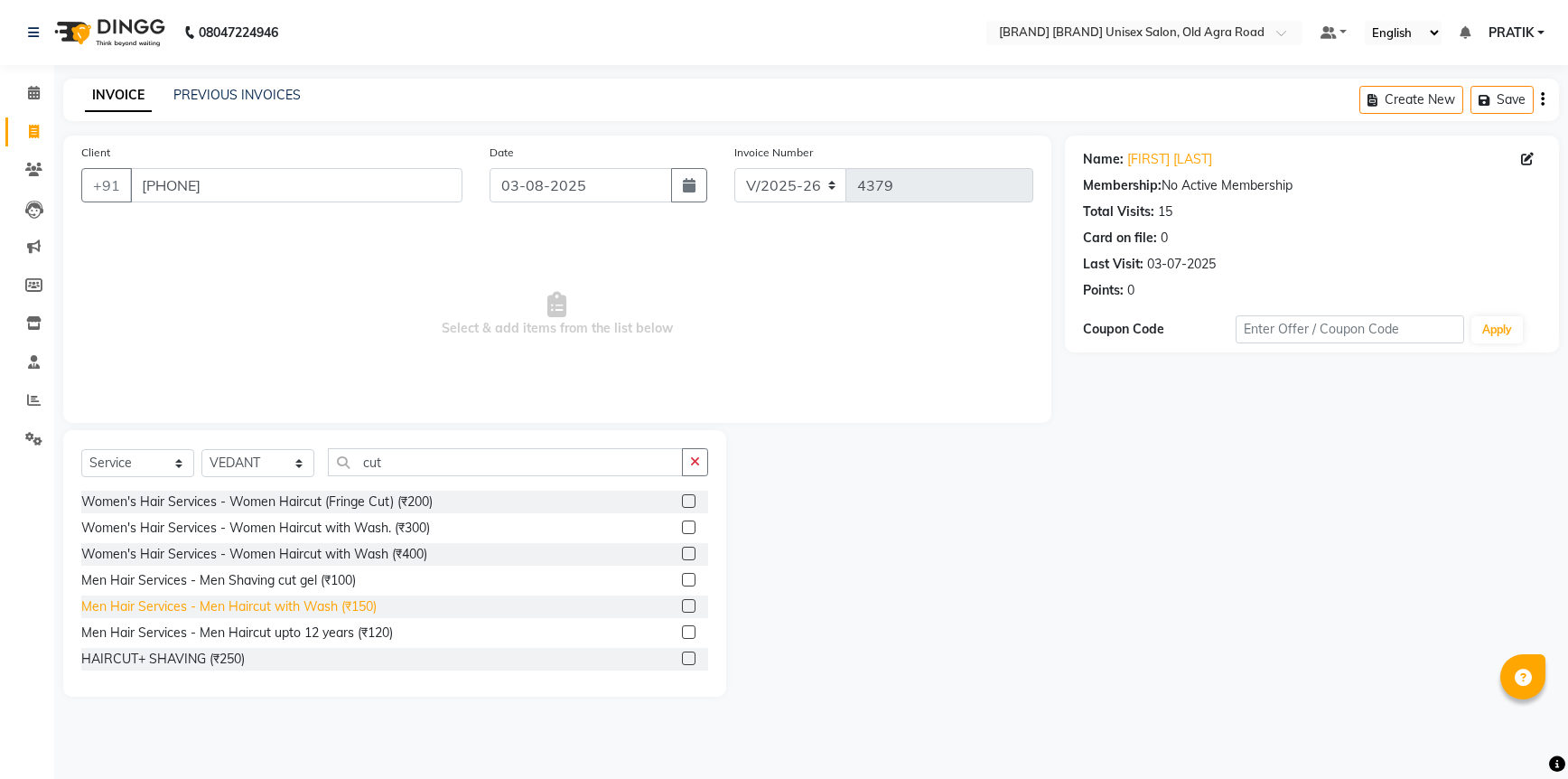 click on "Men Hair Services - Men Haircut with Wash (₹150)" 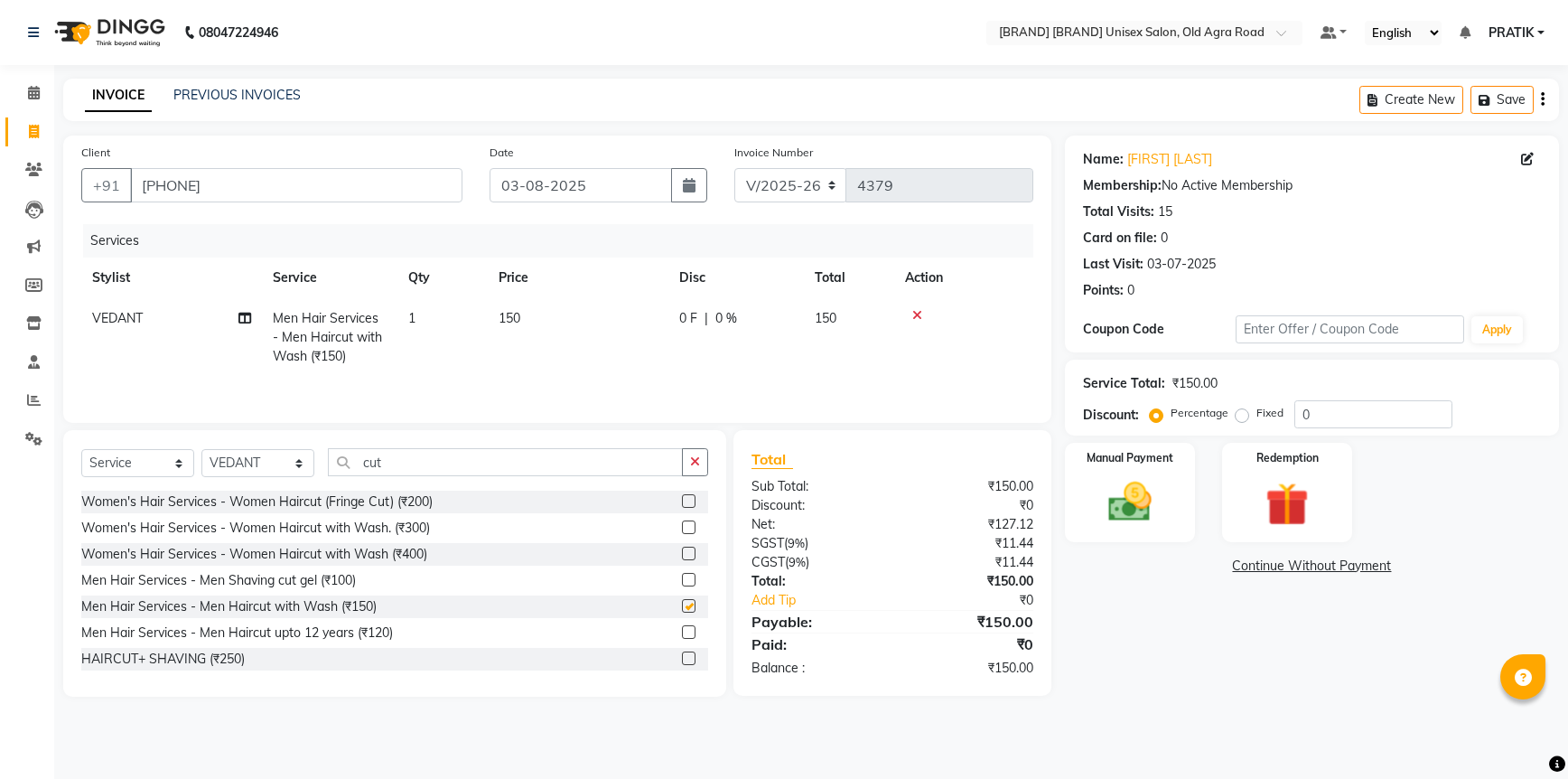 checkbox on "false" 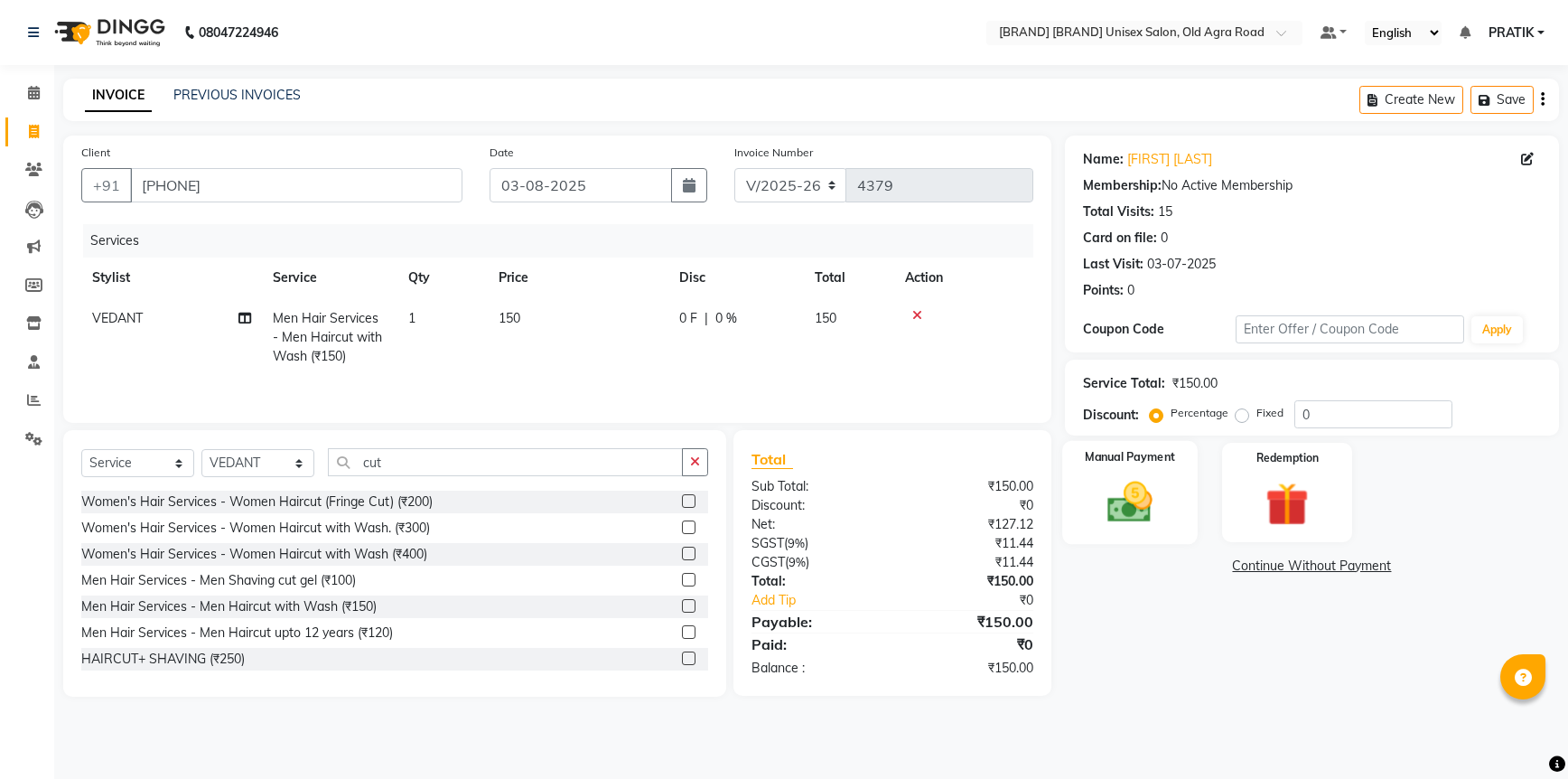 click 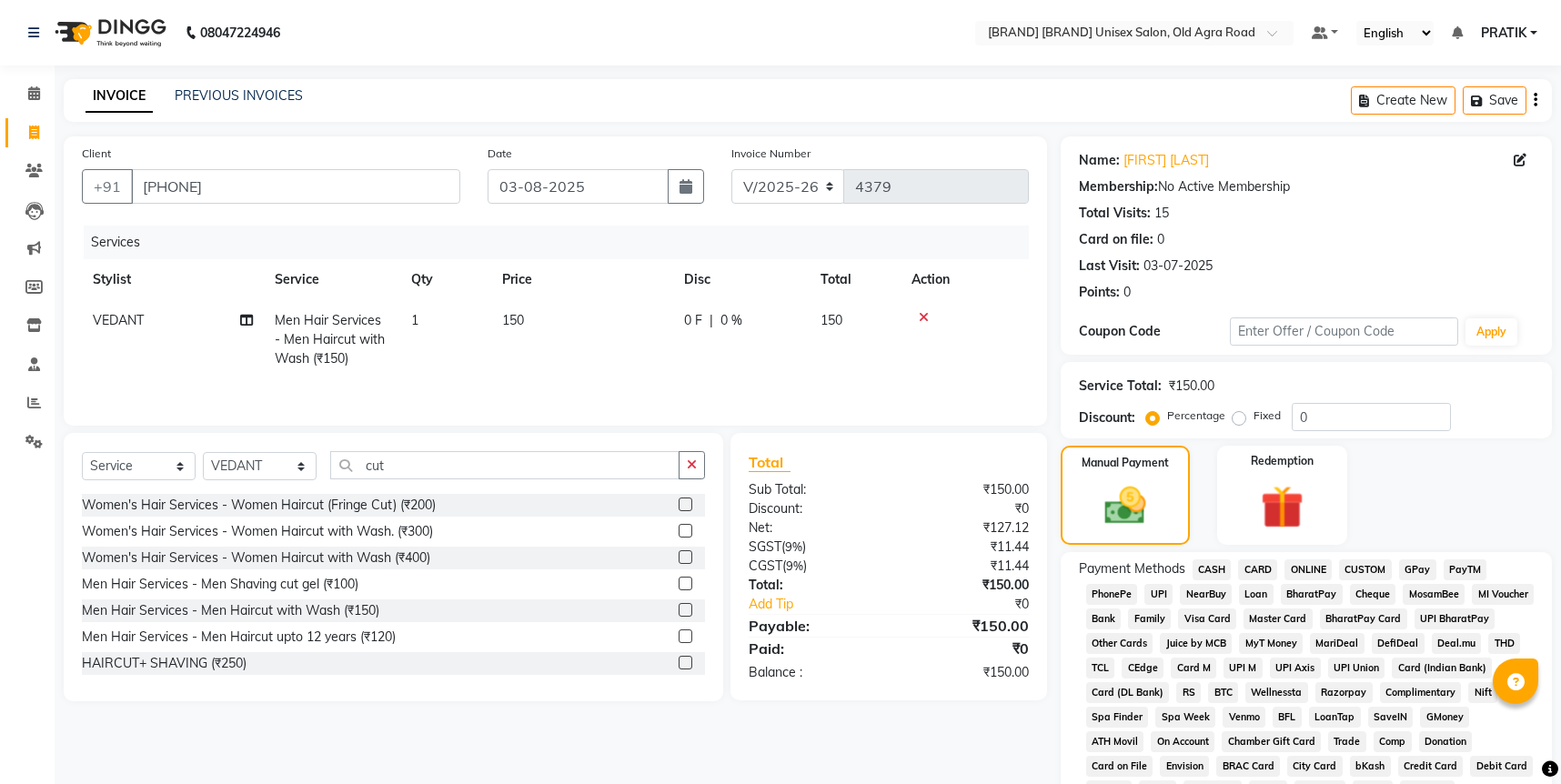 click on "CASH" 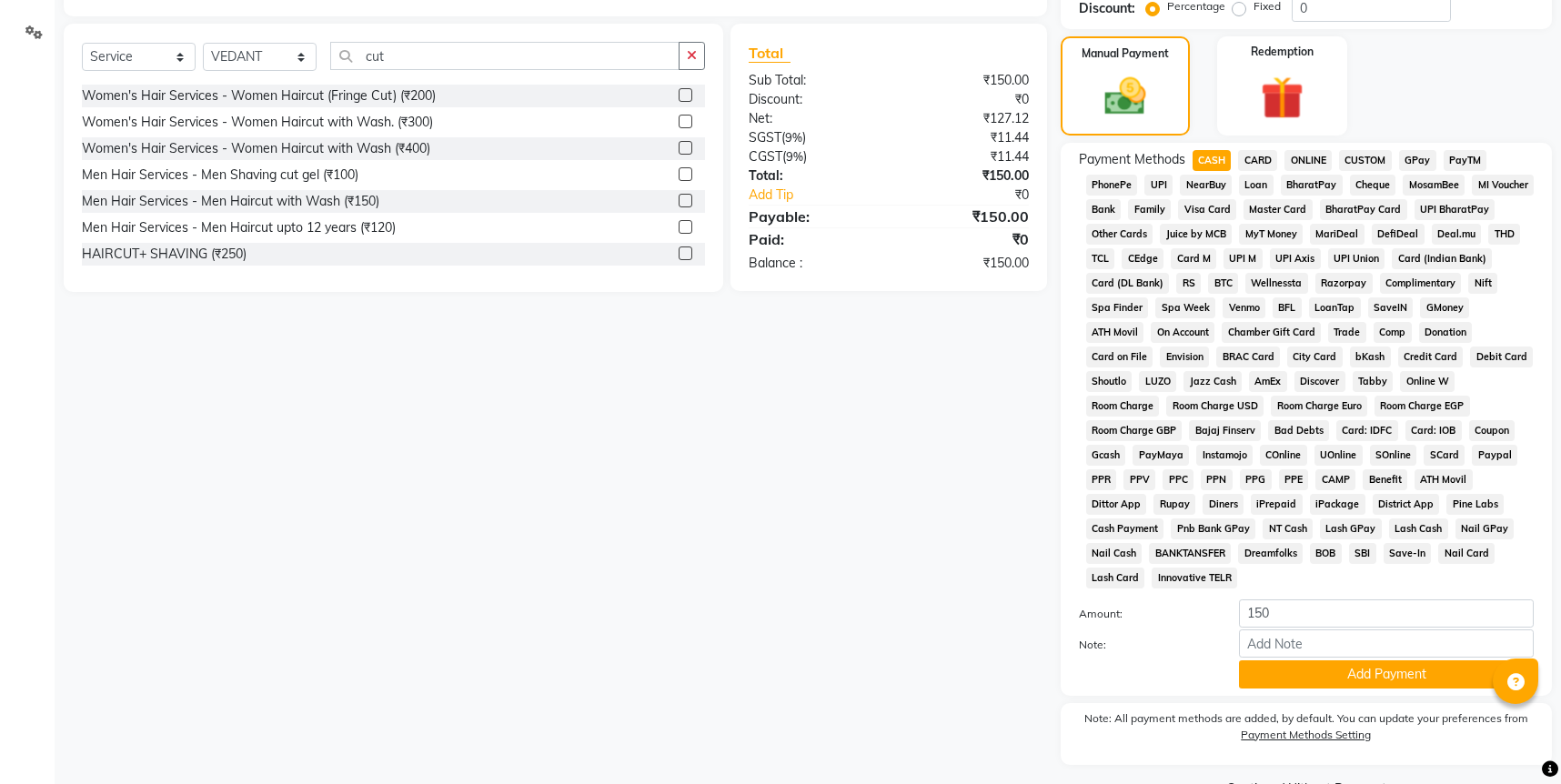 scroll, scrollTop: 435, scrollLeft: 0, axis: vertical 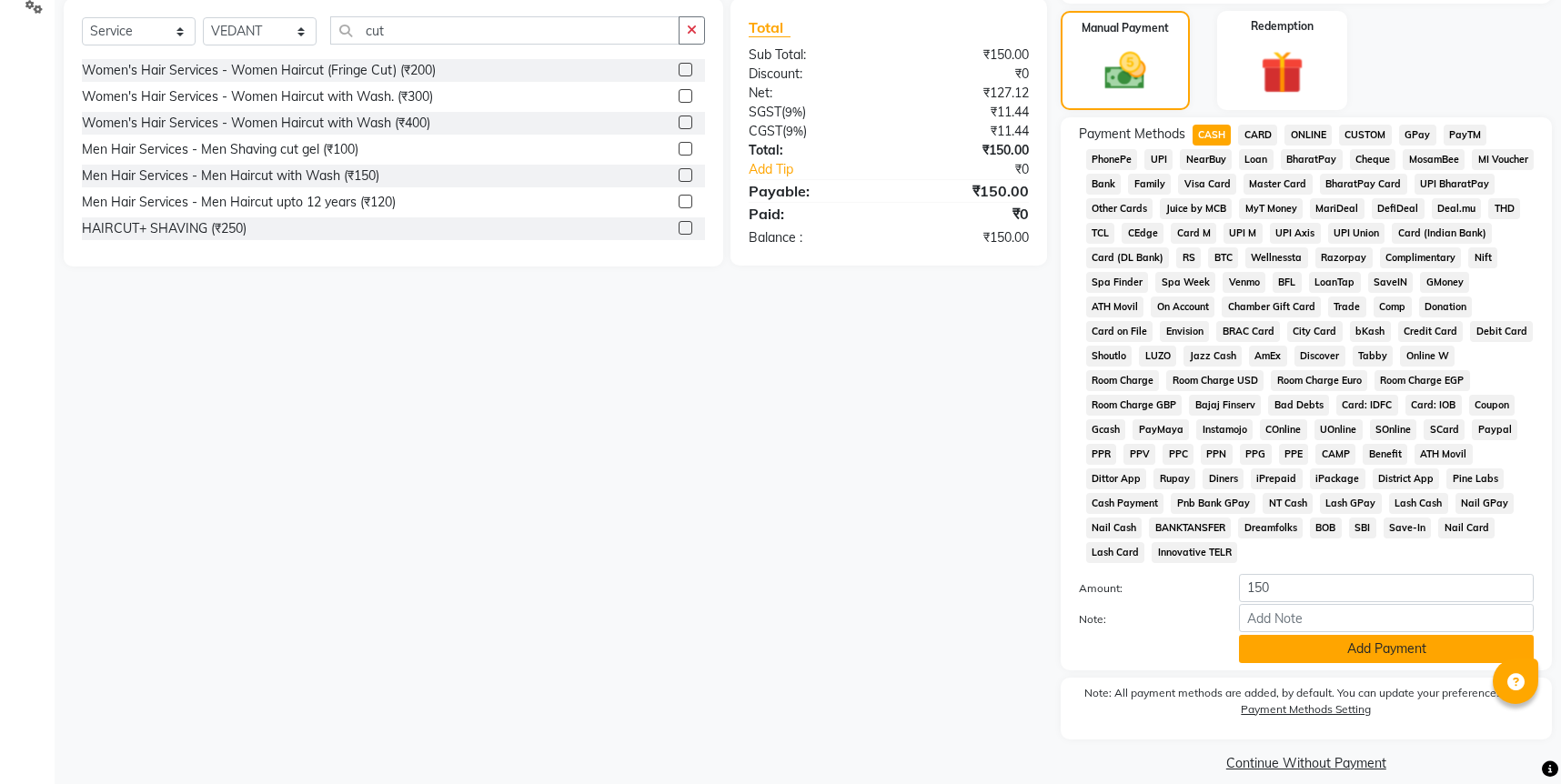 click on "Add Payment" 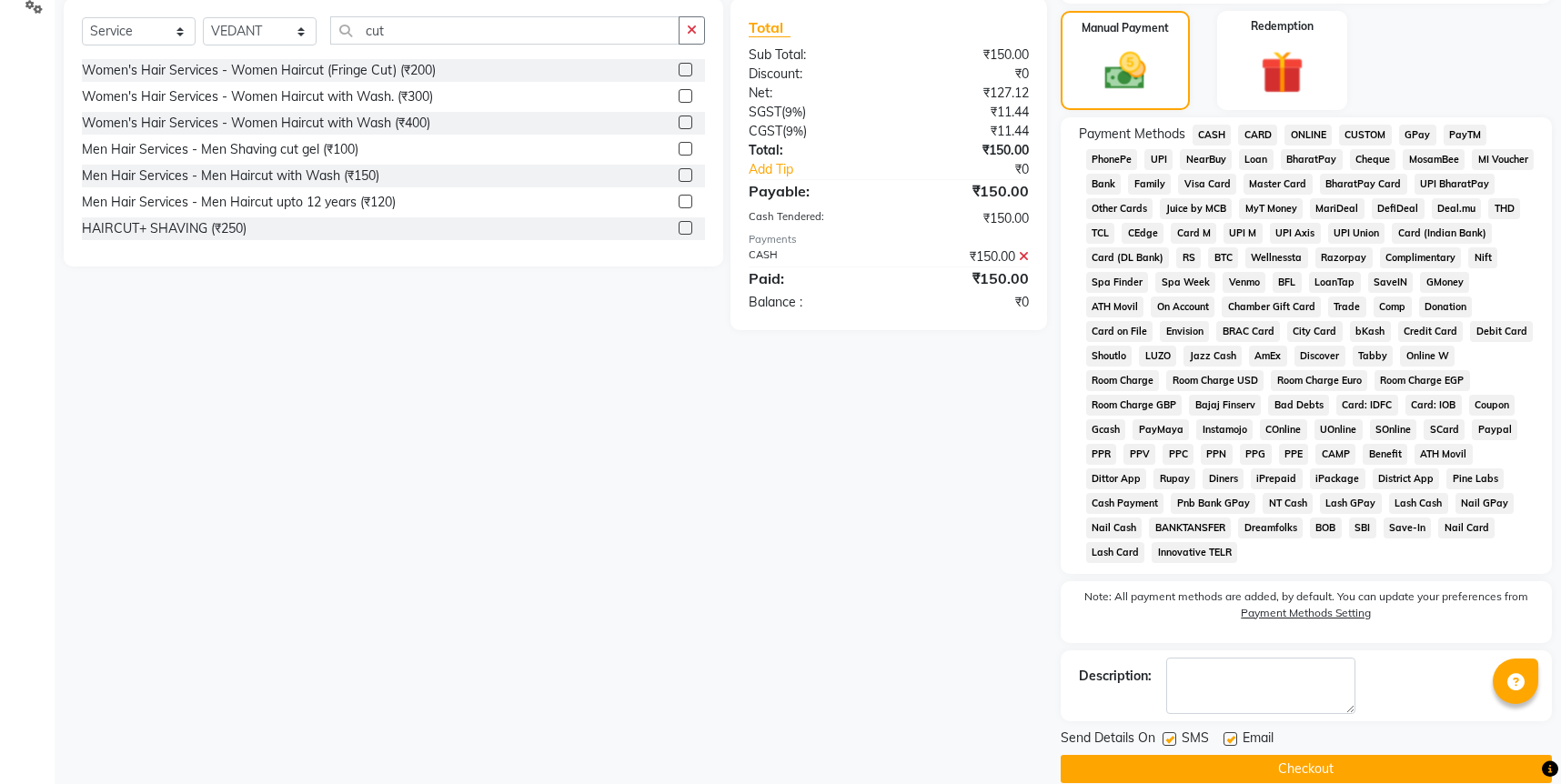 click on "Checkout" 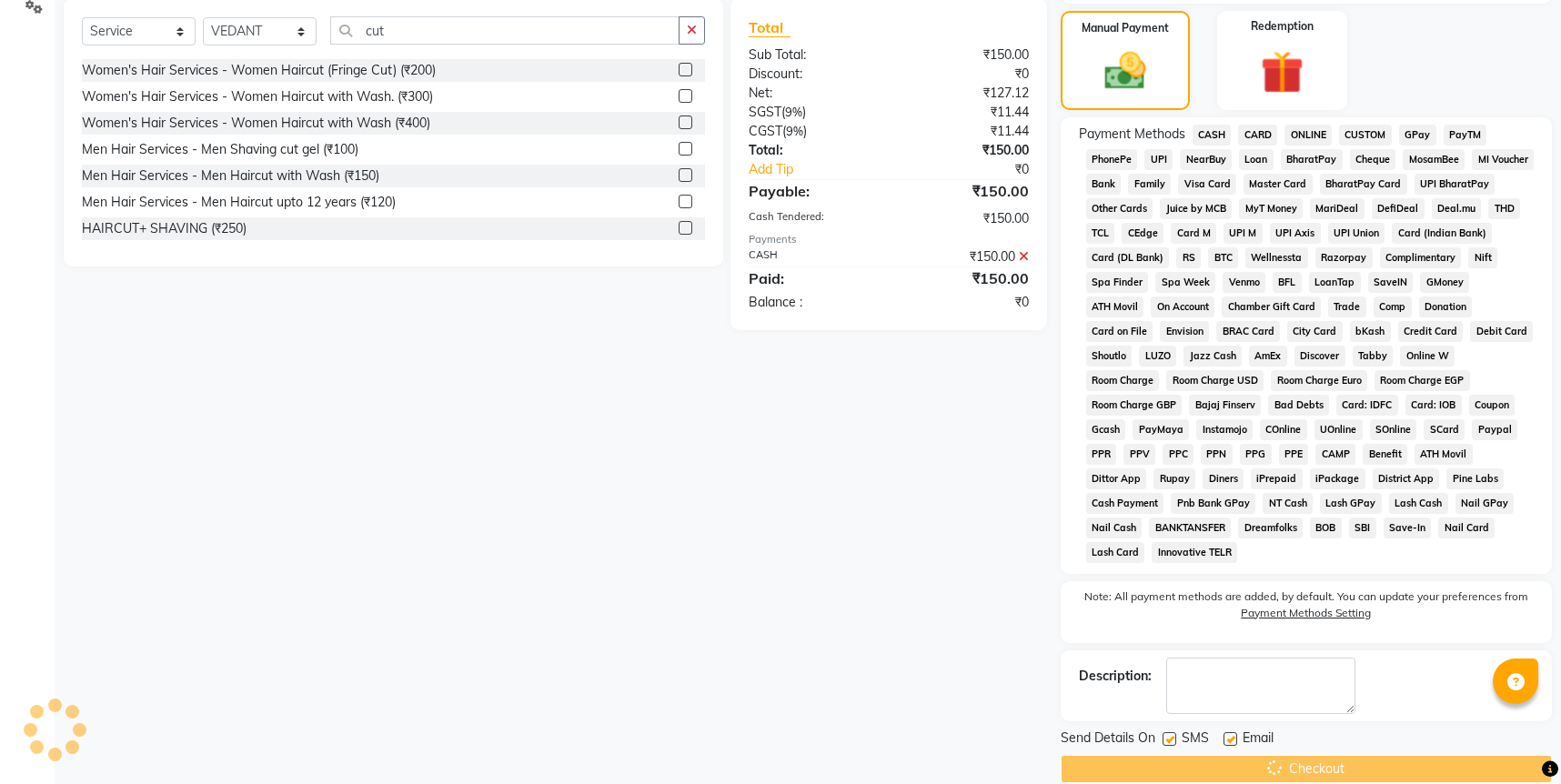 scroll, scrollTop: 0, scrollLeft: 0, axis: both 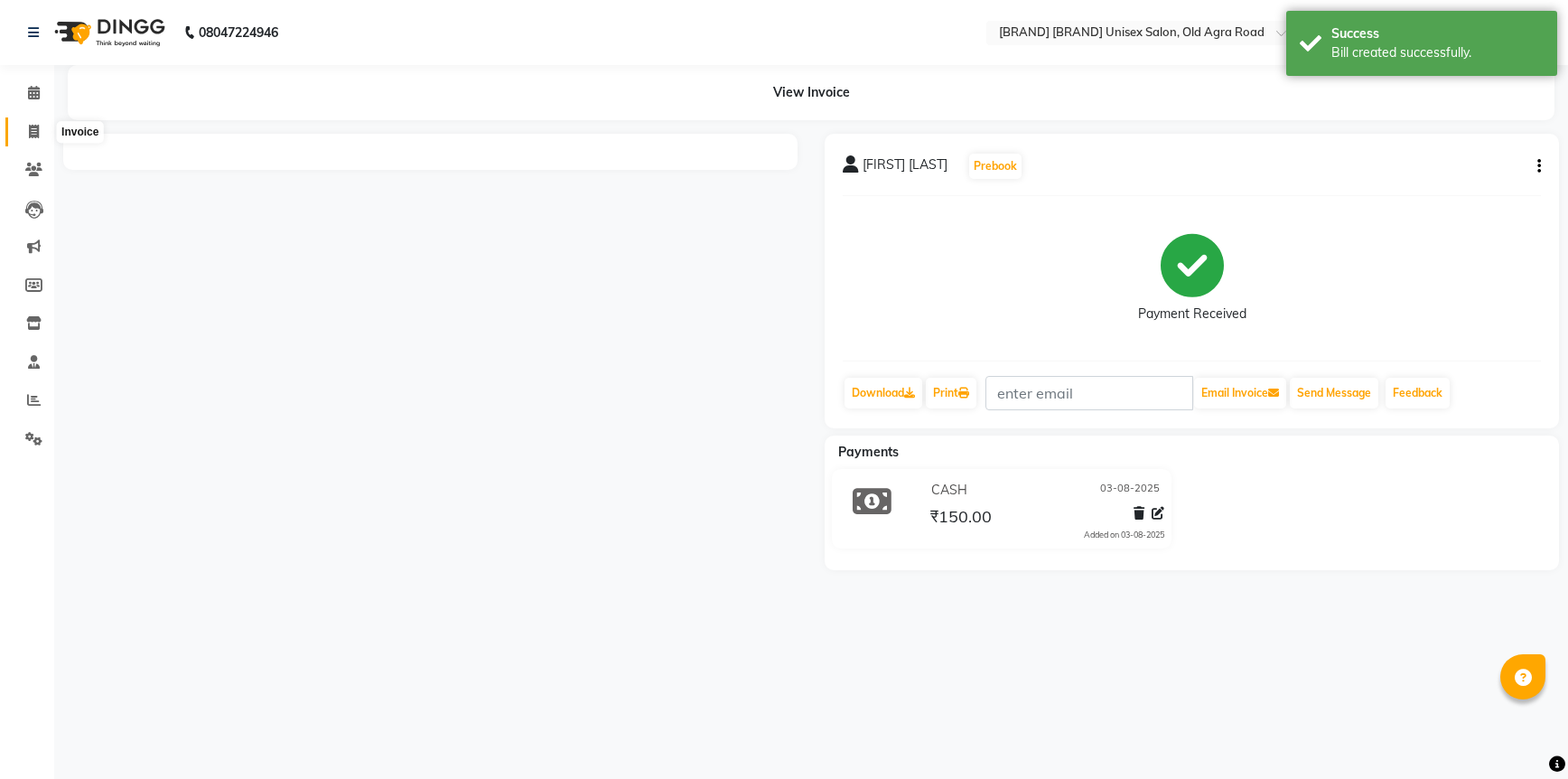 click 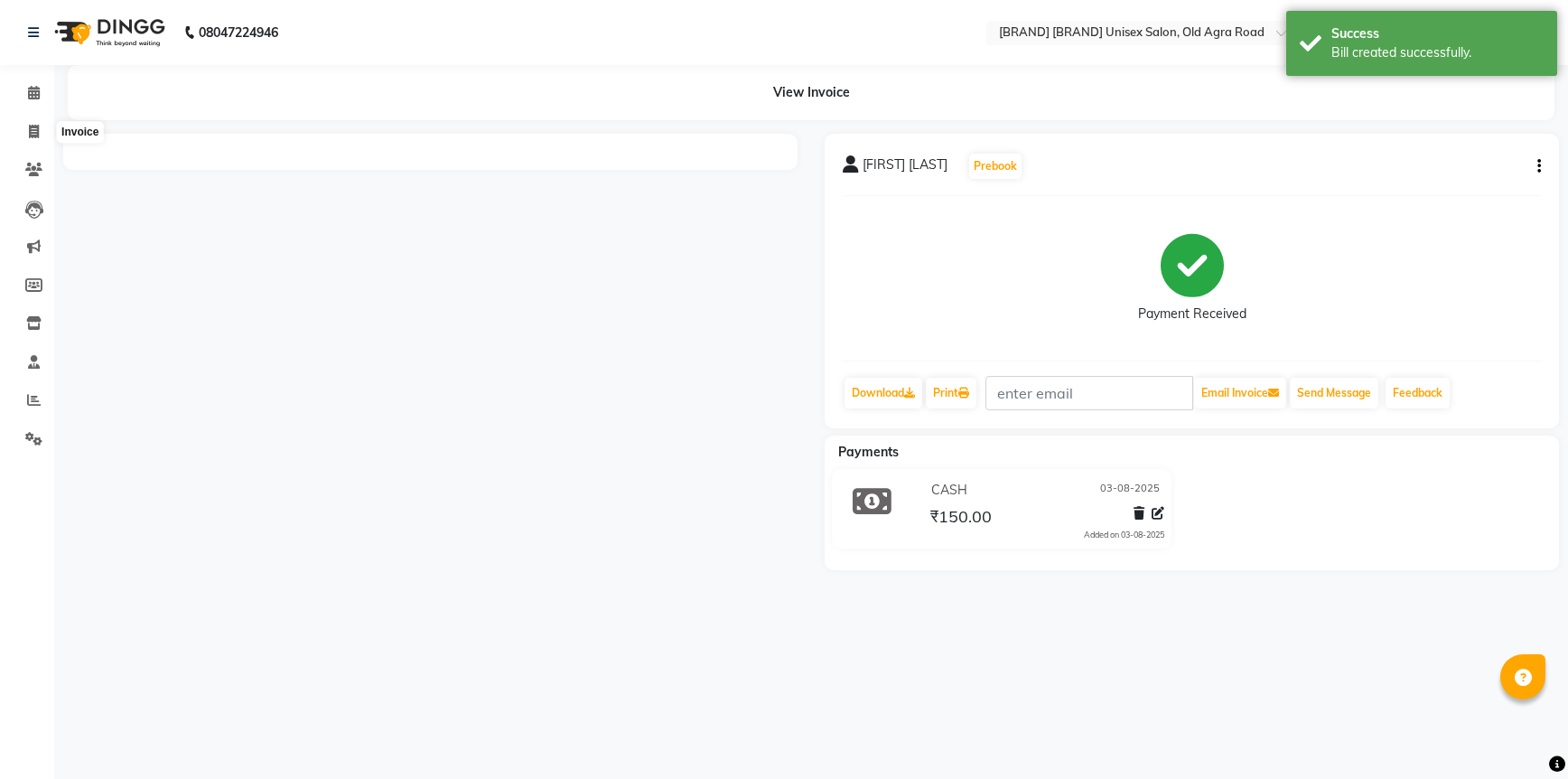 select on "service" 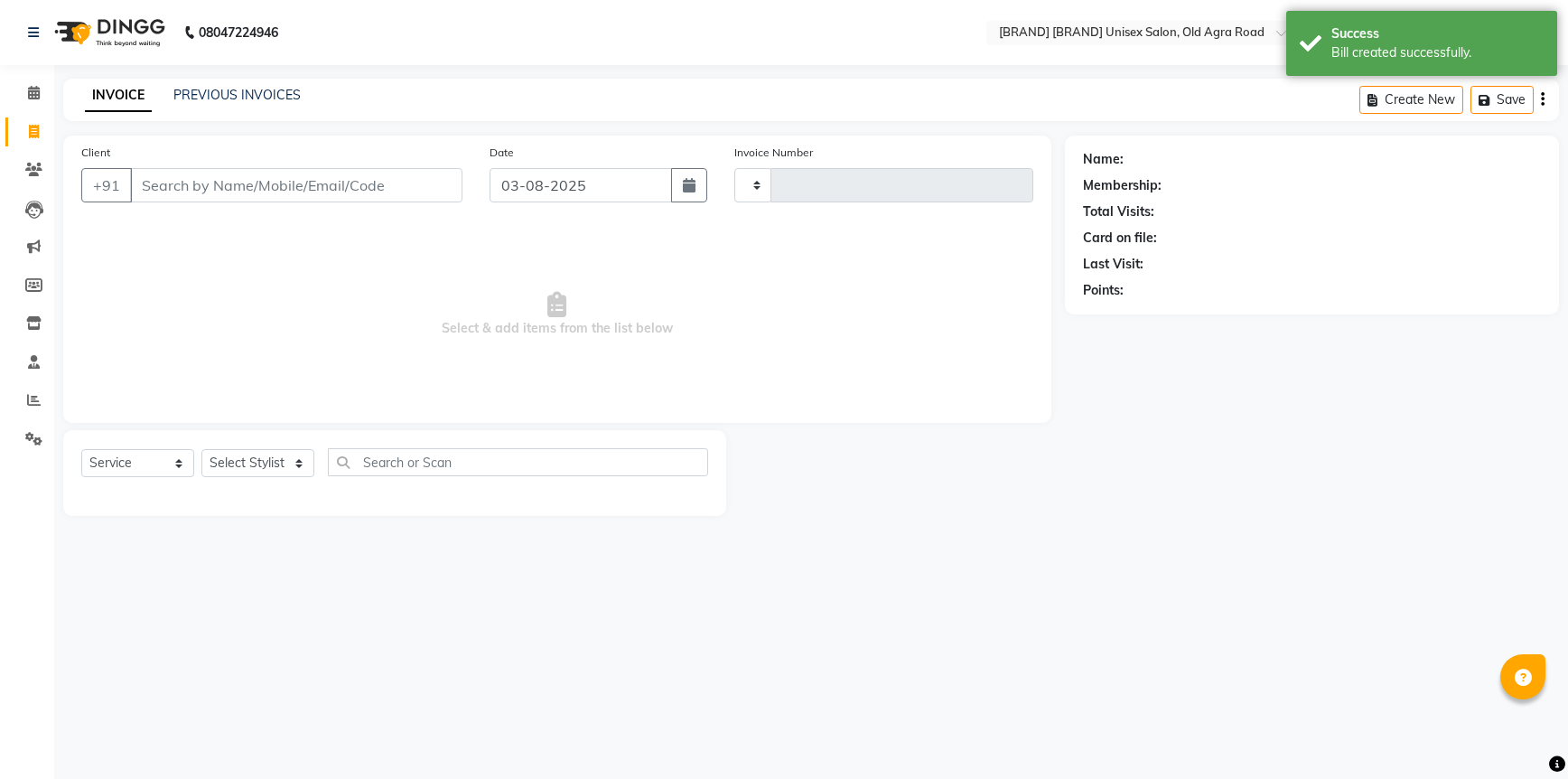 type on "4380" 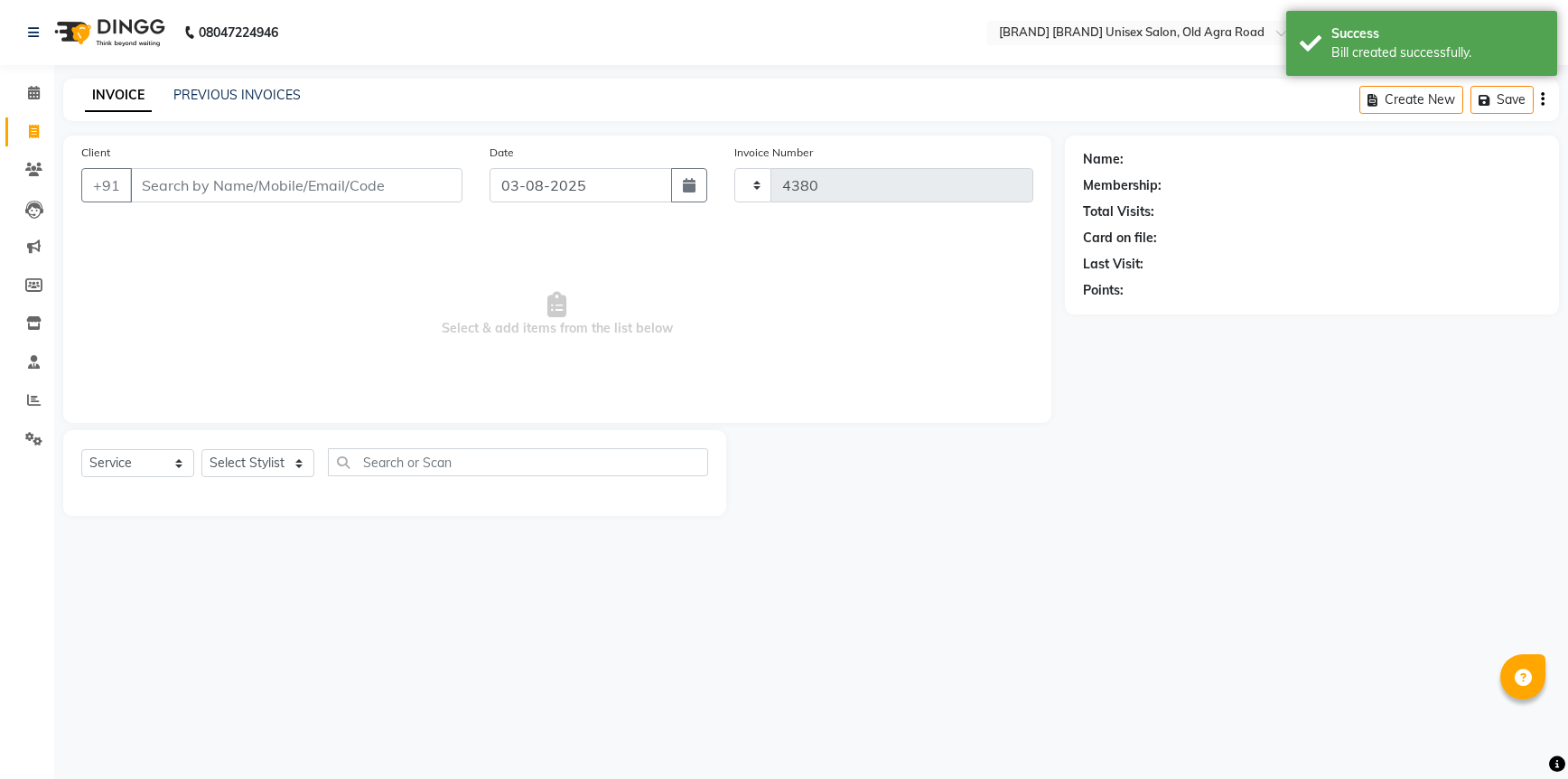 click on "Client" at bounding box center [296, 185] 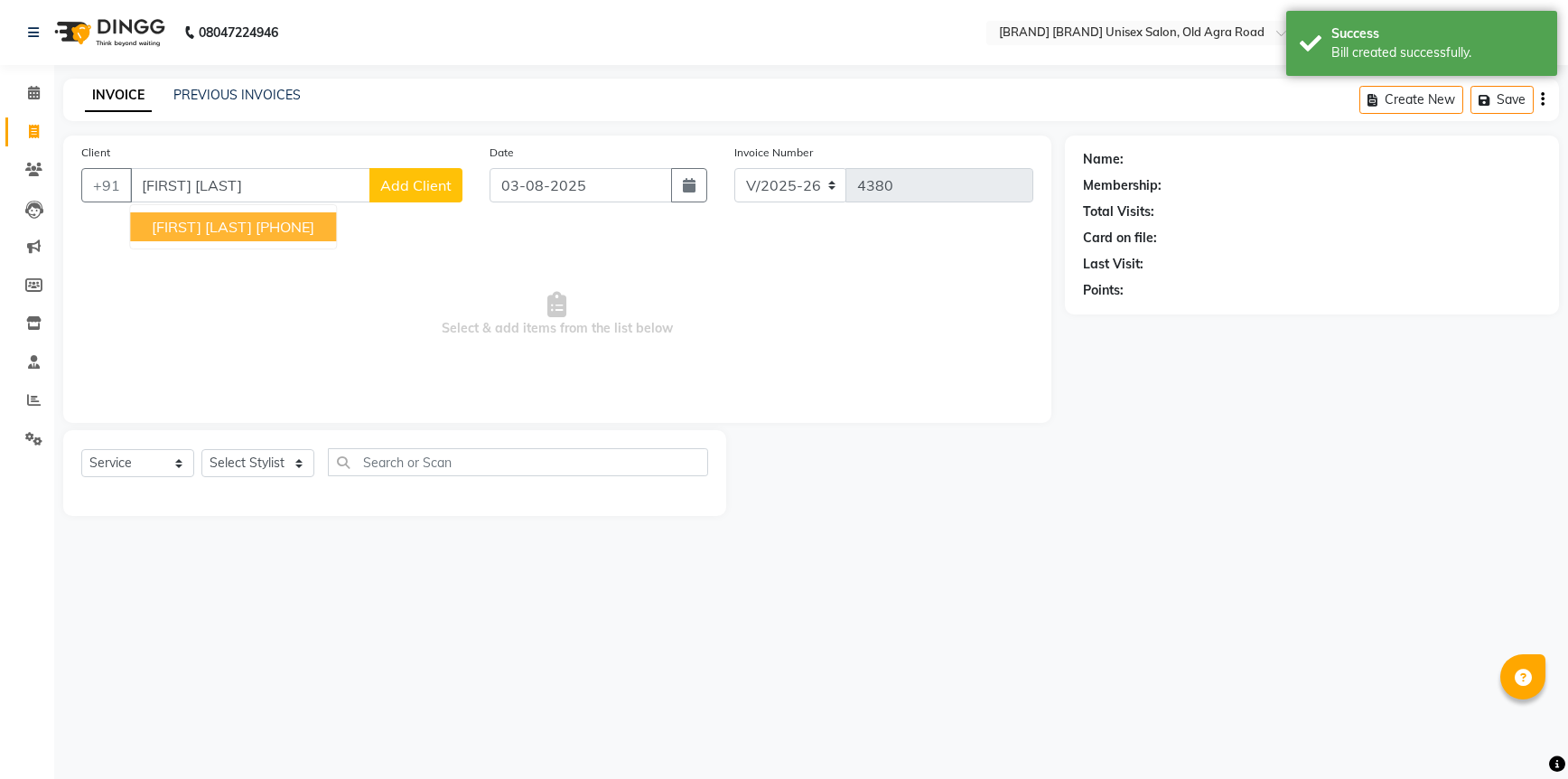 click on "[PHONE]" at bounding box center [285, 227] 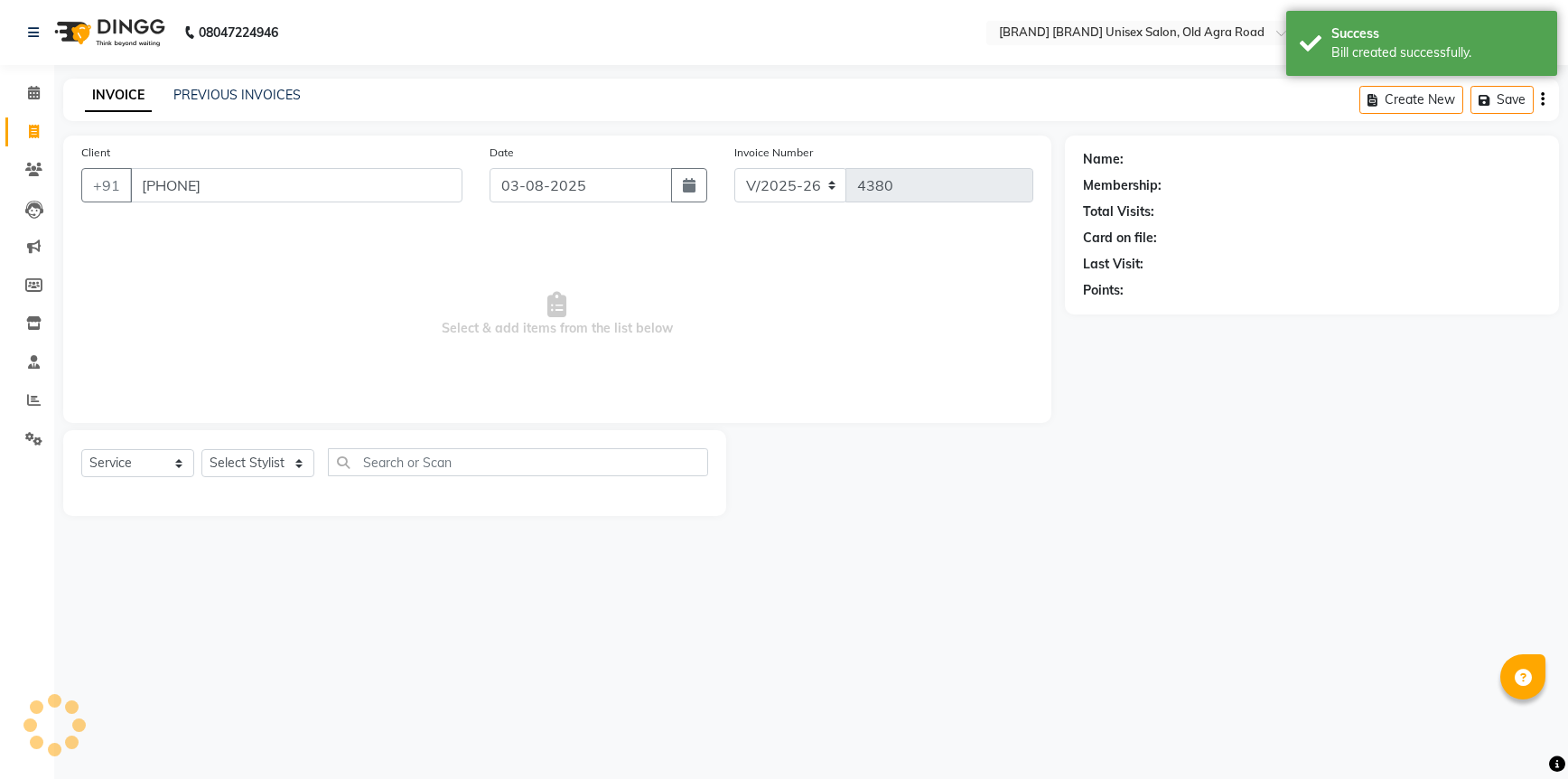 type on "[PHONE]" 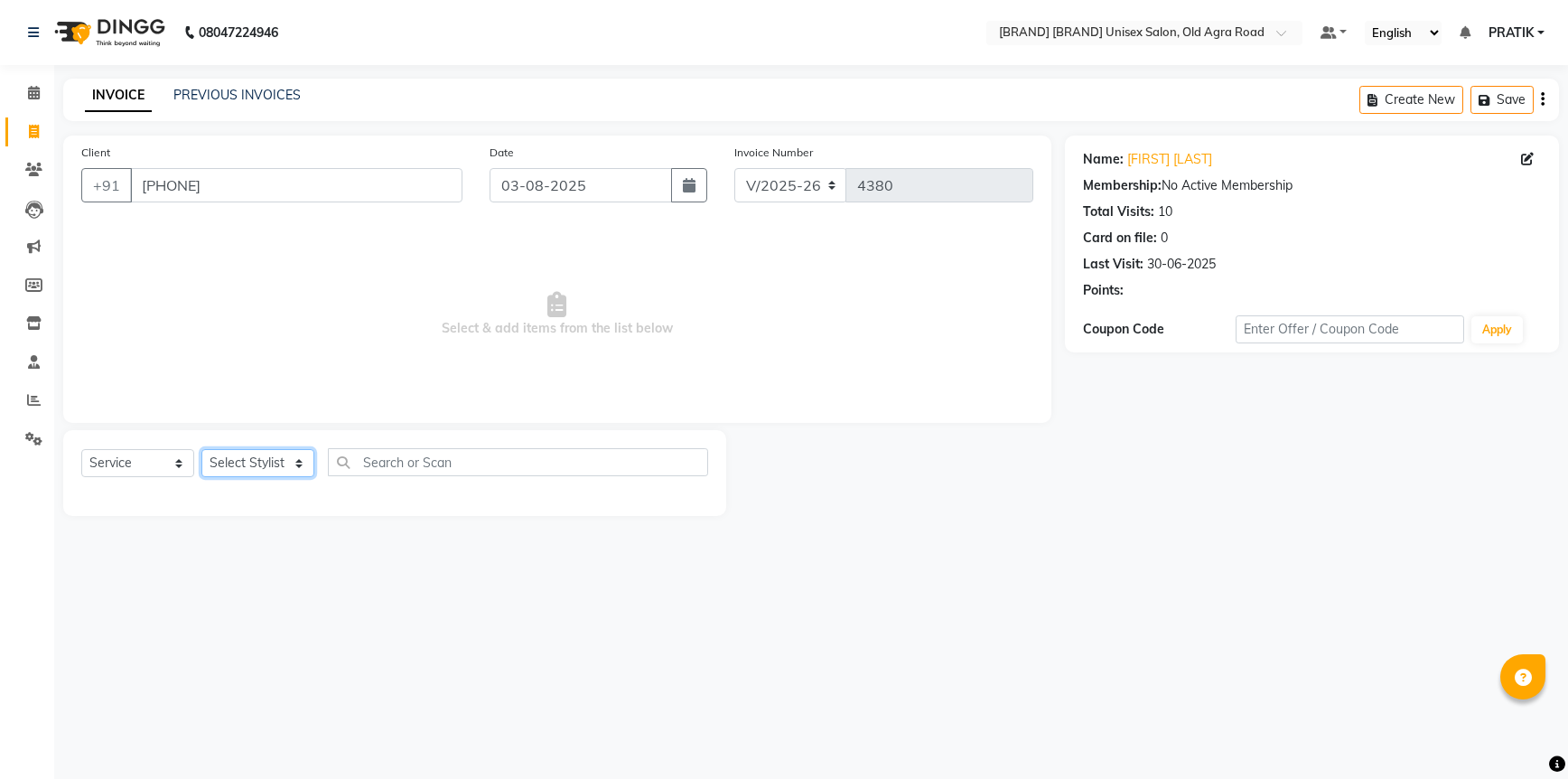 click on "Select Stylist [FIRST] [FIRST] [FIRST] [FIRST] [FIRST] [FIRST] [FIRST] [FIRST] [FIRST] [FIRST] [FIRST]" 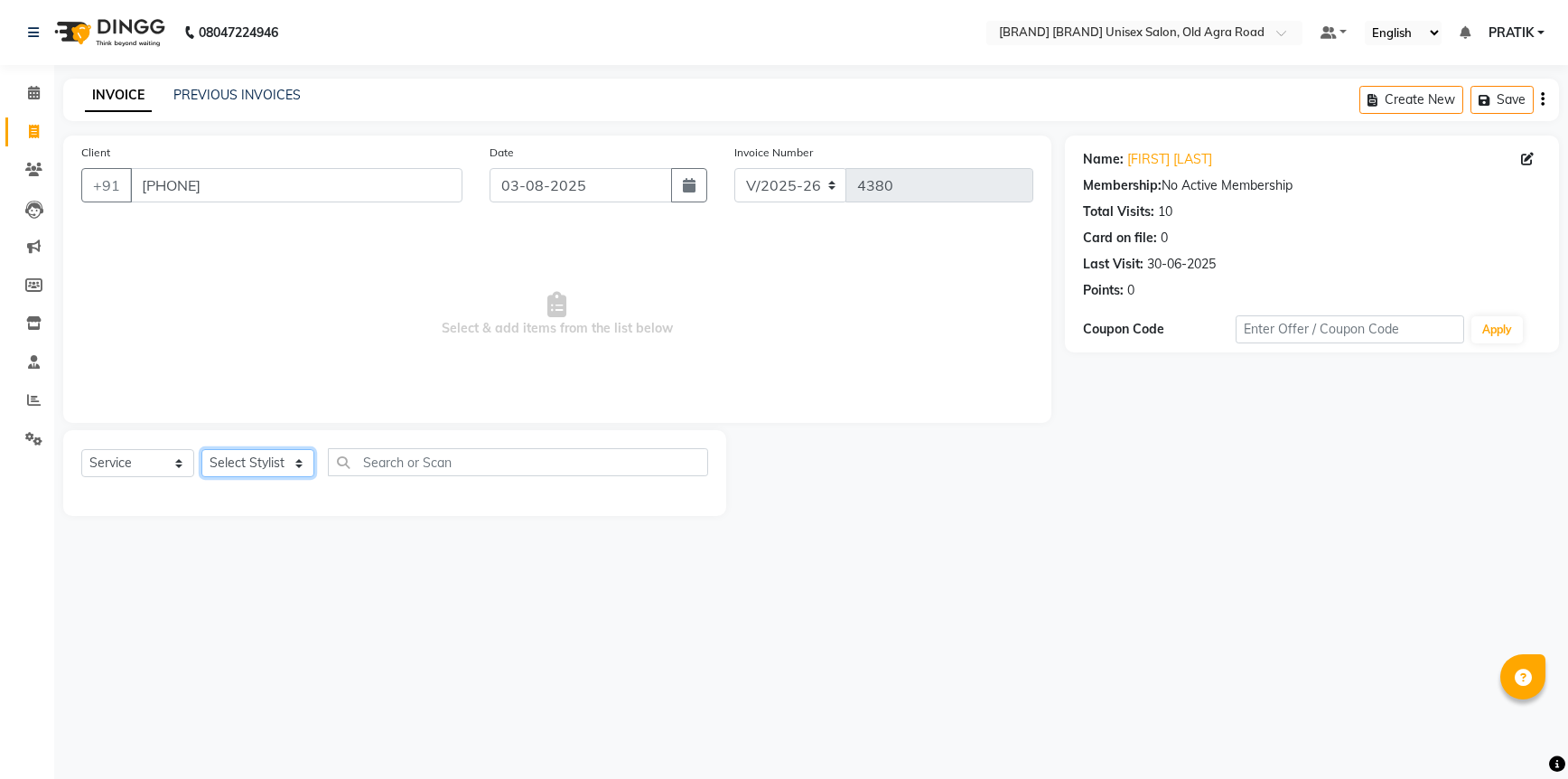 select on "86141" 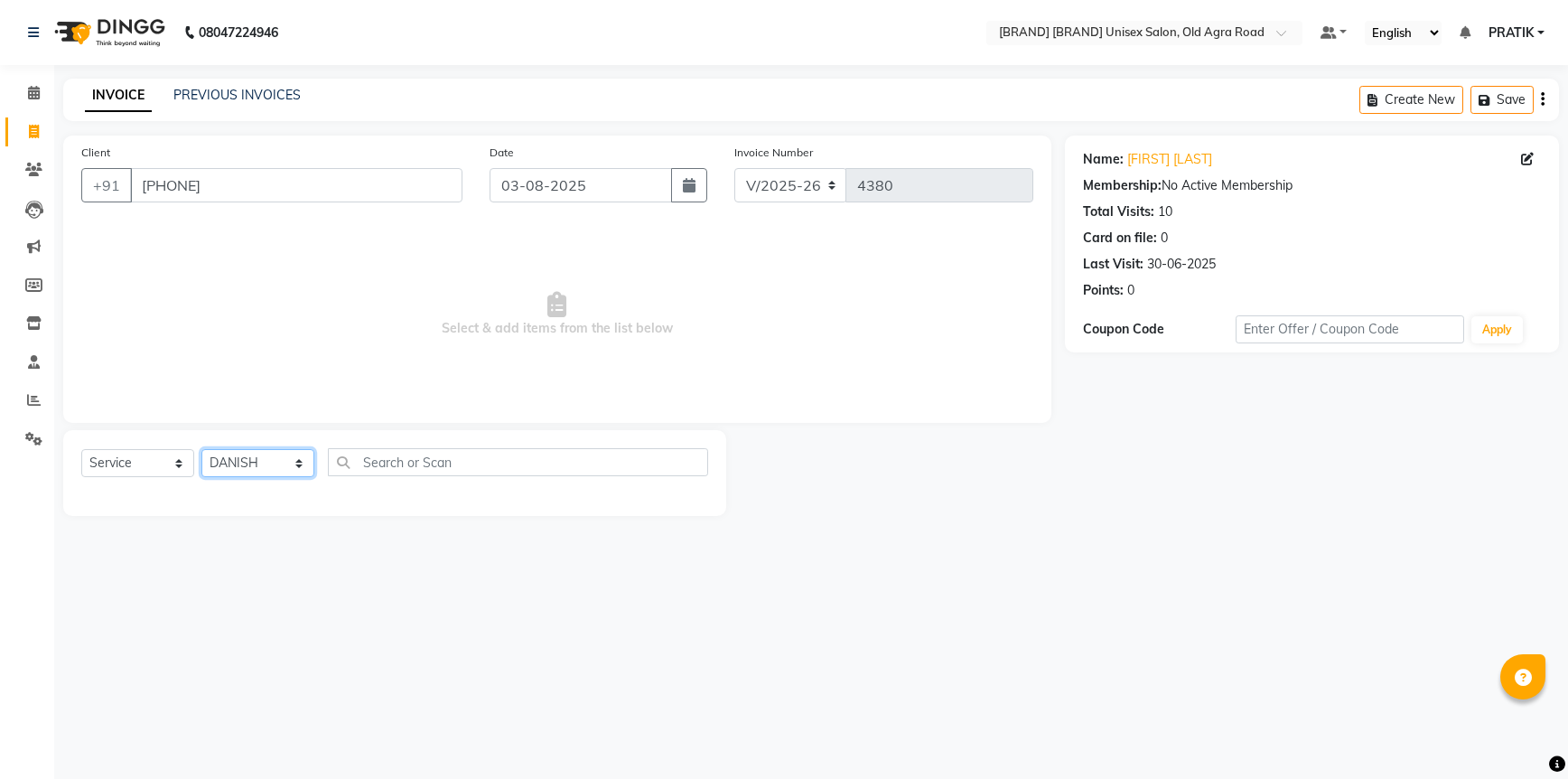 click on "Select Stylist [FIRST] [FIRST] [FIRST] [FIRST] [FIRST] [FIRST] [FIRST] [FIRST] [FIRST] [FIRST] [FIRST]" 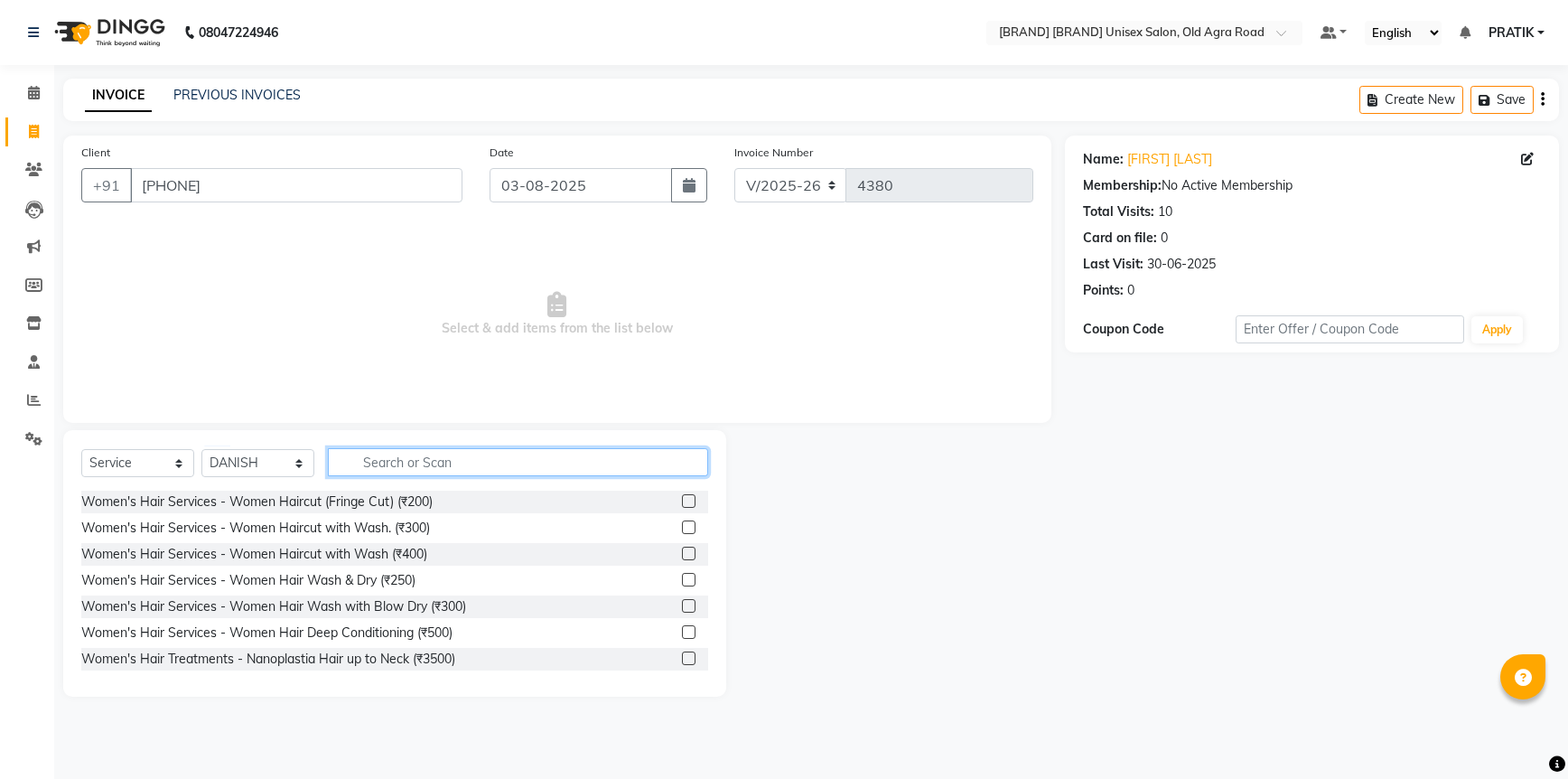 click 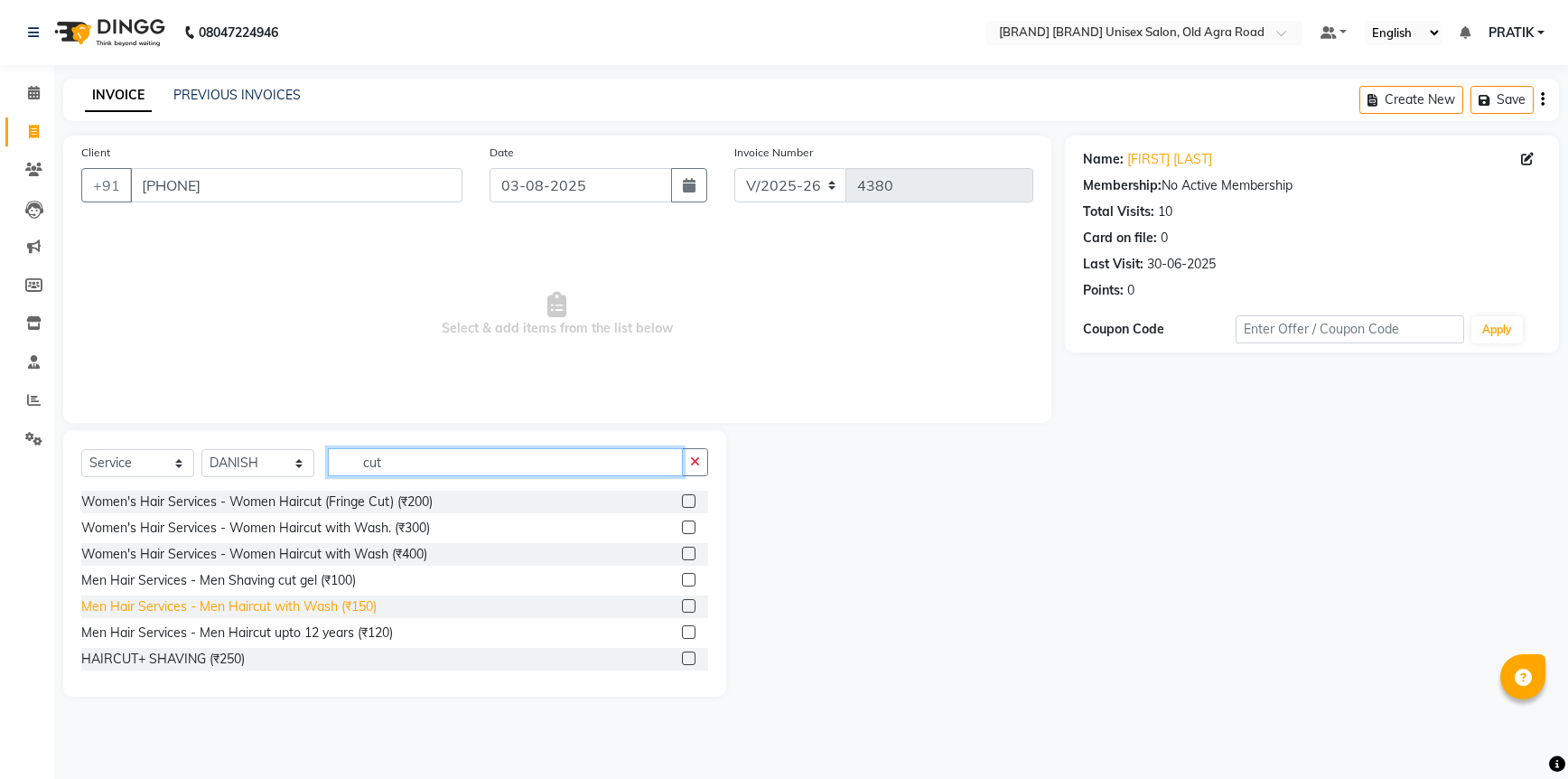 type on "cut" 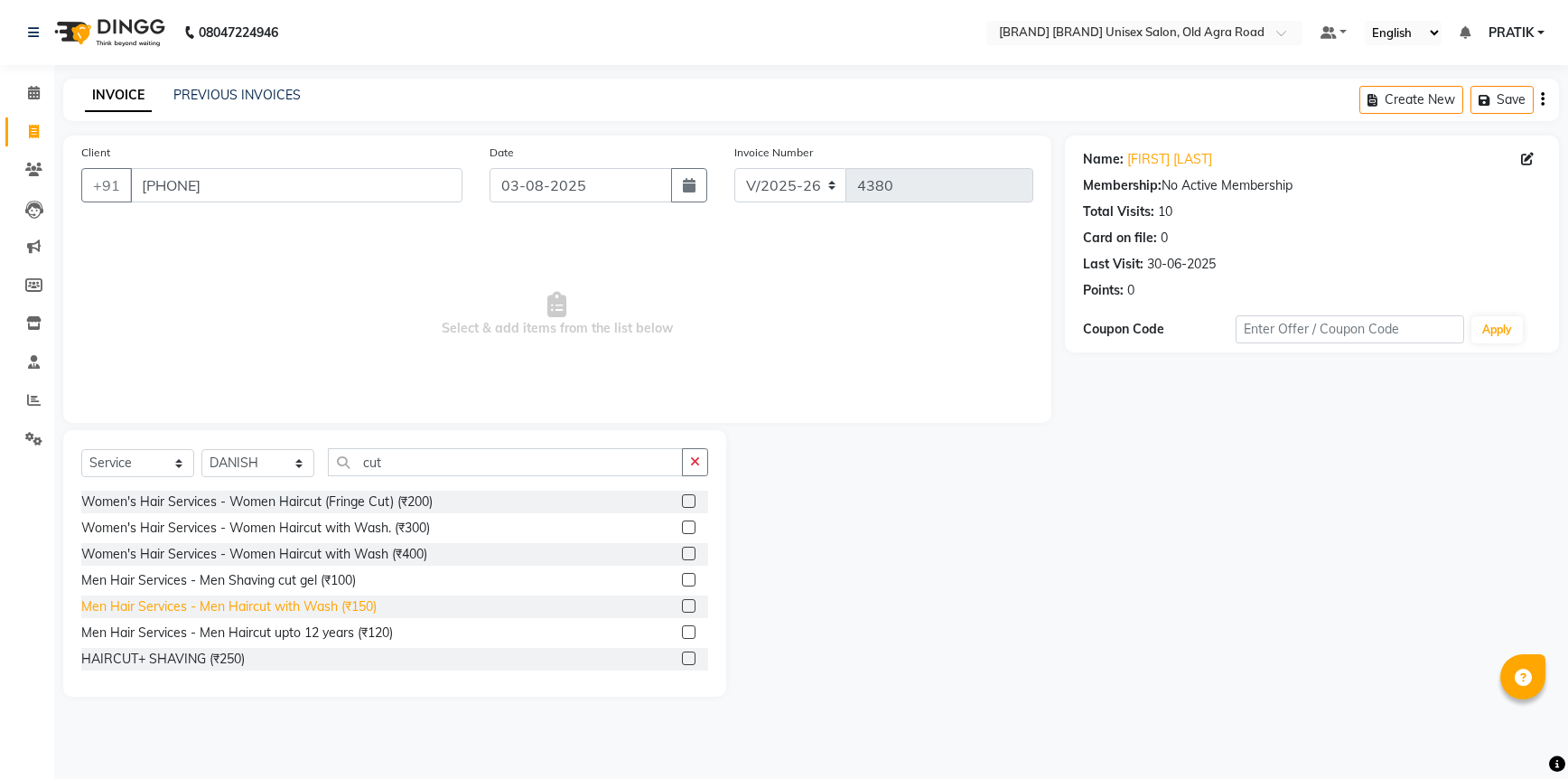 click on "Men Hair Services - Men Haircut with Wash (₹150)" 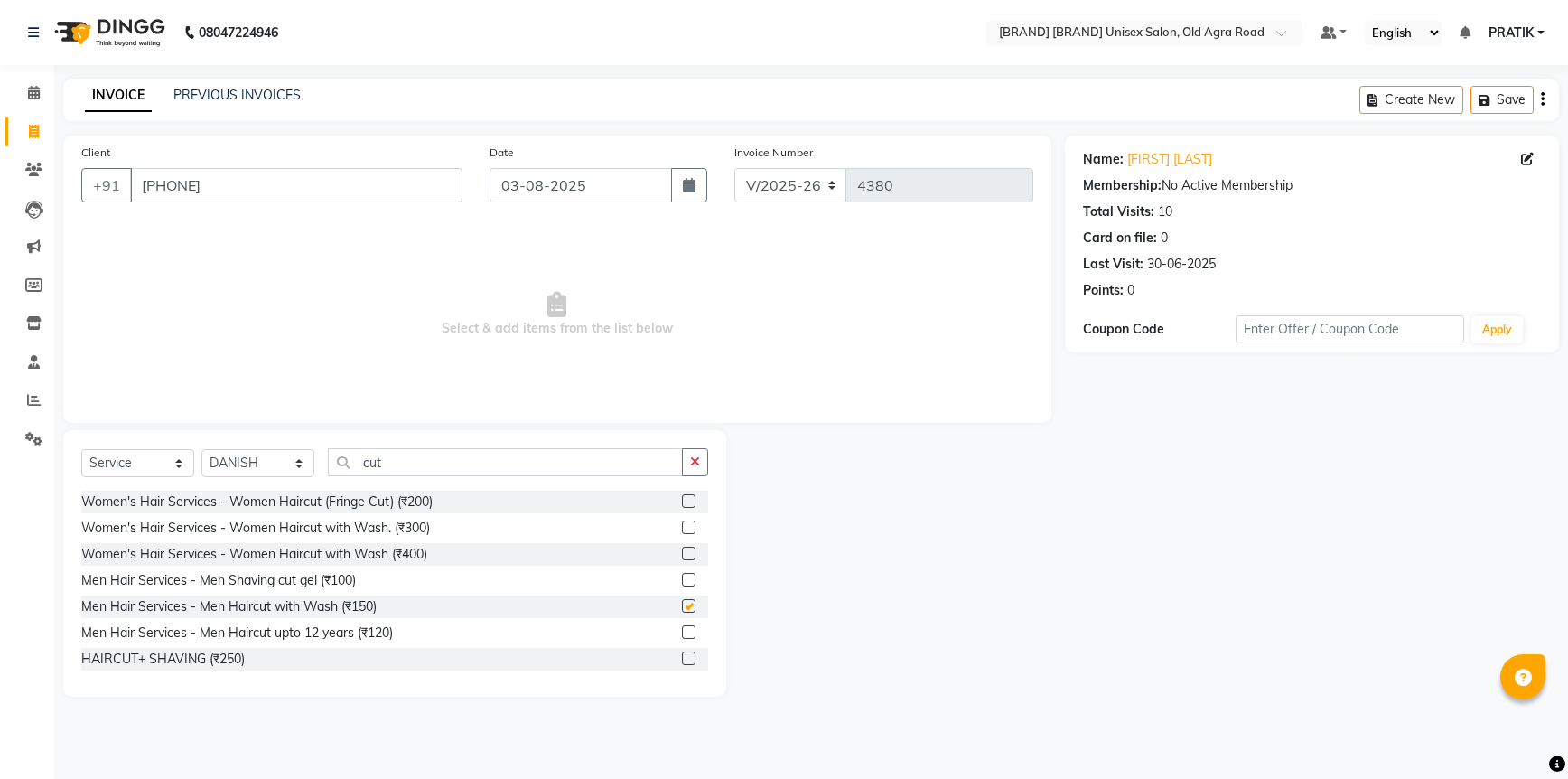 checkbox on "false" 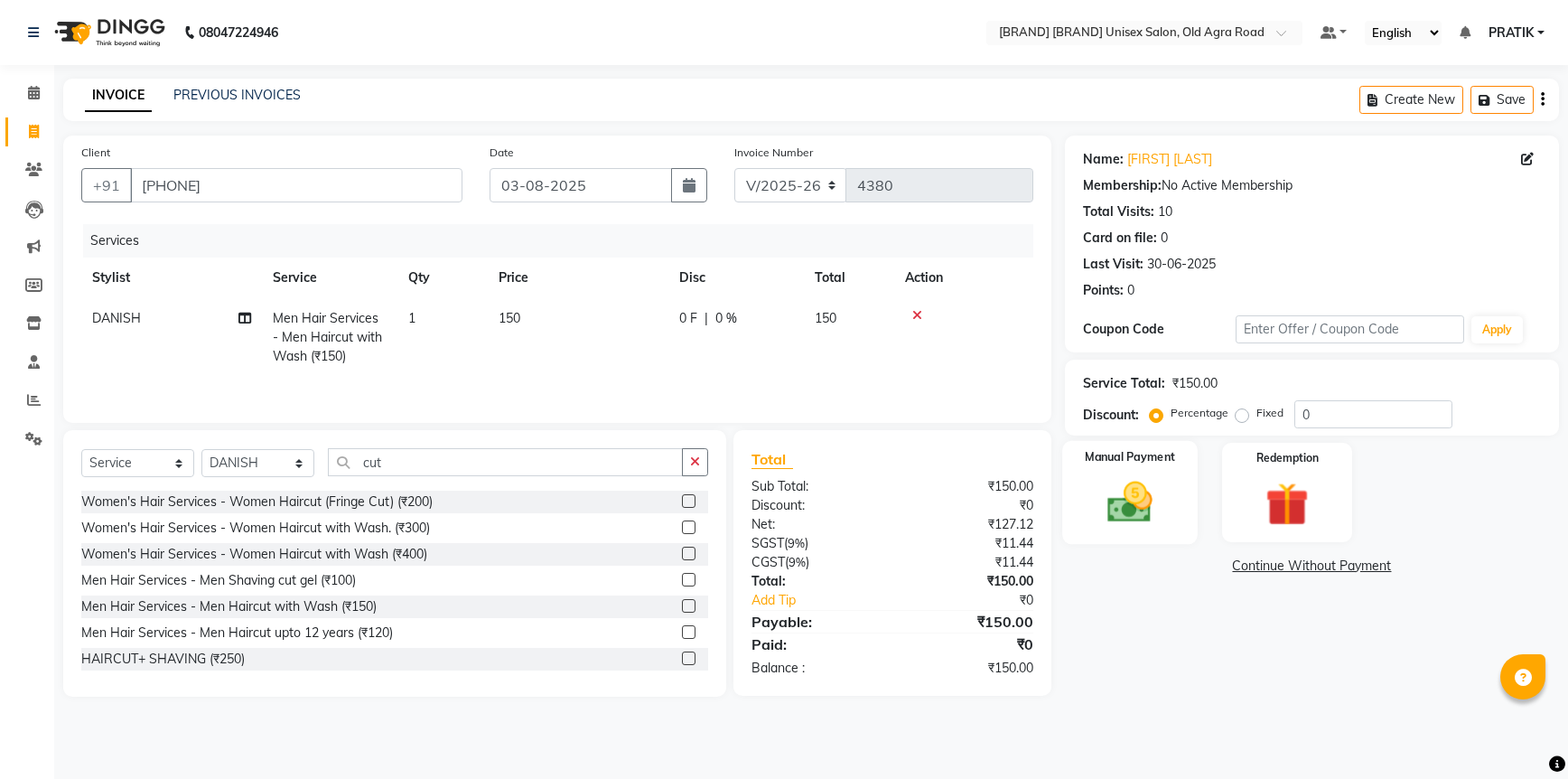 click 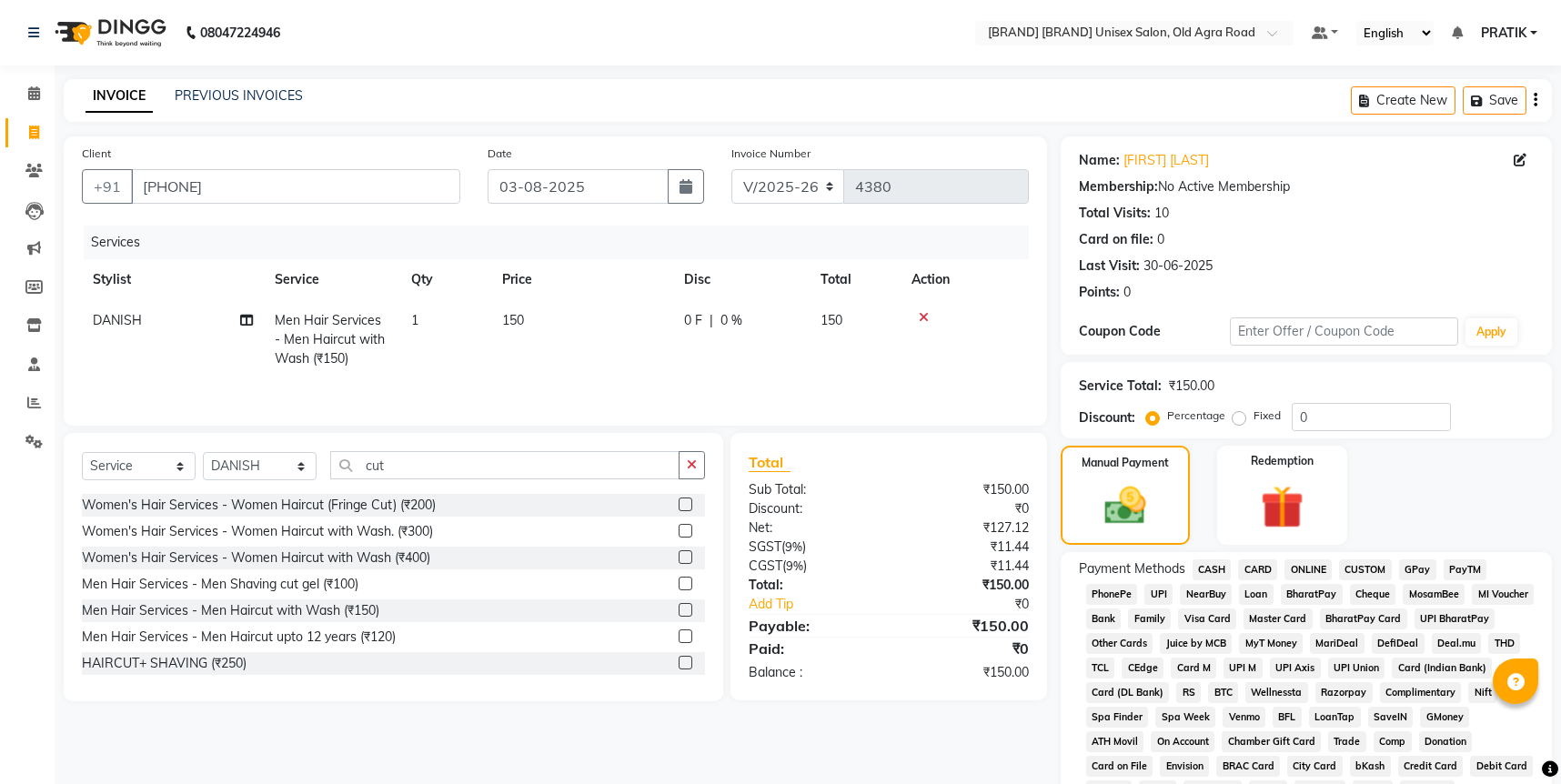click on "ONLINE" 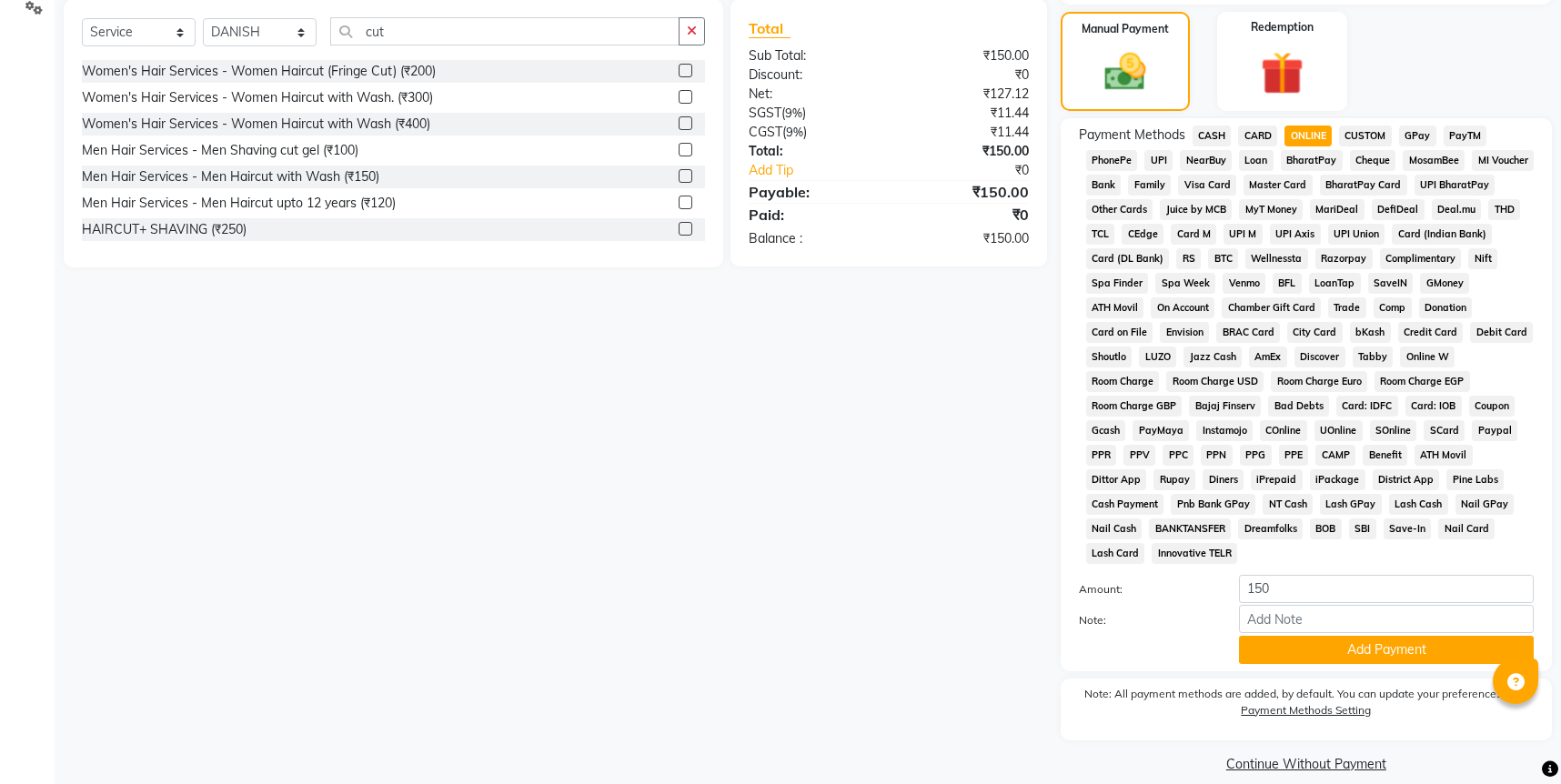 scroll, scrollTop: 435, scrollLeft: 0, axis: vertical 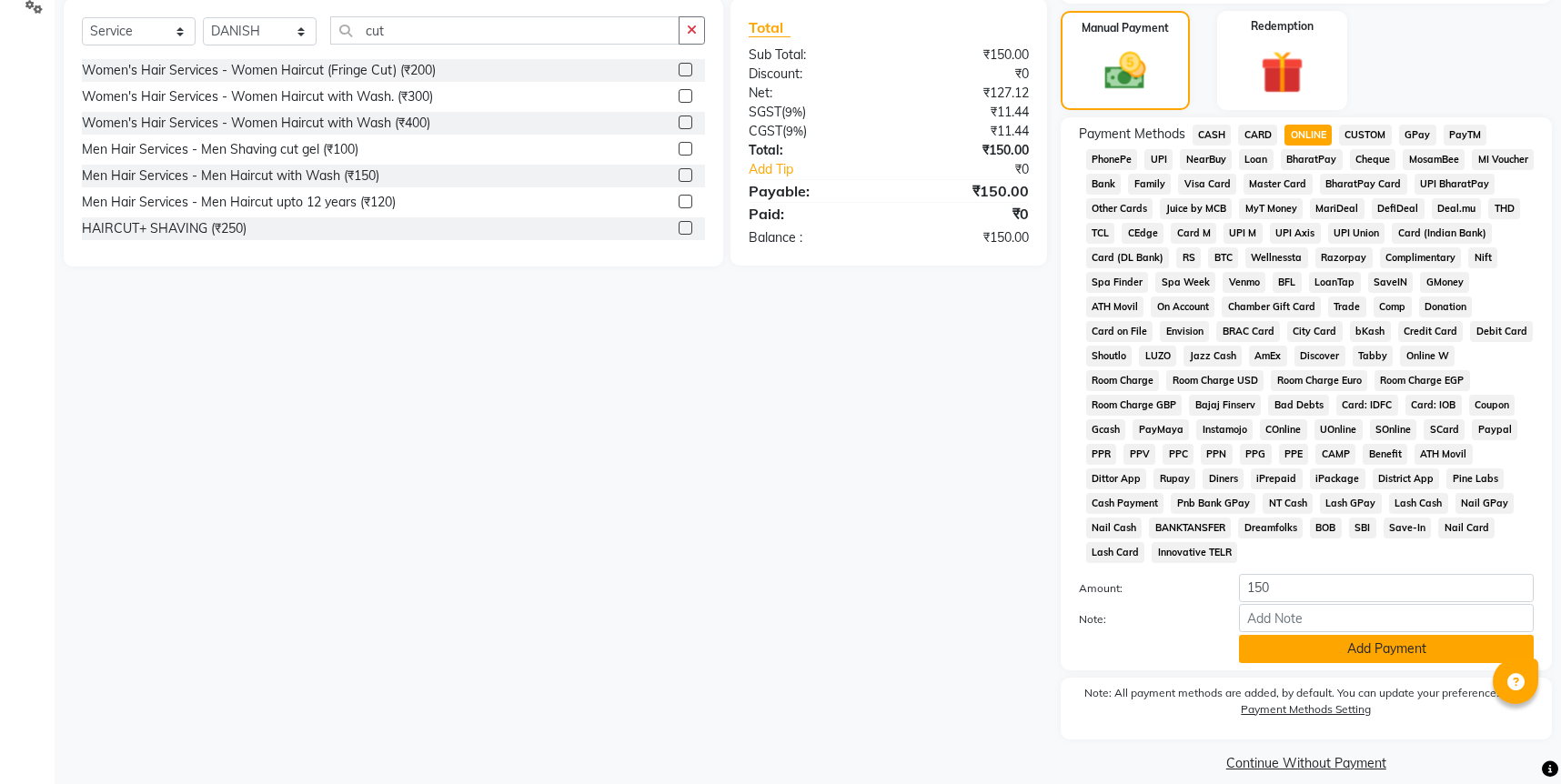 click on "Add Payment" 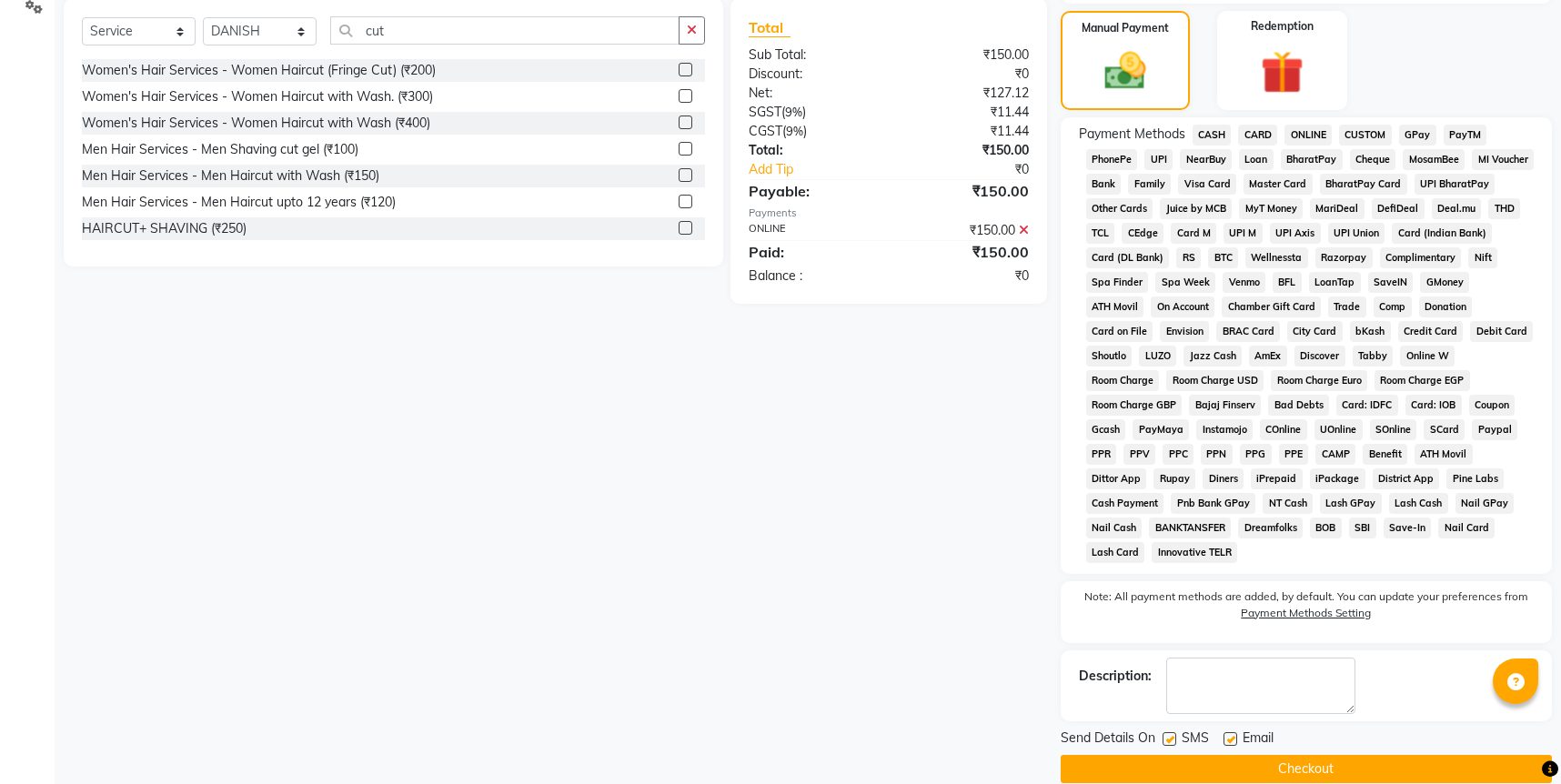 click on "Checkout" 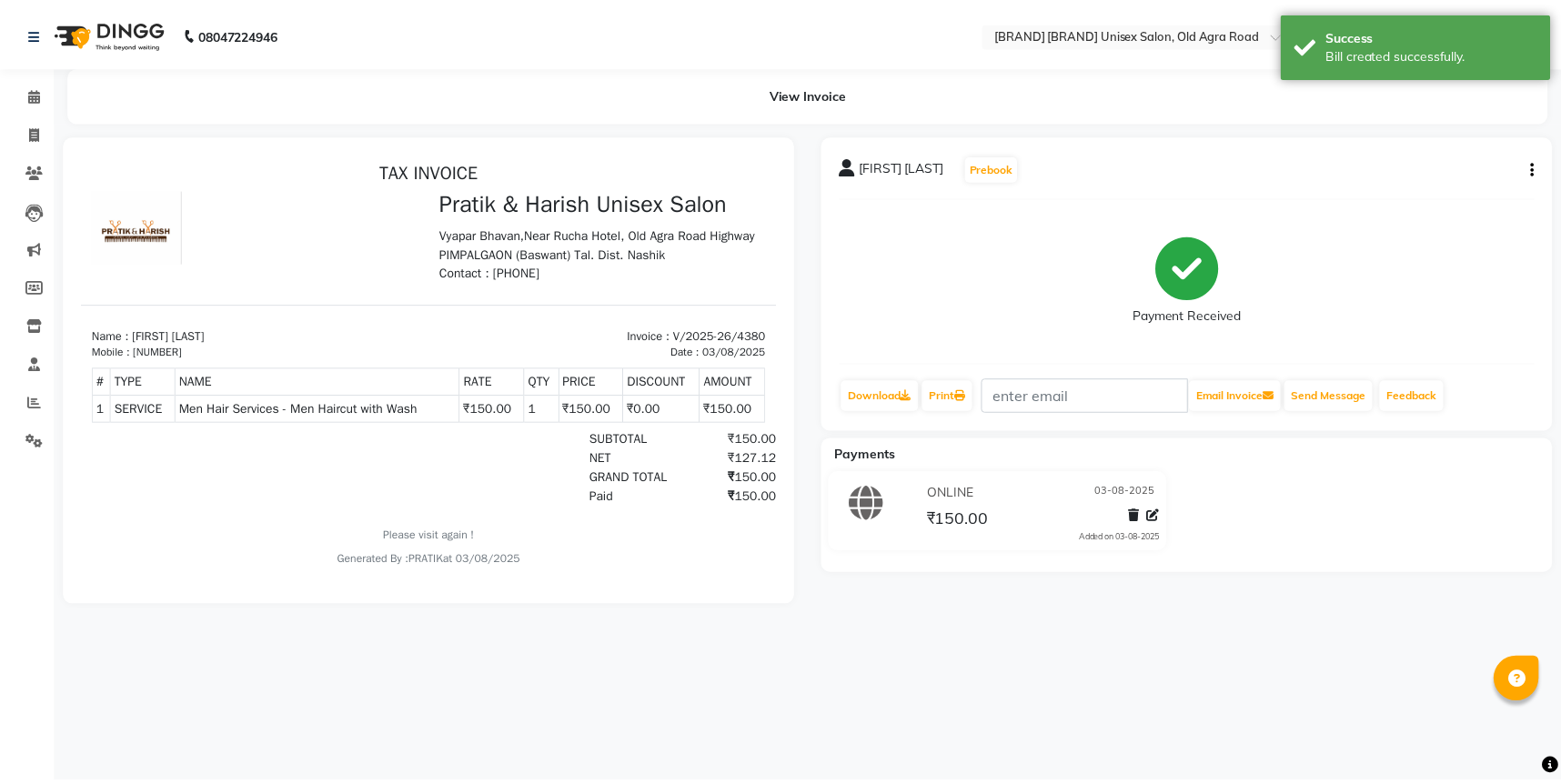 scroll, scrollTop: 0, scrollLeft: 0, axis: both 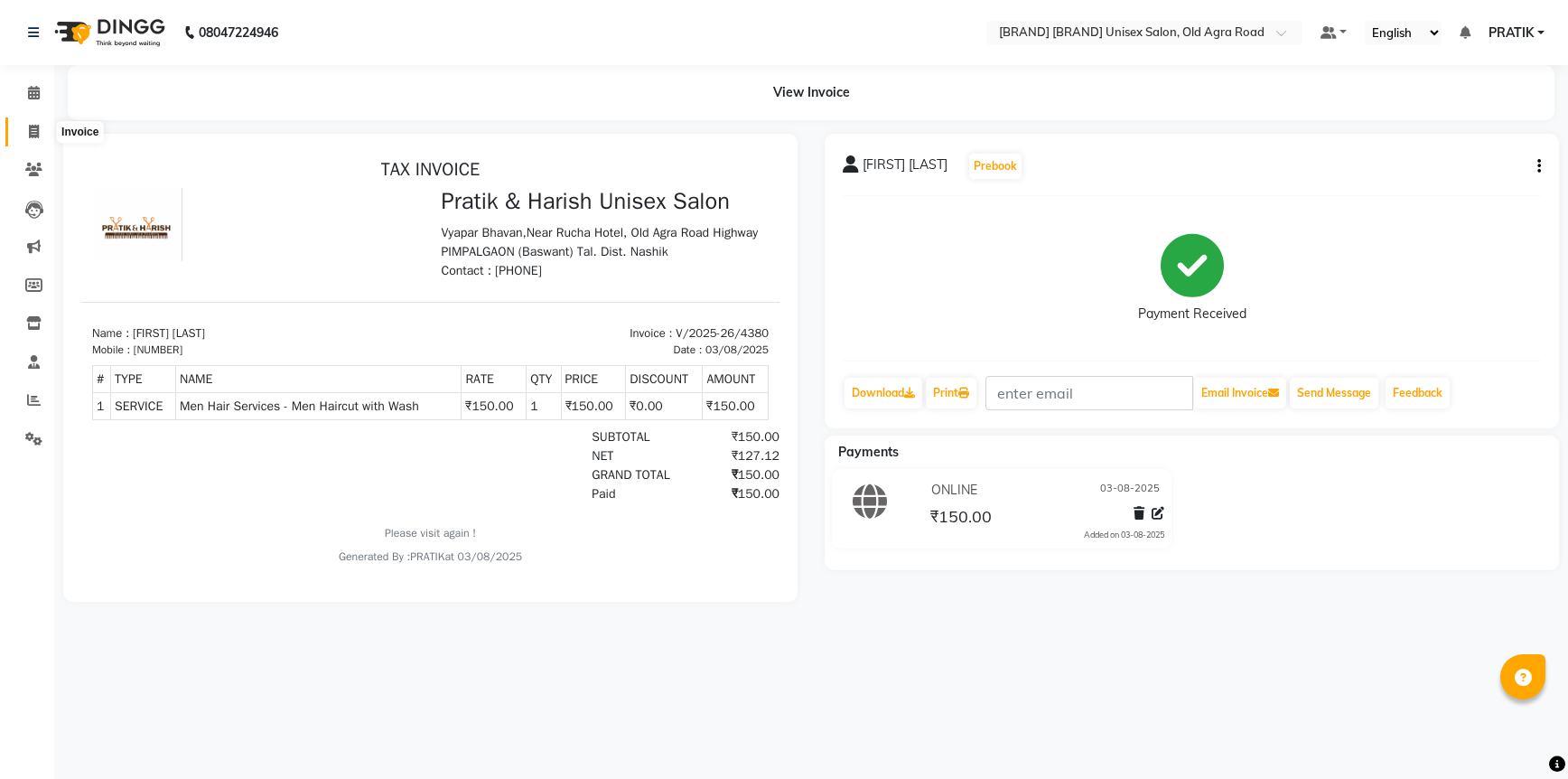 click 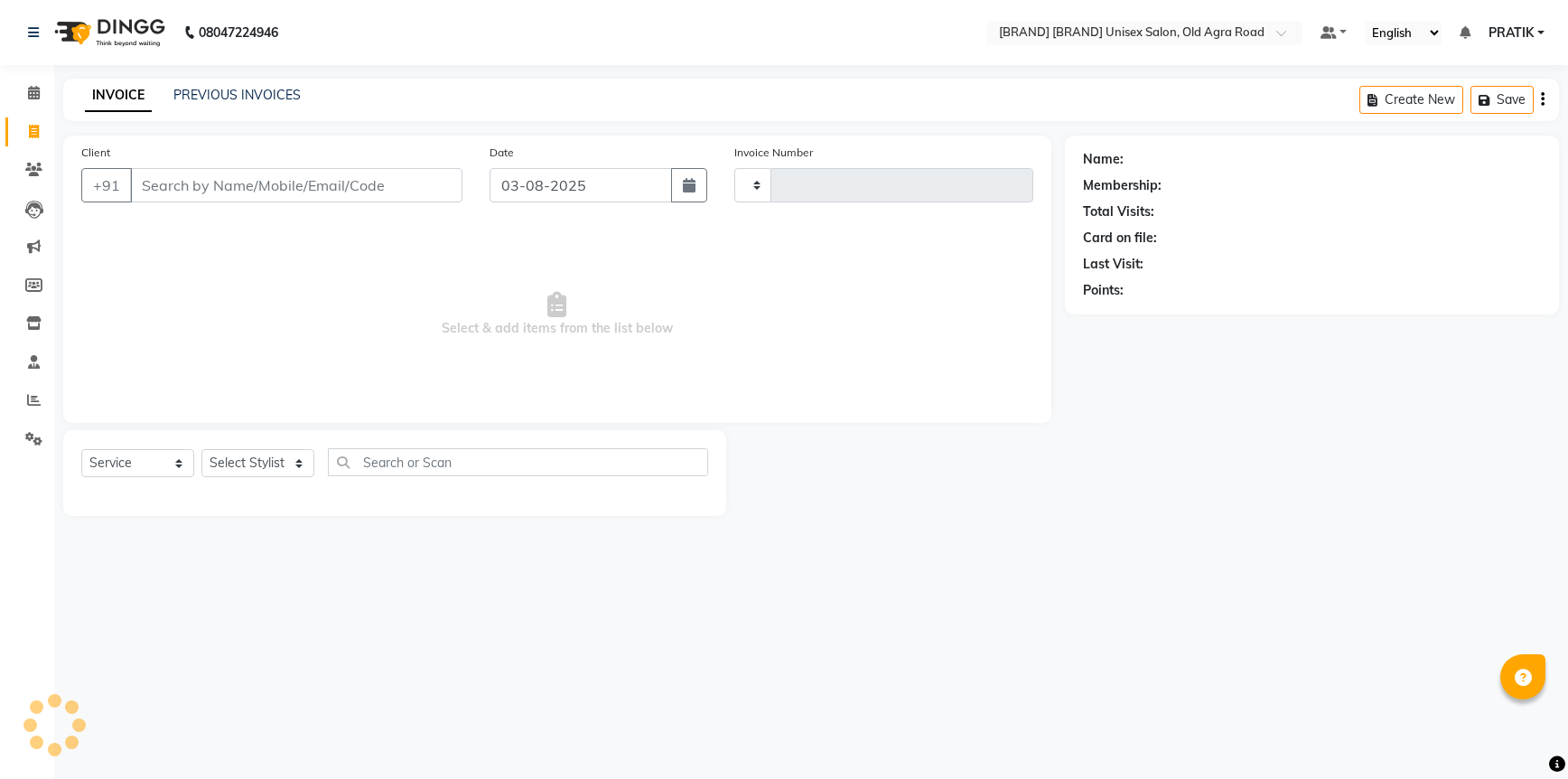 type on "4381" 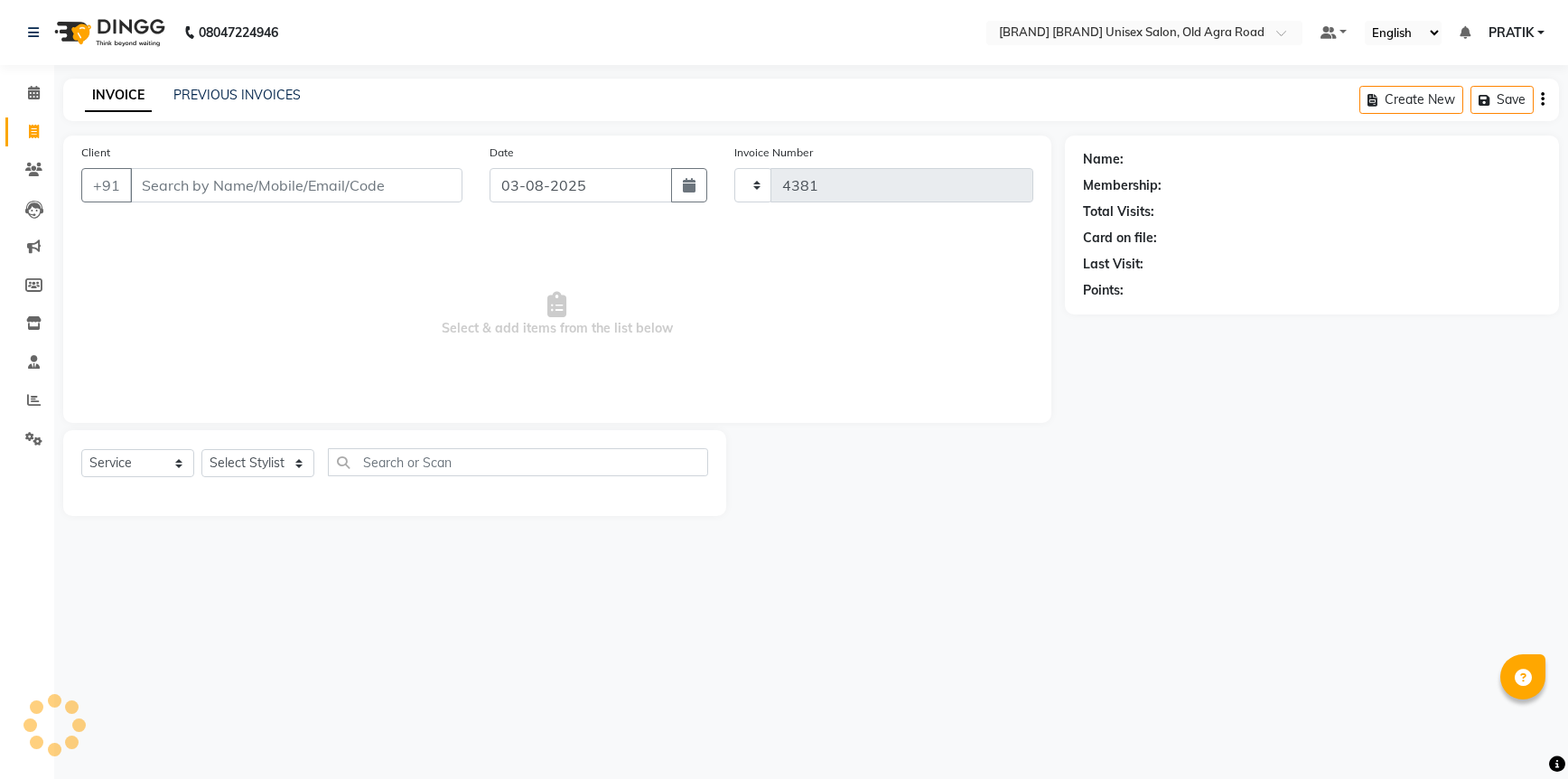 type 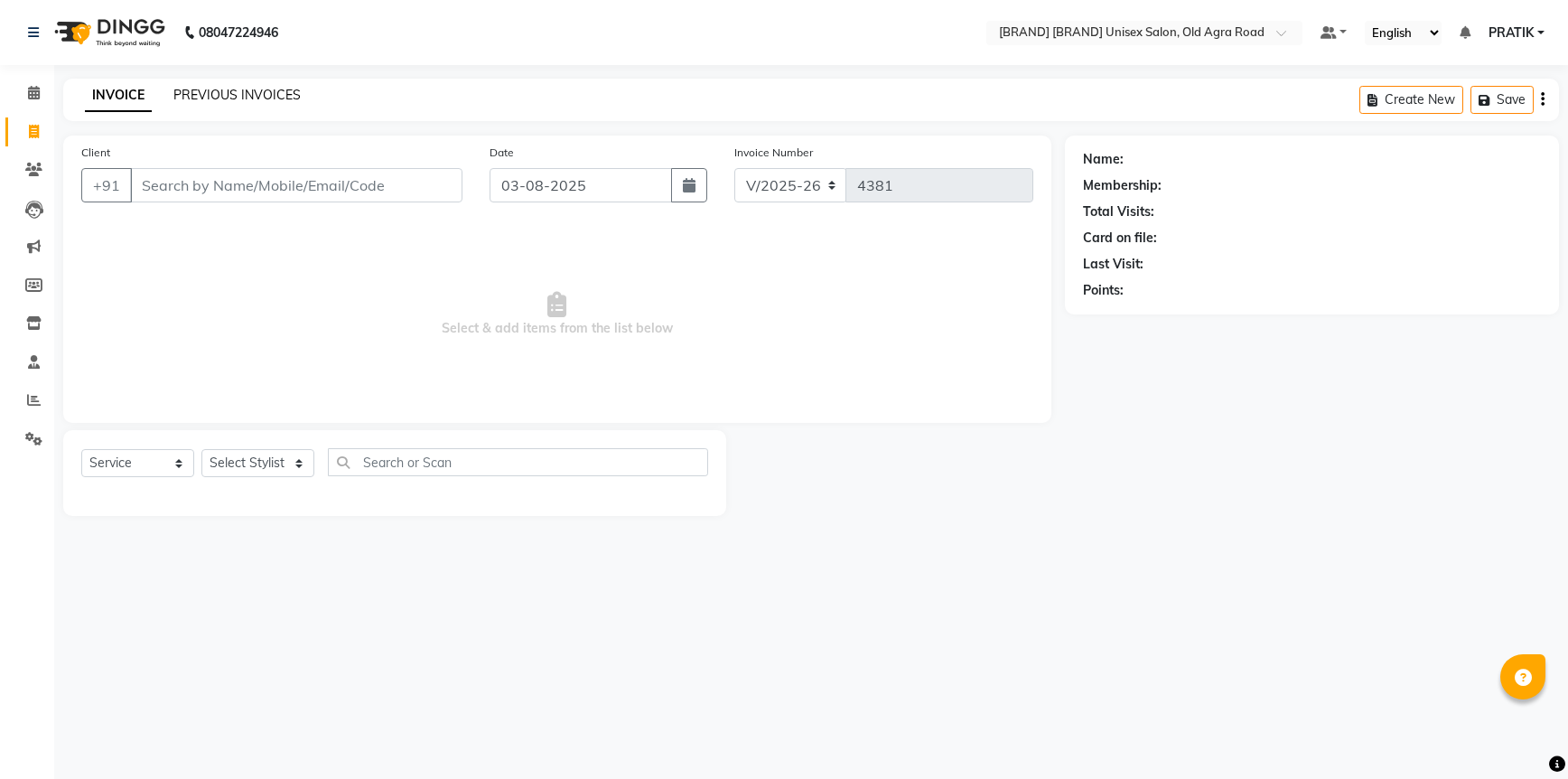 click on "PREVIOUS INVOICES" 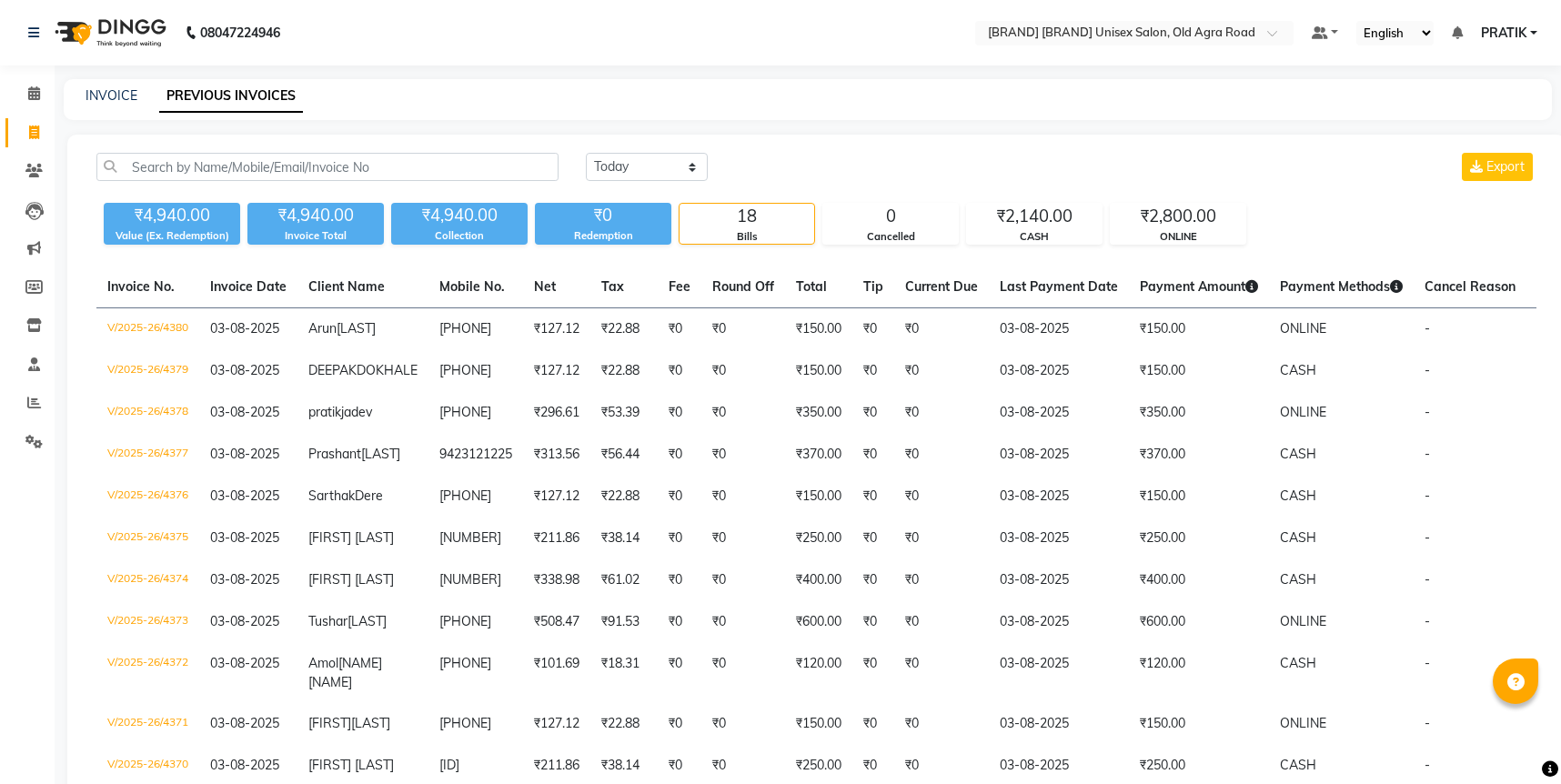 click on "INVOICE PREVIOUS INVOICES" 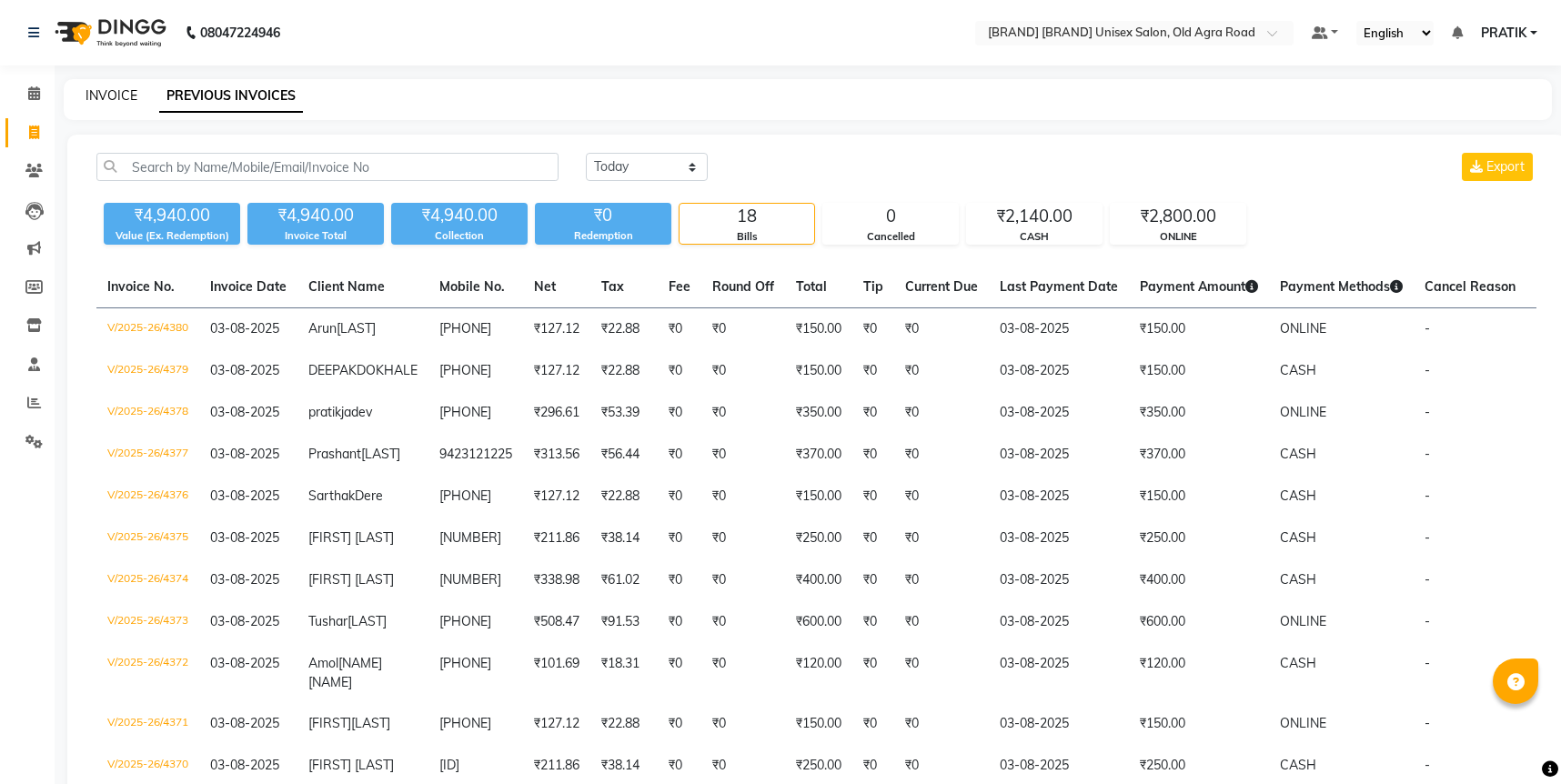 click on "INVOICE" 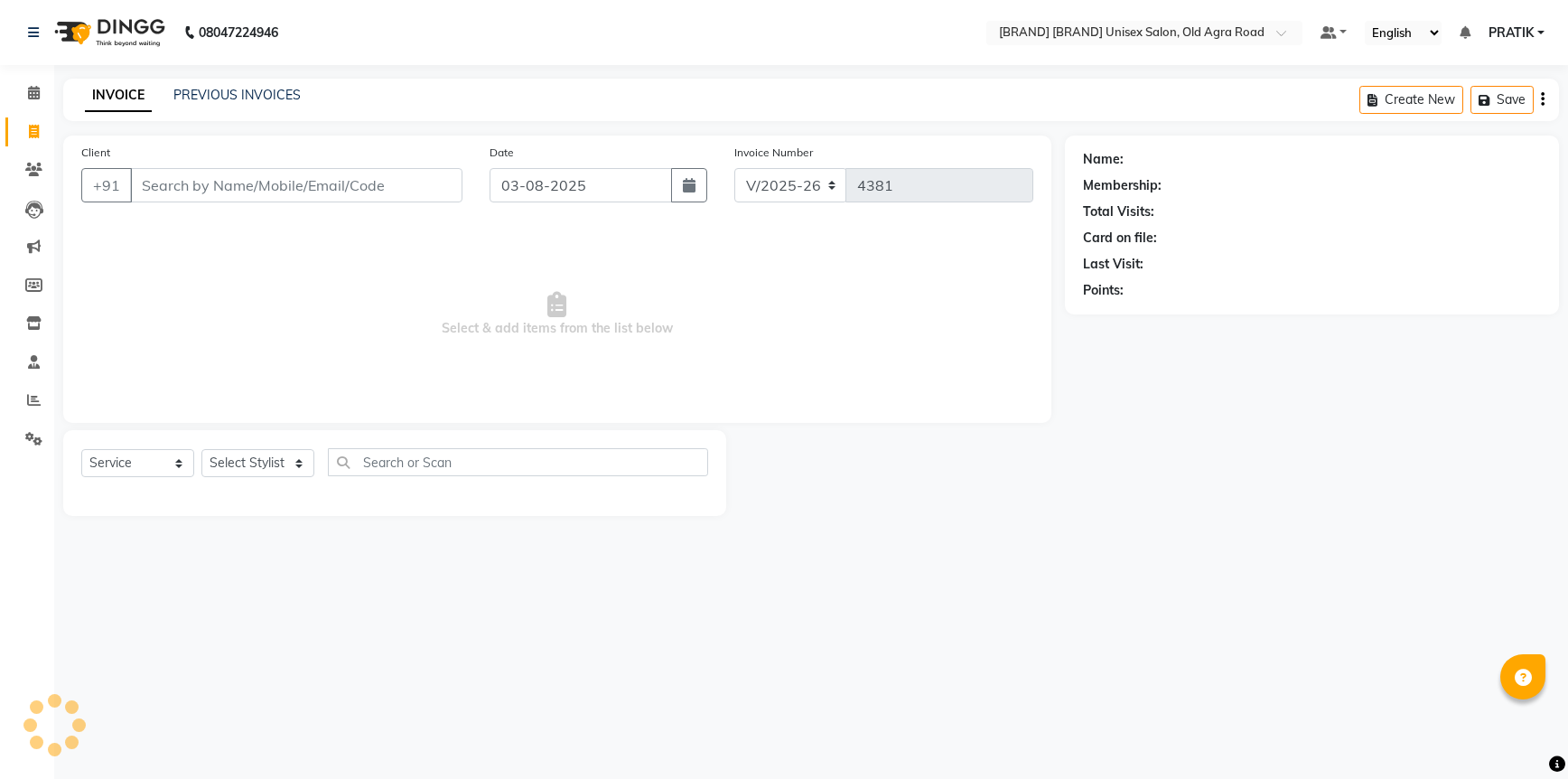 click on "Client" at bounding box center (296, 185) 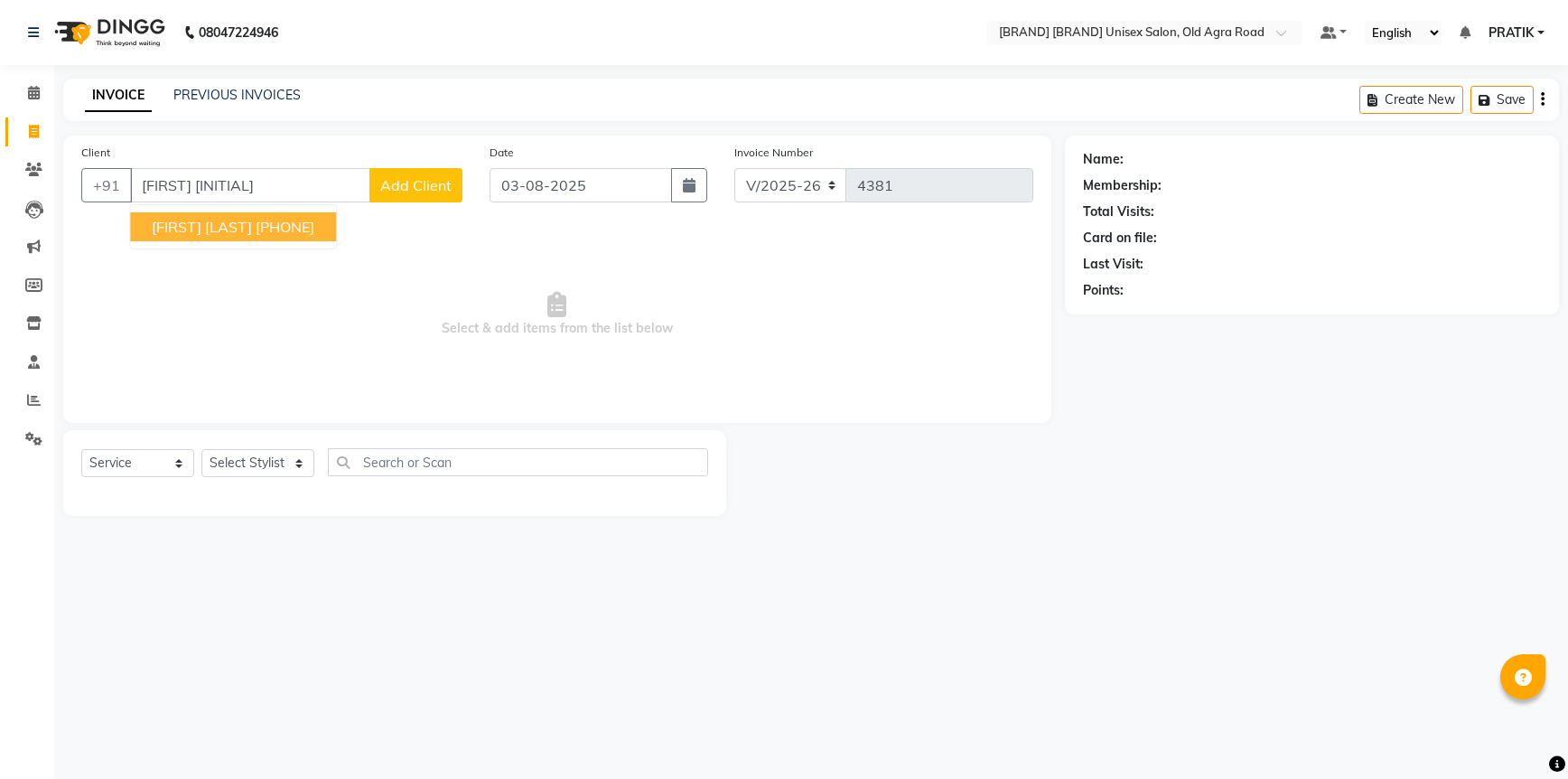 drag, startPoint x: 315, startPoint y: 222, endPoint x: 322, endPoint y: 232, distance: 12.206556 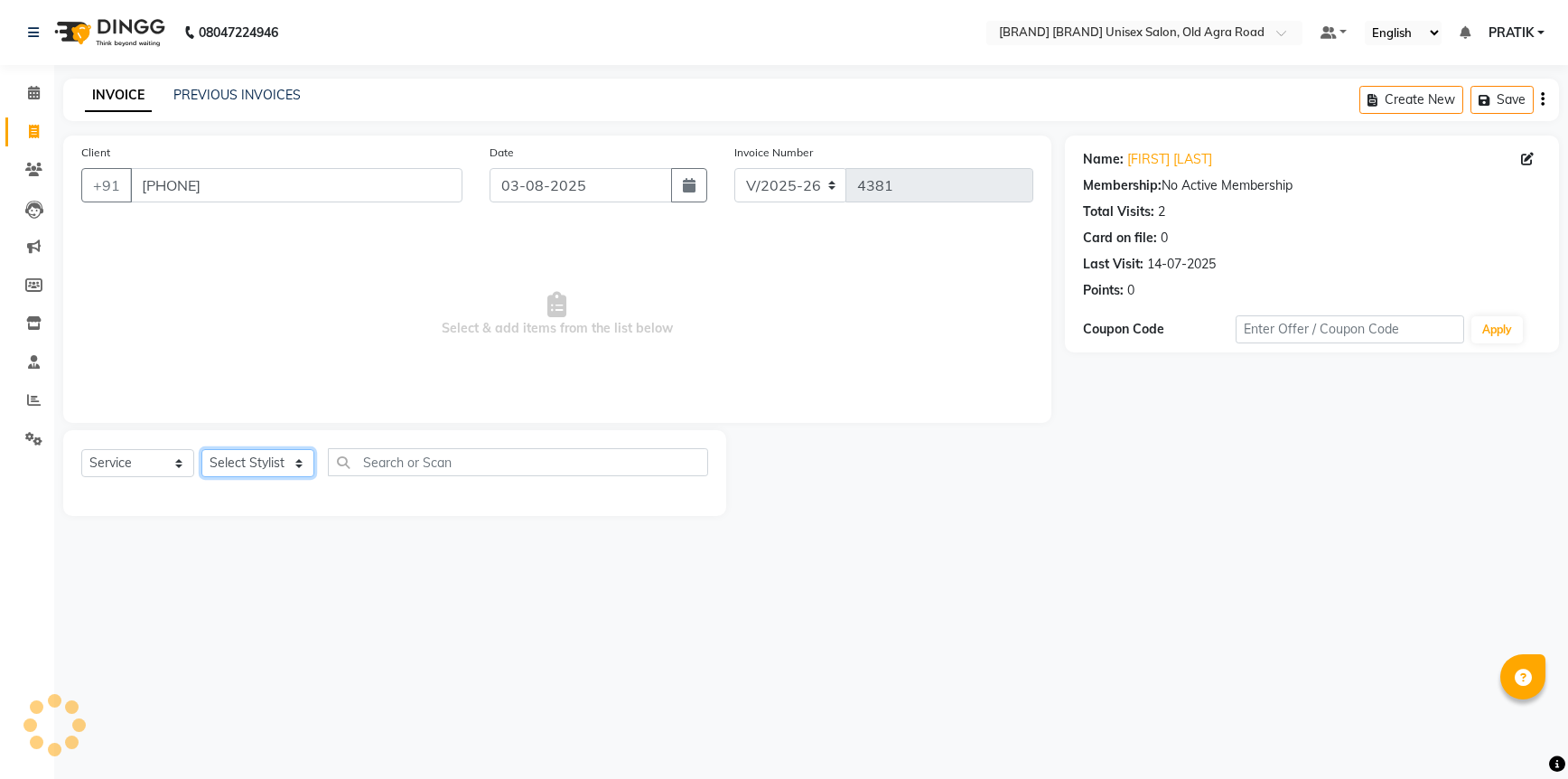 click on "Select Stylist [FIRST] [FIRST] [FIRST] [FIRST] [FIRST] [FIRST] [FIRST] [FIRST] [FIRST] [FIRST] [FIRST]" 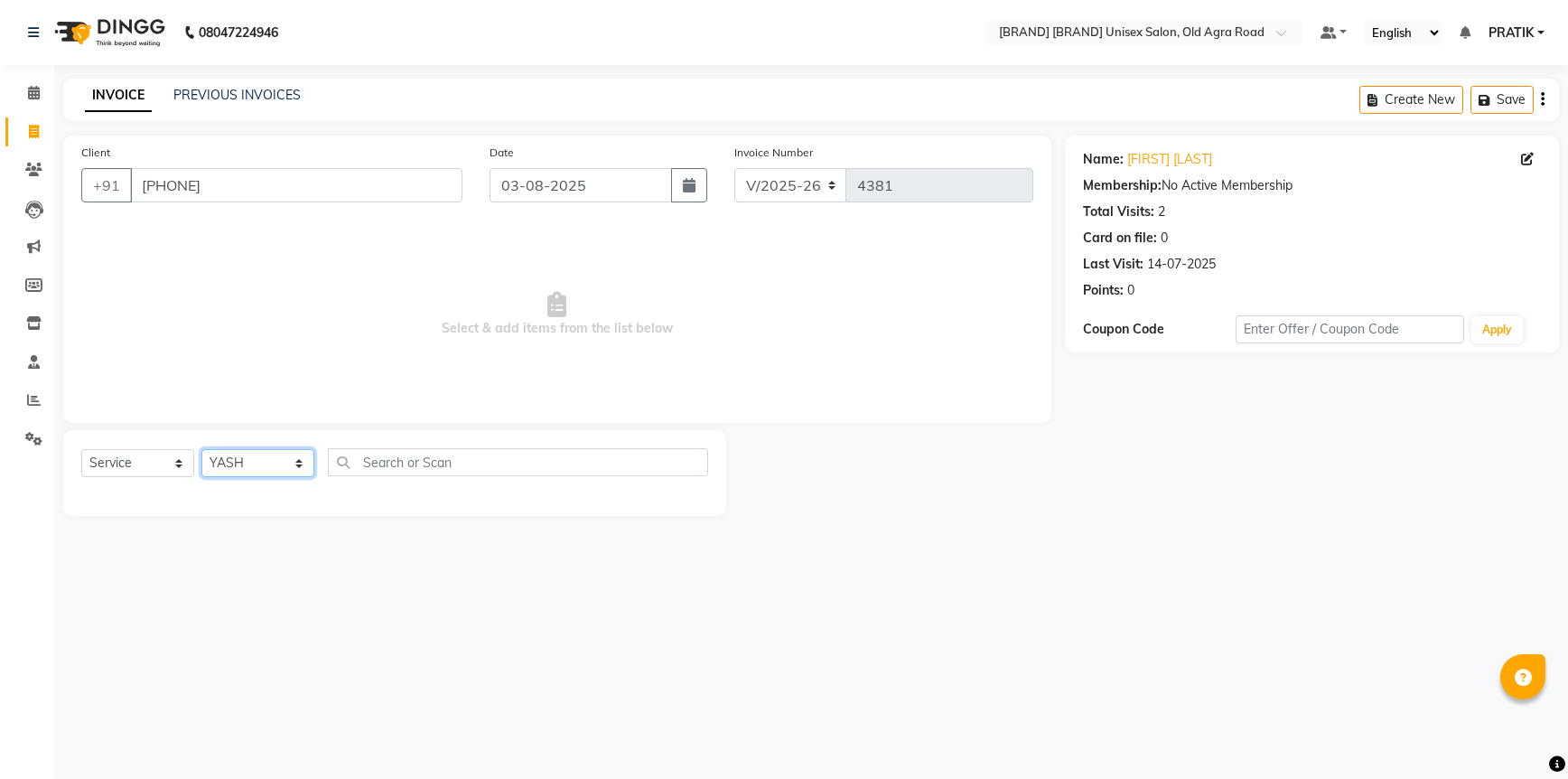 click on "Select Stylist [FIRST] [FIRST] [FIRST] [FIRST] [FIRST] [FIRST] [FIRST] [FIRST] [FIRST] [FIRST] [FIRST]" 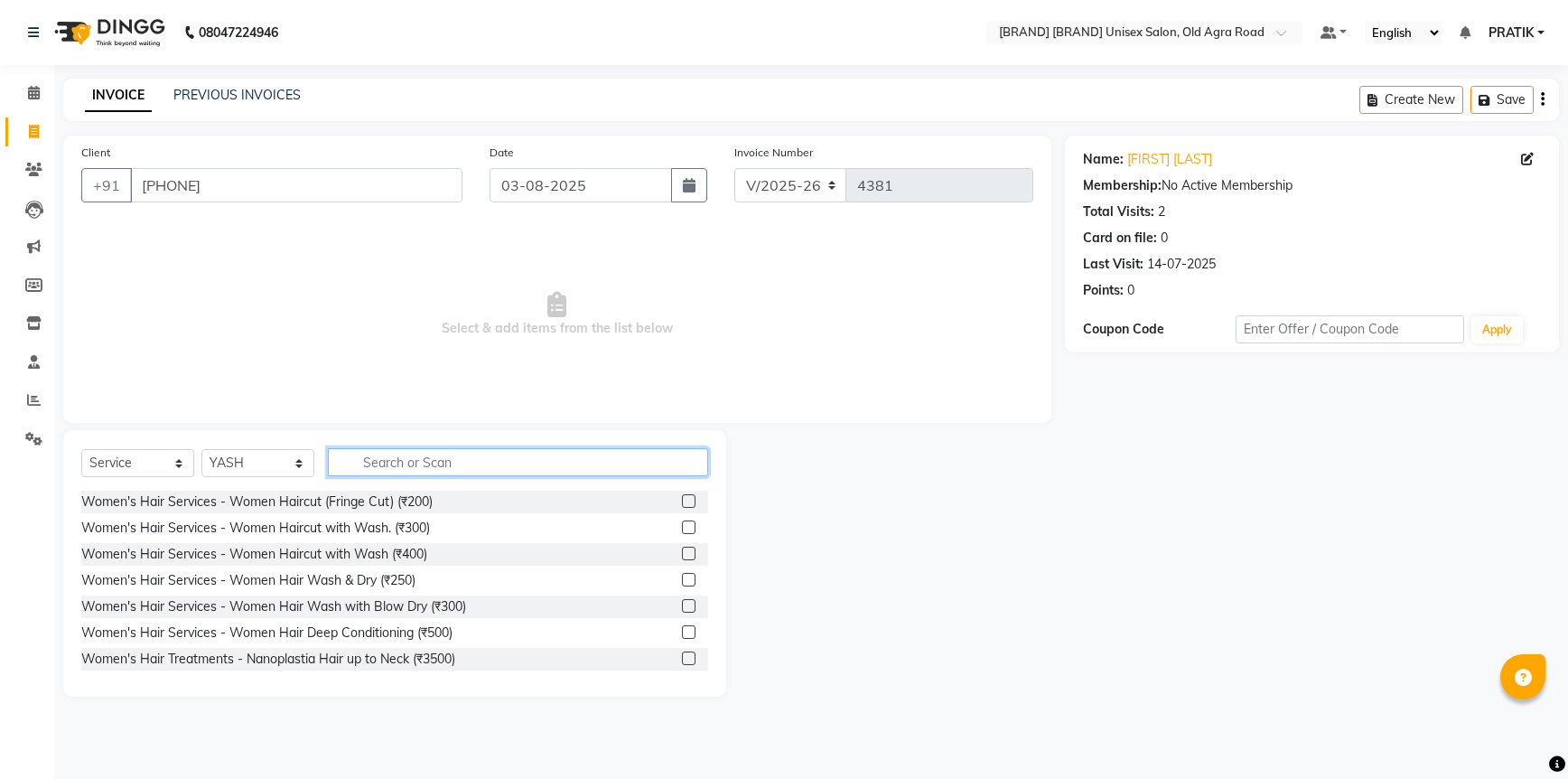 click 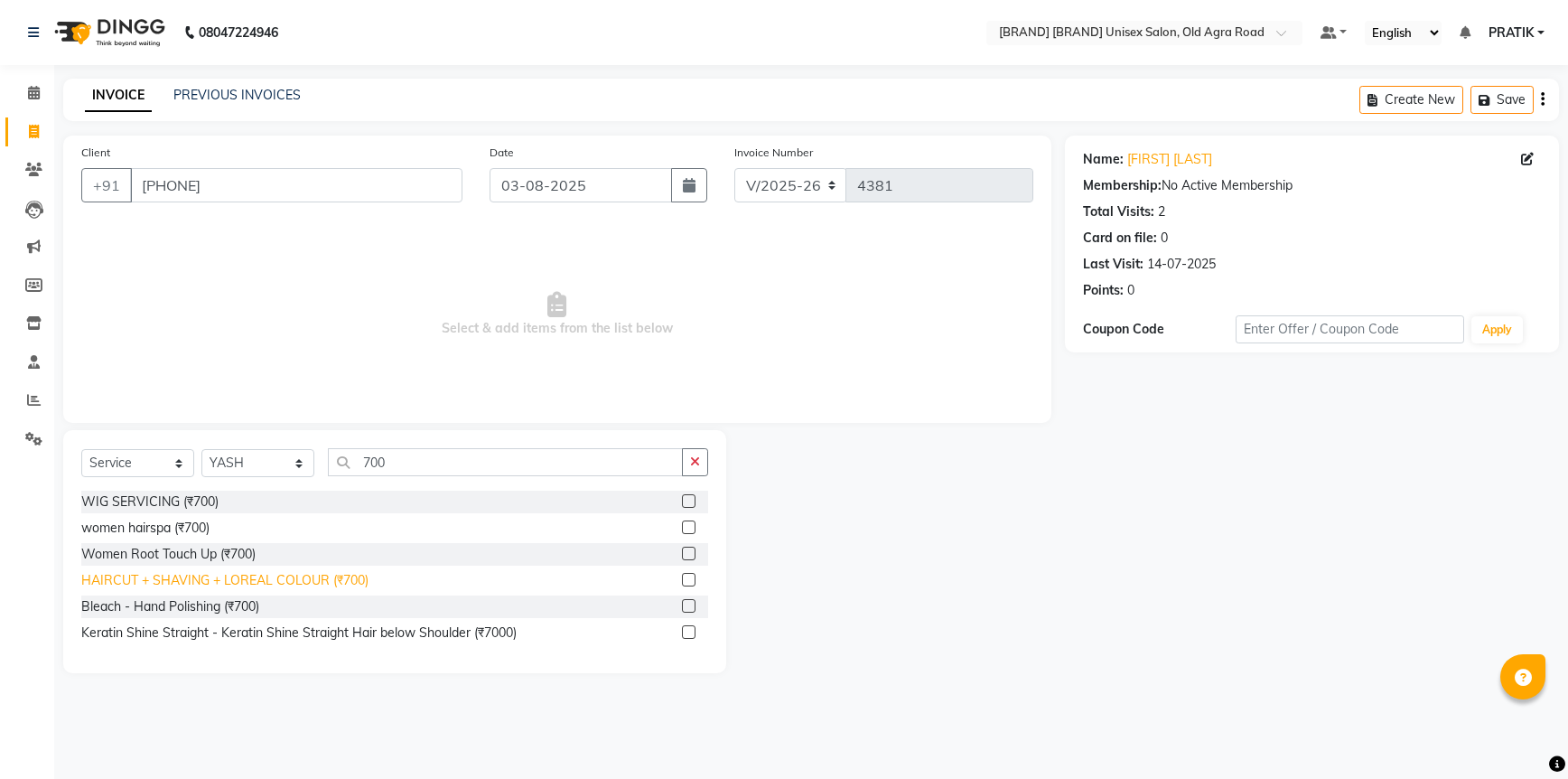 click on "HAIRCUT + SHAVING + LOREAL COLOUR (₹700)" 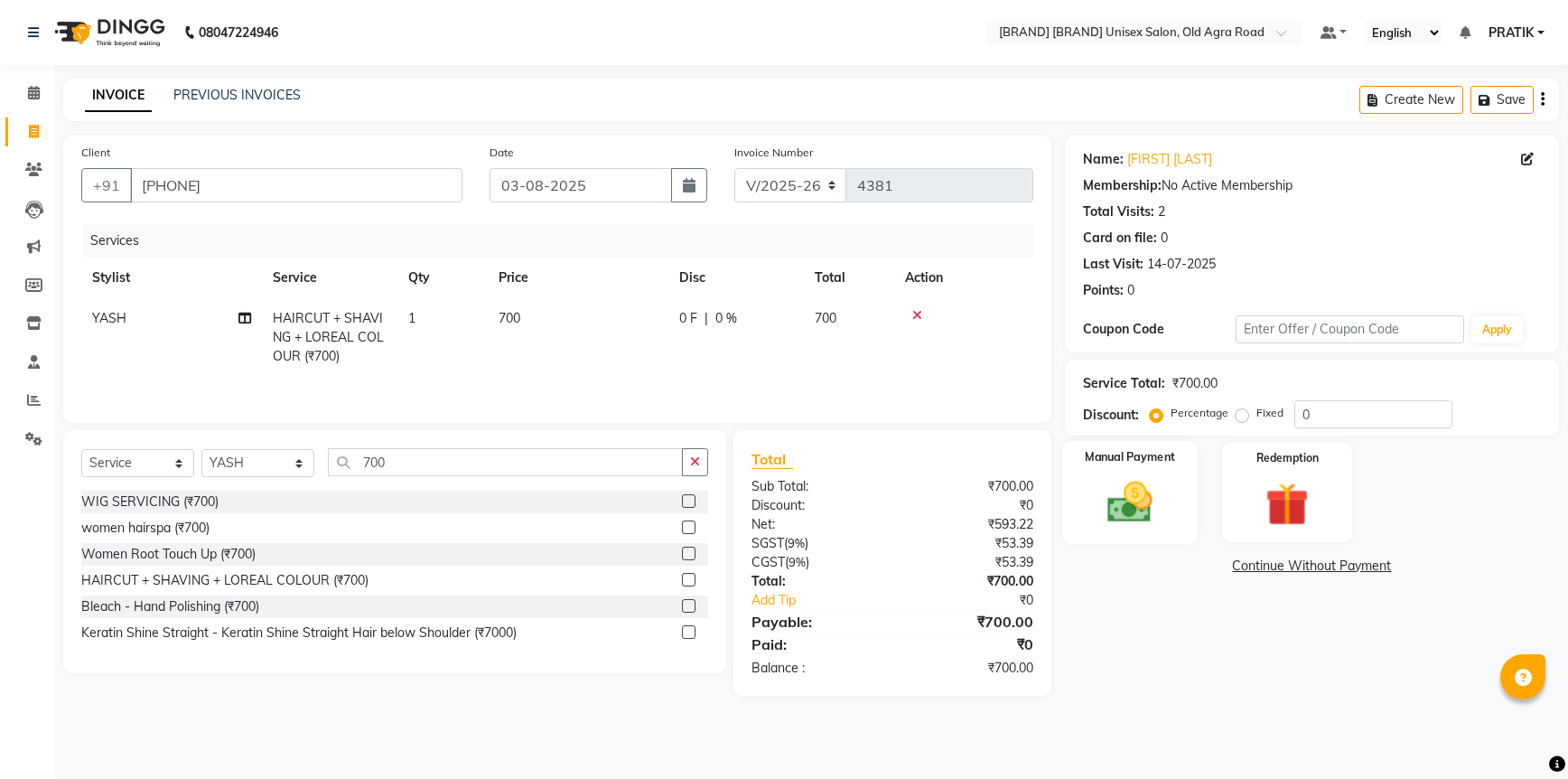 click 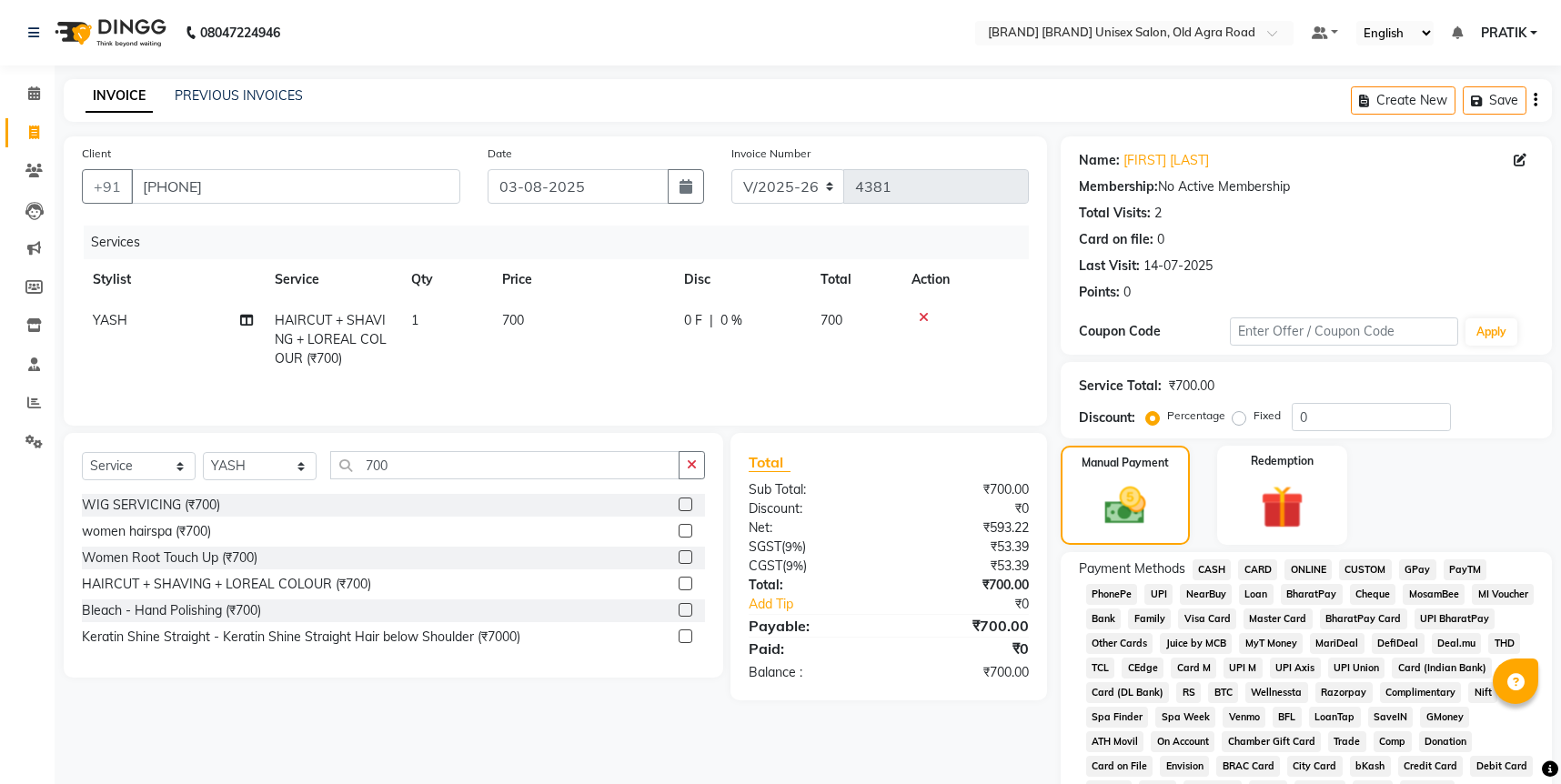 click on "CUSTOM" 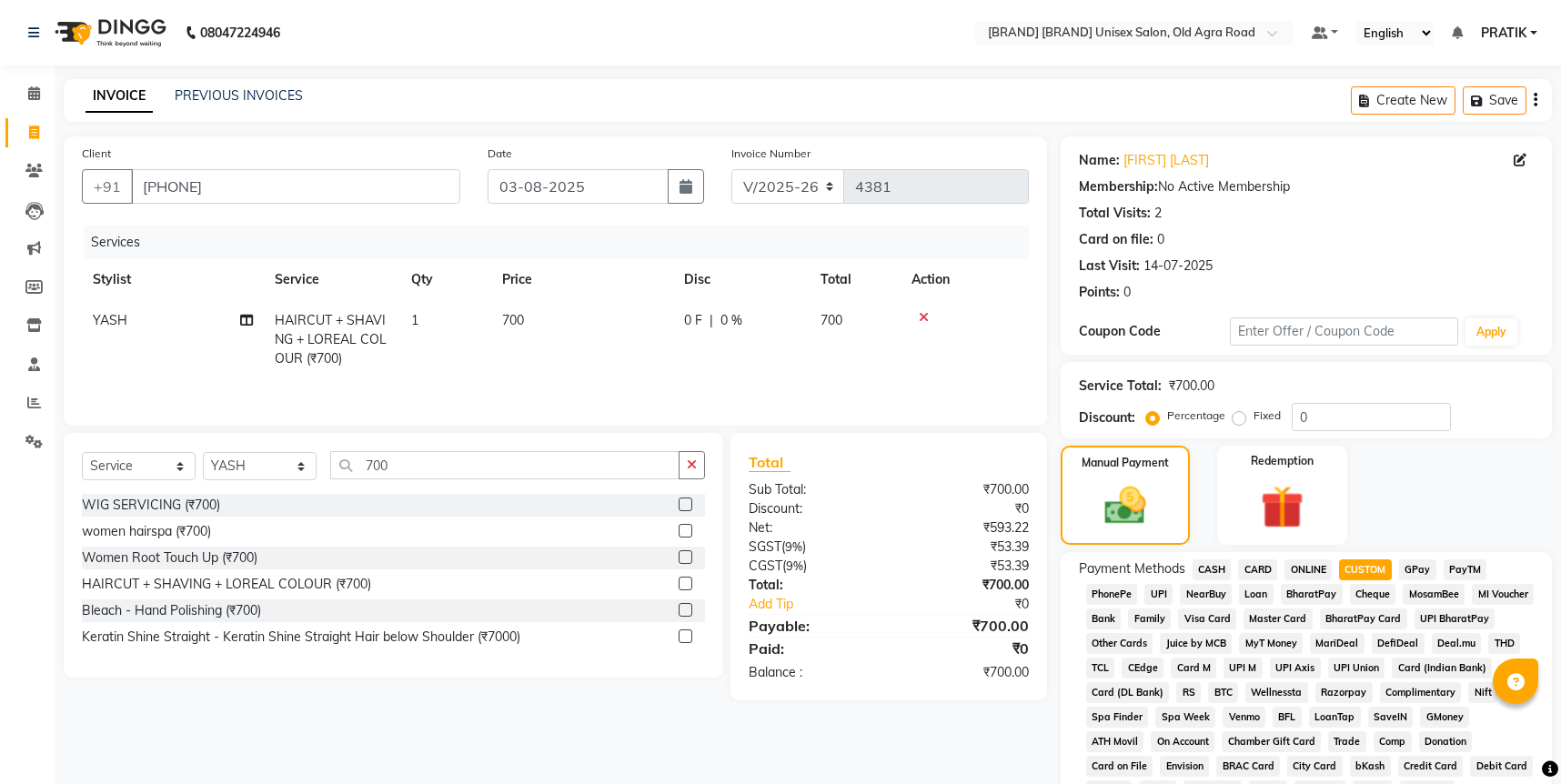 click on "ONLINE" 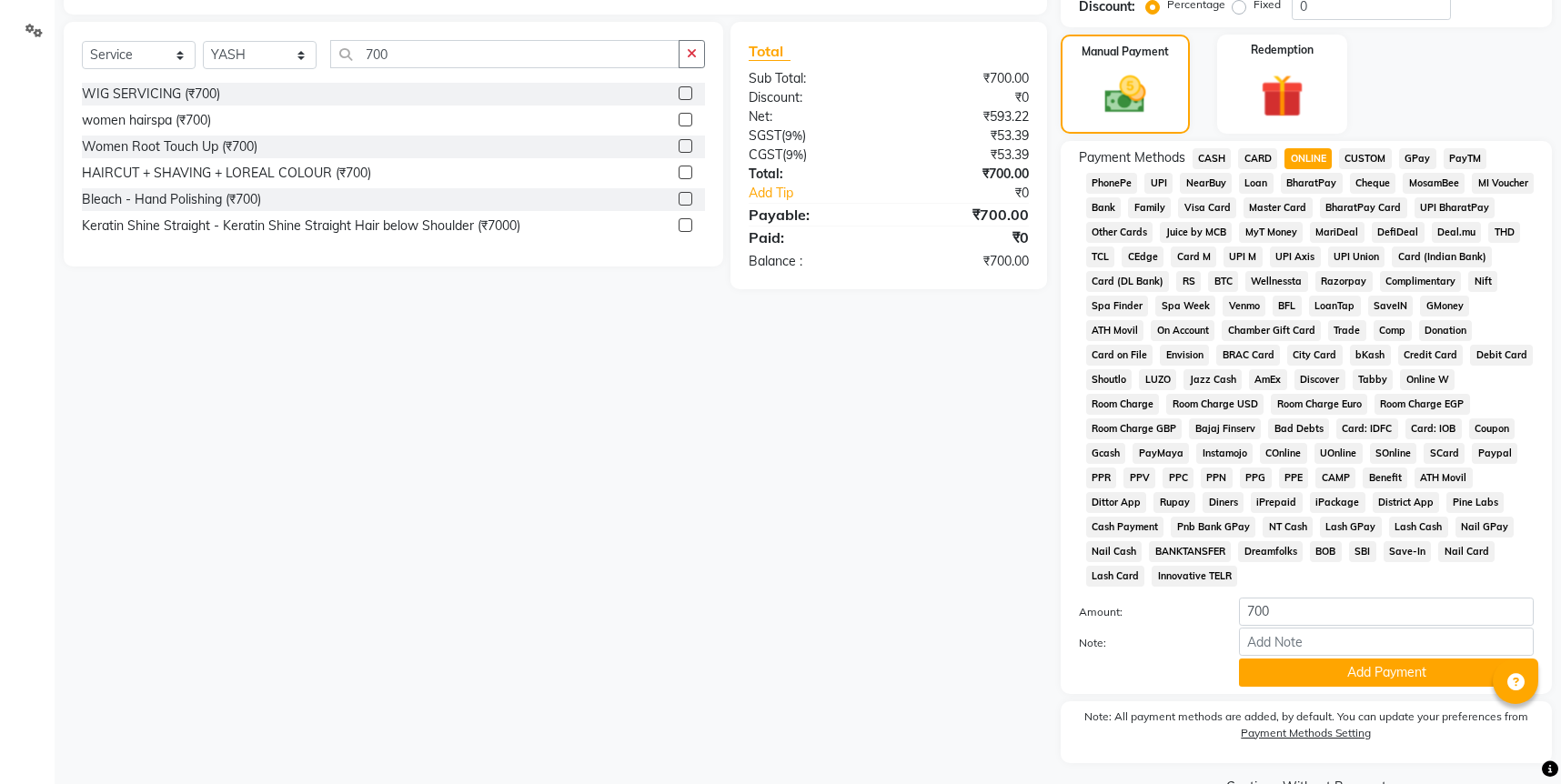 scroll, scrollTop: 435, scrollLeft: 0, axis: vertical 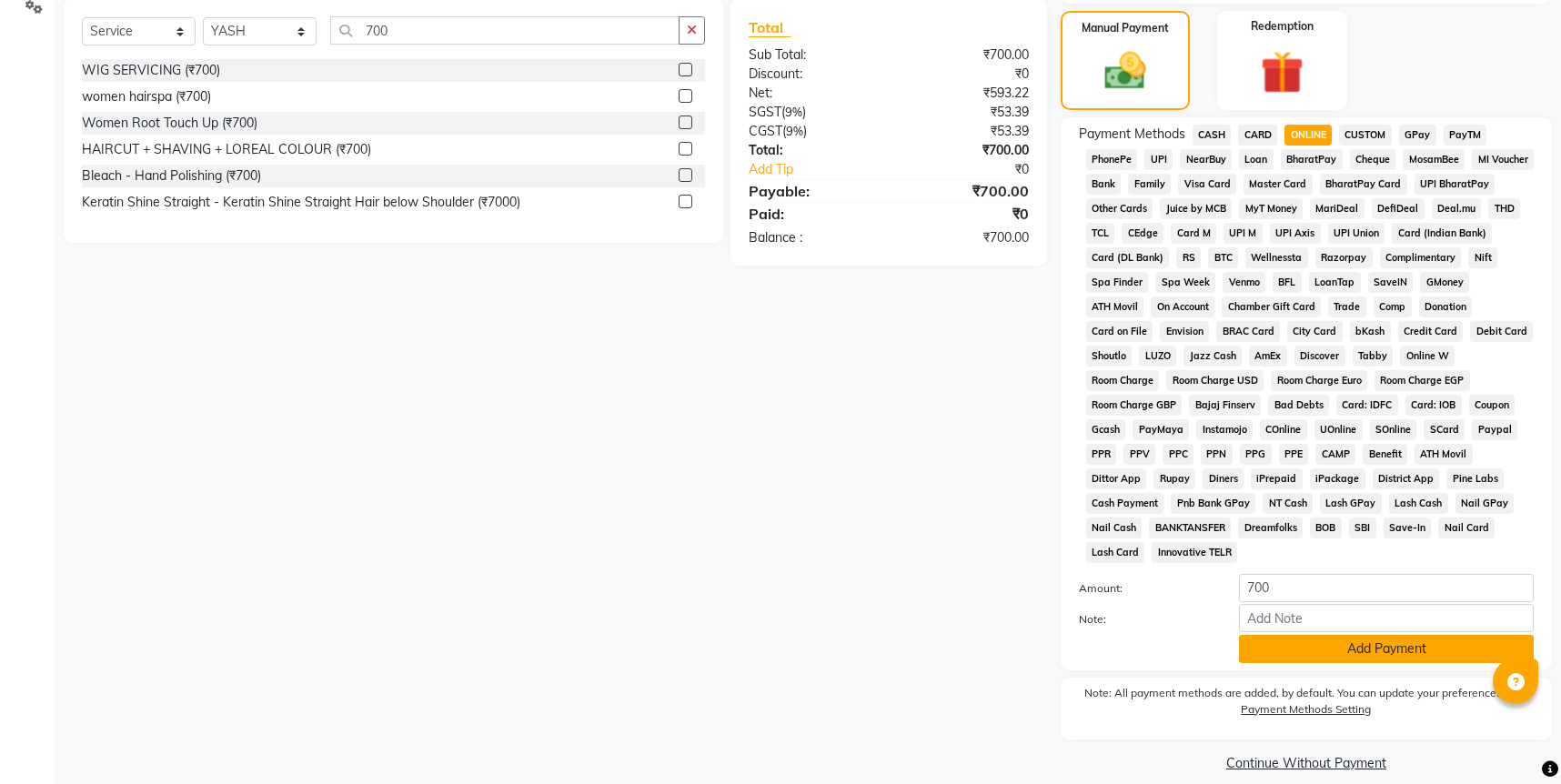 click on "Add Payment" 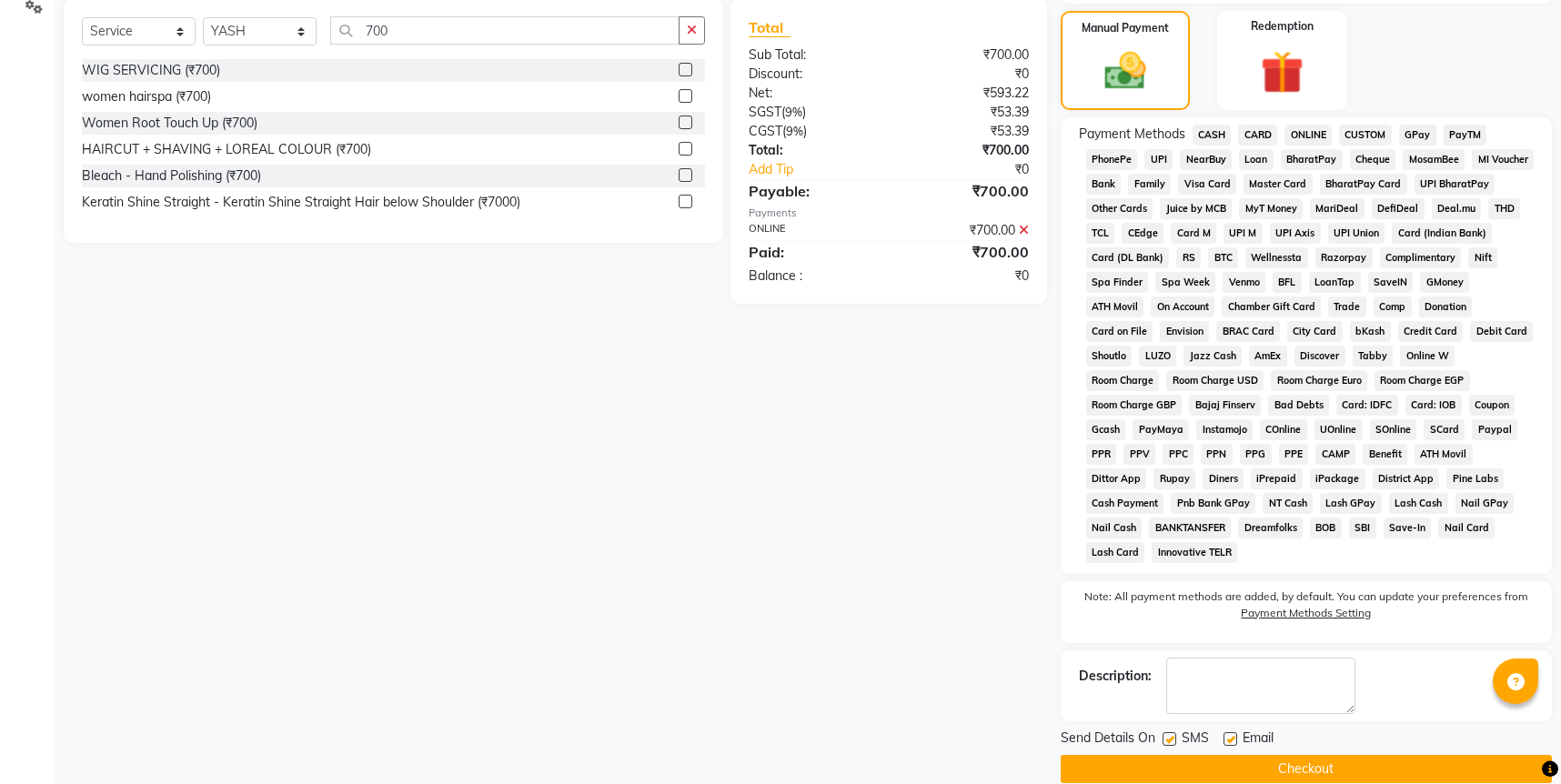 click on "Checkout" 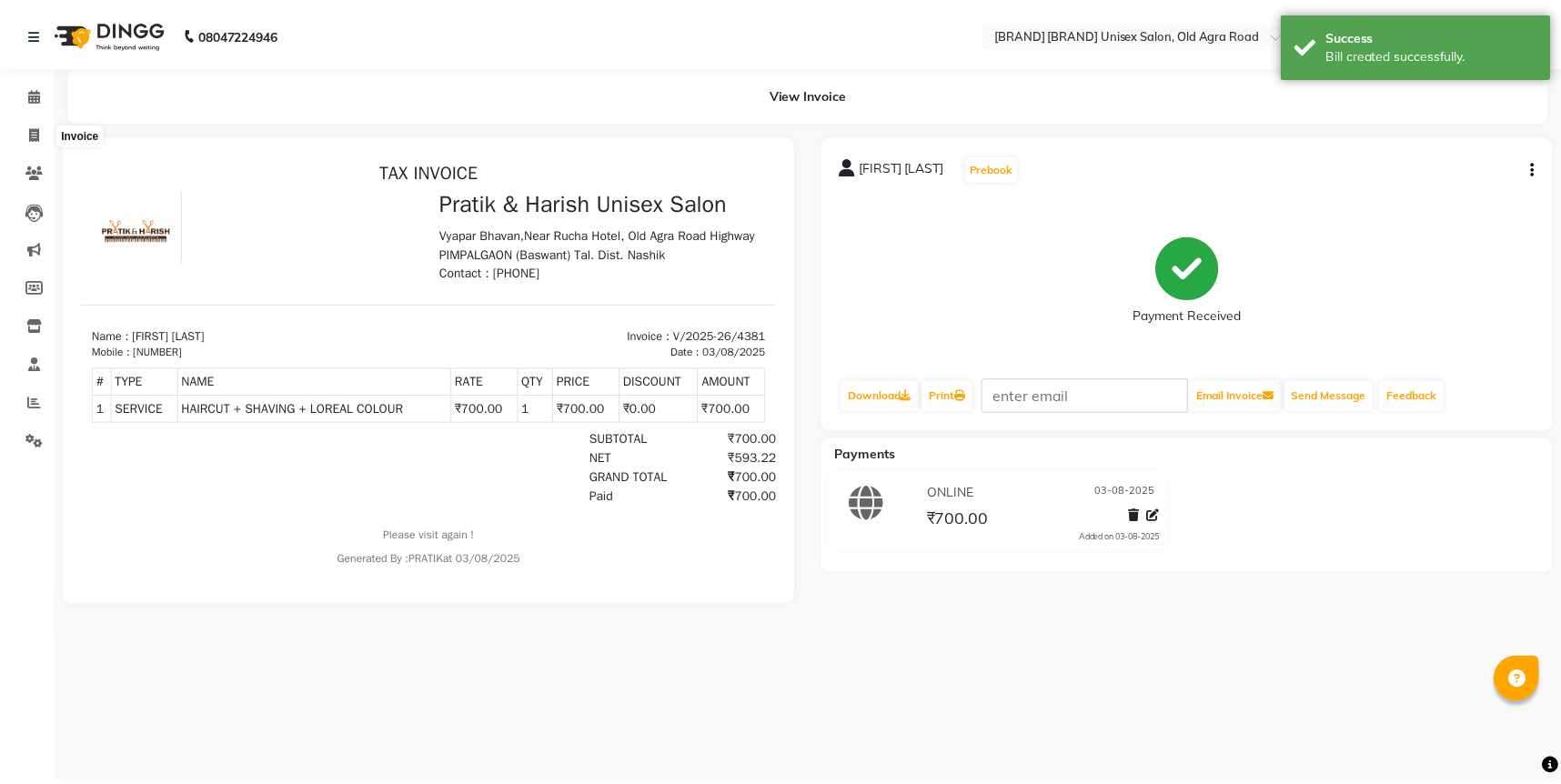 scroll, scrollTop: 0, scrollLeft: 0, axis: both 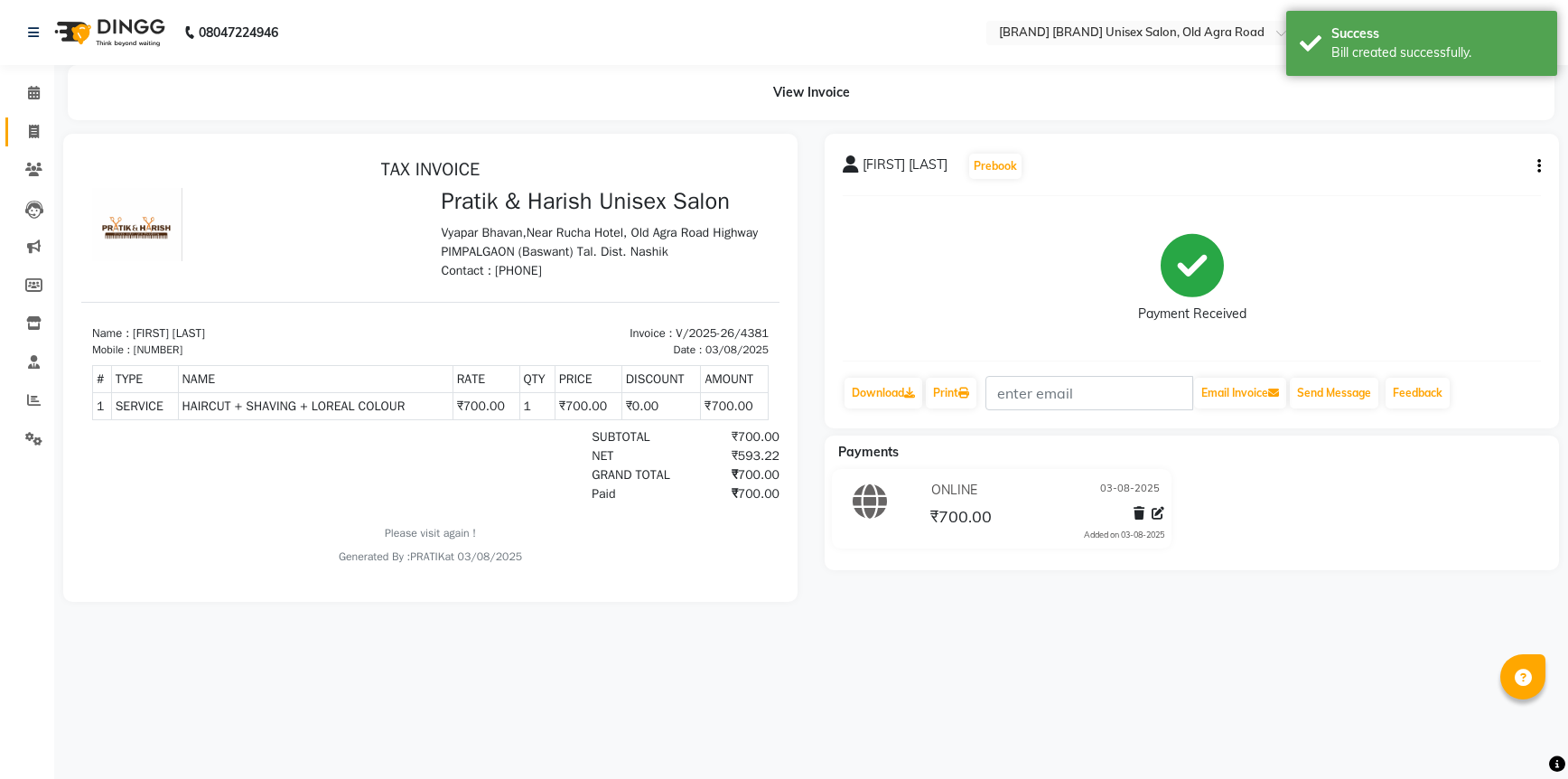 click on "Invoice" 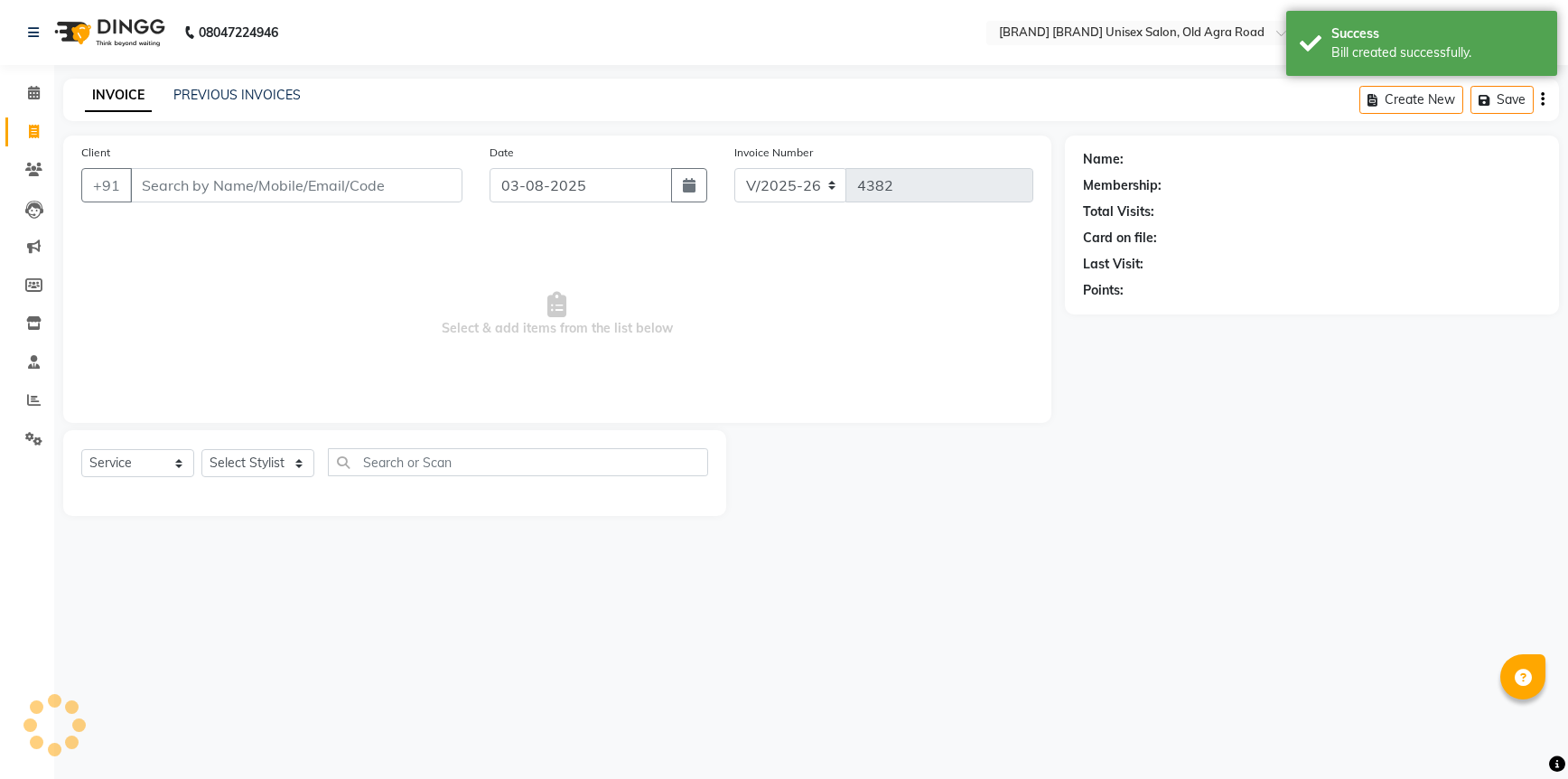 click on "Client" at bounding box center [296, 185] 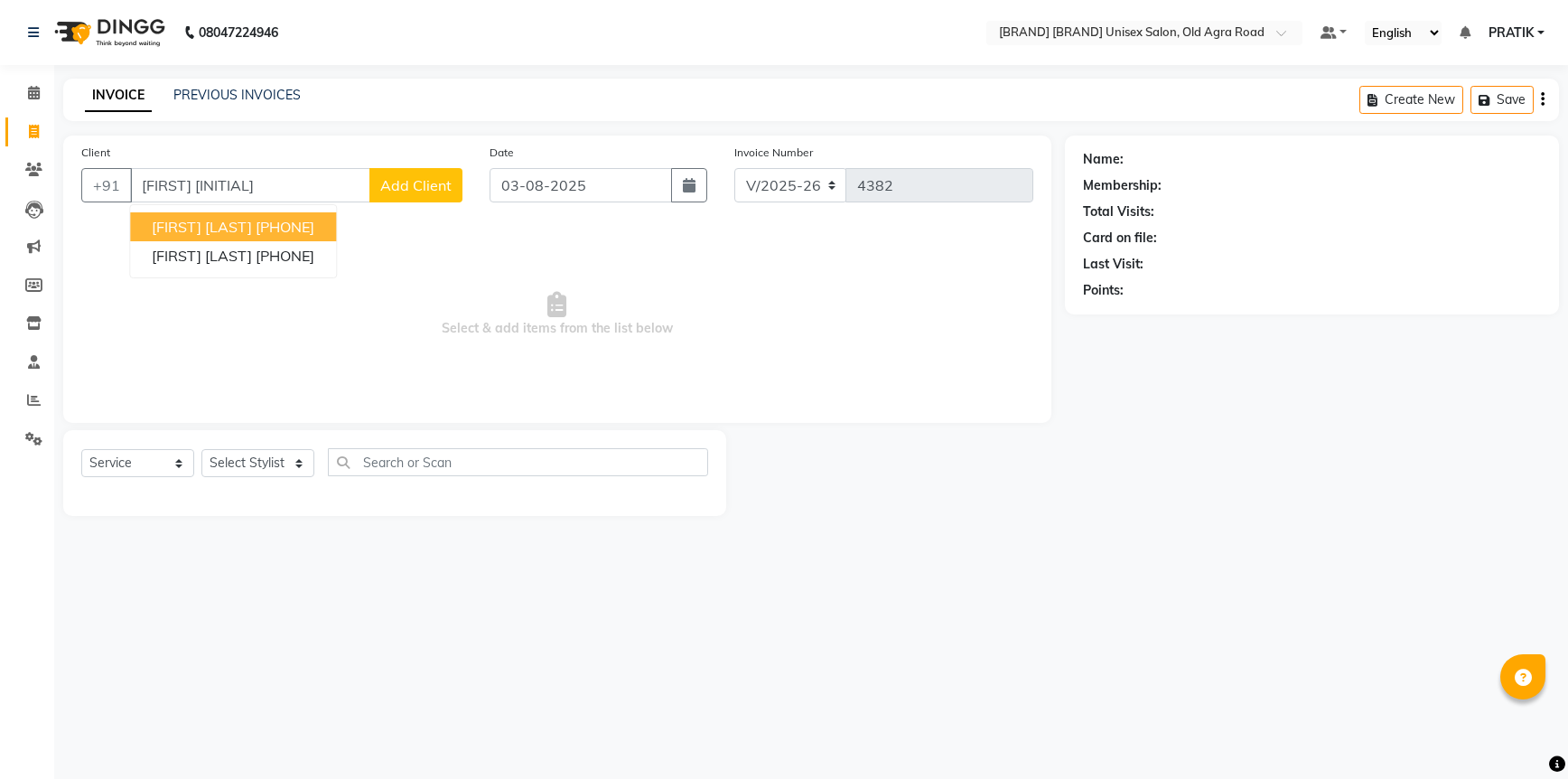 click on "[PHONE]" at bounding box center [285, 227] 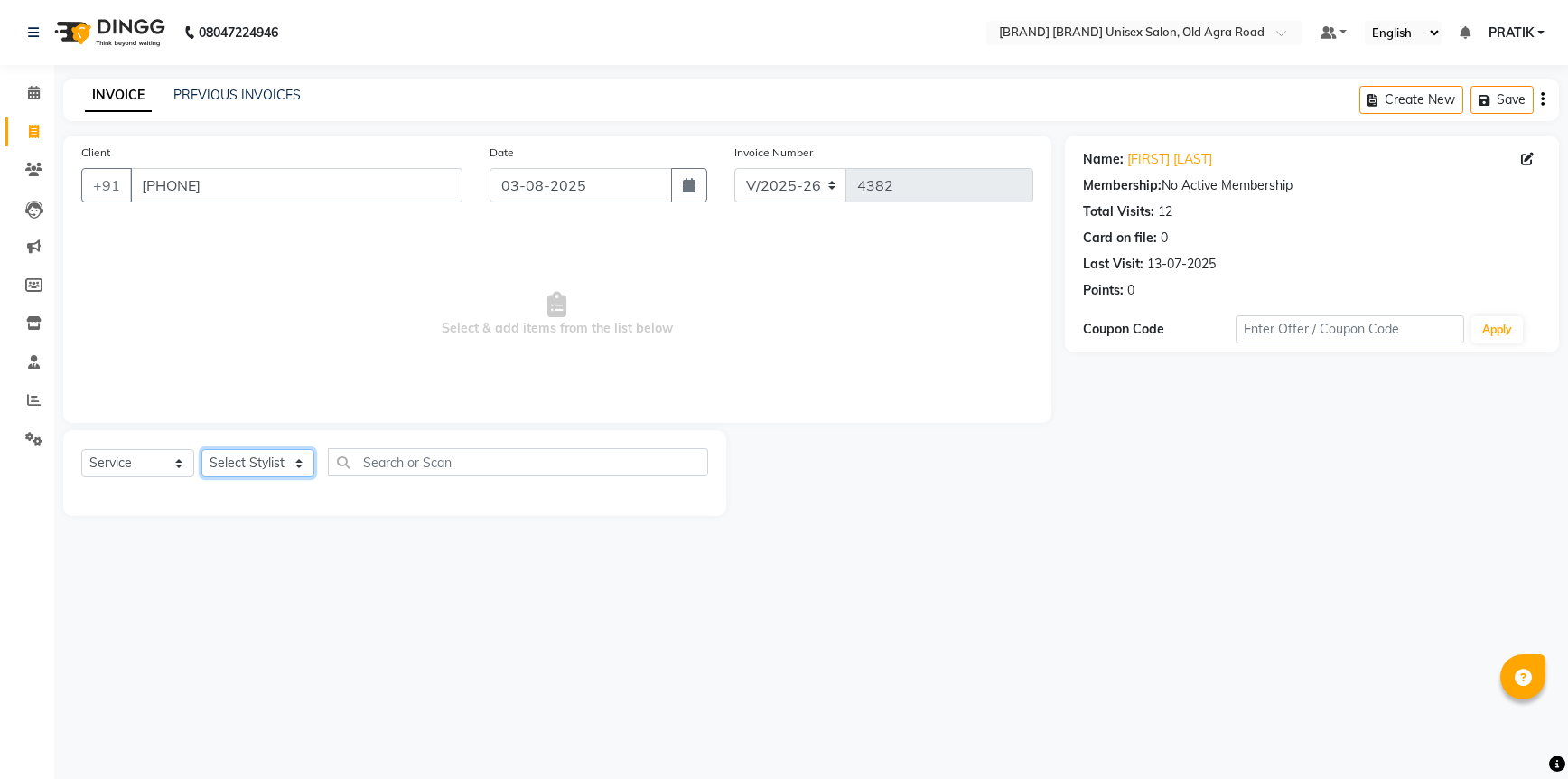 click on "Select Stylist [FIRST] [FIRST] [FIRST] [FIRST] [FIRST] [FIRST] [FIRST] [FIRST] [FIRST] [FIRST] [FIRST]" 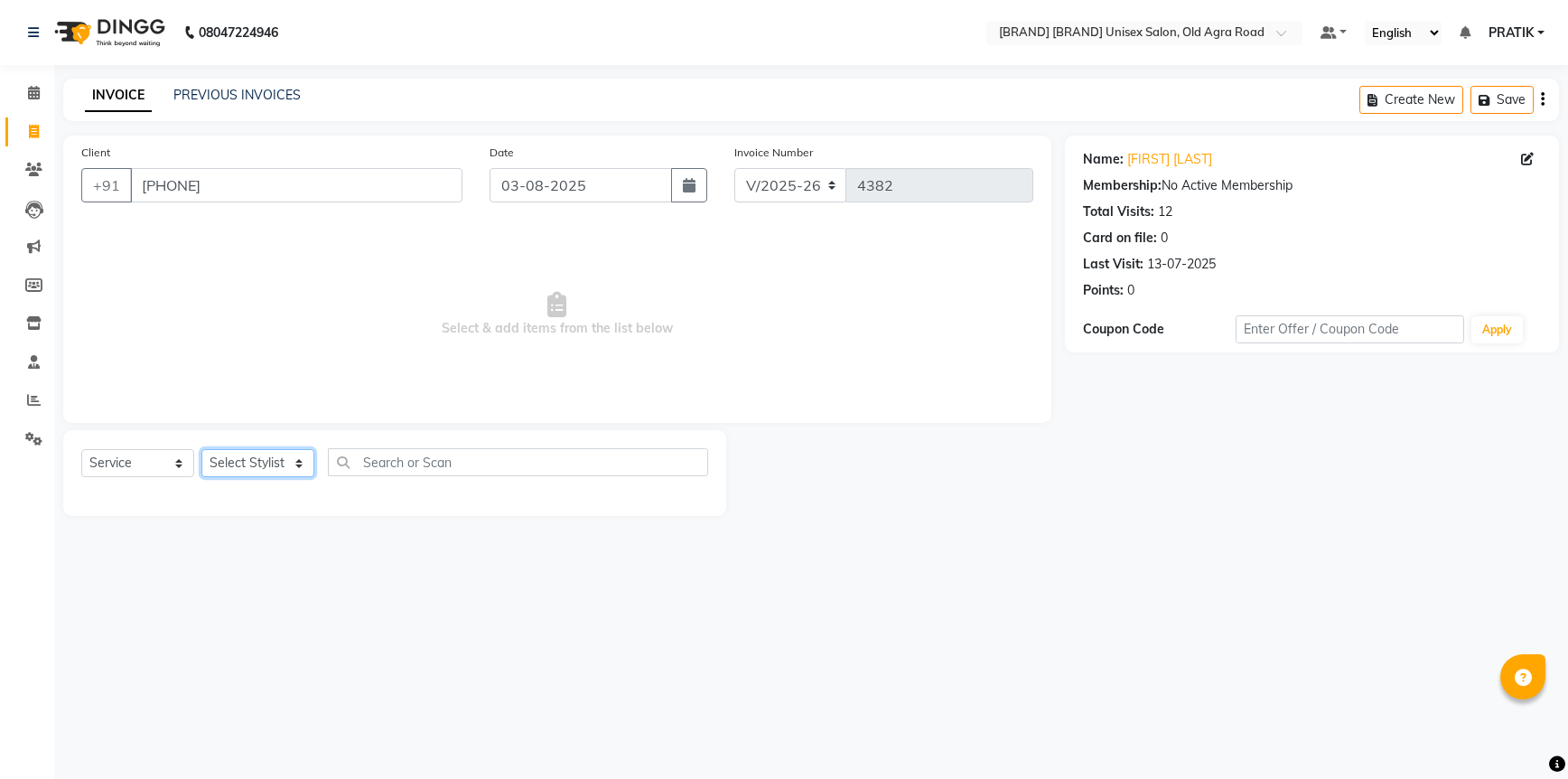click on "Select Stylist [FIRST] [FIRST] [FIRST] [FIRST] [FIRST] [FIRST] [FIRST] [FIRST] [FIRST] [FIRST] [FIRST]" 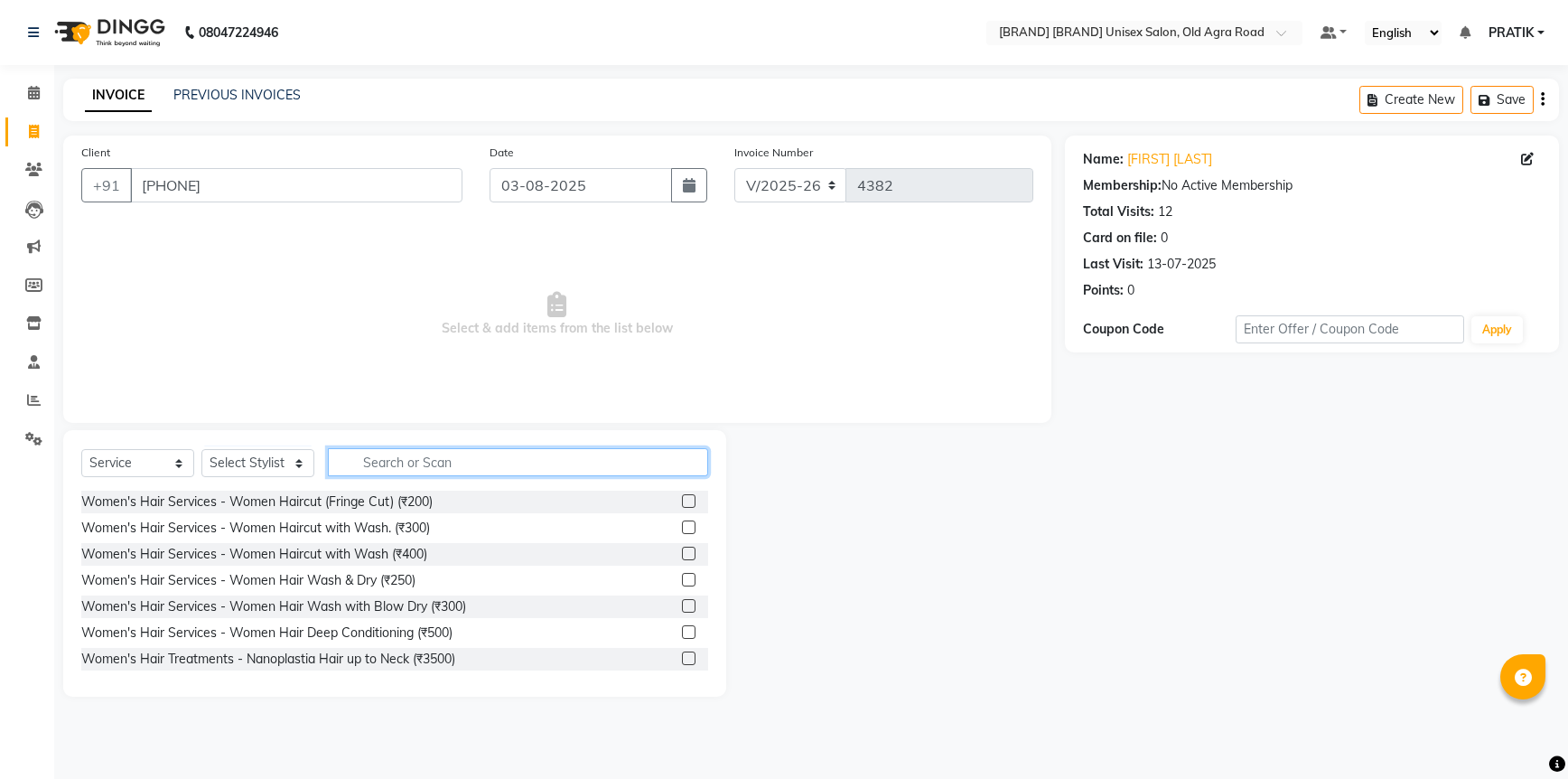 click 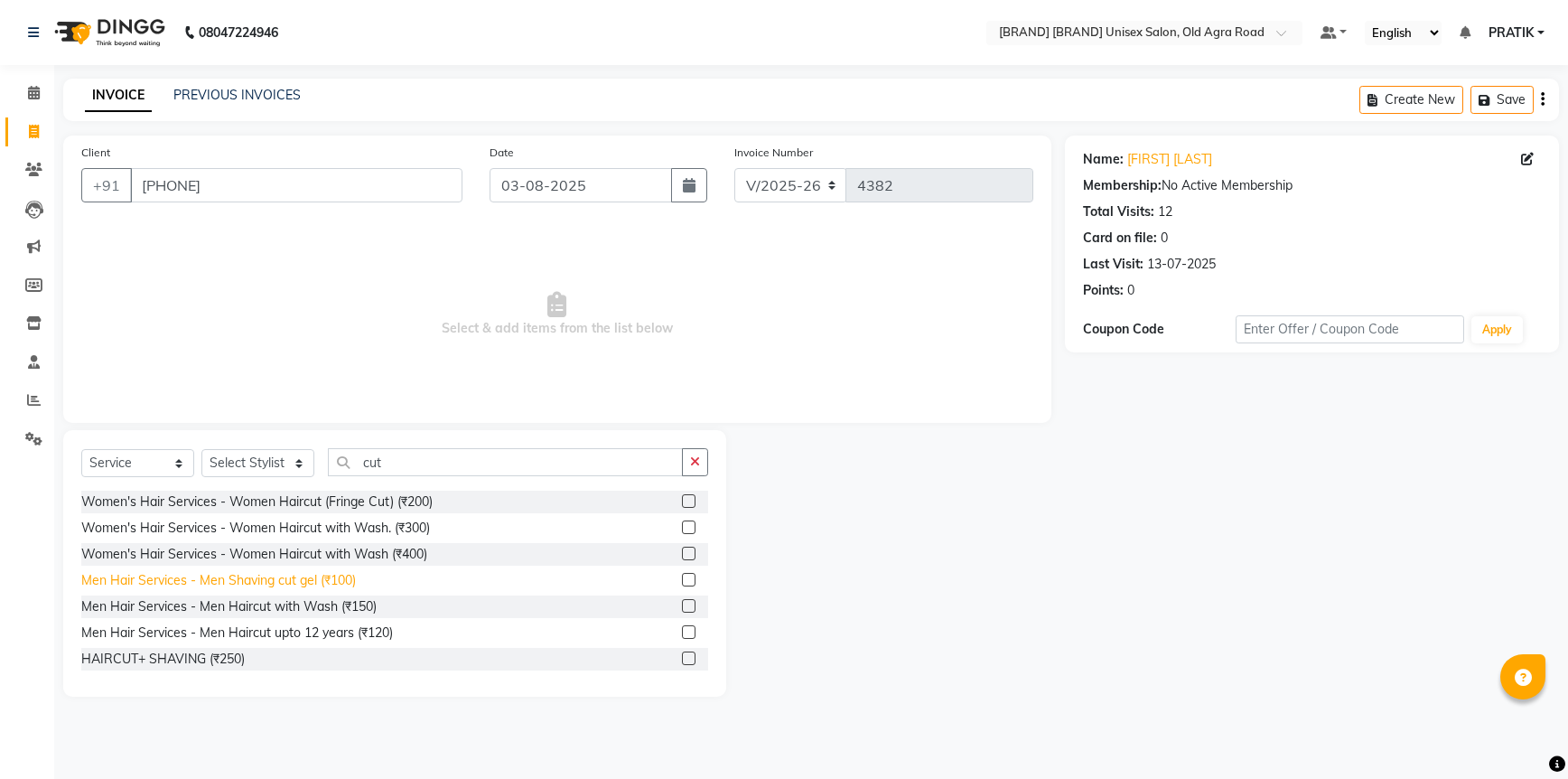 click on "Men Hair Services - Men Shaving cut gel (₹100)" 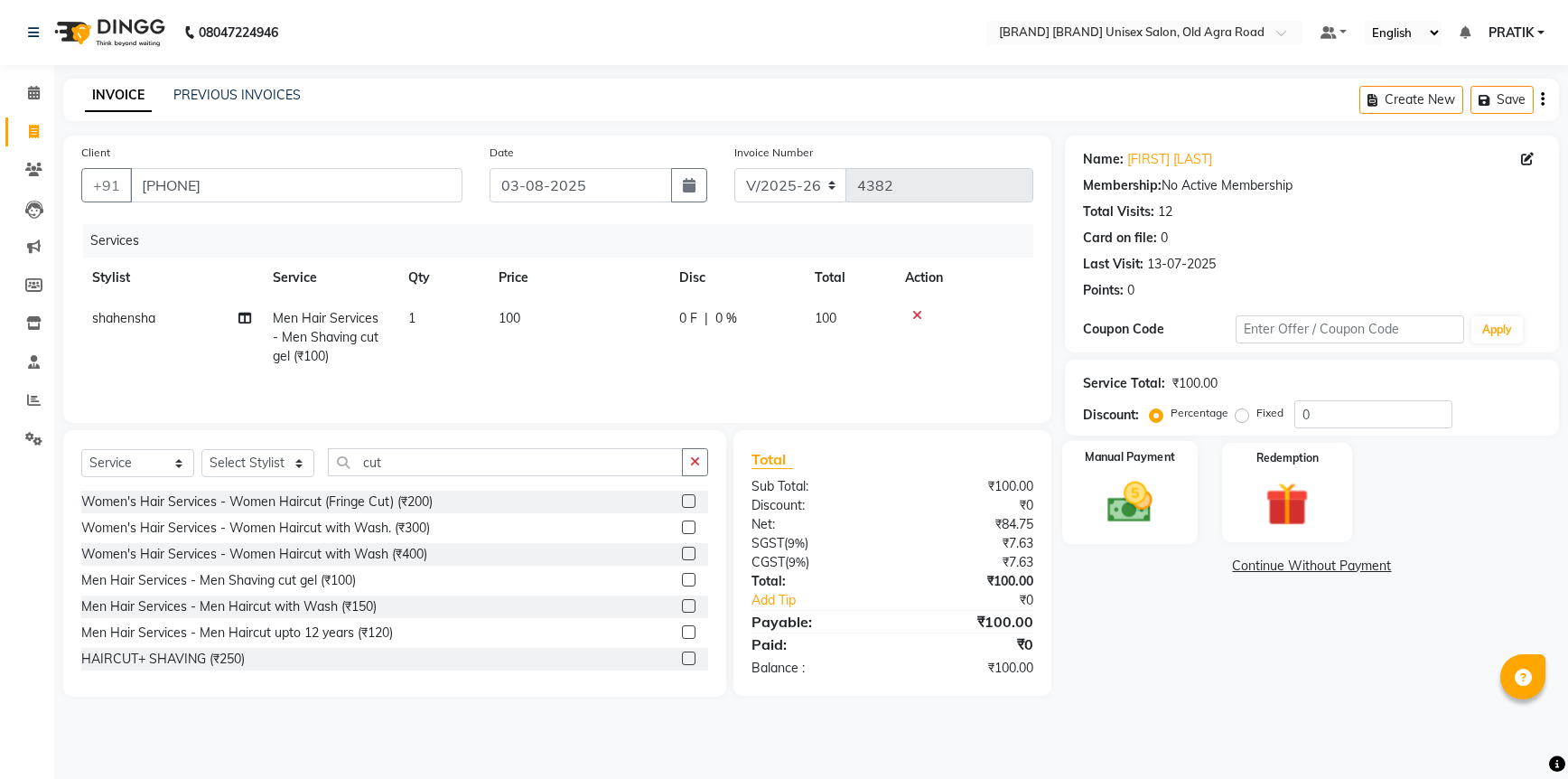 click 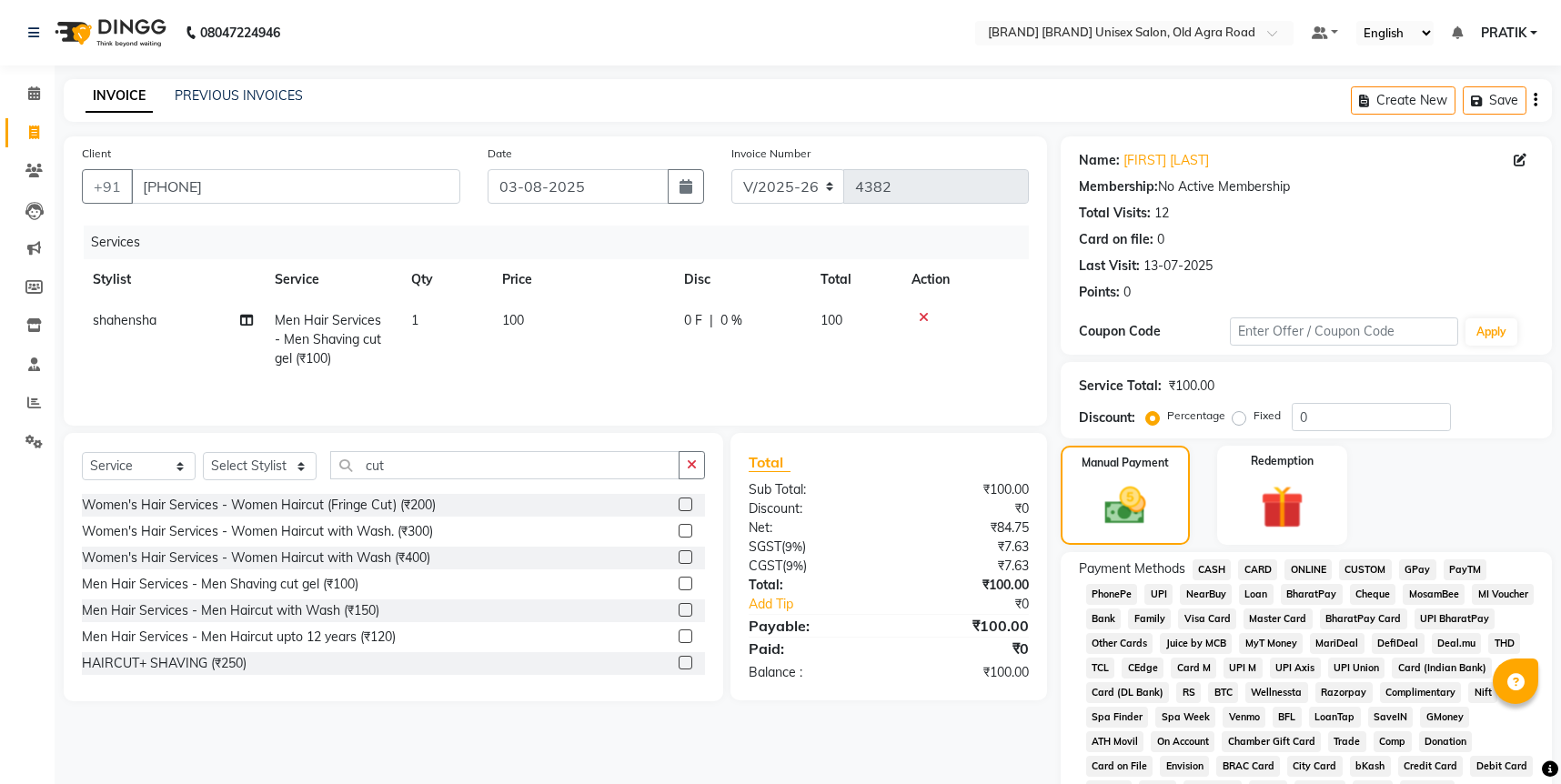 drag, startPoint x: 1216, startPoint y: 582, endPoint x: 1214, endPoint y: 566, distance: 16.124515 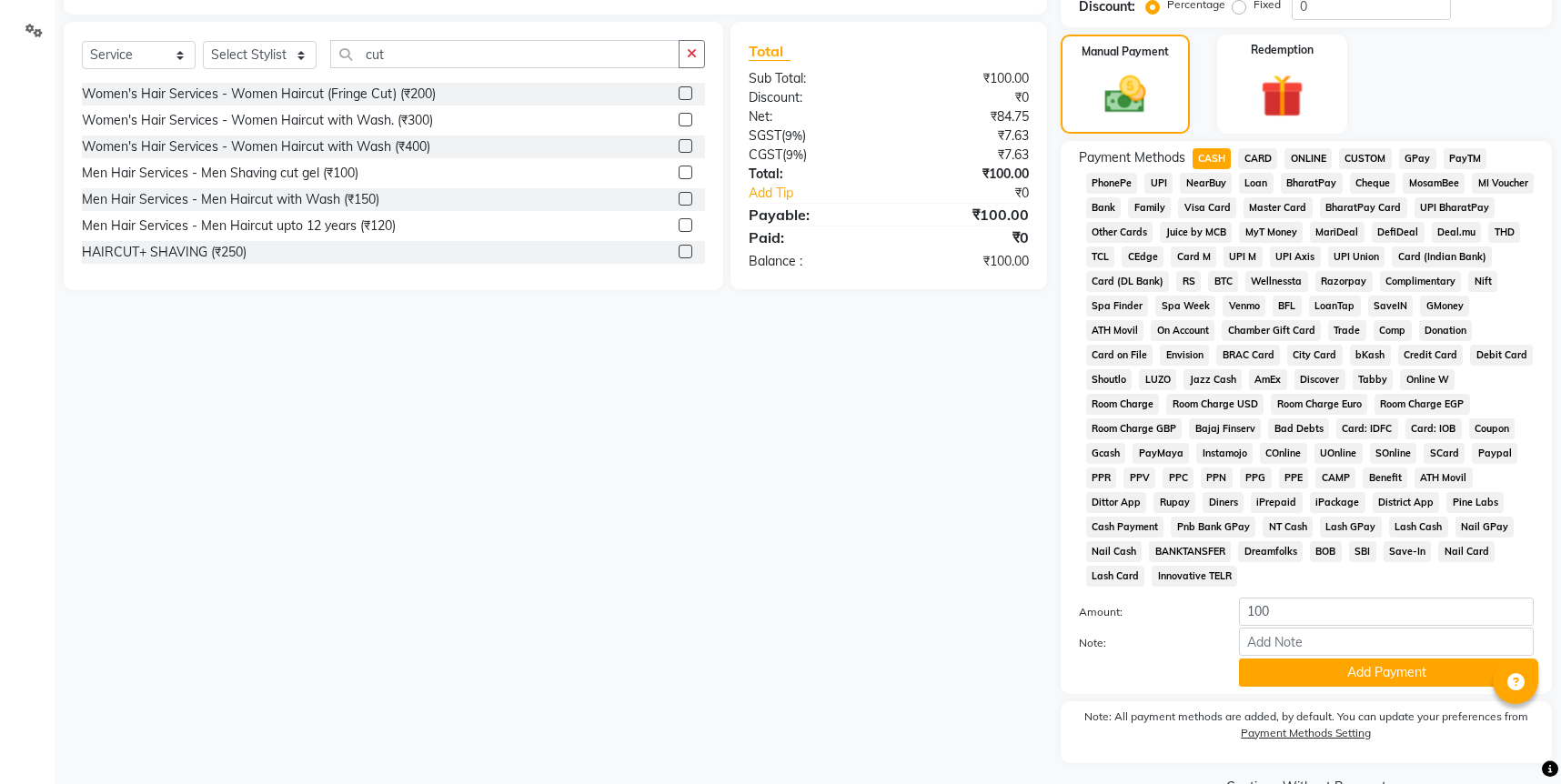 scroll, scrollTop: 435, scrollLeft: 0, axis: vertical 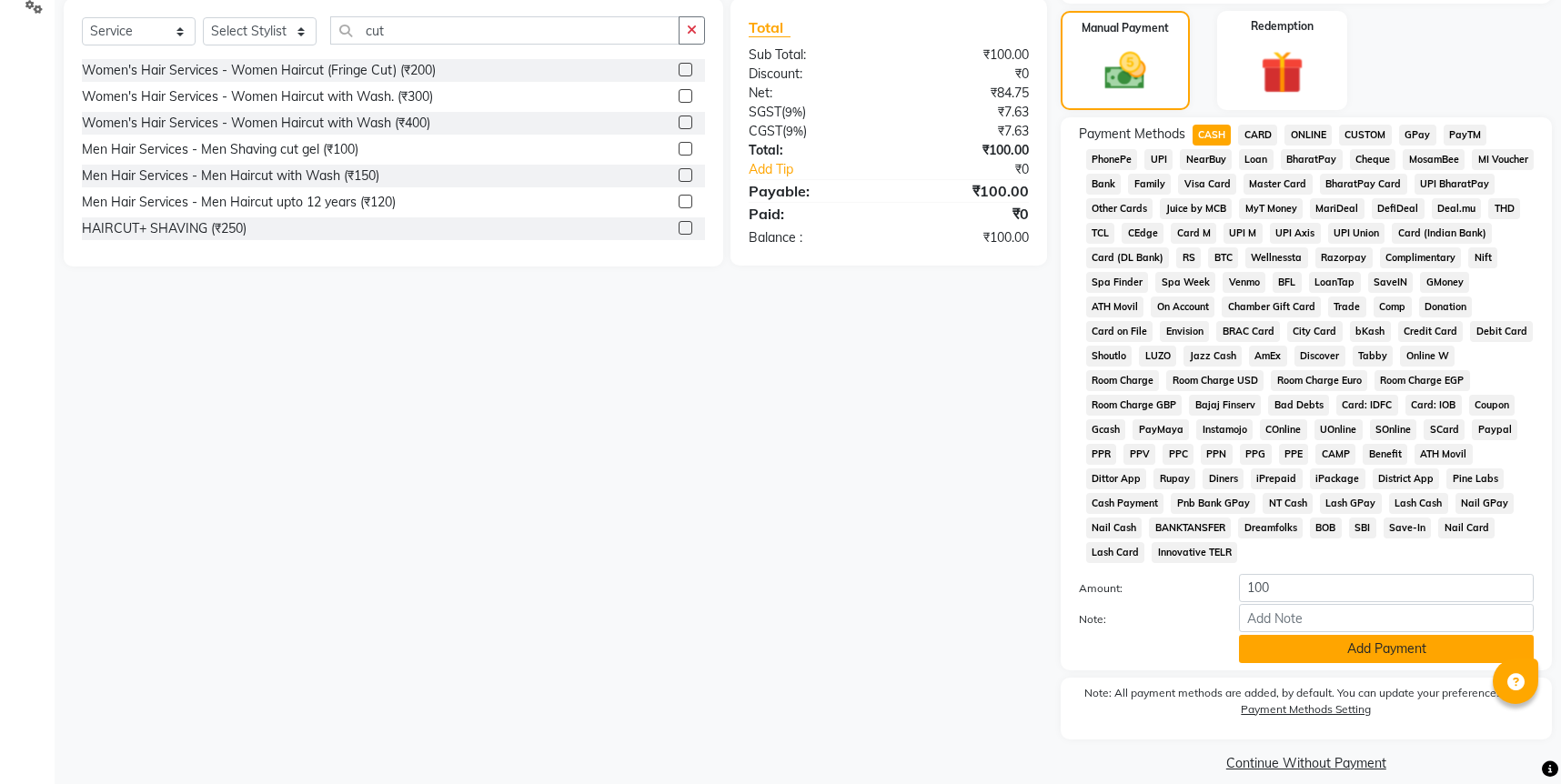 click on "Add Payment" 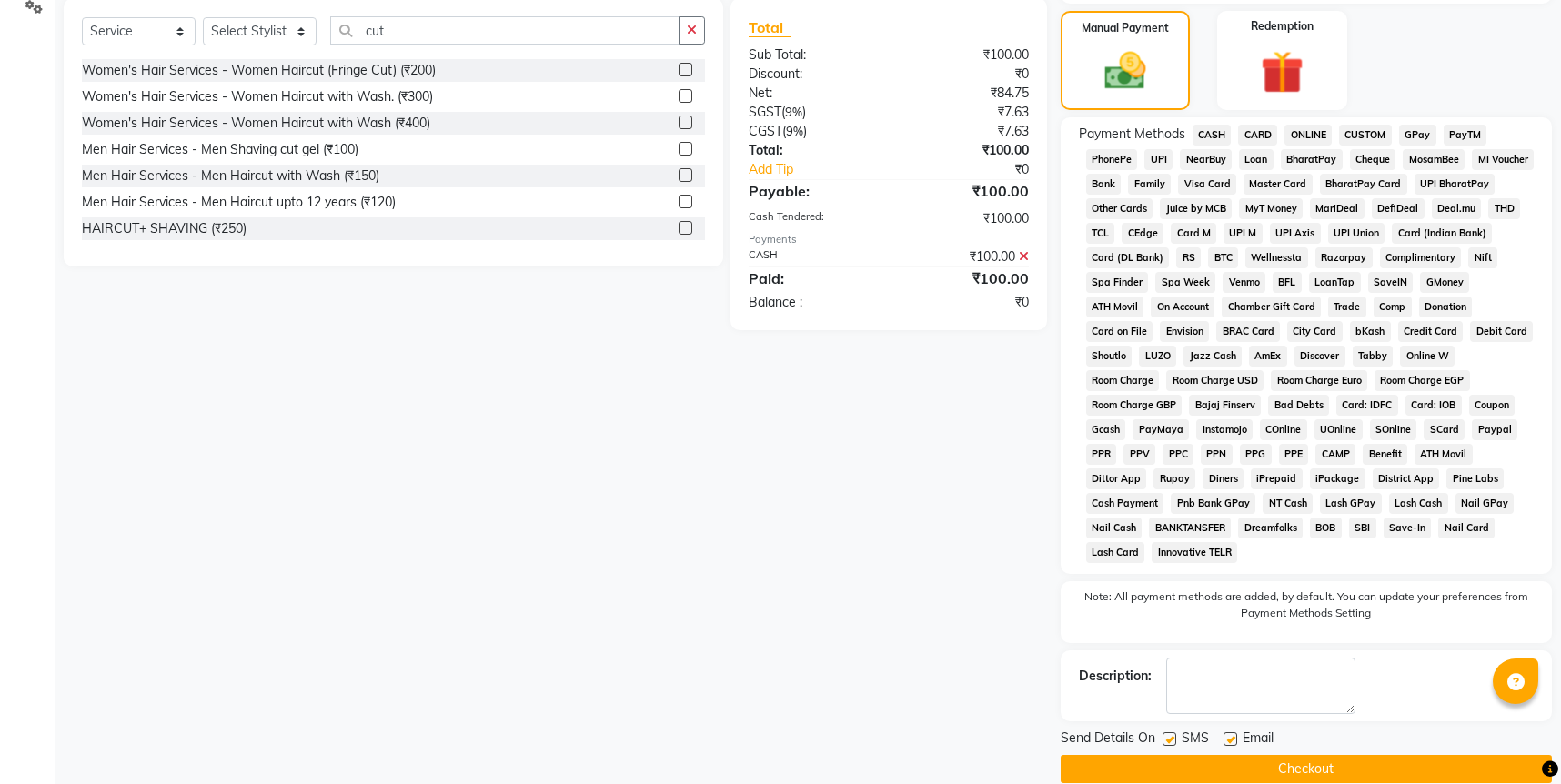 click on "Checkout" 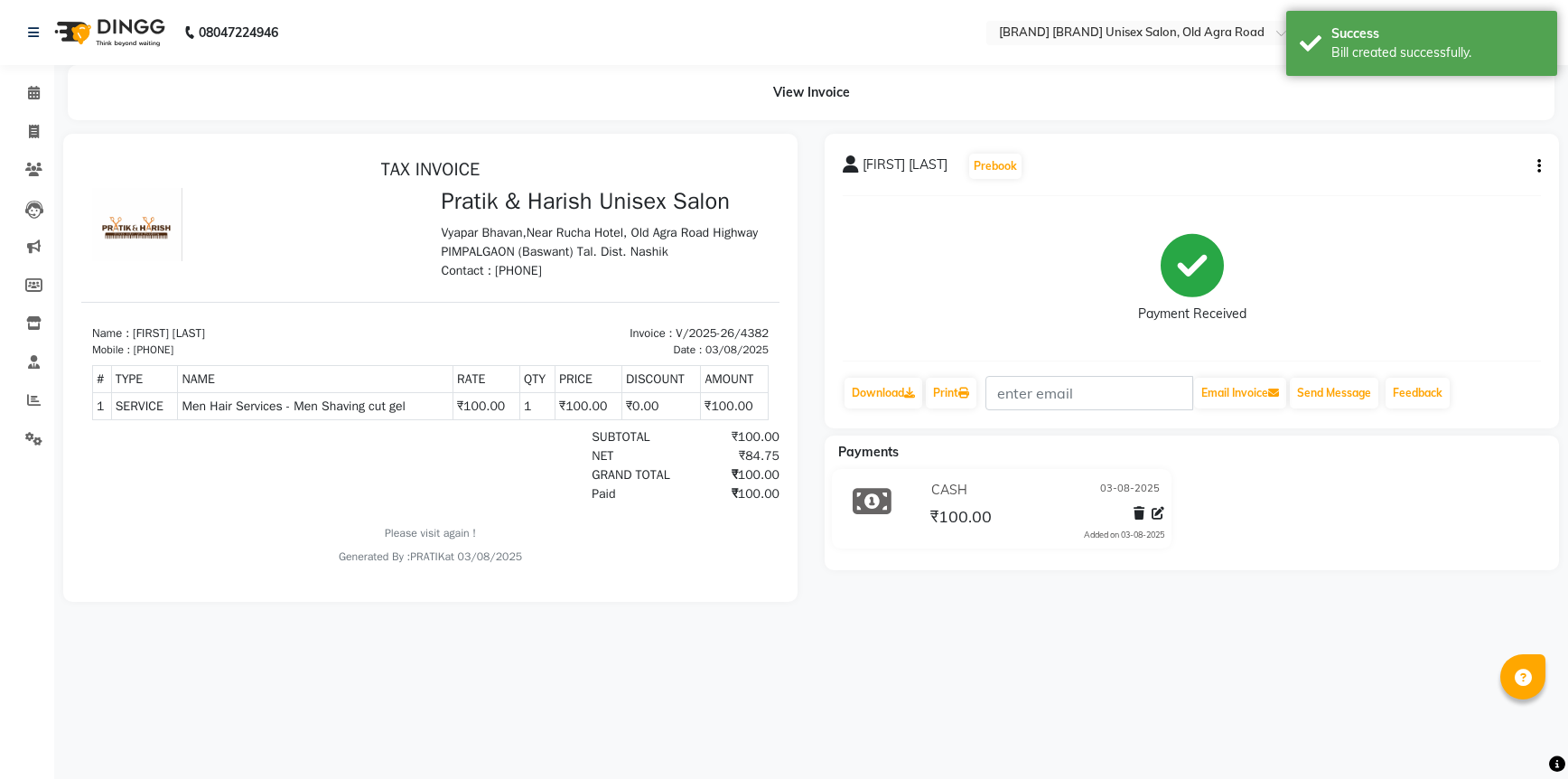 scroll, scrollTop: 0, scrollLeft: 0, axis: both 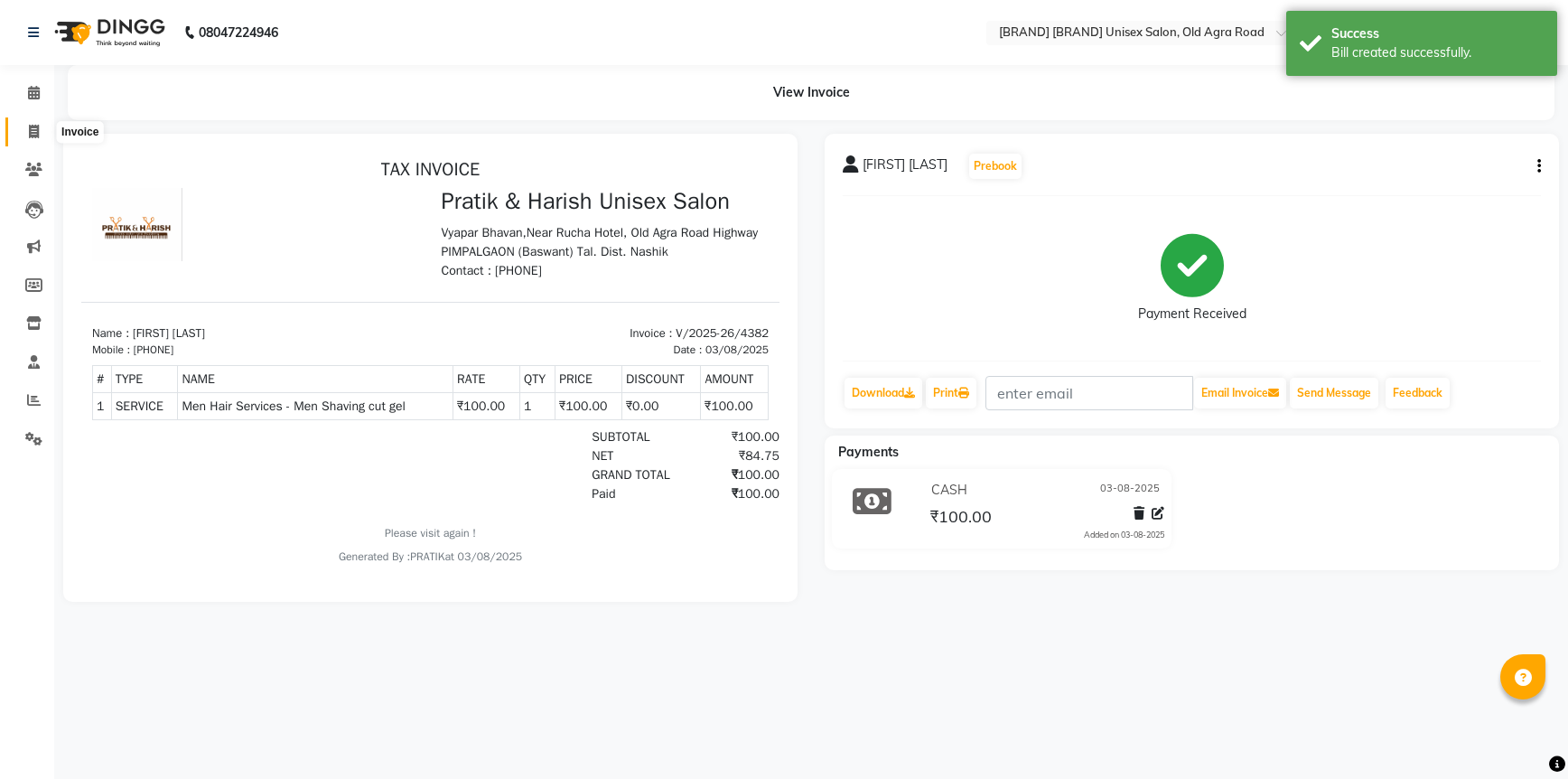 click 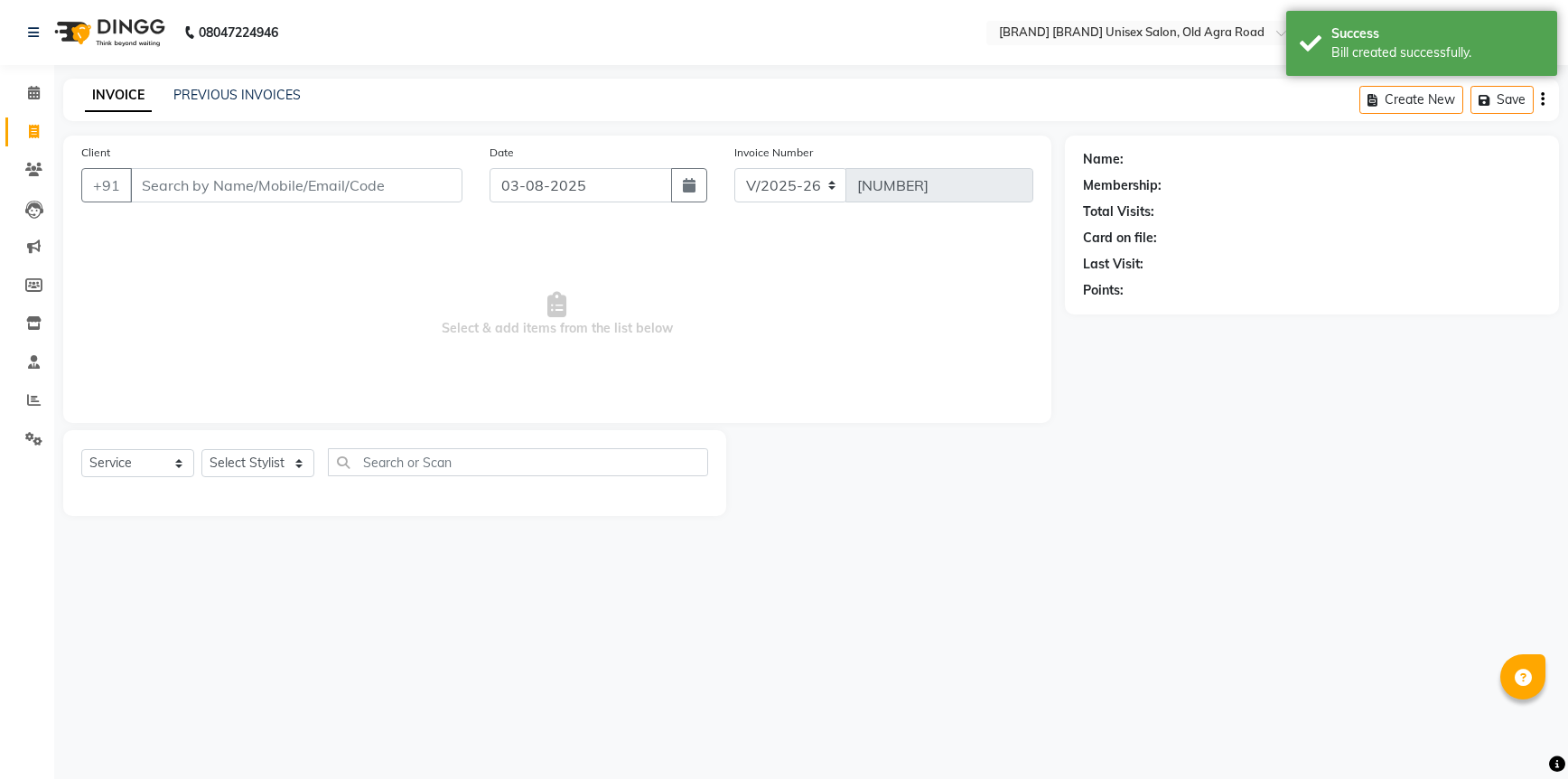 click on "Client" at bounding box center (296, 185) 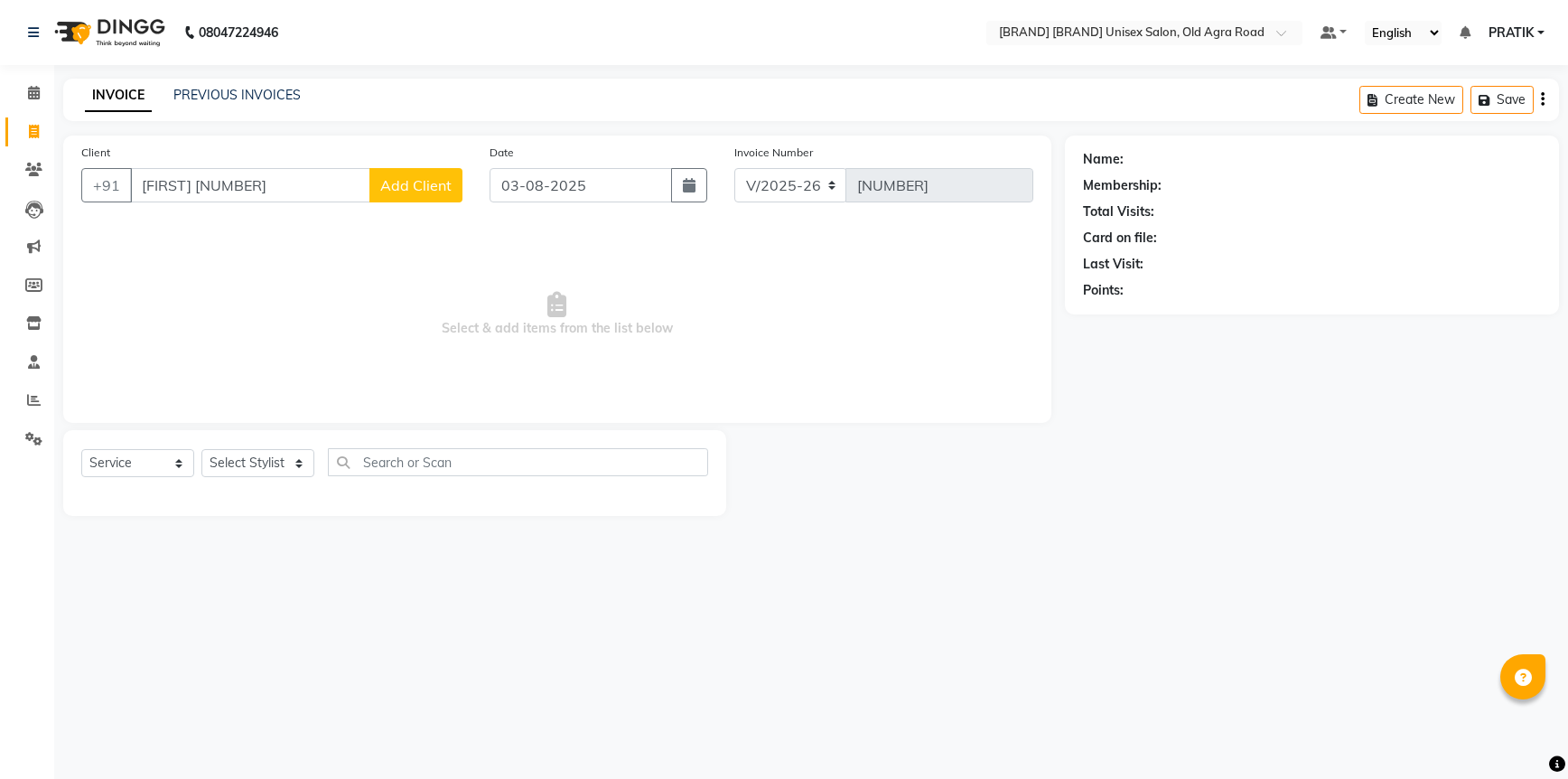 click on "[FIRST] [NUMBER]" at bounding box center (250, 185) 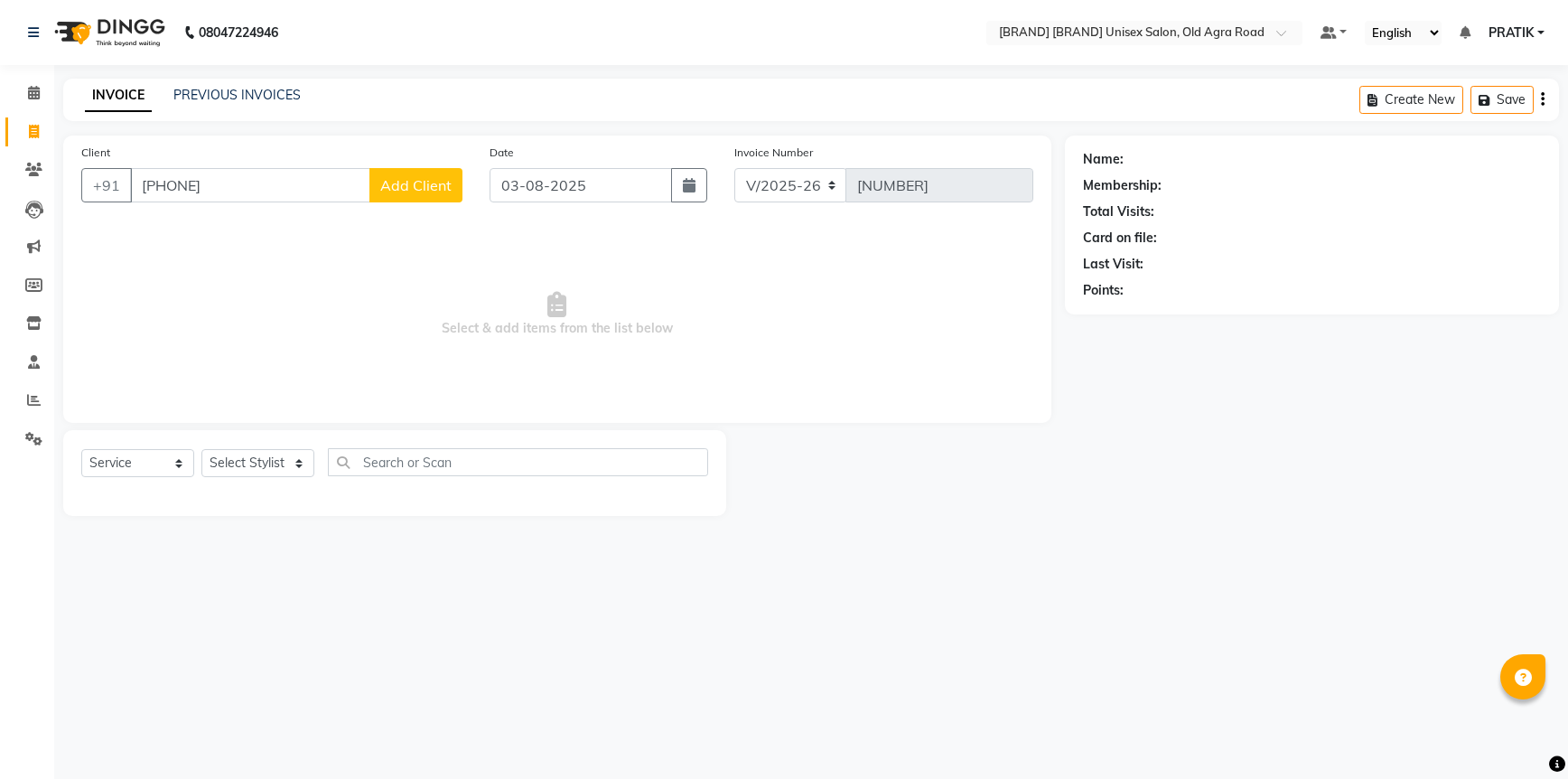 click on "Add Client" 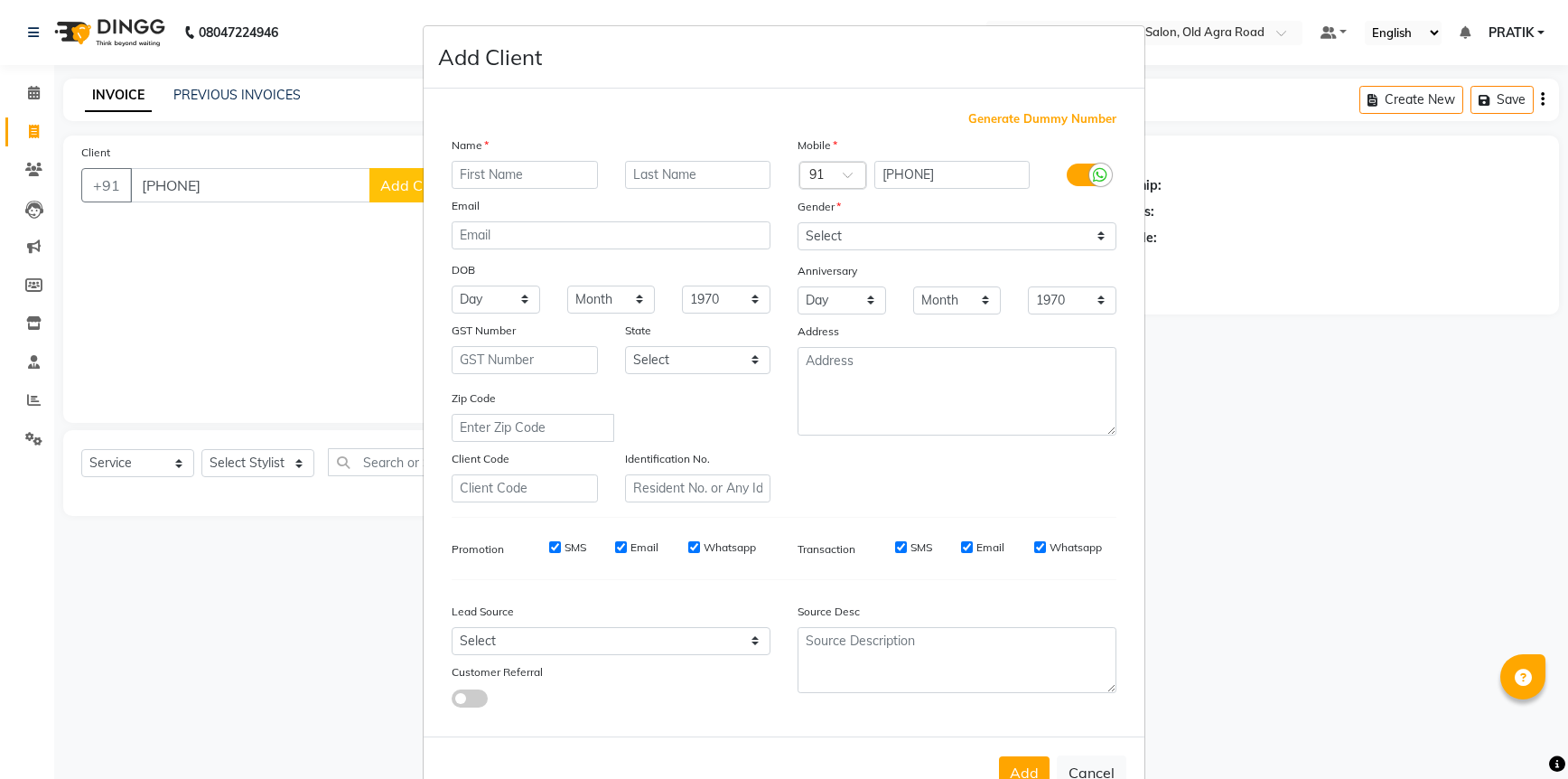 click at bounding box center (525, 174) 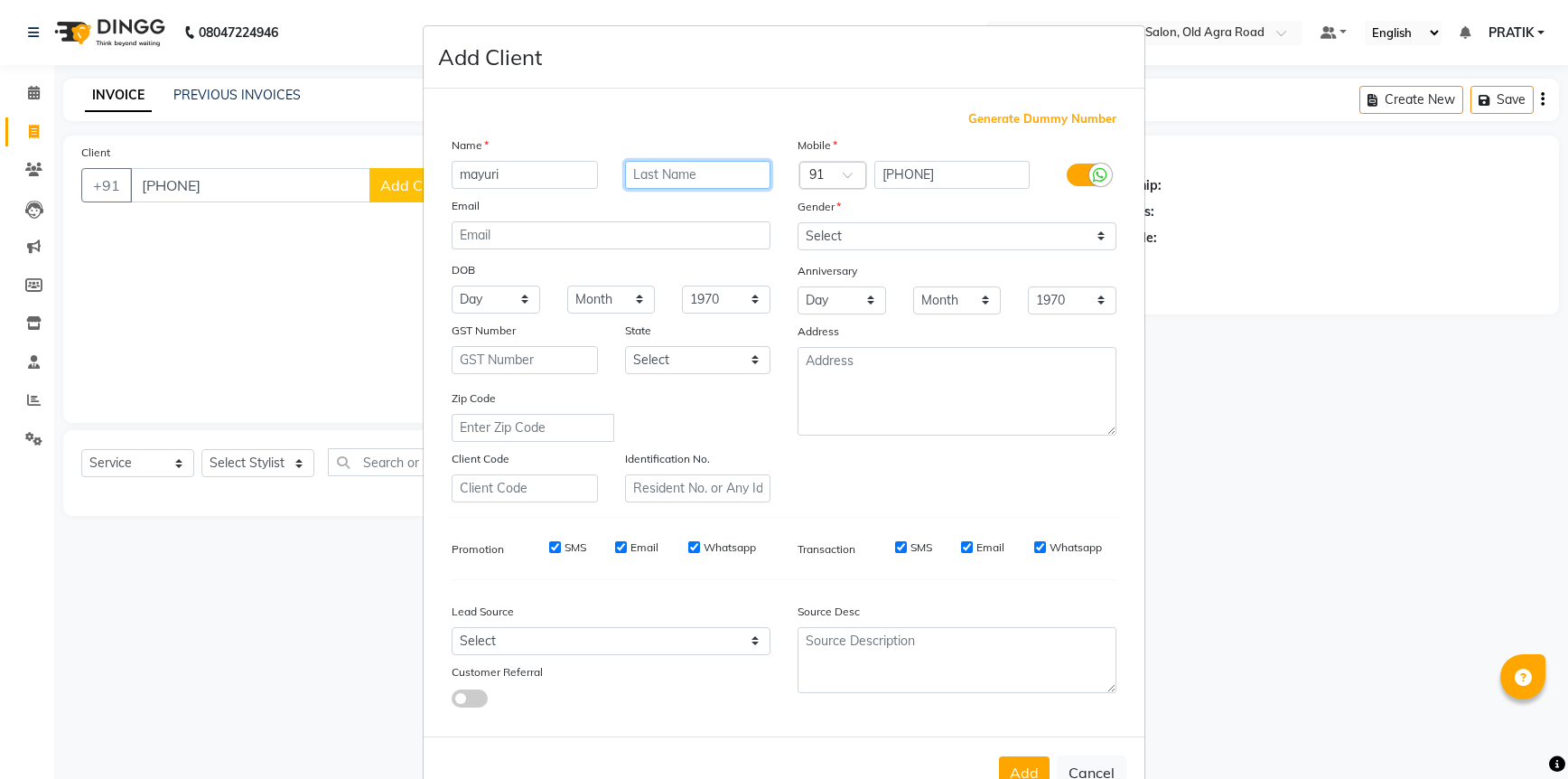 click at bounding box center (698, 174) 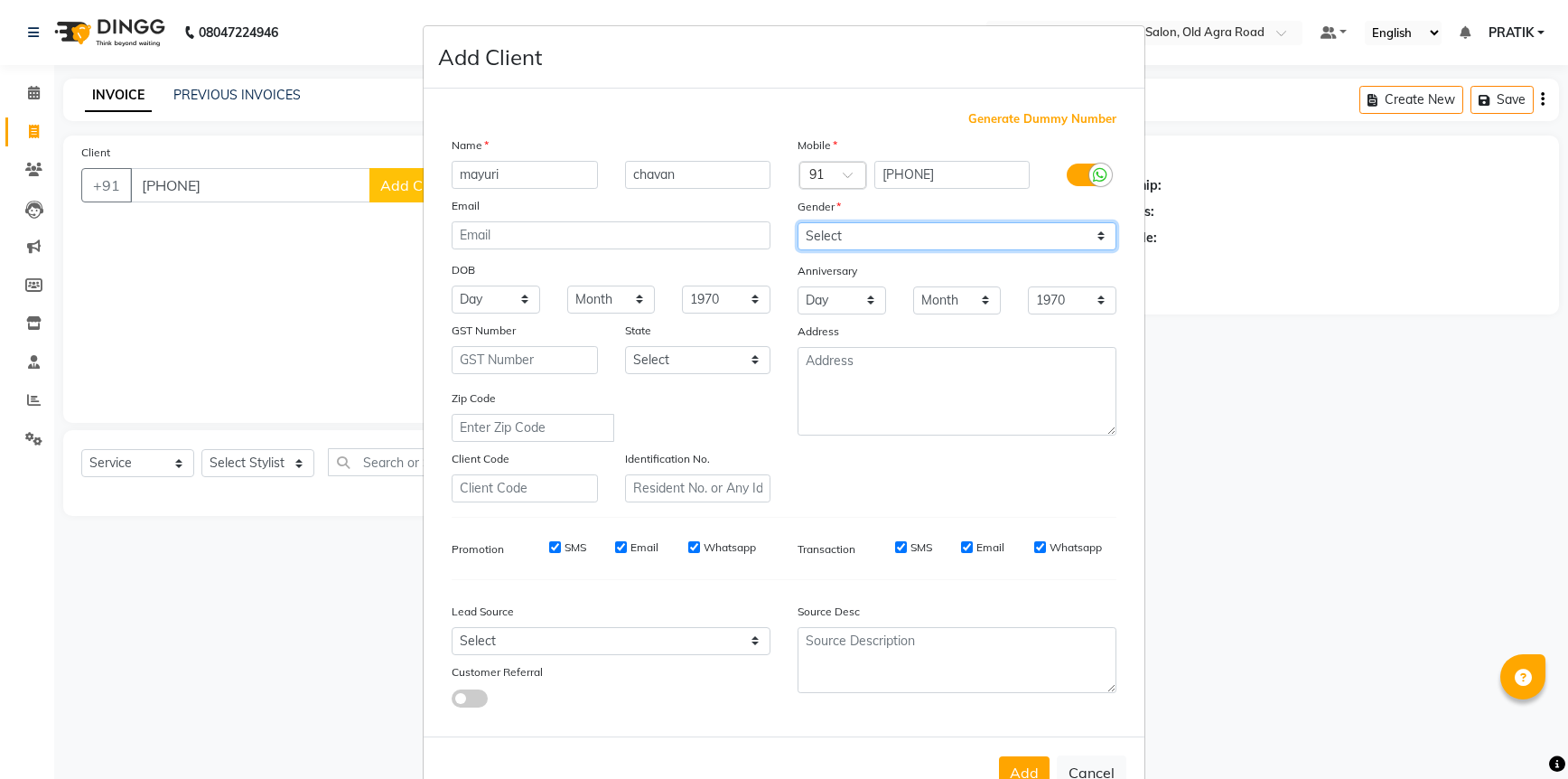 click on "Select Male Female Other Prefer Not To Say" at bounding box center (957, 236) 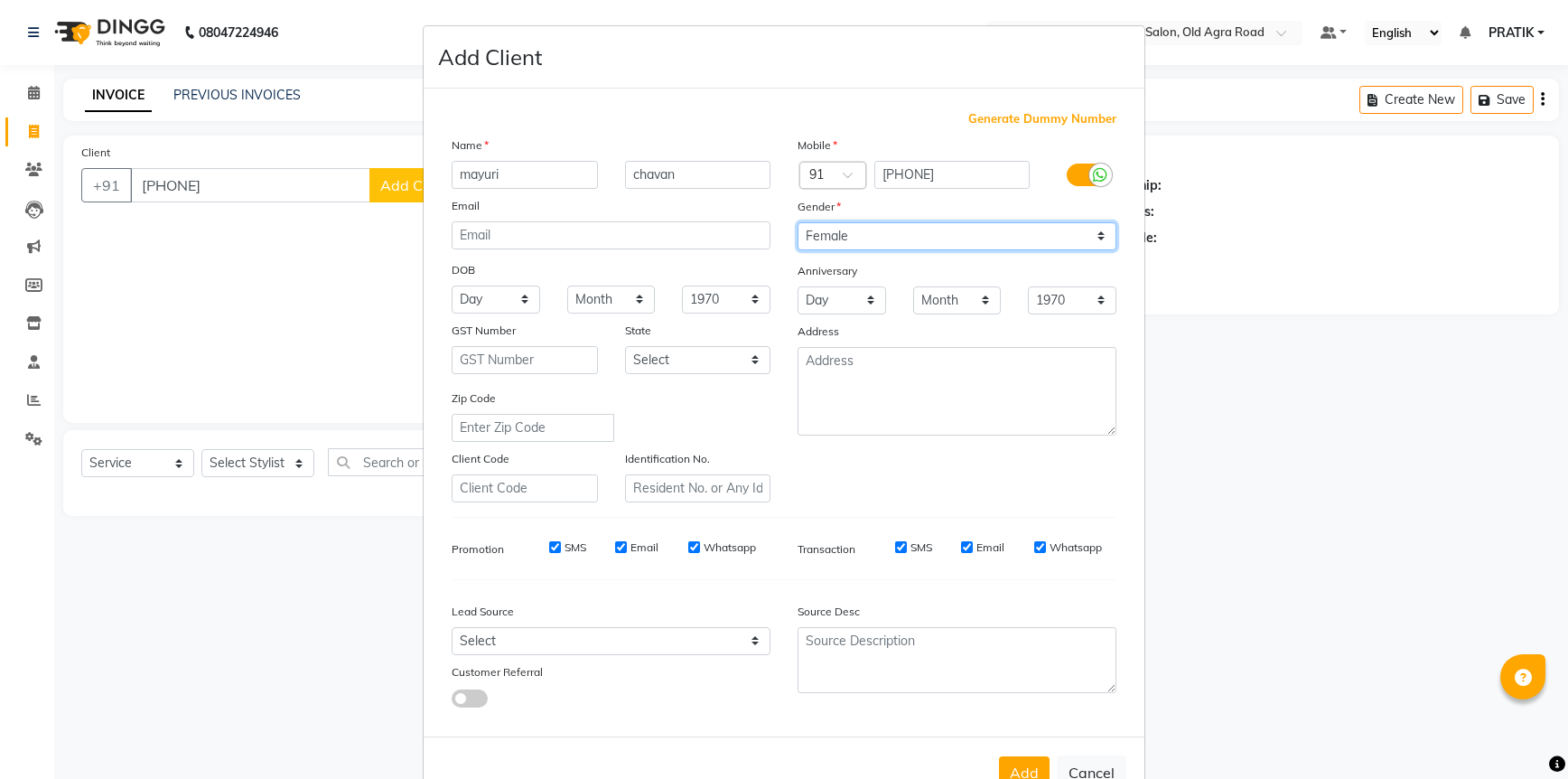click on "Select Male Female Other Prefer Not To Say" at bounding box center [957, 236] 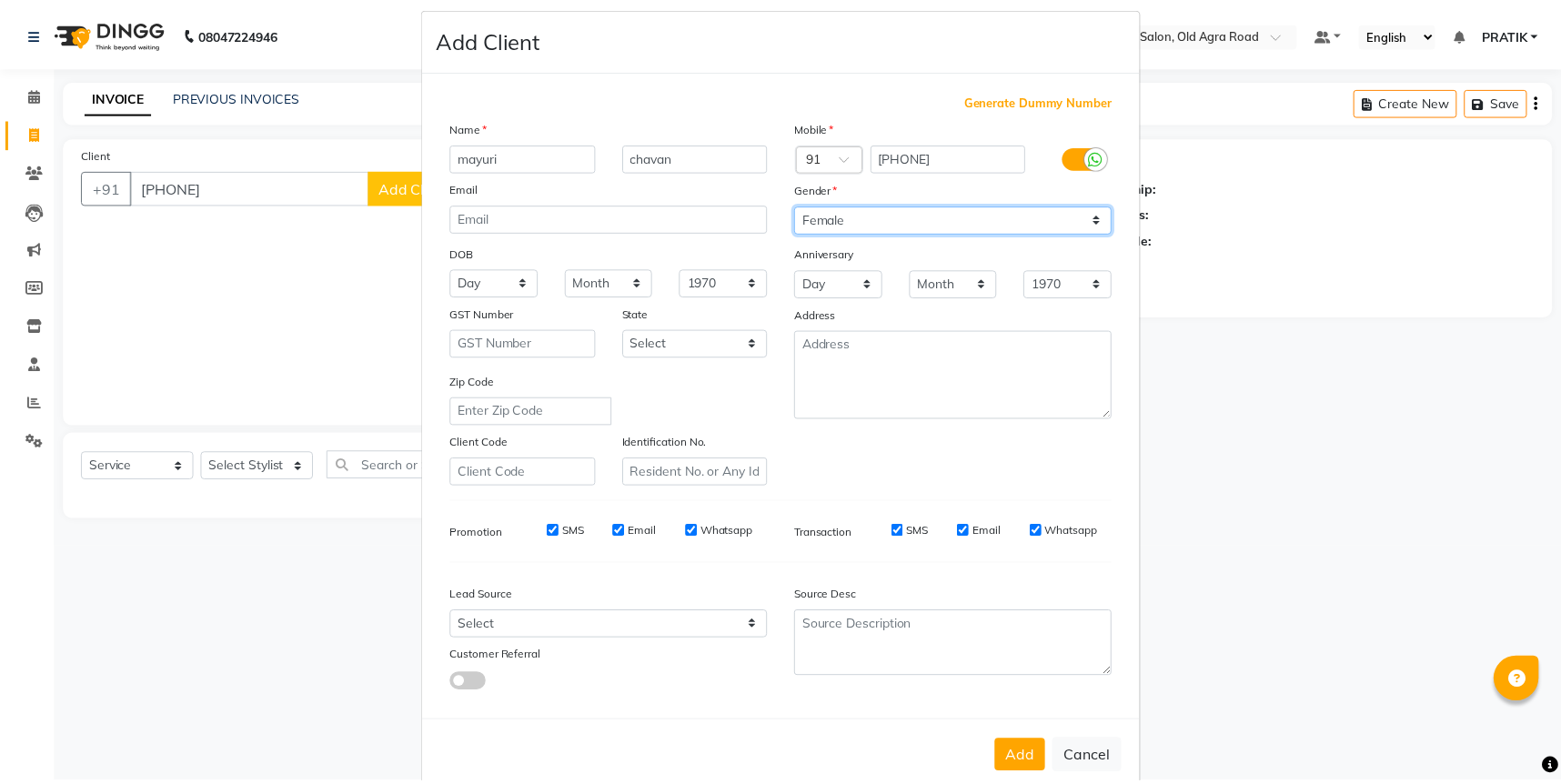 scroll, scrollTop: 51, scrollLeft: 0, axis: vertical 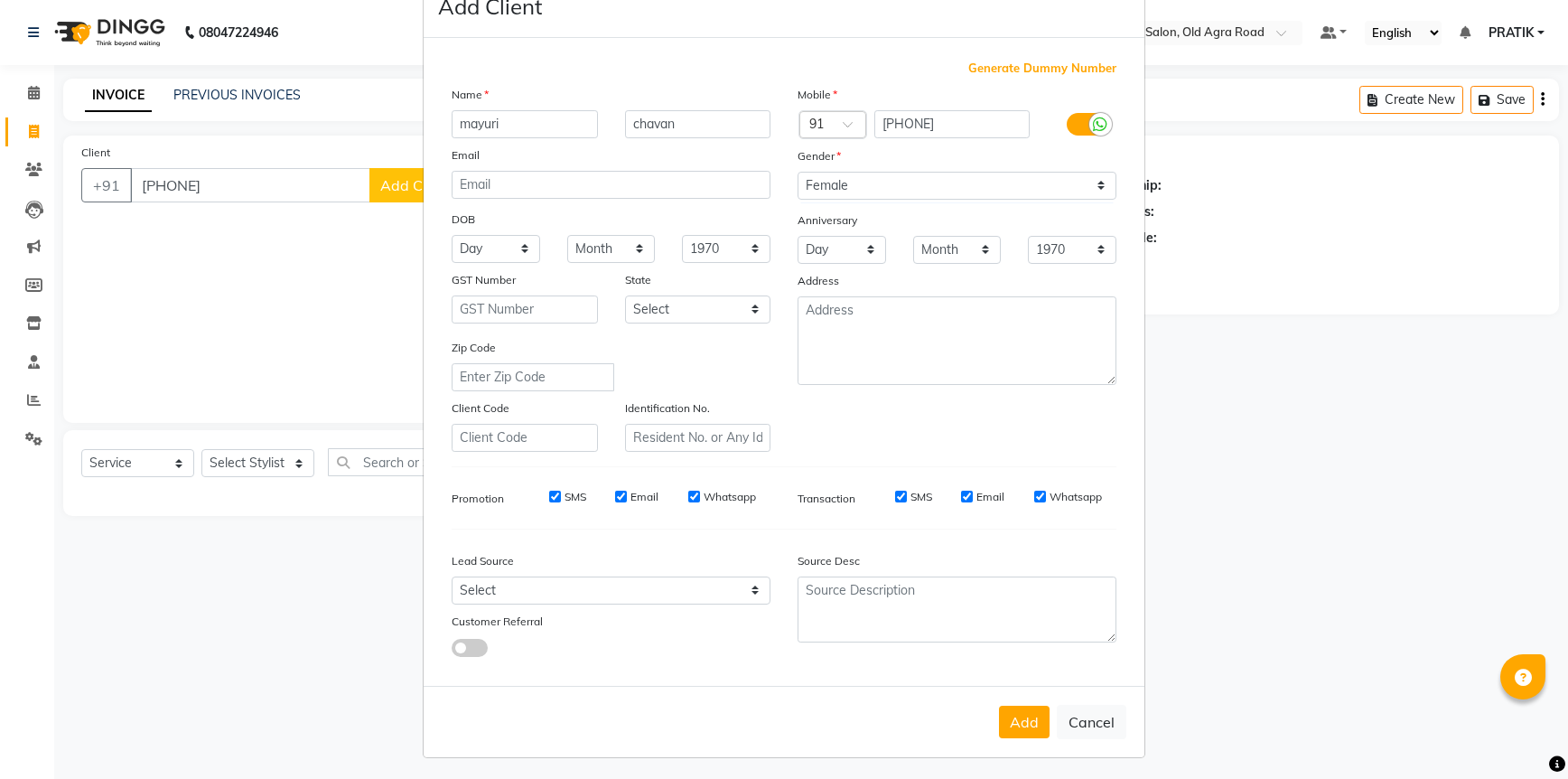 click on "Add   Cancel" at bounding box center [784, 721] 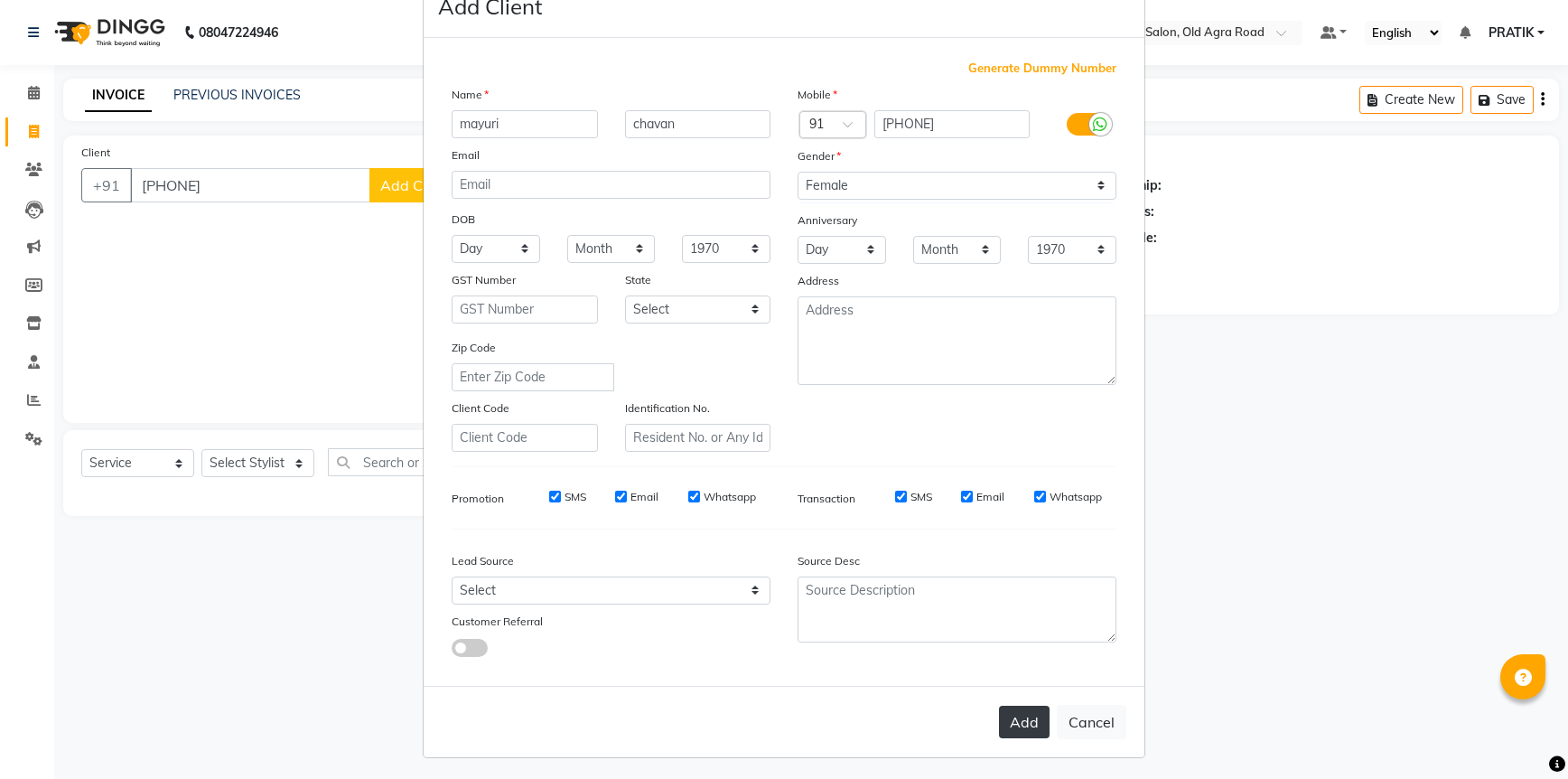 click on "Add" at bounding box center (1024, 722) 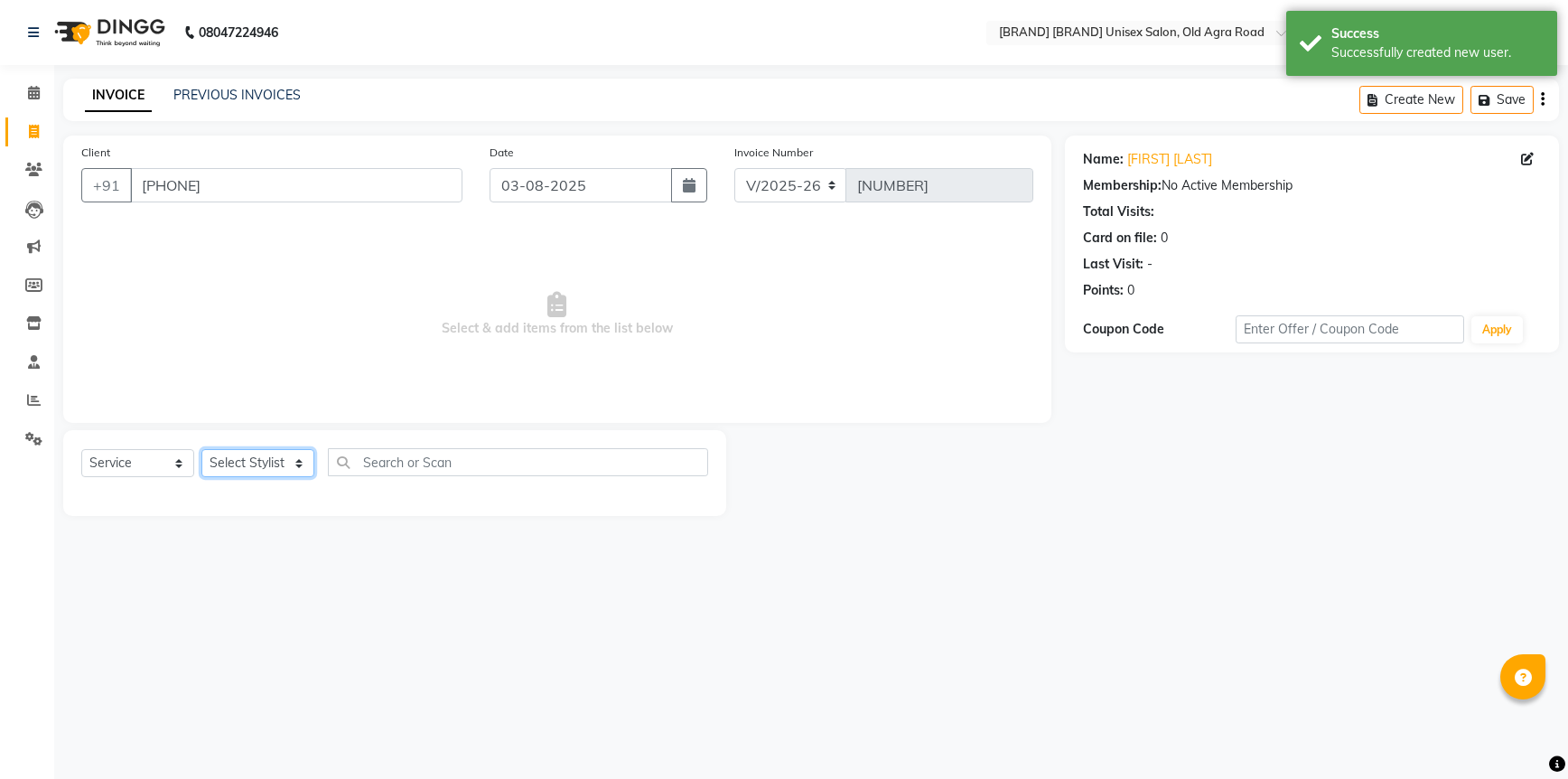 click on "Select Stylist [FIRST] [FIRST] [FIRST] [FIRST] [FIRST] [FIRST] [FIRST] [FIRST] [FIRST] [FIRST] [FIRST]" 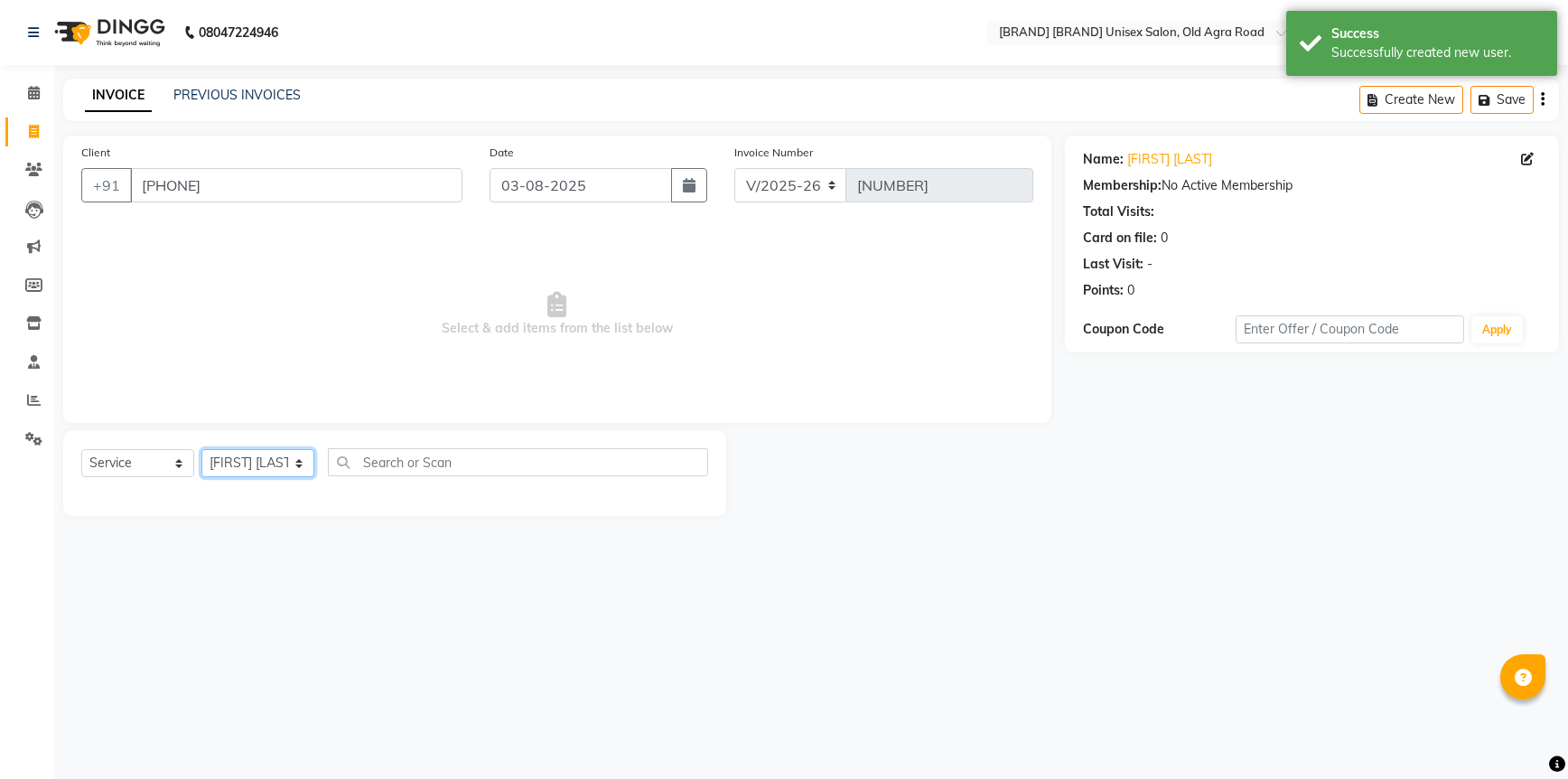 click on "Select Stylist [FIRST] [FIRST] [FIRST] [FIRST] [FIRST] [FIRST] [FIRST] [FIRST] [FIRST] [FIRST] [FIRST]" 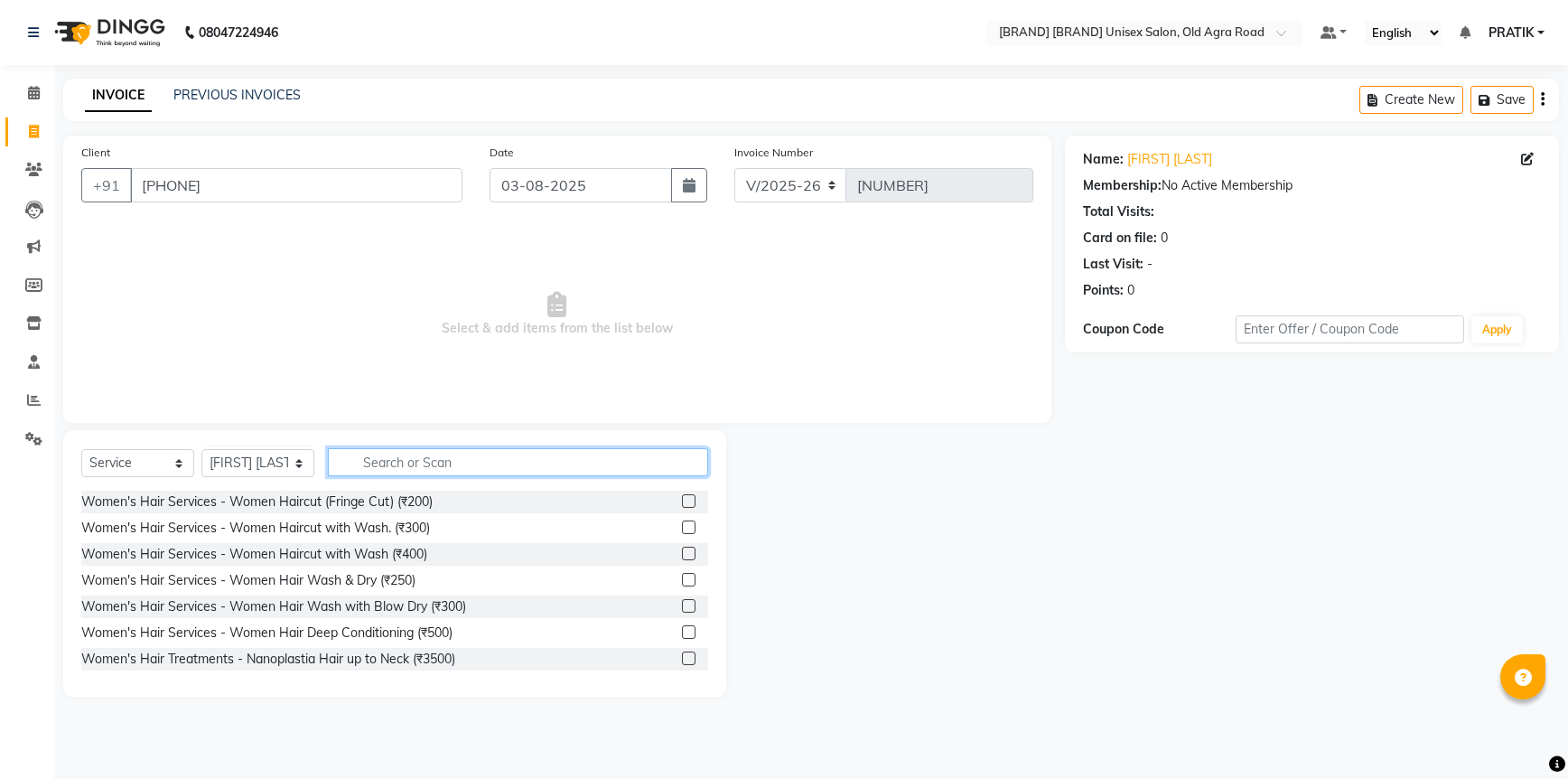 click 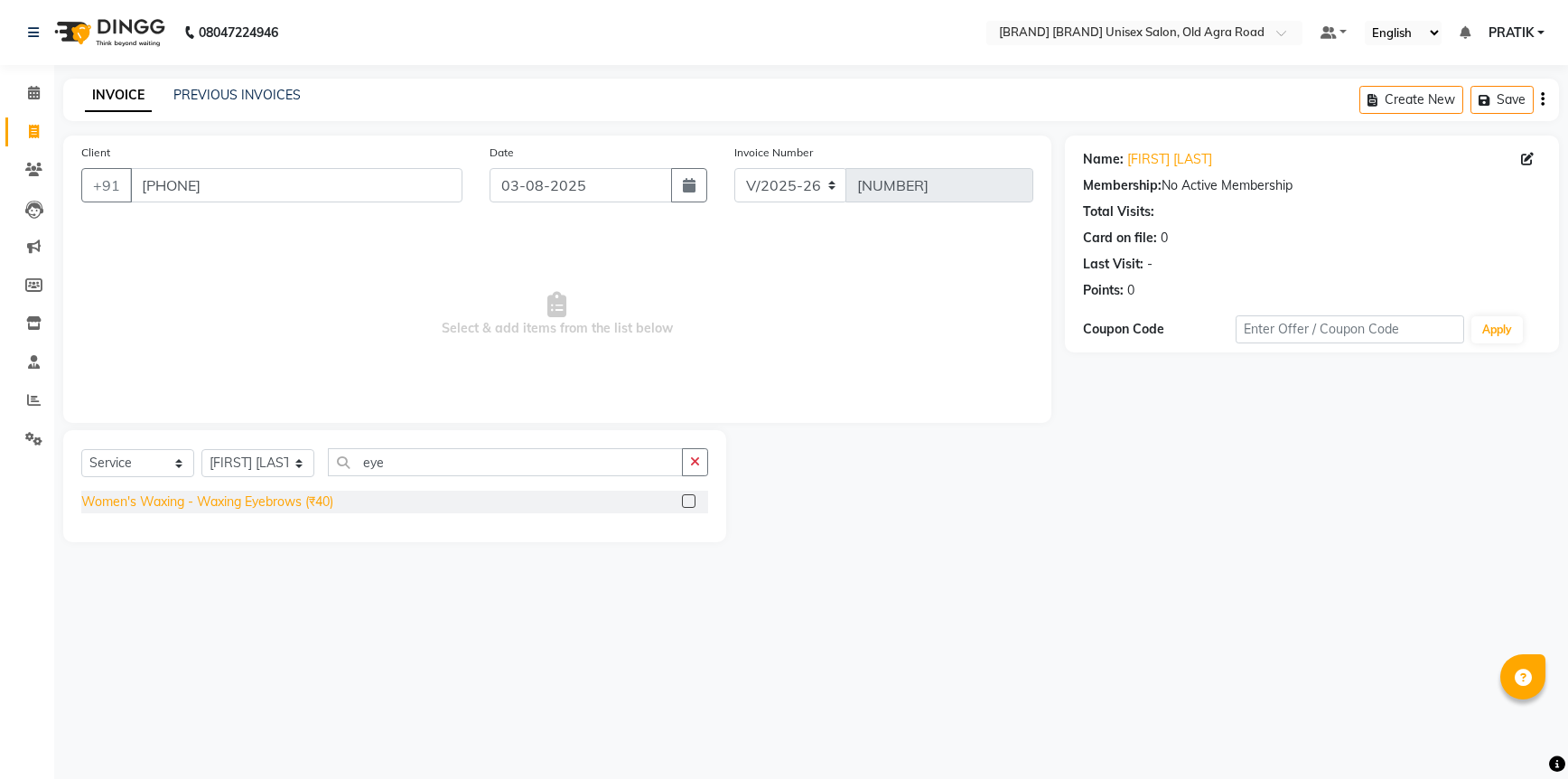 click on "Women's Waxing  - Waxing Eyebrows (₹40)" 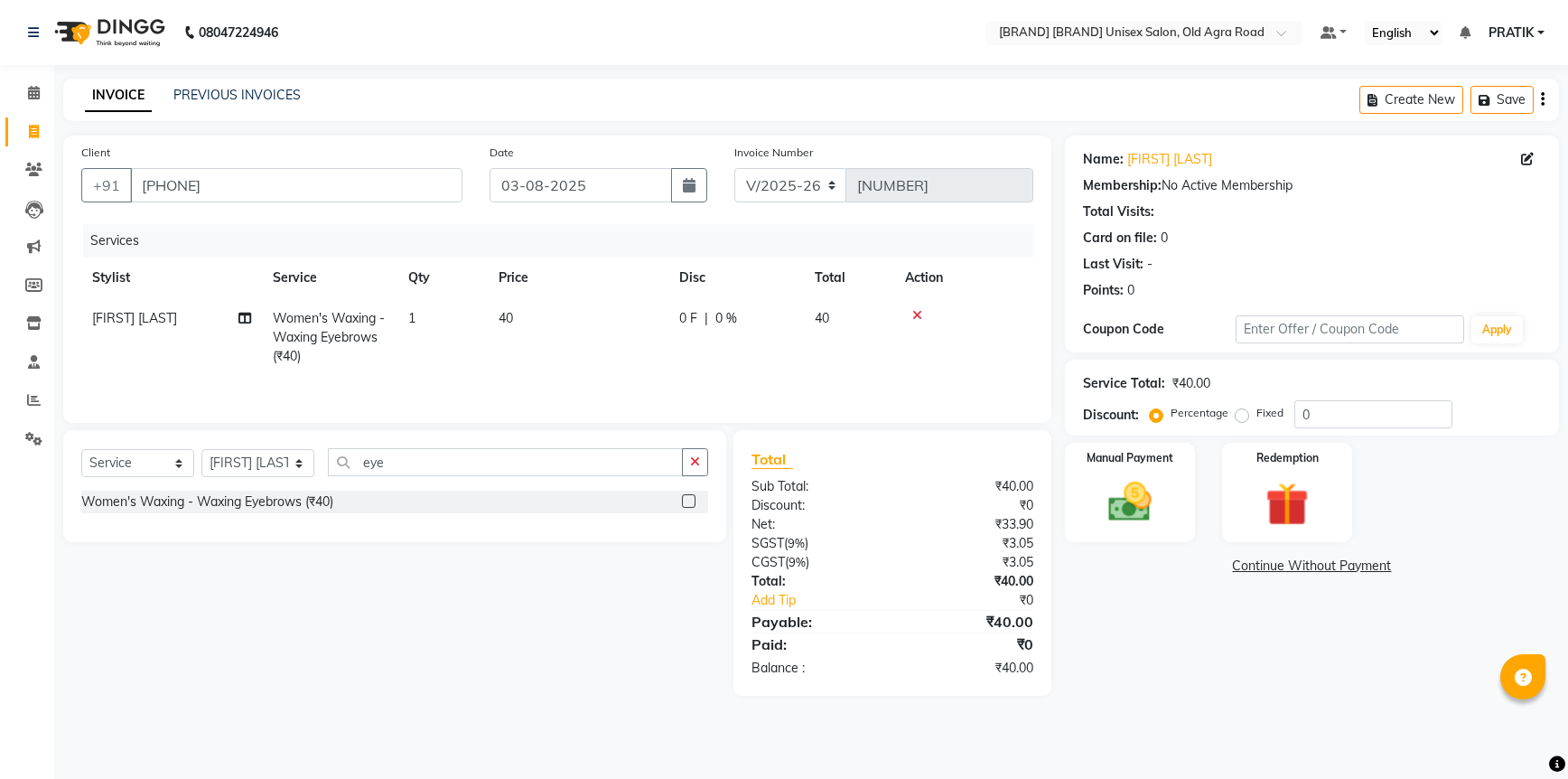 click on "Services Stylist Service Qty Price Disc Total Action [FIRST] [LAST] [NAME] - [NAME] [NAME] ([PRICE]) 1 [PRICE] 0 F | 0 % [PRICE]" 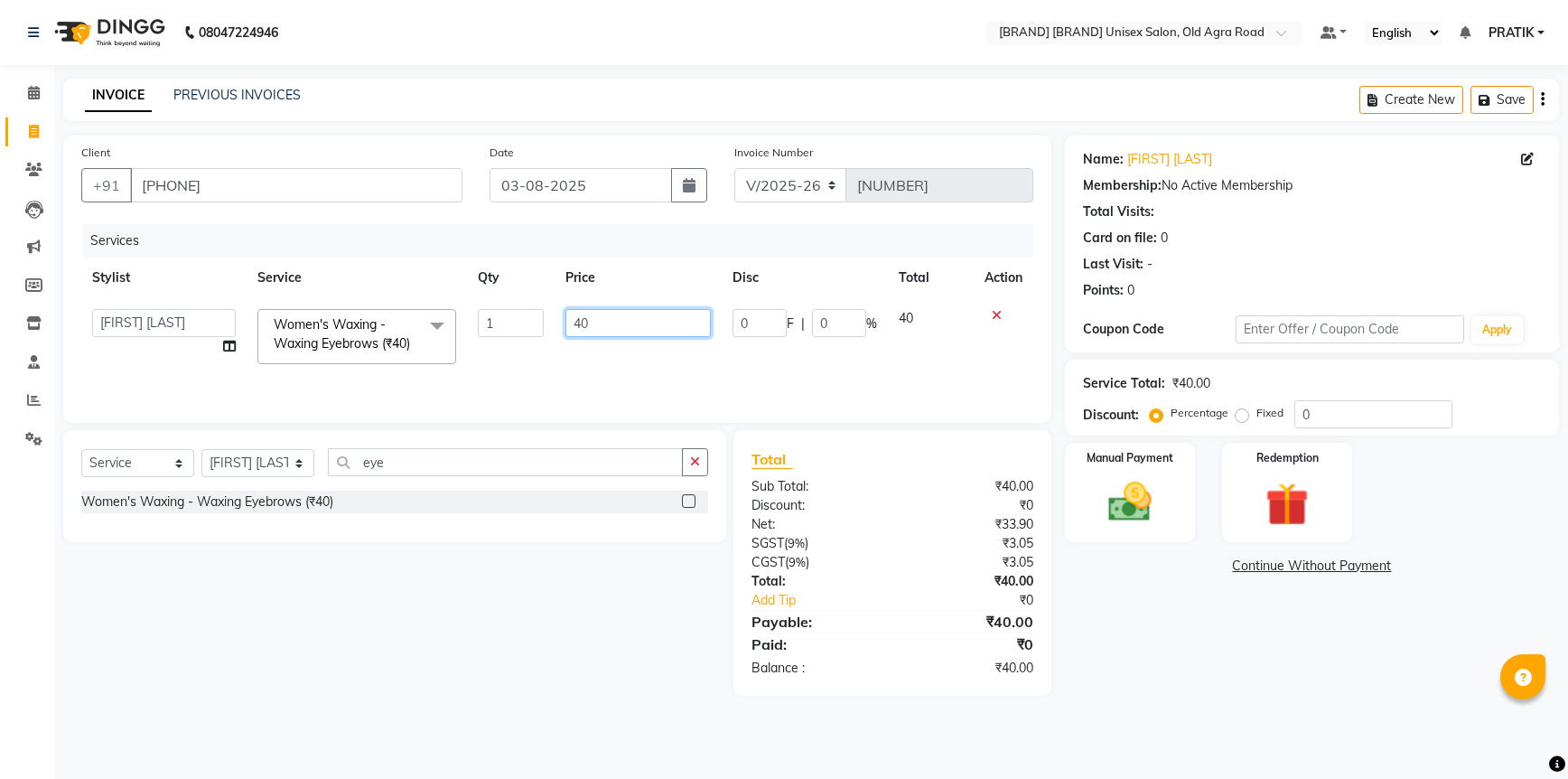 click on "40" 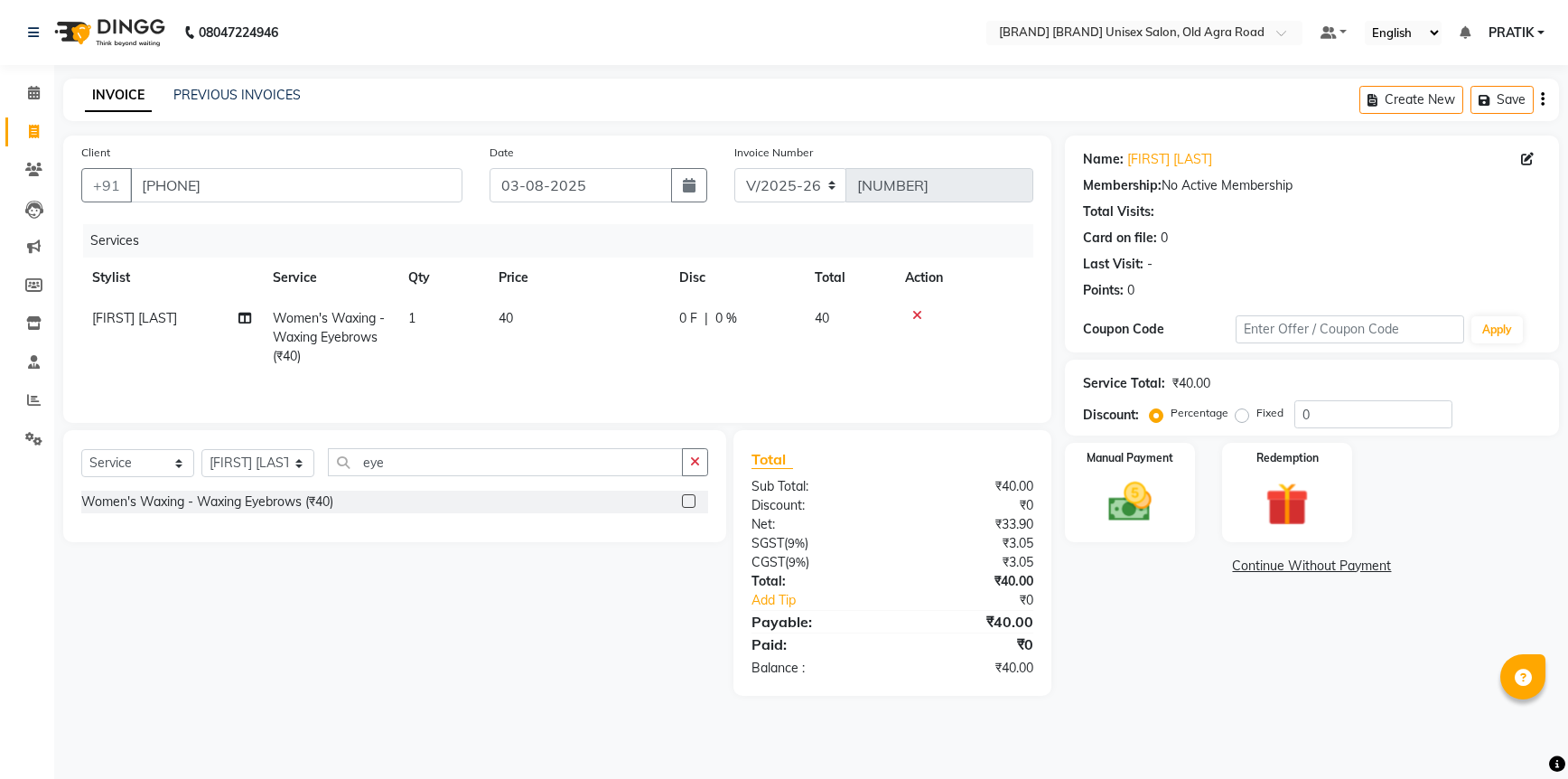 click on "40" 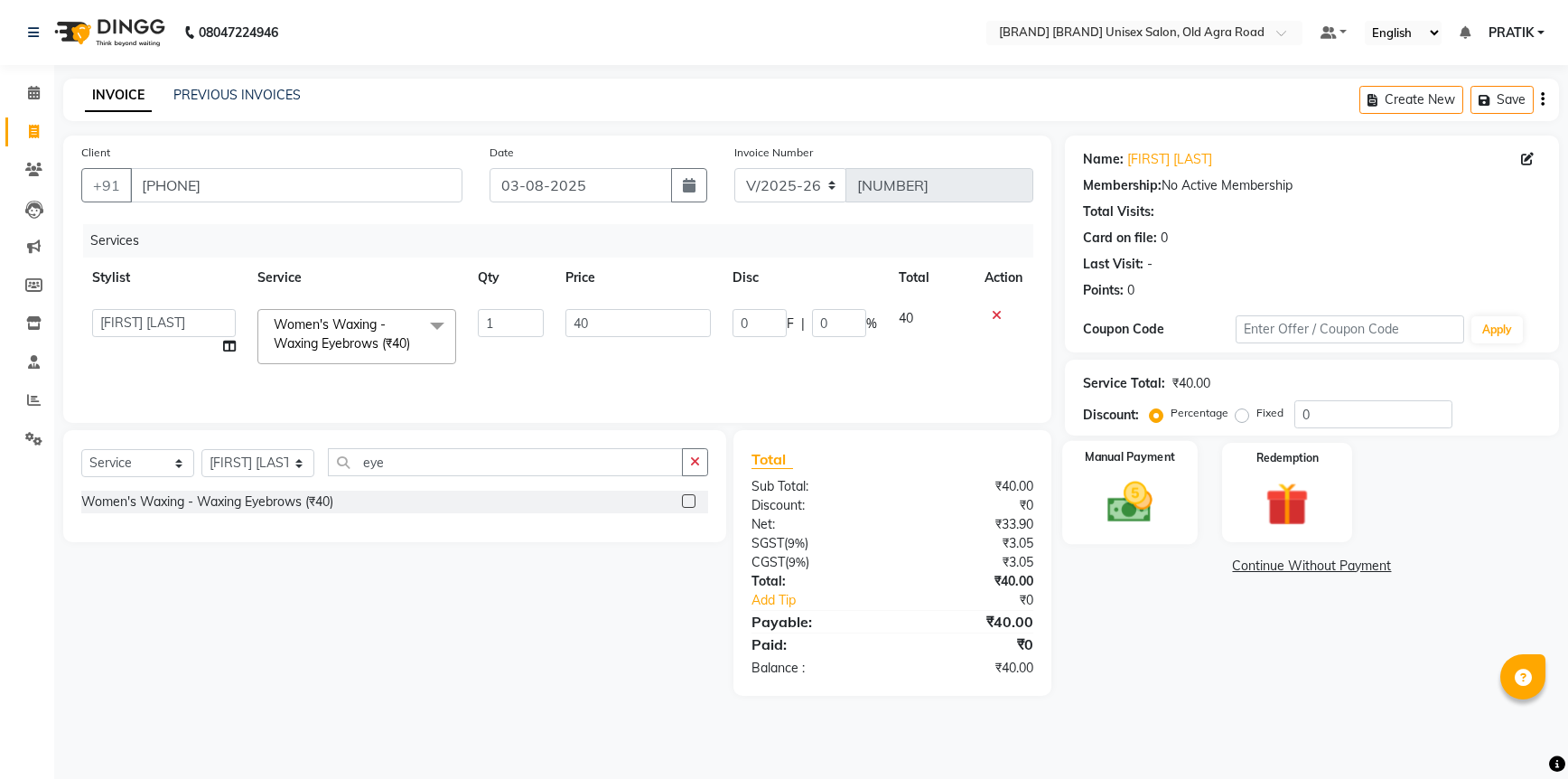 click 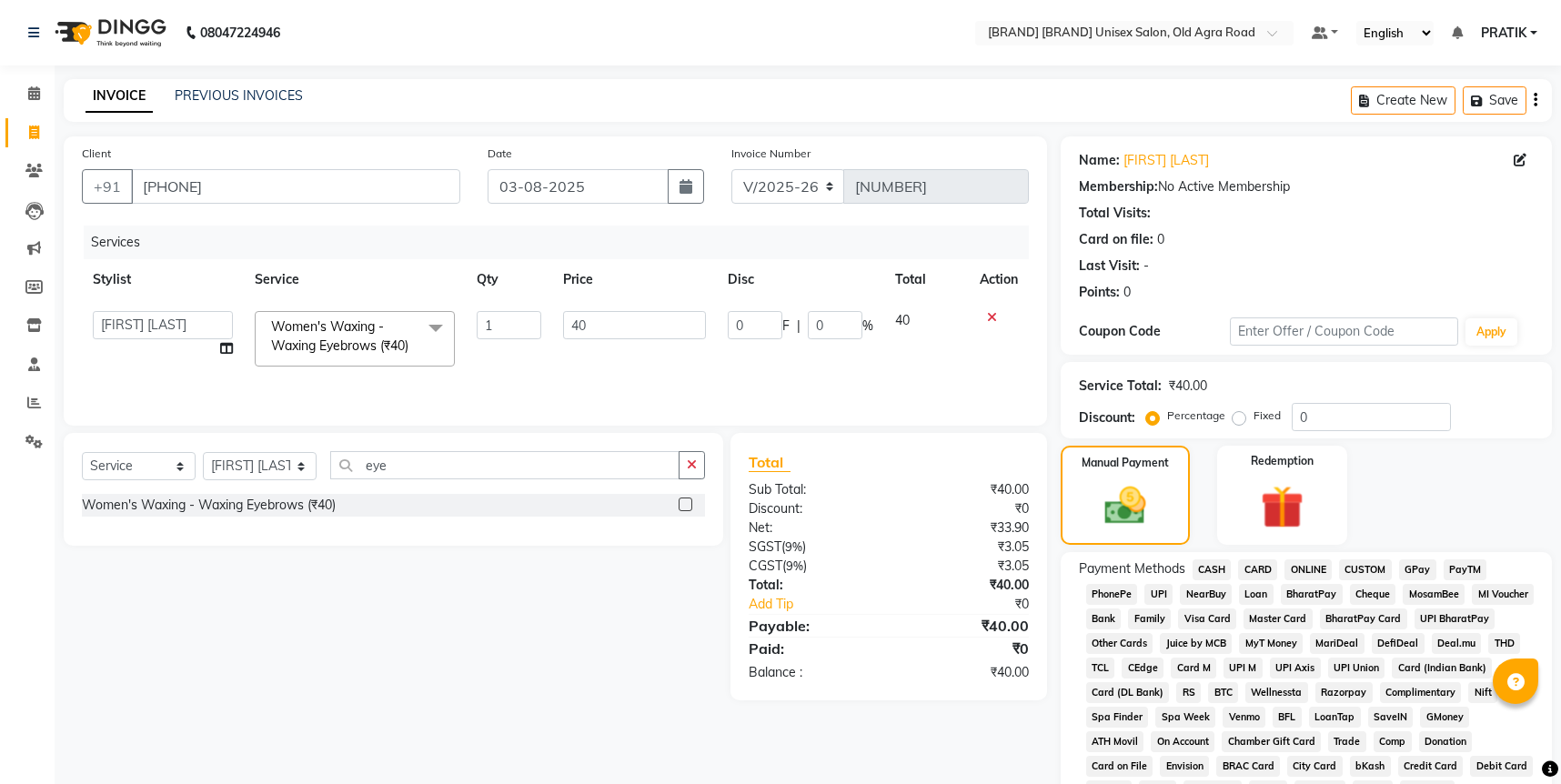 click on "CASH" 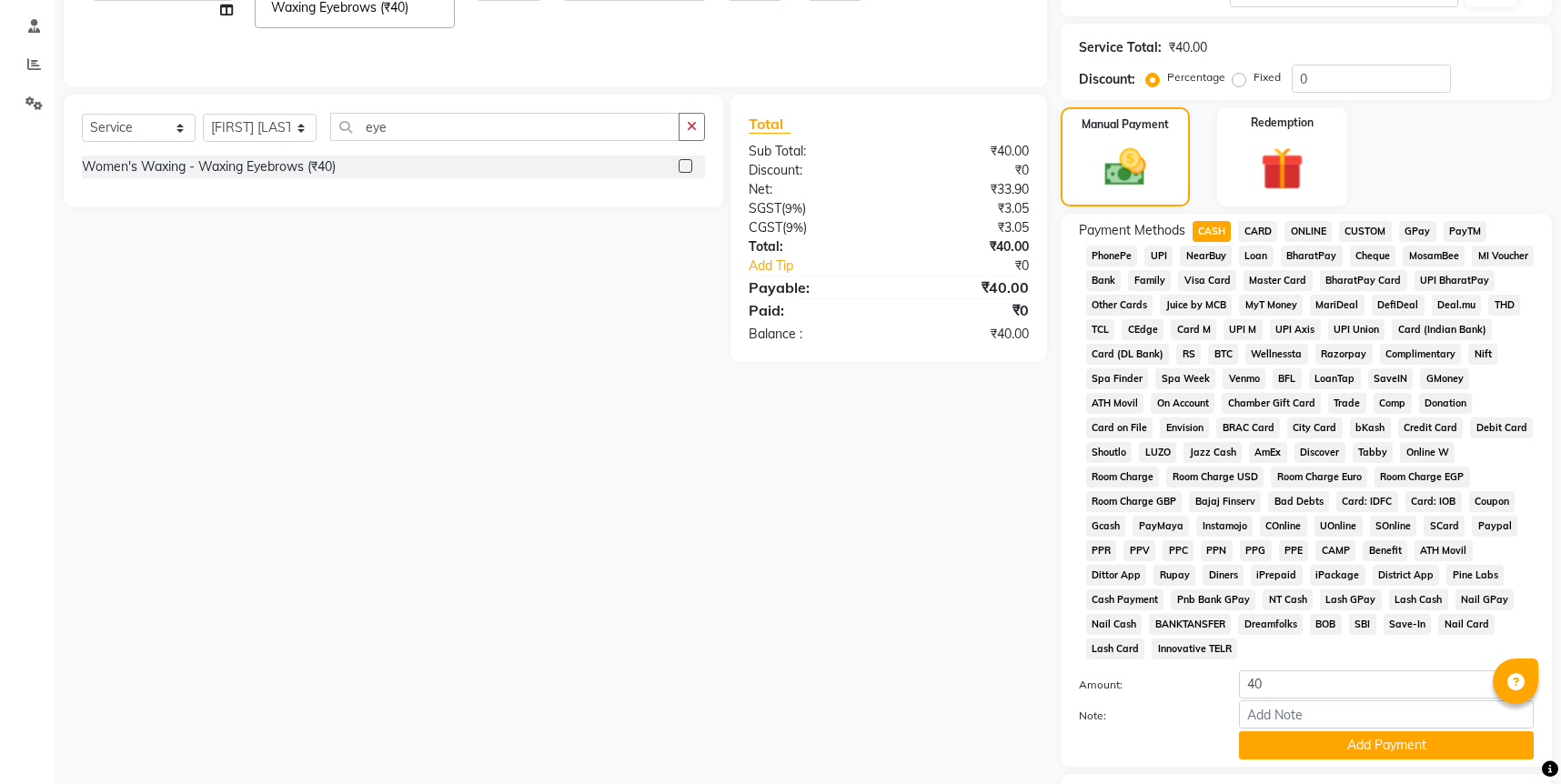 scroll, scrollTop: 435, scrollLeft: 0, axis: vertical 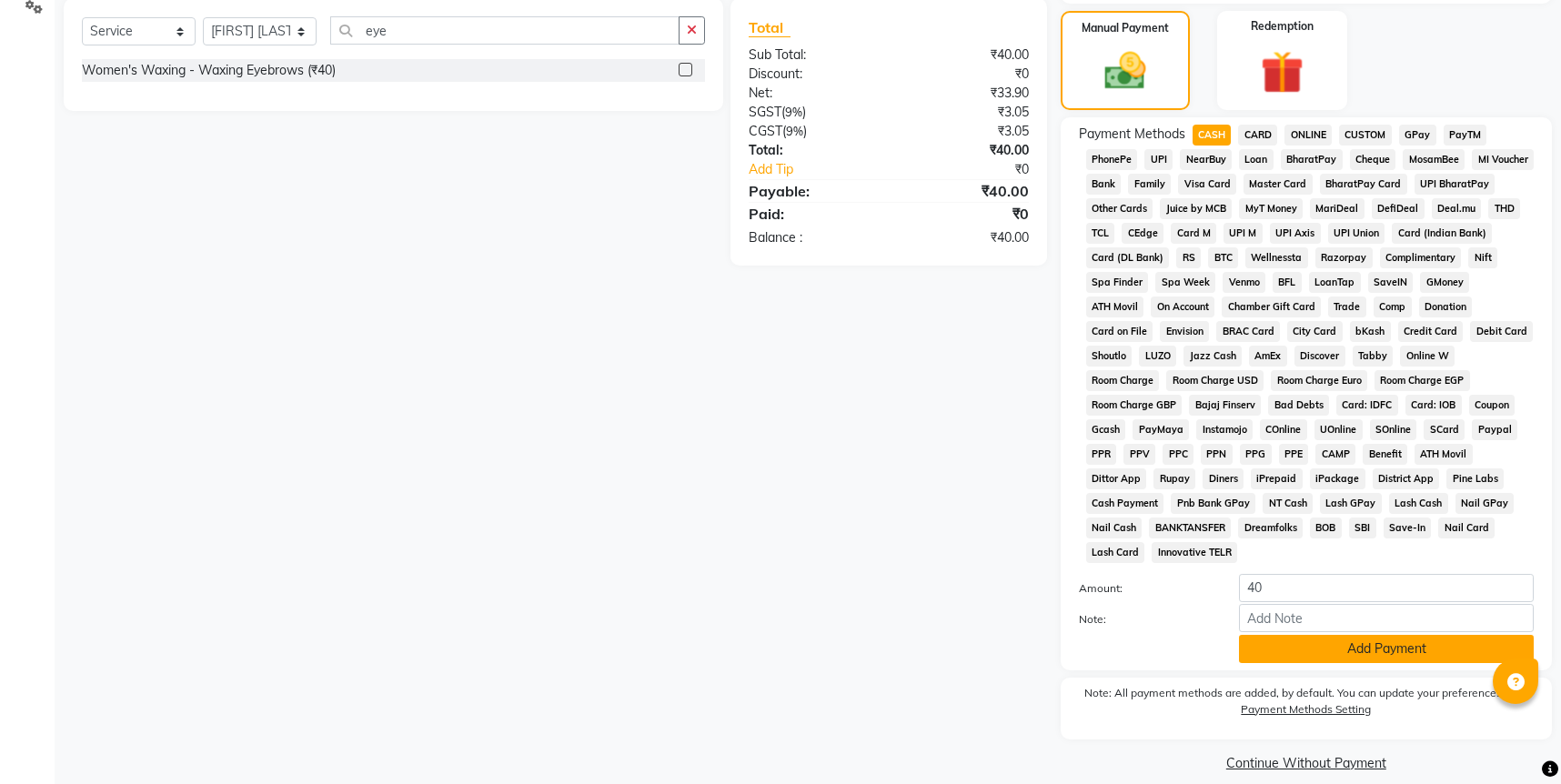 click on "Add Payment" 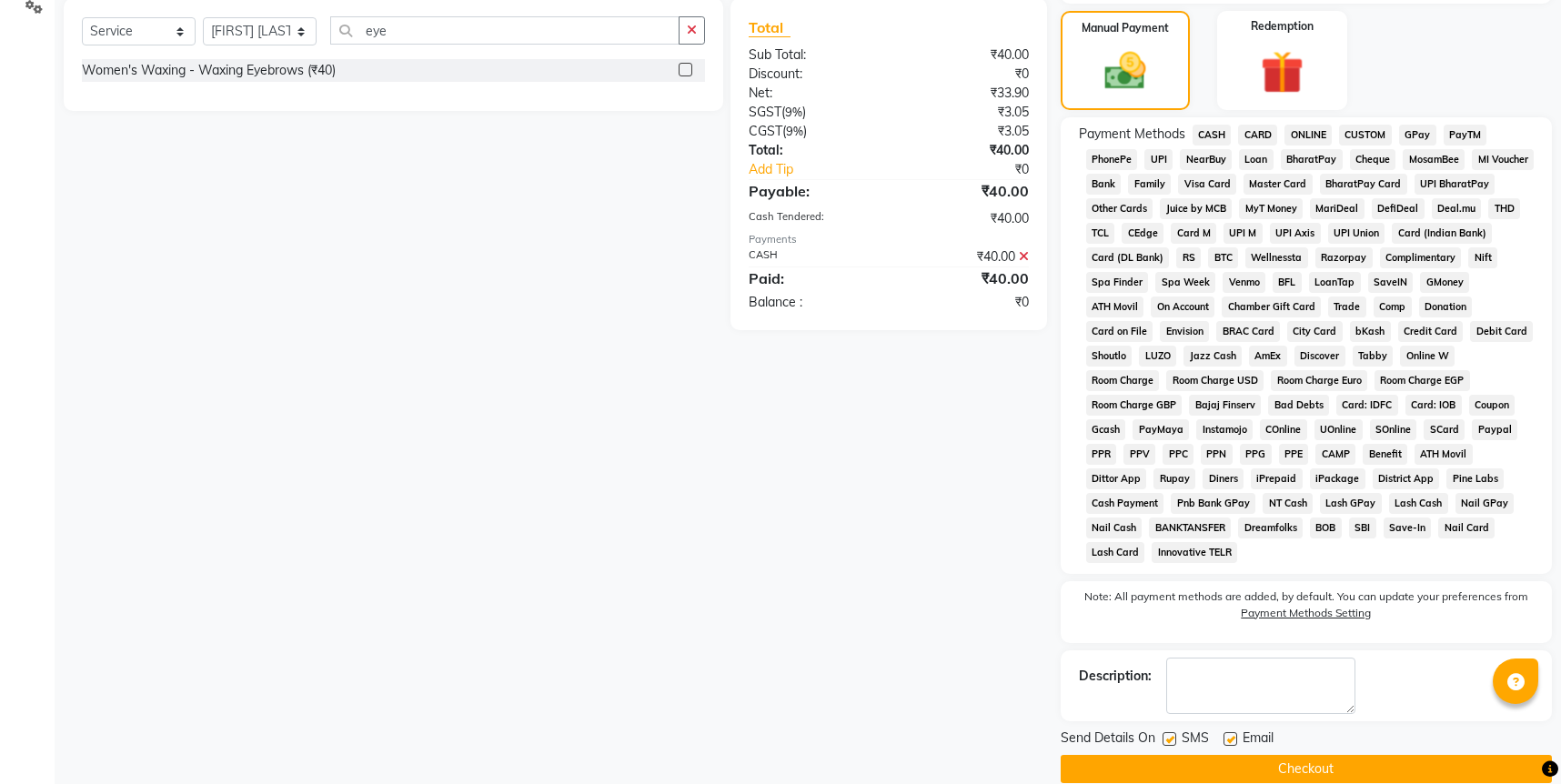 click on "Checkout" 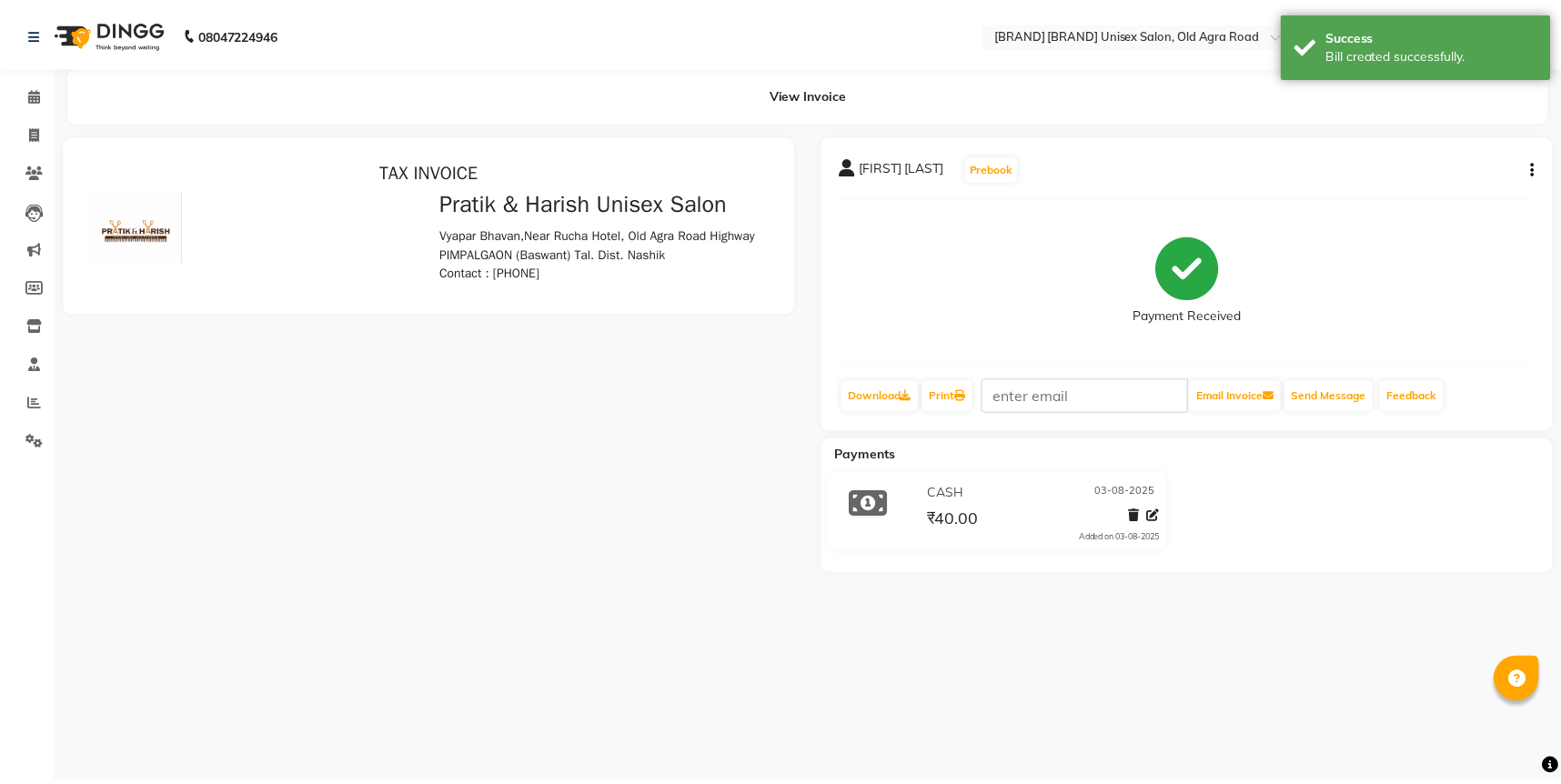 scroll, scrollTop: 0, scrollLeft: 0, axis: both 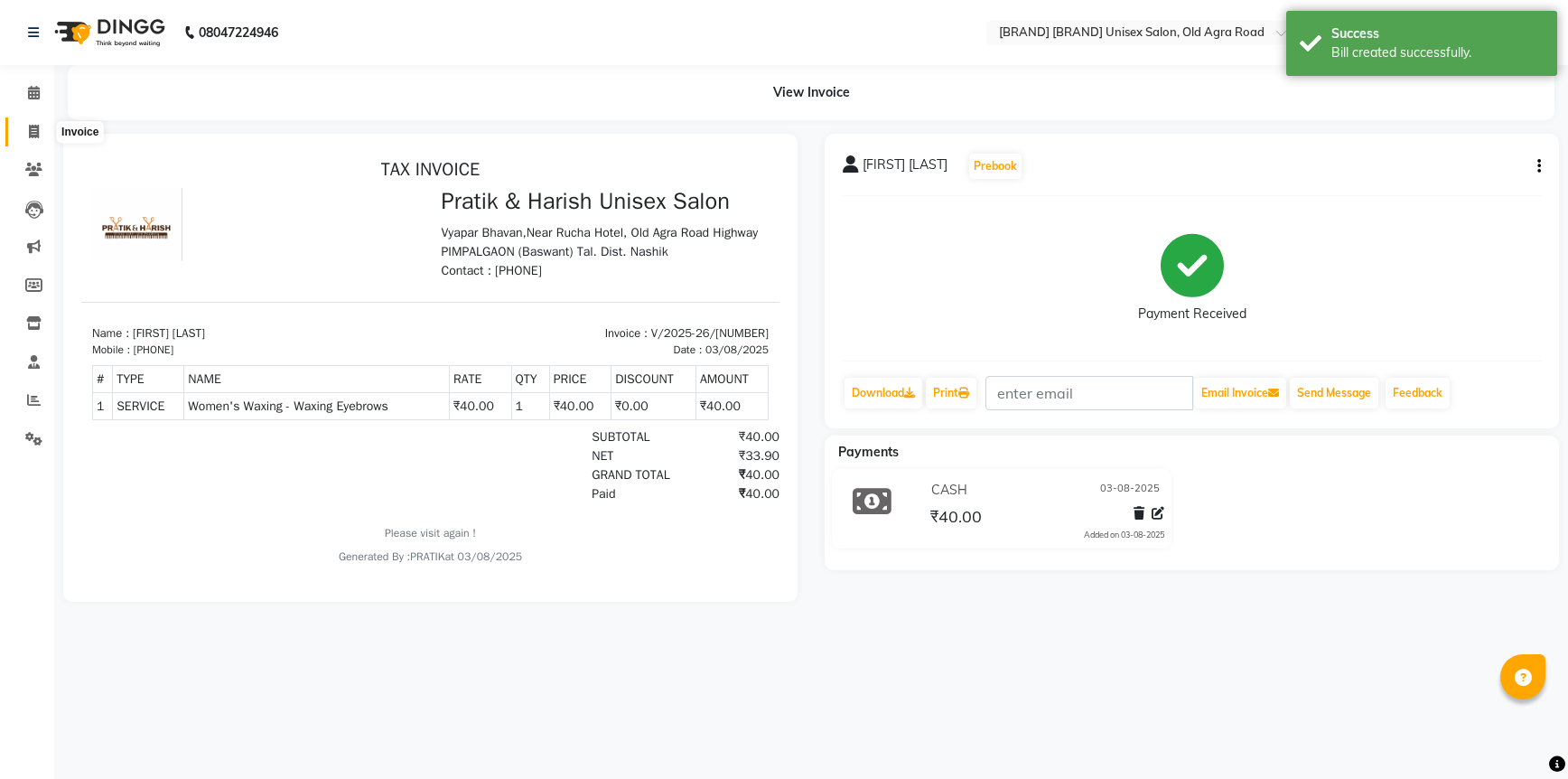 click 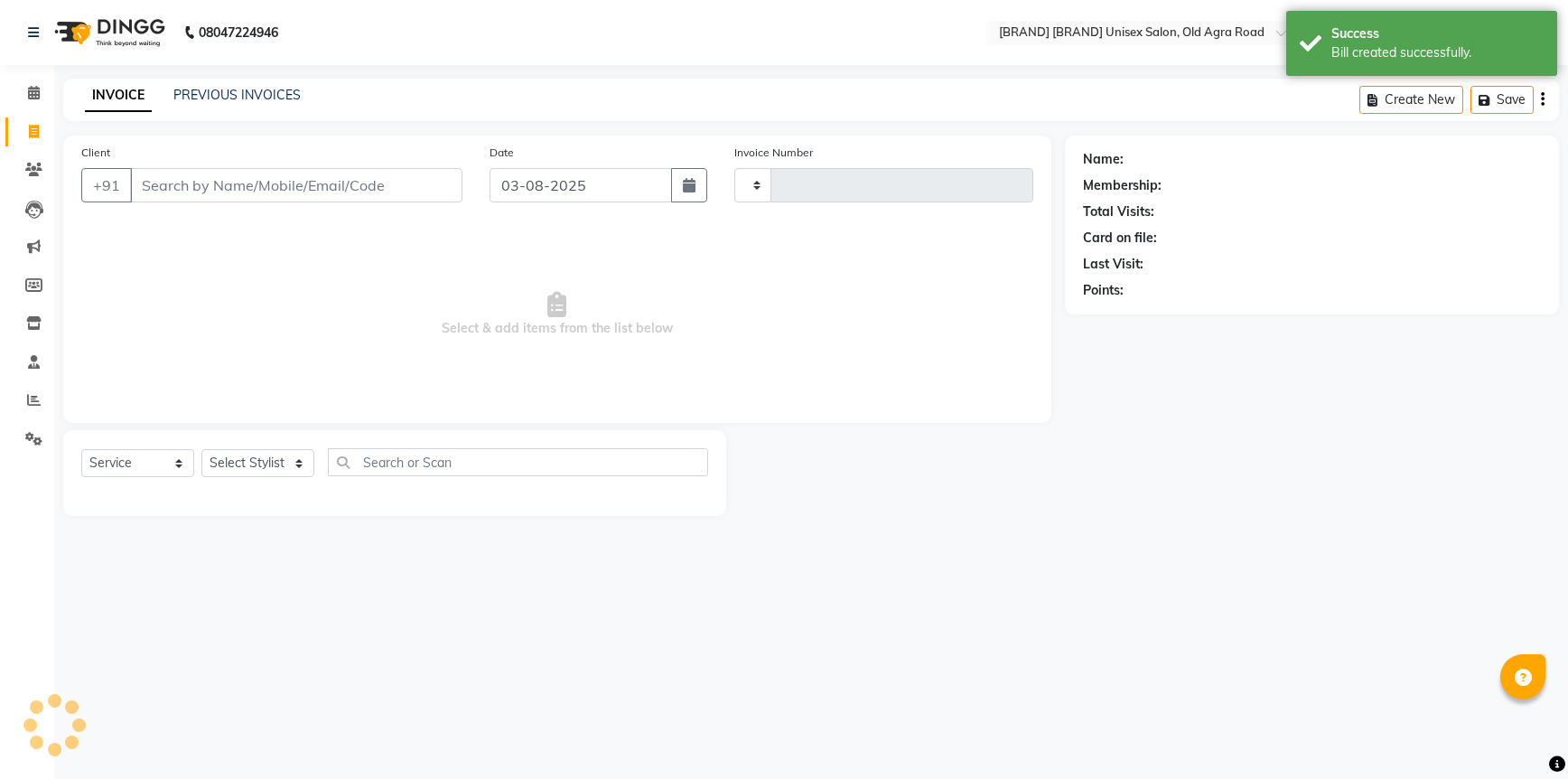 click on "Client" at bounding box center (296, 185) 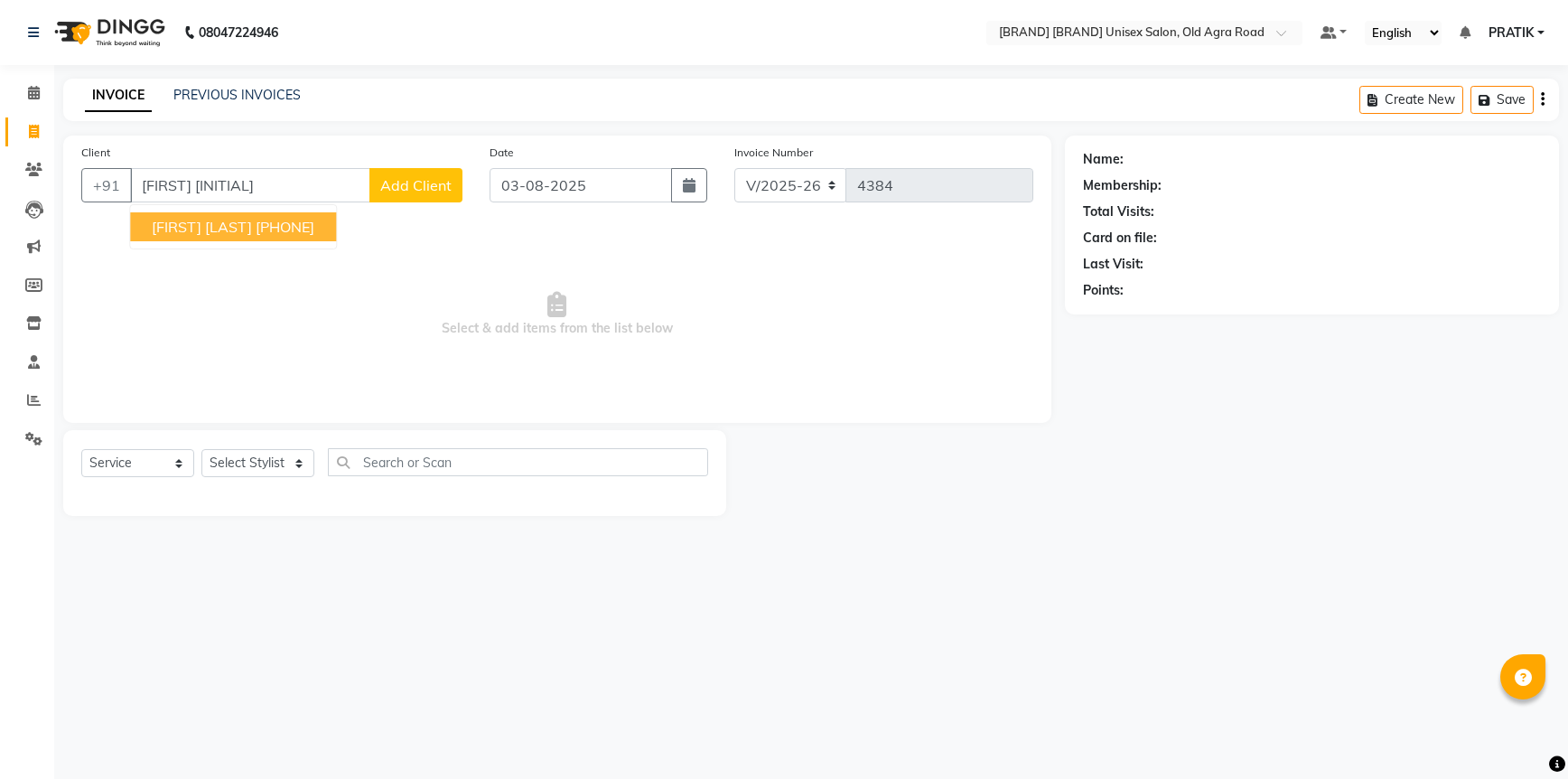 click on "[PHONE]" at bounding box center (285, 227) 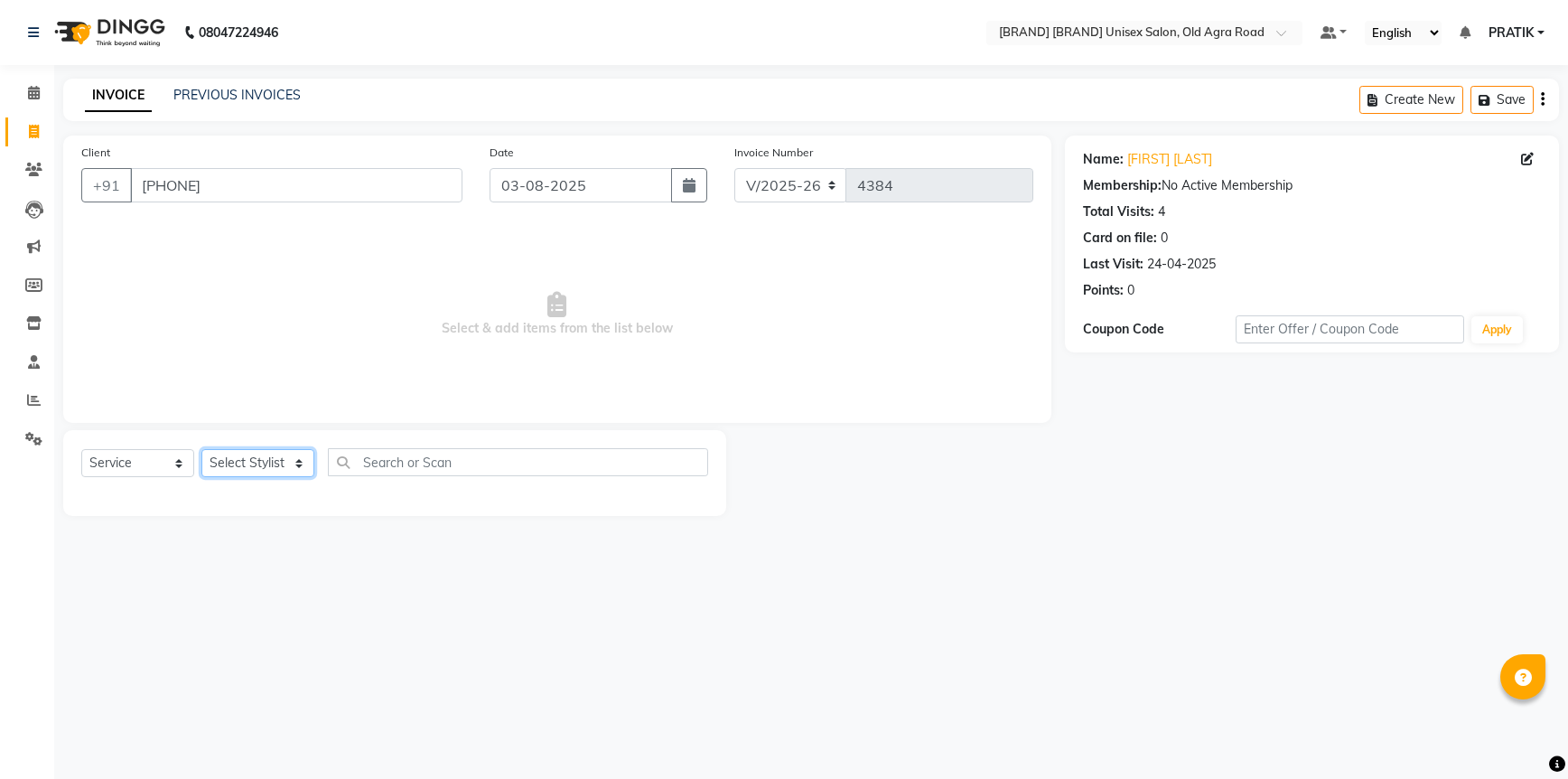 click on "Select Stylist [FIRST] [FIRST] [FIRST] [FIRST] [FIRST] [FIRST] [FIRST] [FIRST] [FIRST] [FIRST] [FIRST]" 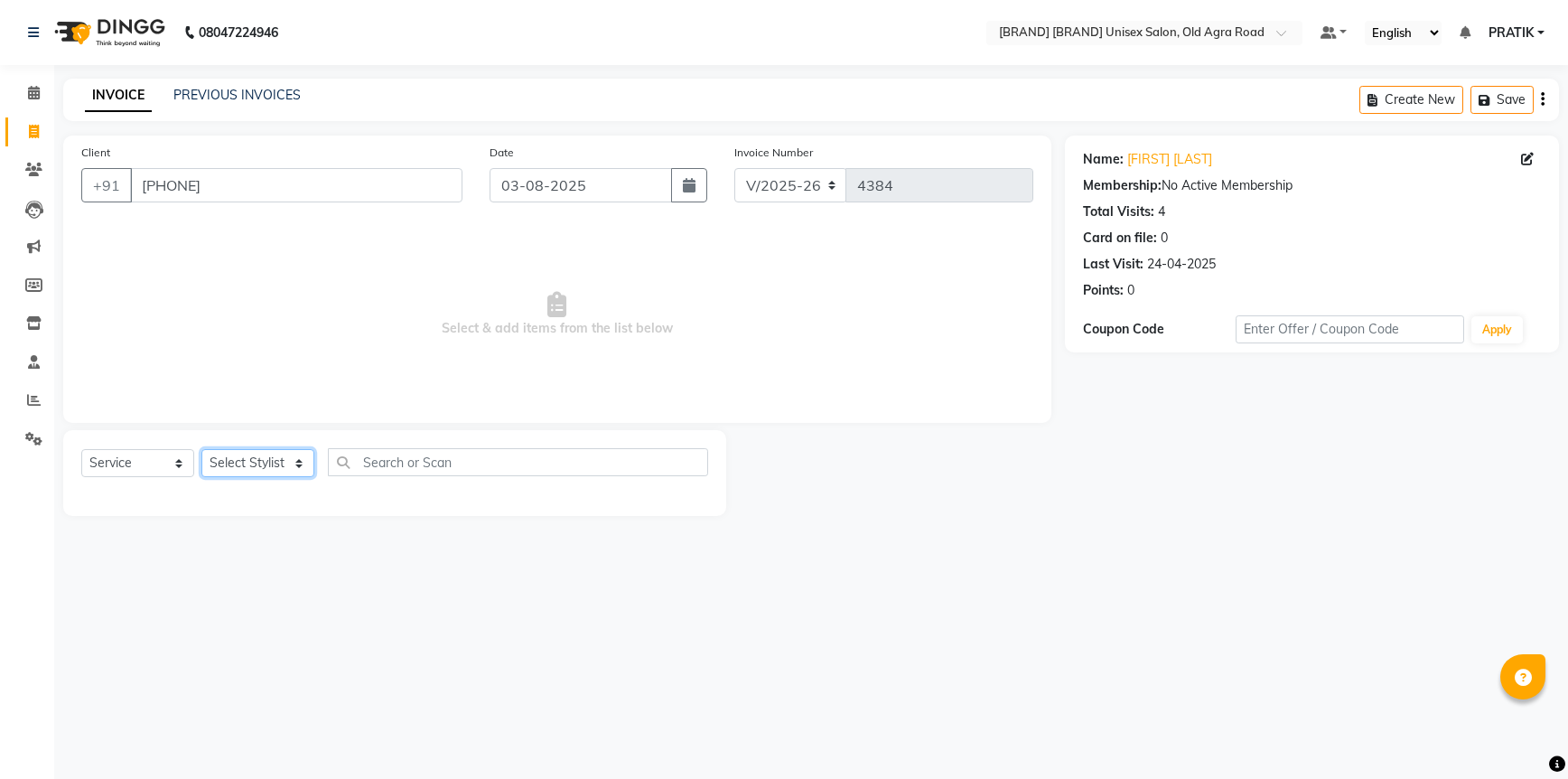 click on "Select Stylist [FIRST] [FIRST] [FIRST] [FIRST] [FIRST] [FIRST] [FIRST] [FIRST] [FIRST] [FIRST] [FIRST]" 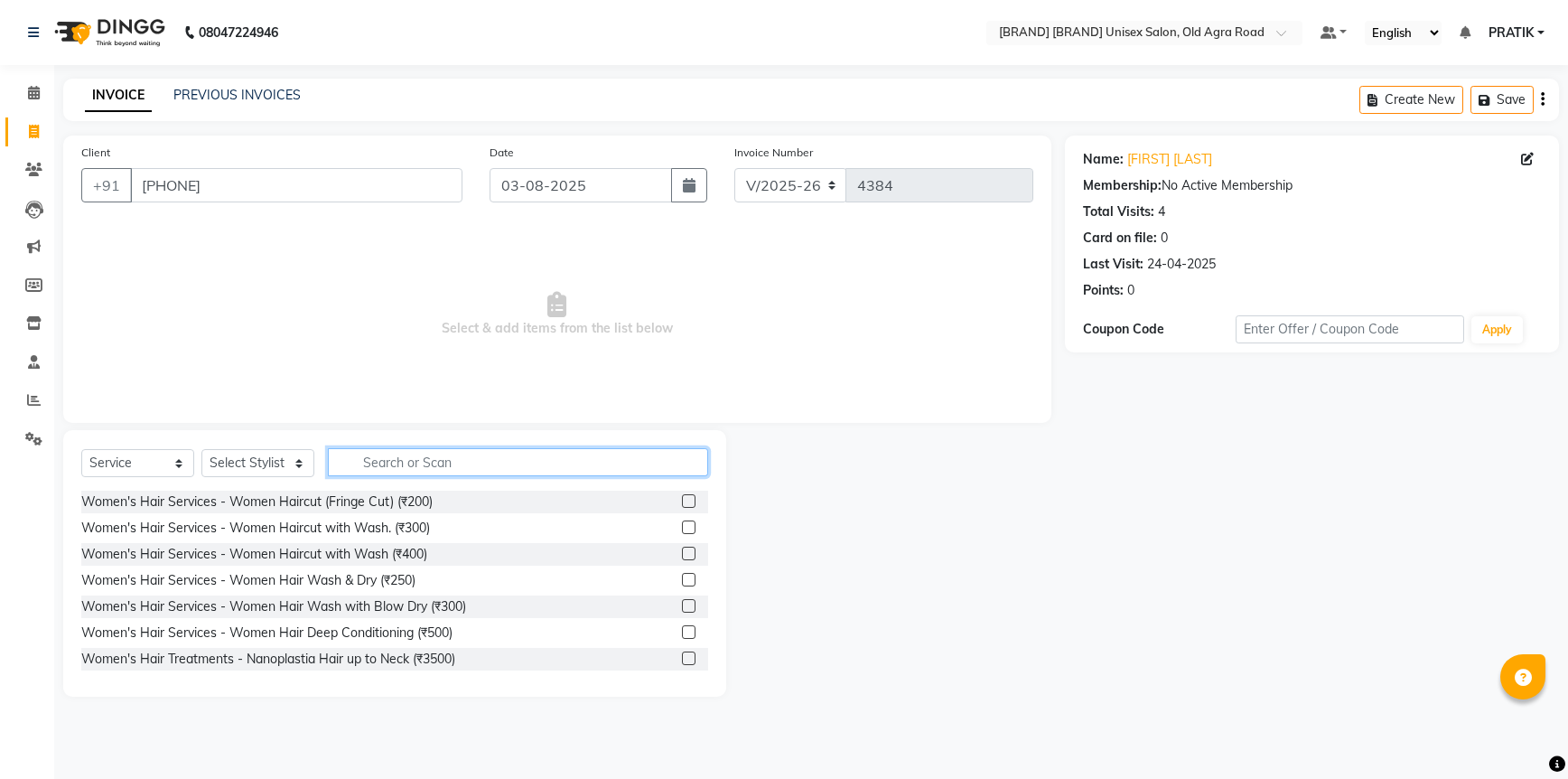click 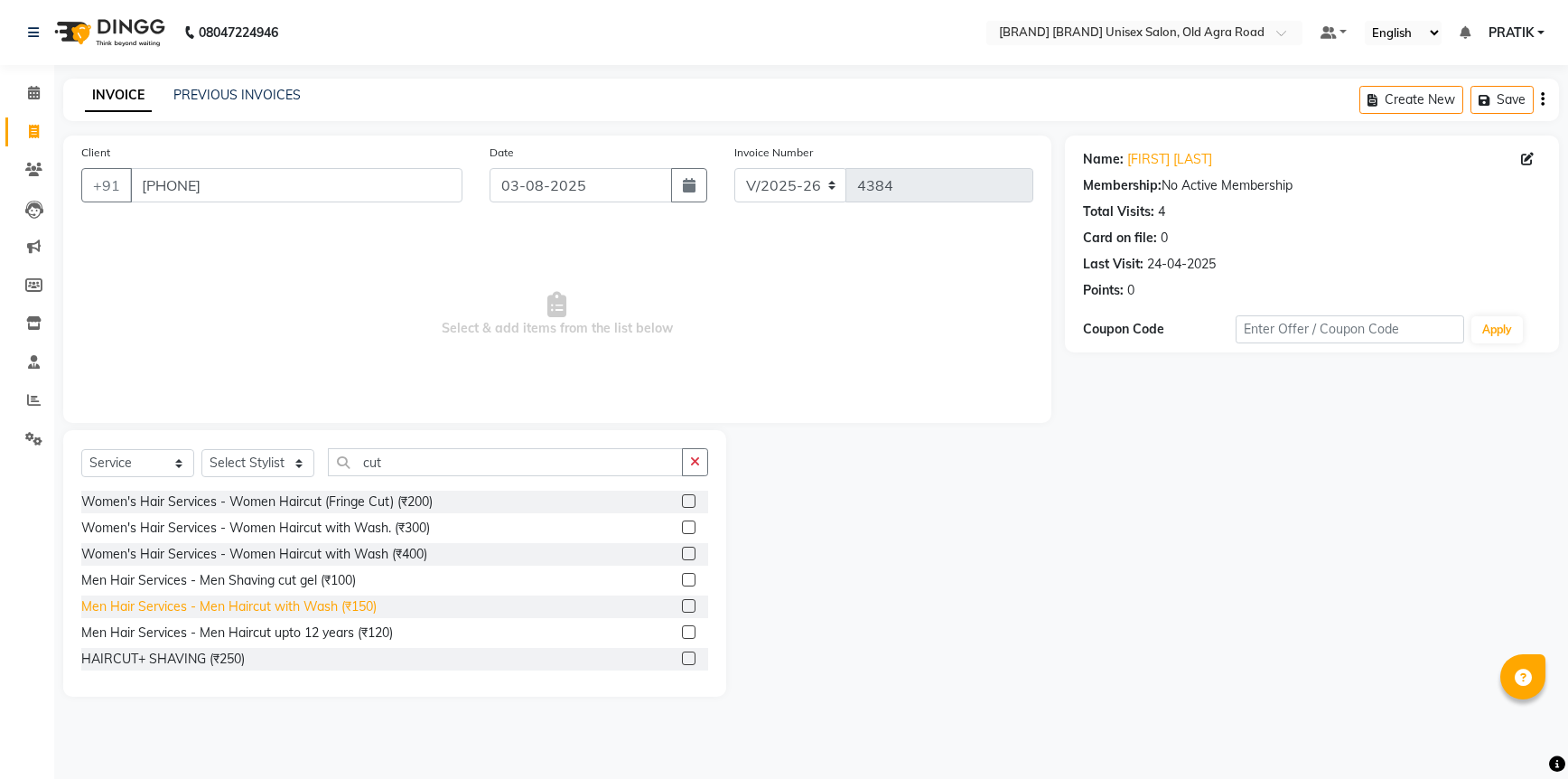 click on "Men Hair Services - Men Haircut with Wash (₹150)" 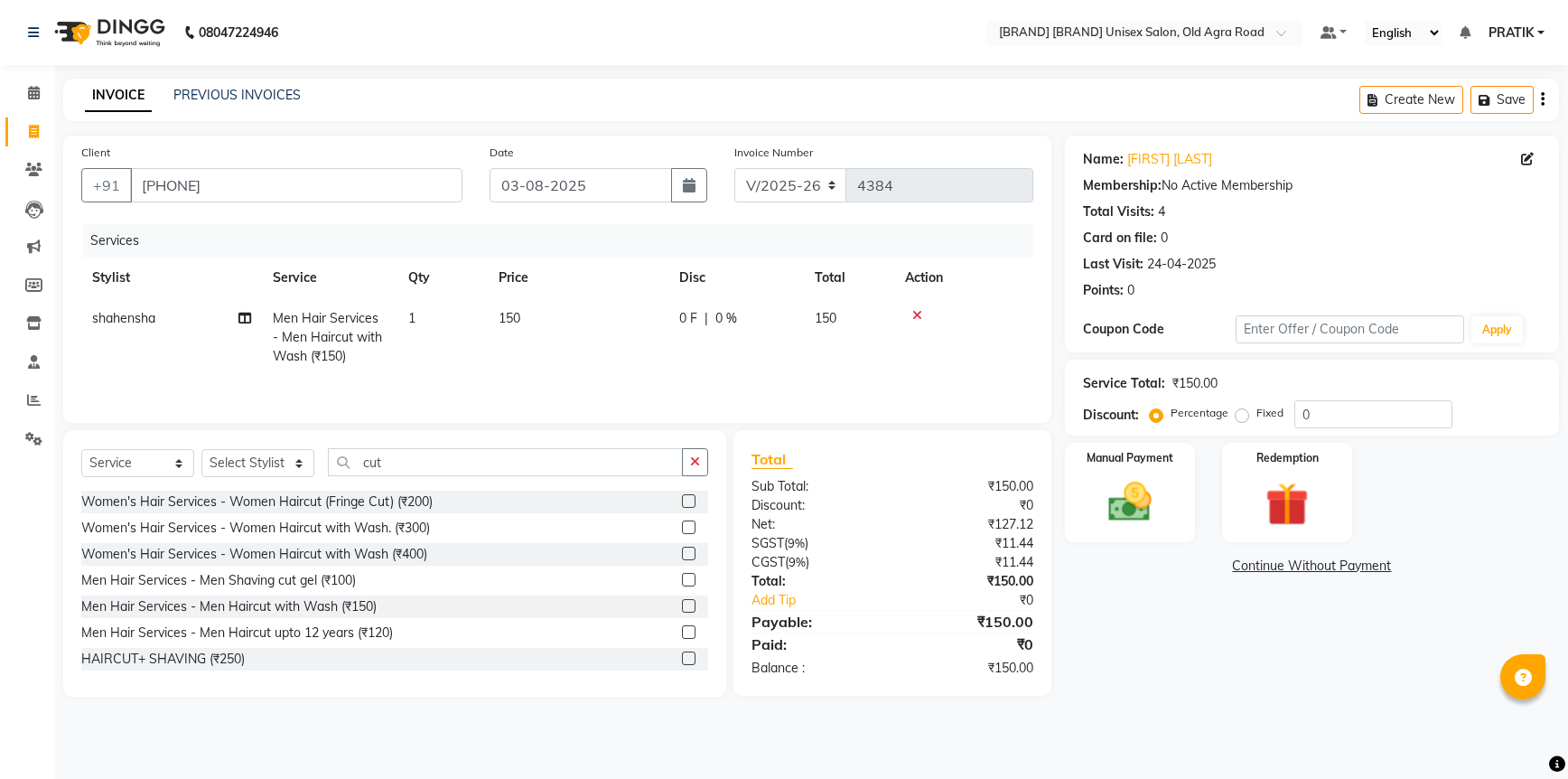 click on "1" 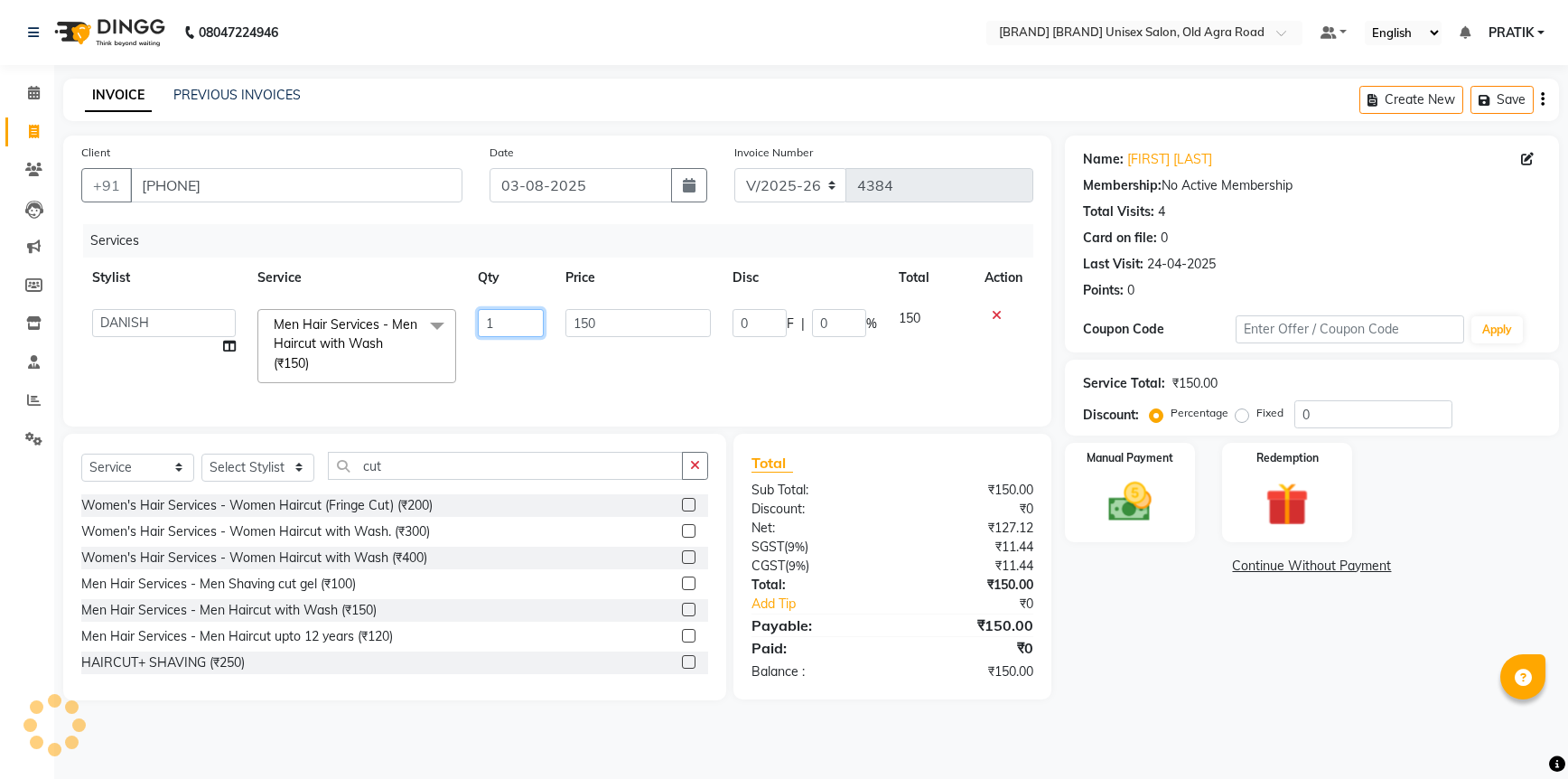 drag, startPoint x: 486, startPoint y: 319, endPoint x: 499, endPoint y: 323, distance: 13.60147 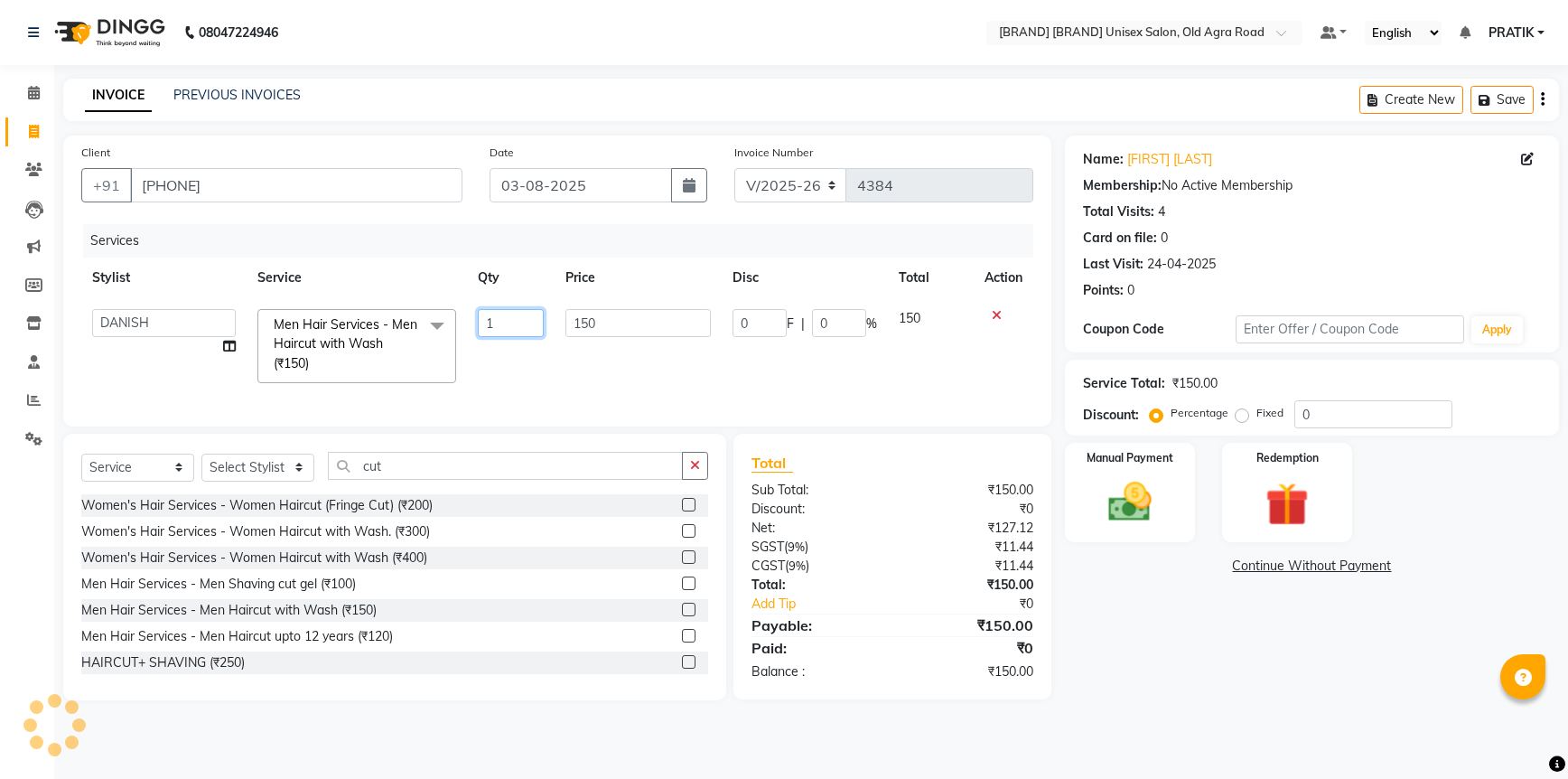 click on "1" 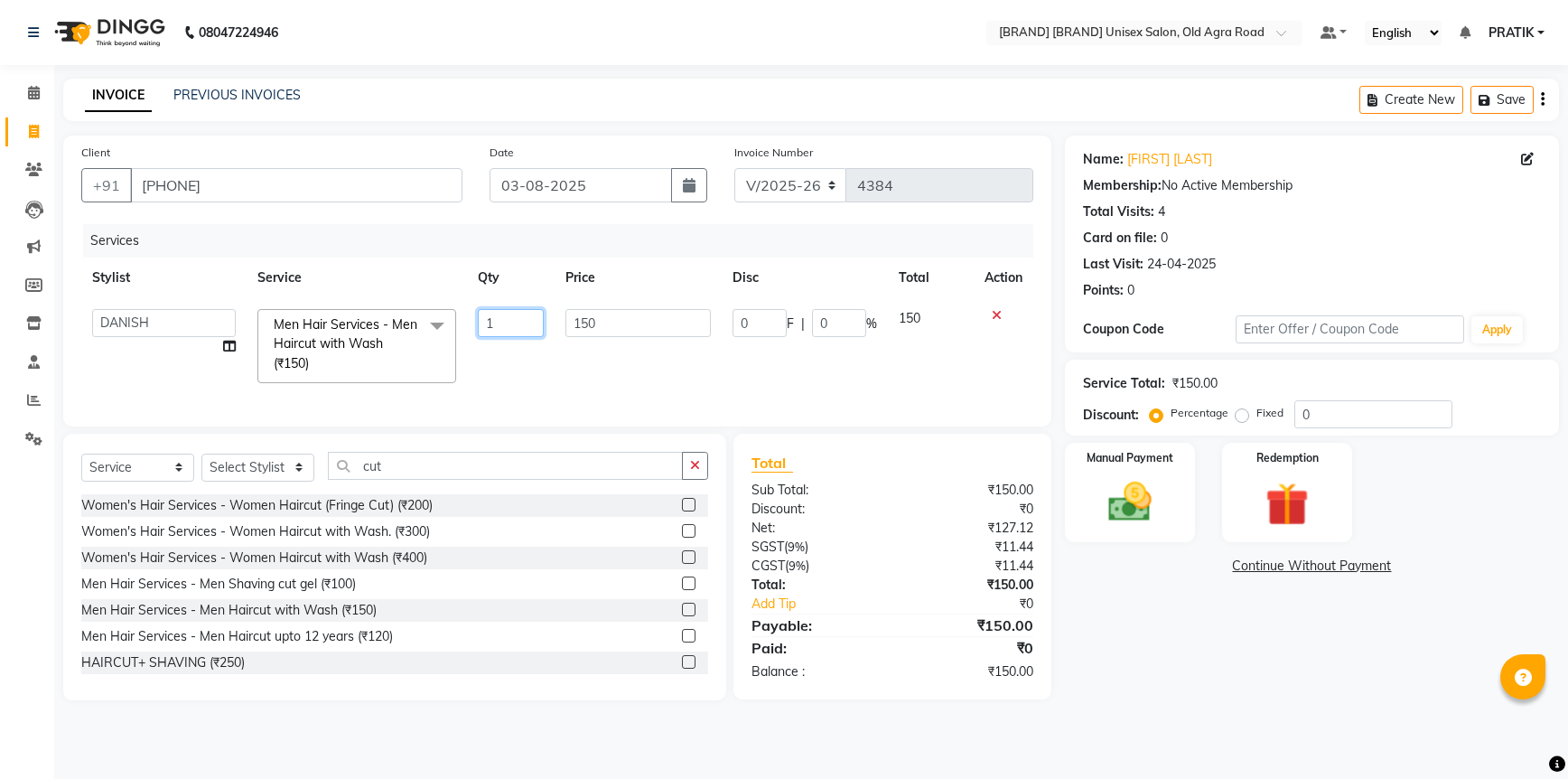 click on "1" 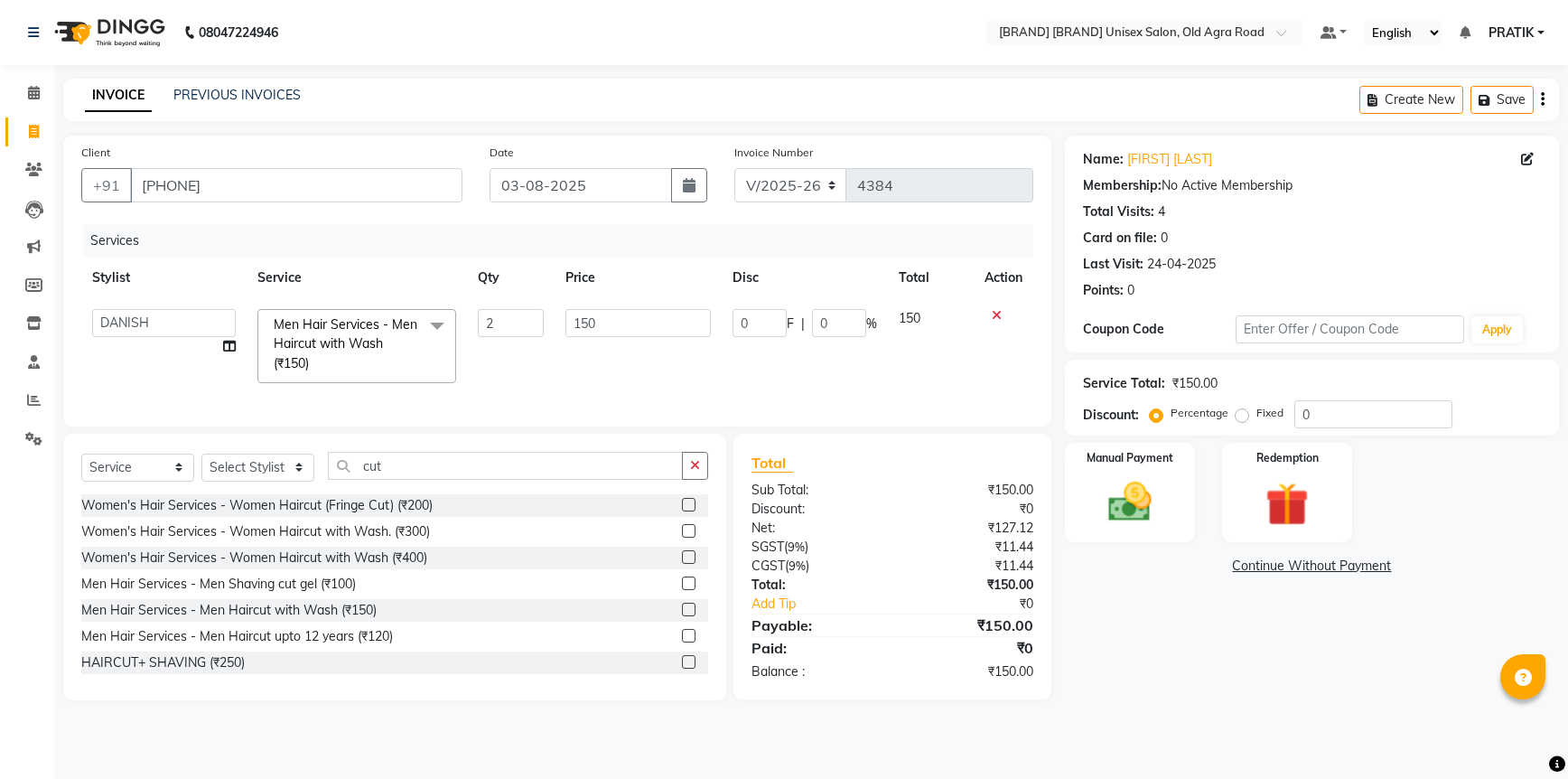 click on "150" 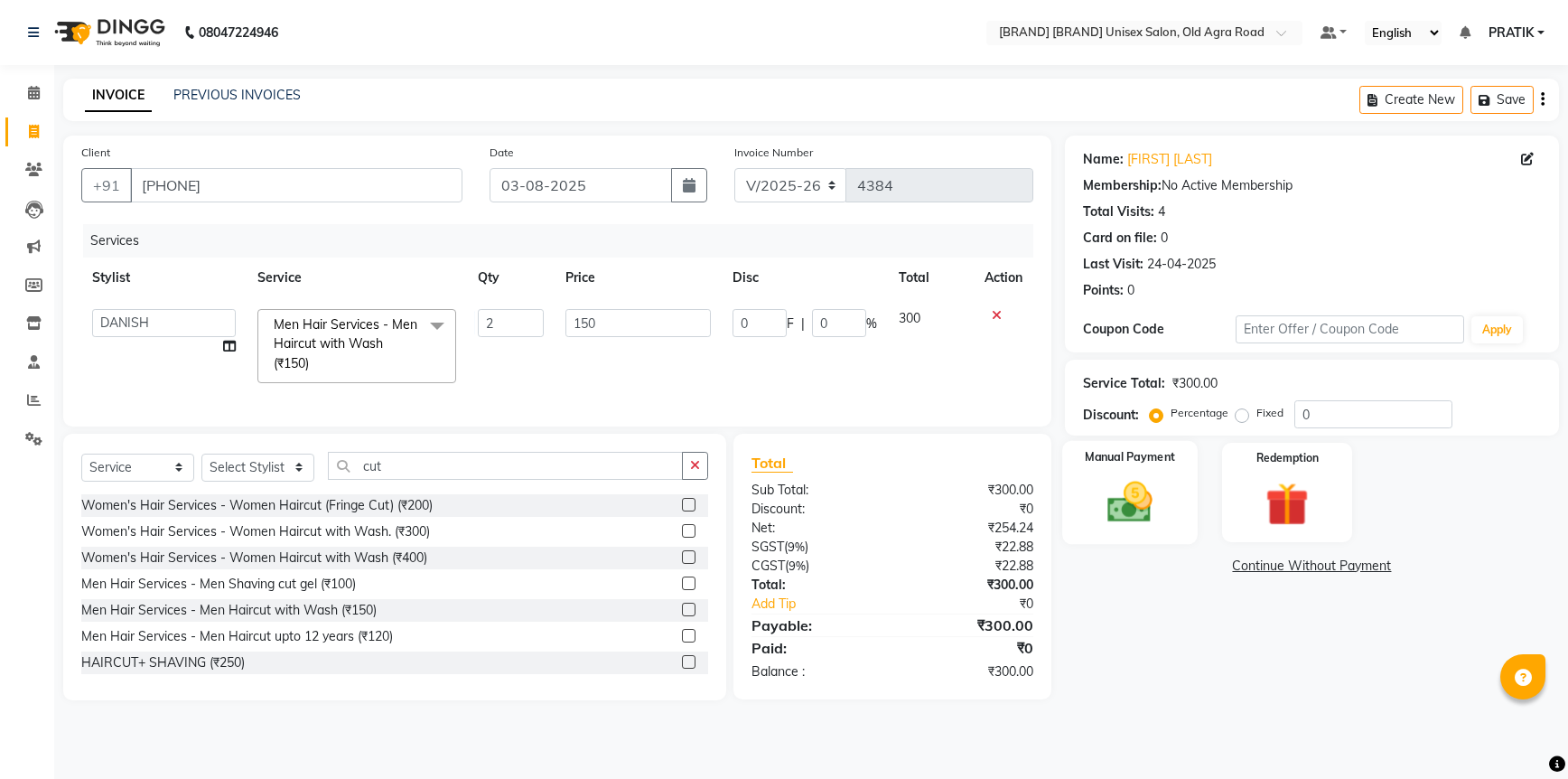 click 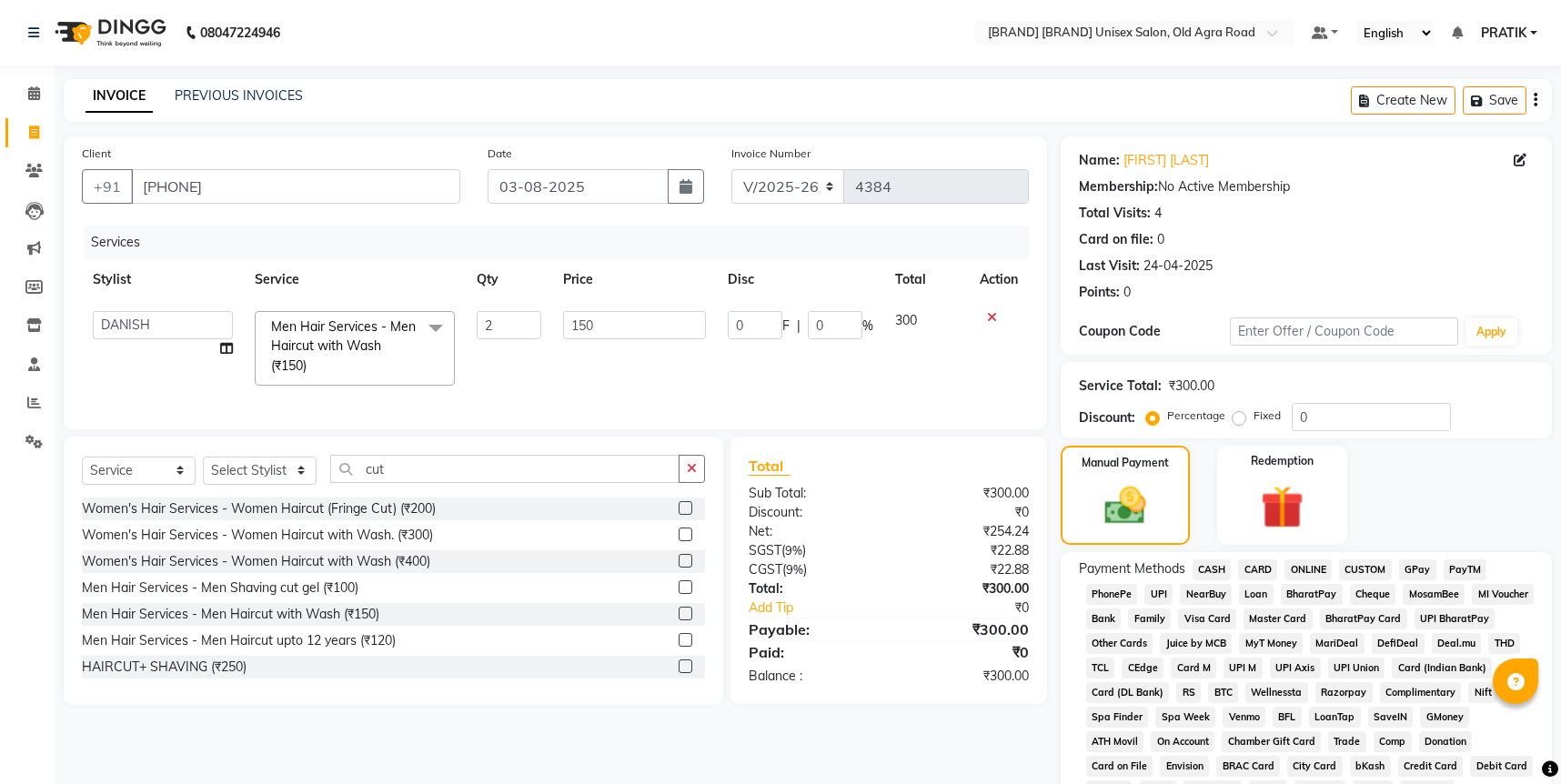 click on "ONLINE" 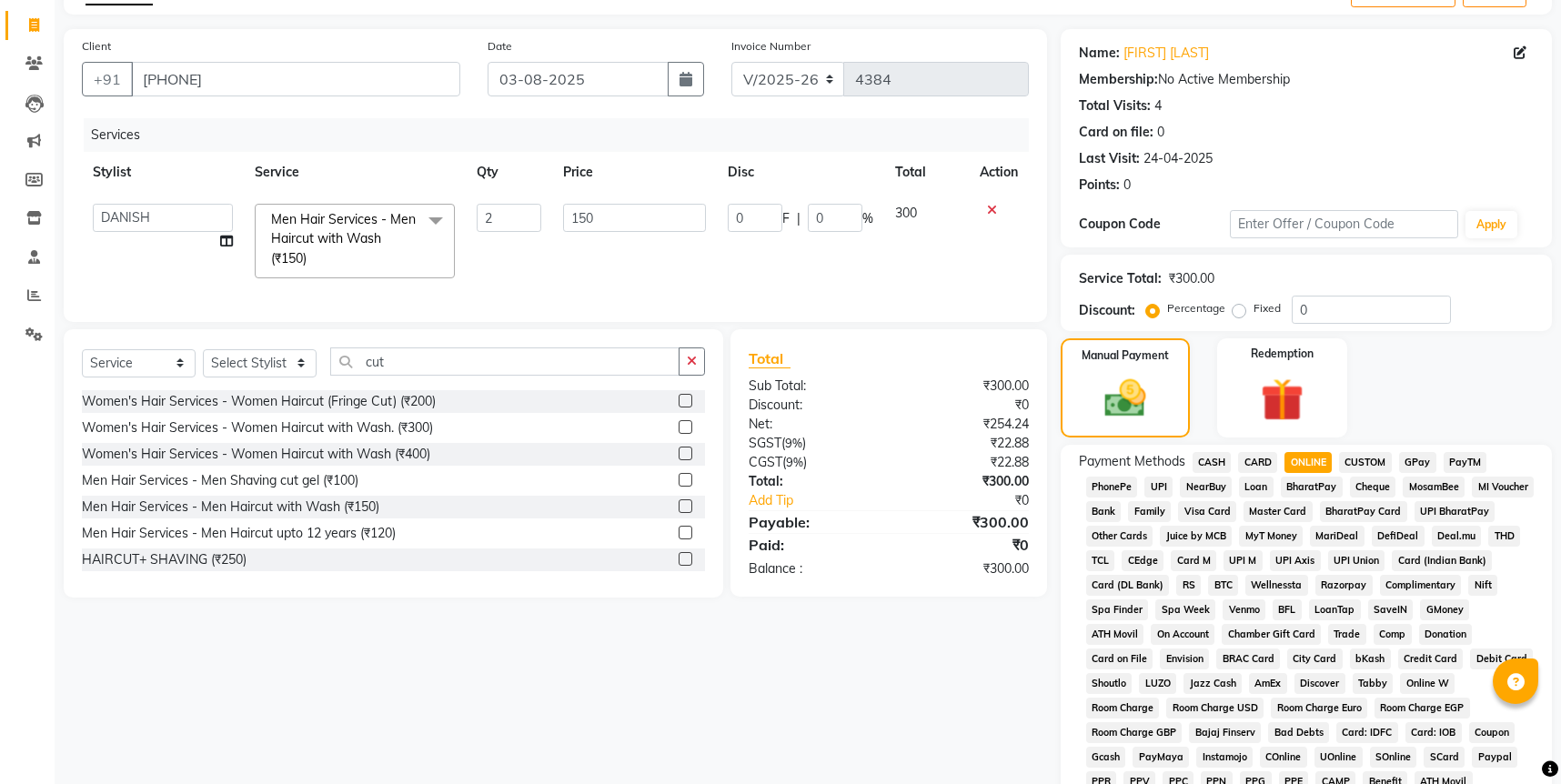 scroll, scrollTop: 435, scrollLeft: 0, axis: vertical 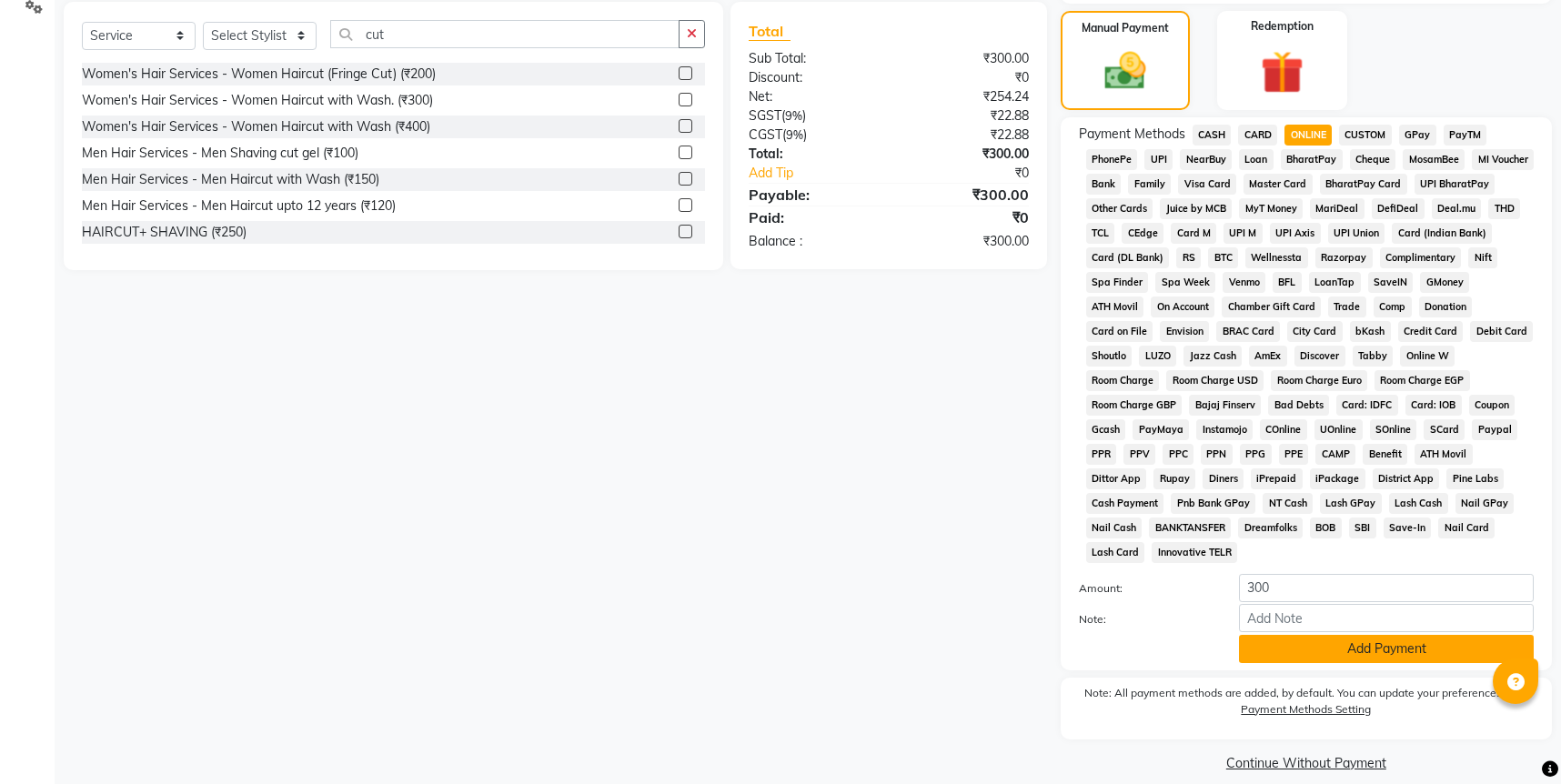 click on "Add Payment" 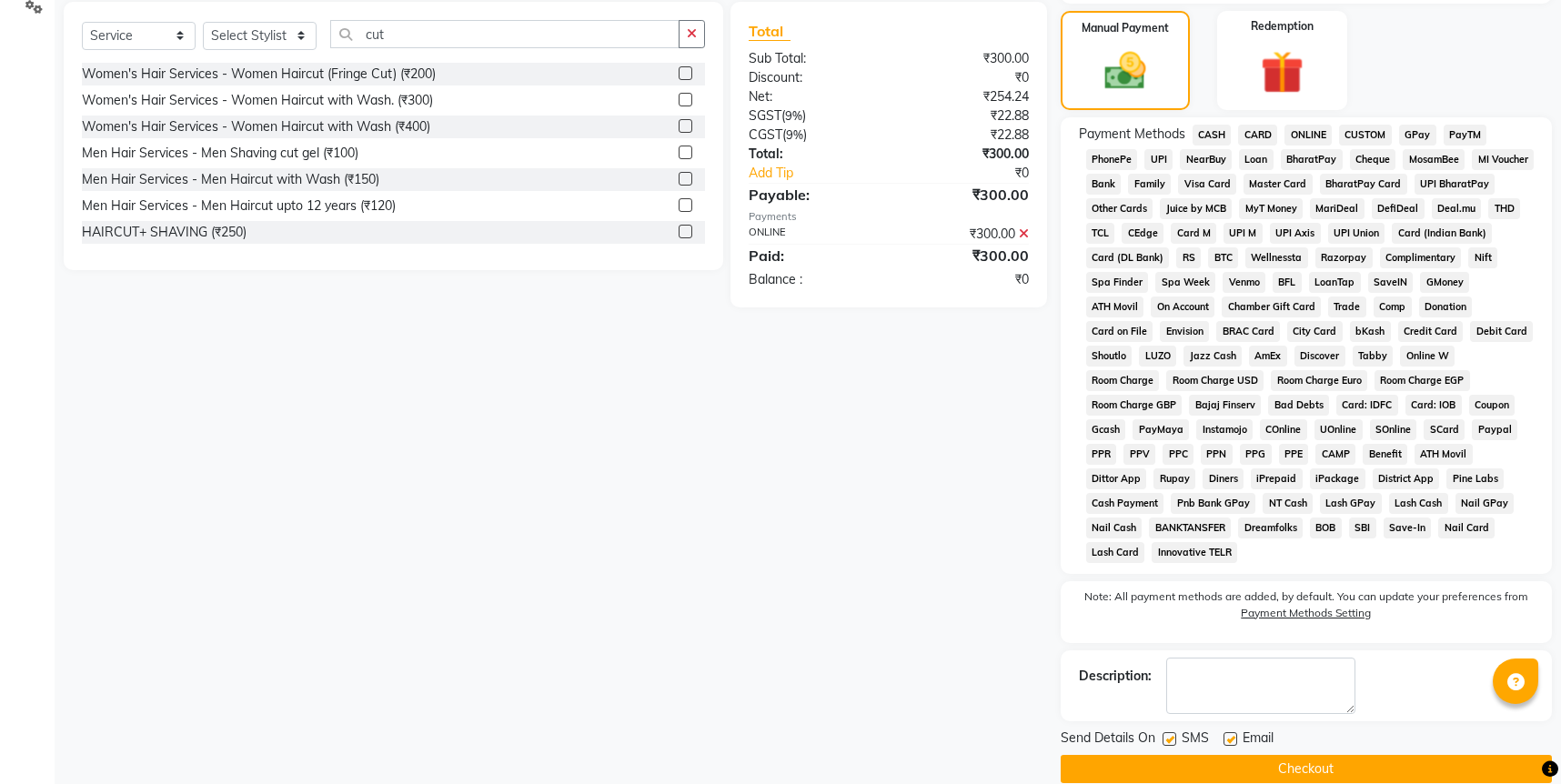 click on "Checkout" 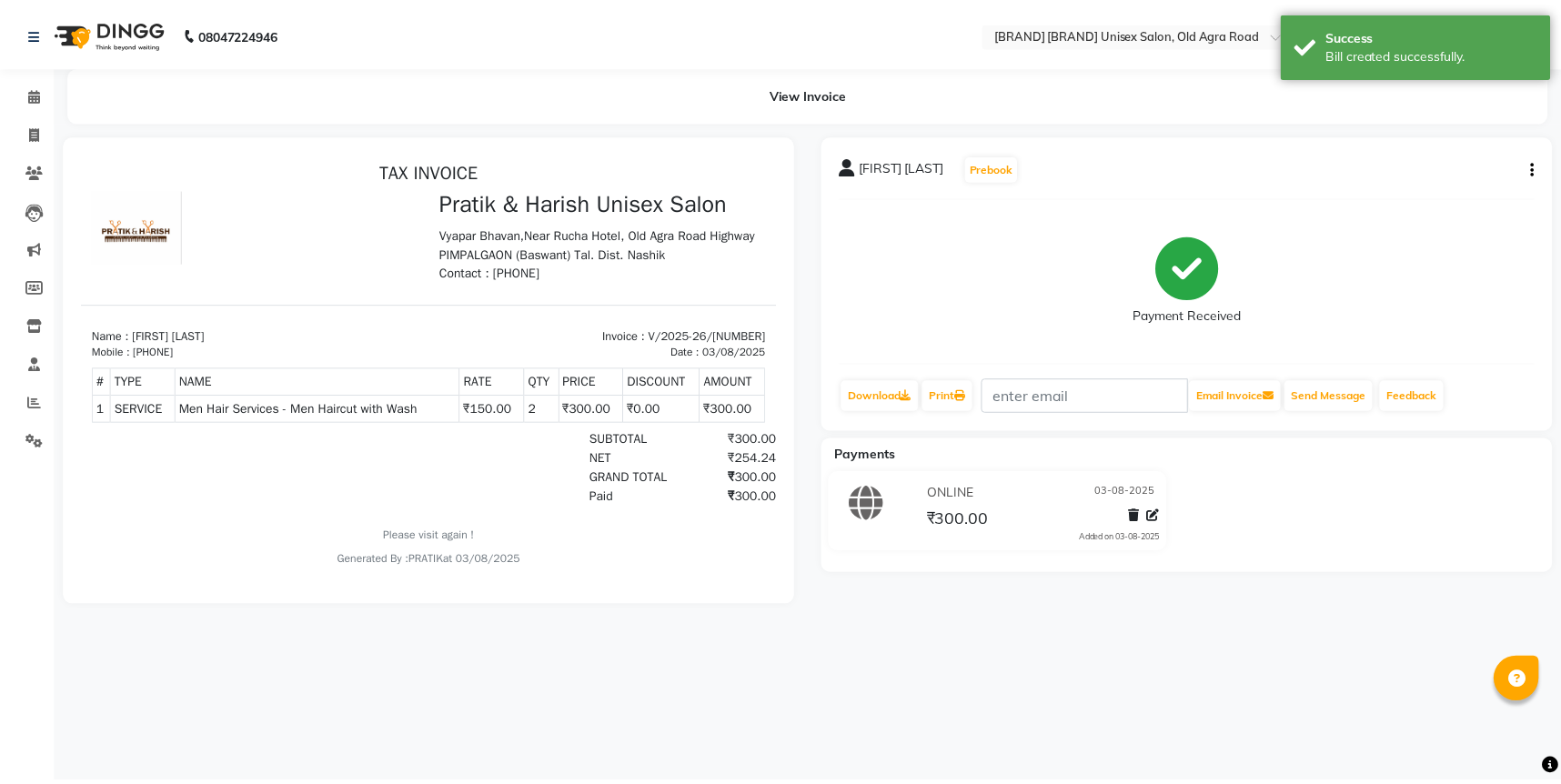 scroll, scrollTop: 0, scrollLeft: 0, axis: both 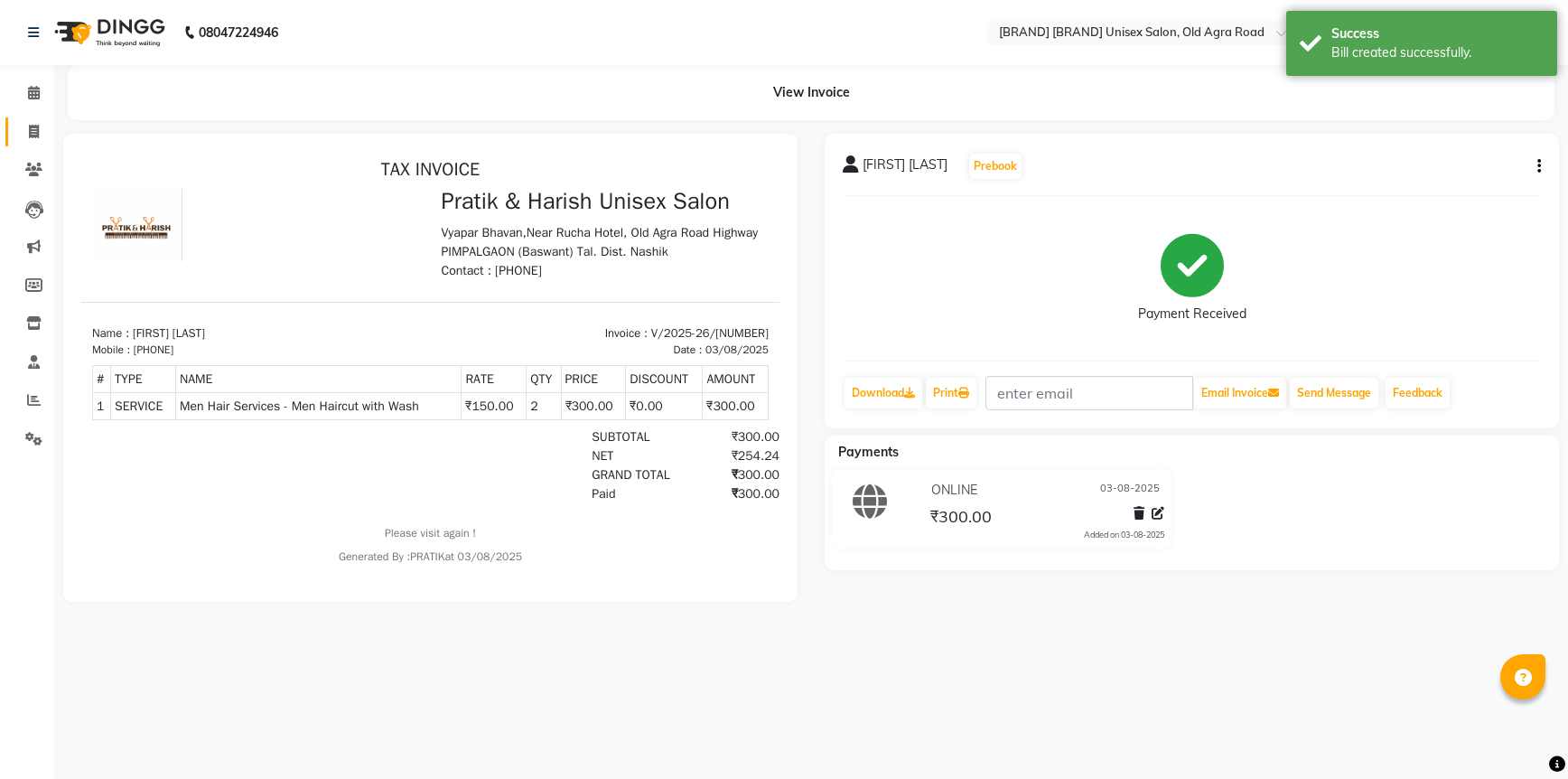 click on "Invoice" 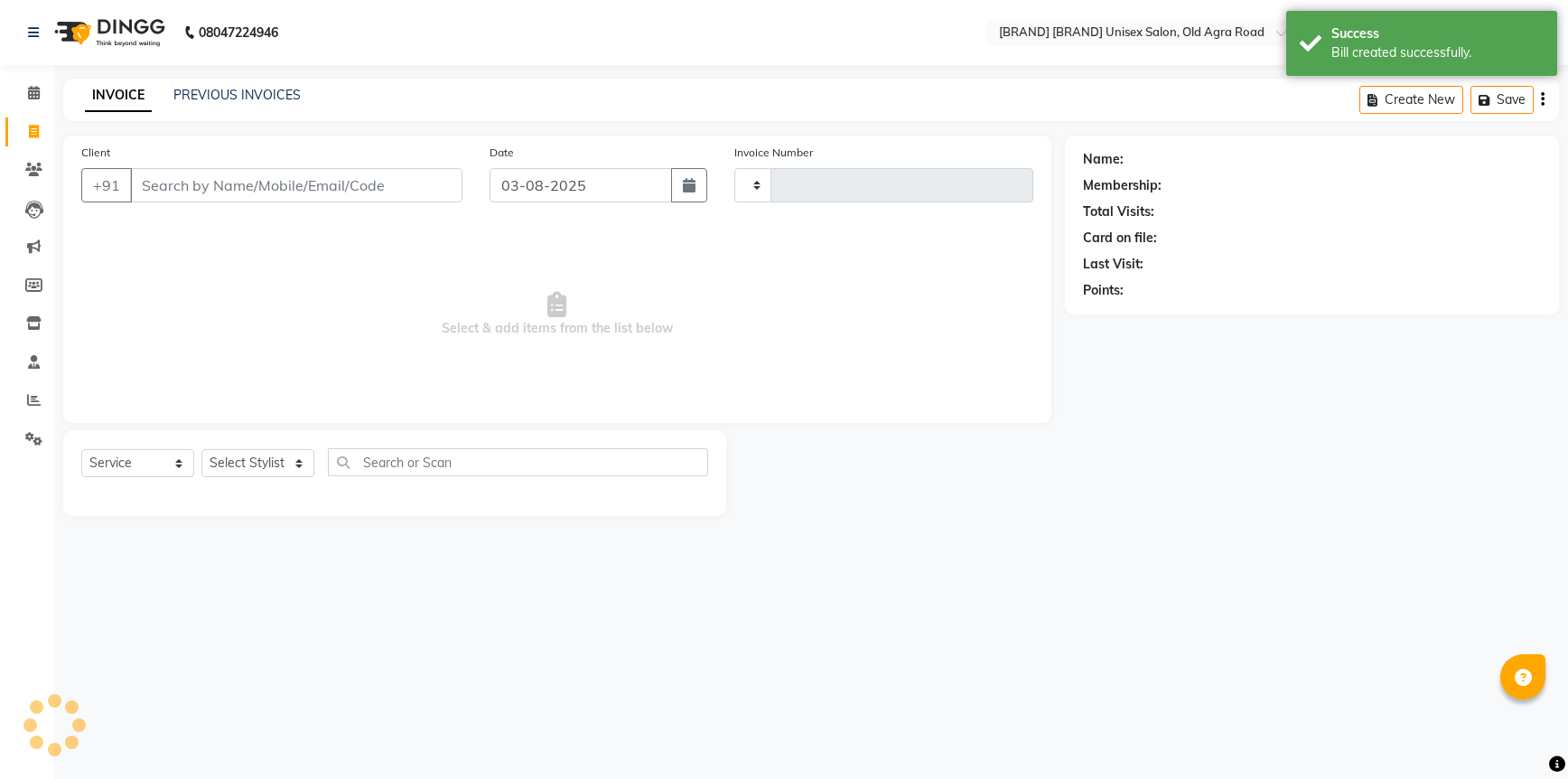 click on "Client" at bounding box center (296, 185) 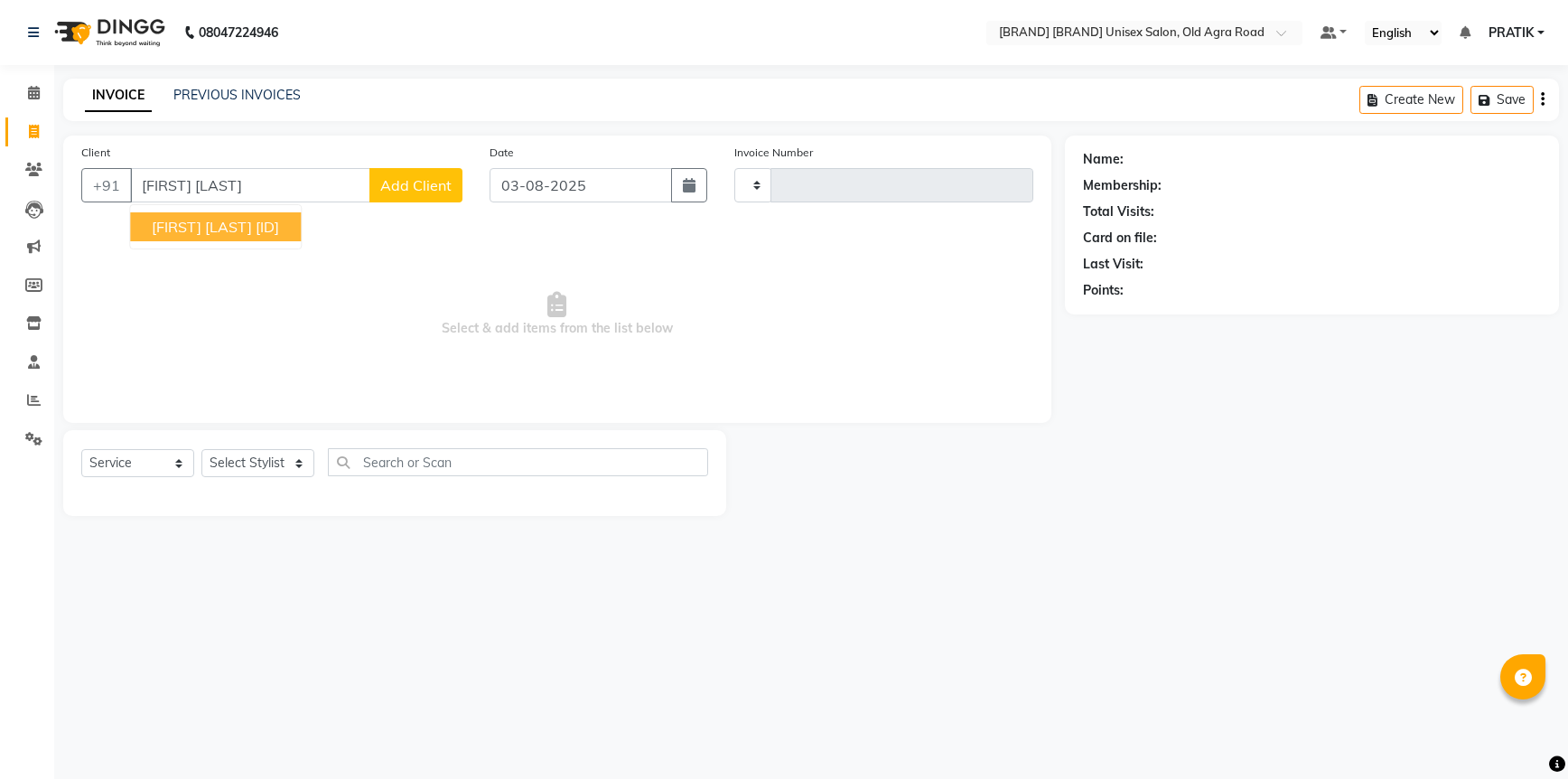 click on "[ID]" at bounding box center [267, 227] 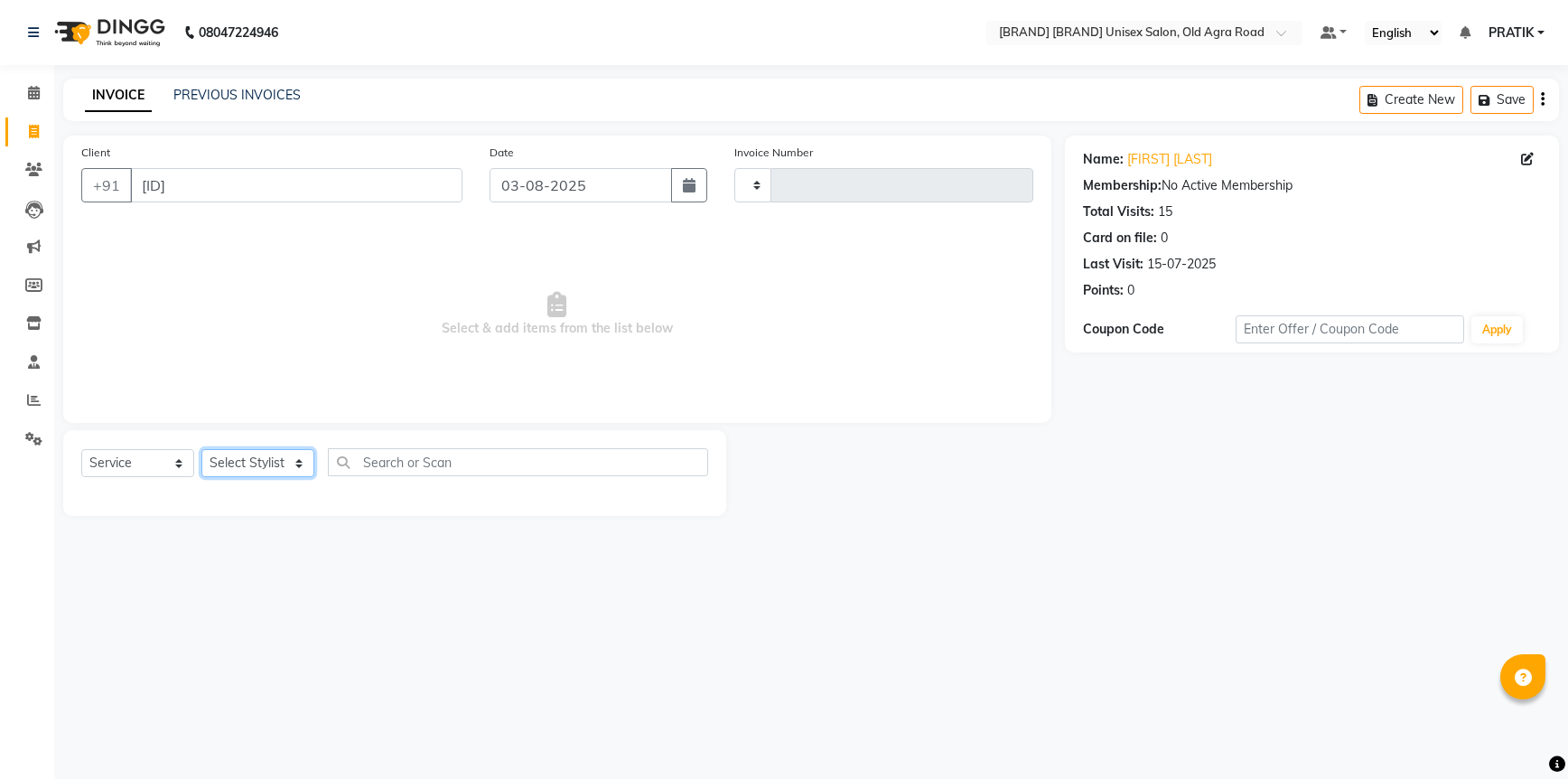 click on "Select Stylist [FIRST] [FIRST] [FIRST] [FIRST] [FIRST] [FIRST] [FIRST] [FIRST] [FIRST] [FIRST] [FIRST]" 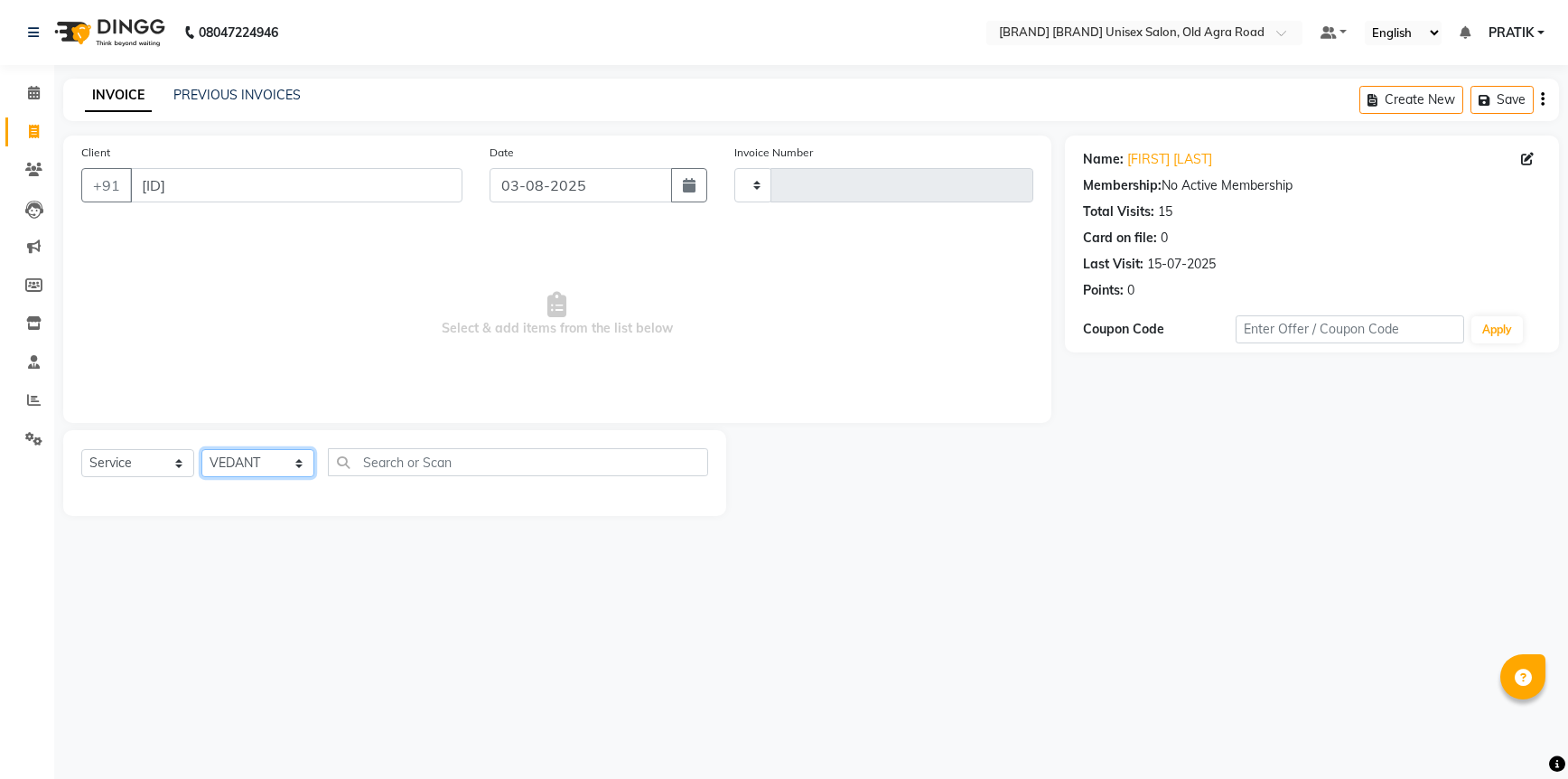 click on "Select Stylist [FIRST] [FIRST] [FIRST] [FIRST] [FIRST] [FIRST] [FIRST] [FIRST] [FIRST] [FIRST] [FIRST]" 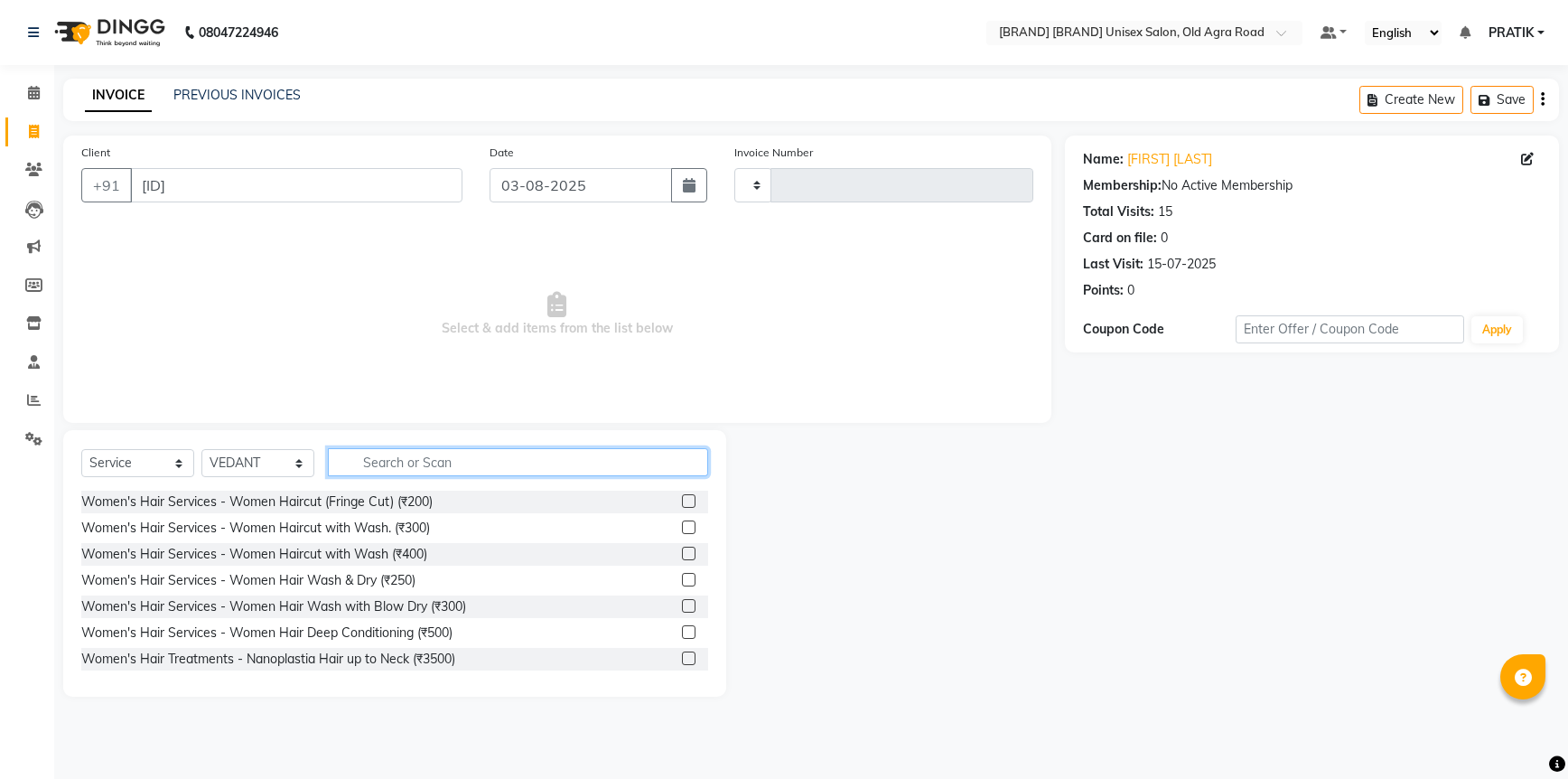 click 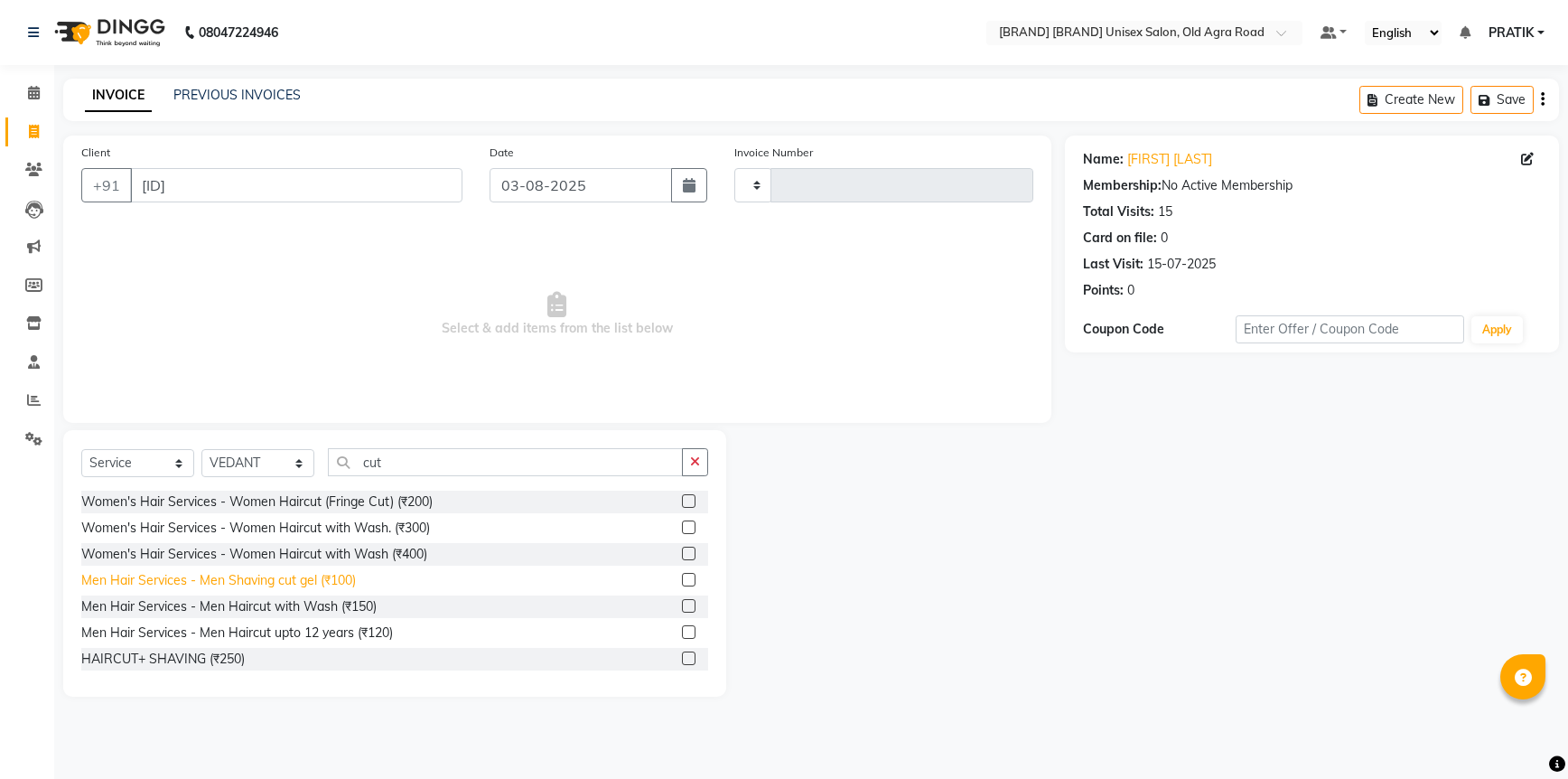 click on "Men Hair Services - Men Shaving cut gel (₹100)" 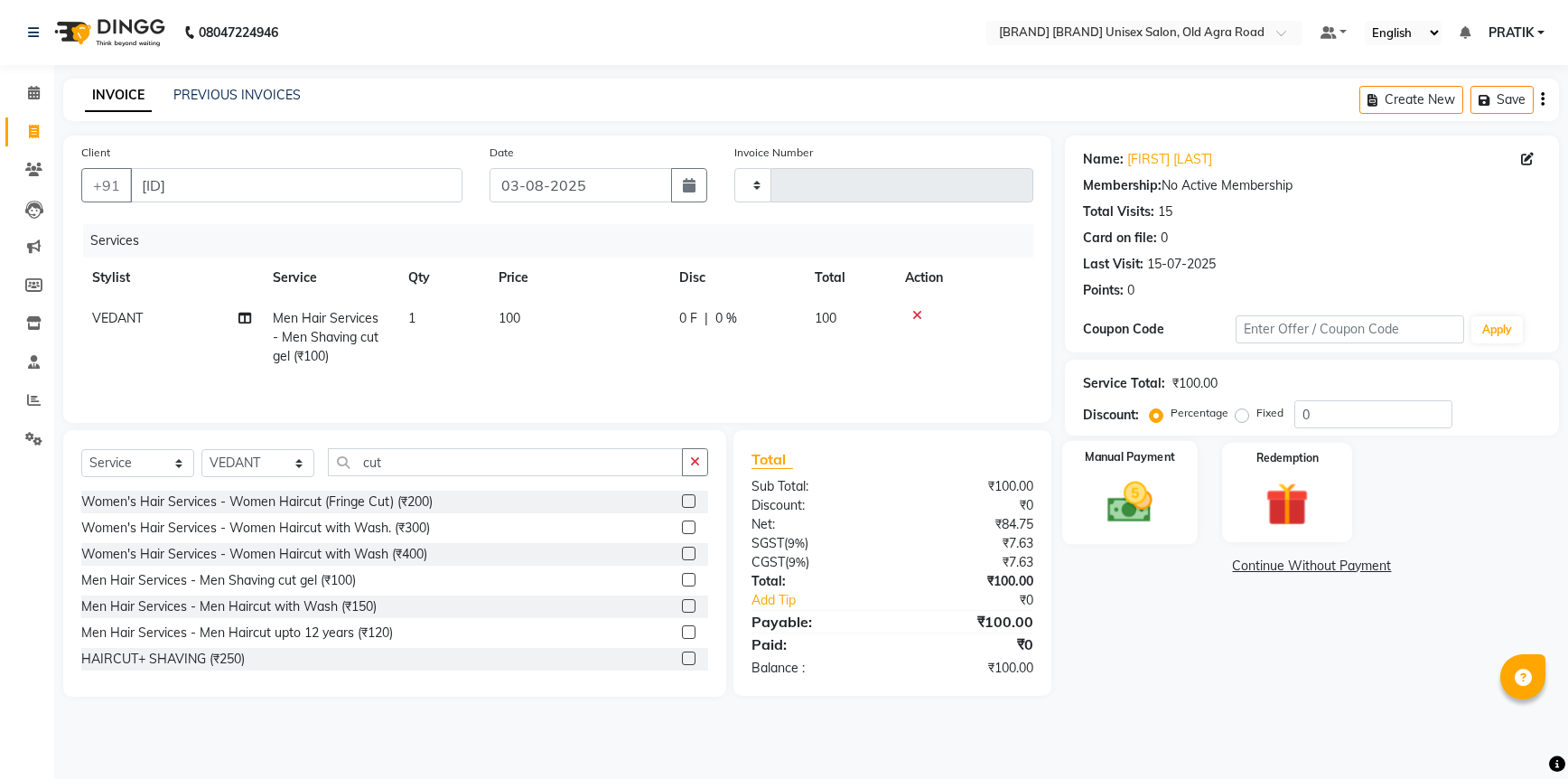 click 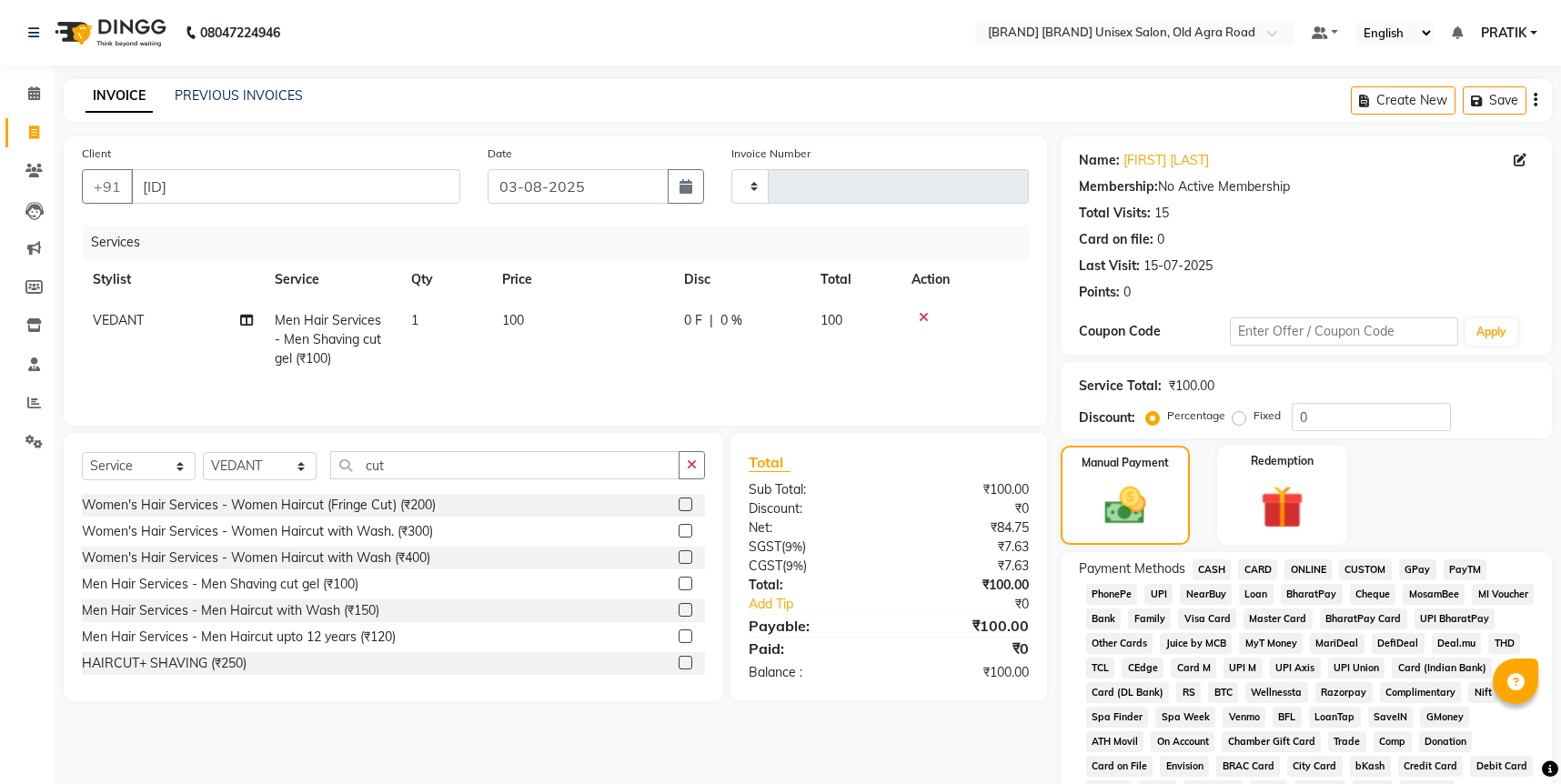 click on "CASH" 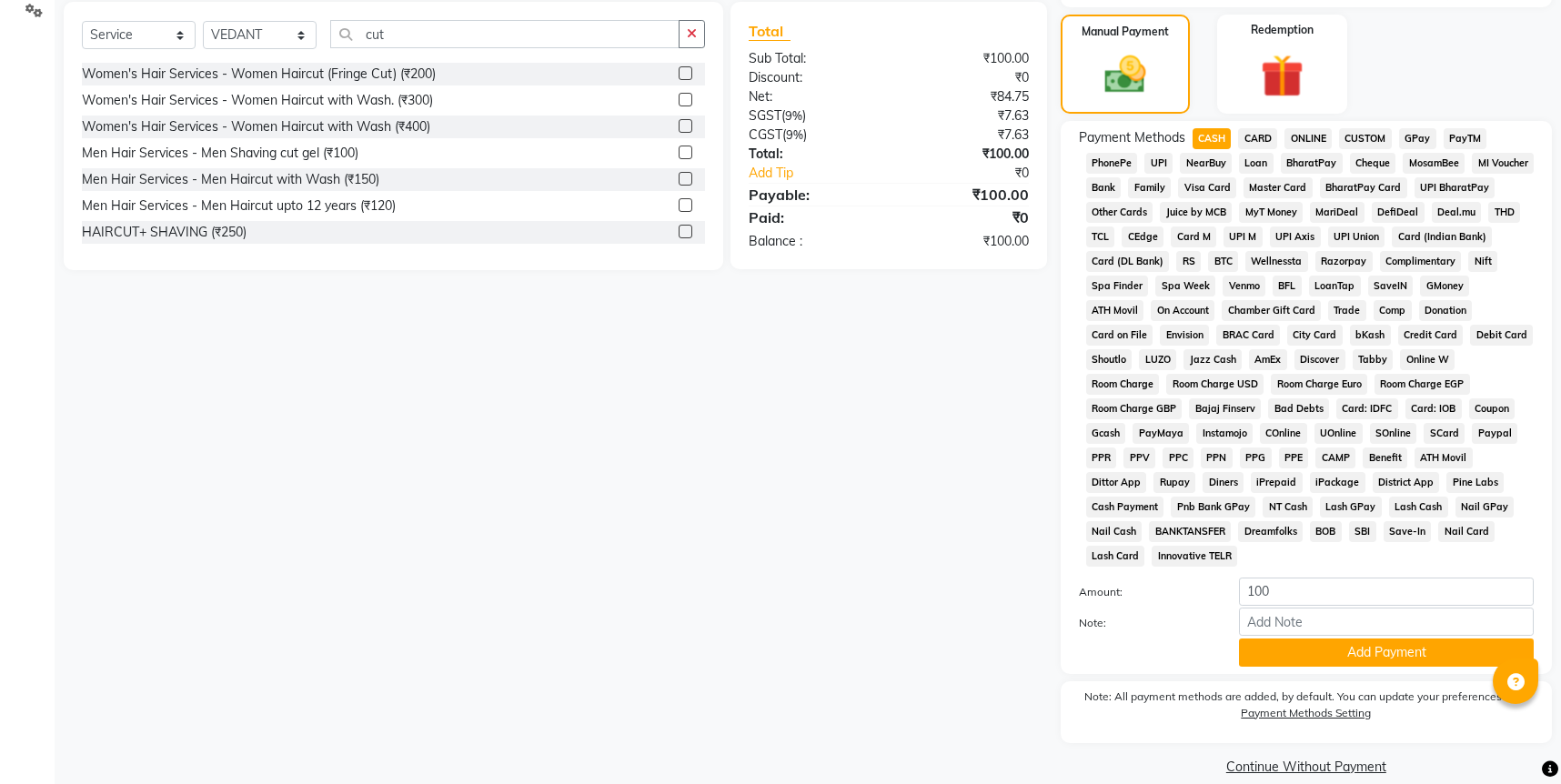 scroll, scrollTop: 435, scrollLeft: 0, axis: vertical 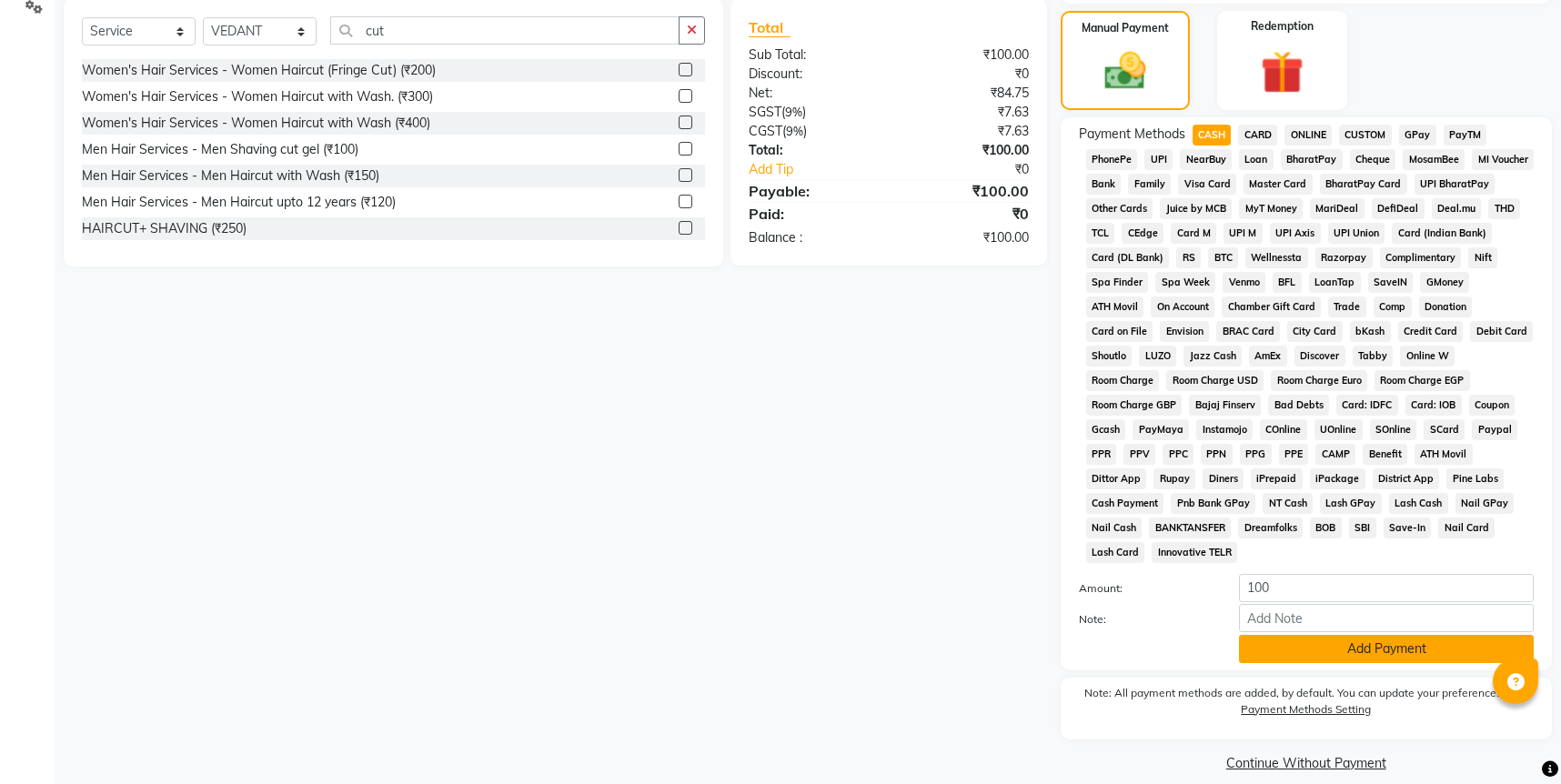 click on "Add Payment" 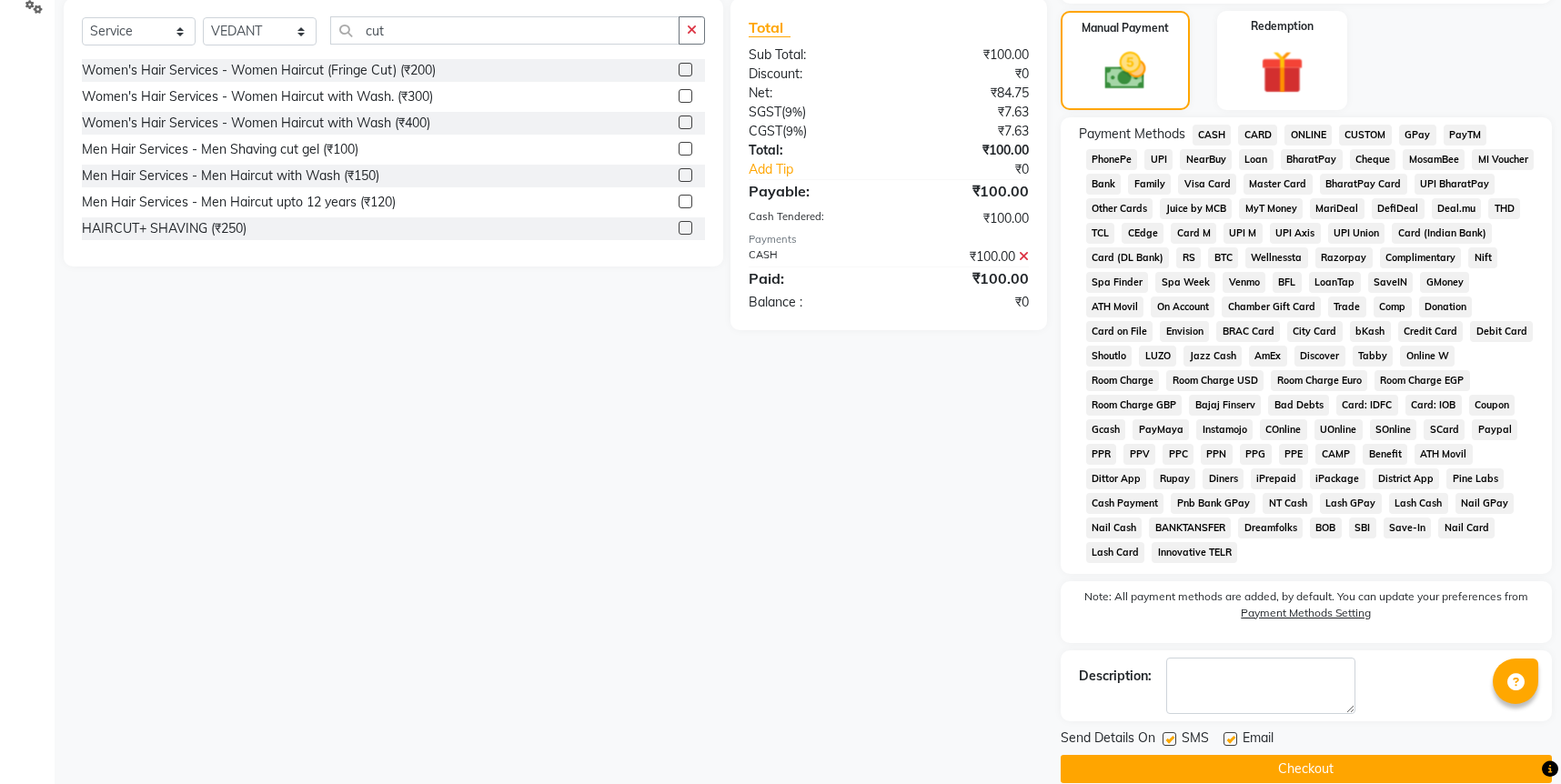 click on "Checkout" 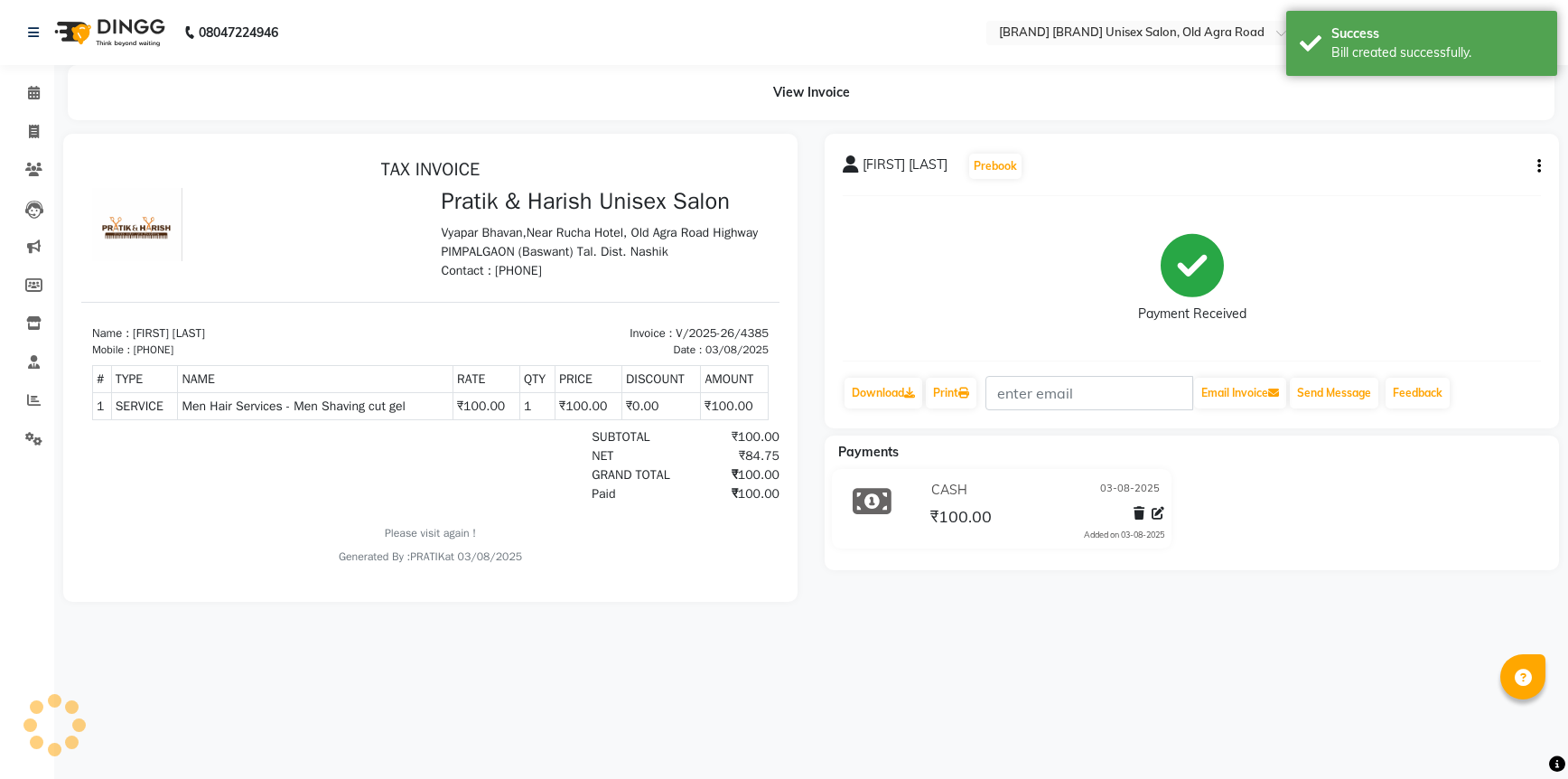 scroll, scrollTop: 0, scrollLeft: 0, axis: both 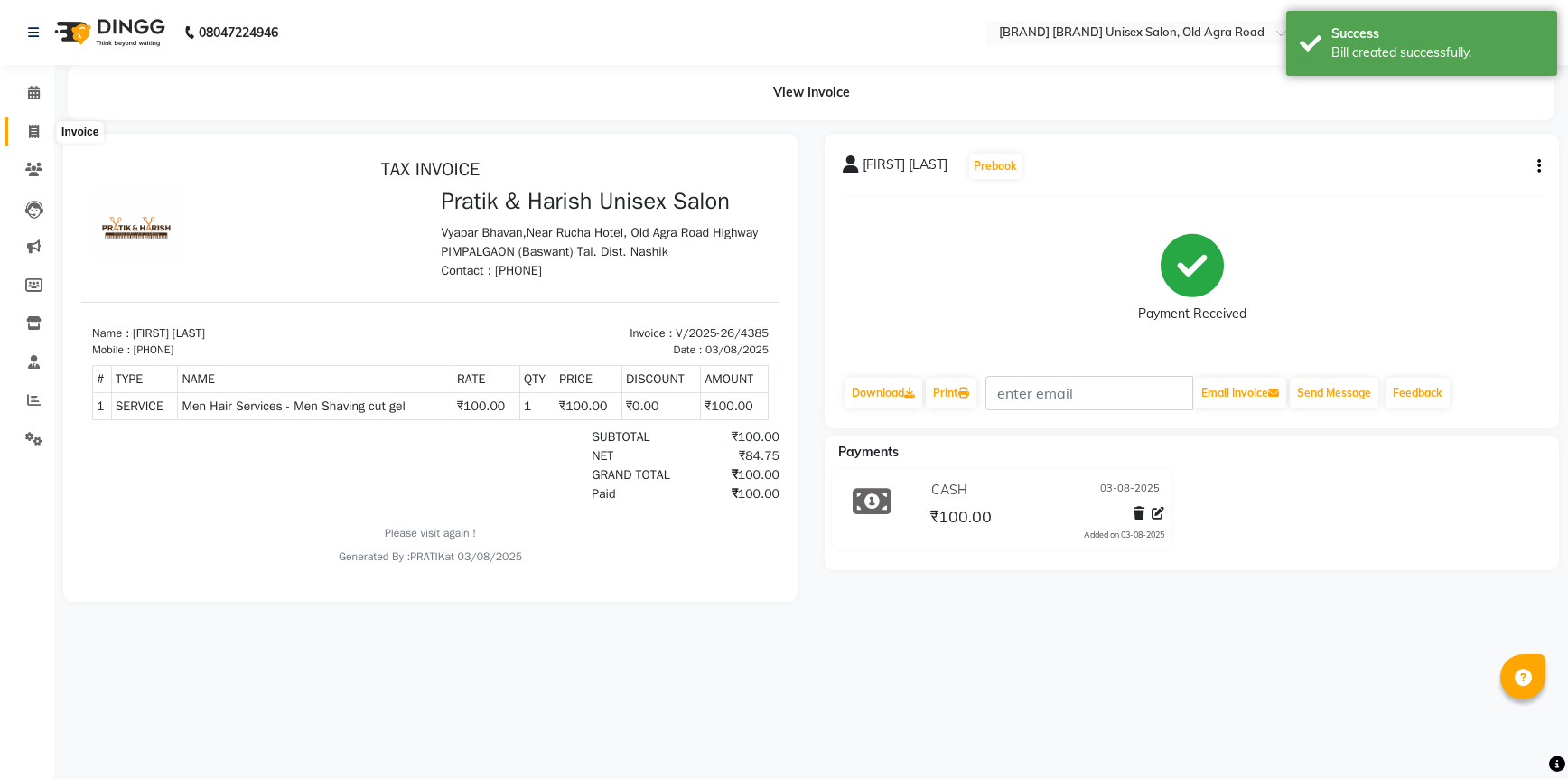 click 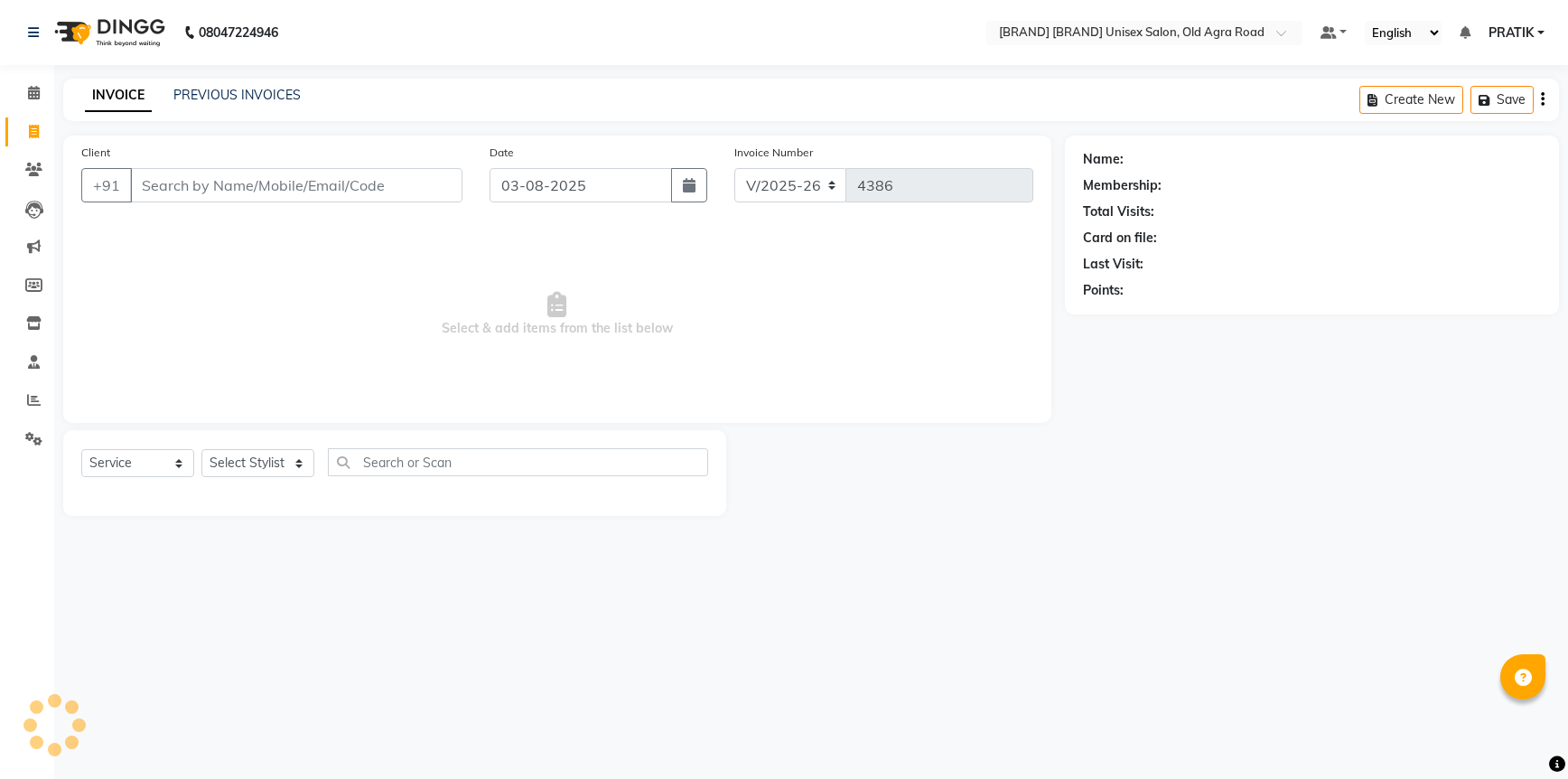 click on "Client" at bounding box center [296, 185] 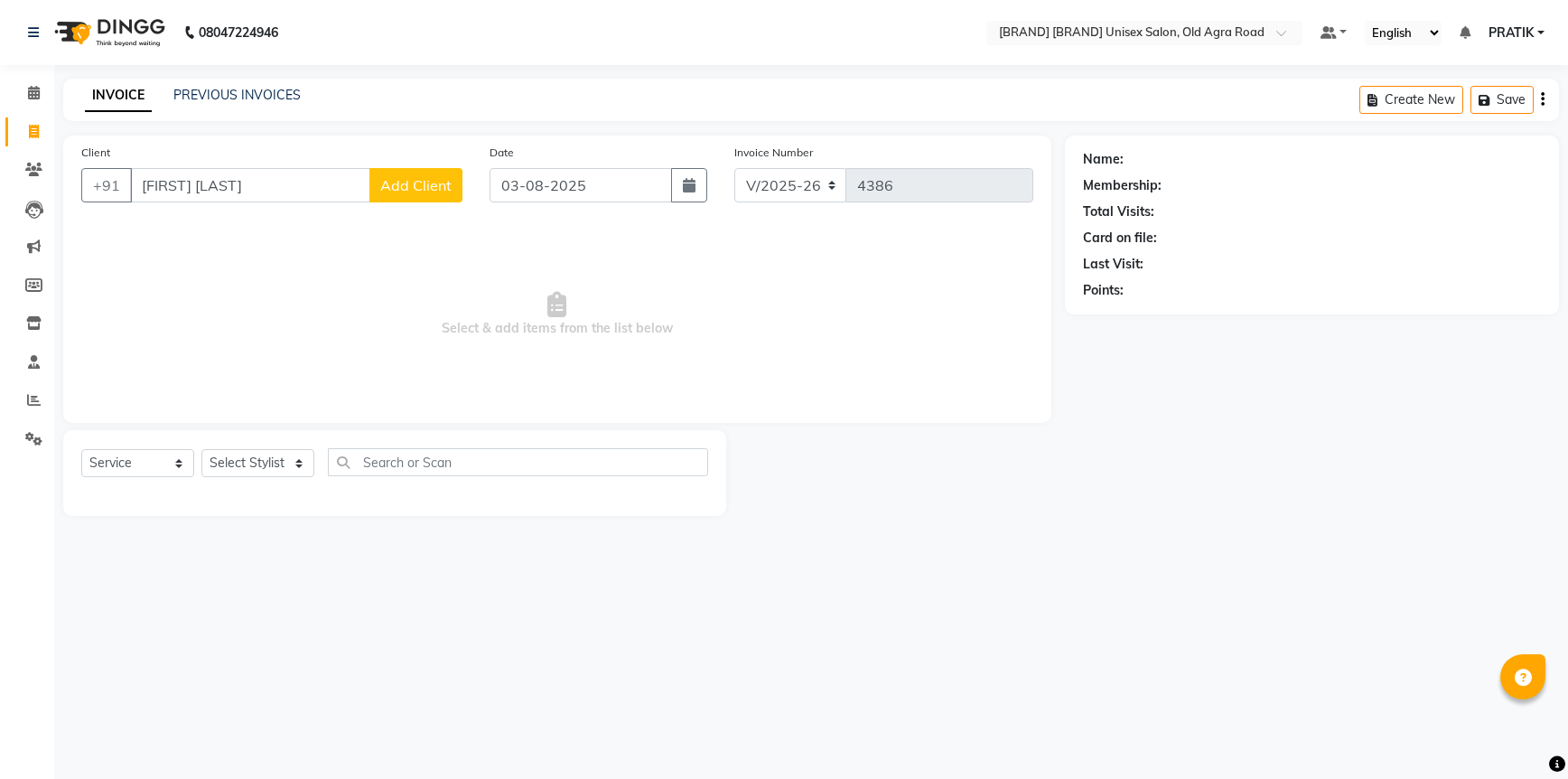 click on "Add Client" 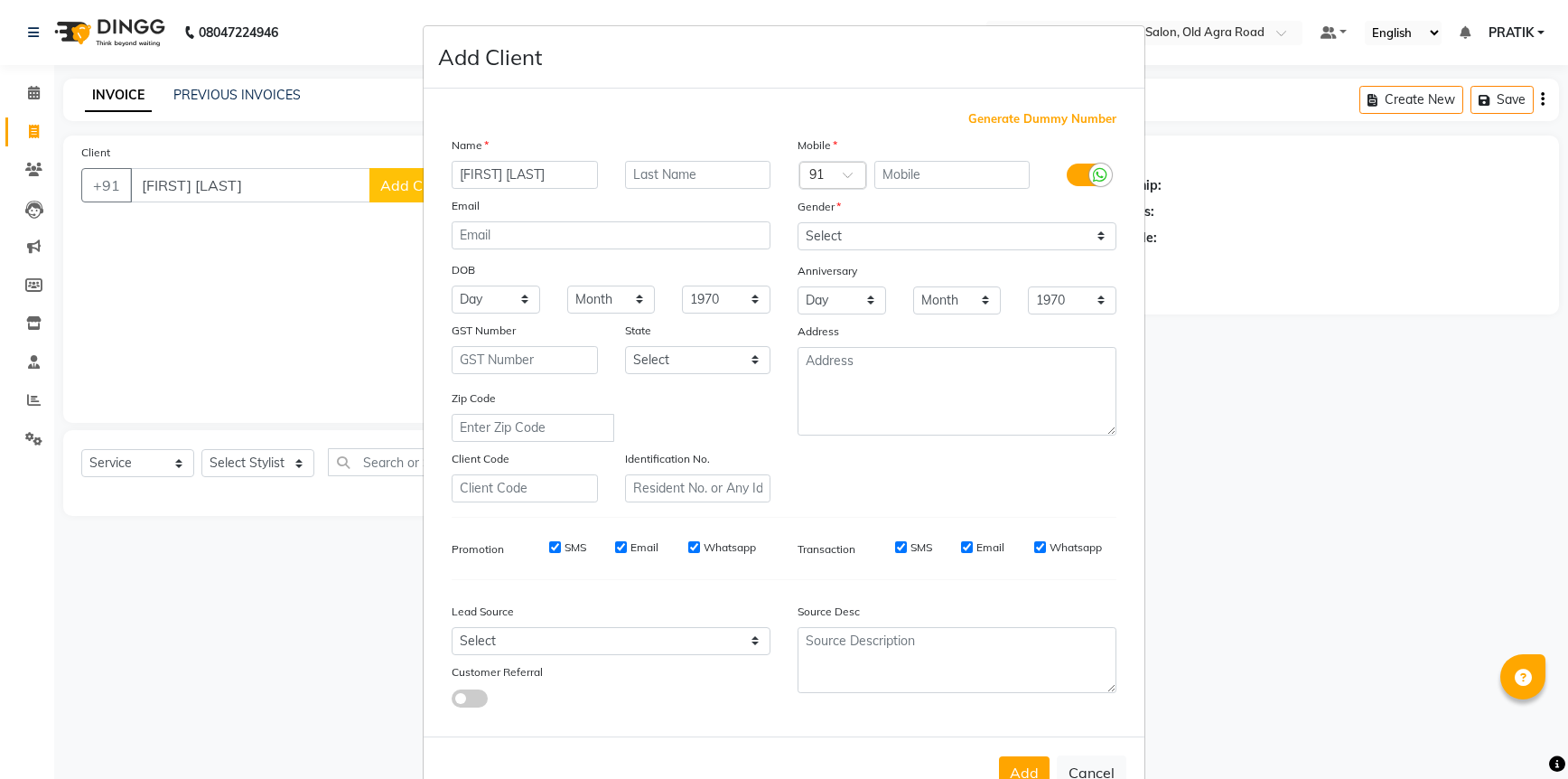 click on "Generate Dummy Number" at bounding box center [1042, 119] 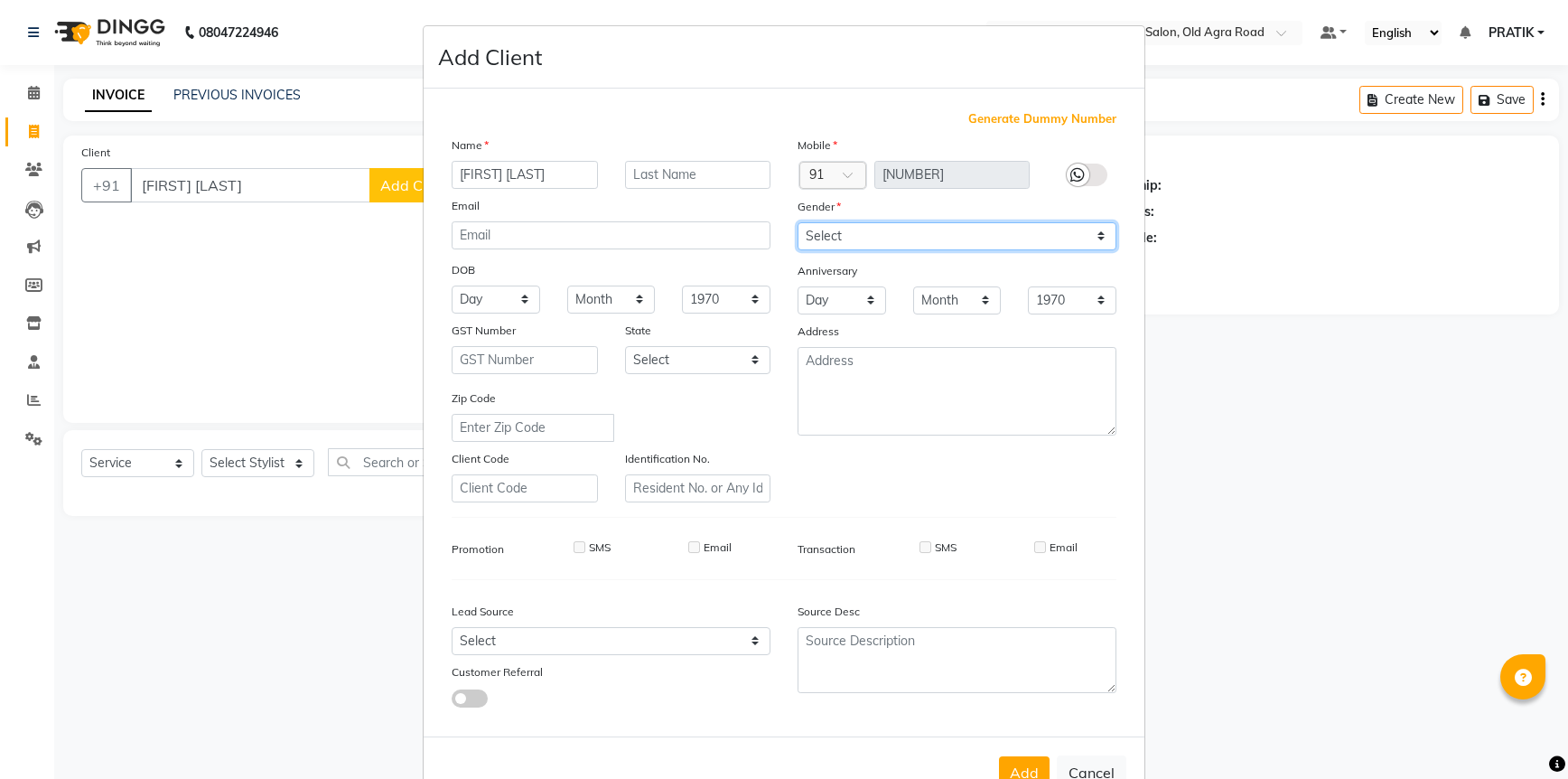 click on "Select Male Female Other Prefer Not To Say" at bounding box center [957, 236] 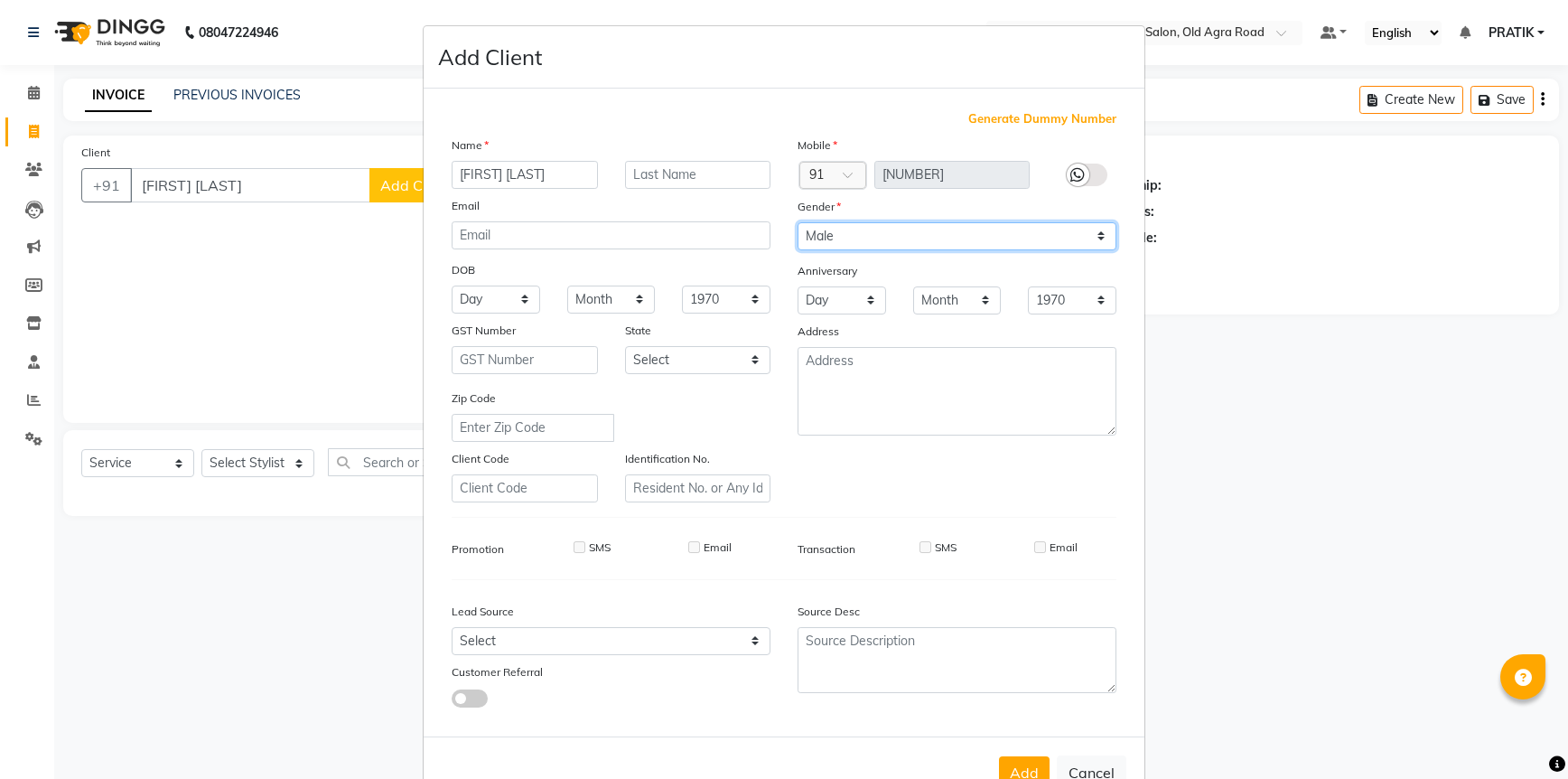 click on "Select Male Female Other Prefer Not To Say" at bounding box center (957, 236) 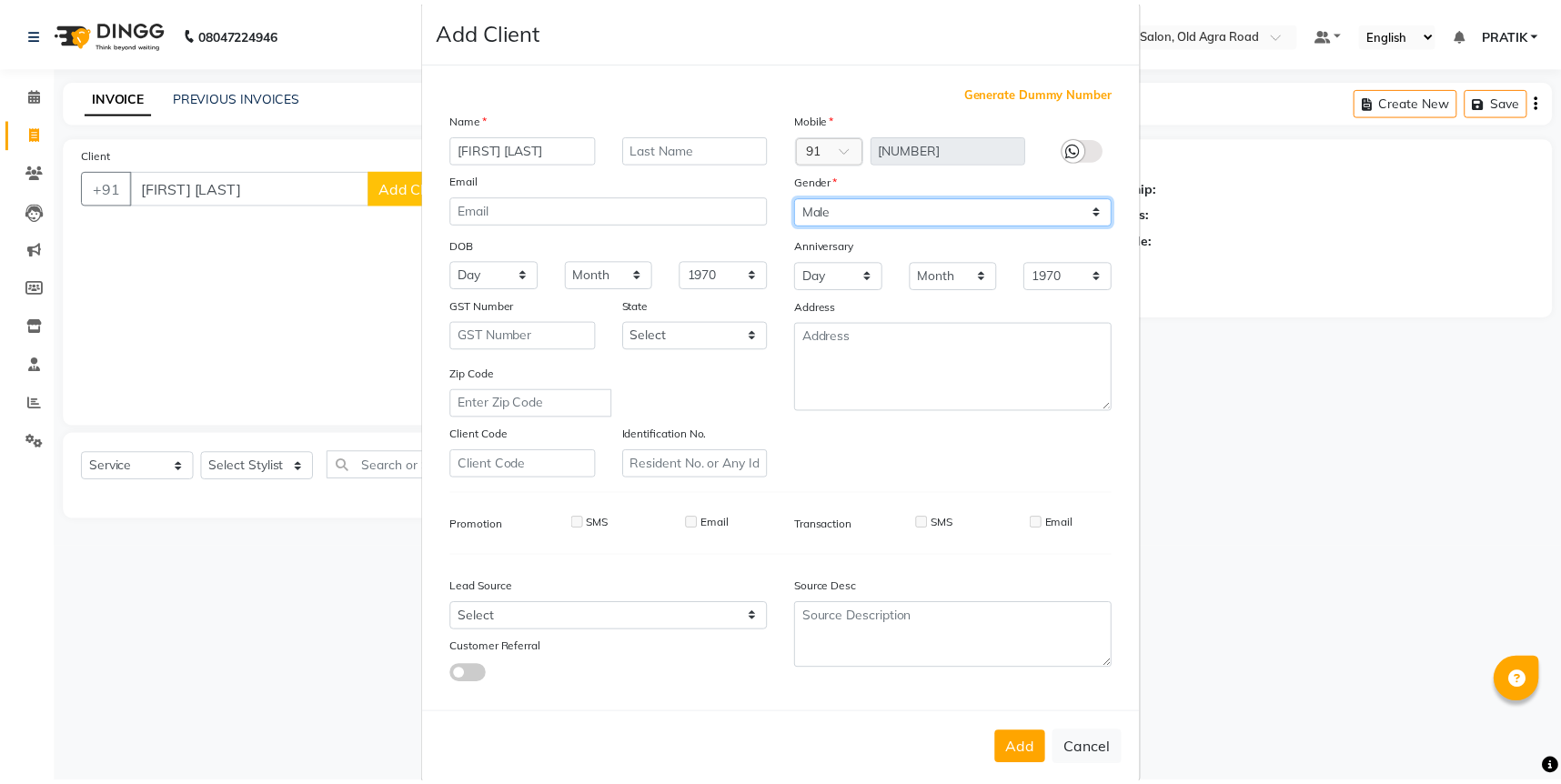 scroll, scrollTop: 51, scrollLeft: 0, axis: vertical 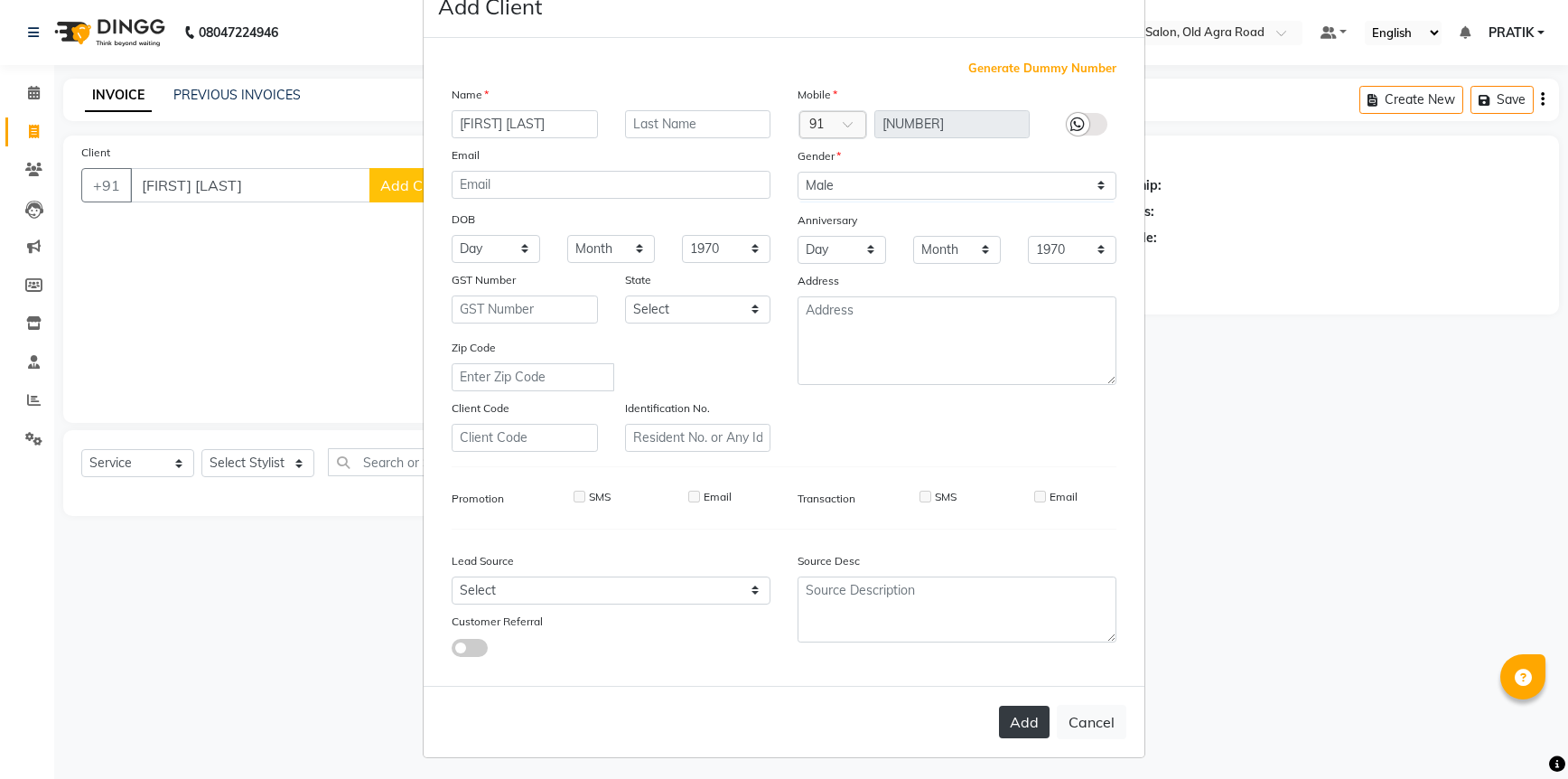 click on "Add" at bounding box center [1024, 722] 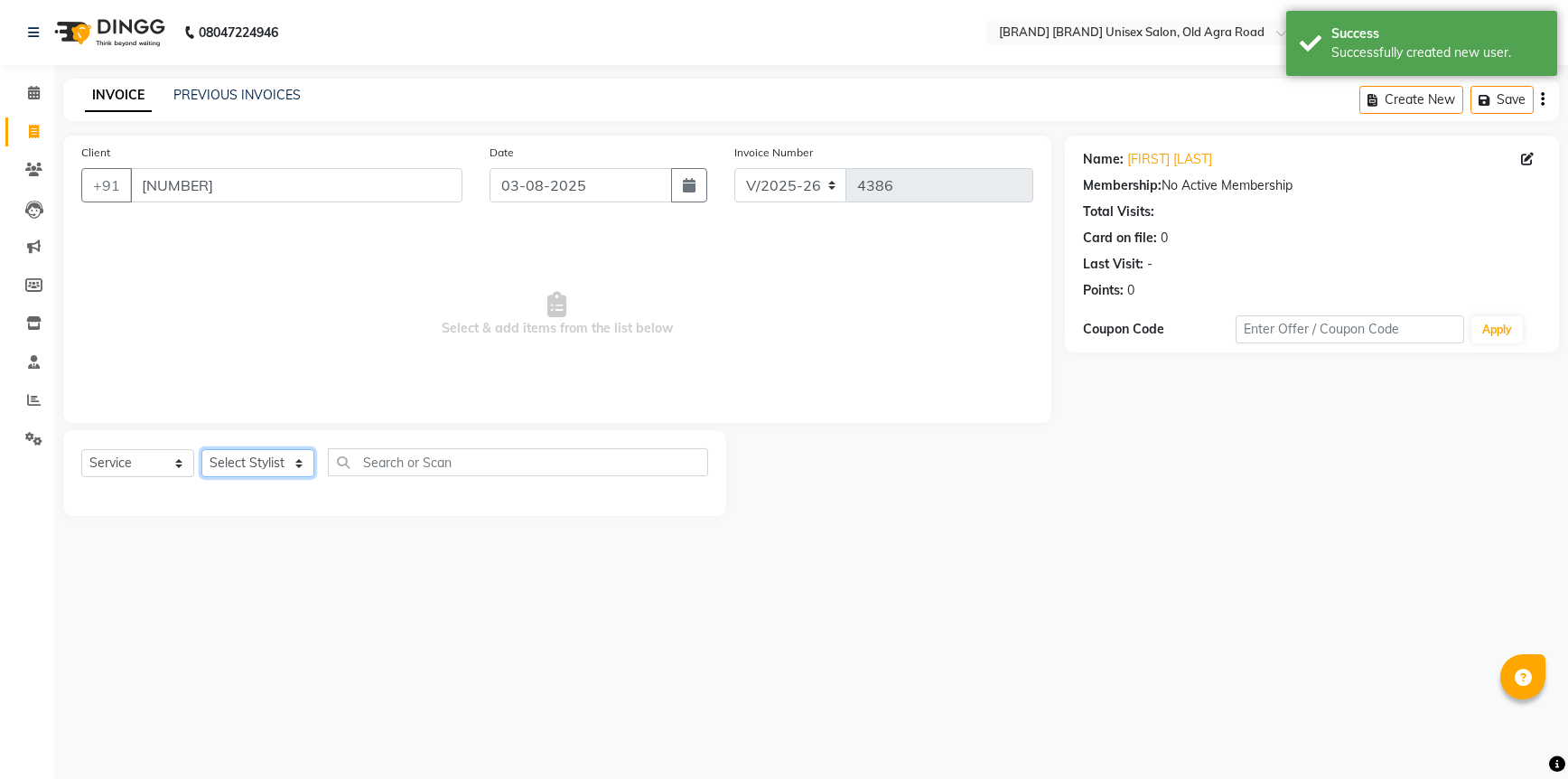 click on "Select Stylist [FIRST] [FIRST] [FIRST] [FIRST] [FIRST] [FIRST] [FIRST] [FIRST] [FIRST] [FIRST] [FIRST]" 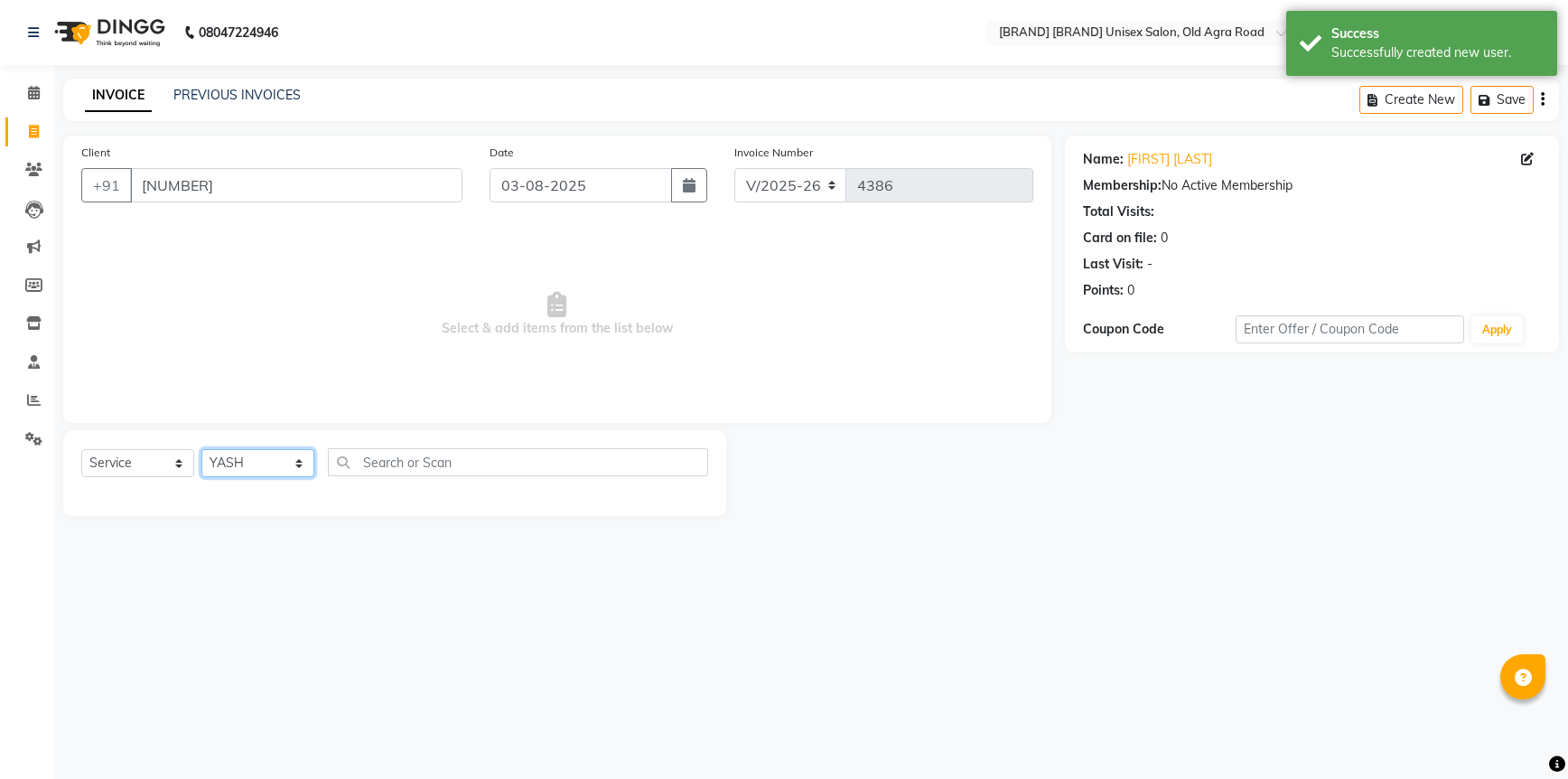 click on "Select Stylist [FIRST] [FIRST] [FIRST] [FIRST] [FIRST] [FIRST] [FIRST] [FIRST] [FIRST] [FIRST] [FIRST]" 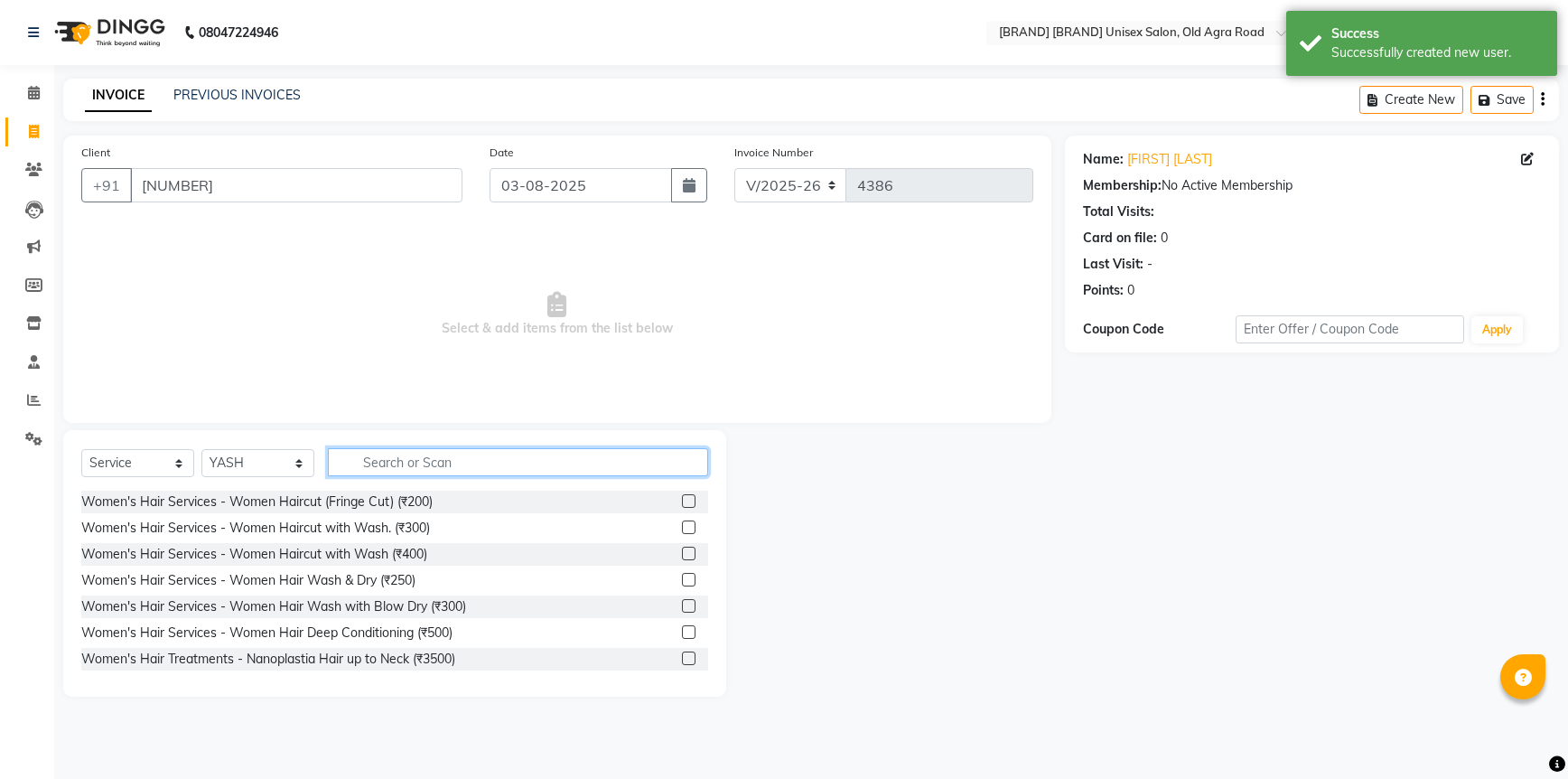 click 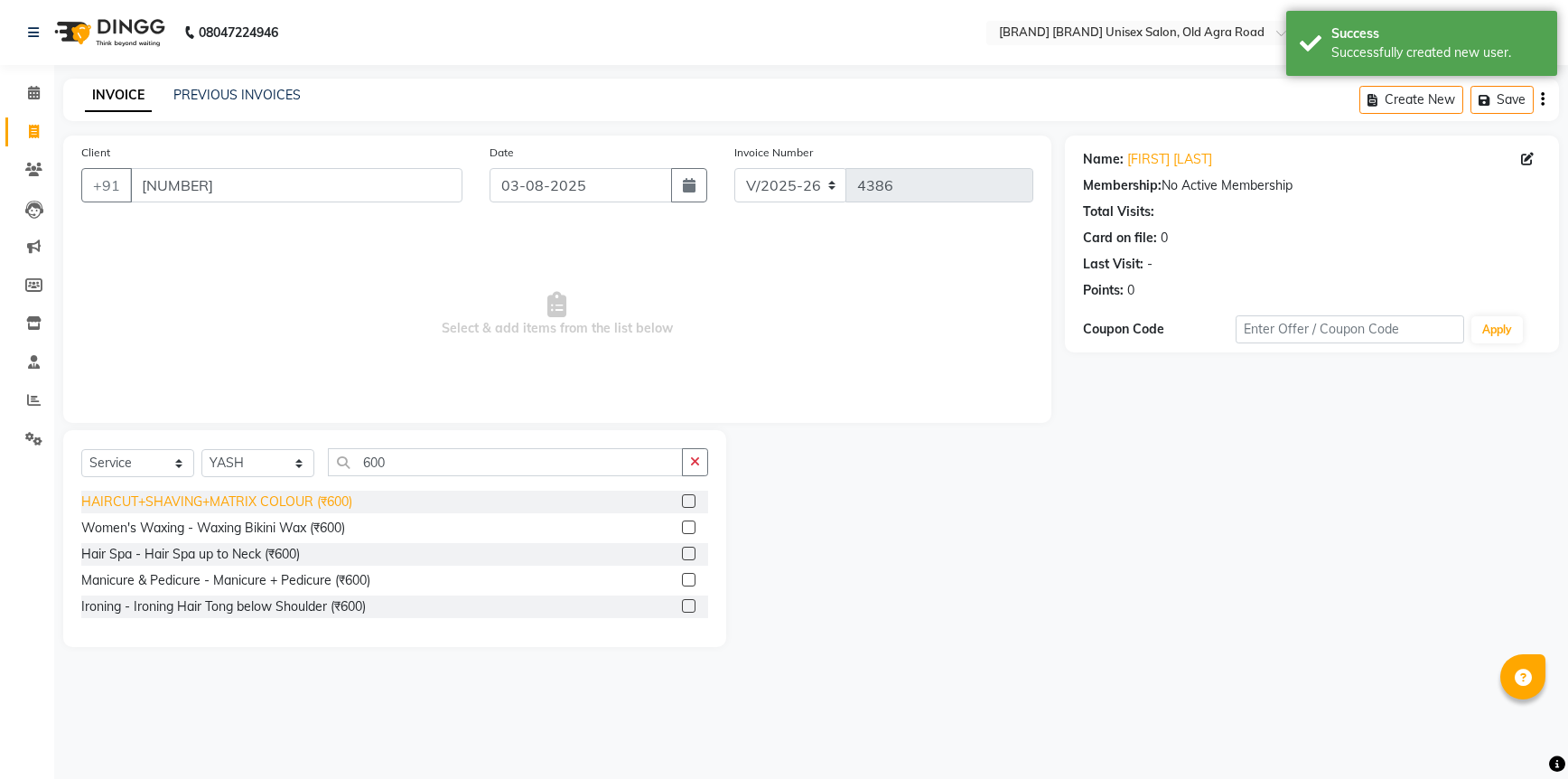 click on "HAIRCUT+SHAVING+MATRIX COLOUR (₹600)" 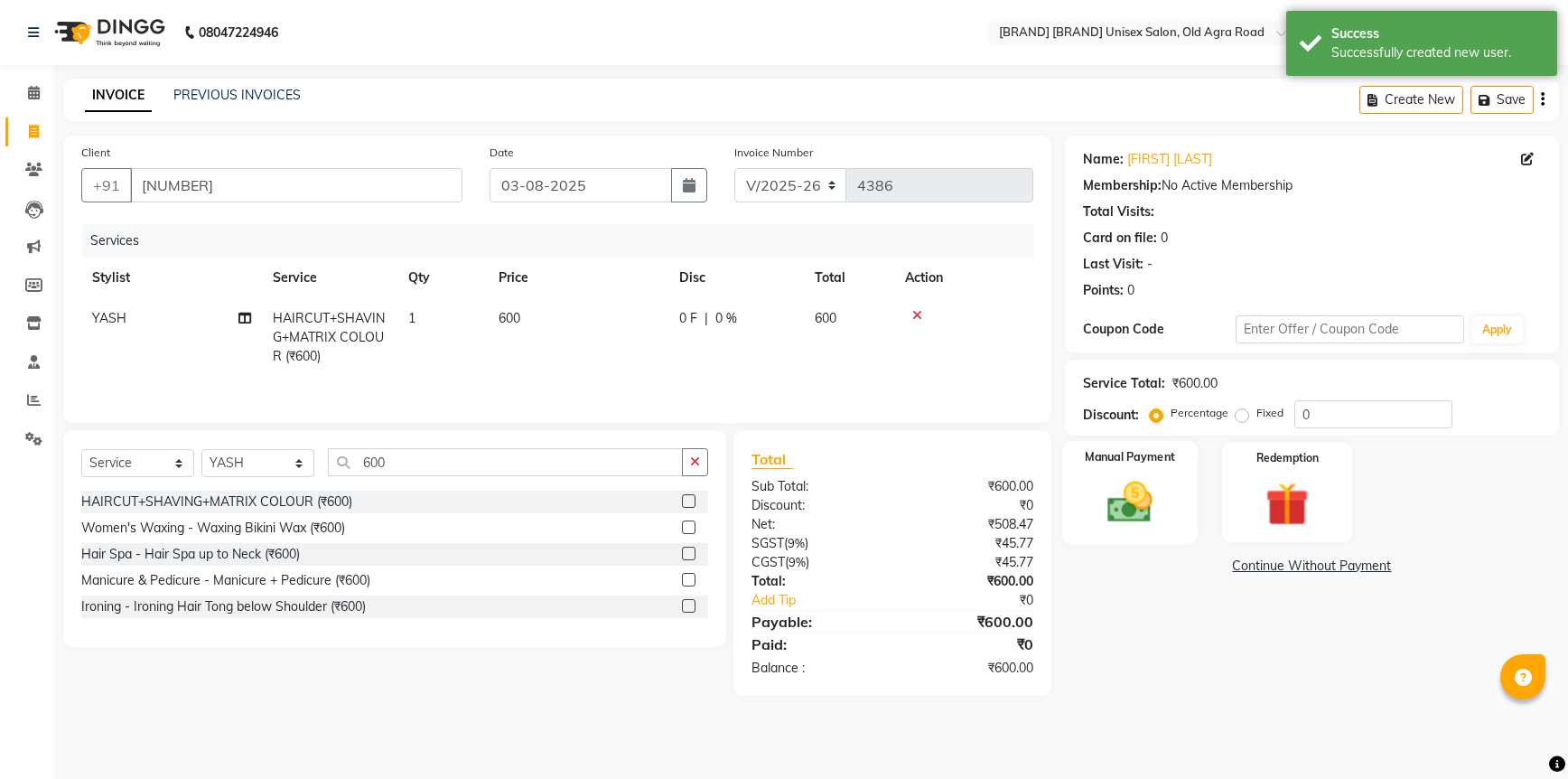 click 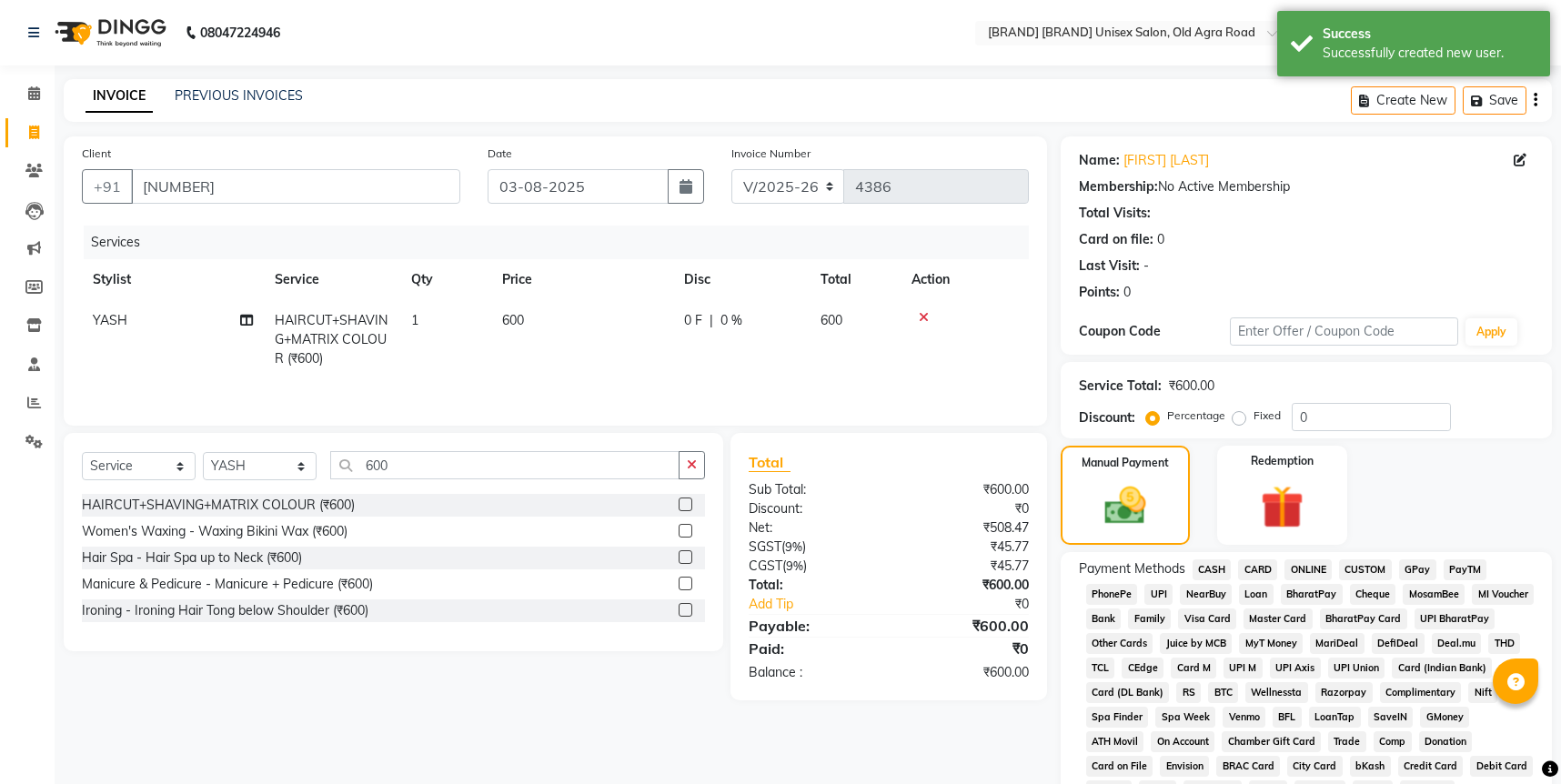 click on "ONLINE" 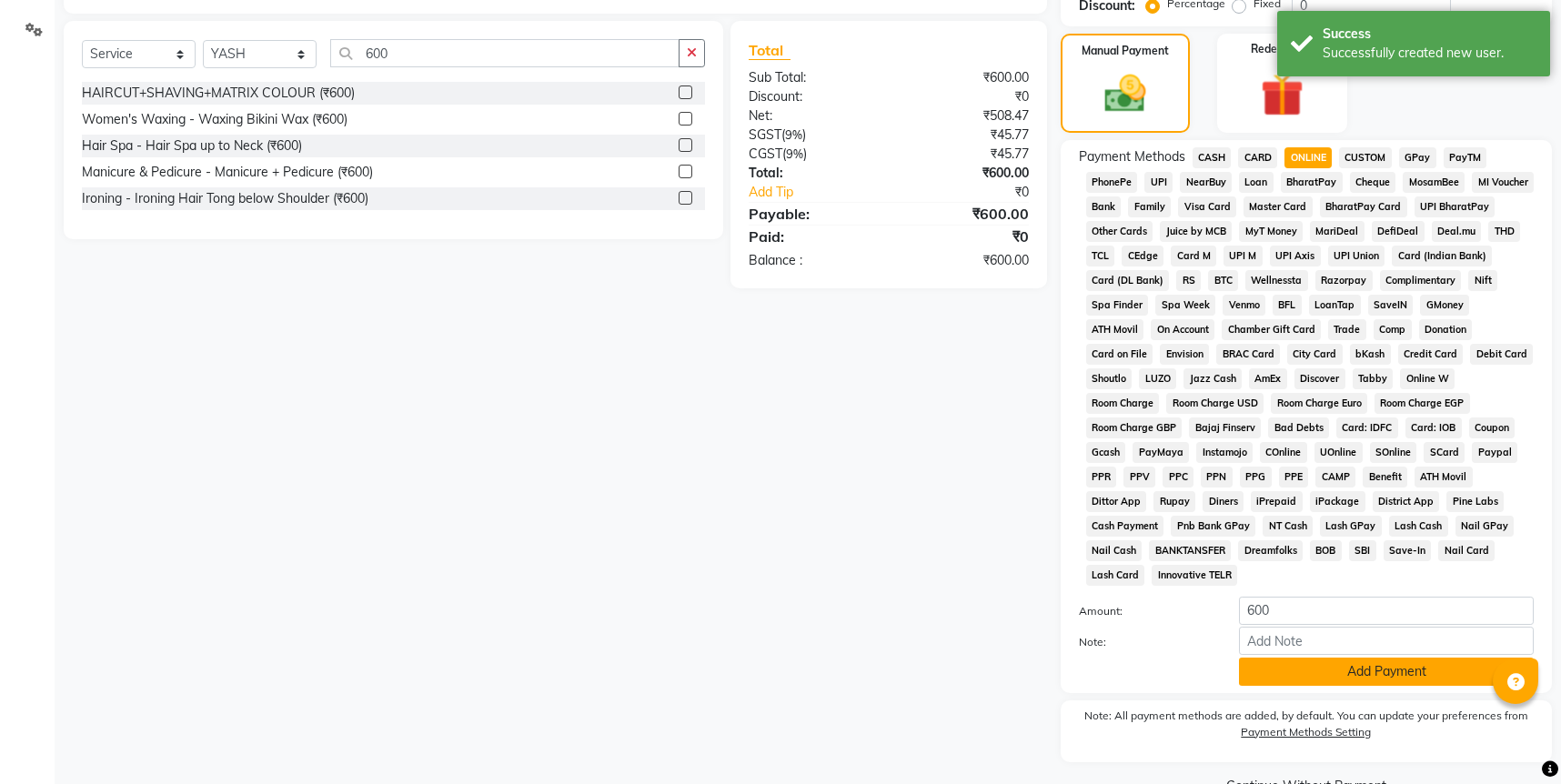 scroll, scrollTop: 435, scrollLeft: 0, axis: vertical 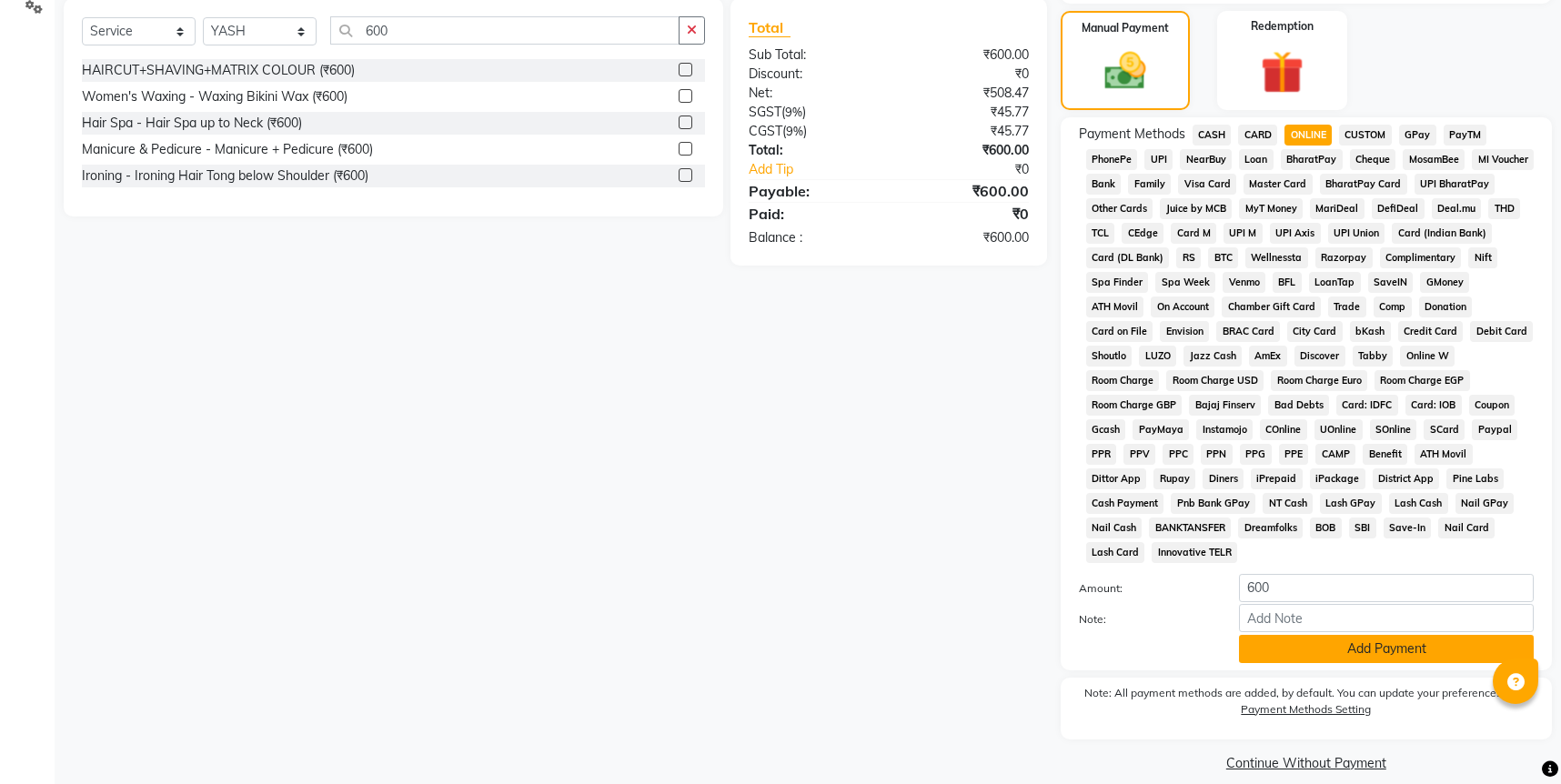 click on "Add Payment" 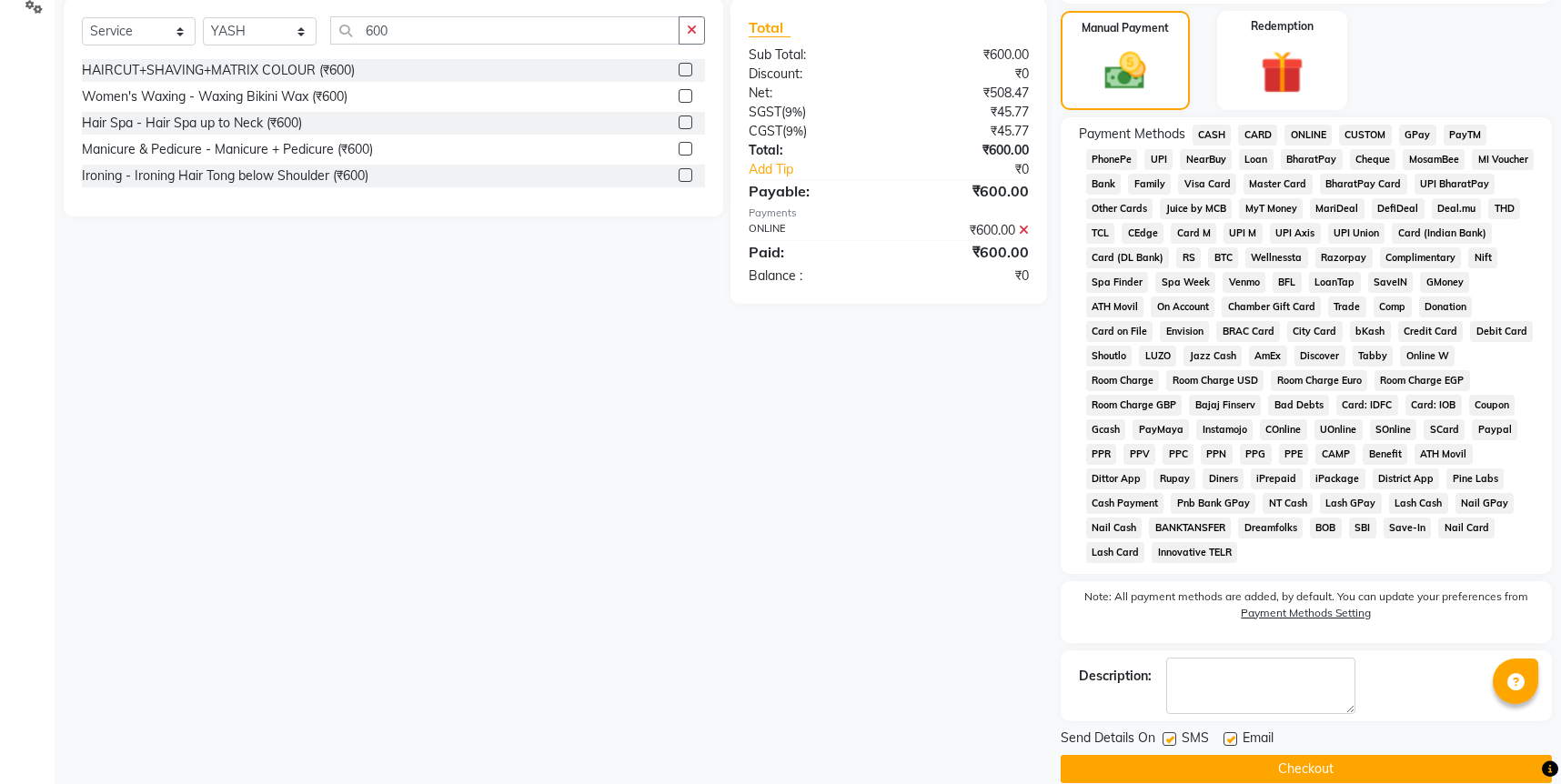 click on "Checkout" 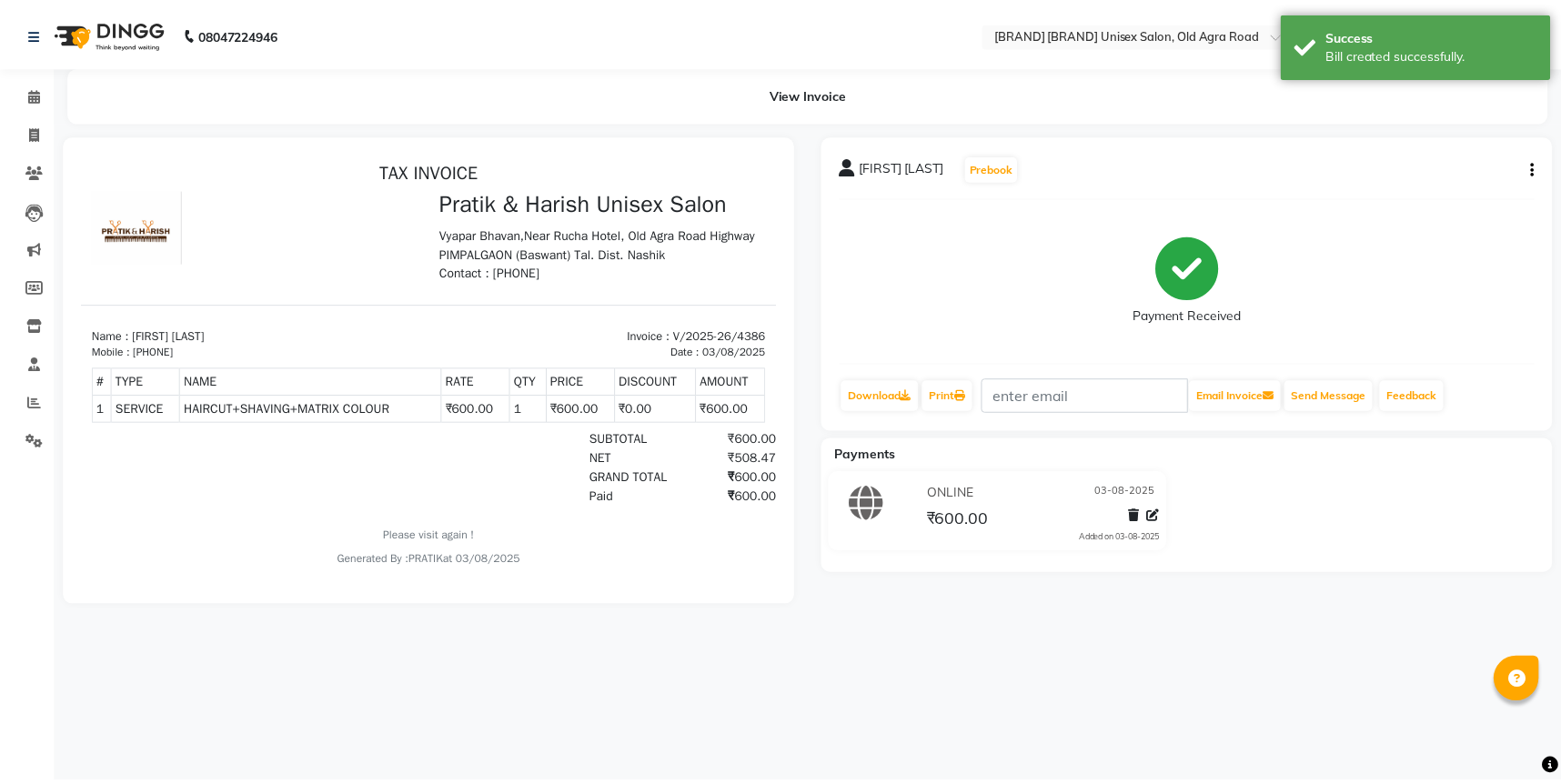 scroll, scrollTop: 0, scrollLeft: 0, axis: both 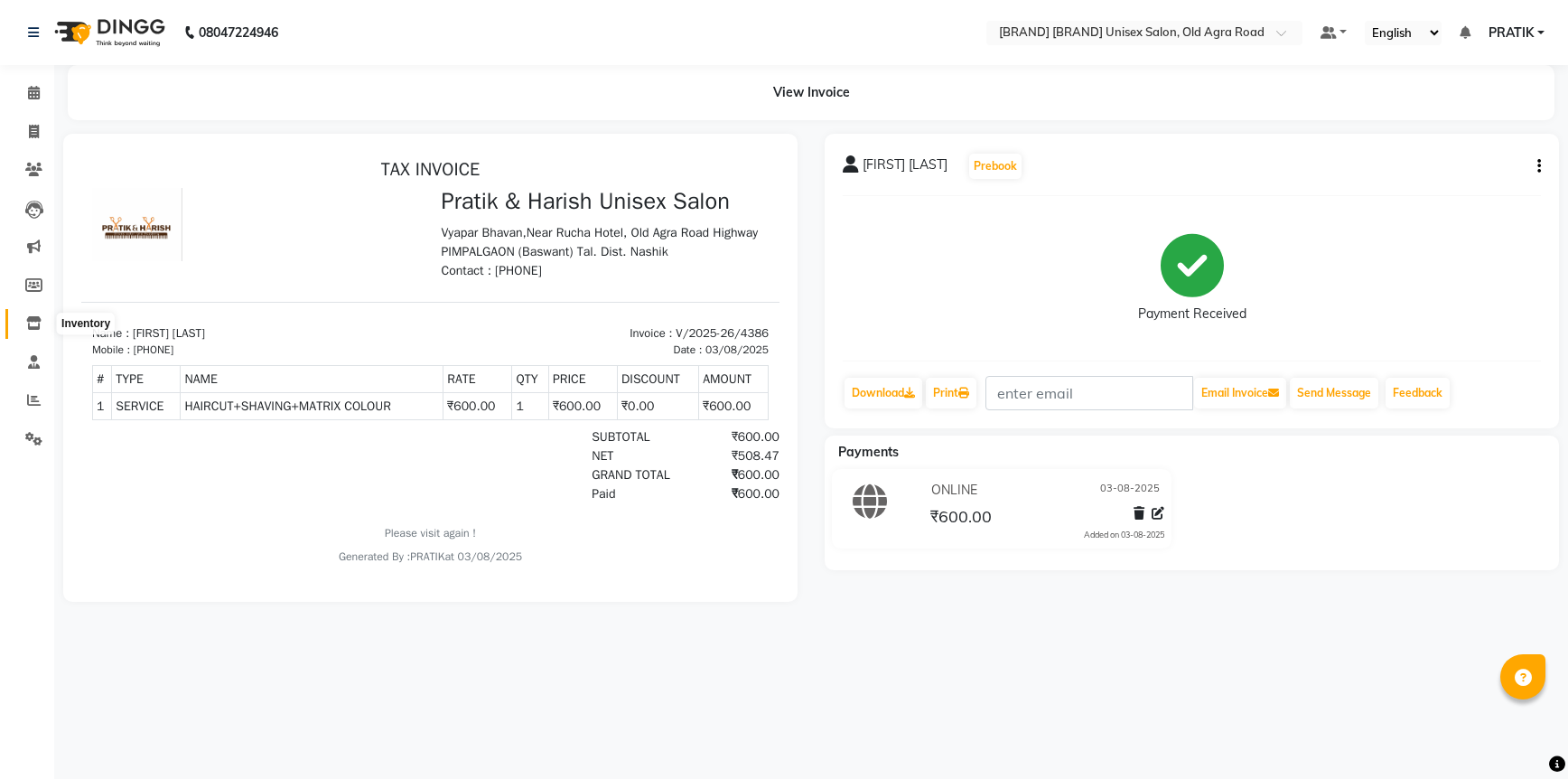 click 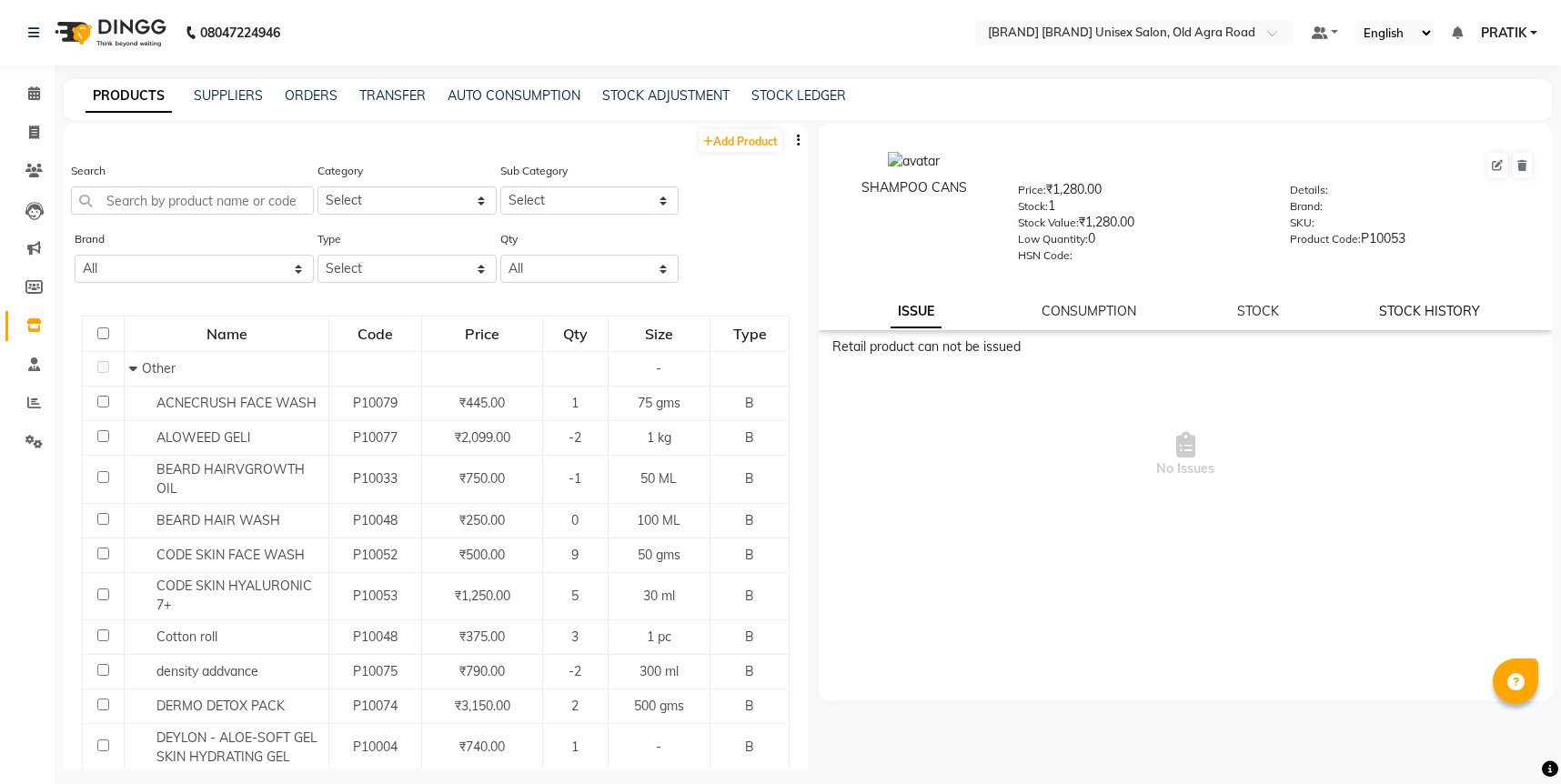 click on "STOCK HISTORY" 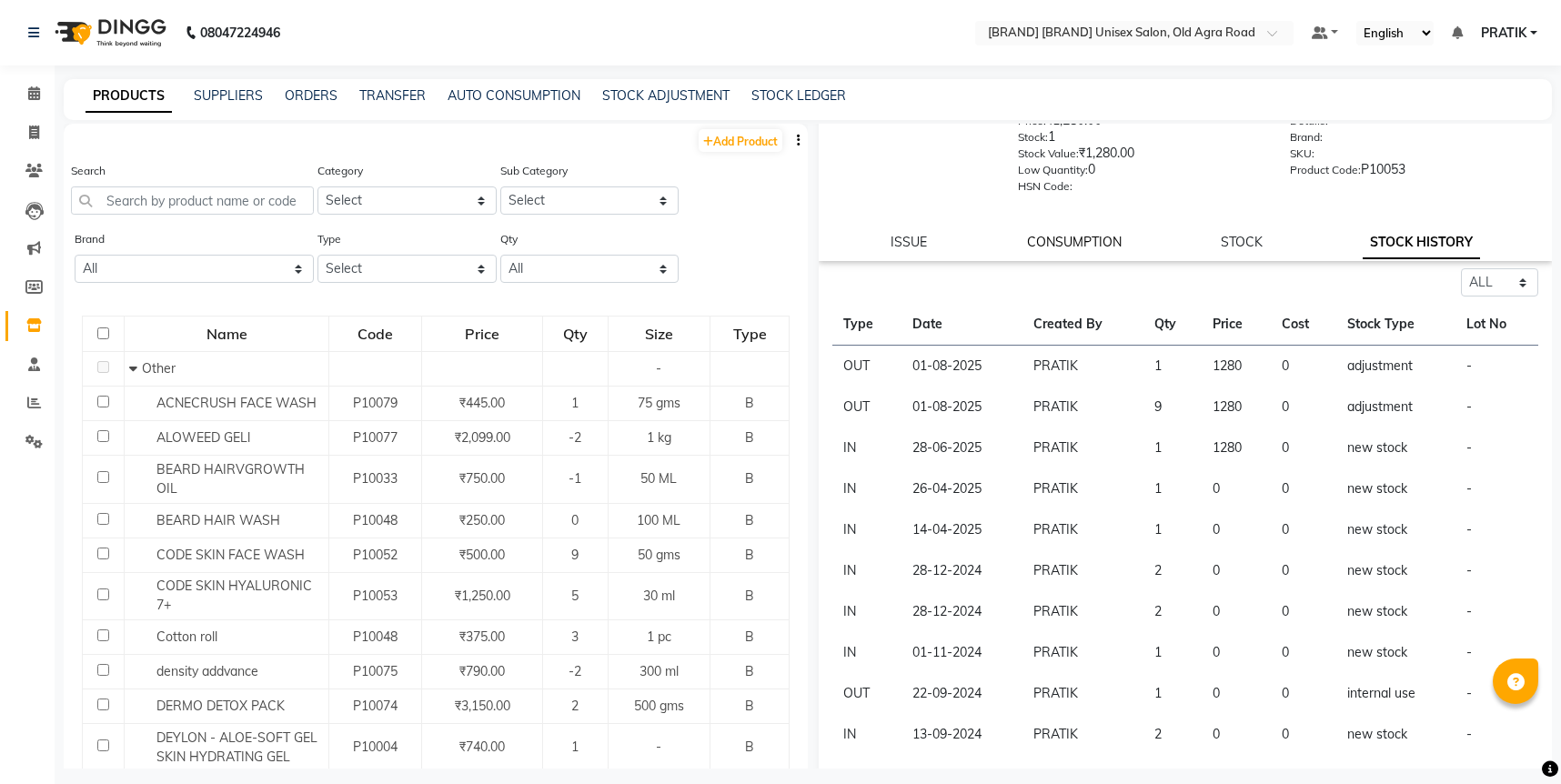 scroll, scrollTop: 106, scrollLeft: 0, axis: vertical 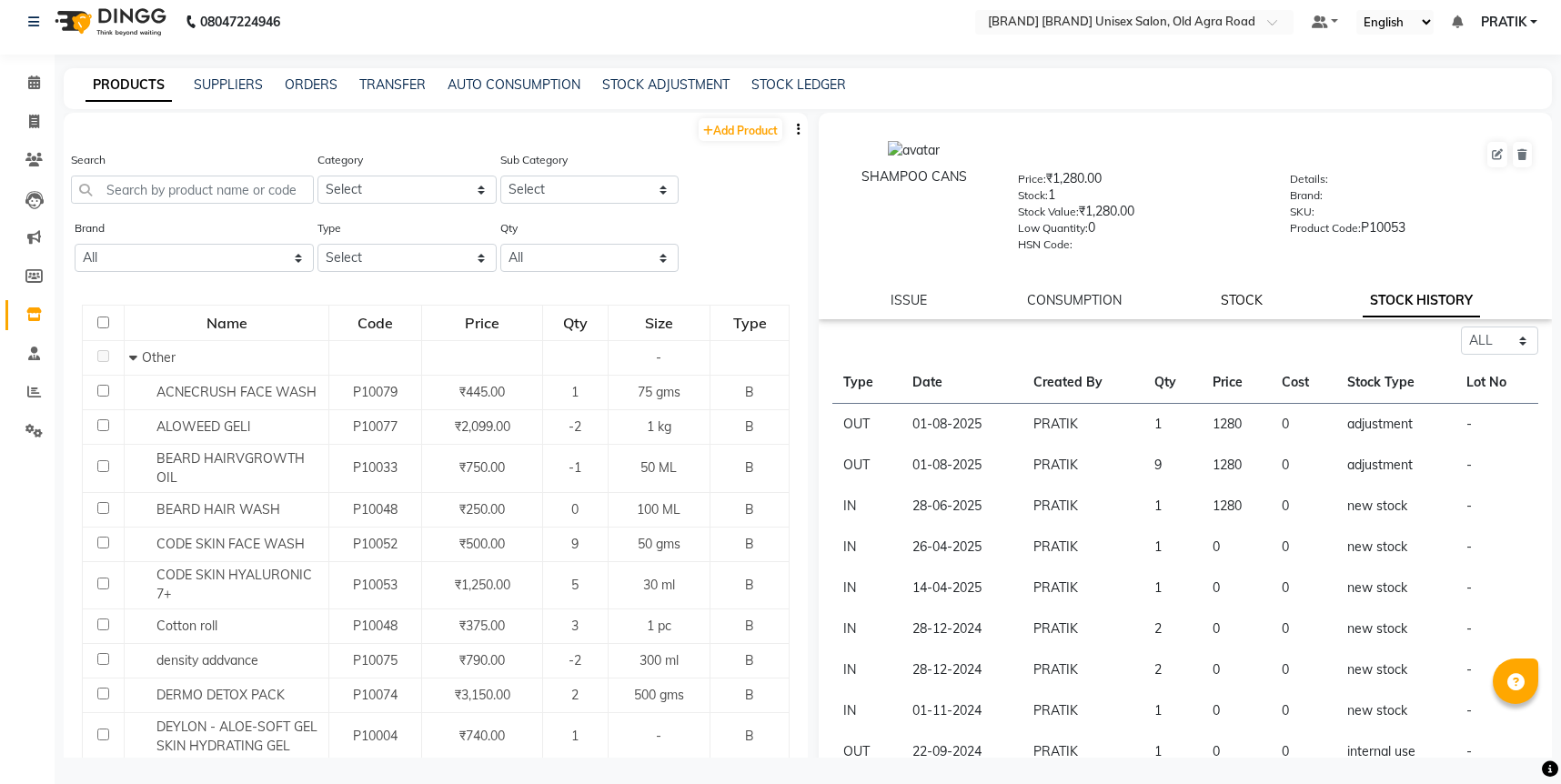 click on "STOCK" 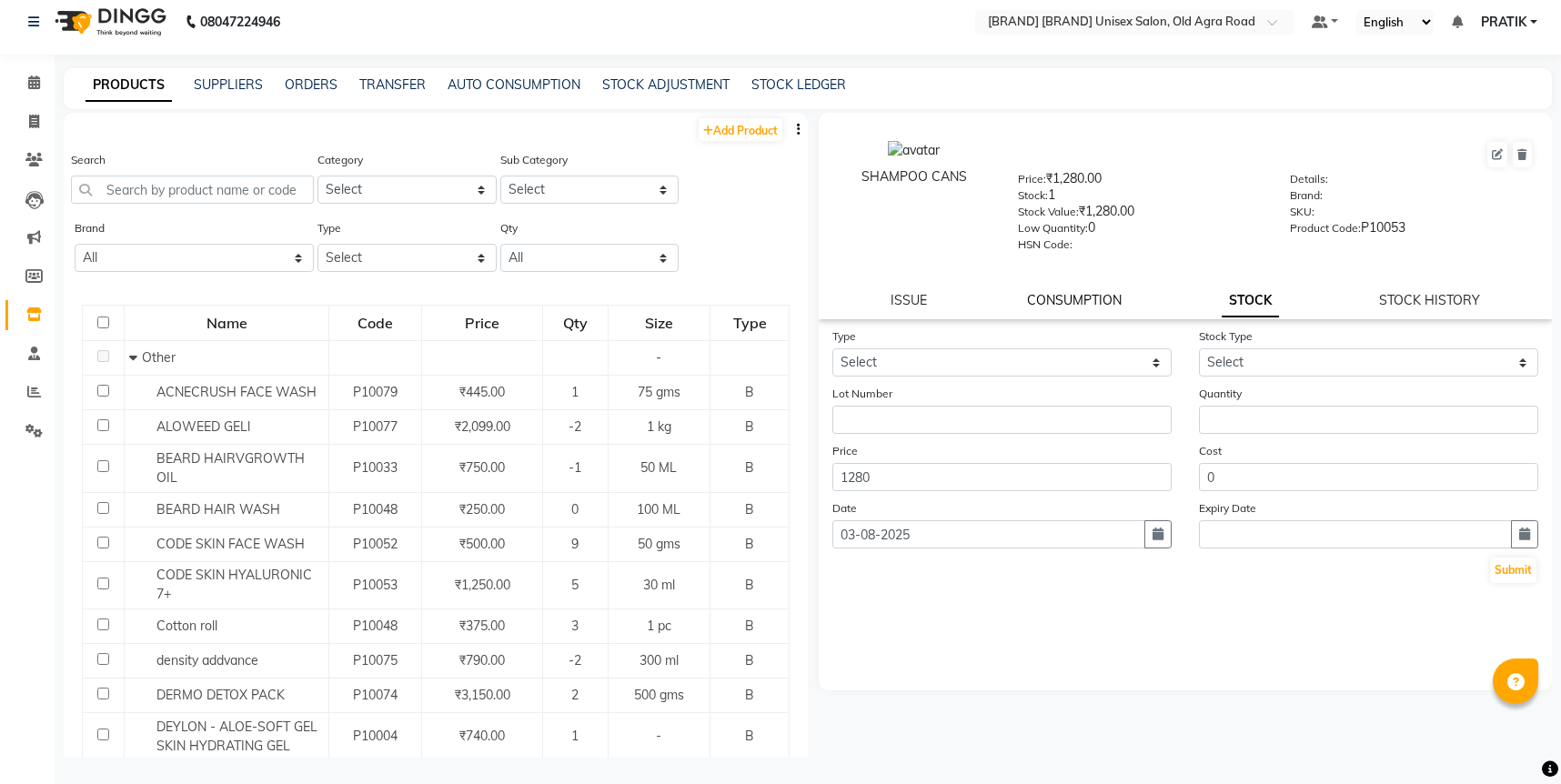 click on "CONSUMPTION" 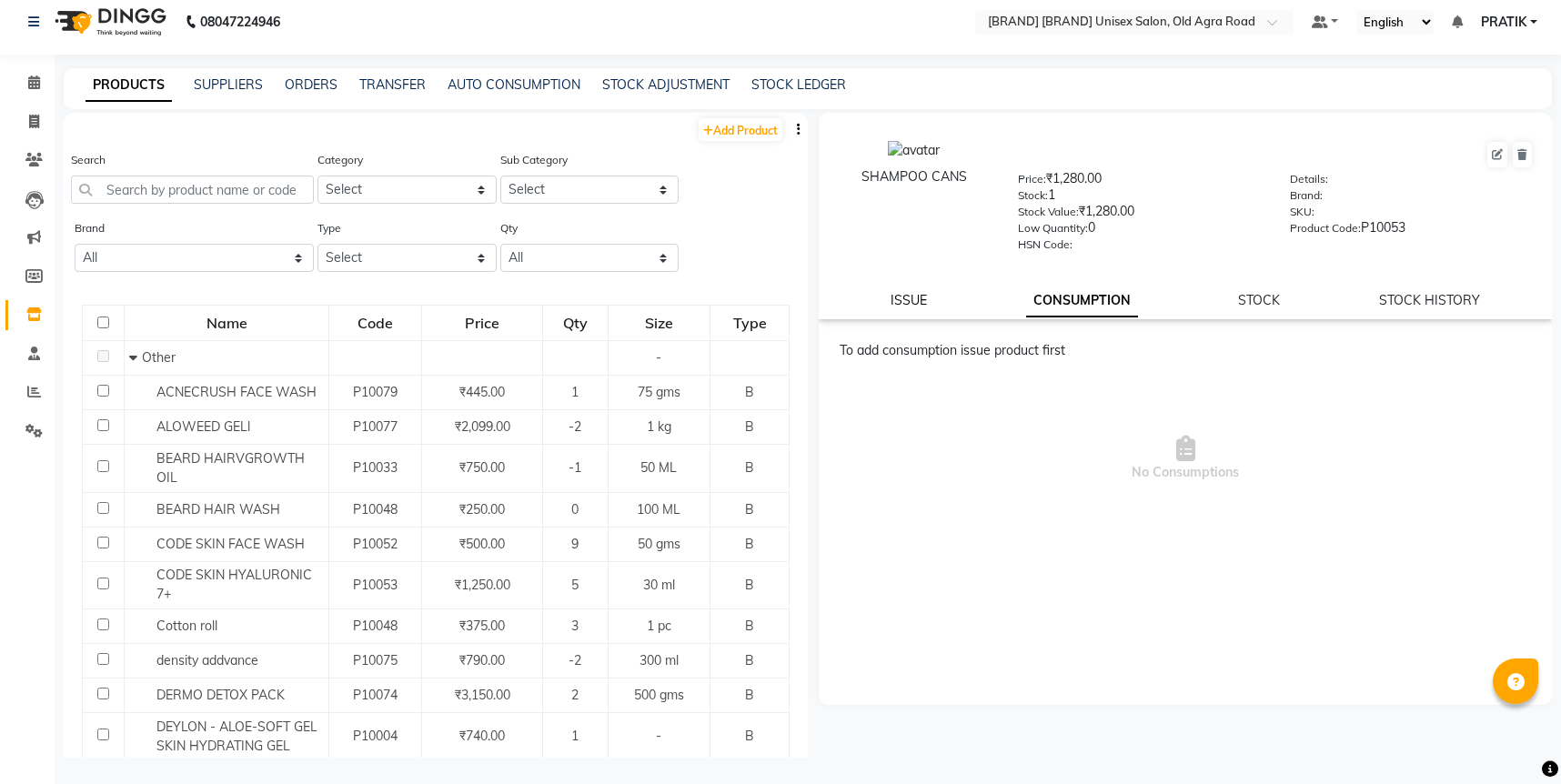 click on "ISSUE" 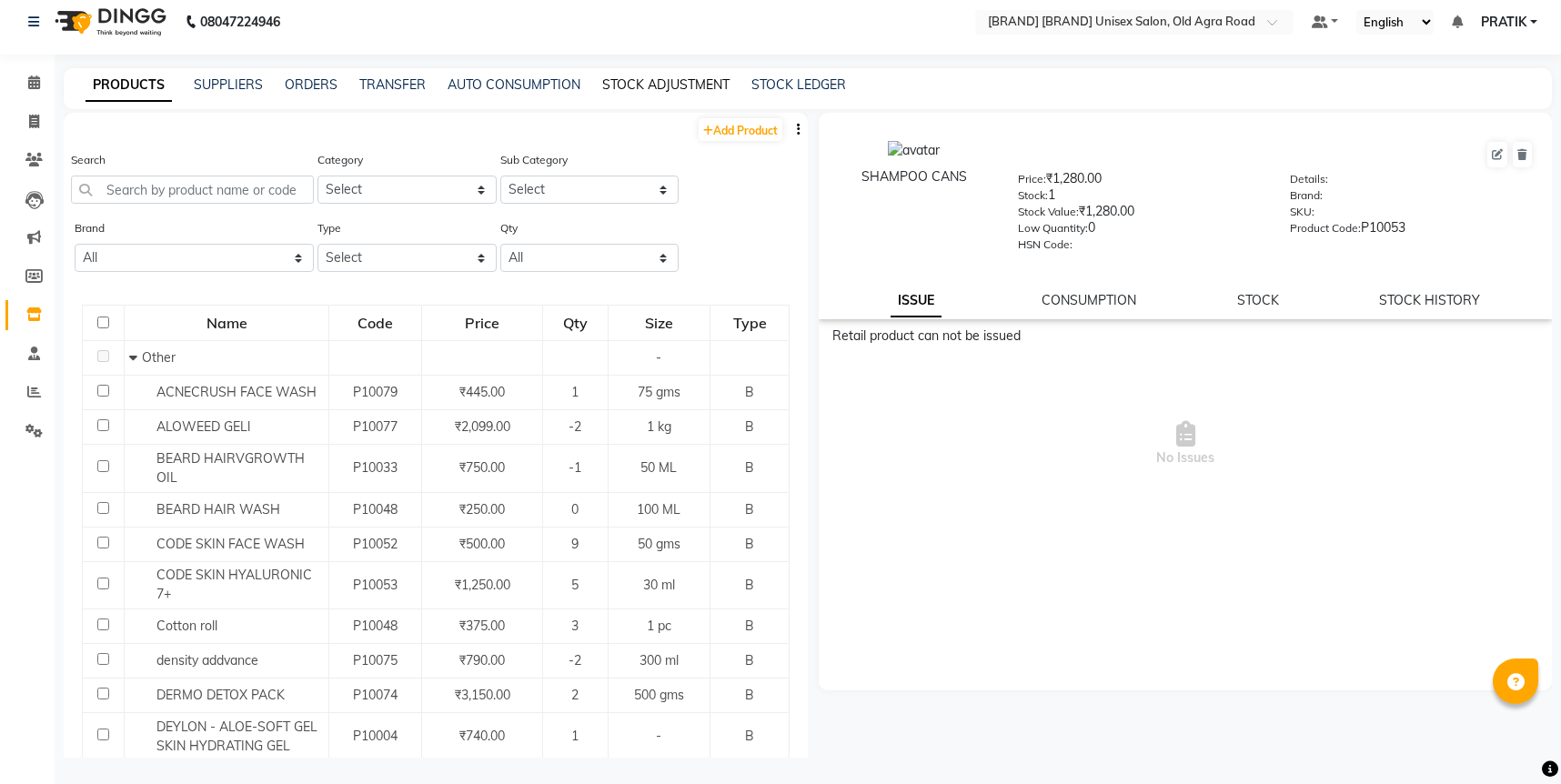 click on "STOCK ADJUSTMENT" 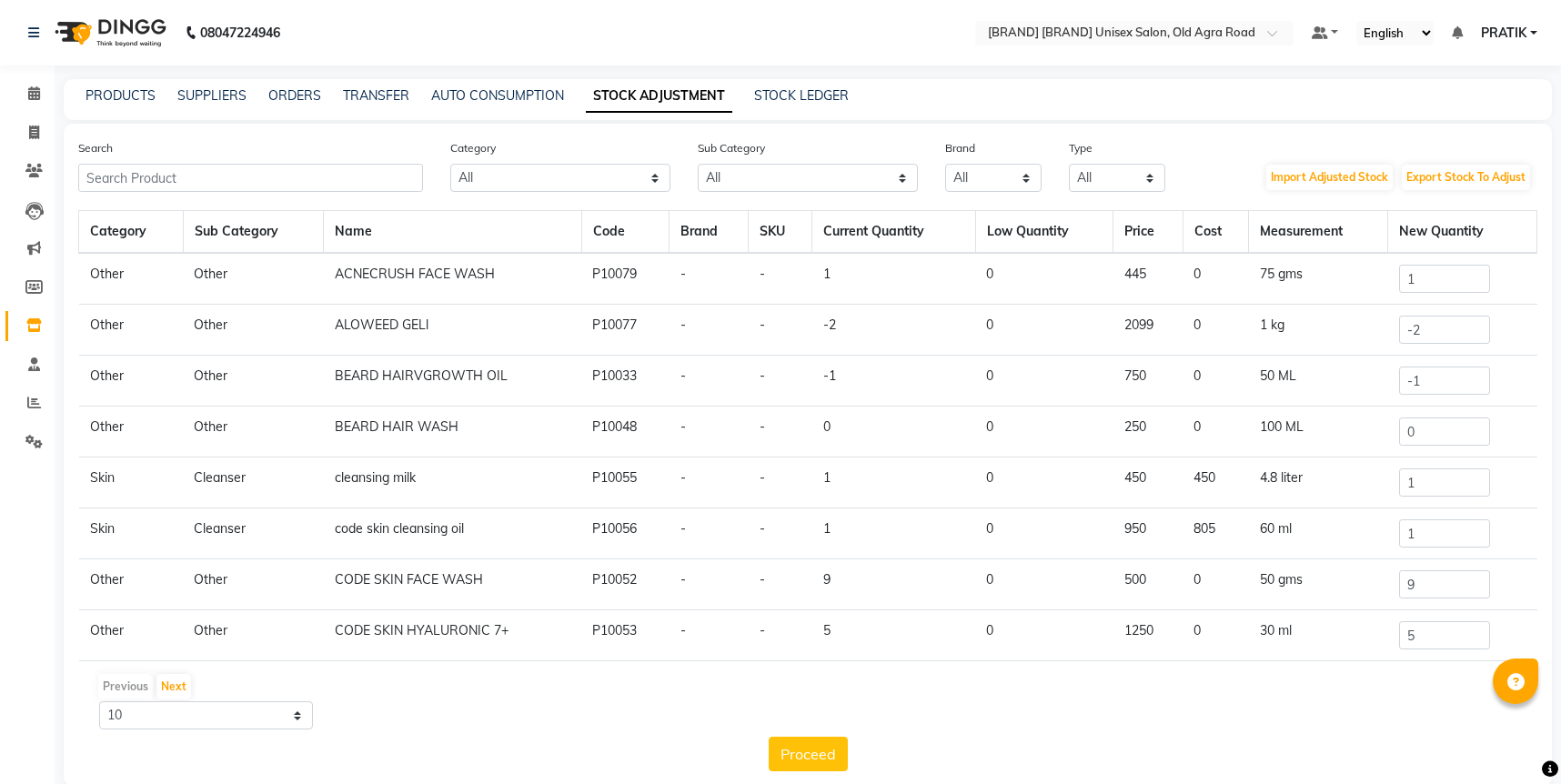 click on "STOCK LEDGER" 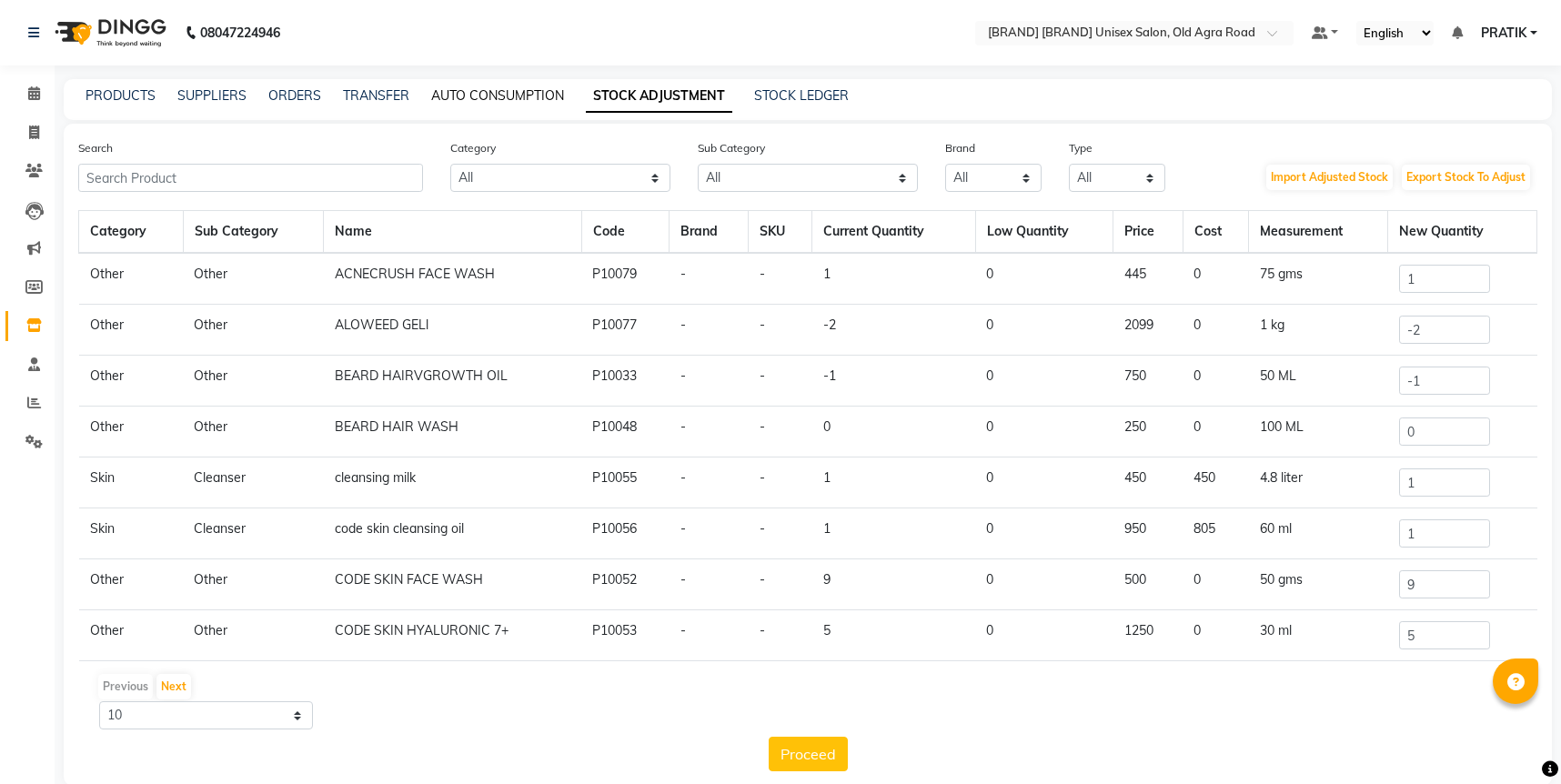 click on "AUTO CONSUMPTION" 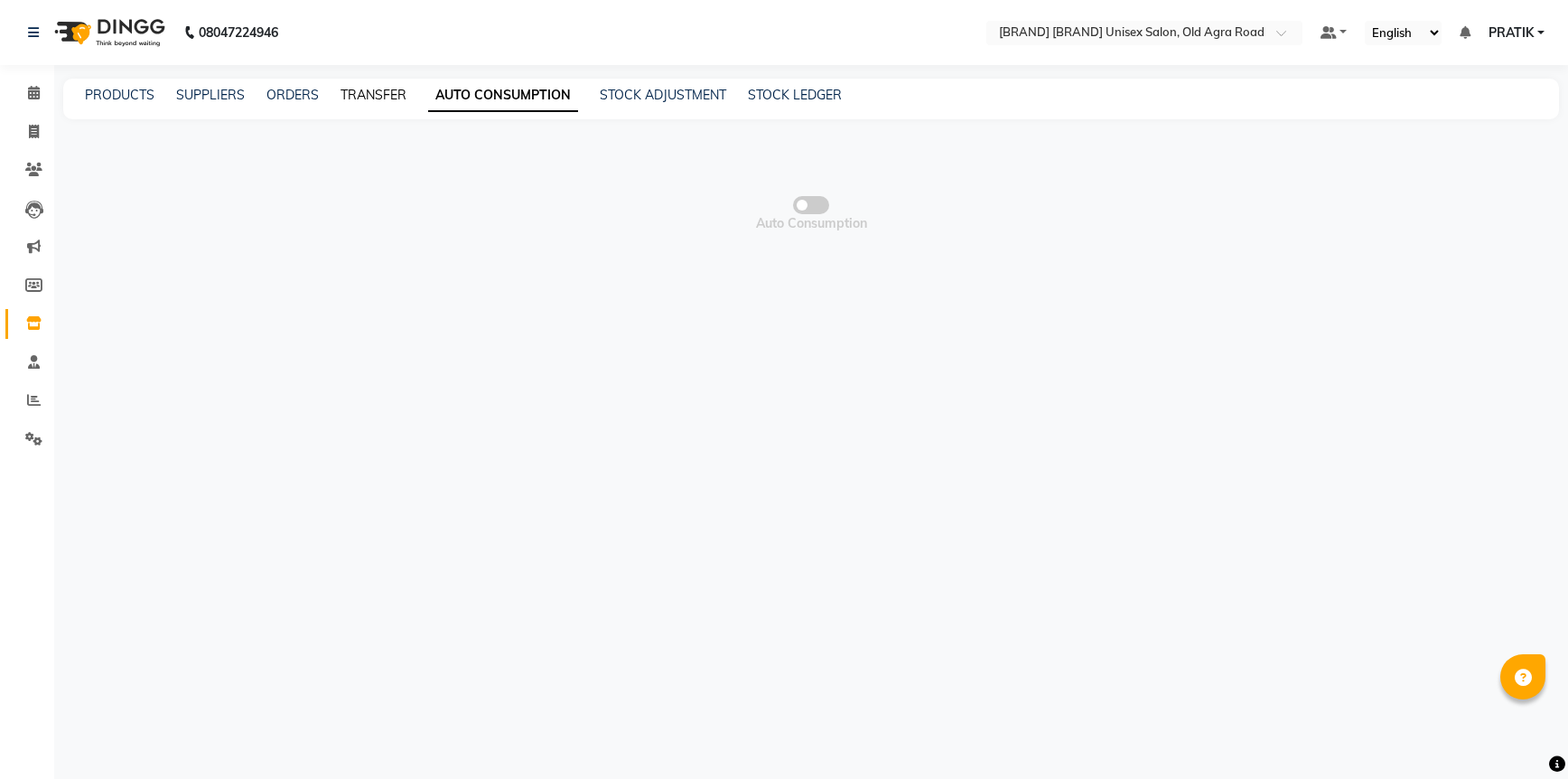 click on "TRANSFER" 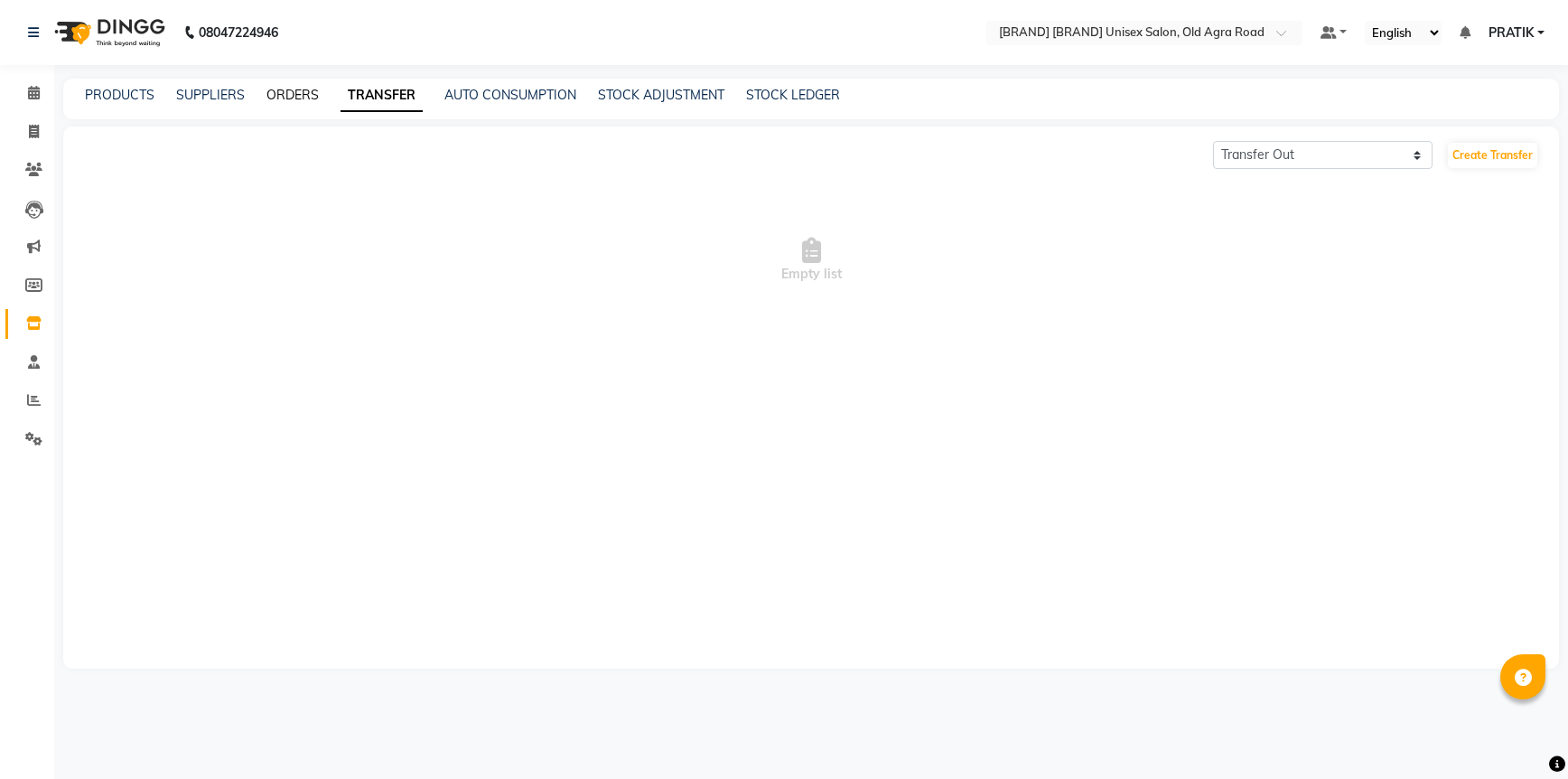 click on "ORDERS" 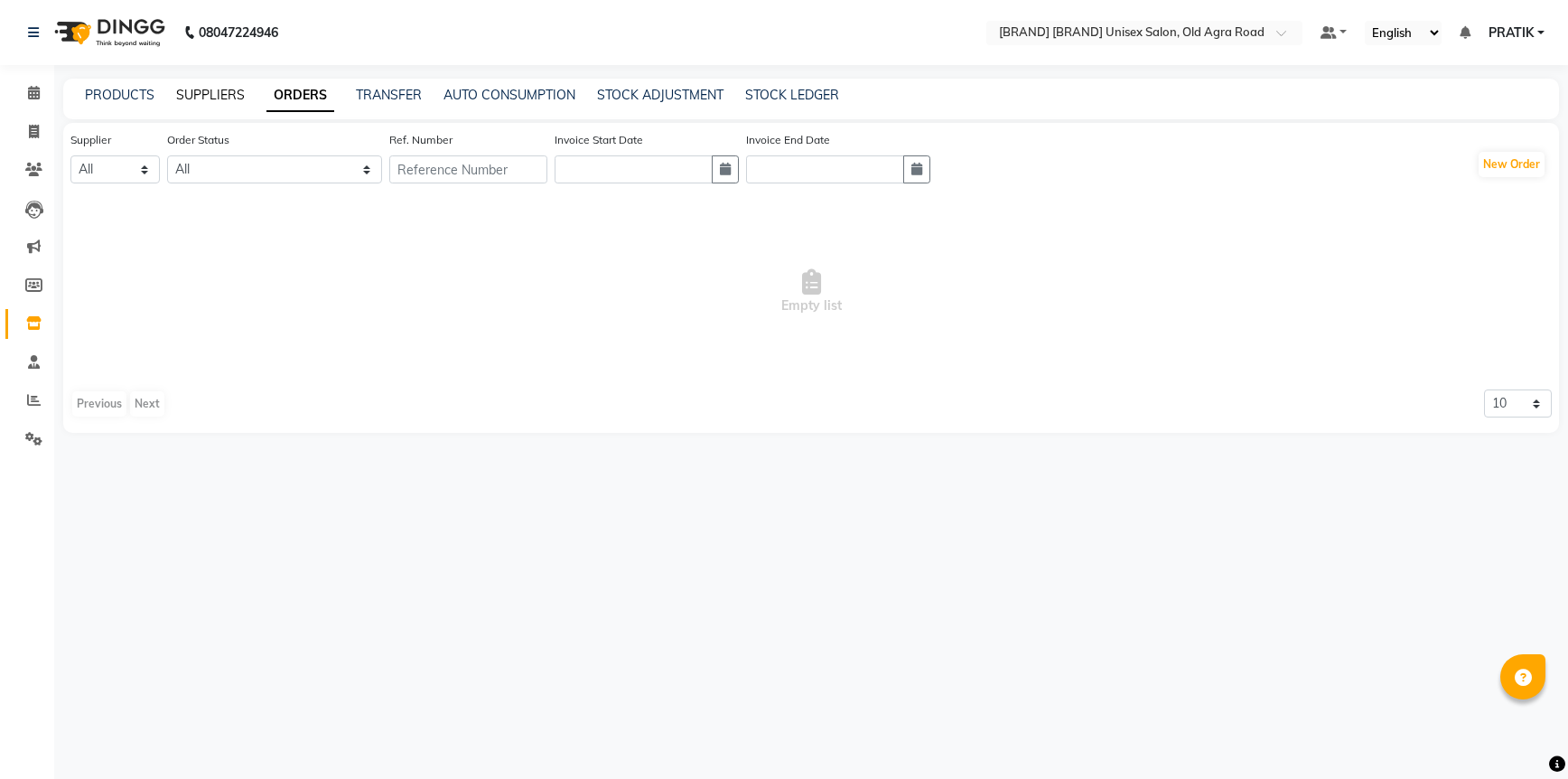 click on "SUPPLIERS" 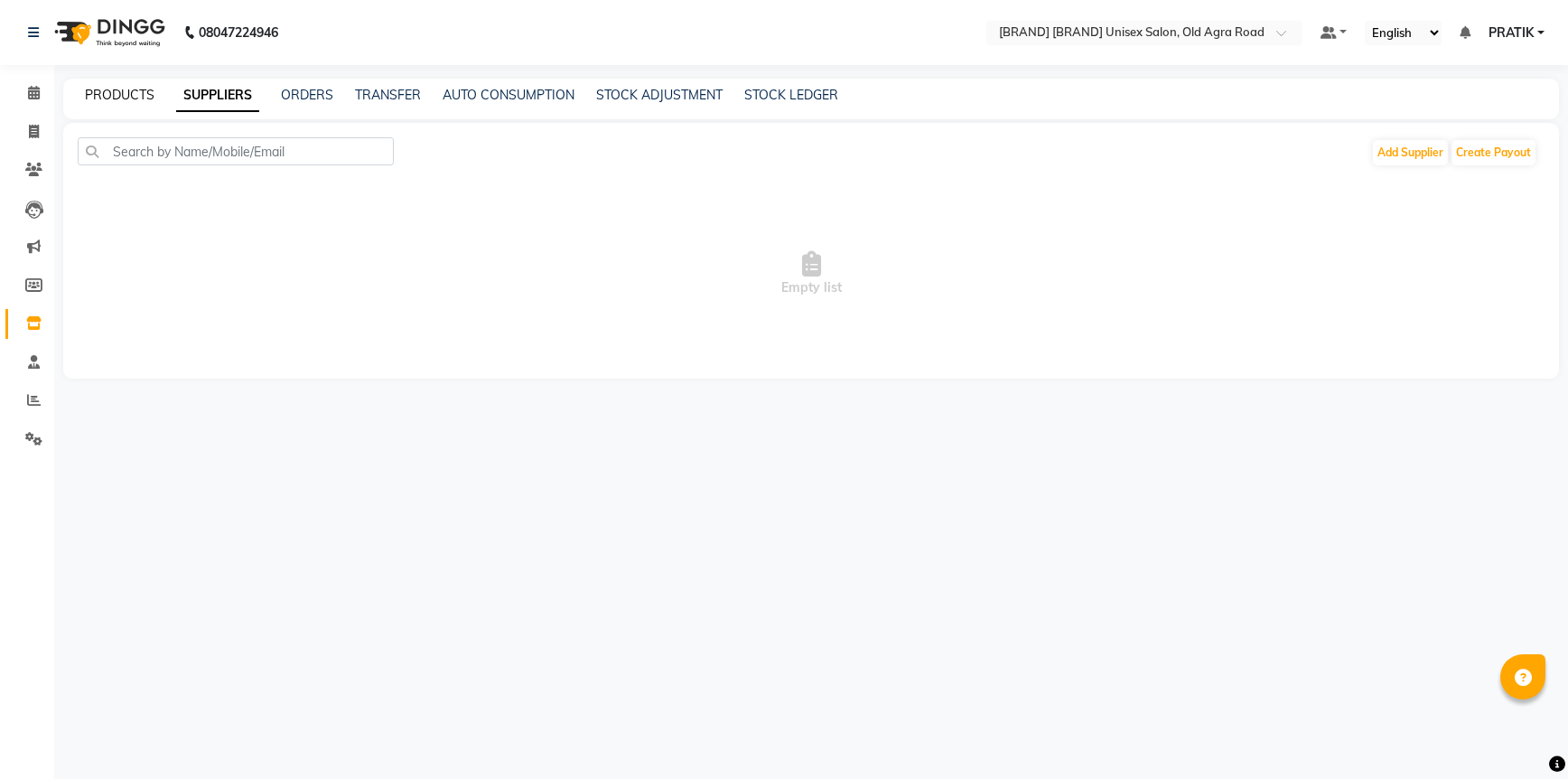click on "PRODUCTS" 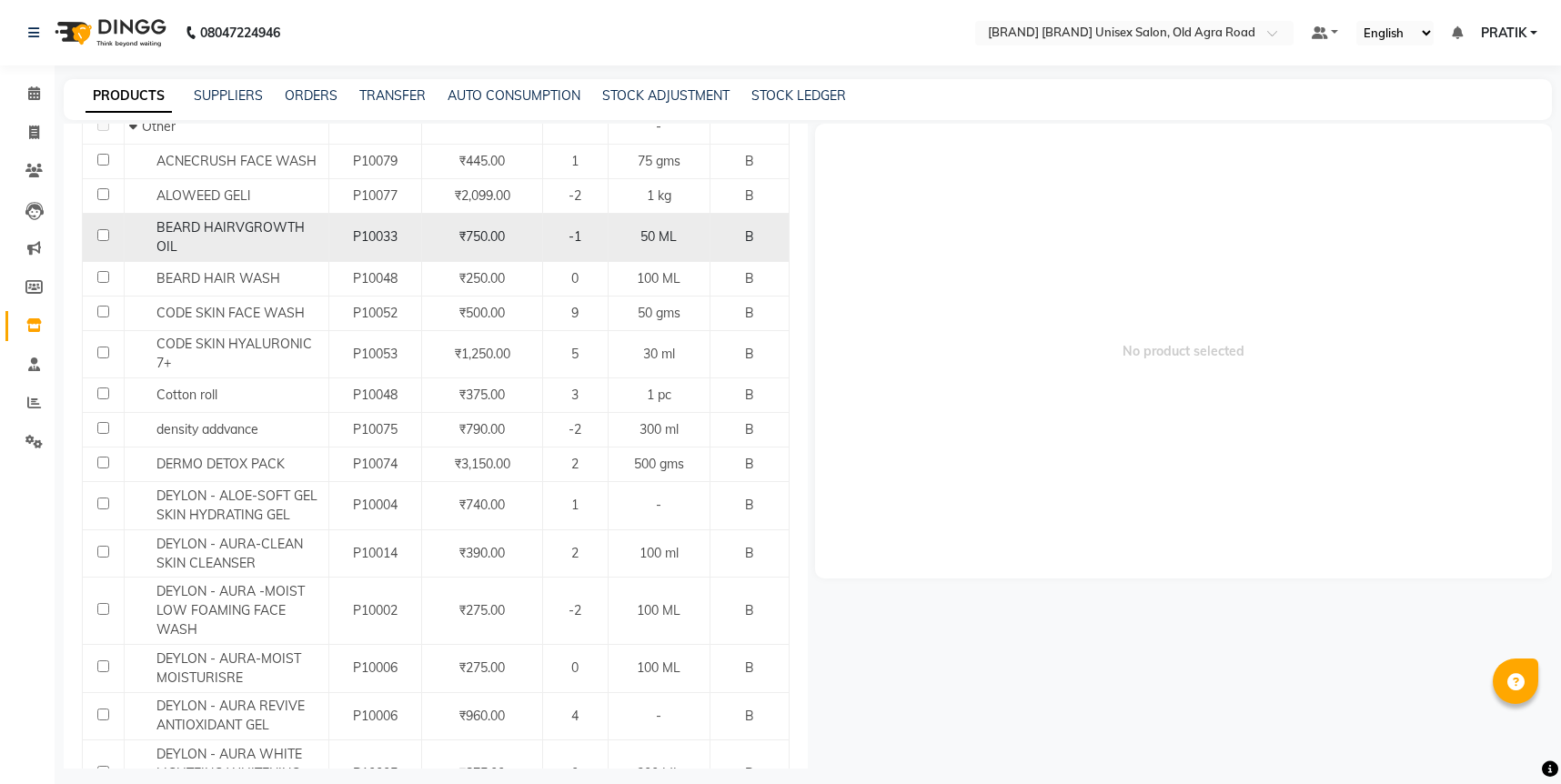 scroll, scrollTop: 0, scrollLeft: 0, axis: both 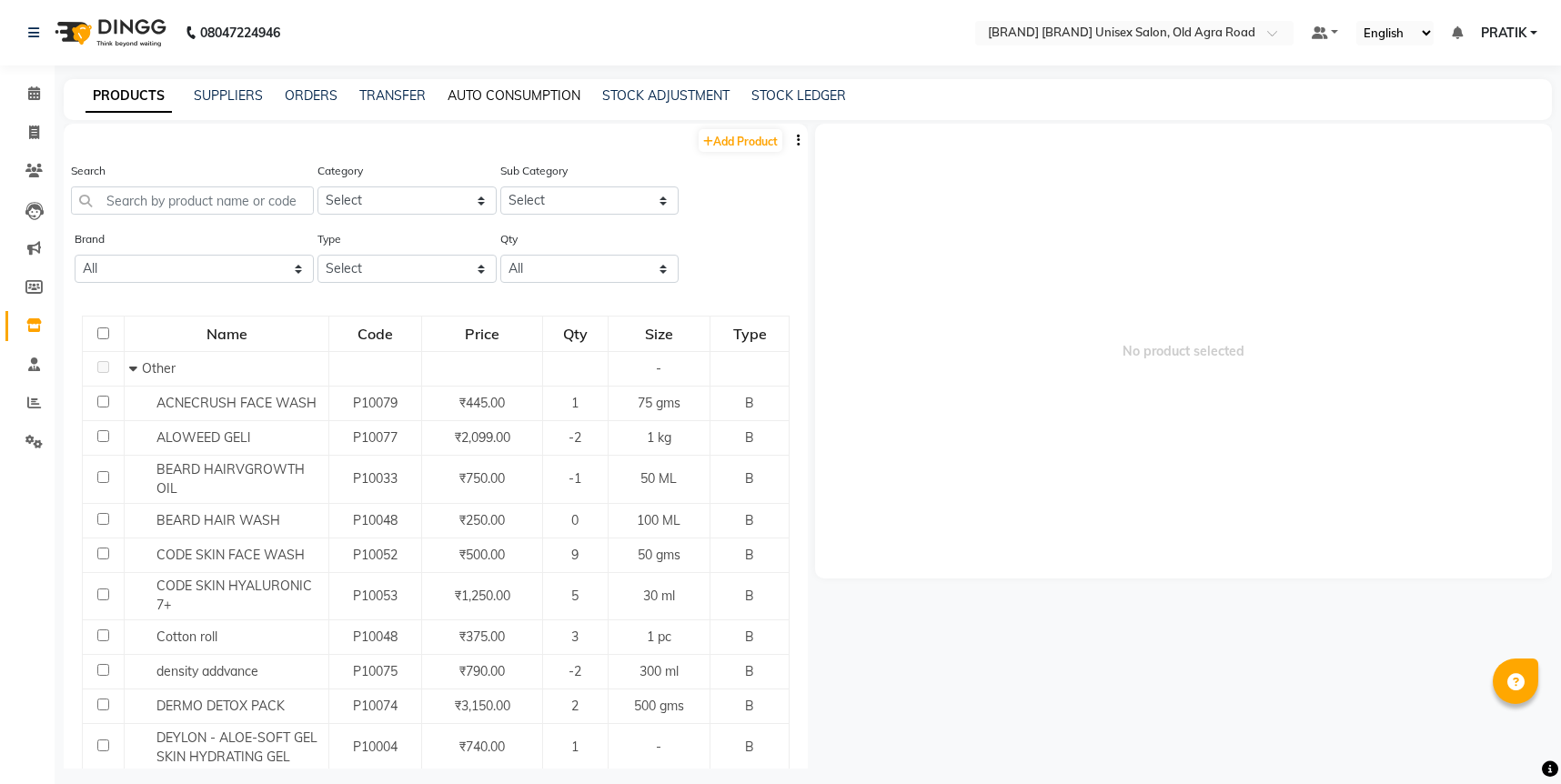 click on "AUTO CONSUMPTION" 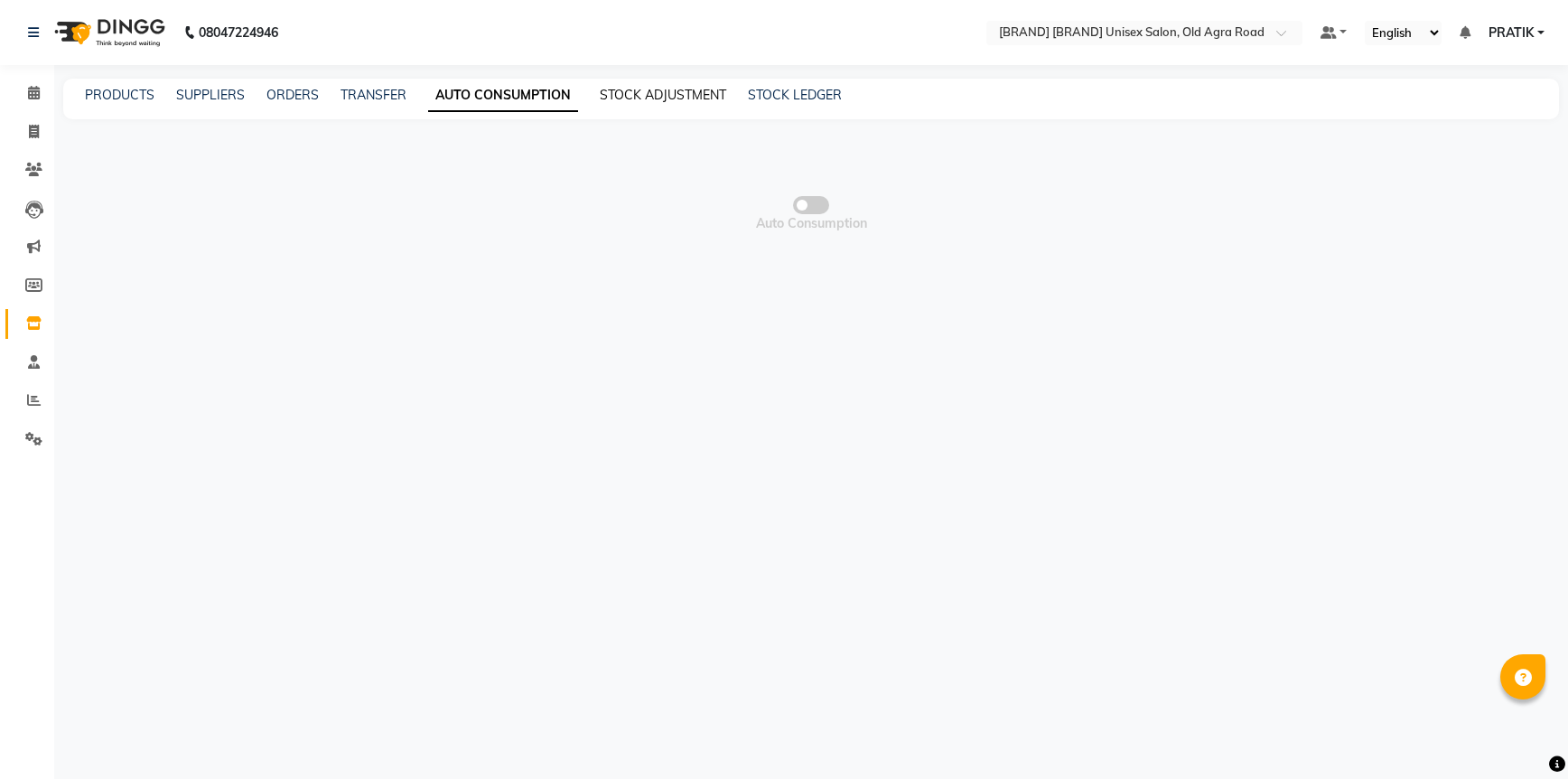 click on "STOCK ADJUSTMENT" 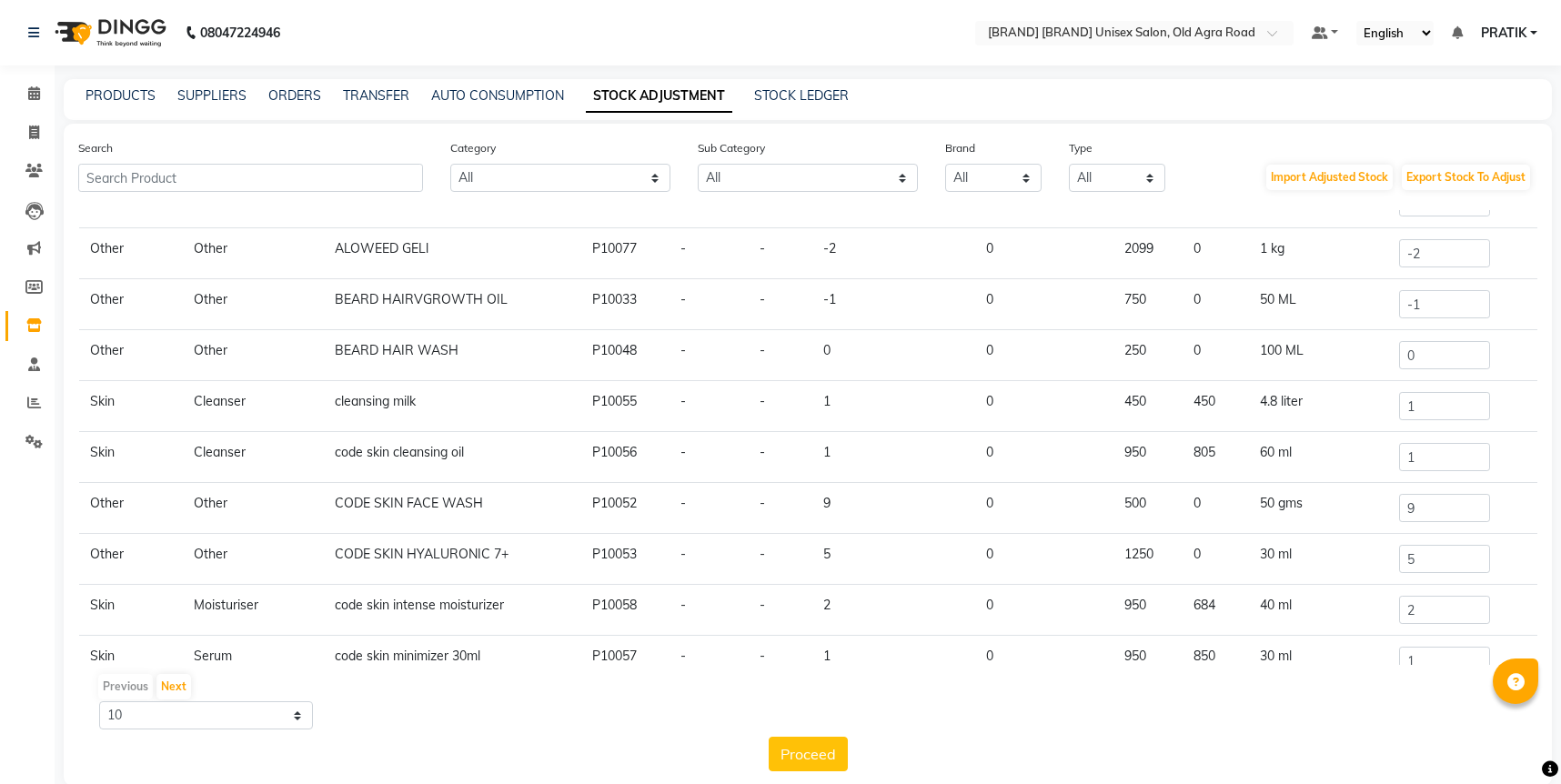 scroll, scrollTop: 115, scrollLeft: 0, axis: vertical 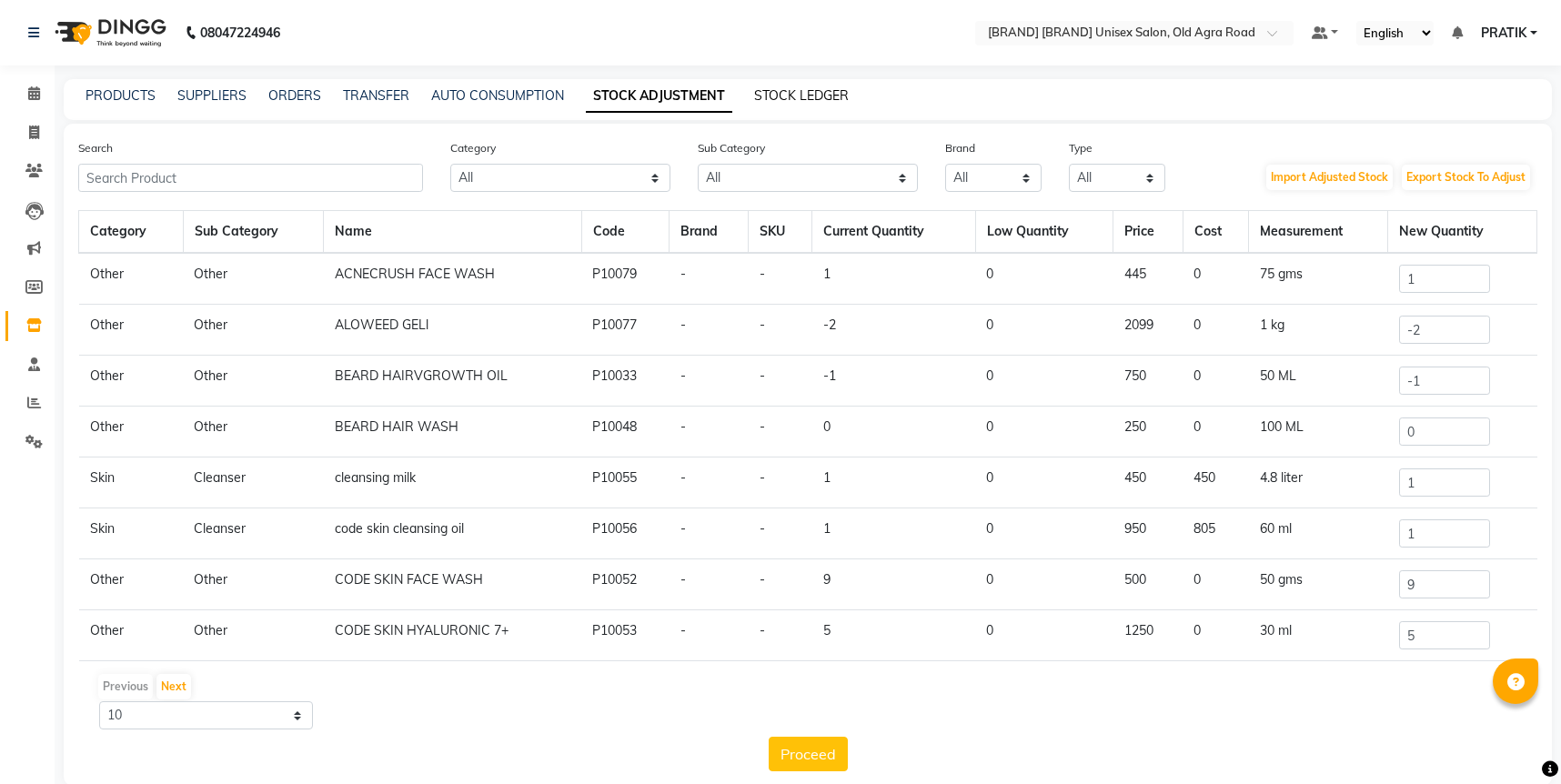 click on "STOCK LEDGER" 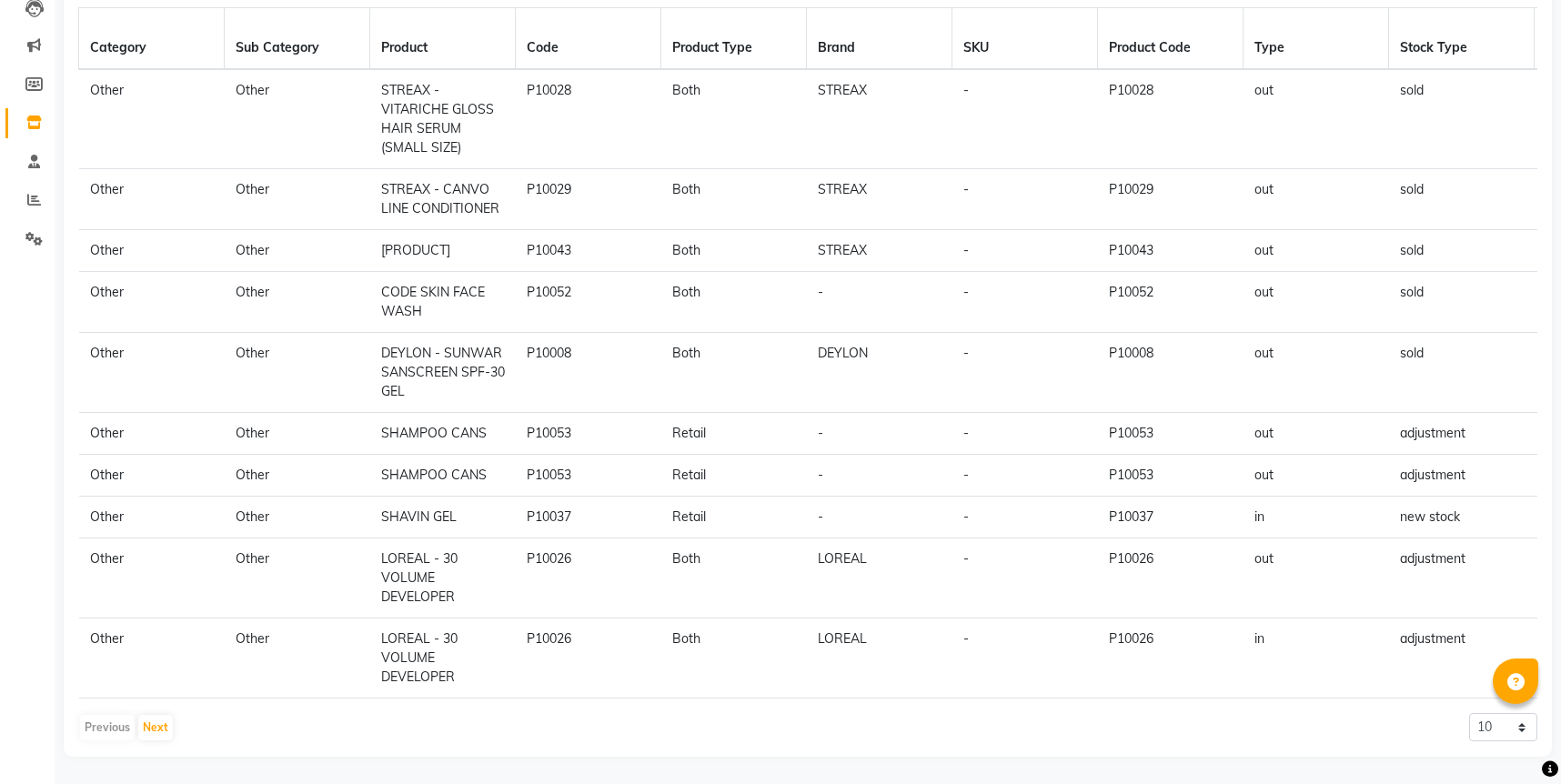 scroll, scrollTop: 0, scrollLeft: 0, axis: both 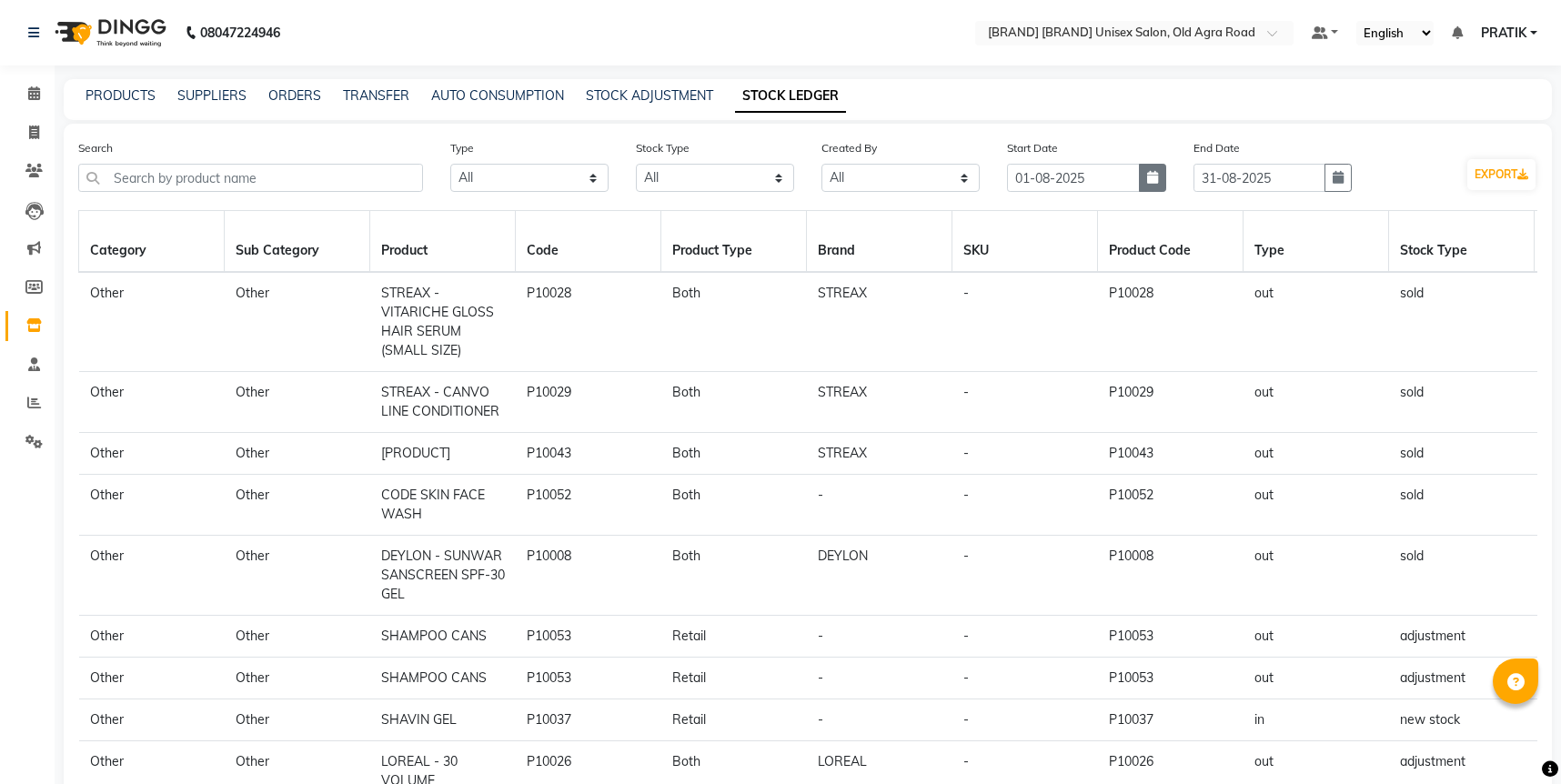 click 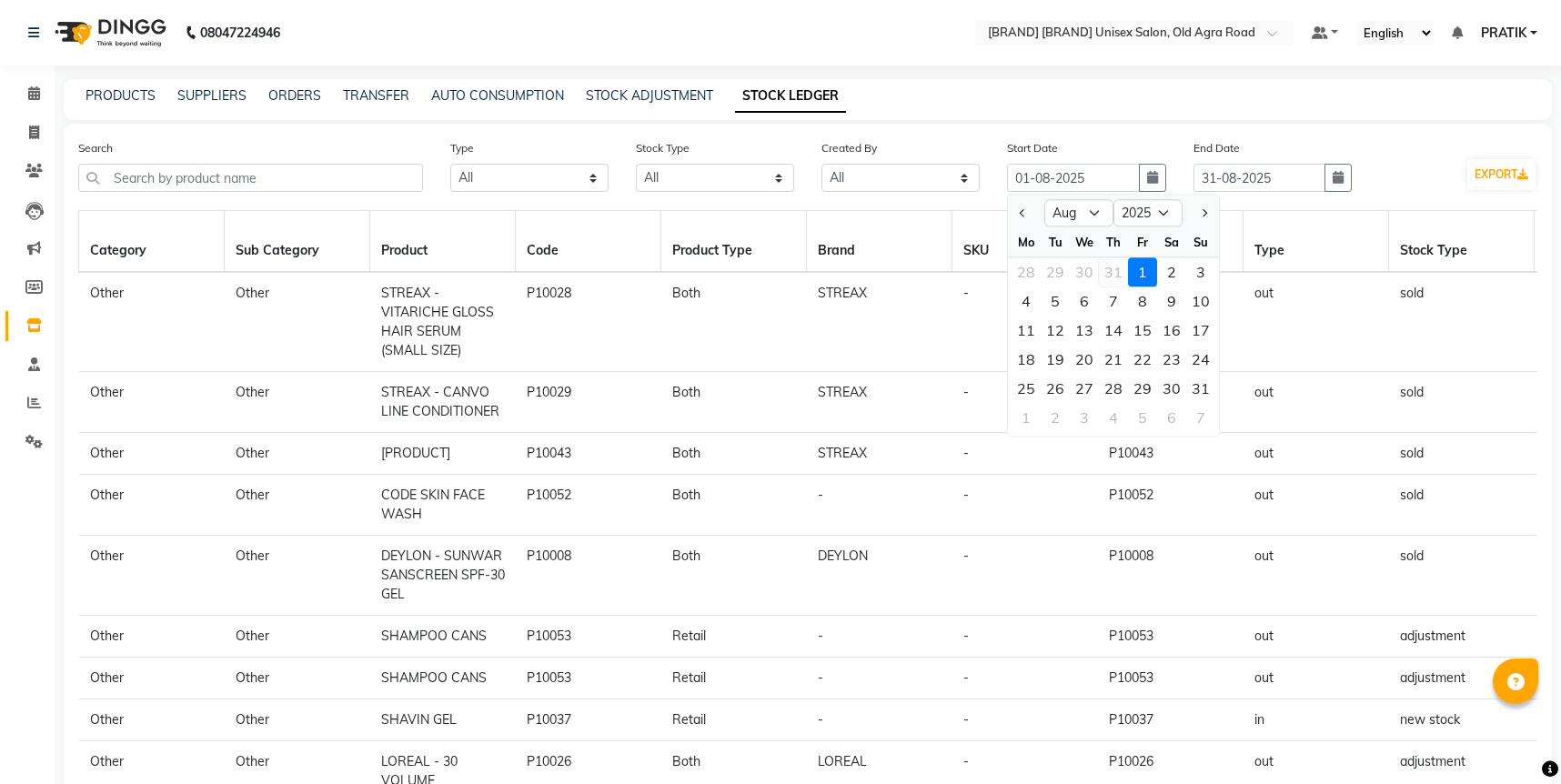 click on "31" 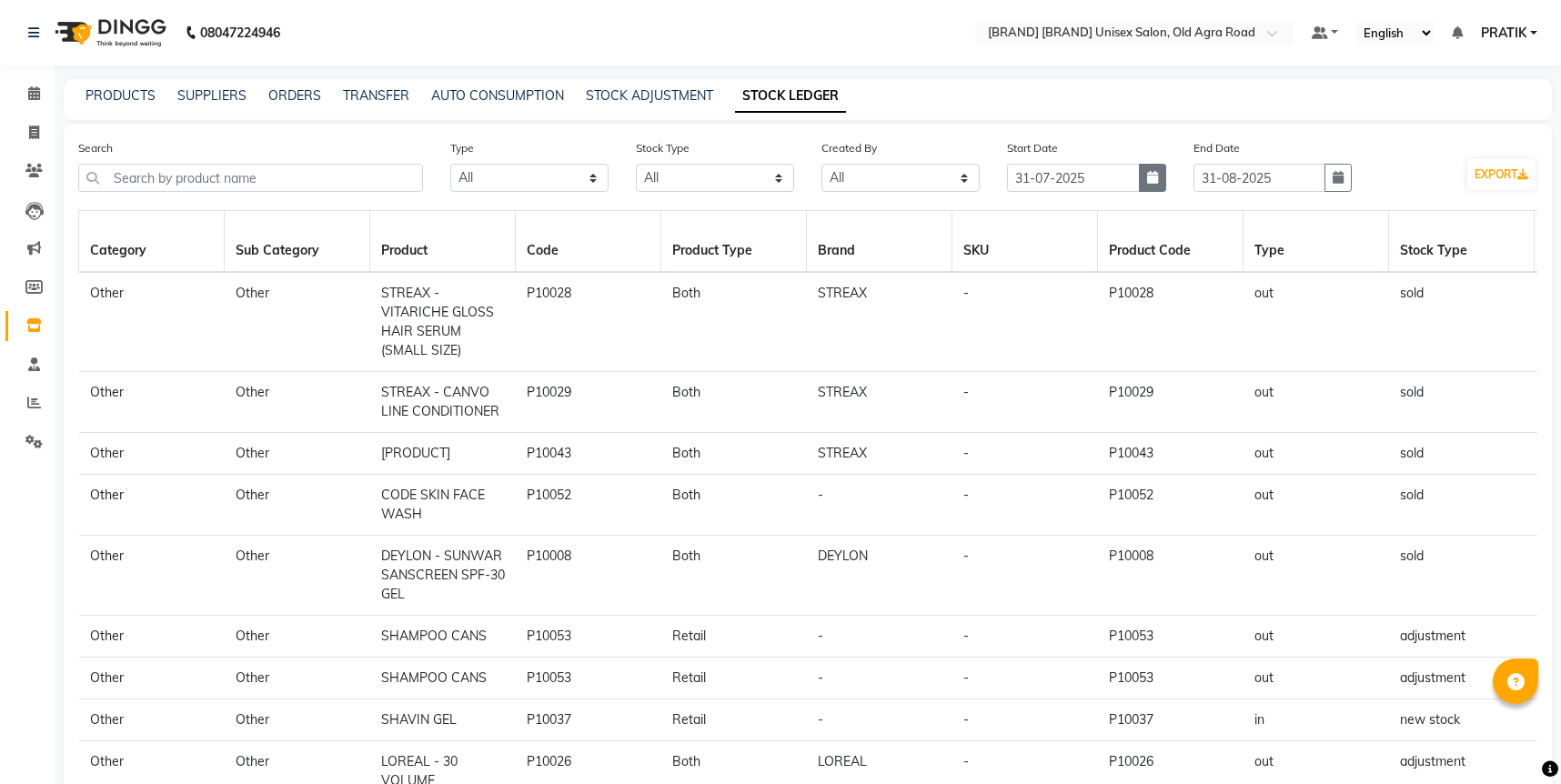 click 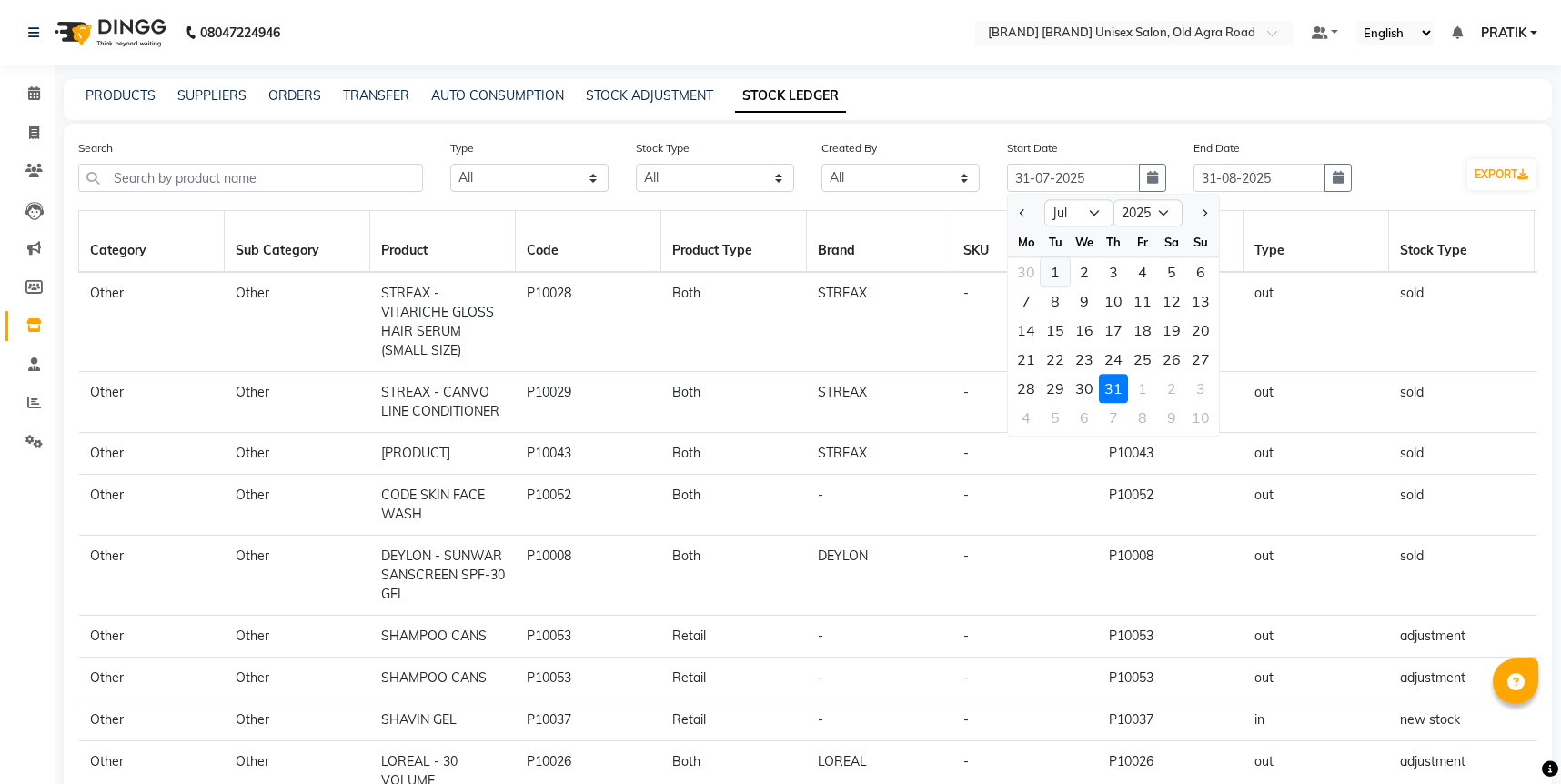 click on "1" 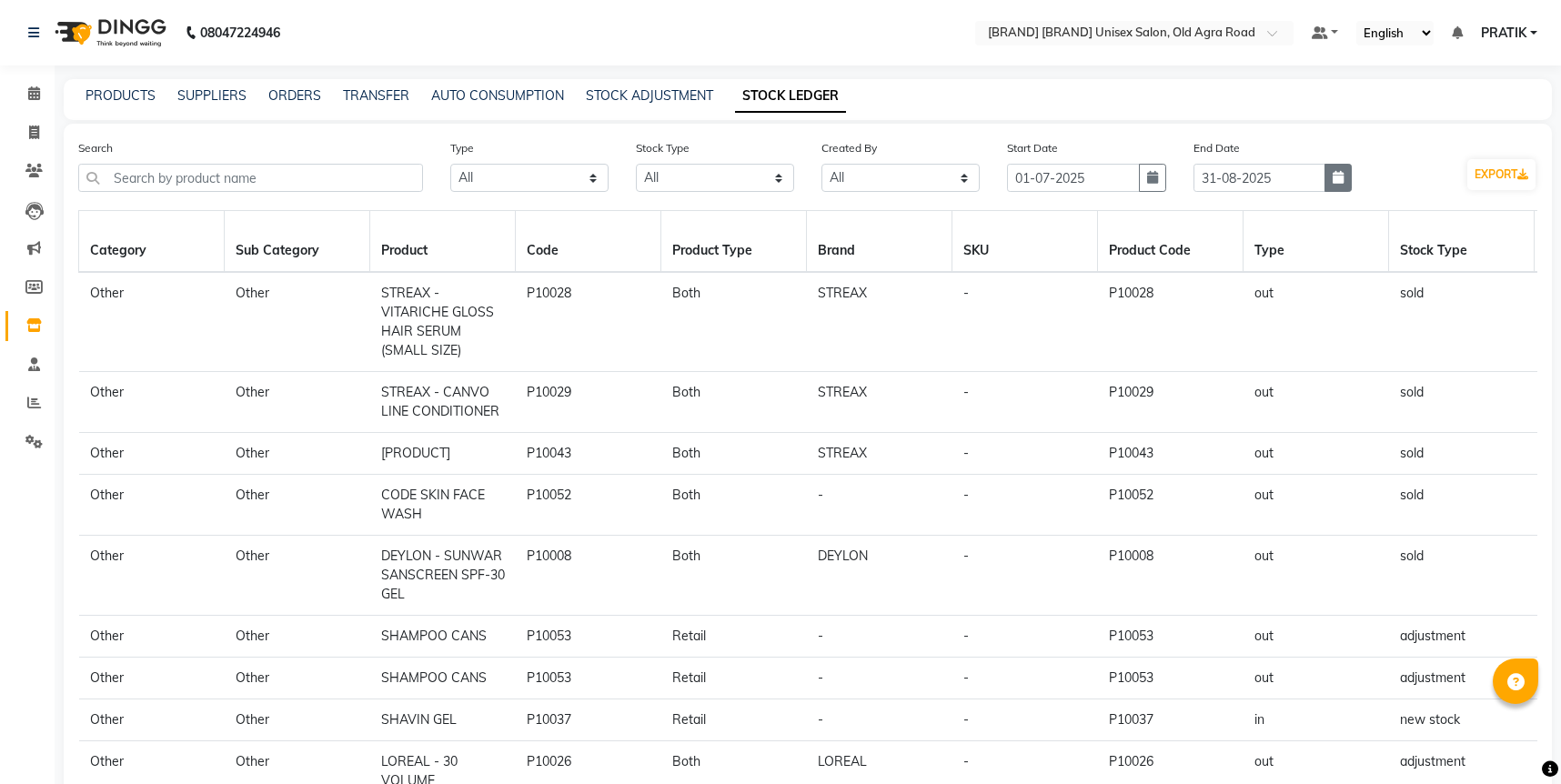 click 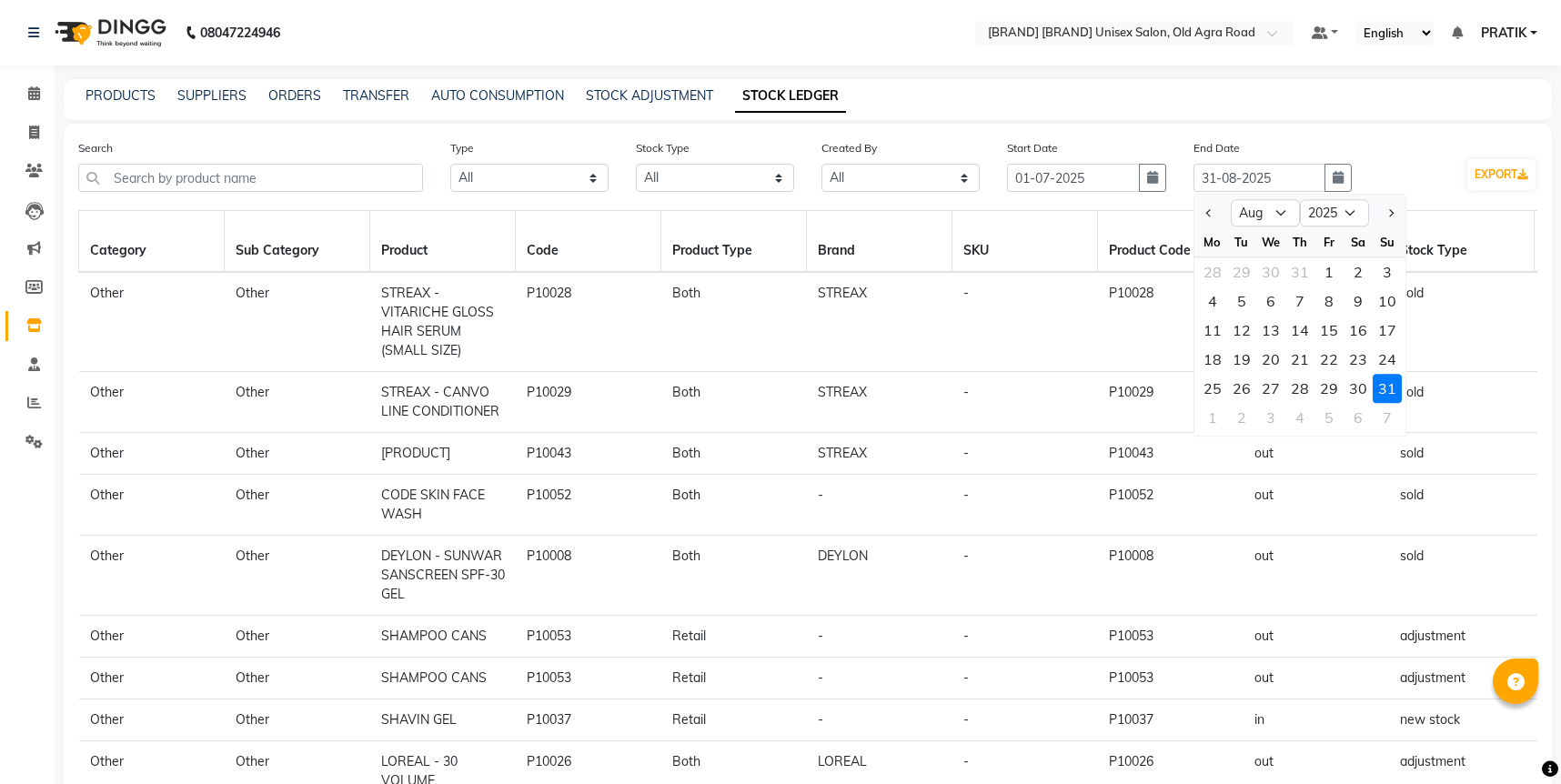 click on "31" 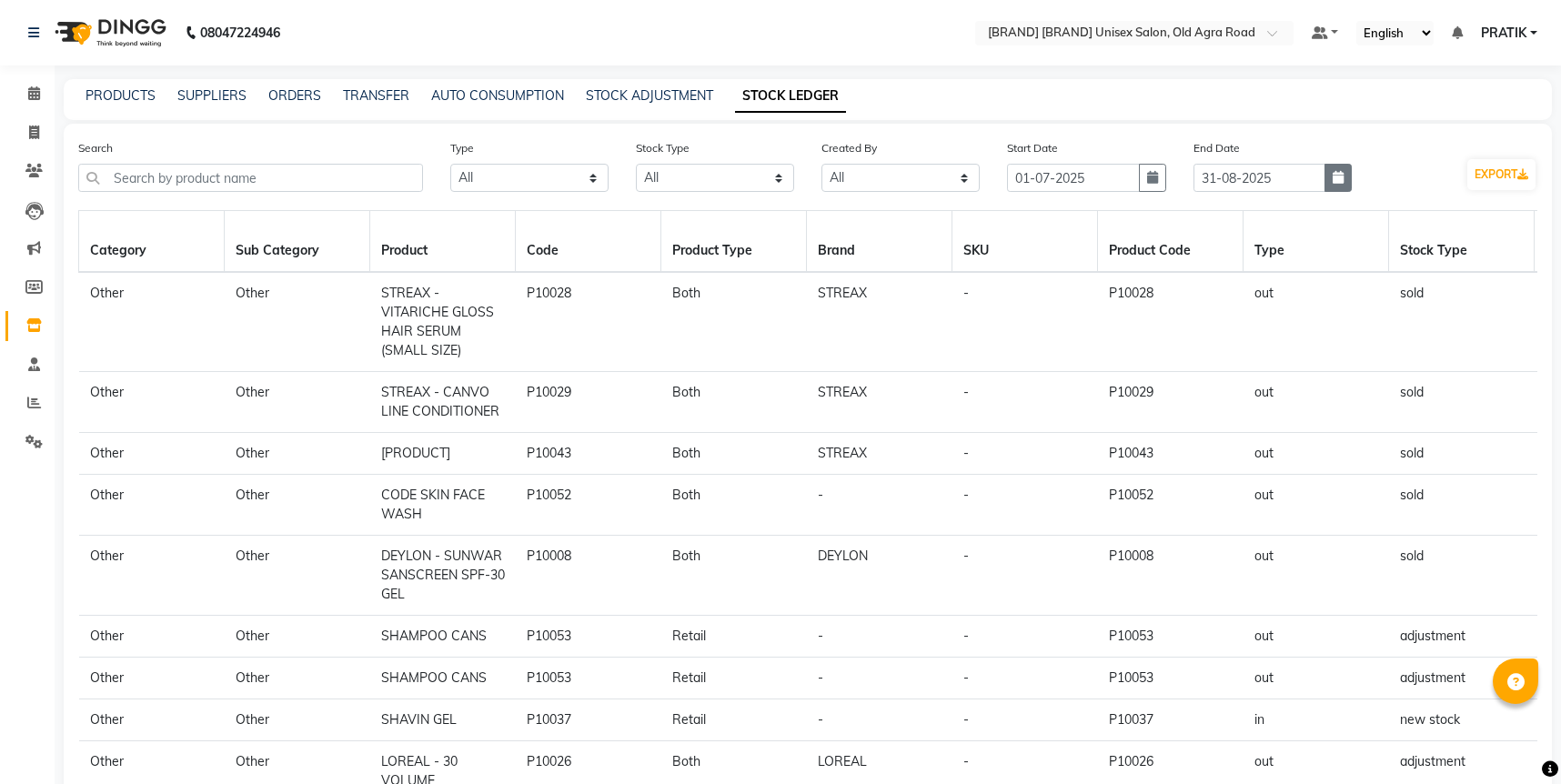 click 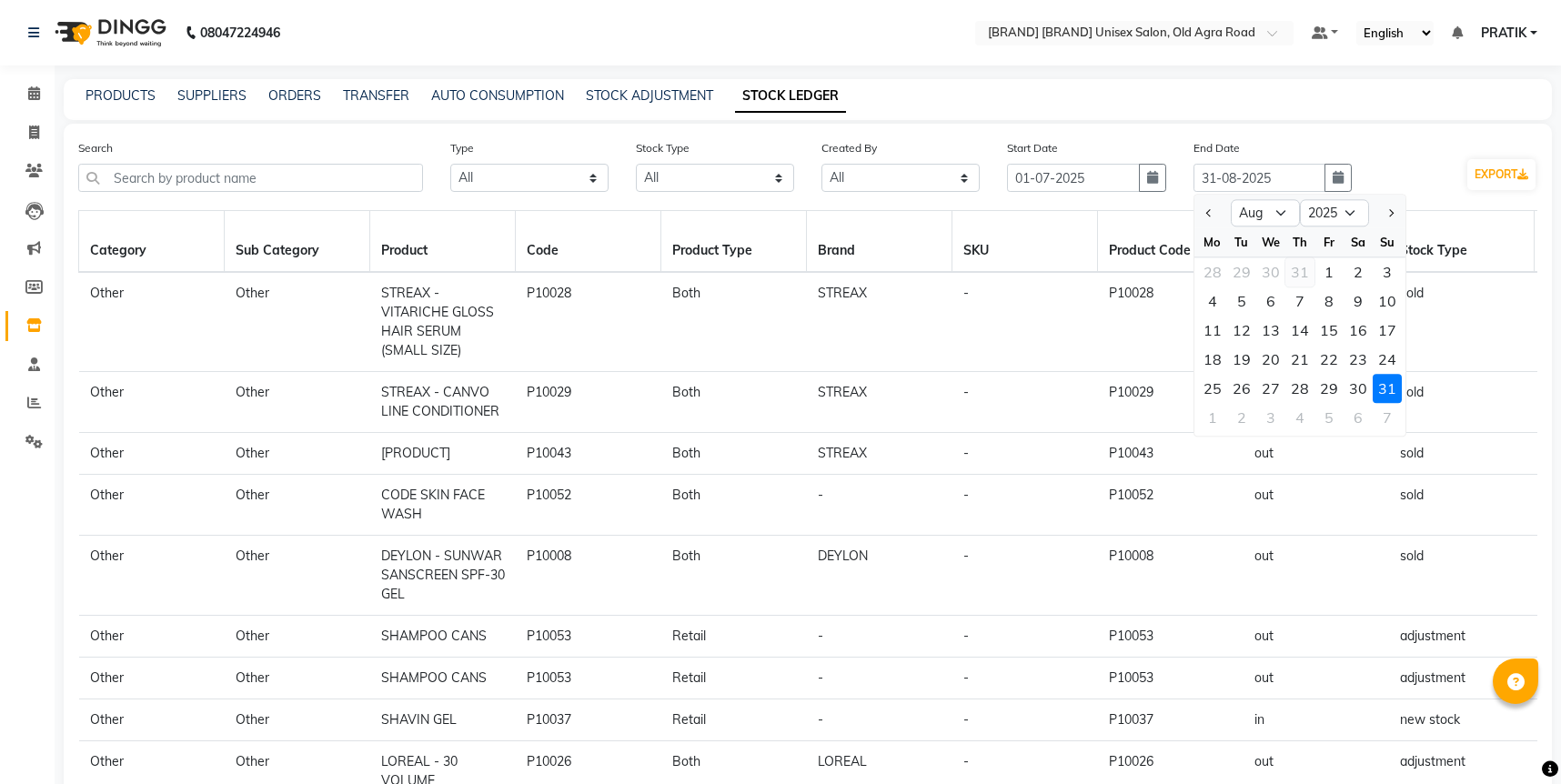 click on "31" 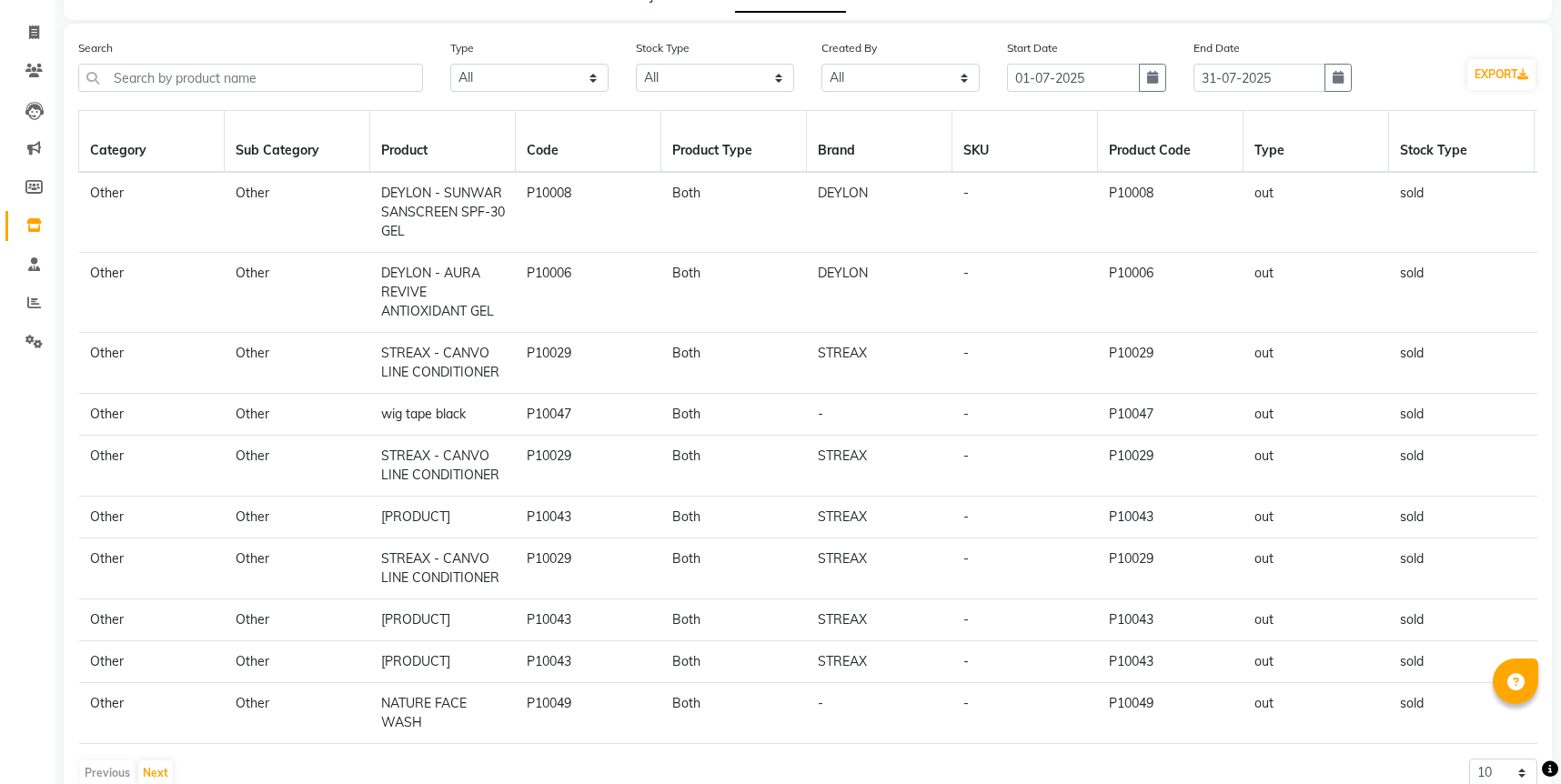 scroll, scrollTop: 0, scrollLeft: 0, axis: both 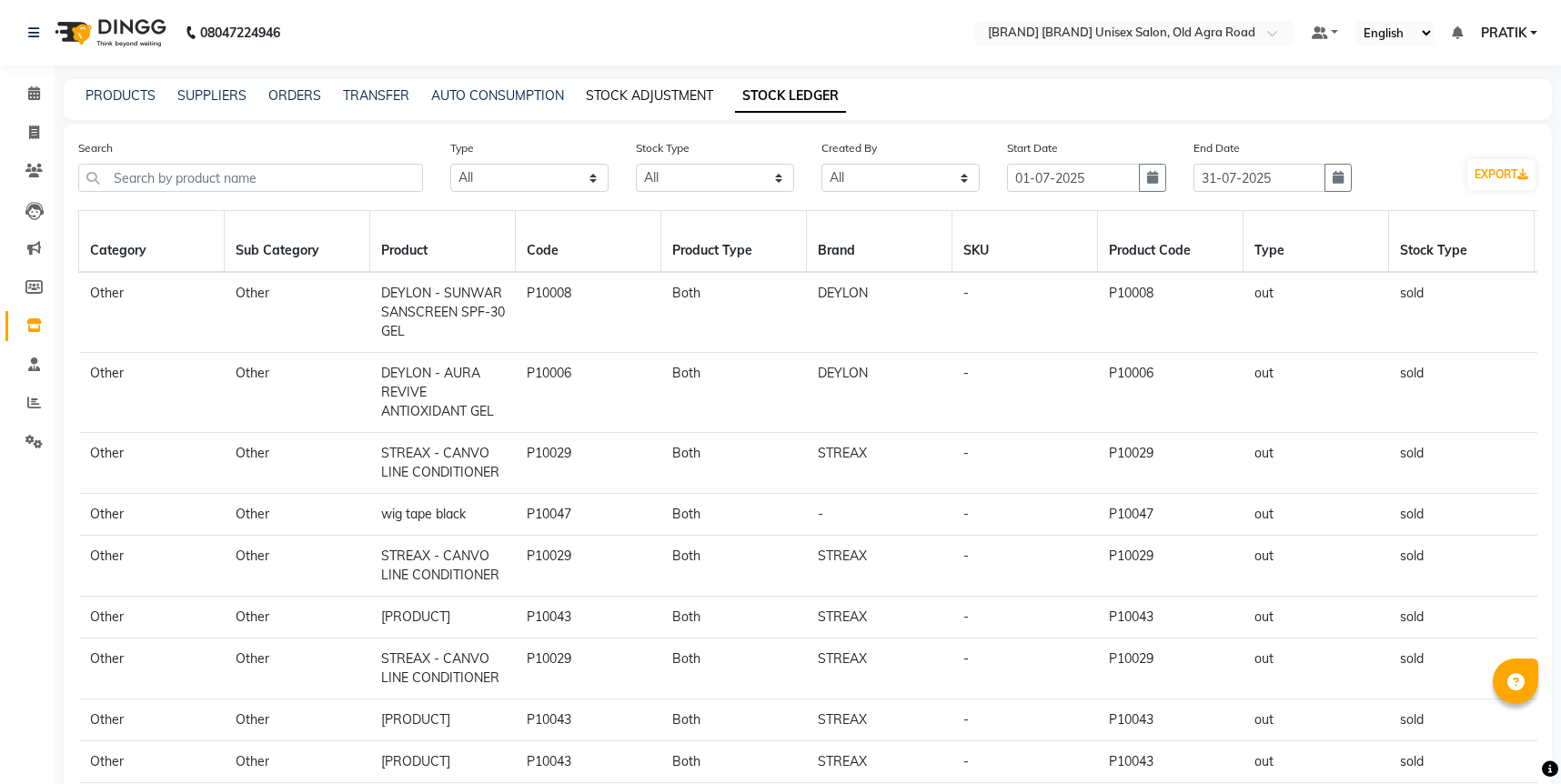 click on "STOCK ADJUSTMENT" 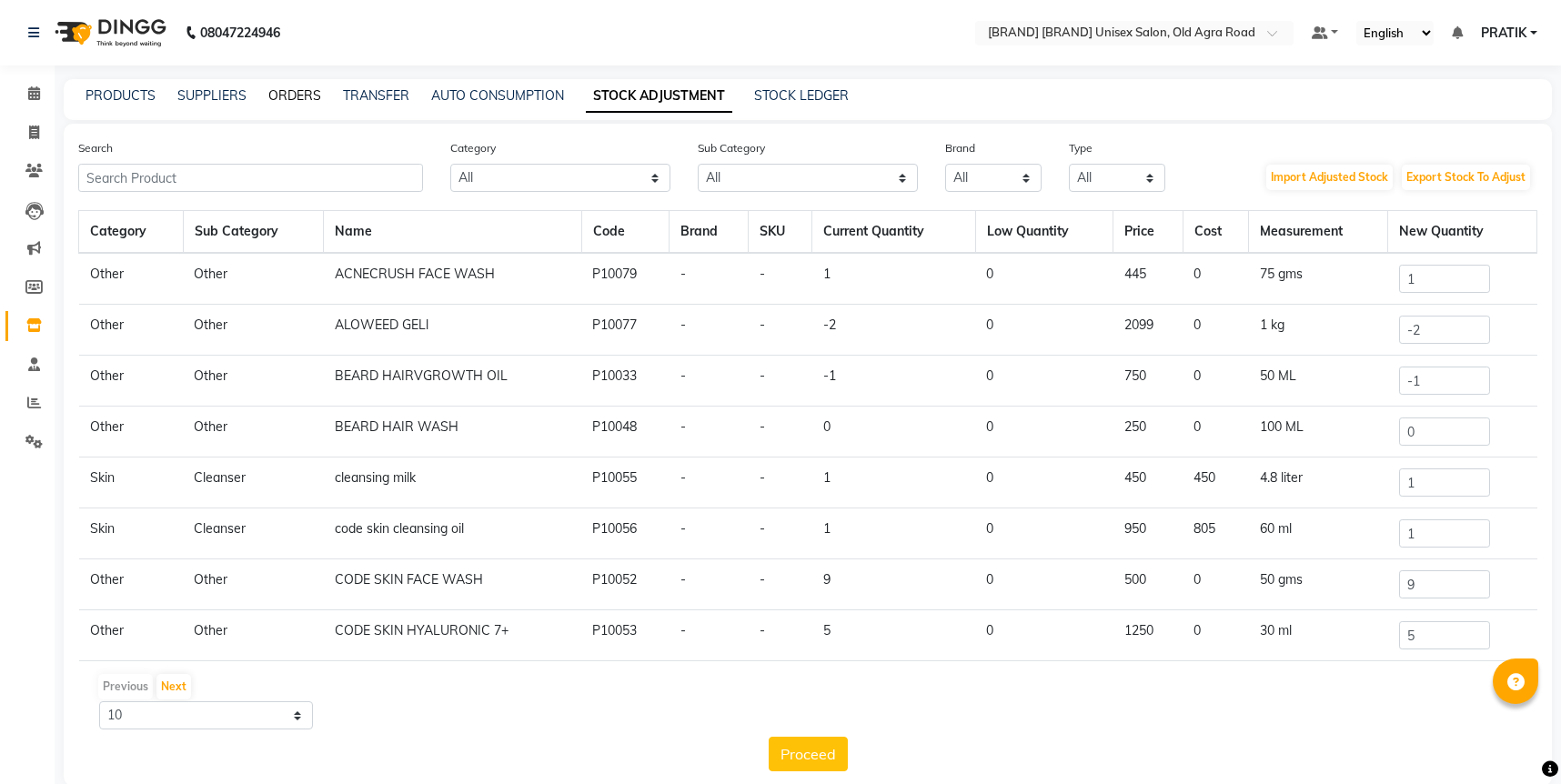 click on "ORDERS" 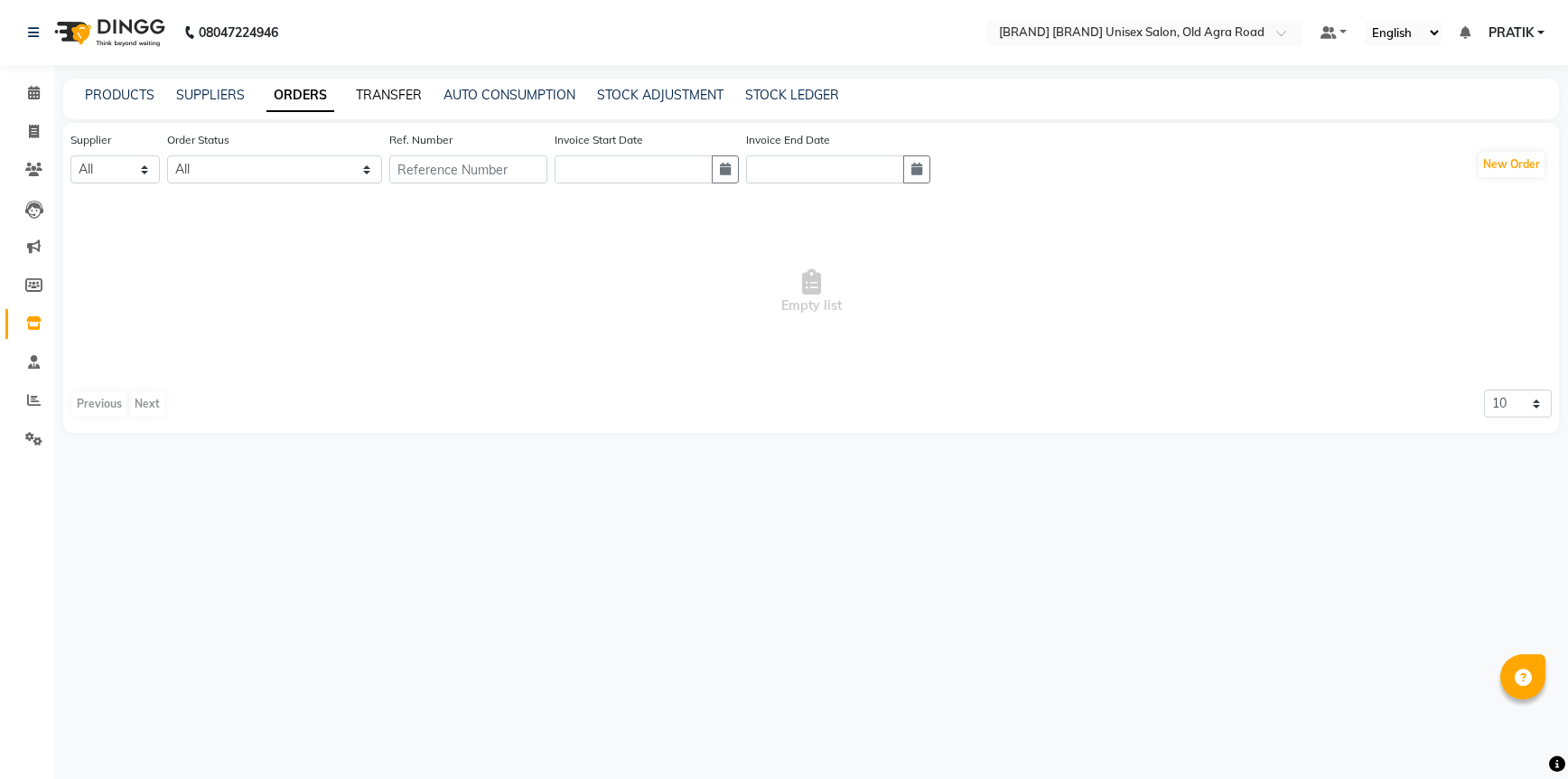 click on "TRANSFER" 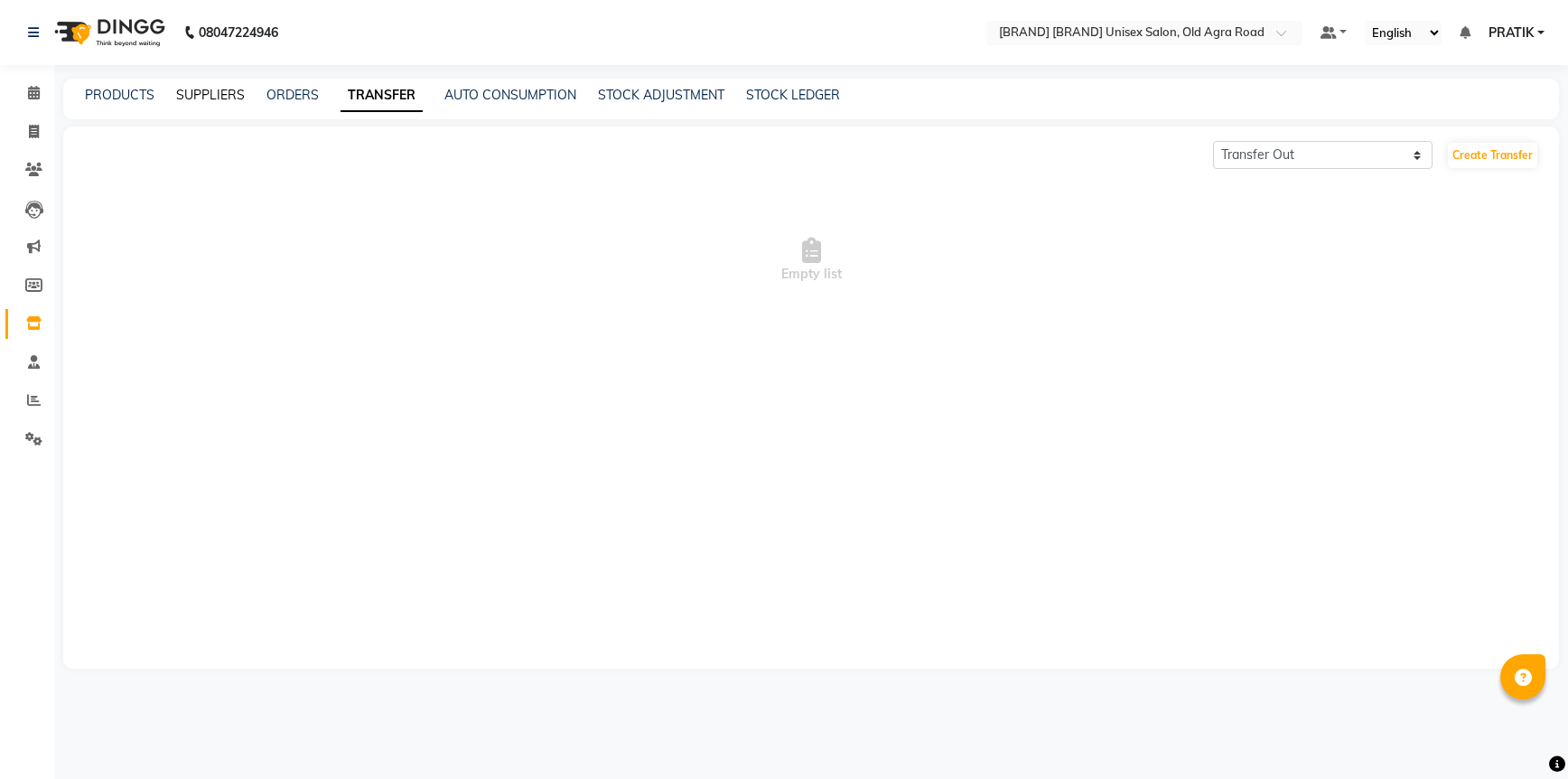 click on "SUPPLIERS" 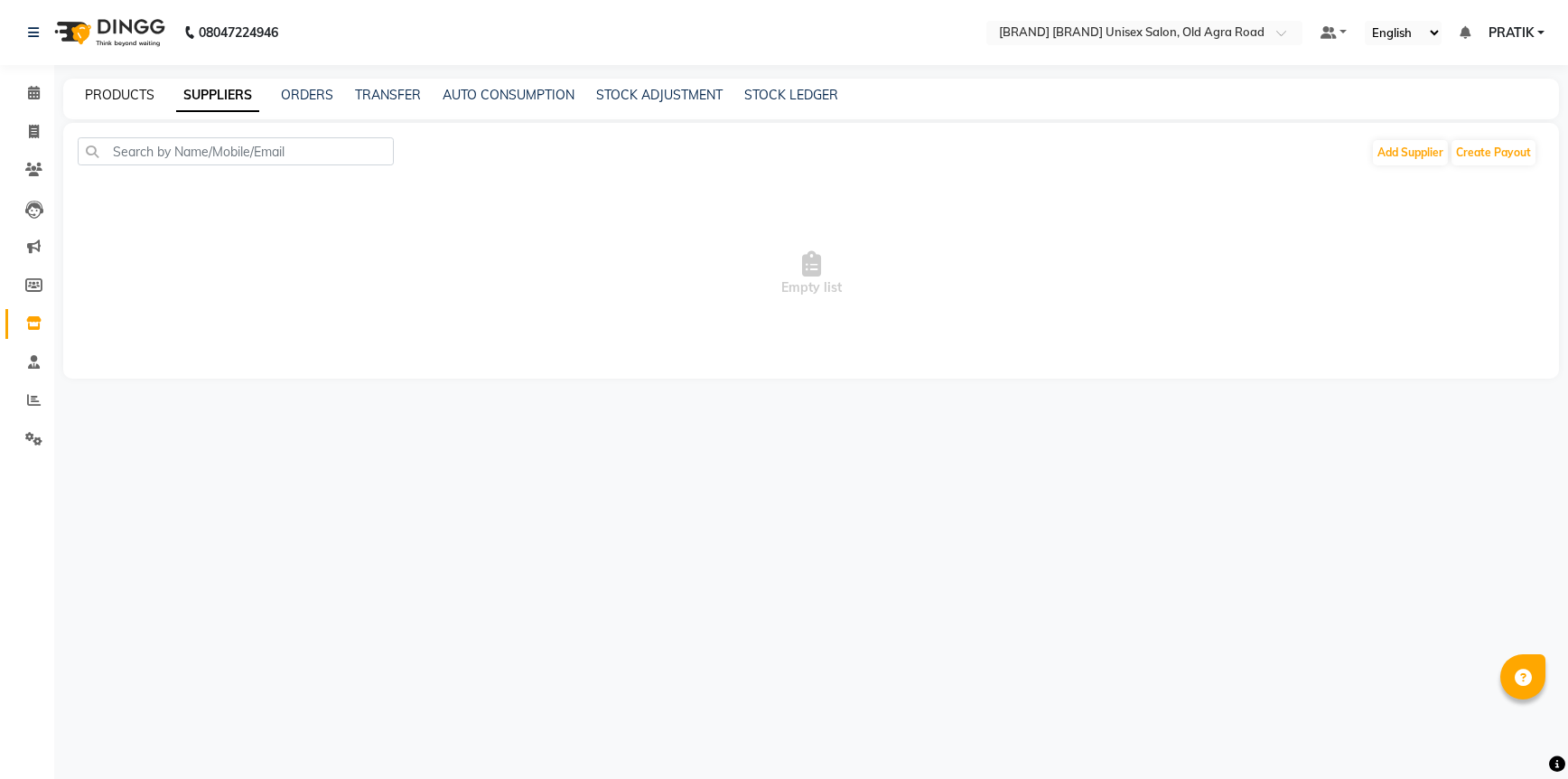 click on "PRODUCTS" 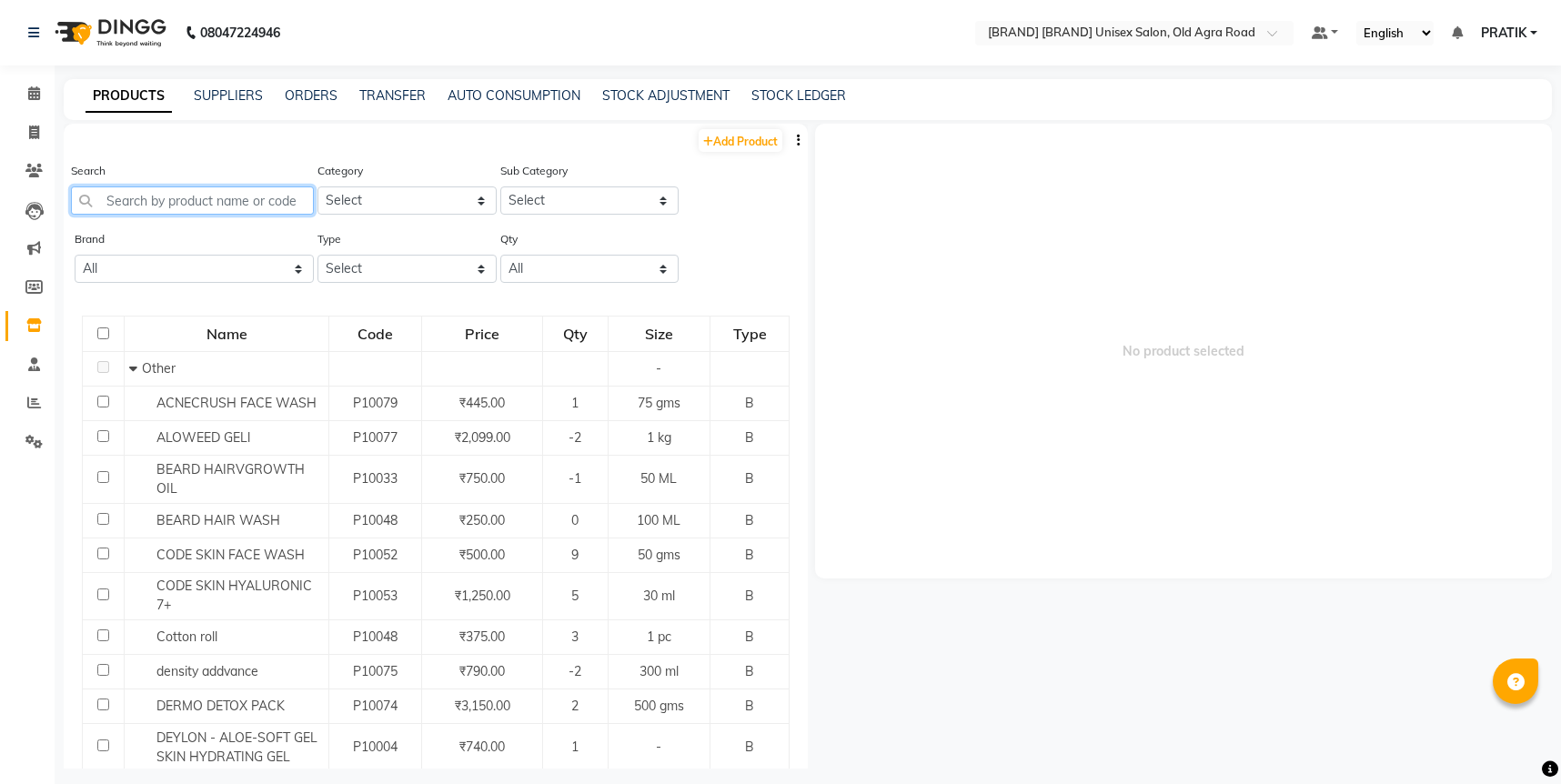 click 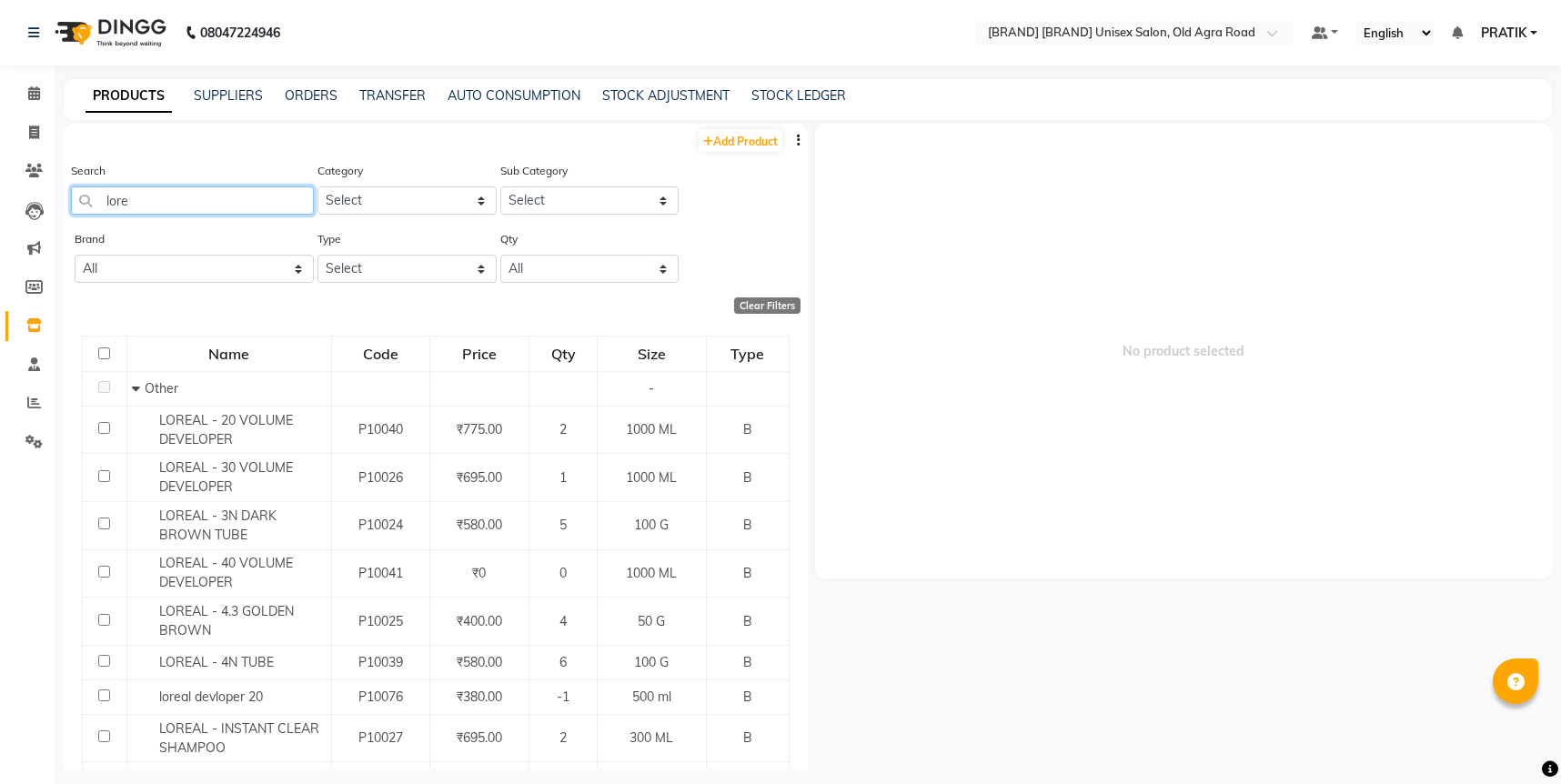 scroll, scrollTop: 121, scrollLeft: 0, axis: vertical 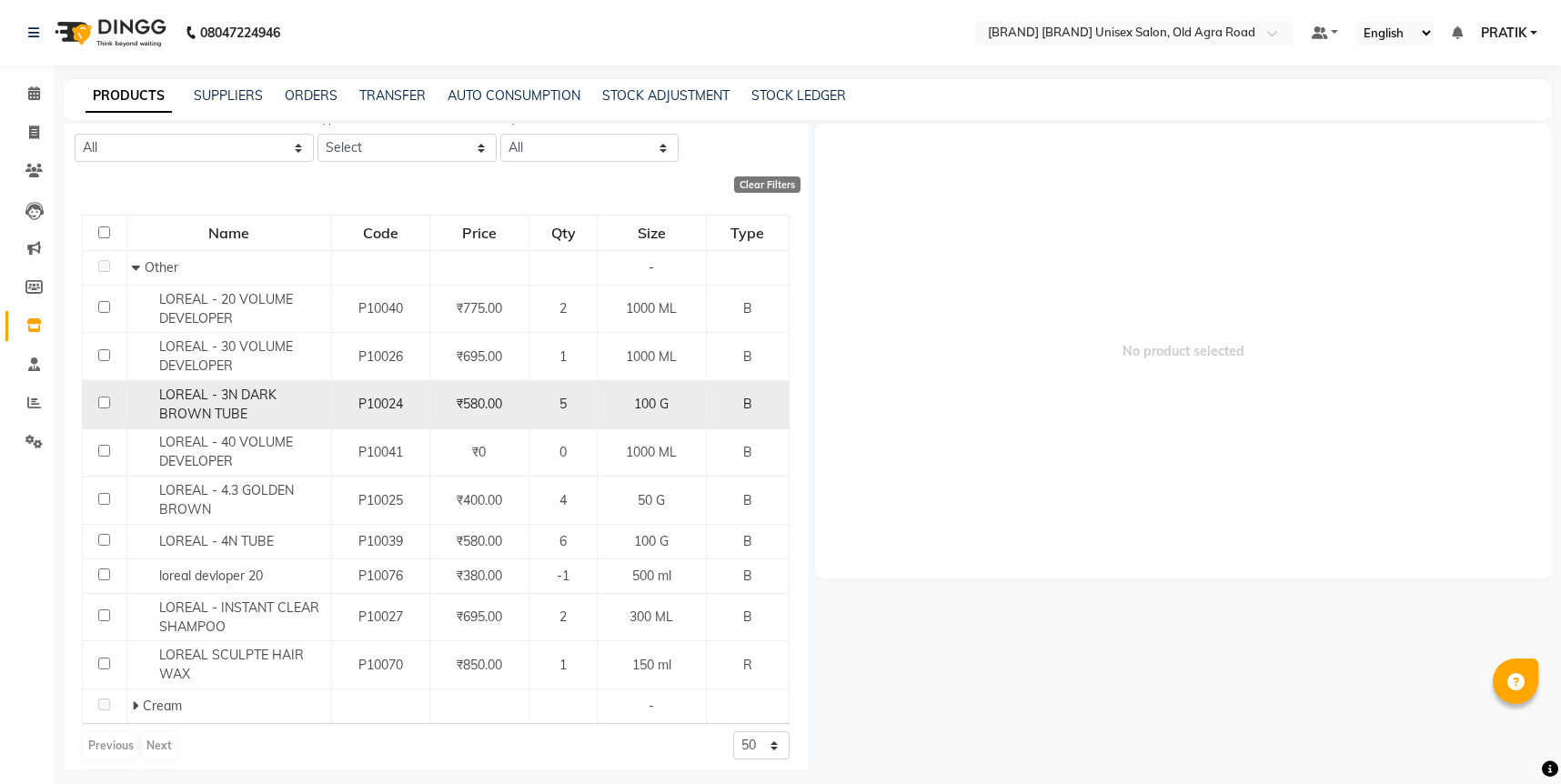 click 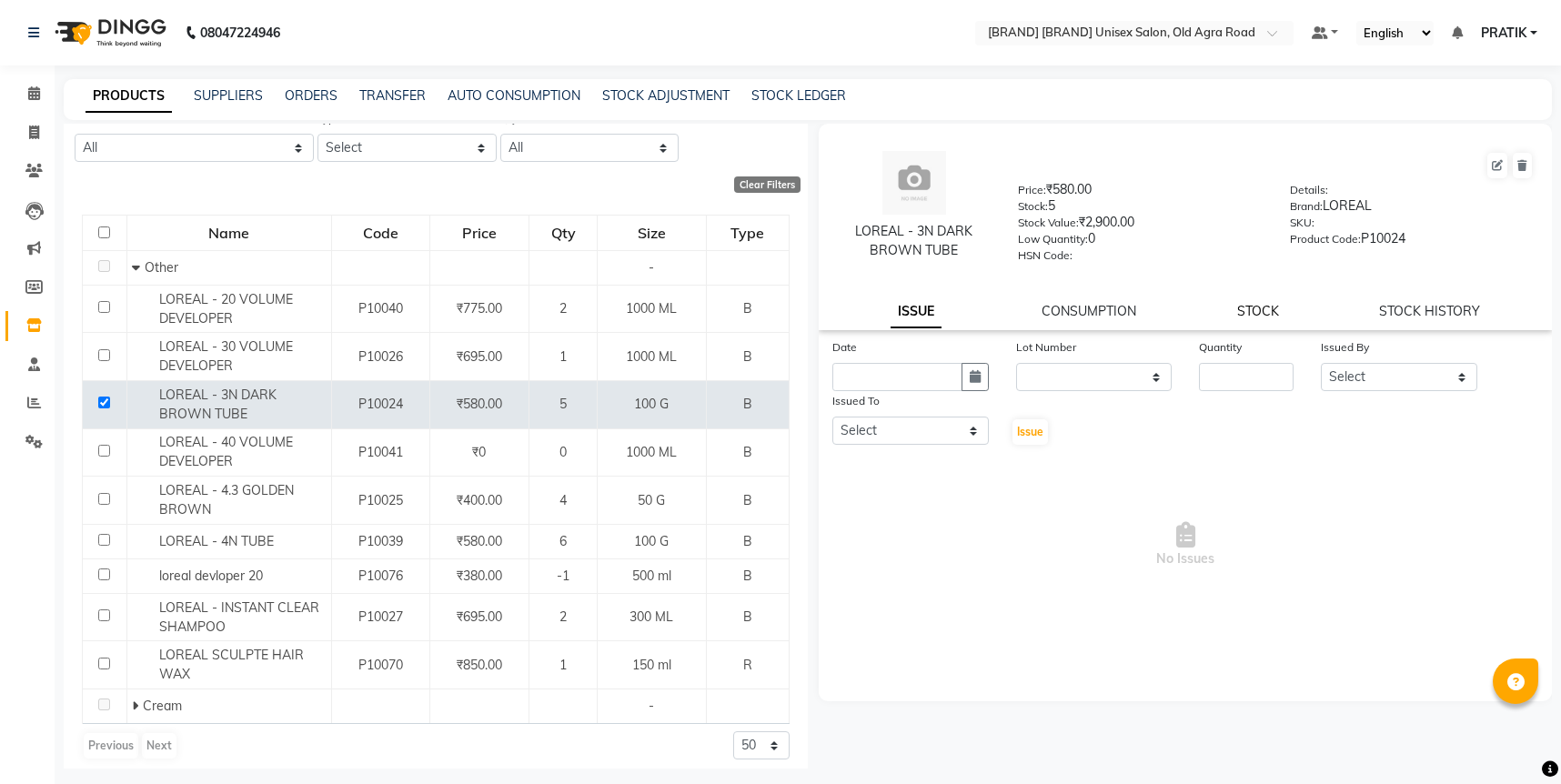 click on "STOCK" 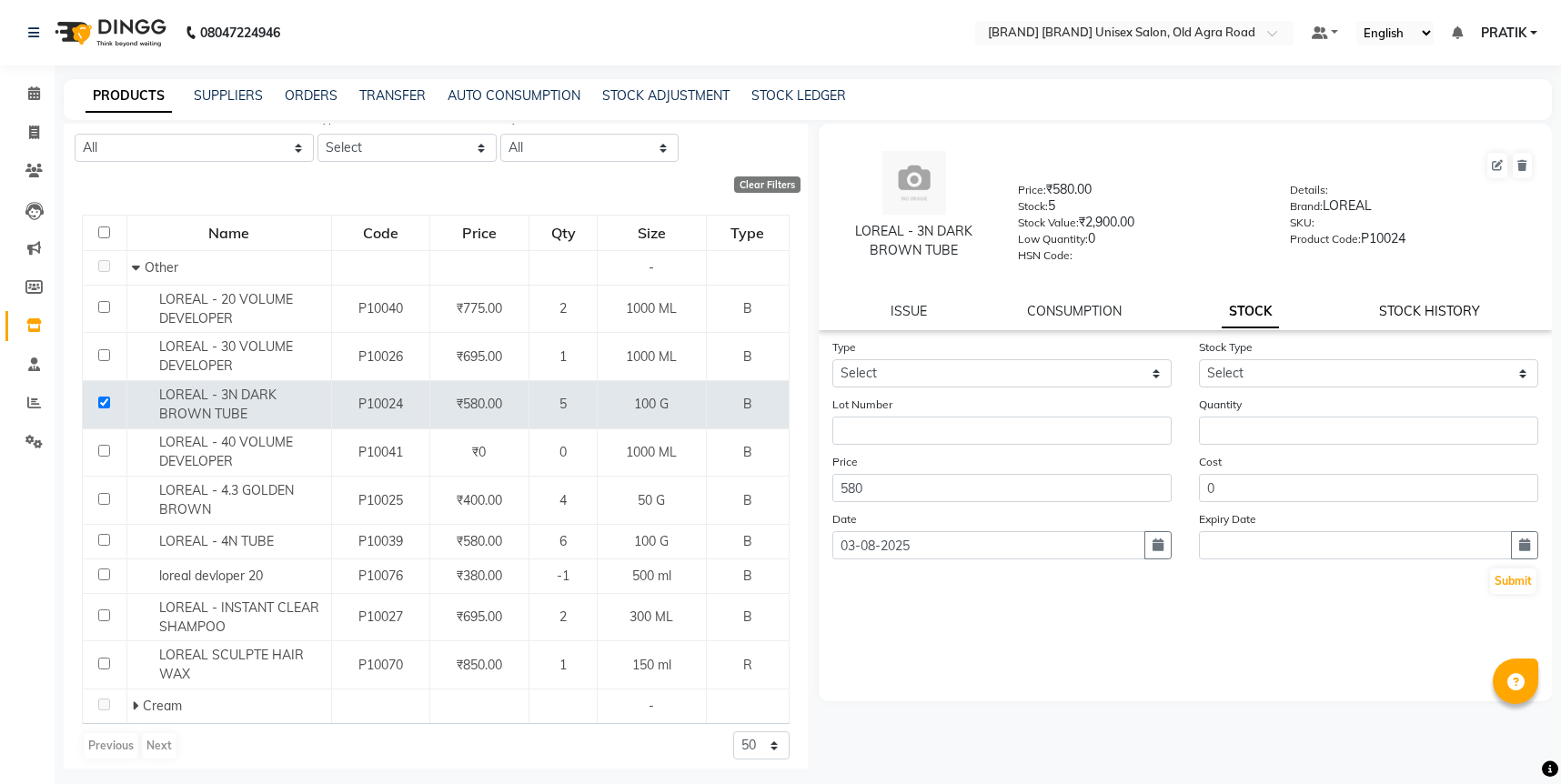 click on "STOCK HISTORY" 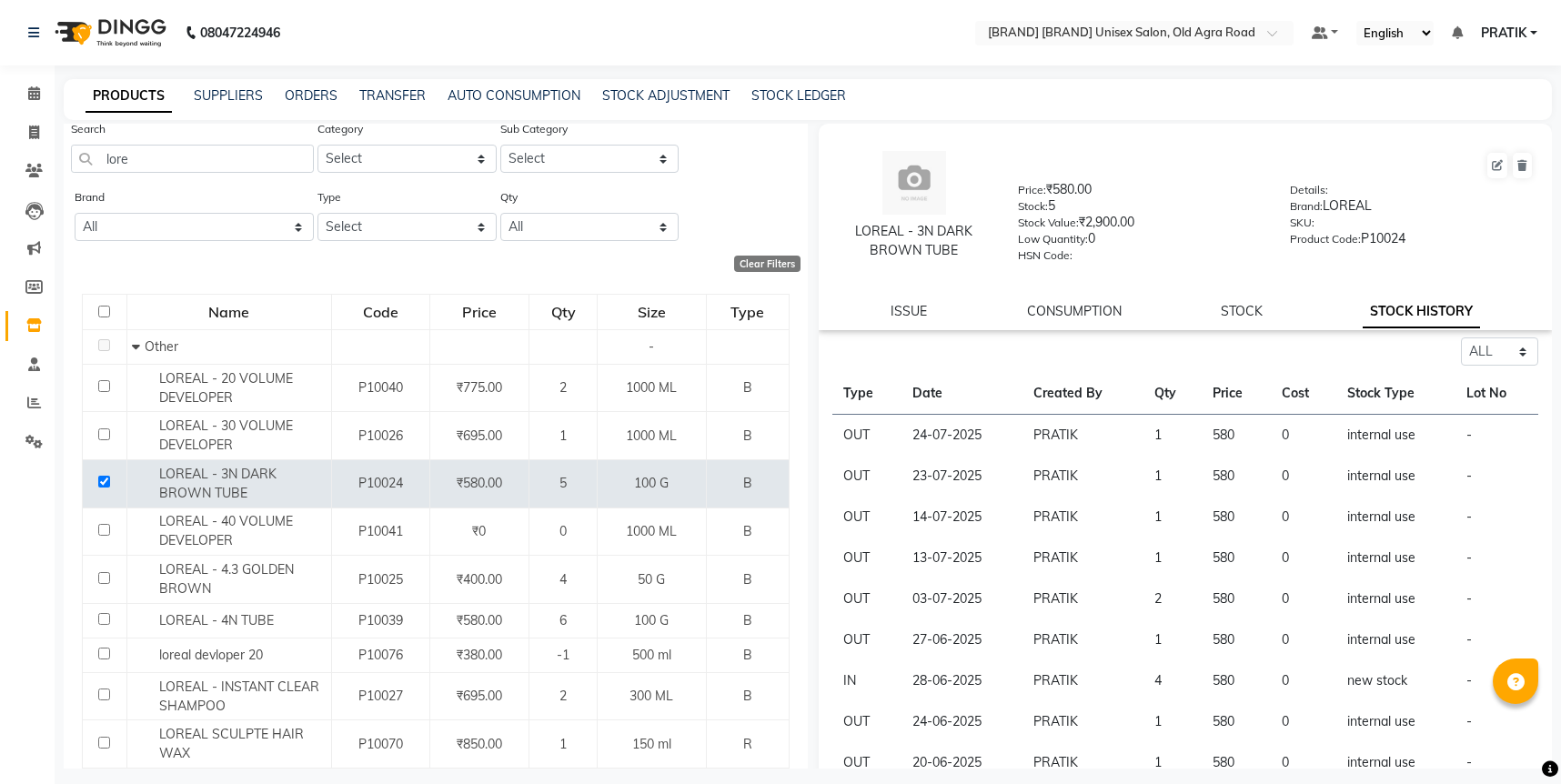 scroll, scrollTop: 0, scrollLeft: 0, axis: both 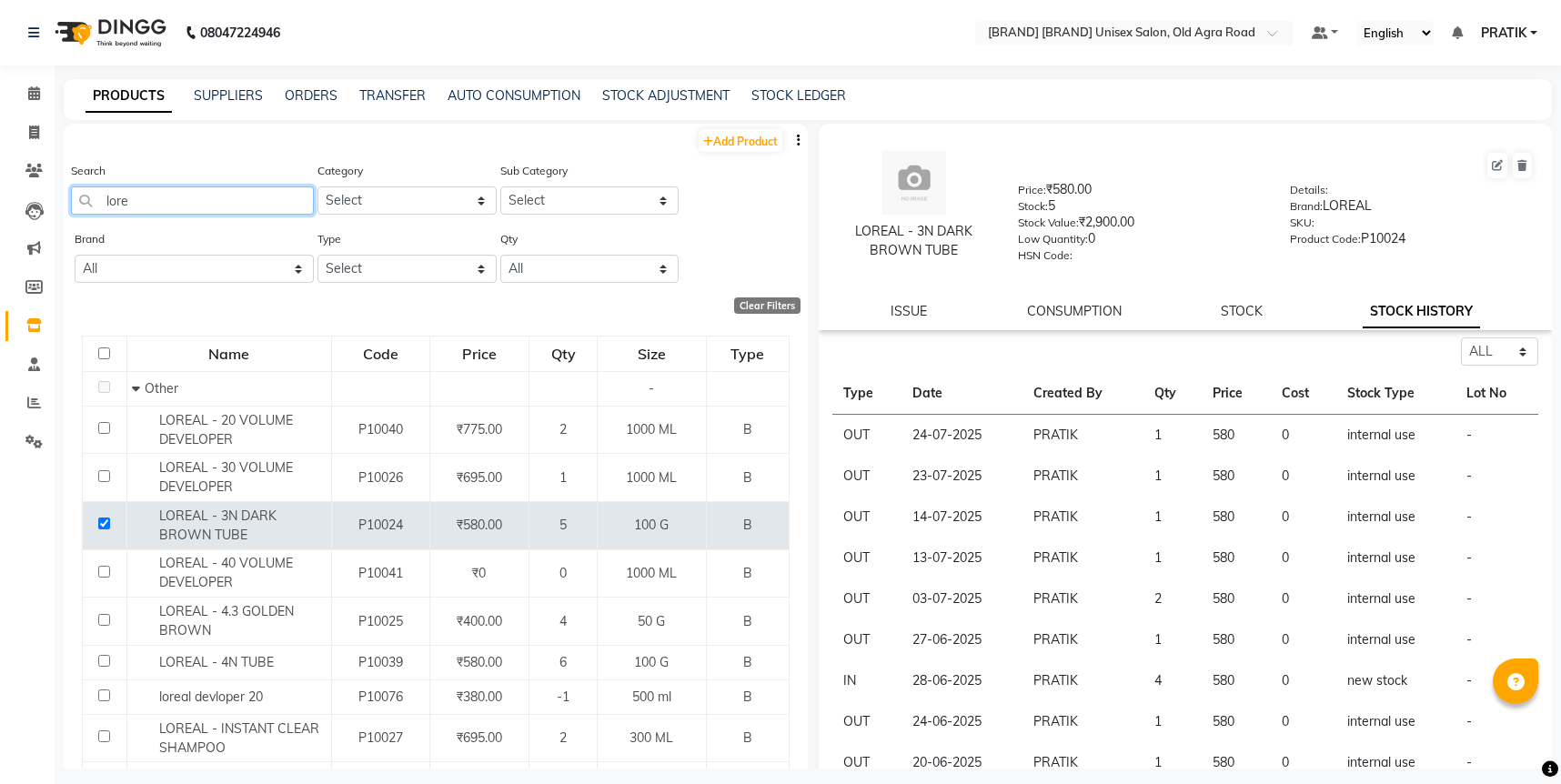 click on "lore" 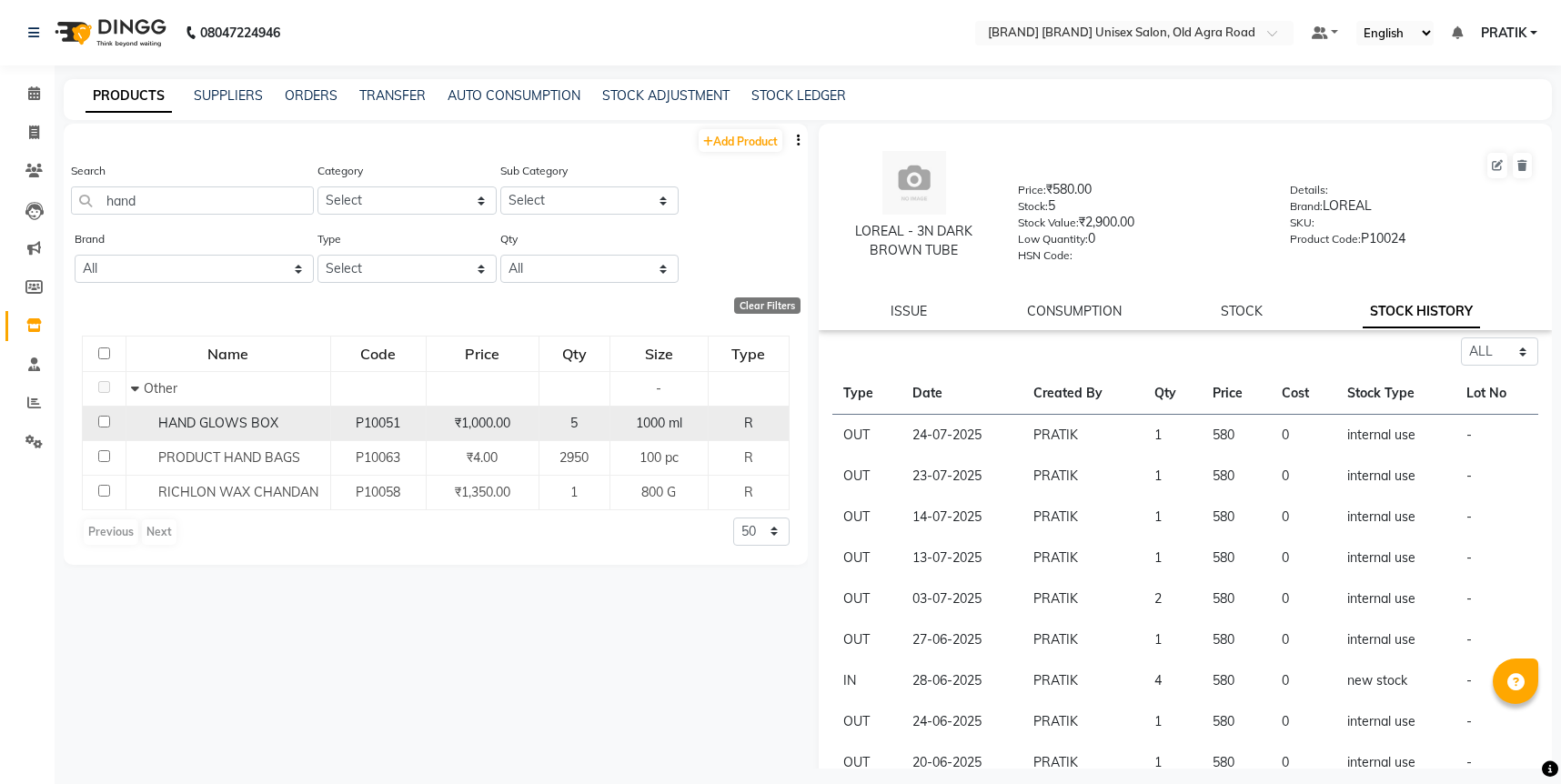 click 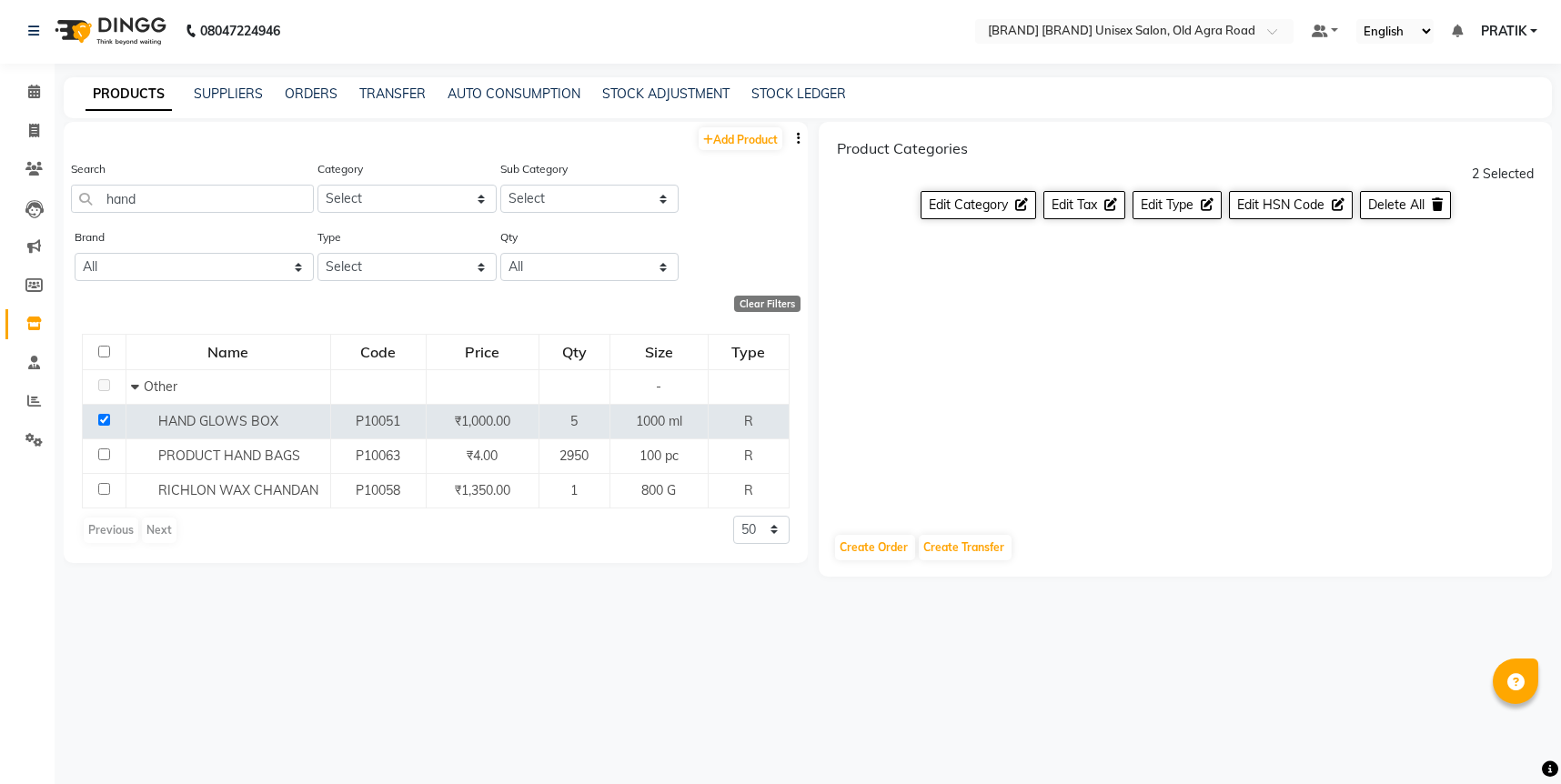scroll, scrollTop: 0, scrollLeft: 0, axis: both 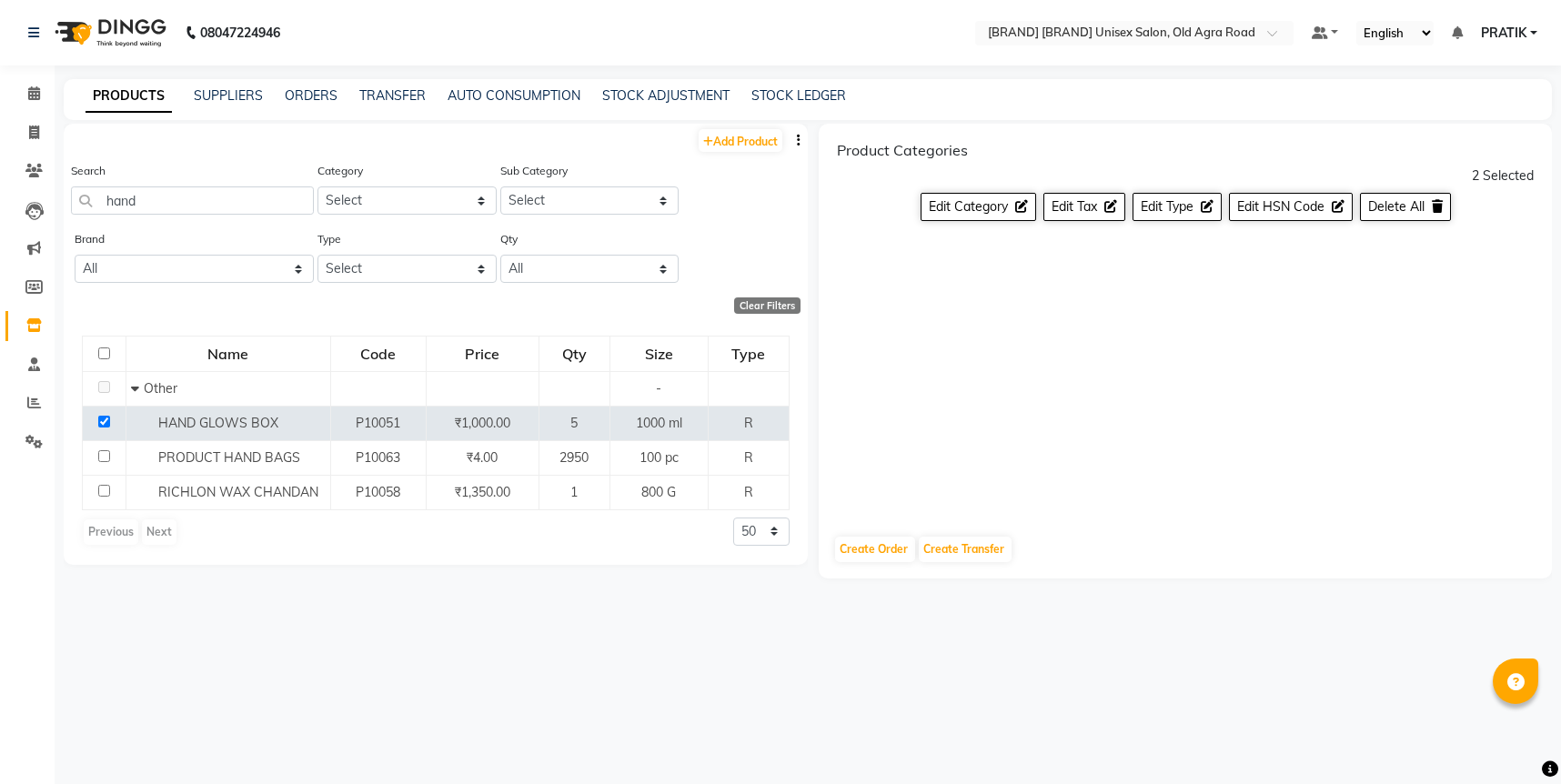 click on "Search hand" 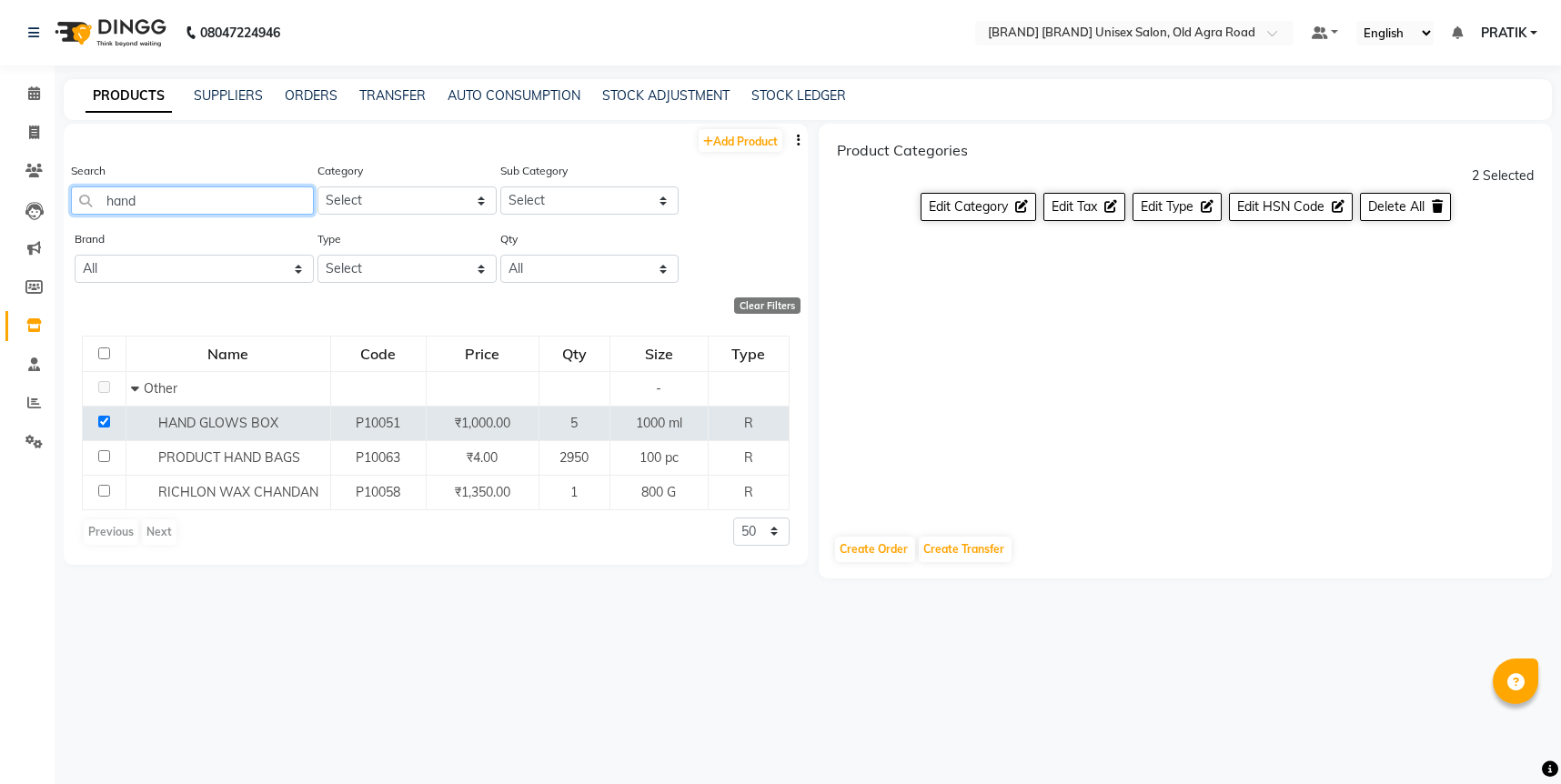 click on "hand" 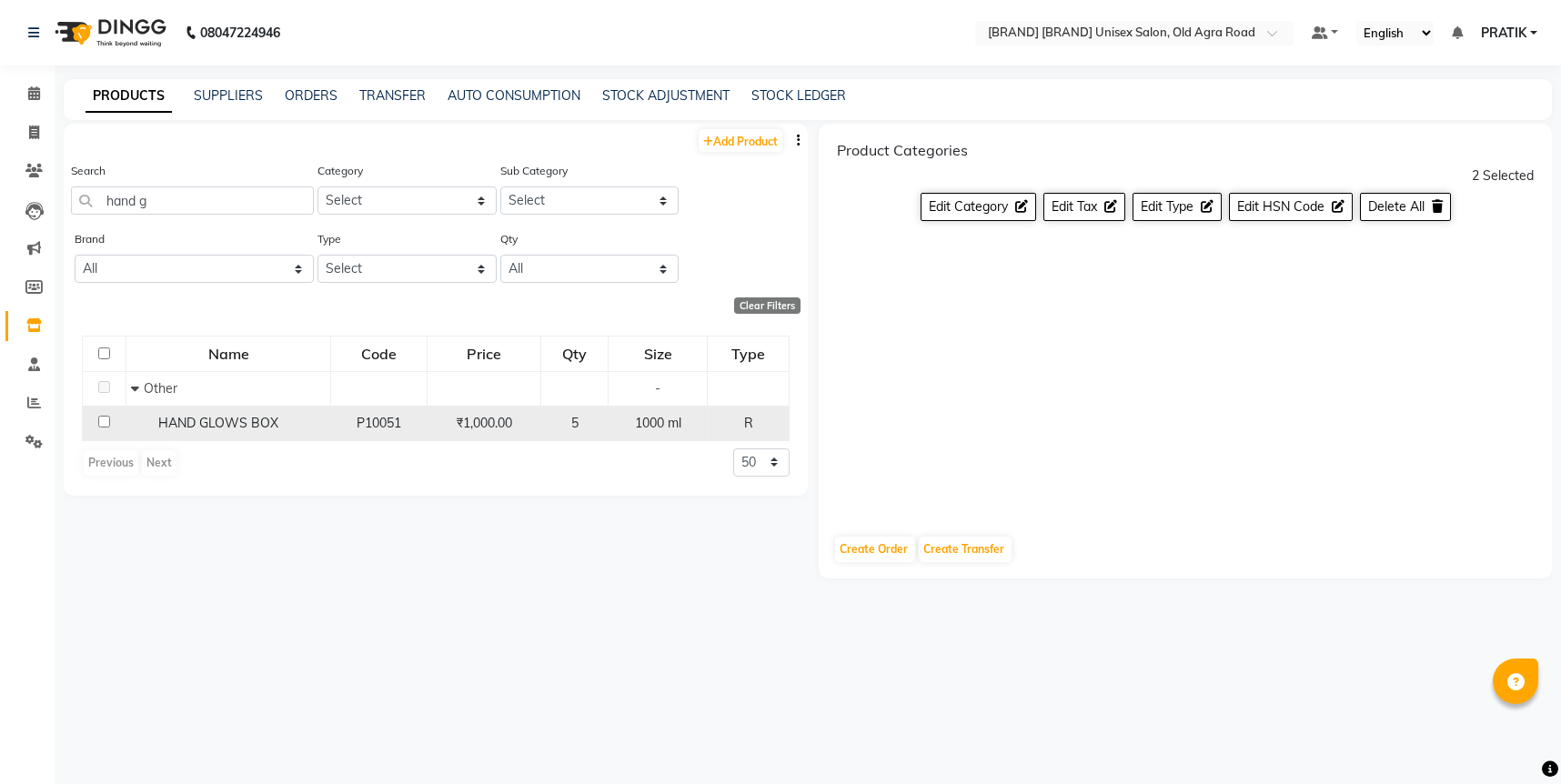 click on "HAND GLOWS BOX" 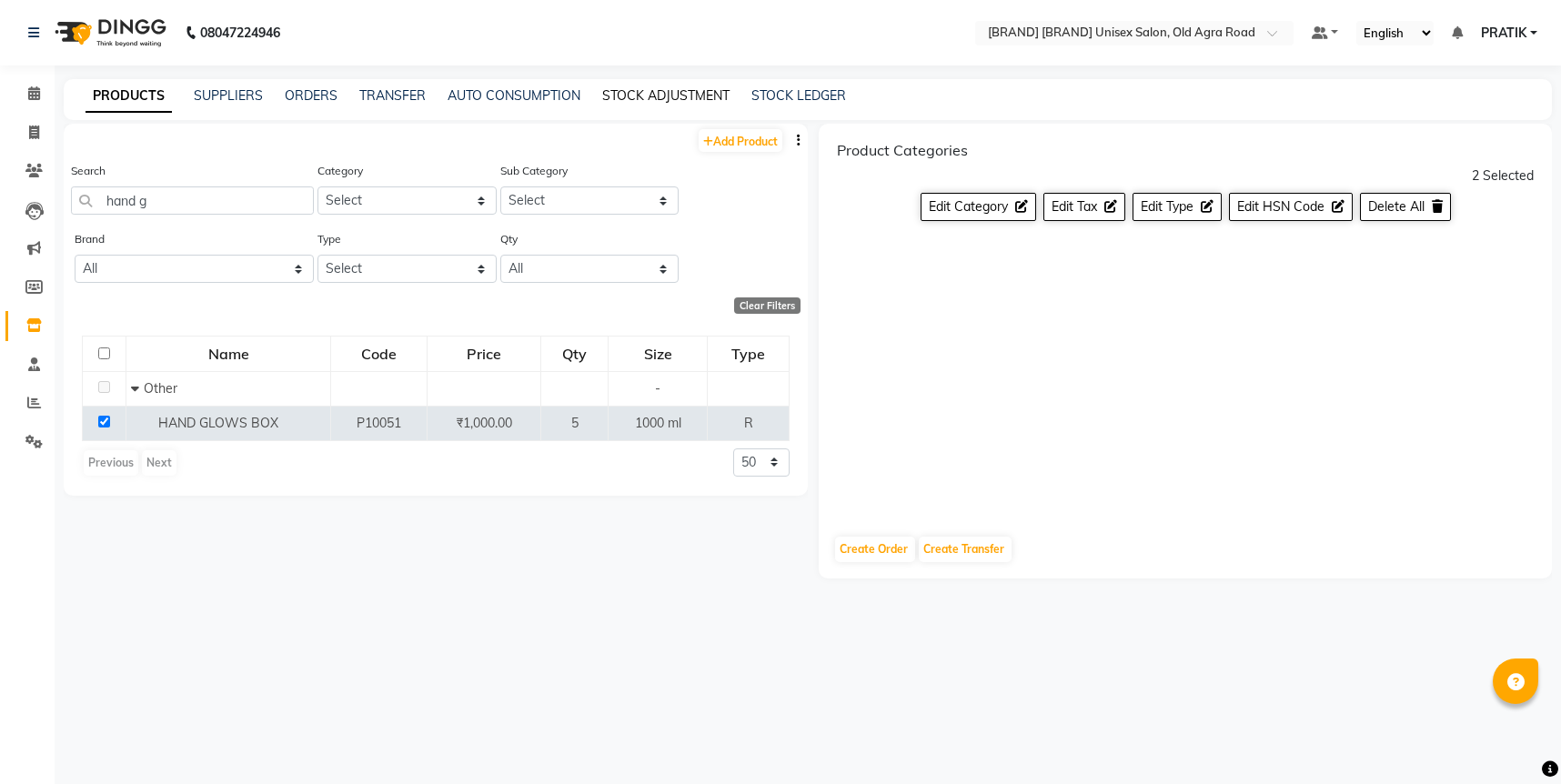 click on "STOCK ADJUSTMENT" 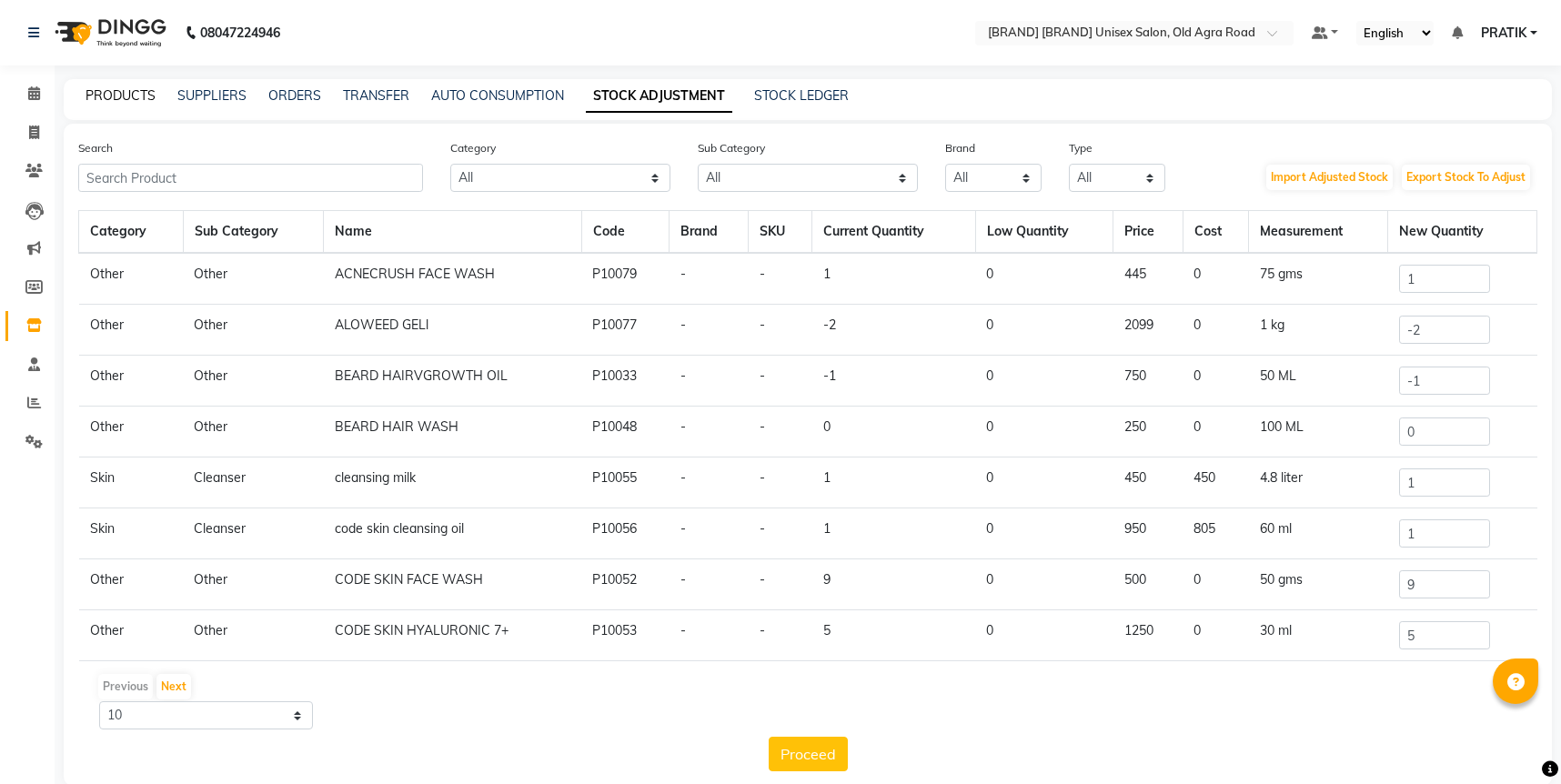 click on "PRODUCTS" 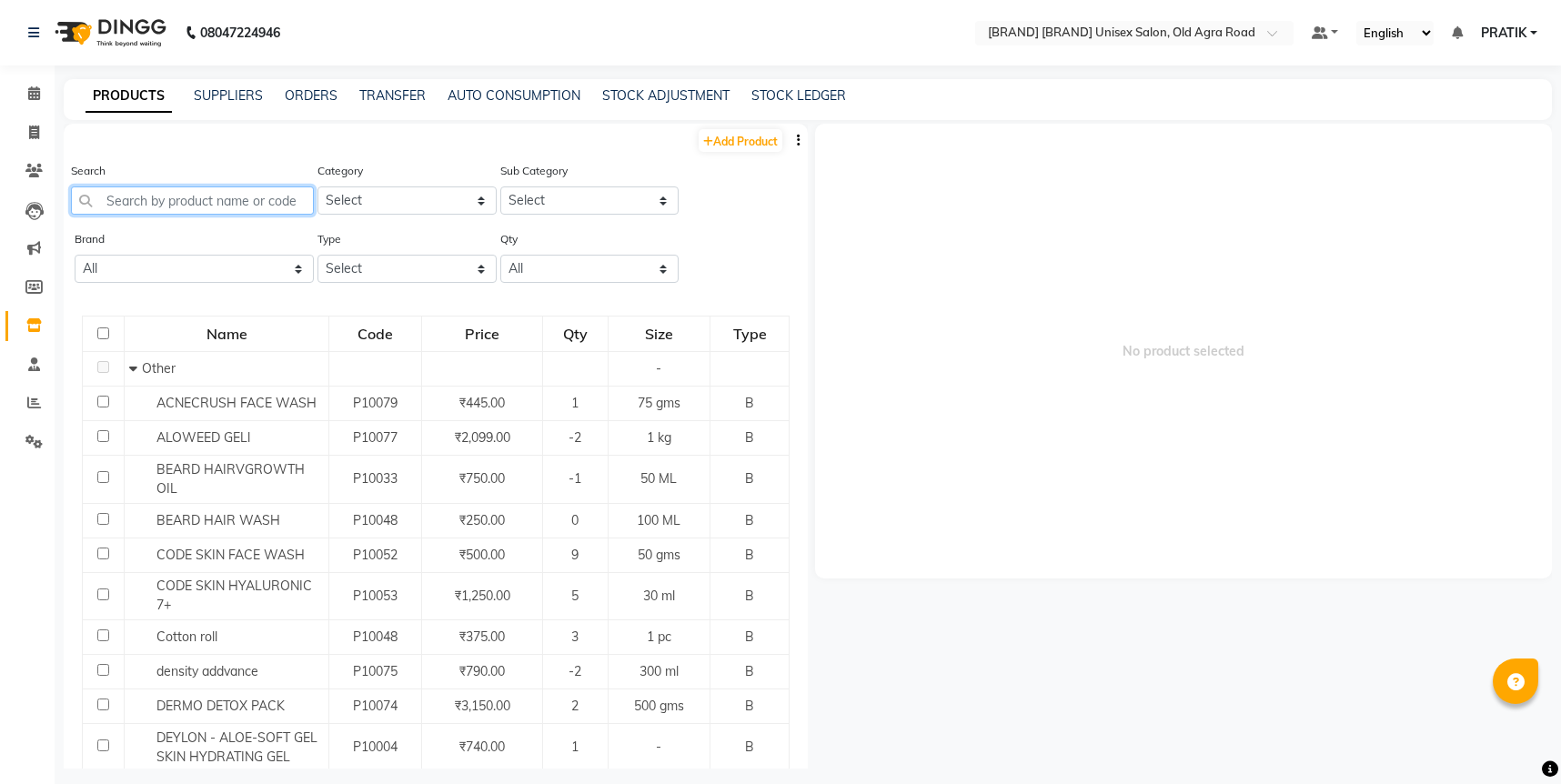 click 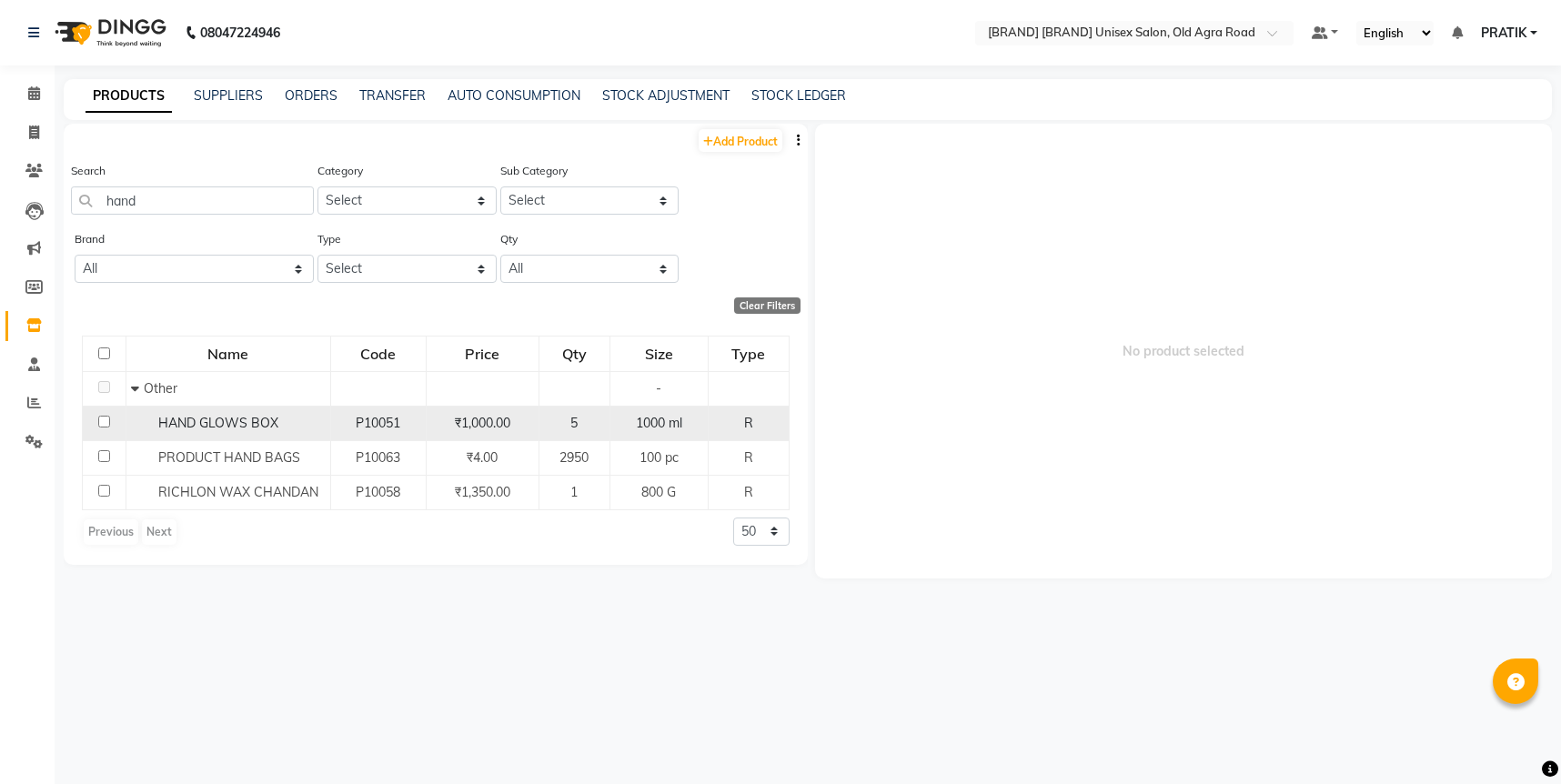 click on "R" 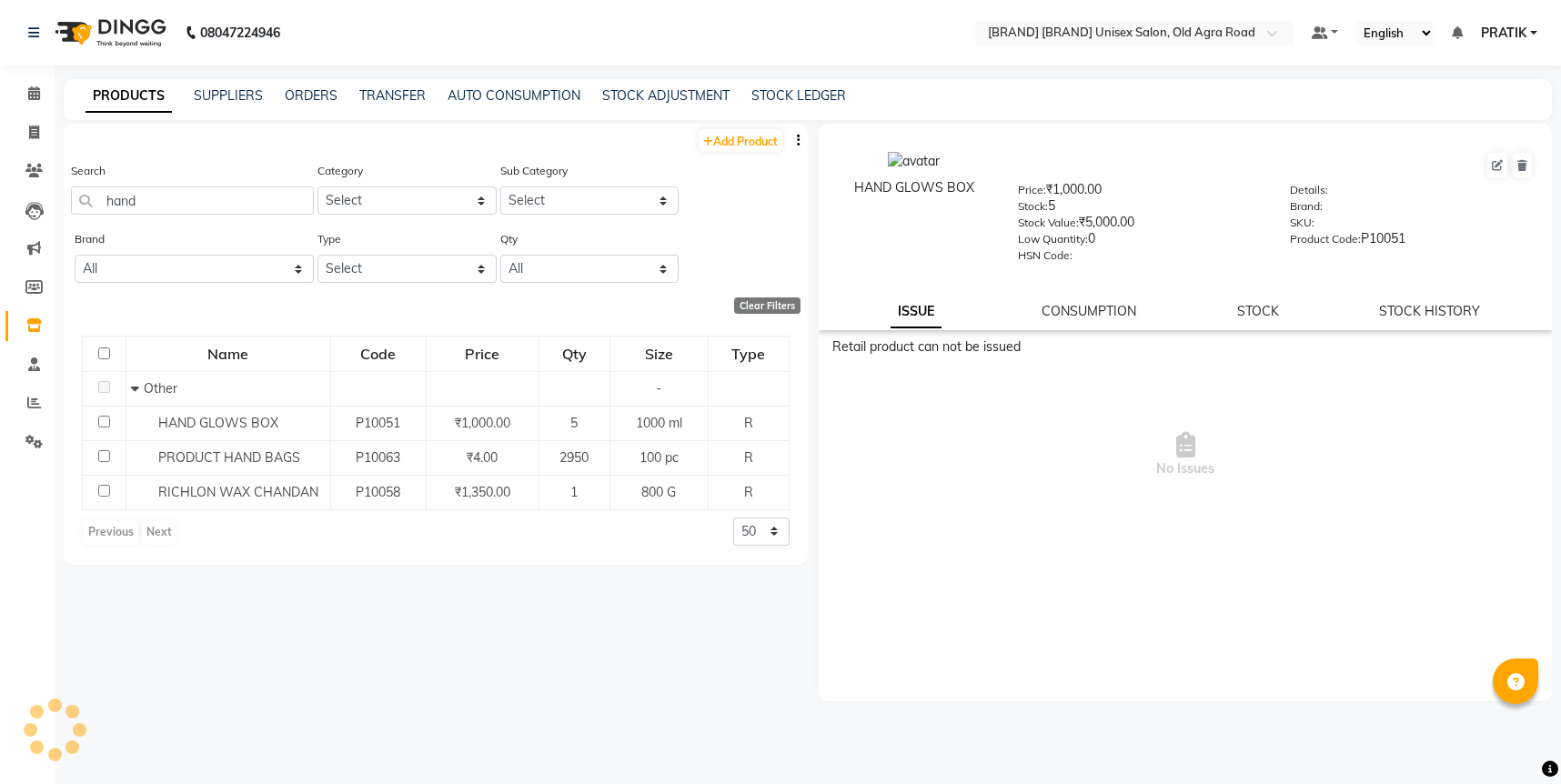 click on "HAND GLOWS BOX  Price:   ₹1,000.00  Stock:   5  Stock Value:   ₹5,000.00  Low Quantity:  0  HSN Code:    Details:     Brand:     SKU:     Product Code:   P10051  ISSUE CONSUMPTION STOCK STOCK HISTORY" 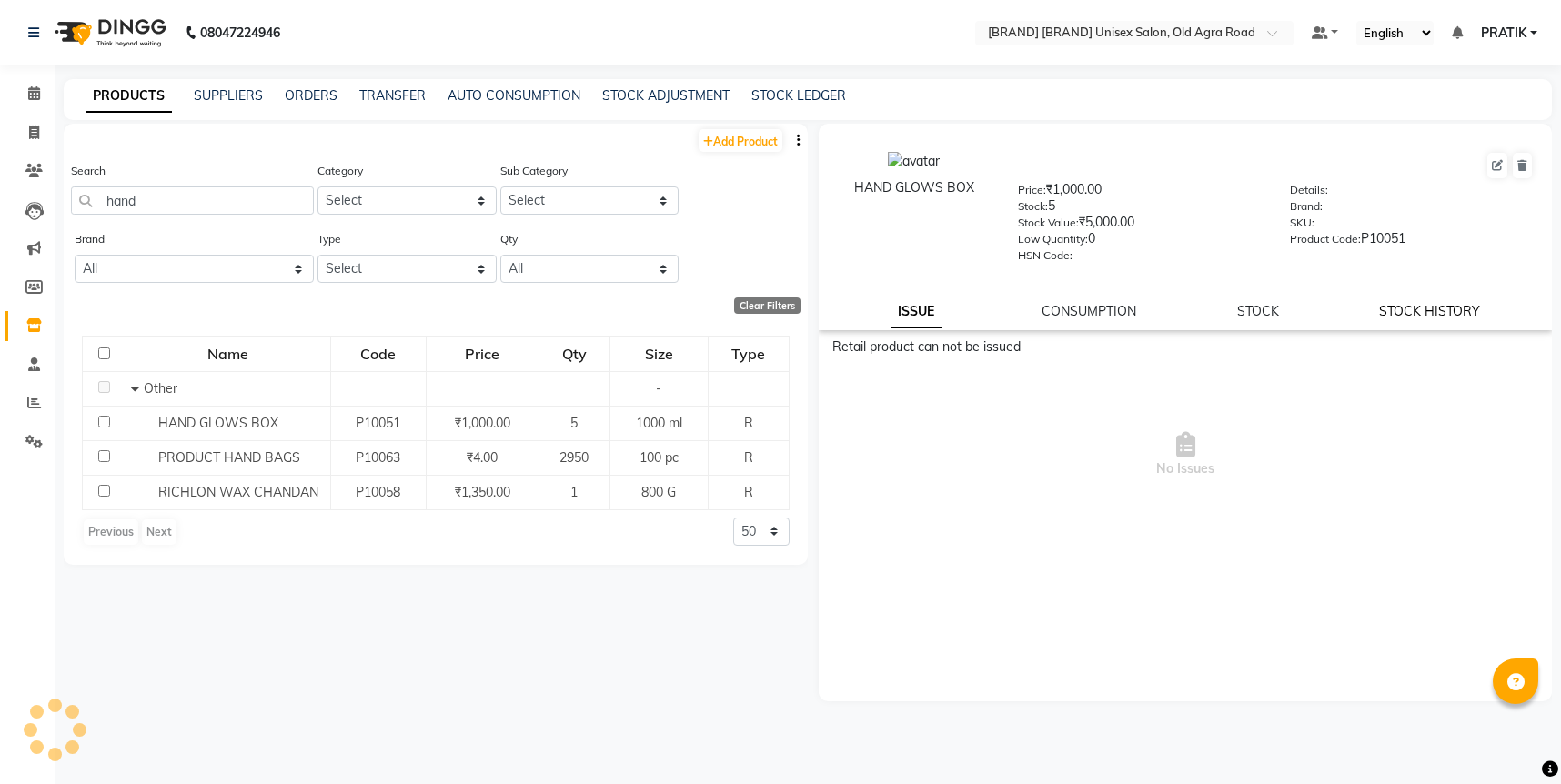 click on "STOCK HISTORY" 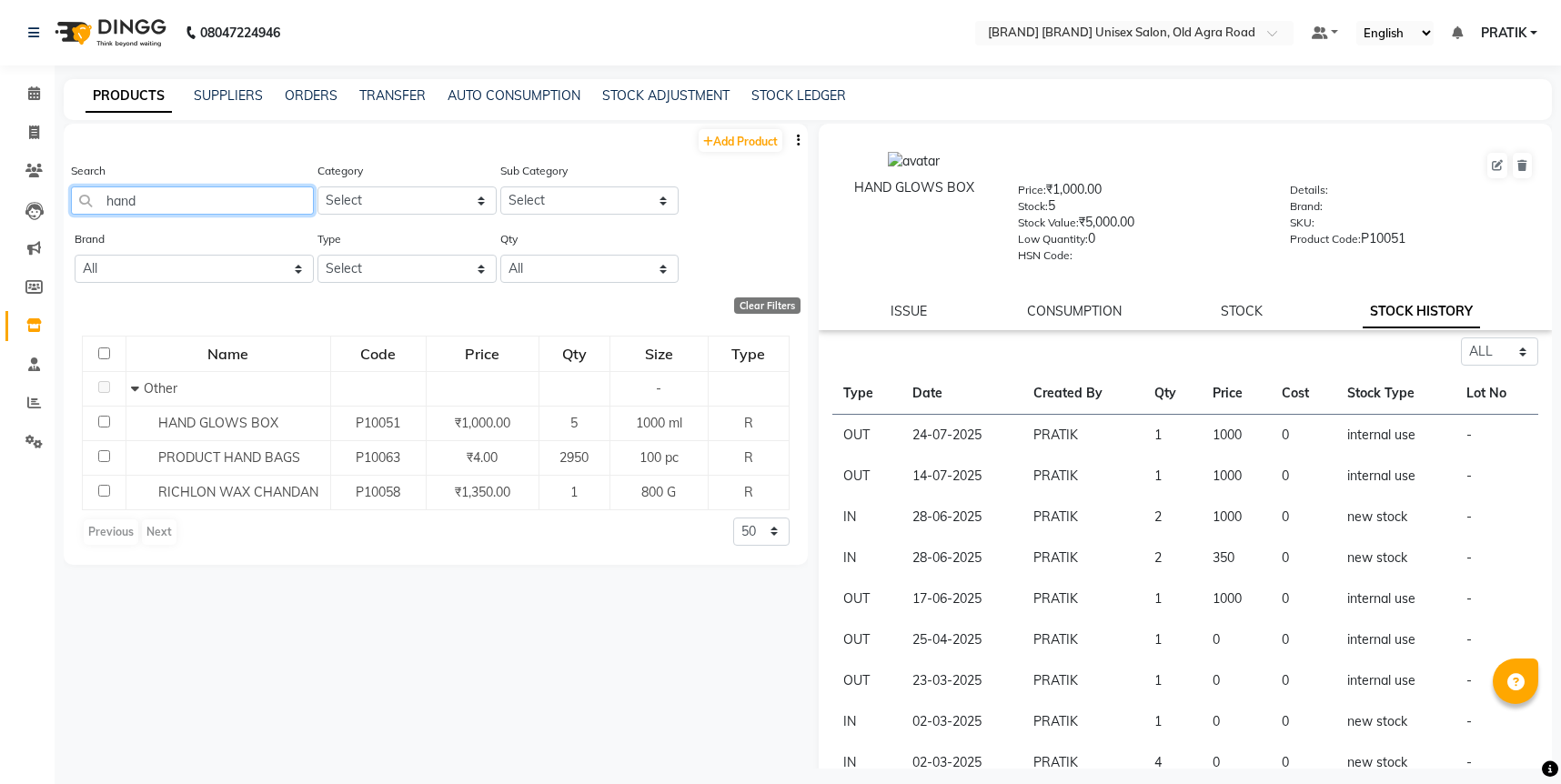 click on "hand" 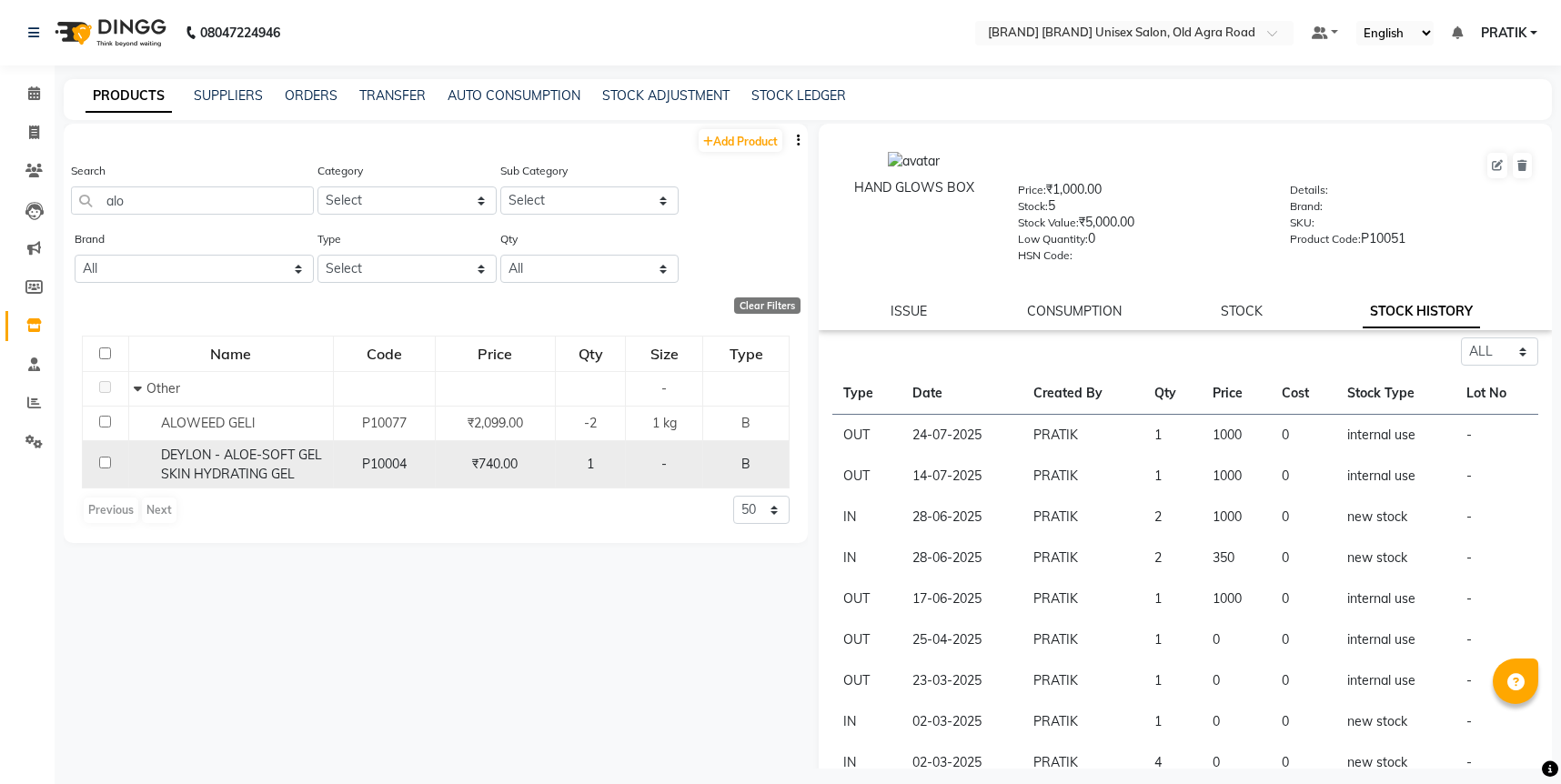click 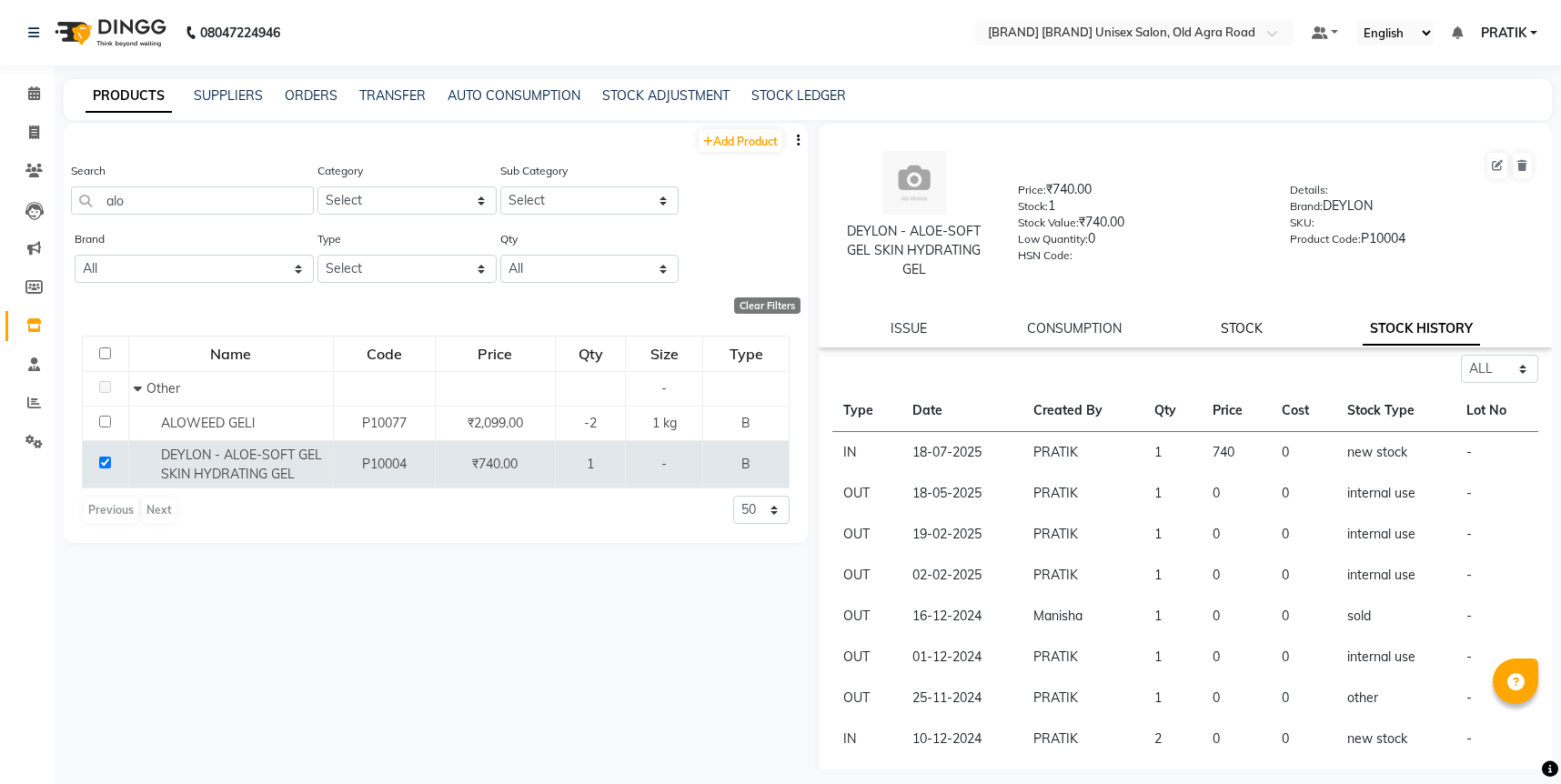 click on "STOCK" 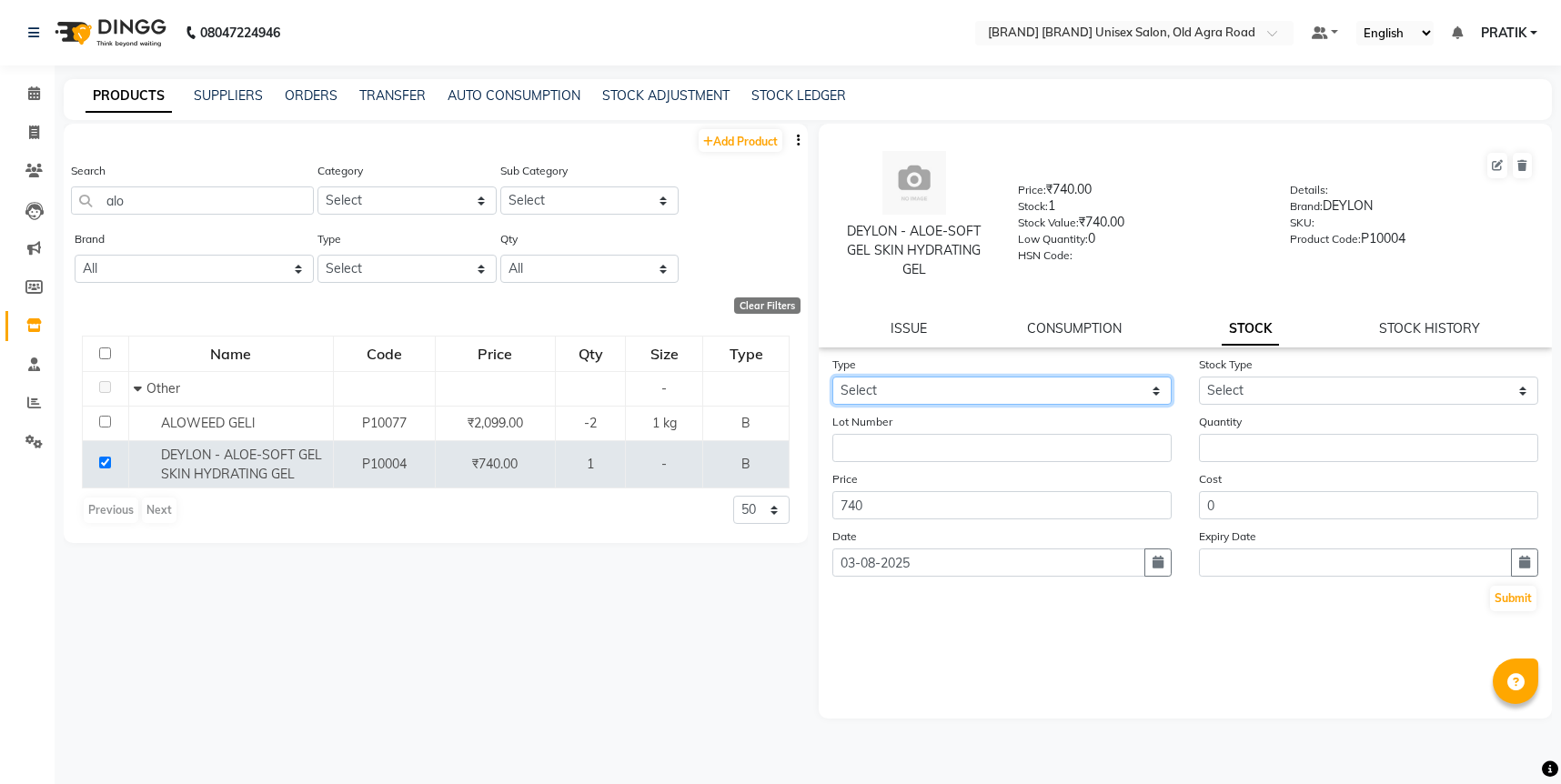 click on "Select In Out" 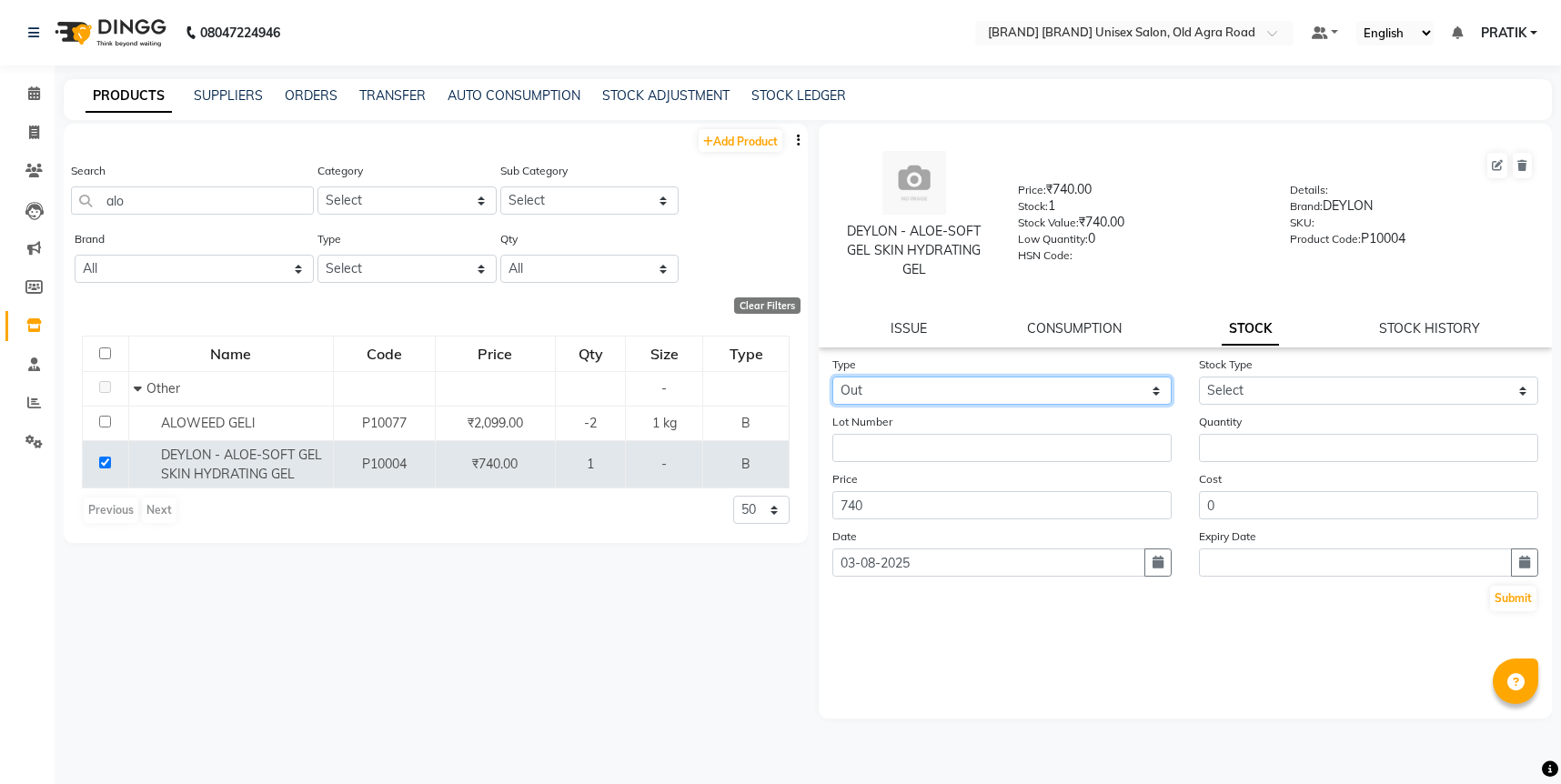 click on "Select In Out" 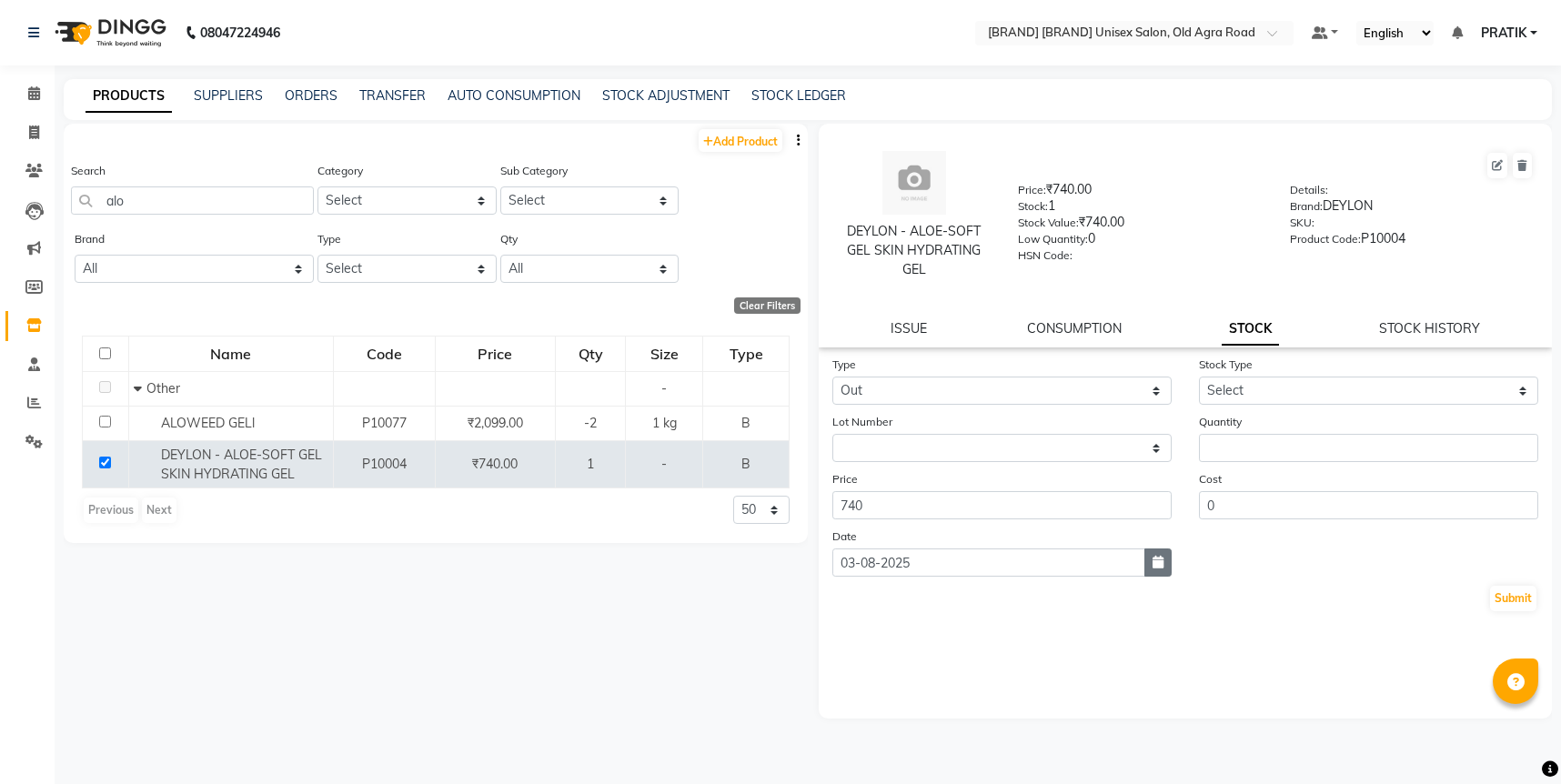 click 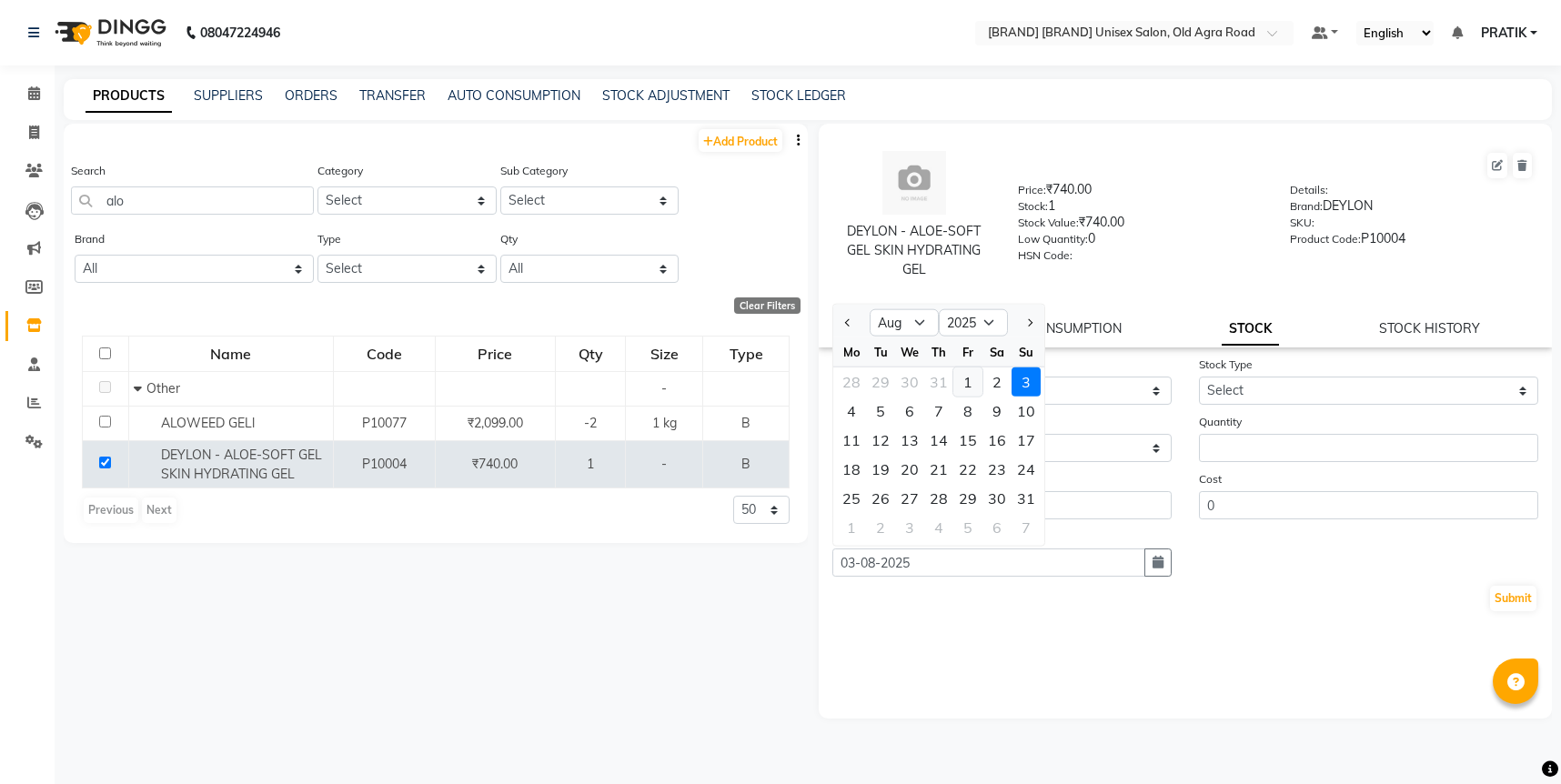 click on "1" 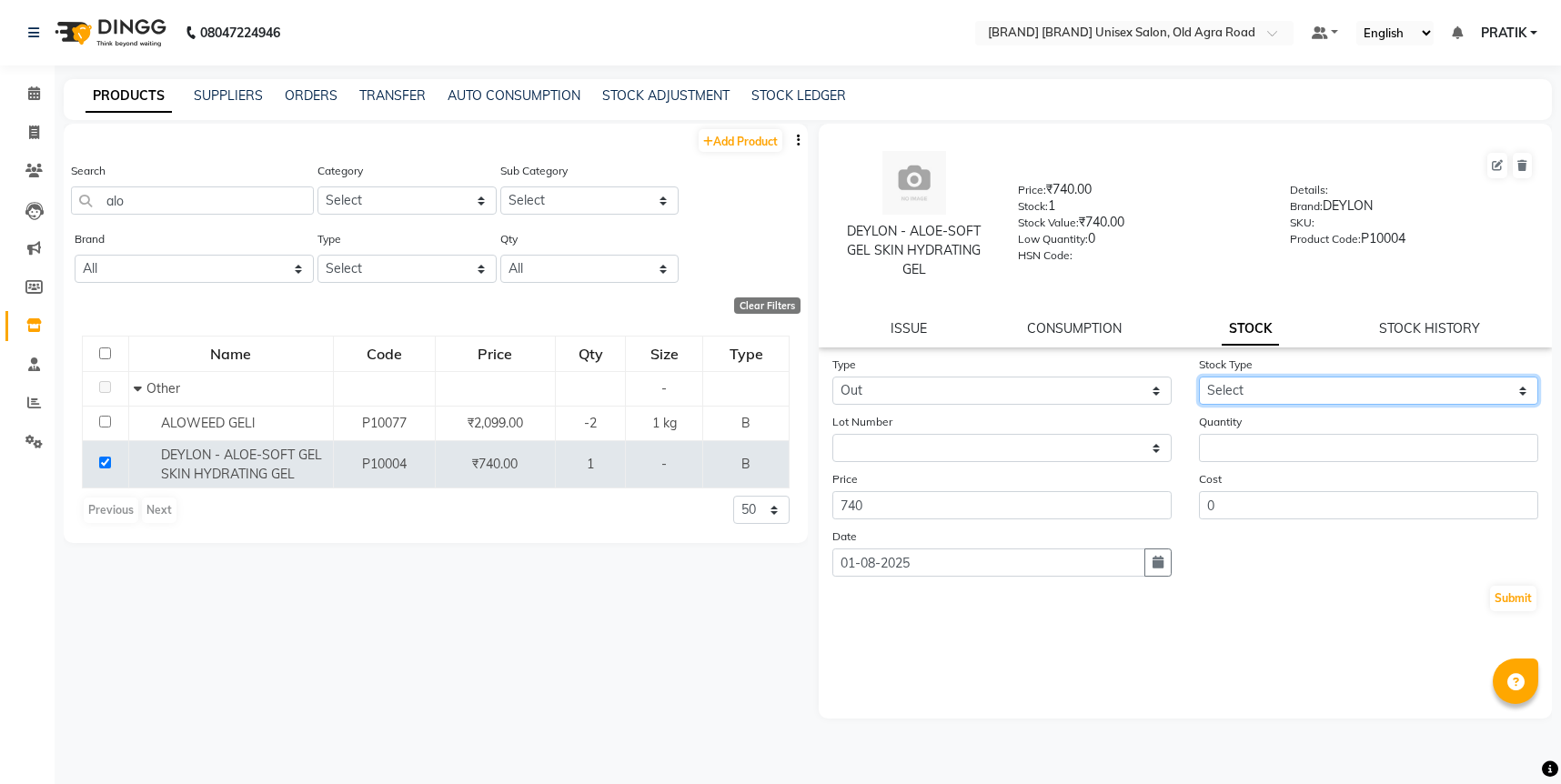 click on "Select Internal Use Damaged Expired Adjustment Return Other" 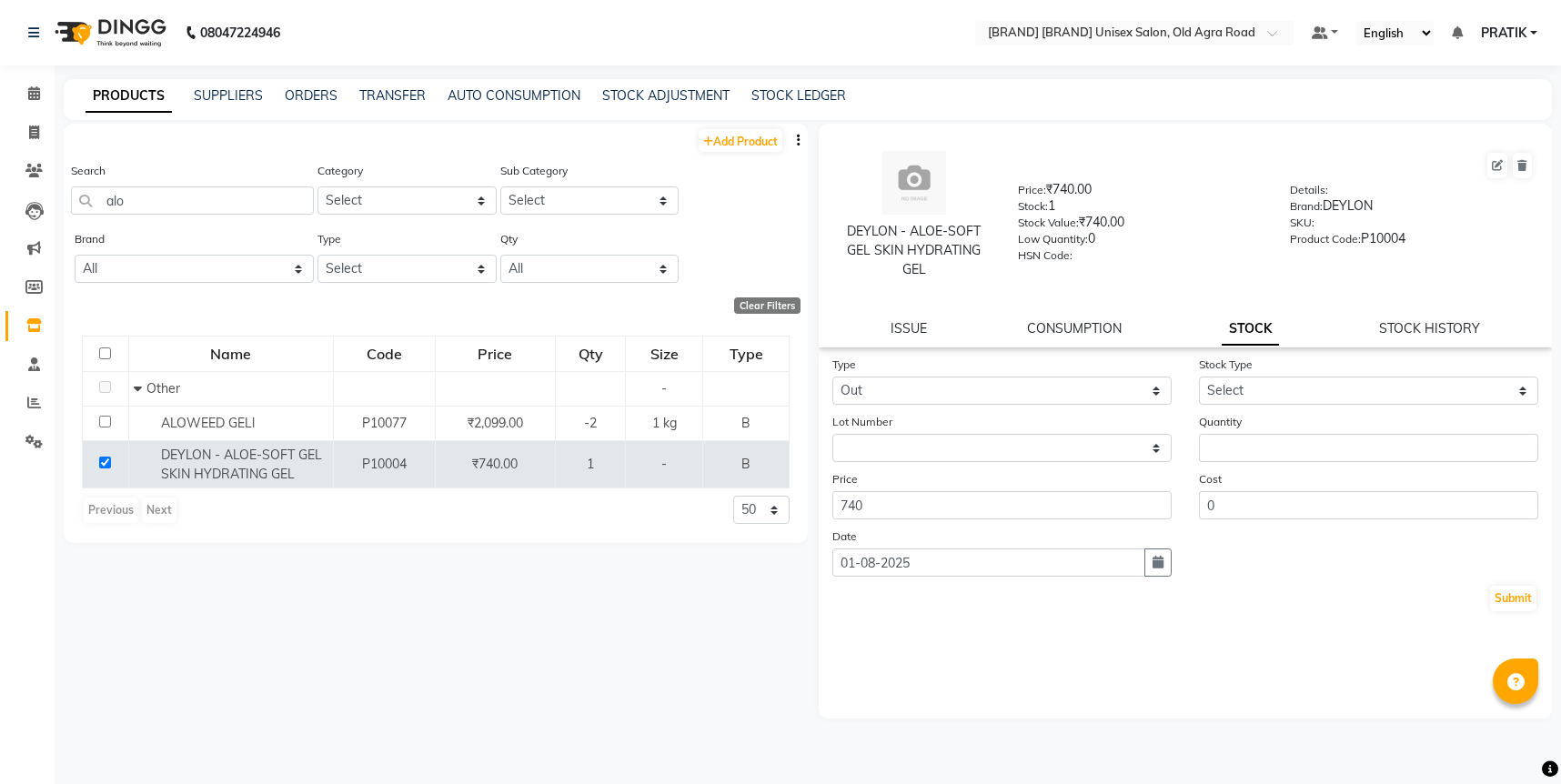 drag, startPoint x: 561, startPoint y: 740, endPoint x: 568, endPoint y: 732, distance: 10.630146 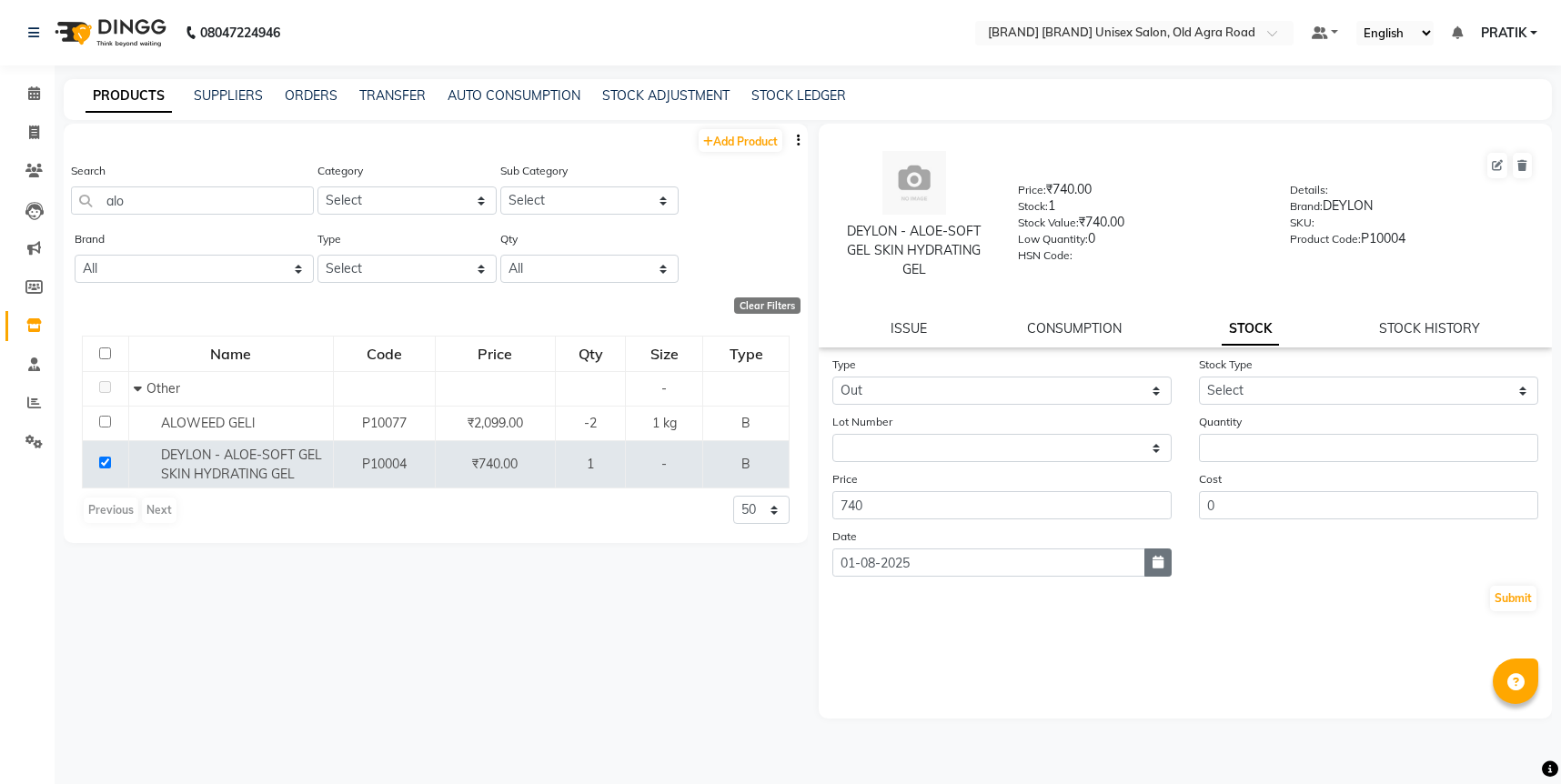 click 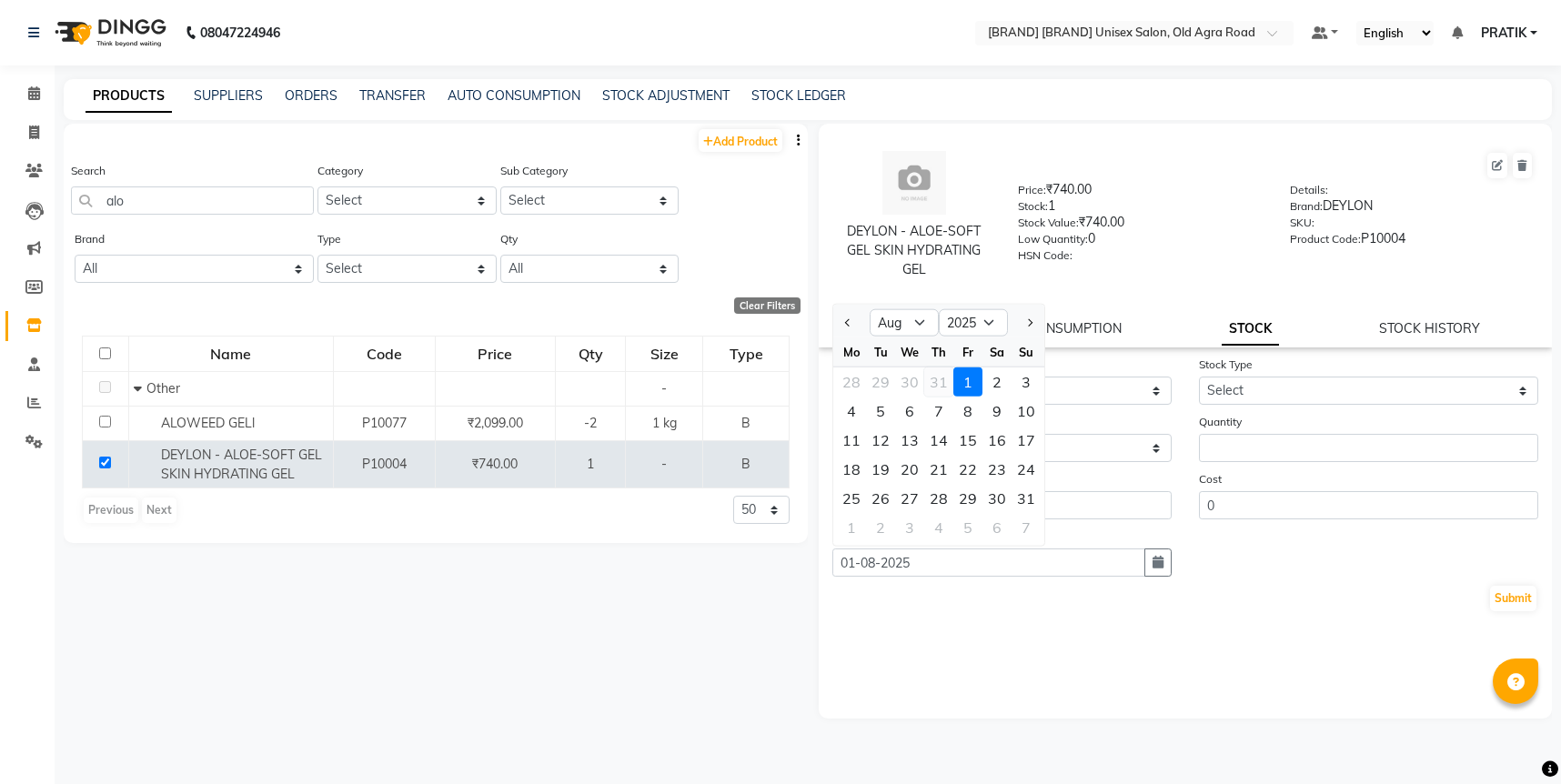 click on "31" 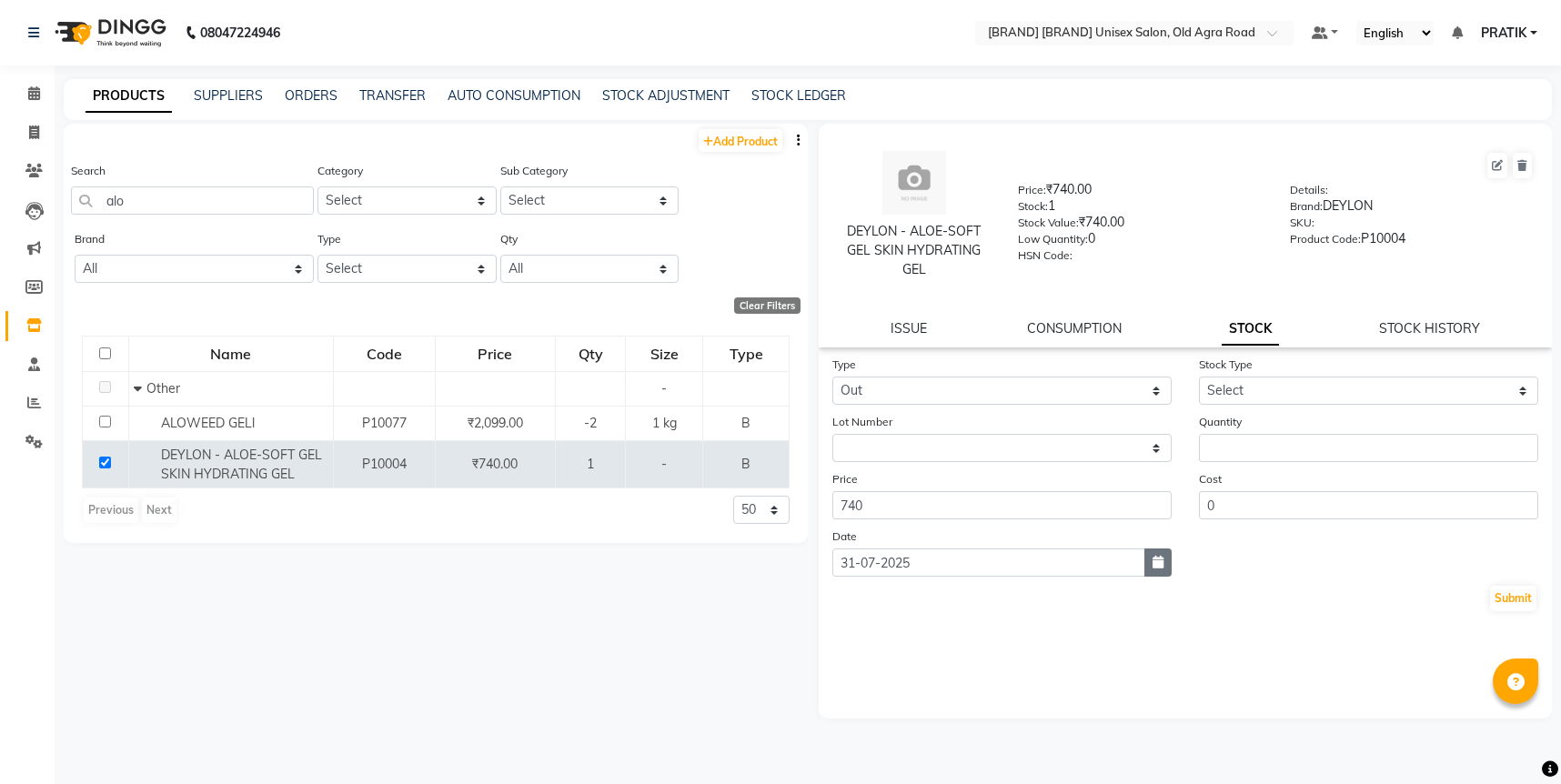 click 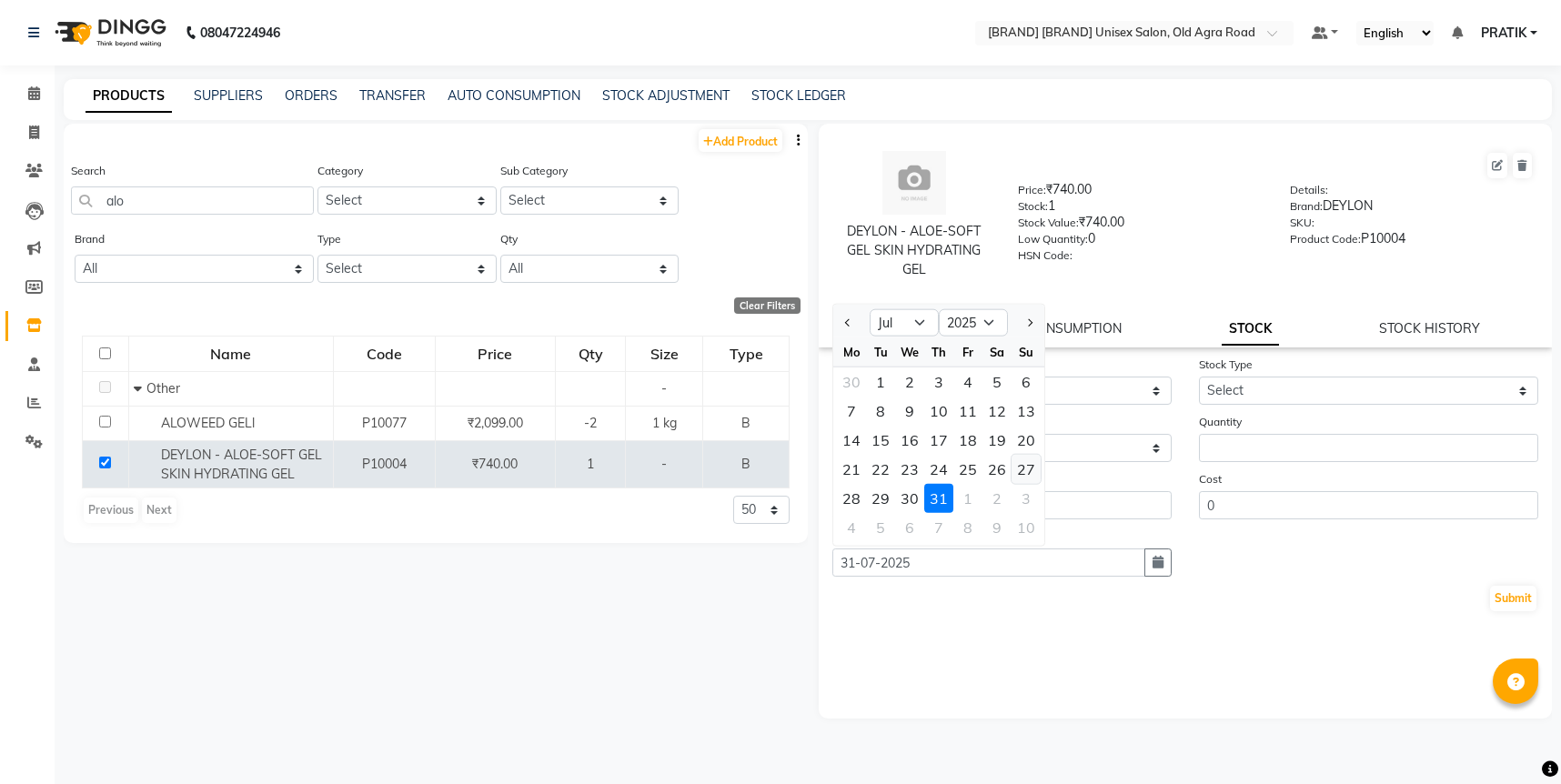 click on "27" 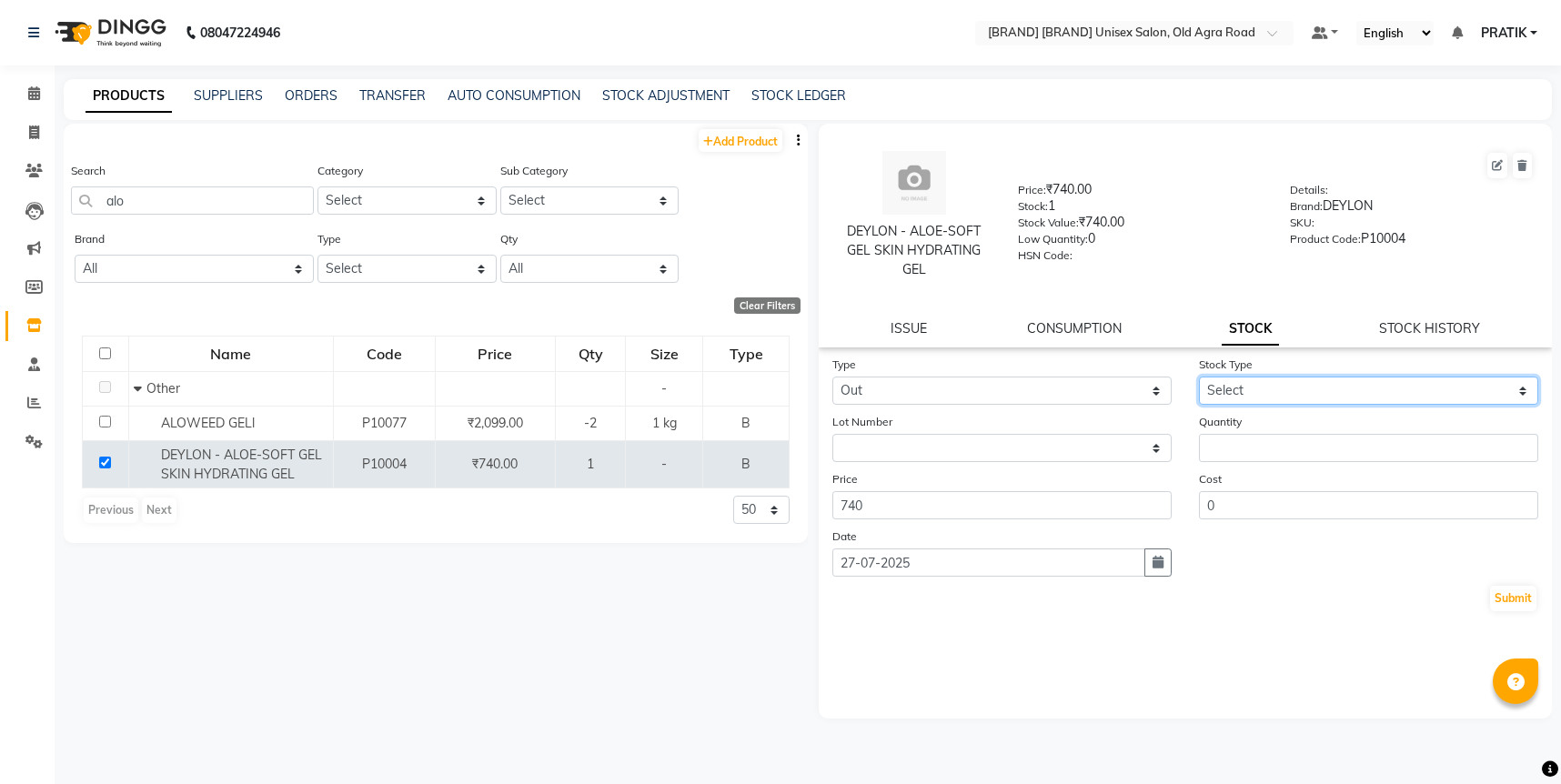 click on "Select Internal Use Damaged Expired Adjustment Return Other" 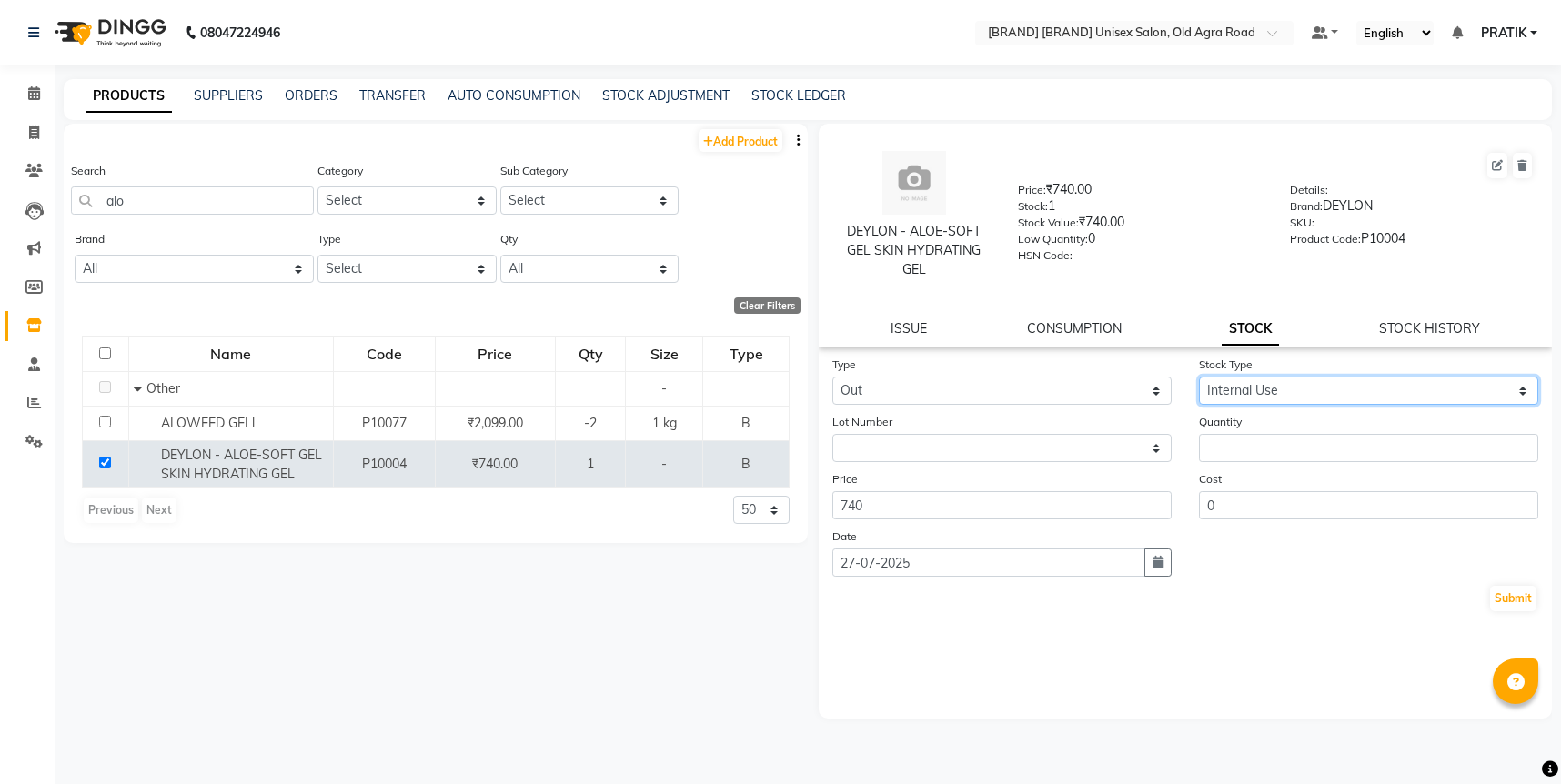 click on "Select Internal Use Damaged Expired Adjustment Return Other" 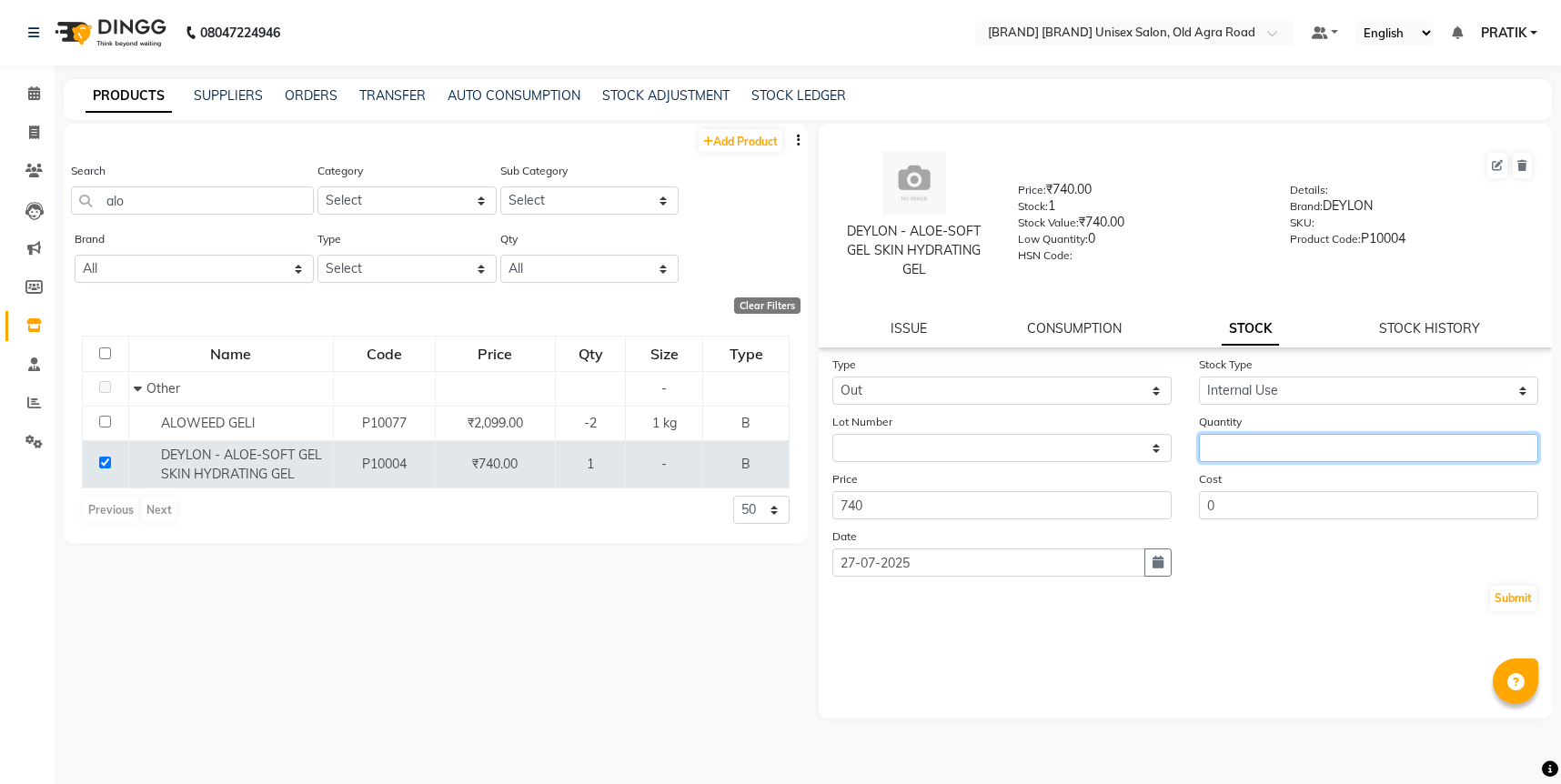 click 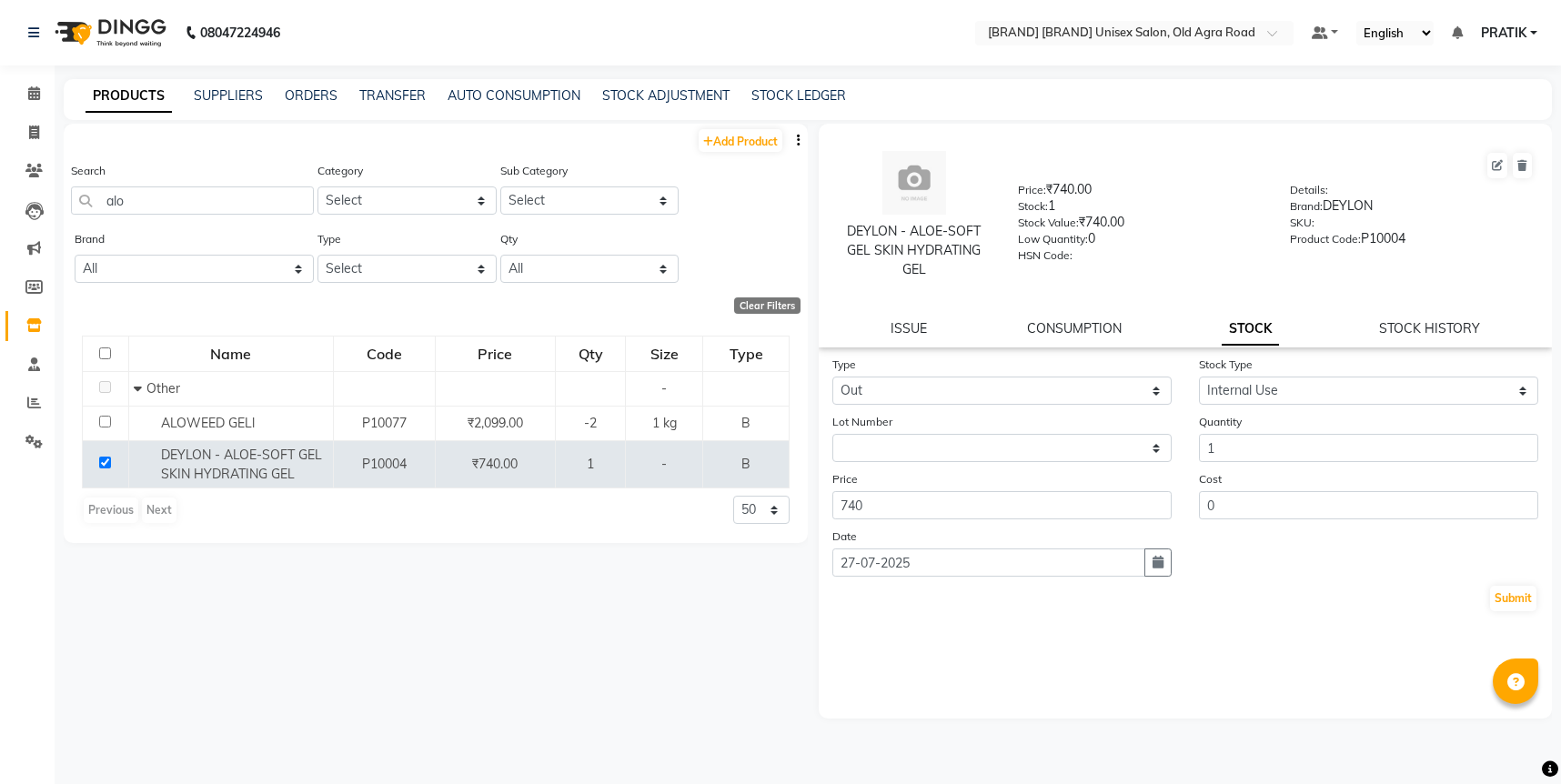 click on "Submit" 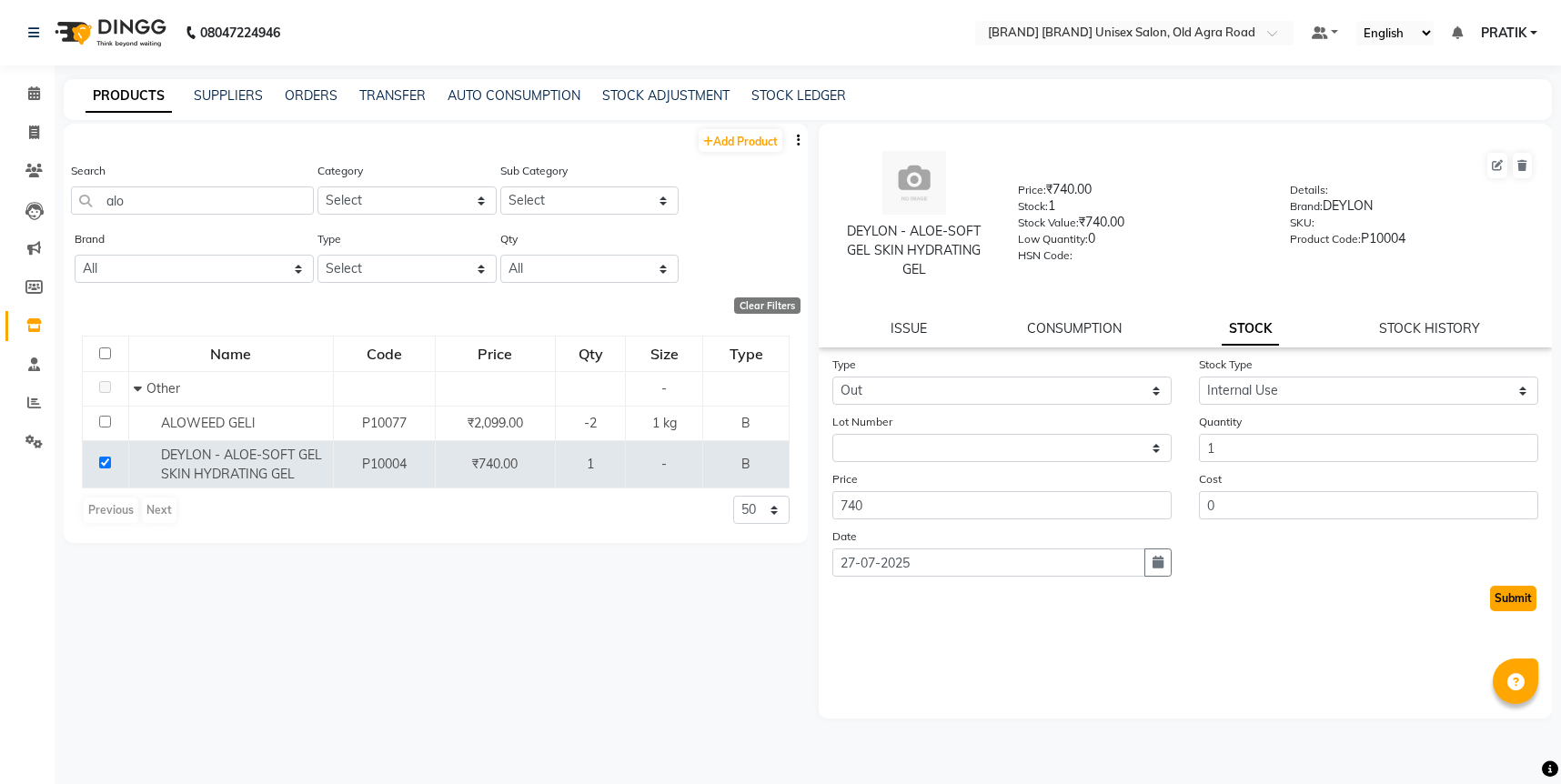 click on "Submit" 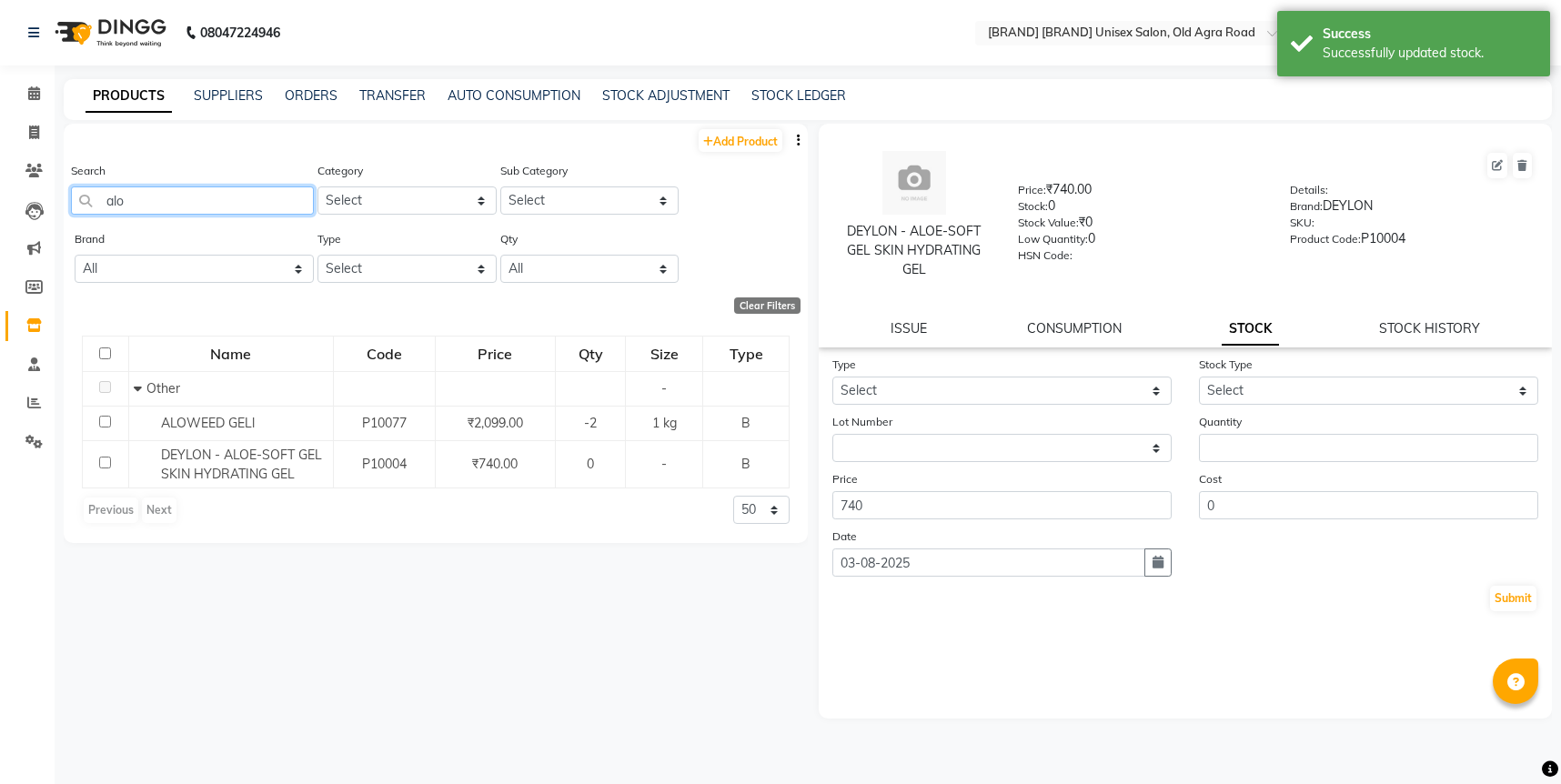 click on "alo" 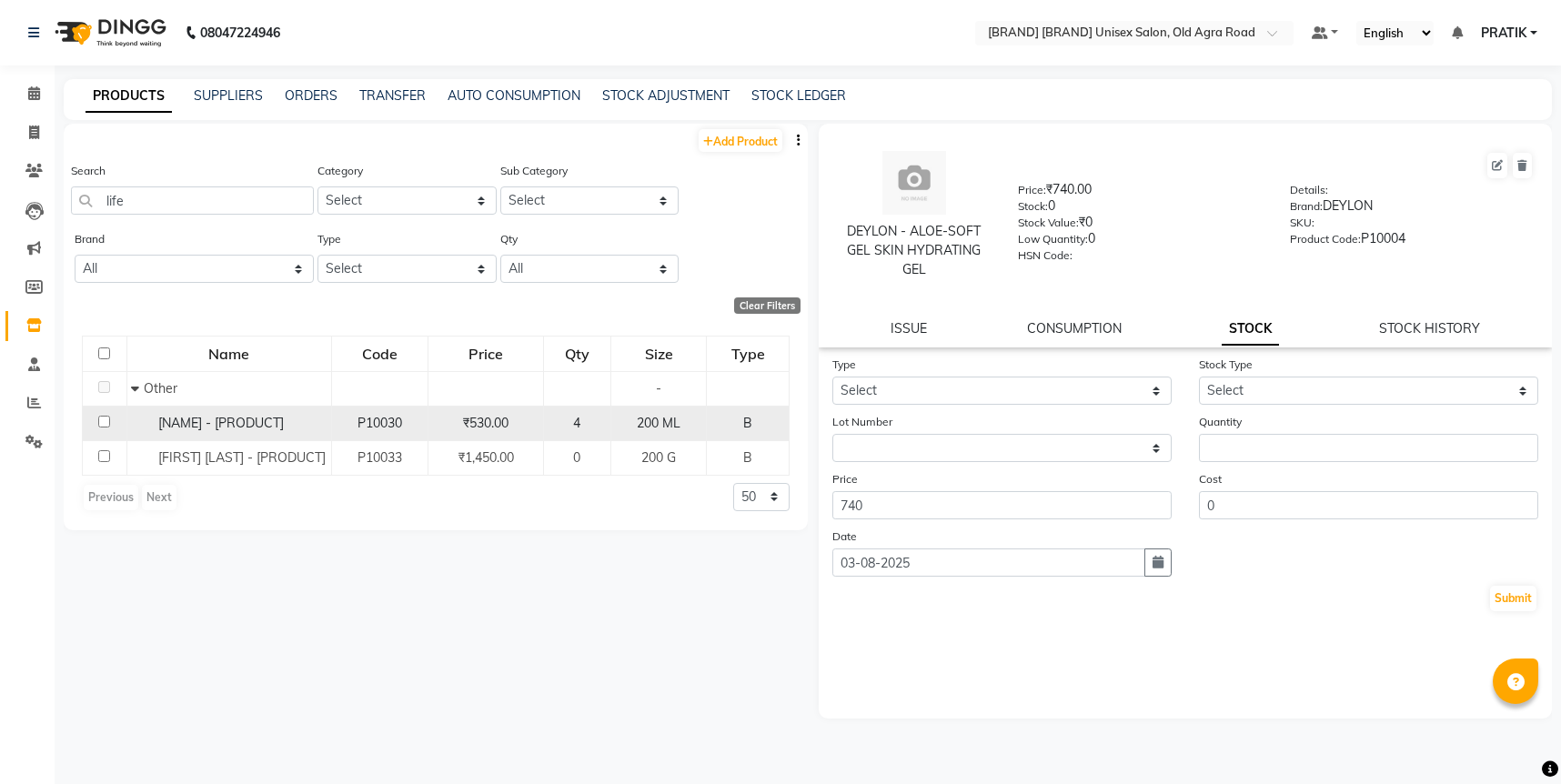 click 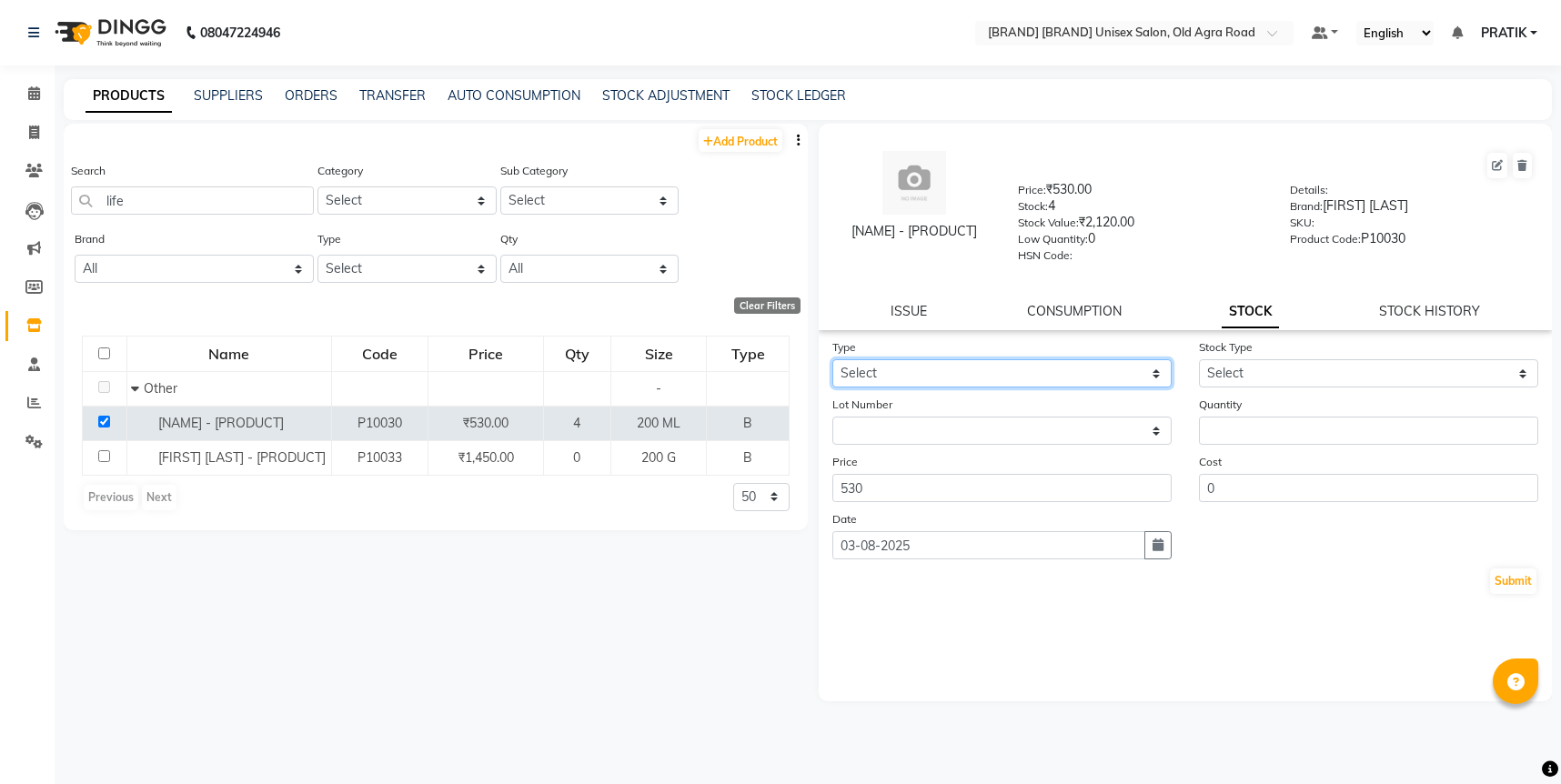 click on "Select In Out" 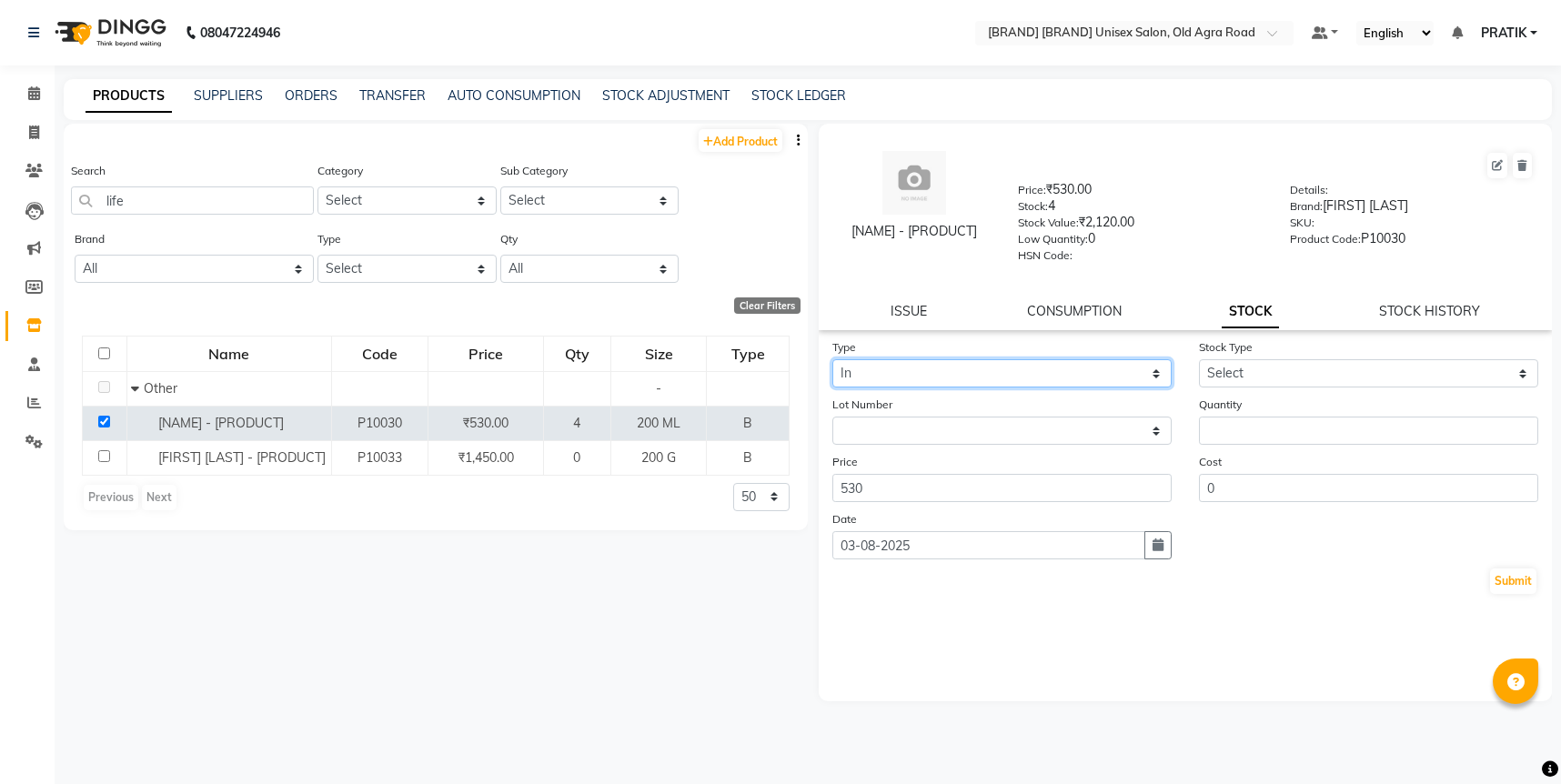 click on "Select In Out" 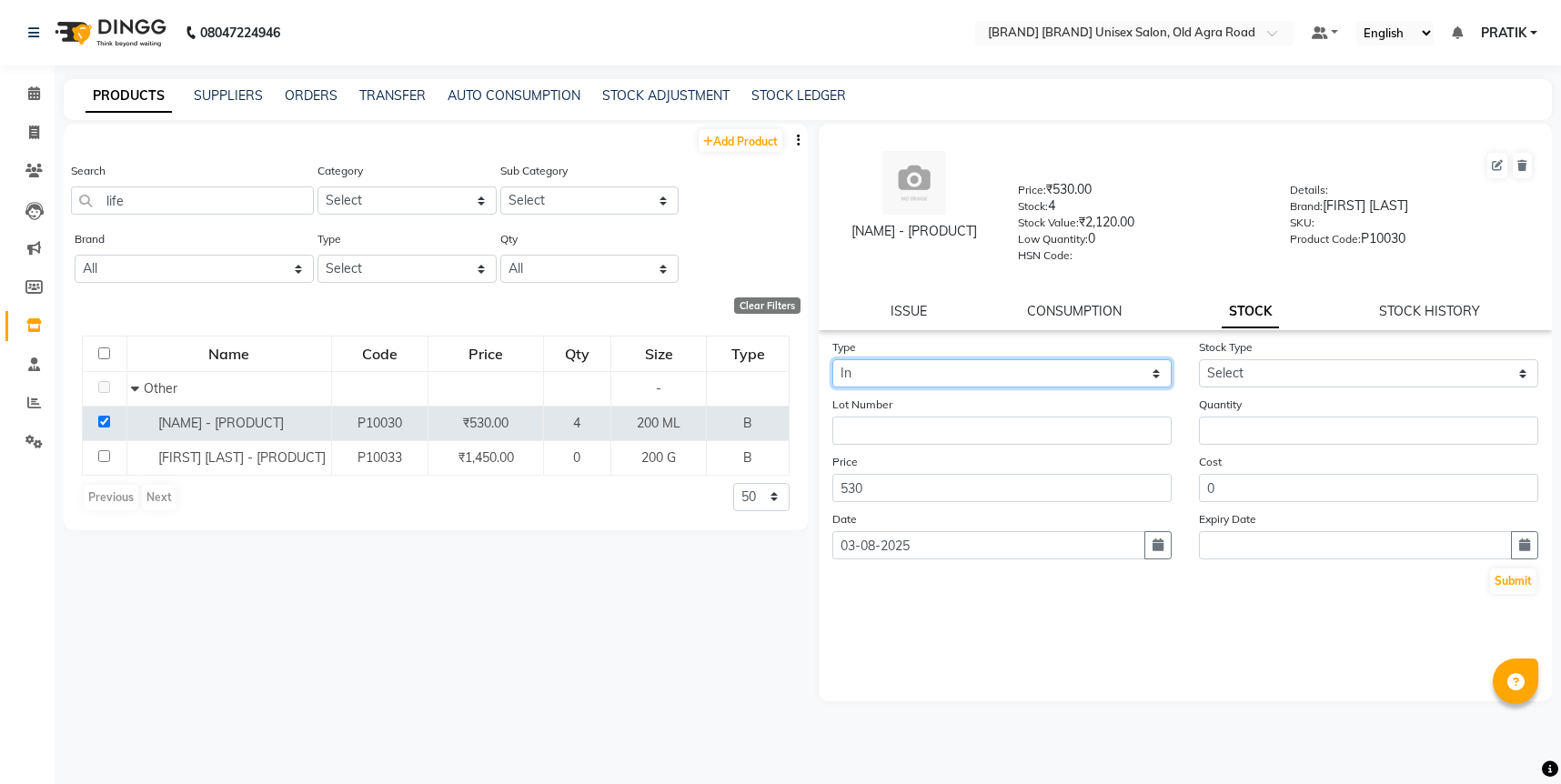 click on "Select In Out" 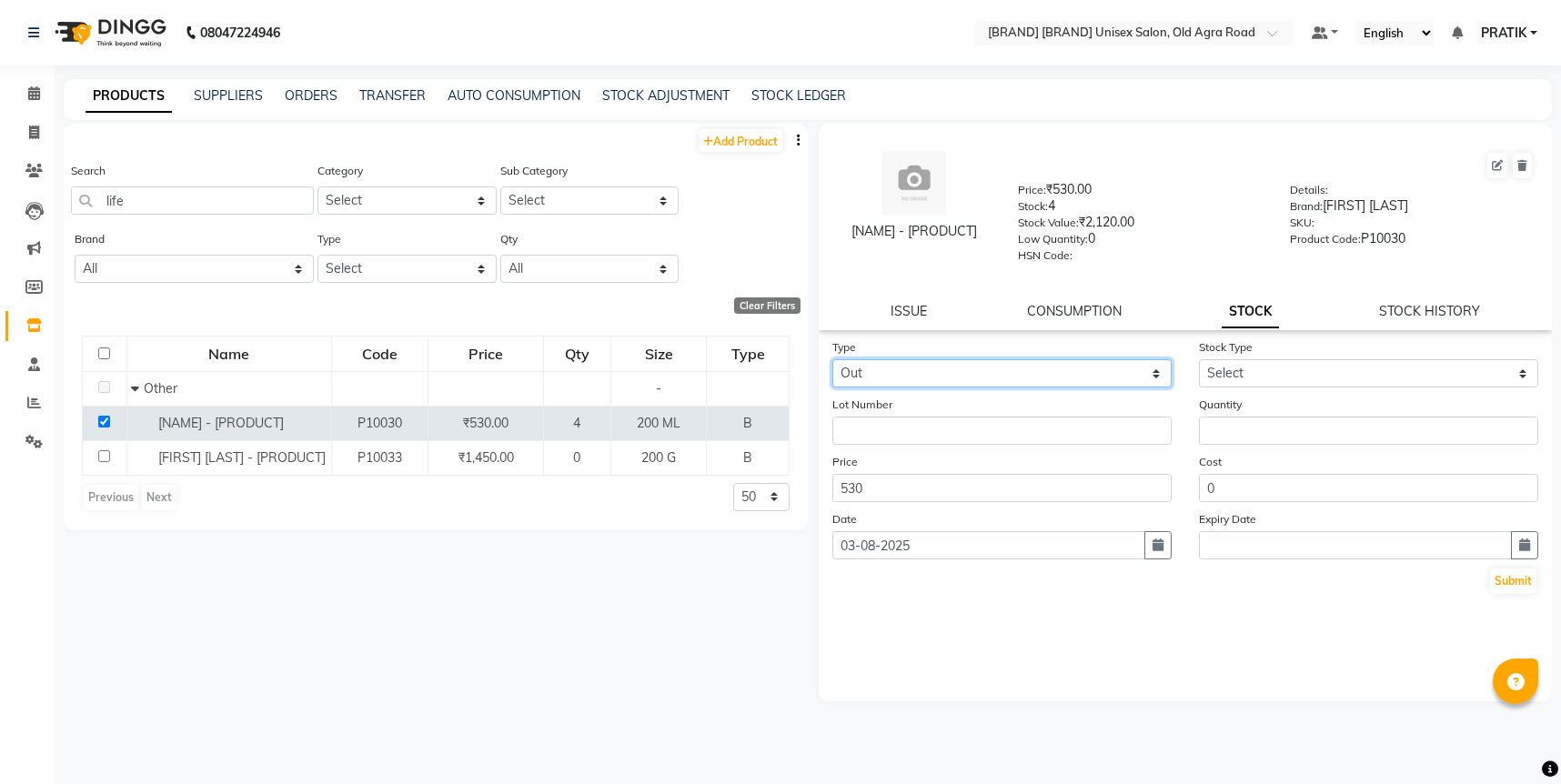 click on "Select In Out" 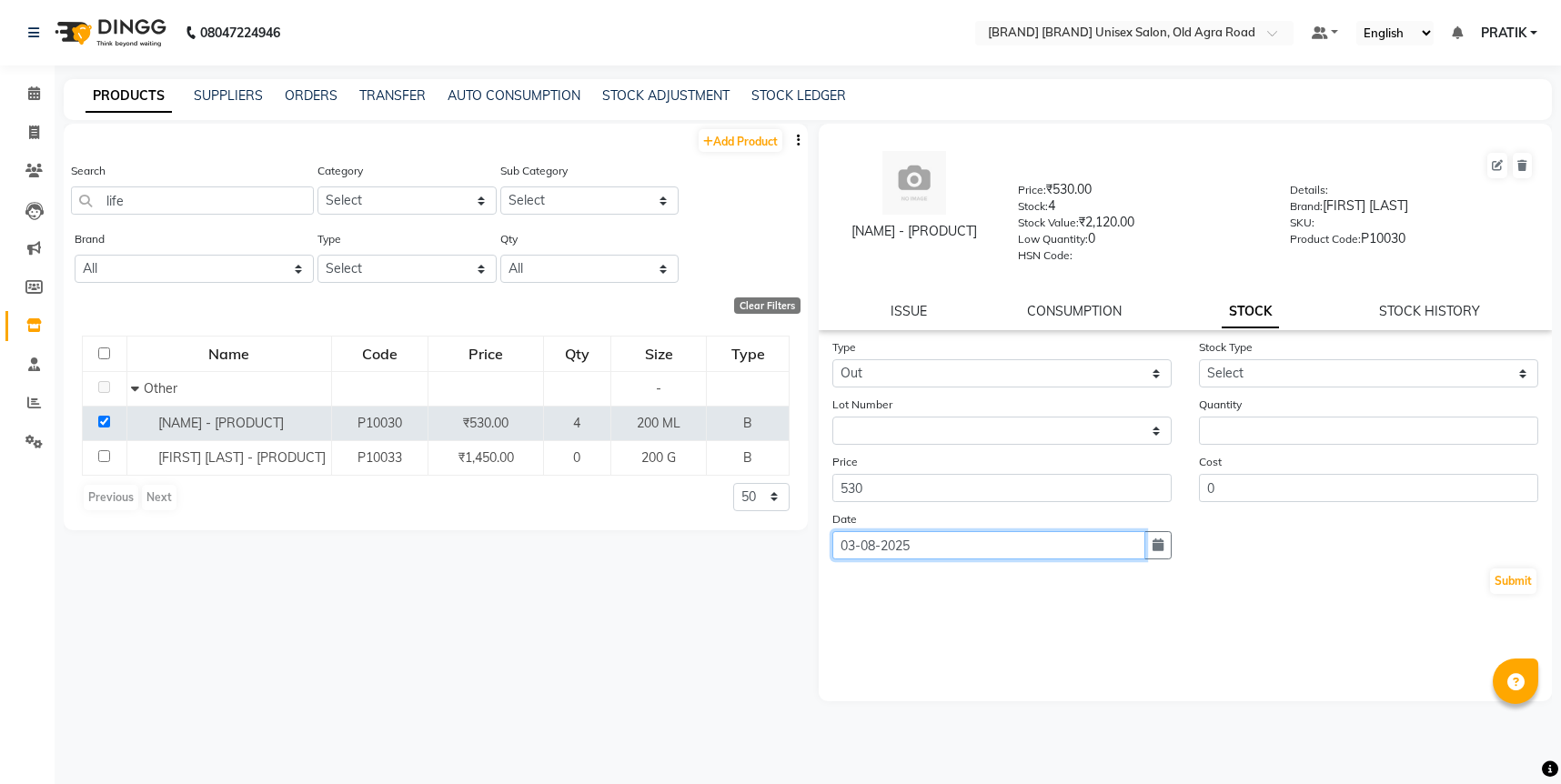 click on "03-08-2025" 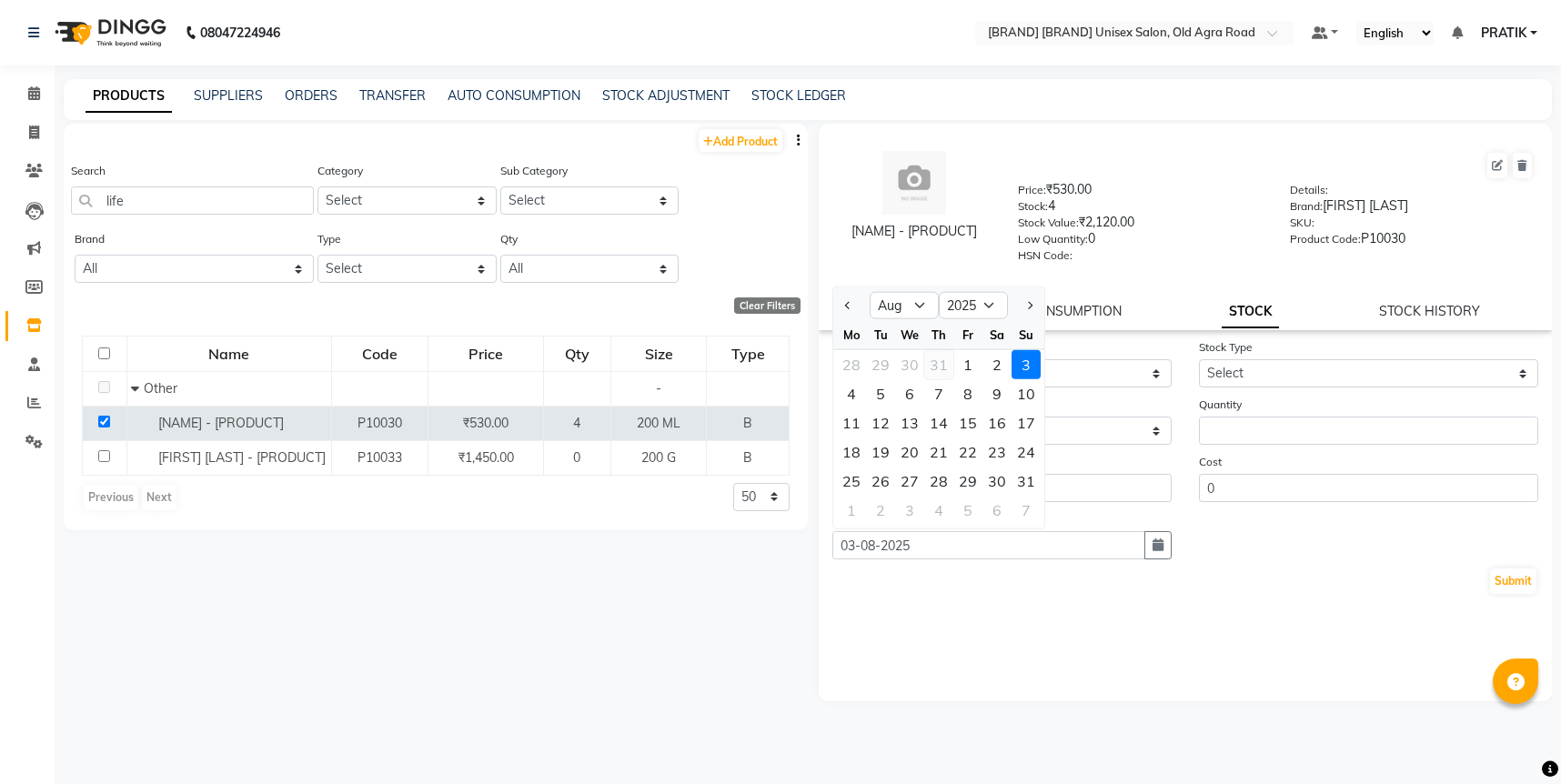 click on "31" 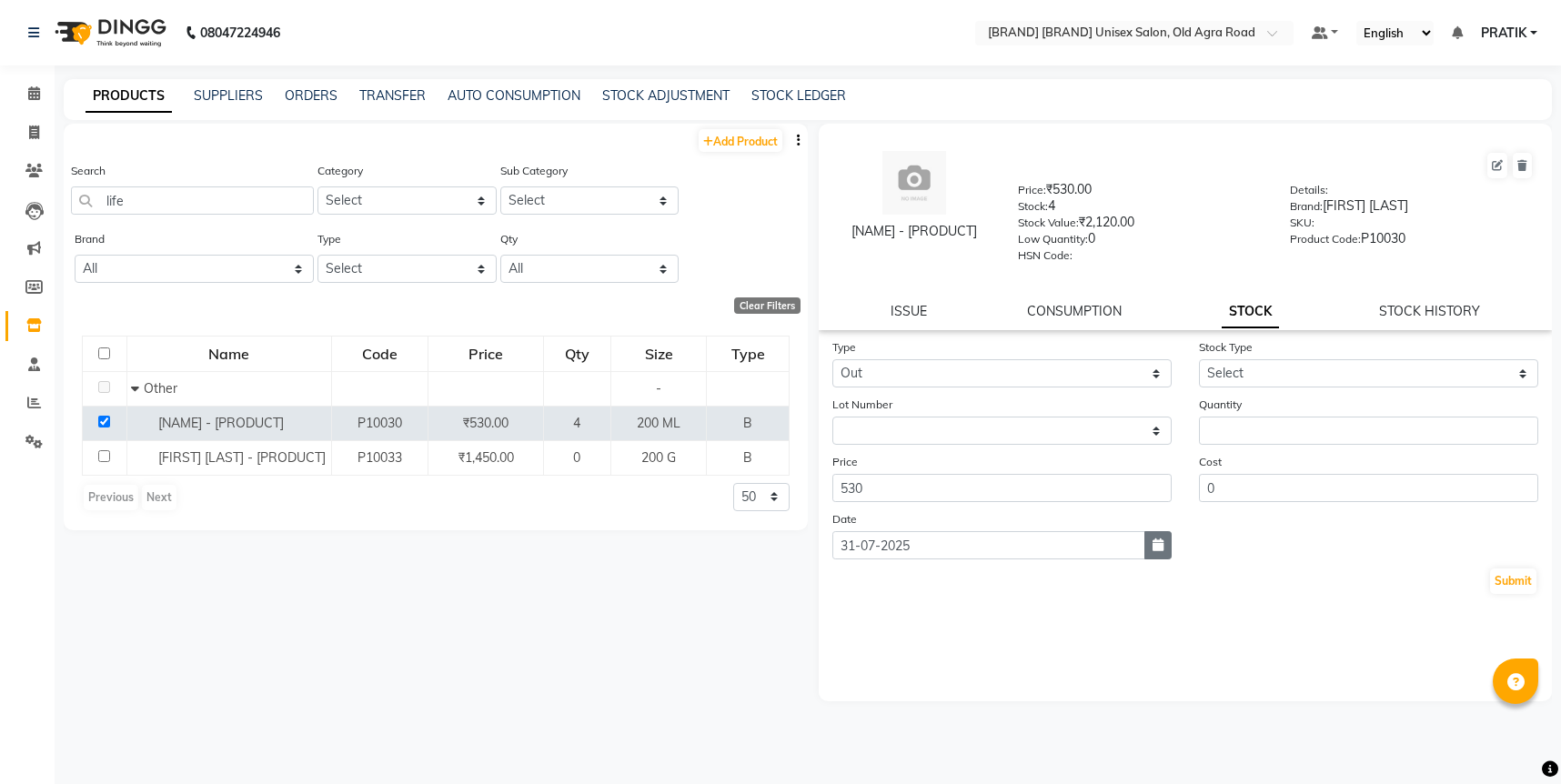 click 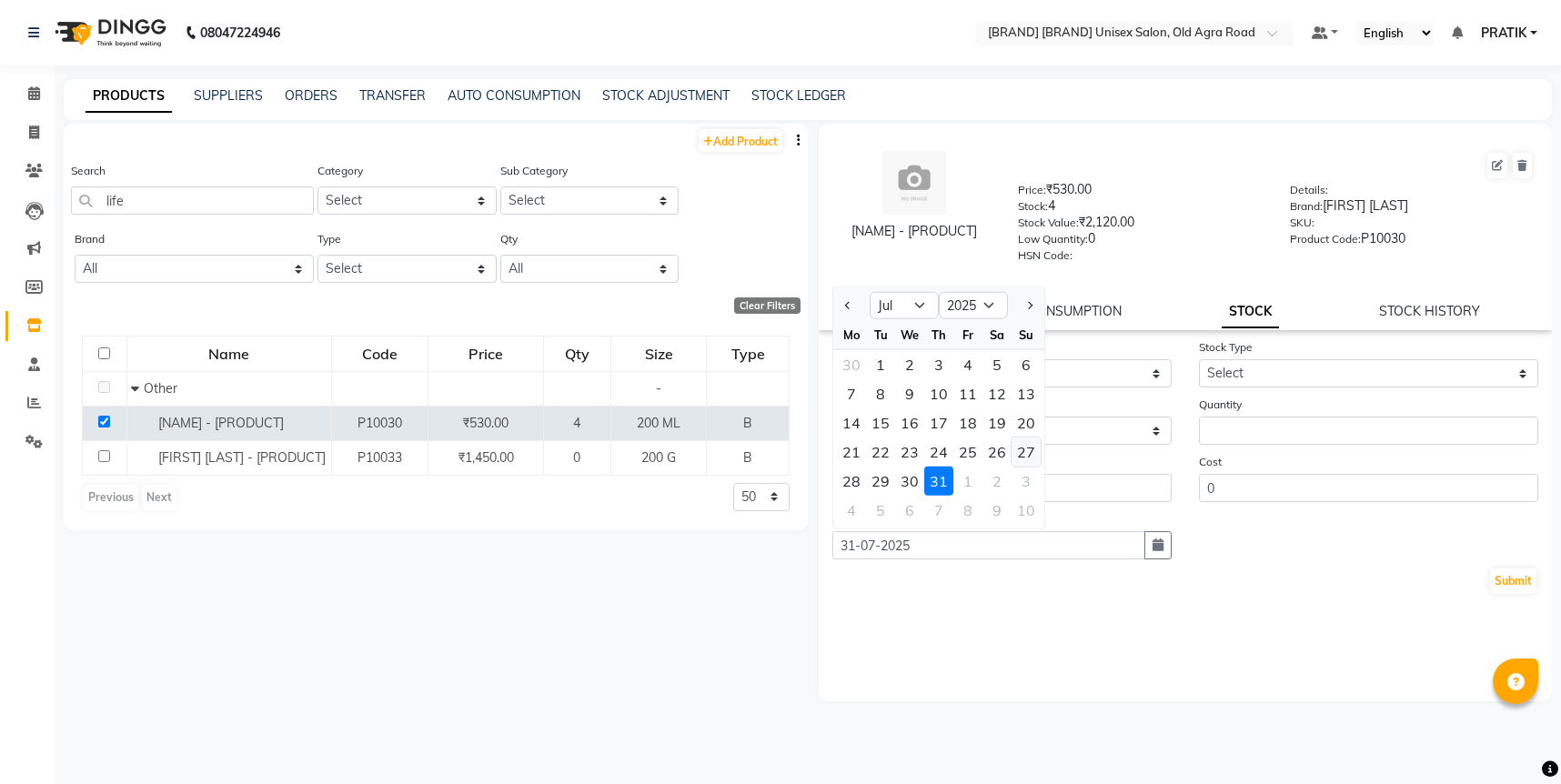 click on "27" 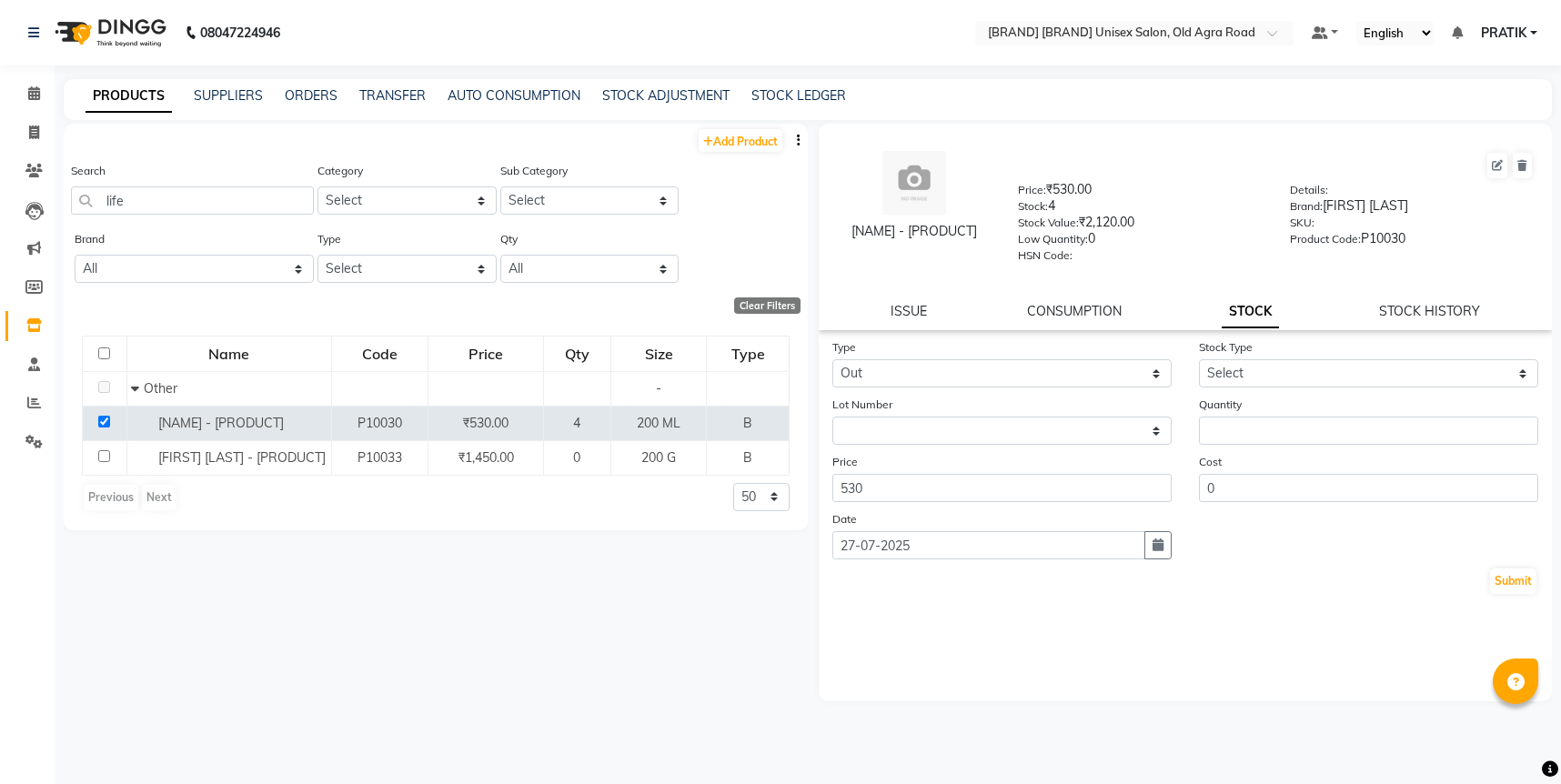 click on "Stock Type Select Internal Use Damaged Expired Adjustment Return Other" 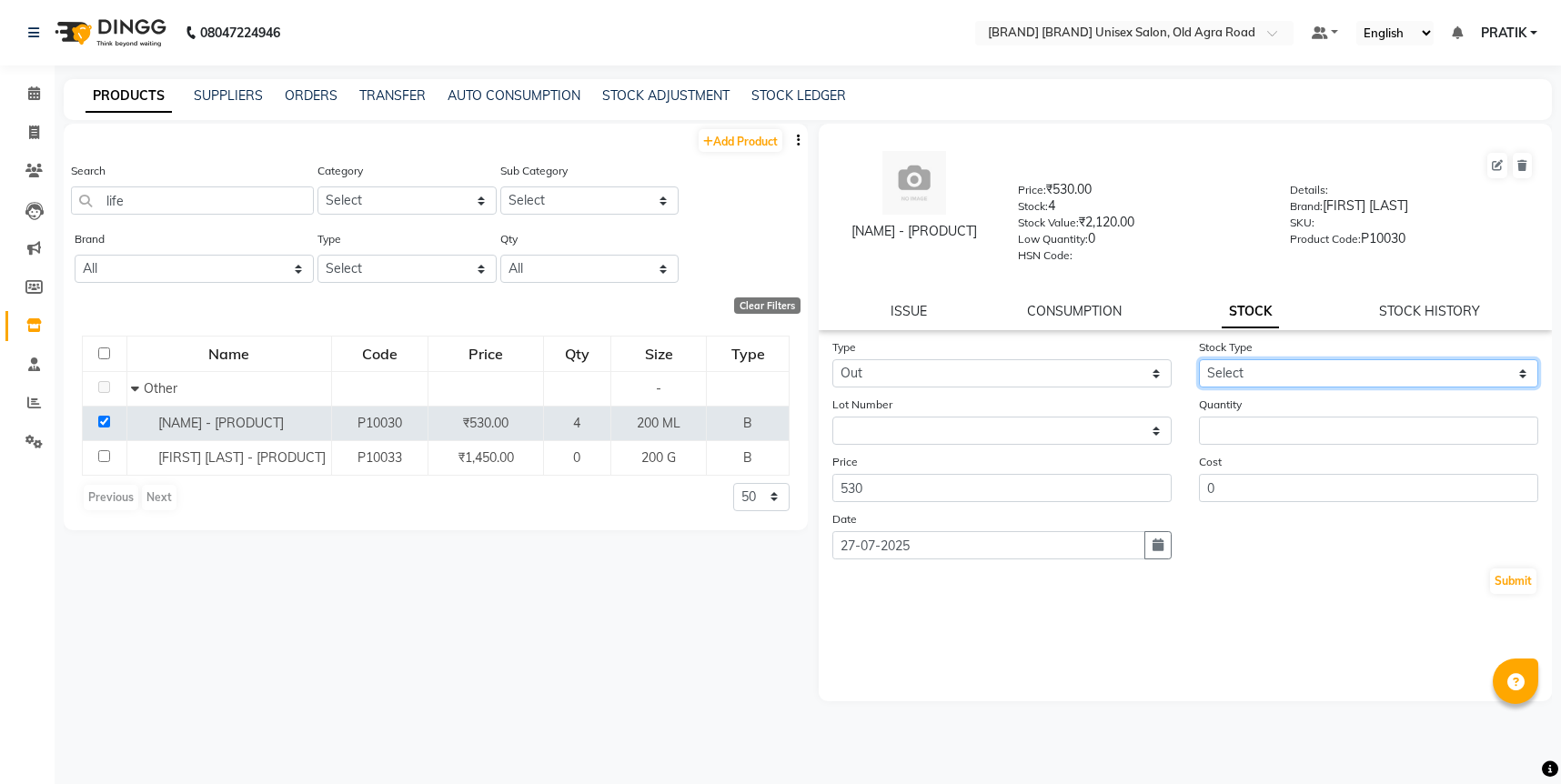 click on "Select Internal Use Damaged Expired Adjustment Return Other" 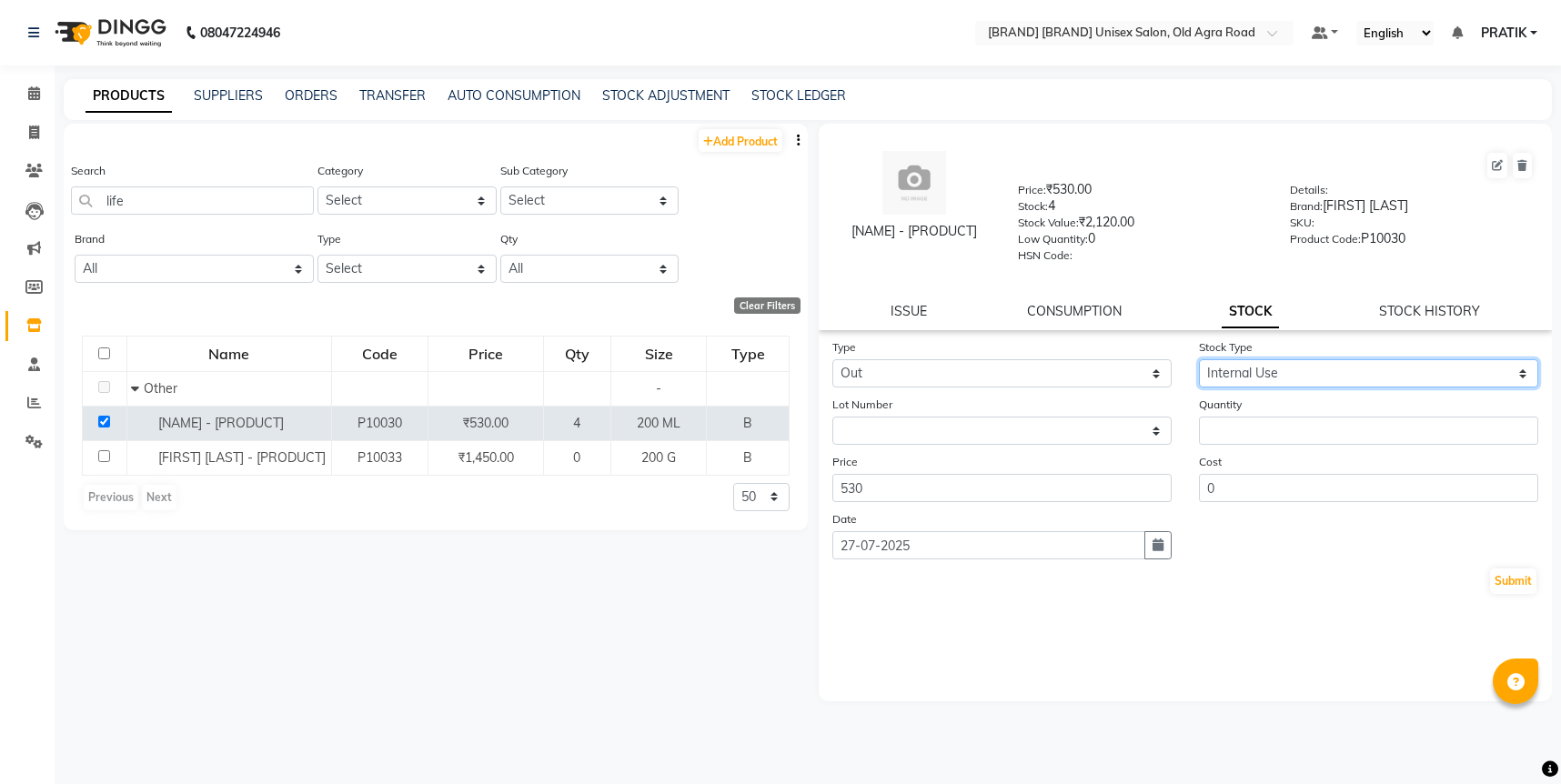 click on "Select Internal Use Damaged Expired Adjustment Return Other" 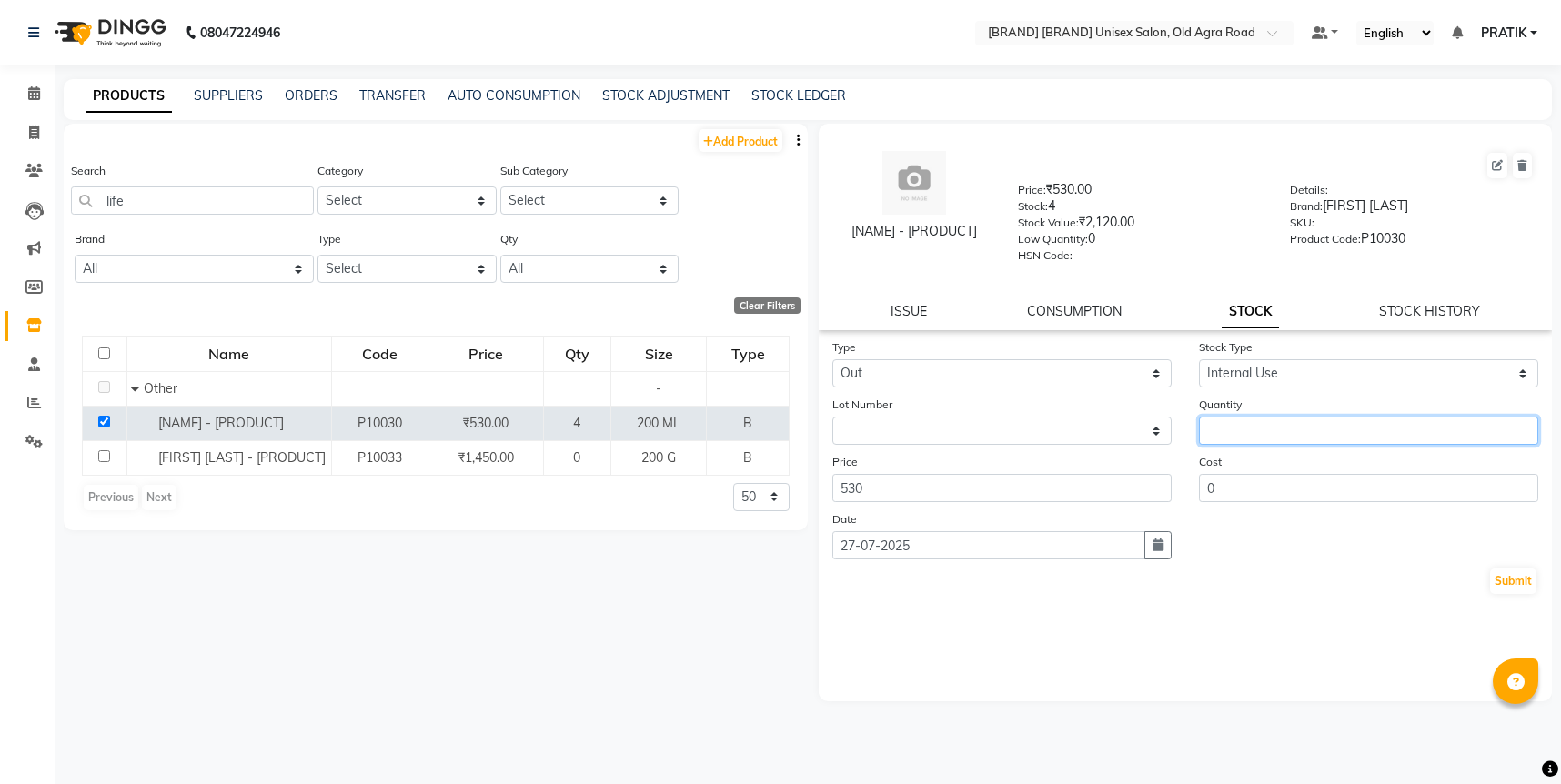 click 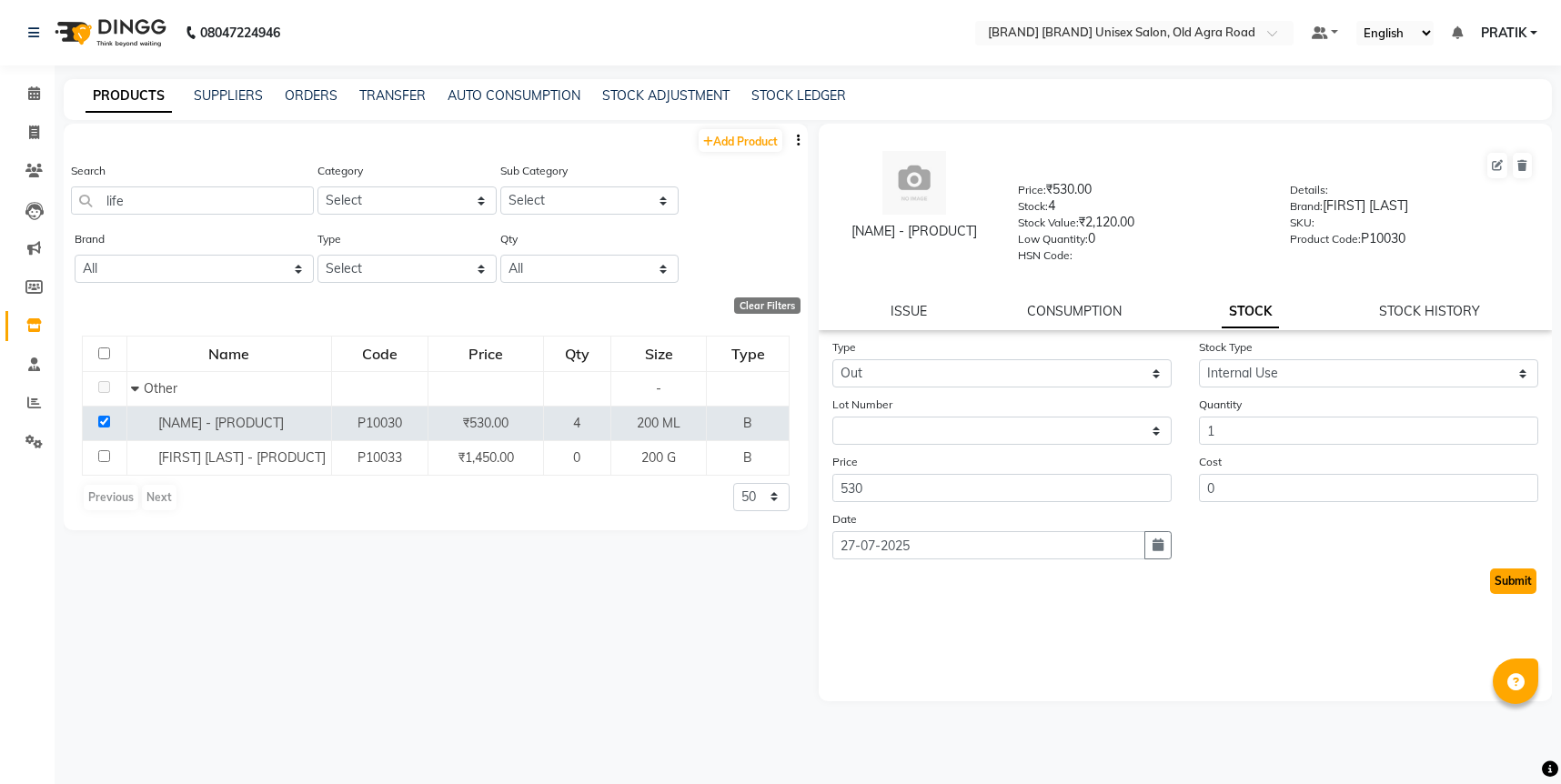 click on "Submit" 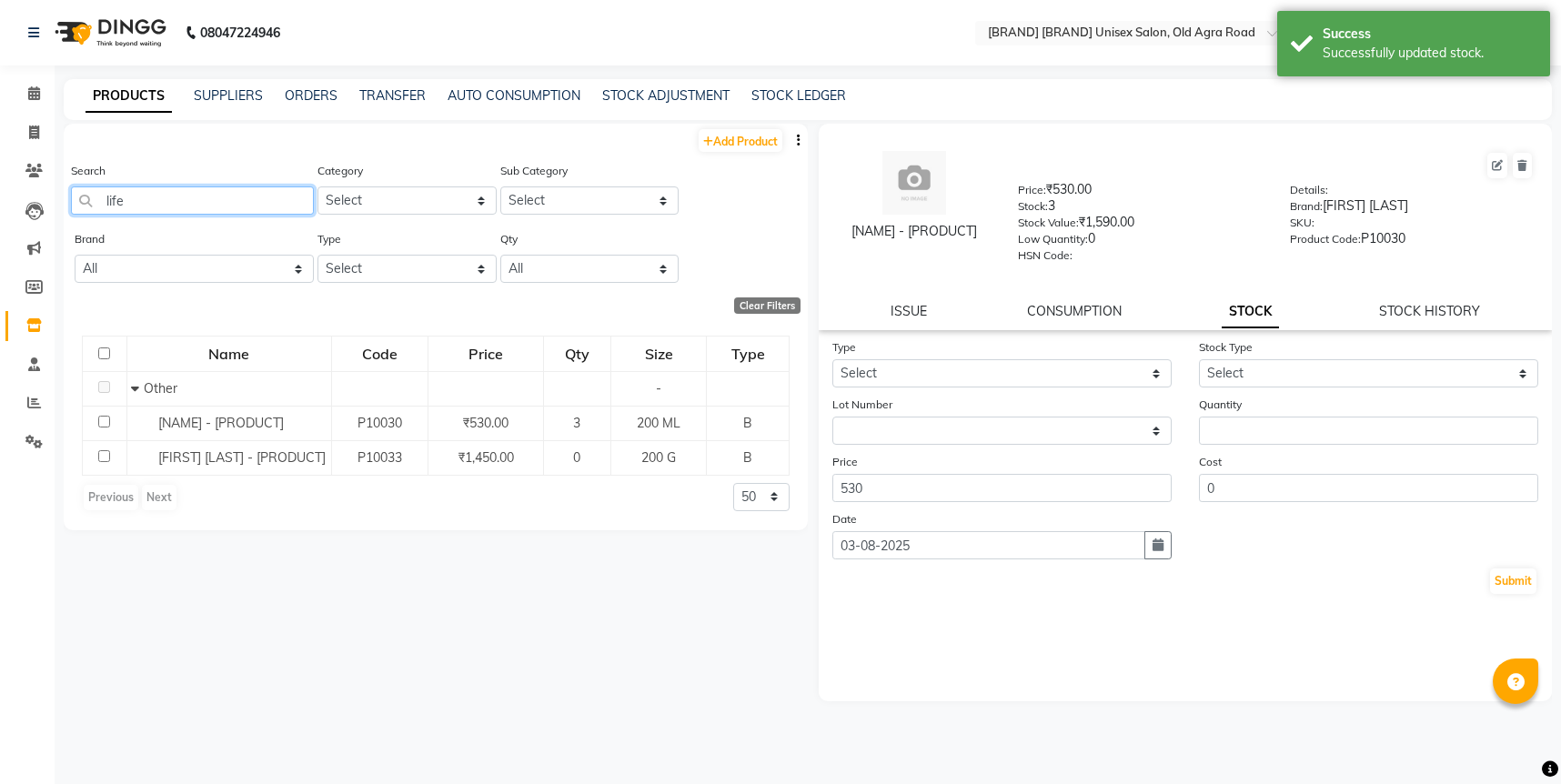 click on "life" 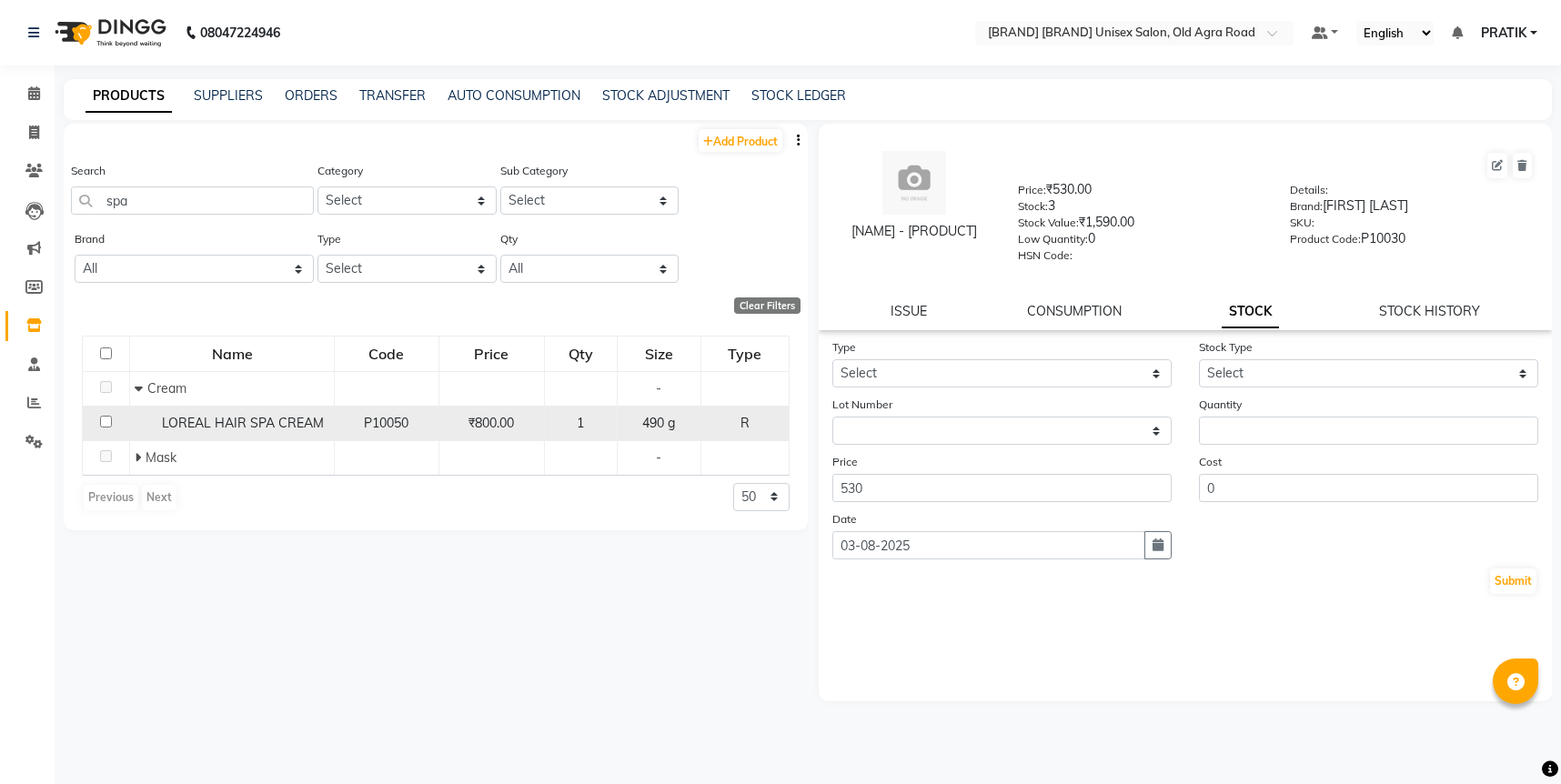 click 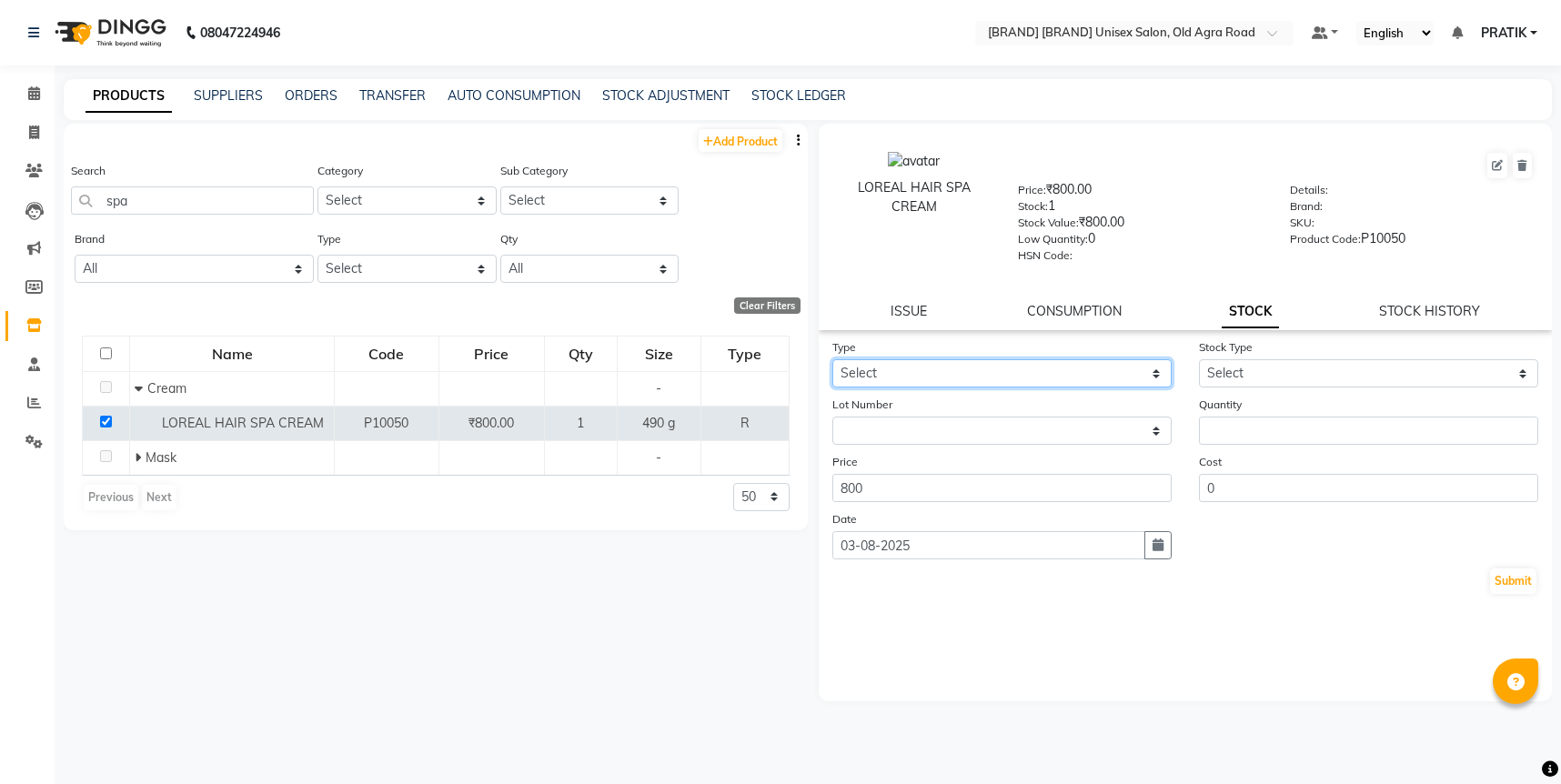 click on "Select In Out" 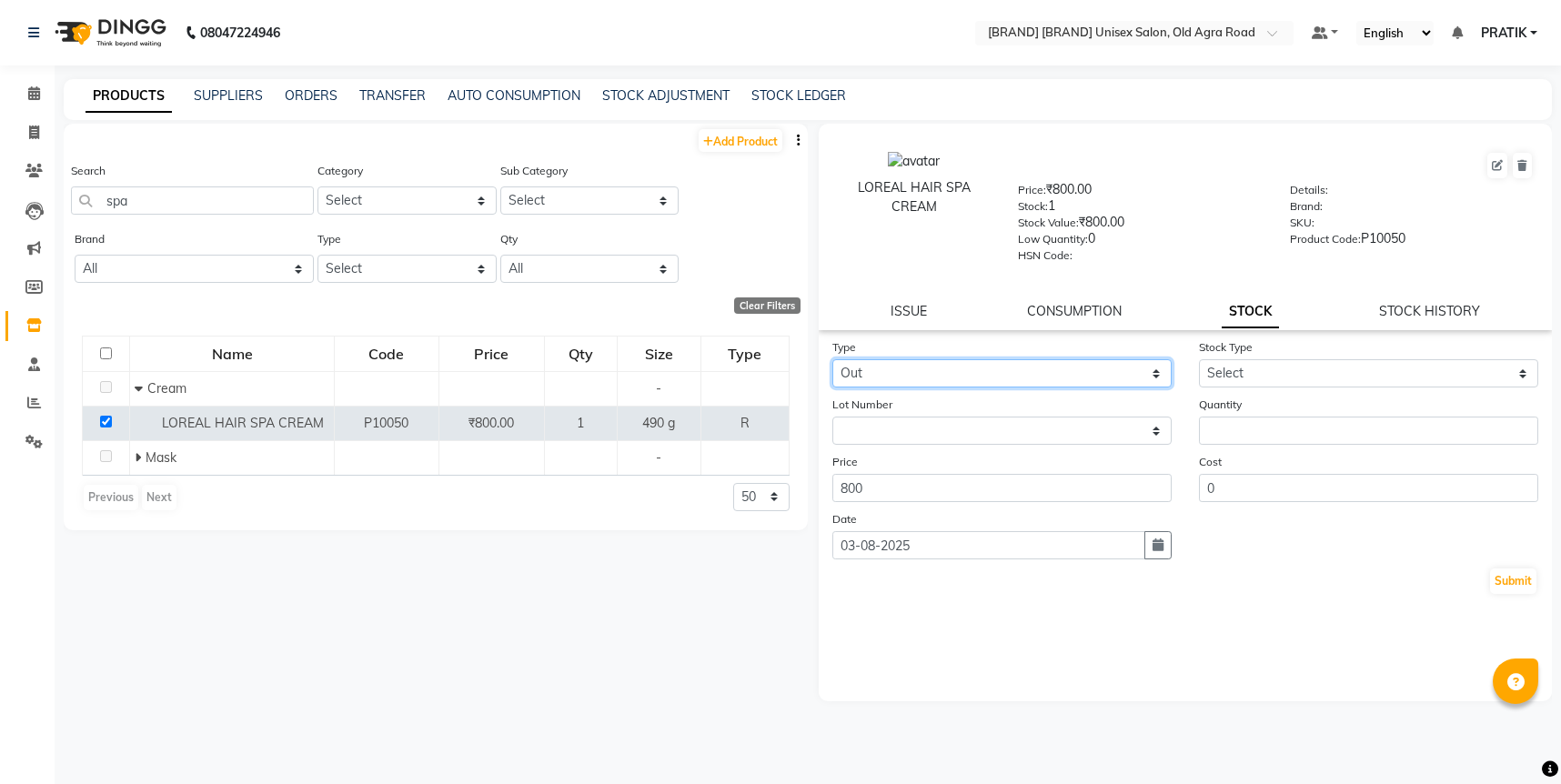 click on "Select In Out" 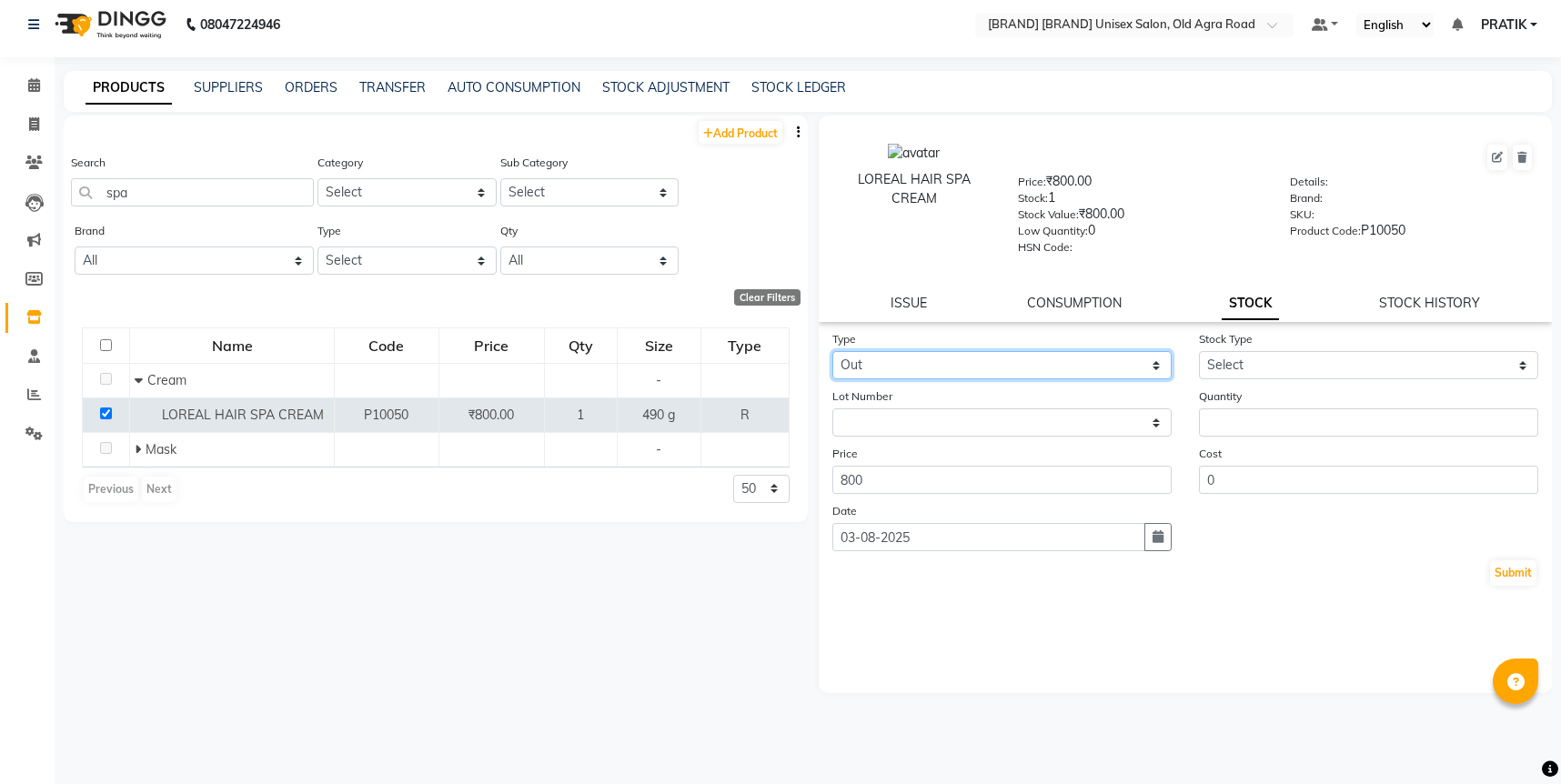 scroll, scrollTop: 11, scrollLeft: 0, axis: vertical 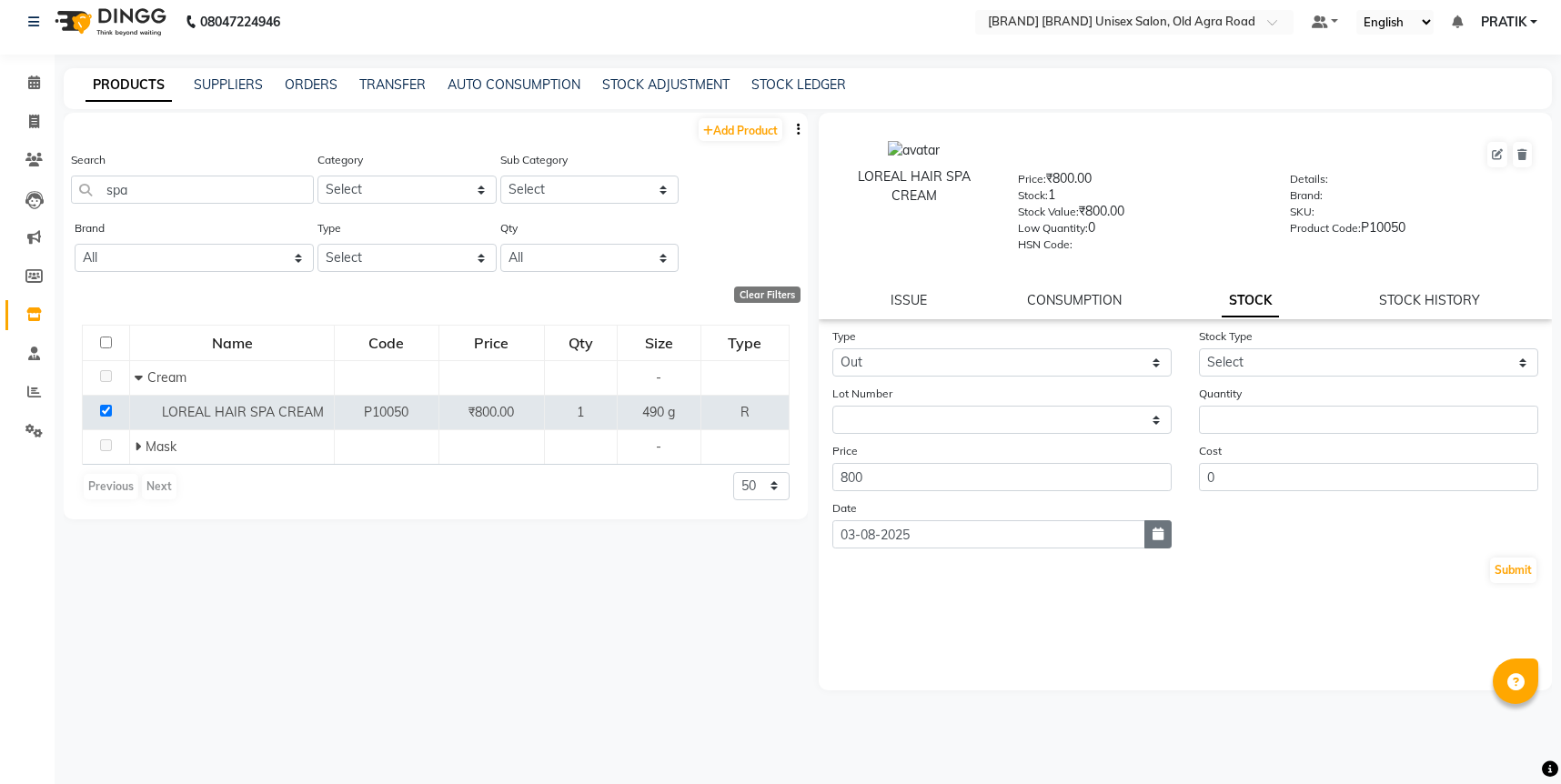 click 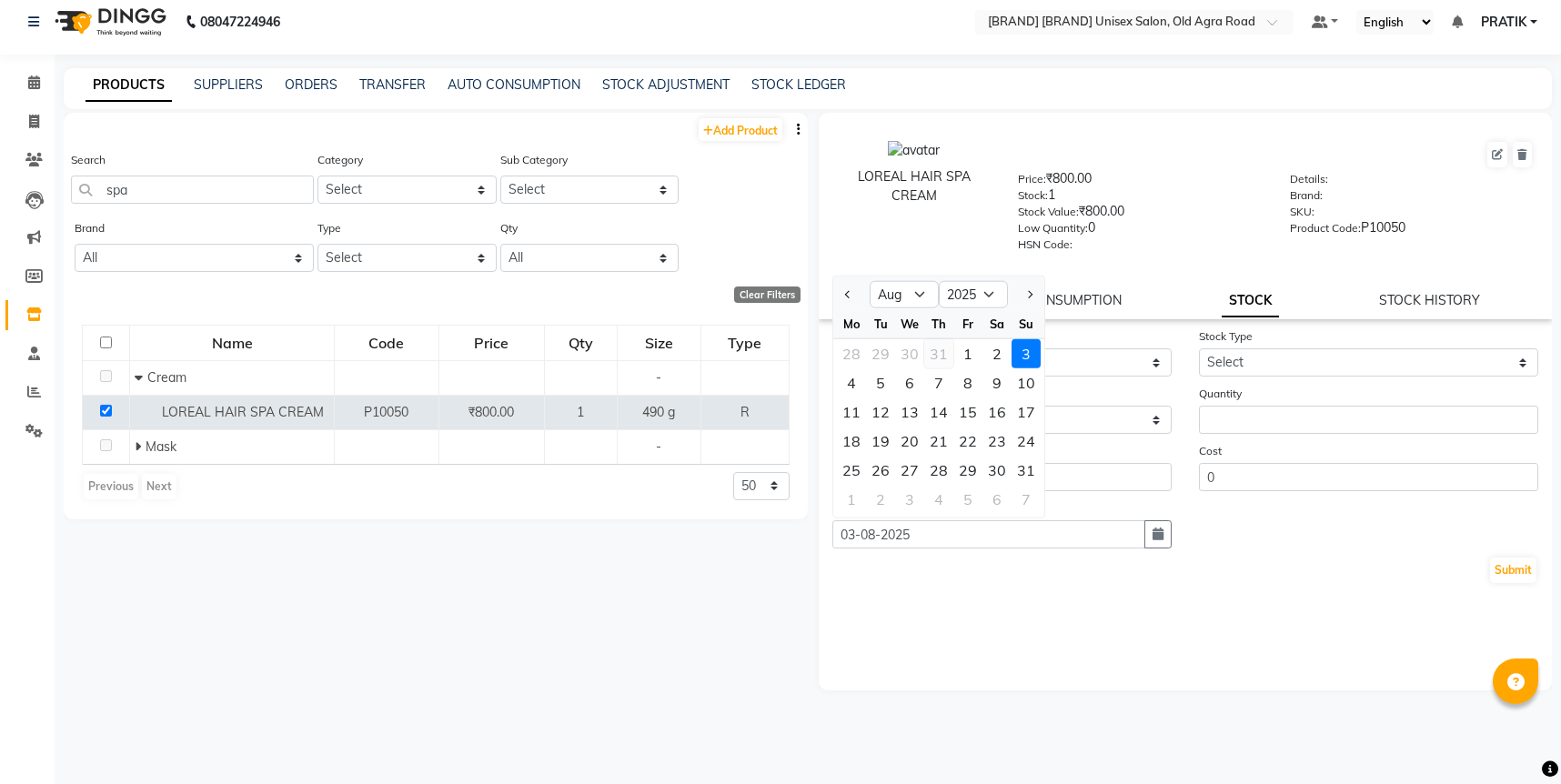 click on "31" 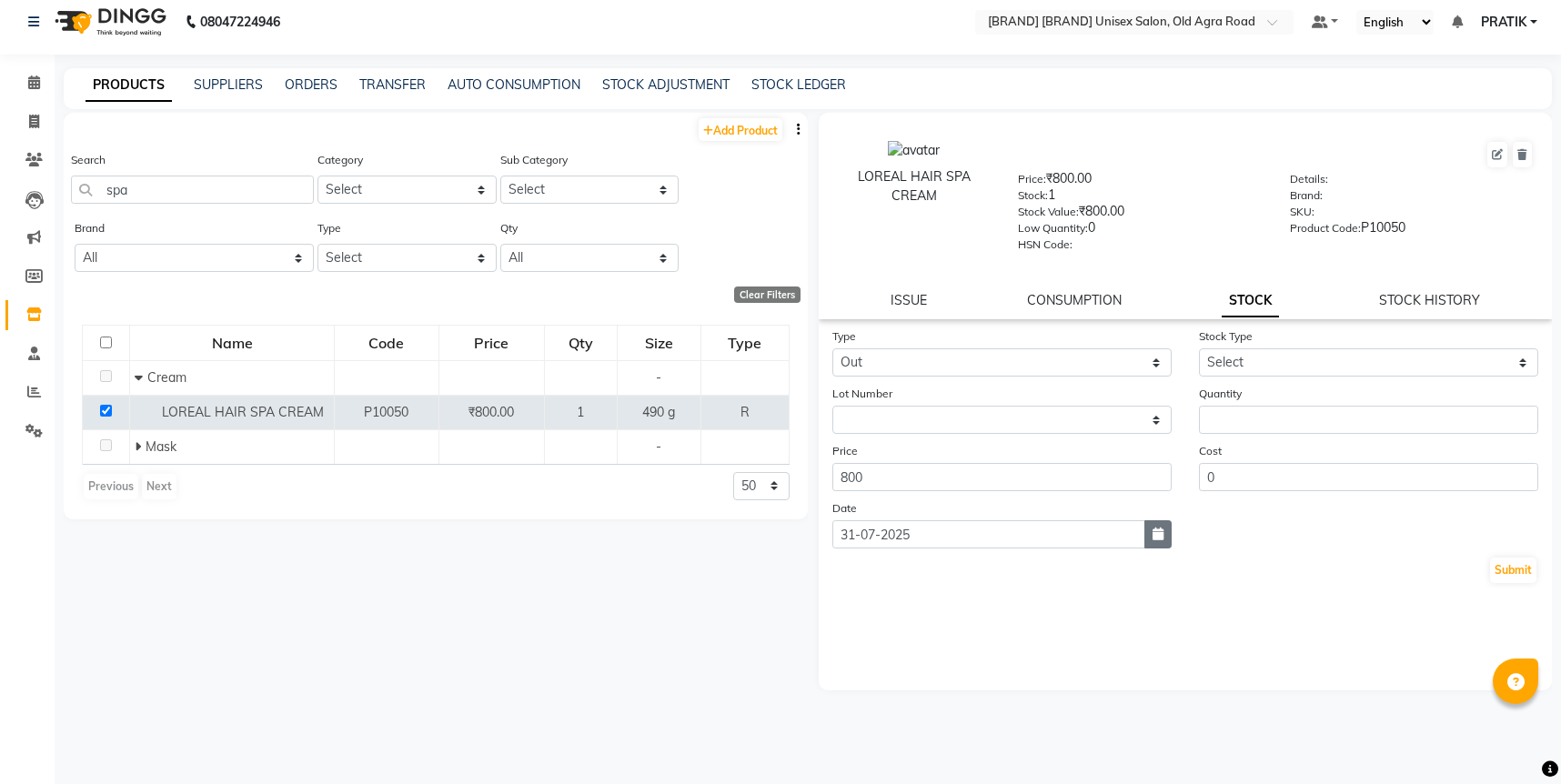 click 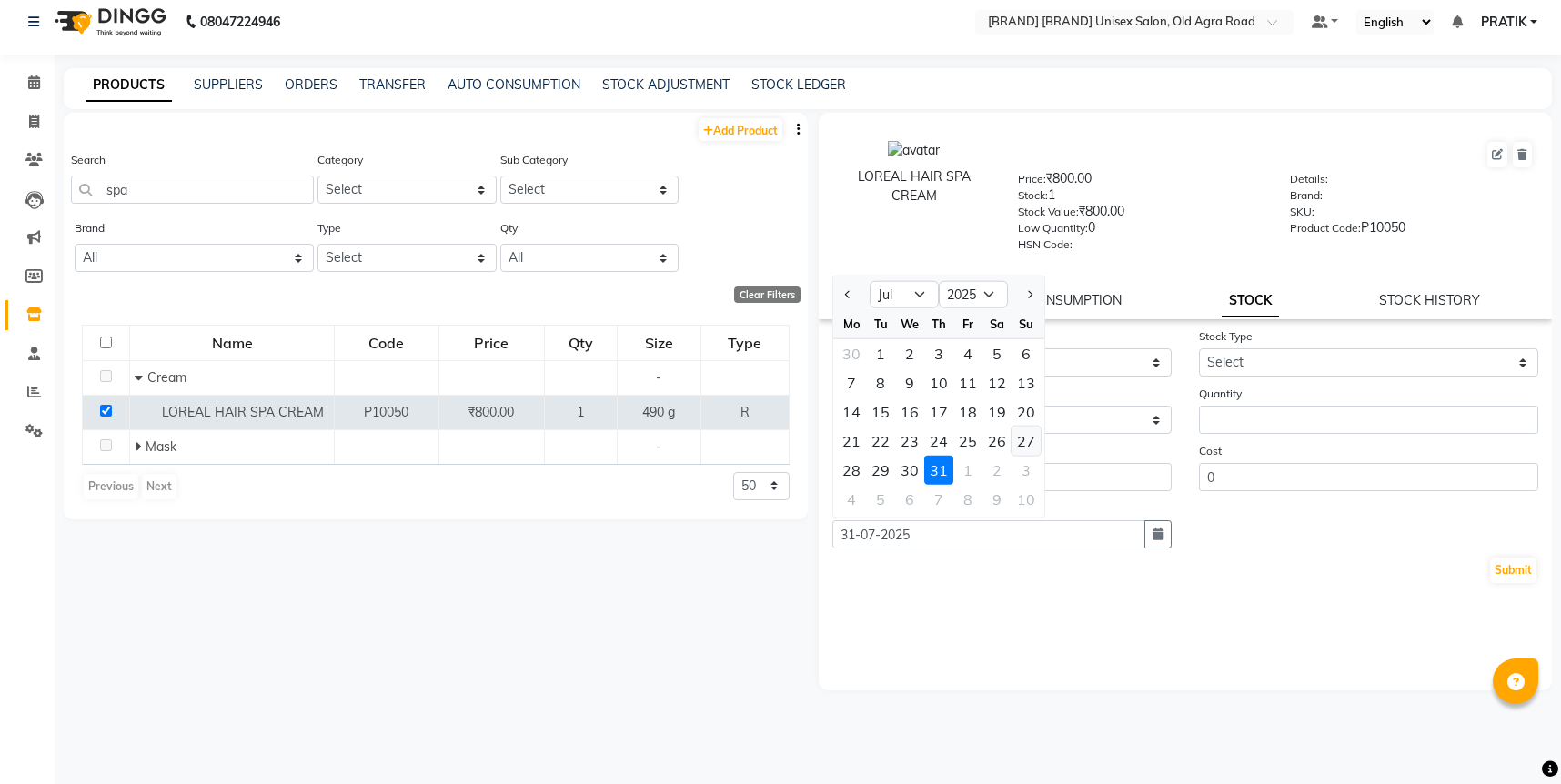 click on "27" 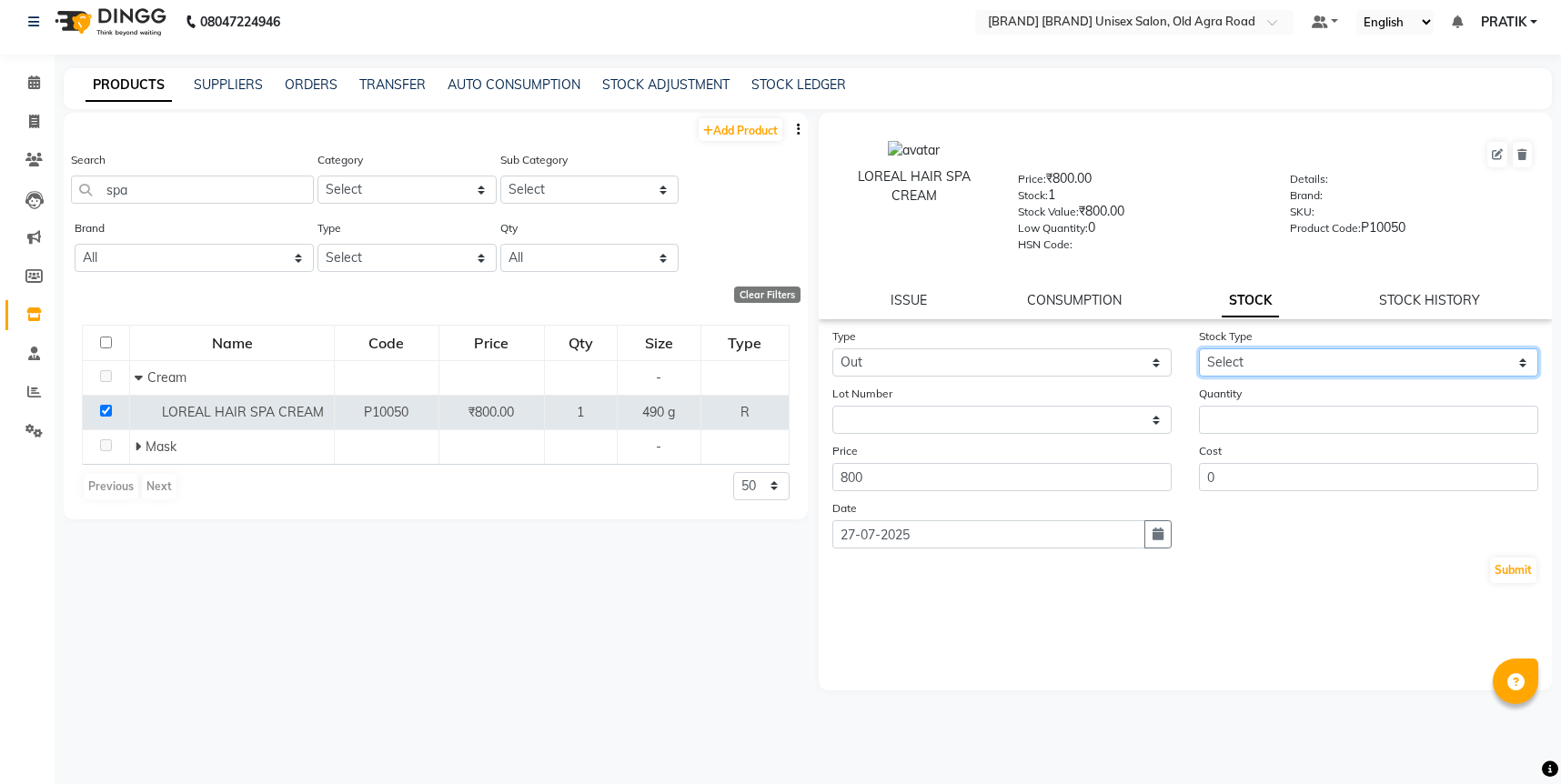 click on "Select Internal Use Damaged Expired Adjustment Return Other" 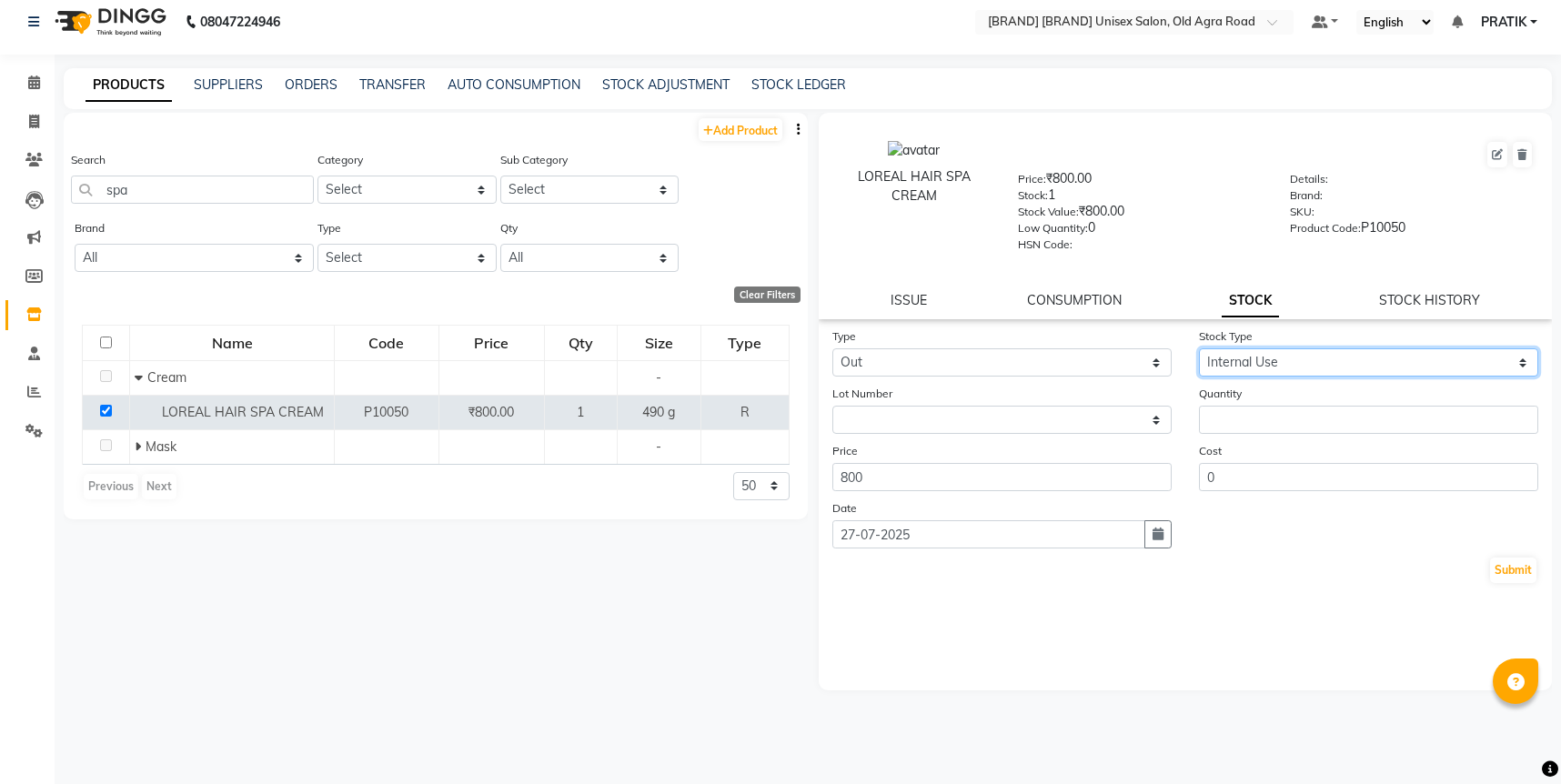 click on "Select Internal Use Damaged Expired Adjustment Return Other" 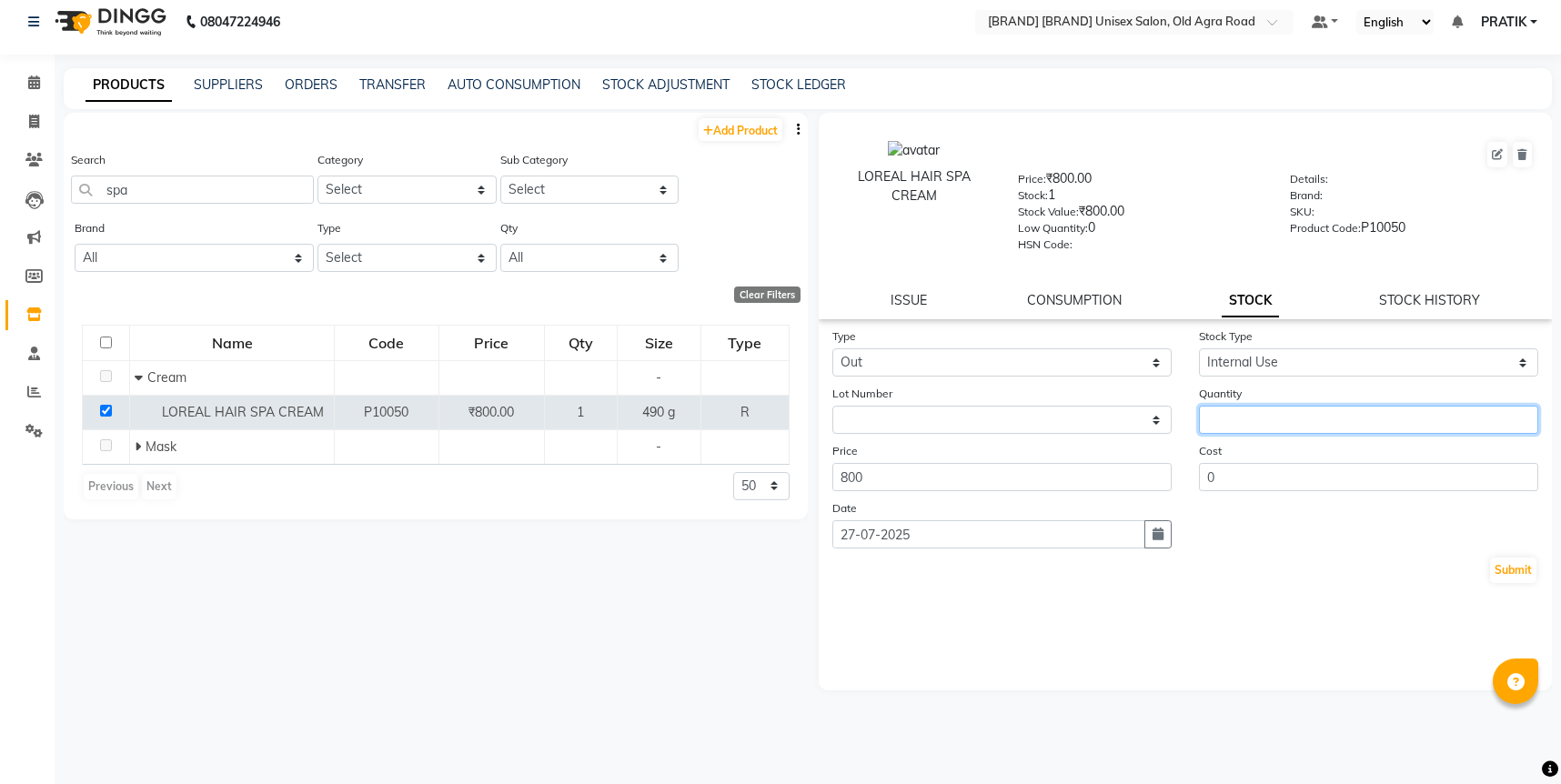 click 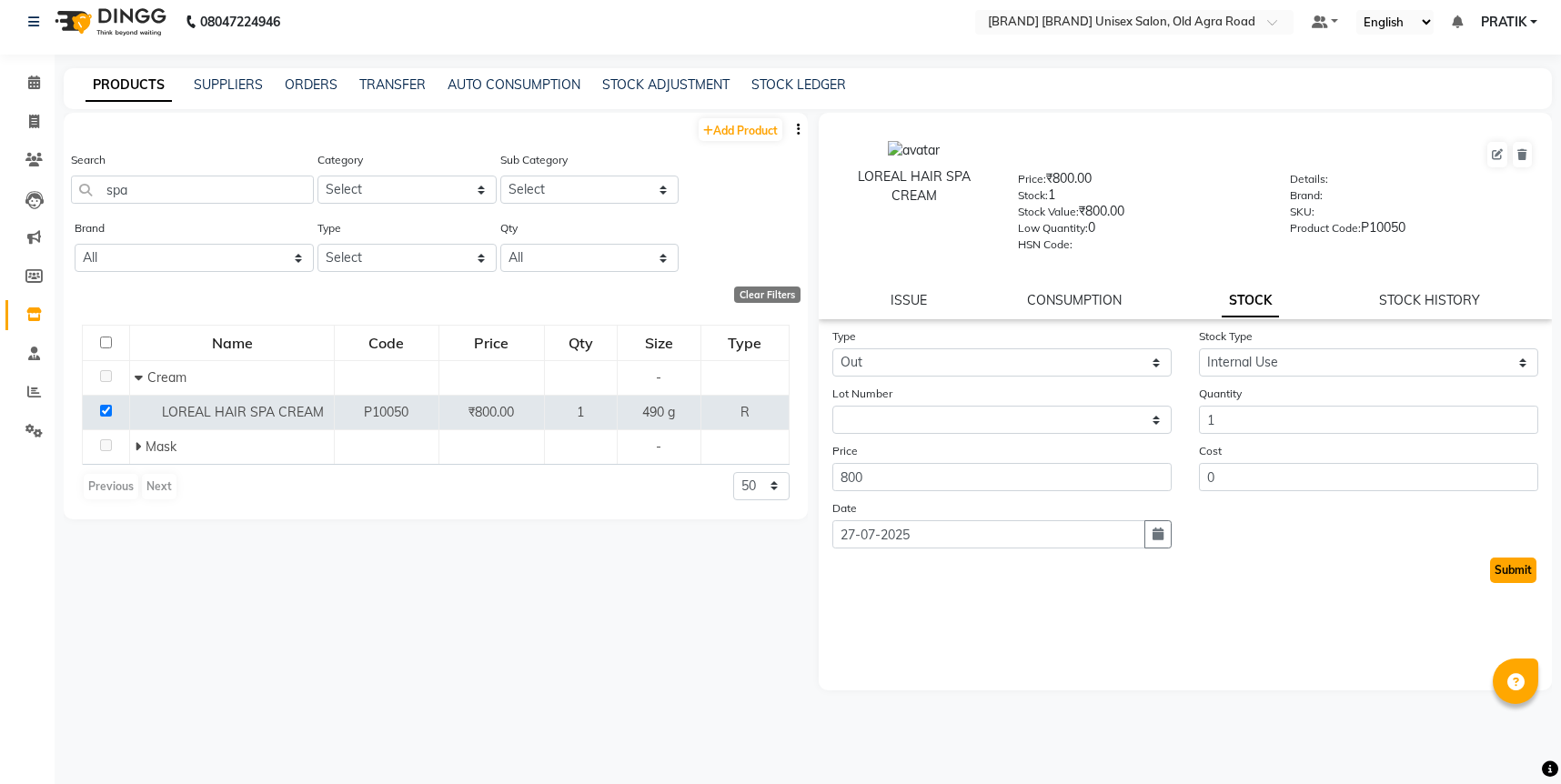 click on "Submit" 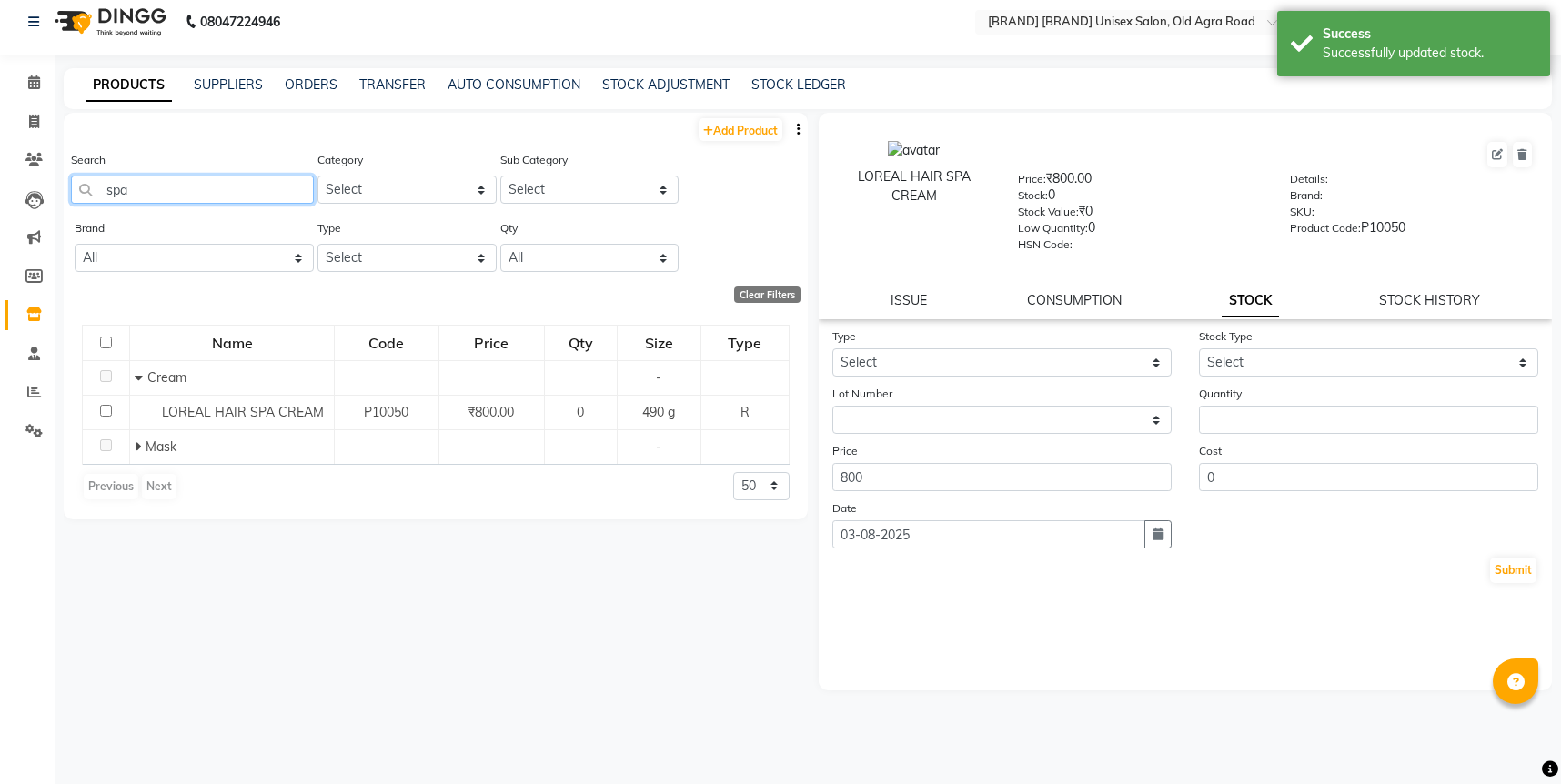 click on "spa" 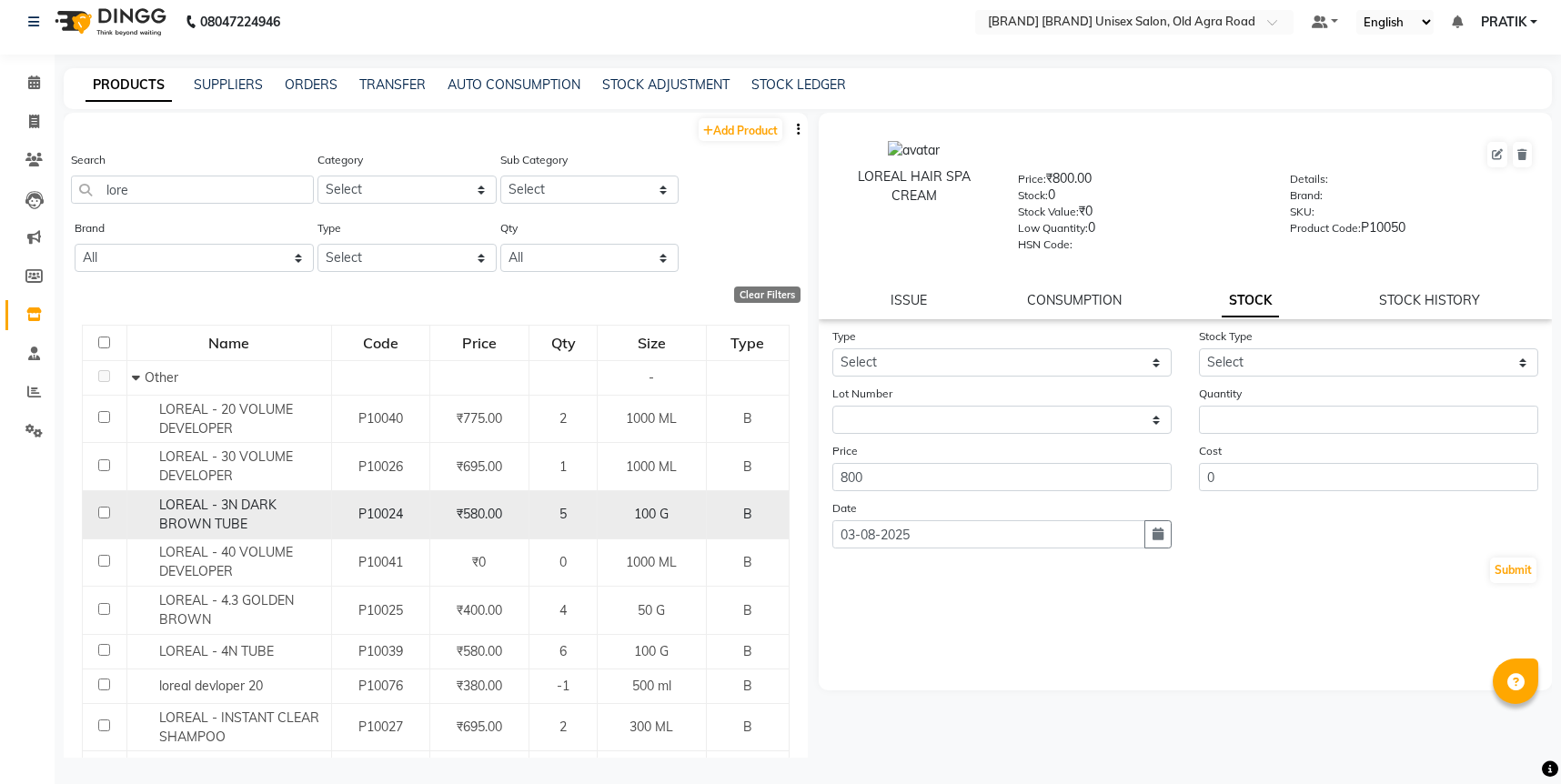 click 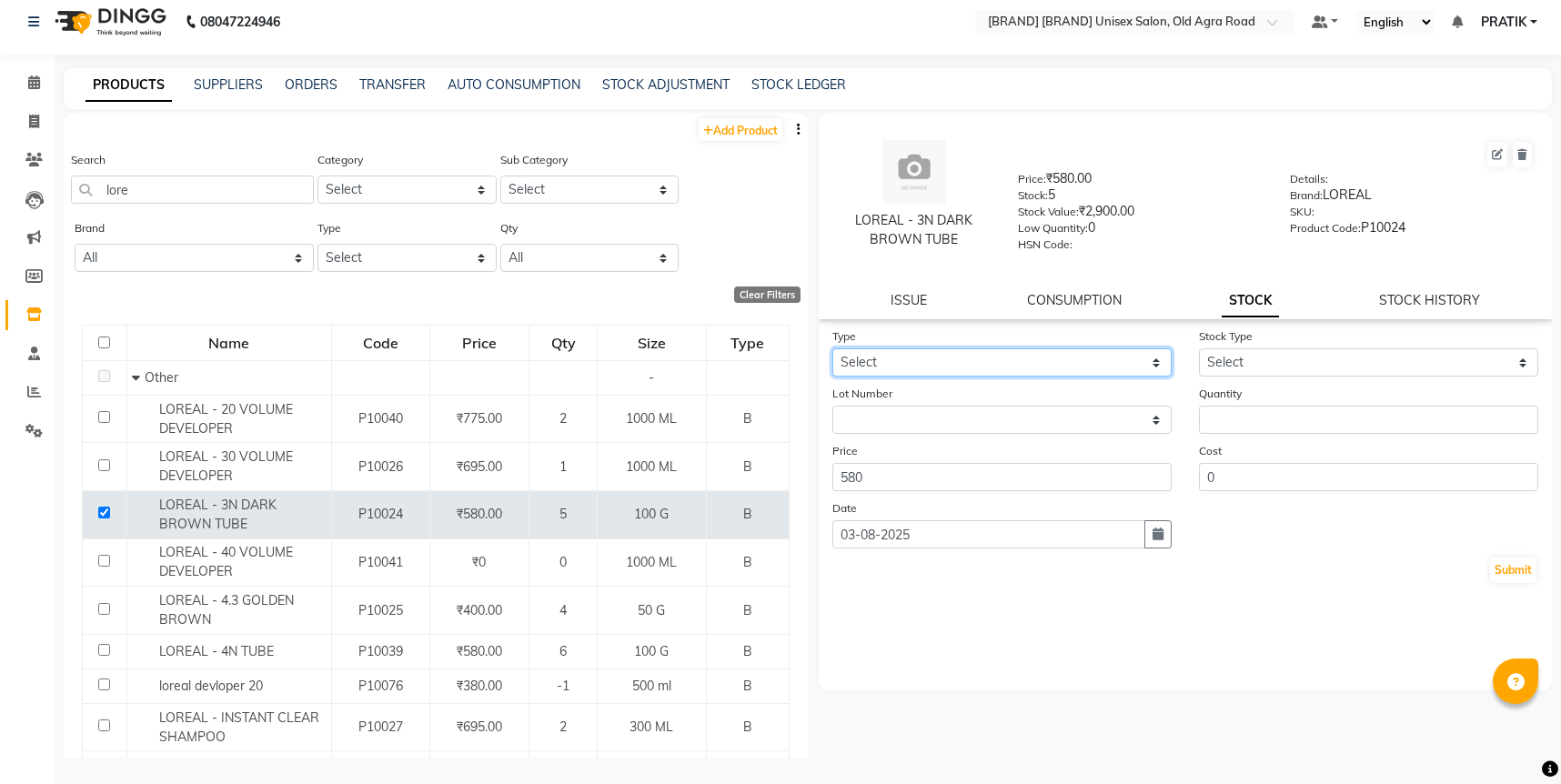 click on "Select In Out" 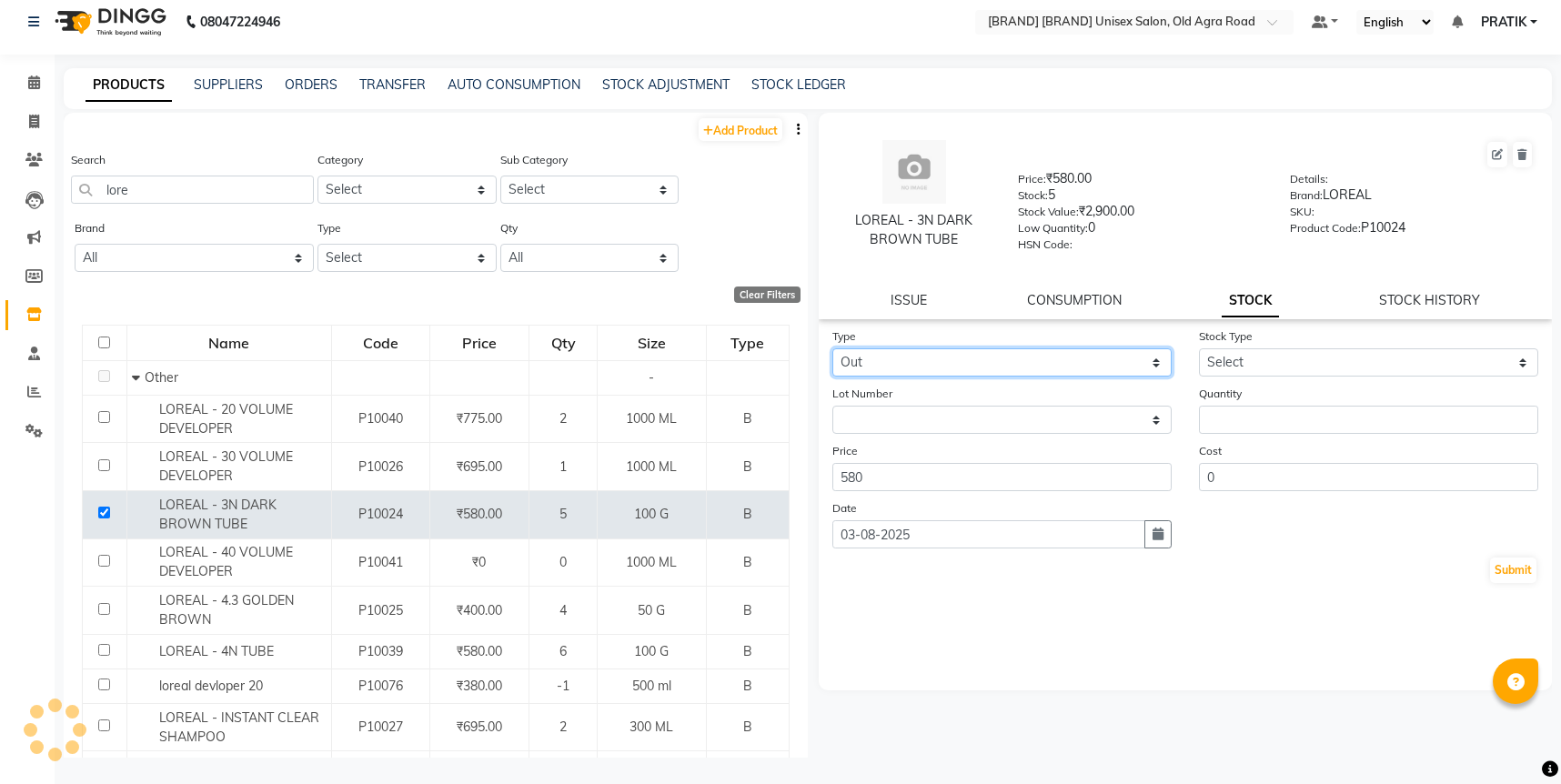 click on "Select In Out" 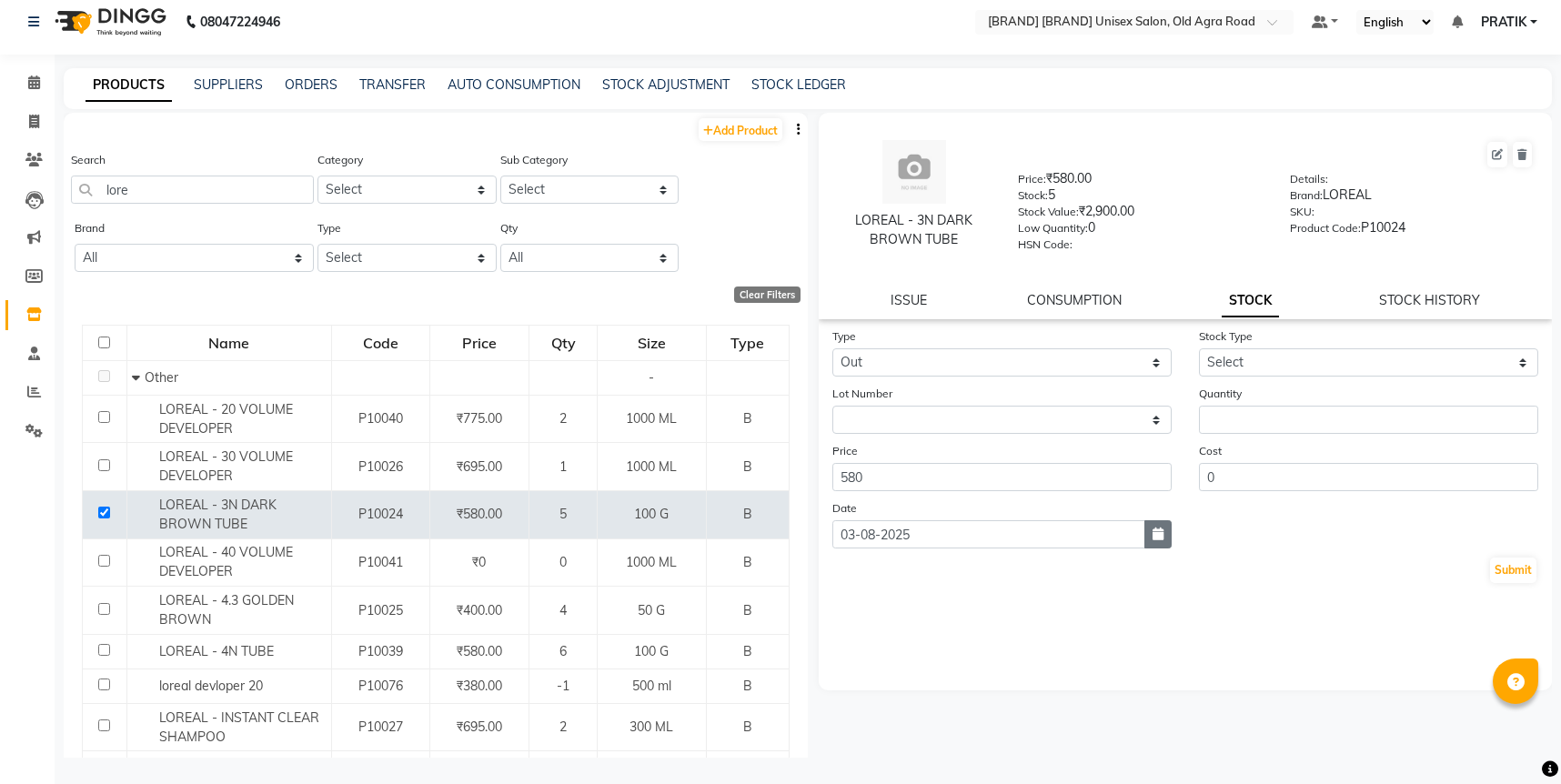 click 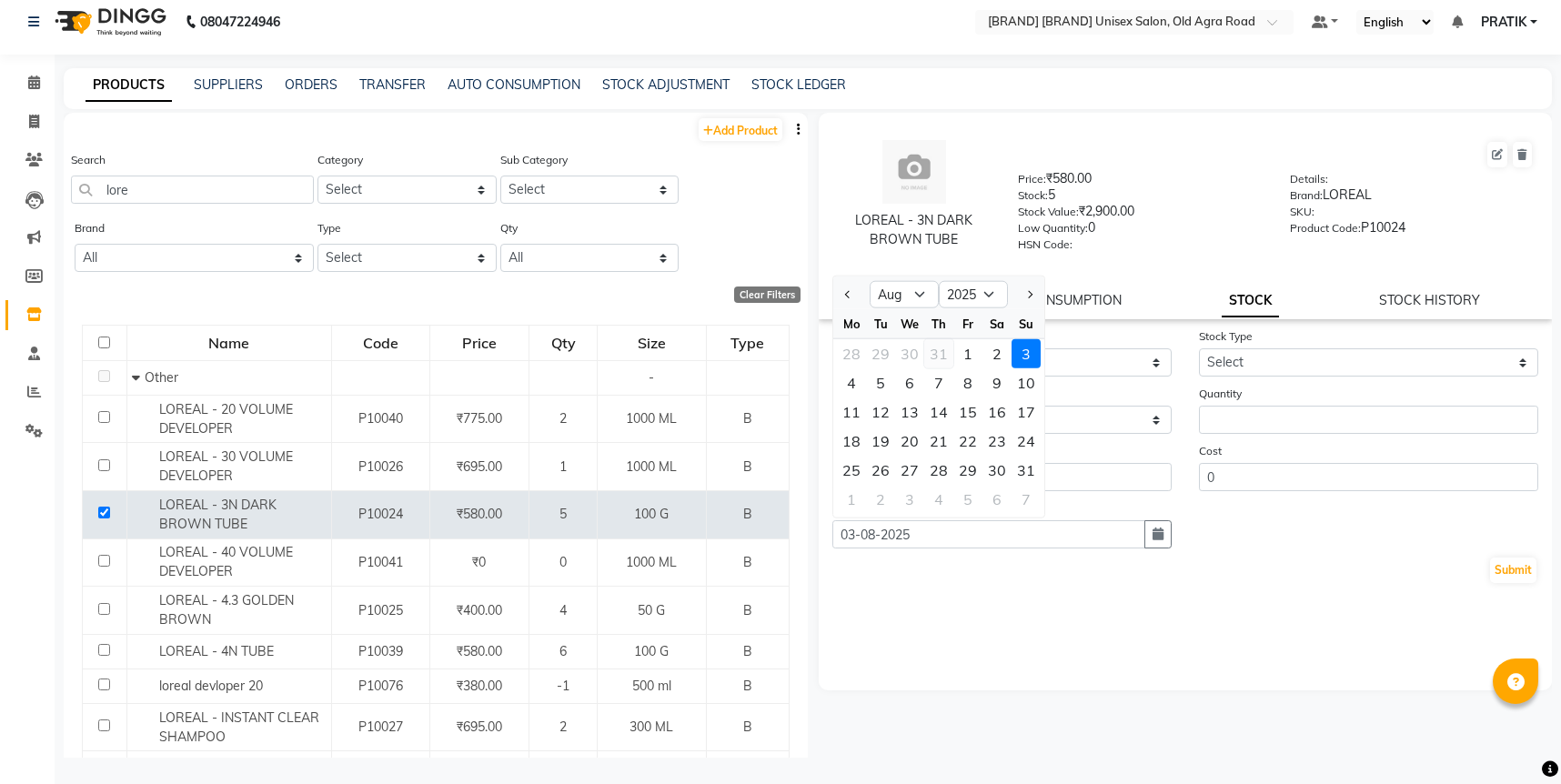 click on "31" 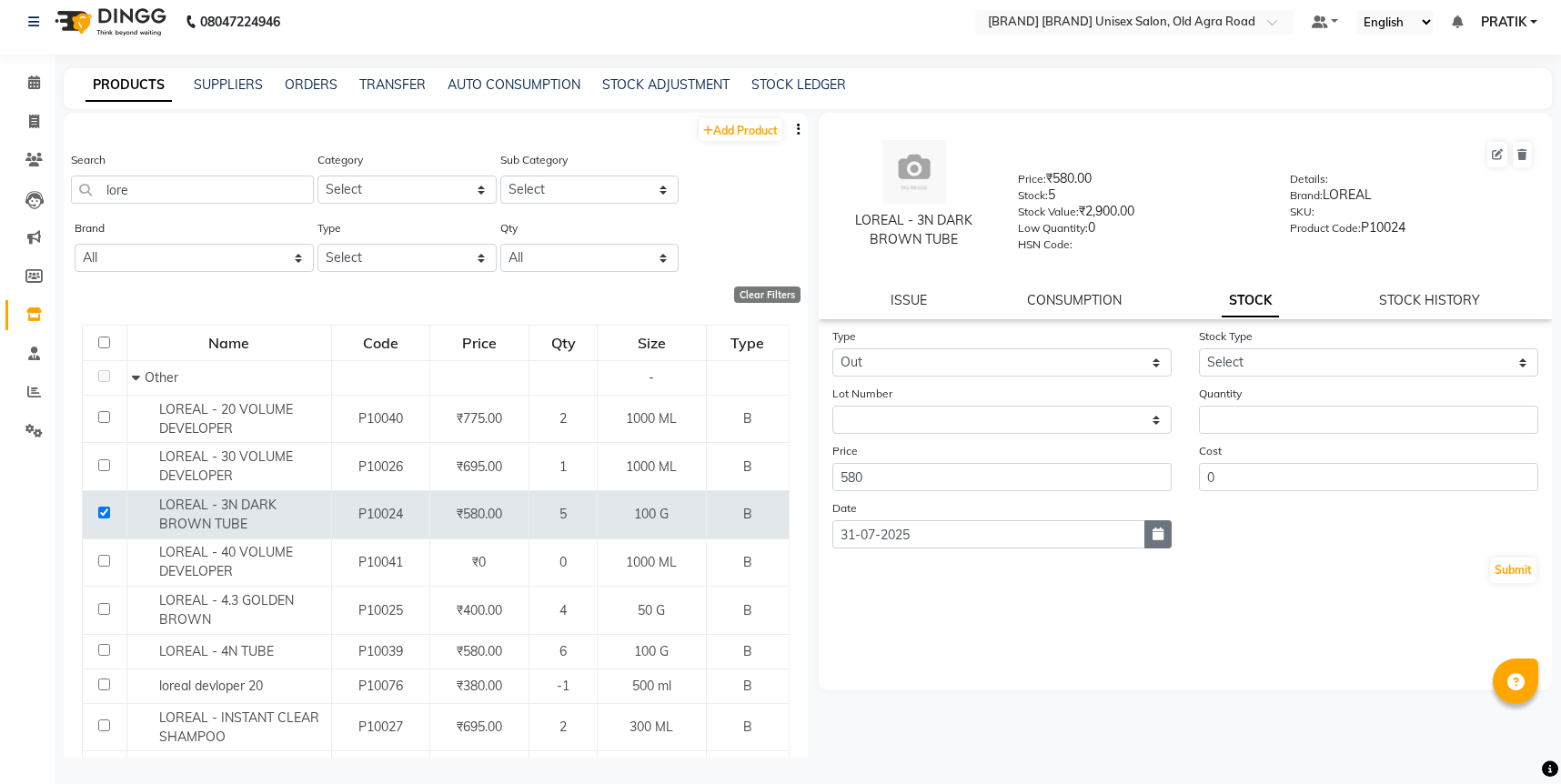 click 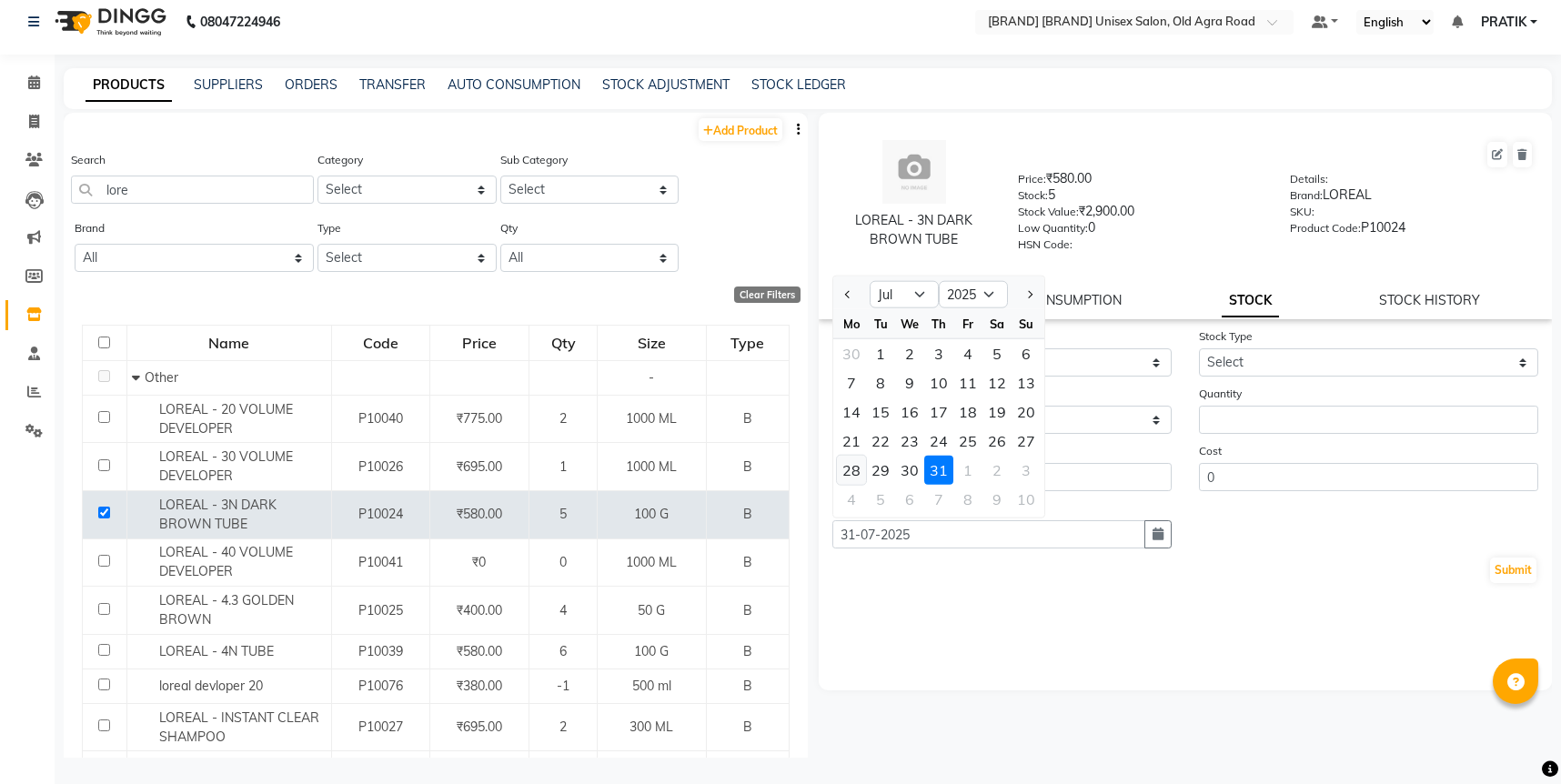 click on "28" 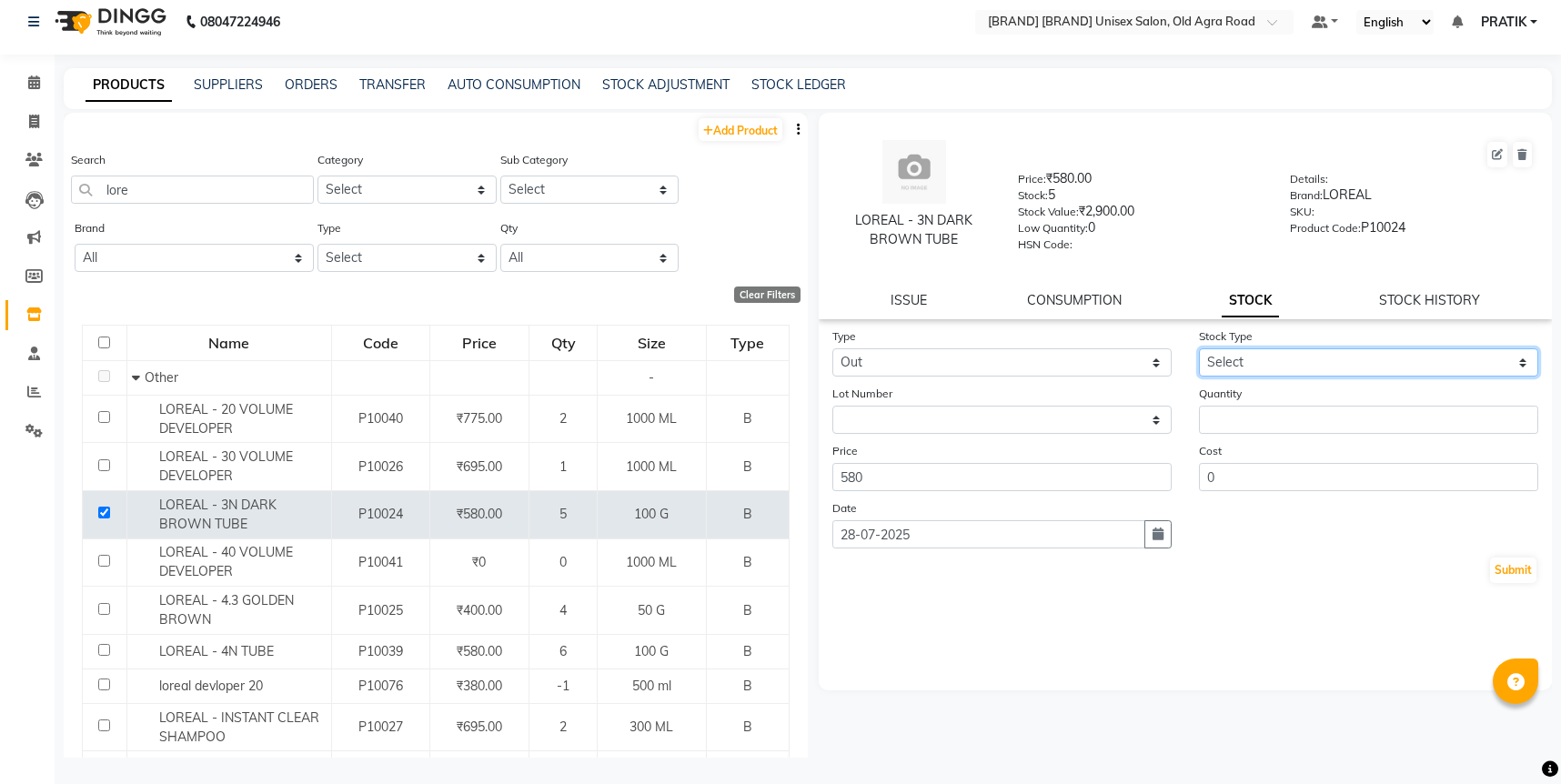 click on "Select Internal Use Damaged Expired Adjustment Return Other" 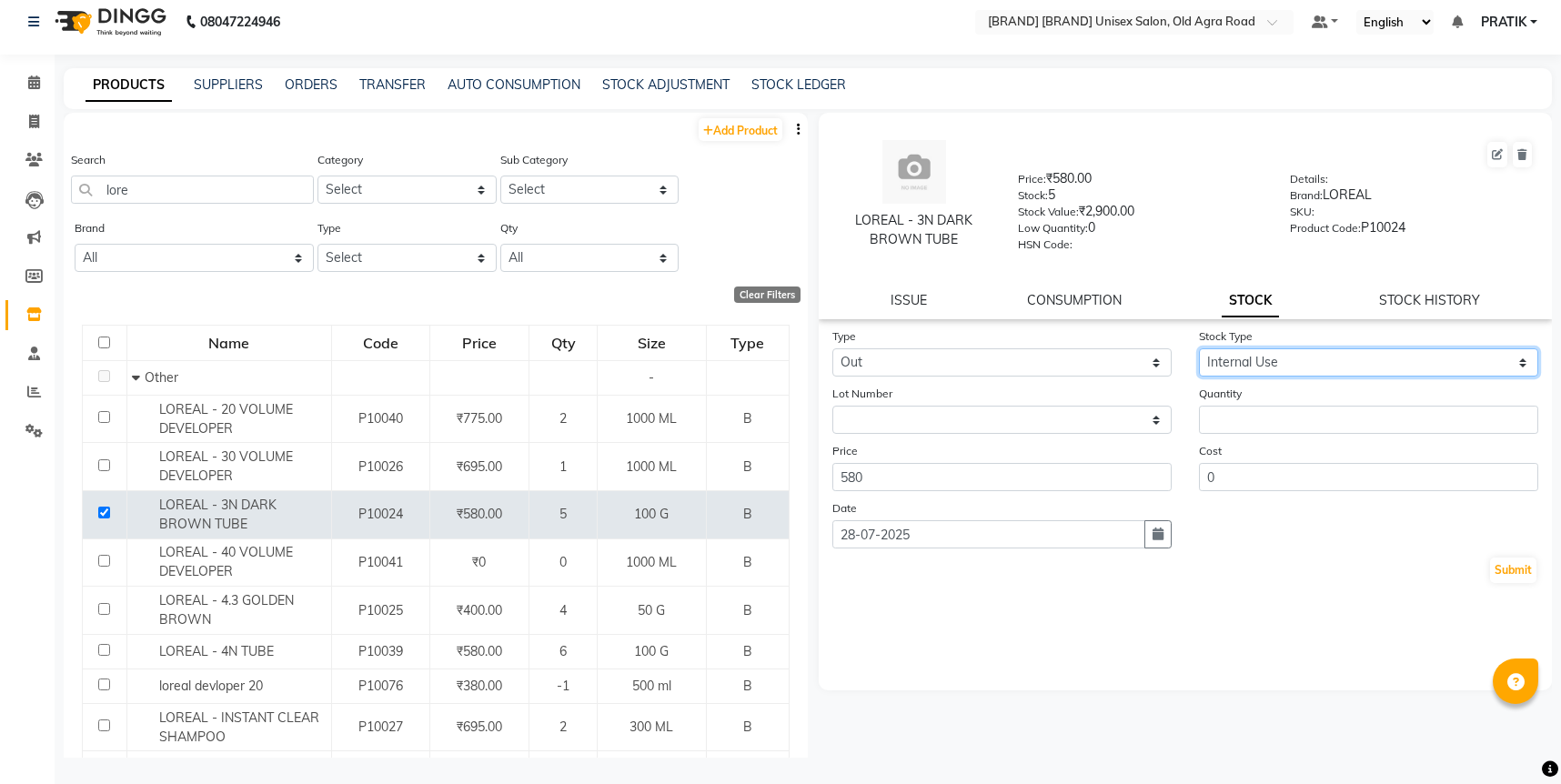 click on "Select Internal Use Damaged Expired Adjustment Return Other" 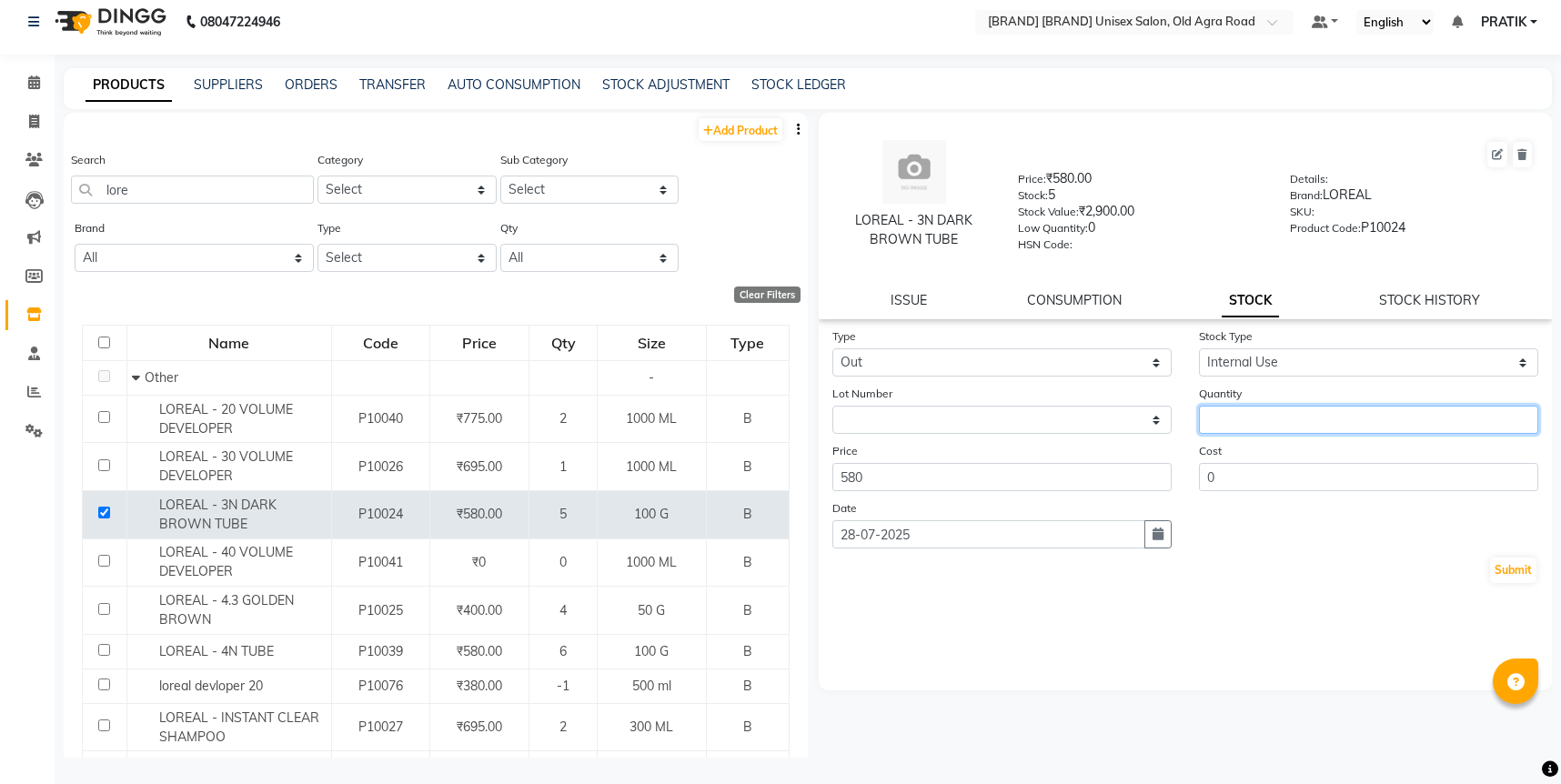 click 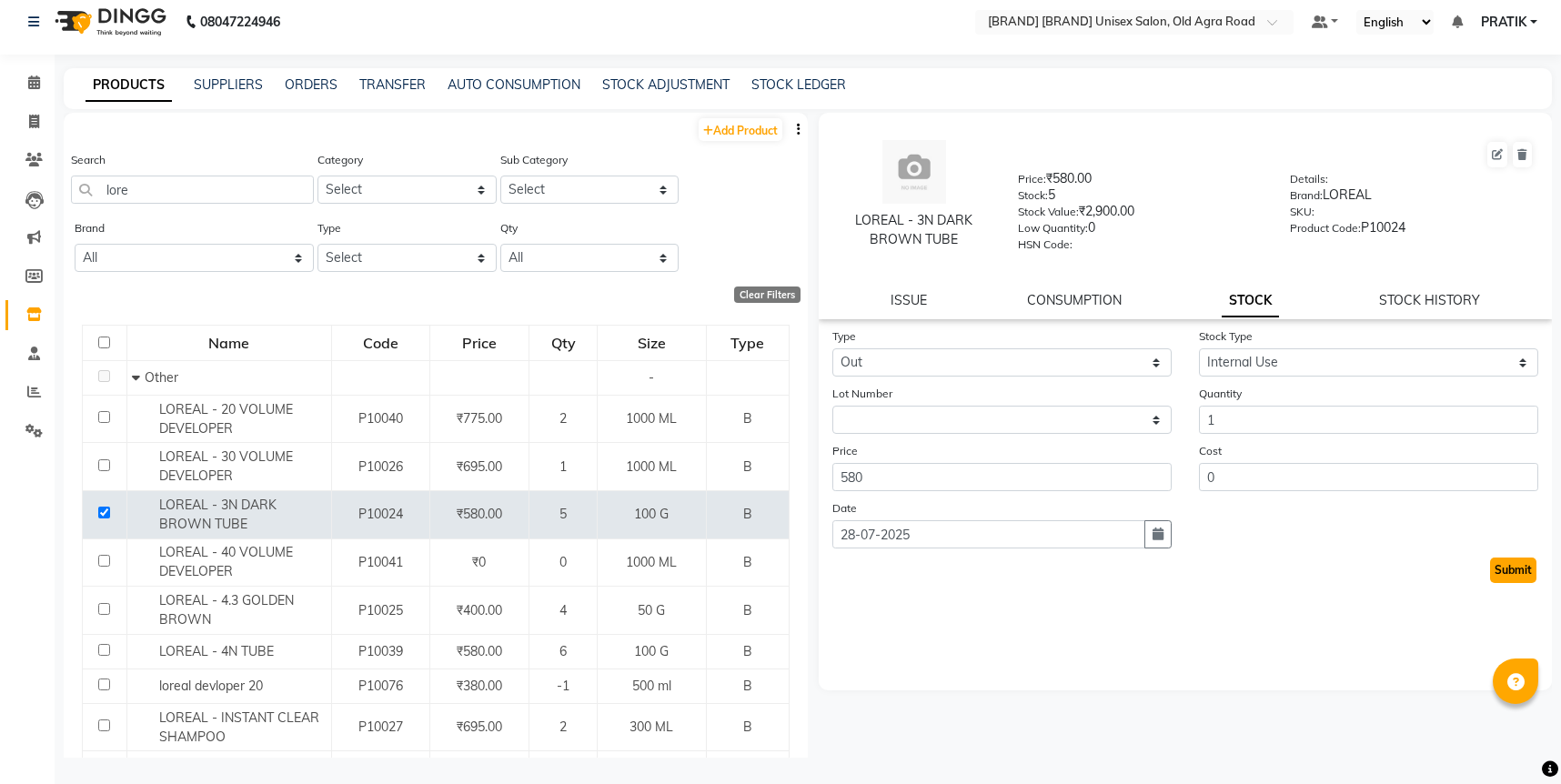 click on "Submit" 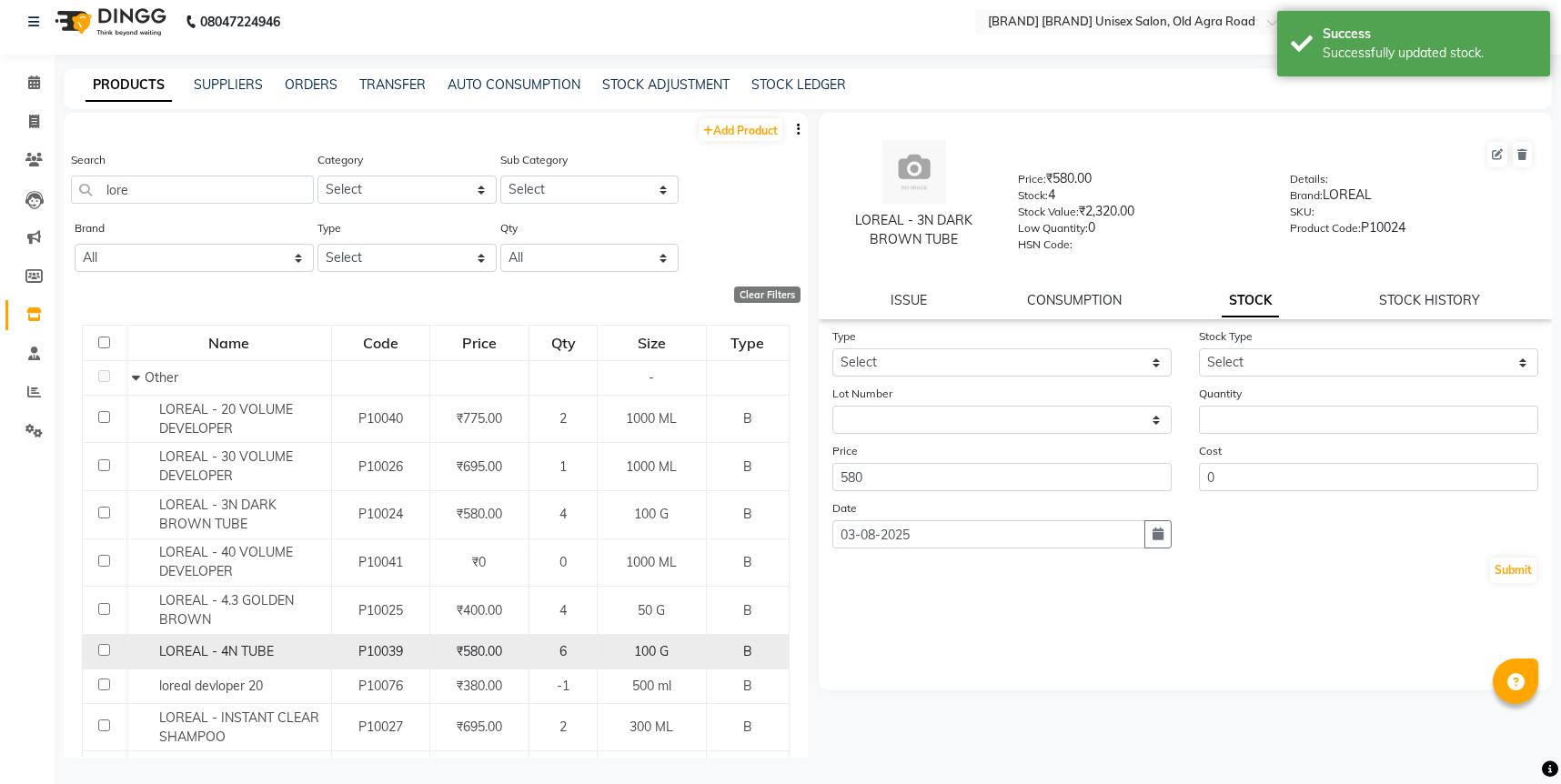 click 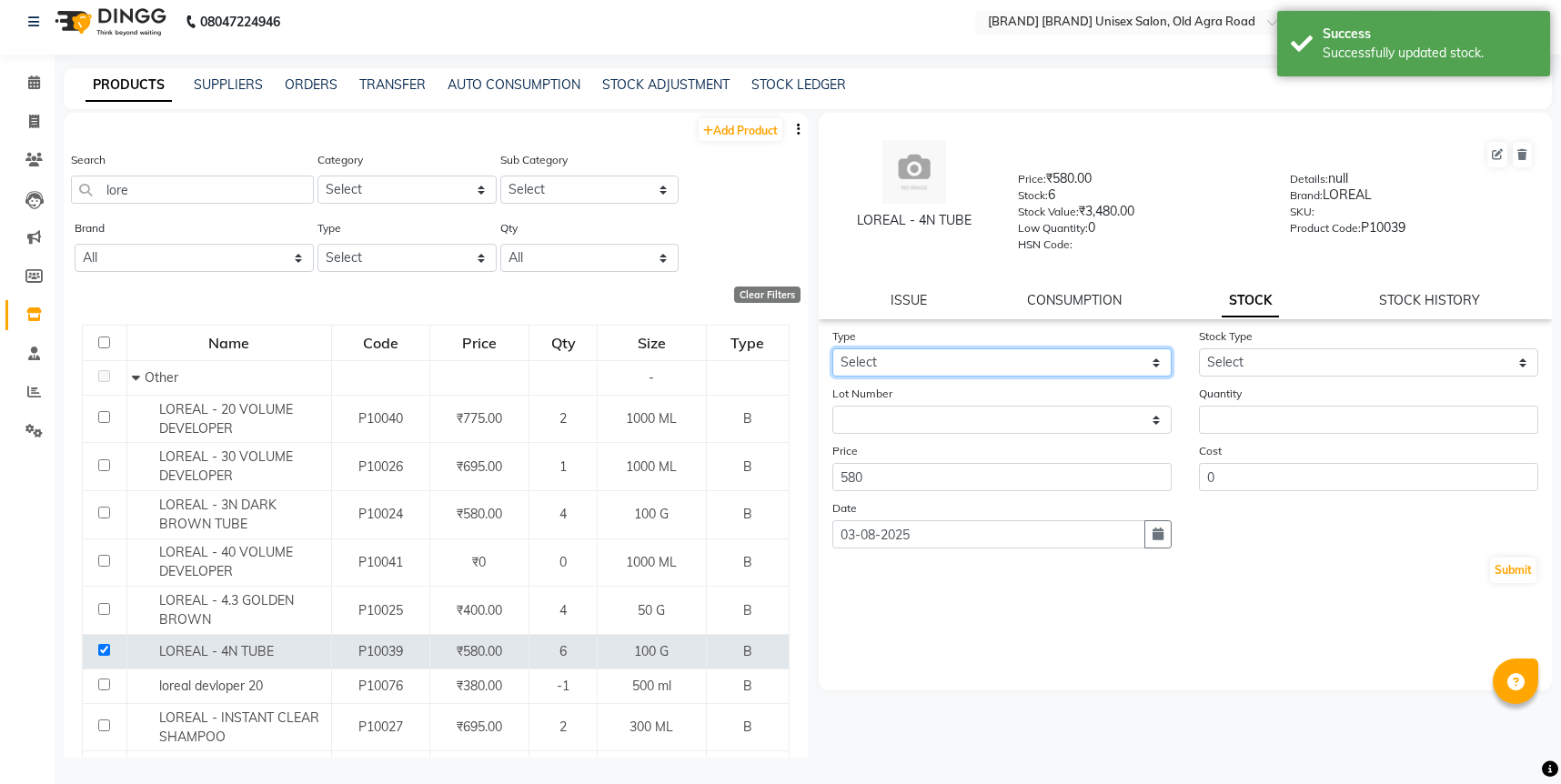 click on "Select In Out" 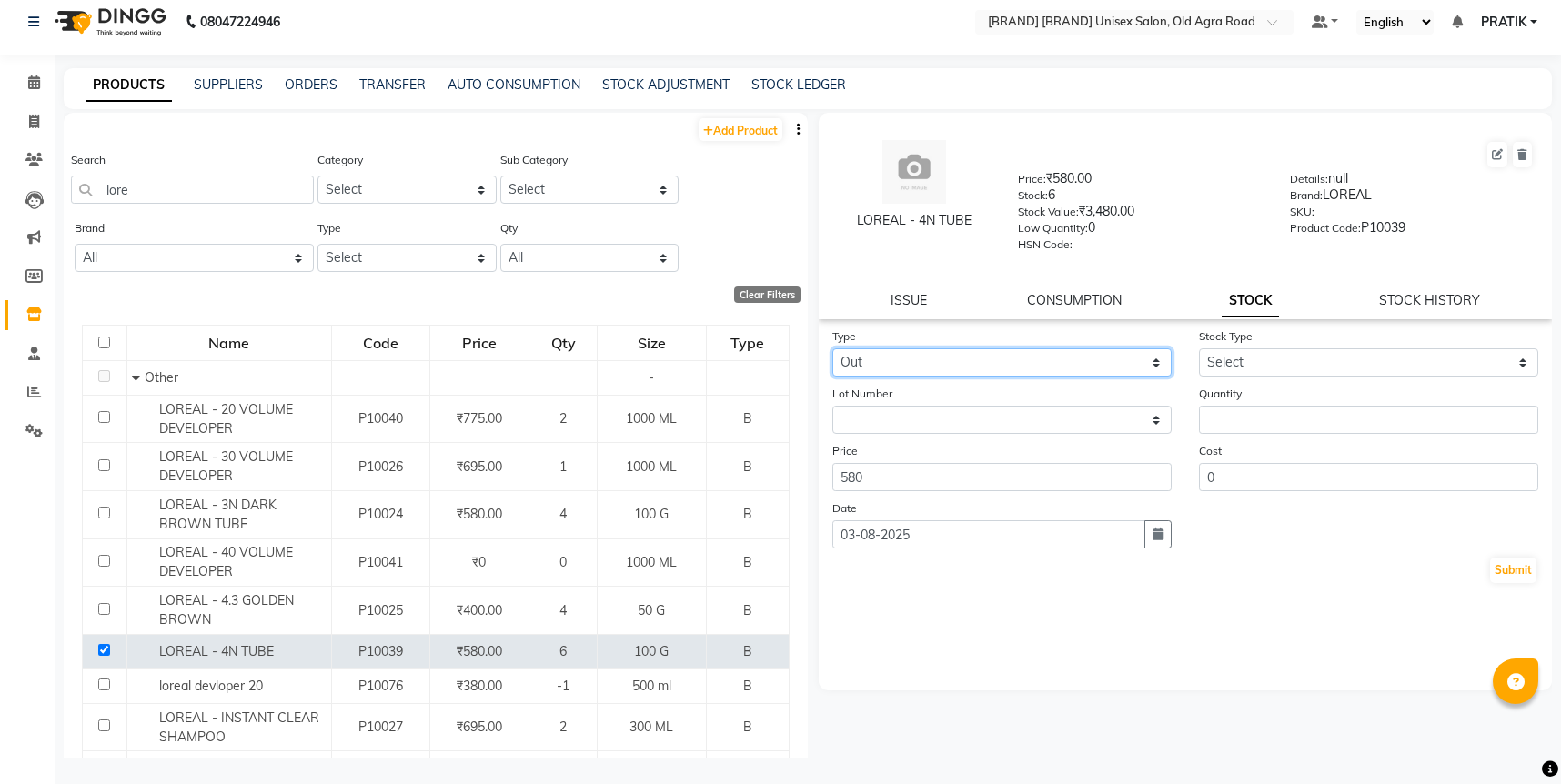 click on "Select In Out" 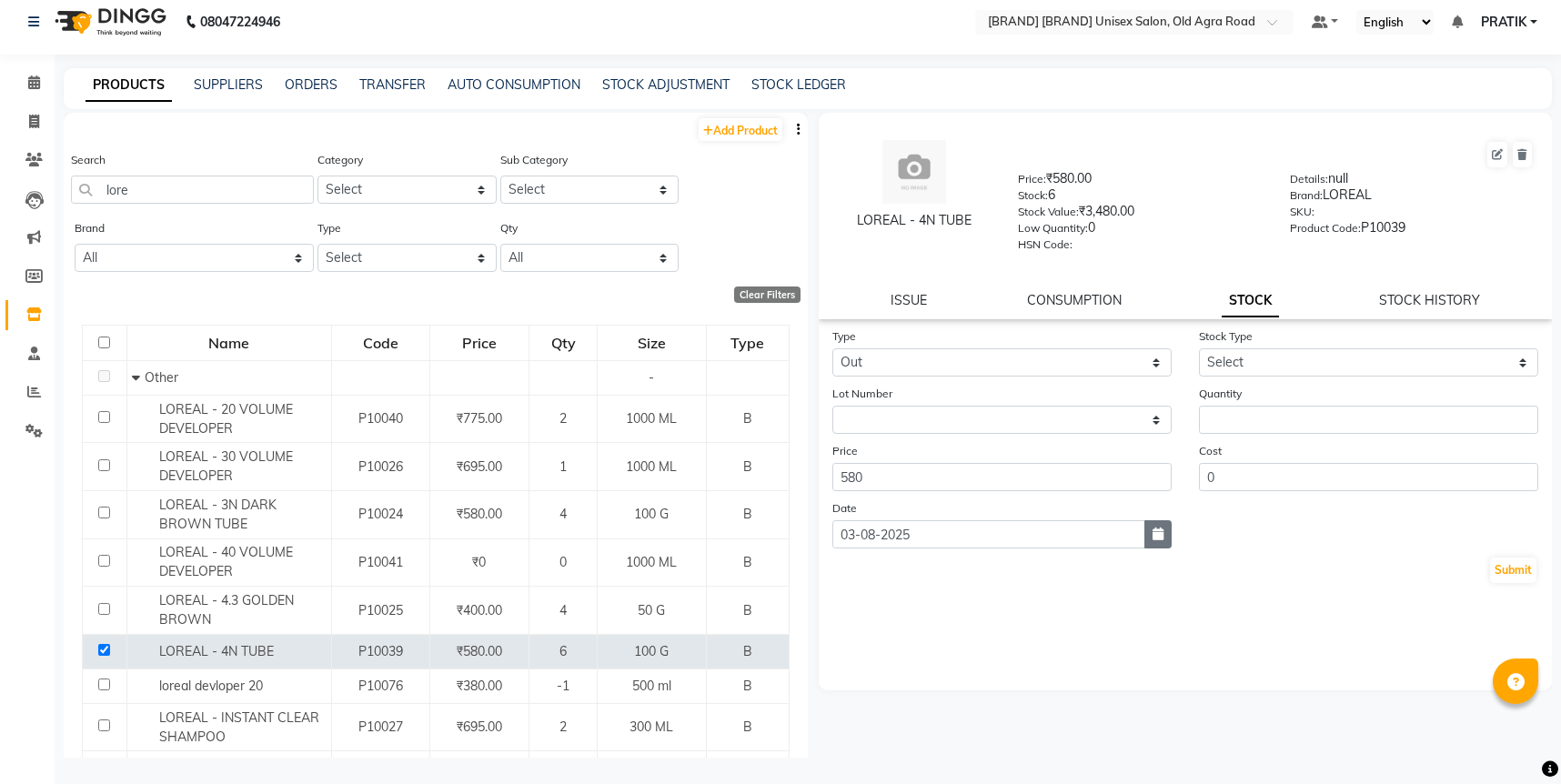 click 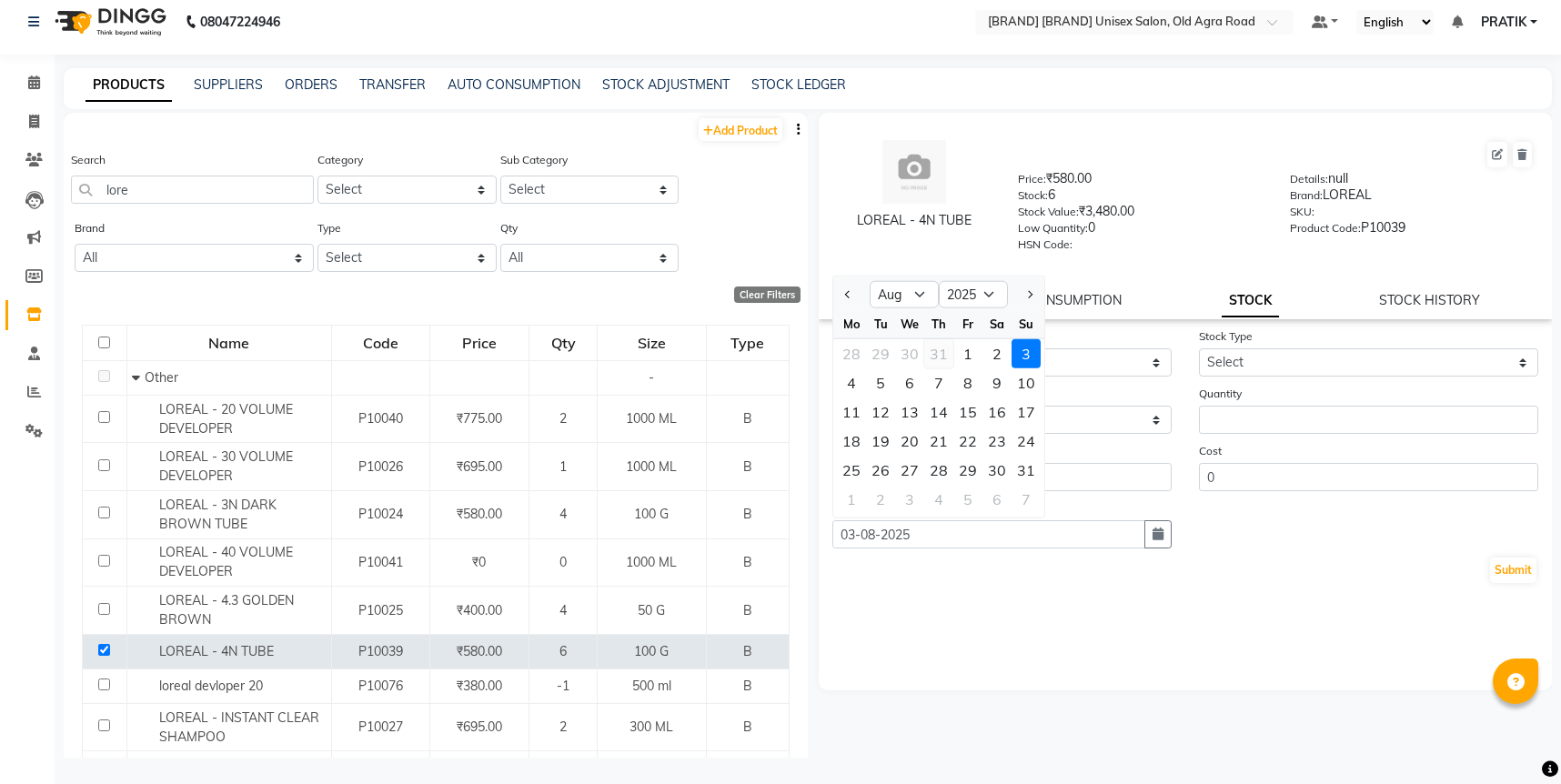 click on "31" 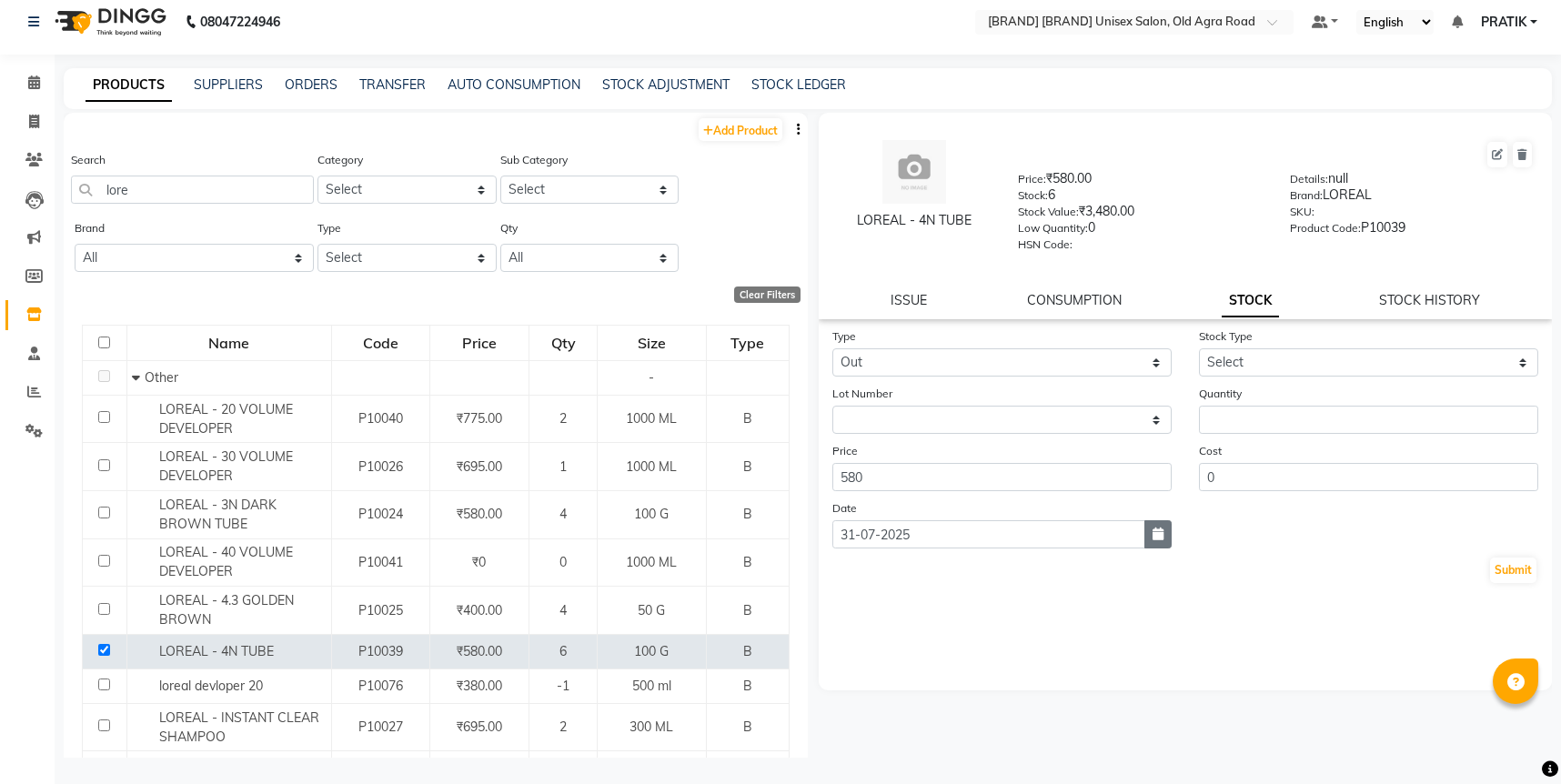 click 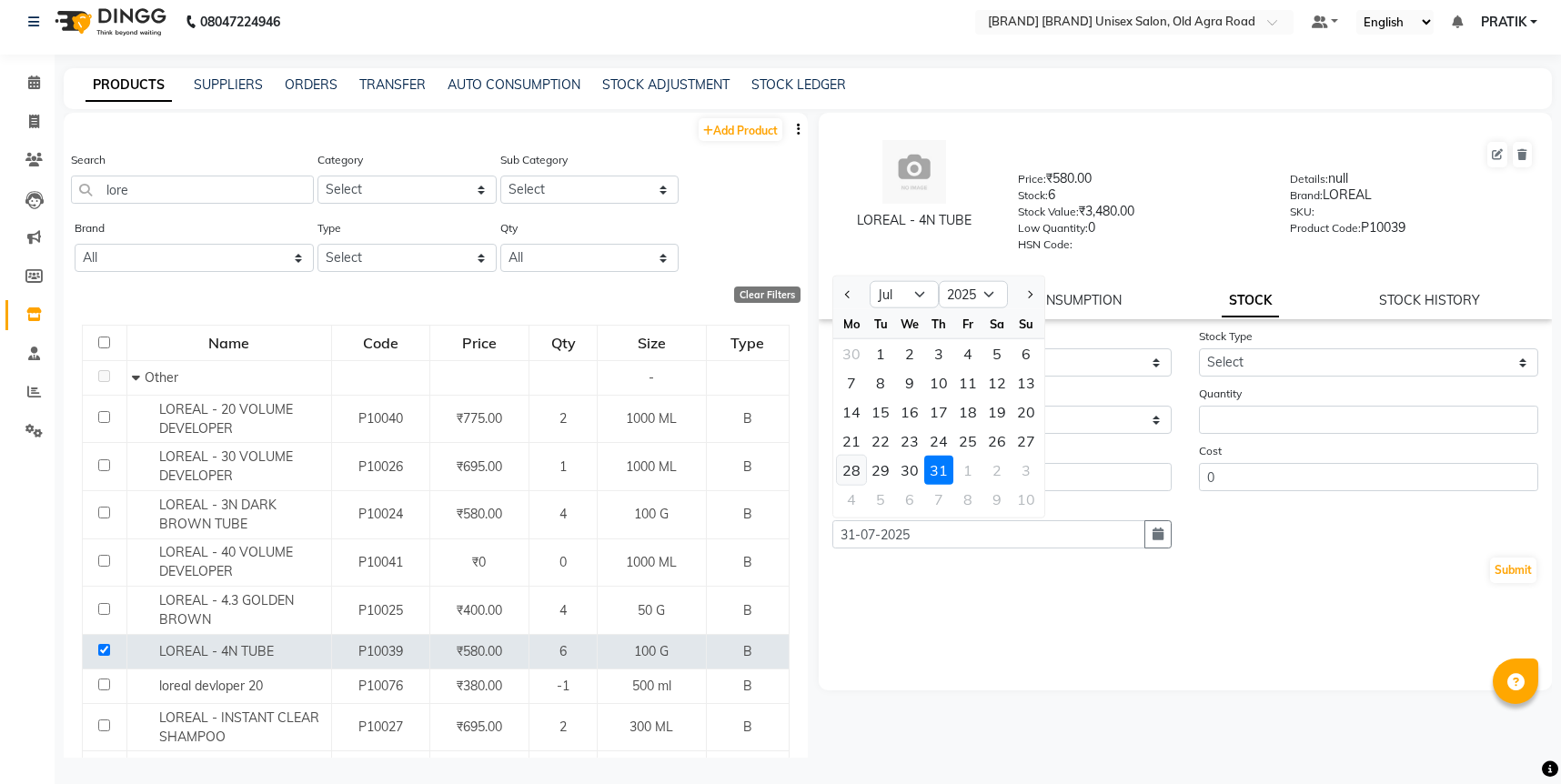 click on "28" 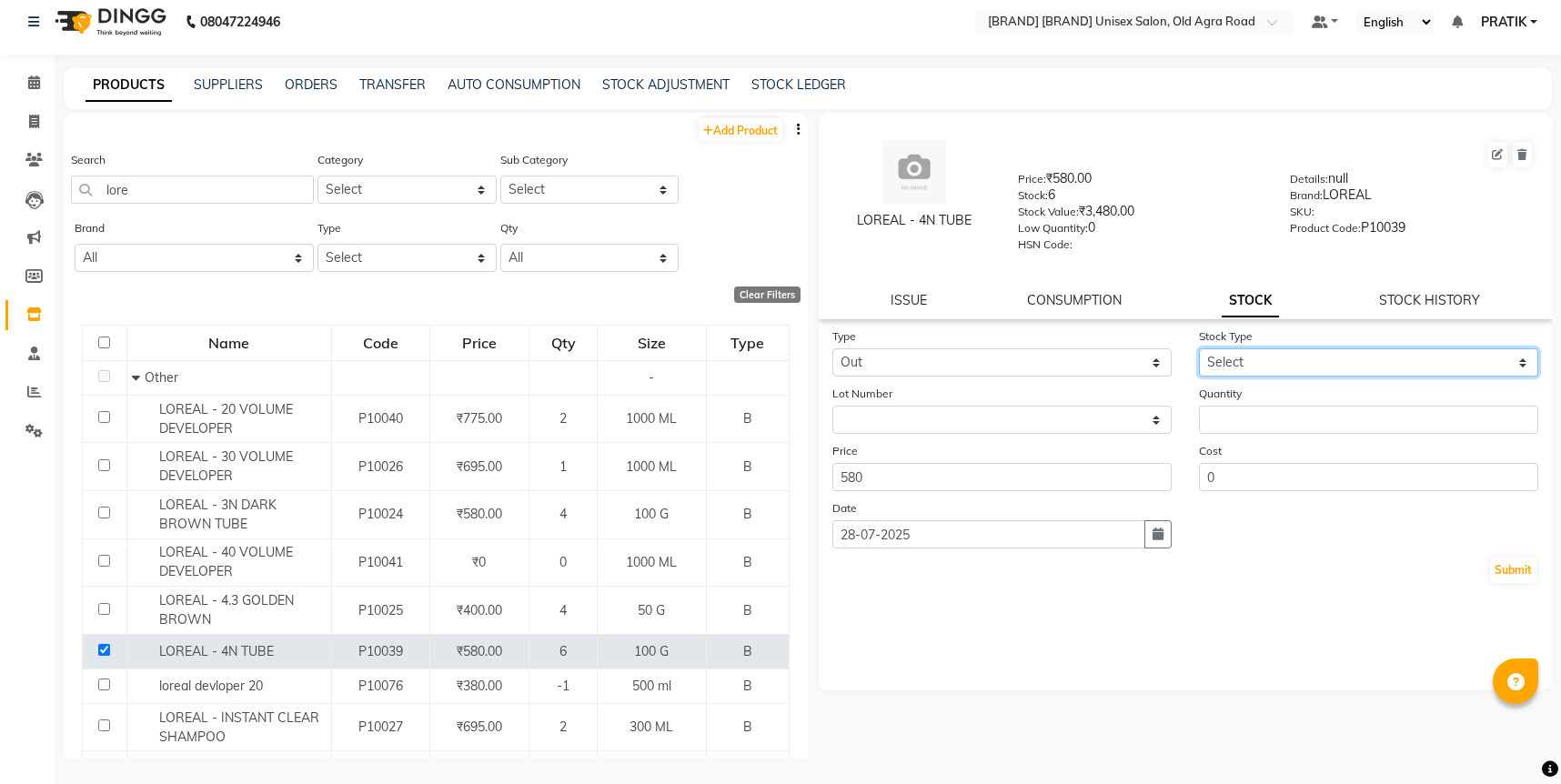 click on "Select Internal Use Damaged Expired Adjustment Return Other" 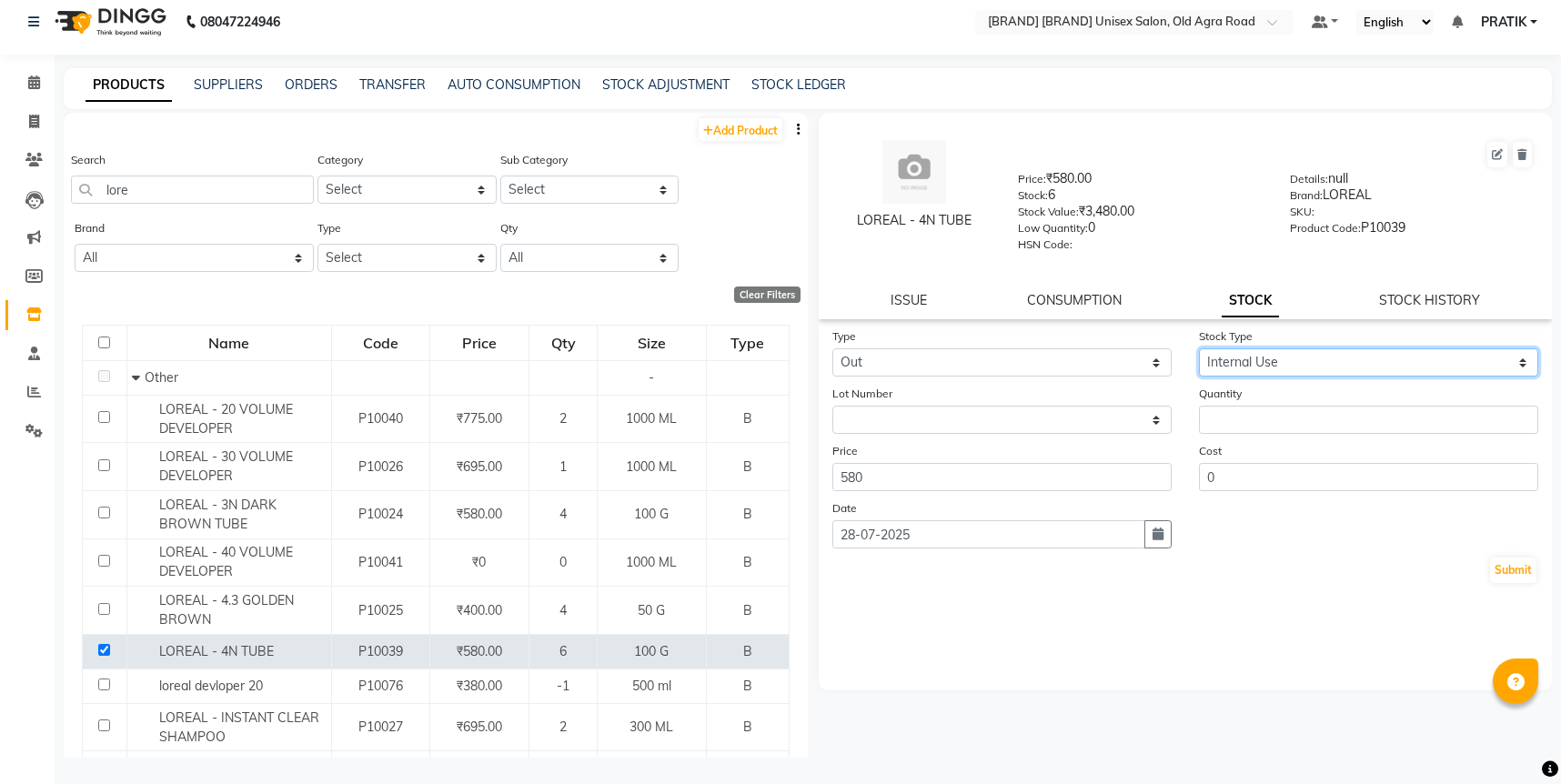 click on "Select Internal Use Damaged Expired Adjustment Return Other" 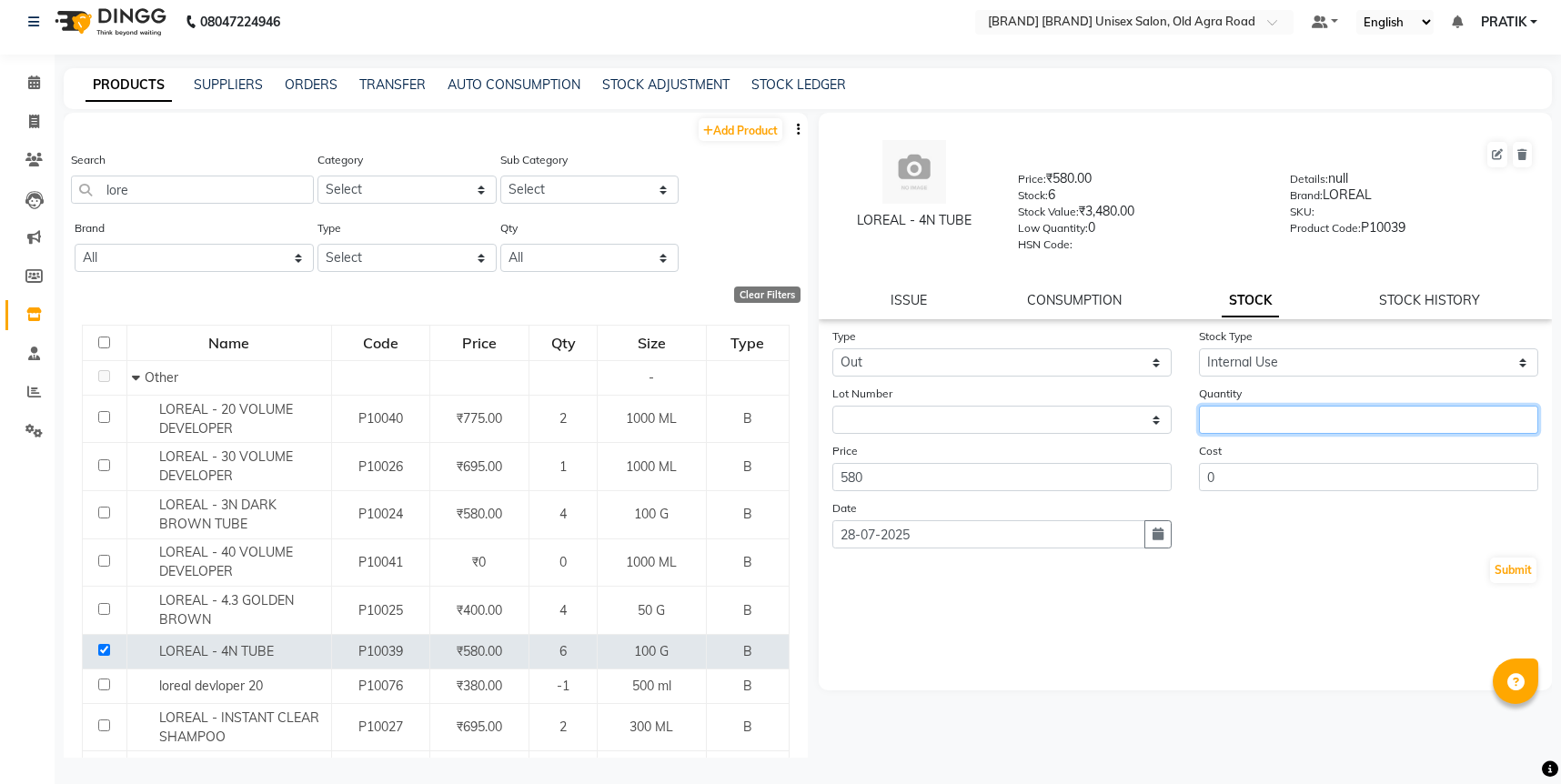click 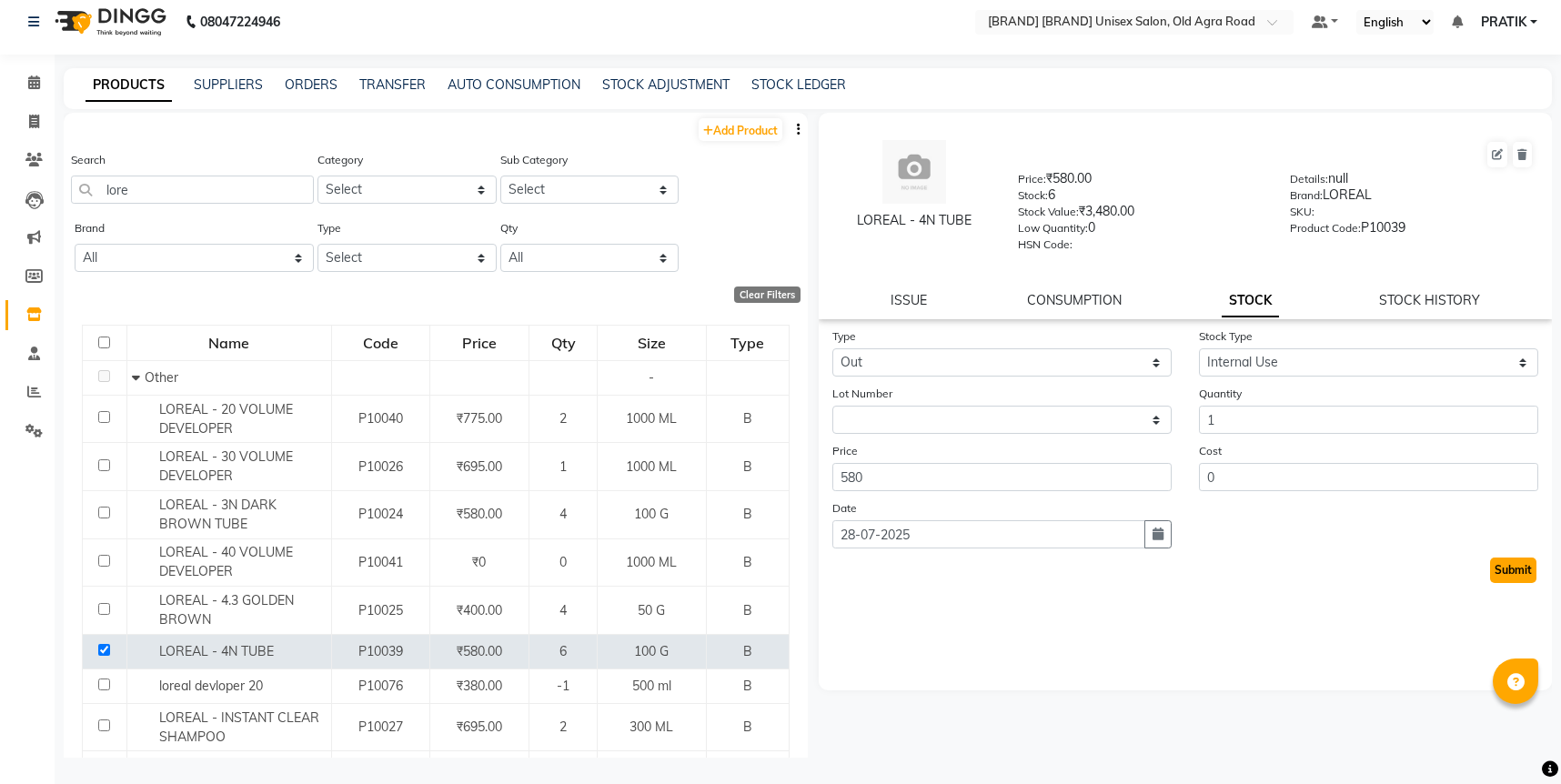 click on "Submit" 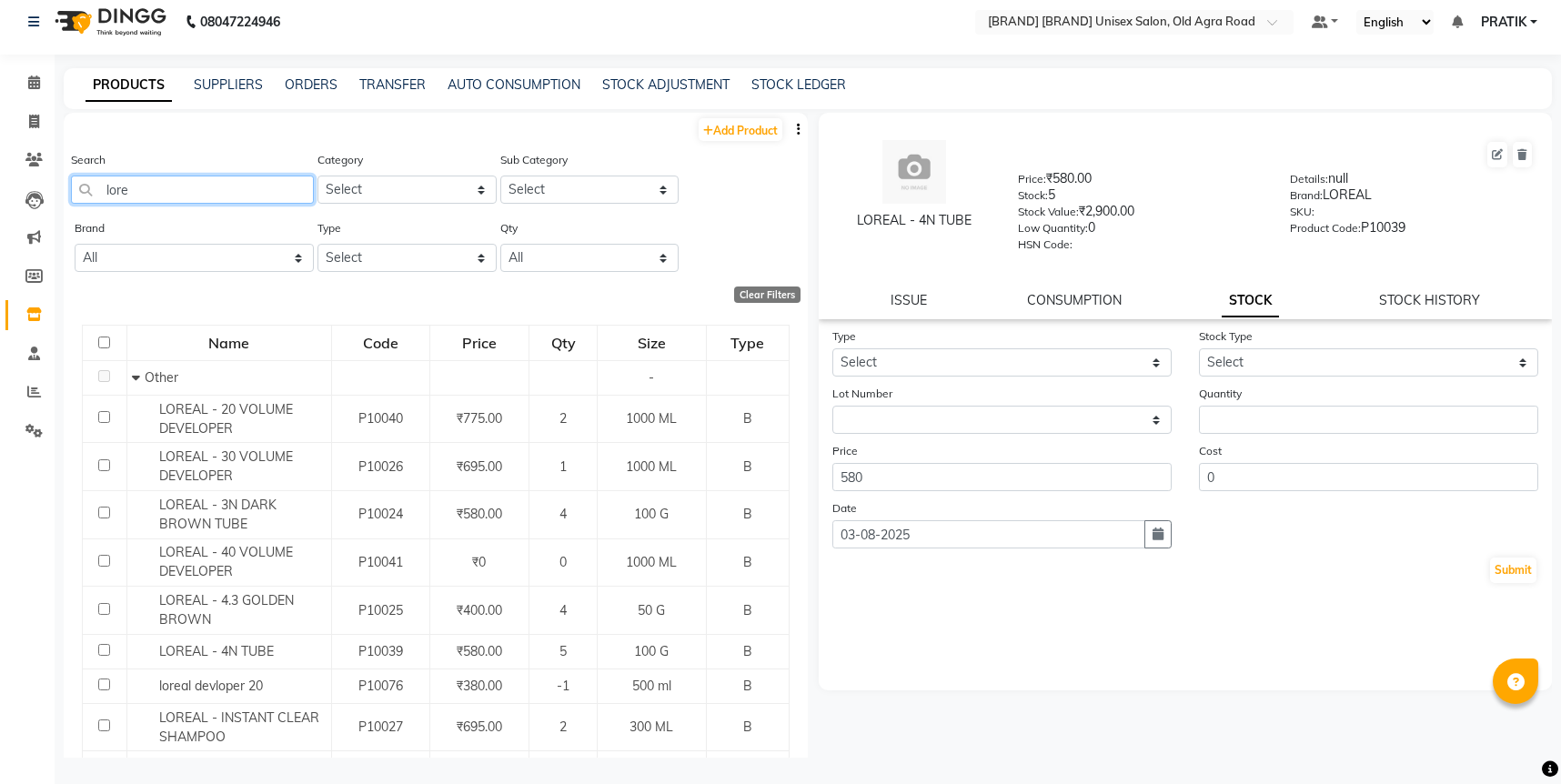 click on "lore" 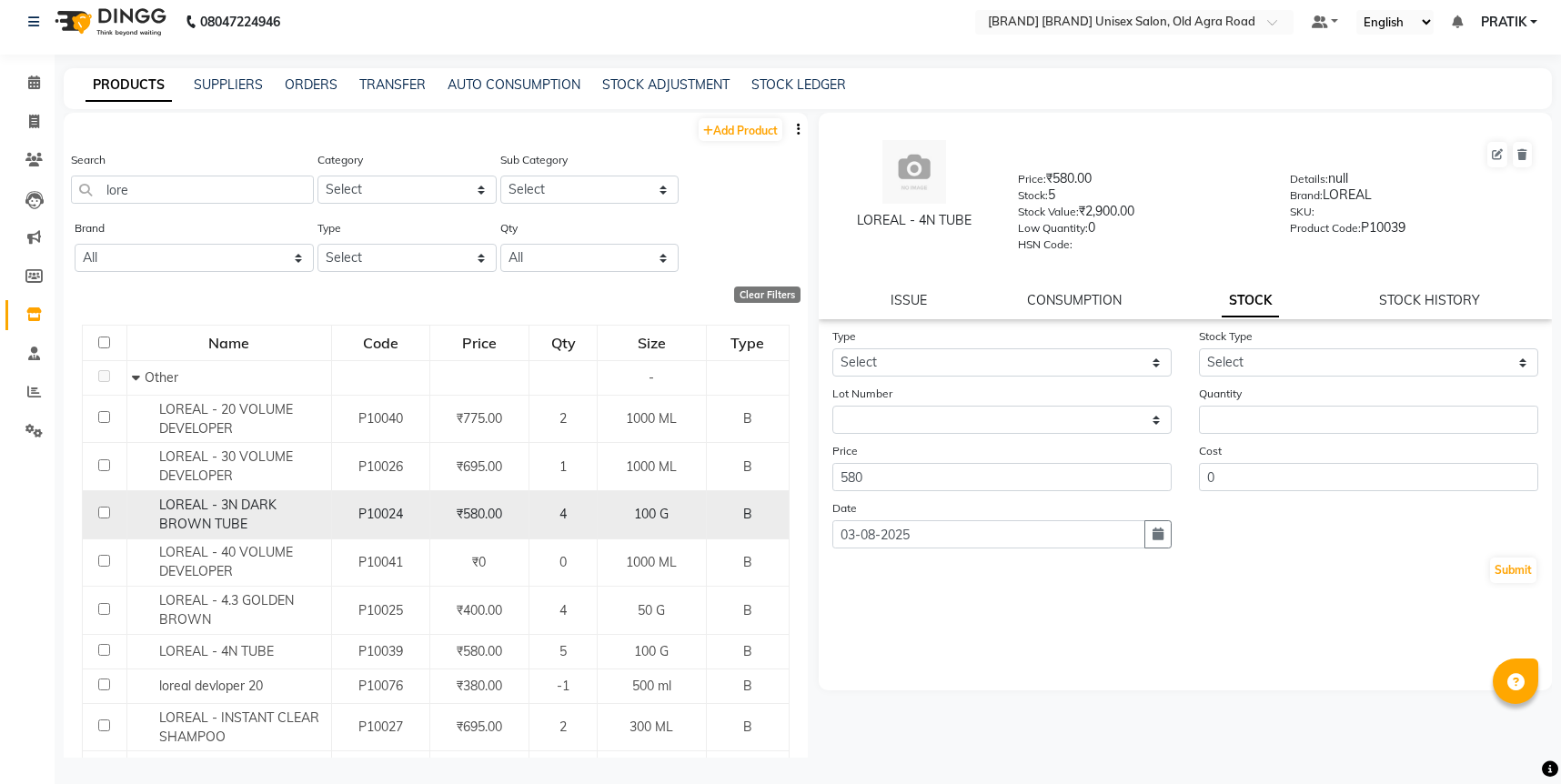 click 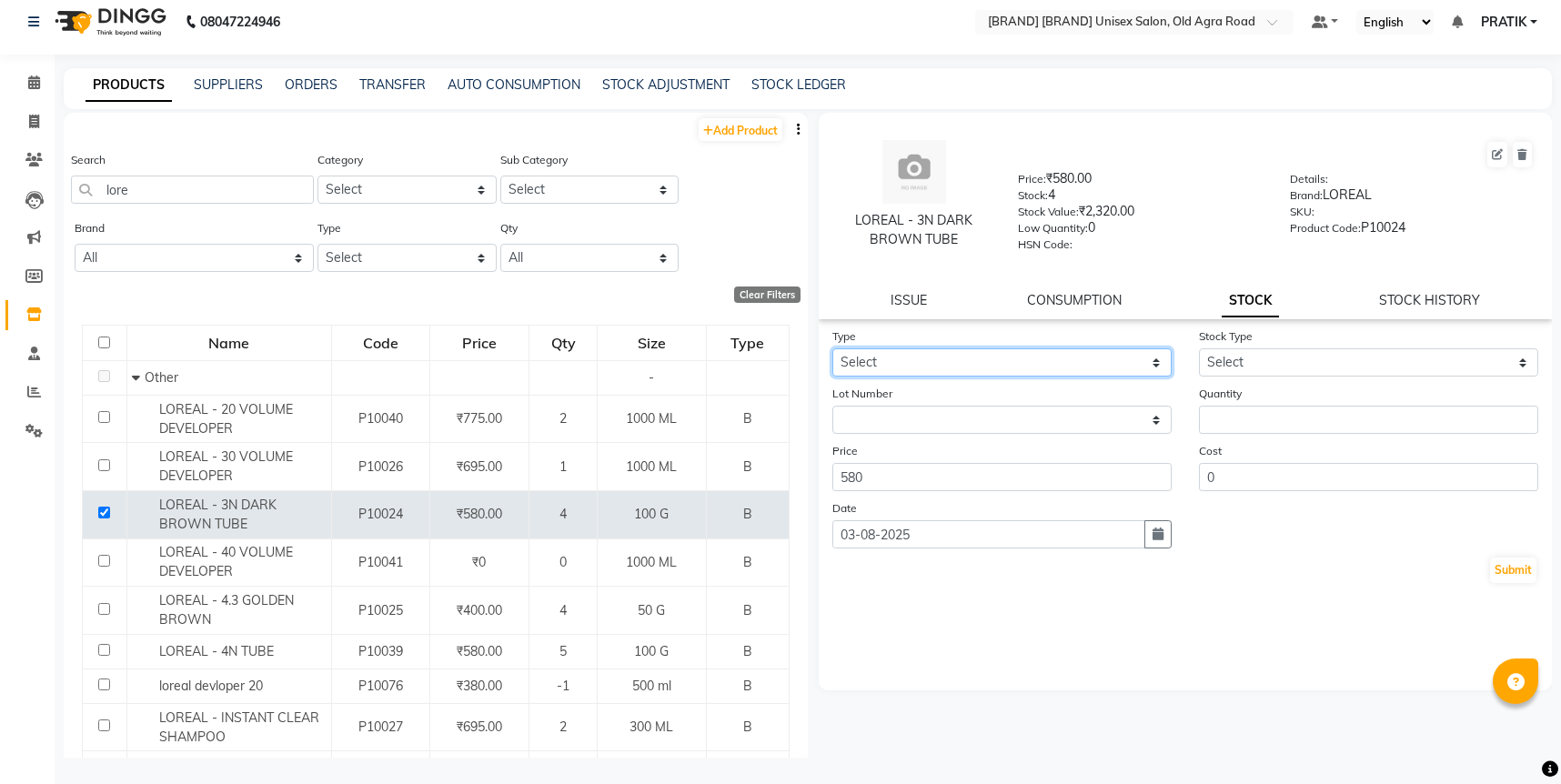 click on "Select In Out" 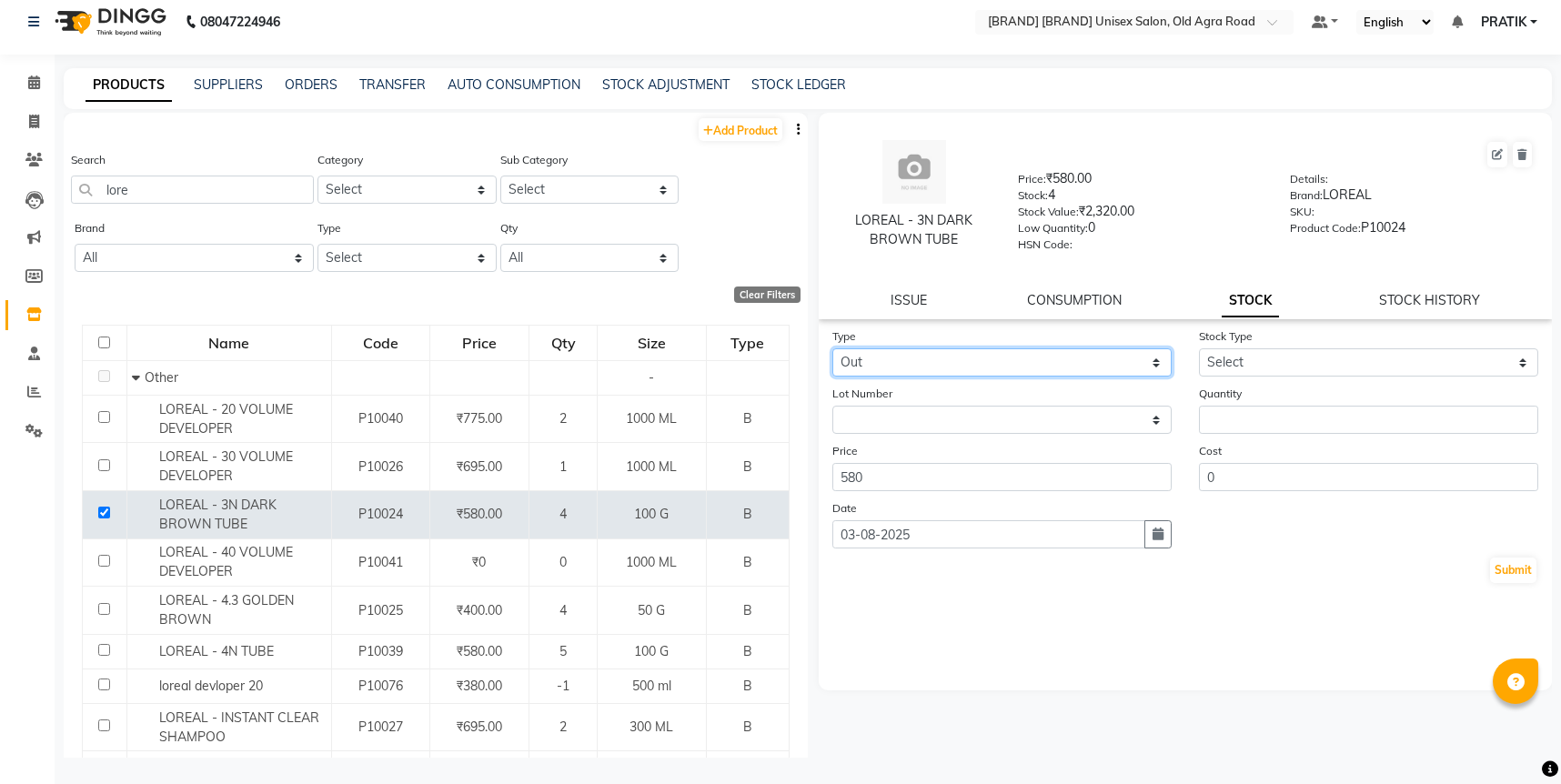 click on "Select In Out" 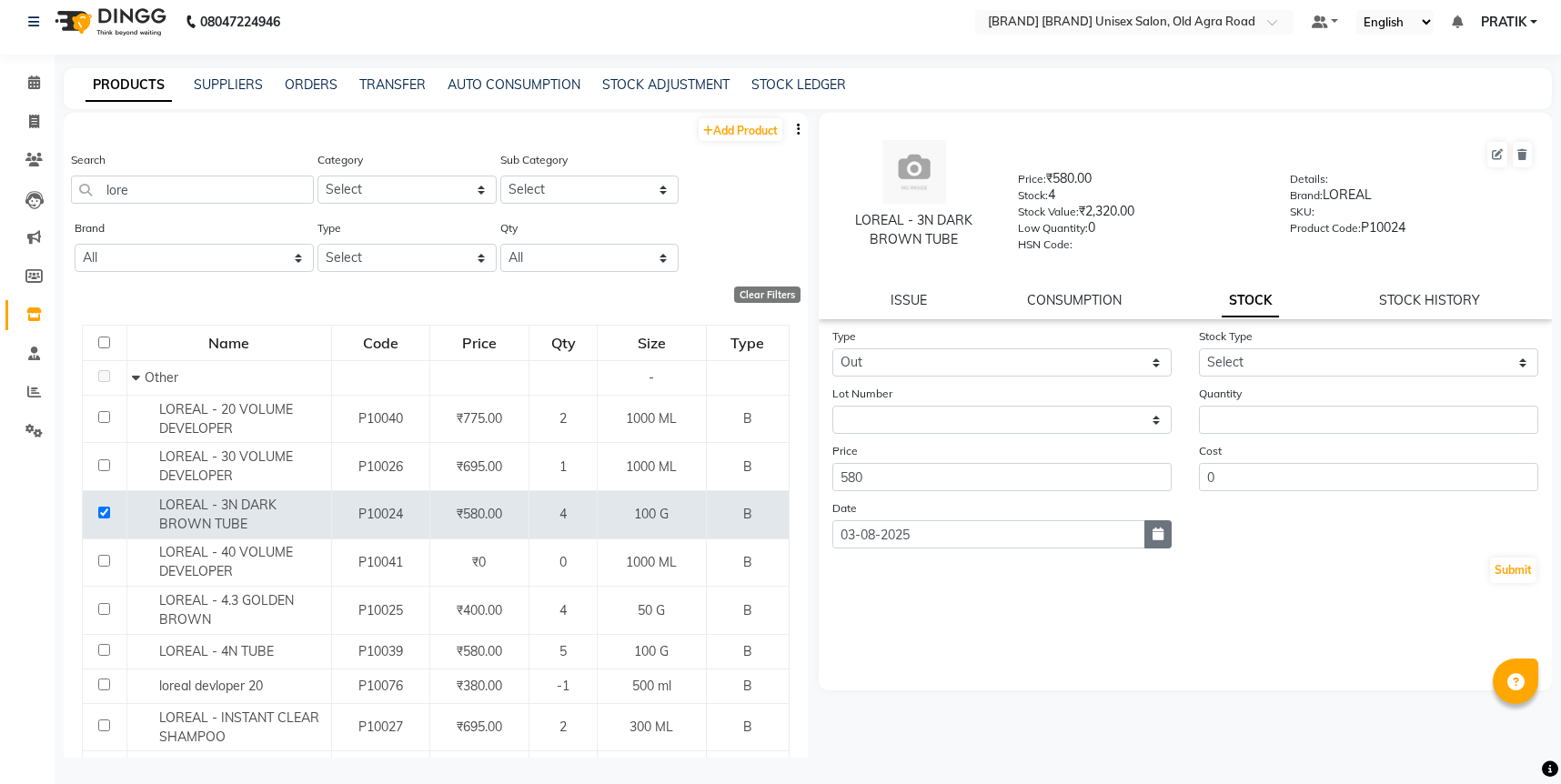 click 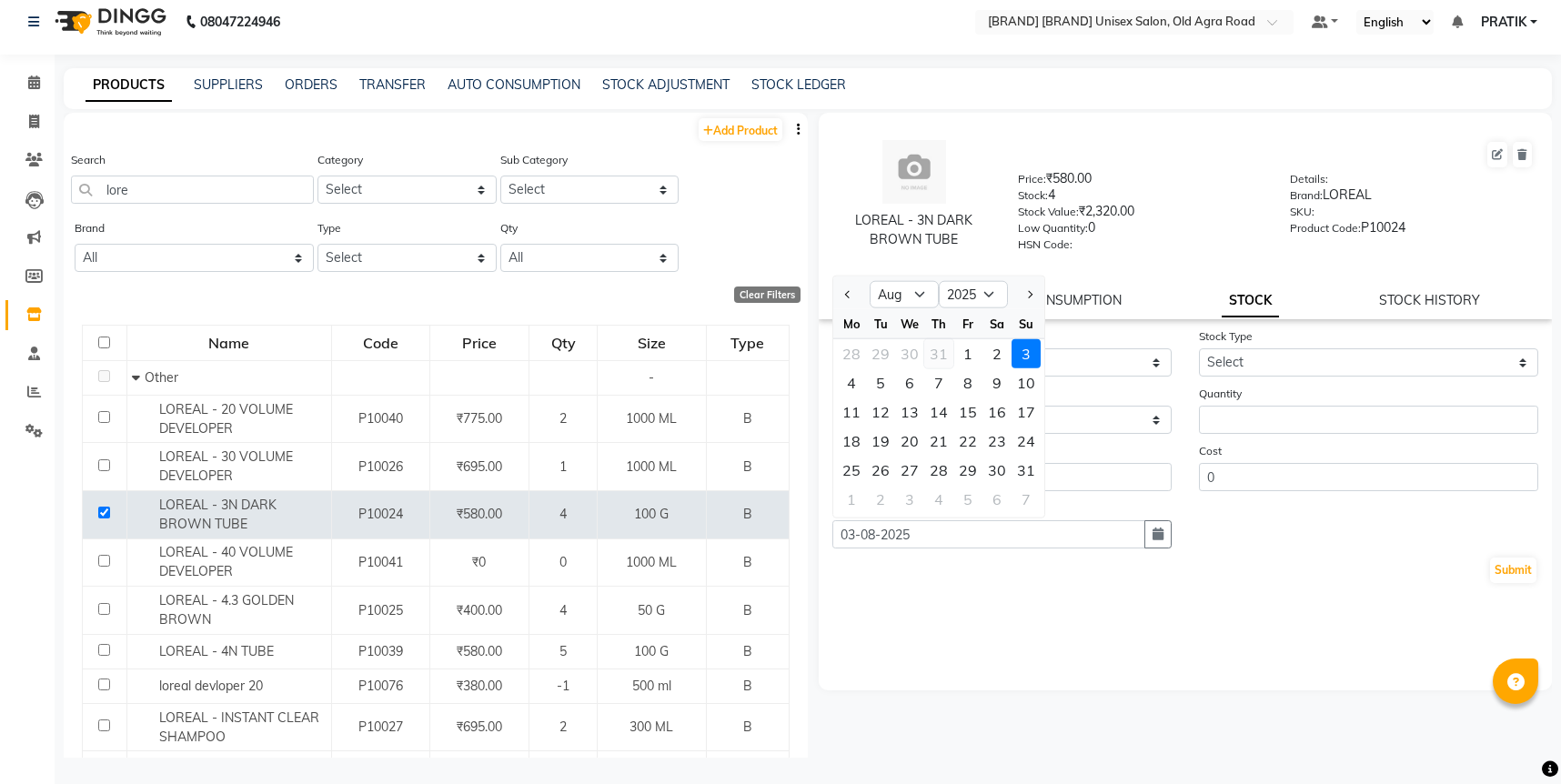 click on "31" 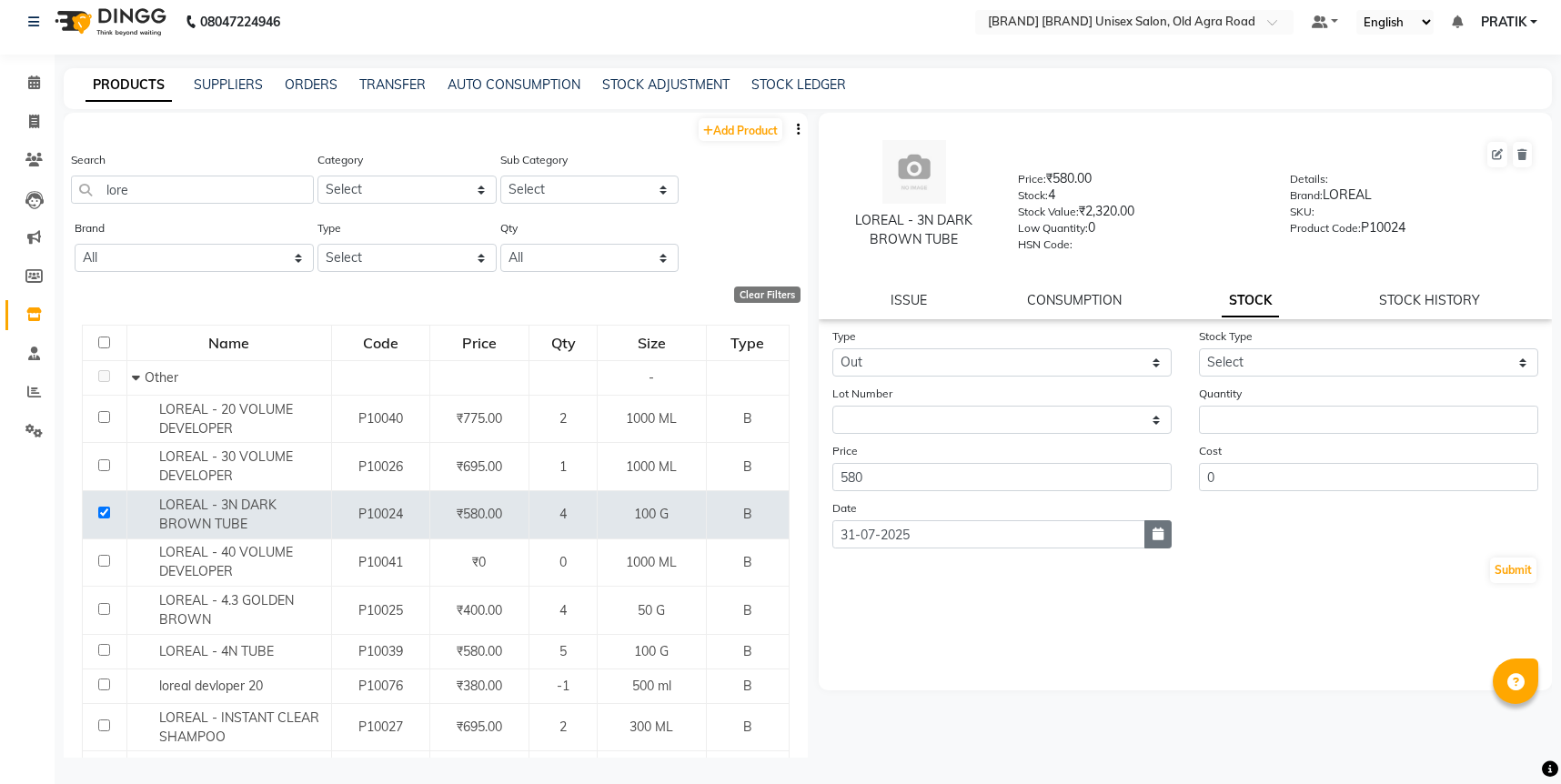 click 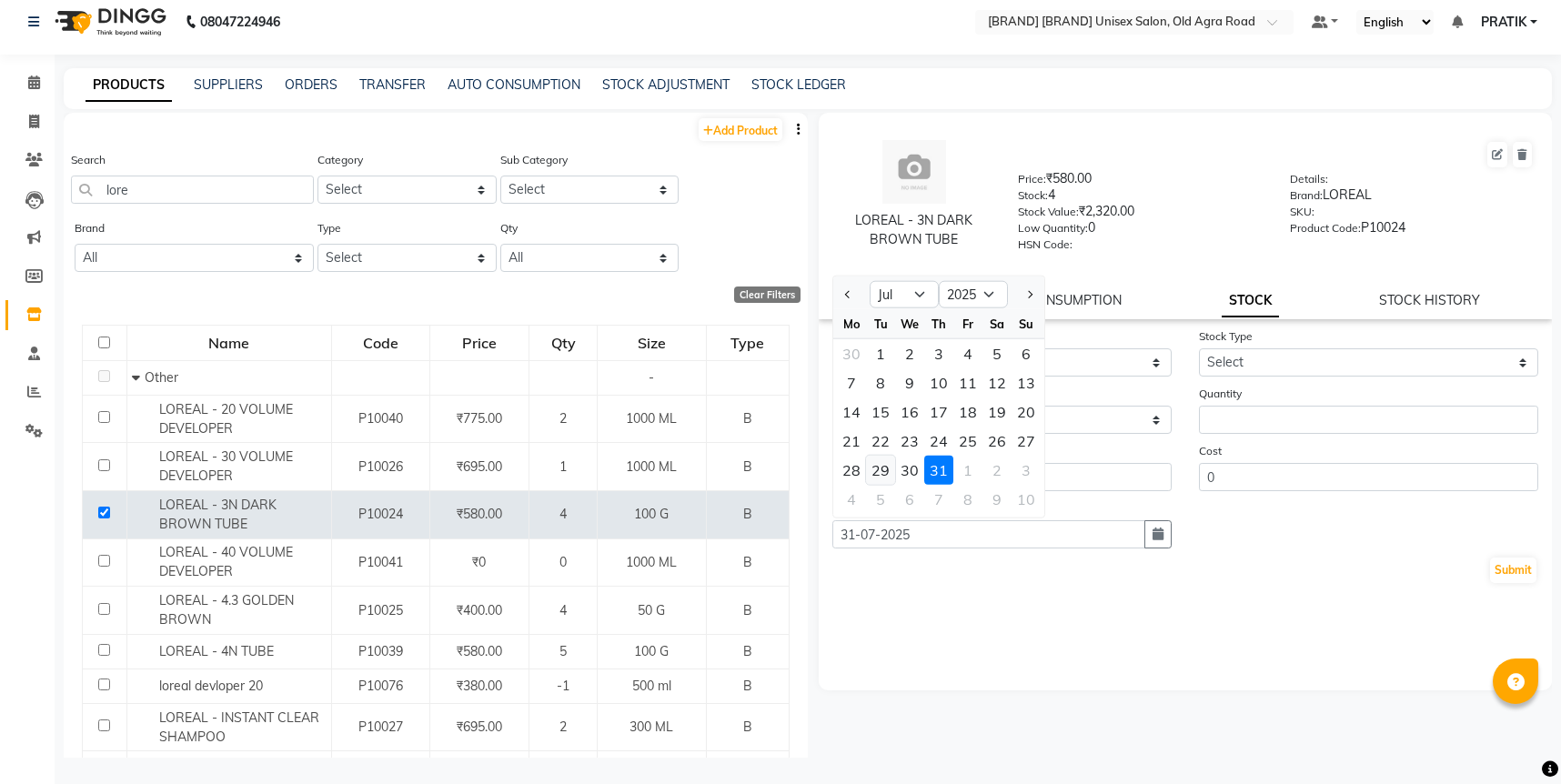 click on "29" 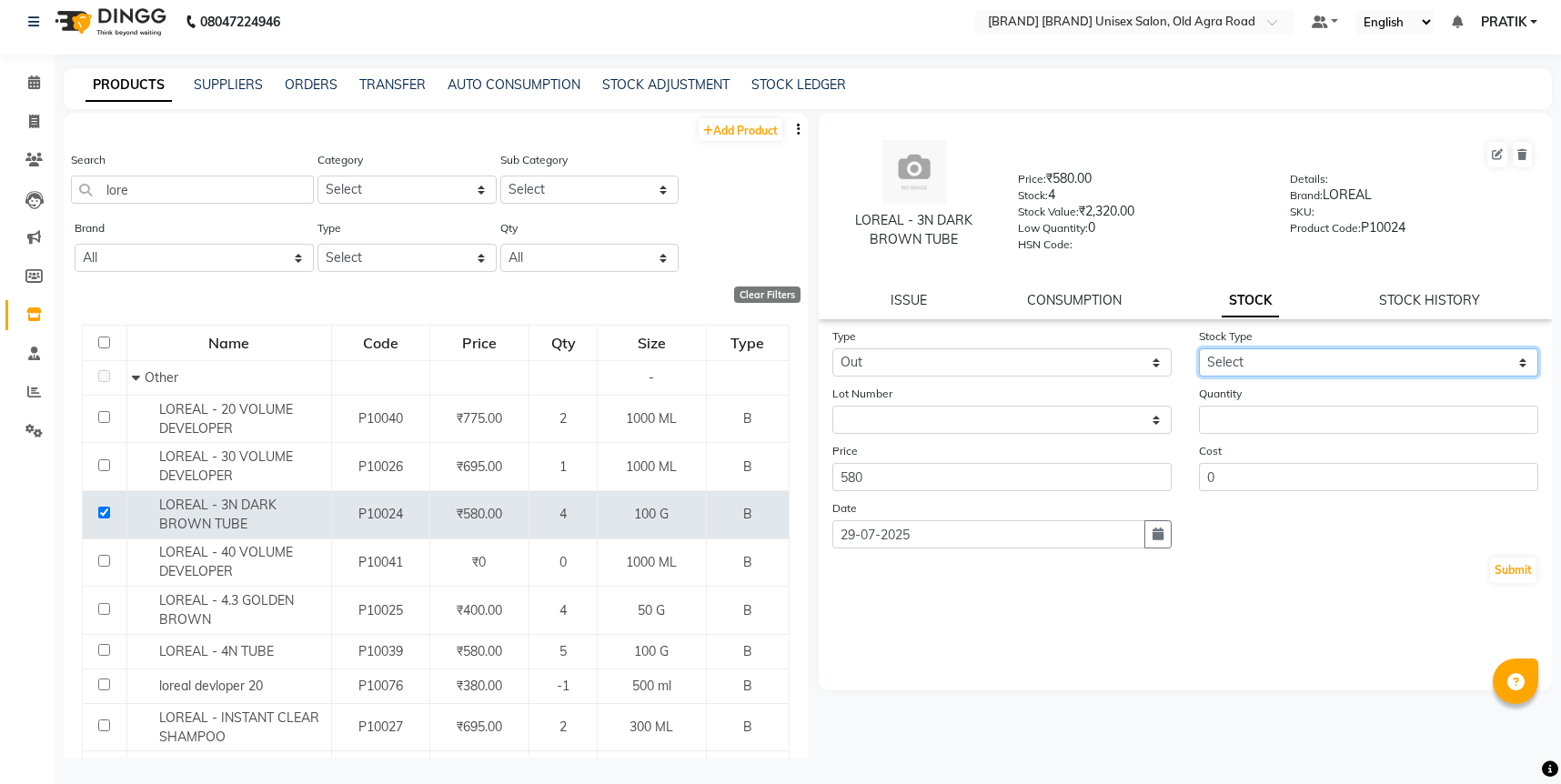 click on "Select Internal Use Damaged Expired Adjustment Return Other" 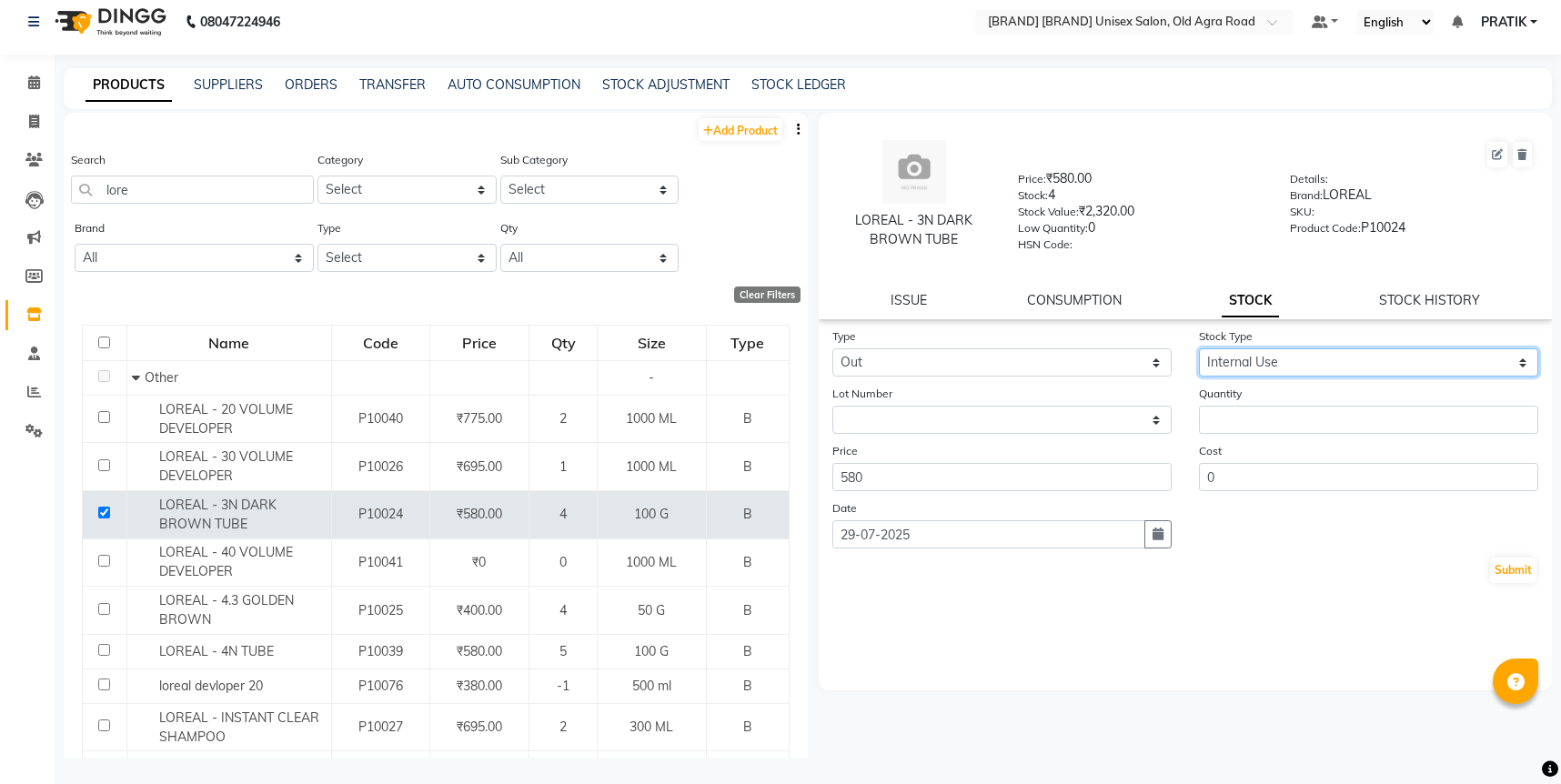 click on "Select Internal Use Damaged Expired Adjustment Return Other" 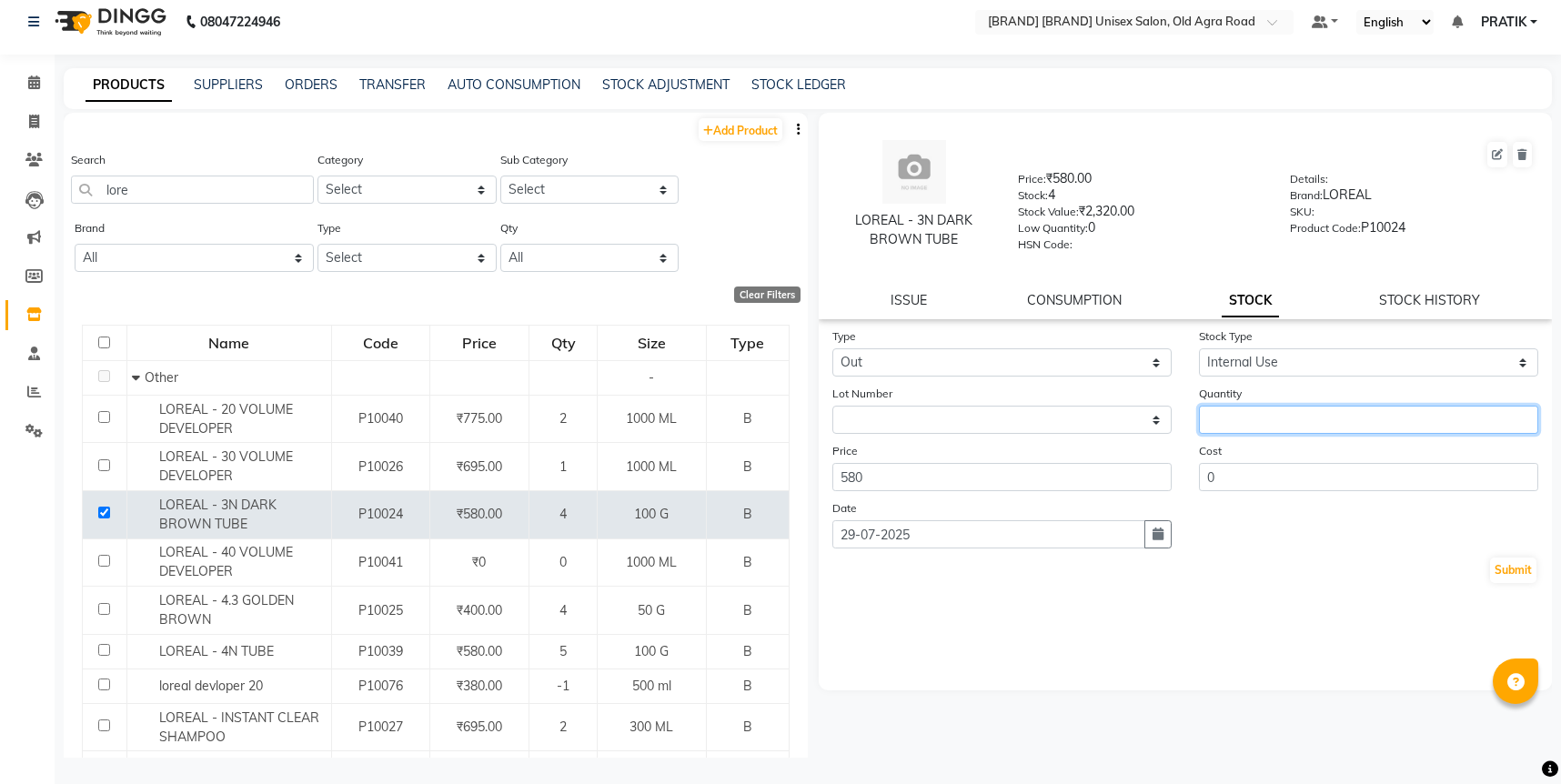 click 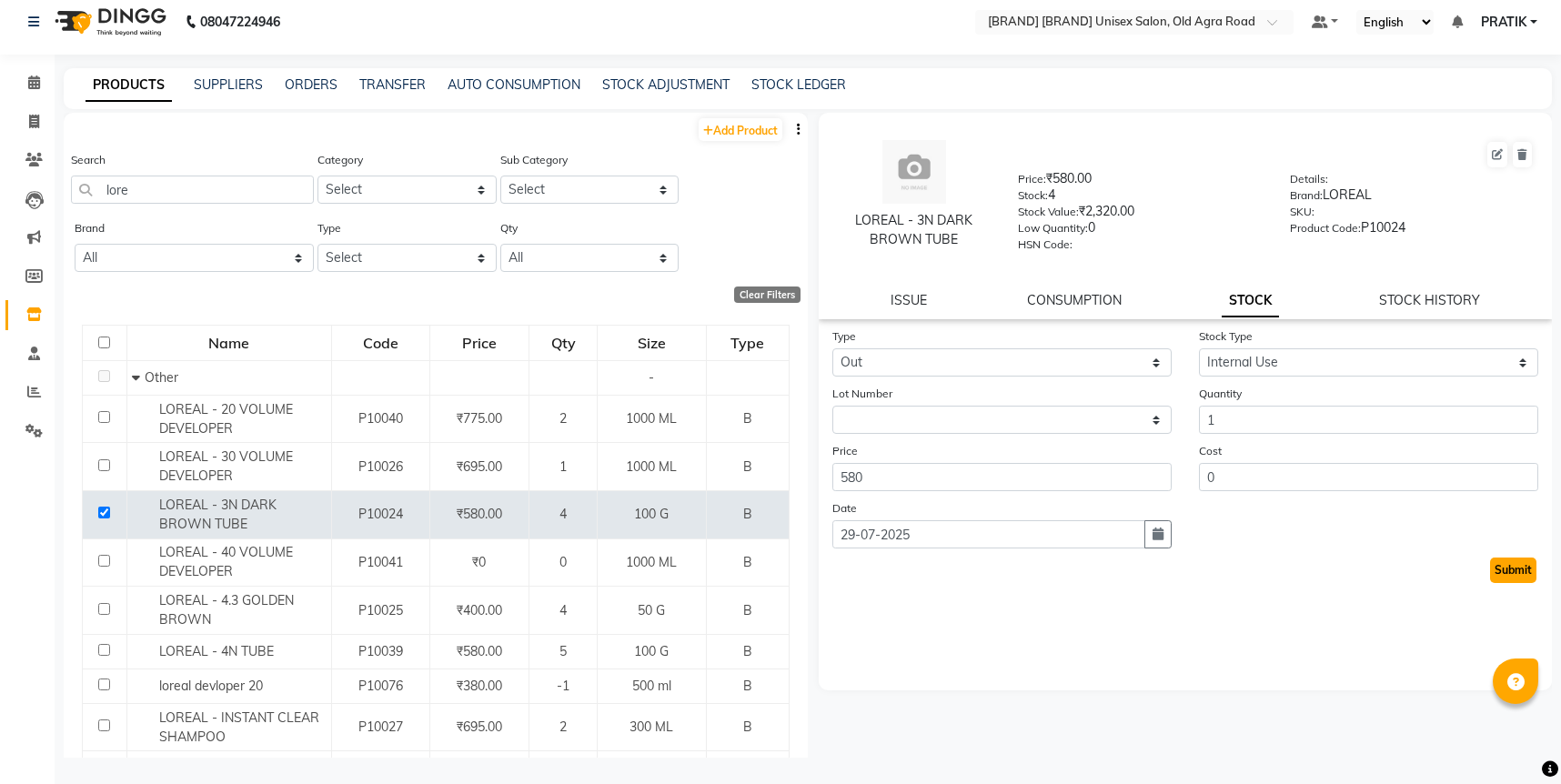 click on "Submit" 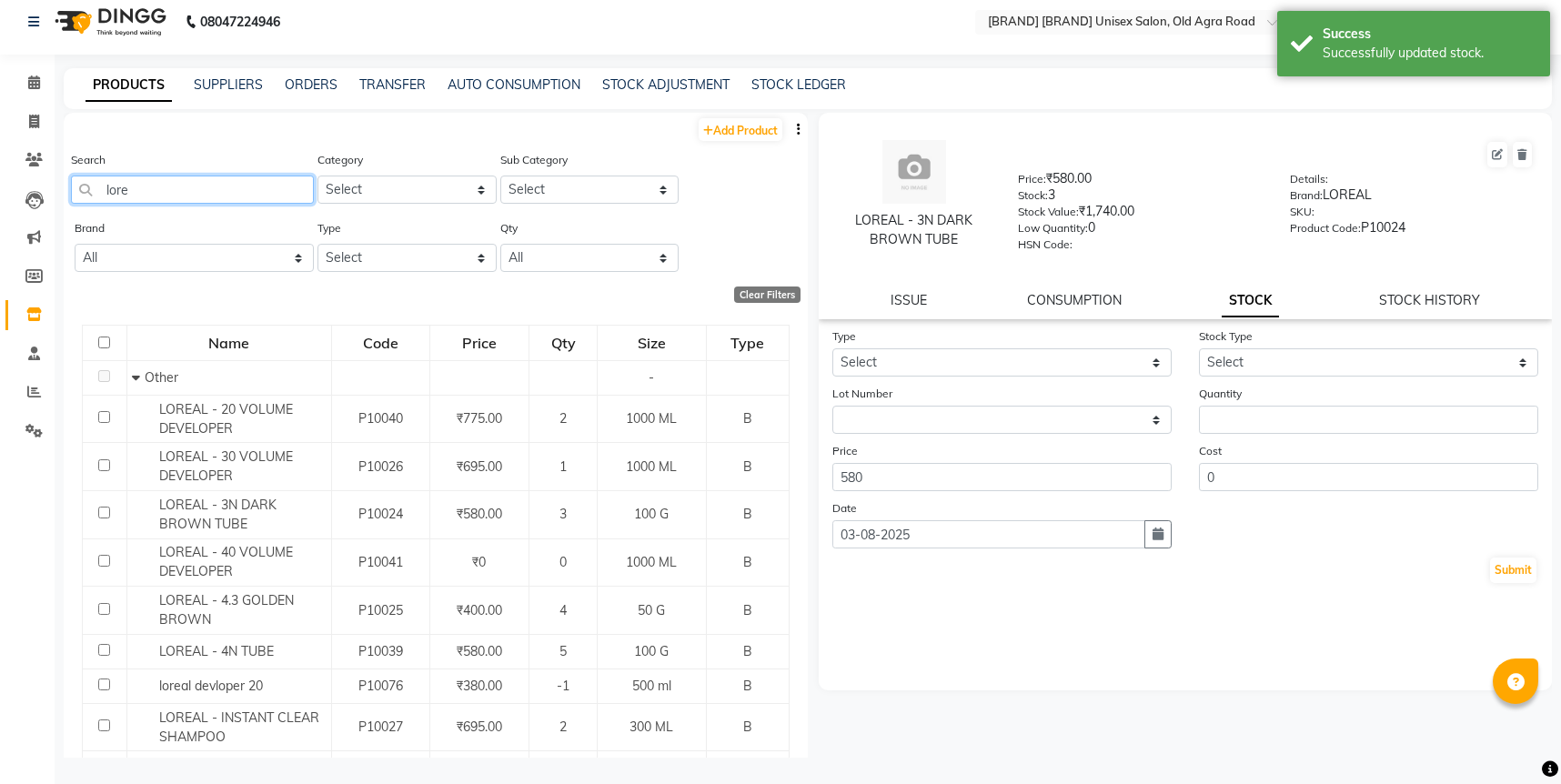 click on "lore" 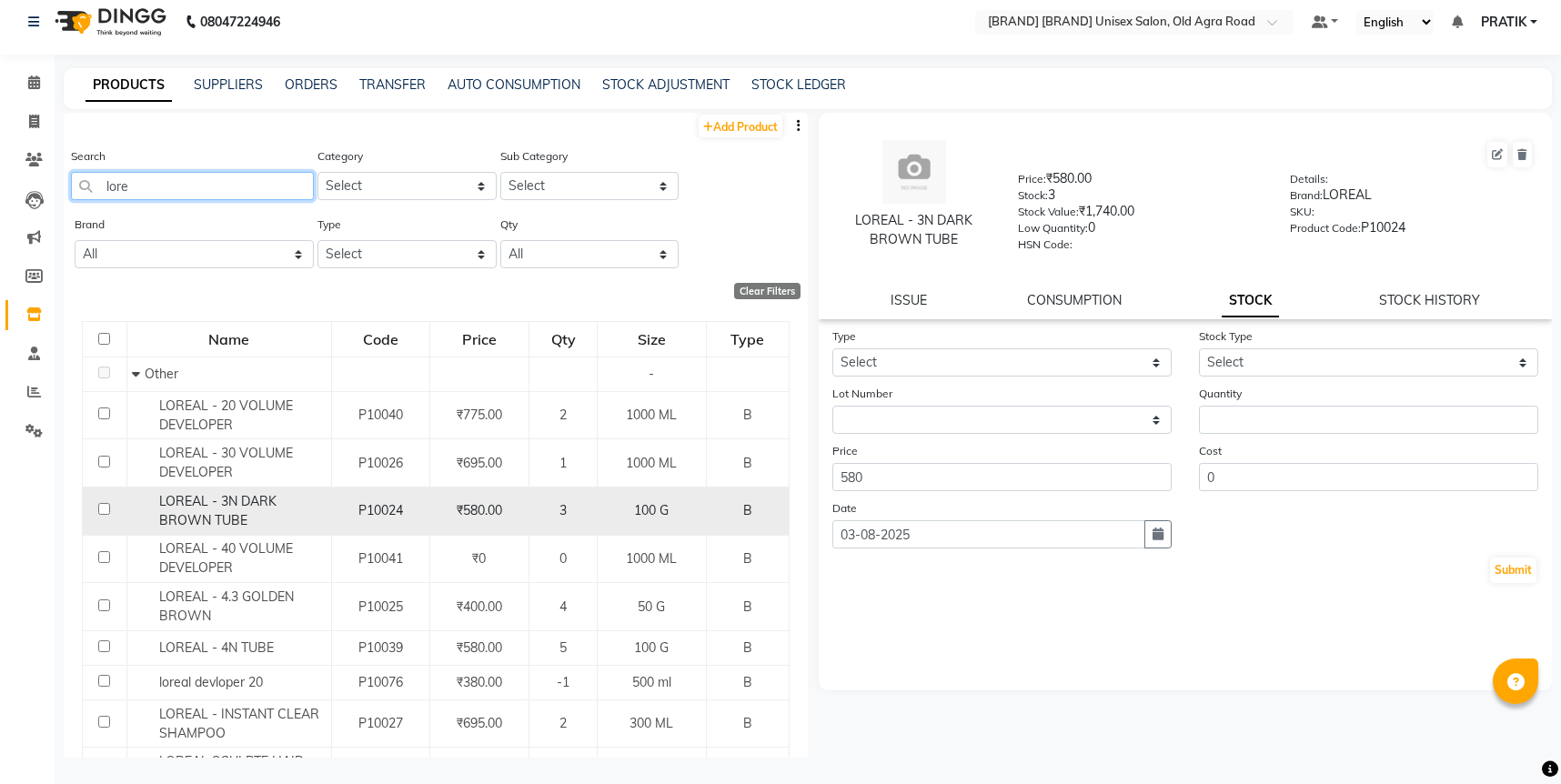 scroll, scrollTop: 0, scrollLeft: 0, axis: both 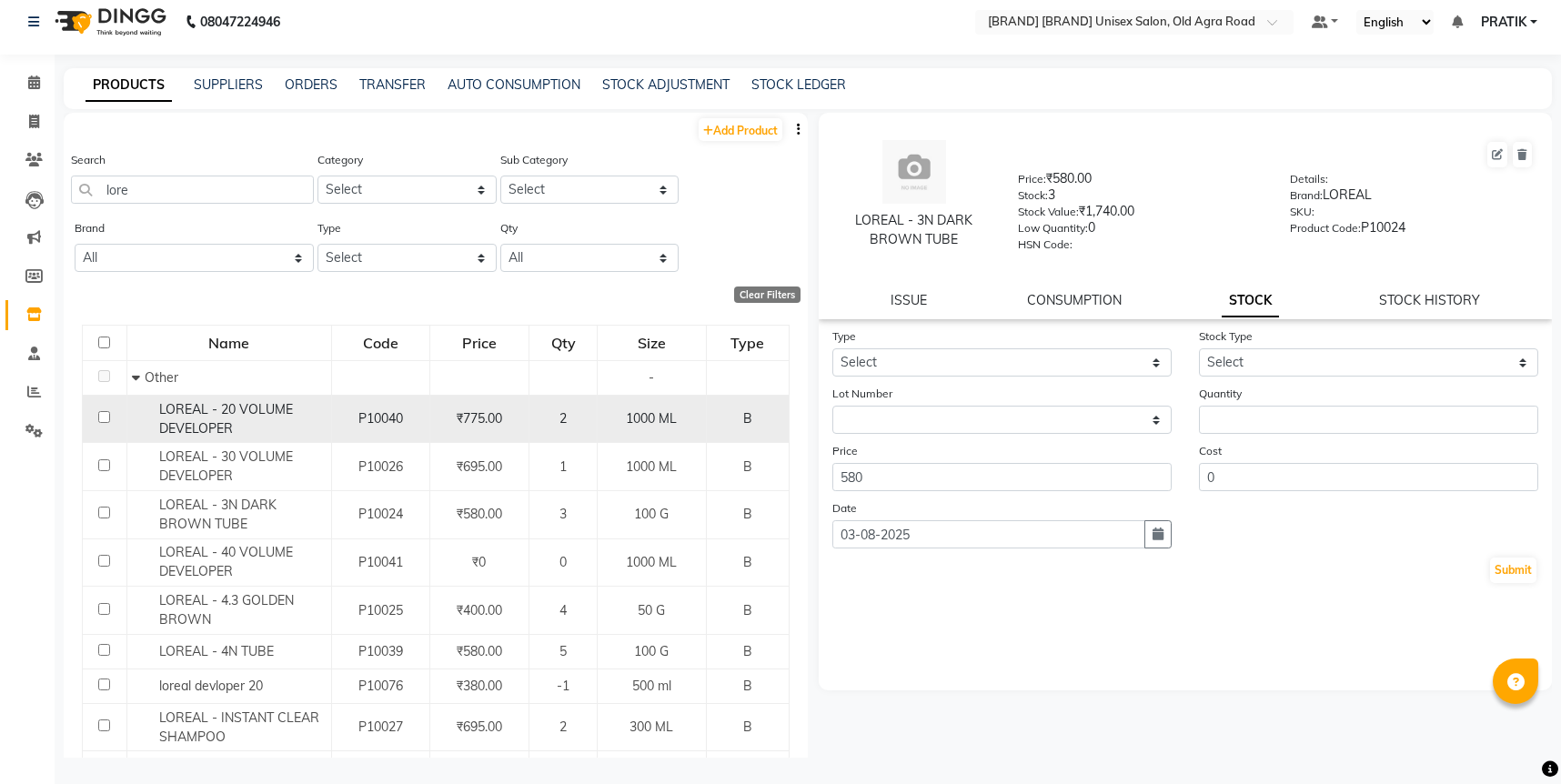 click 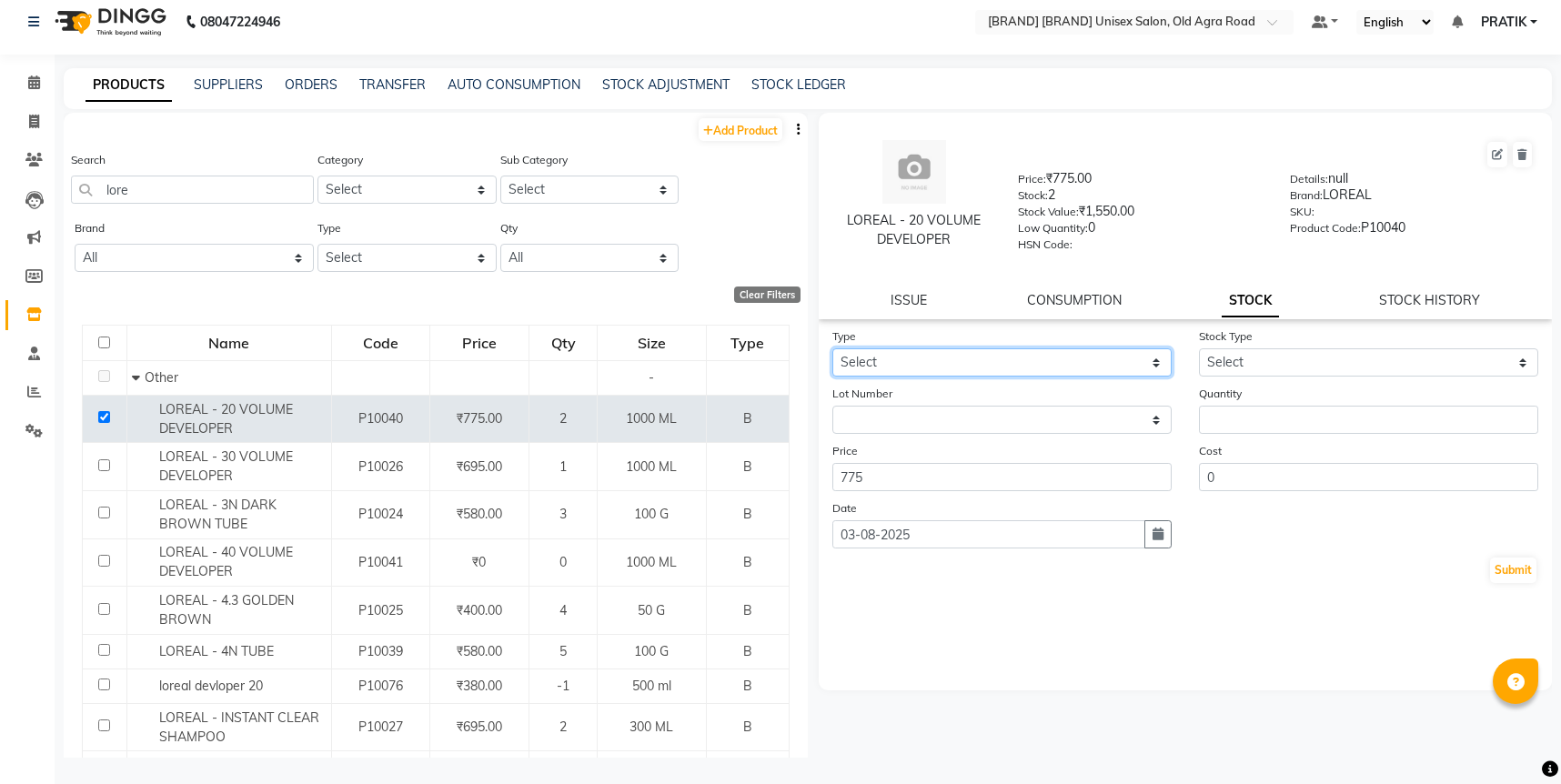 click on "Select In Out" 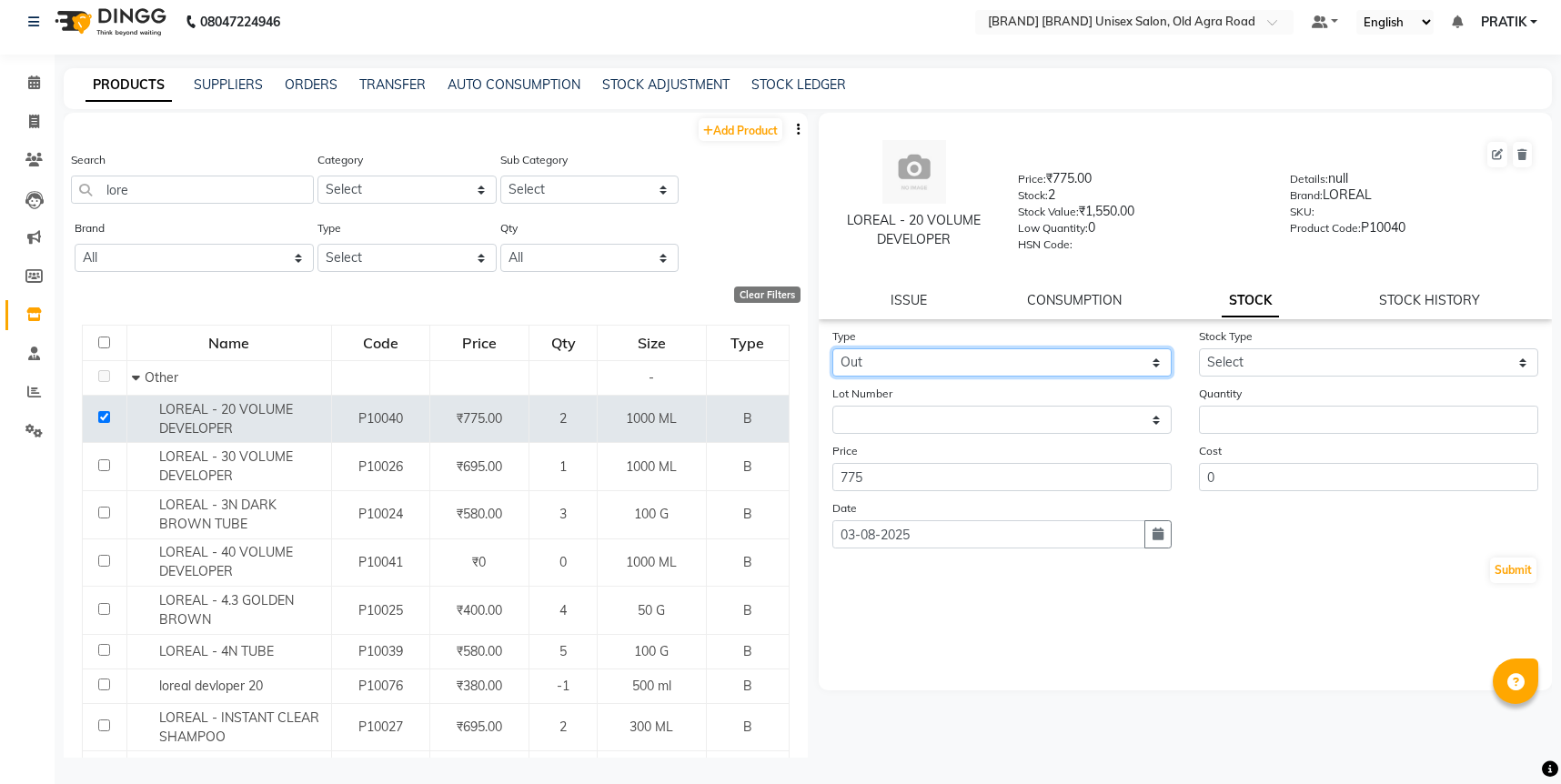click on "Select In Out" 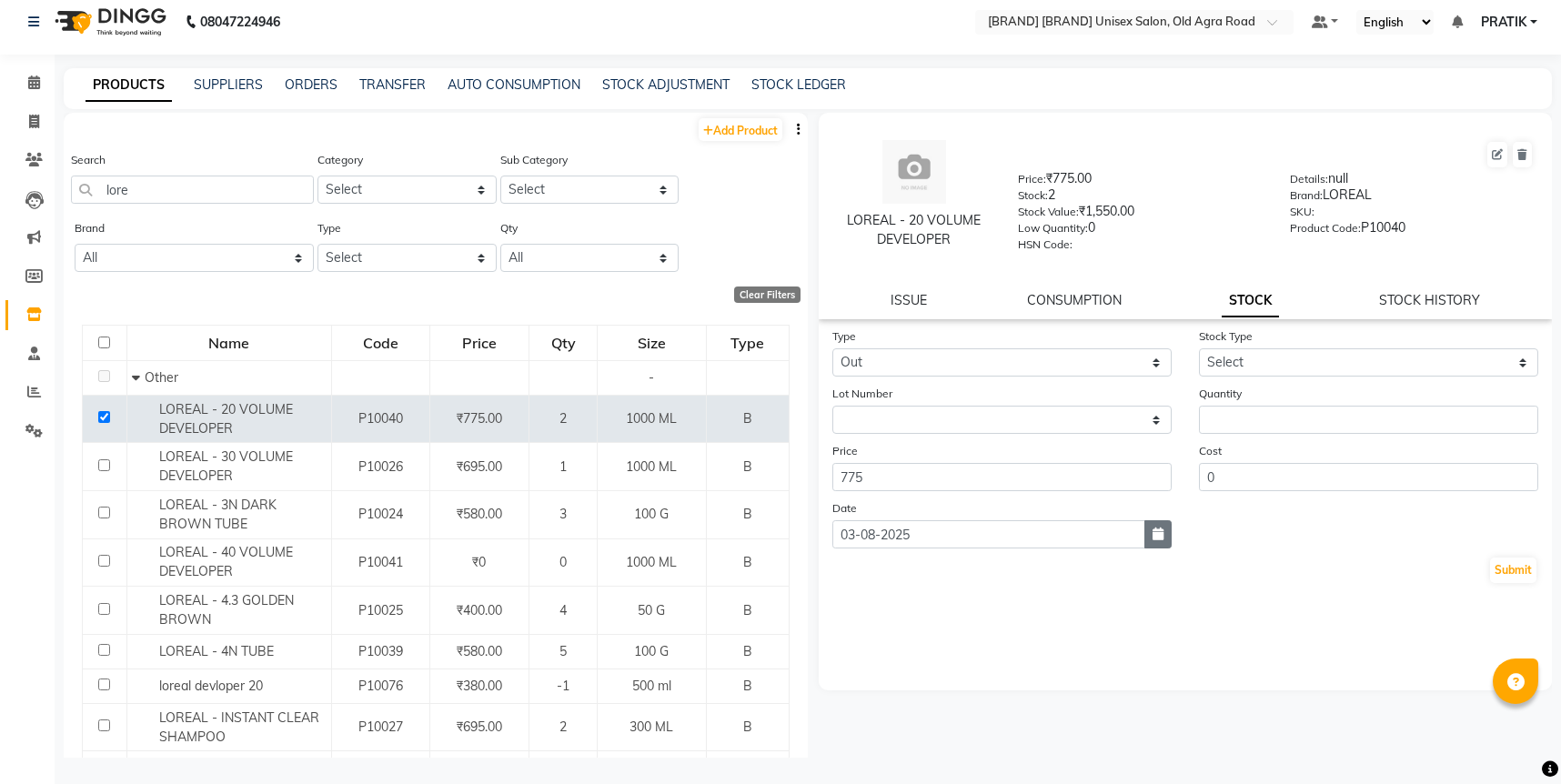 click 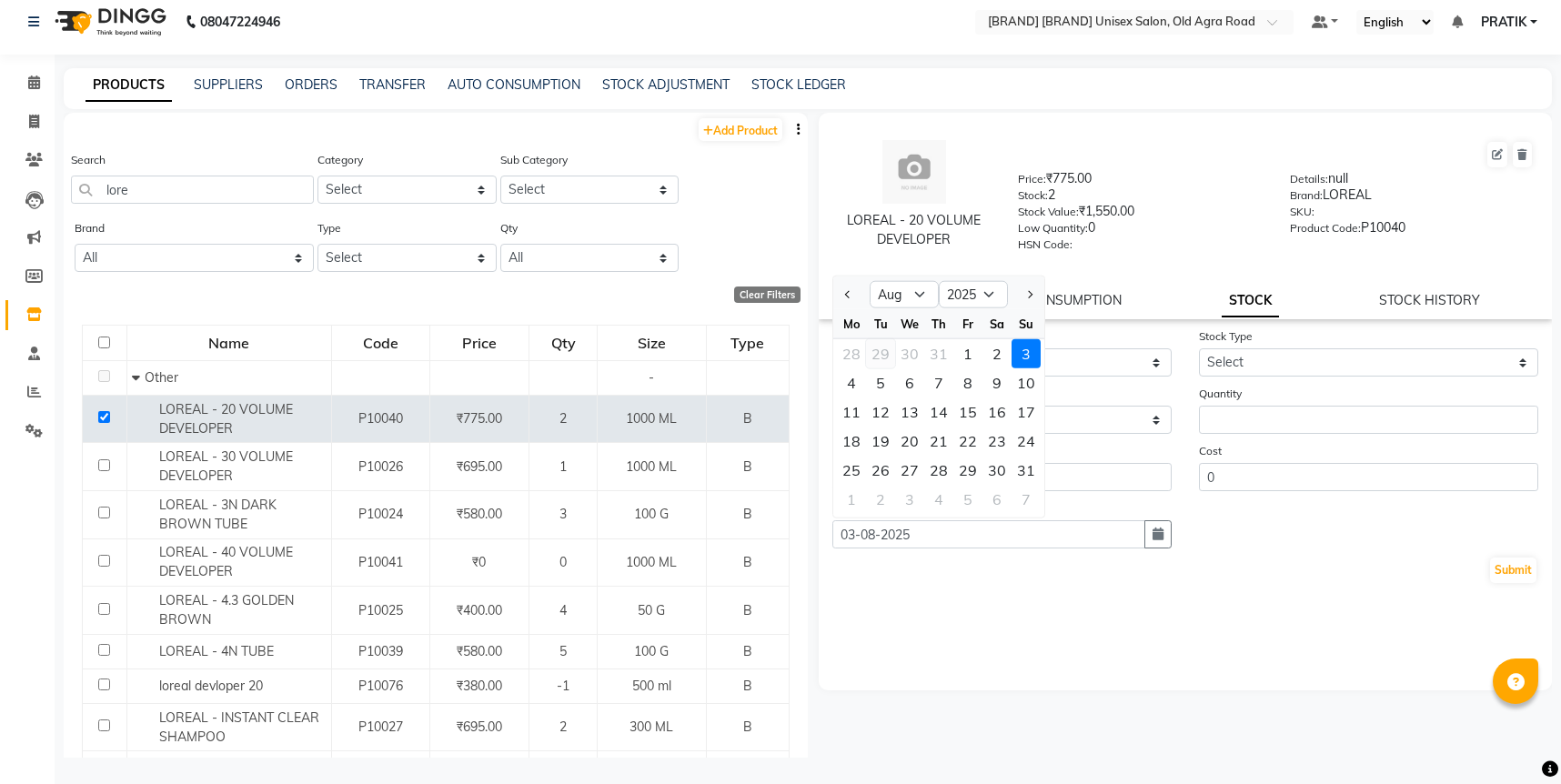 click on "29" 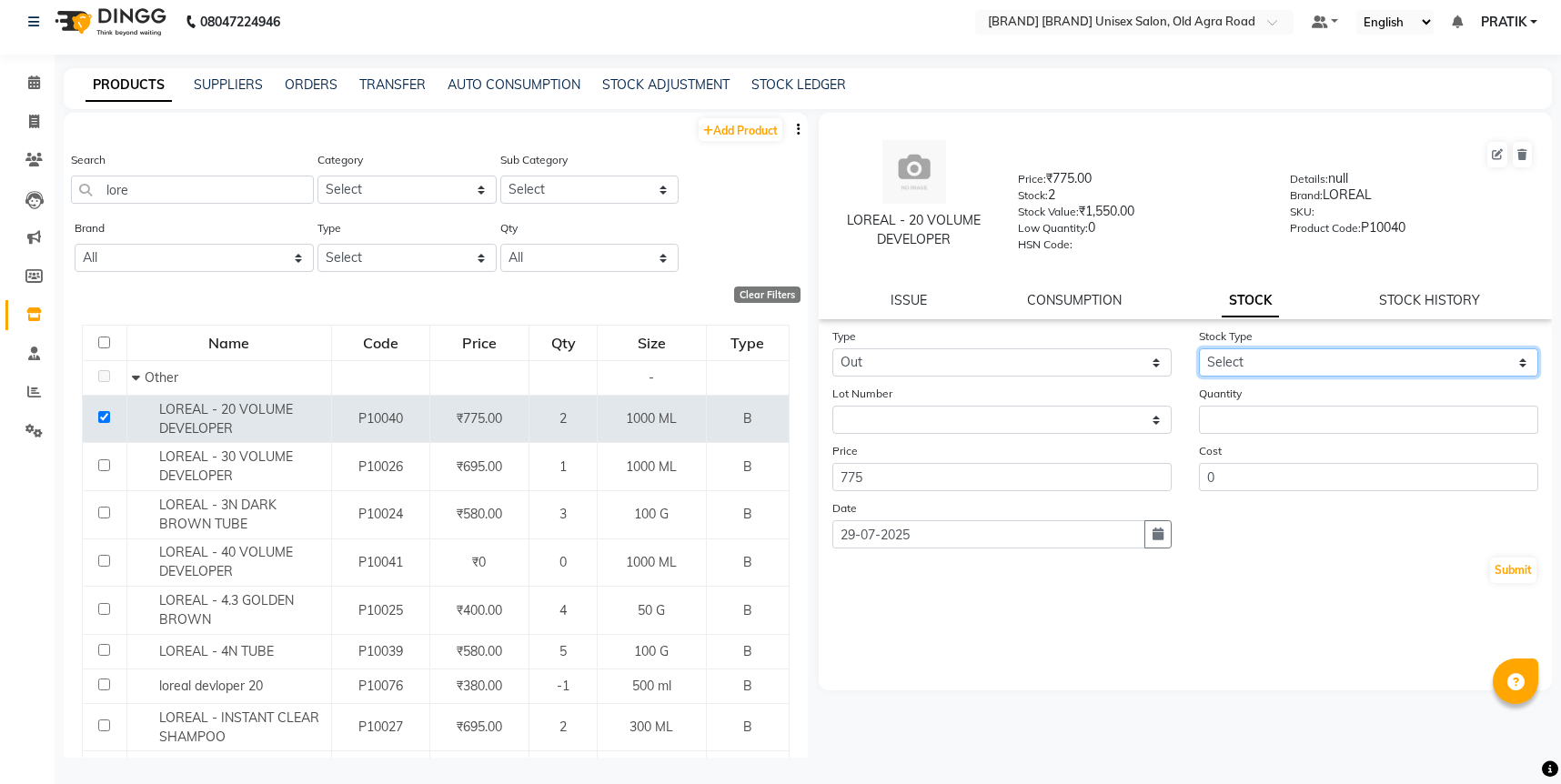 click on "Select Internal Use Damaged Expired Adjustment Return Other" 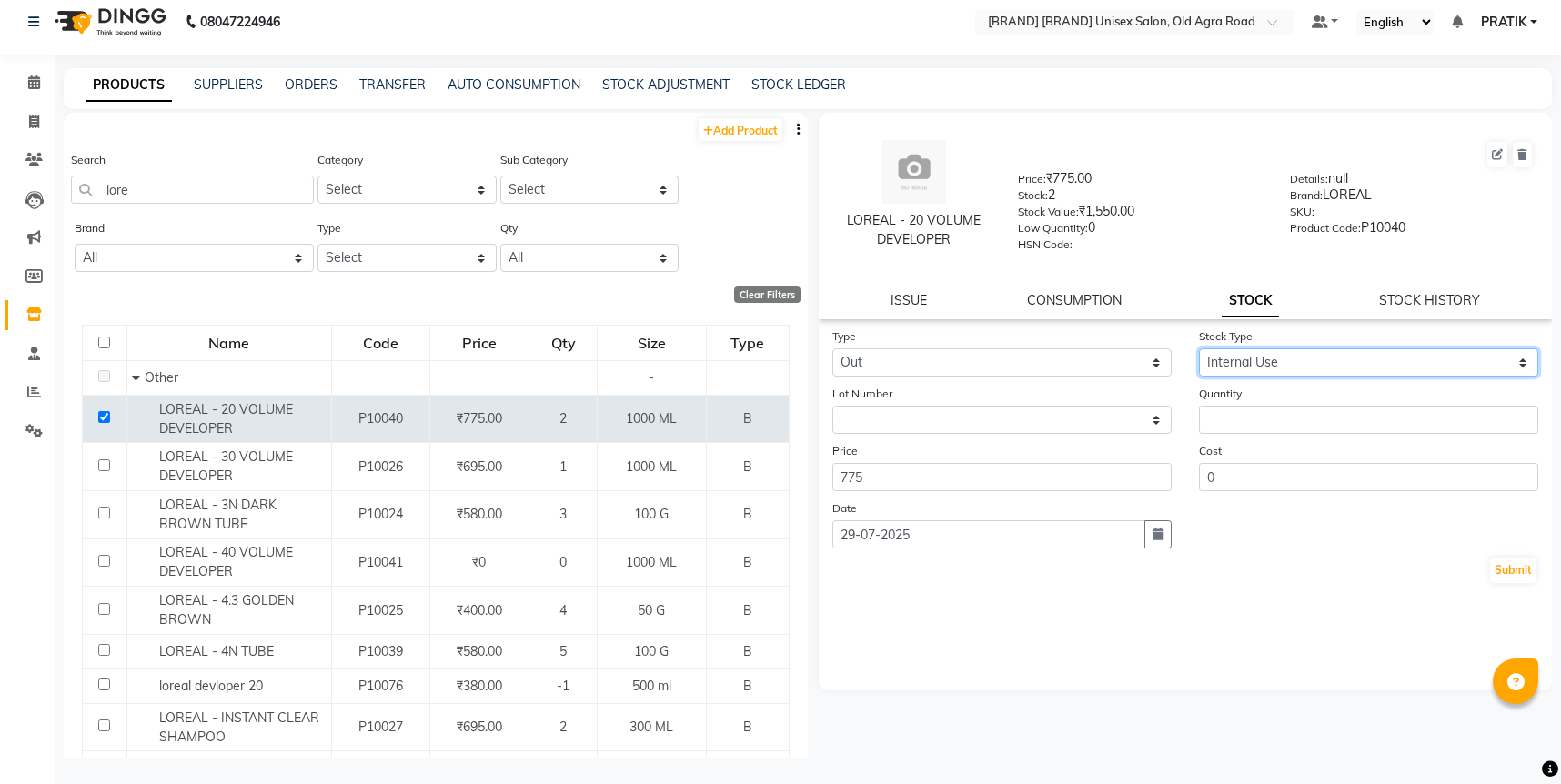 click on "Select Internal Use Damaged Expired Adjustment Return Other" 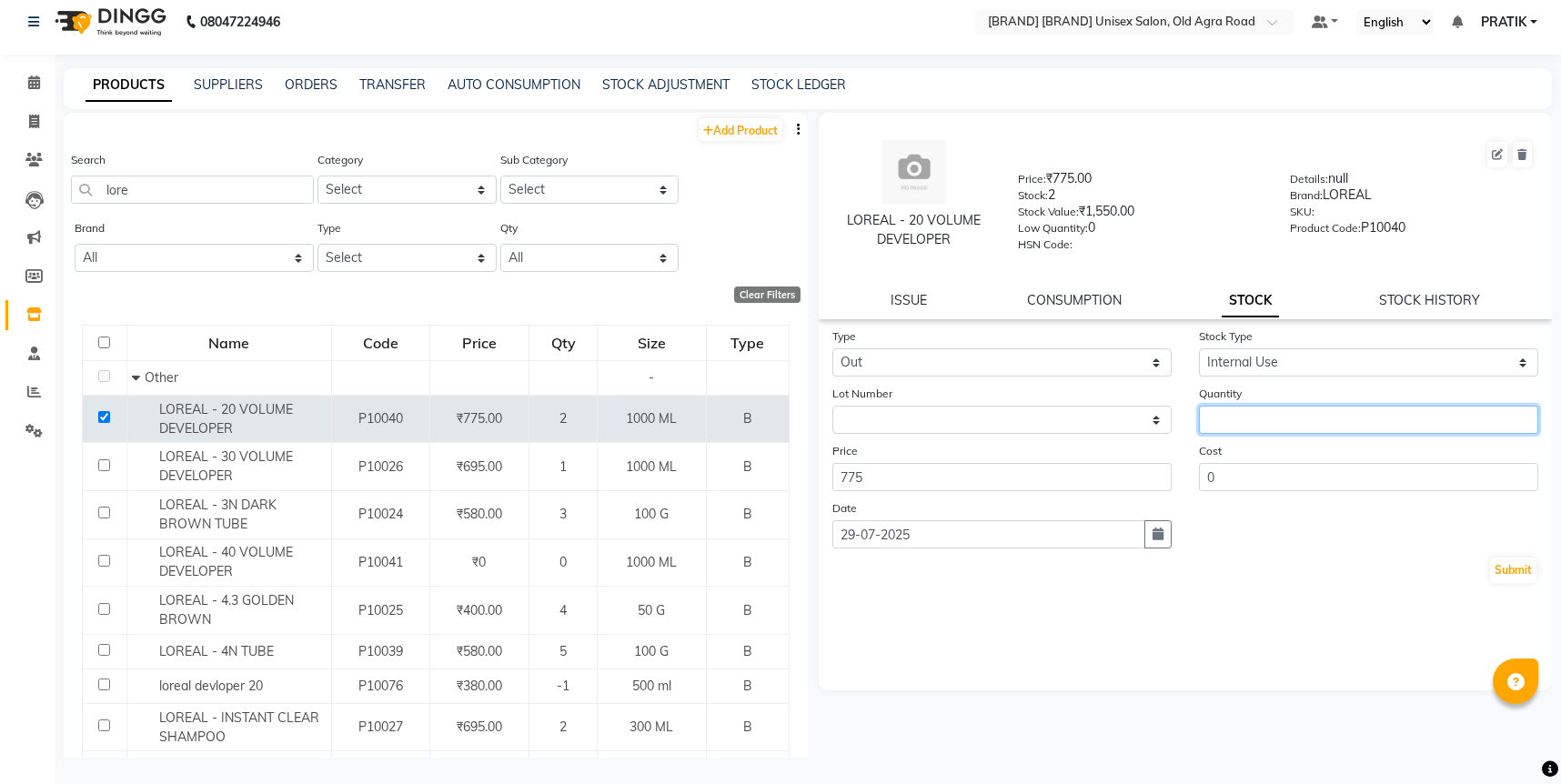 click 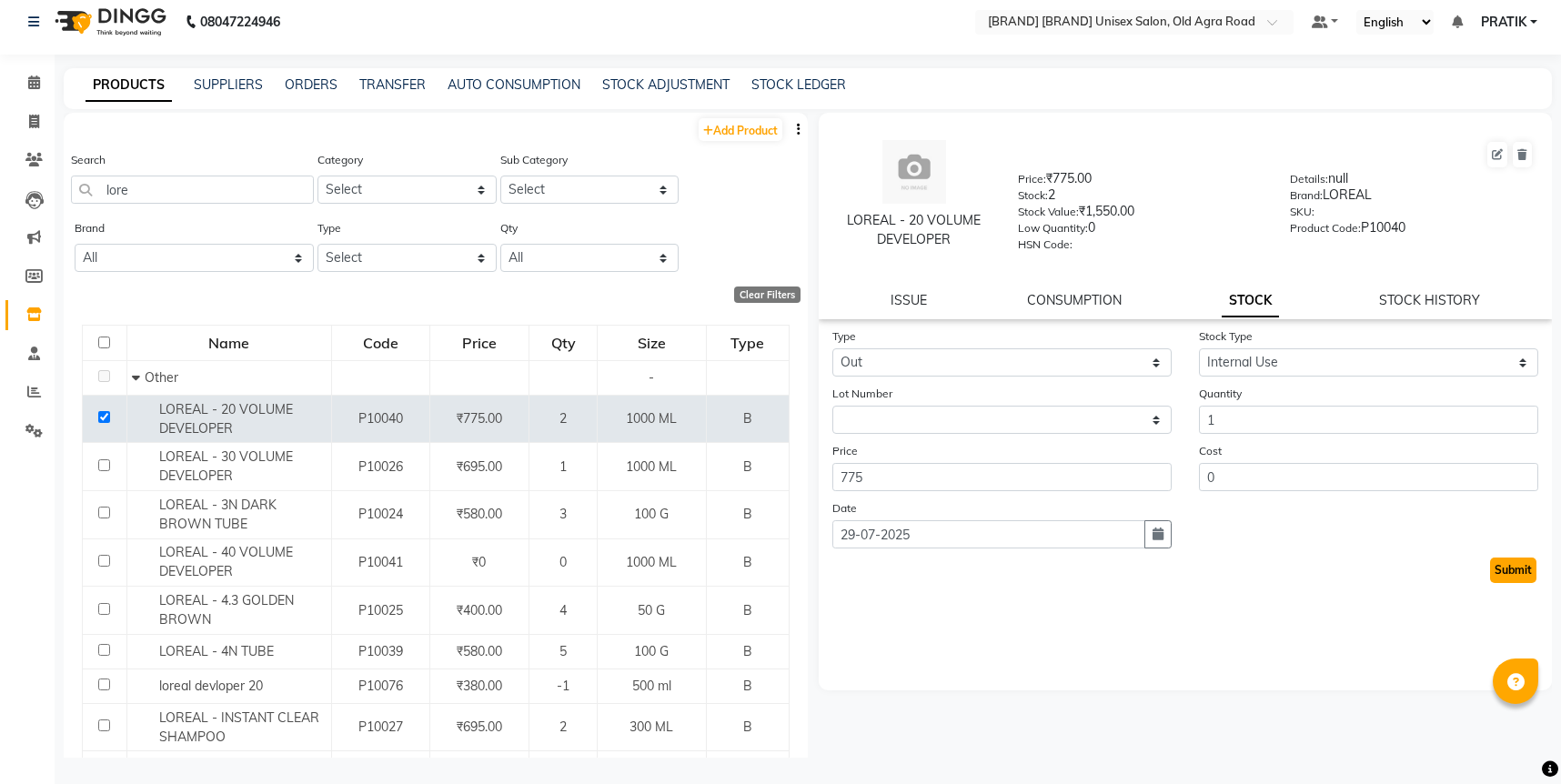 click on "Submit" 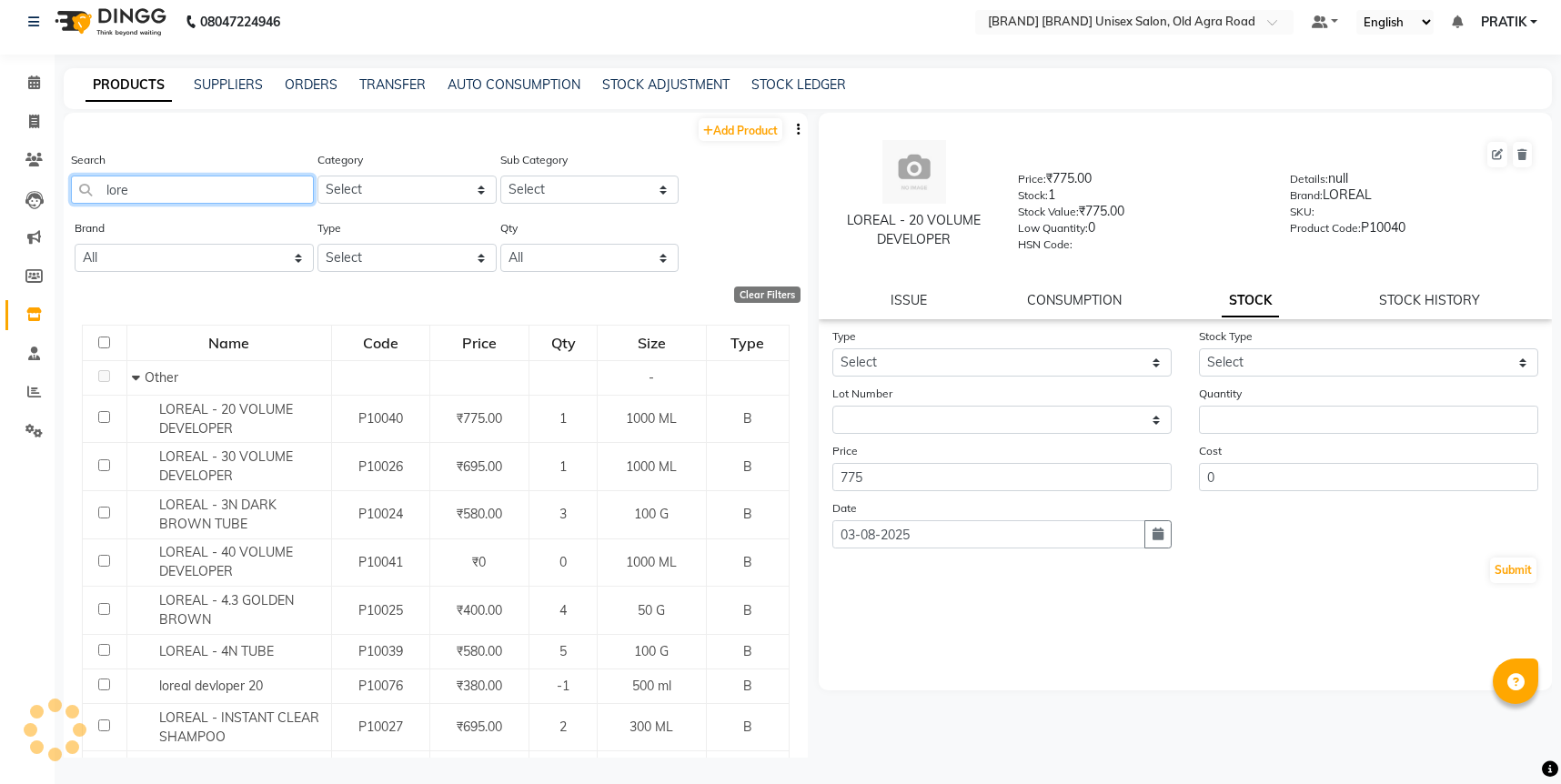 click on "lore" 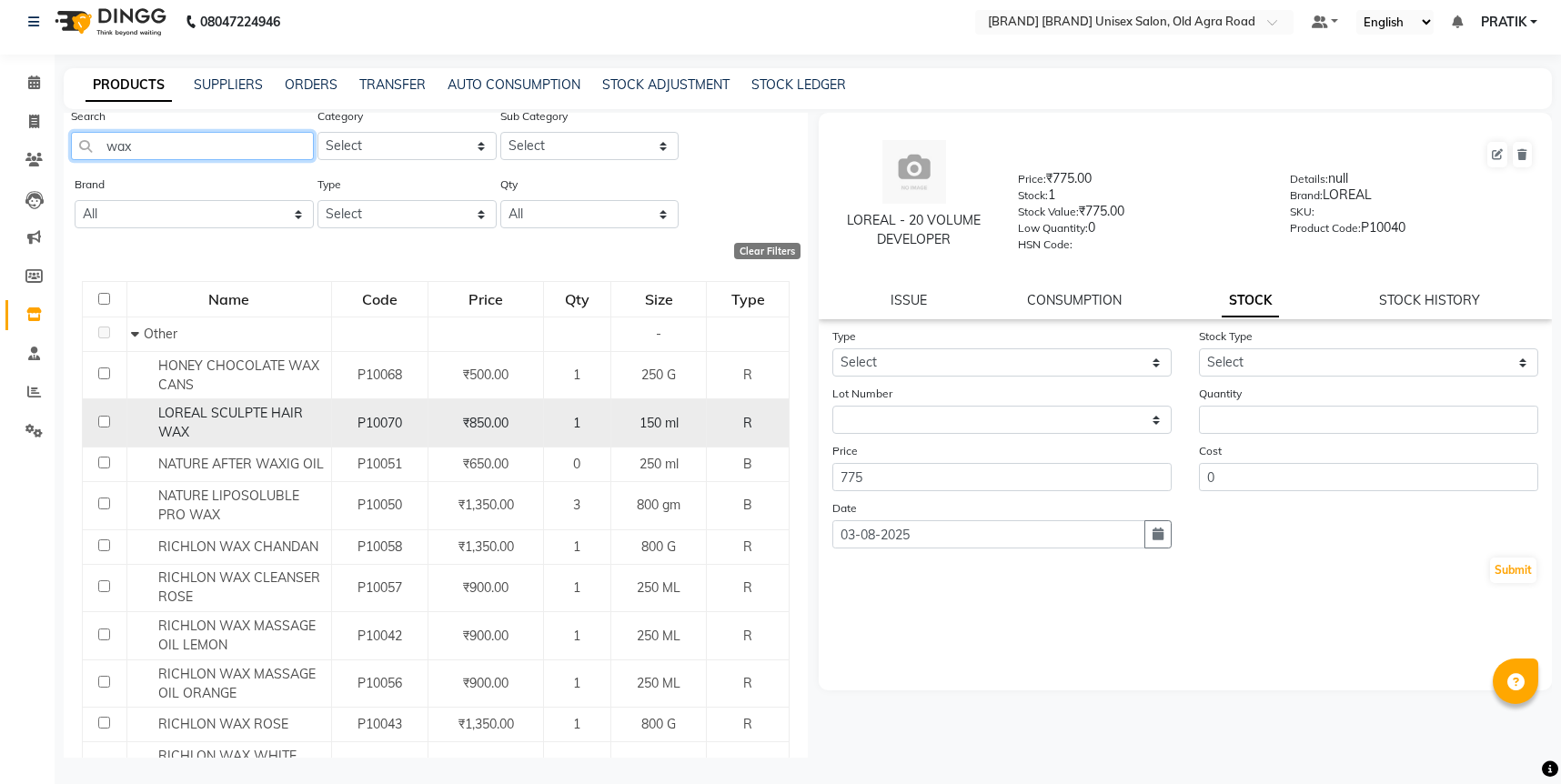 scroll, scrollTop: 121, scrollLeft: 0, axis: vertical 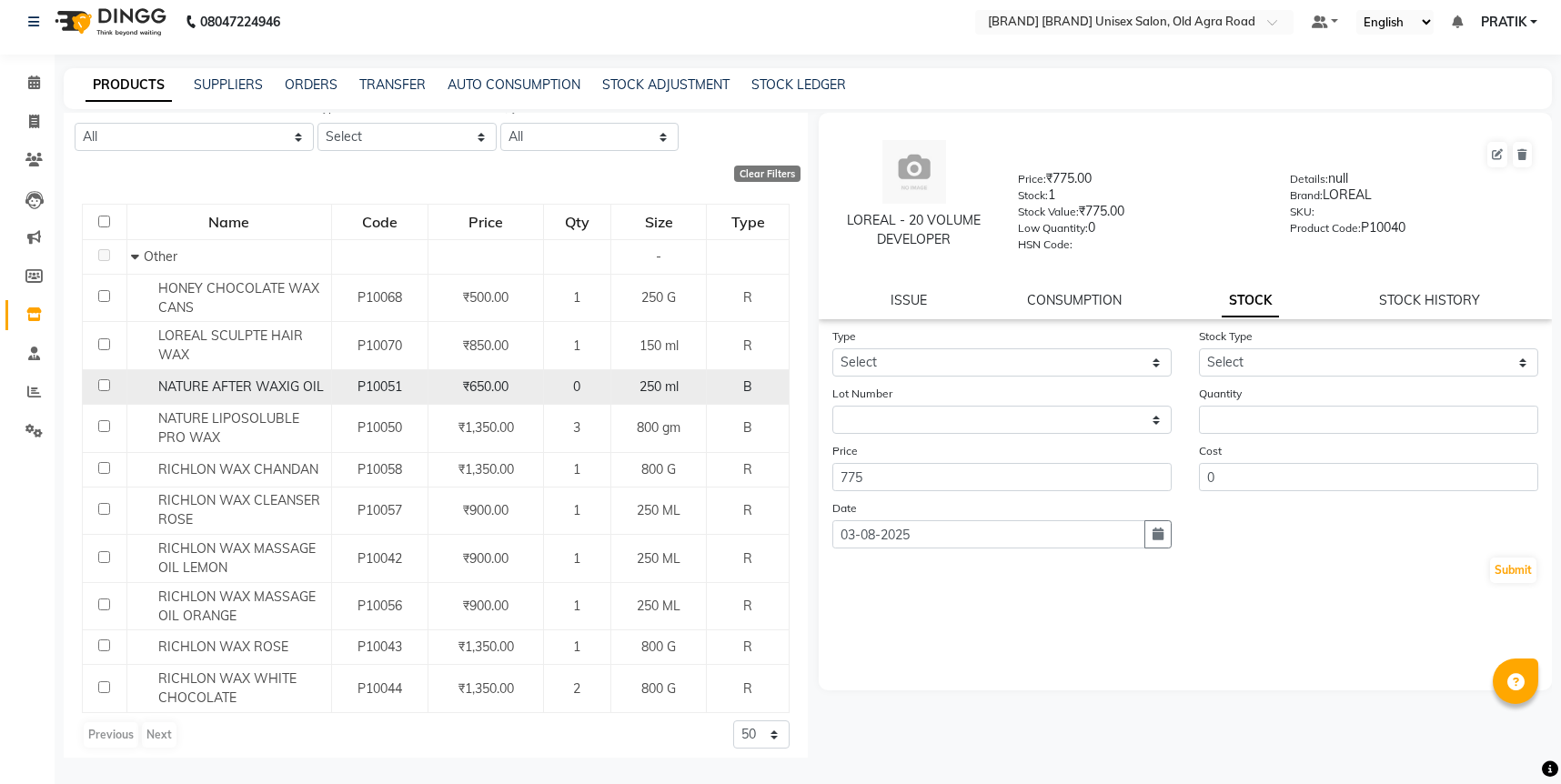 click 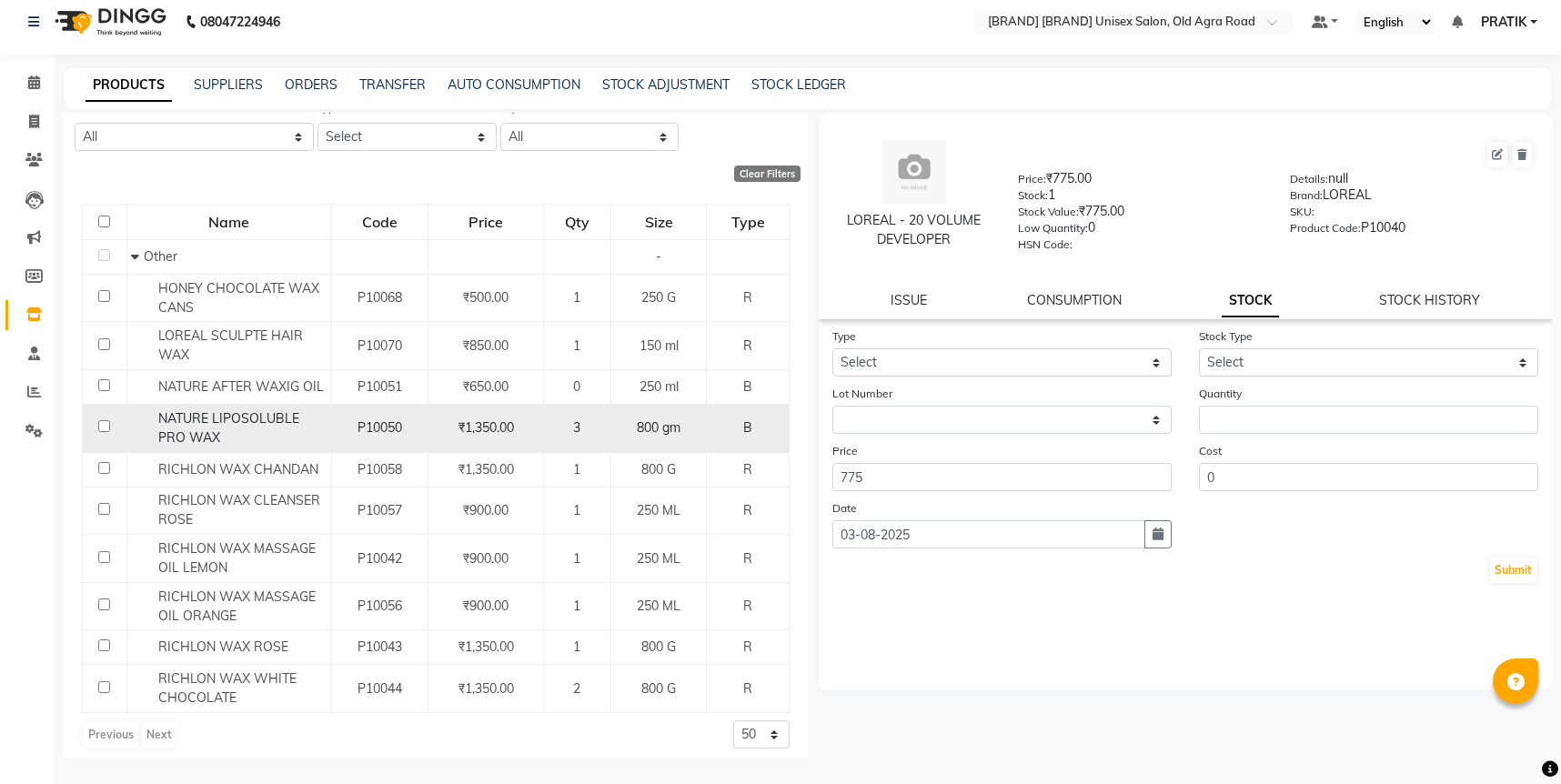 click 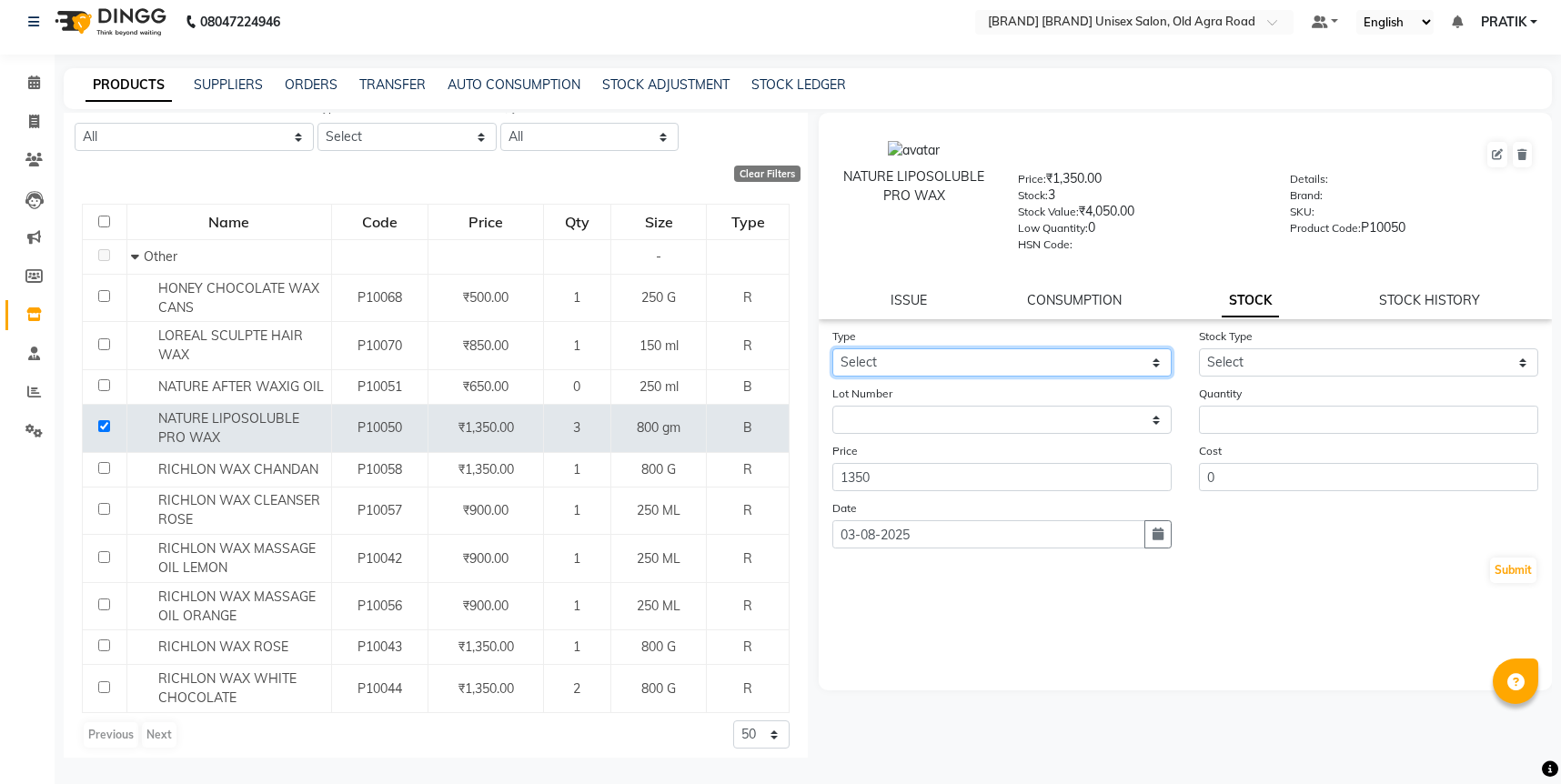 click on "Select In Out" 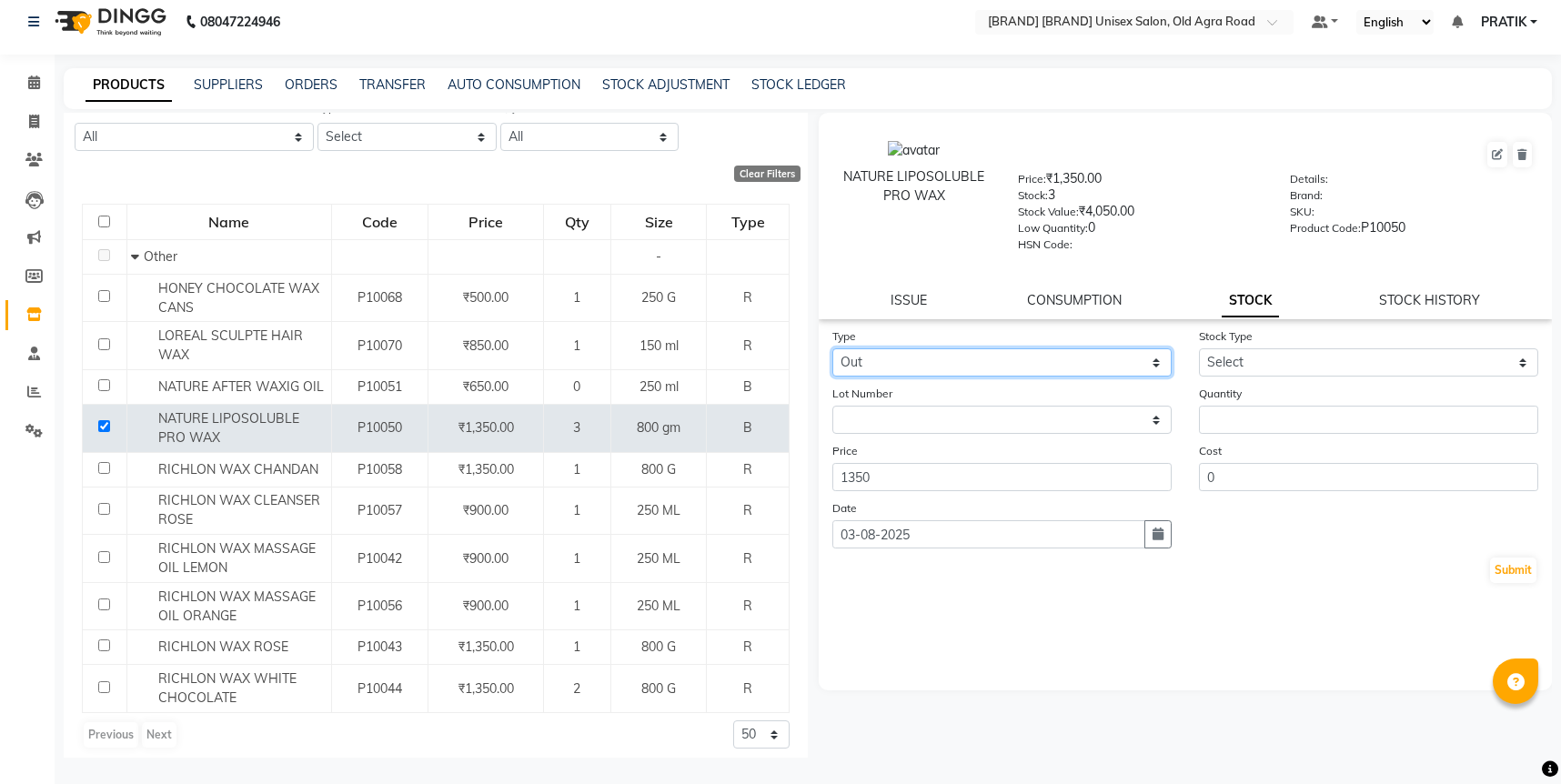 click on "Select In Out" 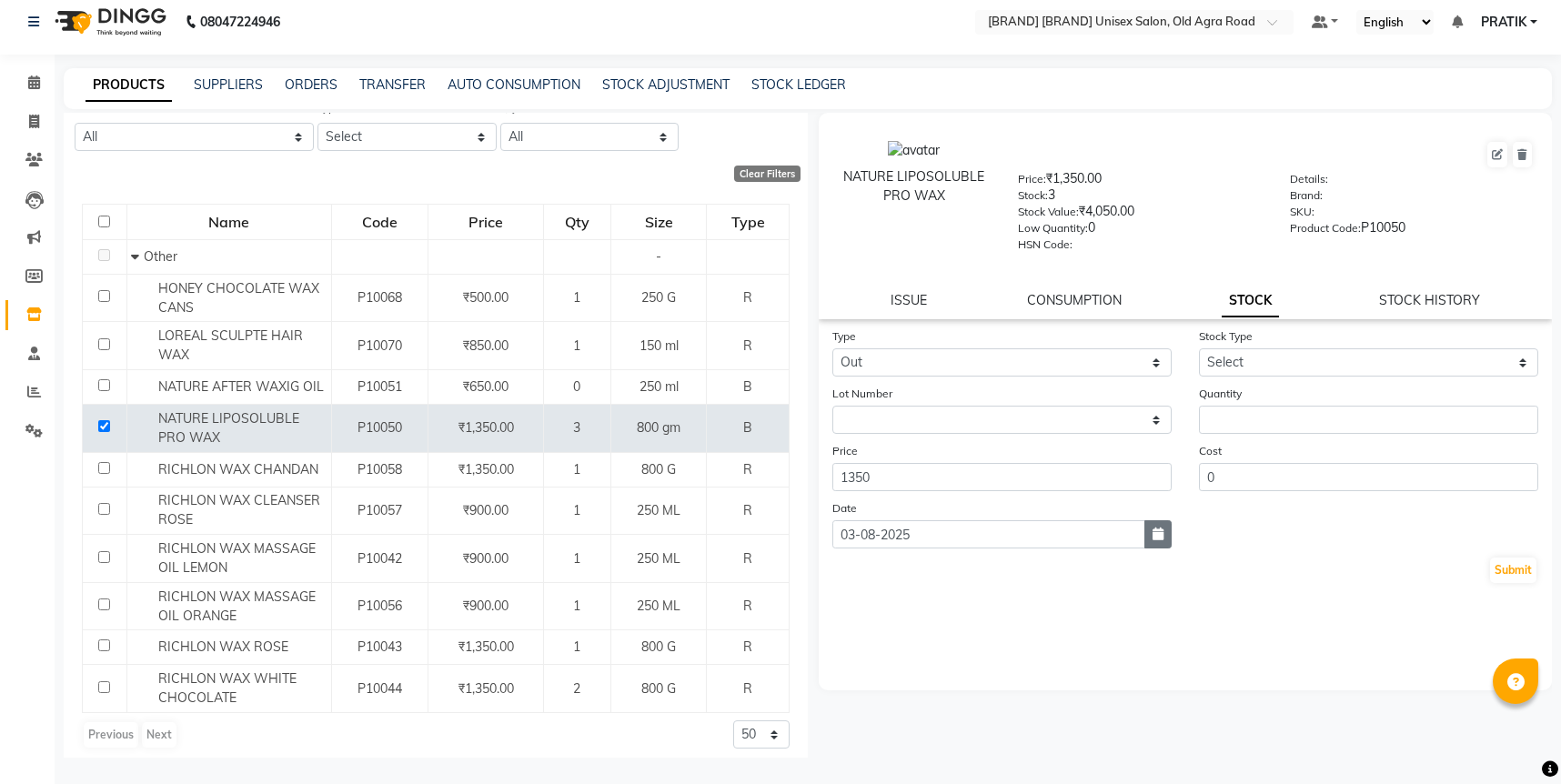click 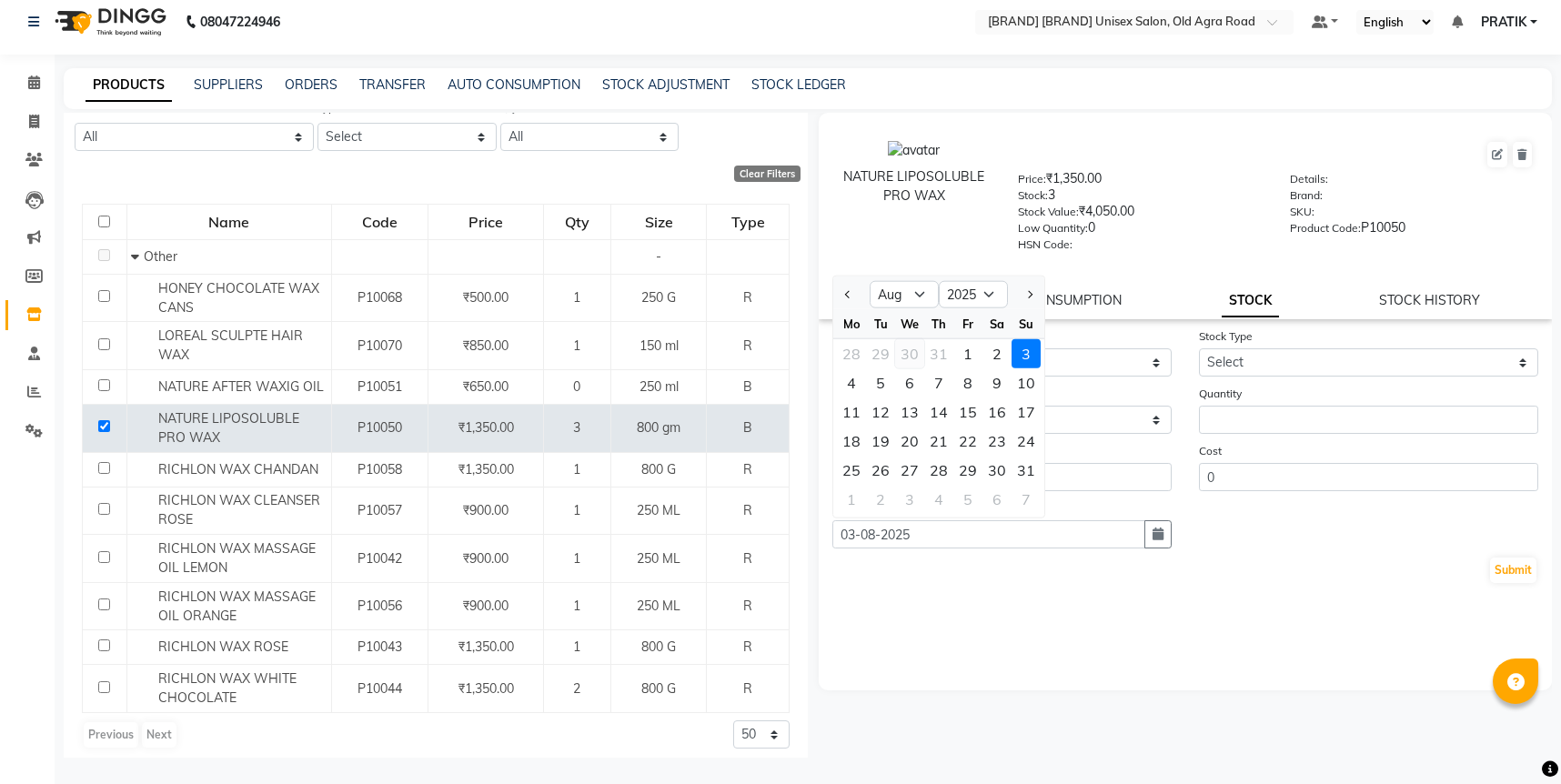 click on "30" 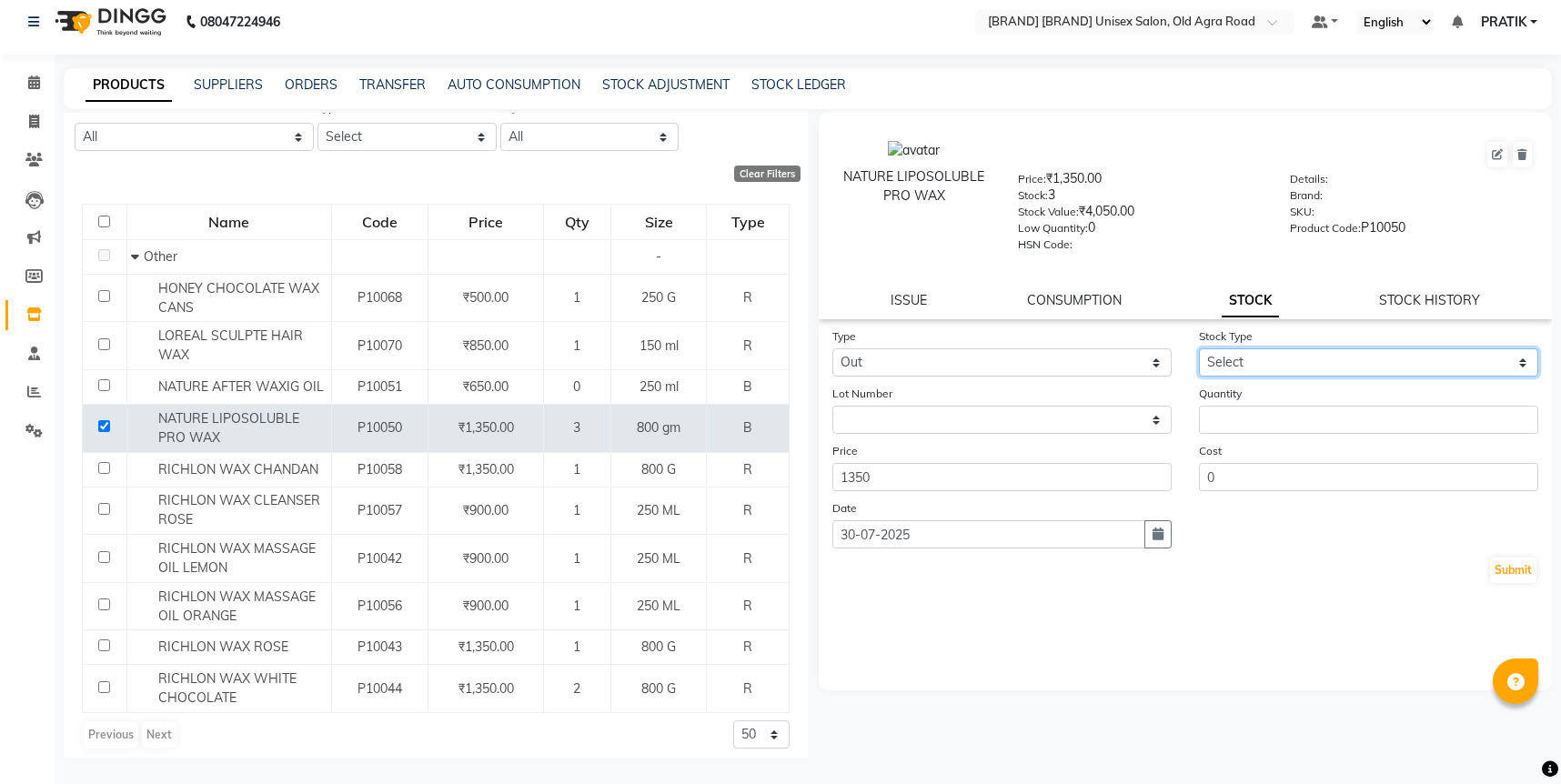 click on "Select Internal Use Damaged Expired Adjustment Return Other" 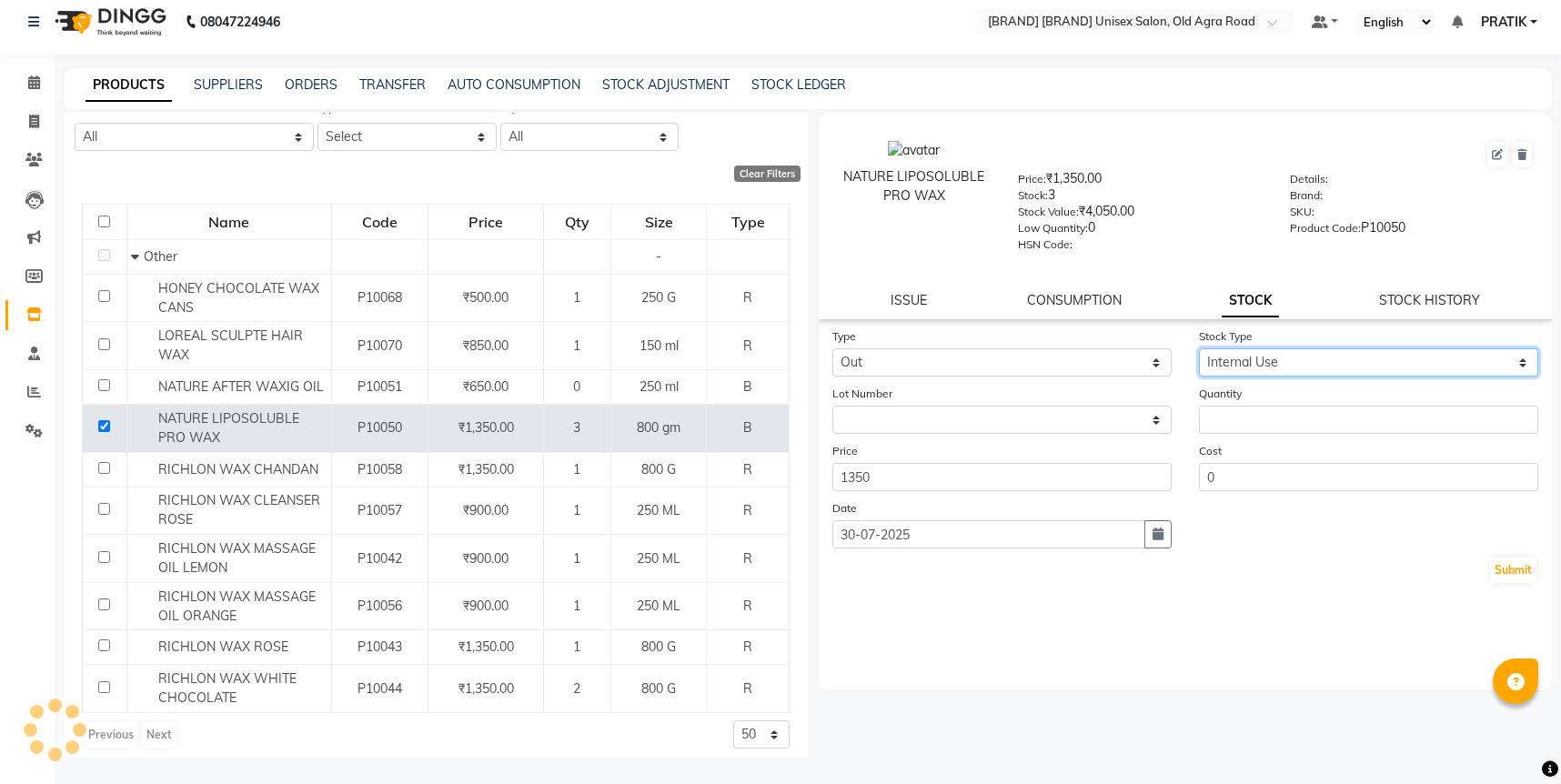 click on "Select Internal Use Damaged Expired Adjustment Return Other" 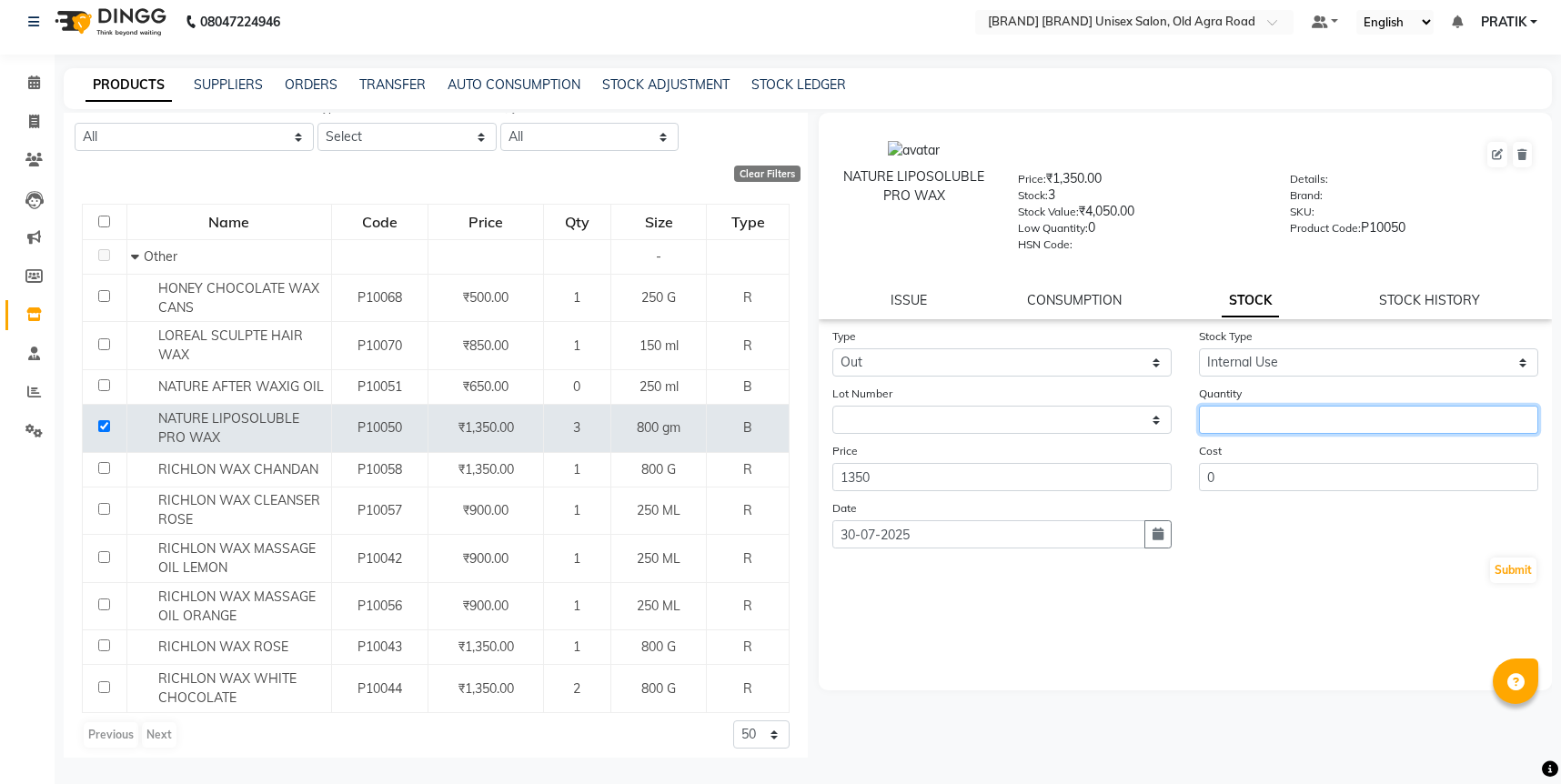 click 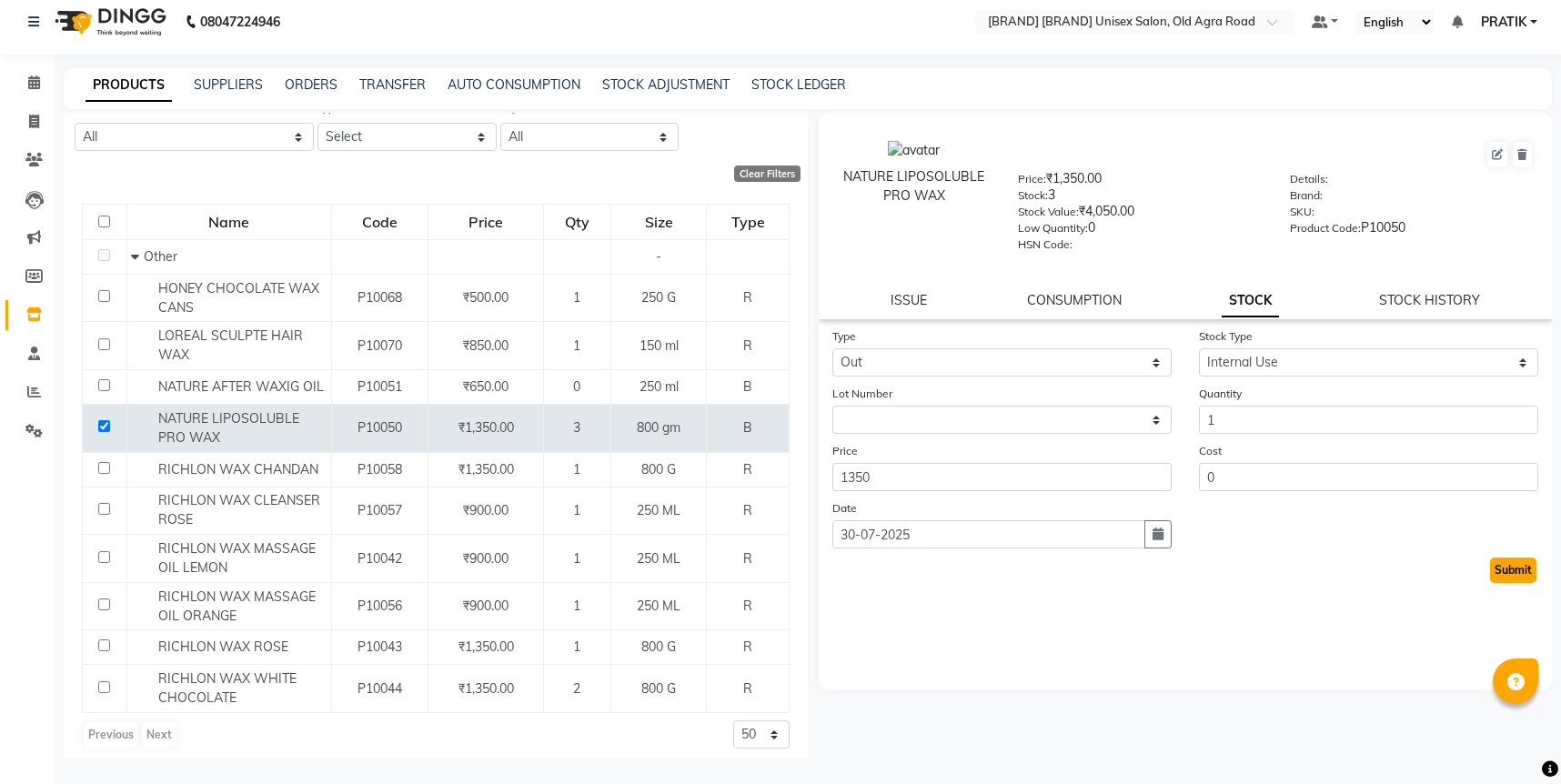 click on "Submit" 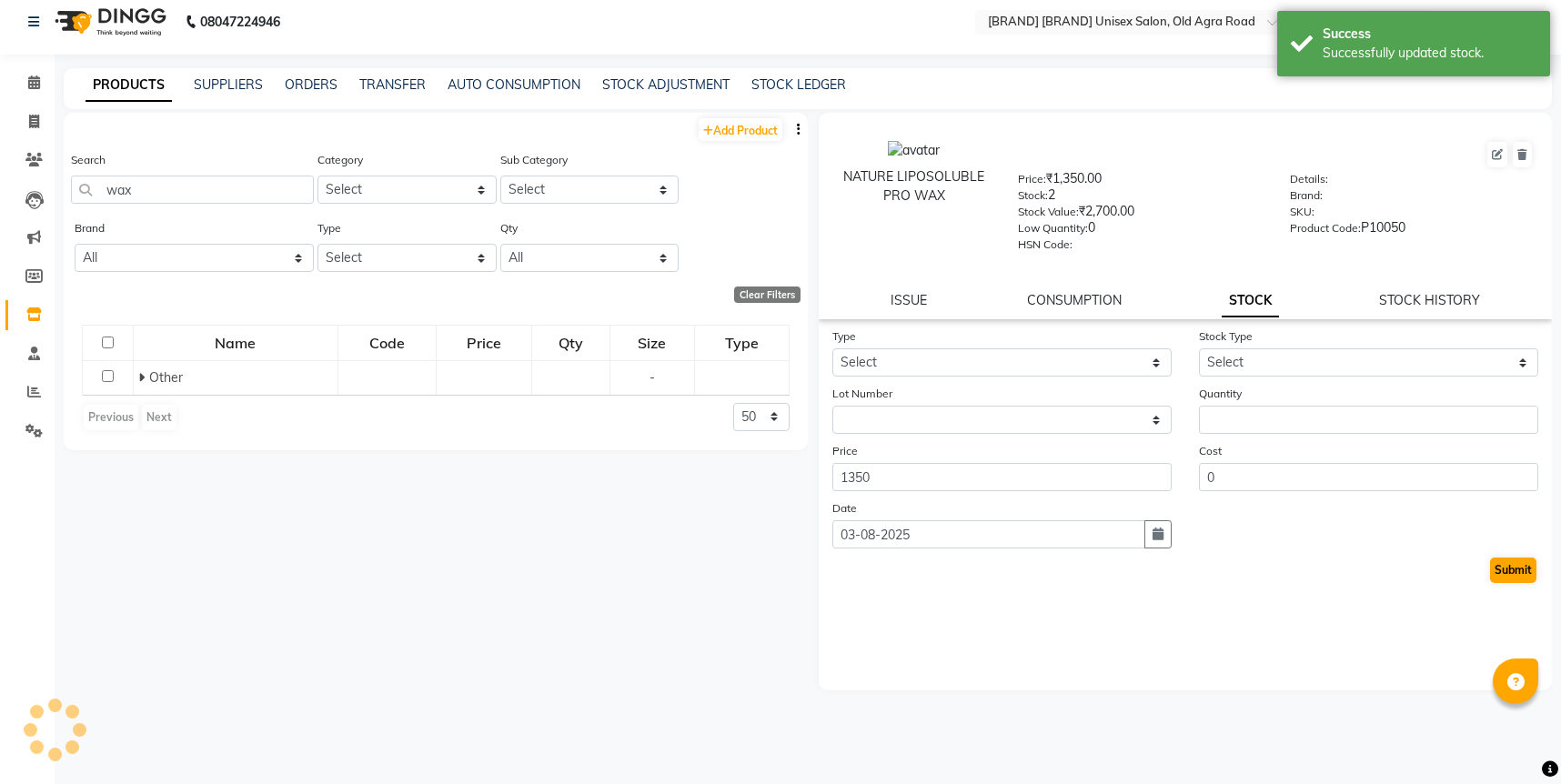 scroll, scrollTop: 0, scrollLeft: 0, axis: both 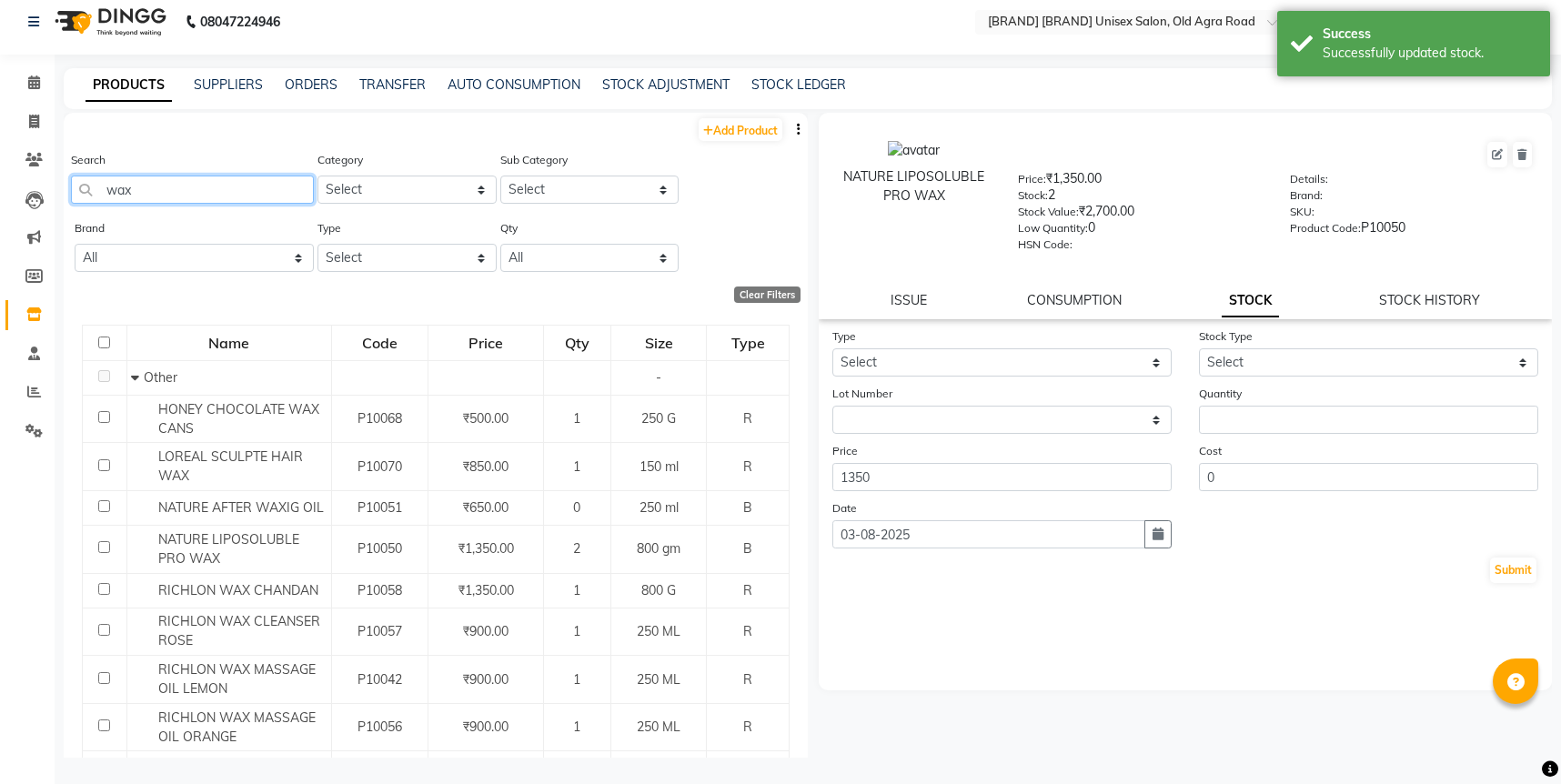 click on "wax" 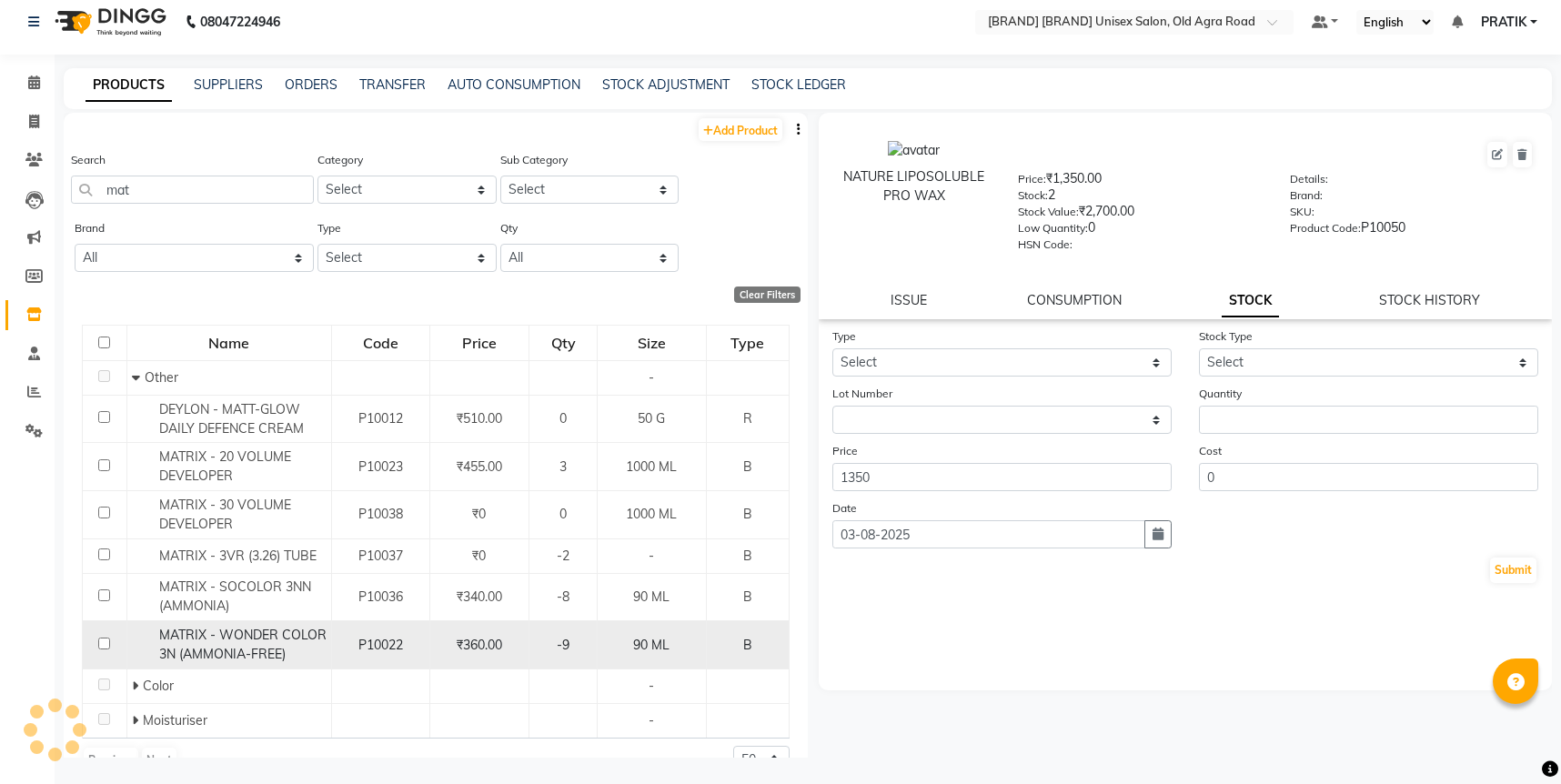 click 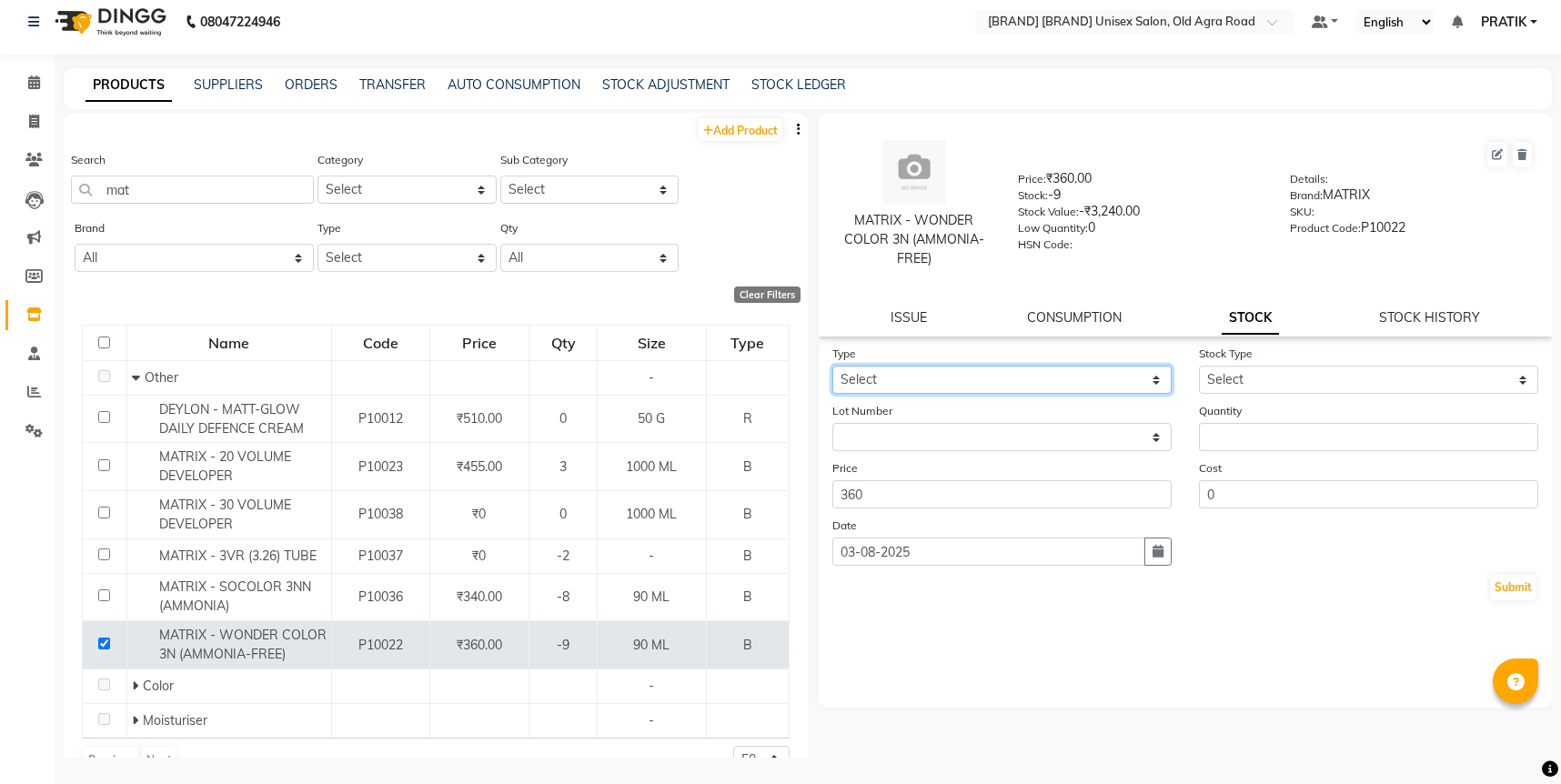 click on "Select In Out" 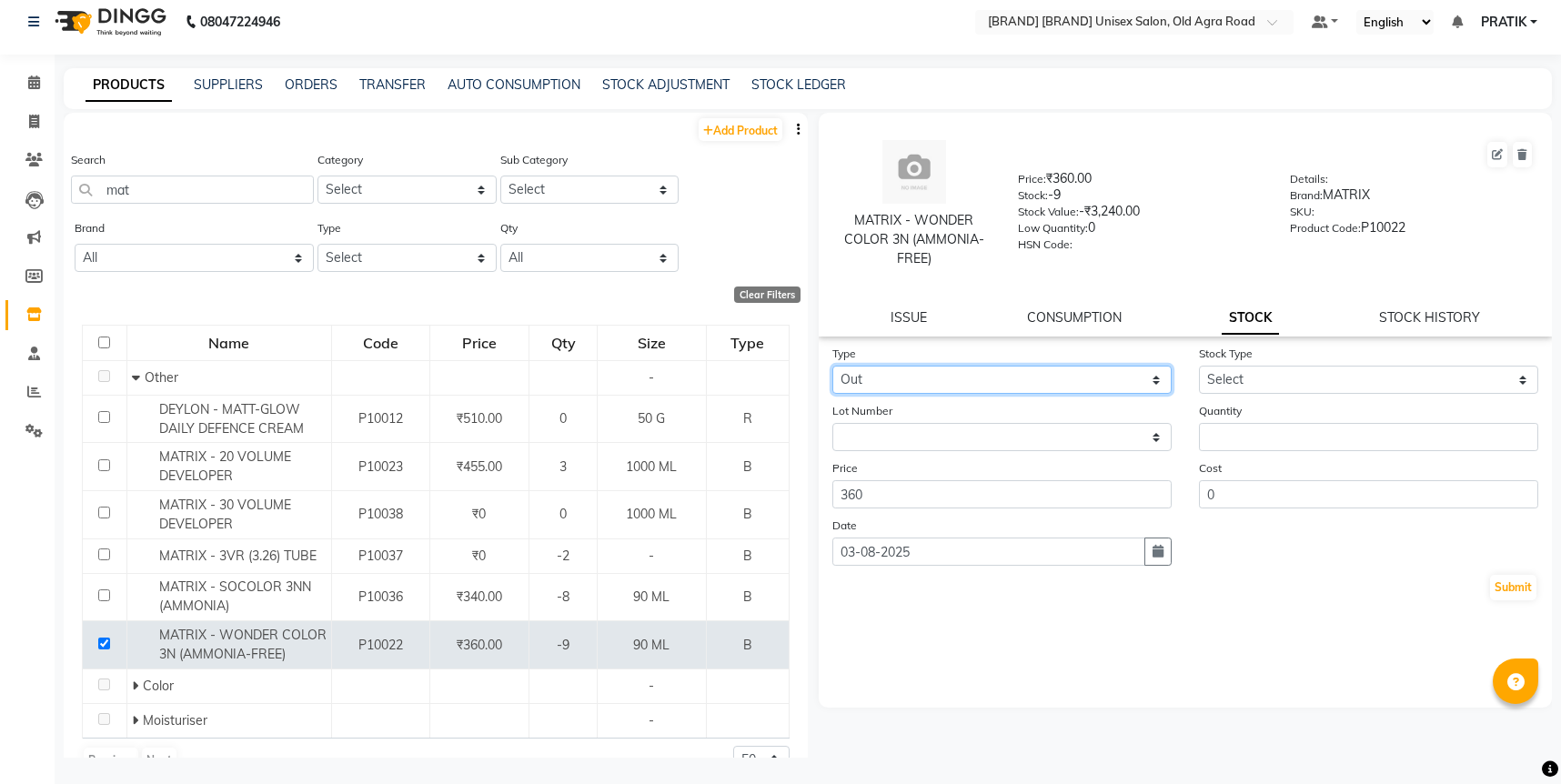 click on "Select In Out" 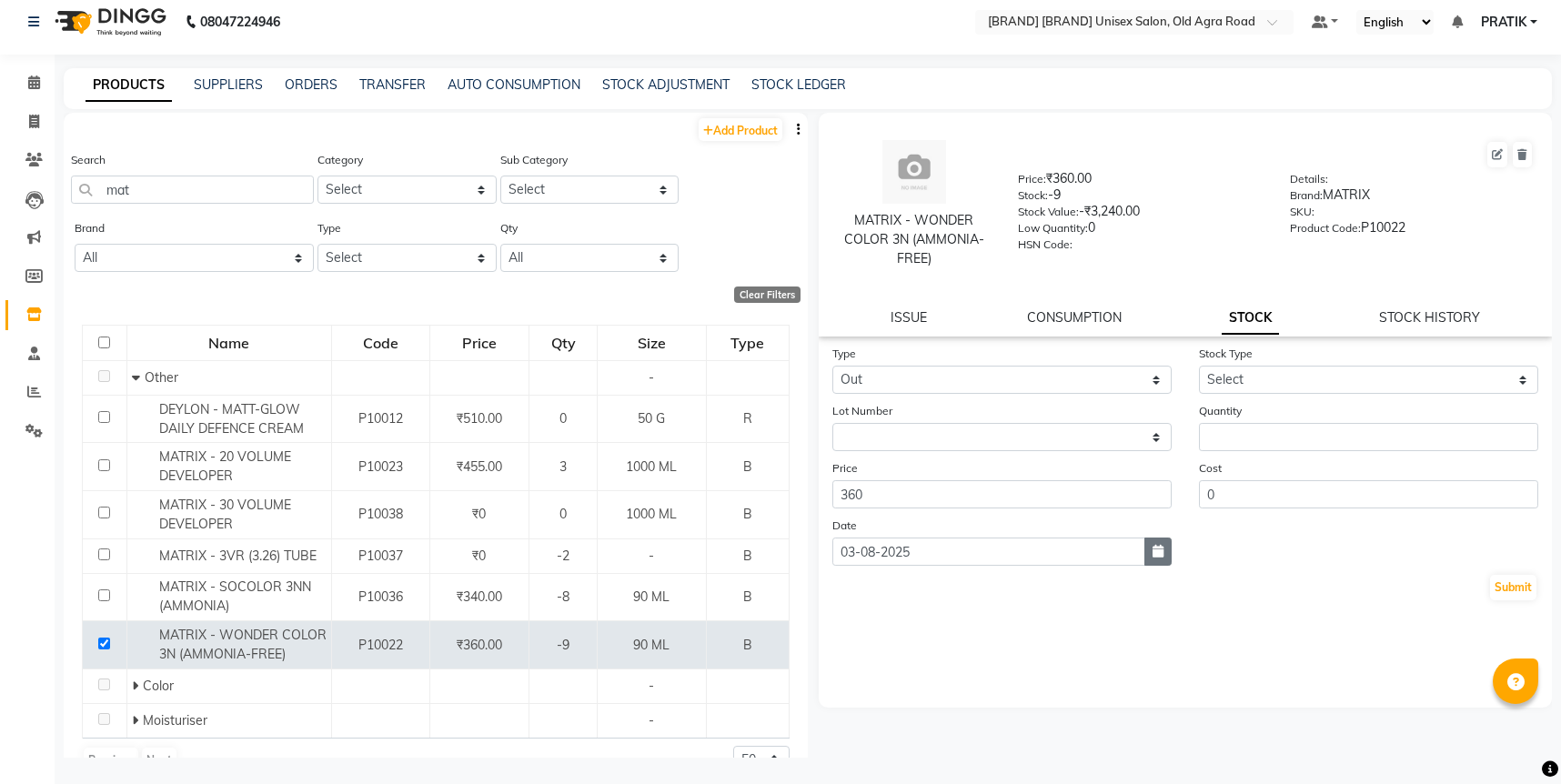 click 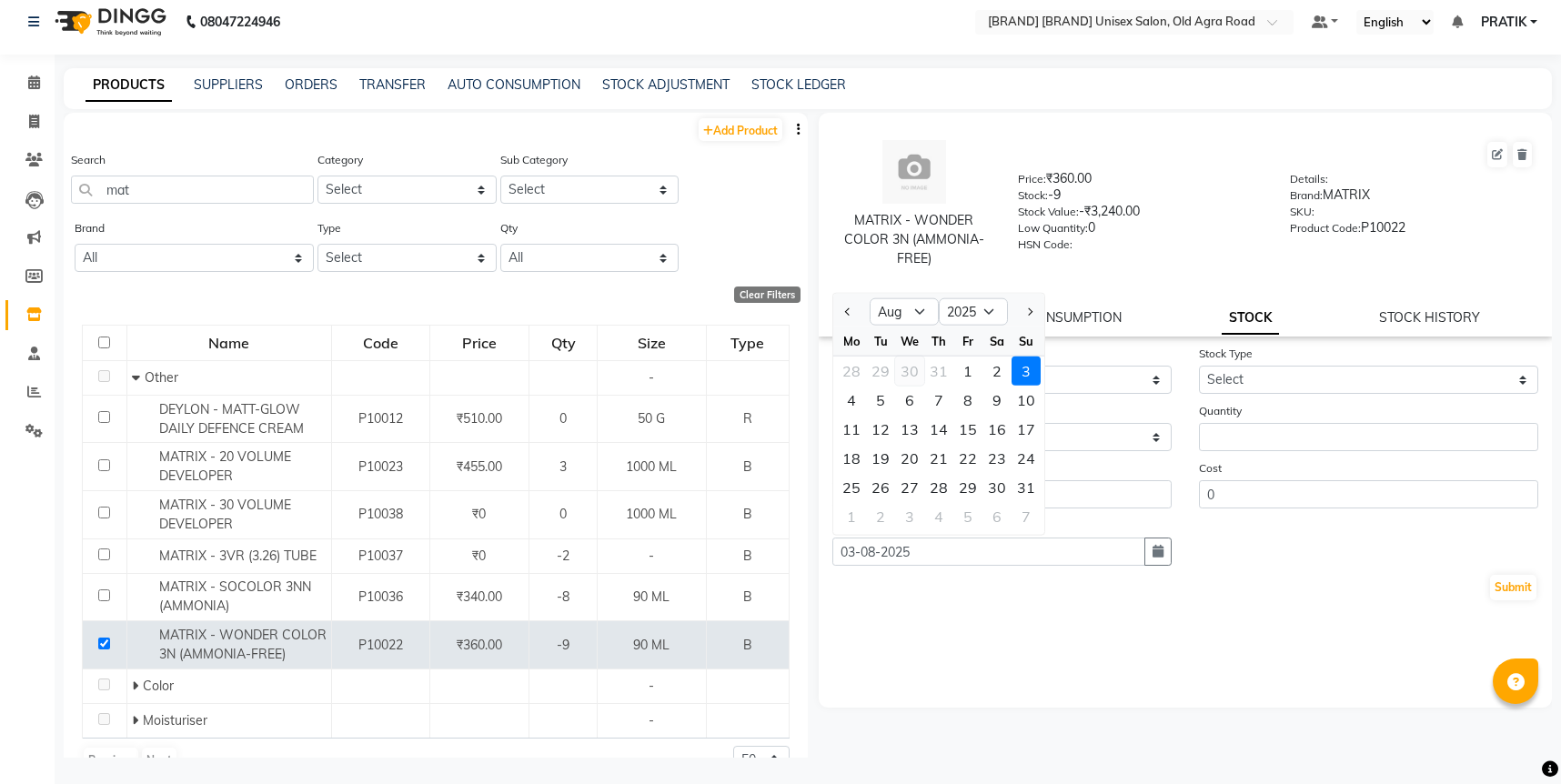 click on "30" 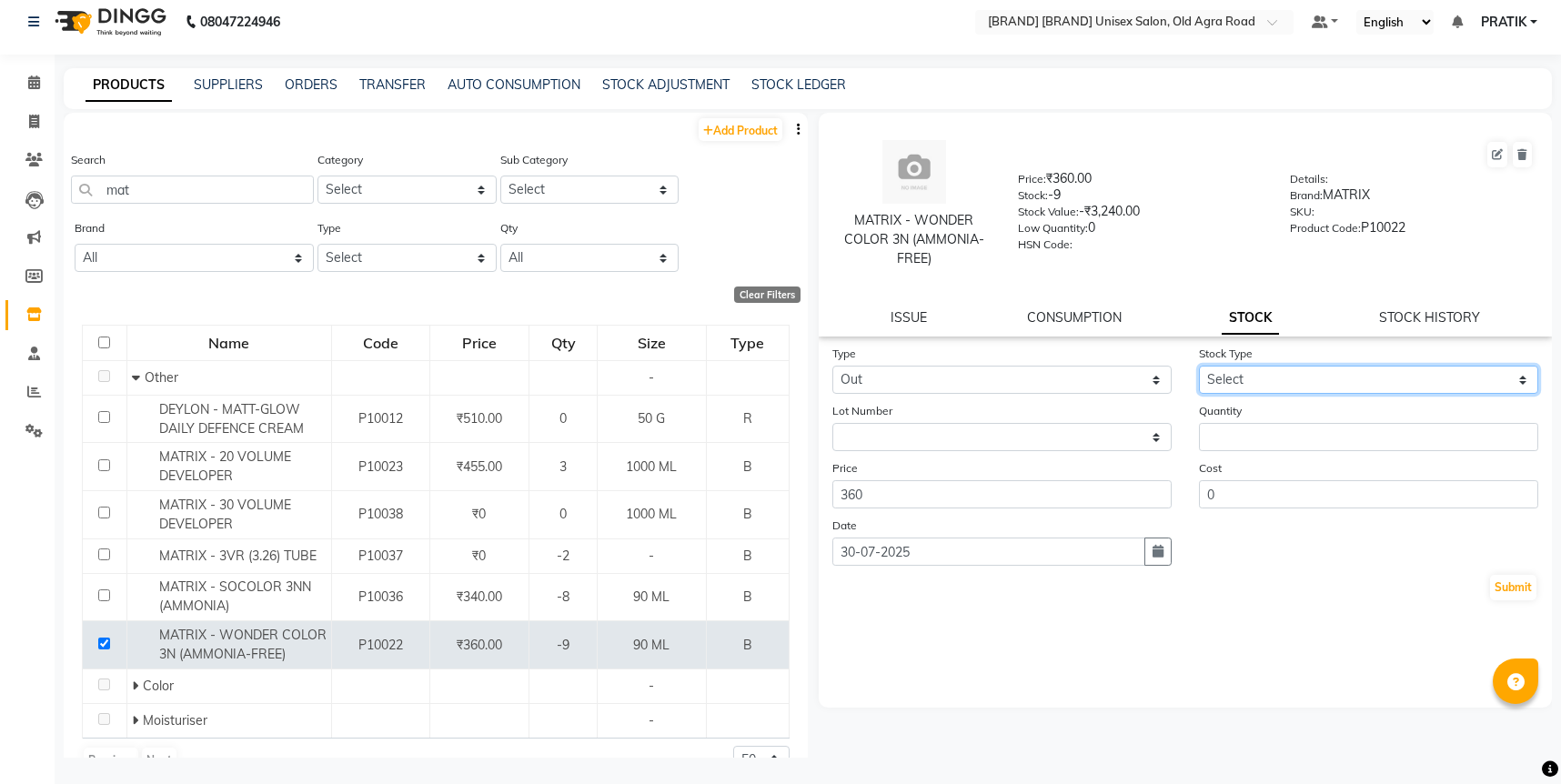 click on "Select Internal Use Damaged Expired Adjustment Return Other" 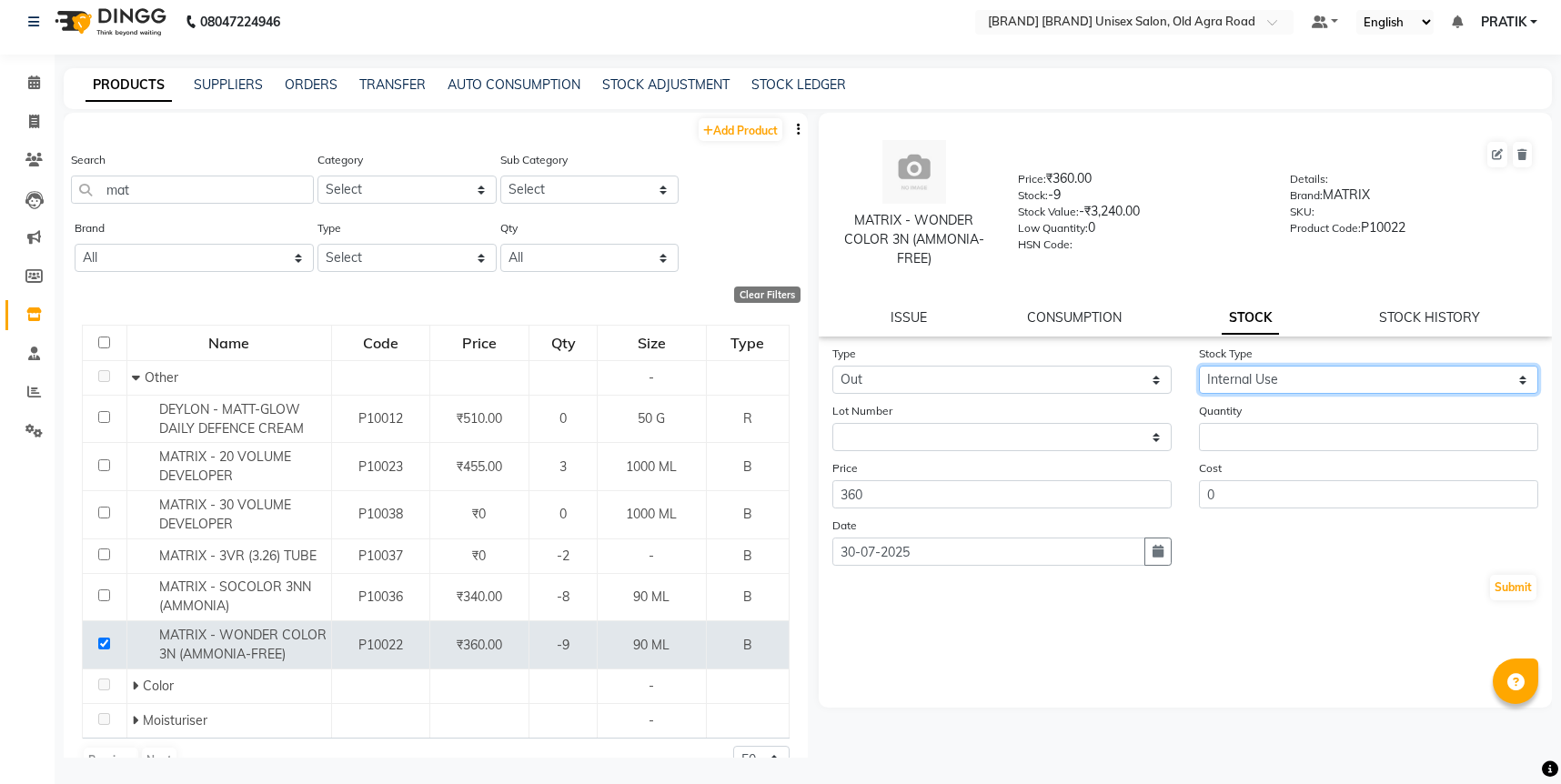 click on "Select Internal Use Damaged Expired Adjustment Return Other" 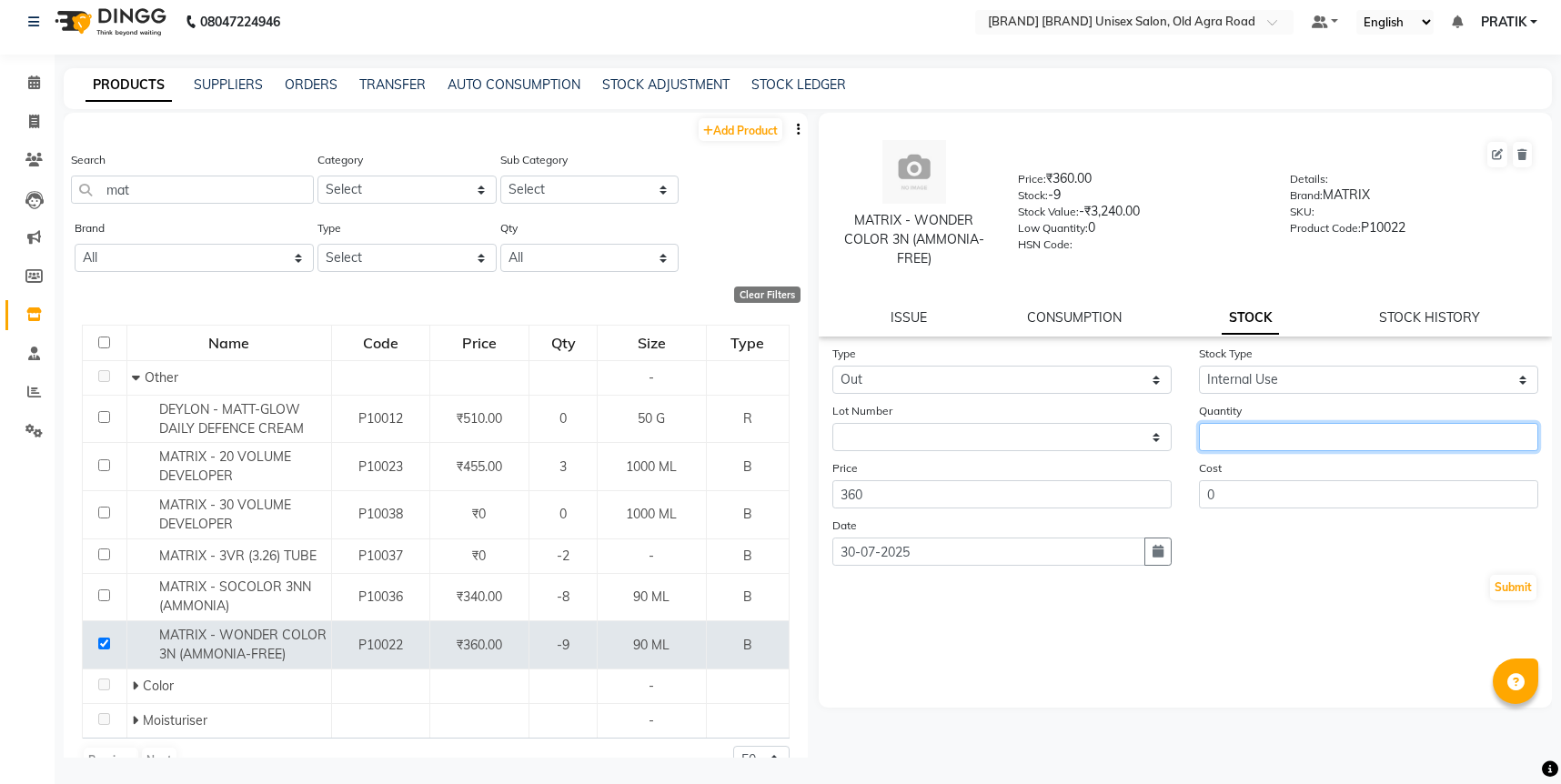 click 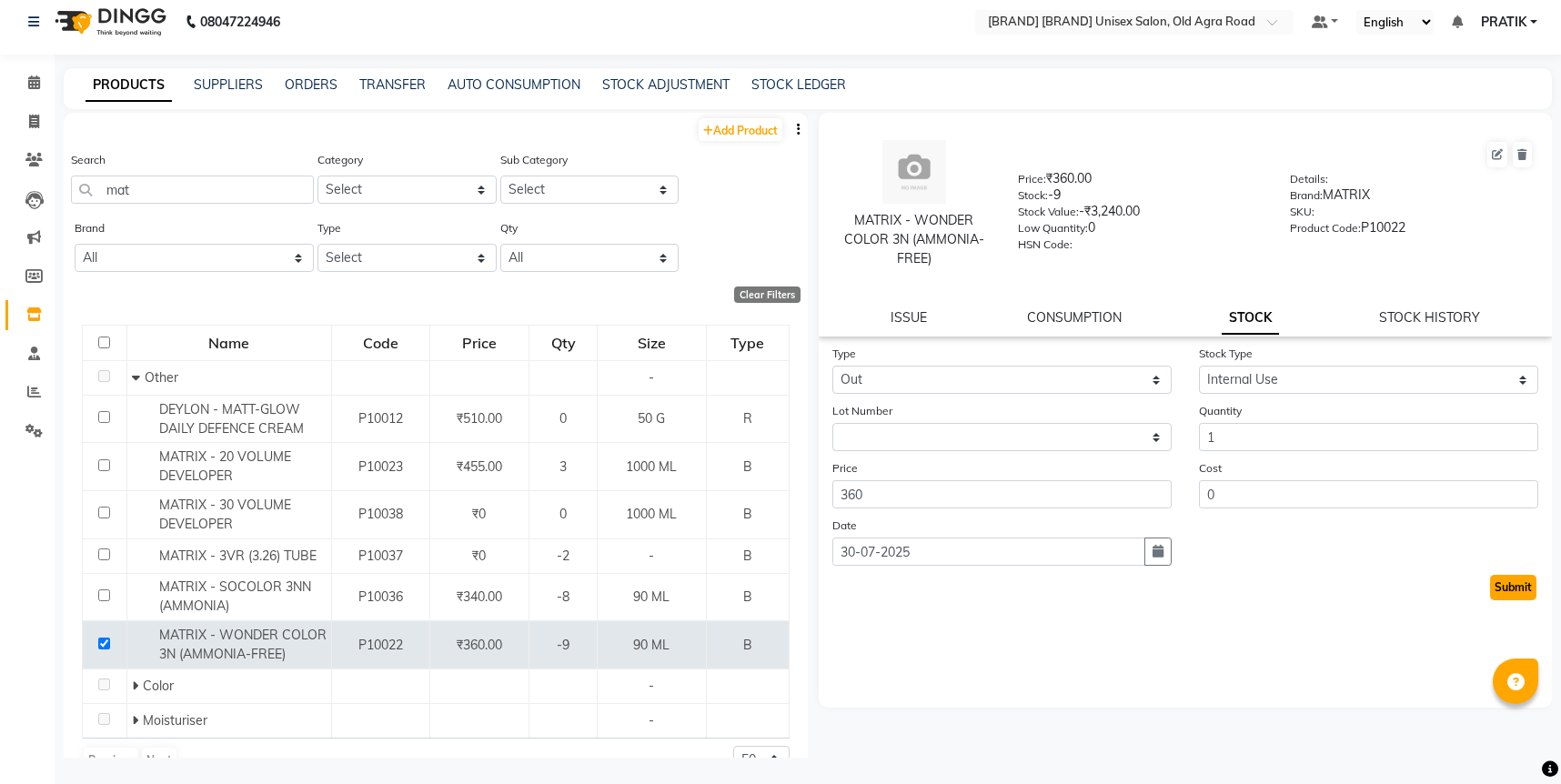 click on "Submit" 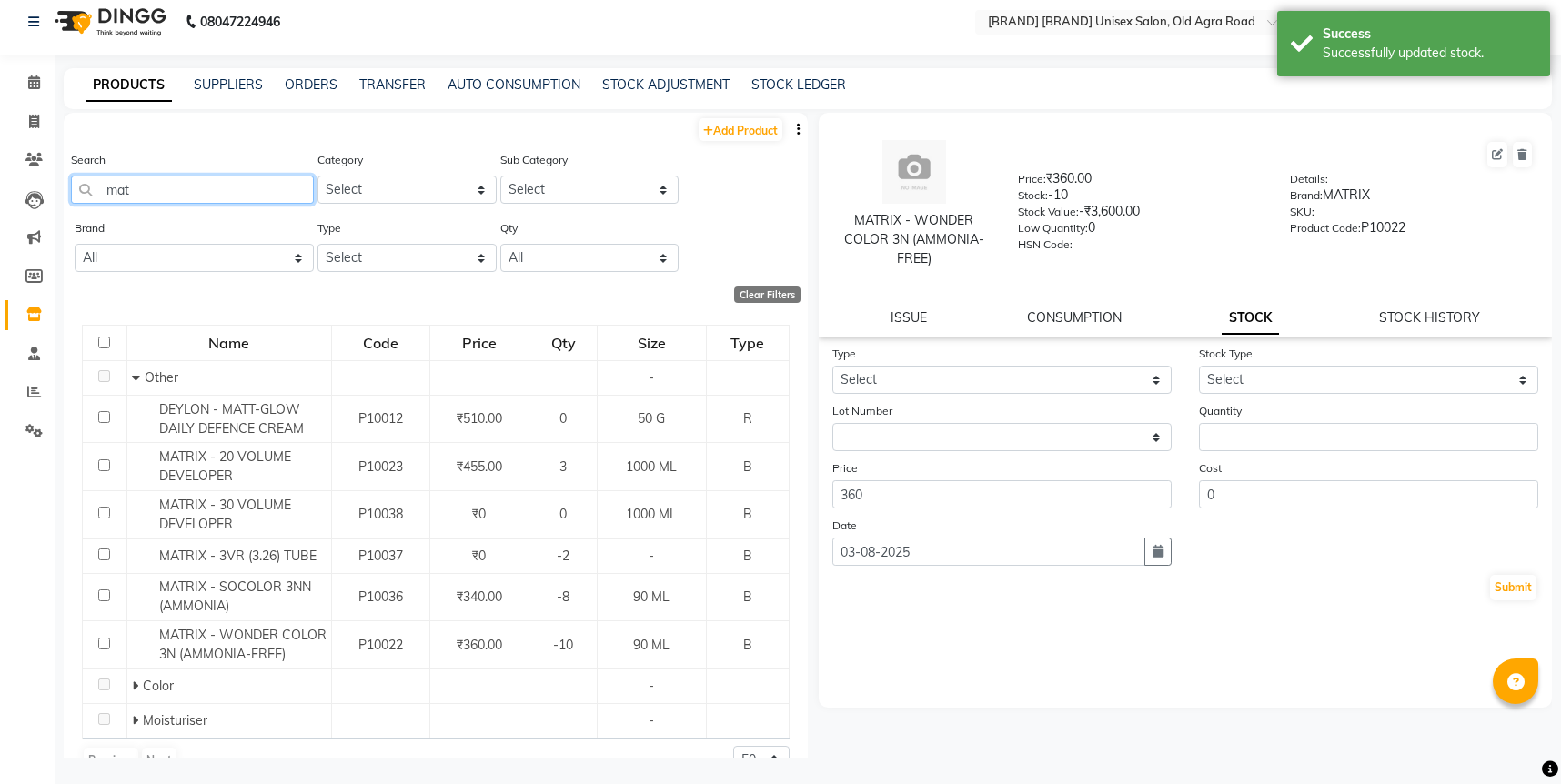 click on "mat" 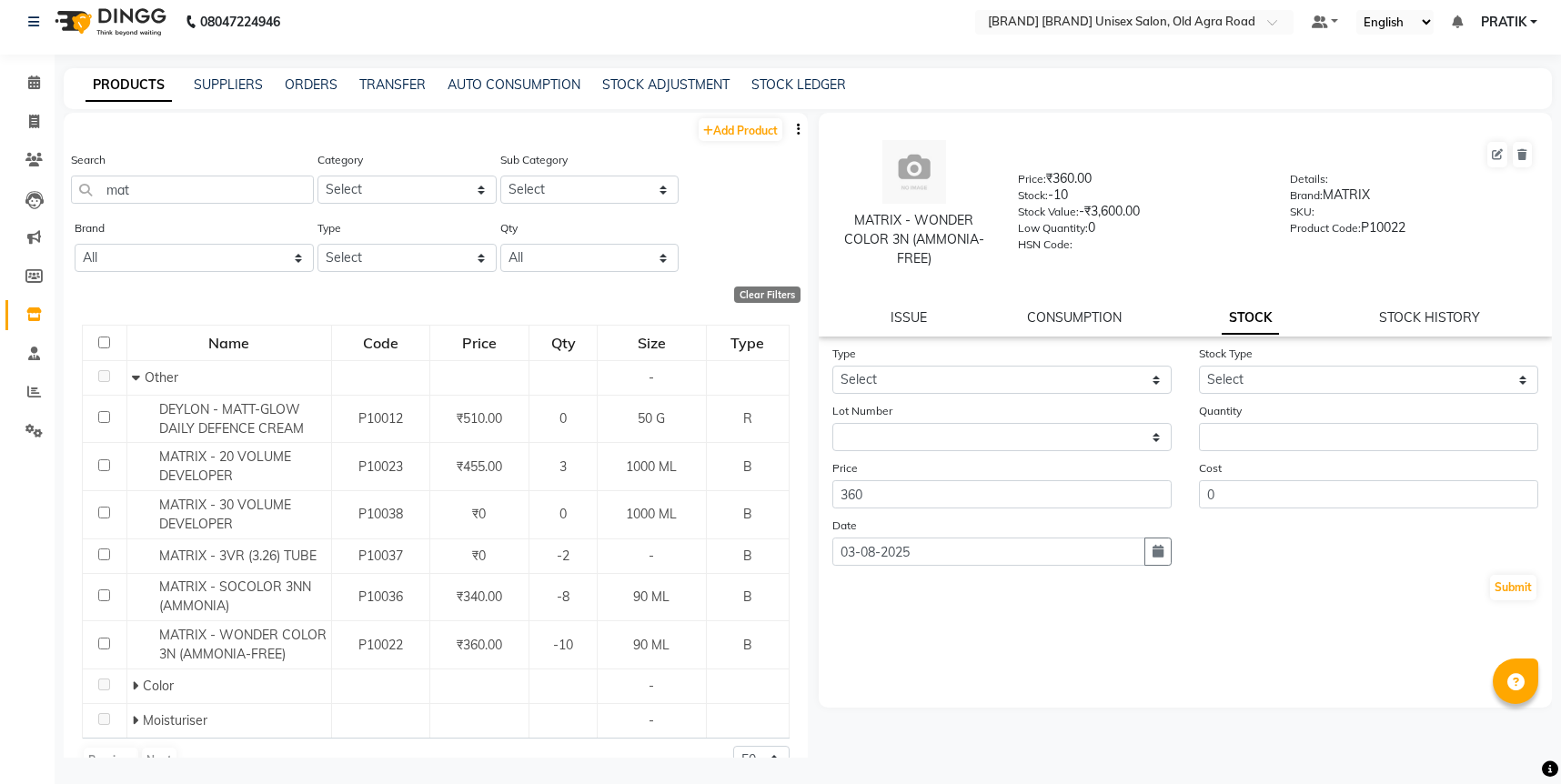 click on "Search mat" 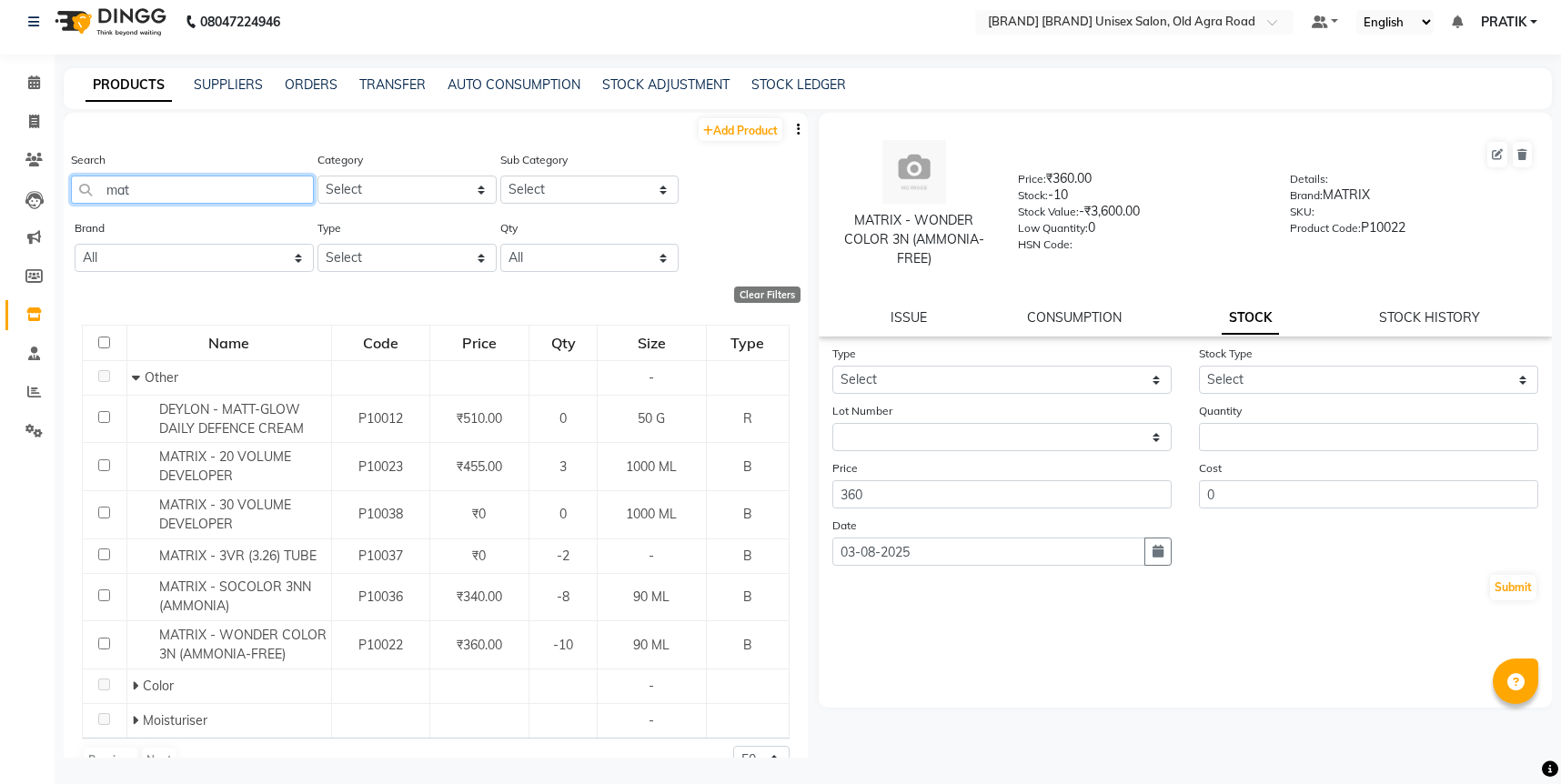 click on "mat" 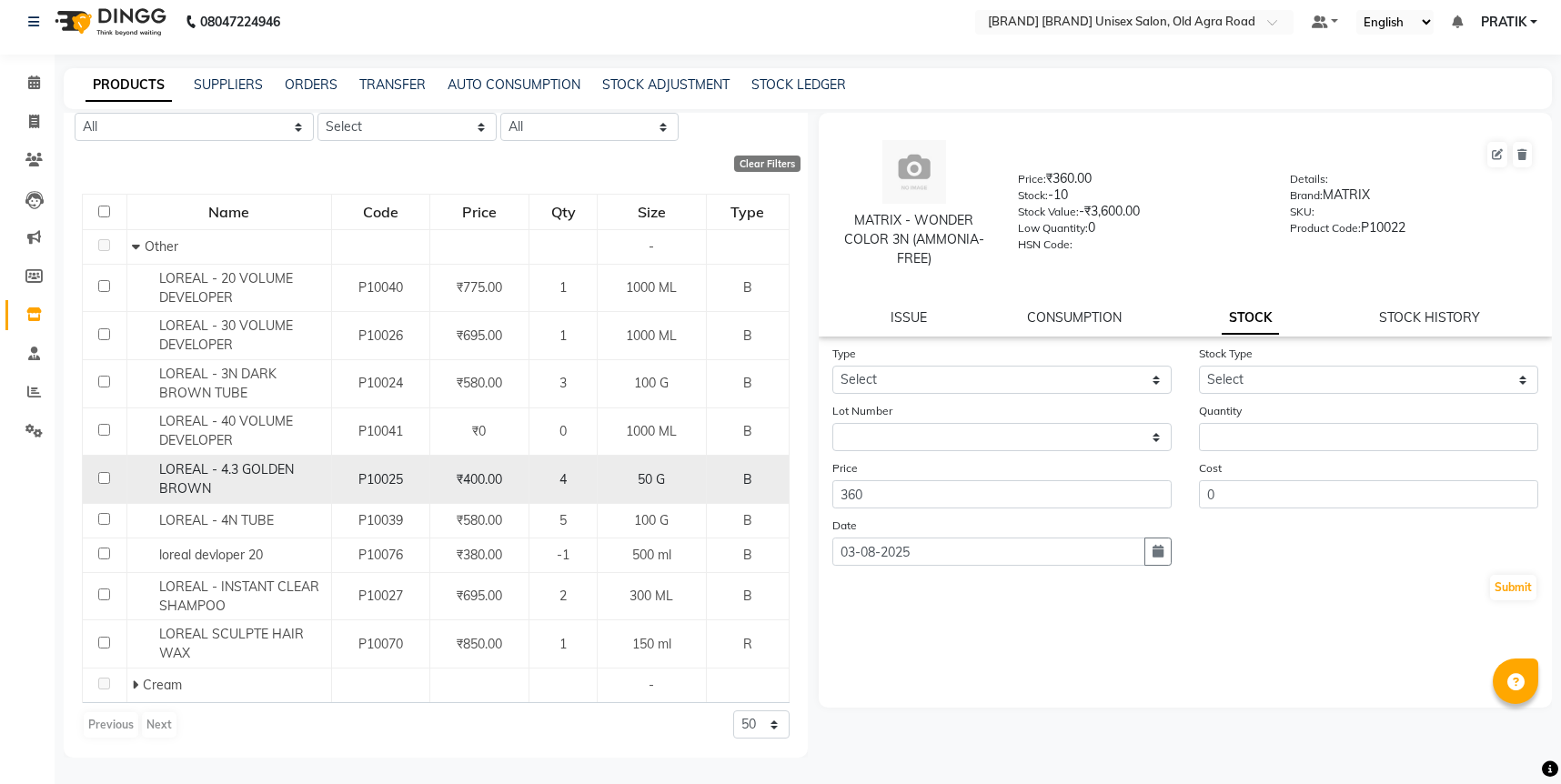 scroll, scrollTop: 133, scrollLeft: 0, axis: vertical 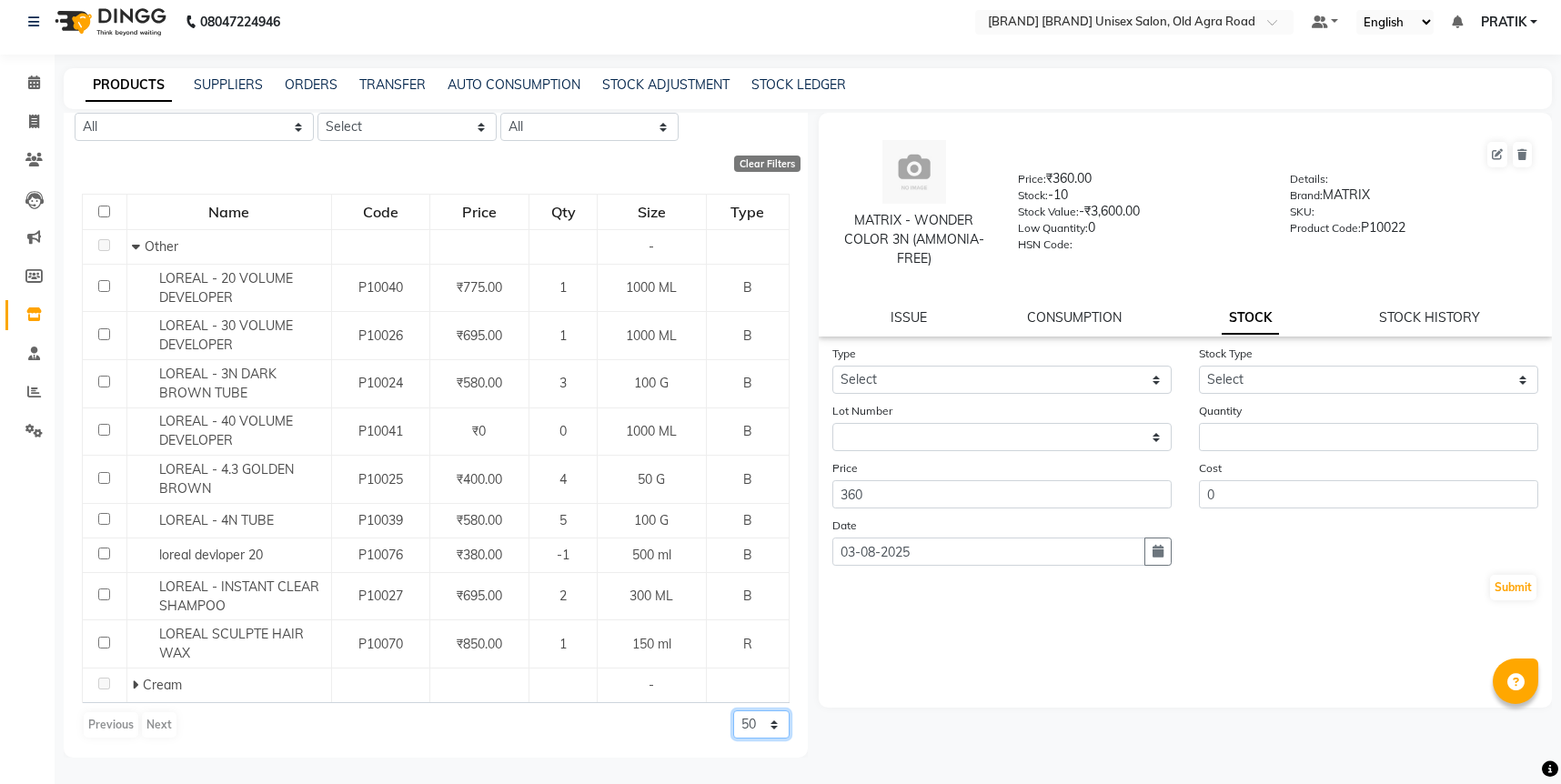 click on "50 100 500" 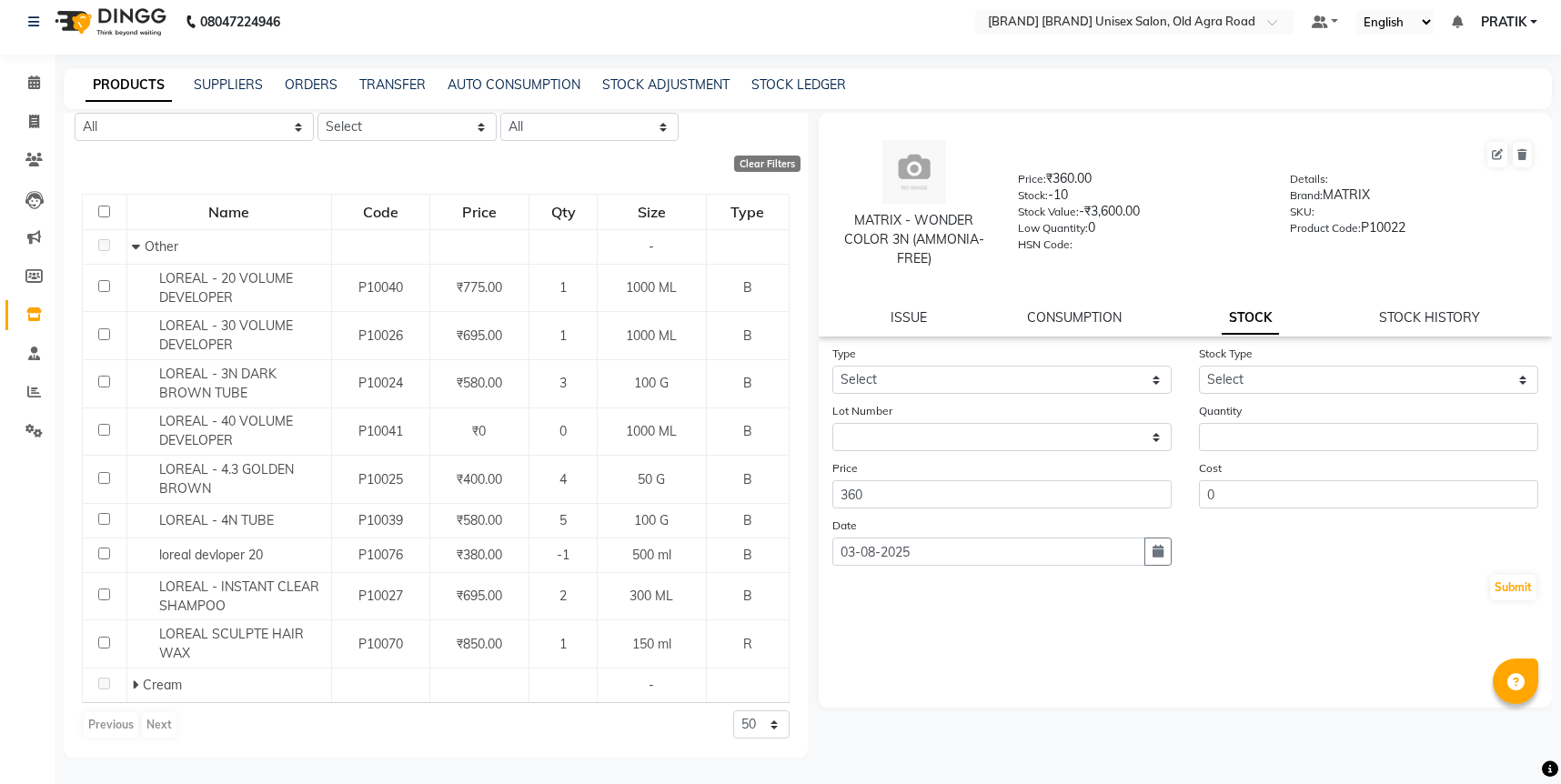 drag, startPoint x: 503, startPoint y: 737, endPoint x: 466, endPoint y: 744, distance: 37.656341 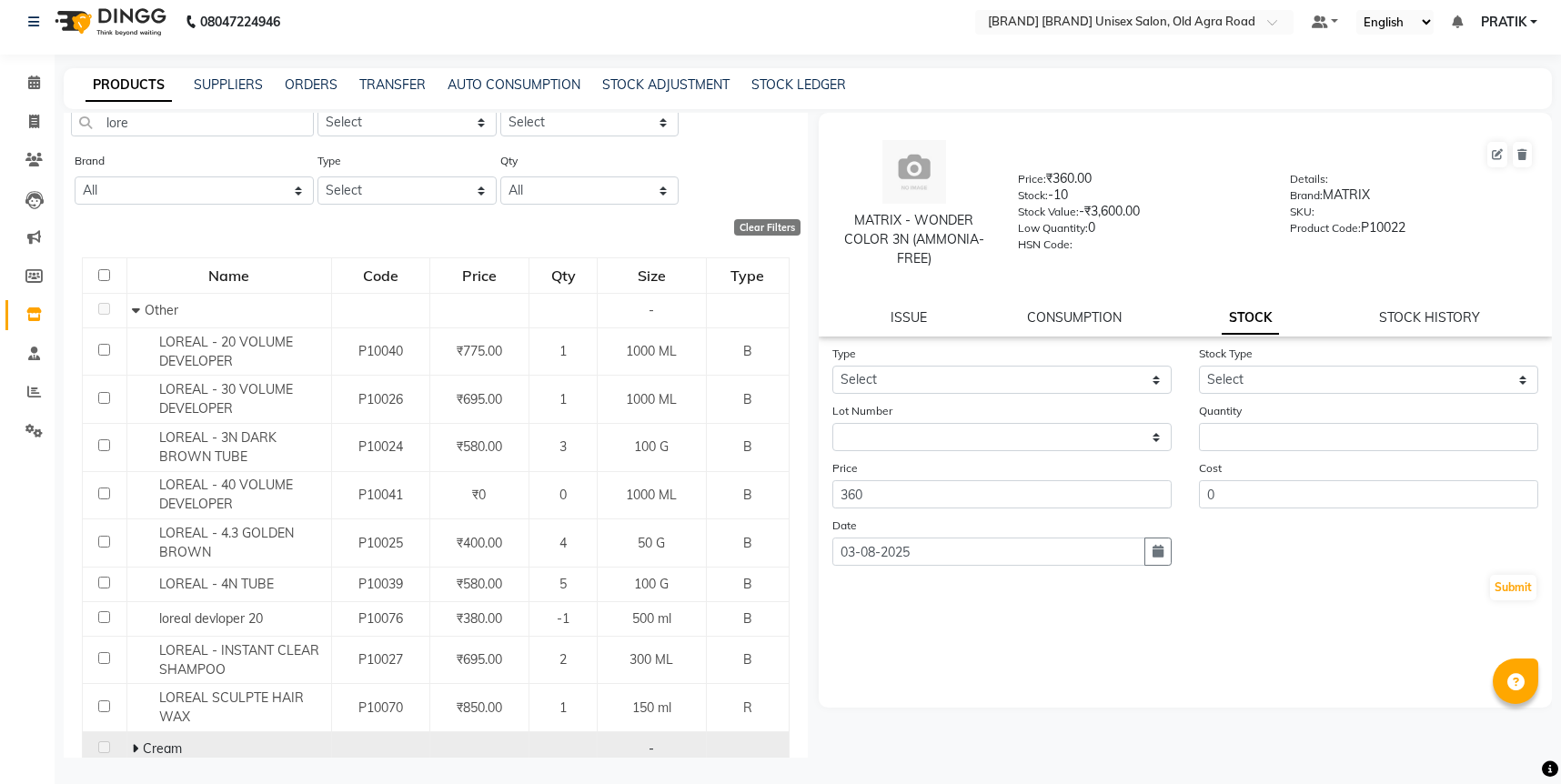scroll, scrollTop: 133, scrollLeft: 0, axis: vertical 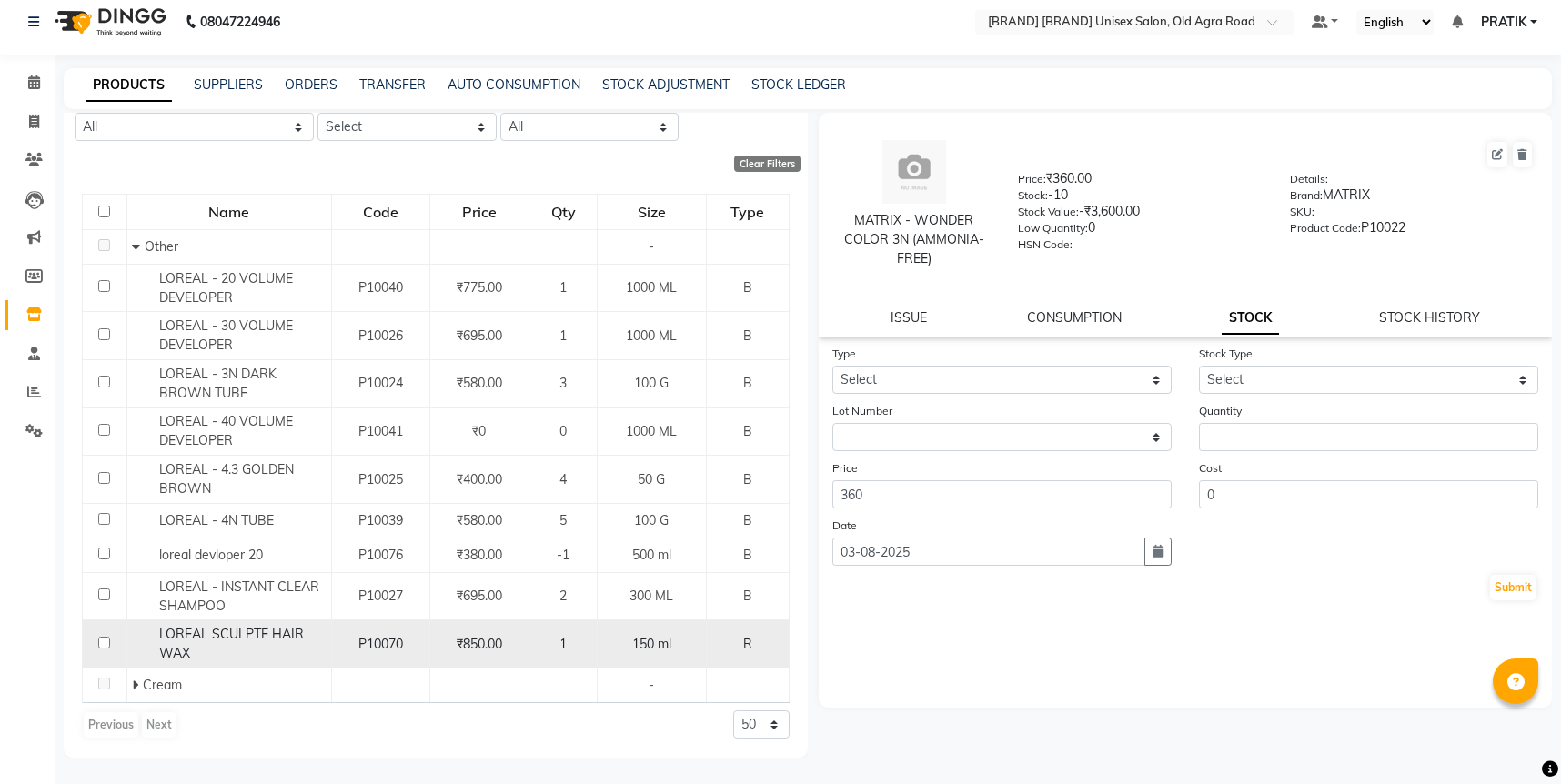 click 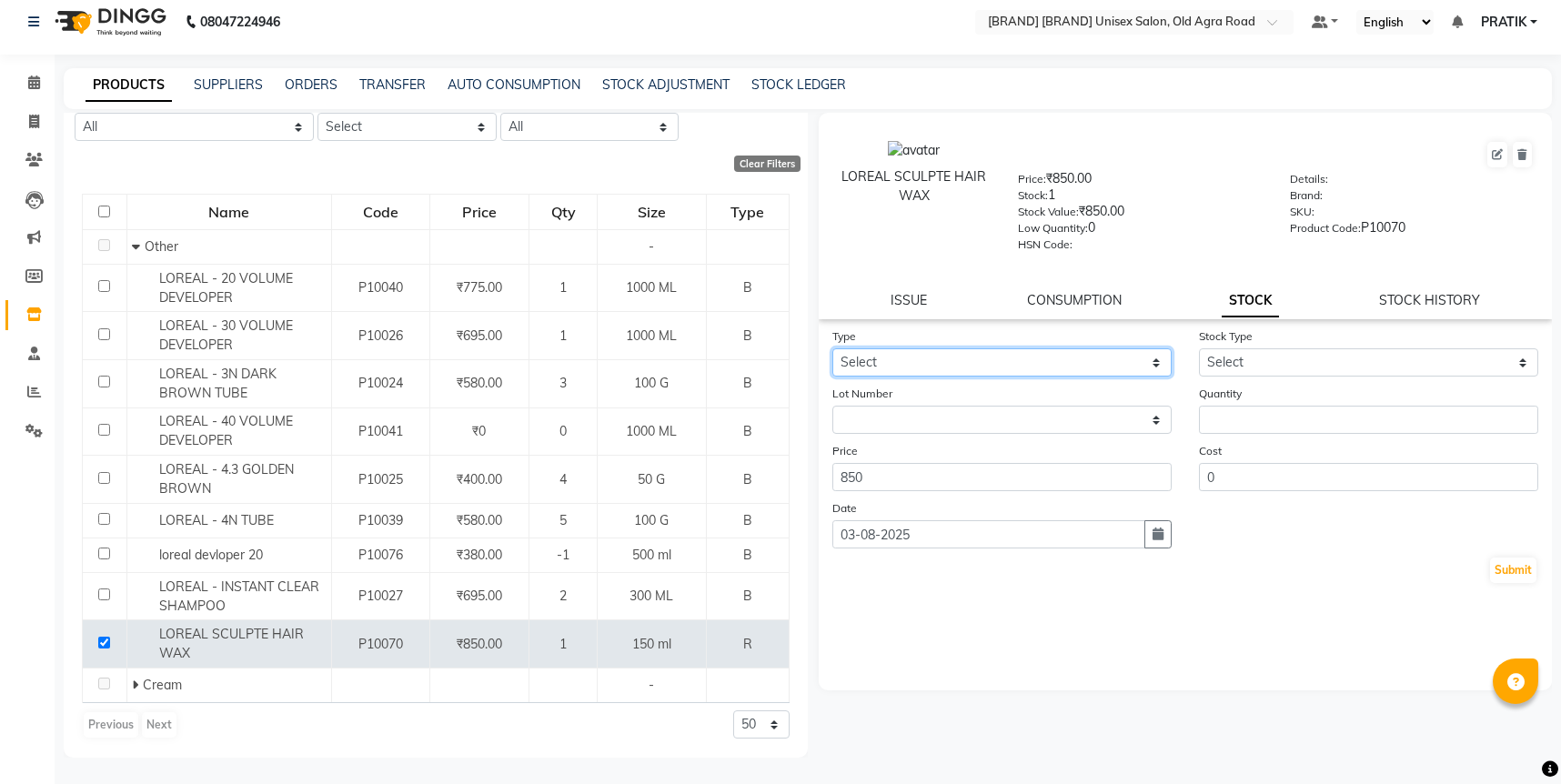 click on "Select In Out" 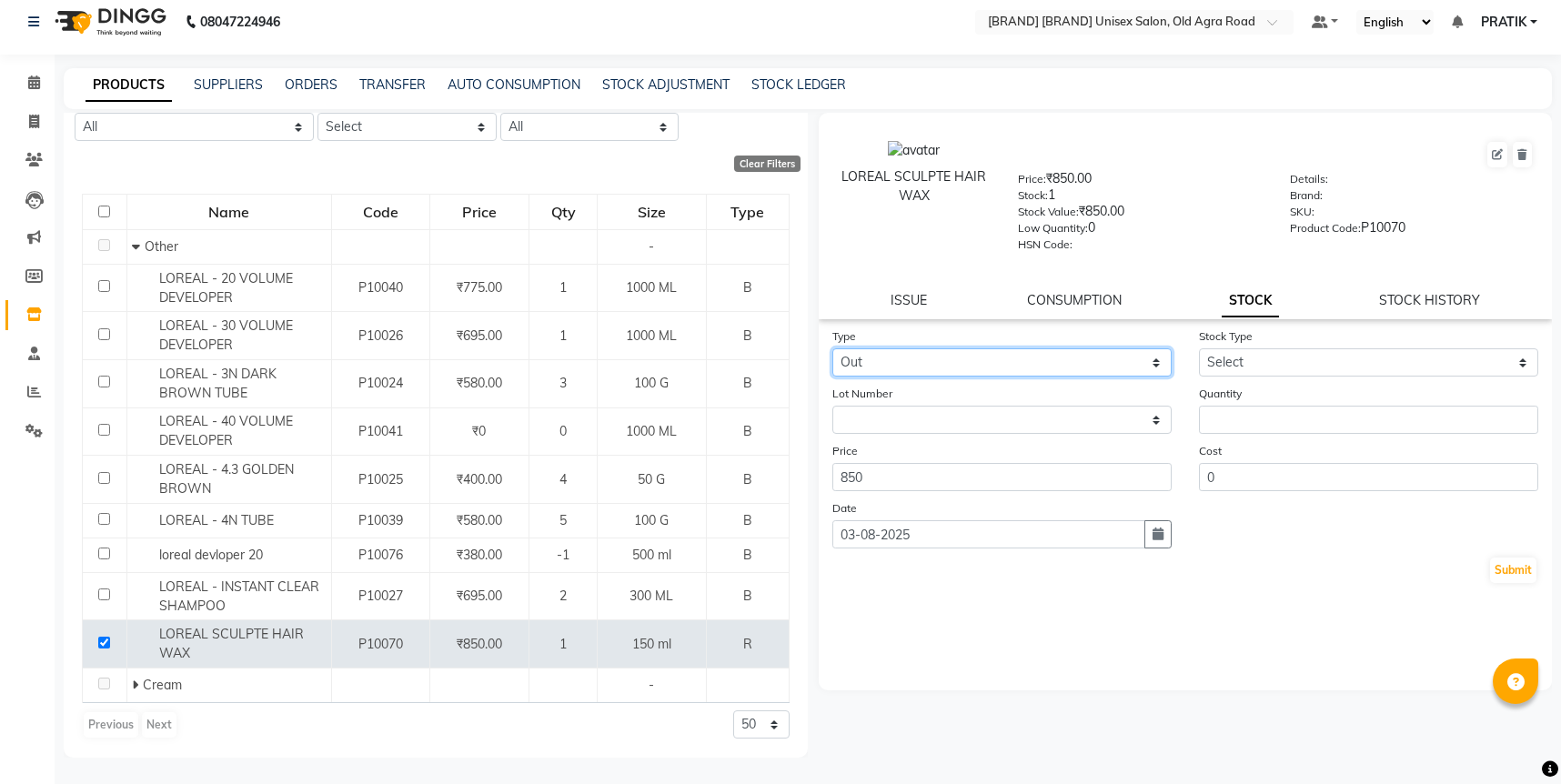 click on "Select In Out" 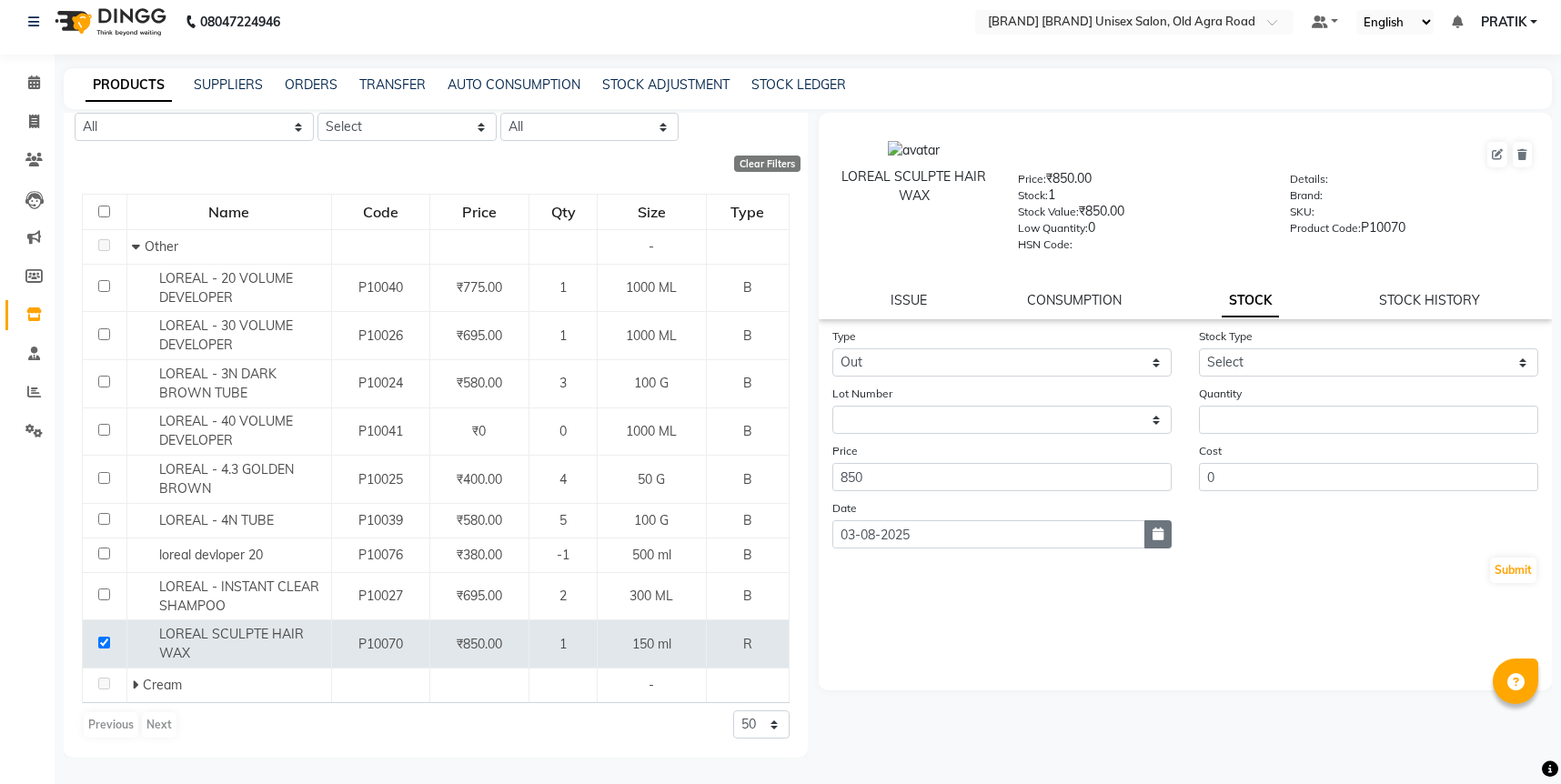 click 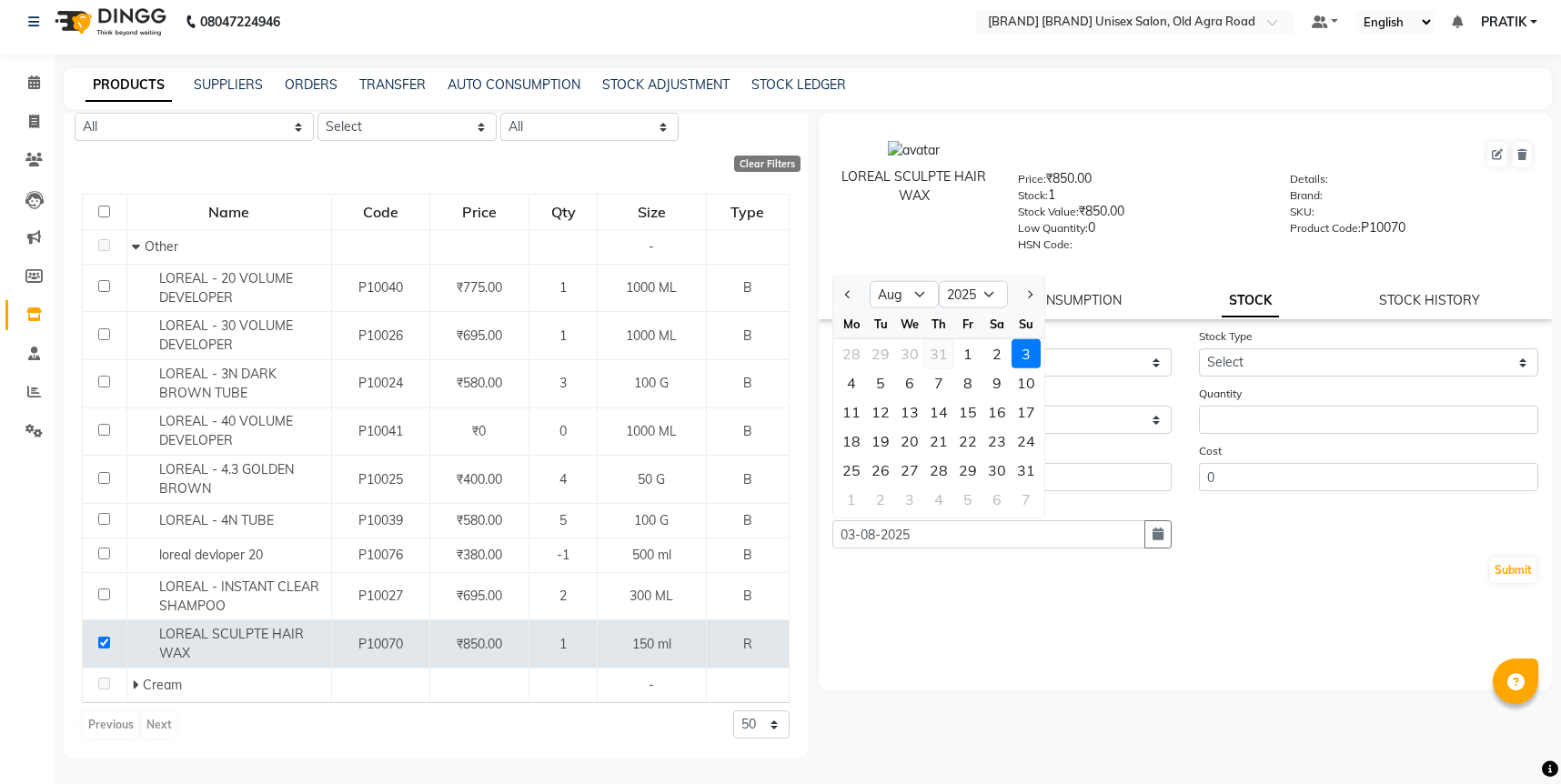 click on "31" 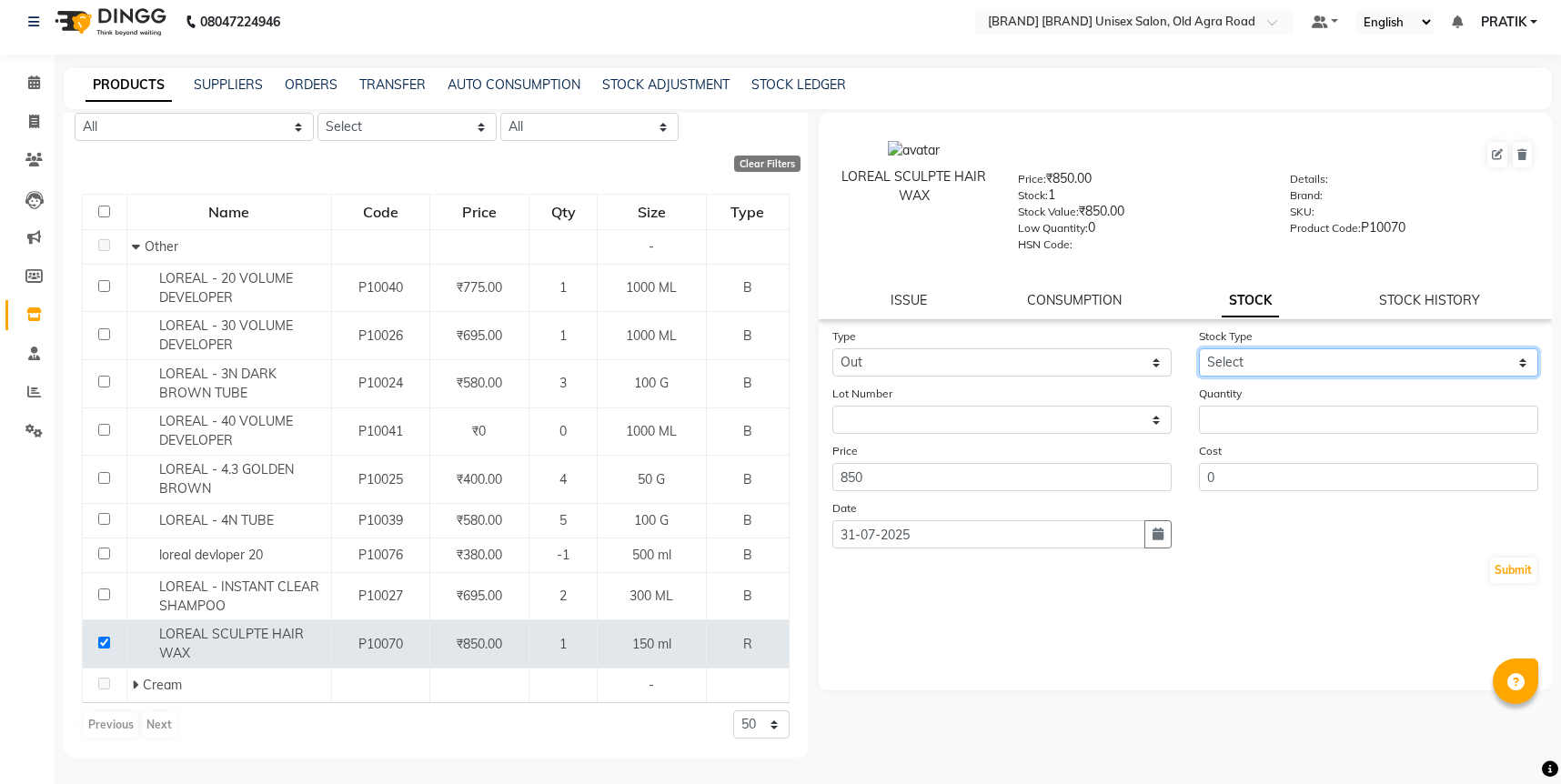 click on "Select Internal Use Damaged Expired Adjustment Return Other" 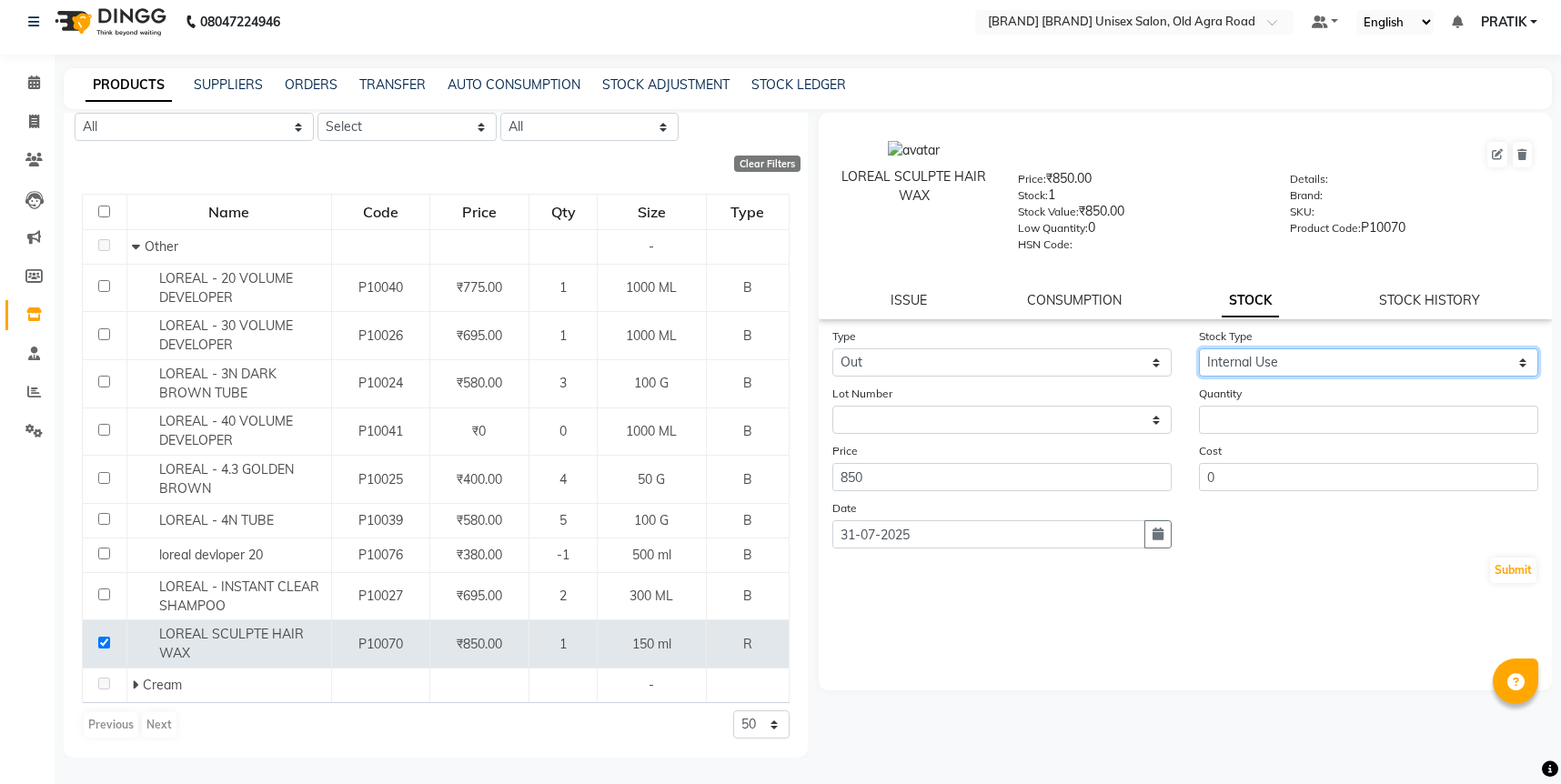 click on "Select Internal Use Damaged Expired Adjustment Return Other" 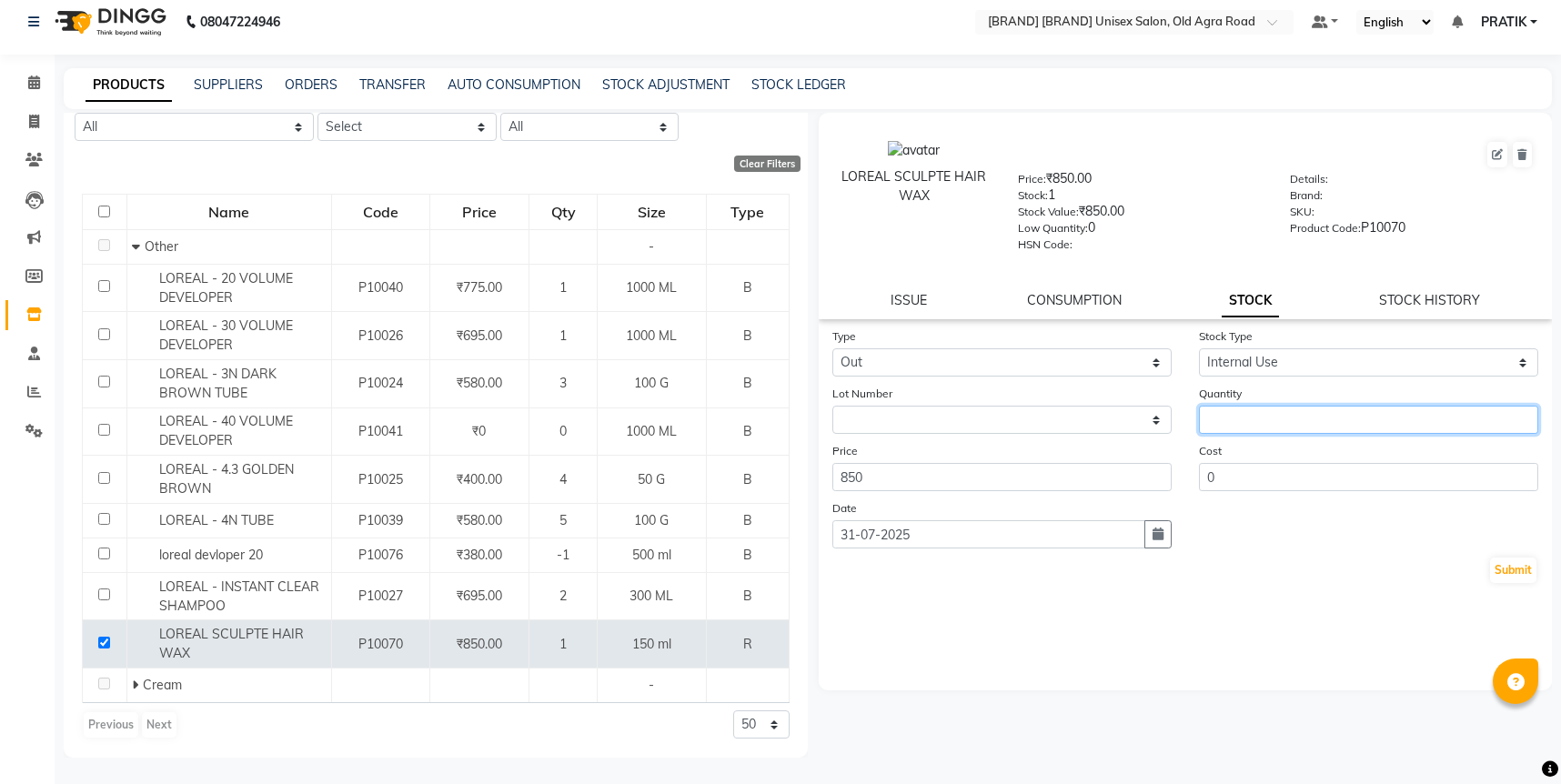click 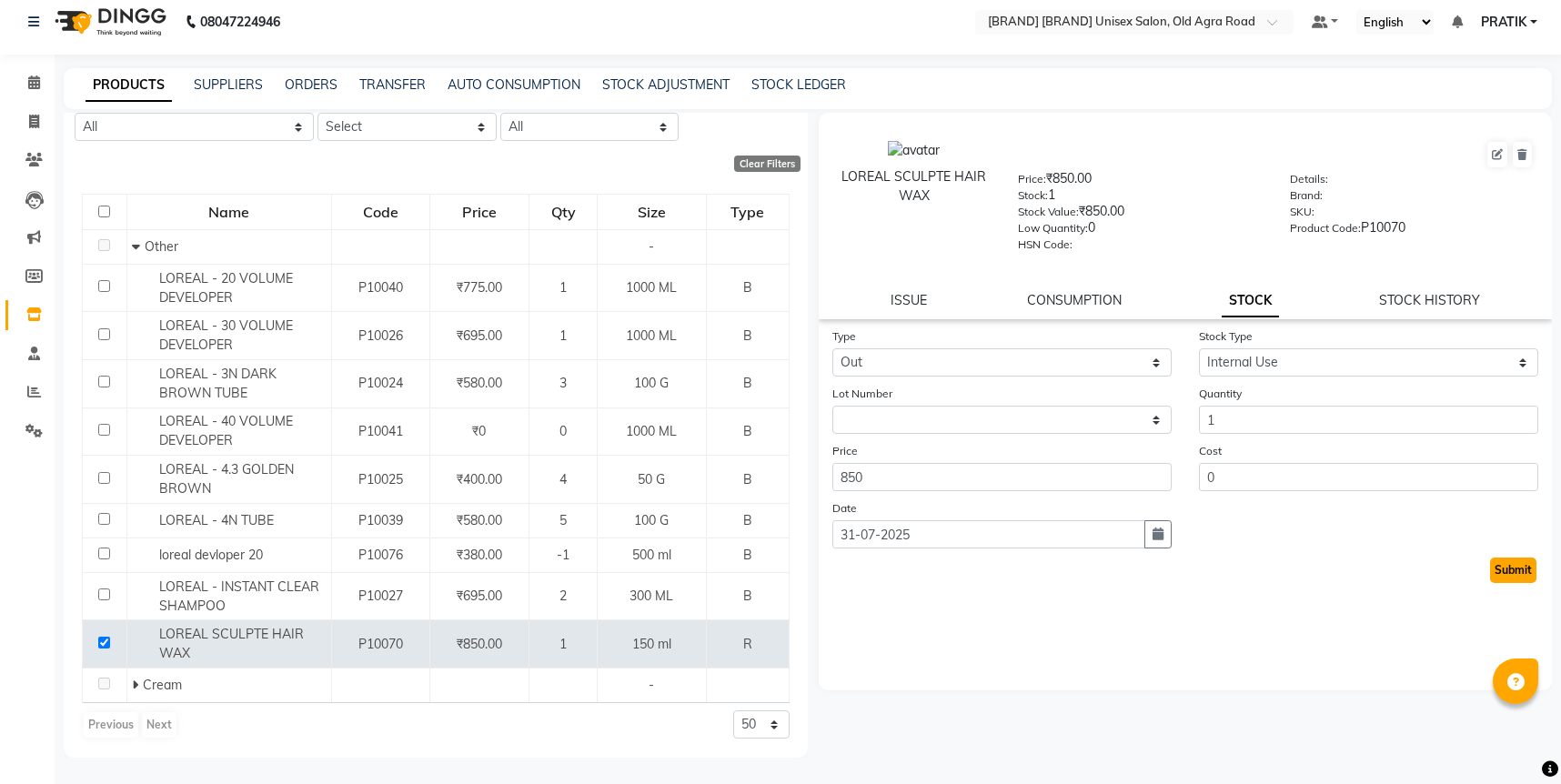 click on "Submit" 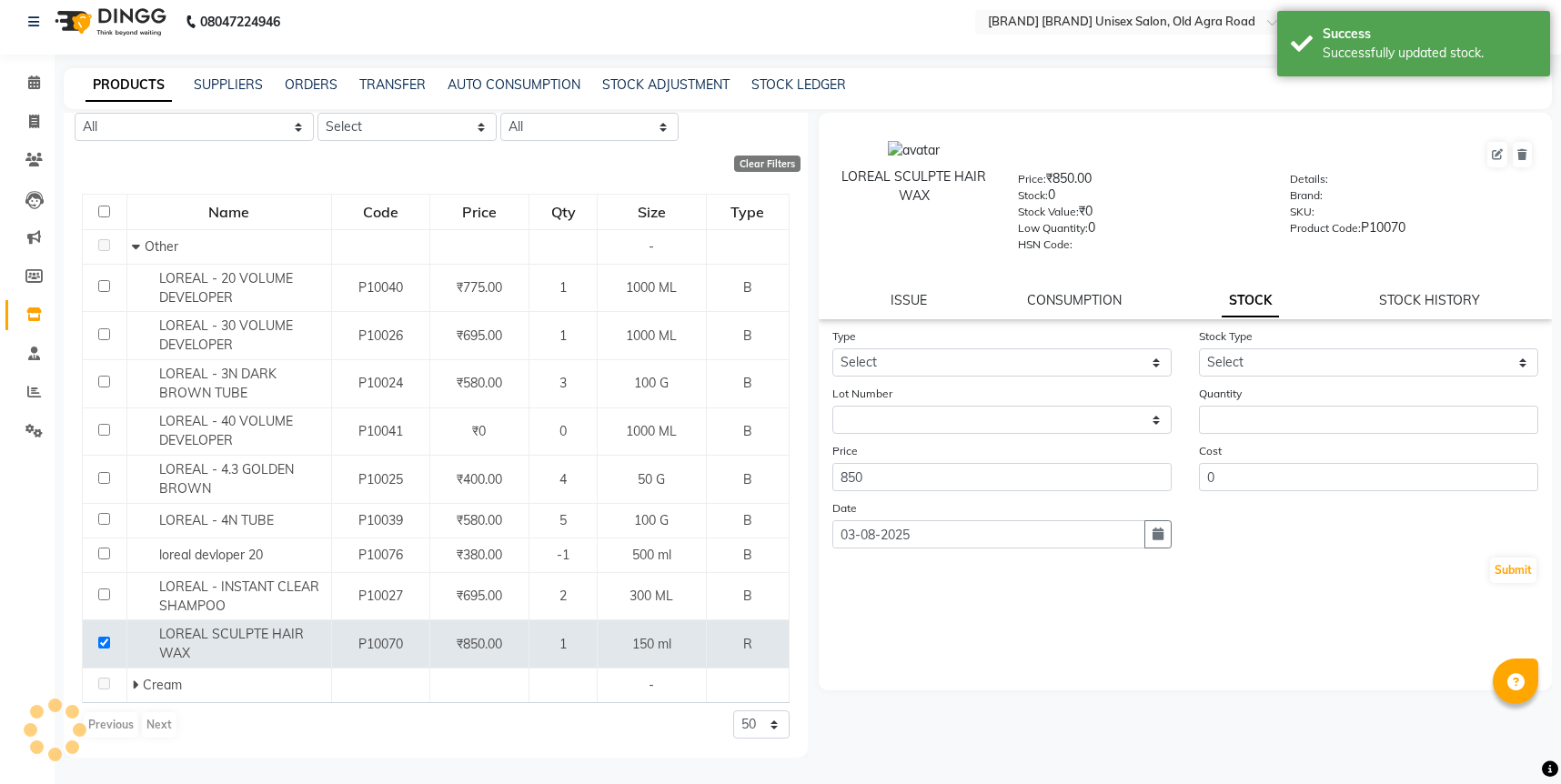 scroll, scrollTop: 0, scrollLeft: 0, axis: both 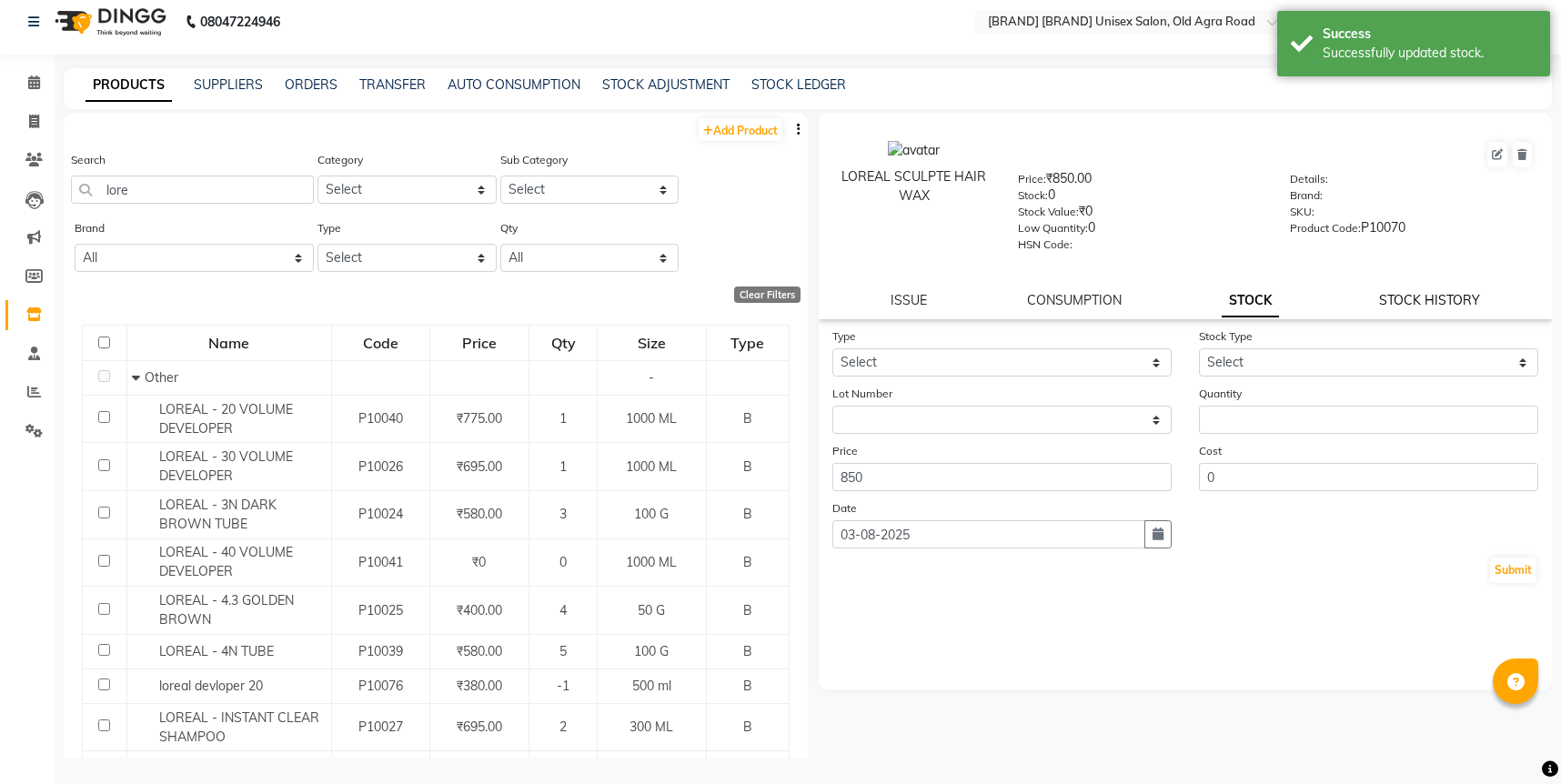 click on "STOCK HISTORY" 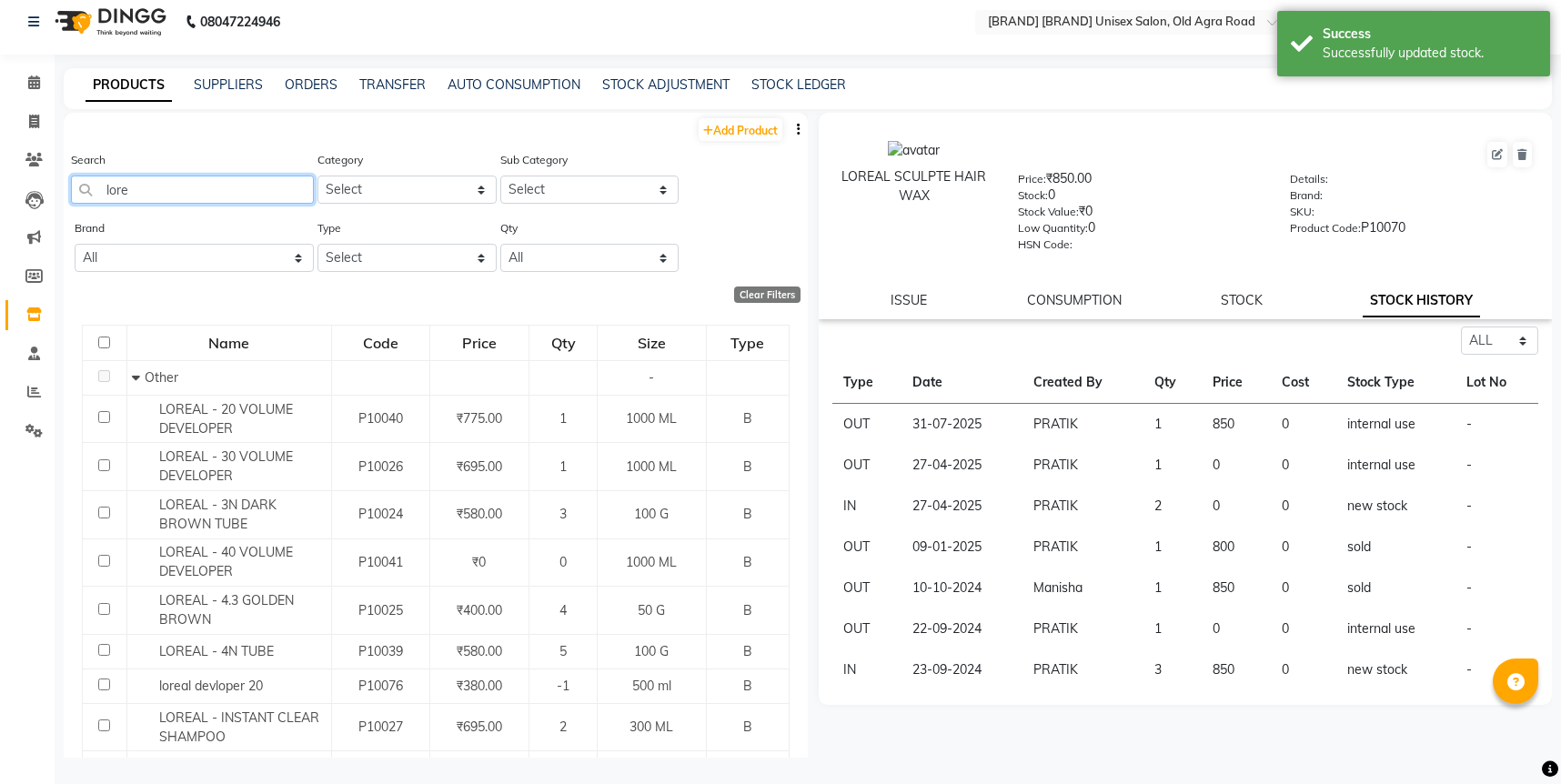 click on "lore" 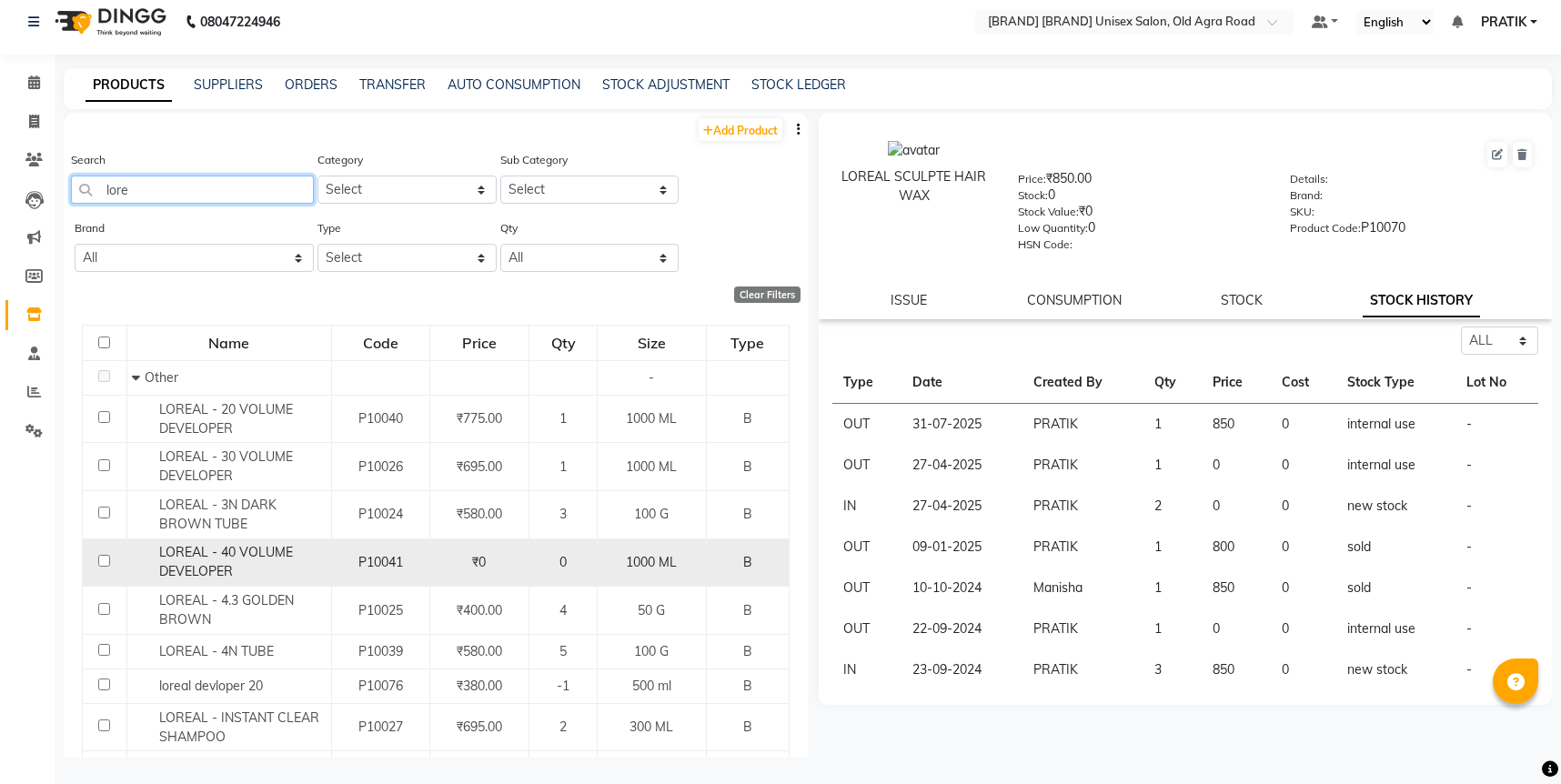 scroll, scrollTop: 133, scrollLeft: 0, axis: vertical 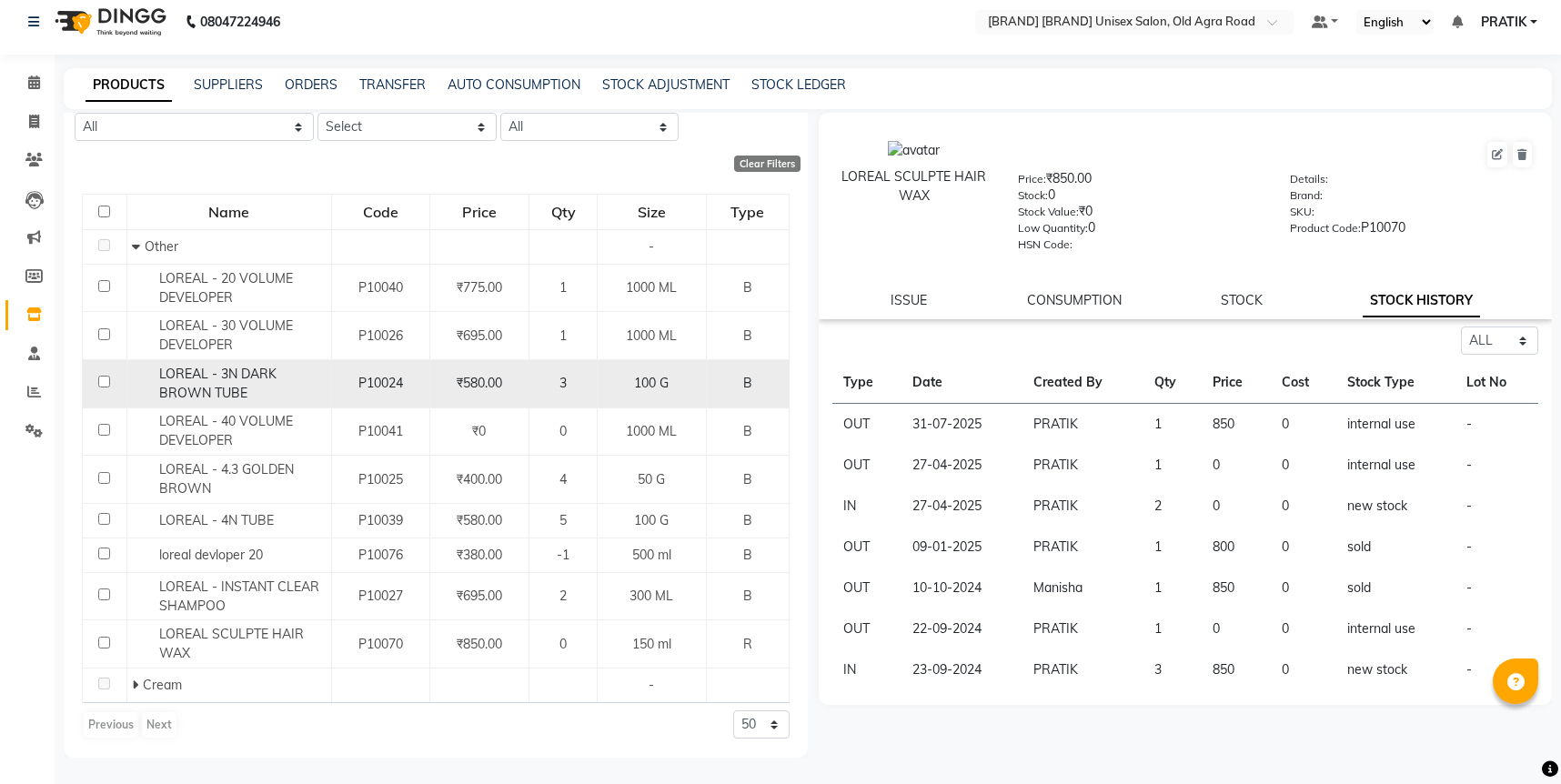click 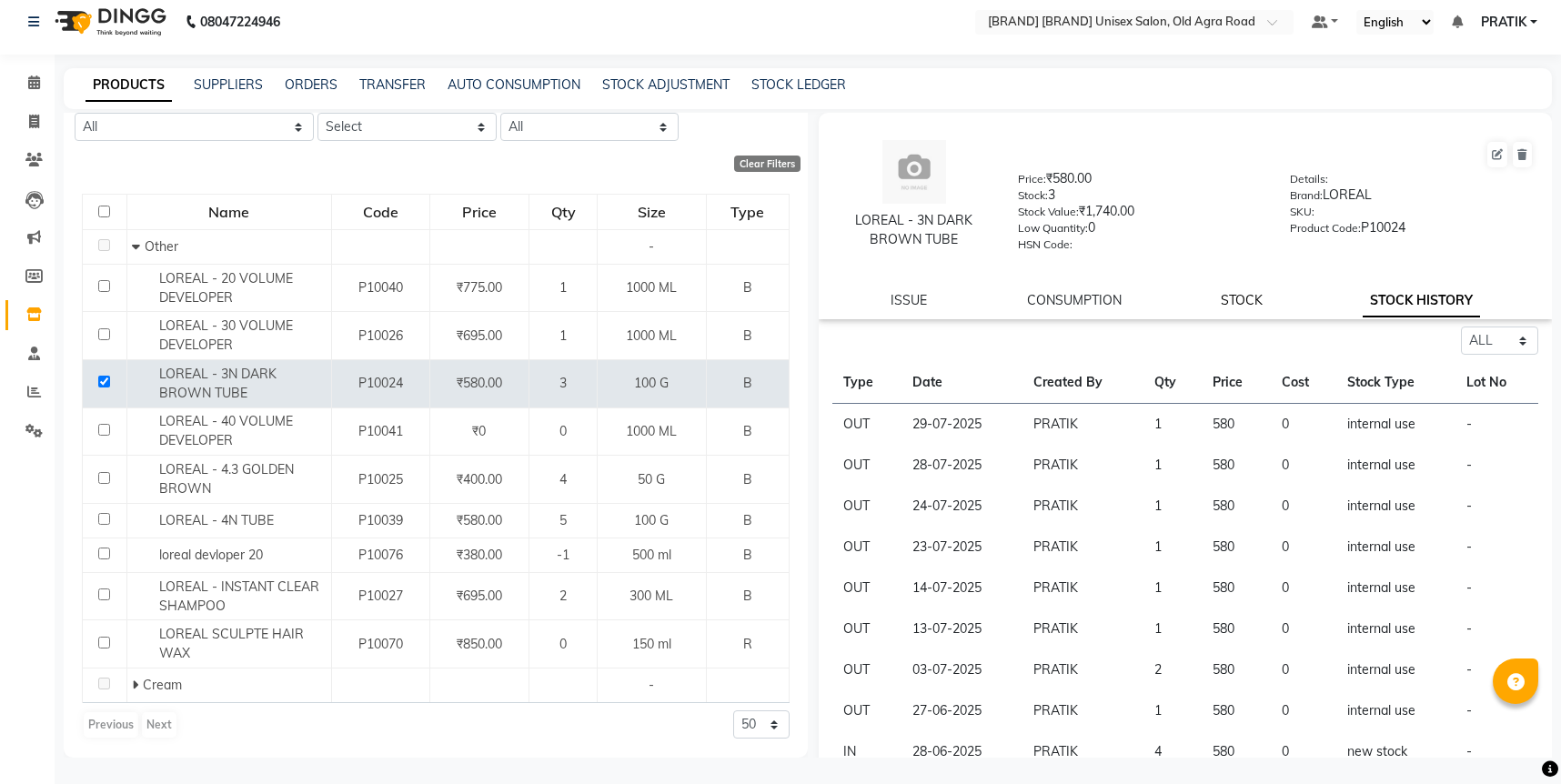 click on "STOCK" 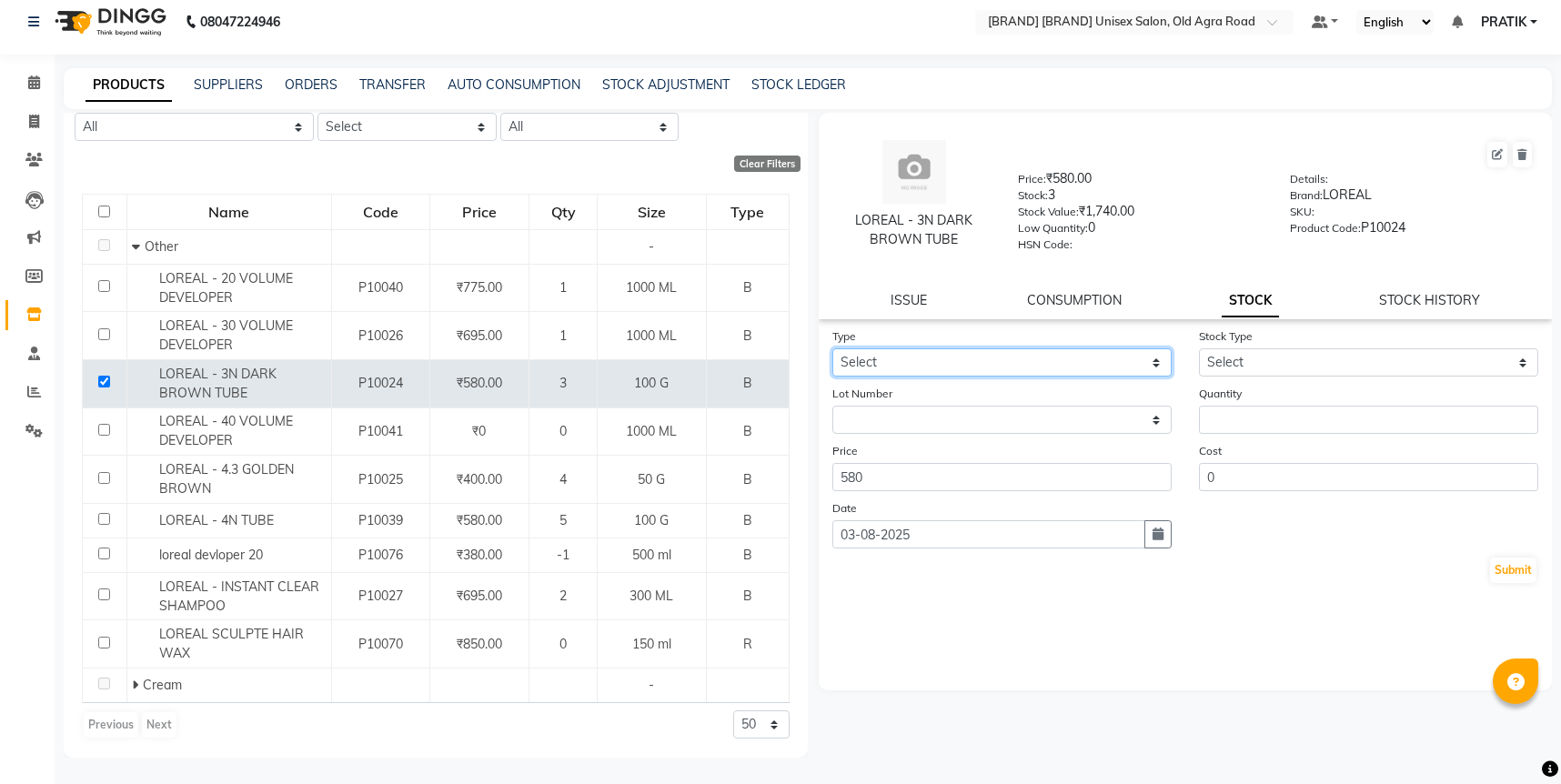 click on "Select In Out" 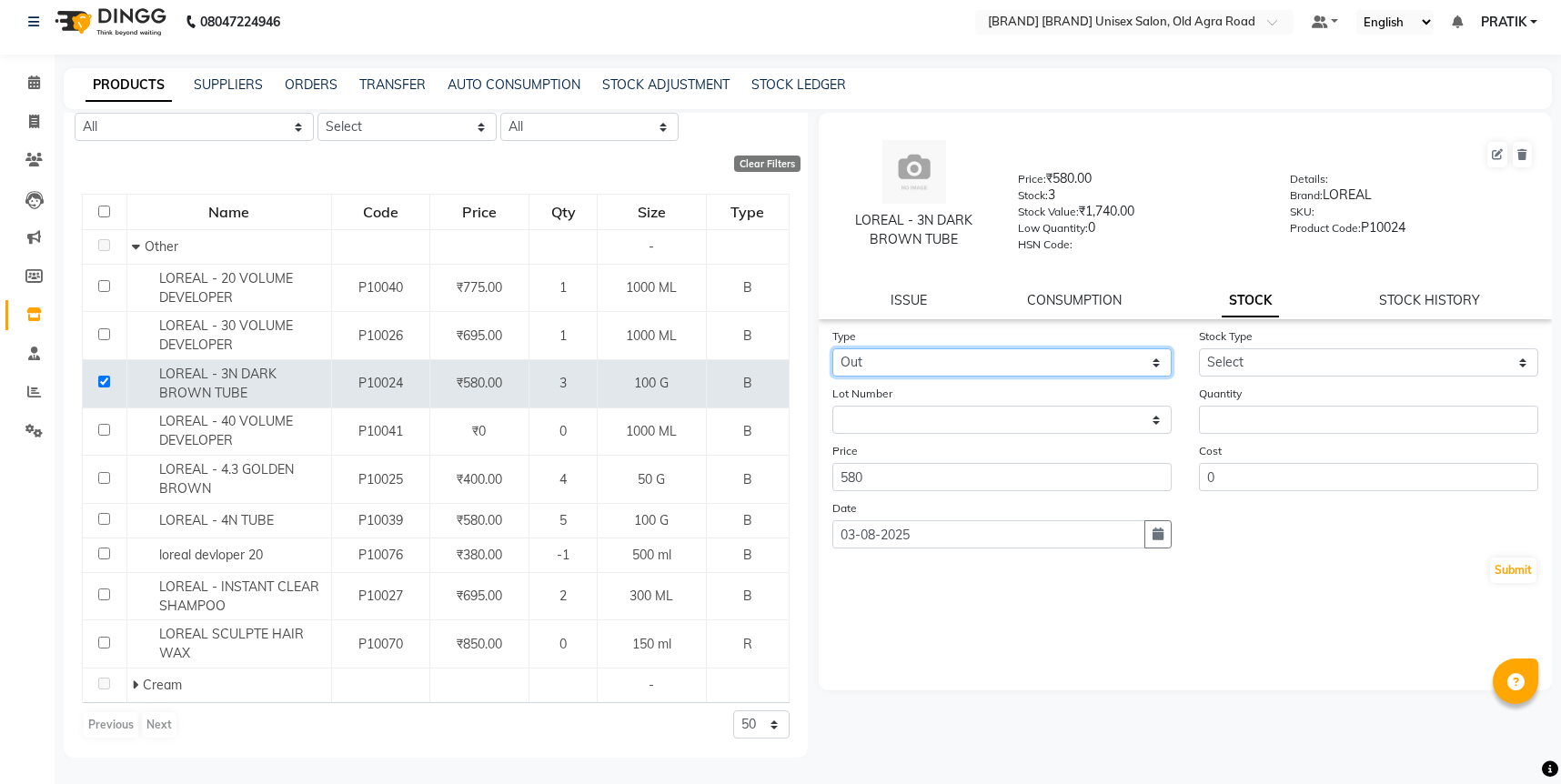 click on "Select In Out" 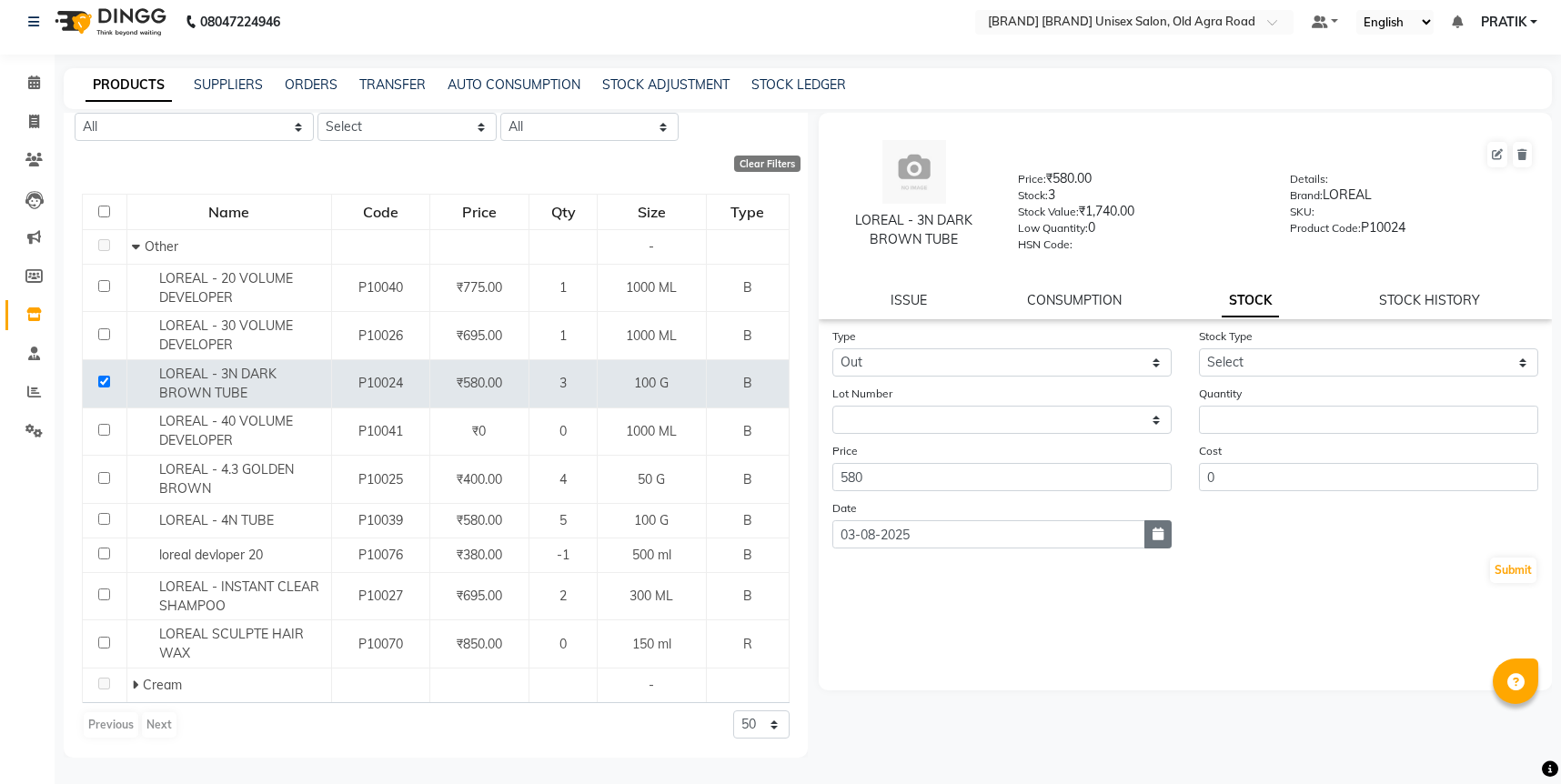 click 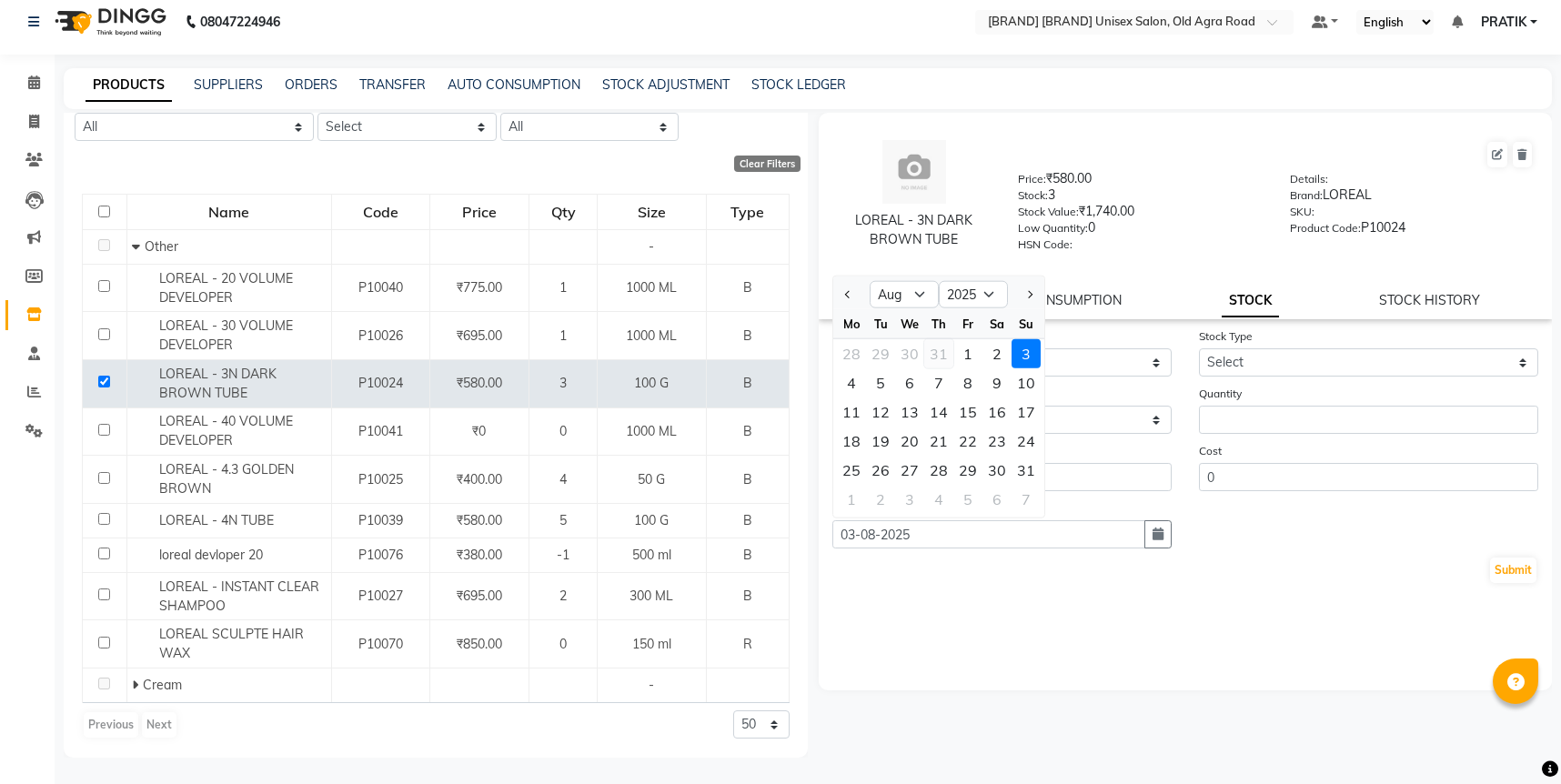 click on "31" 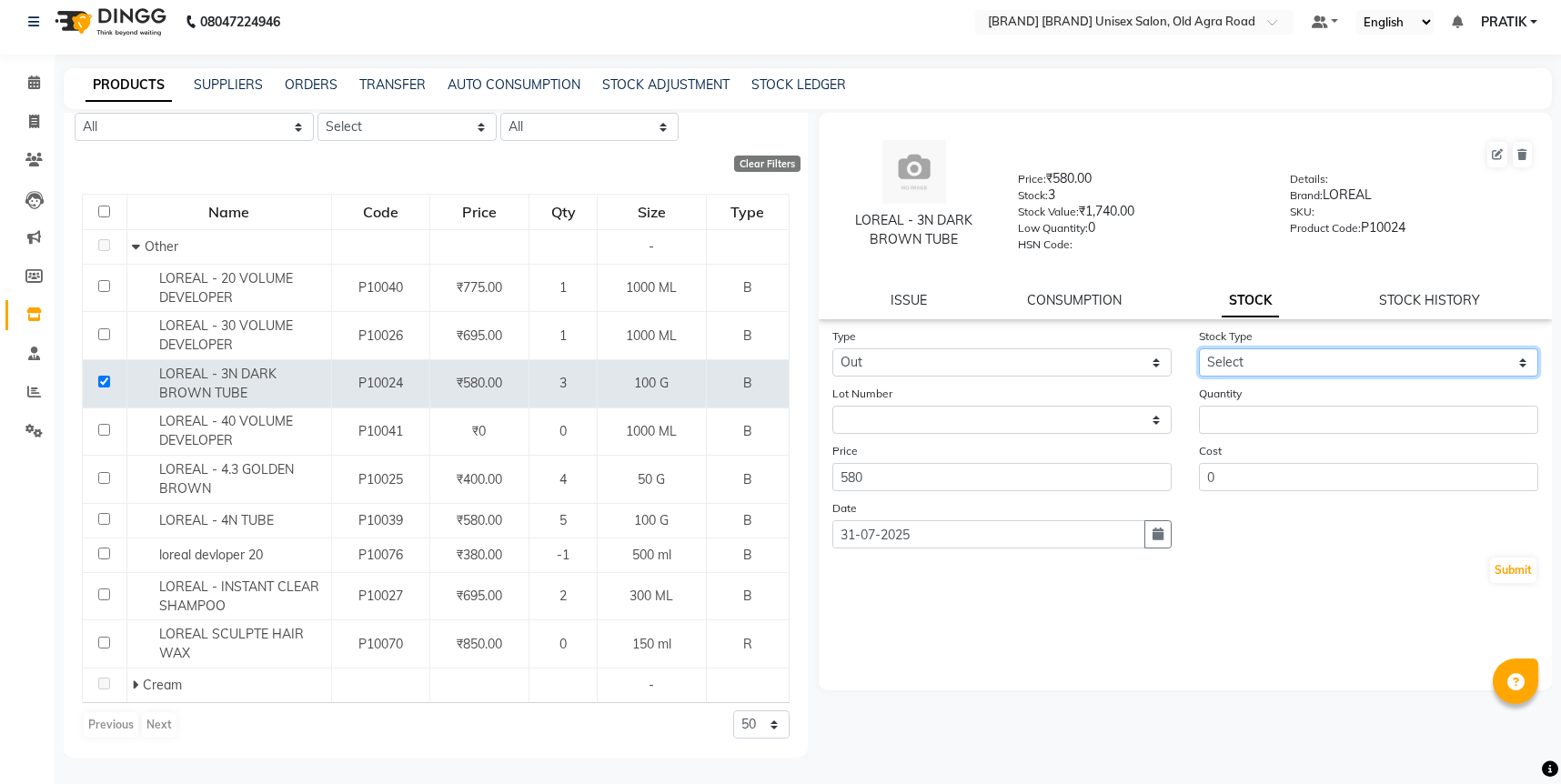 click on "Select Internal Use Damaged Expired Adjustment Return Other" 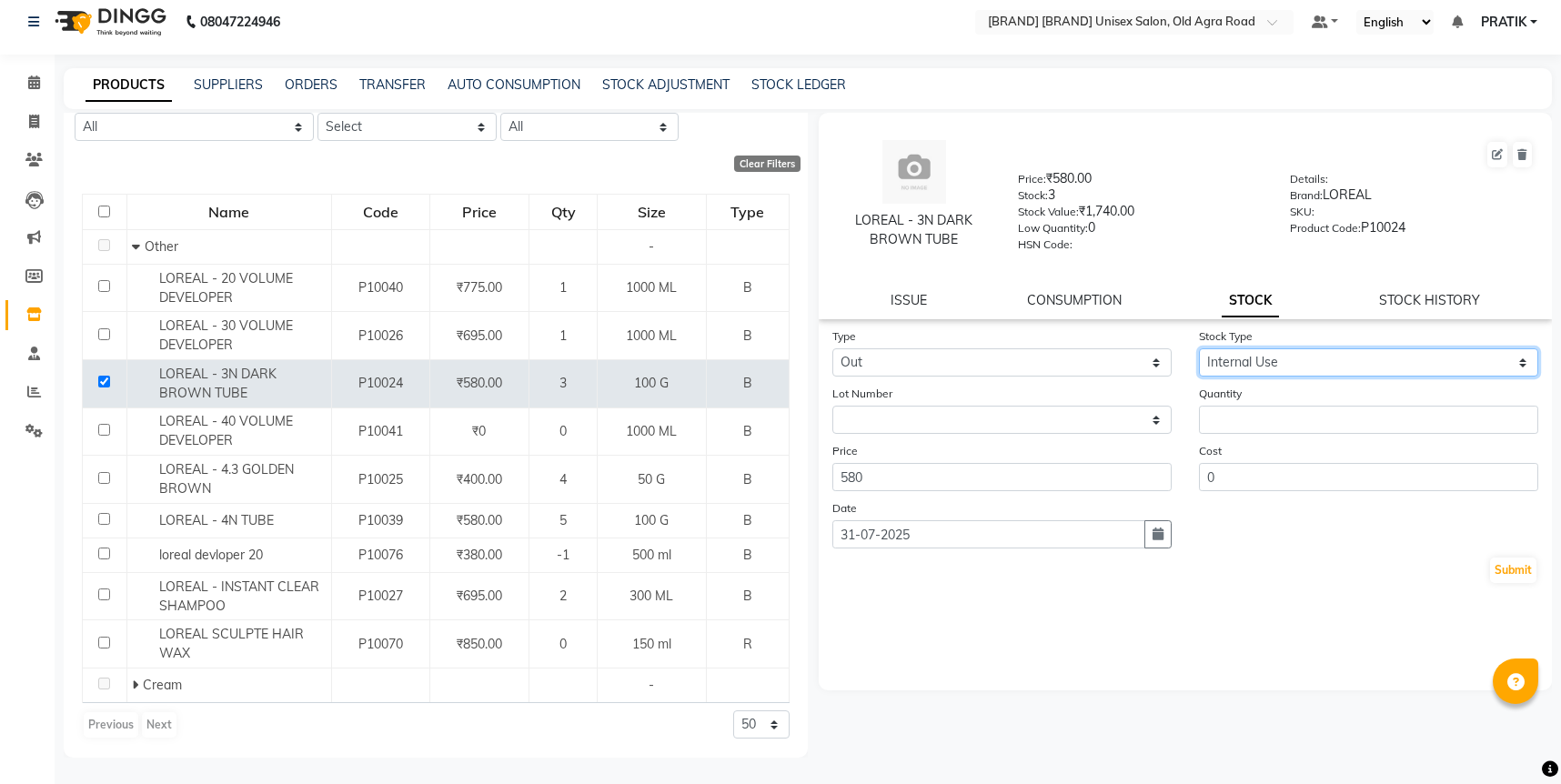 click on "Select Internal Use Damaged Expired Adjustment Return Other" 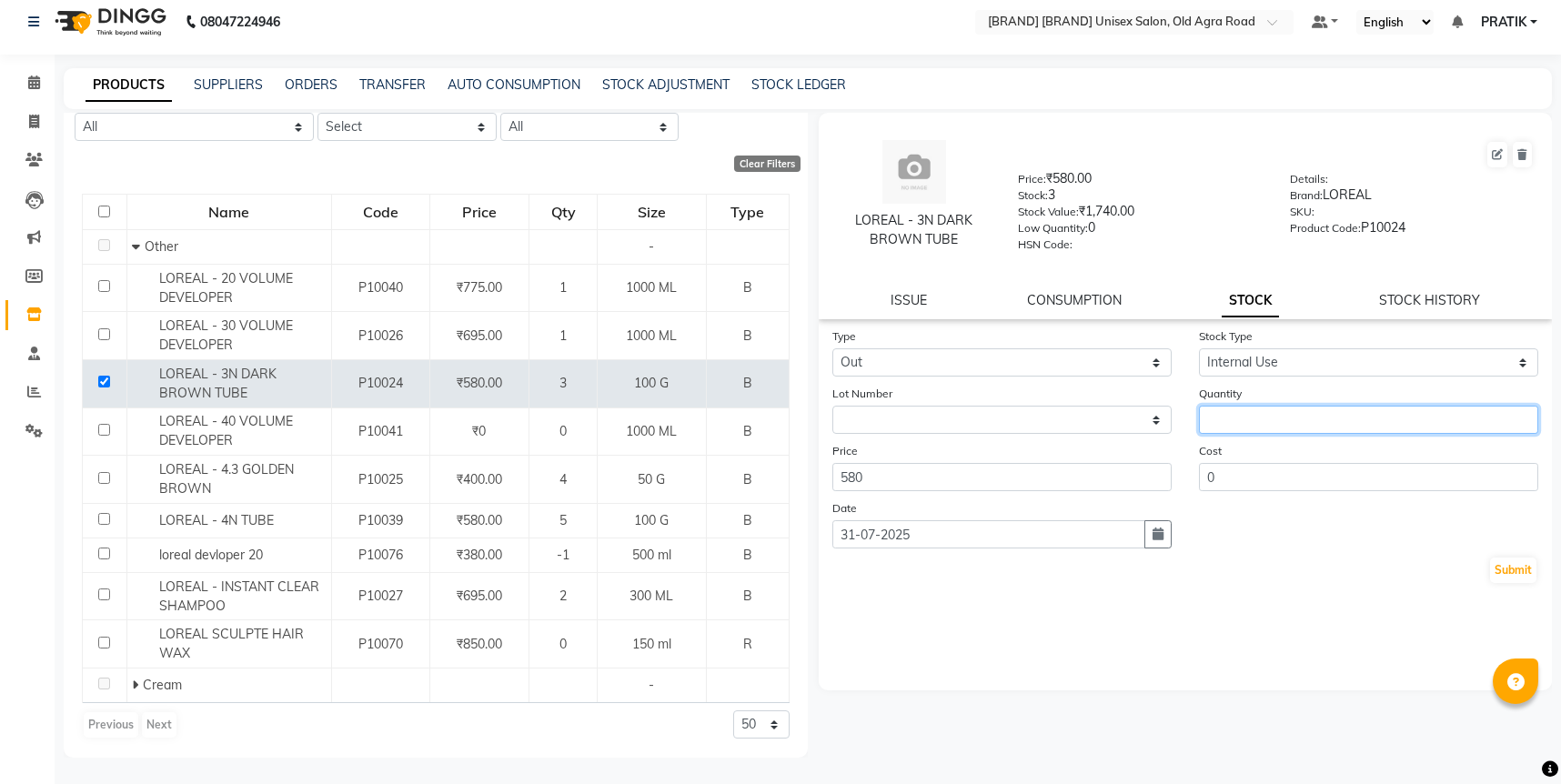 click 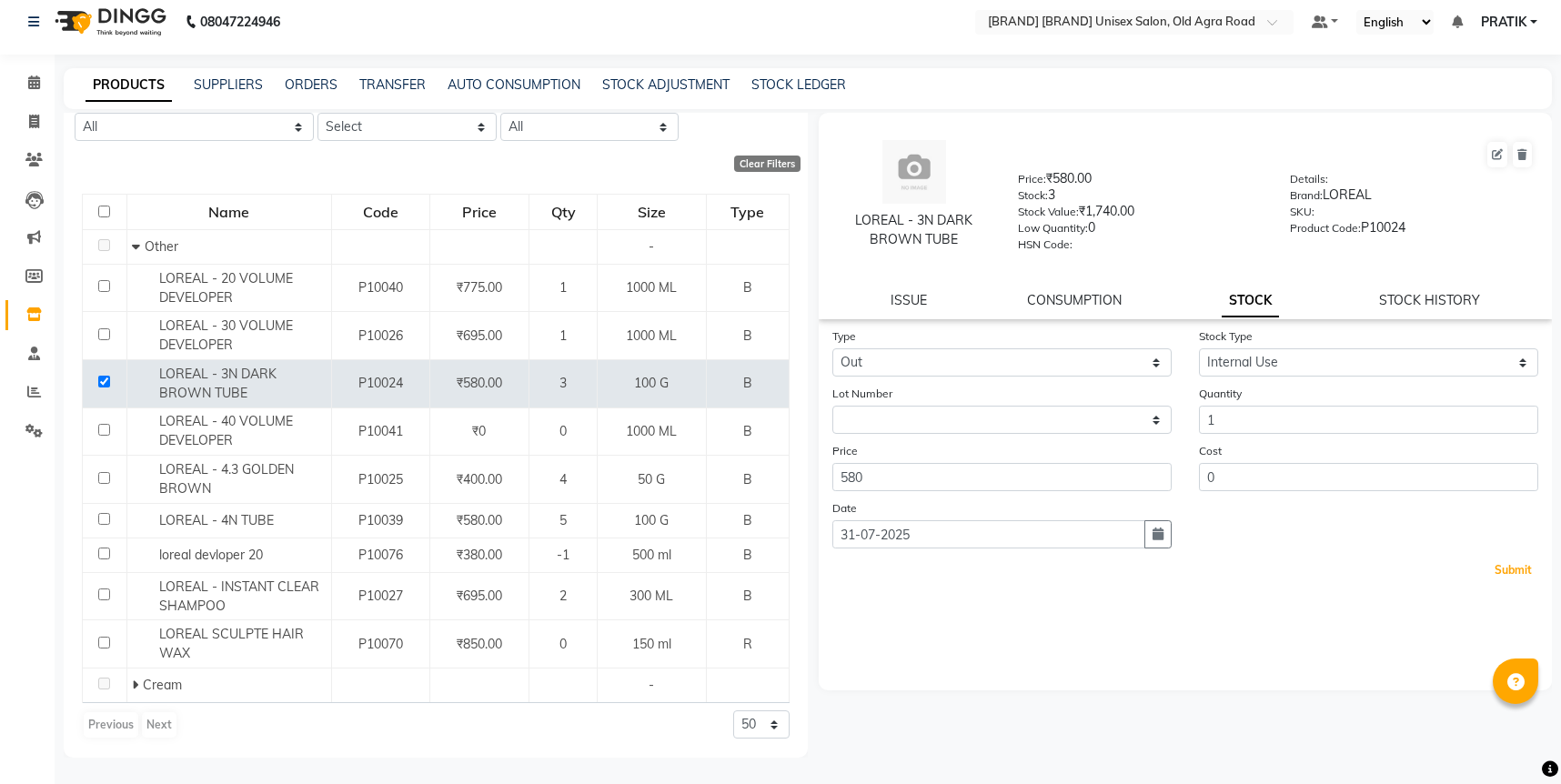 click on "Submit" 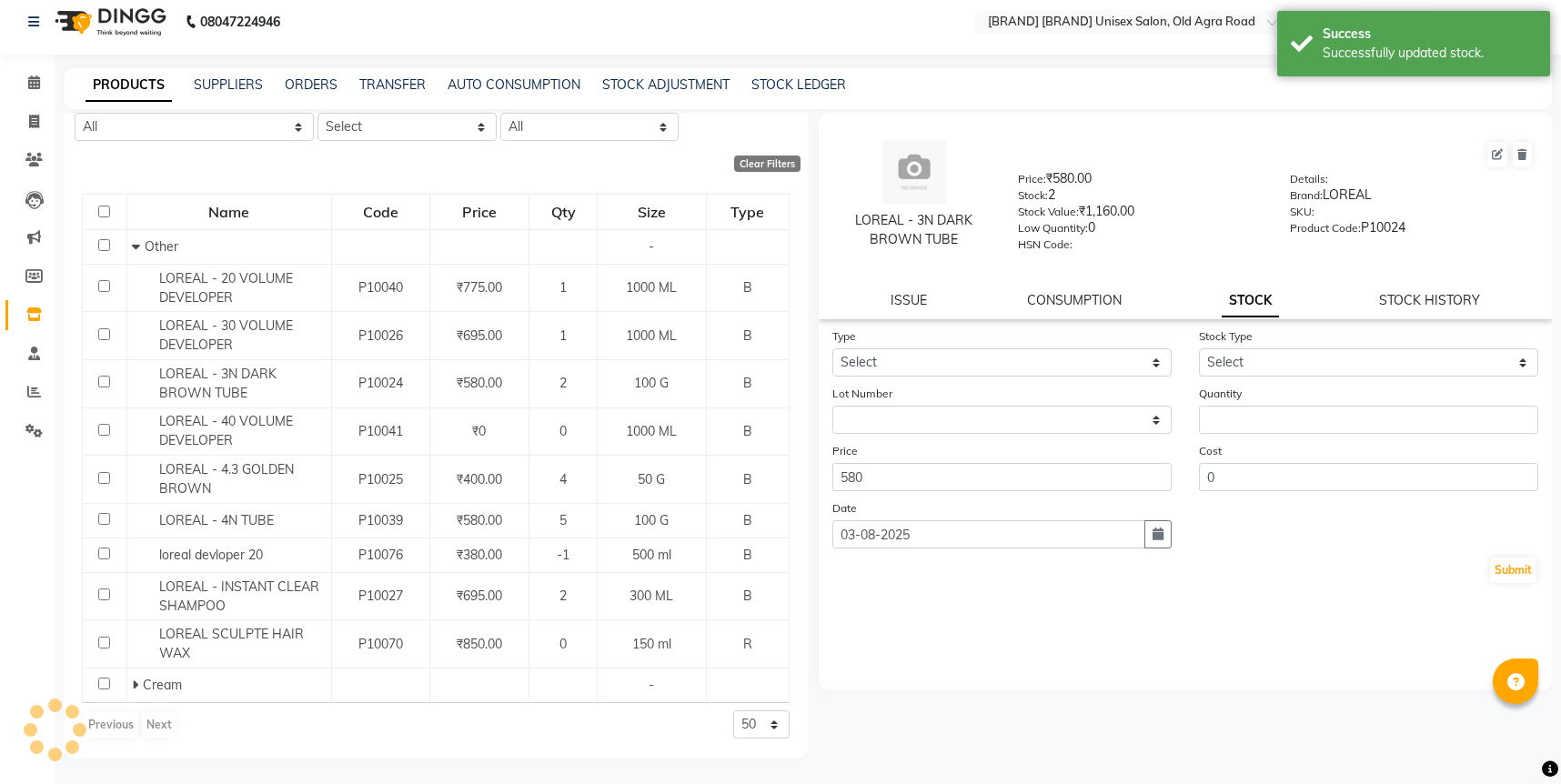 scroll, scrollTop: 0, scrollLeft: 0, axis: both 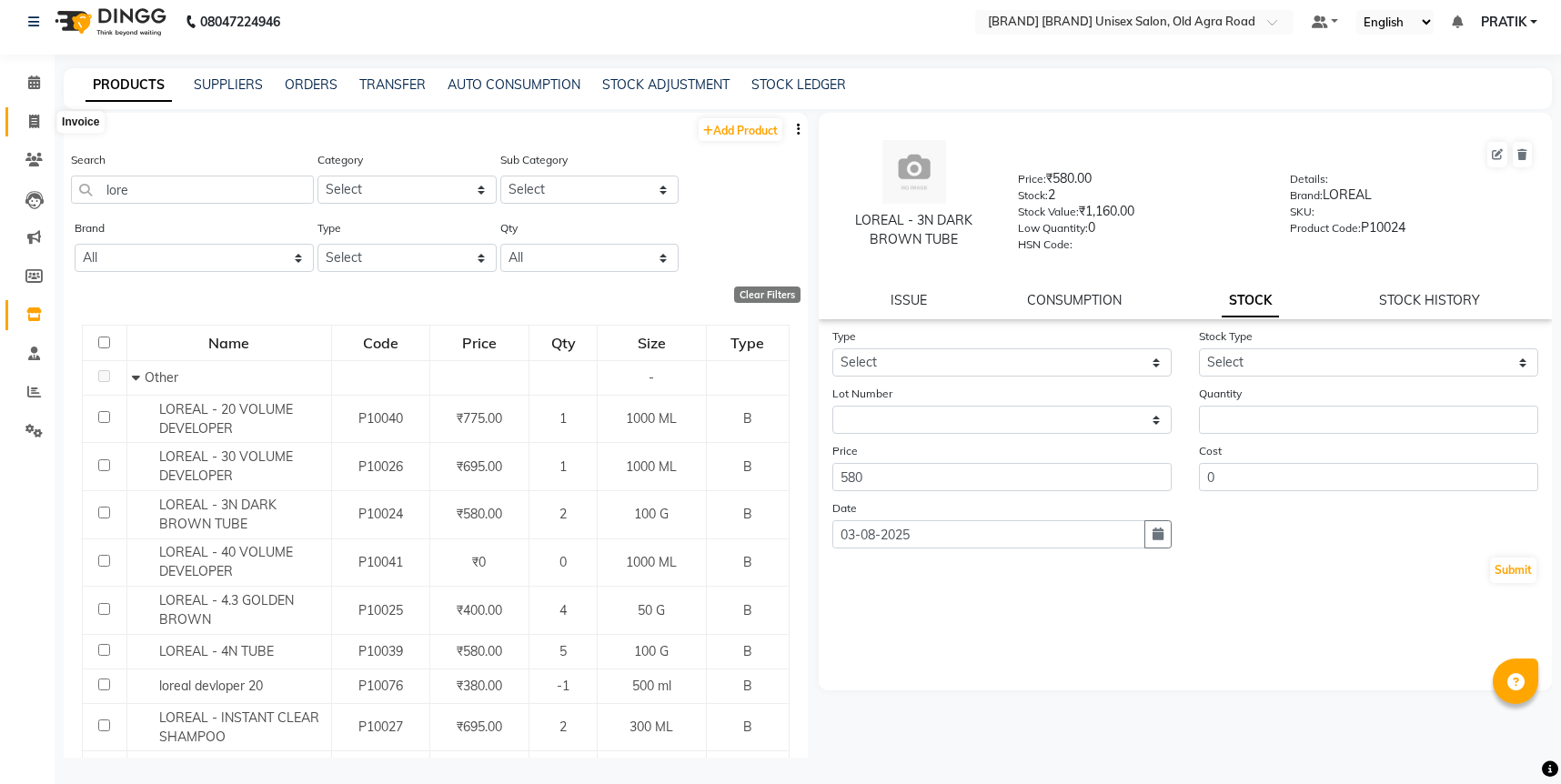 click 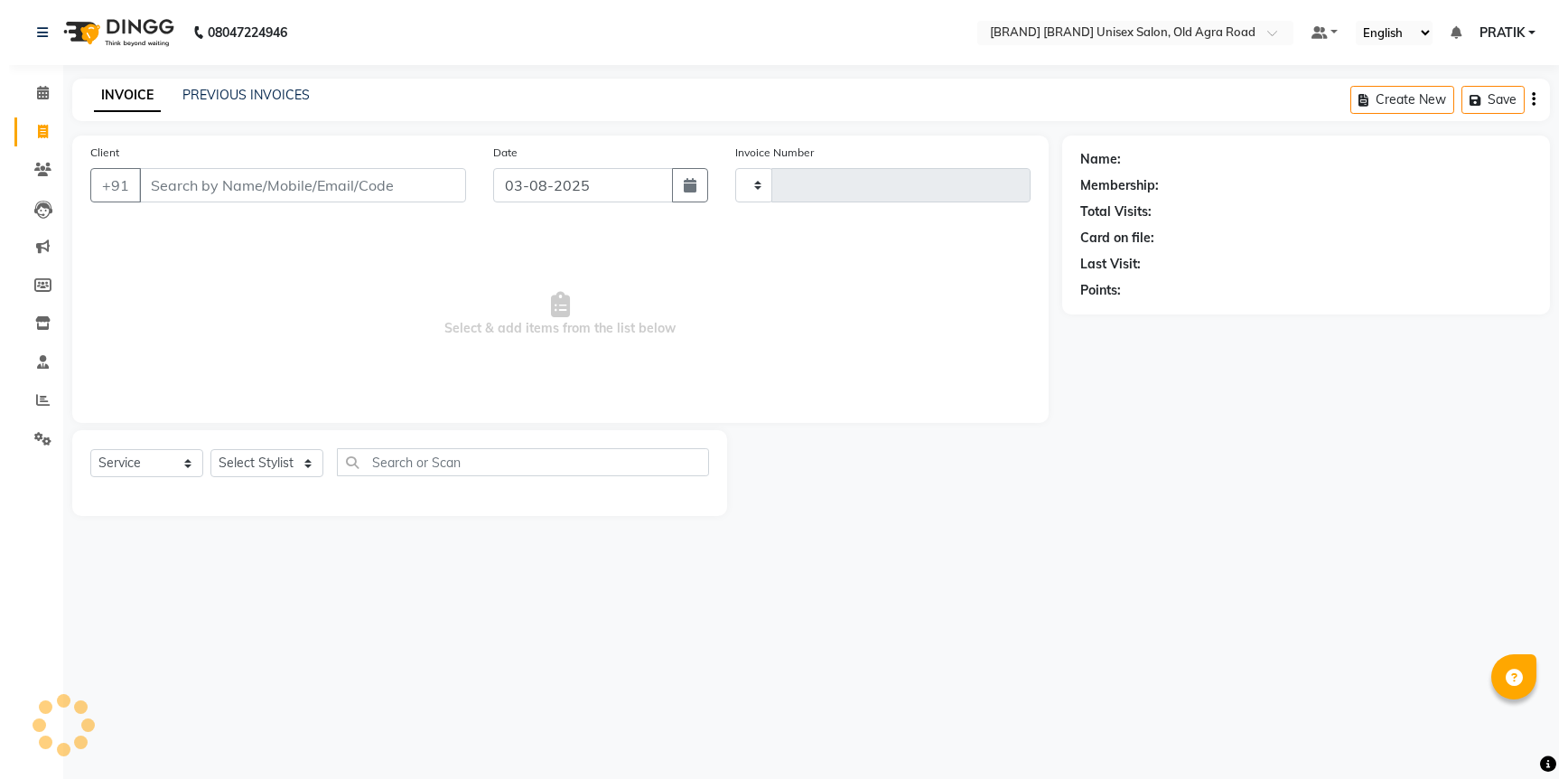scroll, scrollTop: 0, scrollLeft: 0, axis: both 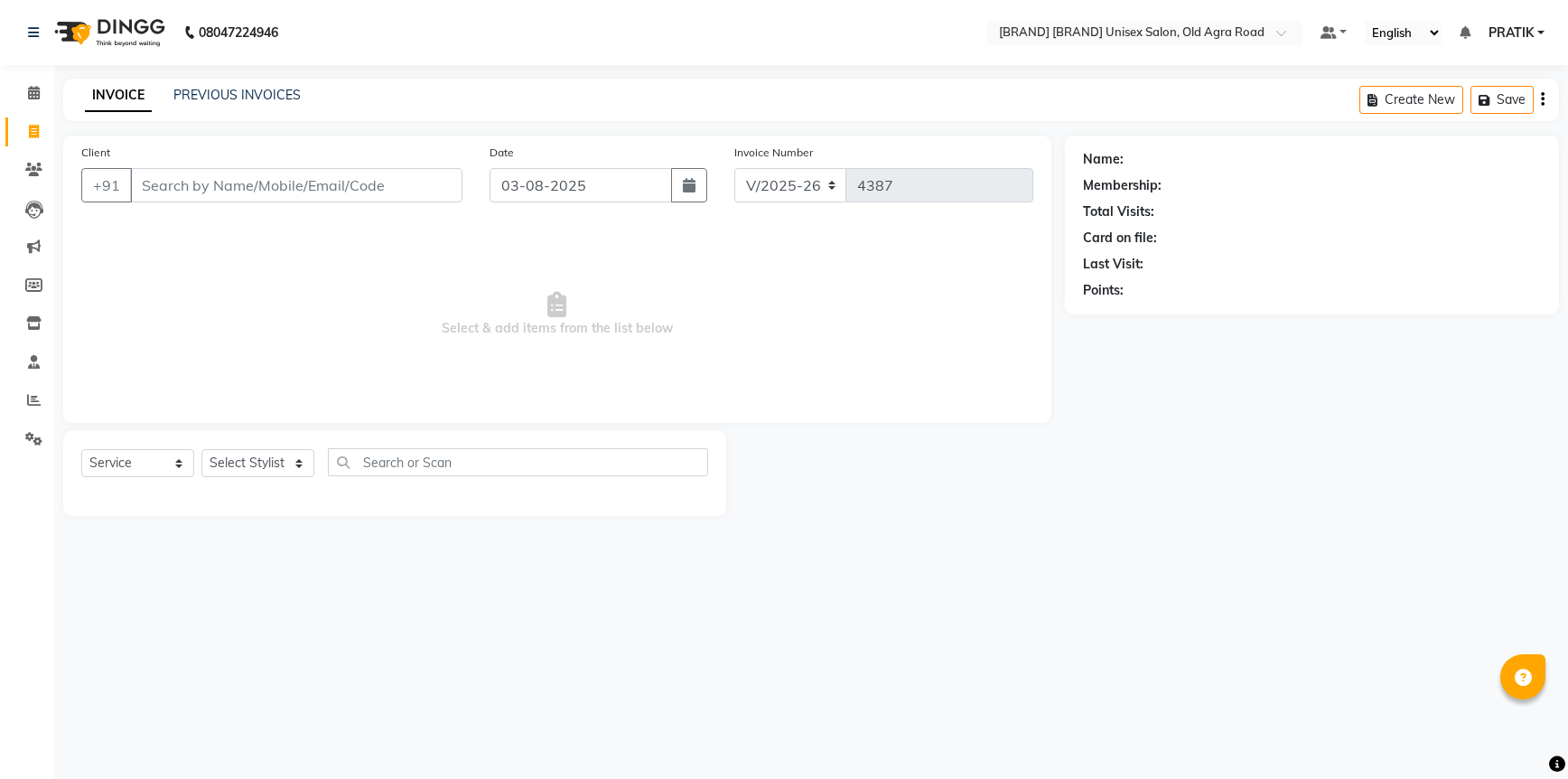 click on "Client" at bounding box center [296, 185] 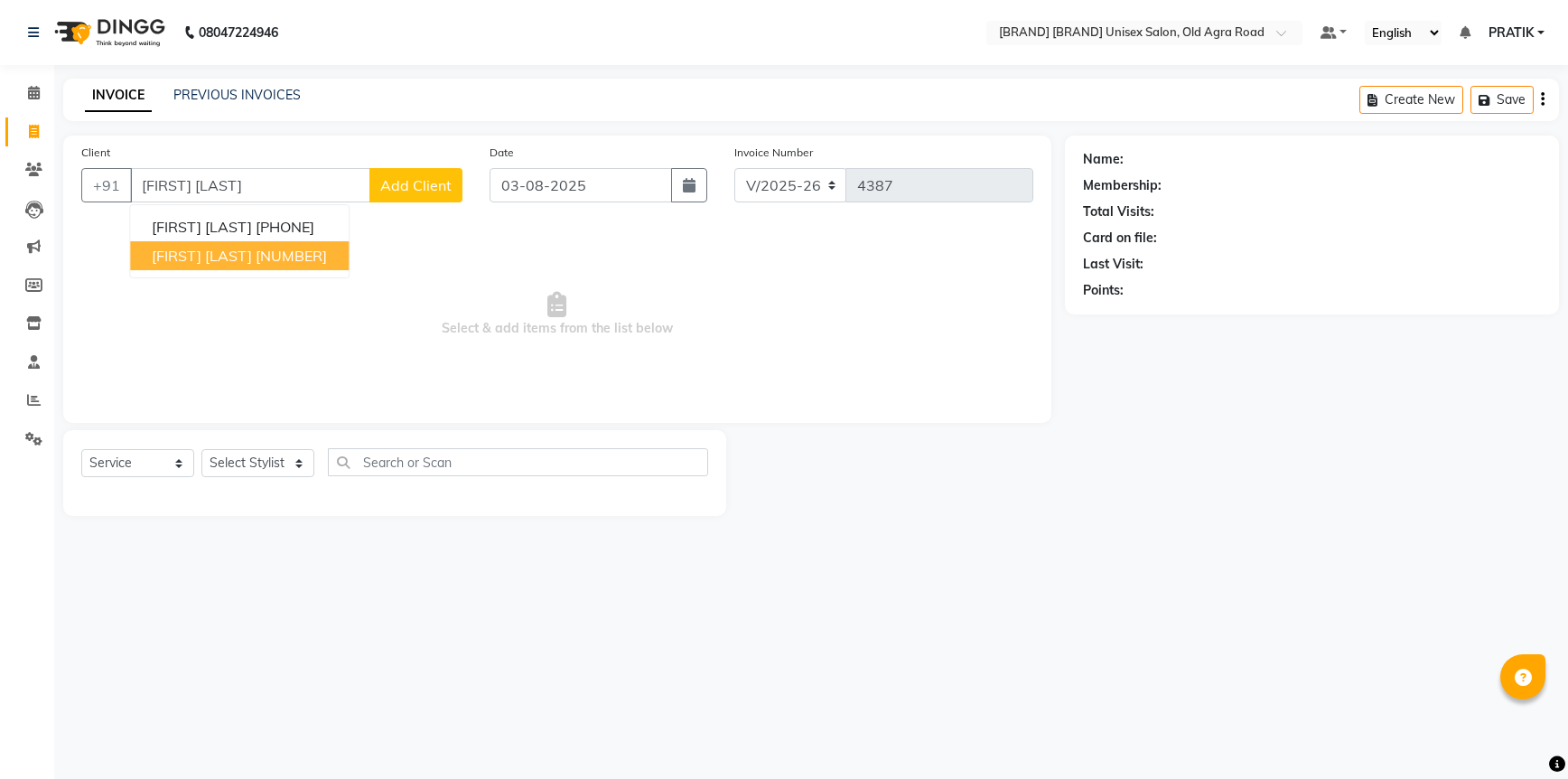click on "[NUMBER]" at bounding box center (291, 256) 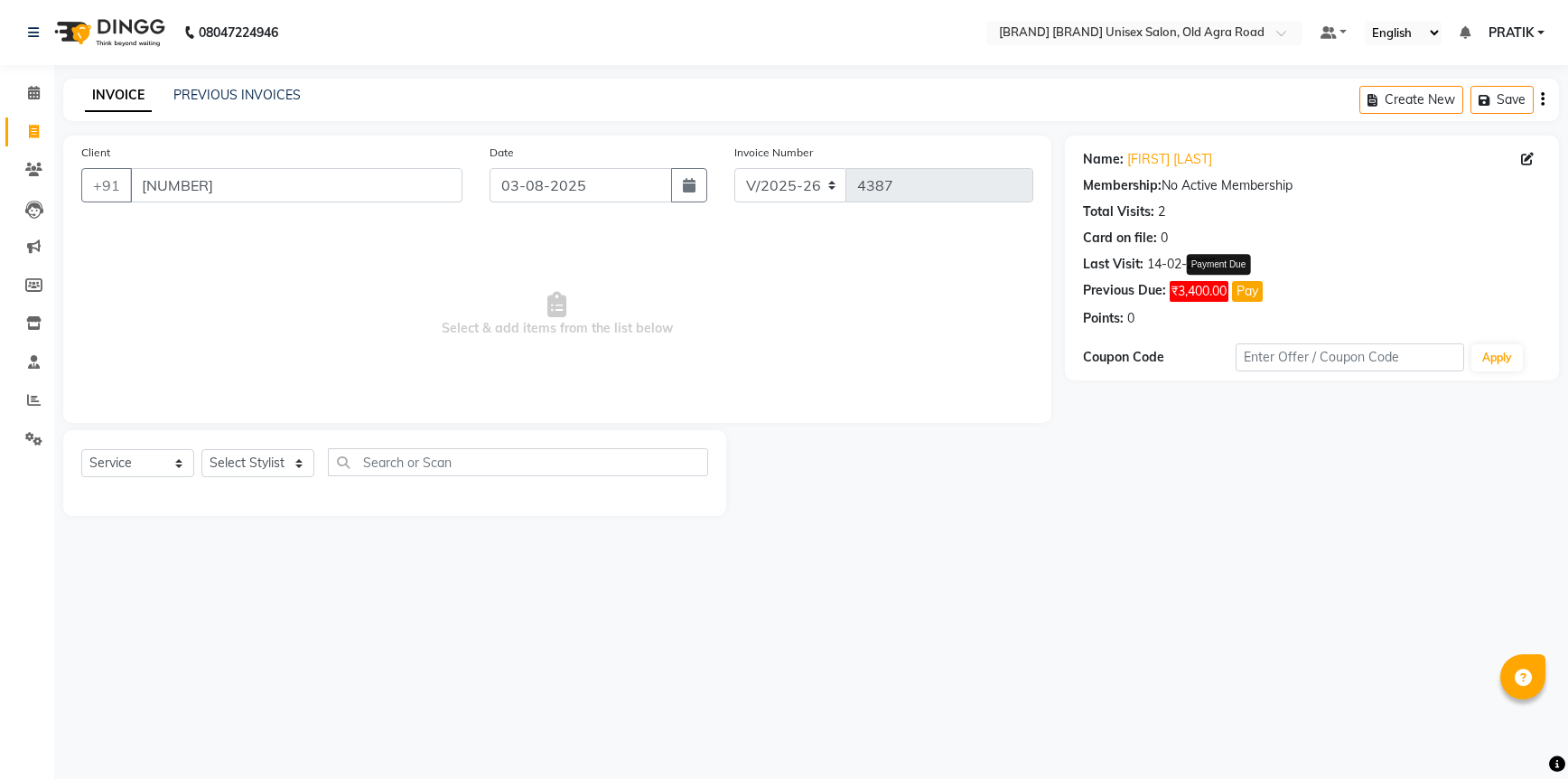 click on "₹3,400.00" 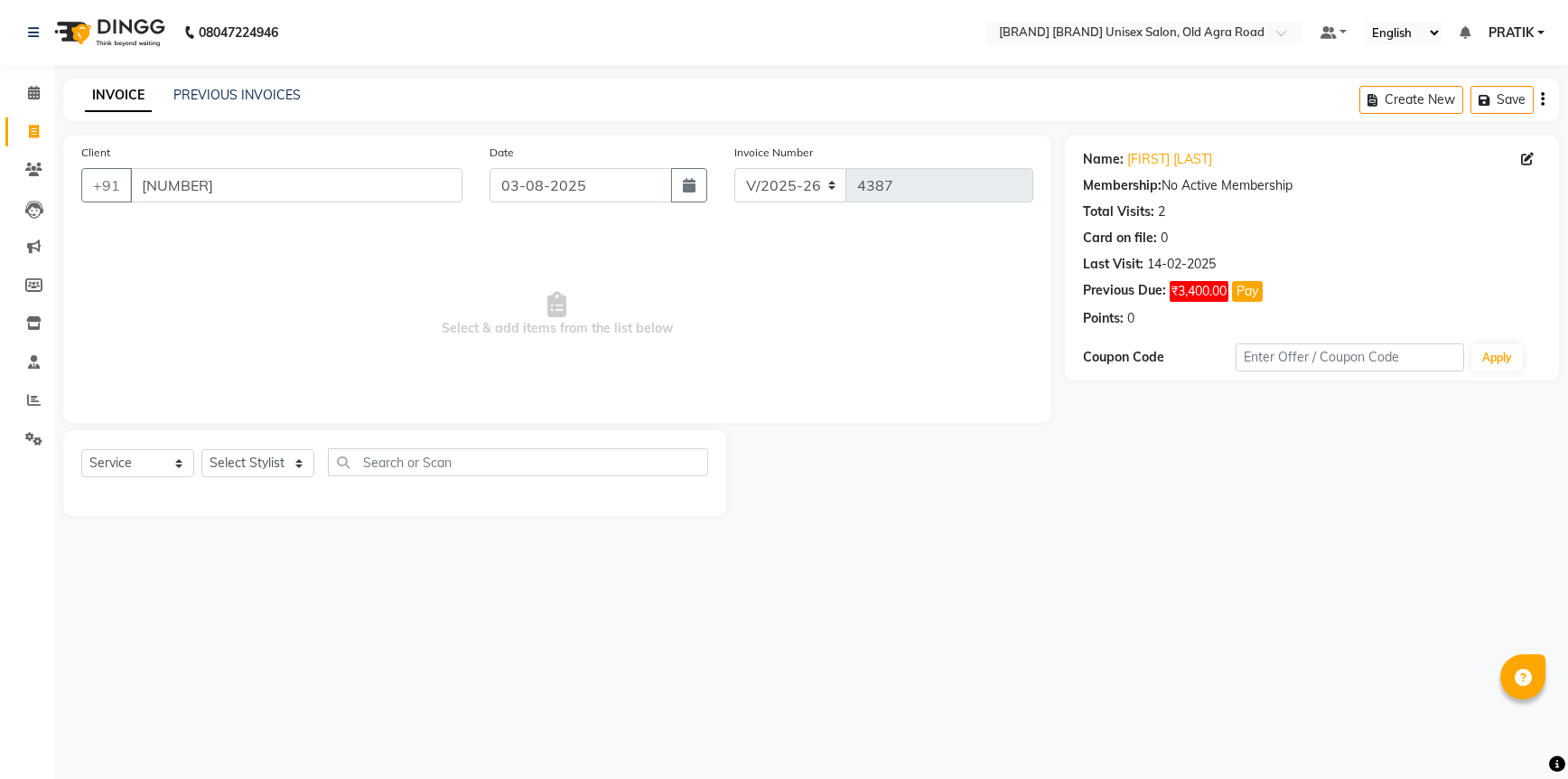 click on "₹3,400.00" 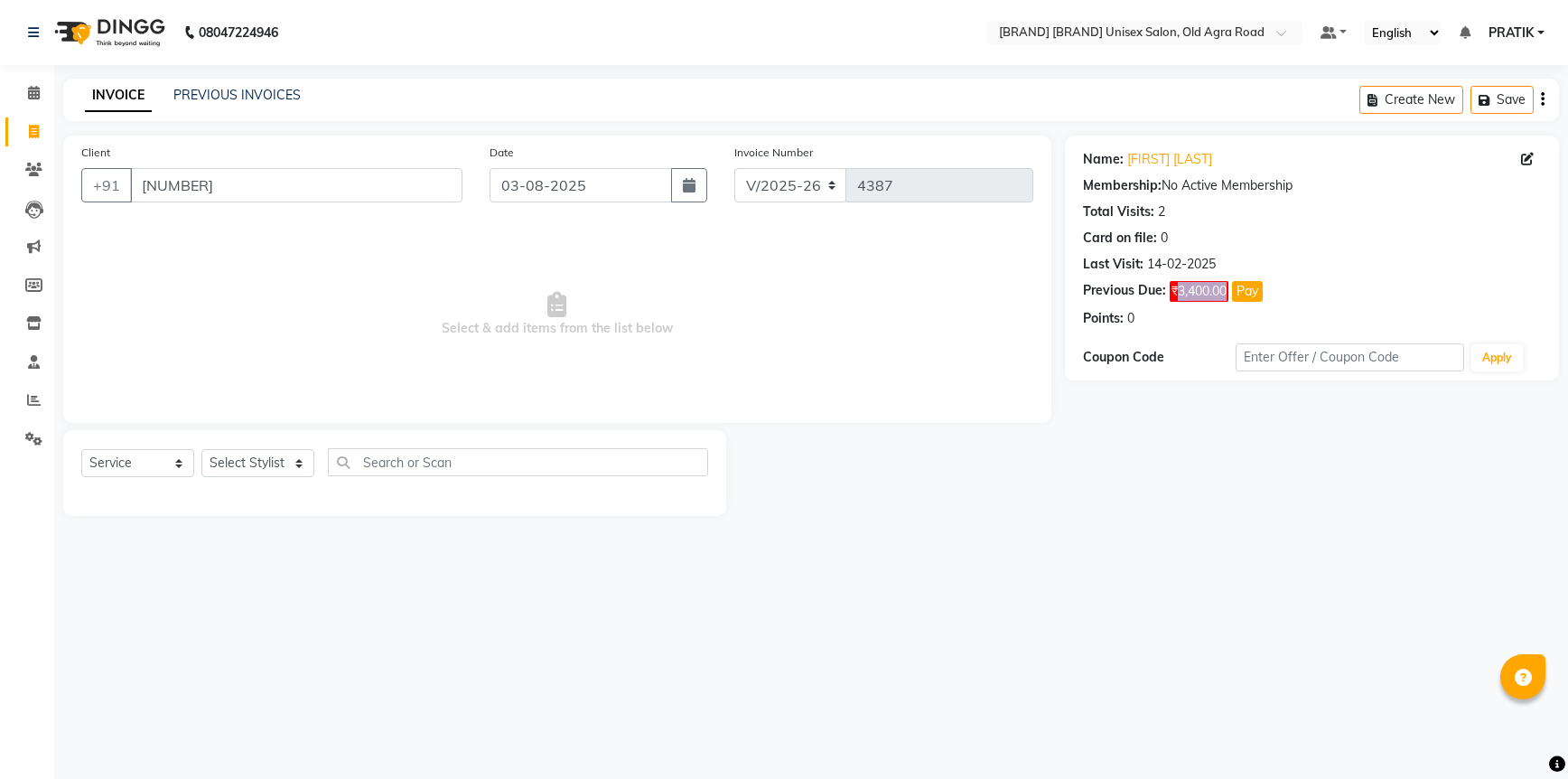 click on "₹3,400.00" 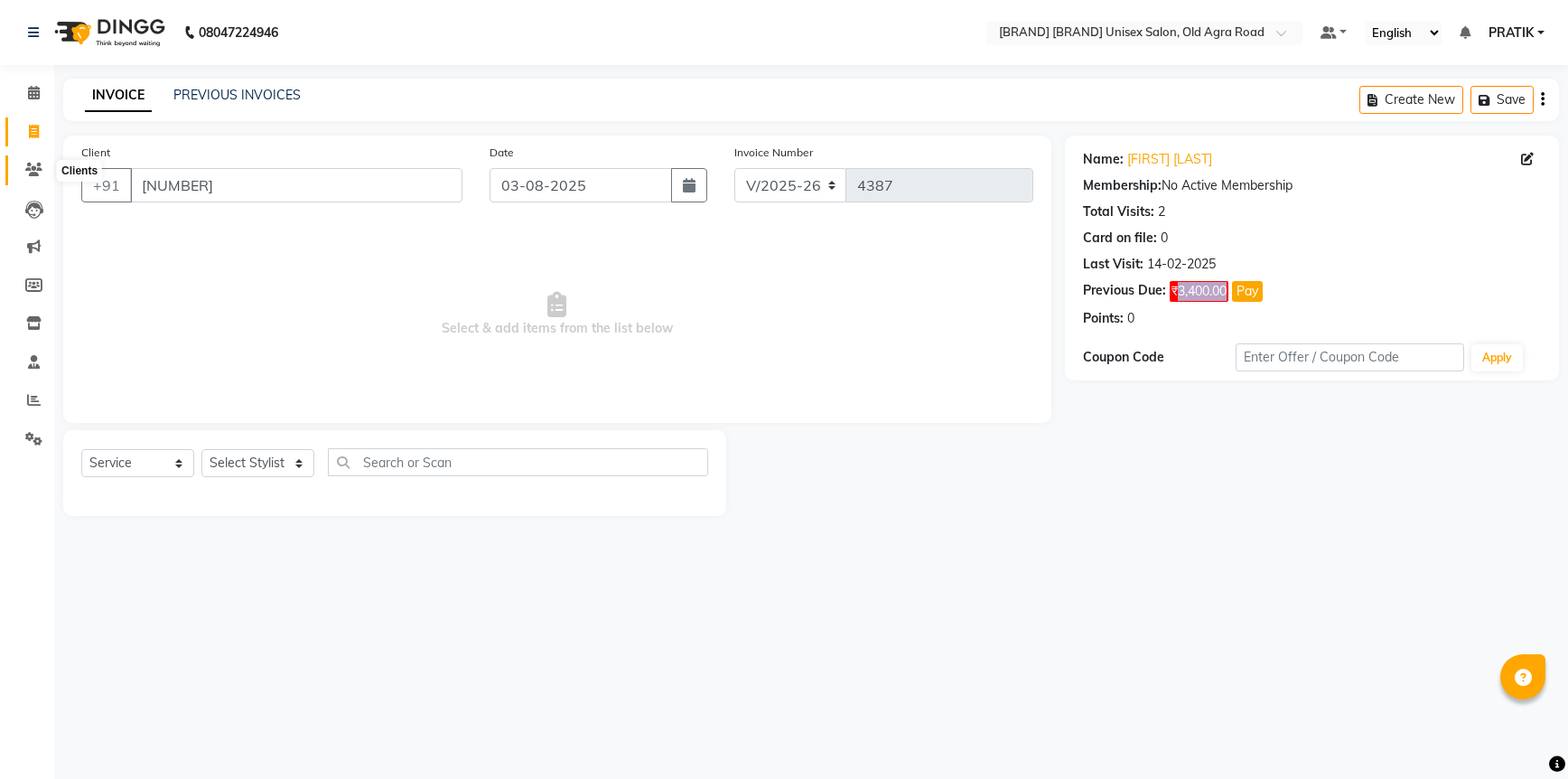 click 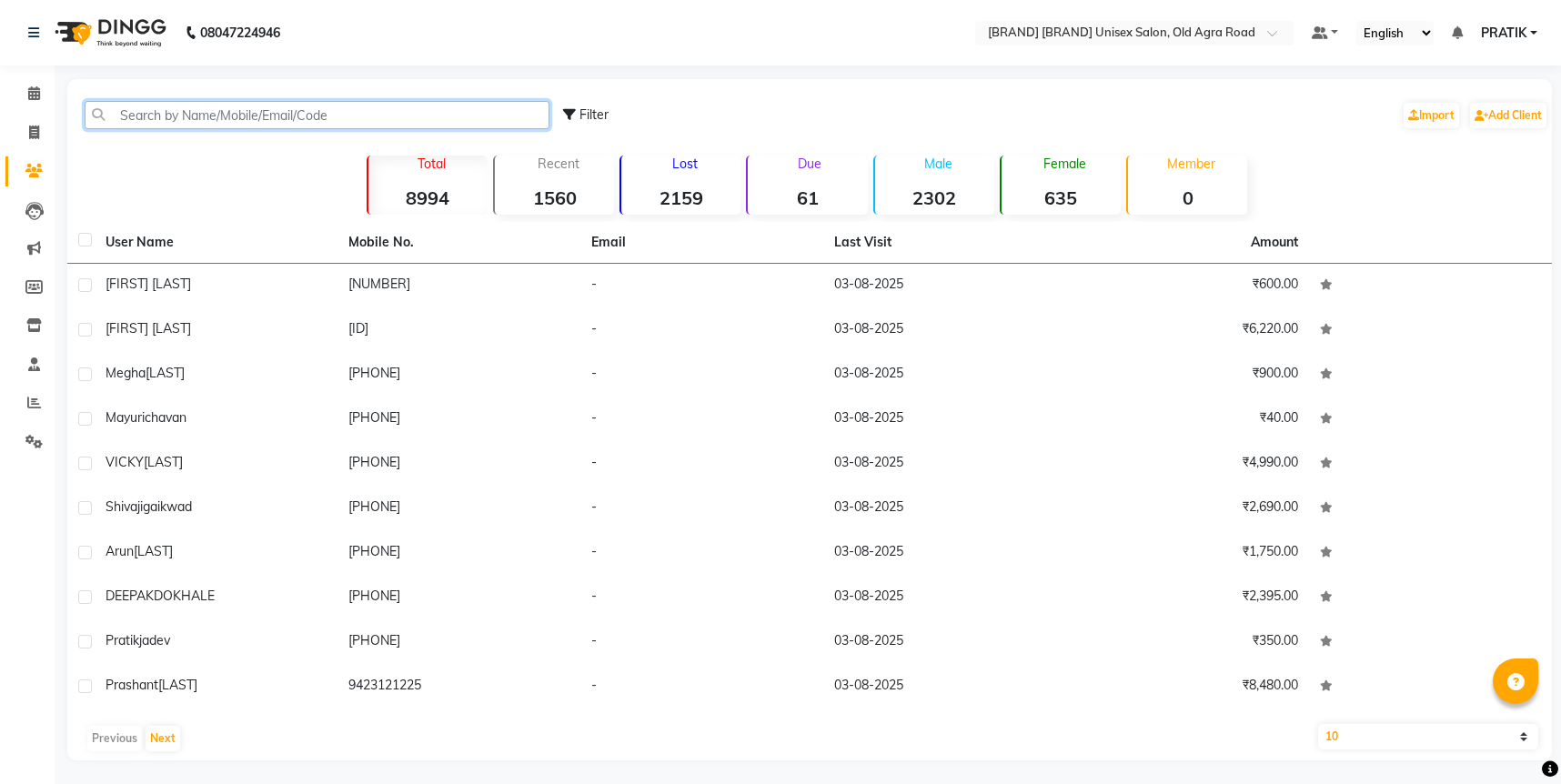 click 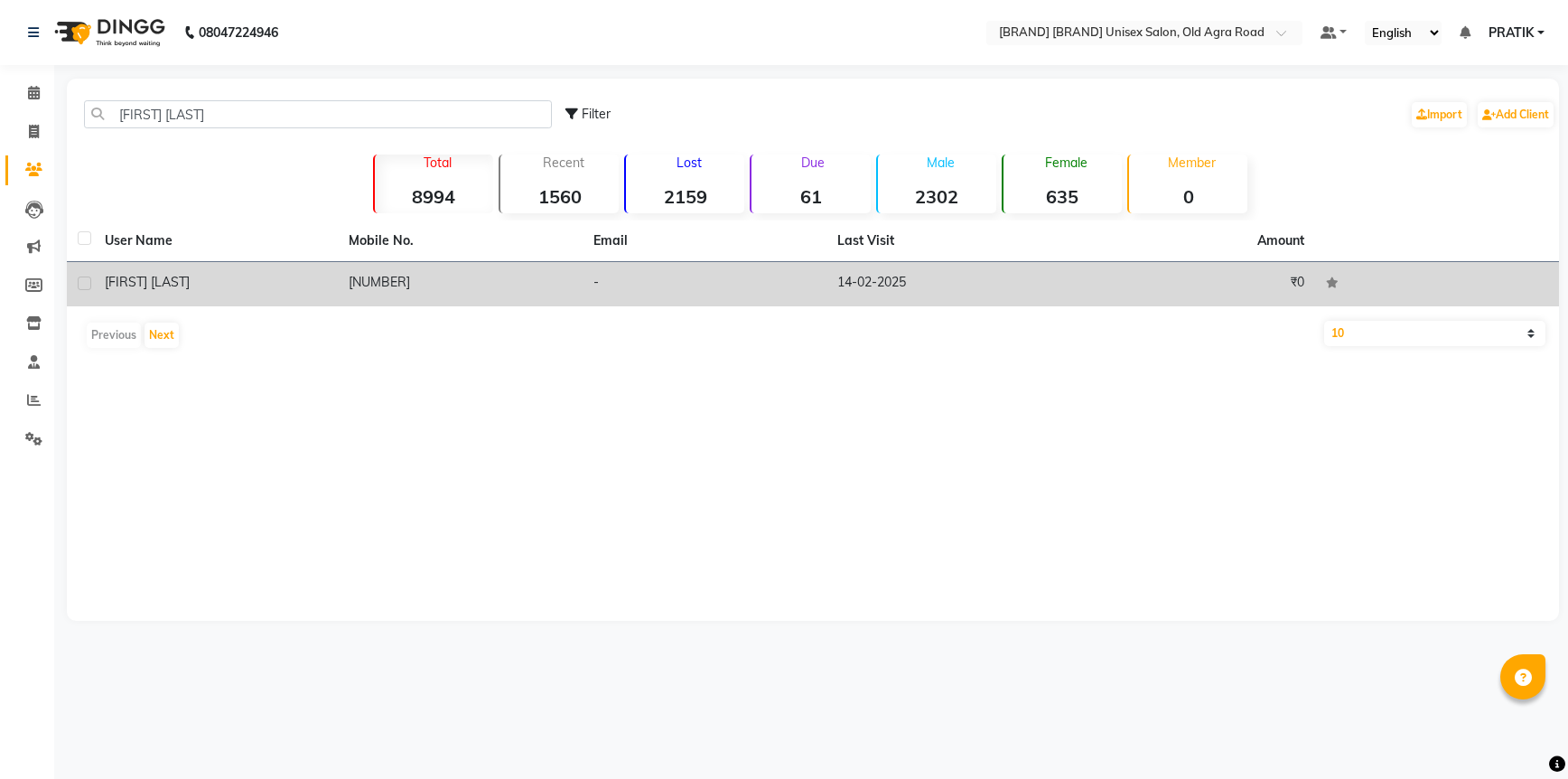 click on "[NUMBER]" 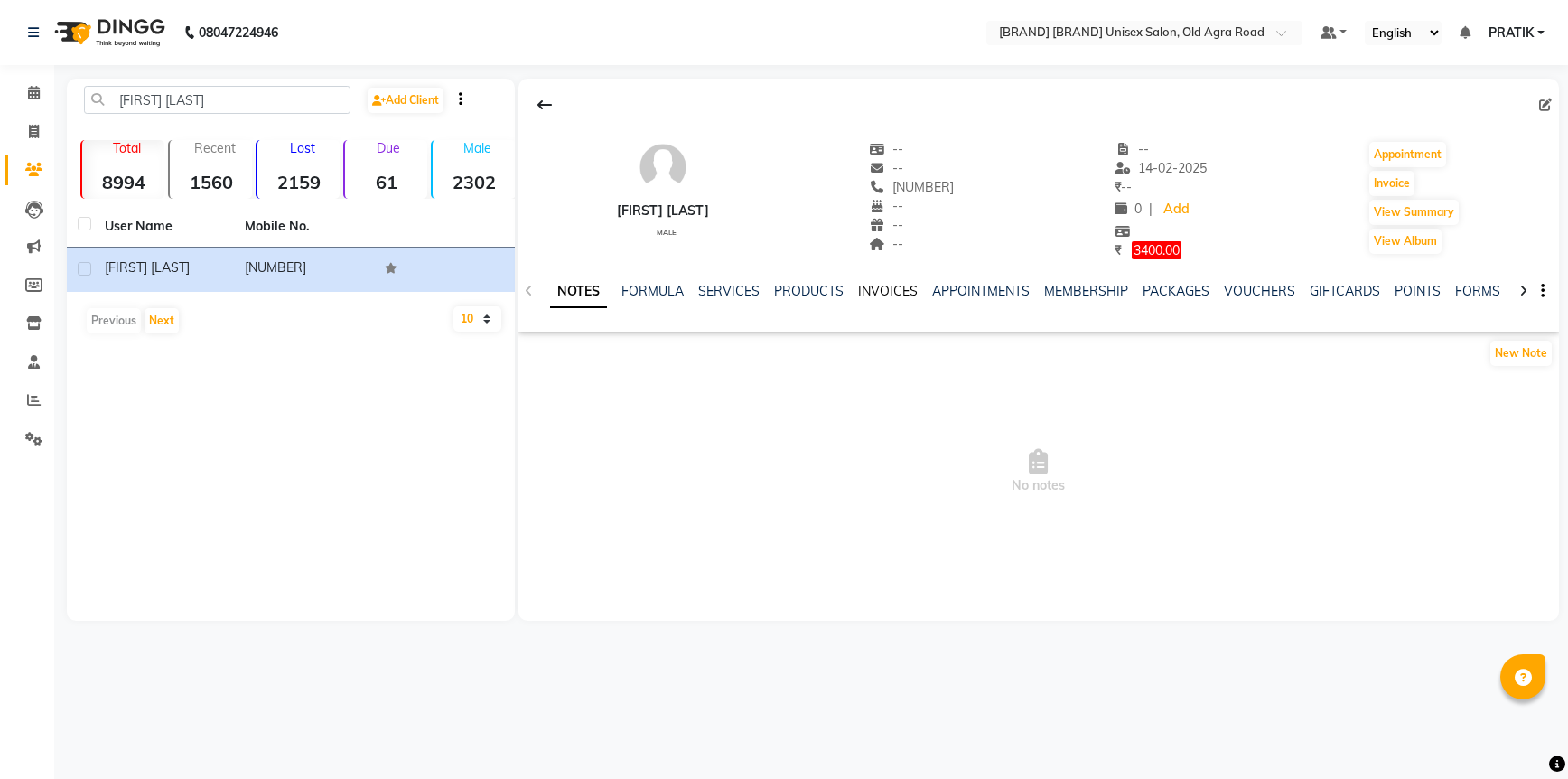 click on "INVOICES" 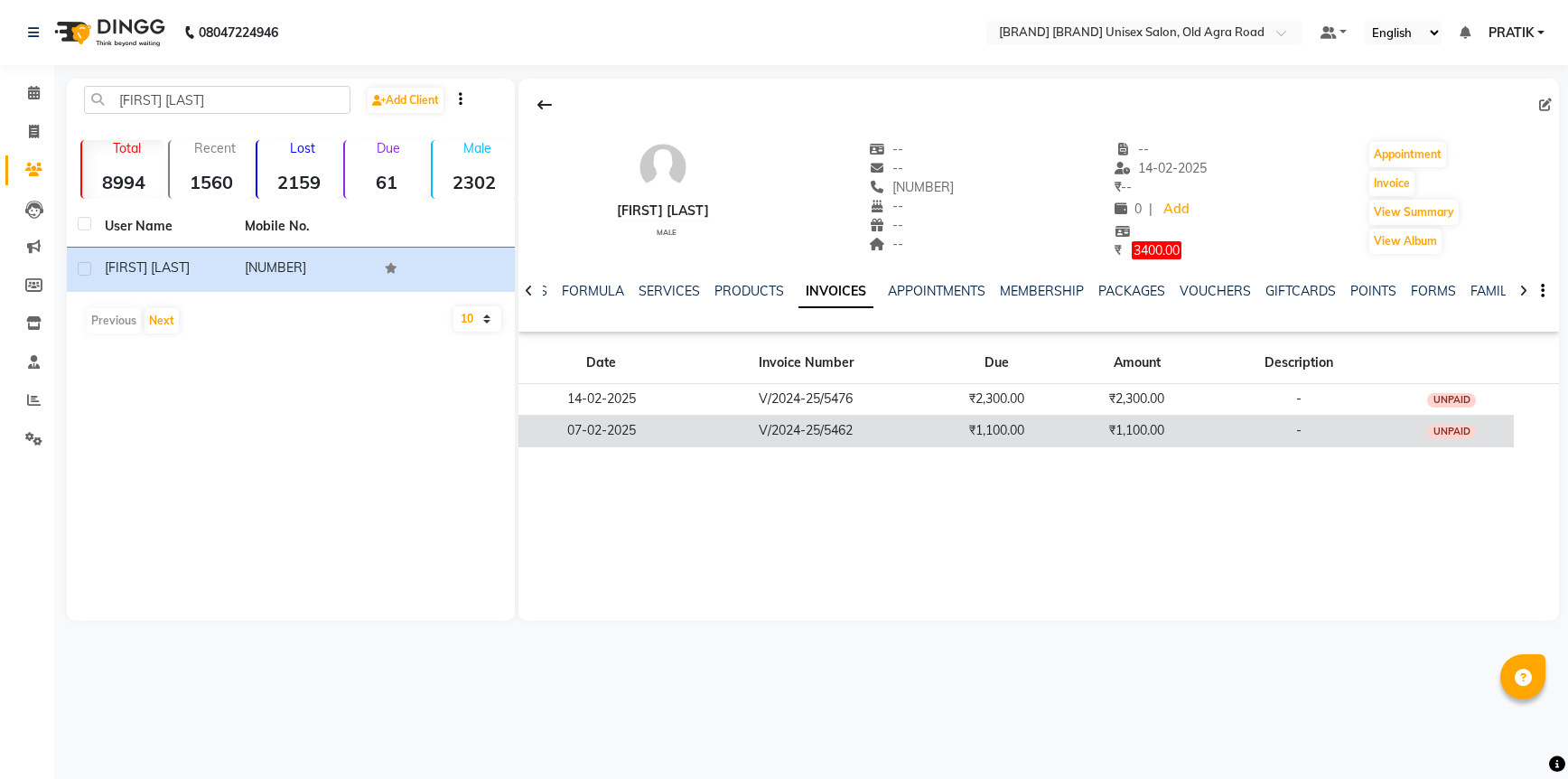 click on "V/2024-25/5462" 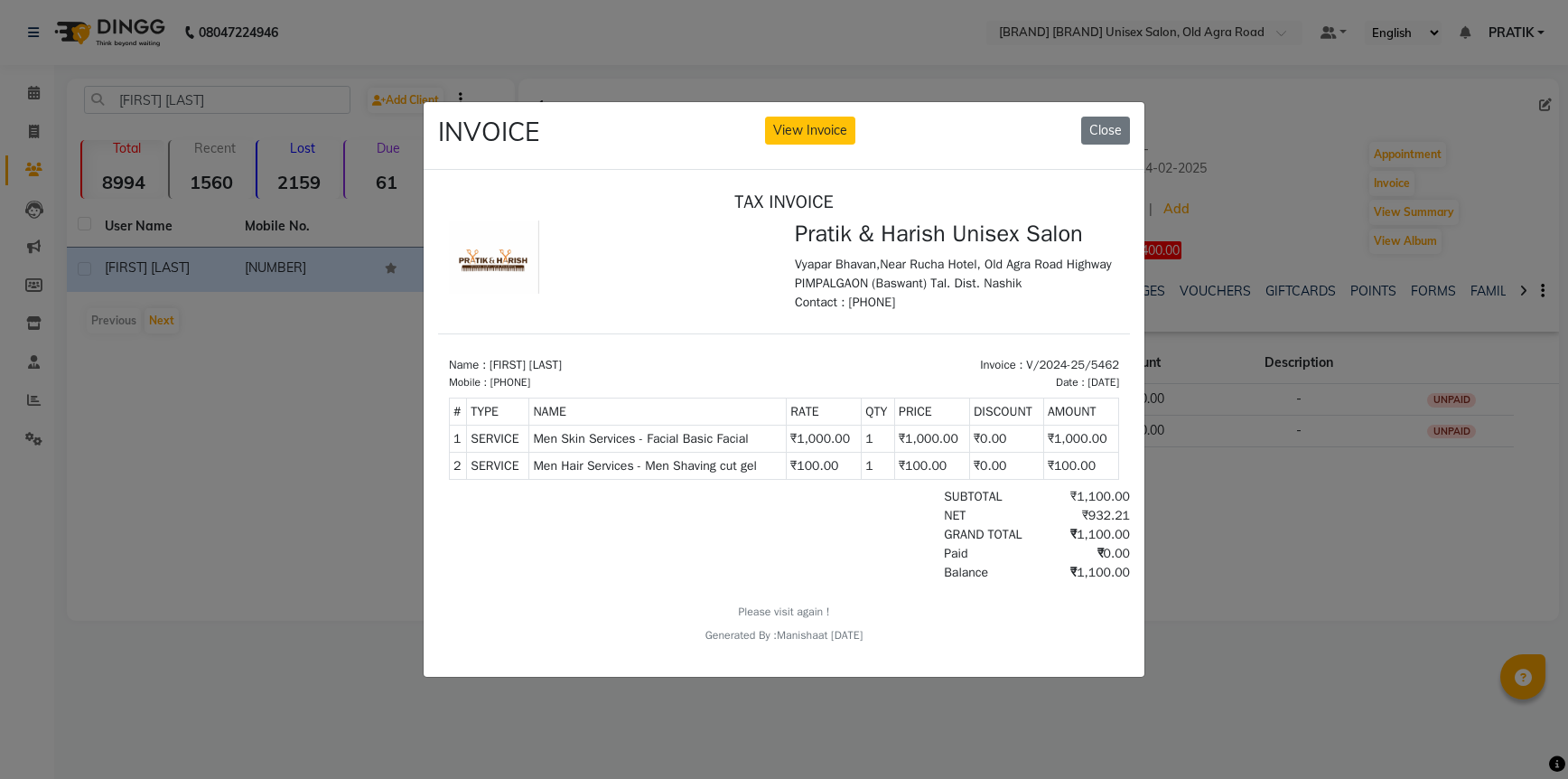 scroll, scrollTop: 0, scrollLeft: 0, axis: both 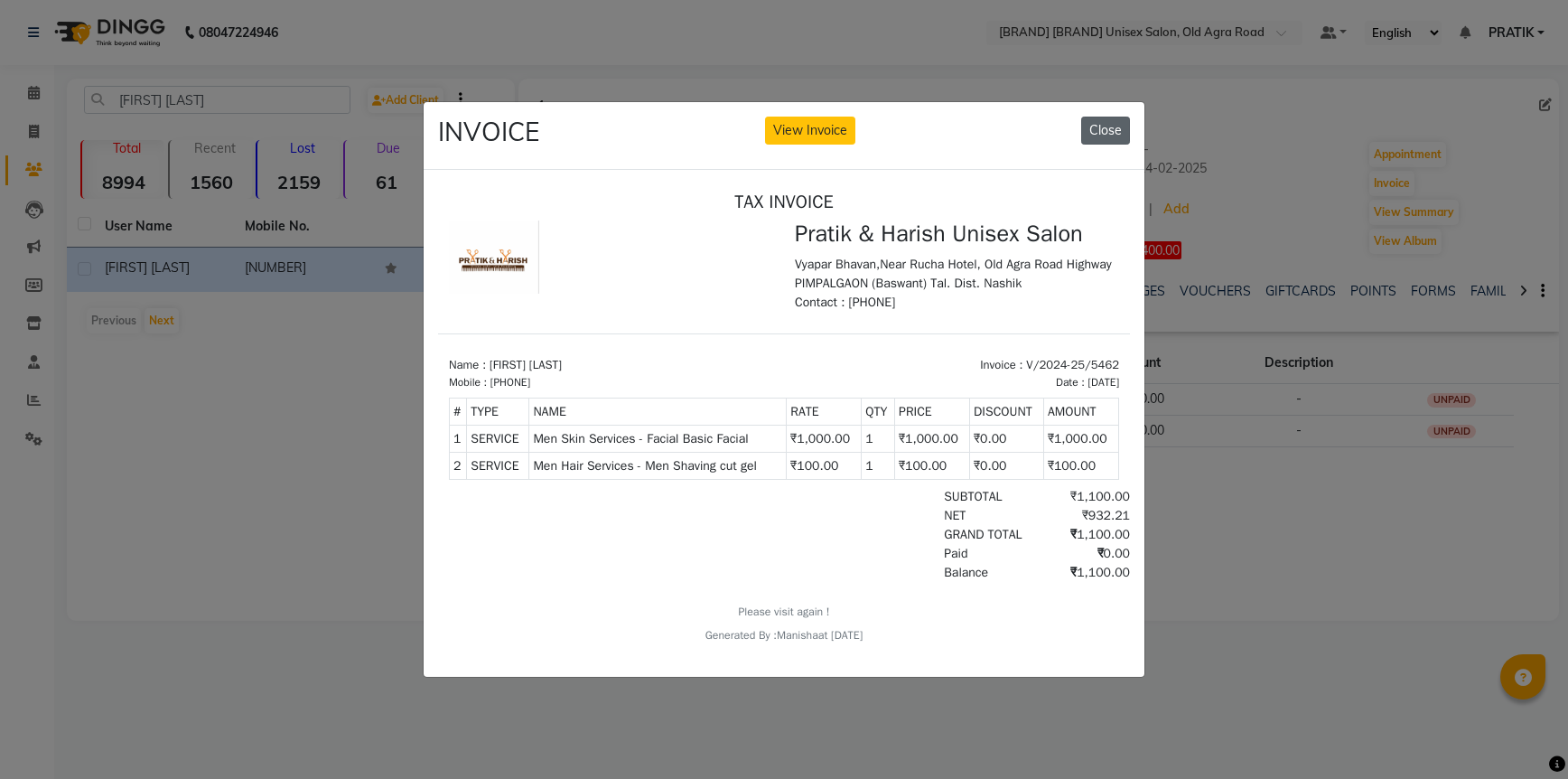 click on "Close" 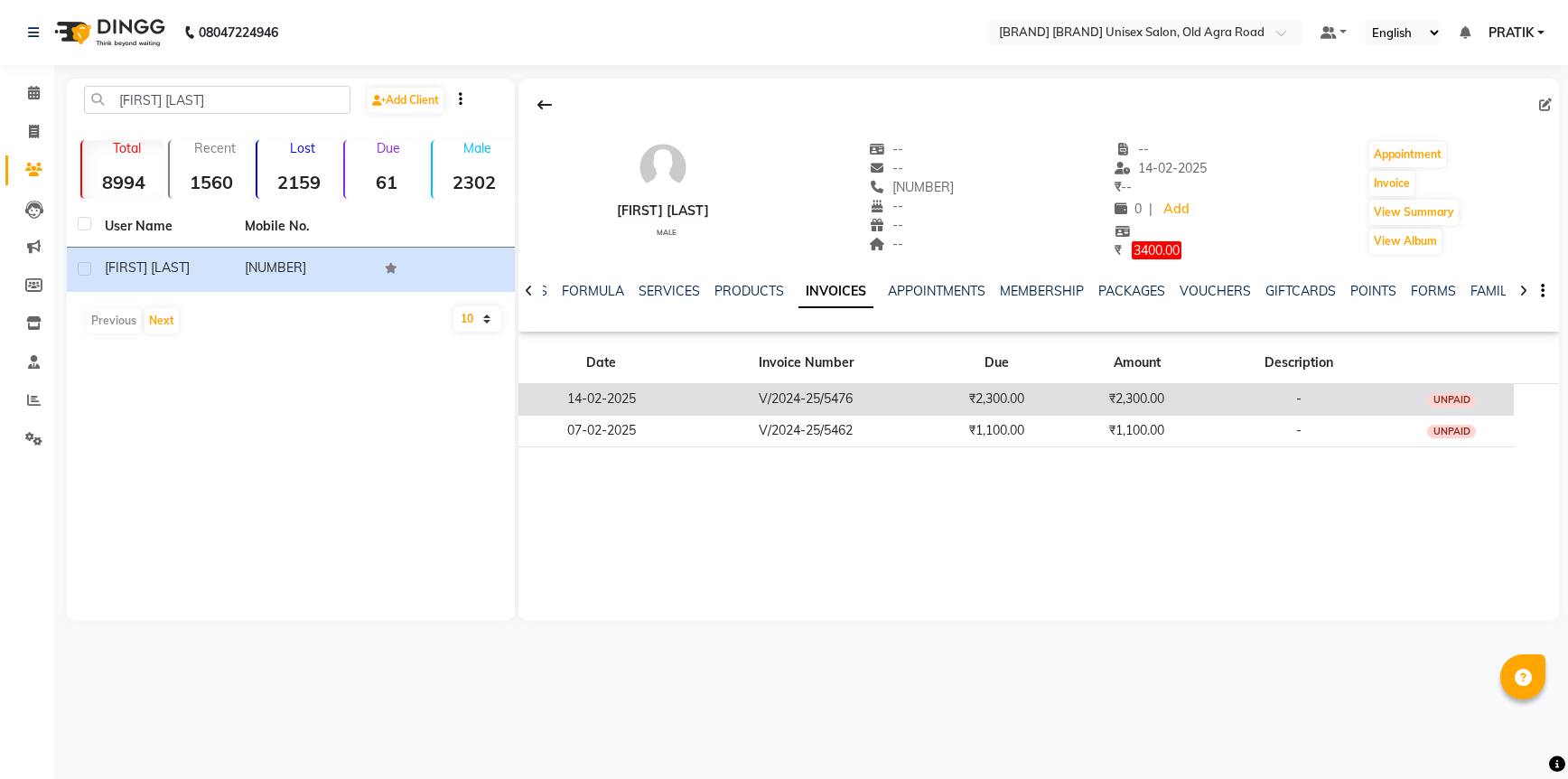 click on "₹2,300.00" 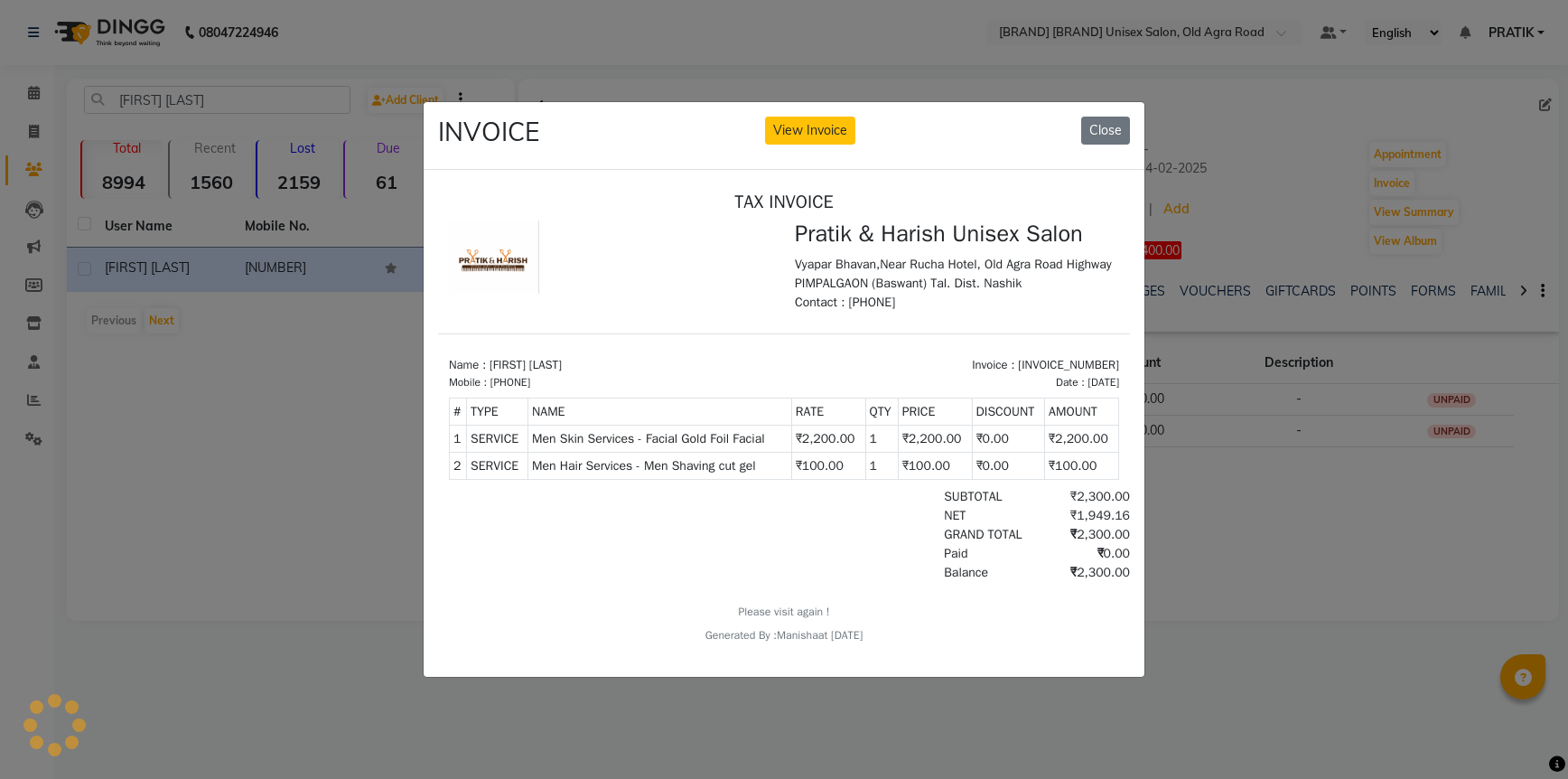 scroll, scrollTop: 0, scrollLeft: 0, axis: both 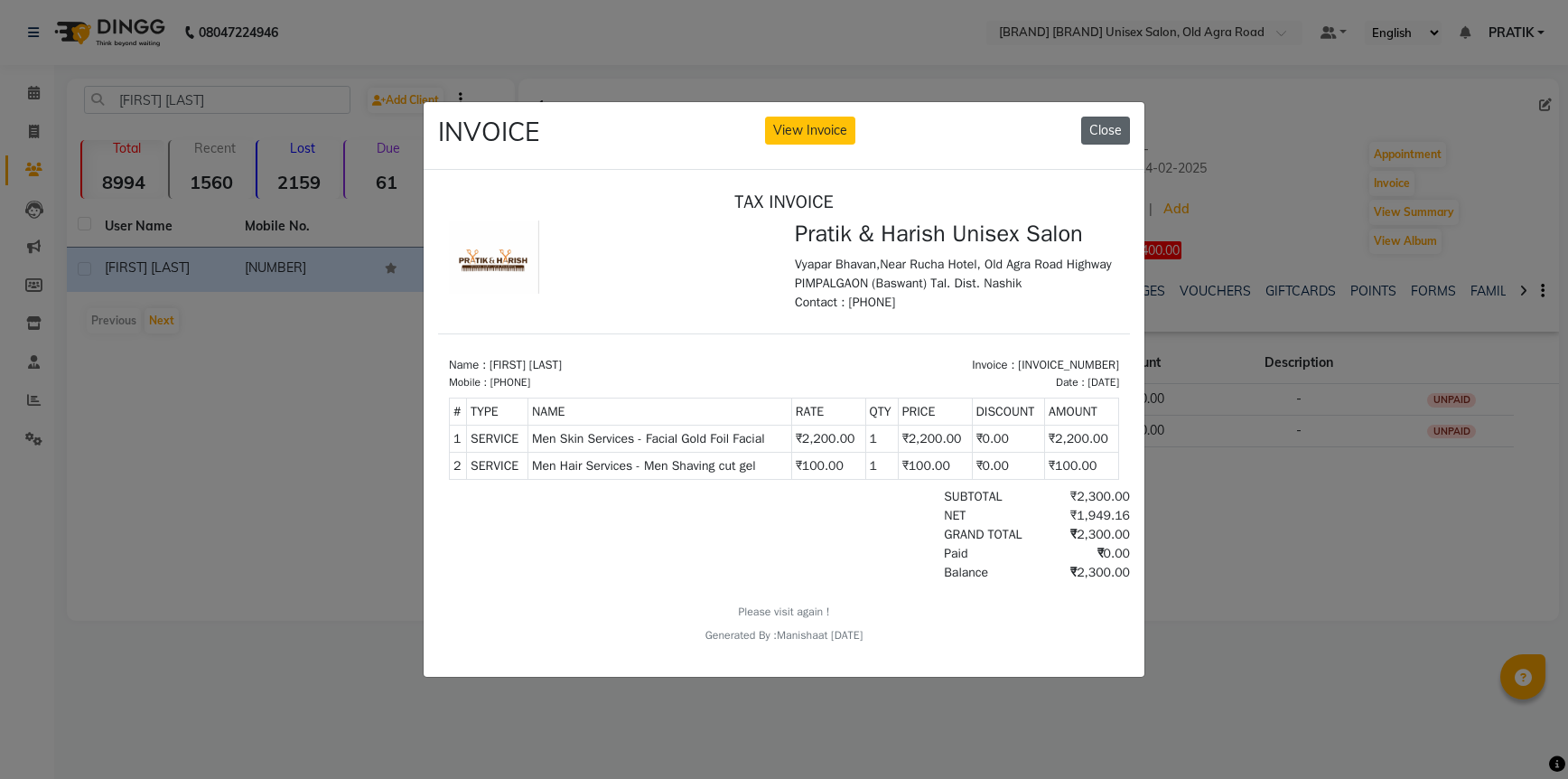 click on "Close" 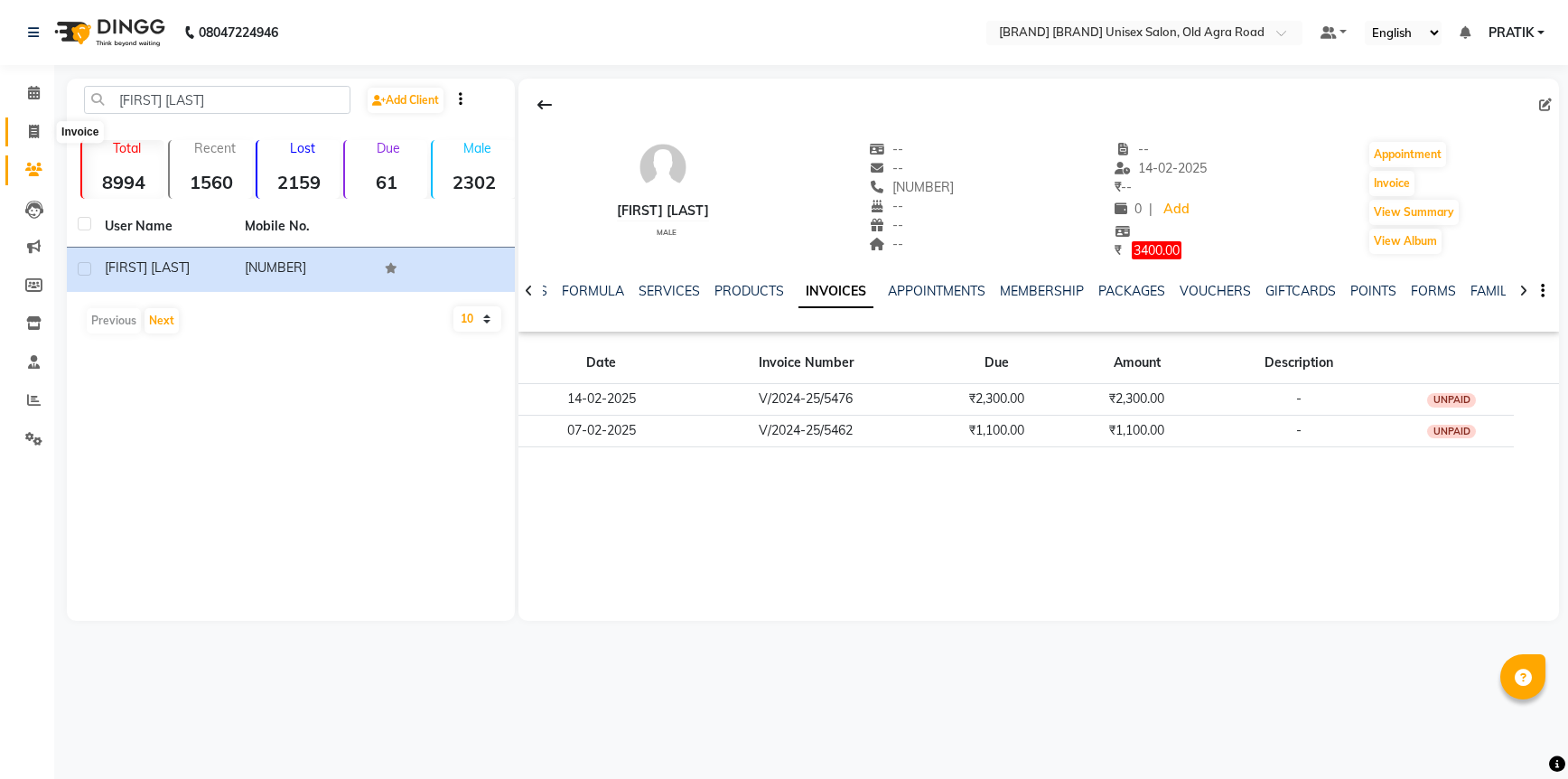 click 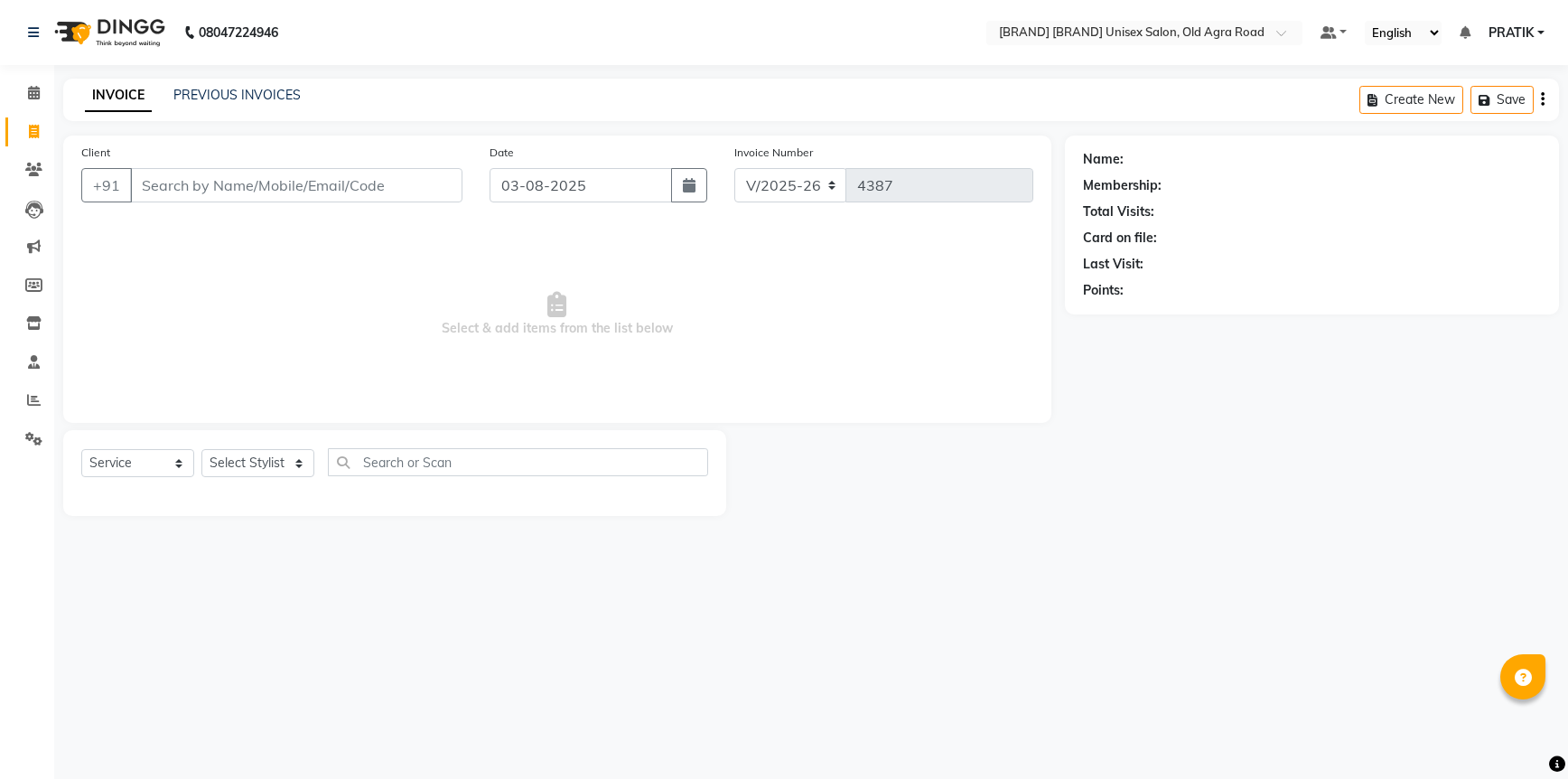 click on "INVOICE PREVIOUS INVOICES Create New   Save" 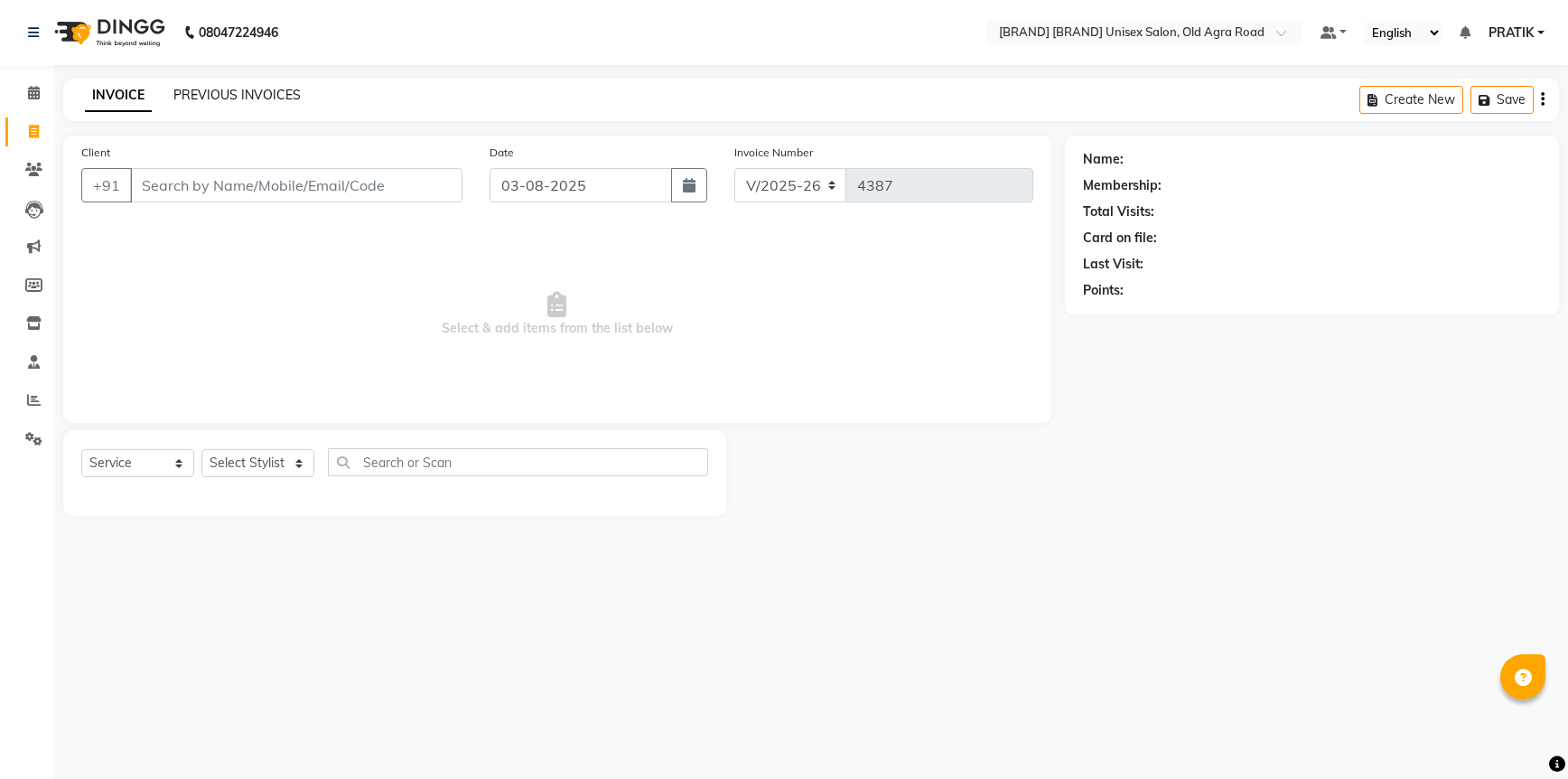 click on "PREVIOUS INVOICES" 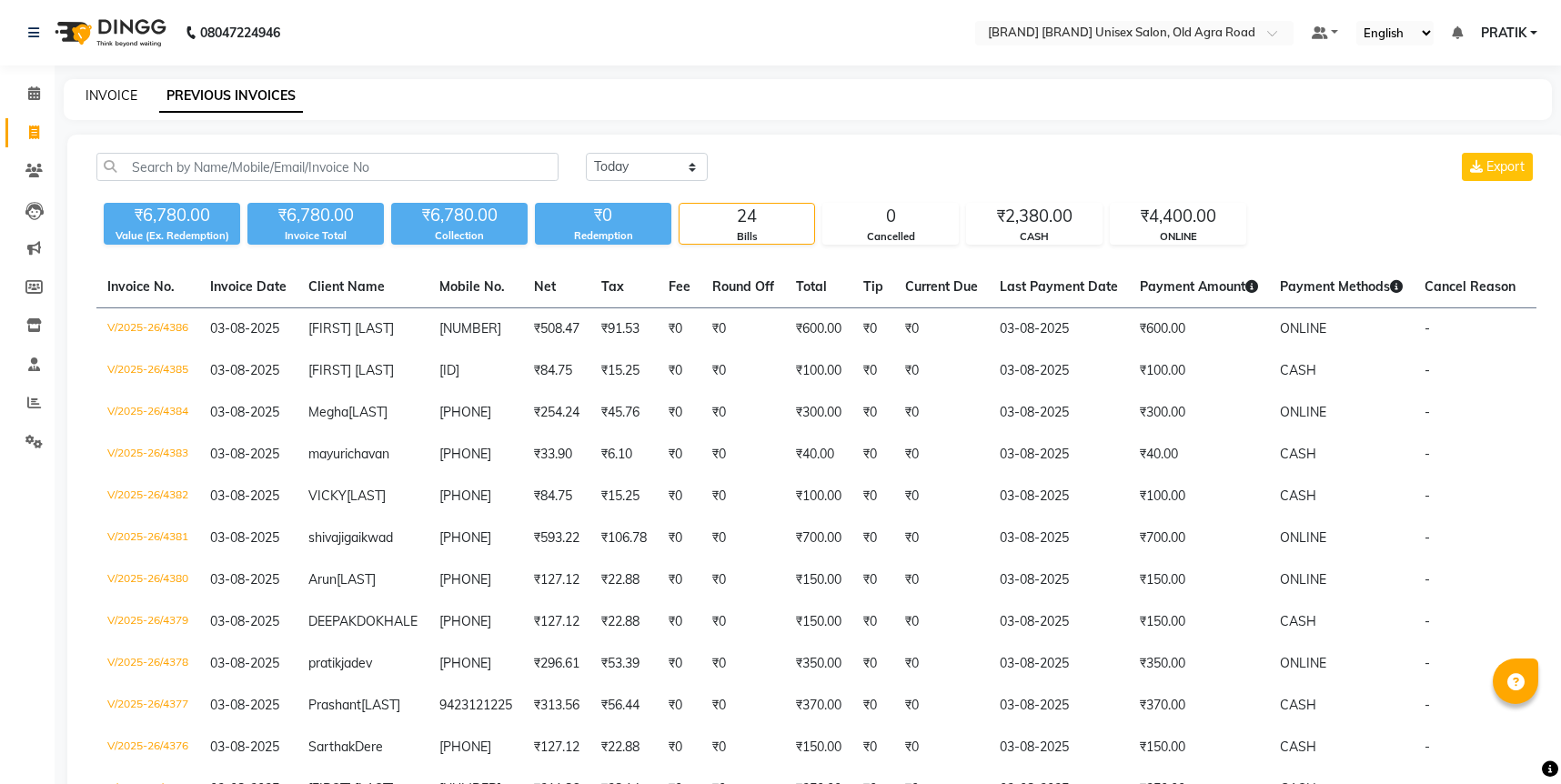 click on "INVOICE" 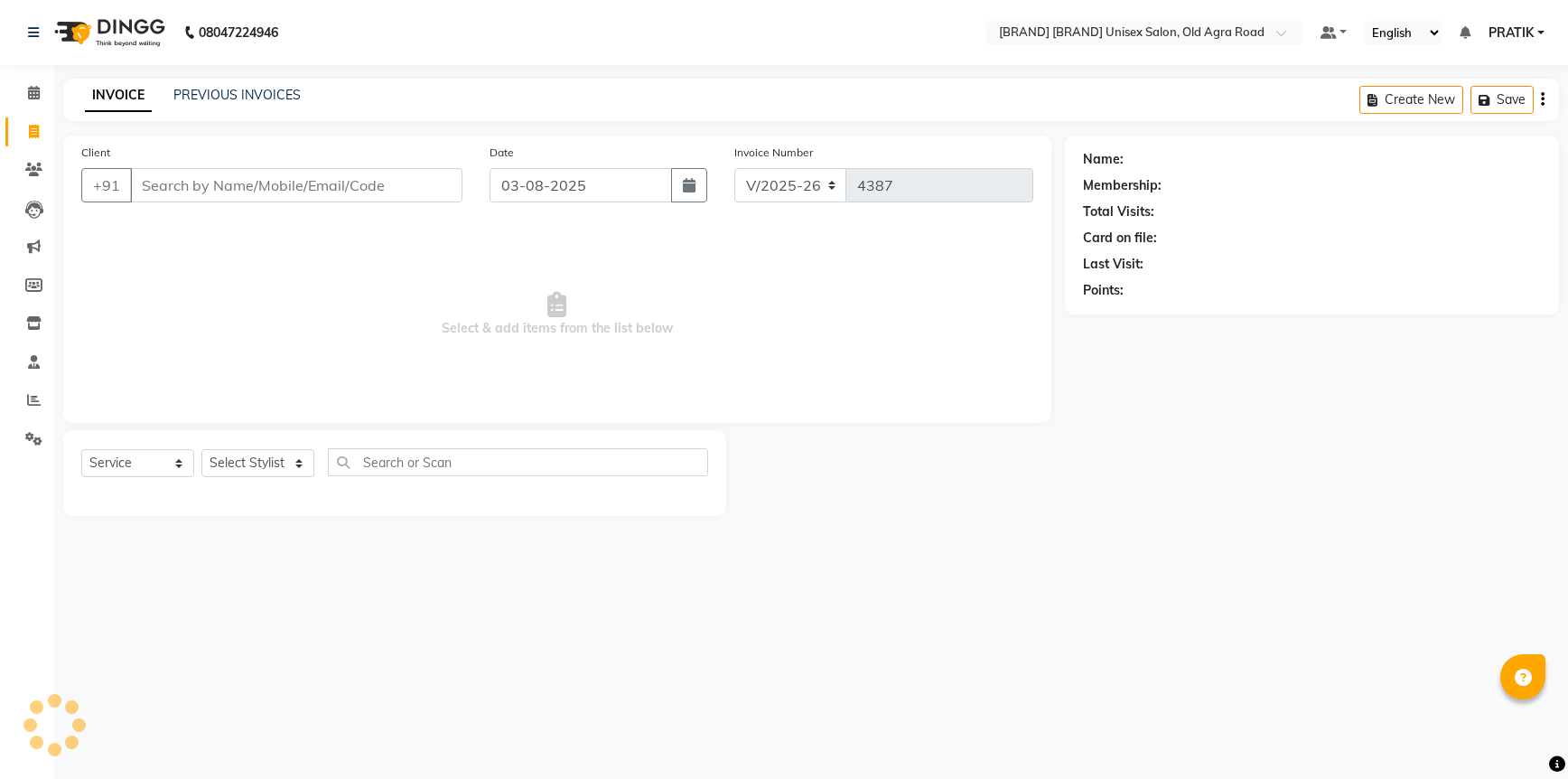 click on "Client" at bounding box center (296, 185) 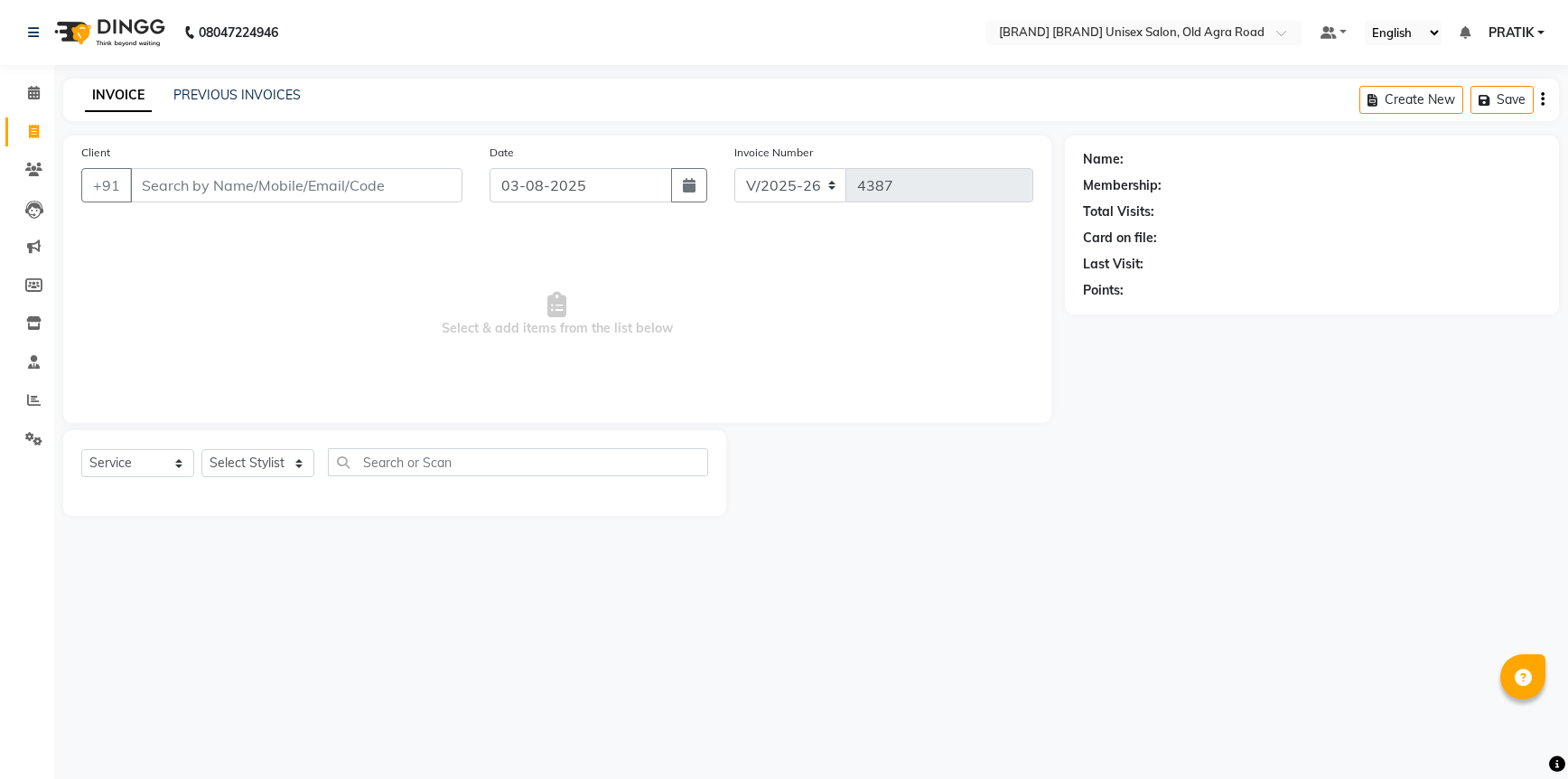 click on "Client" at bounding box center (296, 185) 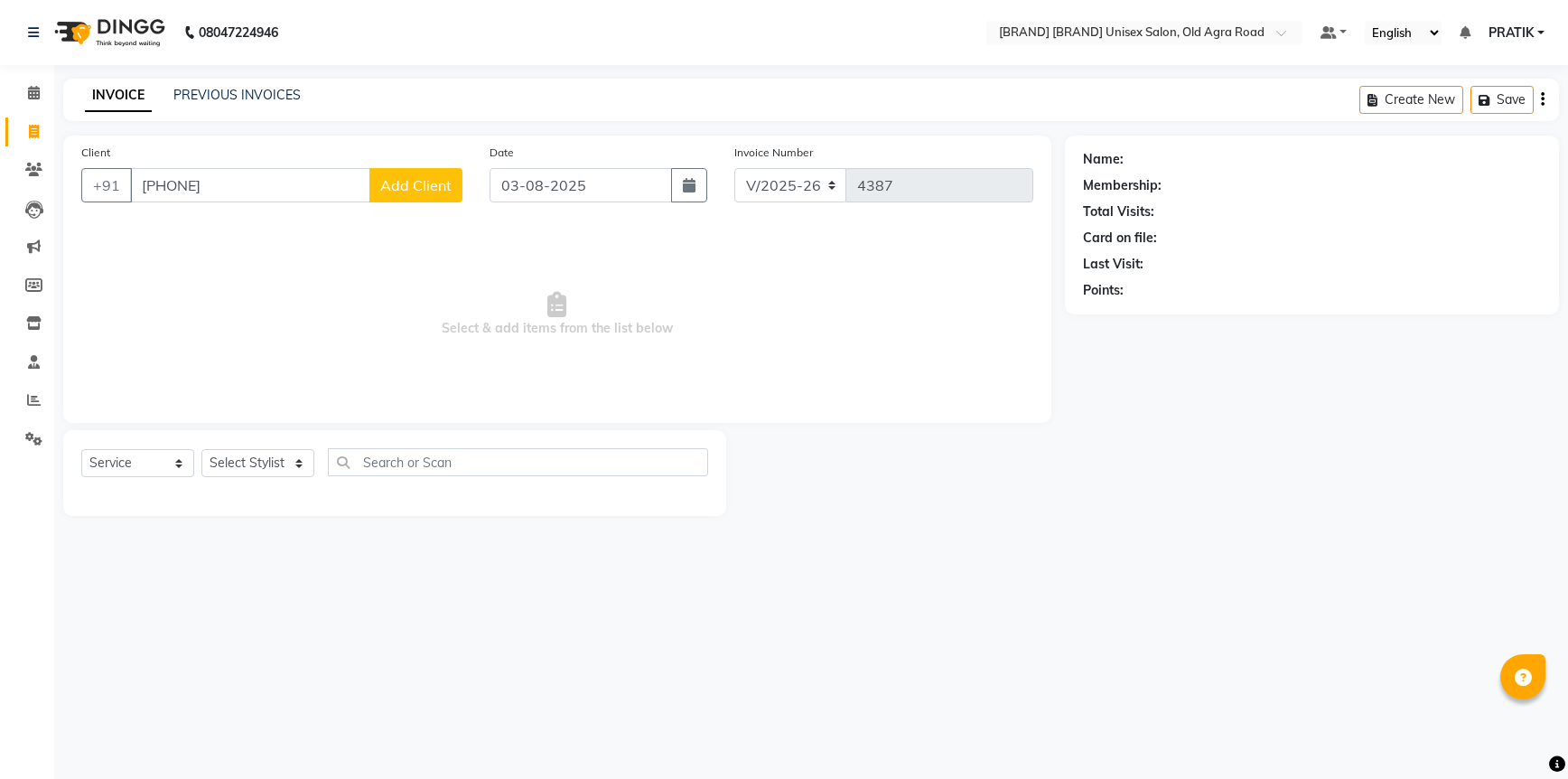 click on "Client +[PHONE] Add Client" 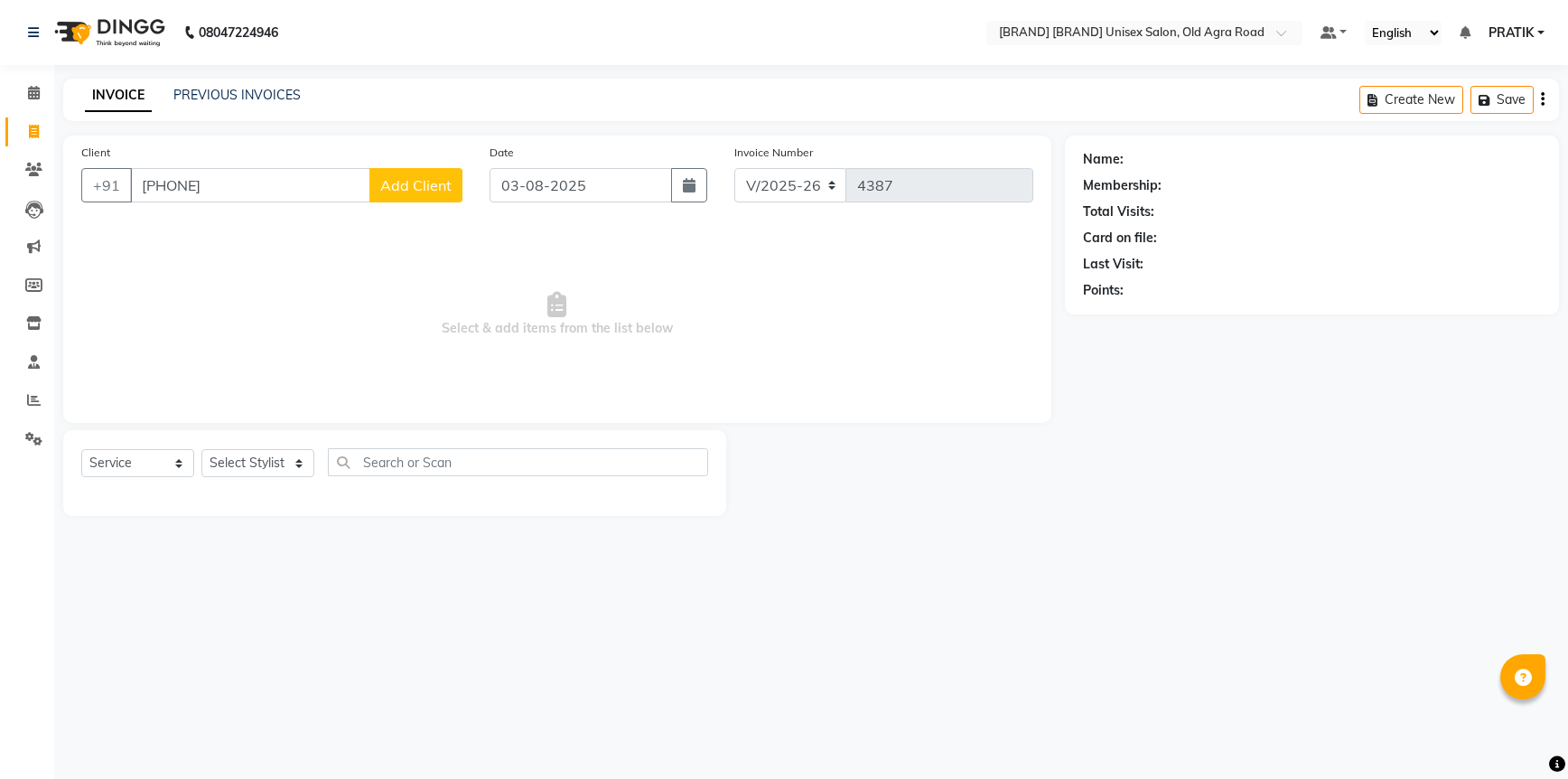 click on "Add Client" 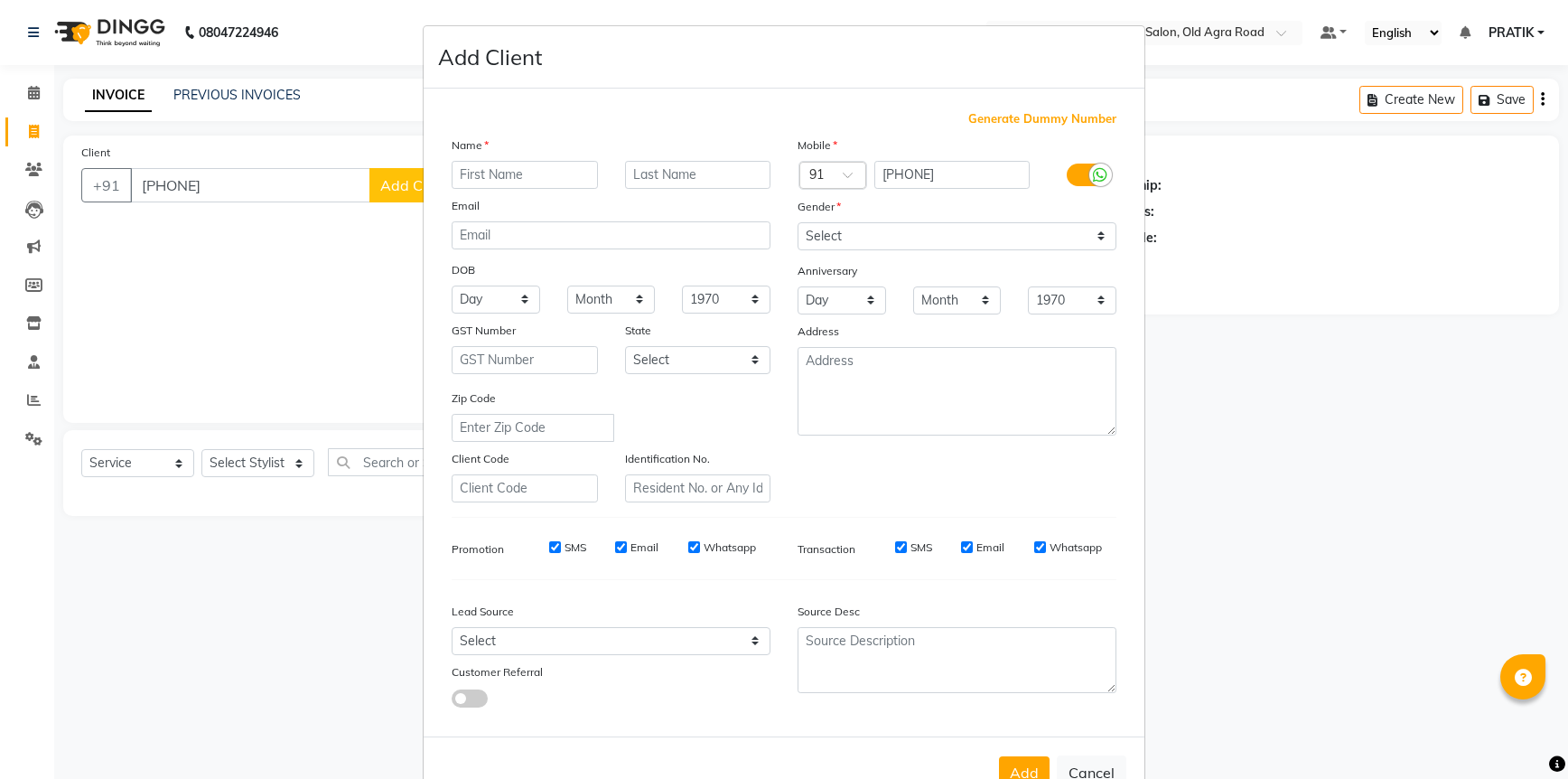 click at bounding box center (525, 174) 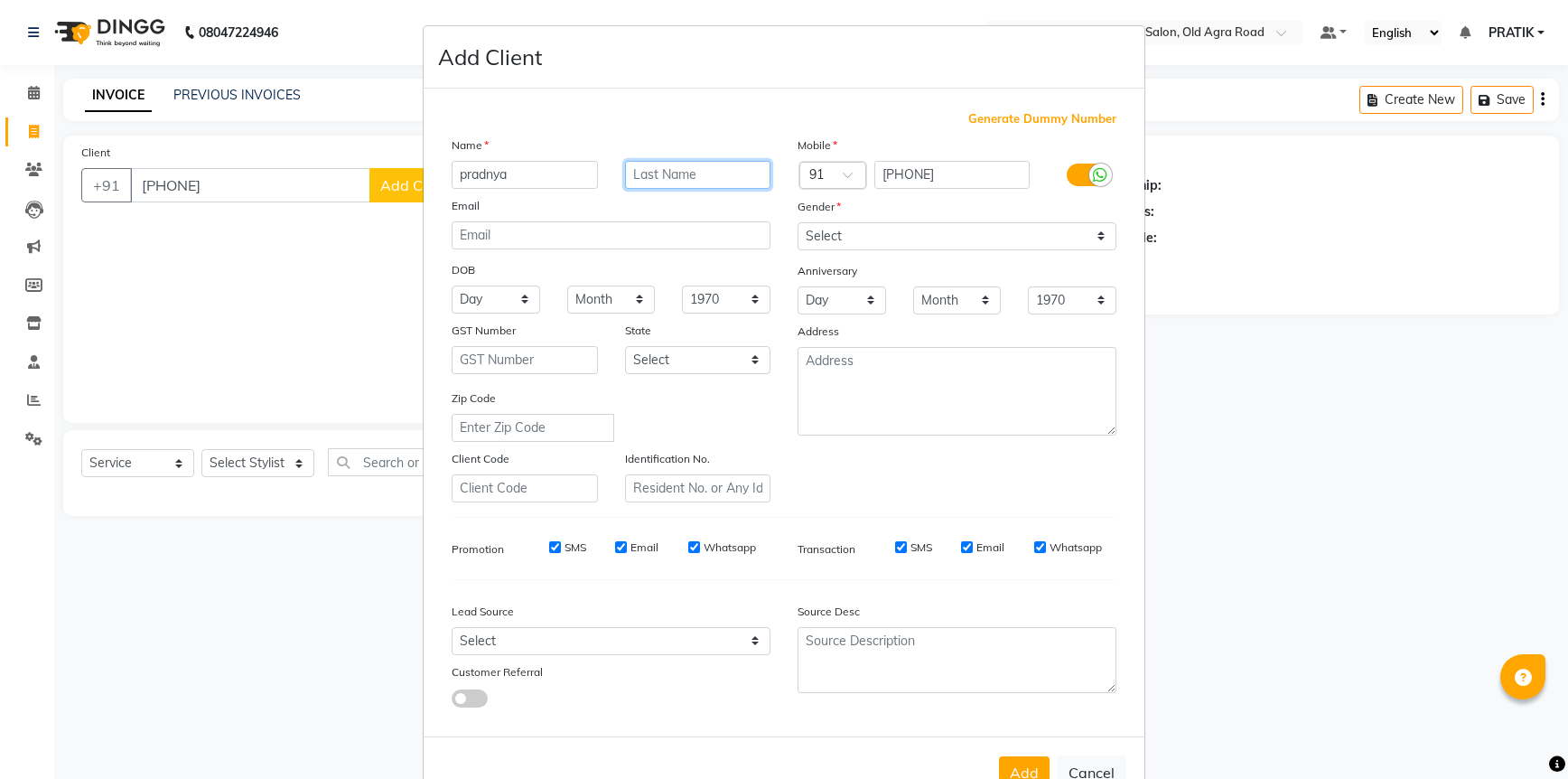 click at bounding box center [698, 174] 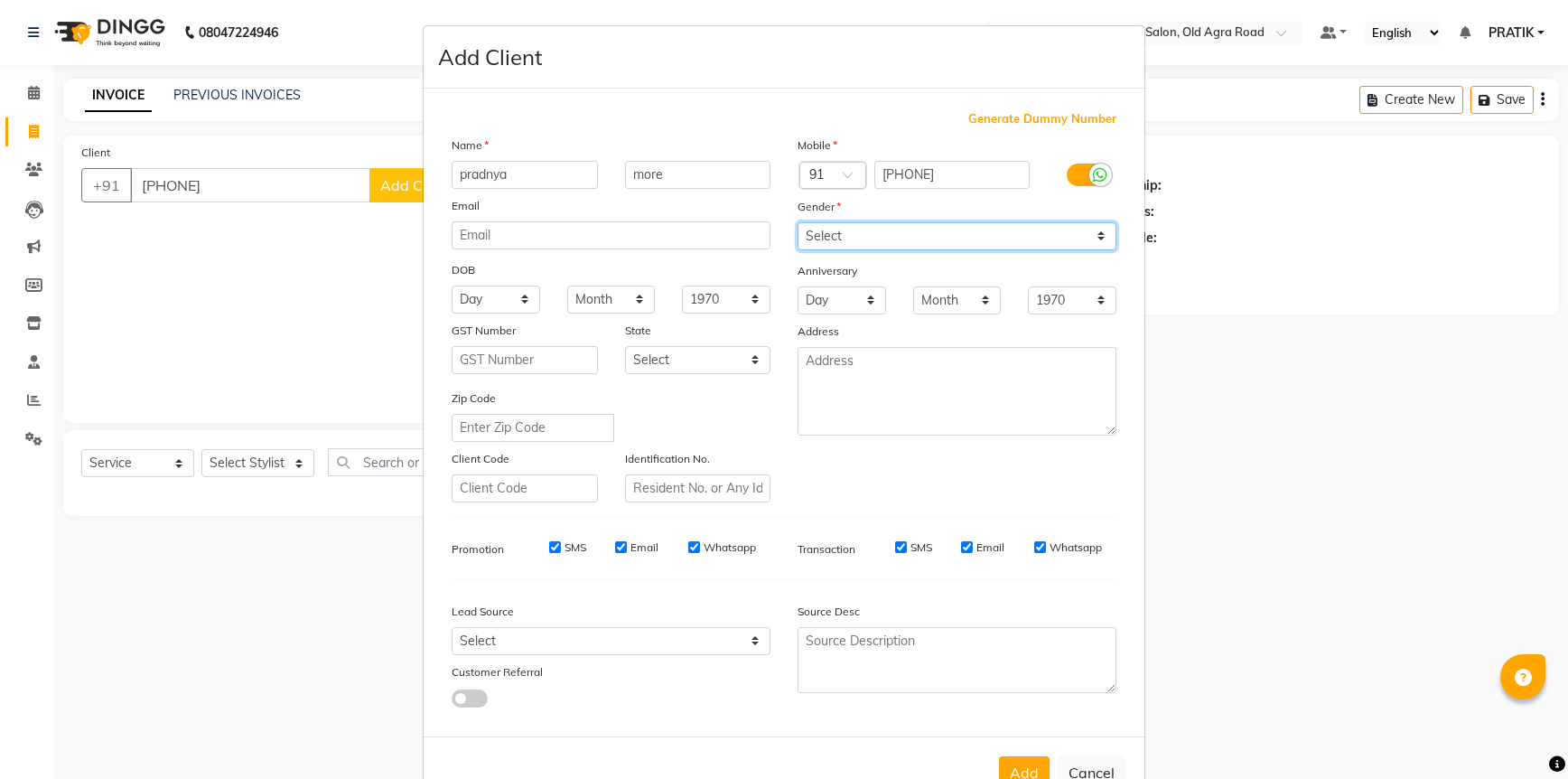 click on "Select Male Female Other Prefer Not To Say" at bounding box center [957, 236] 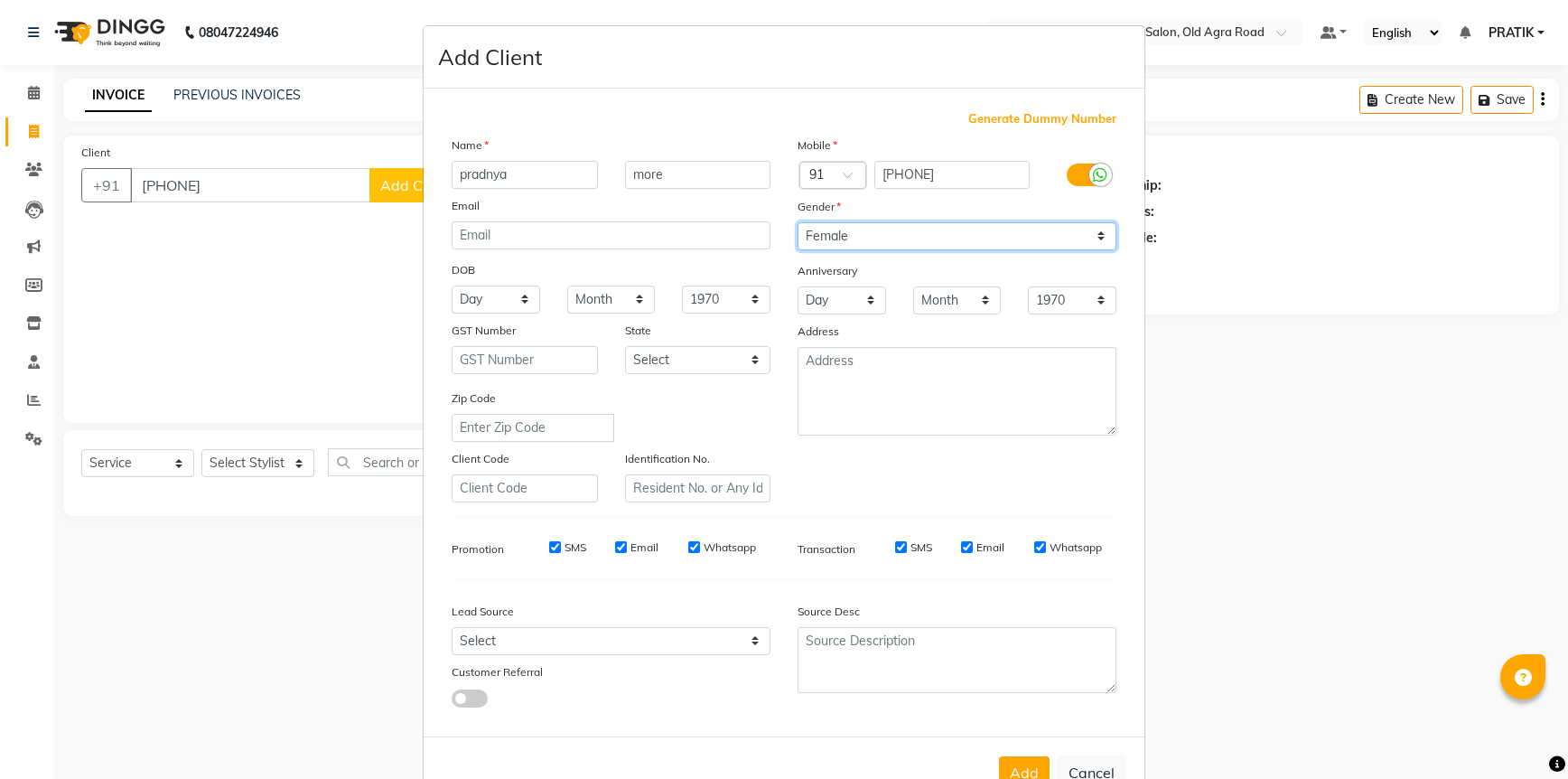 click on "Select Male Female Other Prefer Not To Say" at bounding box center [957, 236] 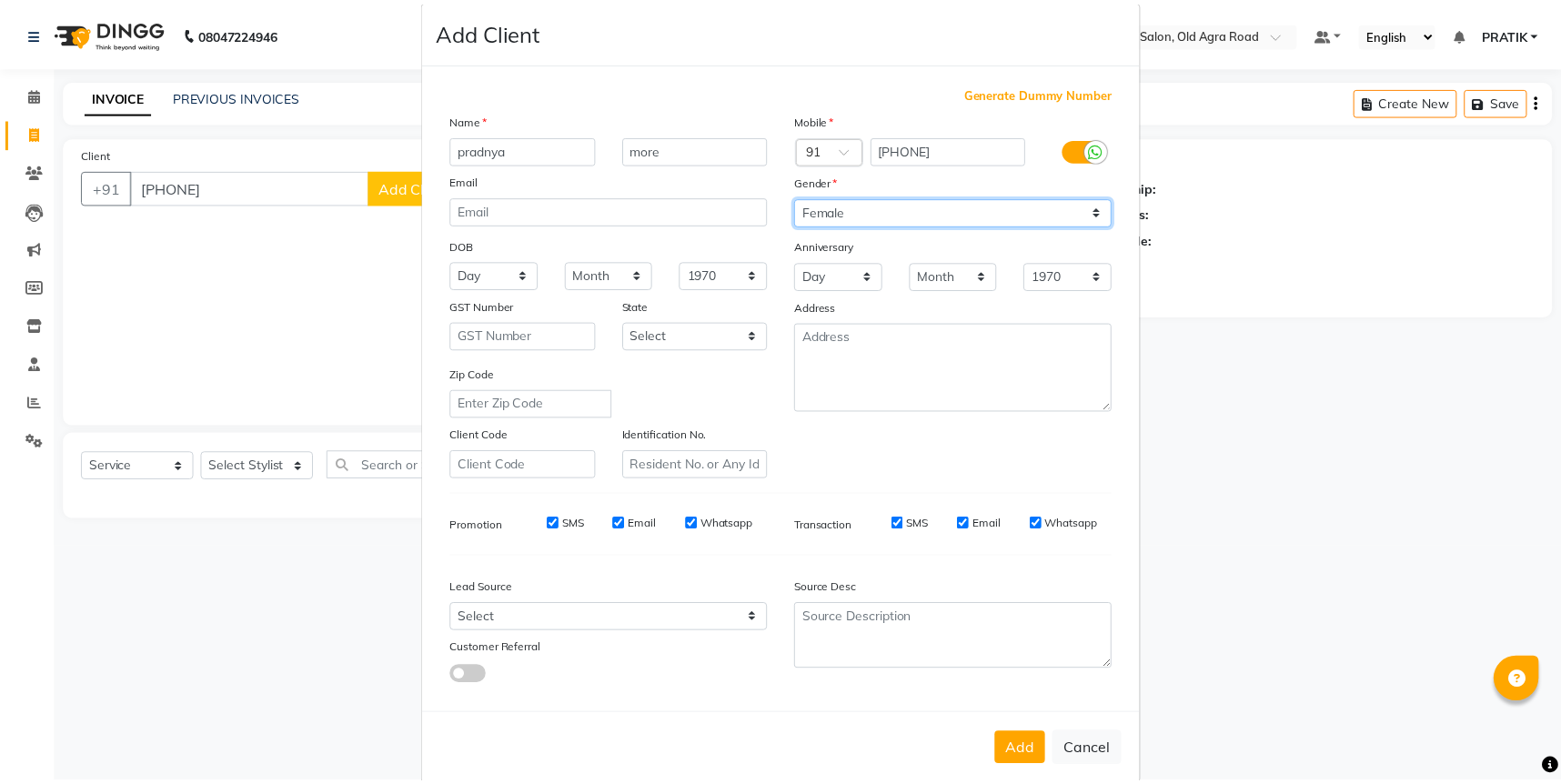 scroll, scrollTop: 51, scrollLeft: 0, axis: vertical 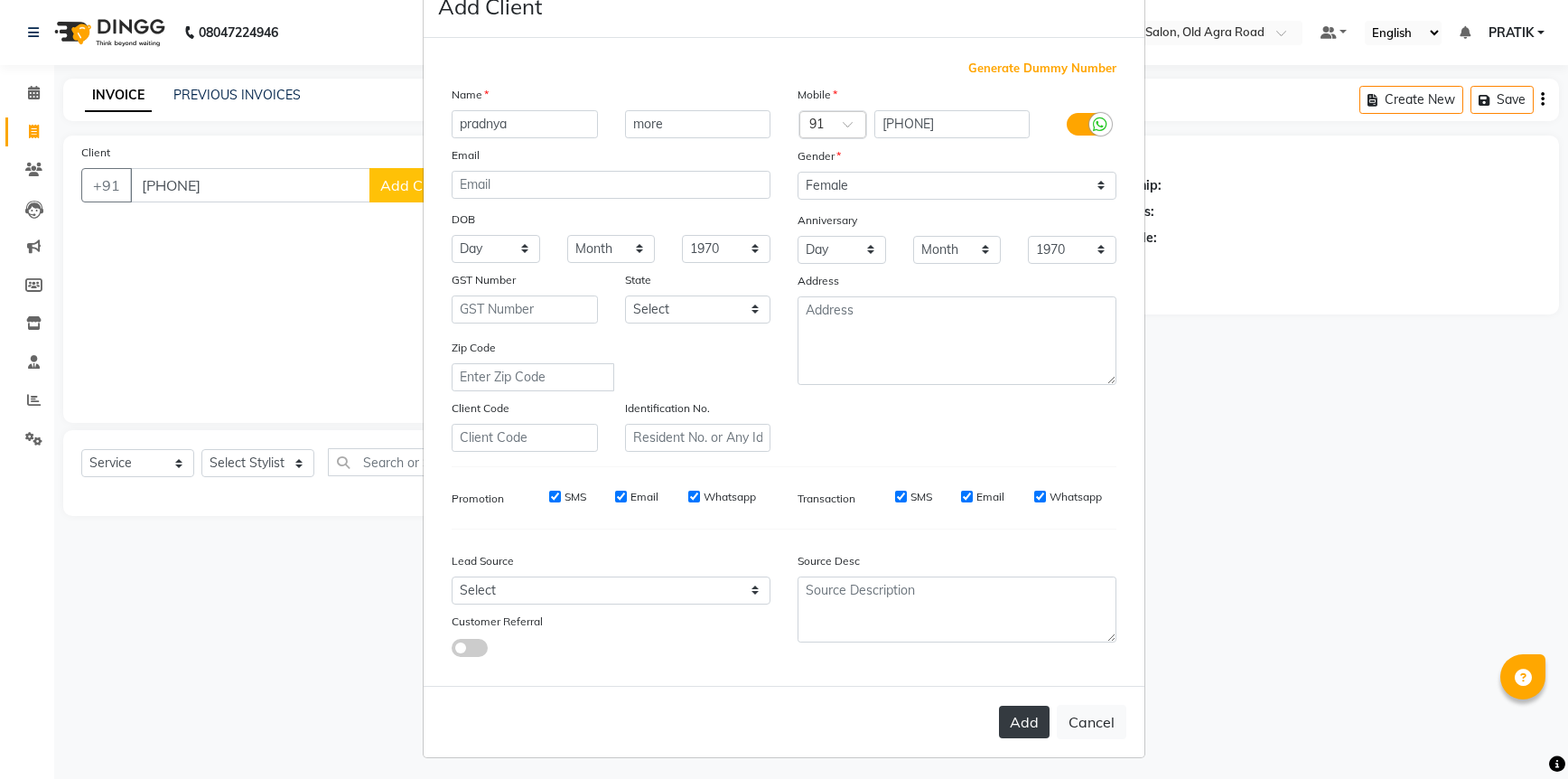 click on "Add" at bounding box center [1024, 722] 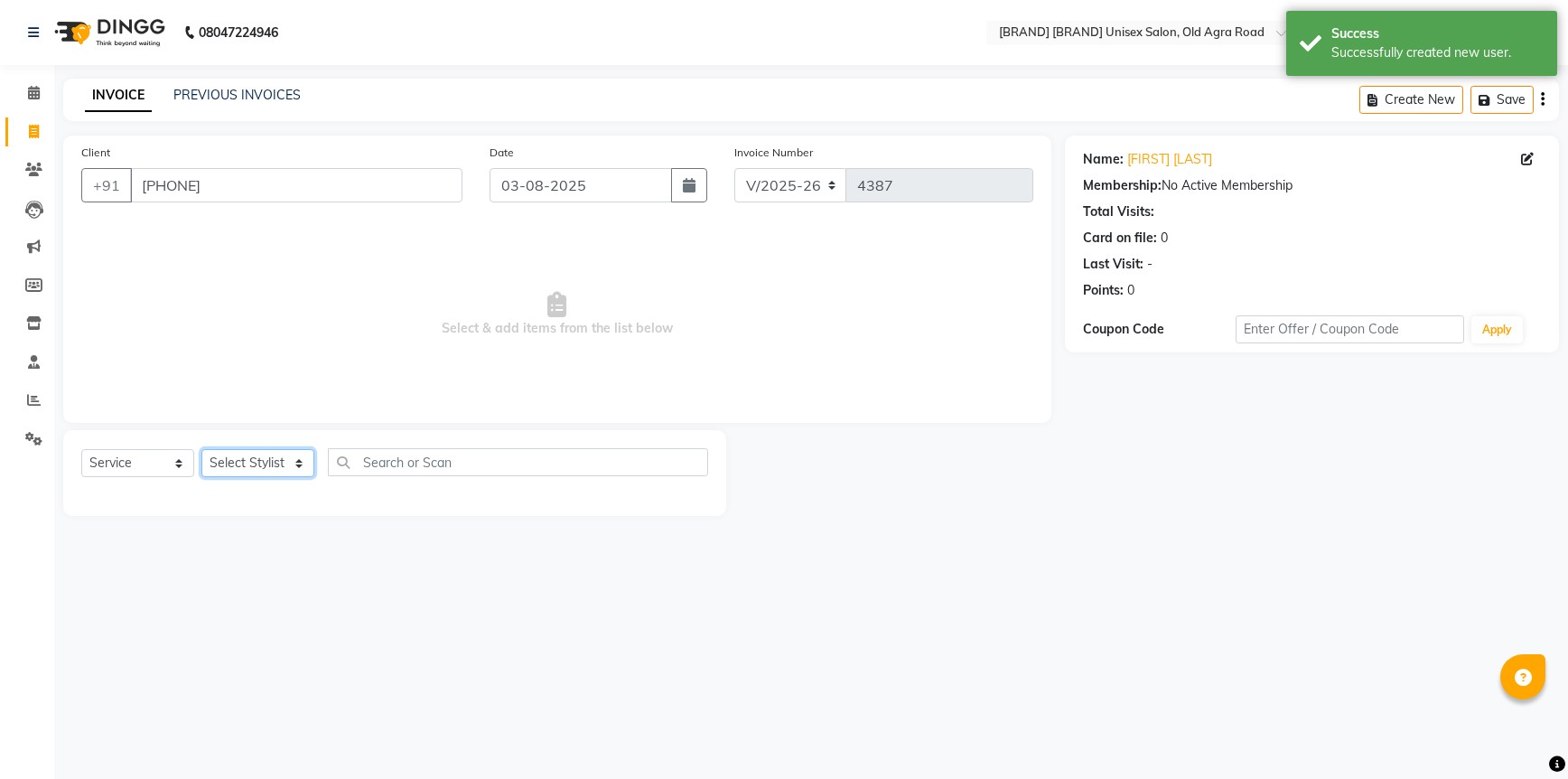 click on "Select Stylist [FIRST] [FIRST] [FIRST] [FIRST] [FIRST] [FIRST] [FIRST] [FIRST] [FIRST] [FIRST] [FIRST]" 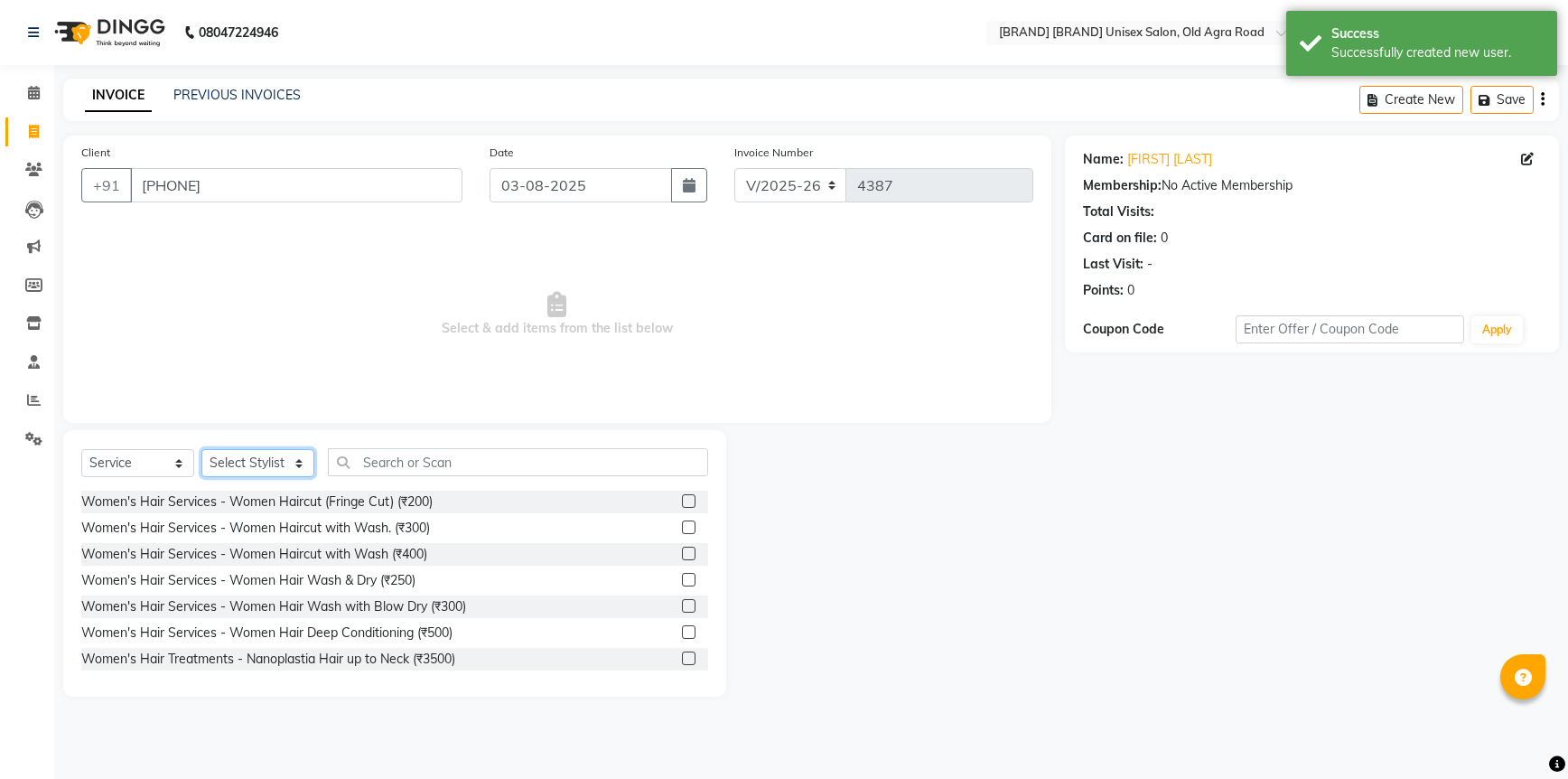 click on "Select Stylist [FIRST] [FIRST] [FIRST] [FIRST] [FIRST] [FIRST] [FIRST] [FIRST] [FIRST] [FIRST] [FIRST]" 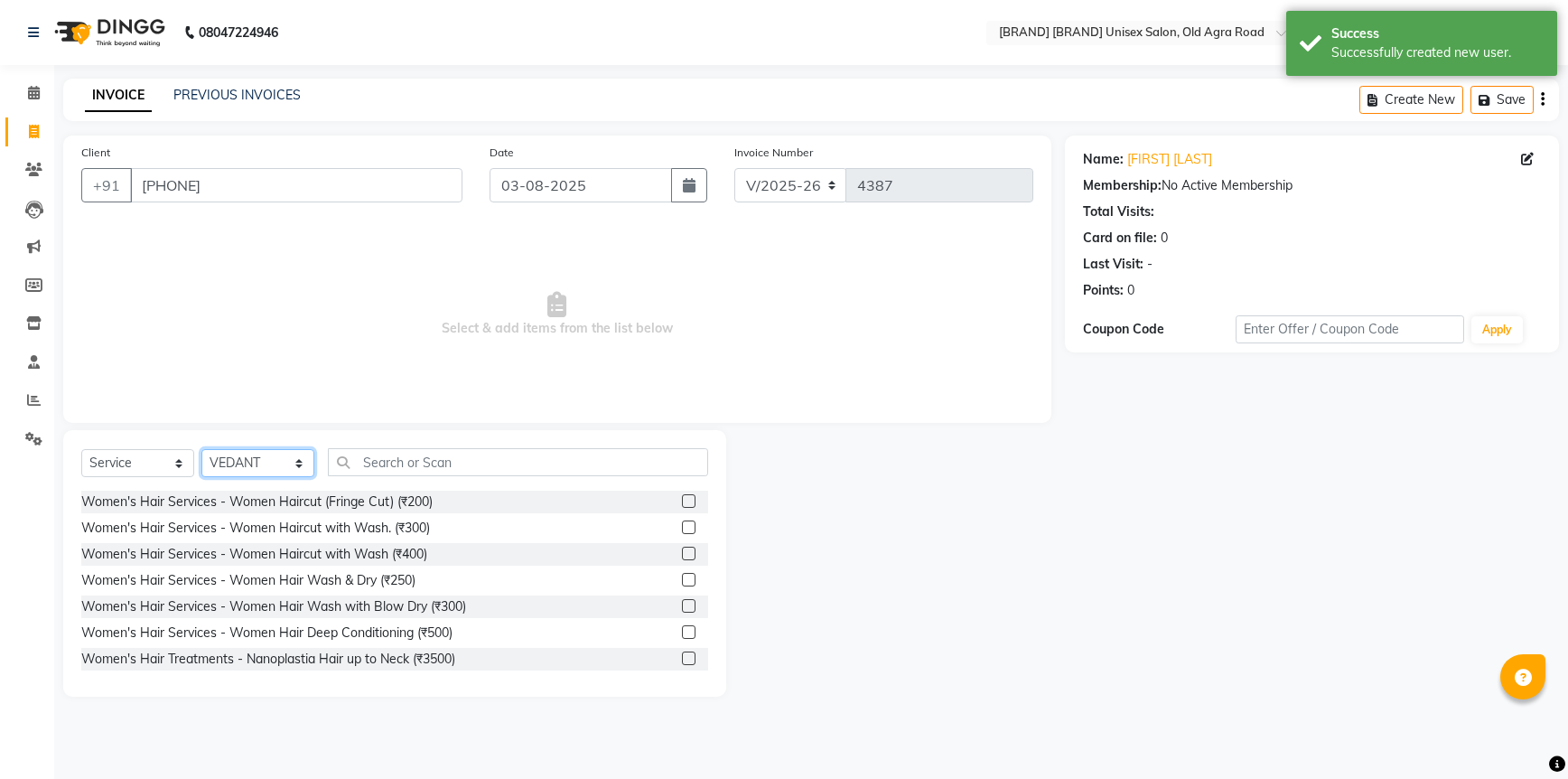 click on "Select Stylist [FIRST] [FIRST] [FIRST] [FIRST] [FIRST] [FIRST] [FIRST] [FIRST] [FIRST] [FIRST] [FIRST]" 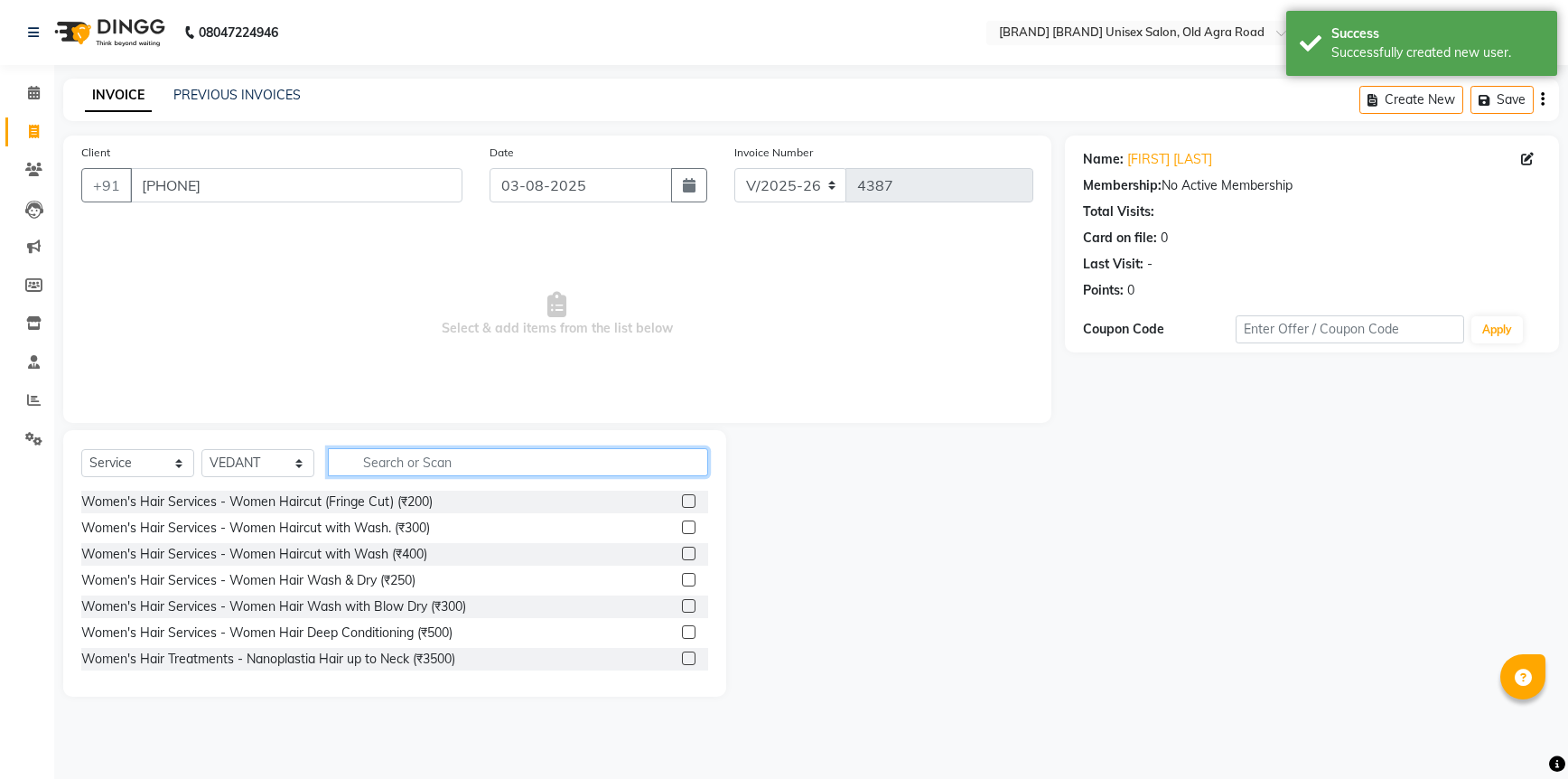 click 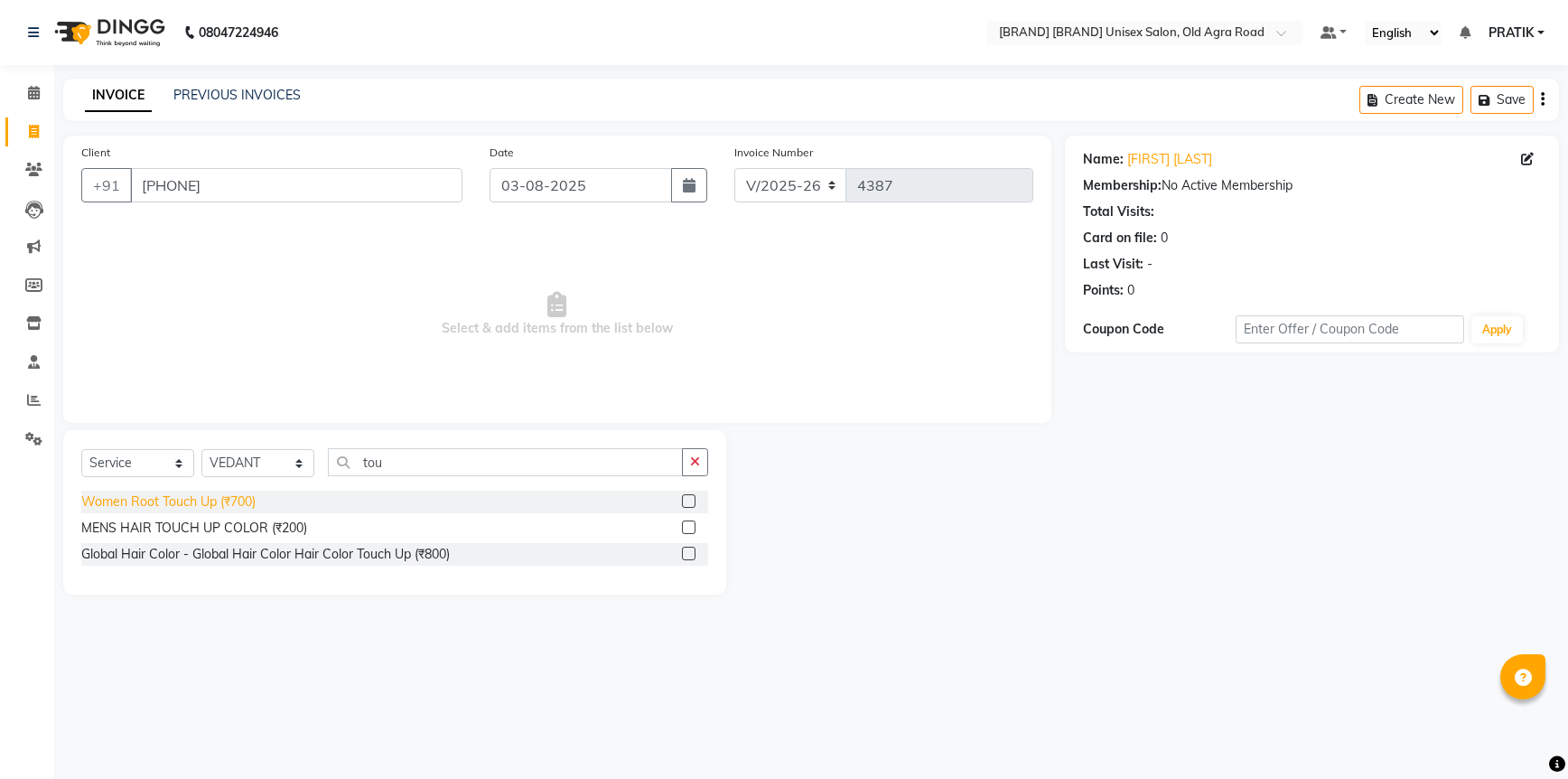 click on "Women Root Touch Up (₹700)" 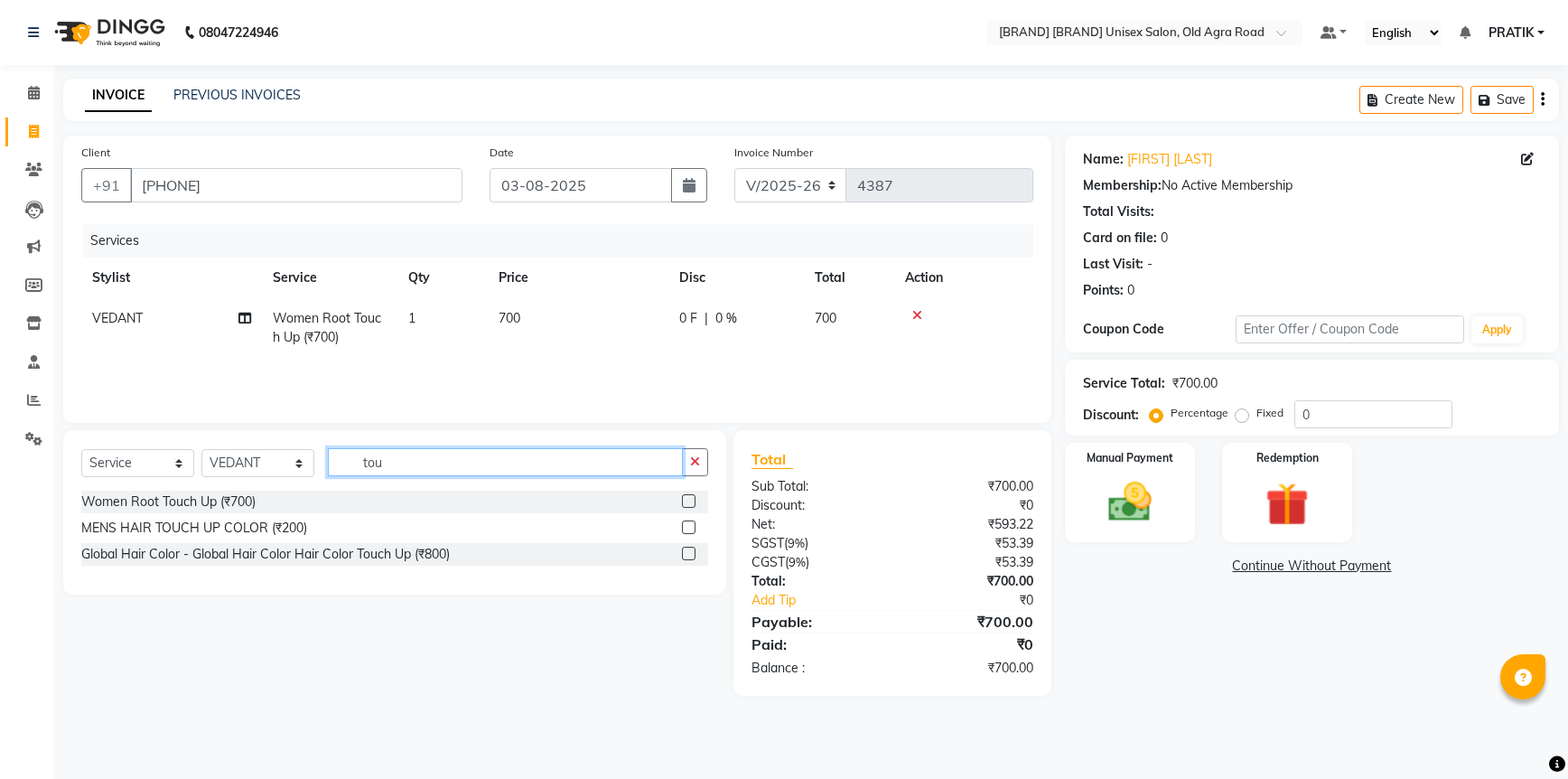 click on "tou" 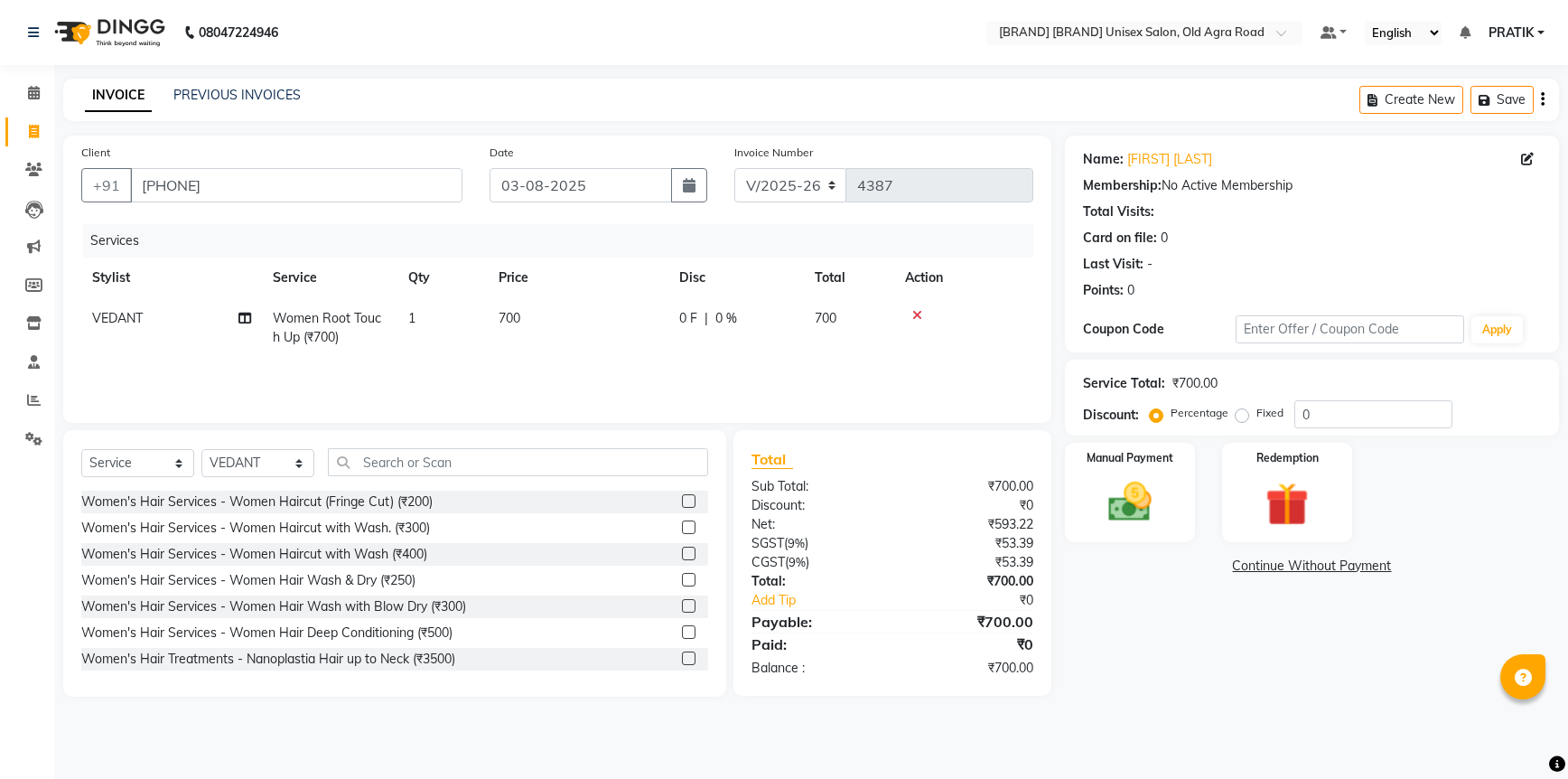 drag, startPoint x: 415, startPoint y: 547, endPoint x: 414, endPoint y: 558, distance: 11.045361 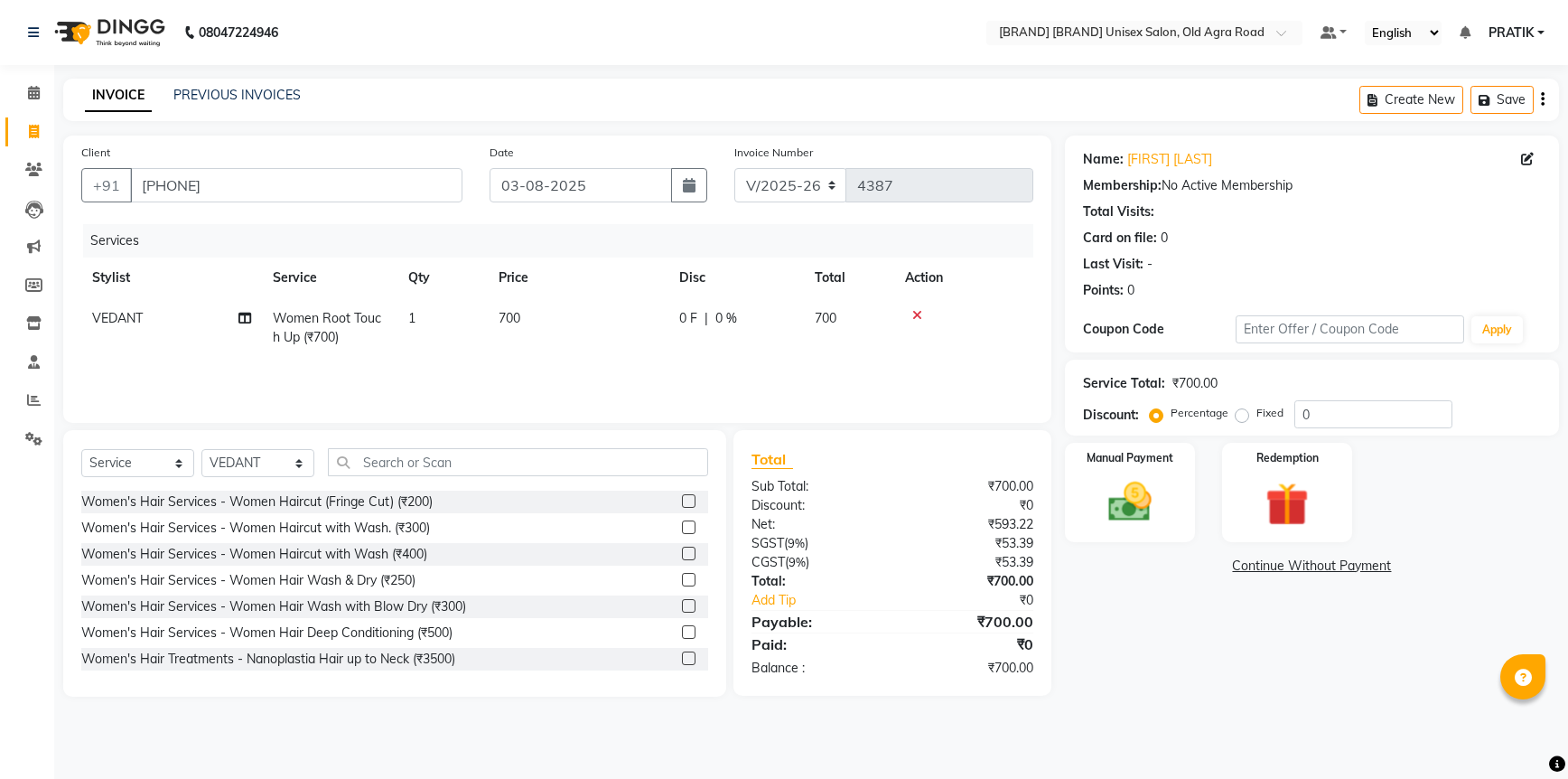 click on "Women's Hair Services  - Women Haircut with Wash (₹400)" 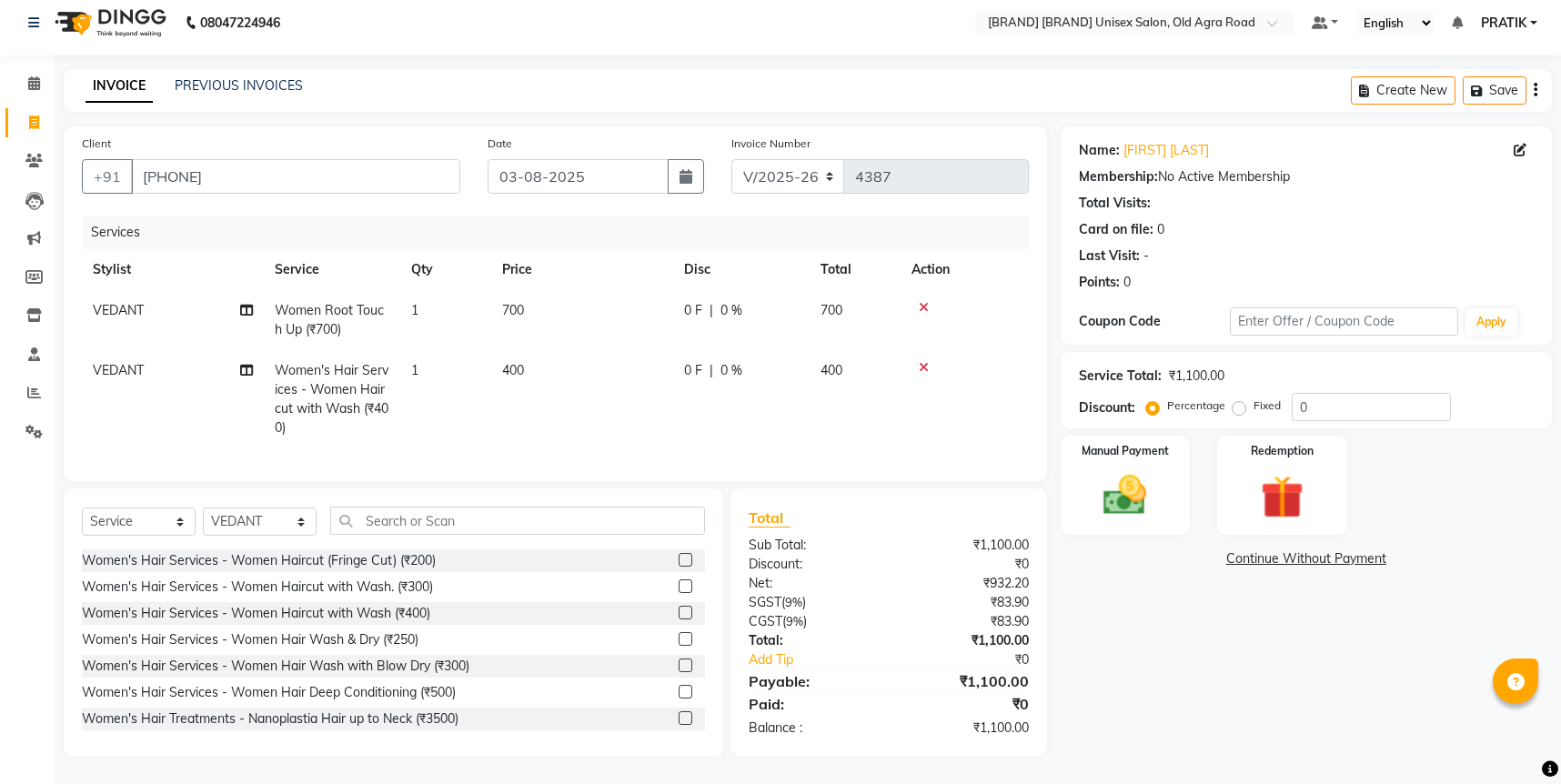 scroll, scrollTop: 27, scrollLeft: 0, axis: vertical 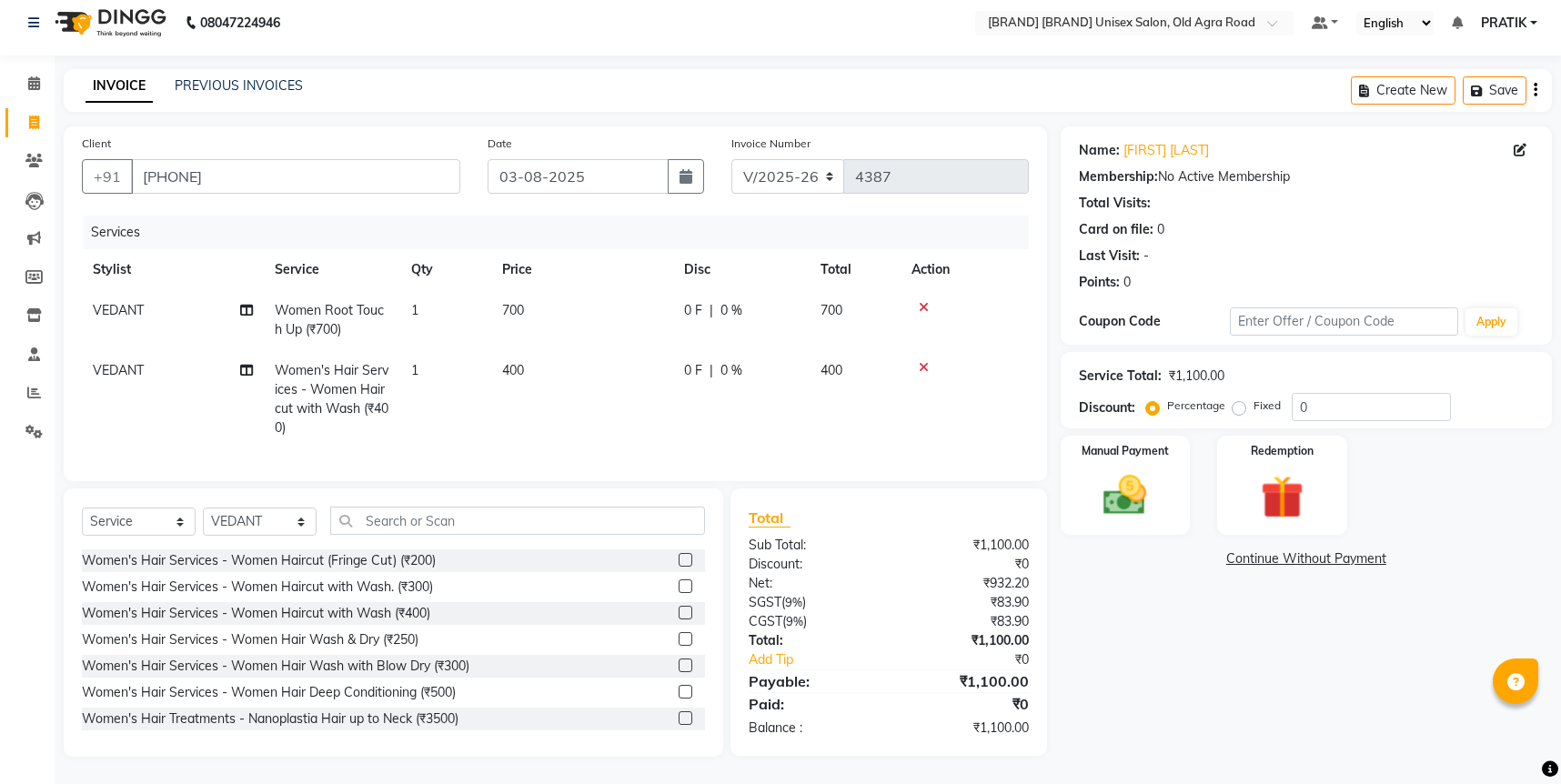 click on "700" 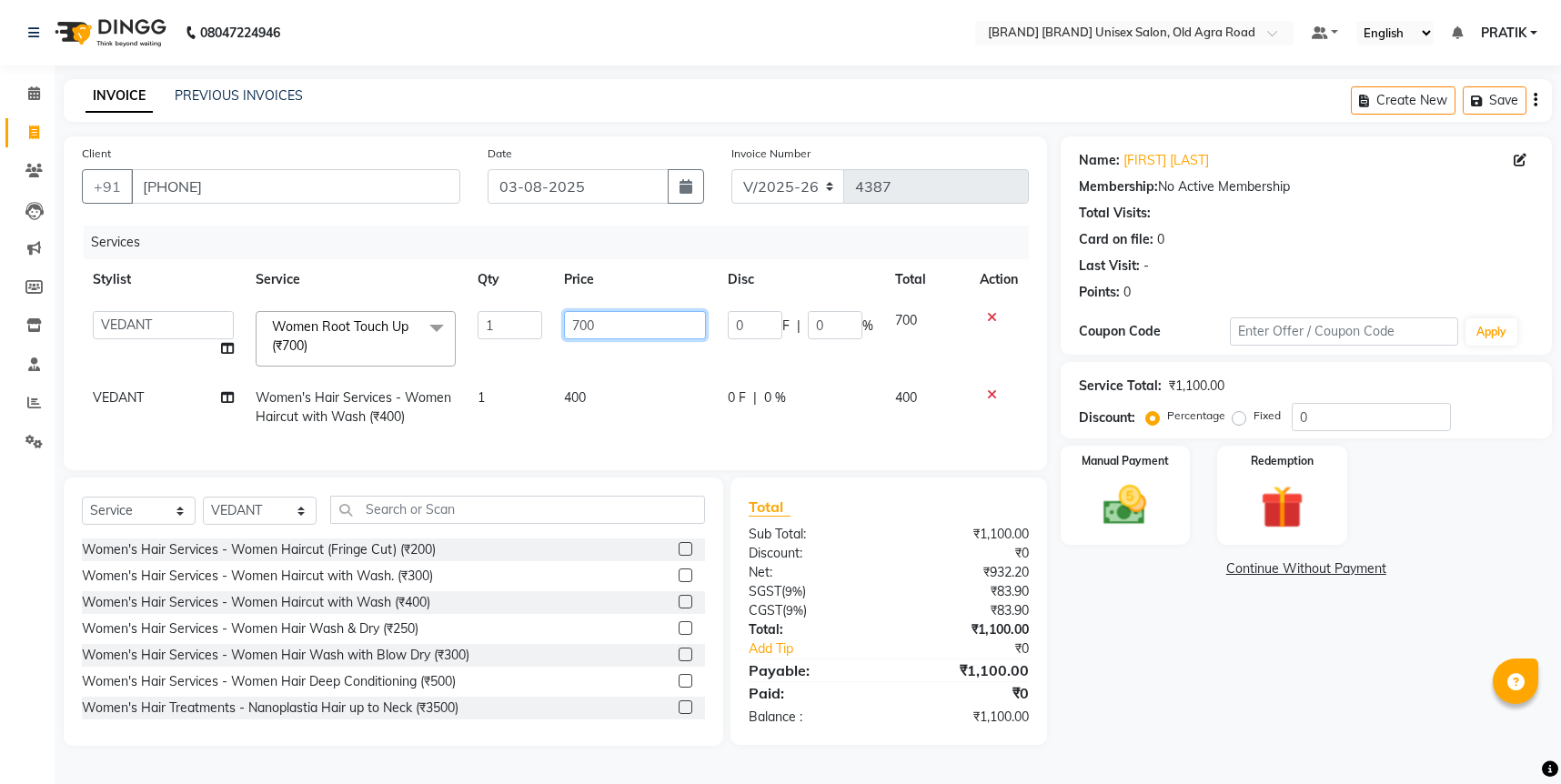 click on "700" 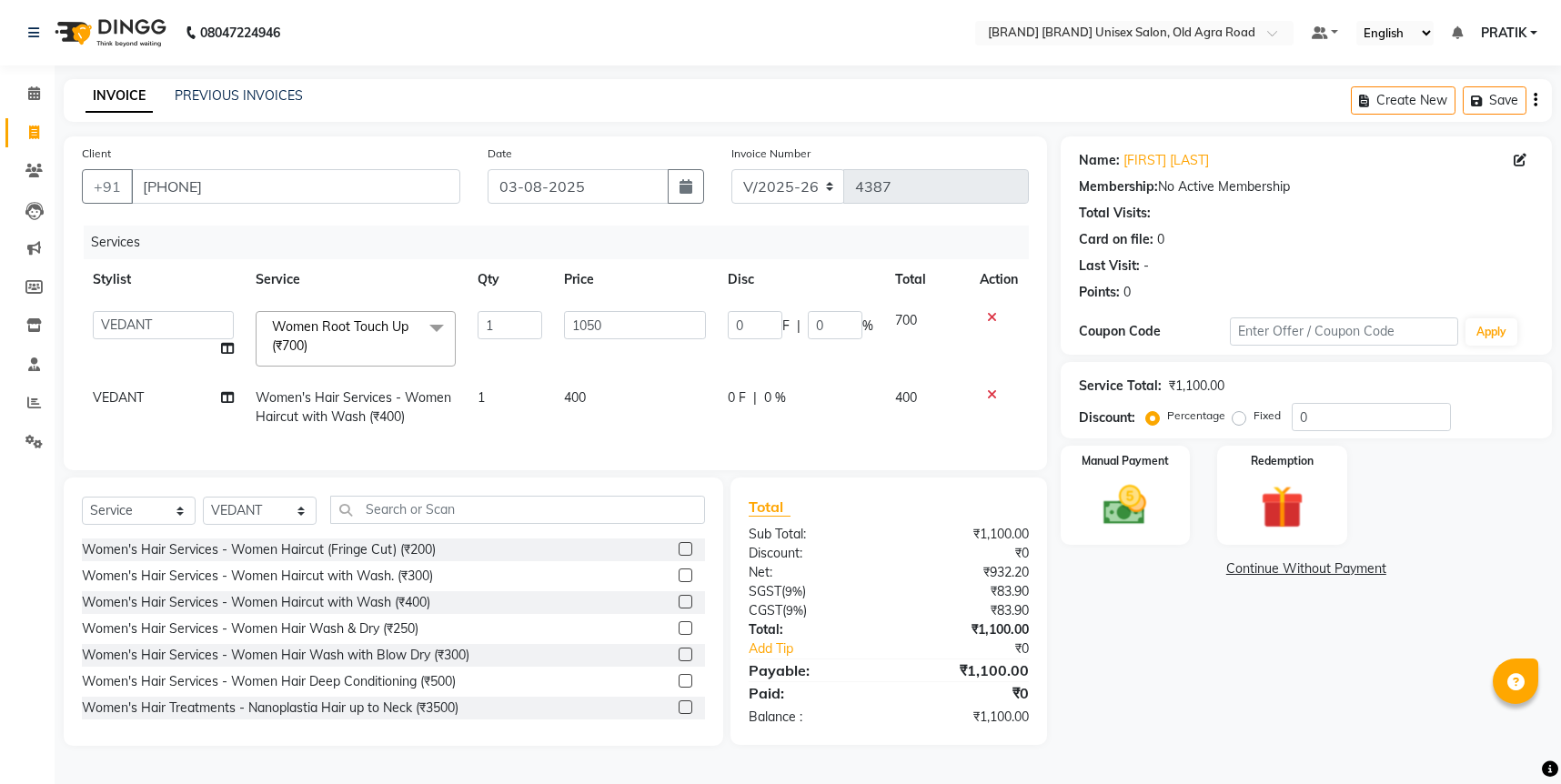 click on "Services Stylist Service Qty Price Disc Total Action DANISH HARISH HARSHADA GANORE Kishor Tongare Manisha NEHA PH SALON PRATIK SACHIN shahensha VEDANT YASH Women Root Touch Up (₹700) x Women's Hair Services - Women Haircut (Fringe Cut) (₹200) Women's Hair Services - Women Haircut with Wash. (₹300) Women's Hair Services - Women Haircut with Wash (₹400) Women's Hair Services - Women Hair Wash & Dry (₹250) Women's Hair Services - Women Hair Wash with Blow Dry (₹300) Women's Hair Services - Women Hair Deep Conditioning (₹500) Women's Hair Treatments - Nanoplastia Hair up to Neck (₹3500) Women Hair Treatments - Nanoplastia Hair up to Shoulder (₹4500) WIG SERVICING (₹700) women hairspa (₹700) Women Root Touch Up (₹700) Women Hair Global Colour (₹150090) Blow Dry - Blow Dry Hair upto Shoulder (₹300) Blow Dry - Blow Dry Hair Wash without Curly (₹400) Blow Dry - Blow Dry Hair Wash with Straight Dry (₹350) MEN'S HAIR COLOR - Men Beard Color (₹100)" 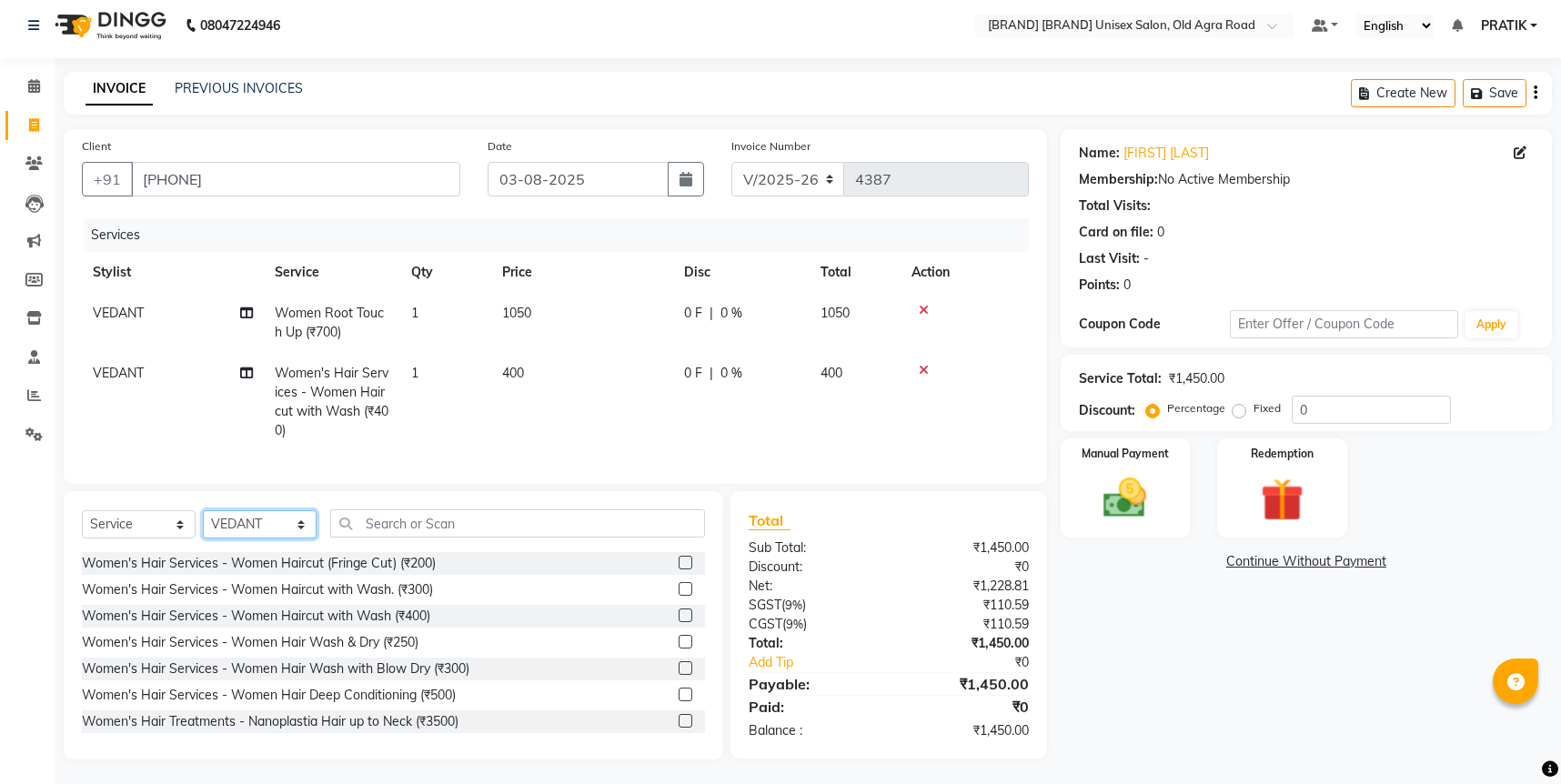 click on "Select Stylist [FIRST] [FIRST] [FIRST] [FIRST] [FIRST] [FIRST] [FIRST] [FIRST] [FIRST] [FIRST] [FIRST]" 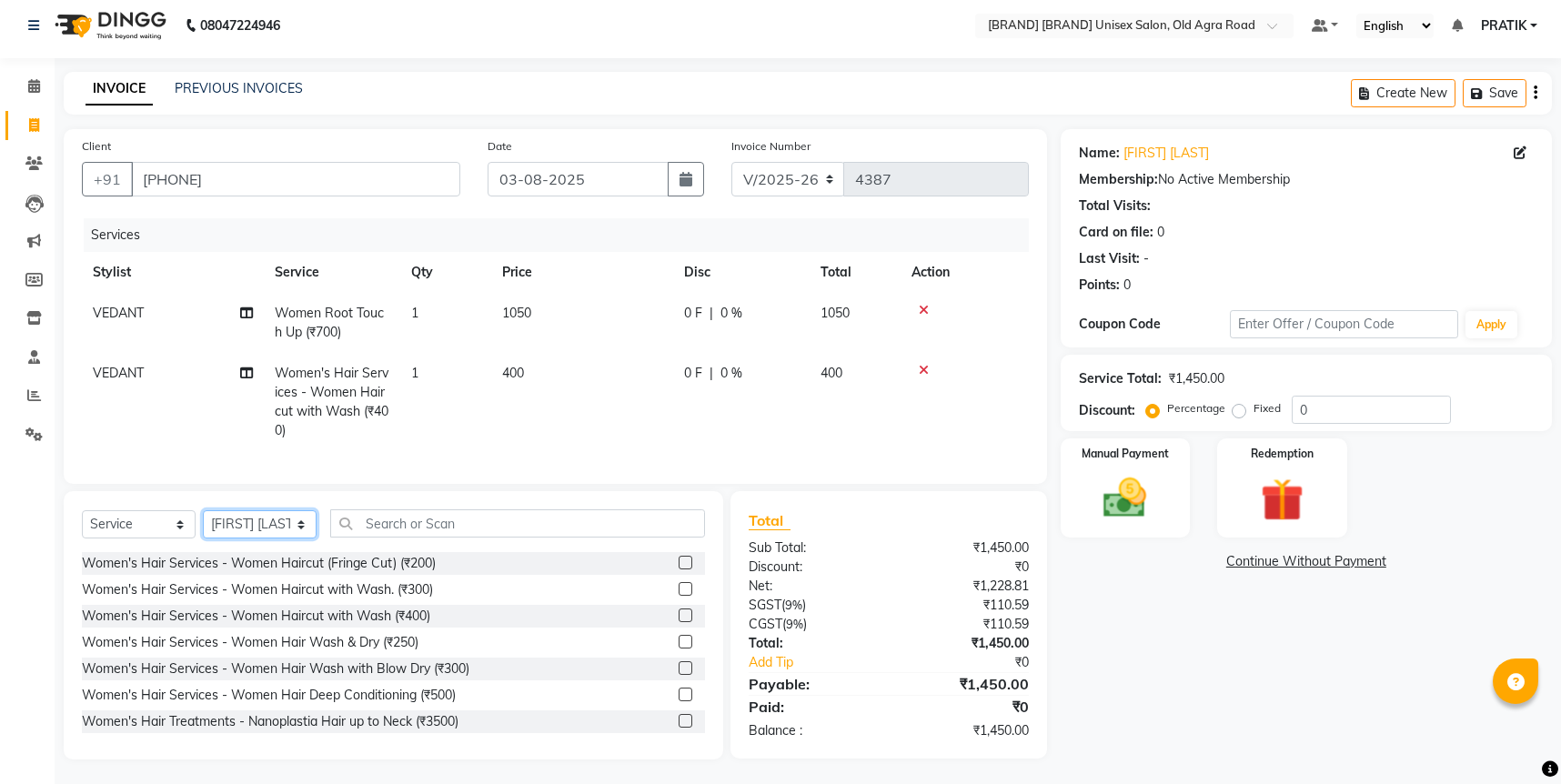 click on "Select Stylist [FIRST] [FIRST] [FIRST] [FIRST] [FIRST] [FIRST] [FIRST] [FIRST] [FIRST] [FIRST] [FIRST]" 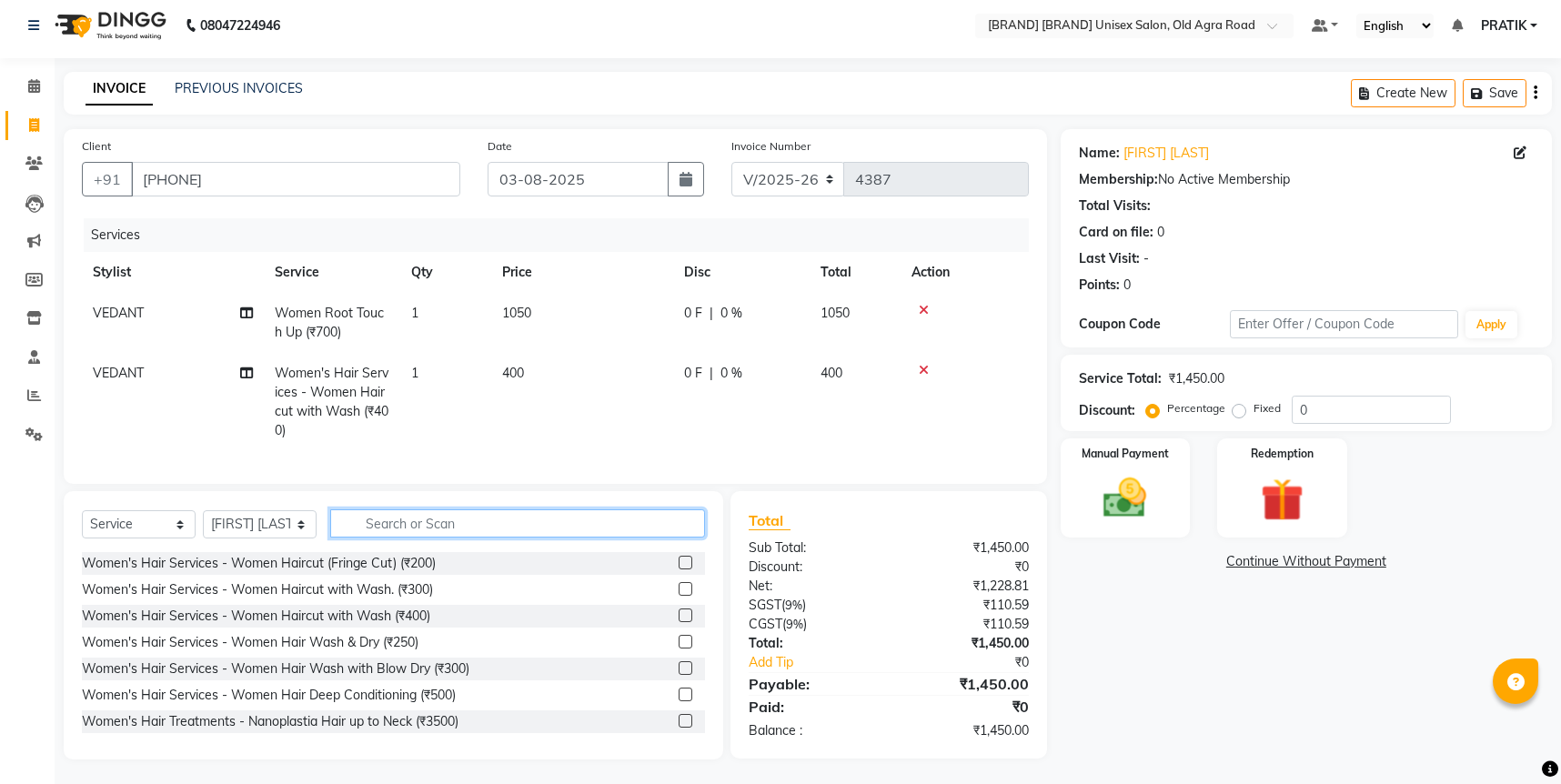 click 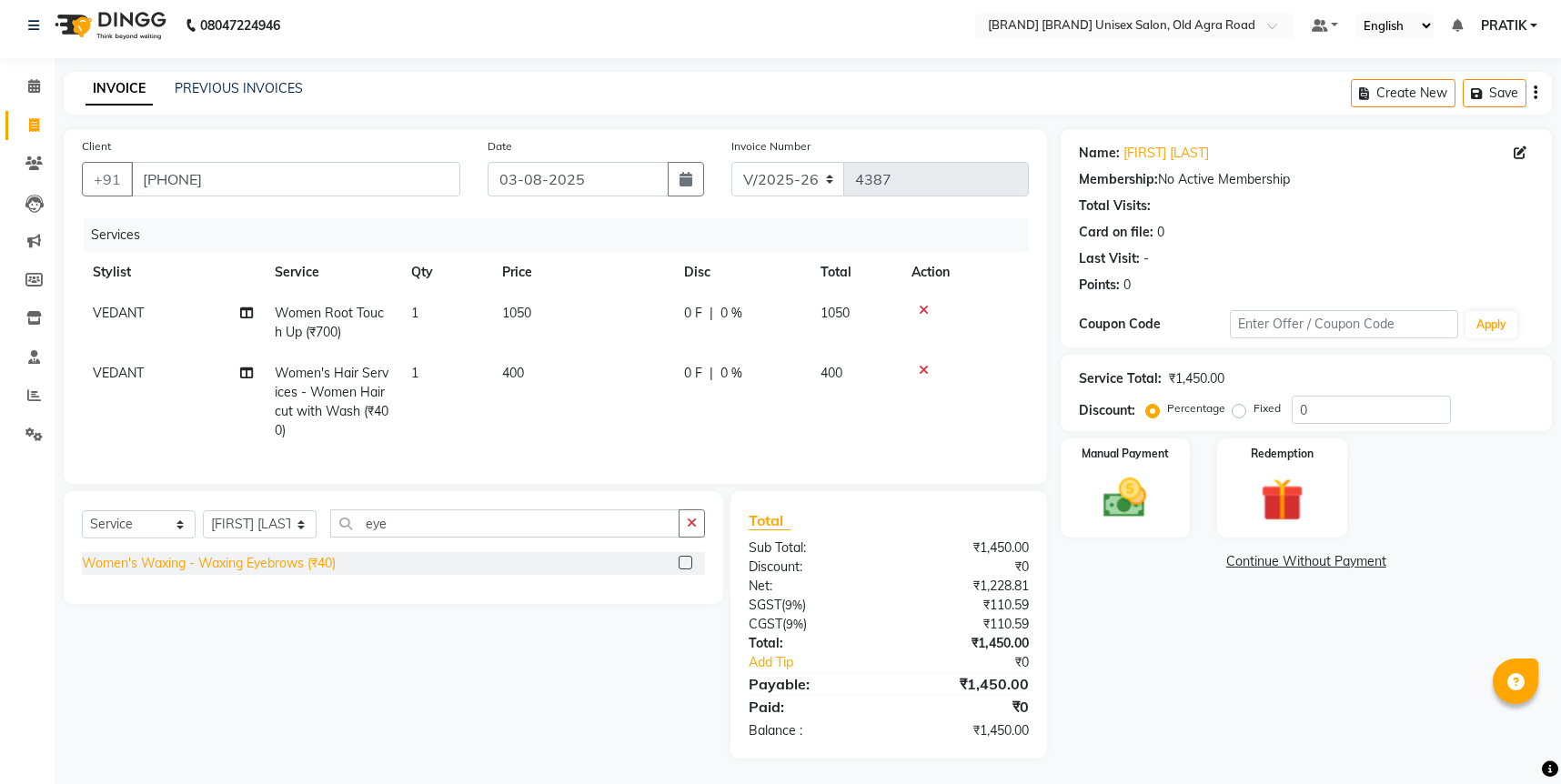 click on "Women's Waxing  - Waxing Eyebrows (₹40)" 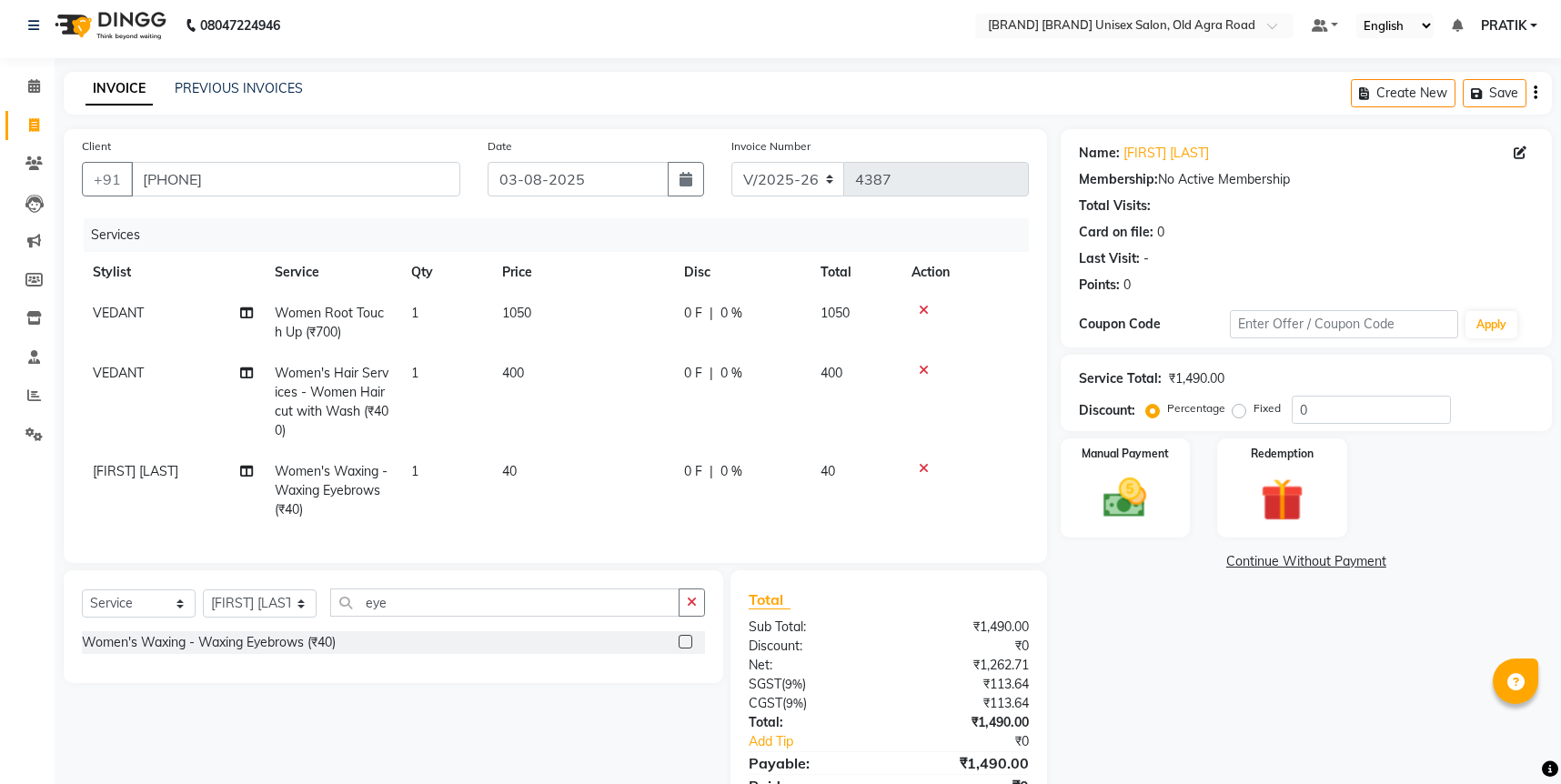 click on "40" 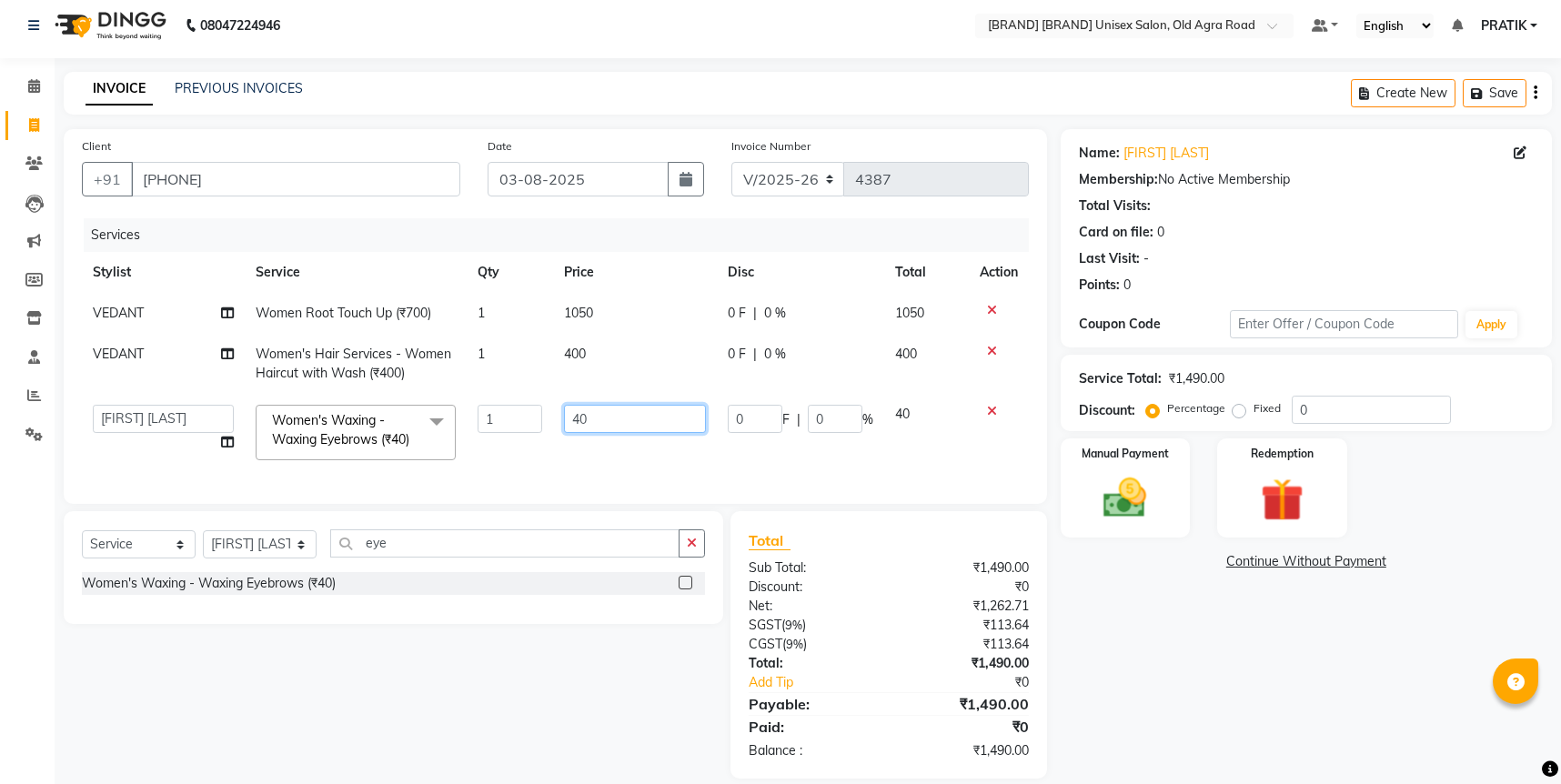 click on "40" 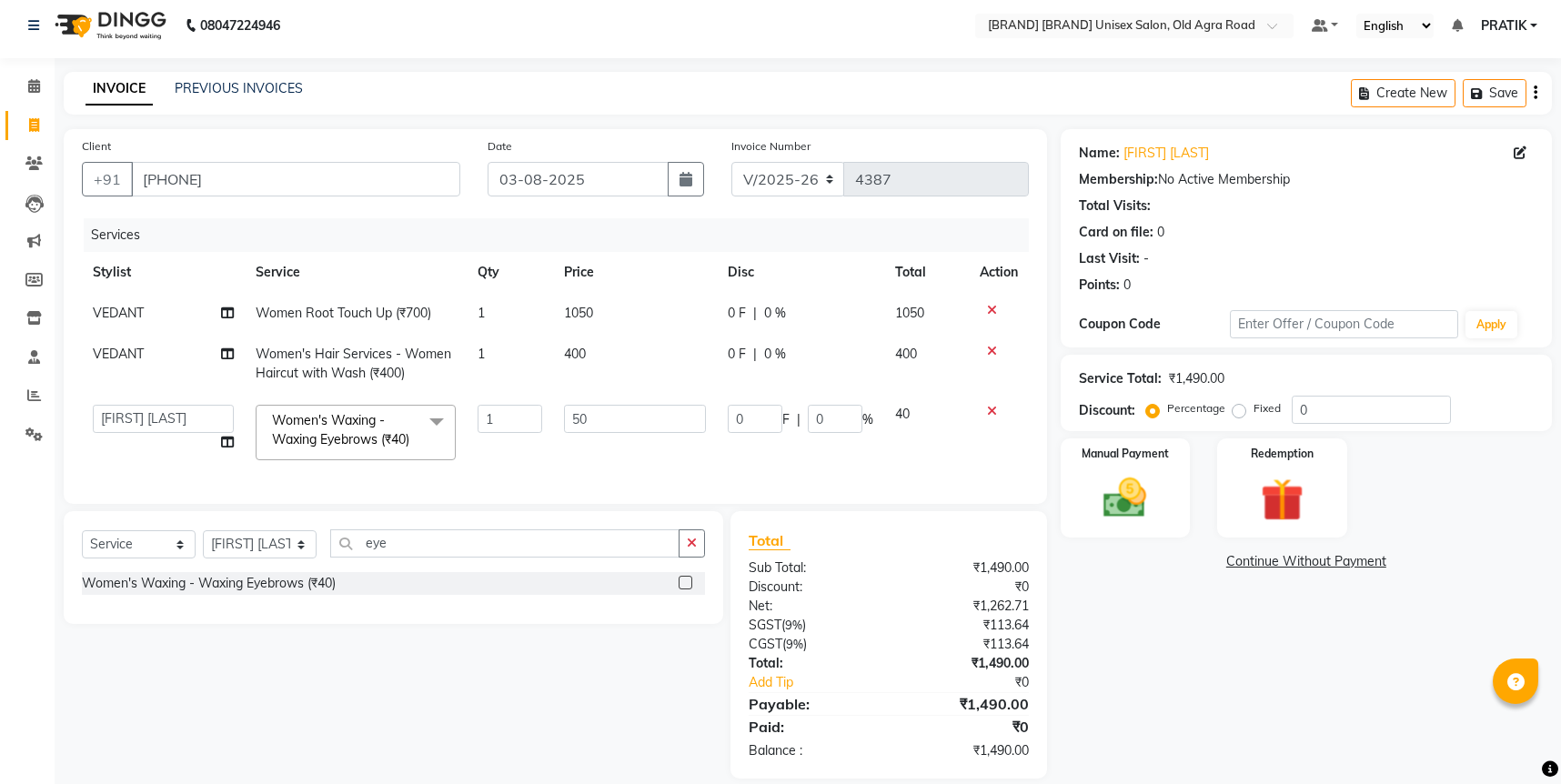 click on "50" 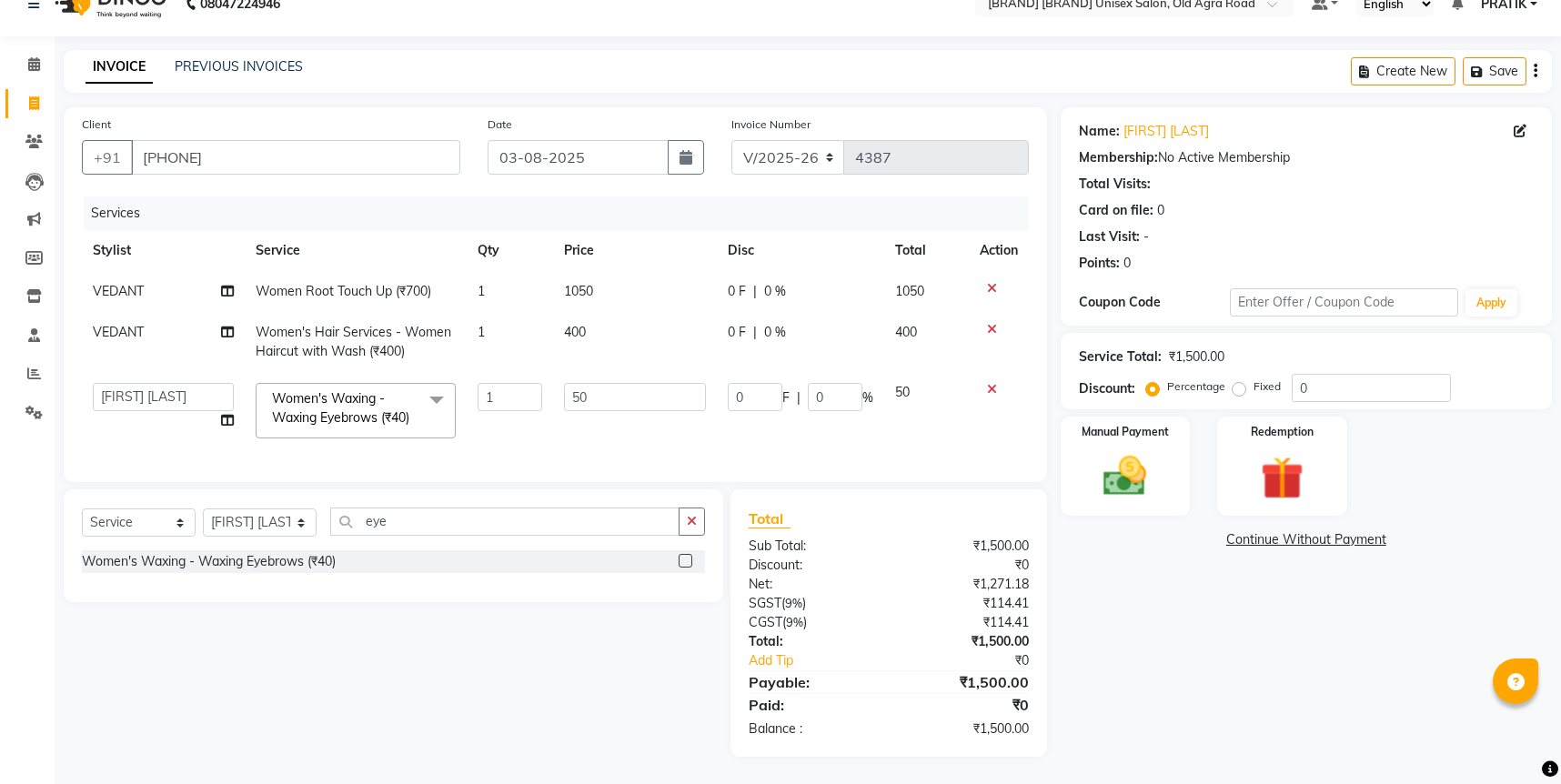 scroll, scrollTop: 66, scrollLeft: 0, axis: vertical 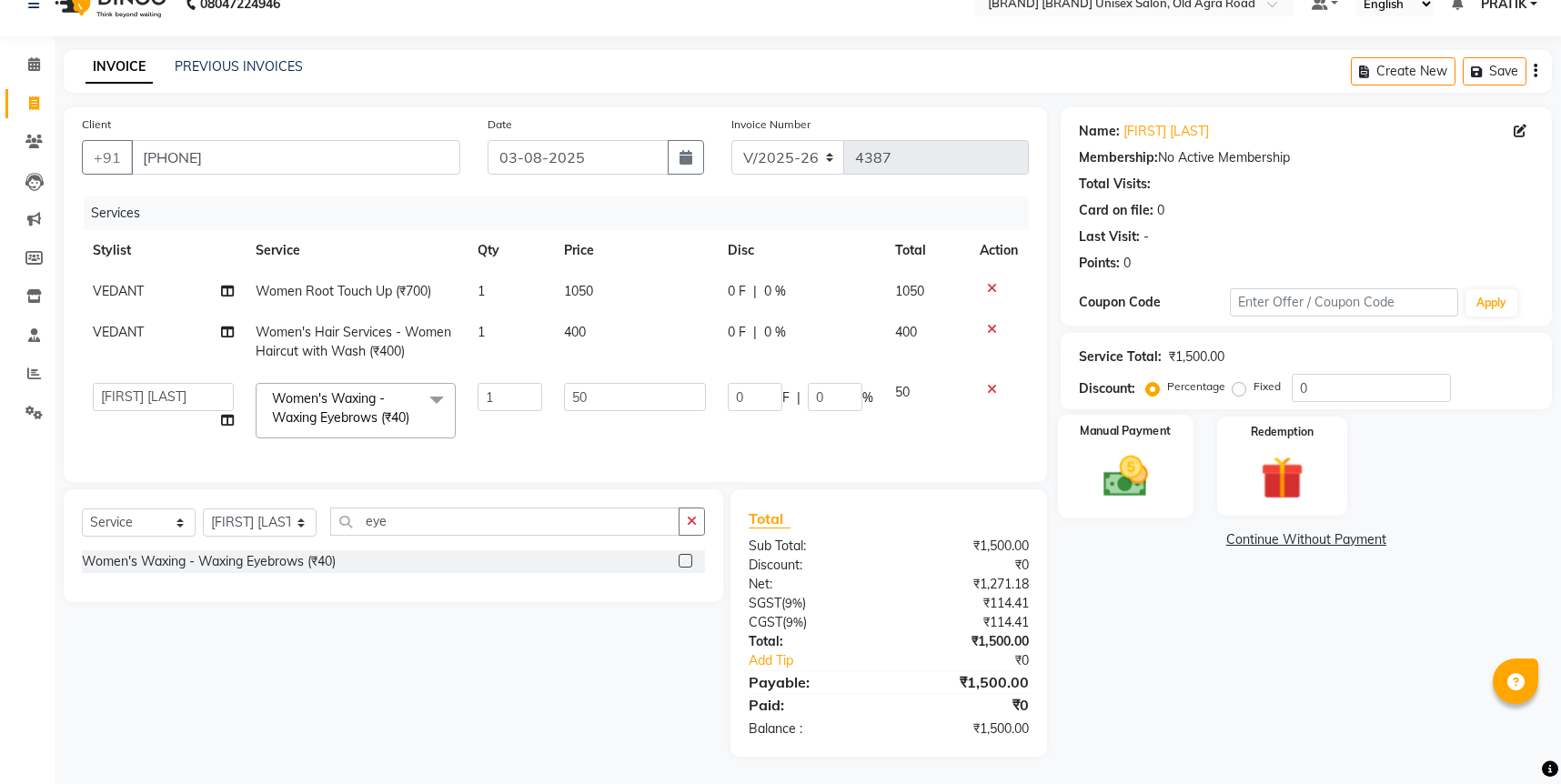 click 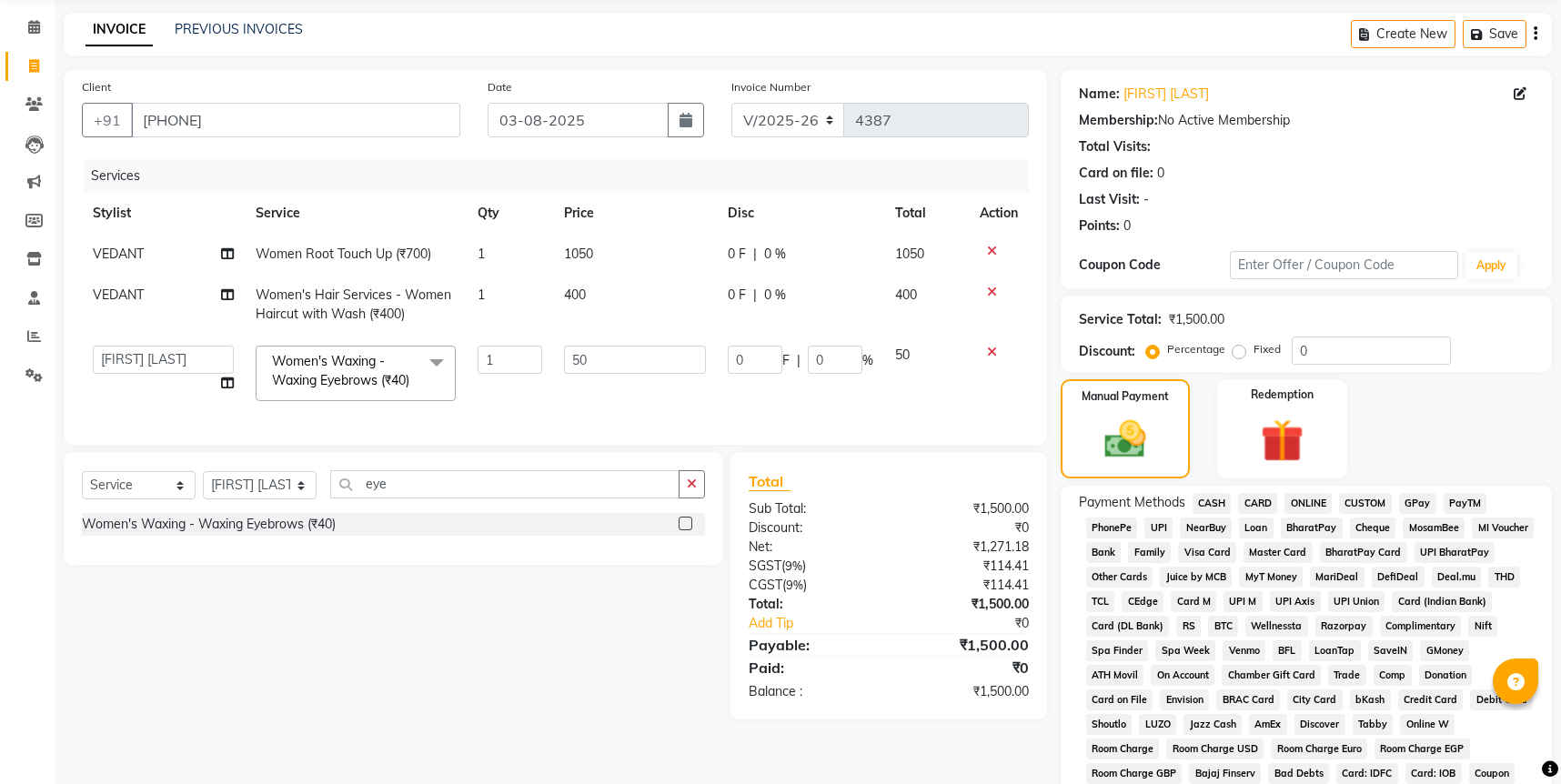 click on "ONLINE" 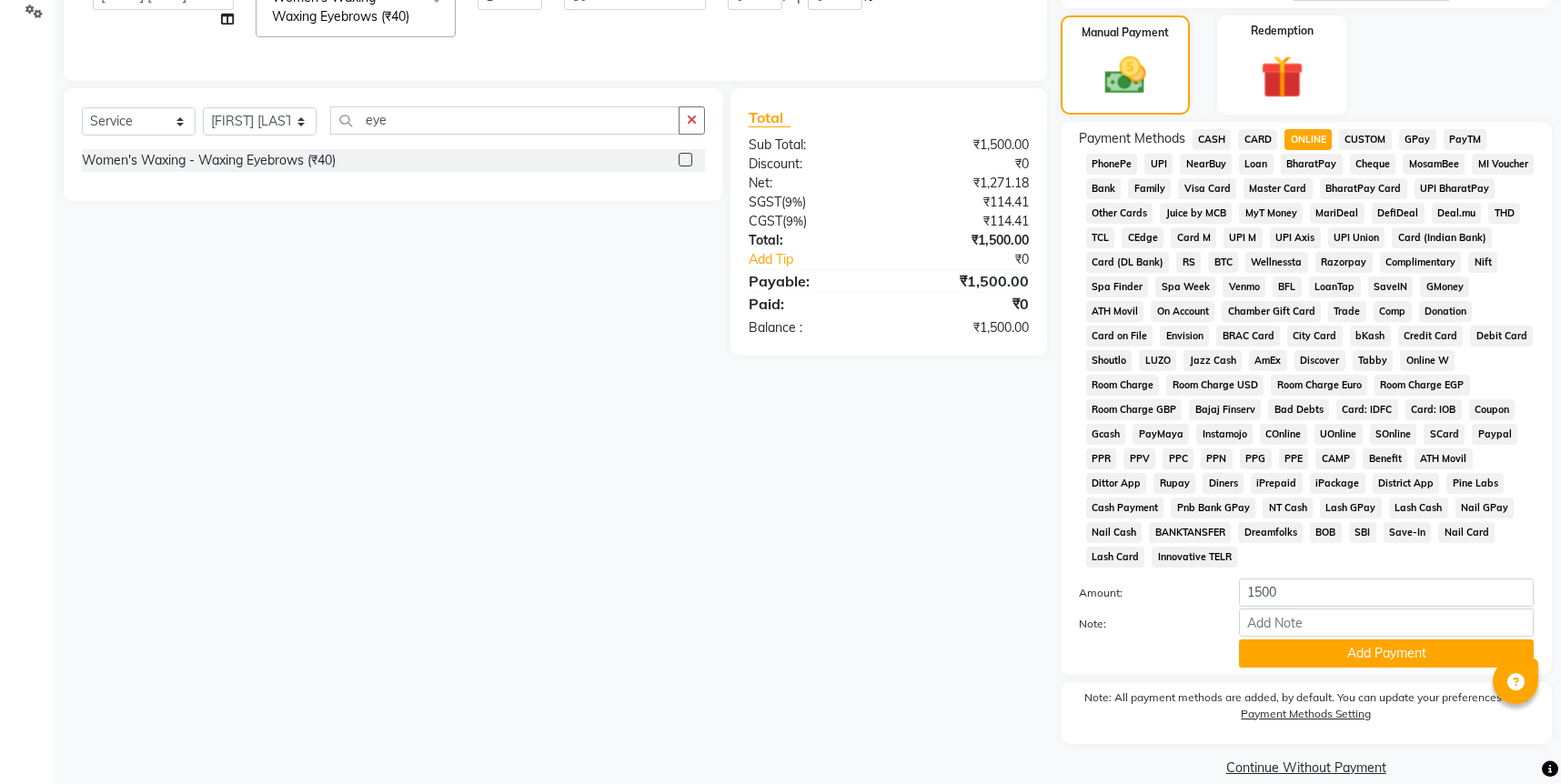 scroll, scrollTop: 435, scrollLeft: 0, axis: vertical 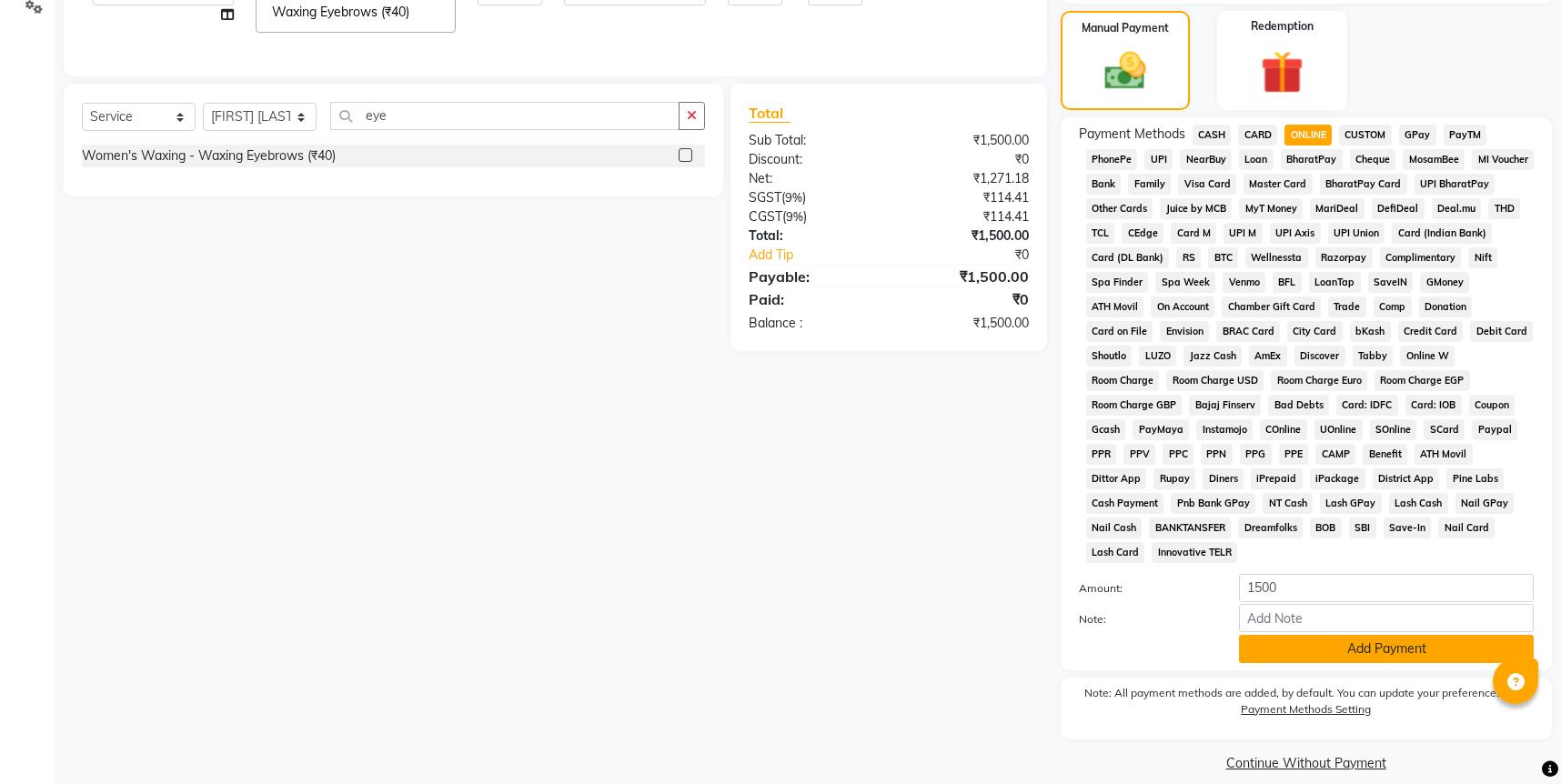 click on "Add Payment" 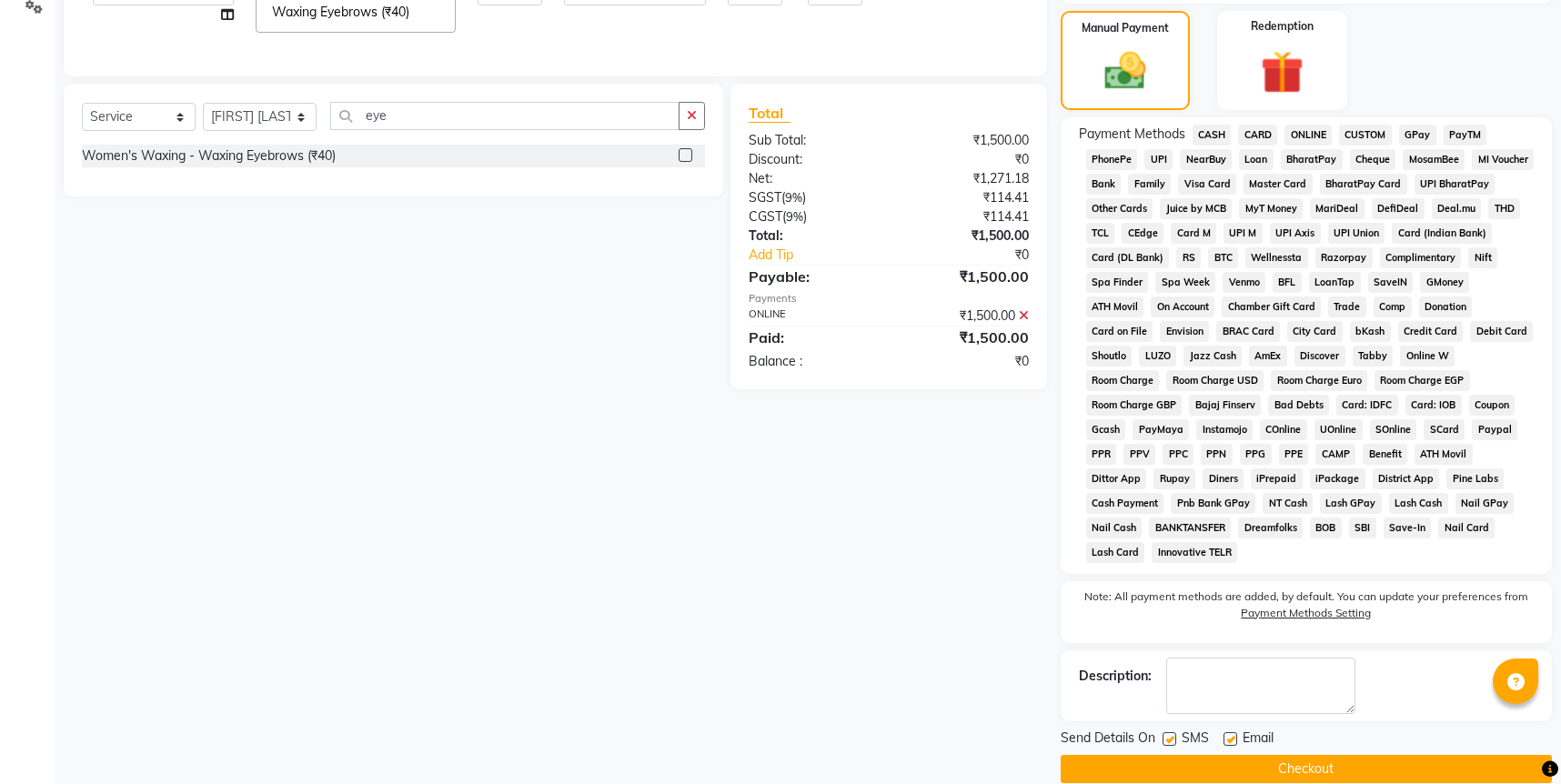 click on "Checkout" 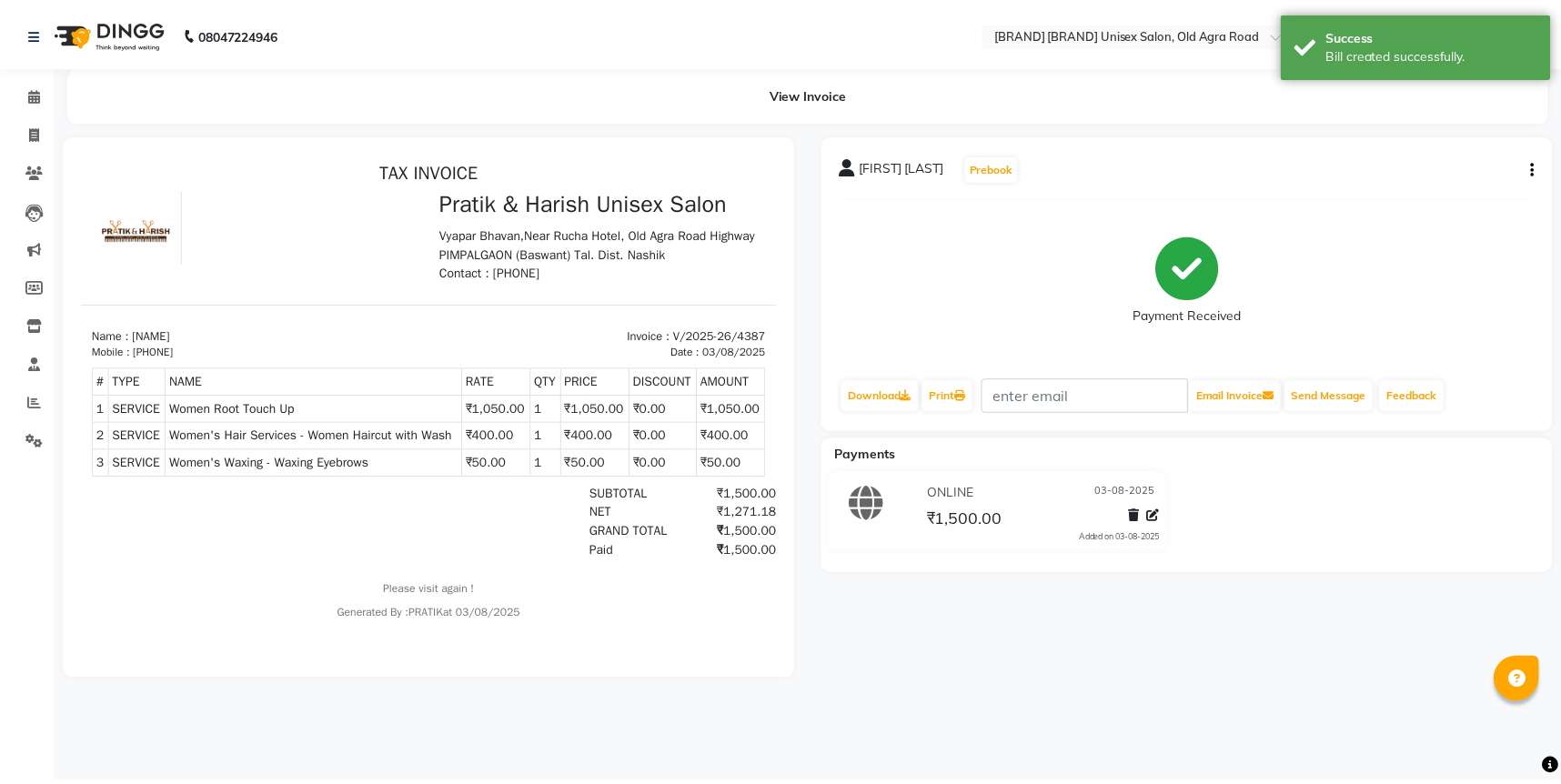 scroll, scrollTop: 0, scrollLeft: 0, axis: both 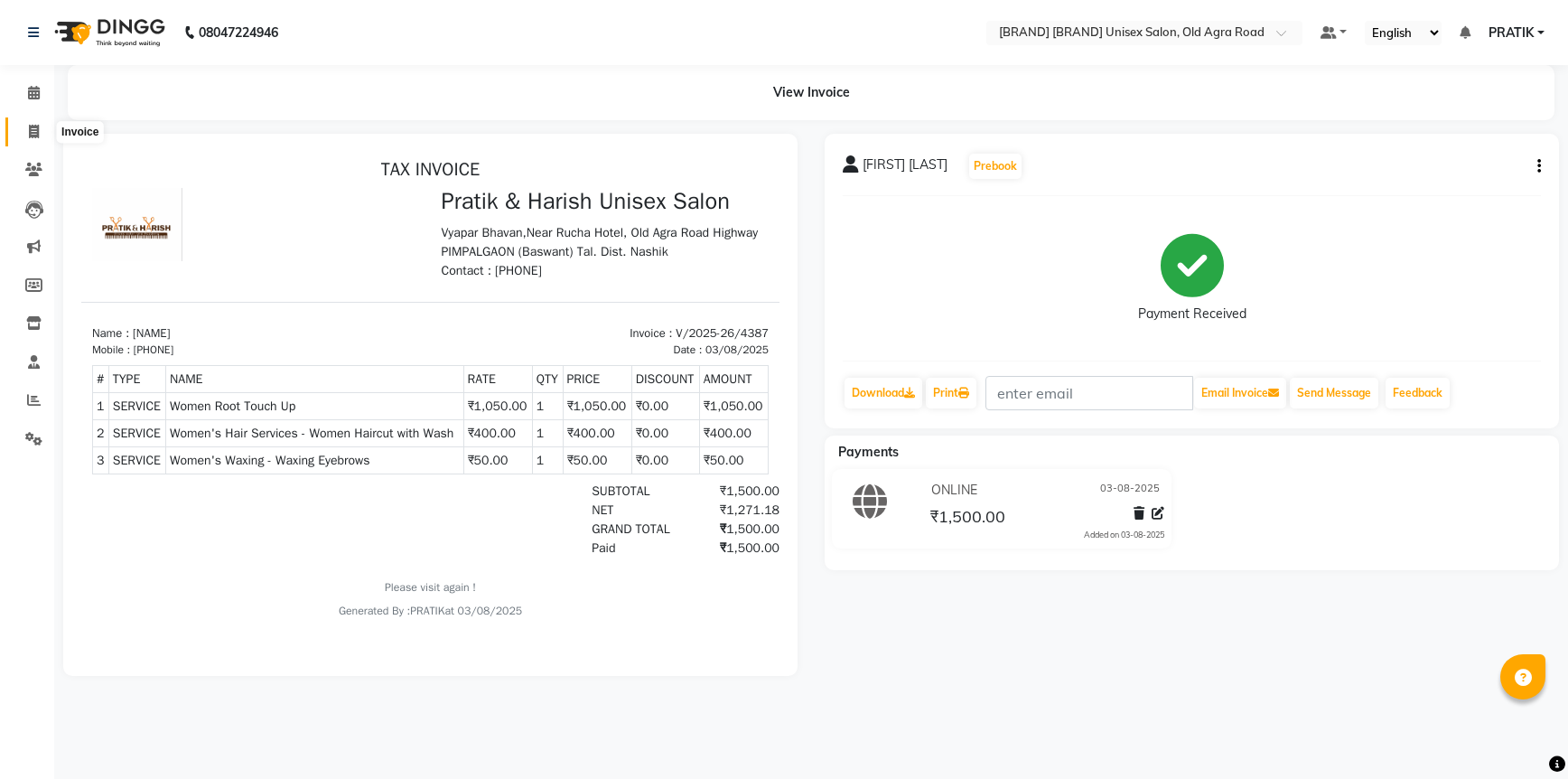 click 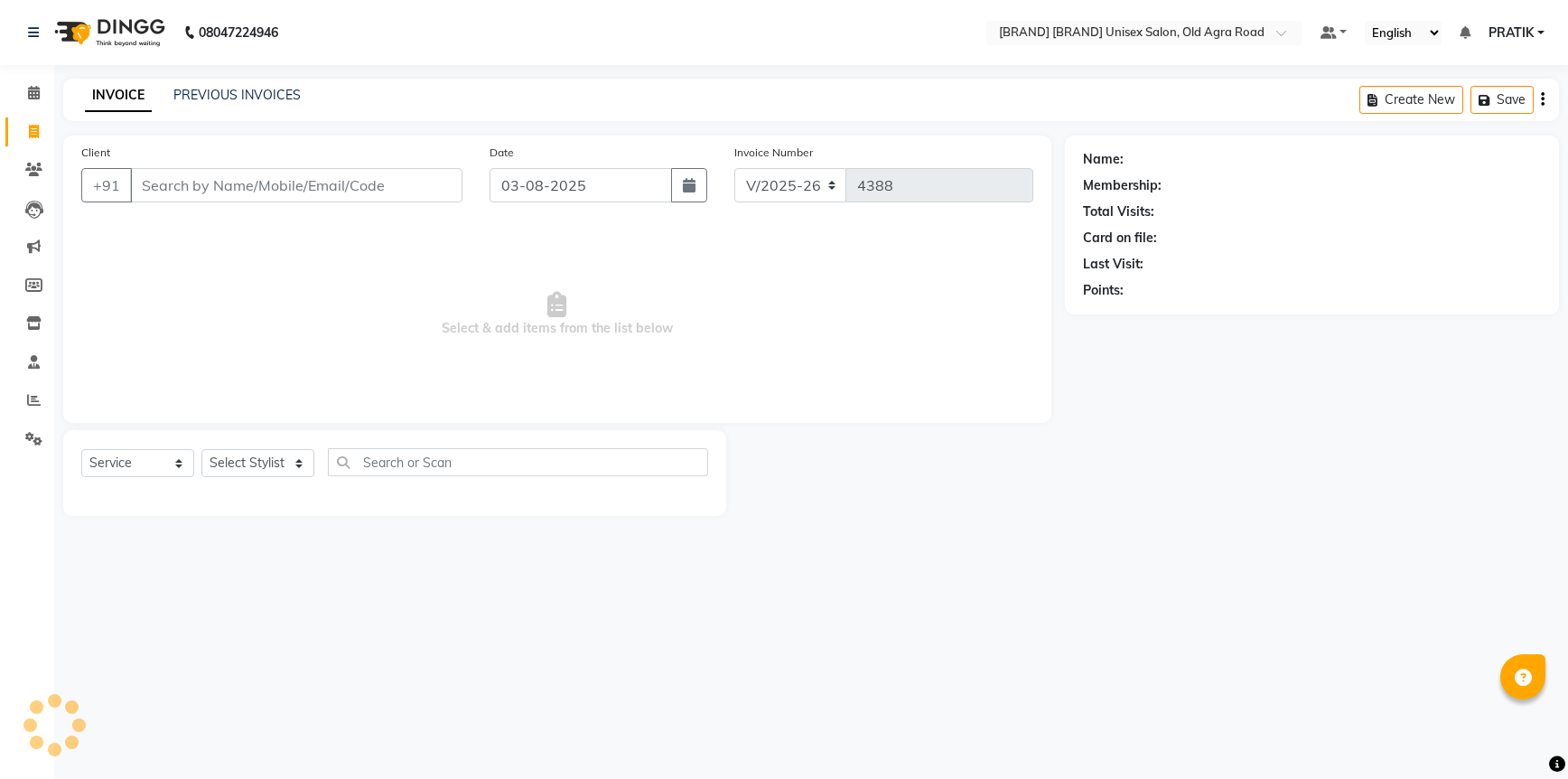 click on "Client" at bounding box center [296, 185] 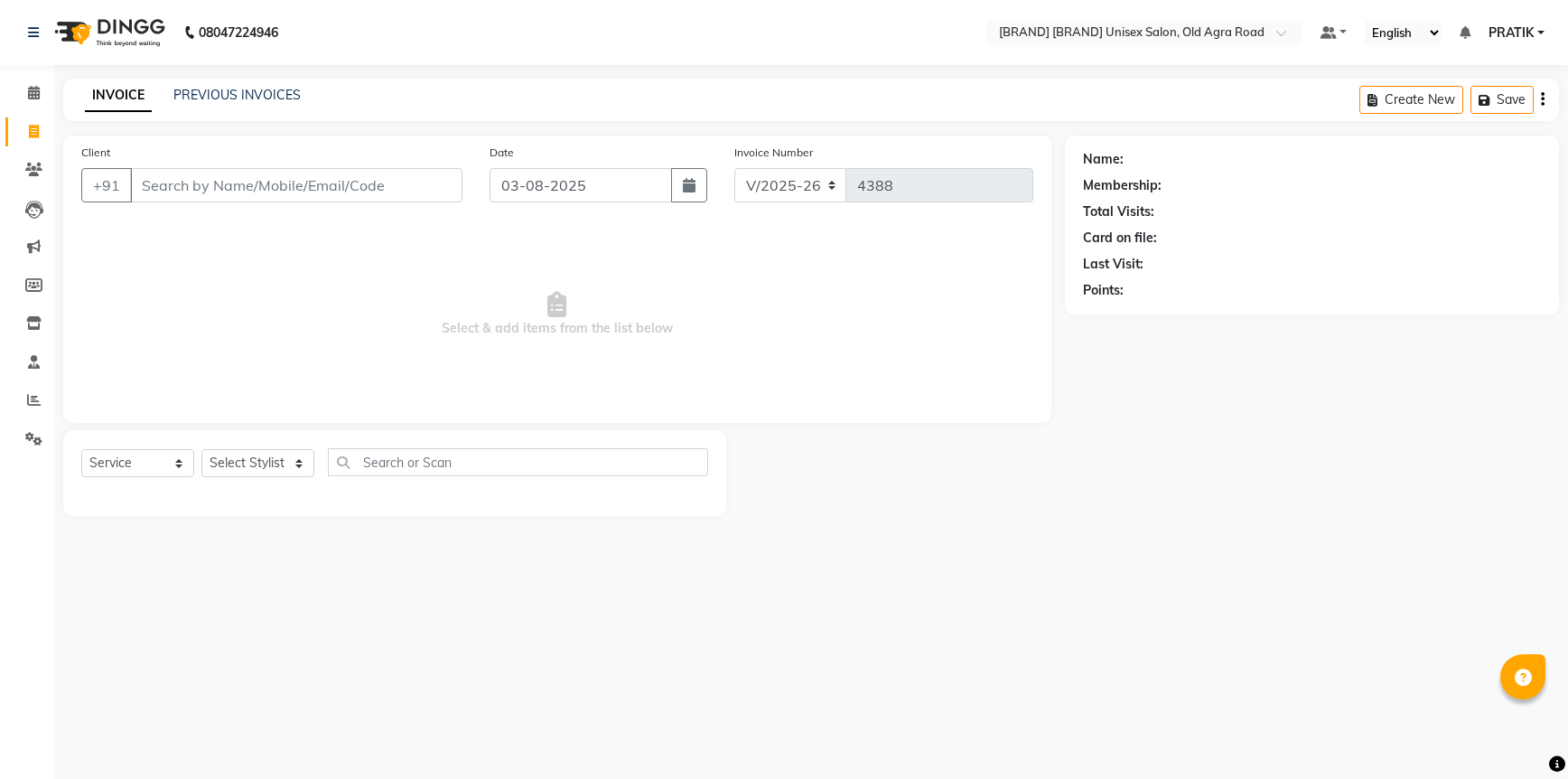 click on "Client" at bounding box center [296, 185] 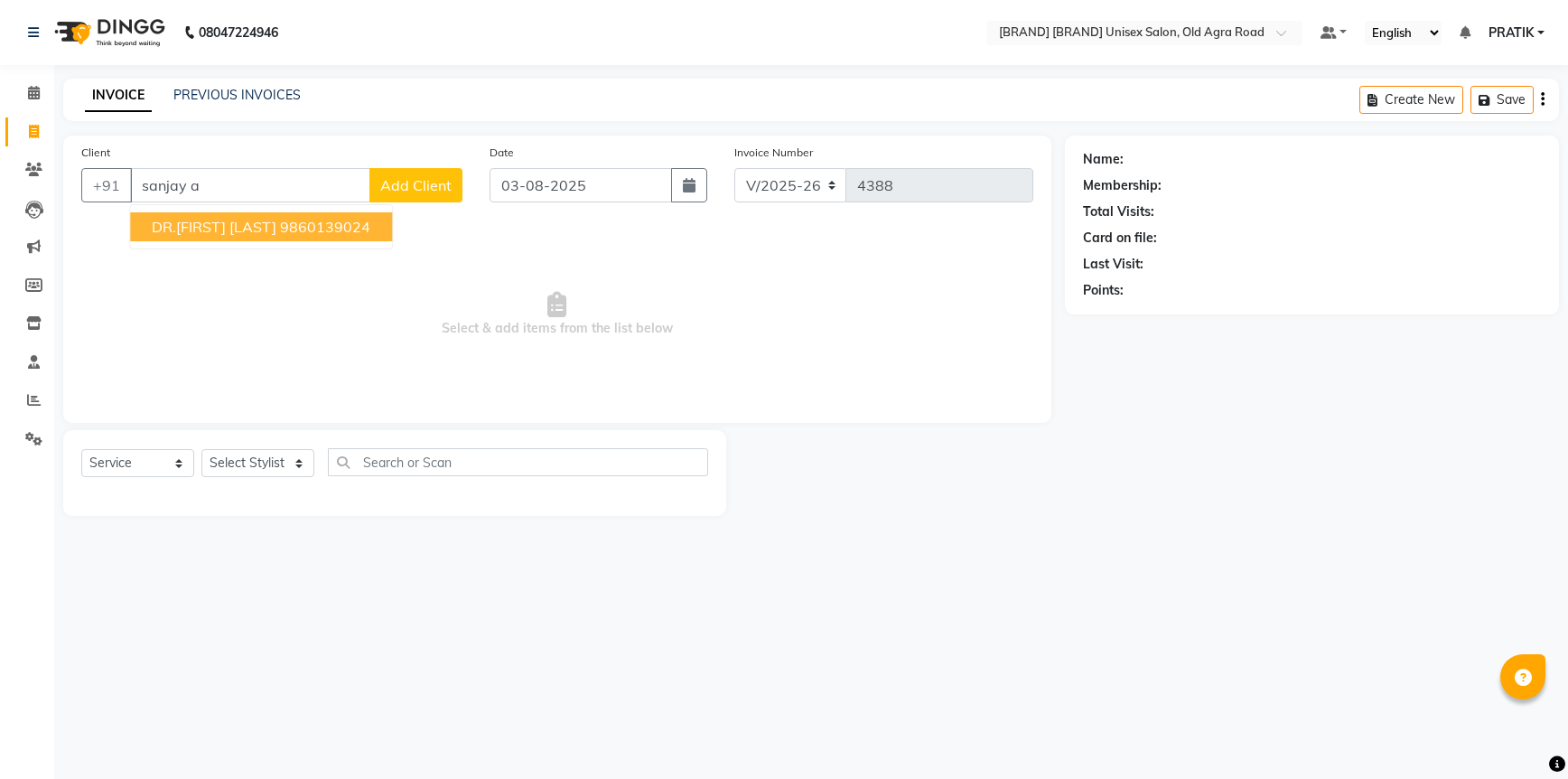 click on "DR.[FIRST] [LAST]" at bounding box center (214, 227) 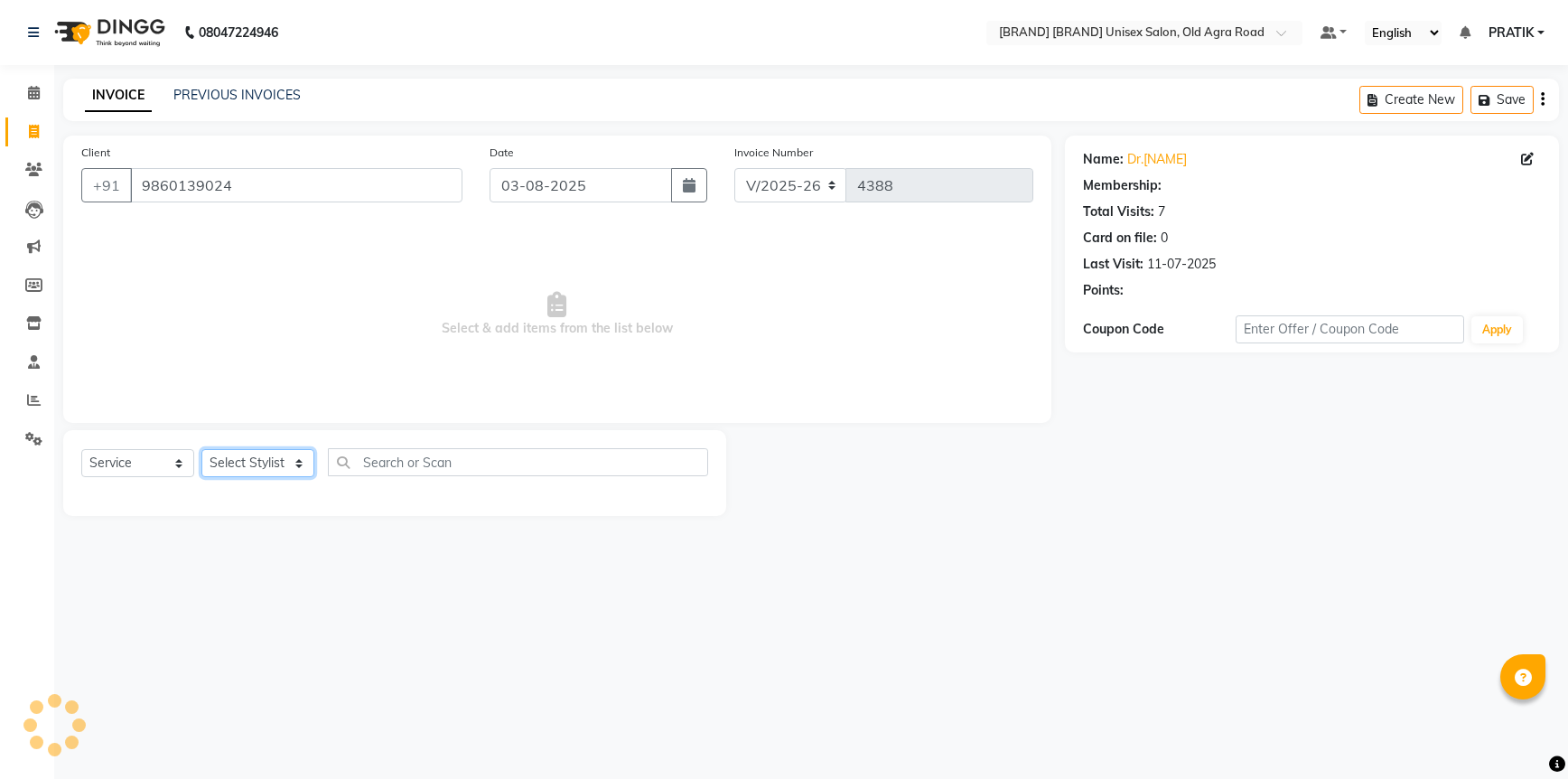 click on "Select Stylist [FIRST] [FIRST] [FIRST] [FIRST] [FIRST] [FIRST] [FIRST] [FIRST] [FIRST] [FIRST] [FIRST]" 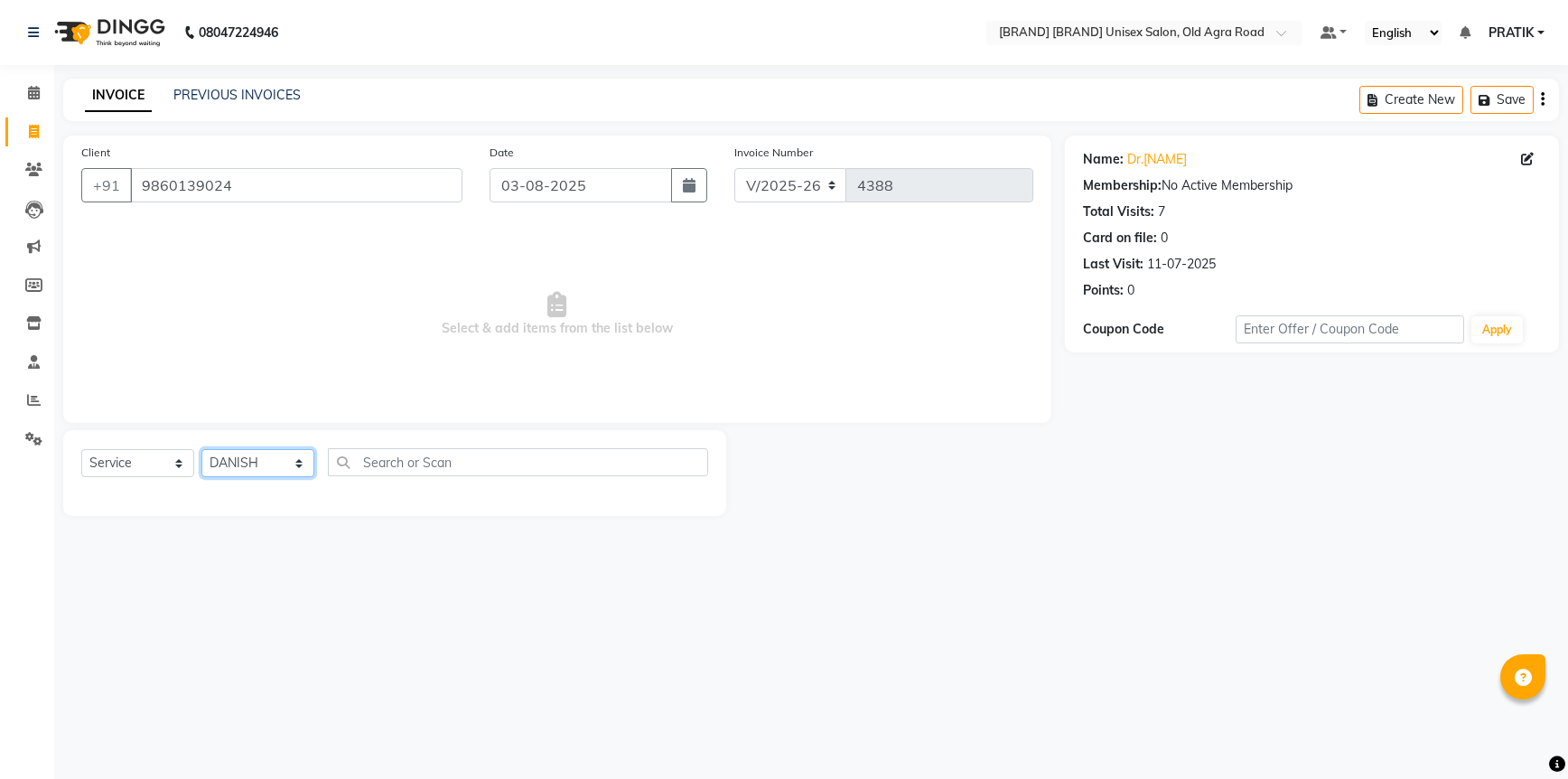 click on "Select Stylist [FIRST] [FIRST] [FIRST] [FIRST] [FIRST] [FIRST] [FIRST] [FIRST] [FIRST] [FIRST] [FIRST]" 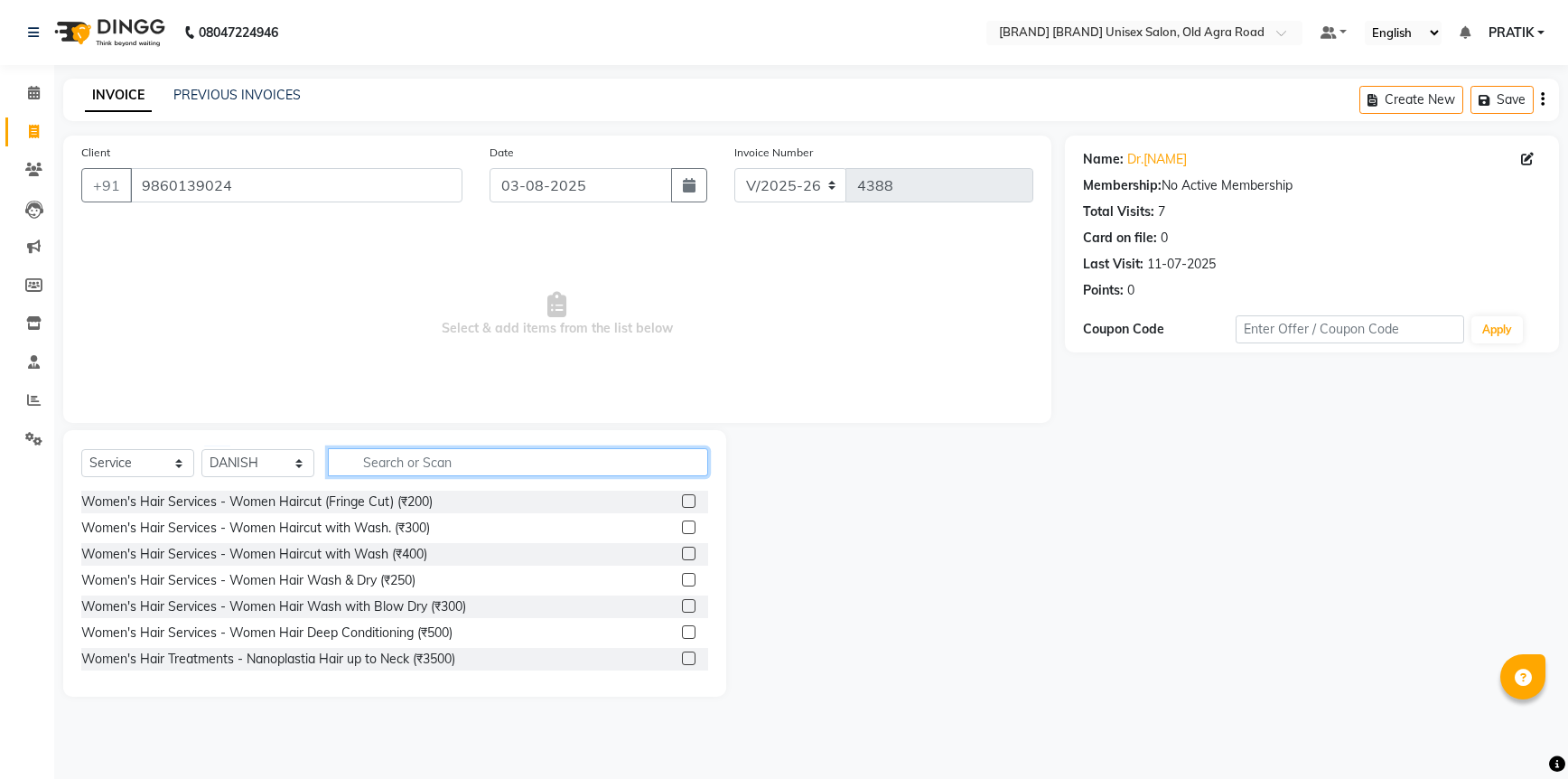 click 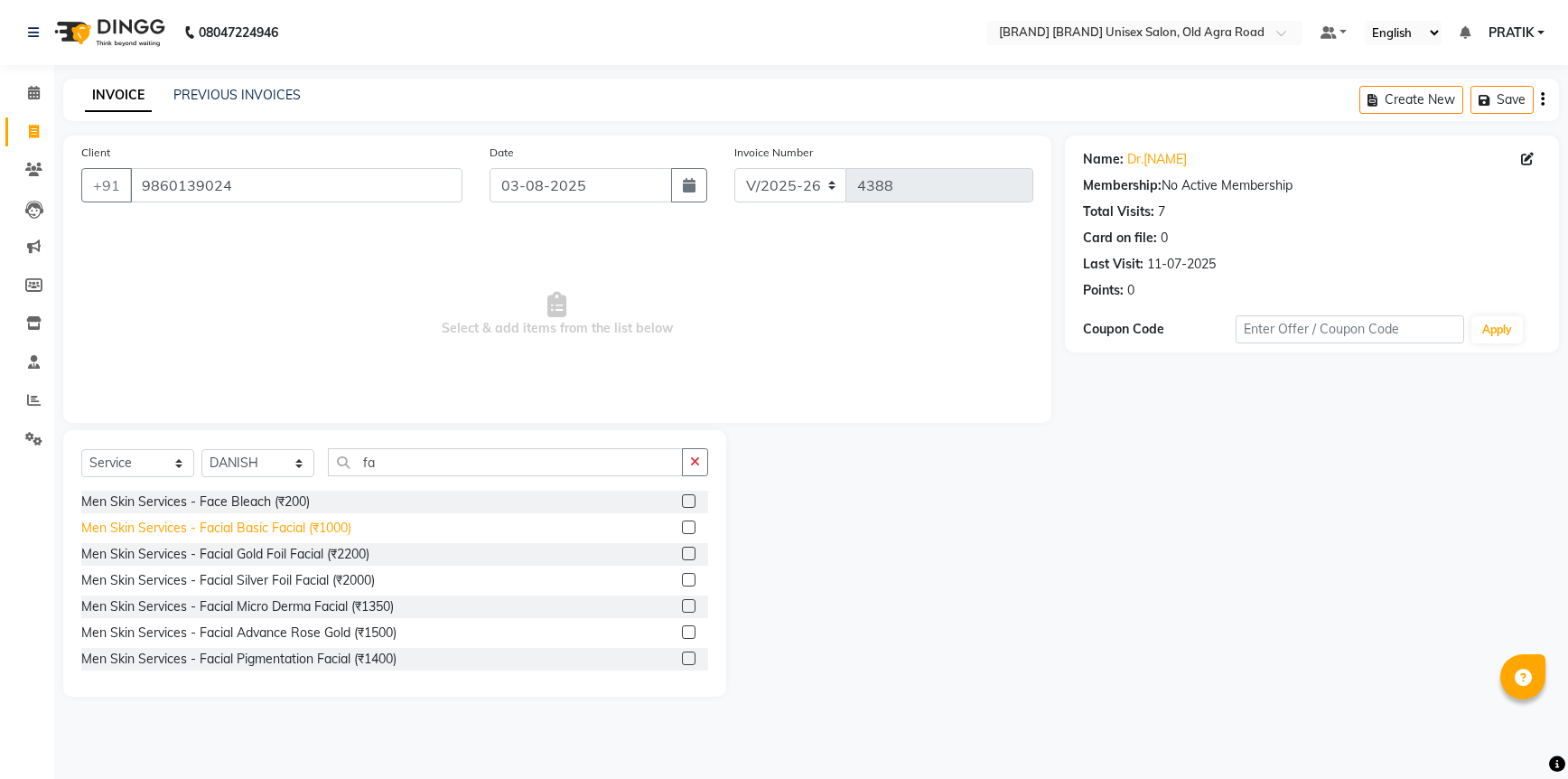 click on "Men Skin Services - Facial Basic Facial (₹1000)" 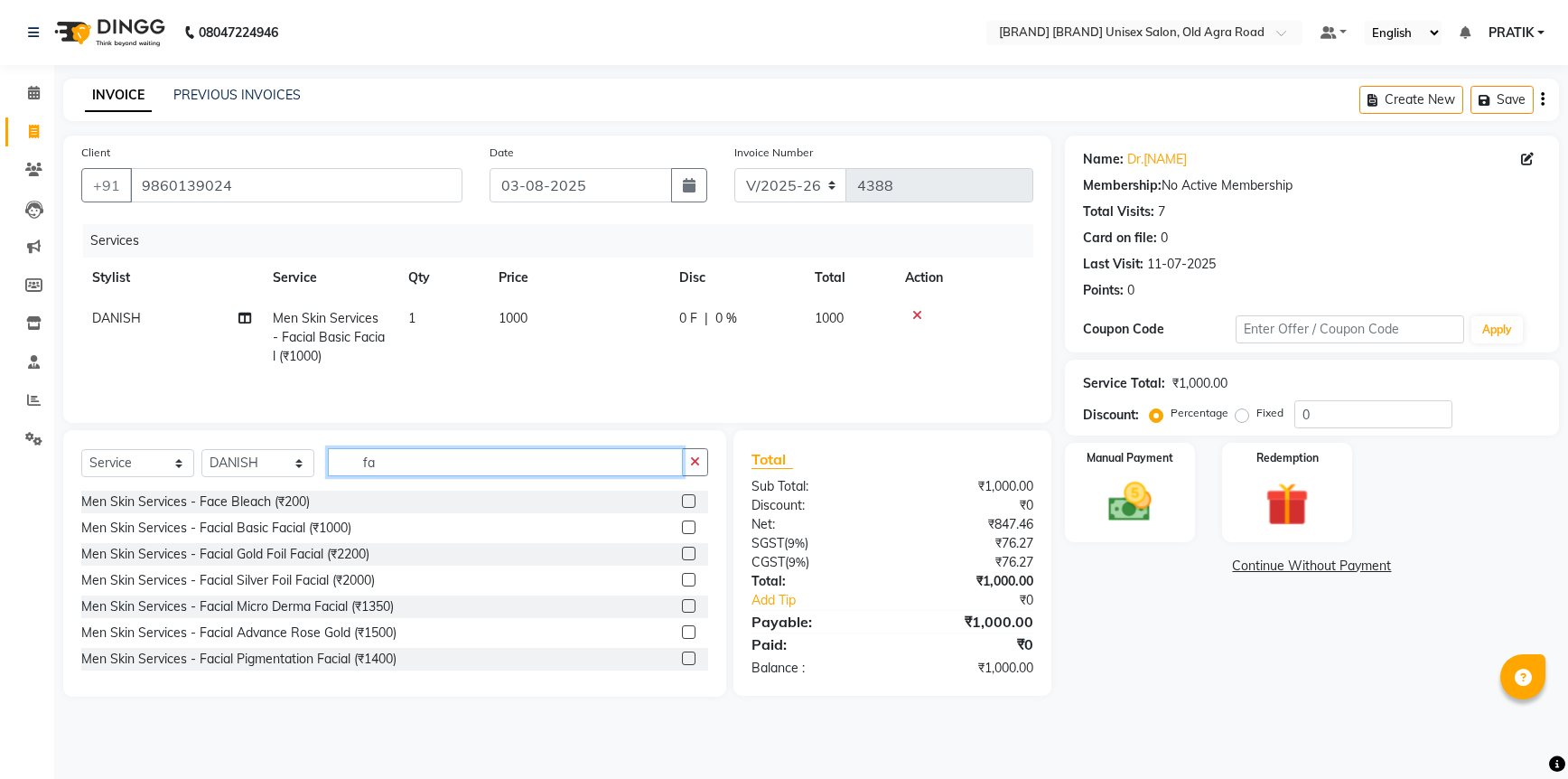 click on "fa" 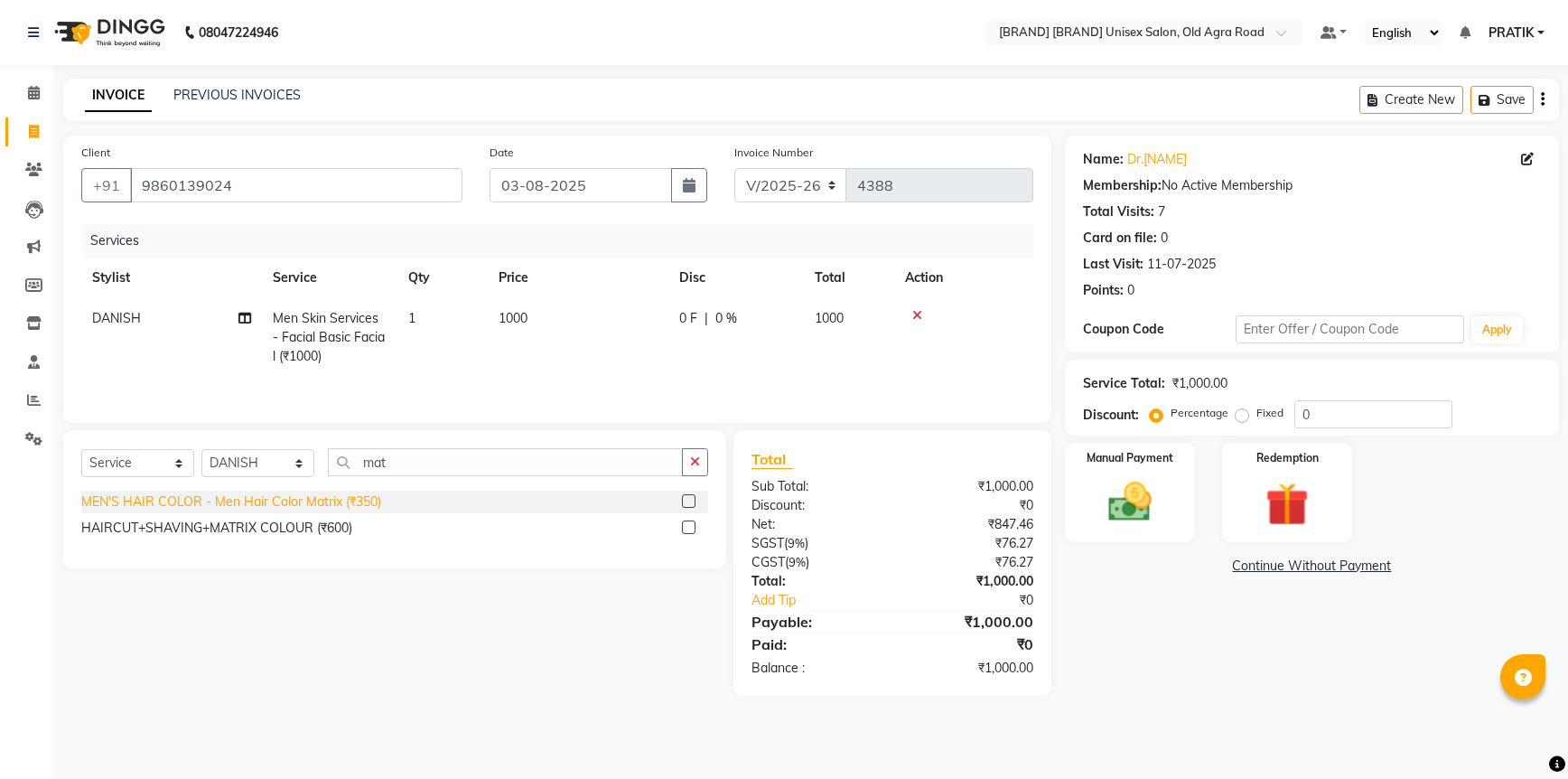 click on "MEN'S HAIR COLOR  - Men Hair Color Matrix (₹350)" 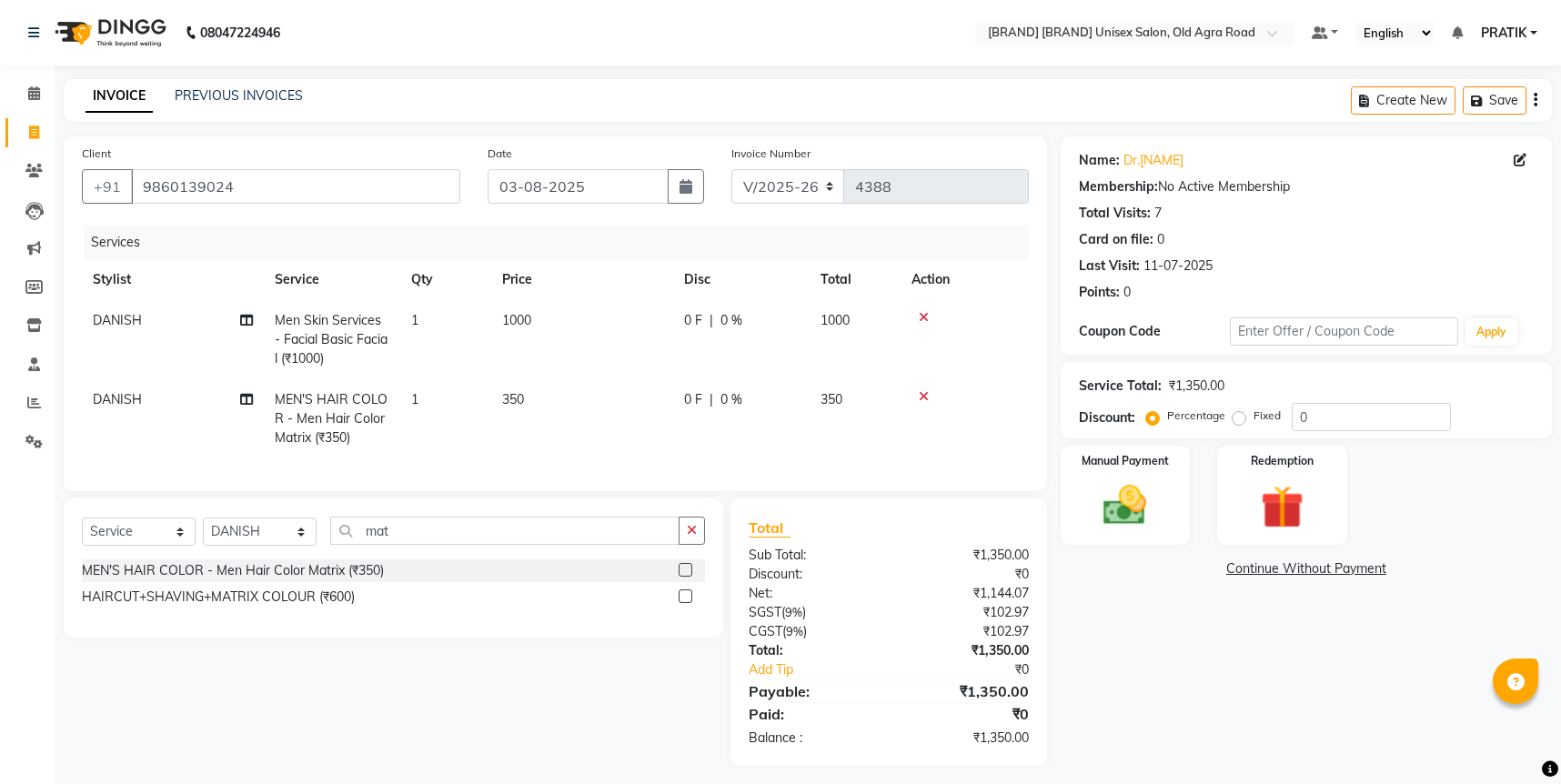 click on "Select  Service  Product  Membership  Package Voucher Prepaid Gift Card  Select Stylist [NAME]  [NAME] [NAME] [LAST] [NAME] [NAME] [NAME] [NAME] [NAME] [NAME] [NAME] [NAME] [NAME] [NAME]  [NAME]  - [NAME] [NAME] ([PRICE])  [NAME]+[NAME]+[NAME] ([PRICE])" 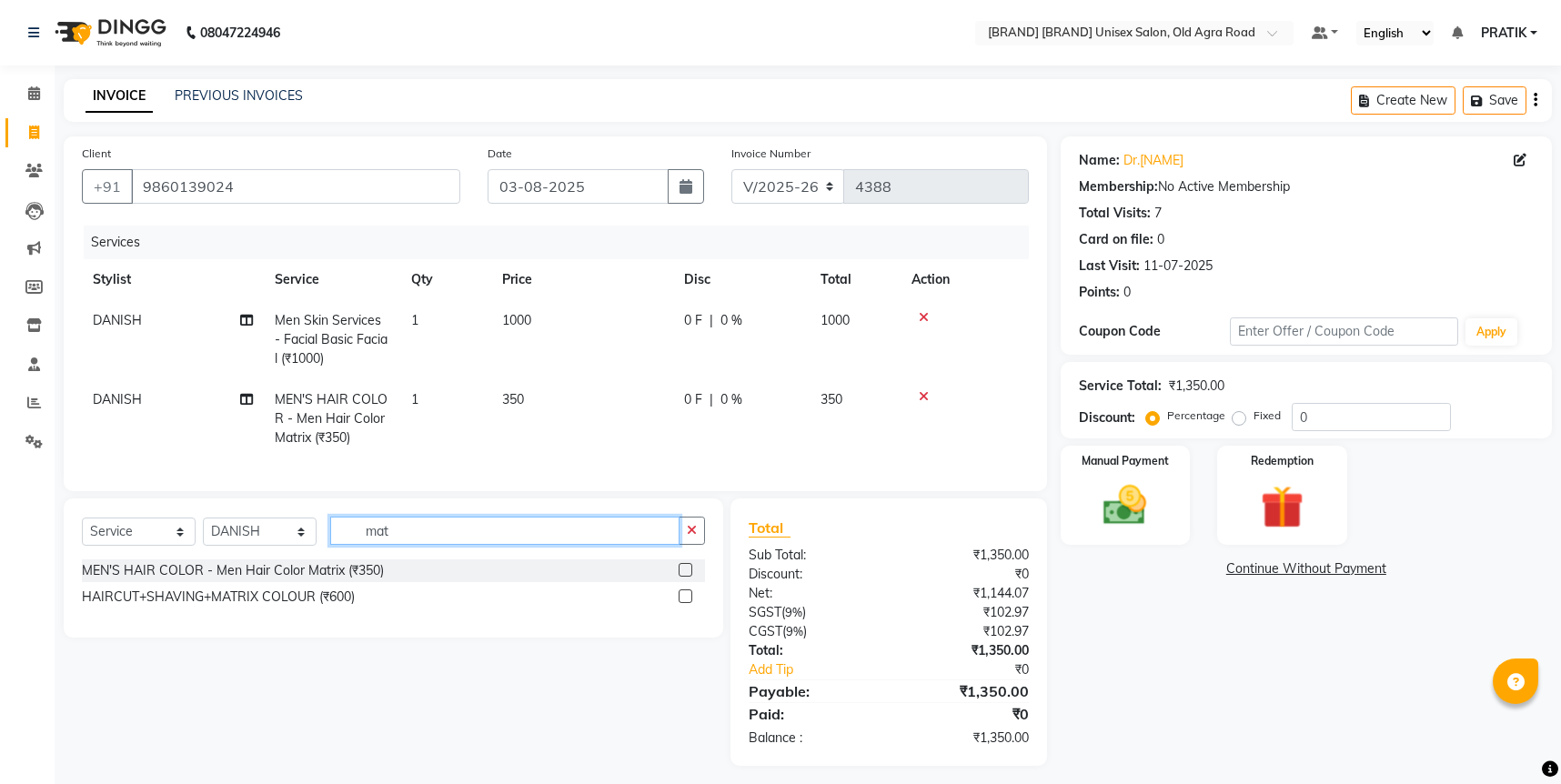 click on "mat" 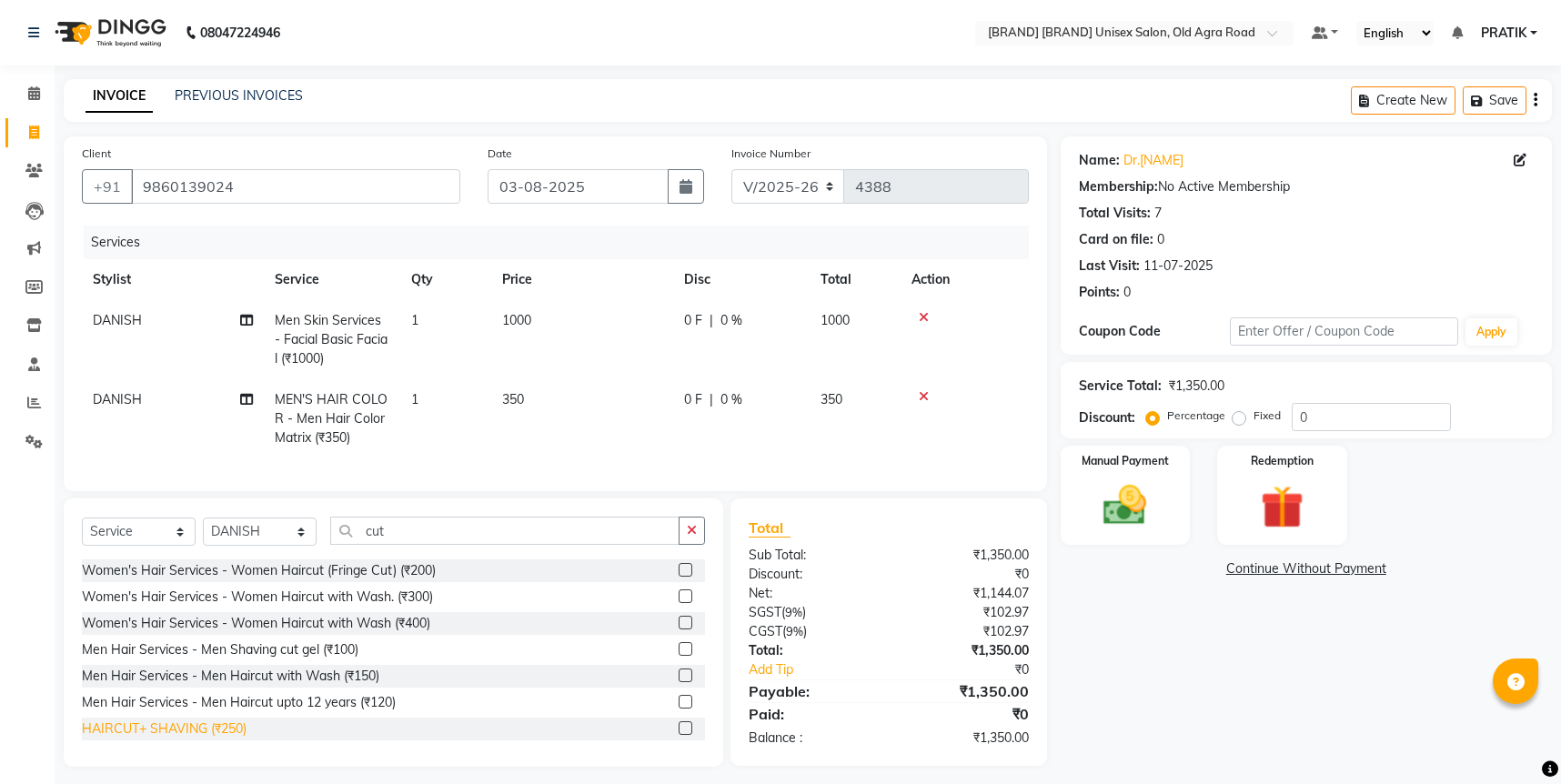 click on "HAIRCUT+ SHAVING (₹250)" 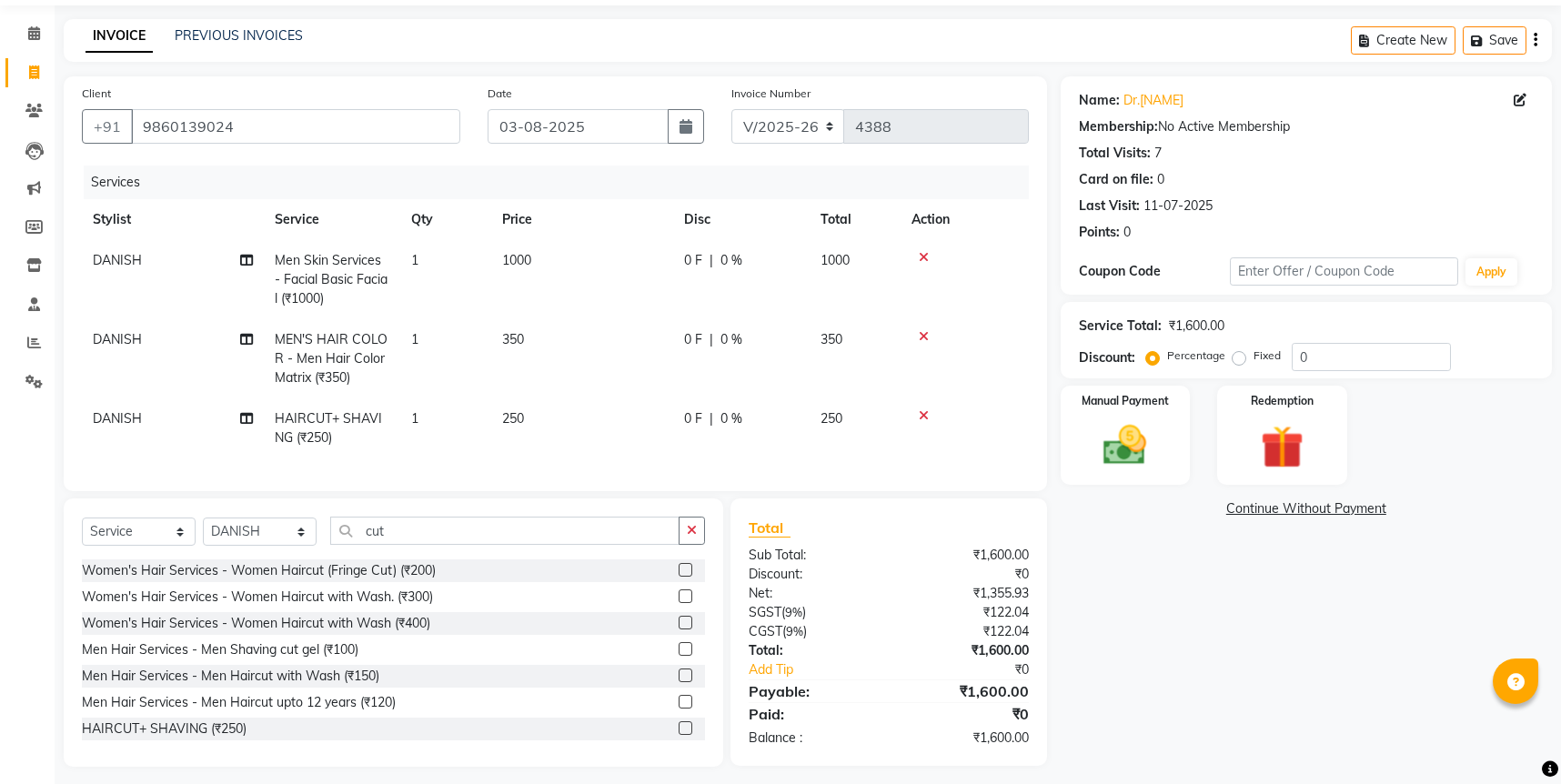 scroll, scrollTop: 88, scrollLeft: 0, axis: vertical 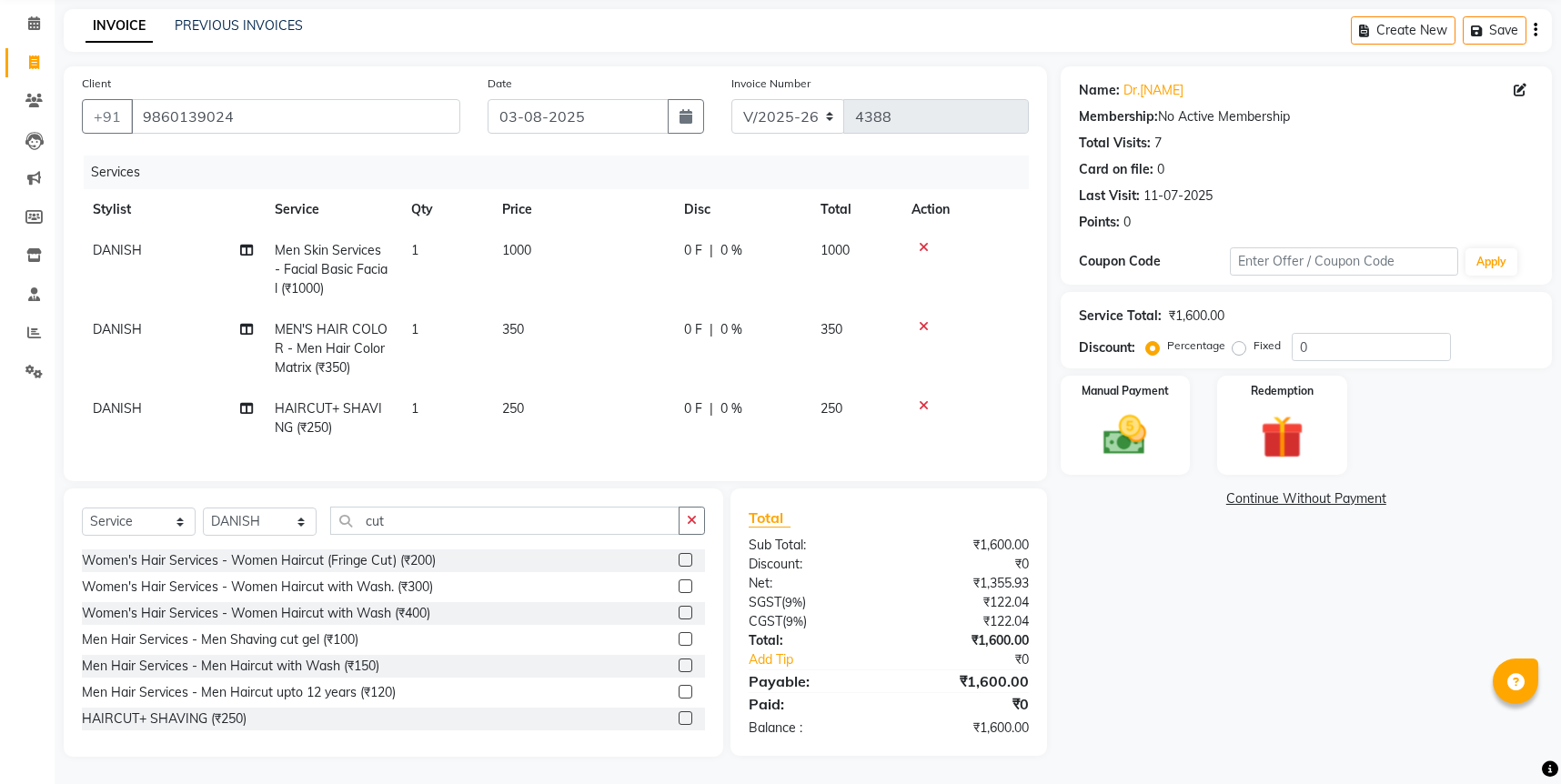 click on "250" 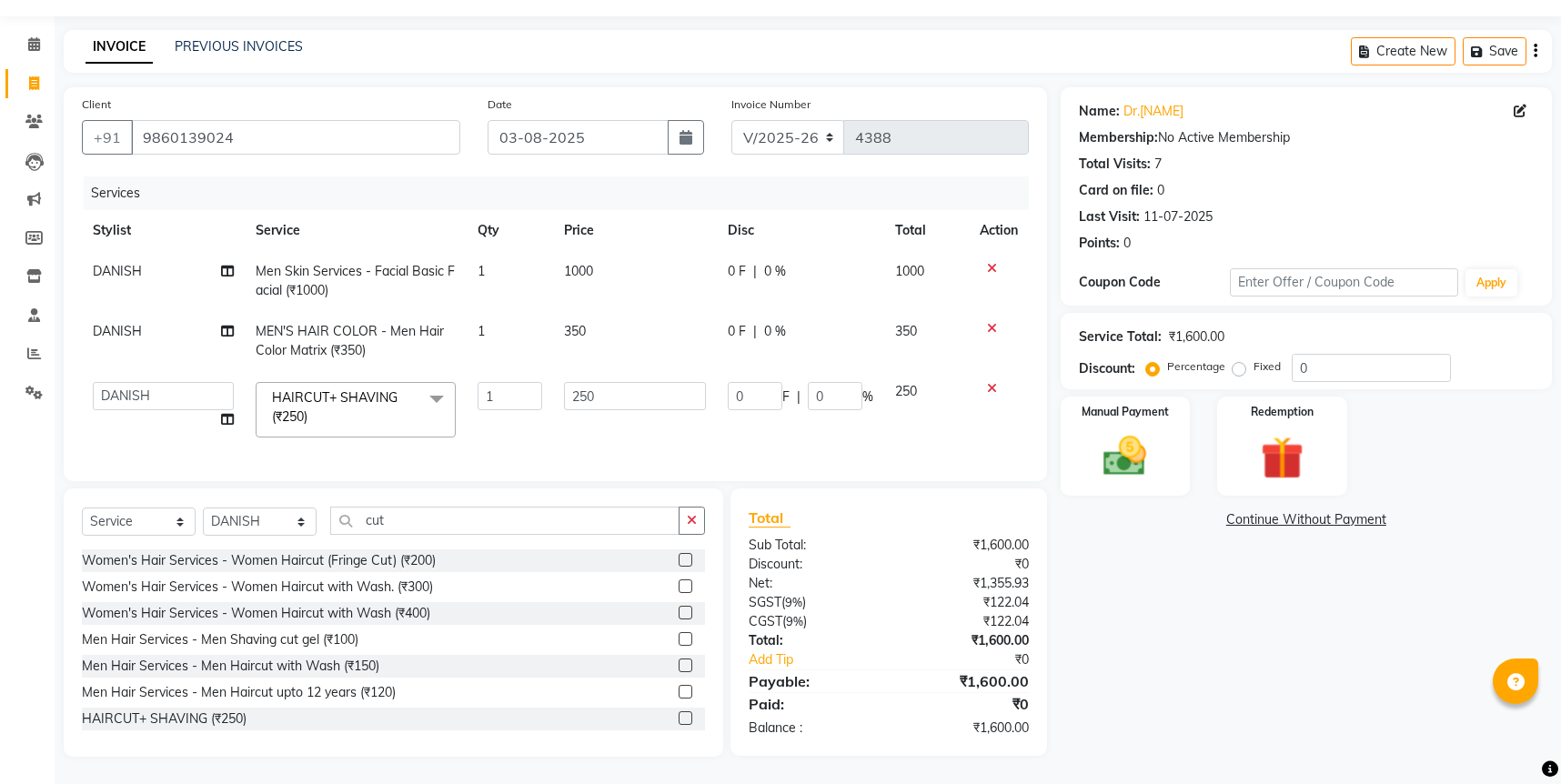 scroll, scrollTop: 67, scrollLeft: 0, axis: vertical 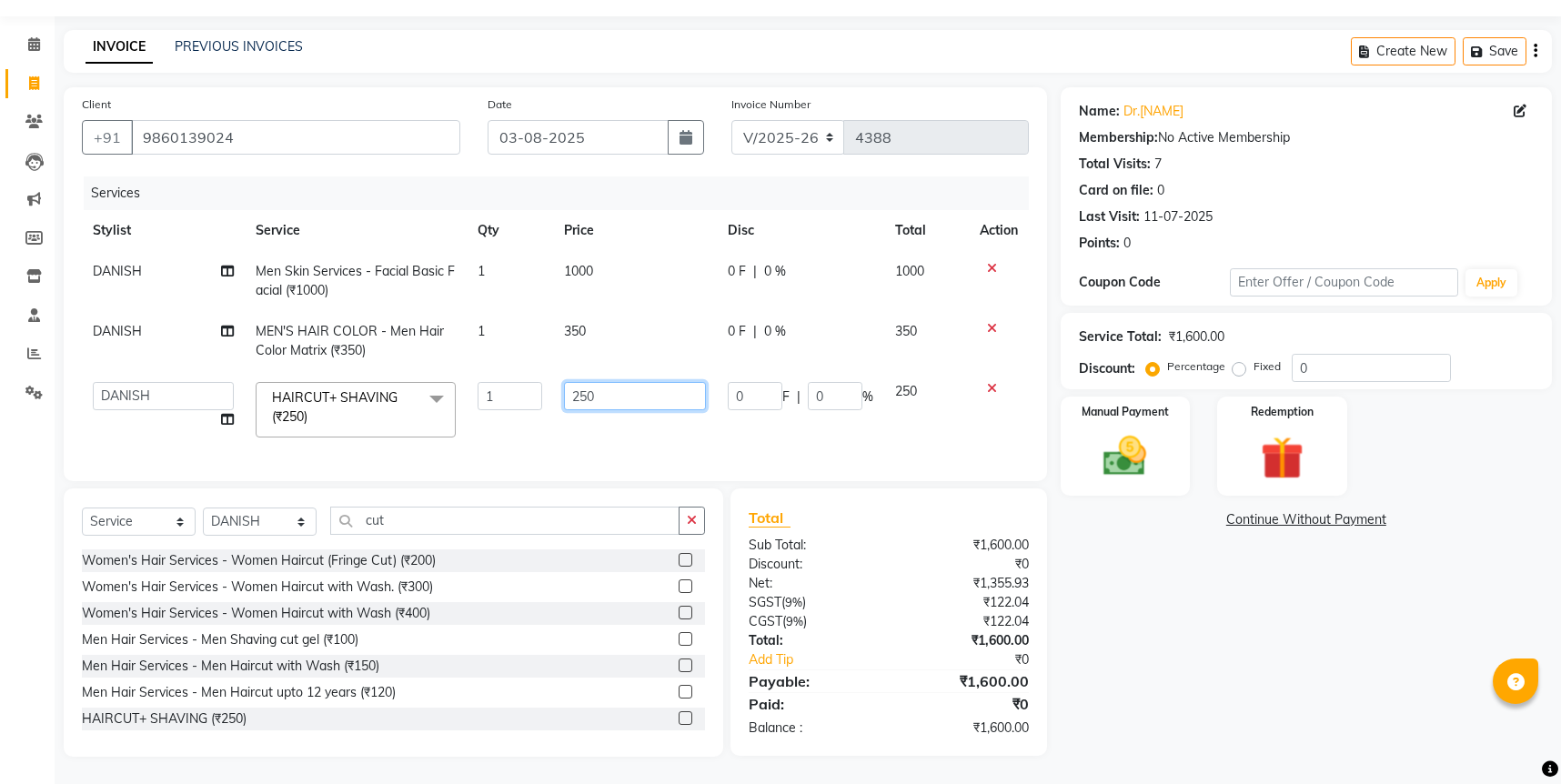 click on "250" 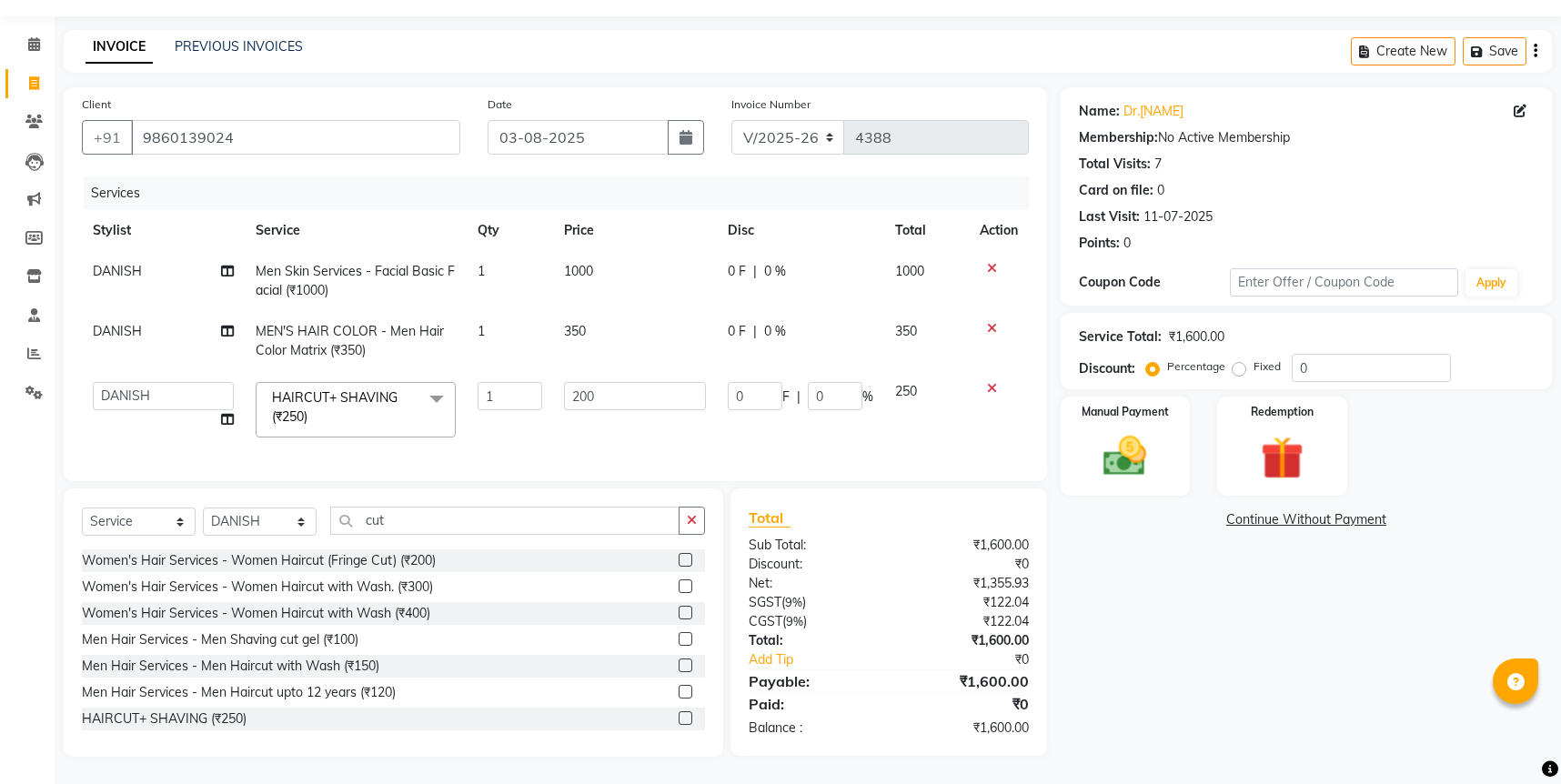 click on "Services Stylist Service Qty Price Disc Total Action [NAME]  [NAME] - [NAME] ([PRICE]) 1 [PRICE] 0 F | 0 % [PRICE] [NAME]    [NAME]   [NAME]   [NAME]   [NAME]   [NAME]   [NAME]   [NAME]   [NAME]    [NAME]   [NAME]   [NAME]  [NAME]+ [NAME] (₹[PRICE])  x [NAME]  - [NAME] ([PRICE]) [NAME]  - [NAME] ([PRICE]) [NAME]  - [NAME] ([PRICE]) [NAME]  - [NAME] ([PRICE]) [NAME]  - [NAME] ([PRICE]) [NAME]  - [NAME] ([PRICE]) [NAME] - [NAME] ([PRICE]) [NAME] - [NAME] ([PRICE]) [NAME] - [NAME] ([PRICE]) [NAME] ([PRICE]) [NAME] ([PRICE]) [NAME] ([PRICE]) [NAME] ([PRICE]) [NAME]  - [NAME] ([PRICE]) 1" 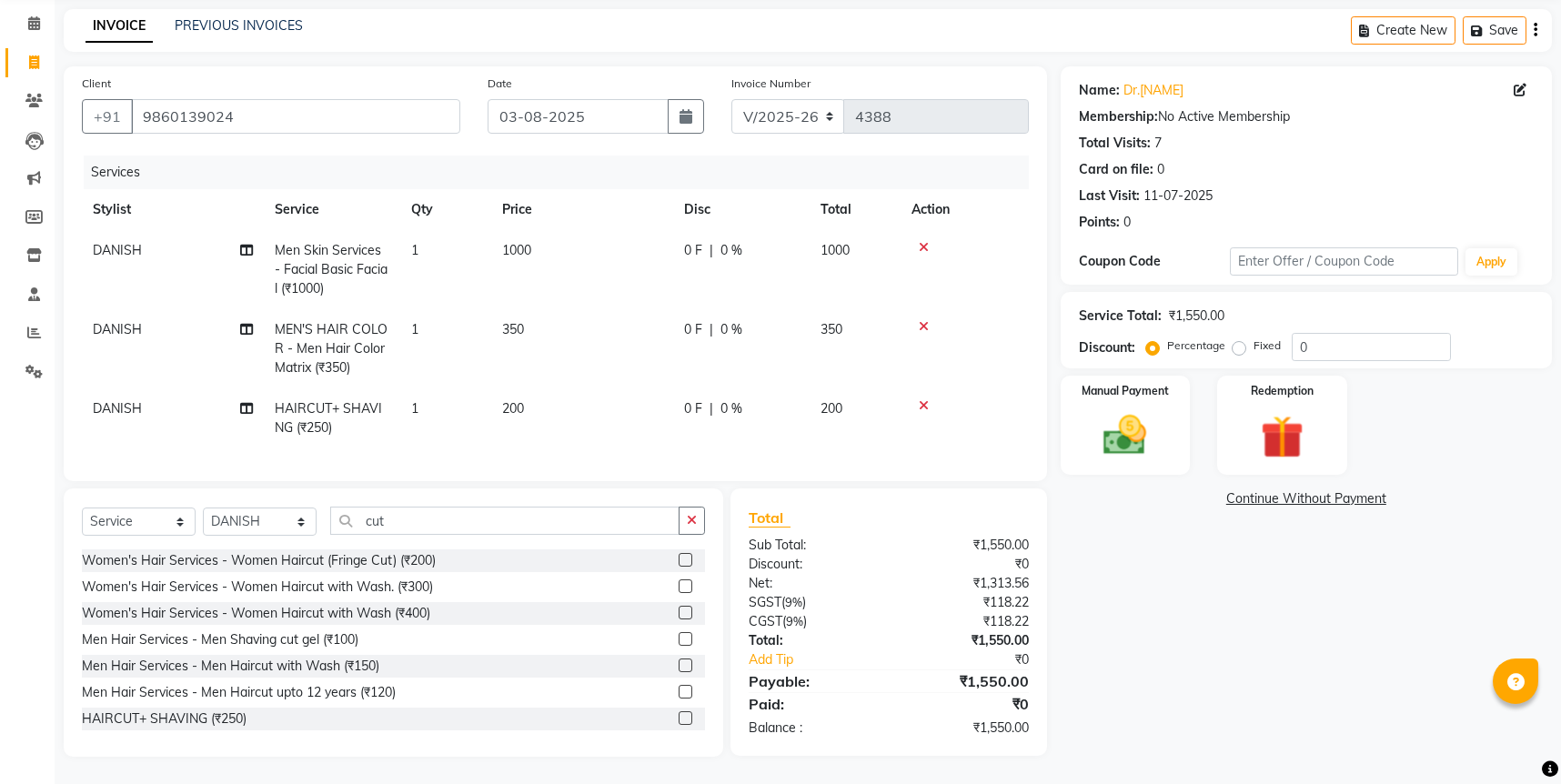 scroll, scrollTop: 88, scrollLeft: 0, axis: vertical 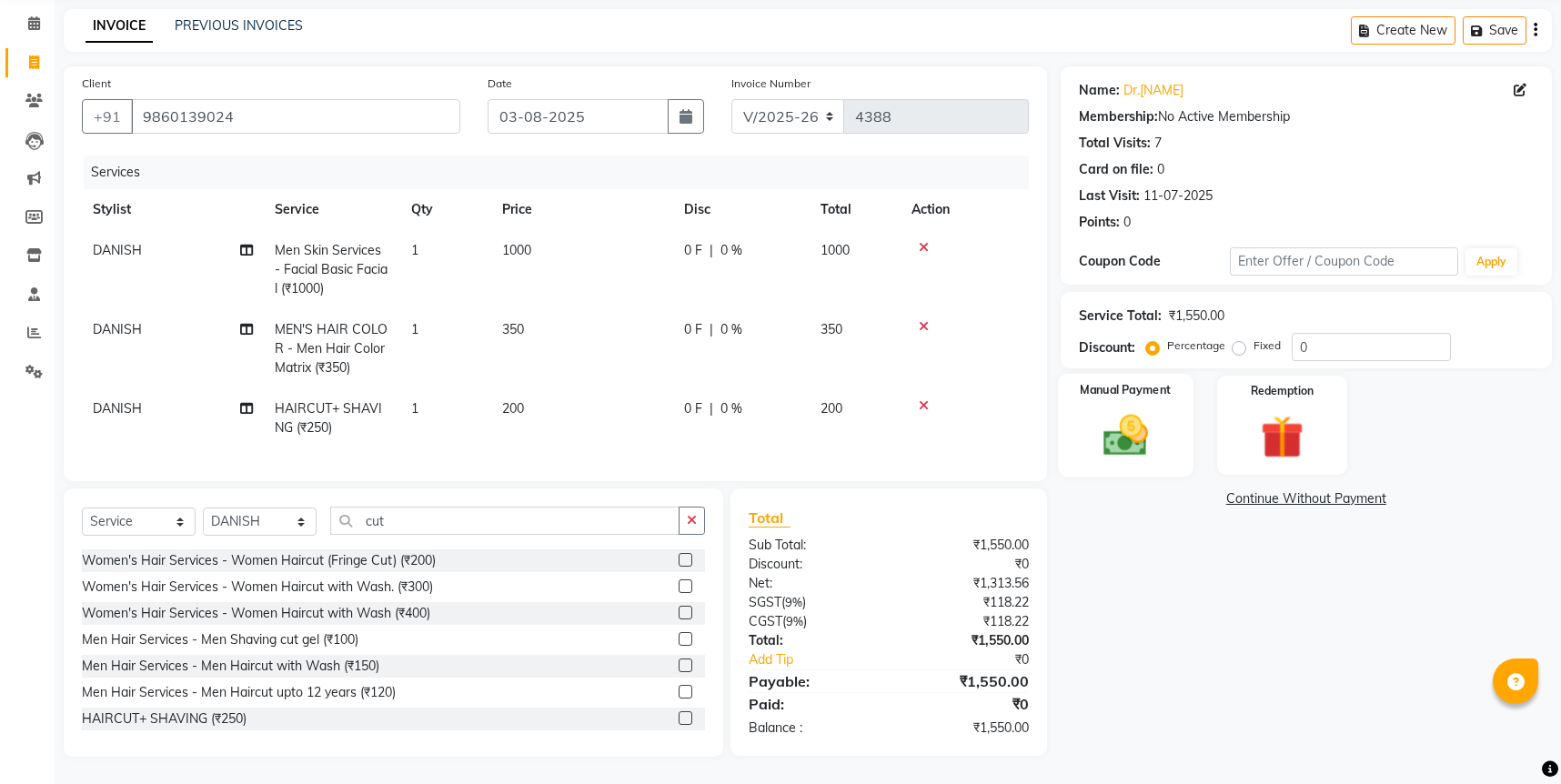 click 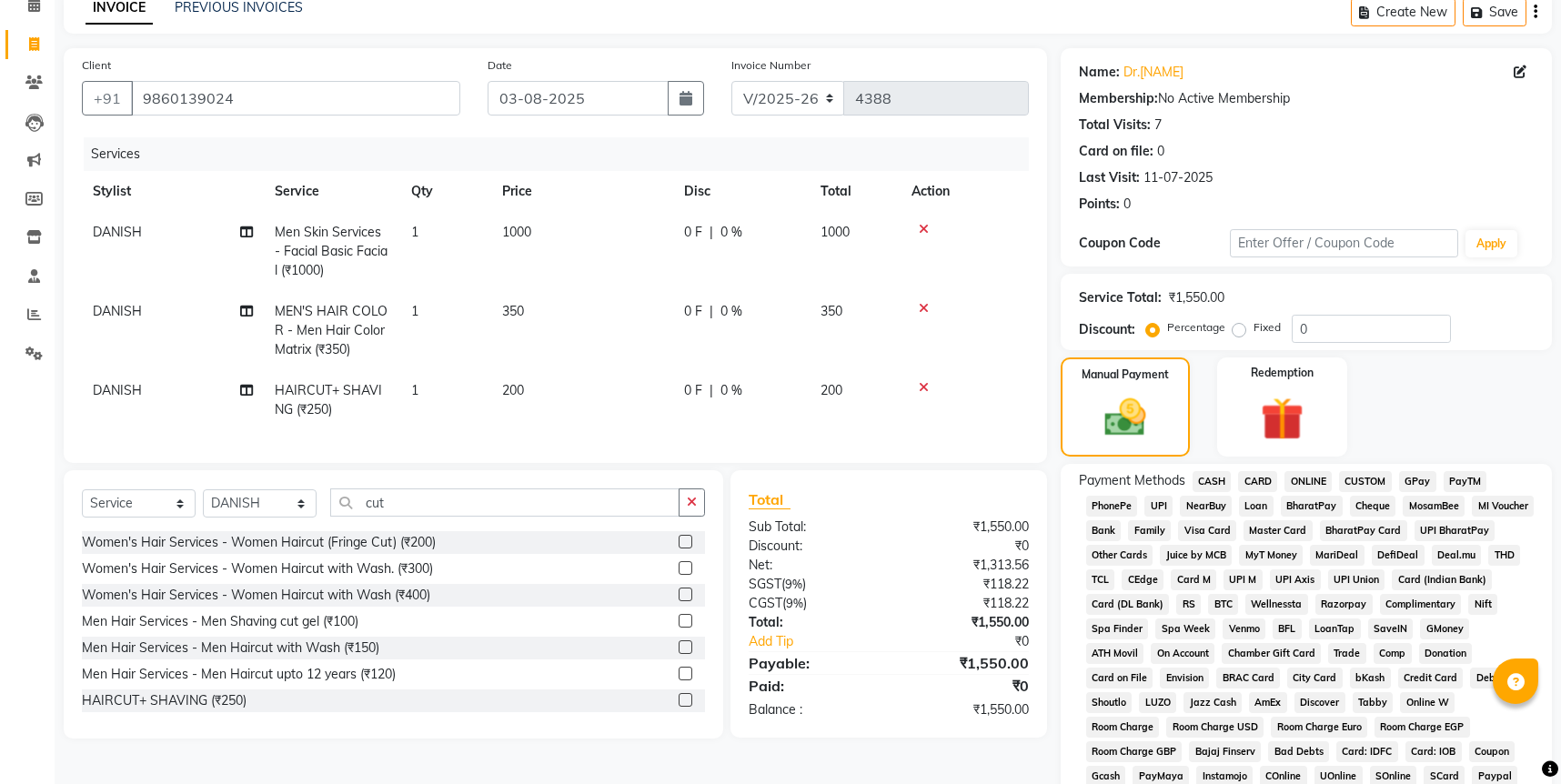 click on "ONLINE" 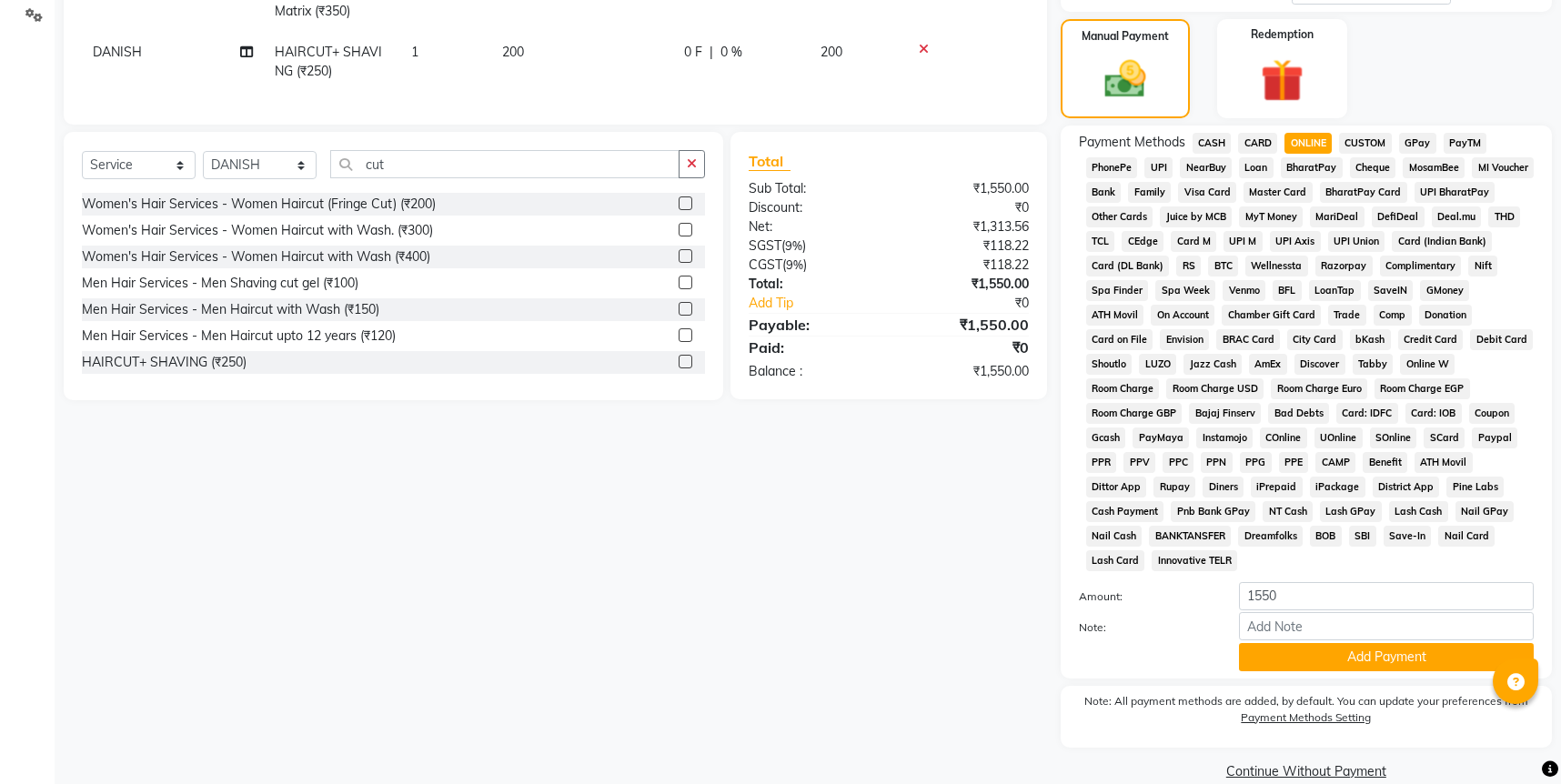 scroll, scrollTop: 435, scrollLeft: 0, axis: vertical 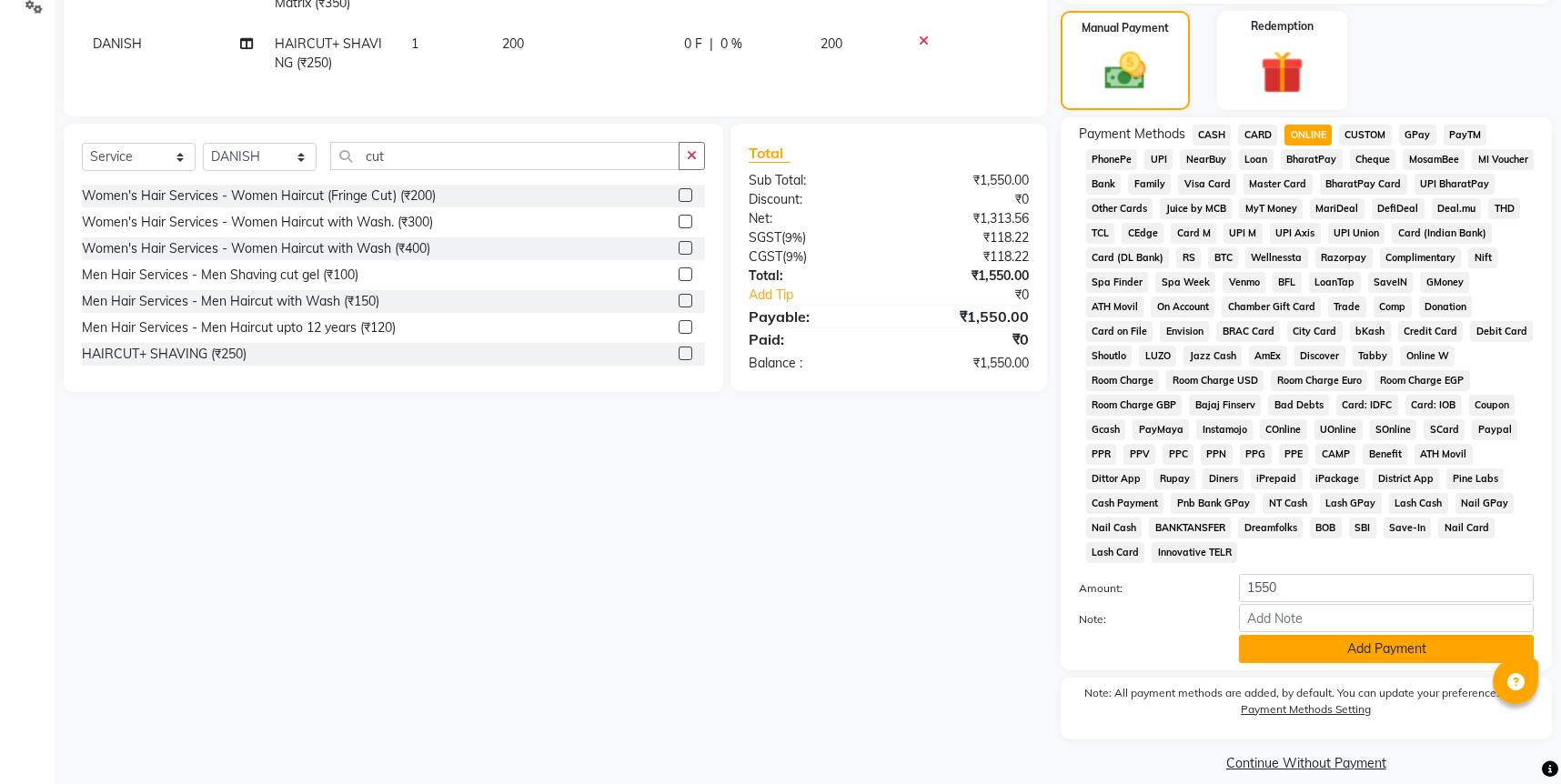 click on "Add Payment" 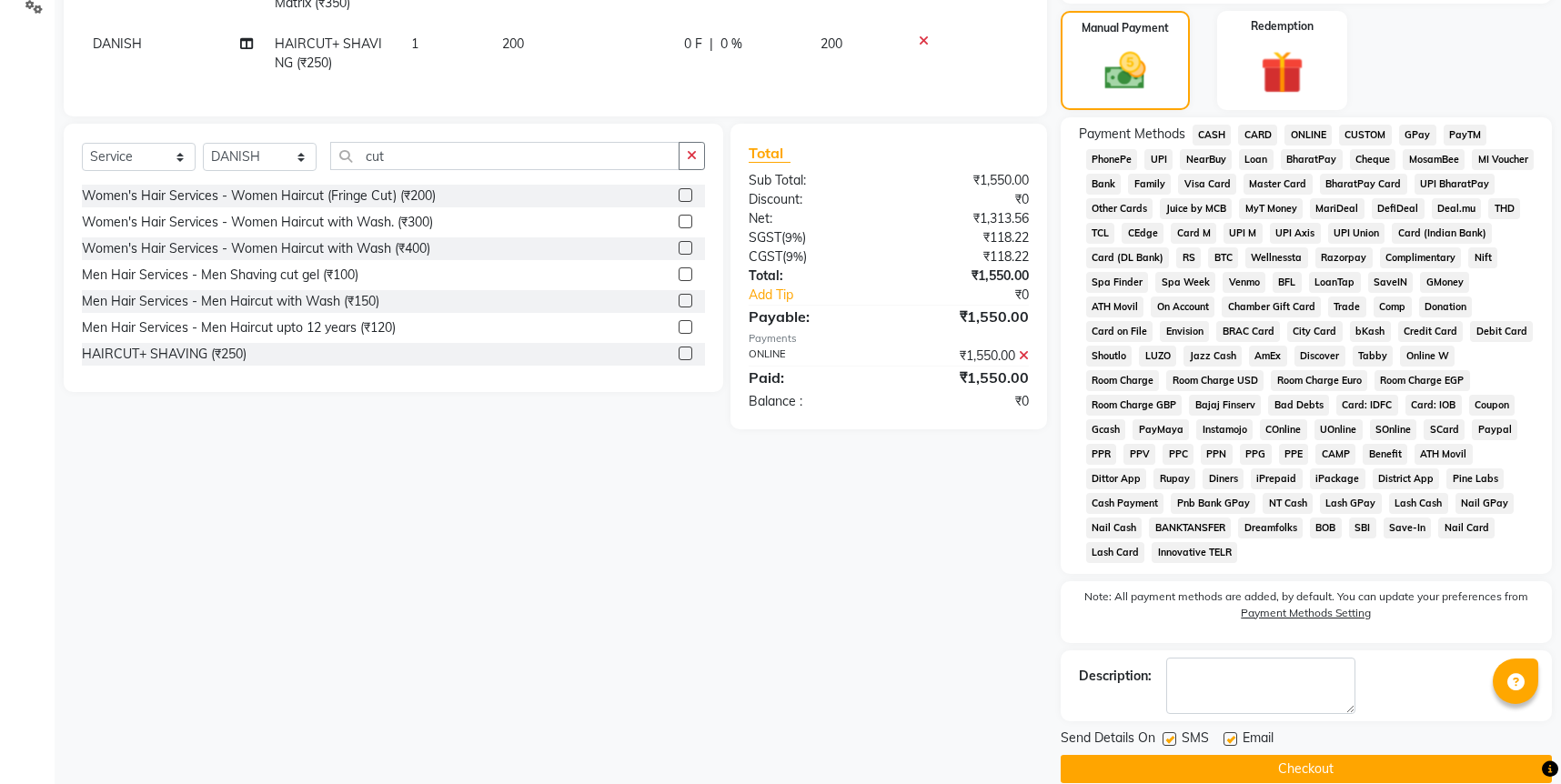 click on "CASH" 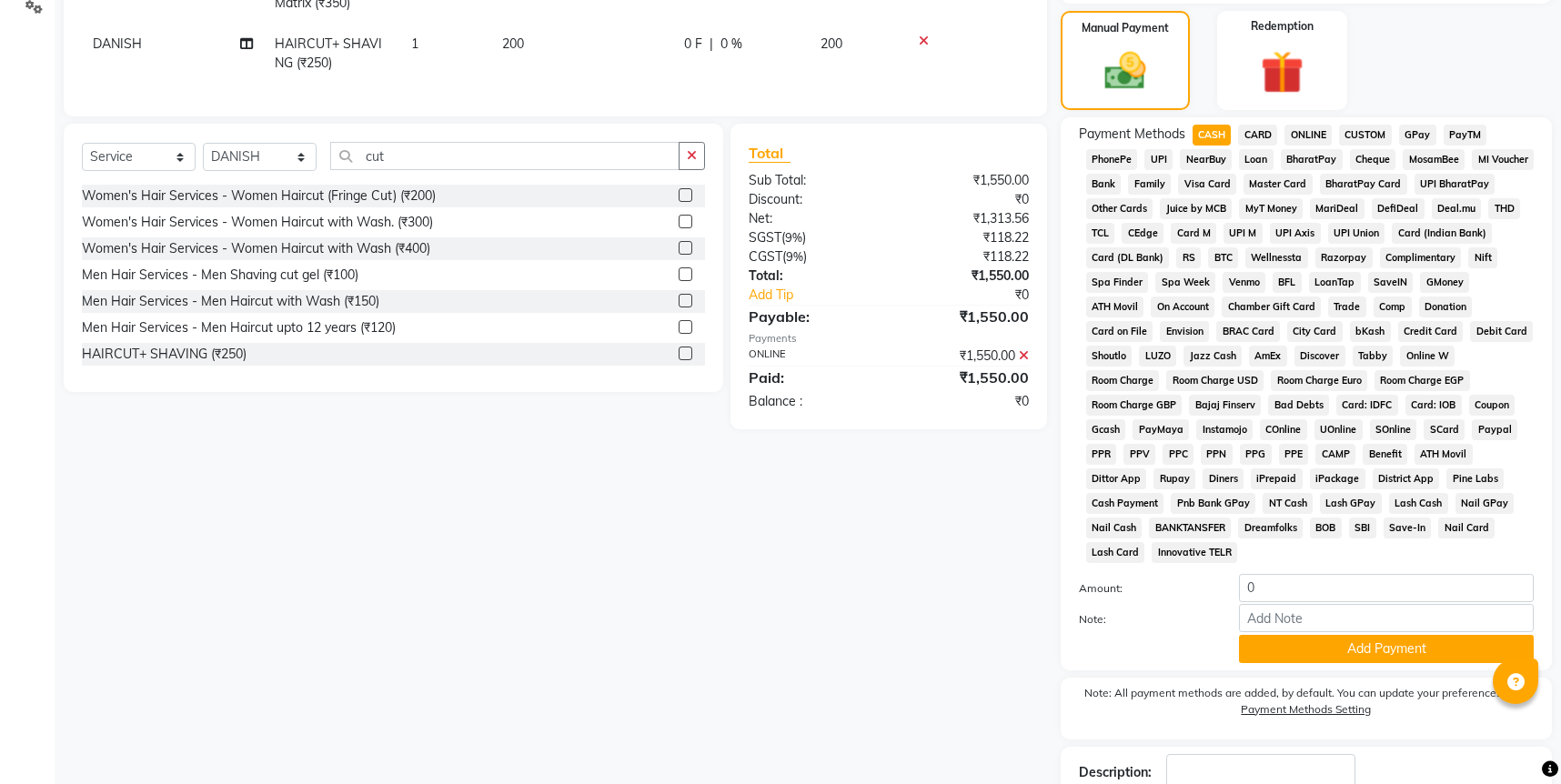 click 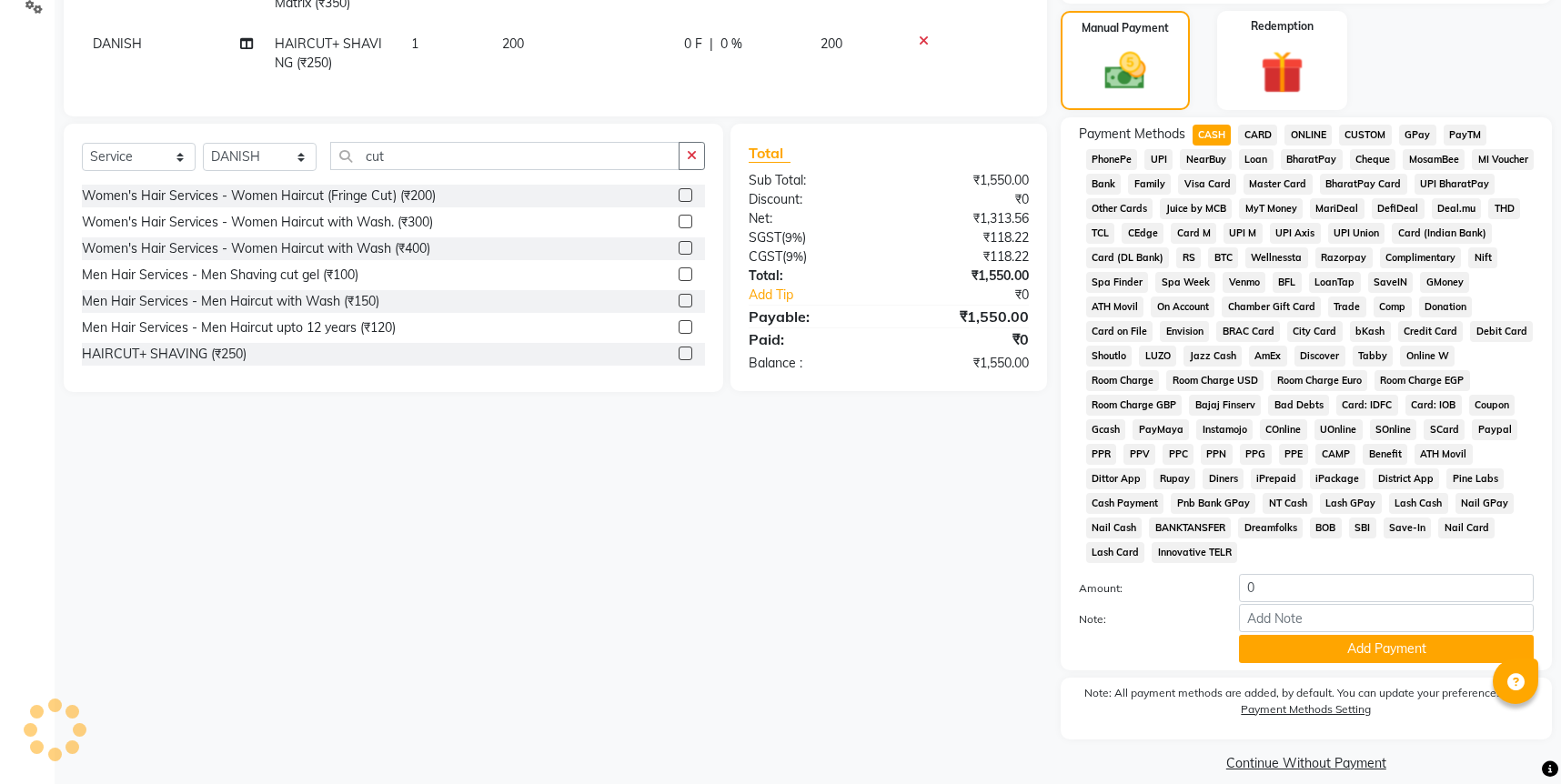 click on "ONLINE" 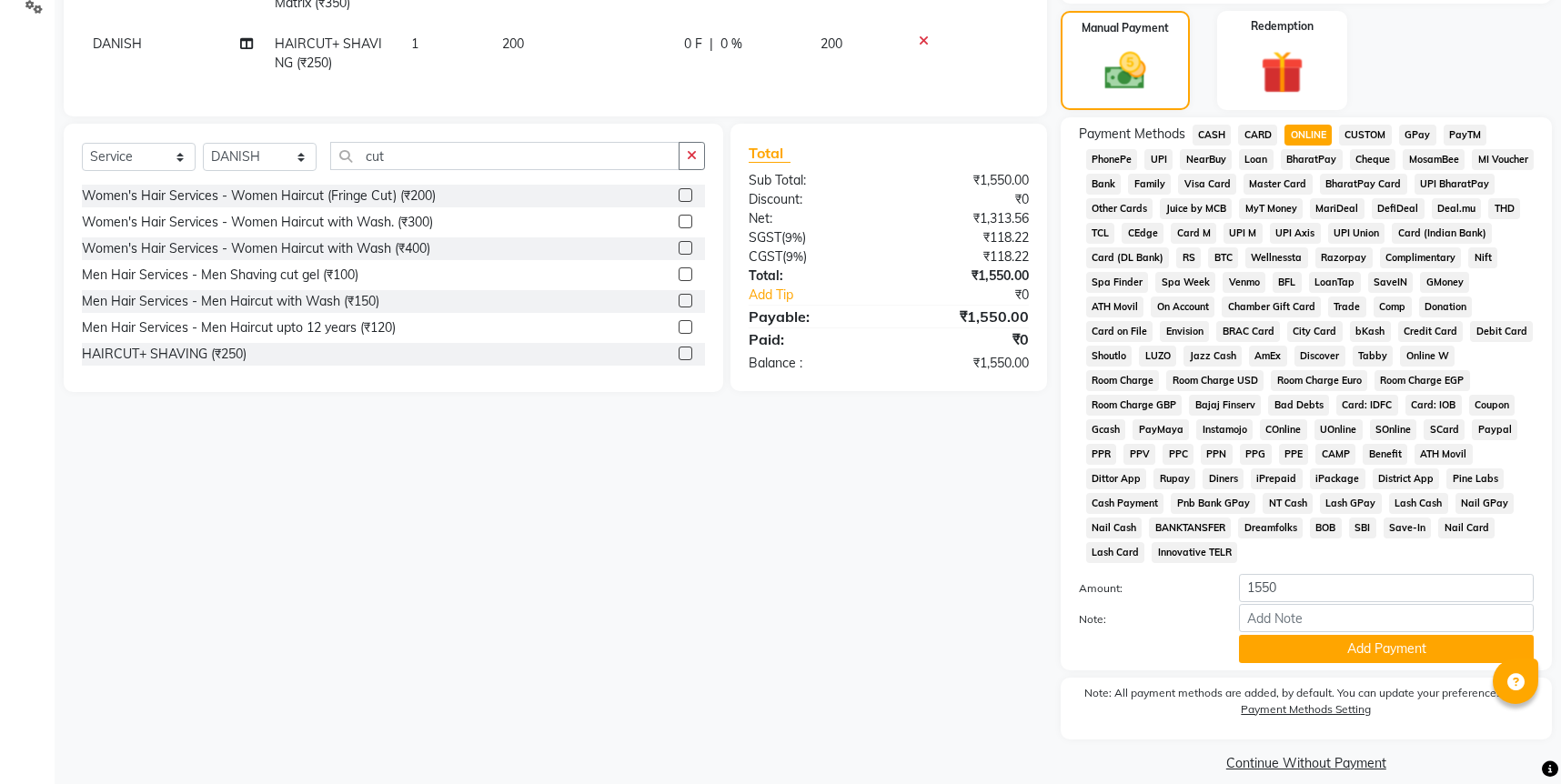 click on "CASH" 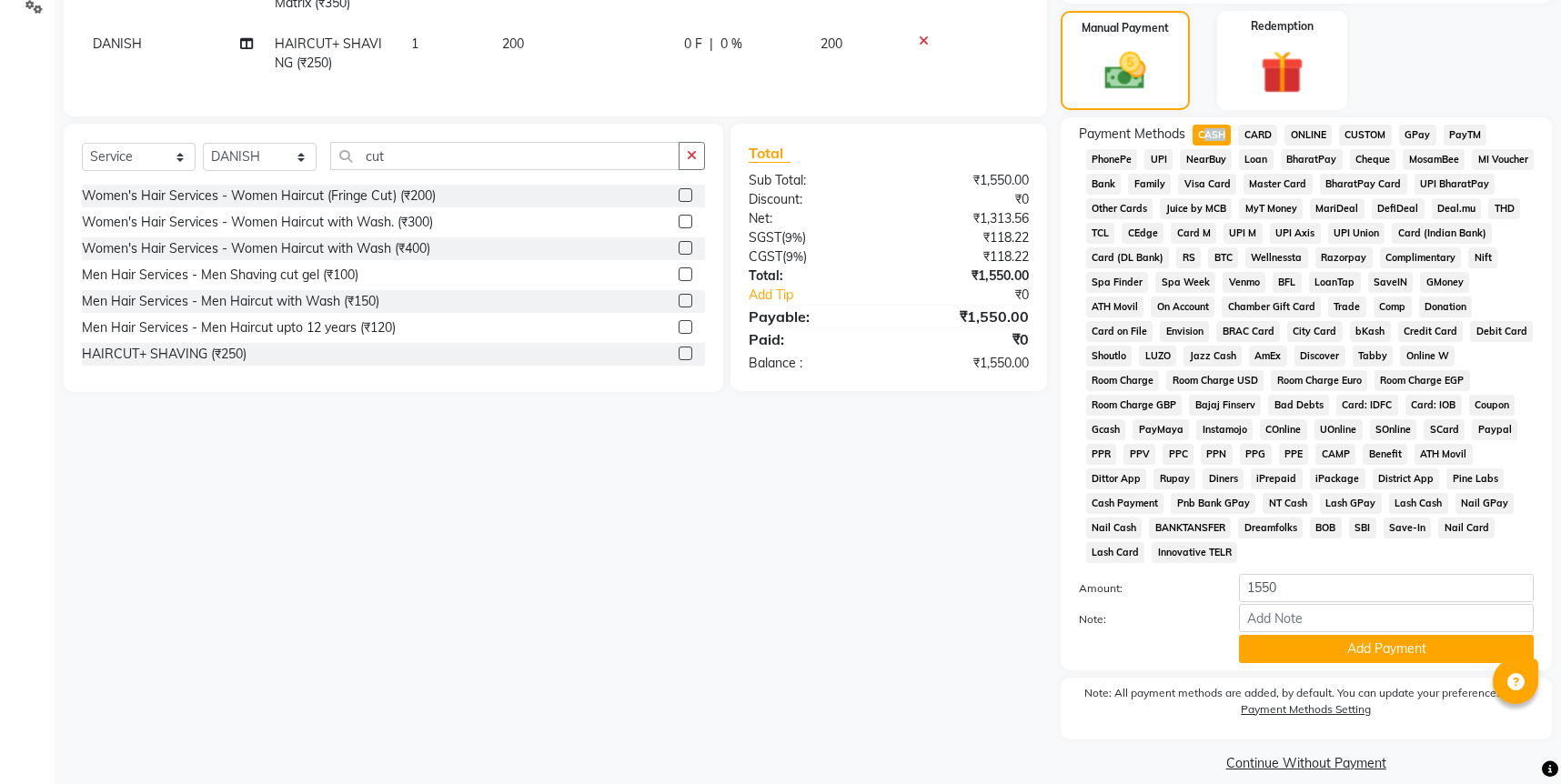 click on "CASH" 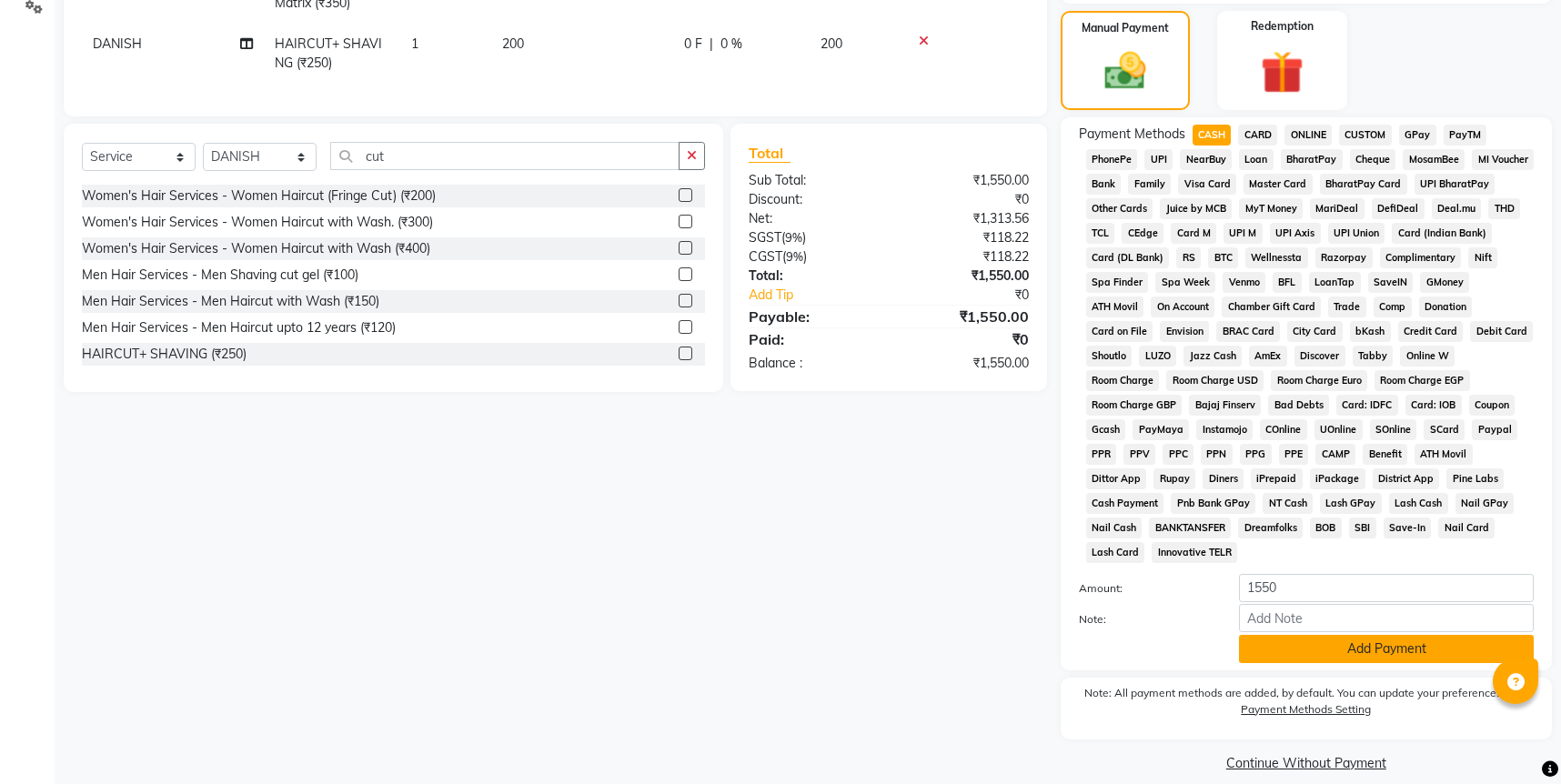 click on "Add Payment" 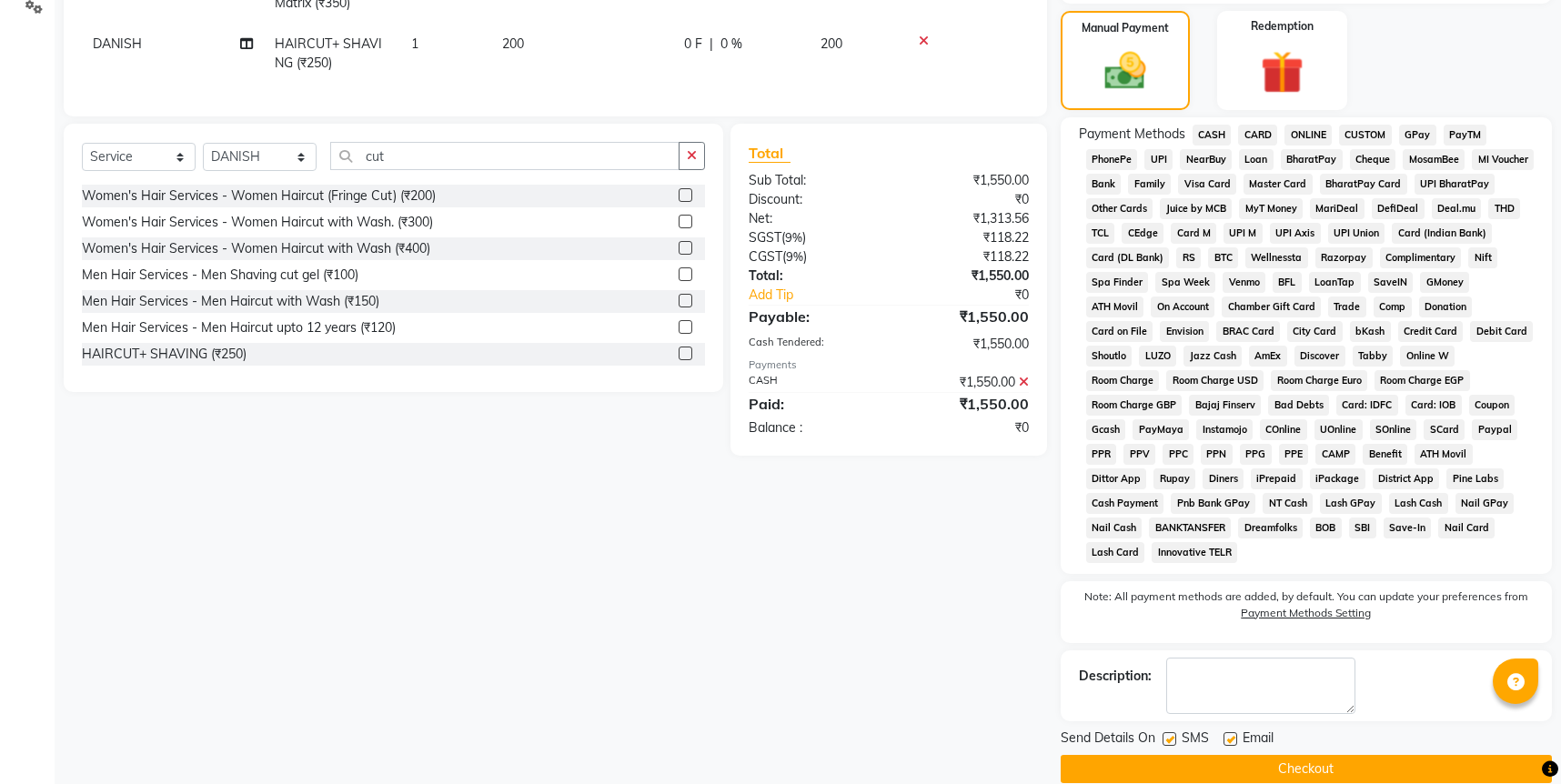 click on "INVOICE PREVIOUS INVOICES Create New Save Client +[COUNTRYCODE] [PHONE] Date [DATE] Invoice Number V/[YEAR] V/[YEAR]-[YEAR] [NUMBER] Services Stylist Service Qty Price Disc Total Action [NAME] Men Skin Services - Facial Basic Facial (₹[PRICE]) 1 [PRICE] 0 F | 0 % [PRICE] [NAME] MEN'S HAIR COLOR - Men Hair Color Matrix (₹[PRICE]) 1 [PRICE] 0 F | 0 % [PRICE] [NAME] HAIRCUT+ SHAVING (₹[PRICE]) 1 [PRICE] 0 F | 0 % [PRICE] Select Service Product Membership Package Voucher Prepaid Gift Card Select Stylist [NAME] [NAME] [NAME] [NAME] [NAME] [NAME] [NAME] [NAME] [NAME] [NAME] [NAME] cut Women's Hair Services - Women Haircut (Fringe Cut) (₹[PRICE]) Women's Hair Services - Women Haircut with Wash. (₹[PRICE]) Women's Hair Services - Women Haircut with Wash (₹[PRICE]) Men Hair Services - Men Shaving cut gel (₹[PRICE]) Men Hair Services - Men Haircut with Wash (₹[PRICE]) Men Hair Services - Men Haircut upto 12 years (₹[PRICE]) HAIRCUT+ SHAVING (₹[PRICE]) HAIRCUT+SHAVING+MATRIX COLOUR (₹[PRICE]) MEN HAIR CUT SERVICES (₹[PRICE])" 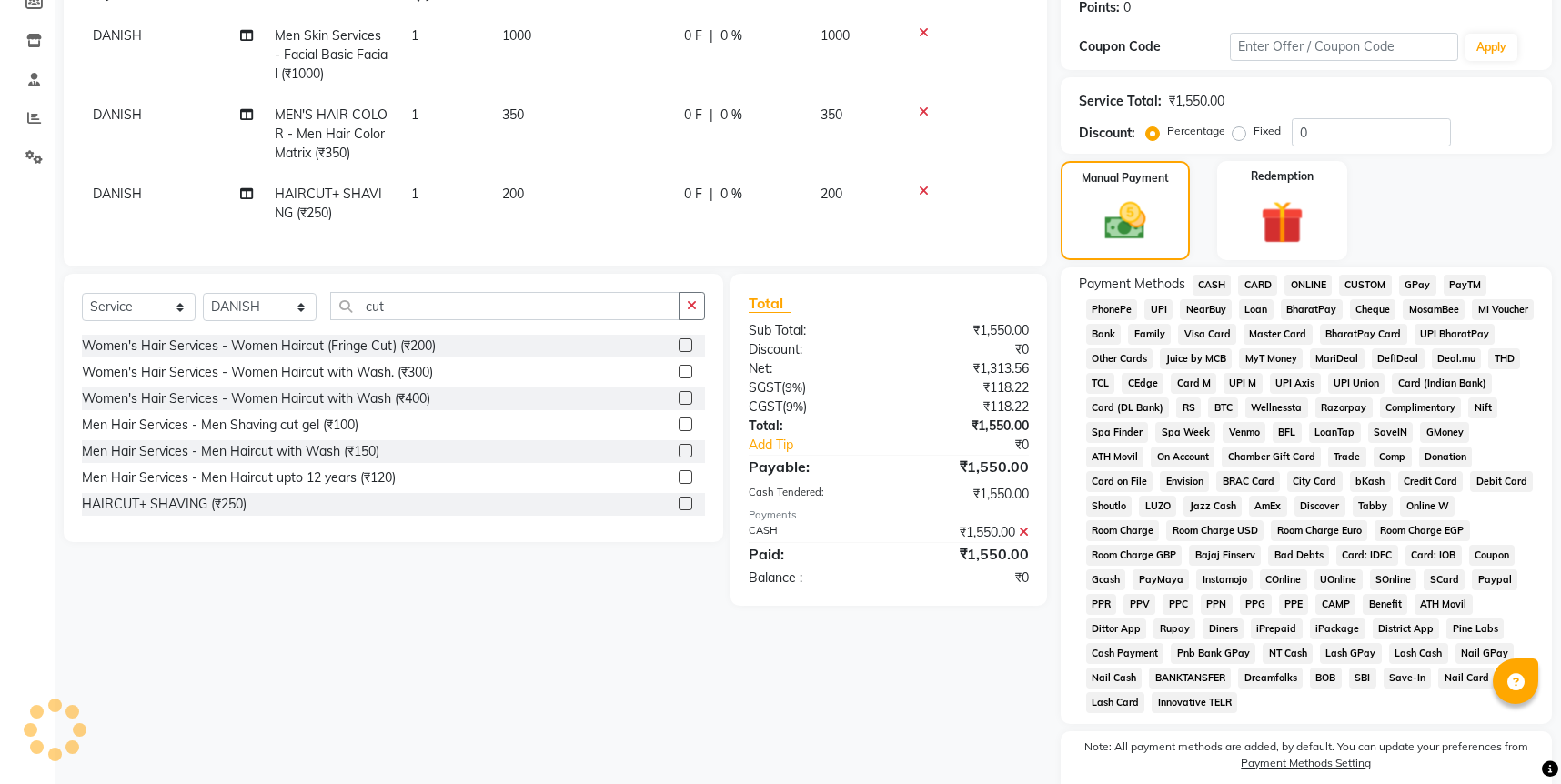 scroll, scrollTop: 71, scrollLeft: 0, axis: vertical 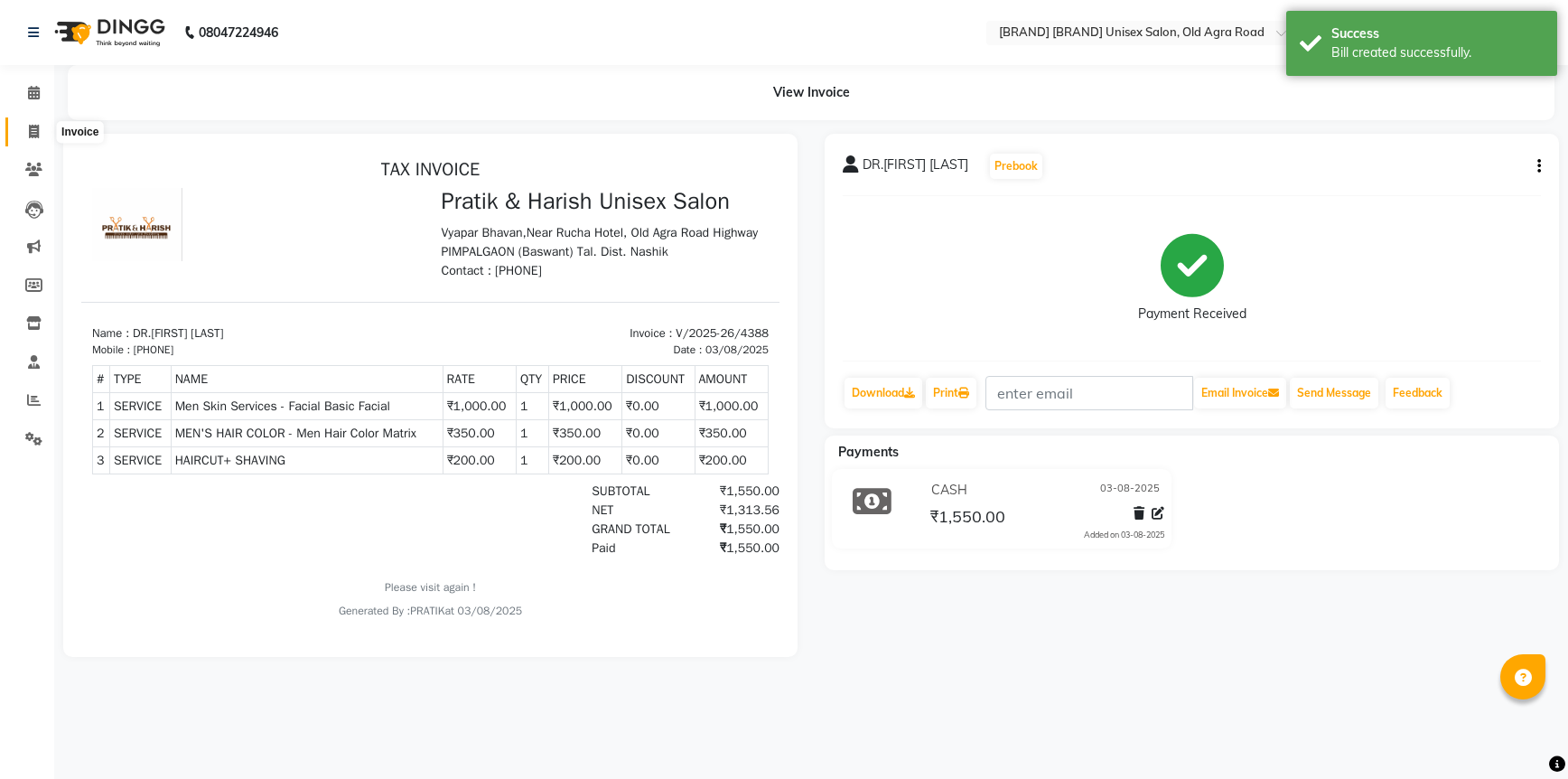 click 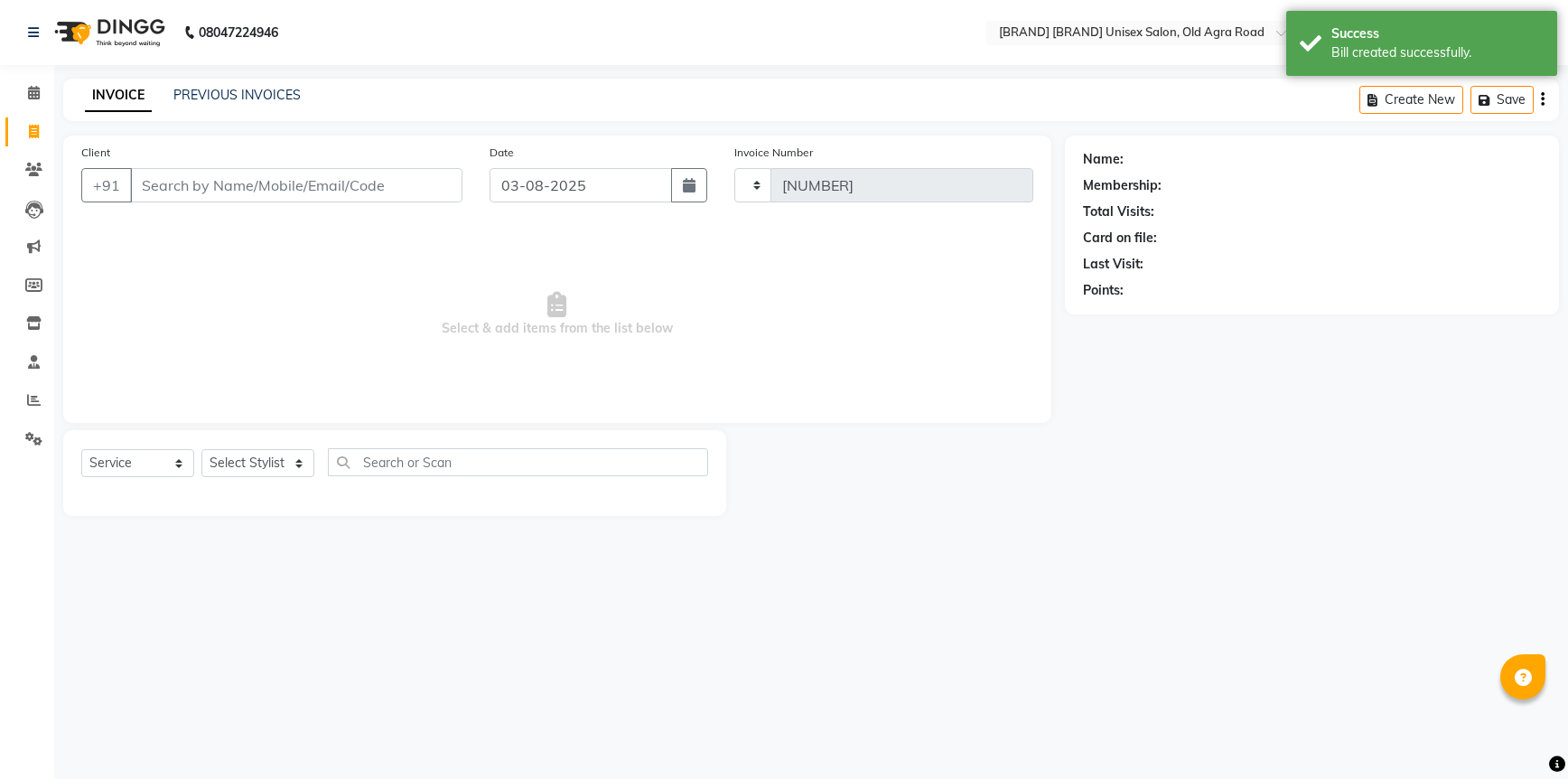 click on "Client" at bounding box center (296, 185) 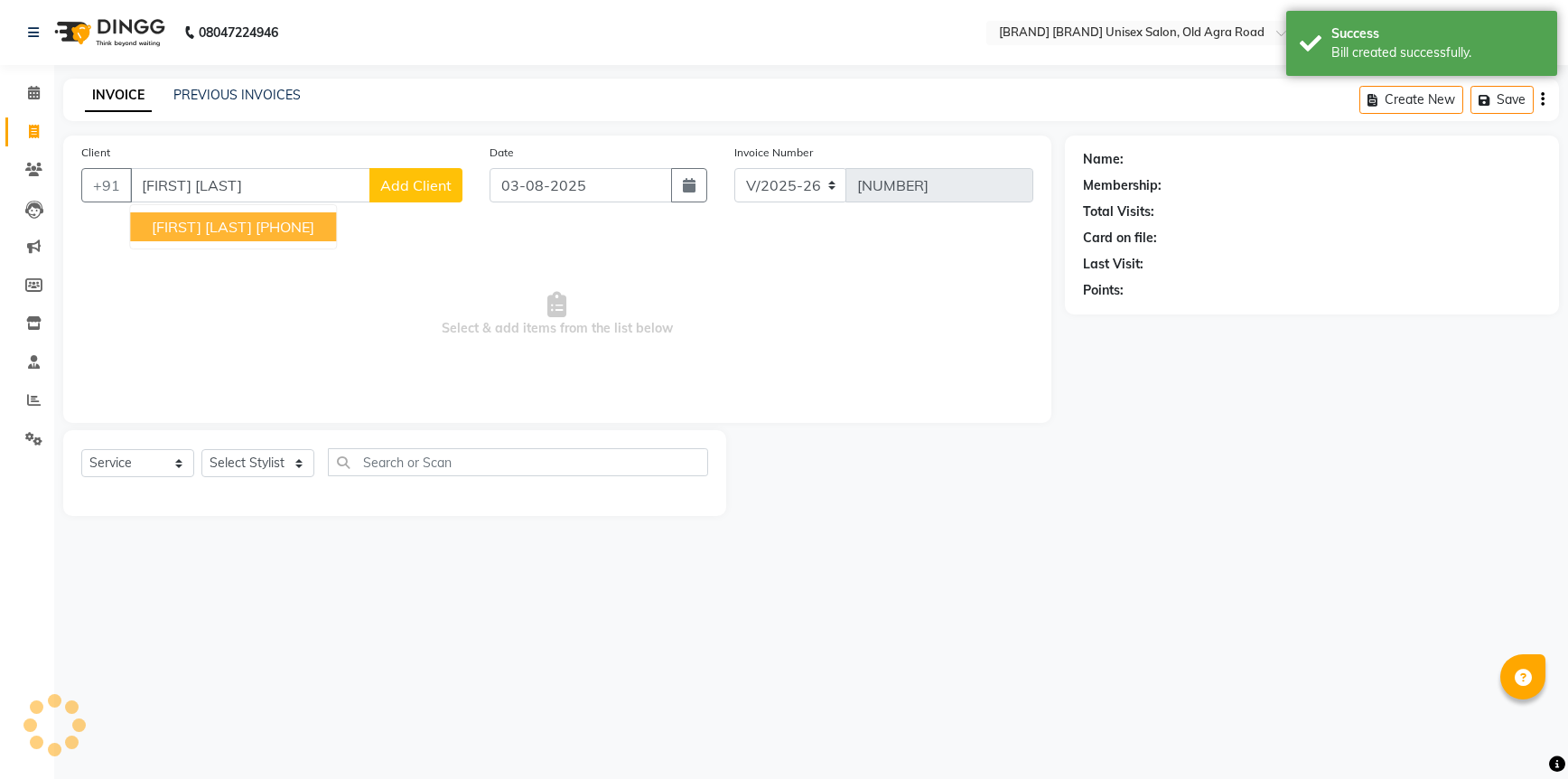 click on "[PHONE]" at bounding box center (285, 227) 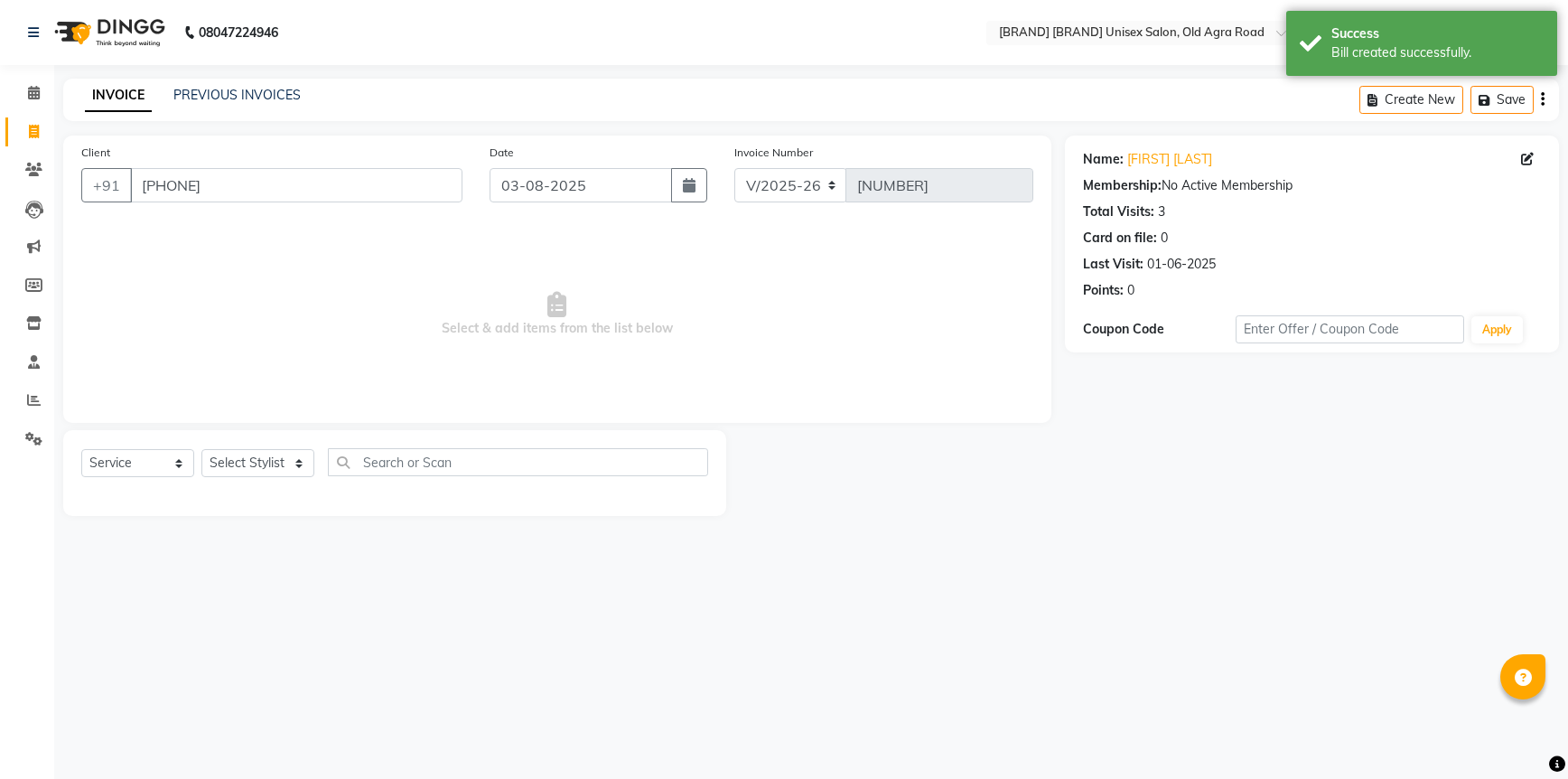 click on "Select  Service  Product  Membership  Package VoucherPrepaid Gift Card  Select Stylist [FIRST] [FIRST] [FIRST] [FIRST] [FIRST] [FIRST] [FIRST] [FIRST] [FIRST] [FIRST] [FIRST]" 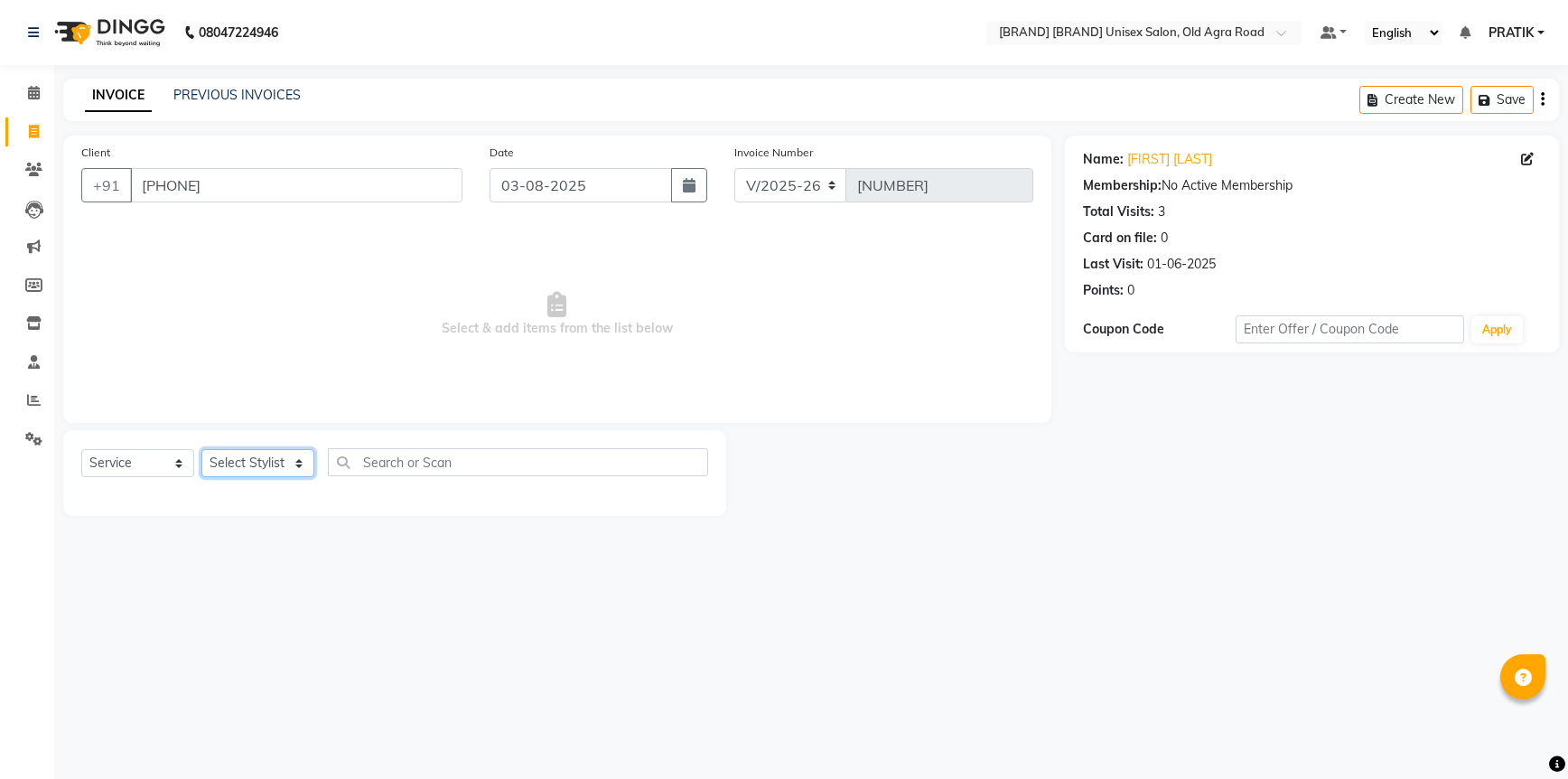 click on "Select Stylist [FIRST] [FIRST] [FIRST] [FIRST] [FIRST] [FIRST] [FIRST] [FIRST] [FIRST] [FIRST] [FIRST]" 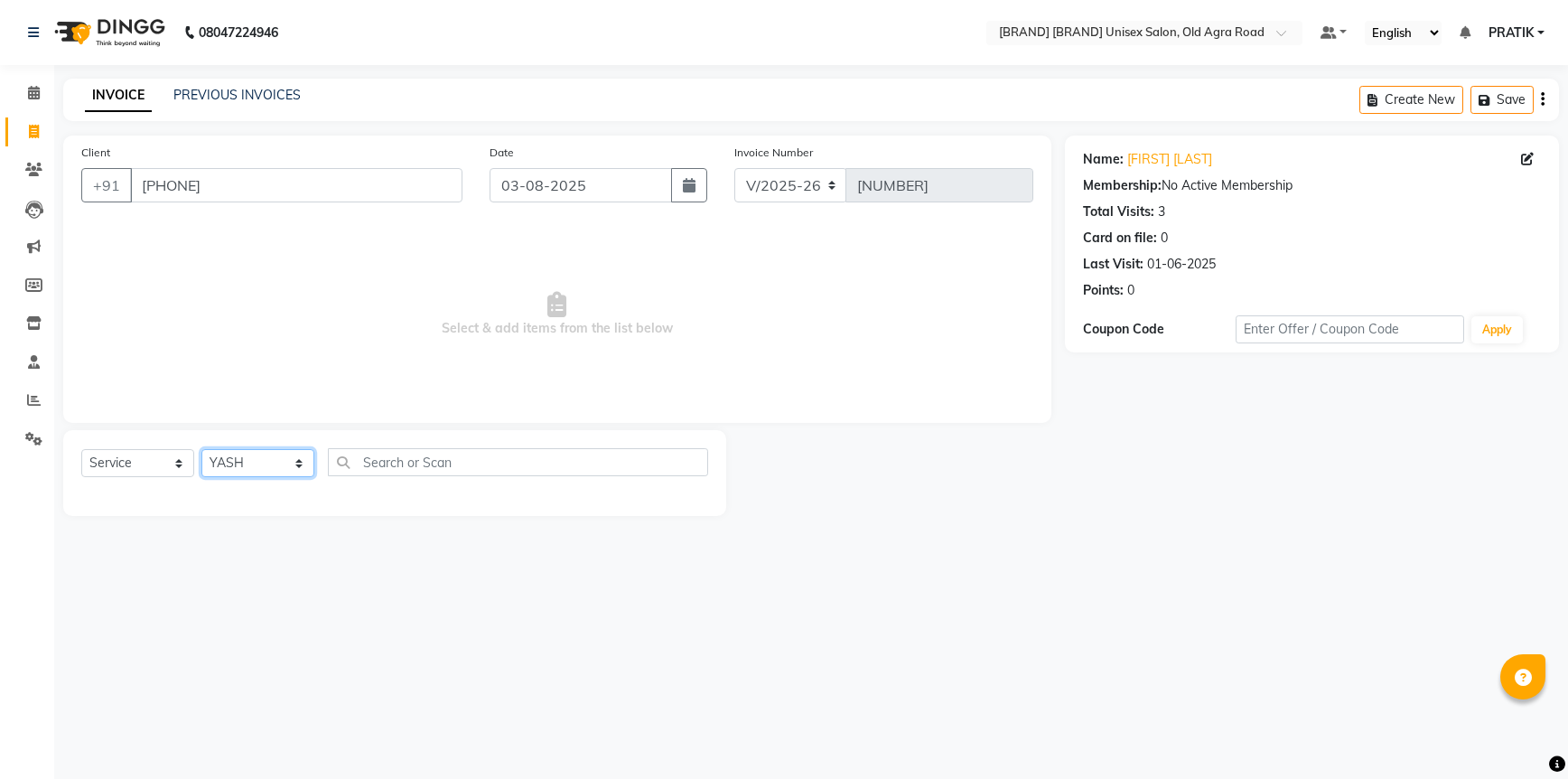 click on "Select Stylist [FIRST] [FIRST] [FIRST] [FIRST] [FIRST] [FIRST] [FIRST] [FIRST] [FIRST] [FIRST] [FIRST]" 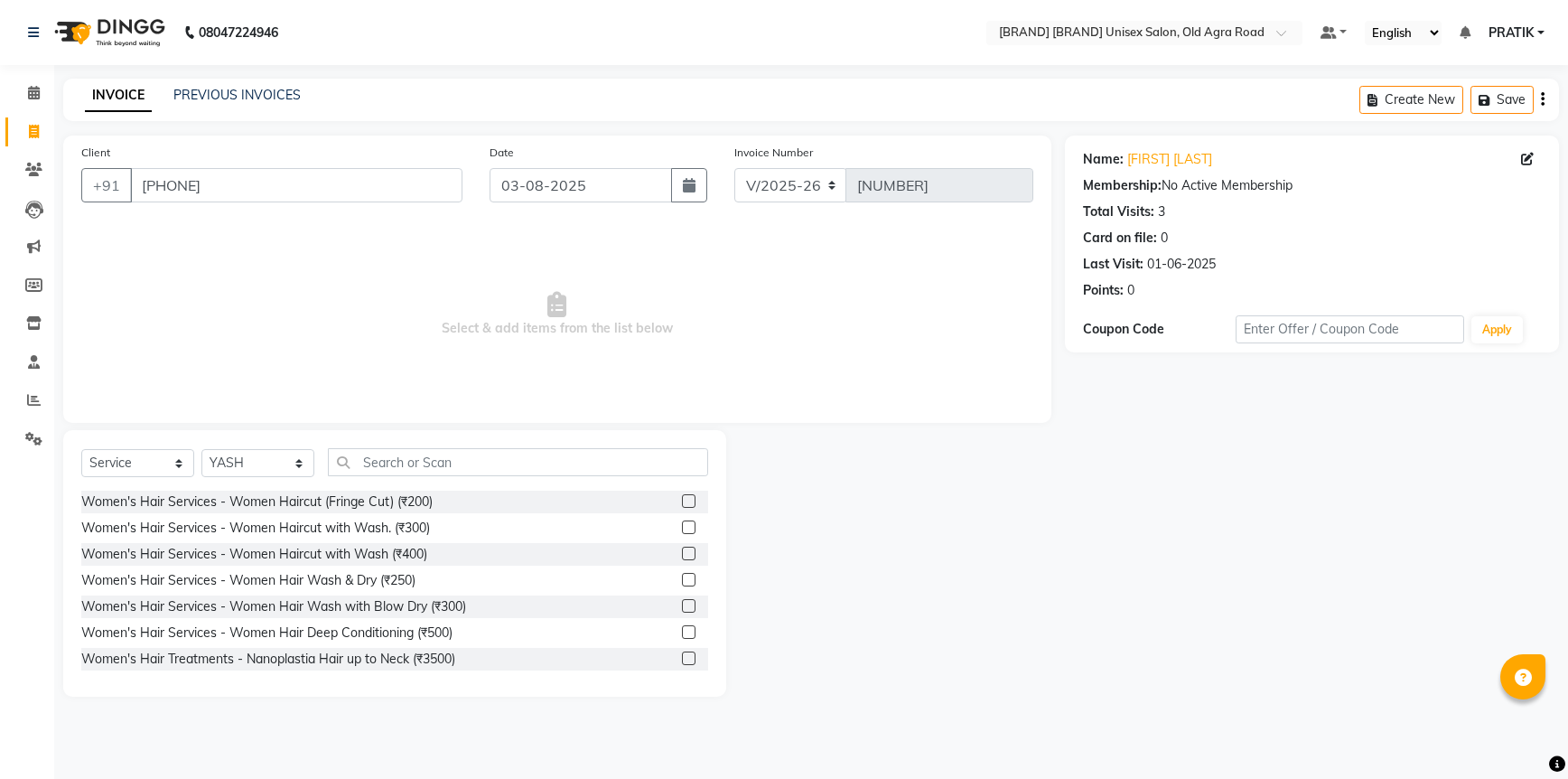 drag, startPoint x: 518, startPoint y: 485, endPoint x: 517, endPoint y: 465, distance: 20.024984 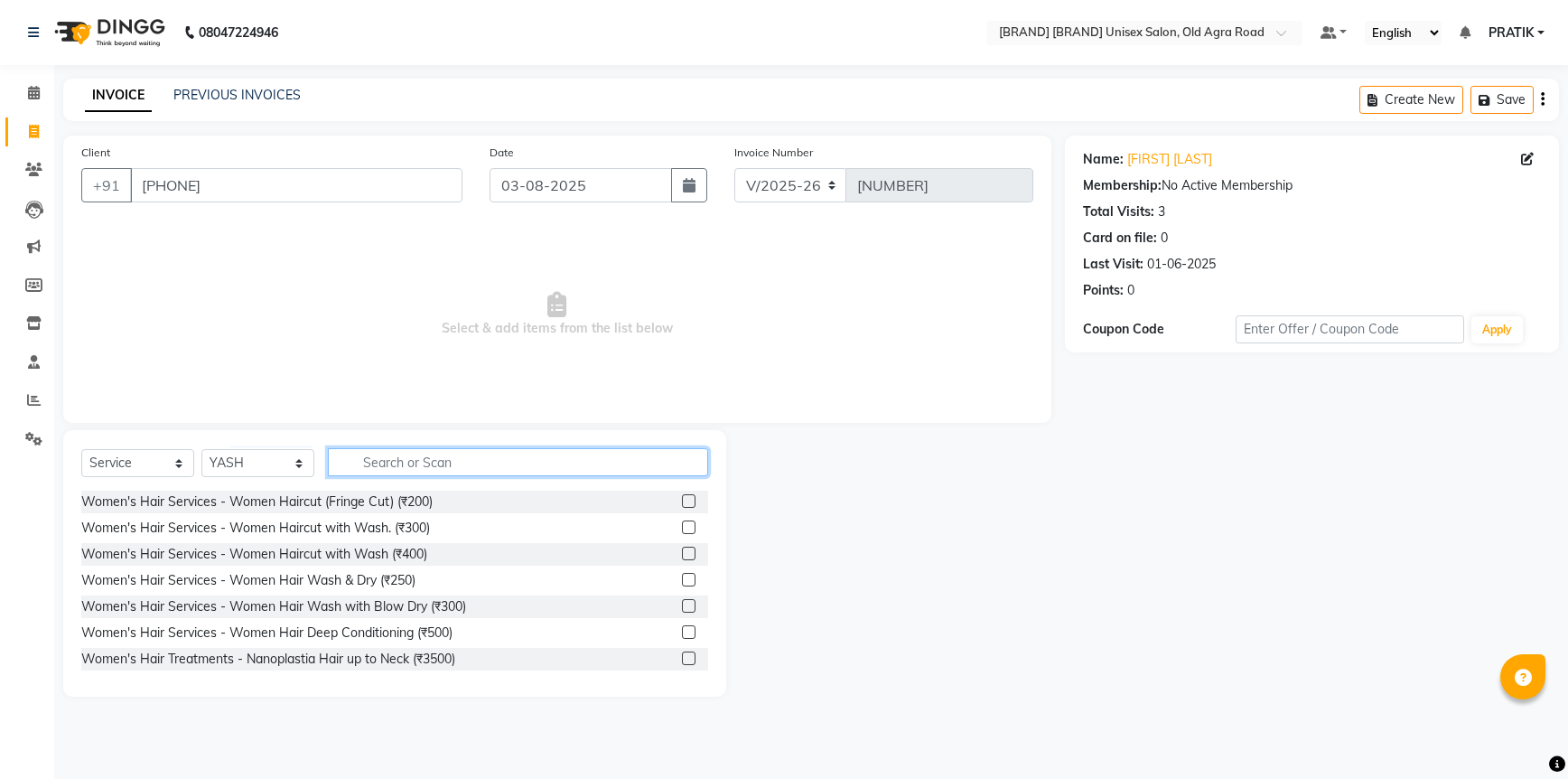 click 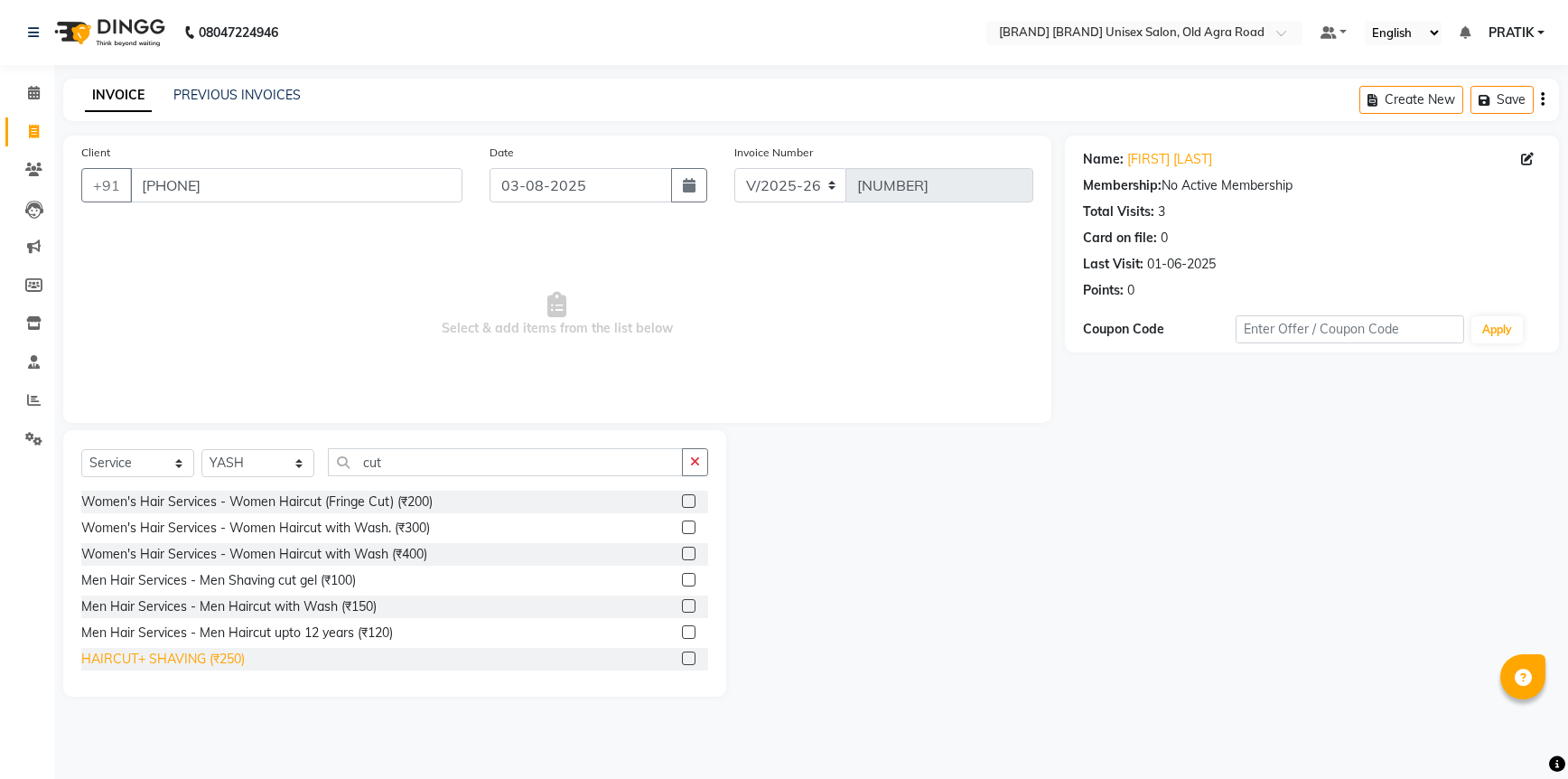 click on "HAIRCUT+ SHAVING (₹250)" 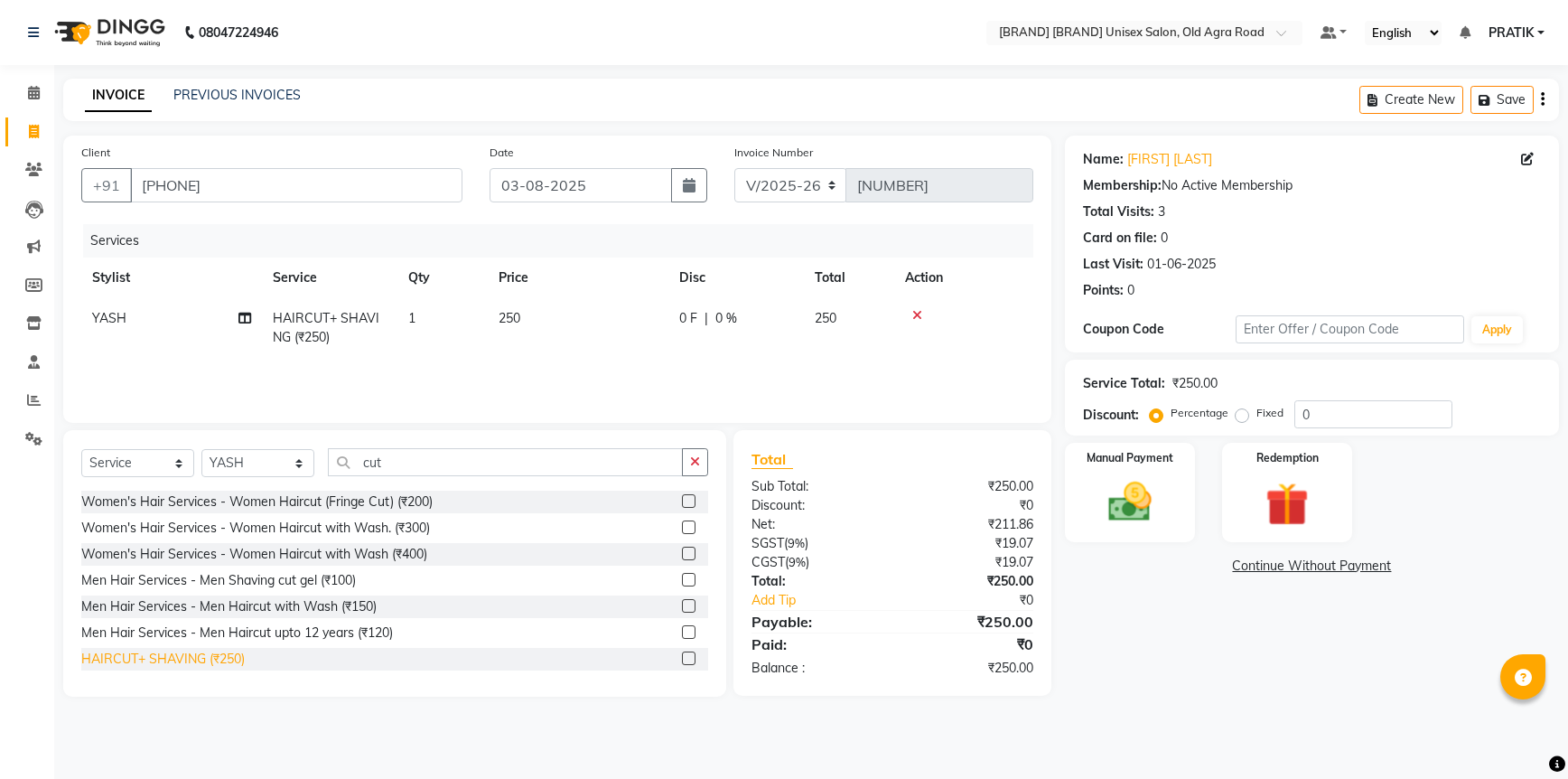 click on "HAIRCUT+ SHAVING (₹250)" 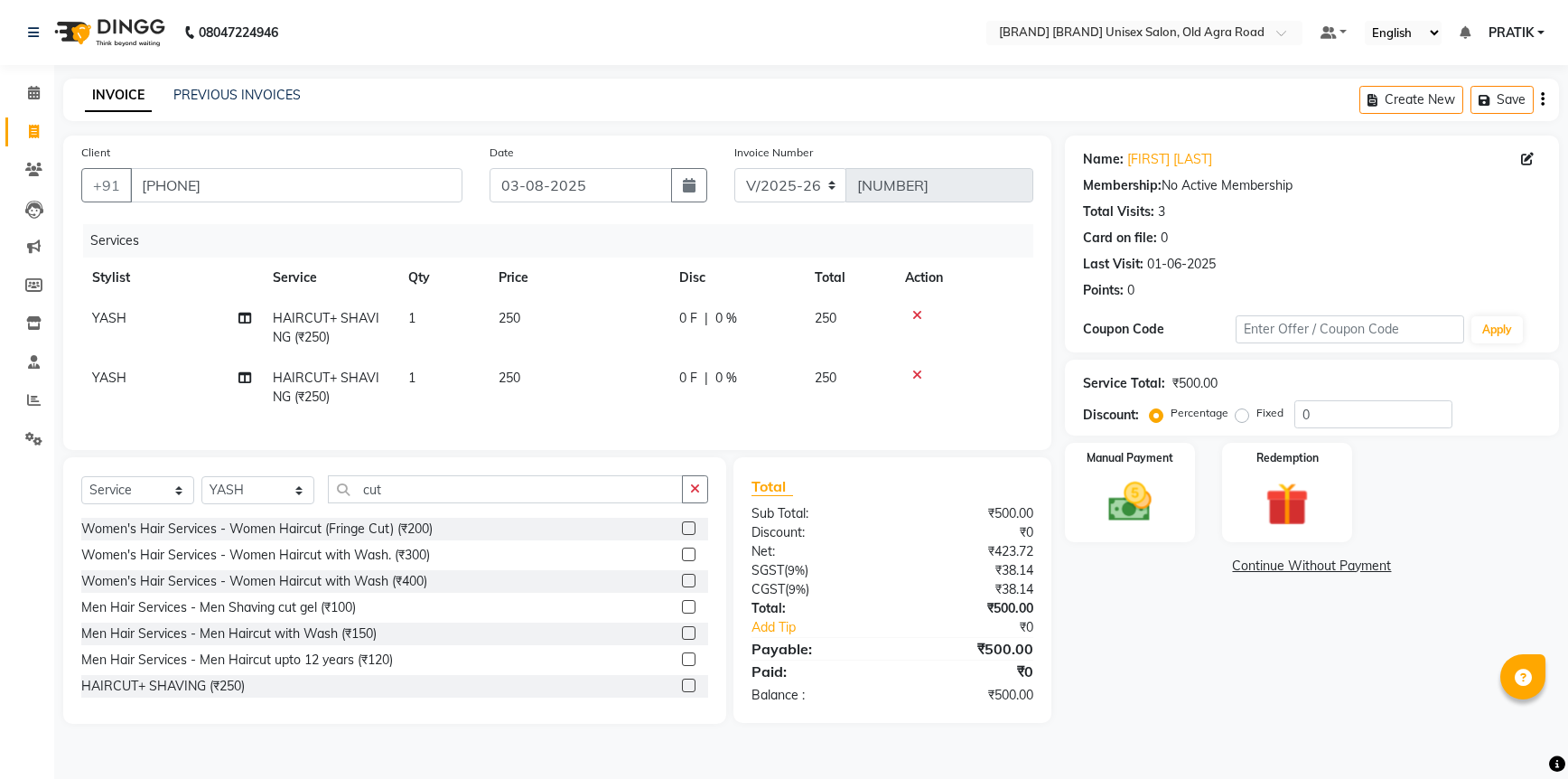 click on "YASH" 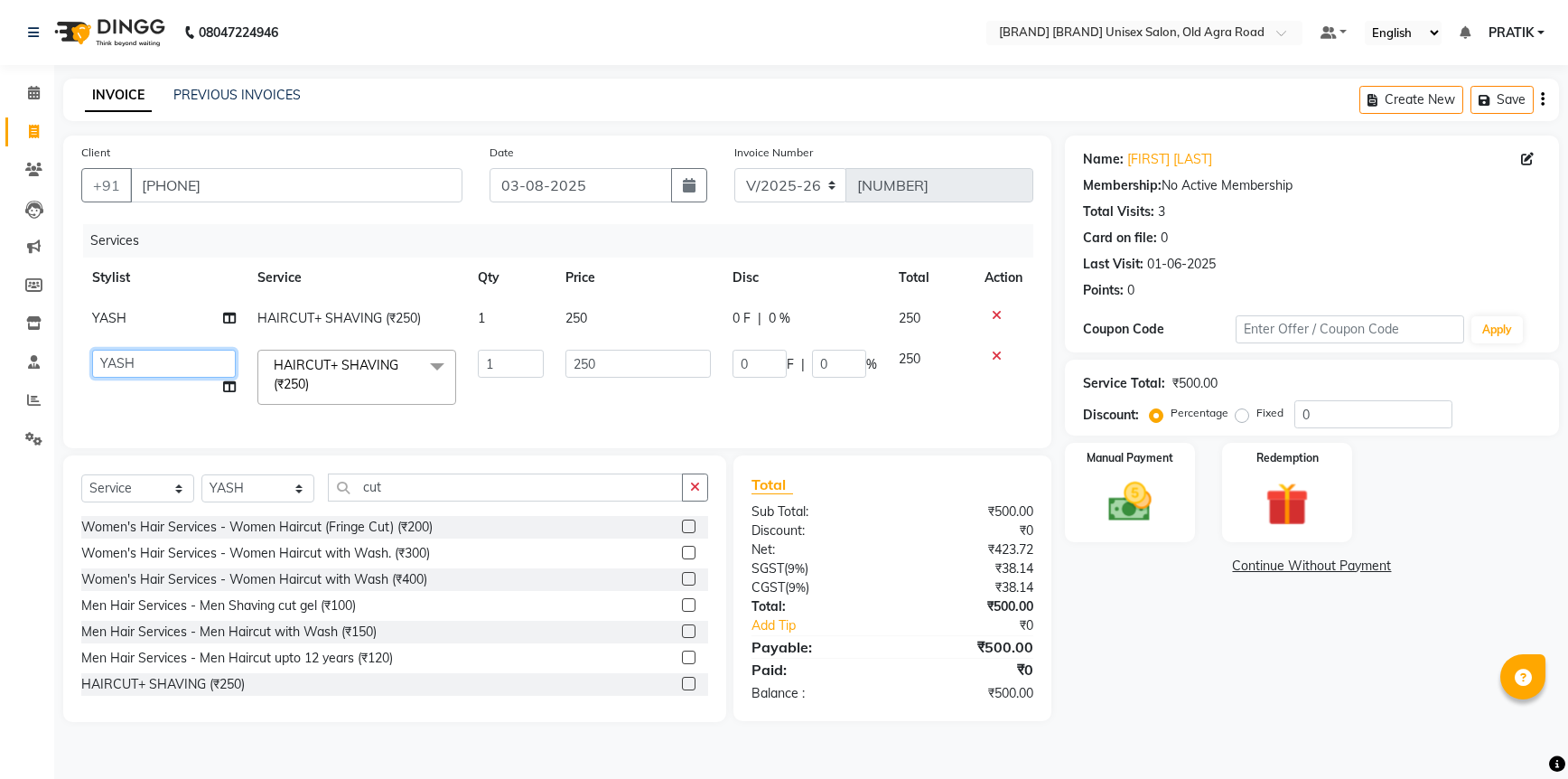click on "[FIRST] [FIRST] [FIRST] [FIRST] [FIRST] [FIRST] [FIRST] [FIRST] [FIRST] [FIRST] [FIRST] [SERVICE] - [SERVICE] ( [PRICE] ) x [SERVICE] - [SERVICE] ( [PRICE] ) [SERVICE] - [SERVICE] ( [PRICE] ) [SERVICE] - [SERVICE] ( [PRICE] ) [SERVICE] - [SERVICE] ( [PRICE] ) [SERVICE] - [SERVICE] ( [PRICE] ) [SERVICE] - [SERVICE] ( [PRICE] ) [SERVICE] - [SERVICE] ( [PRICE] ) [SERVICE] ( [PRICE] ) [SERVICE] [SERVICE] ( [PRICE] ) [SERVICE] [SERVICE] ( [PRICE] ) [SERVICE] [SERVICE] ( [PRICE] ) [SERVICE] - [SERVICE] ( [PRICE] ) [SERVICE] - [SERVICE] ( [PRICE] ) [SERVICE] - [SERVICE] ( [PRICE] ) [SERVICE] - [SERVICE] ( [PRICE] ) [NUMBER] [NUMBER] [NUMBER] [LETTER] | [NUMBER] %" 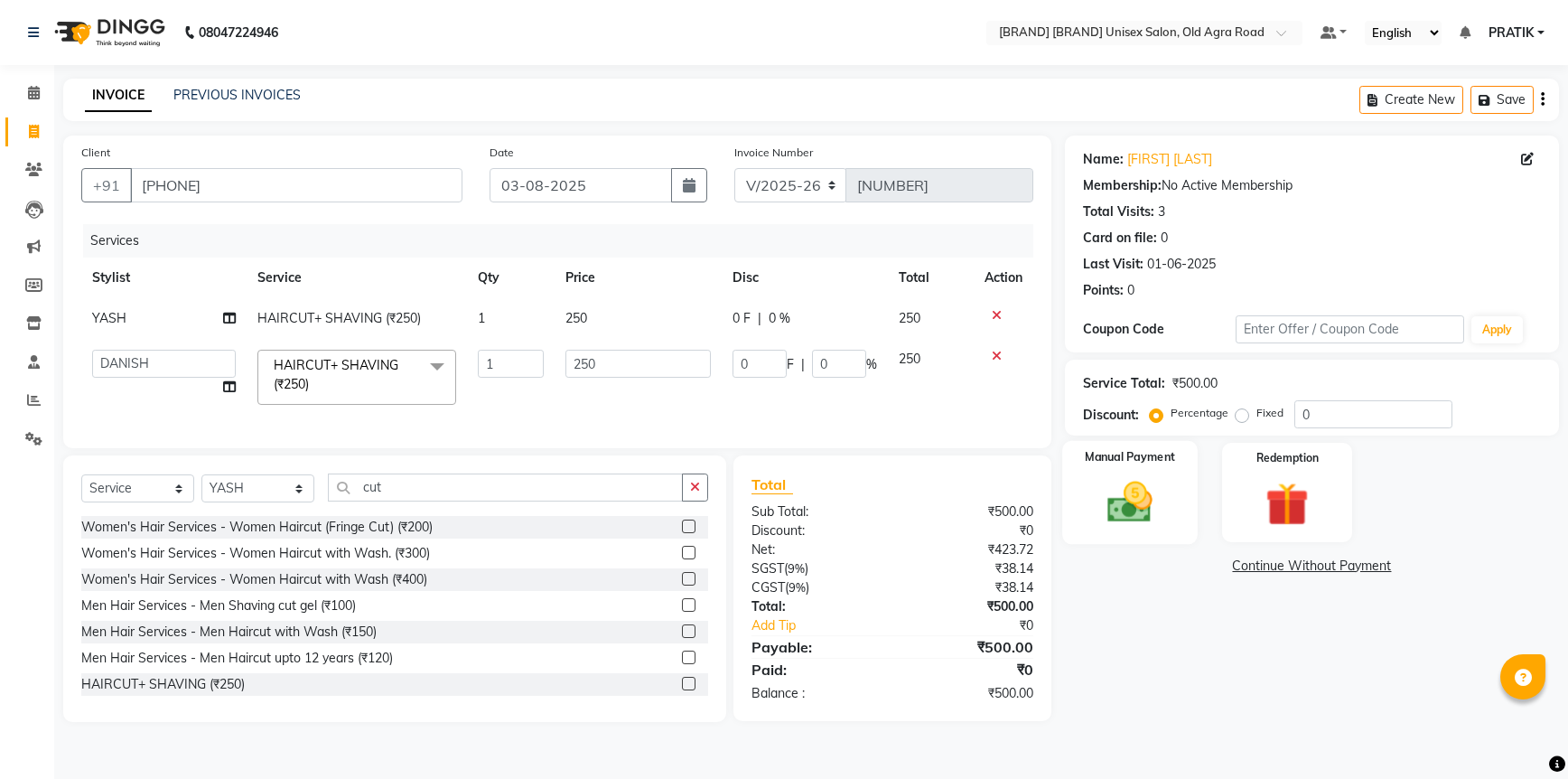 click 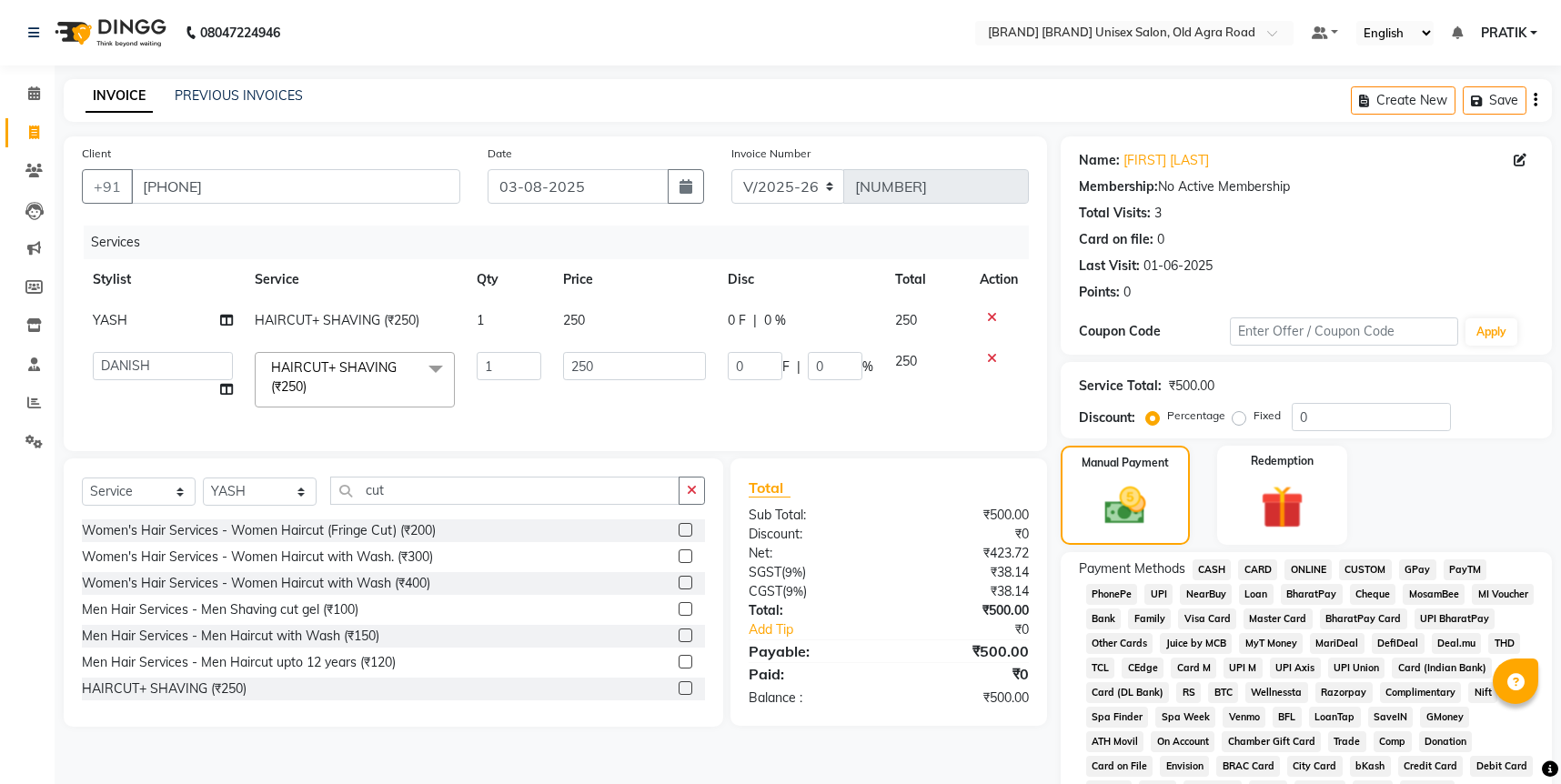 click on "CASH" 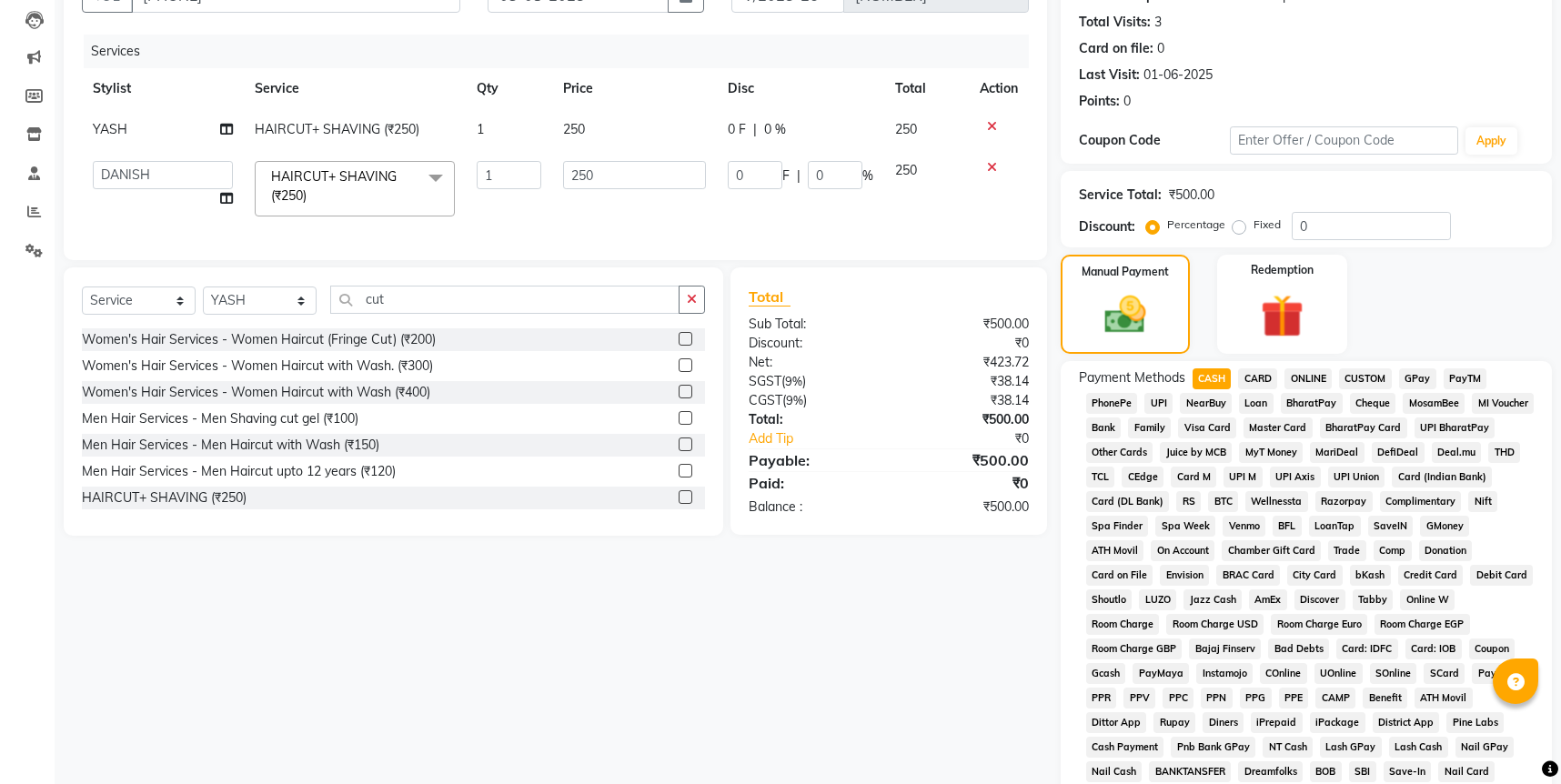 scroll, scrollTop: 435, scrollLeft: 0, axis: vertical 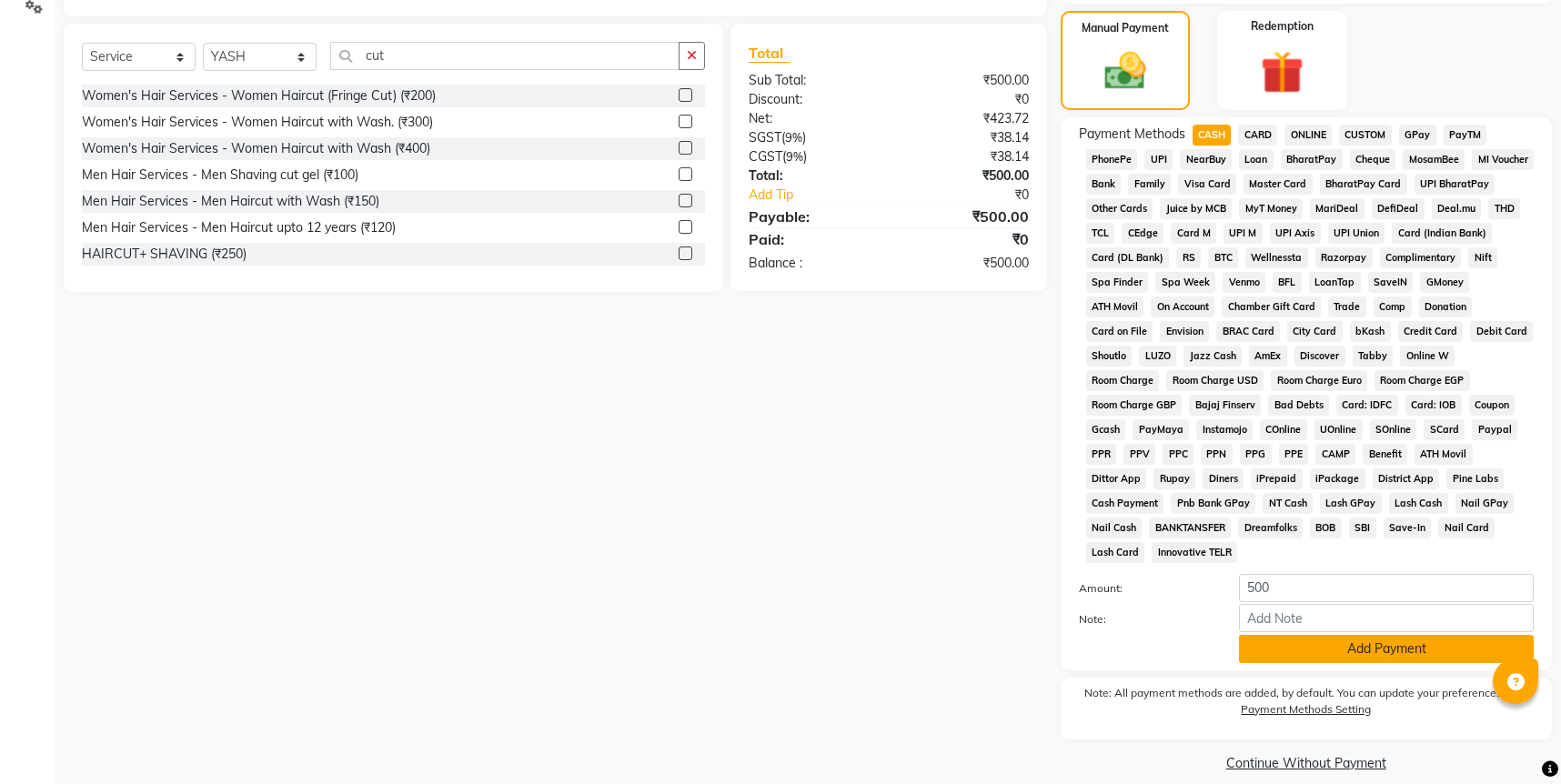click on "Add Payment" 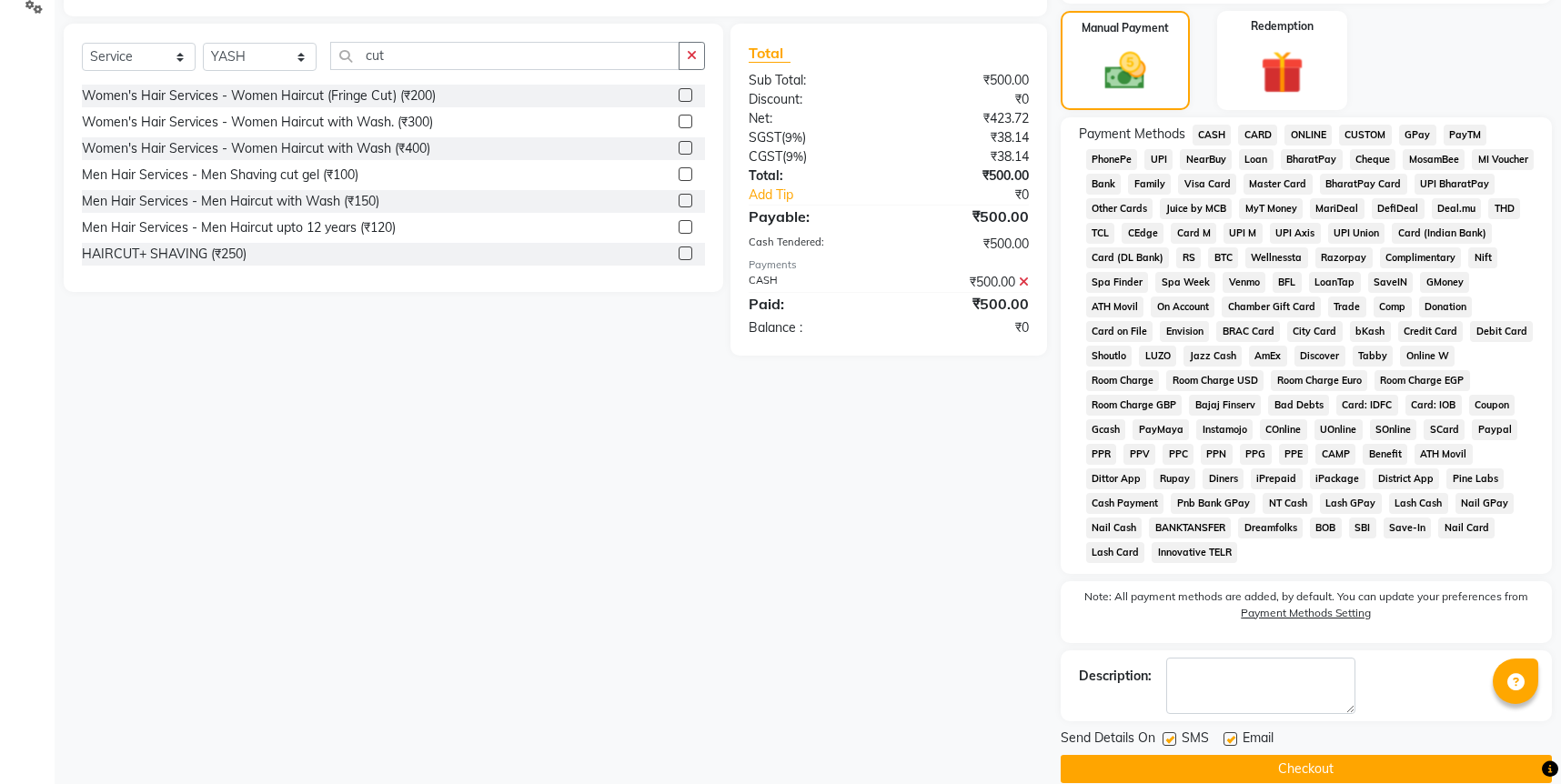click on "Checkout" 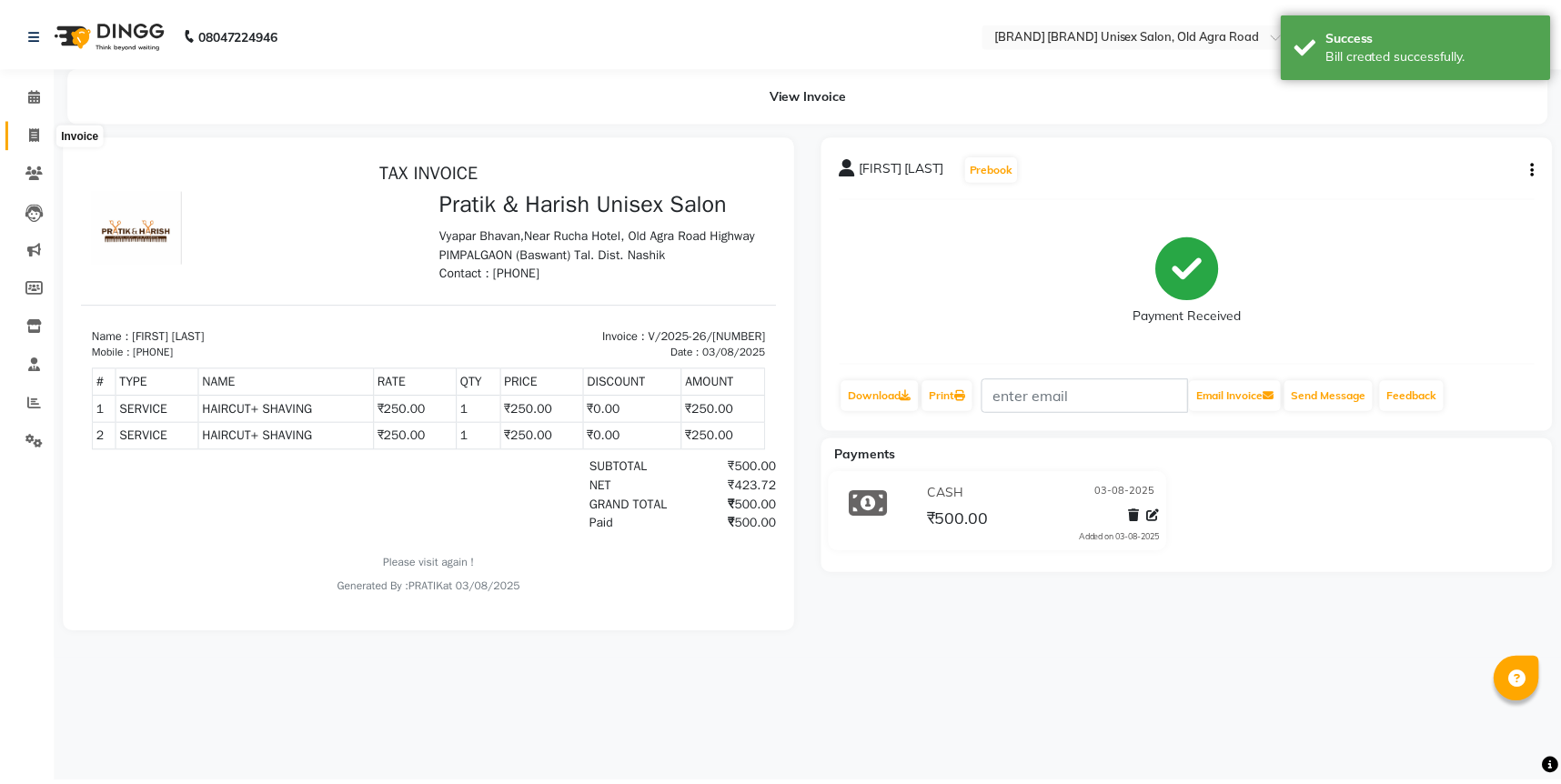 scroll, scrollTop: 0, scrollLeft: 0, axis: both 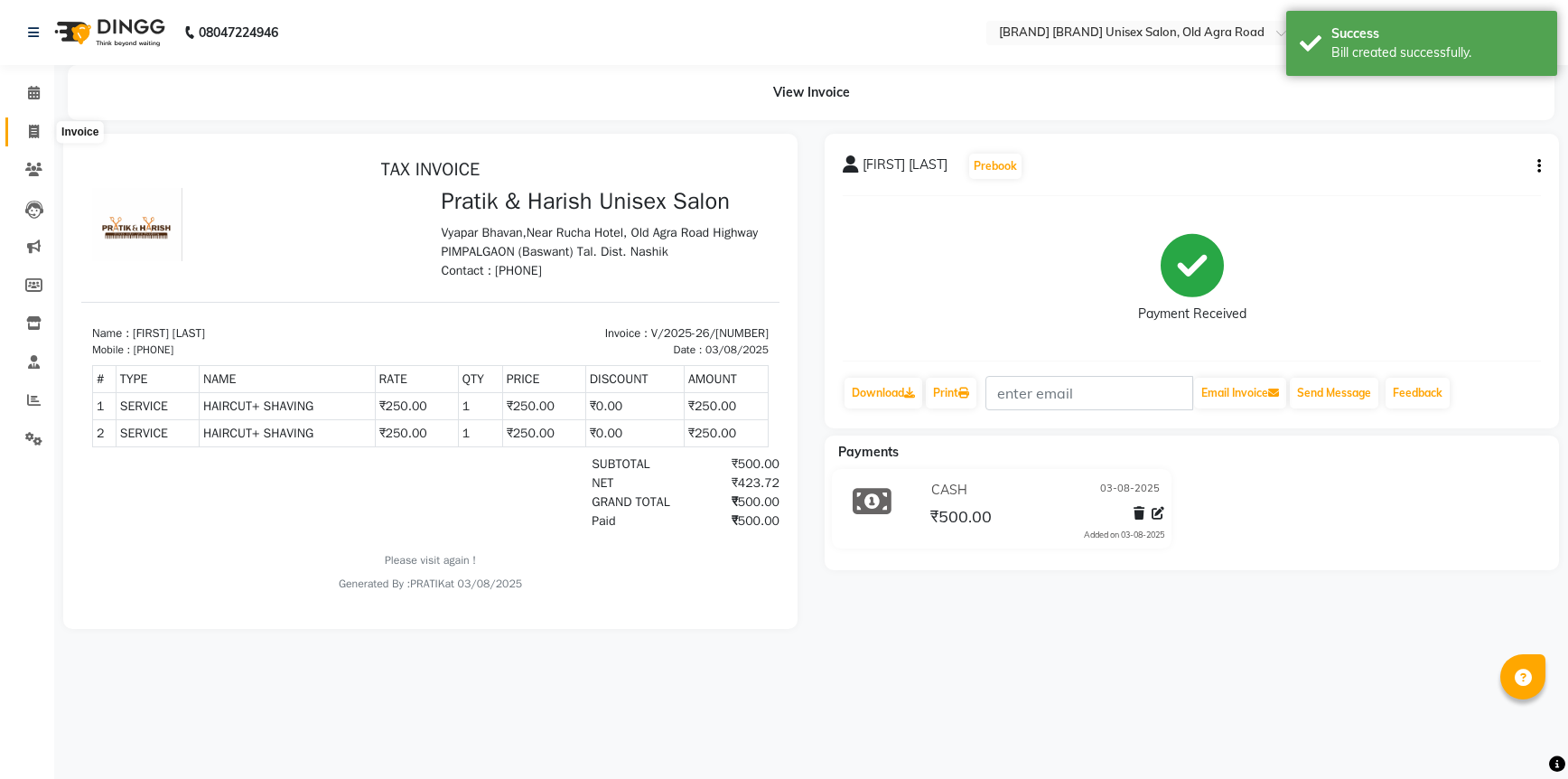 click 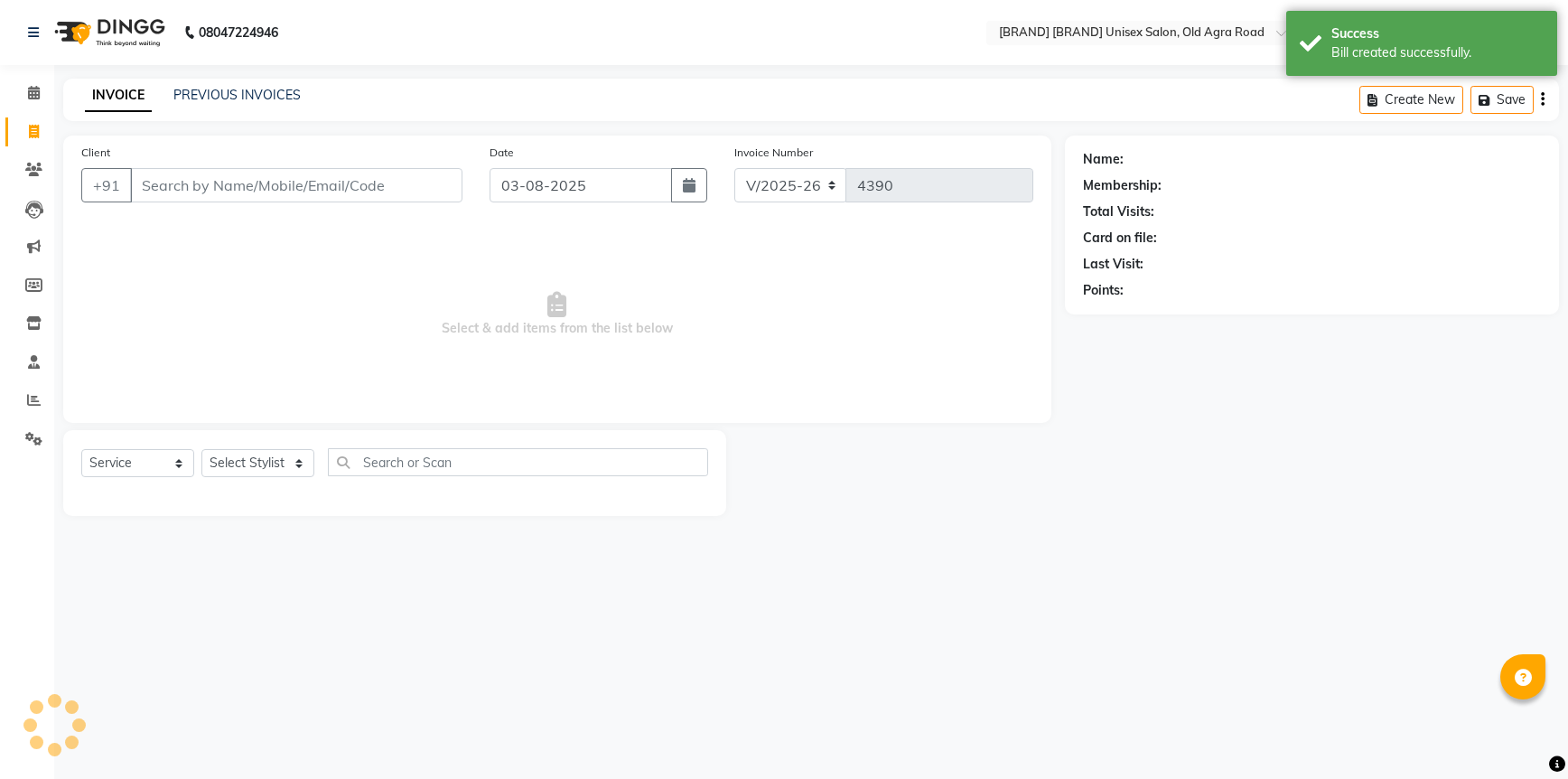 click on "Client" at bounding box center (296, 185) 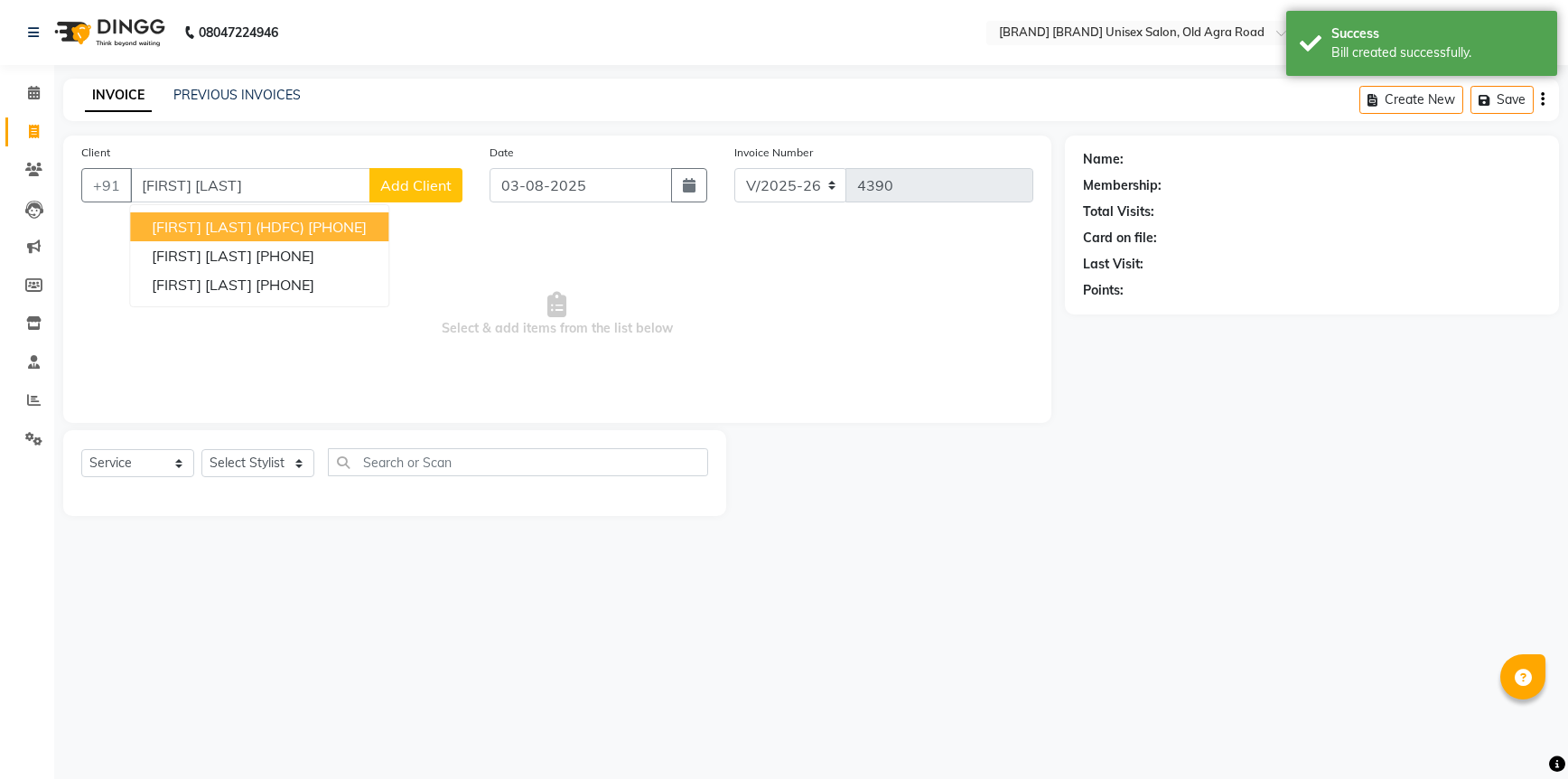 click on "[FIRST] [LAST] (HDFC)" at bounding box center [228, 227] 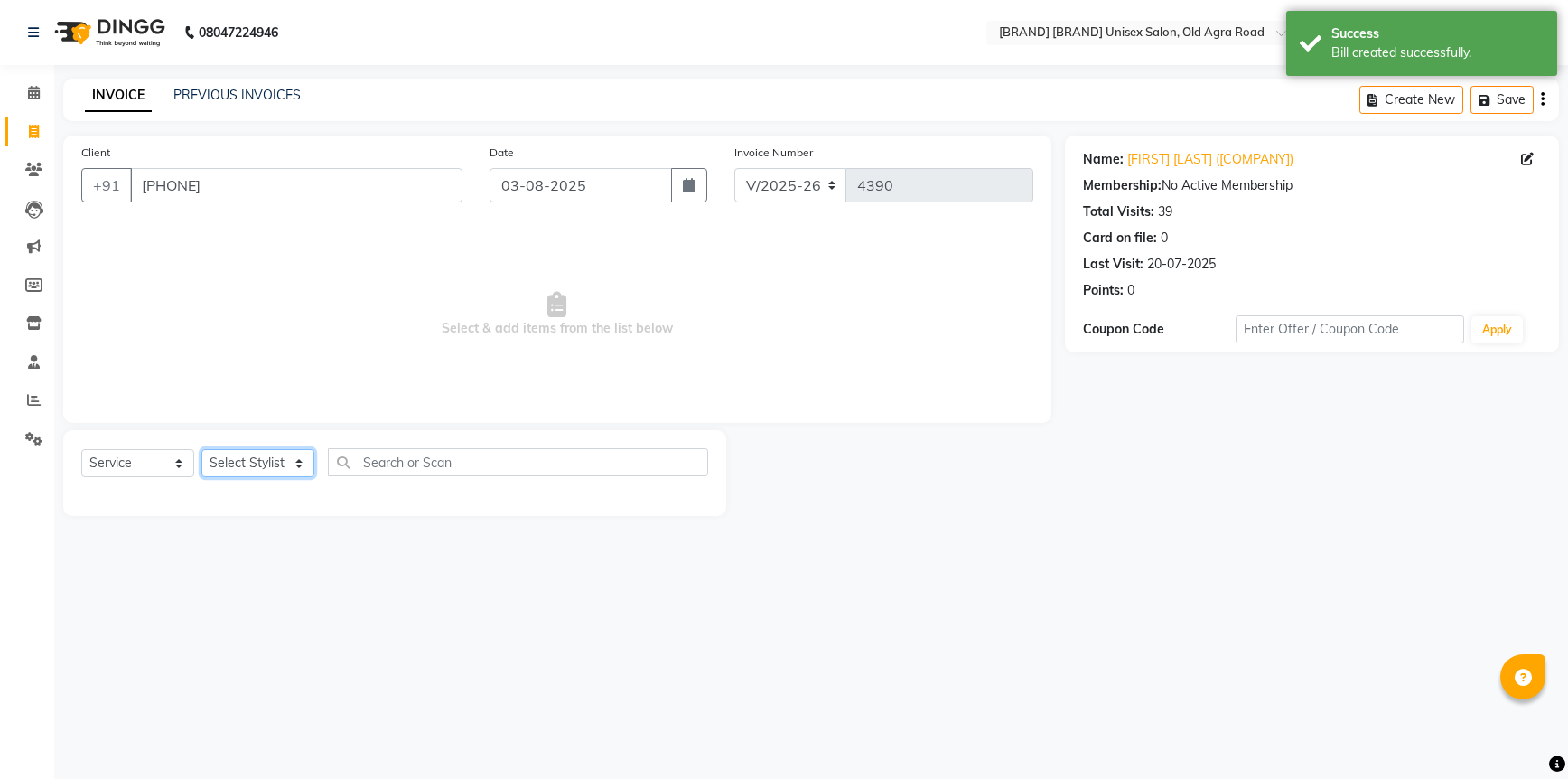 click on "Select Stylist [FIRST] [FIRST] [FIRST] [FIRST] [FIRST] [FIRST] [FIRST] [FIRST] [FIRST] [FIRST] [FIRST]" 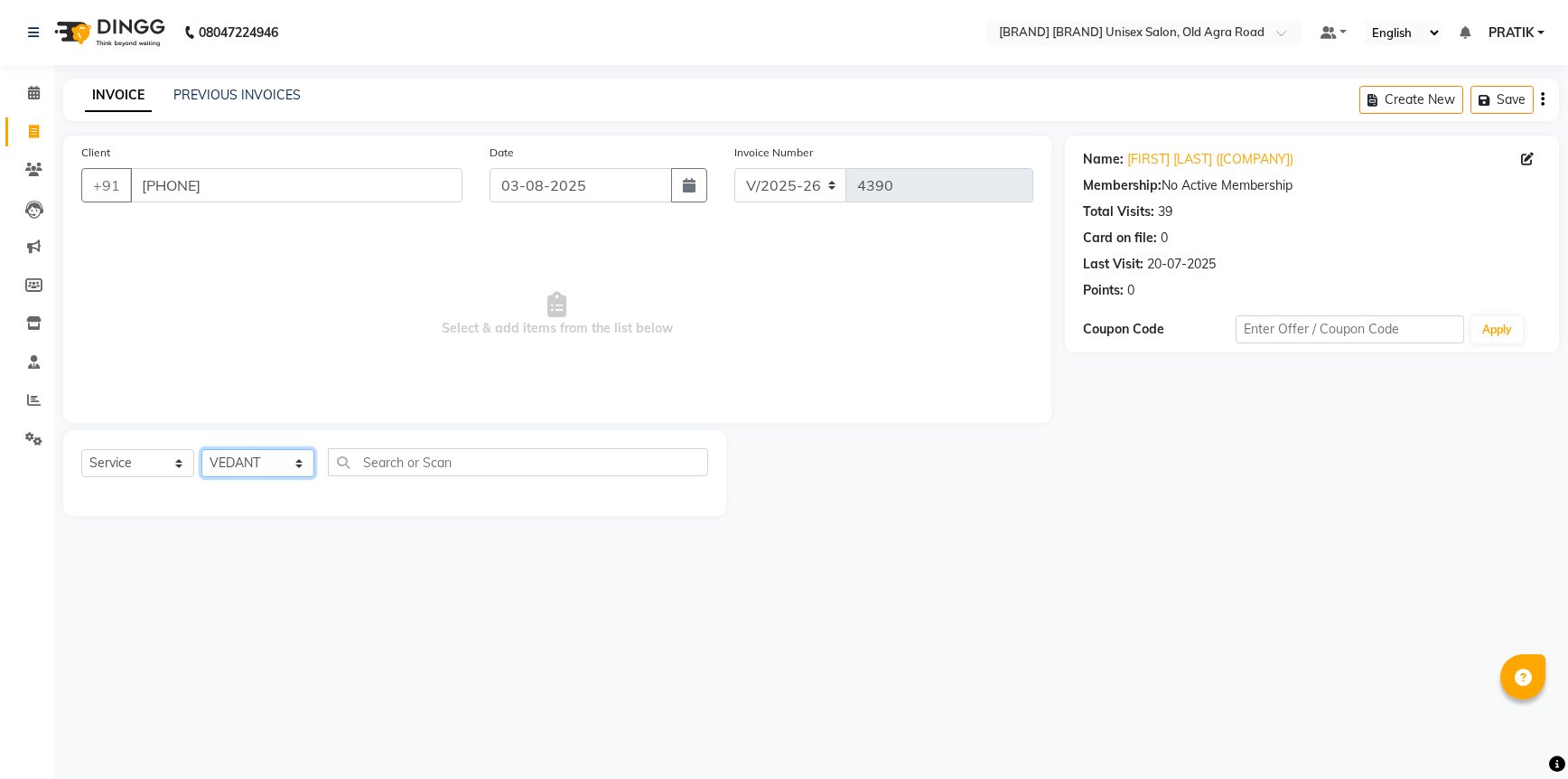 click on "Select Stylist [FIRST] [FIRST] [FIRST] [FIRST] [FIRST] [FIRST] [FIRST] [FIRST] [FIRST] [FIRST] [FIRST]" 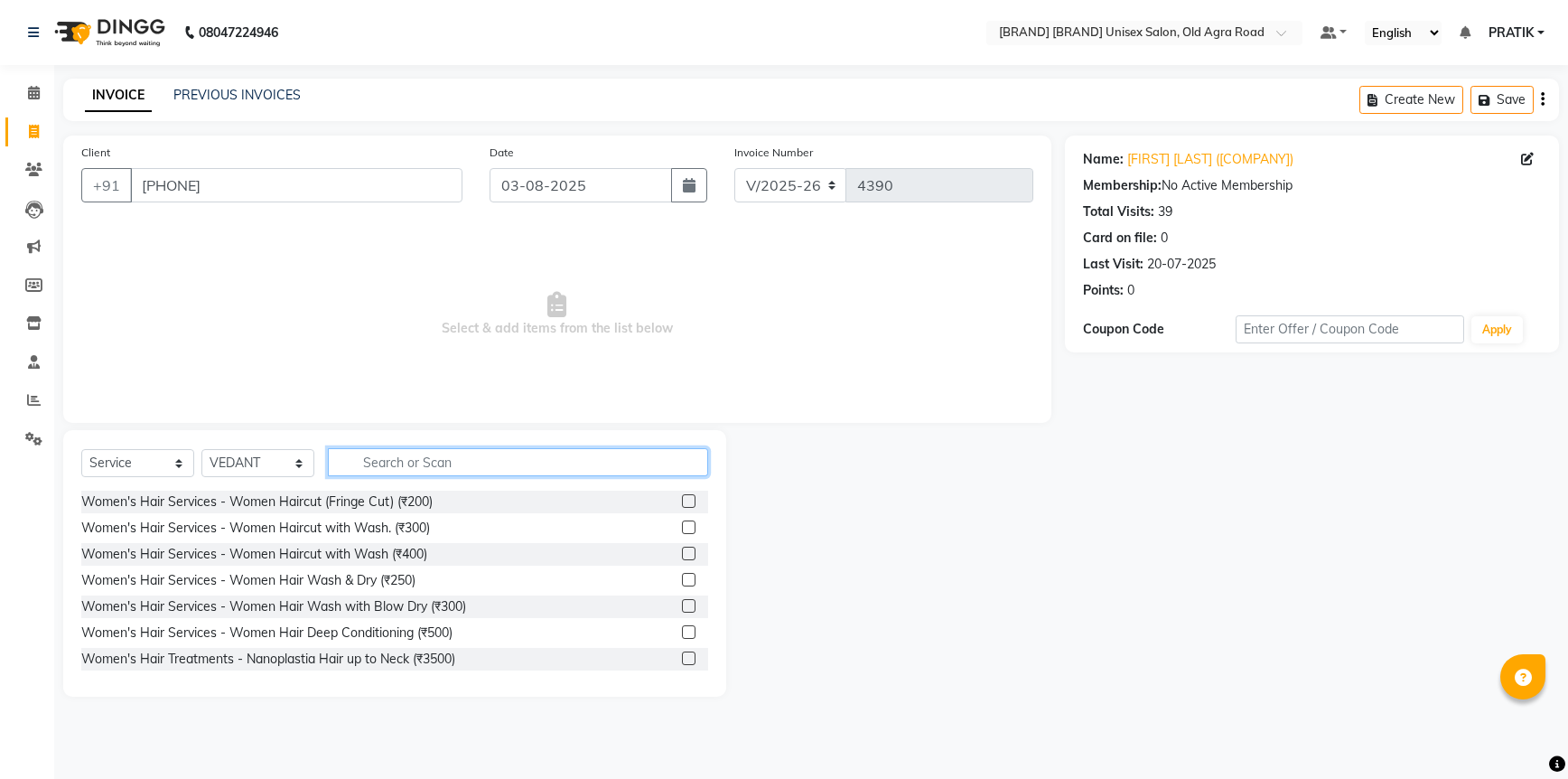 click 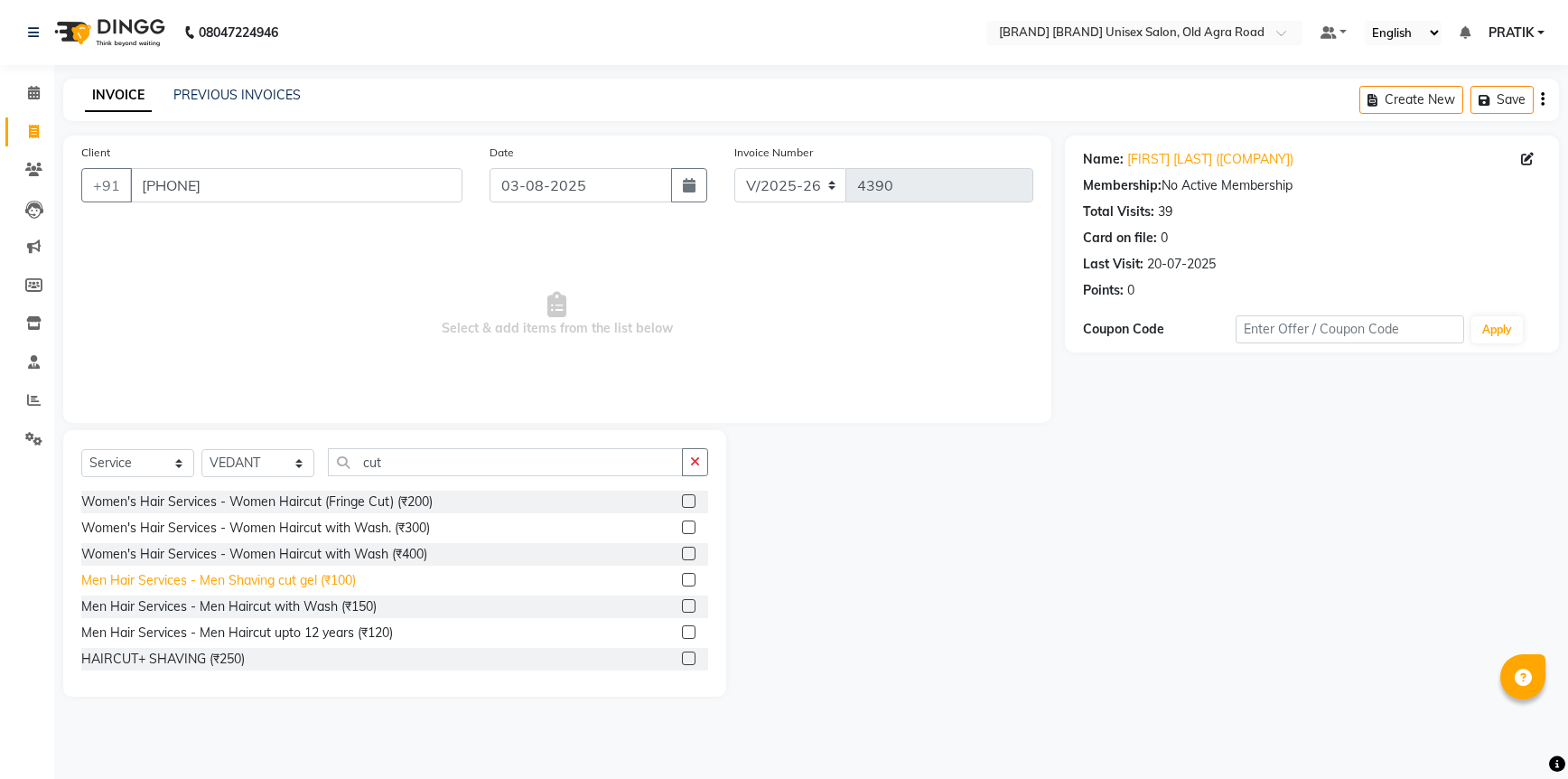 click on "Men Hair Services - Men Shaving cut gel (₹100)" 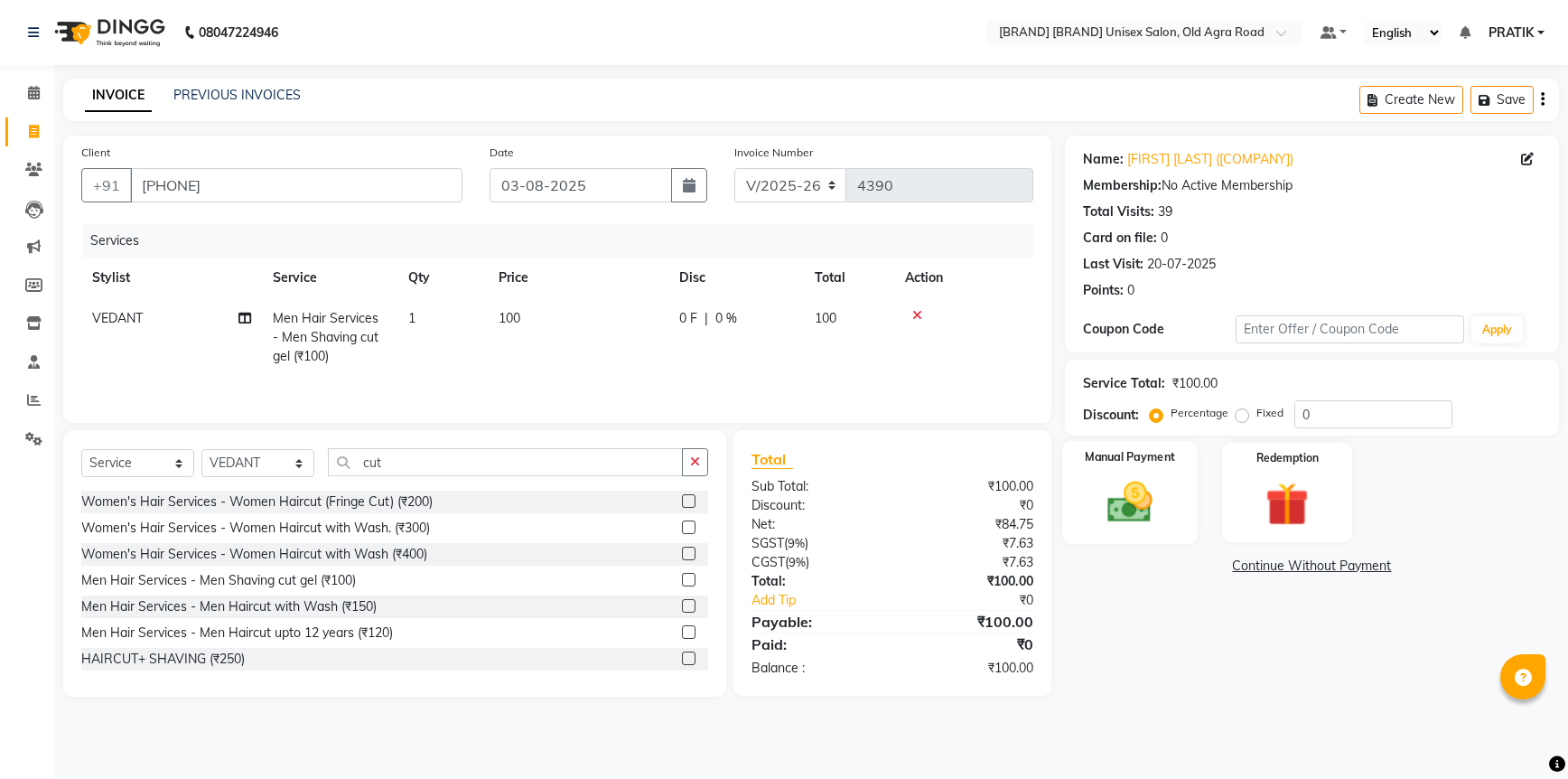 click on "Manual Payment" 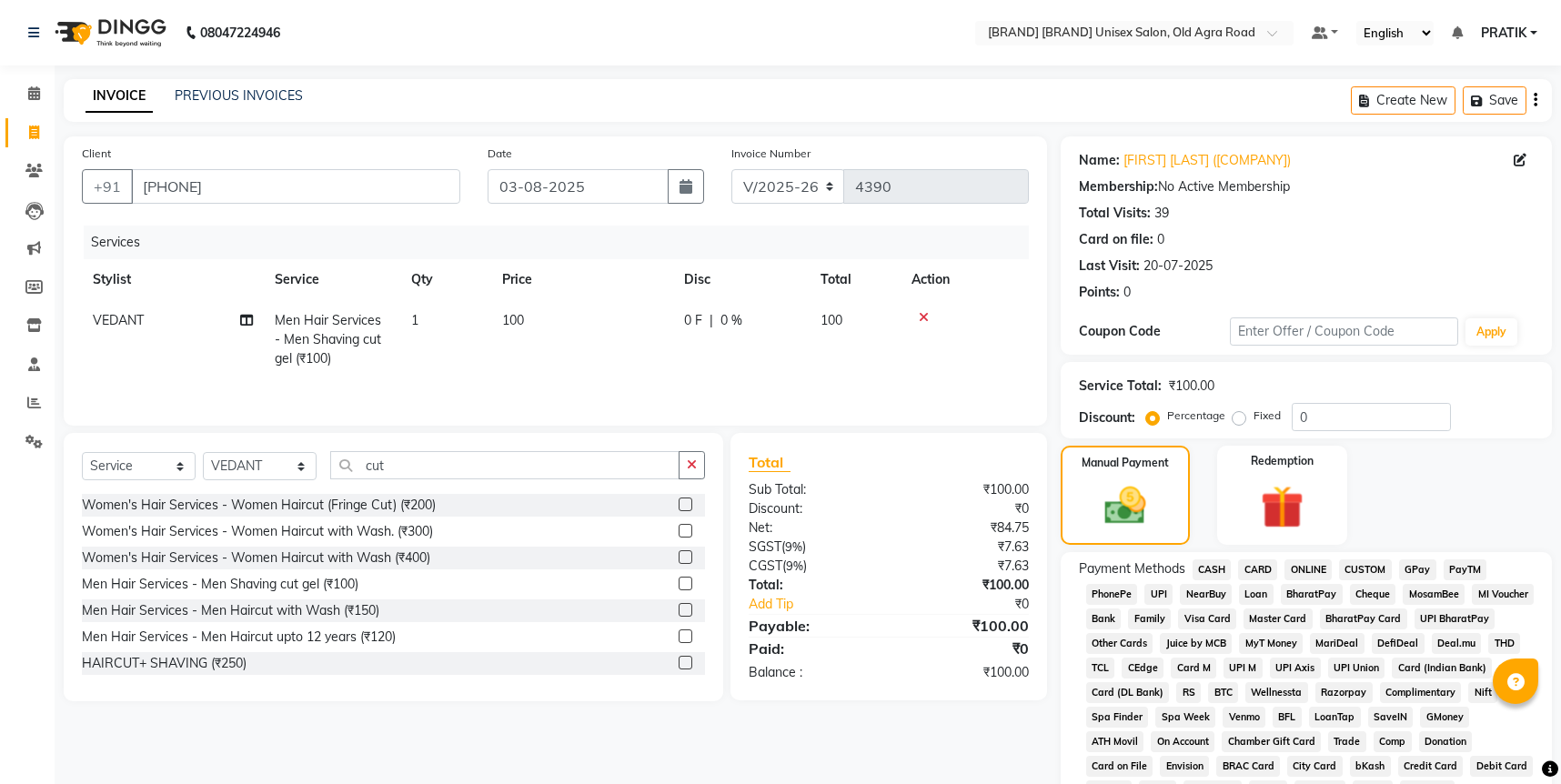 click on "CARD" 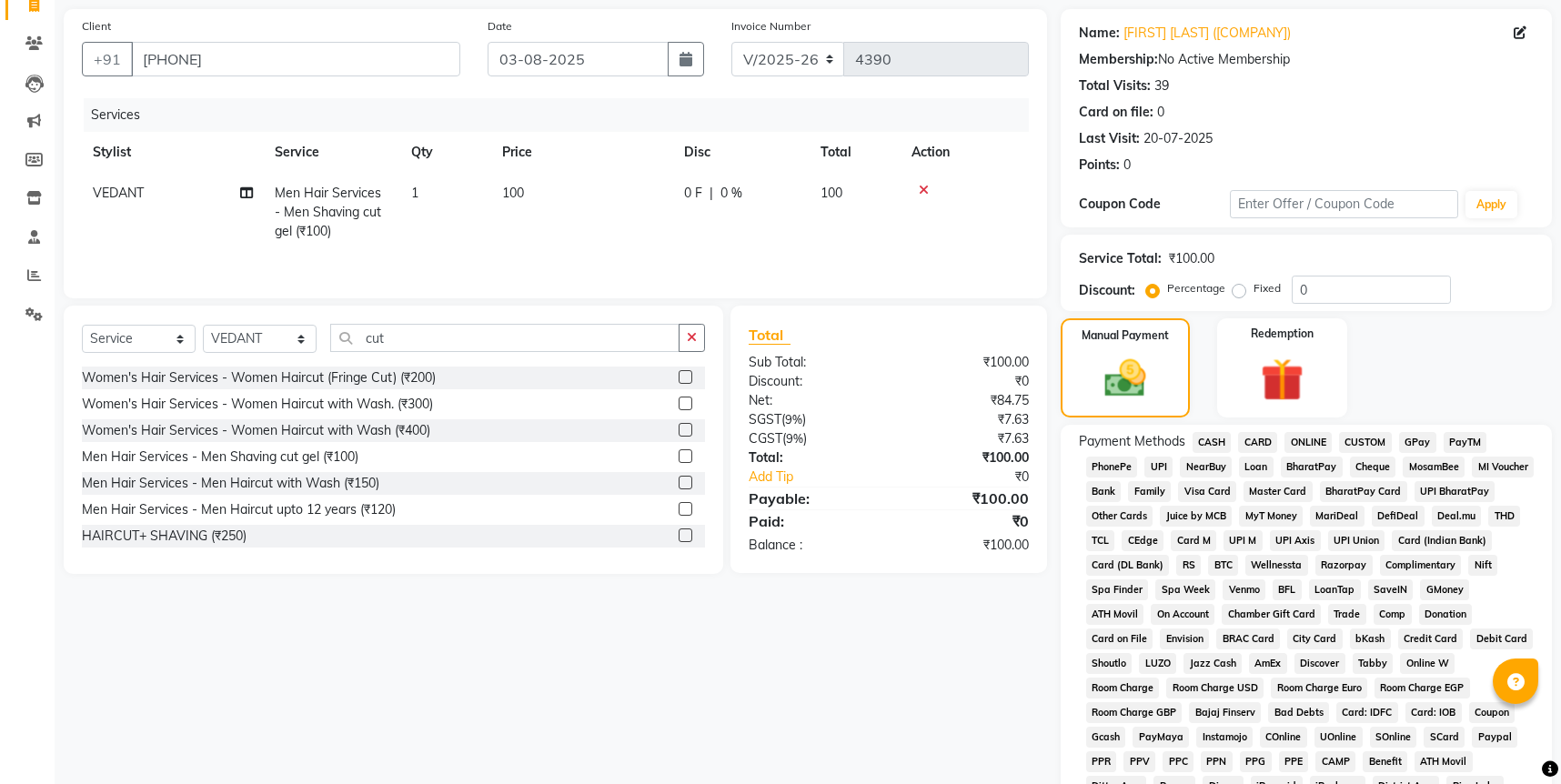 scroll, scrollTop: 338, scrollLeft: 0, axis: vertical 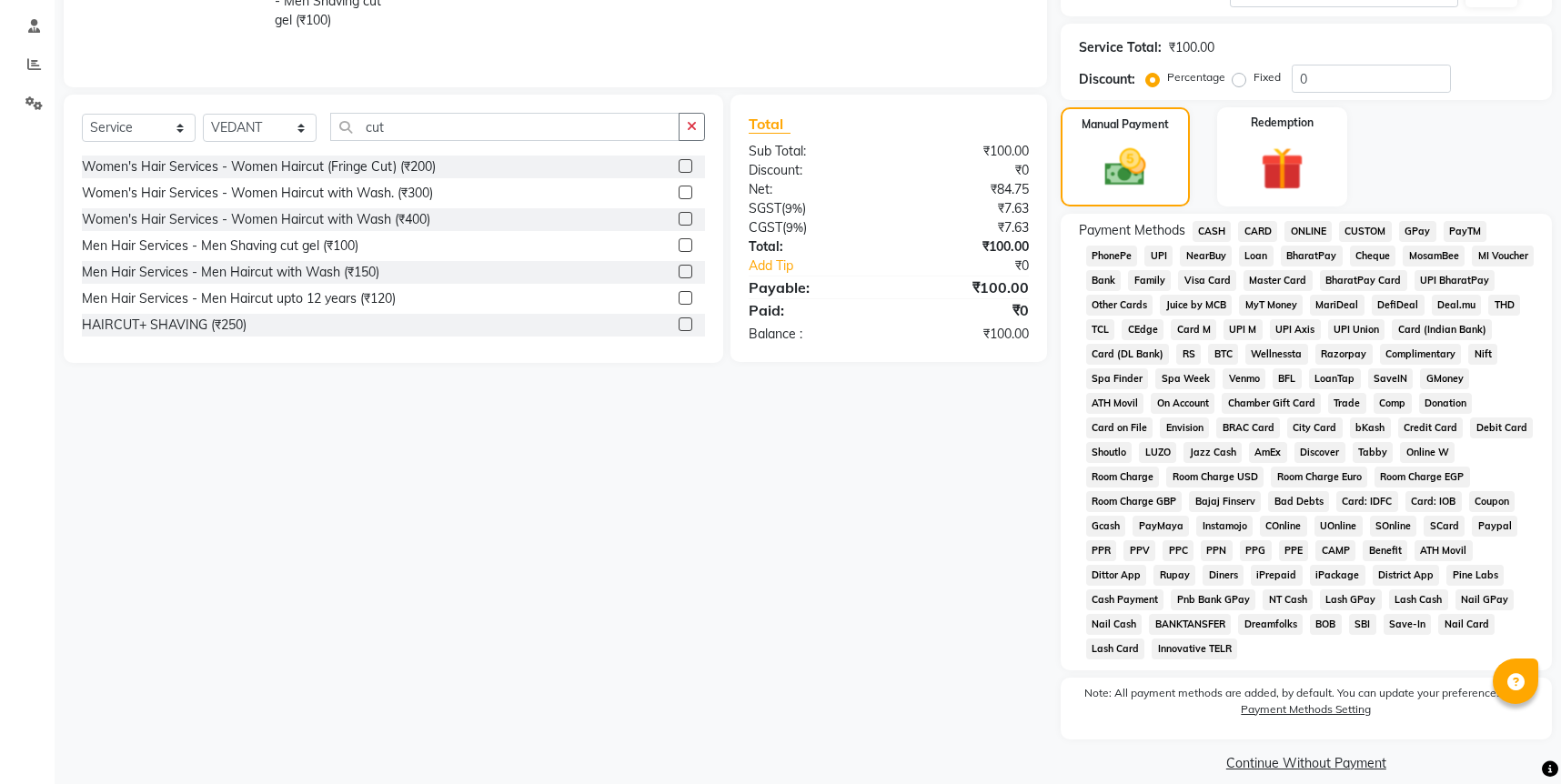 click on "CASH" 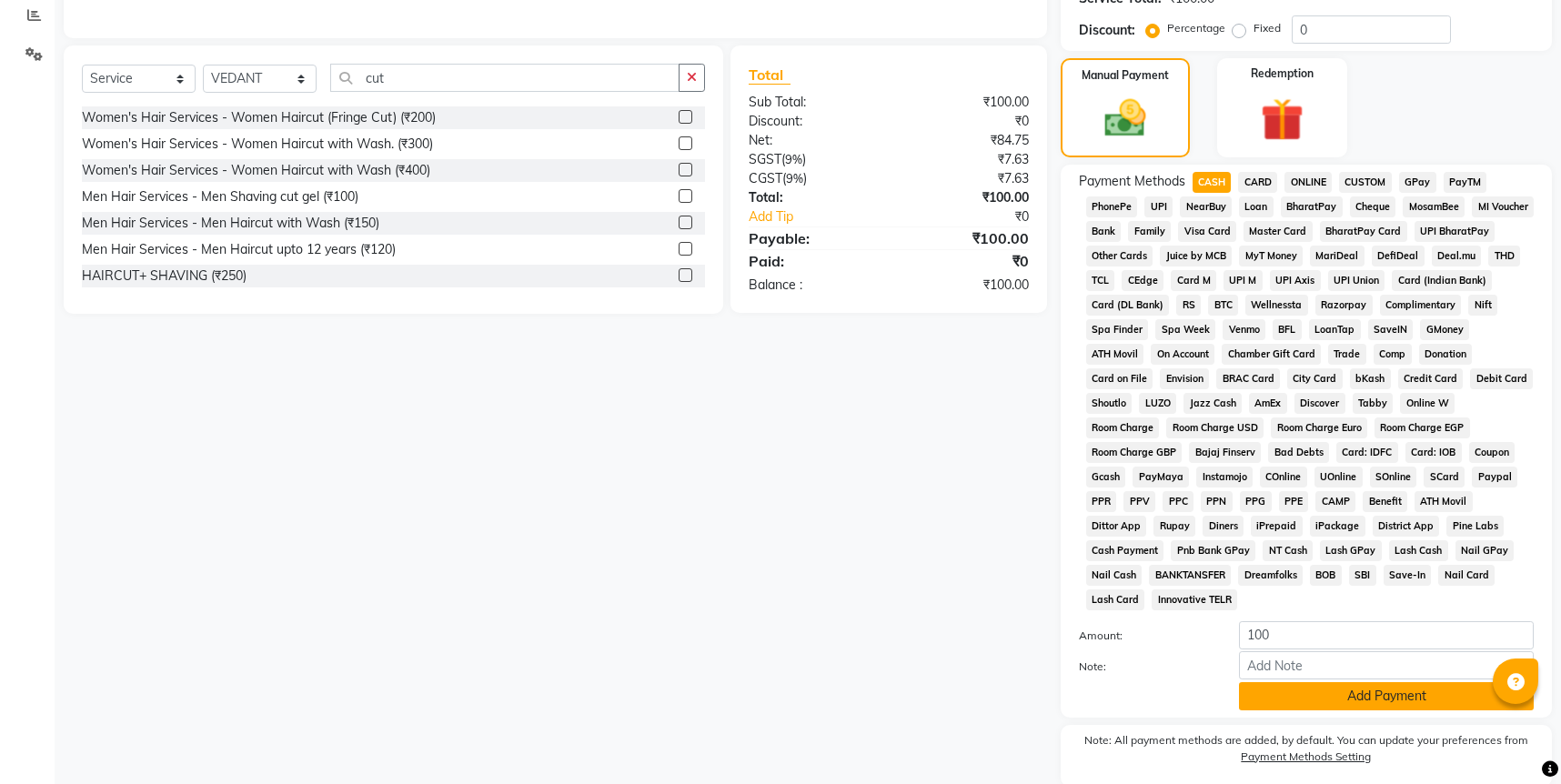 scroll, scrollTop: 435, scrollLeft: 0, axis: vertical 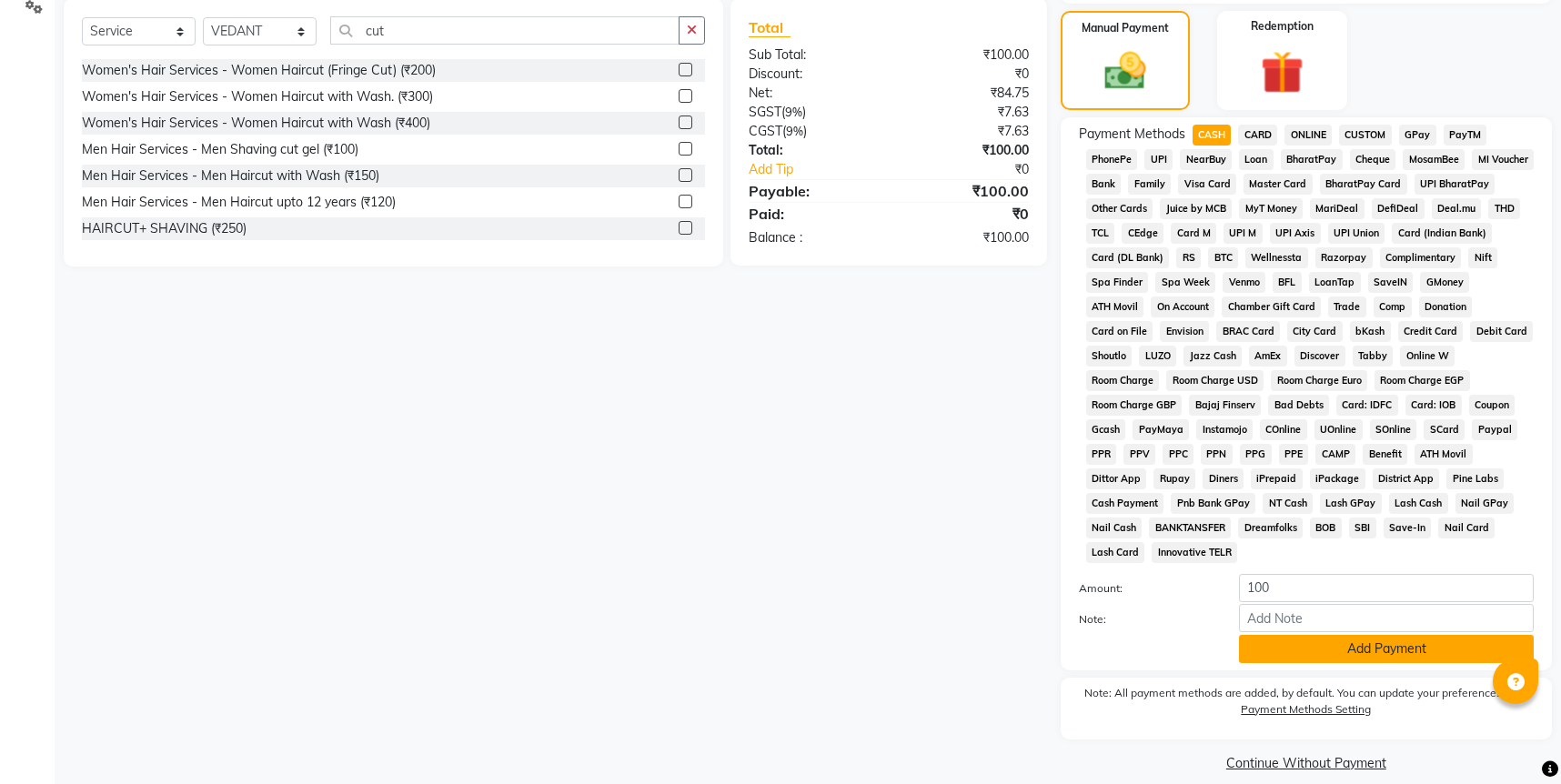 click on "Add Payment" 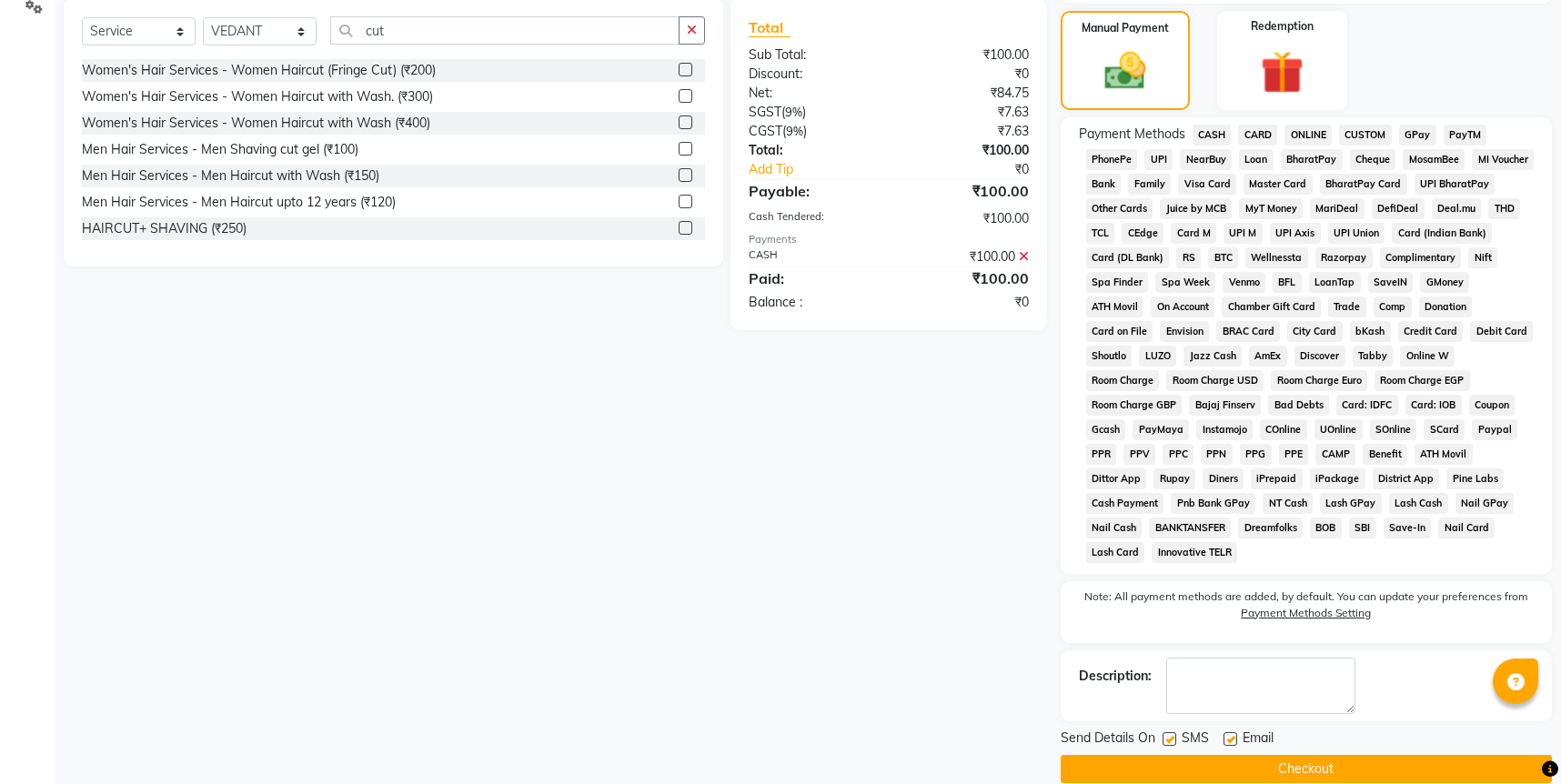click on "Checkout" 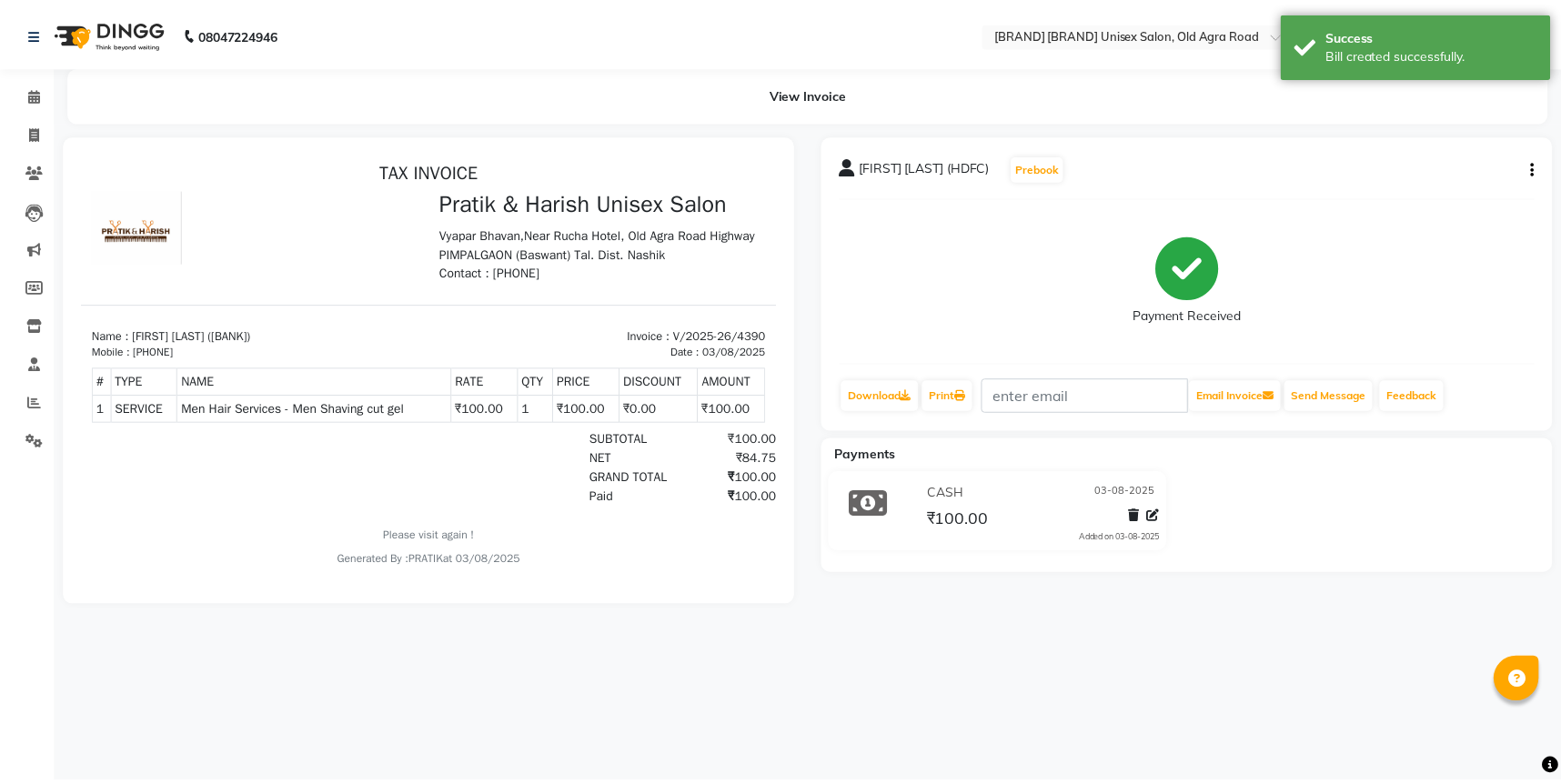 scroll, scrollTop: 0, scrollLeft: 0, axis: both 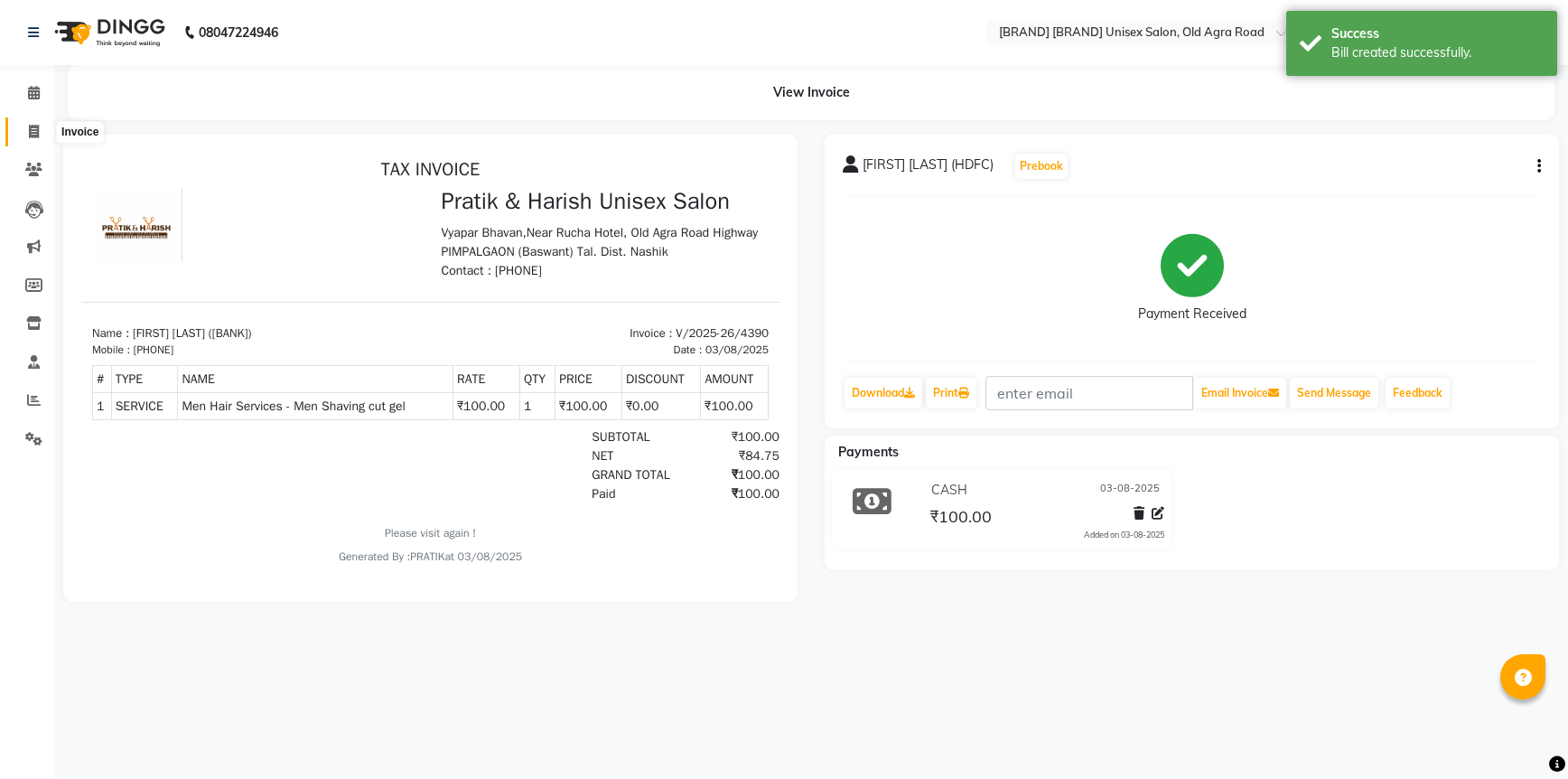 click 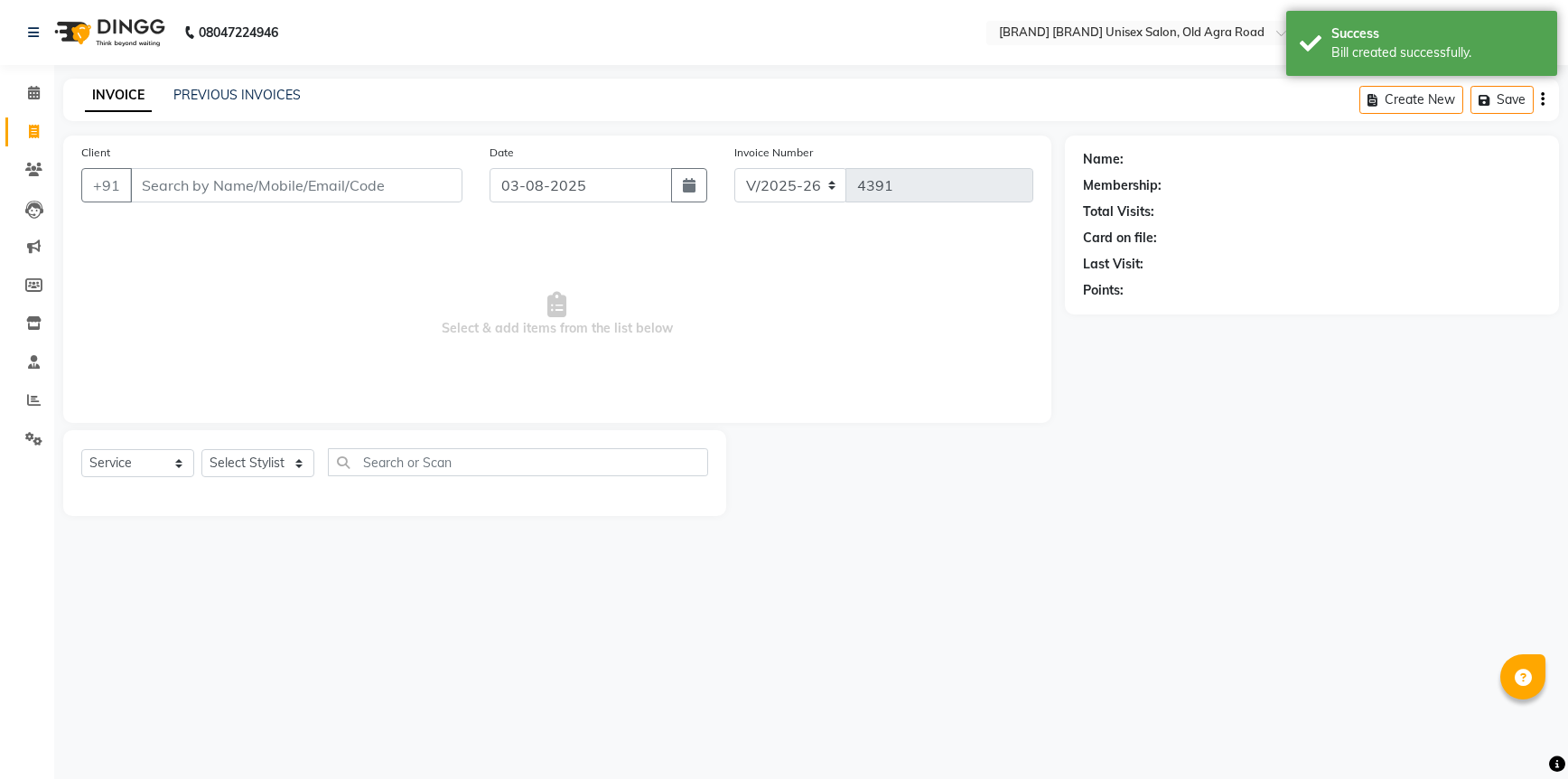 click on "INVOICE PREVIOUS INVOICES Create New   Save" 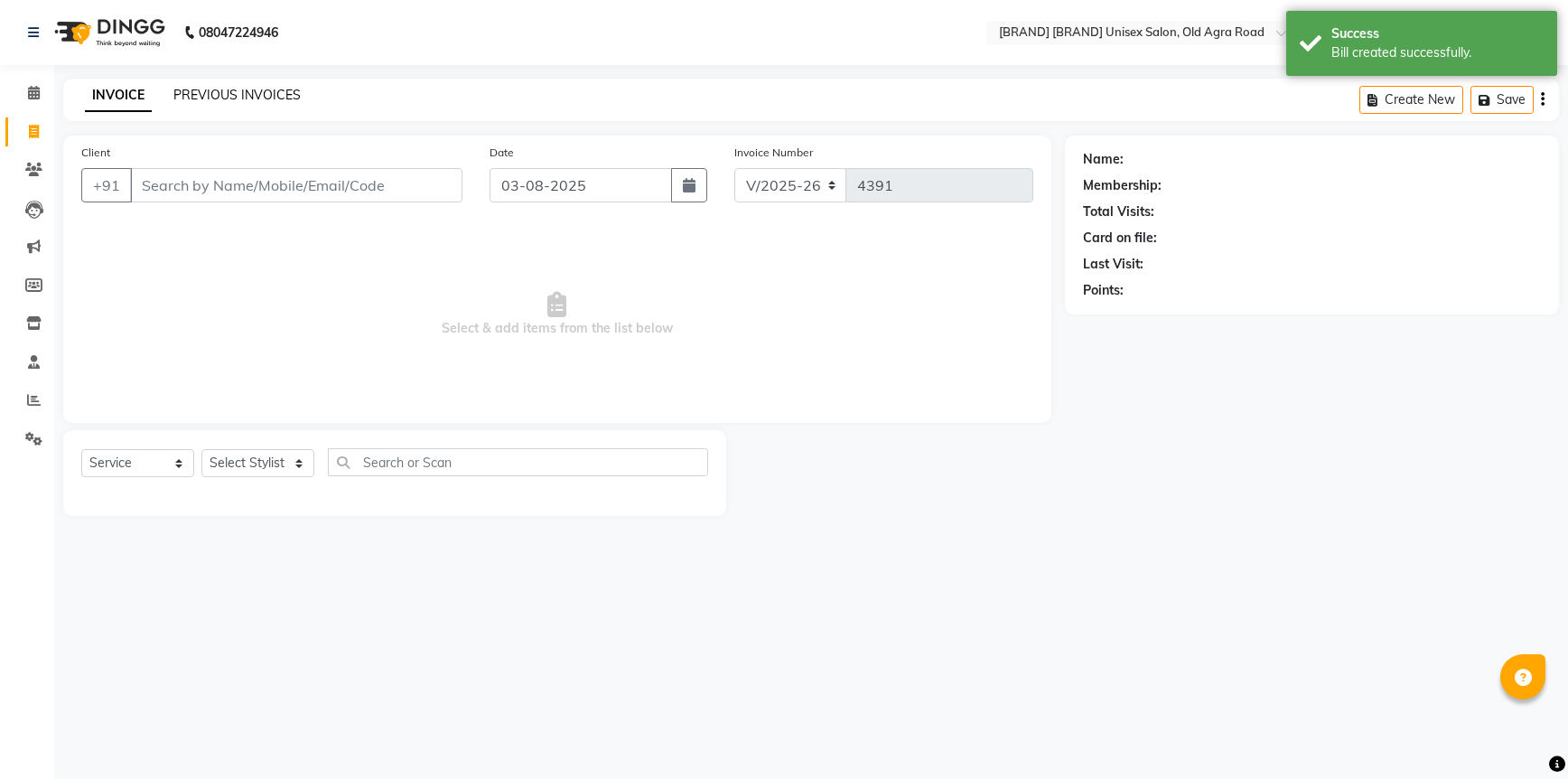 click on "PREVIOUS INVOICES" 